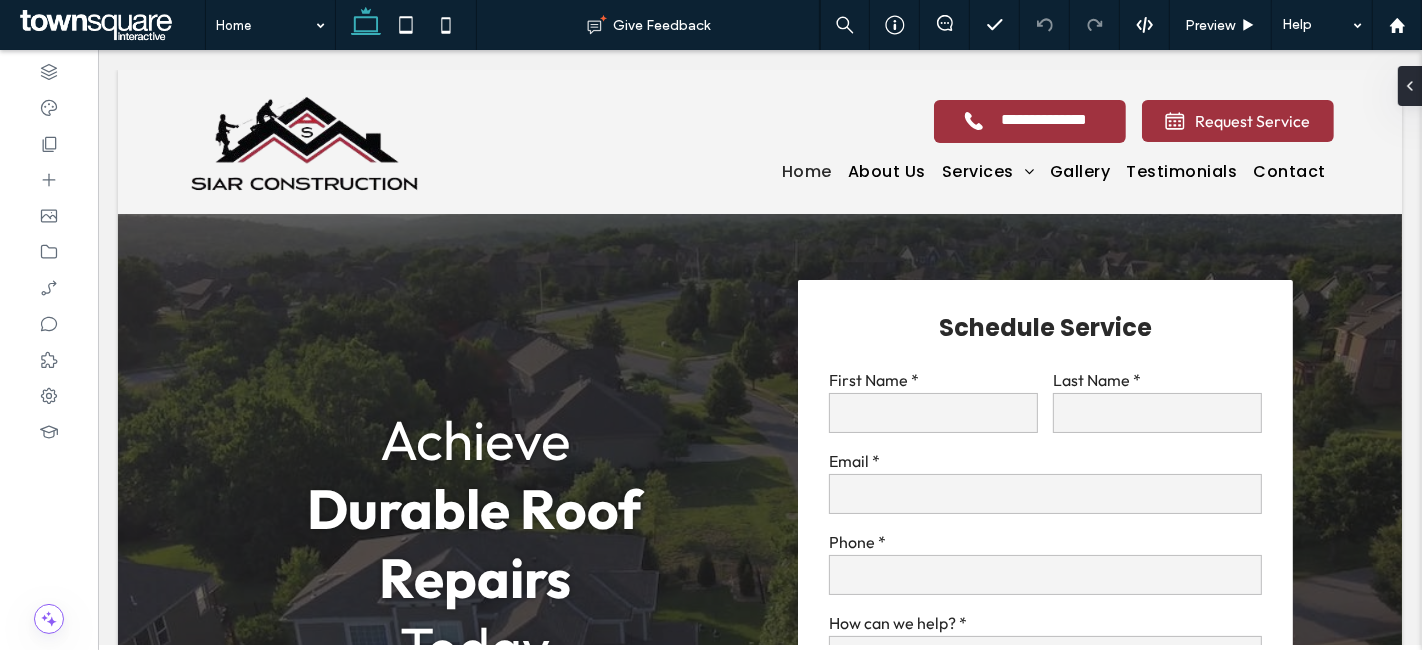 scroll, scrollTop: 0, scrollLeft: 0, axis: both 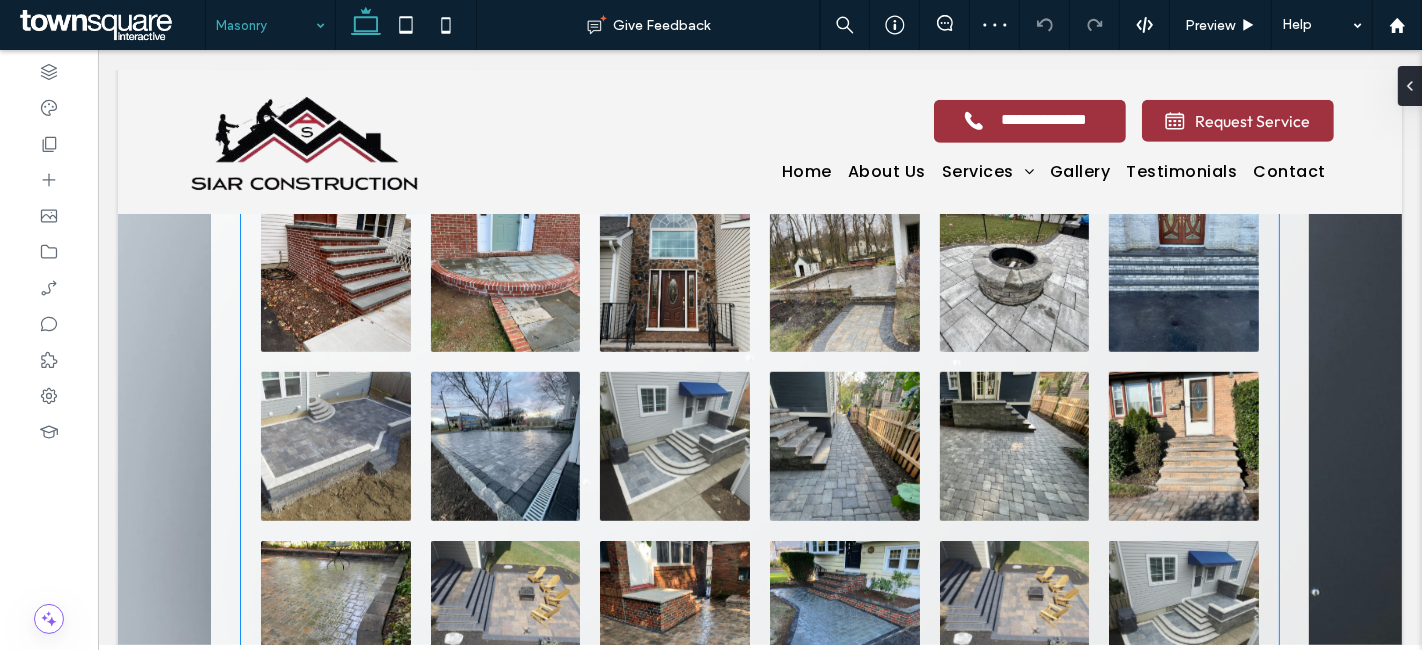 click at bounding box center (1183, 447) 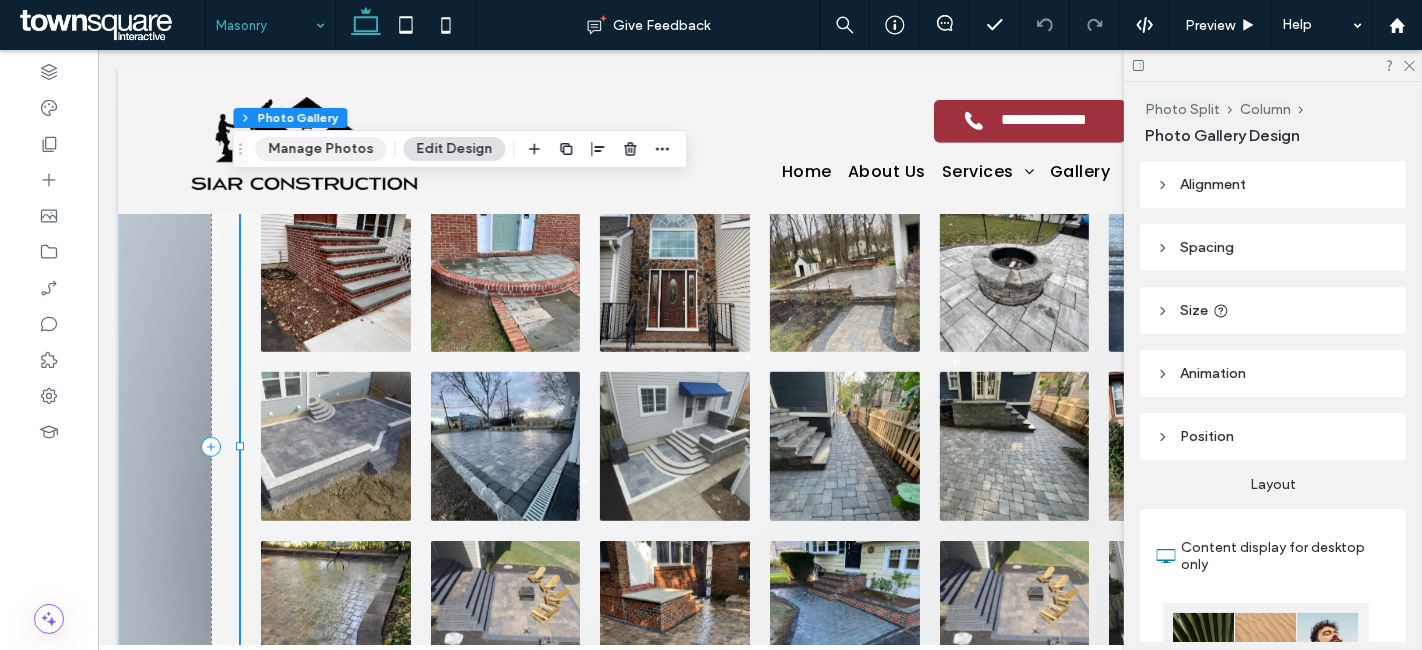 drag, startPoint x: 334, startPoint y: 142, endPoint x: 570, endPoint y: 317, distance: 293.80435 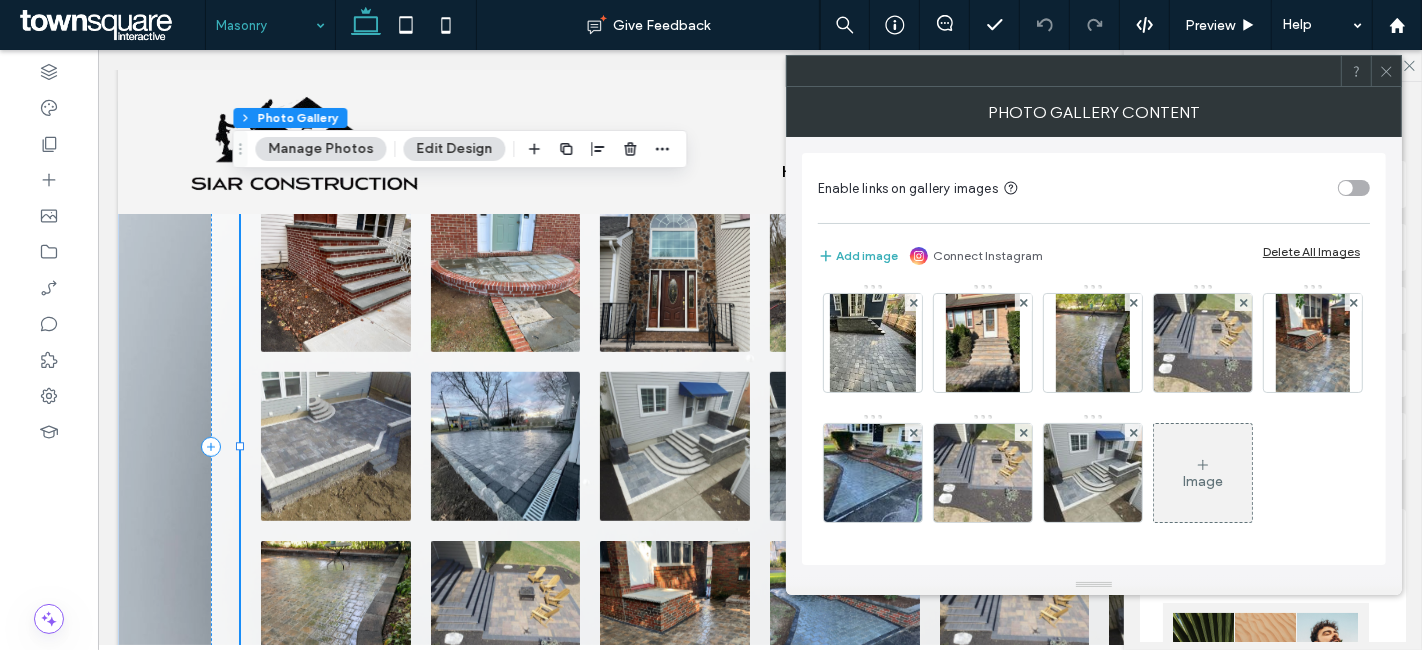 scroll, scrollTop: 391, scrollLeft: 0, axis: vertical 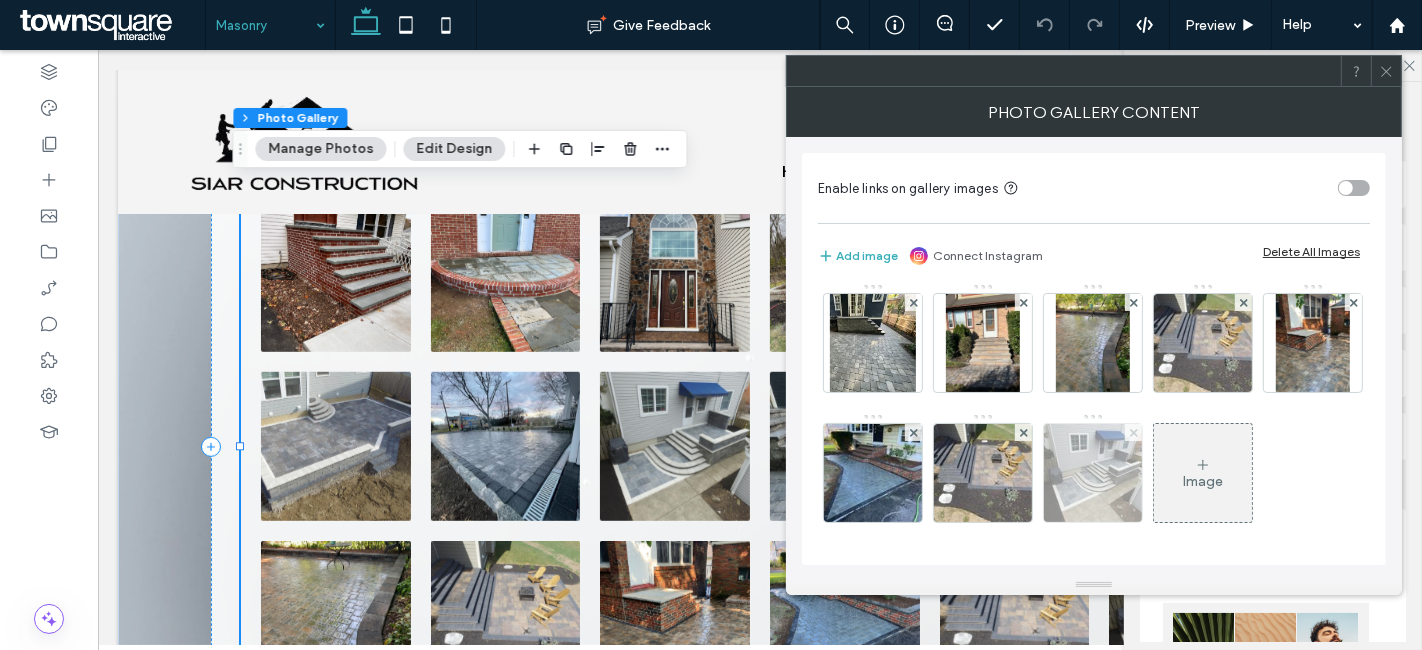 click 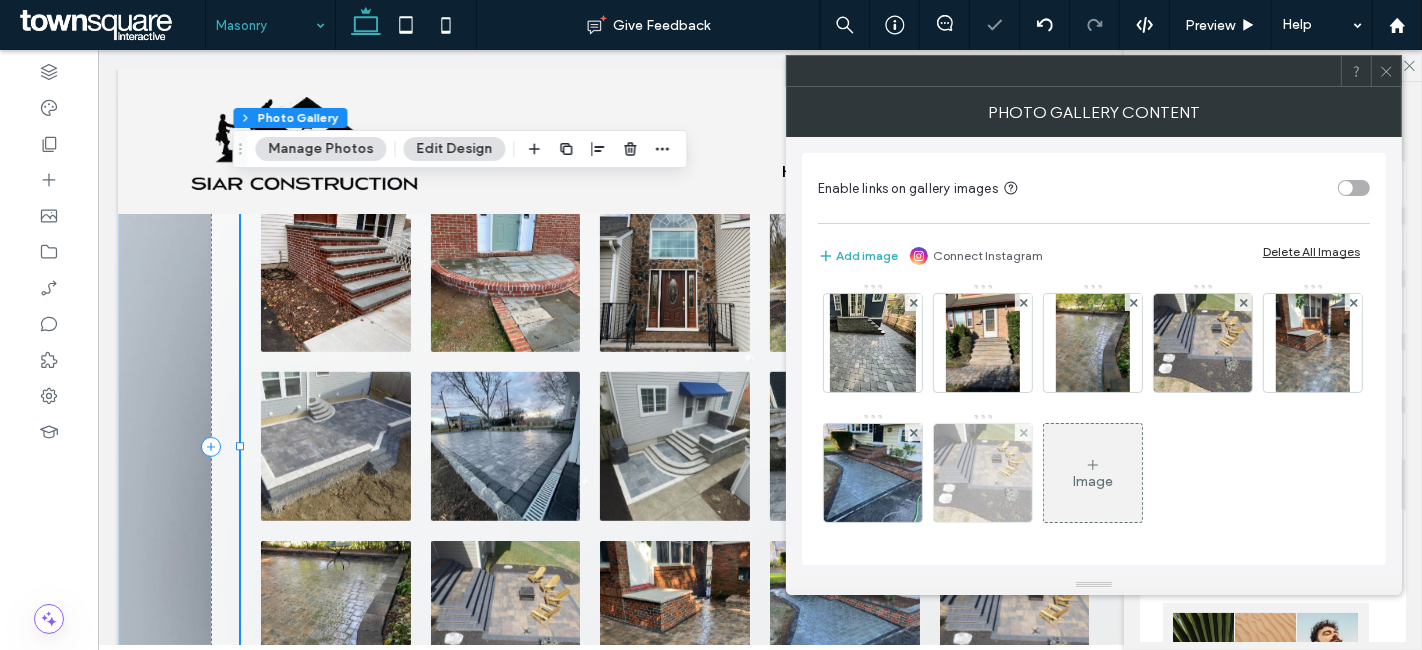 click at bounding box center [1023, 432] 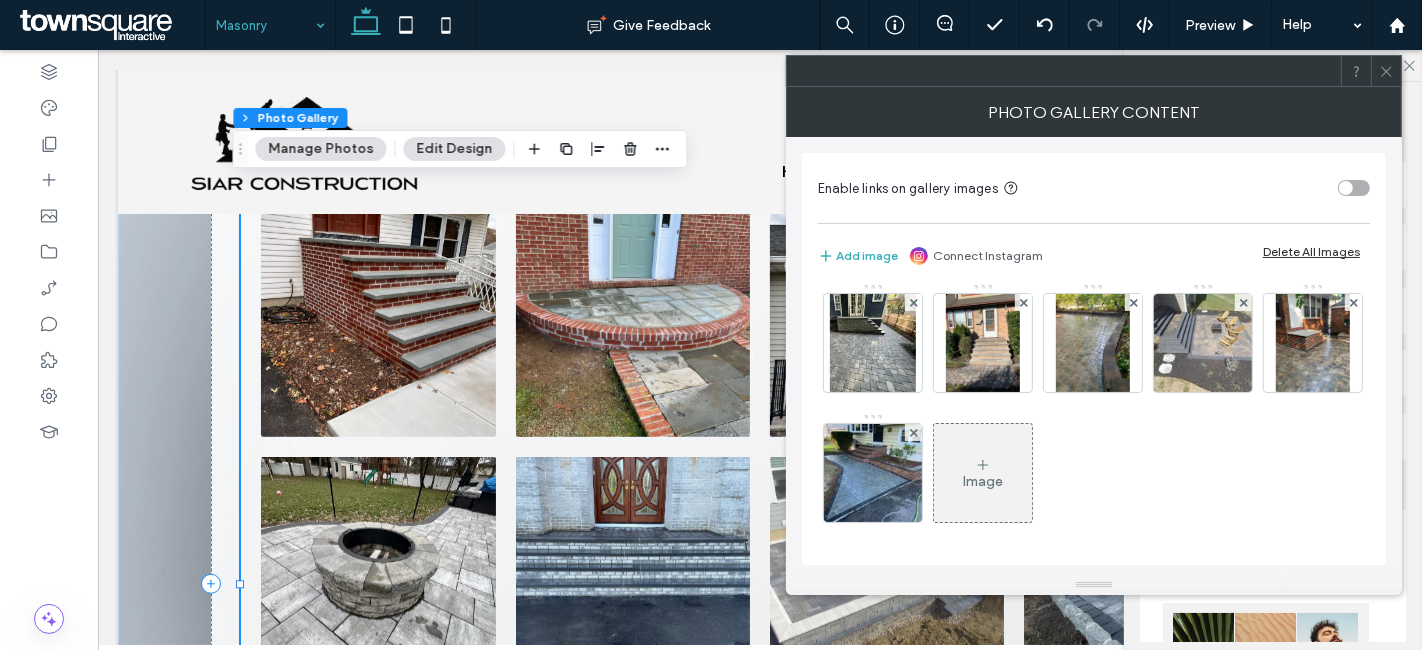 scroll, scrollTop: 333, scrollLeft: 0, axis: vertical 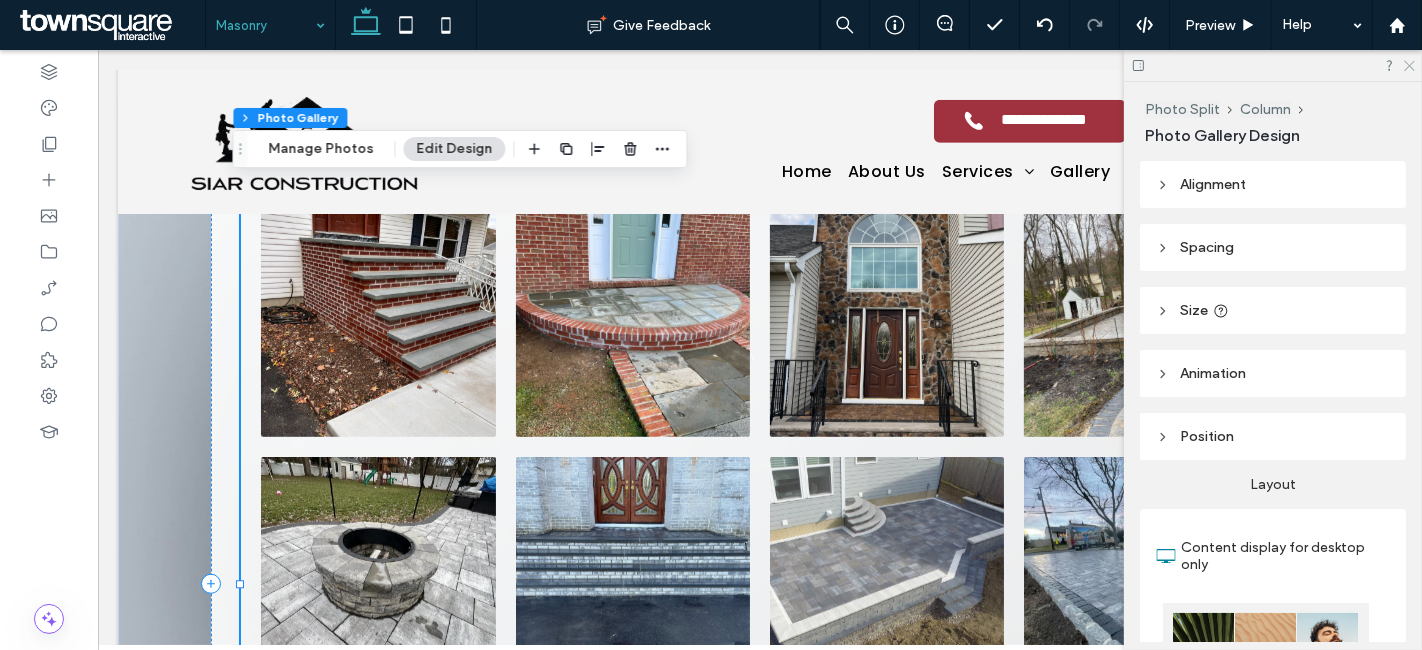 click 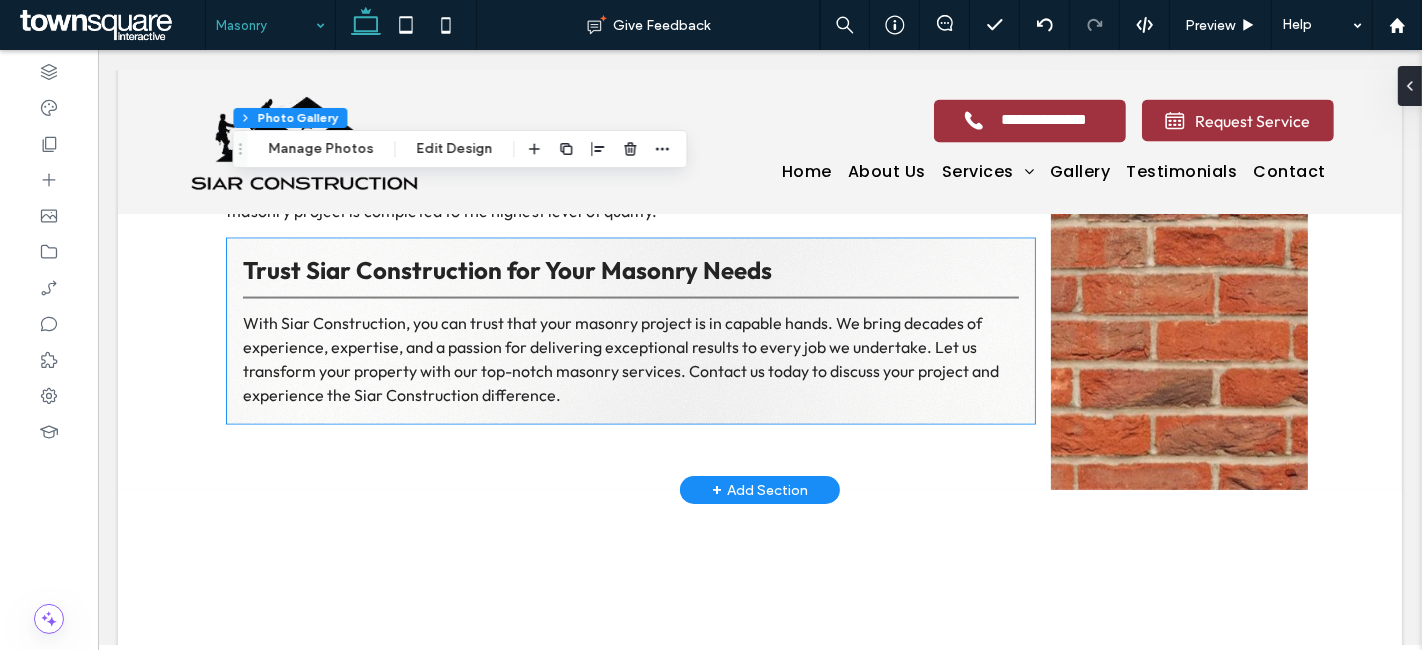 scroll, scrollTop: 2777, scrollLeft: 0, axis: vertical 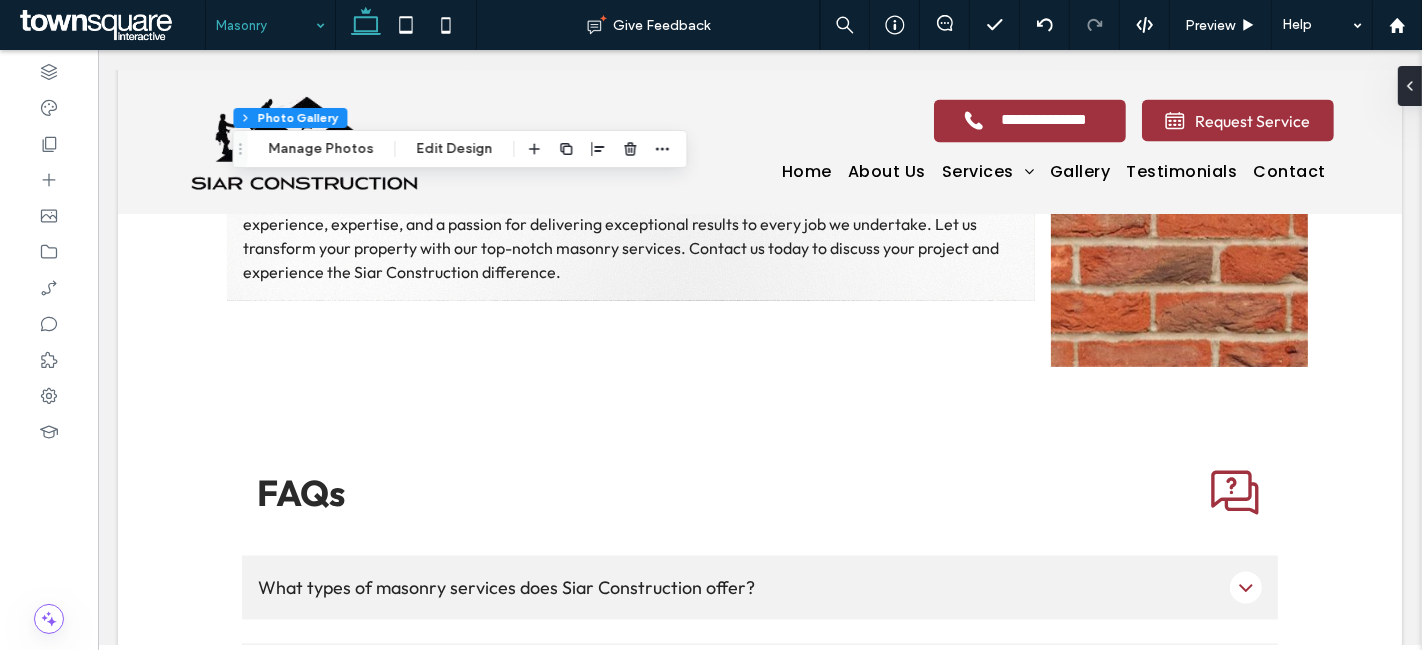 drag, startPoint x: 239, startPoint y: 28, endPoint x: 246, endPoint y: 37, distance: 11.401754 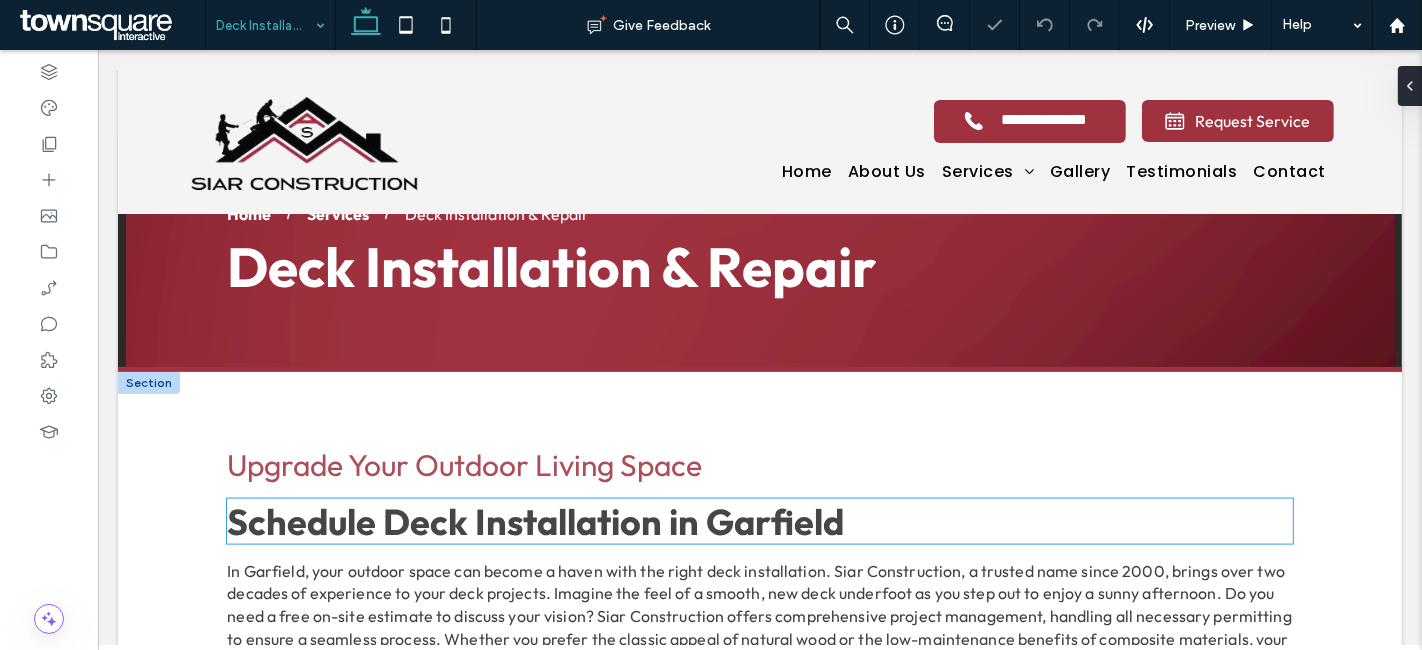 scroll, scrollTop: 111, scrollLeft: 0, axis: vertical 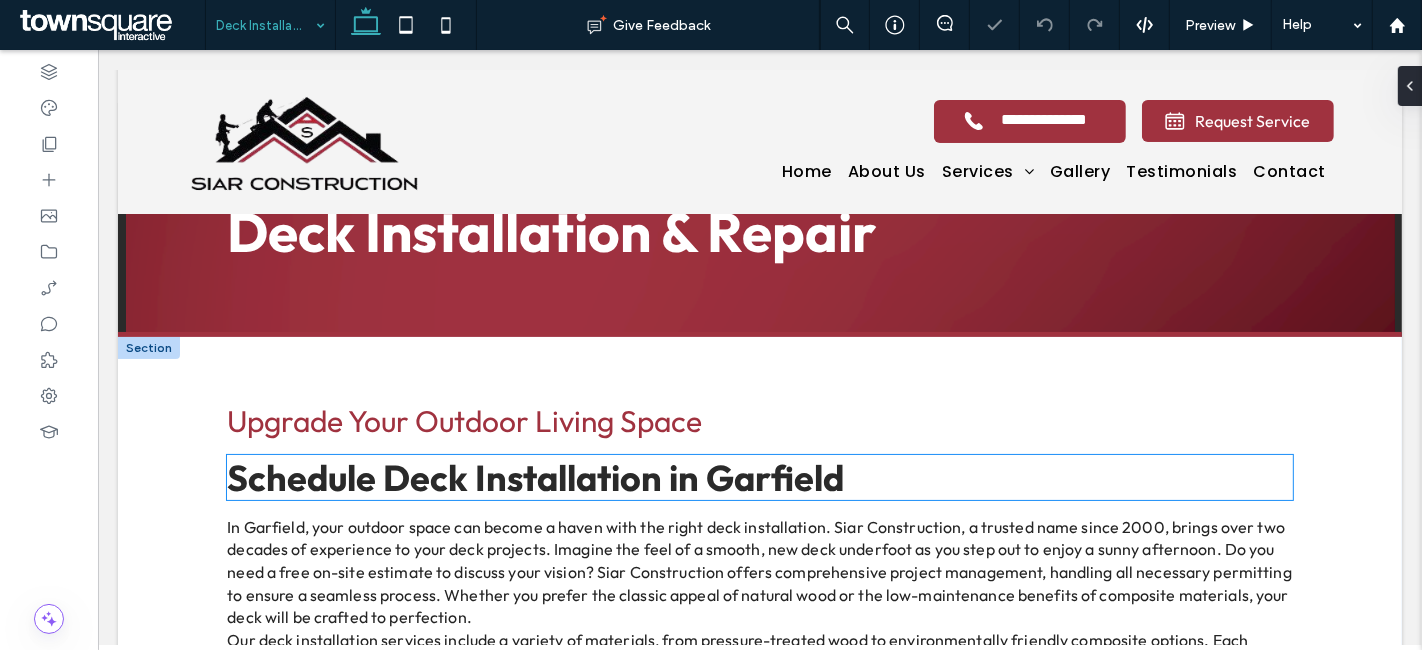 click on "Schedule Deck Installation in Garfield" at bounding box center [534, 477] 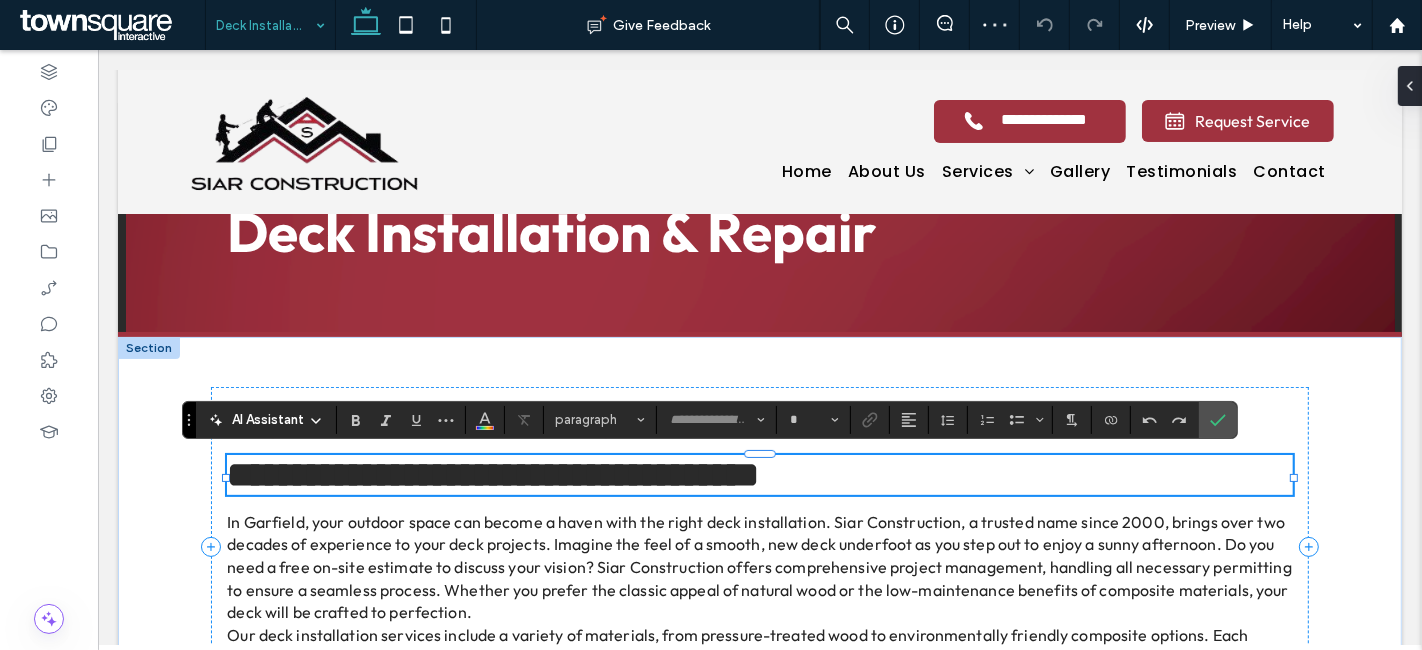 type on "******" 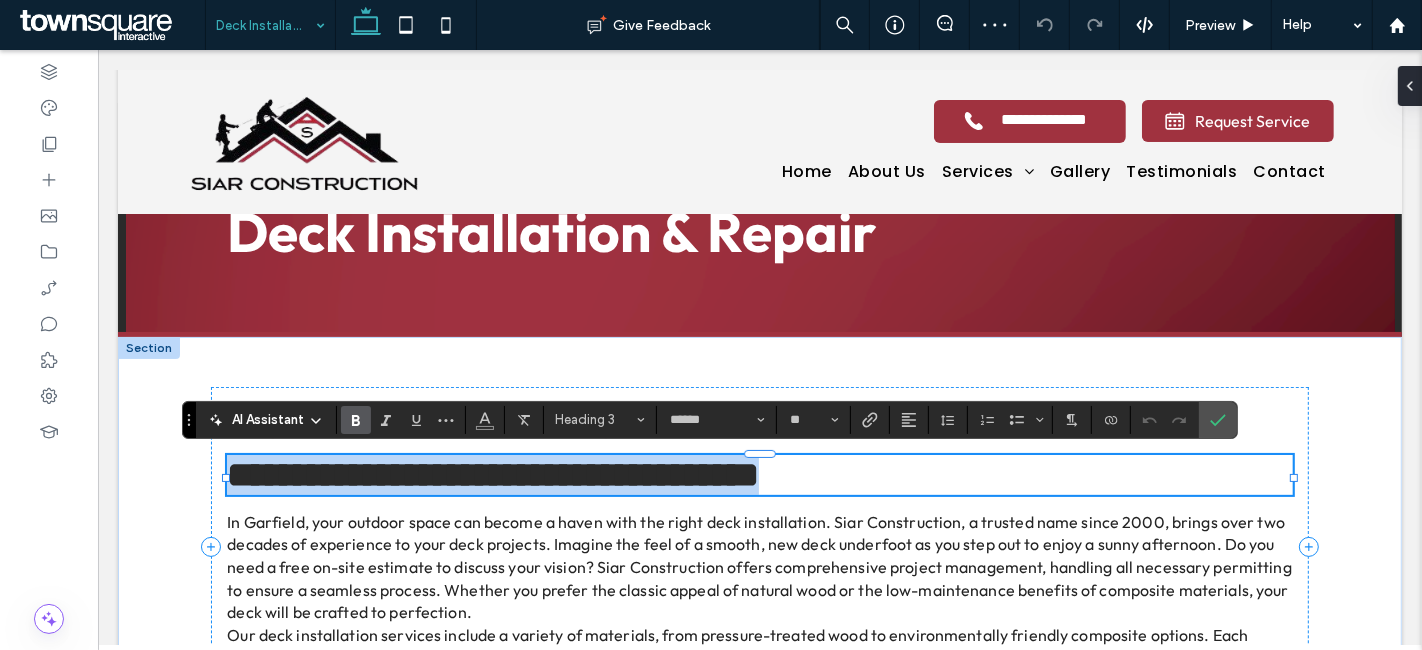 click on "**********" at bounding box center (492, 475) 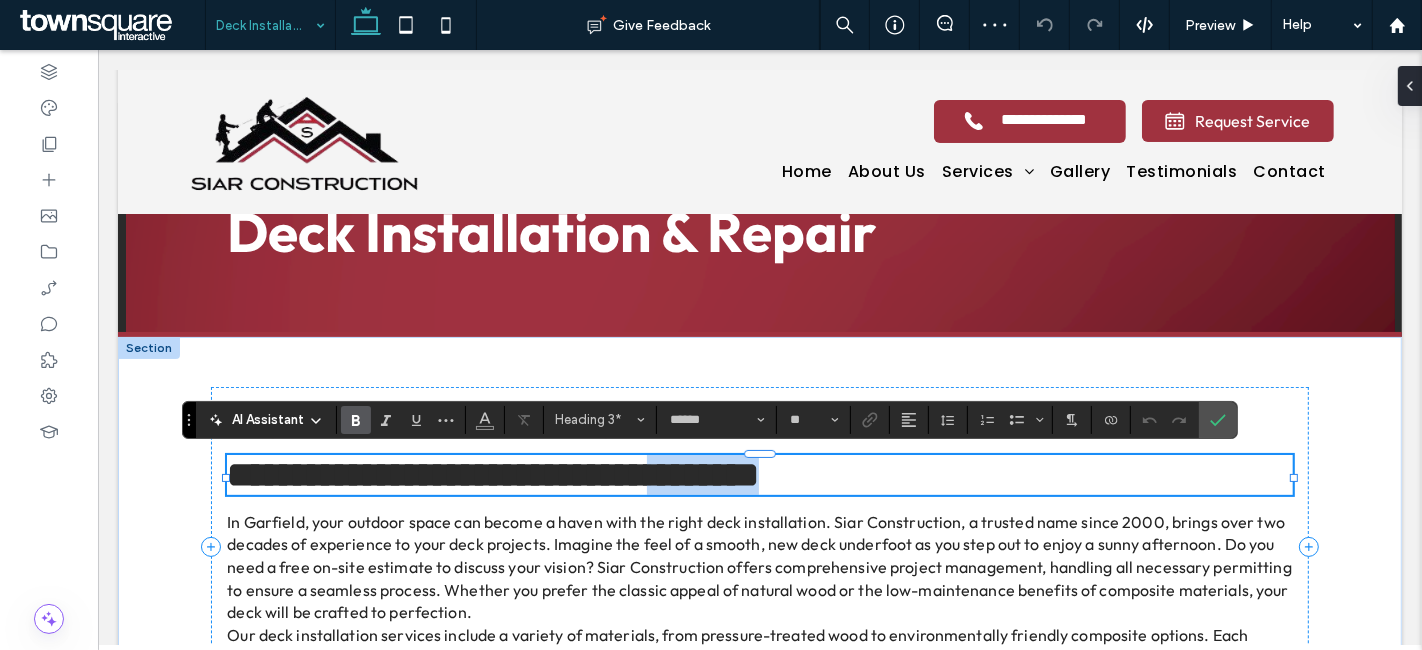 click on "**********" at bounding box center (492, 475) 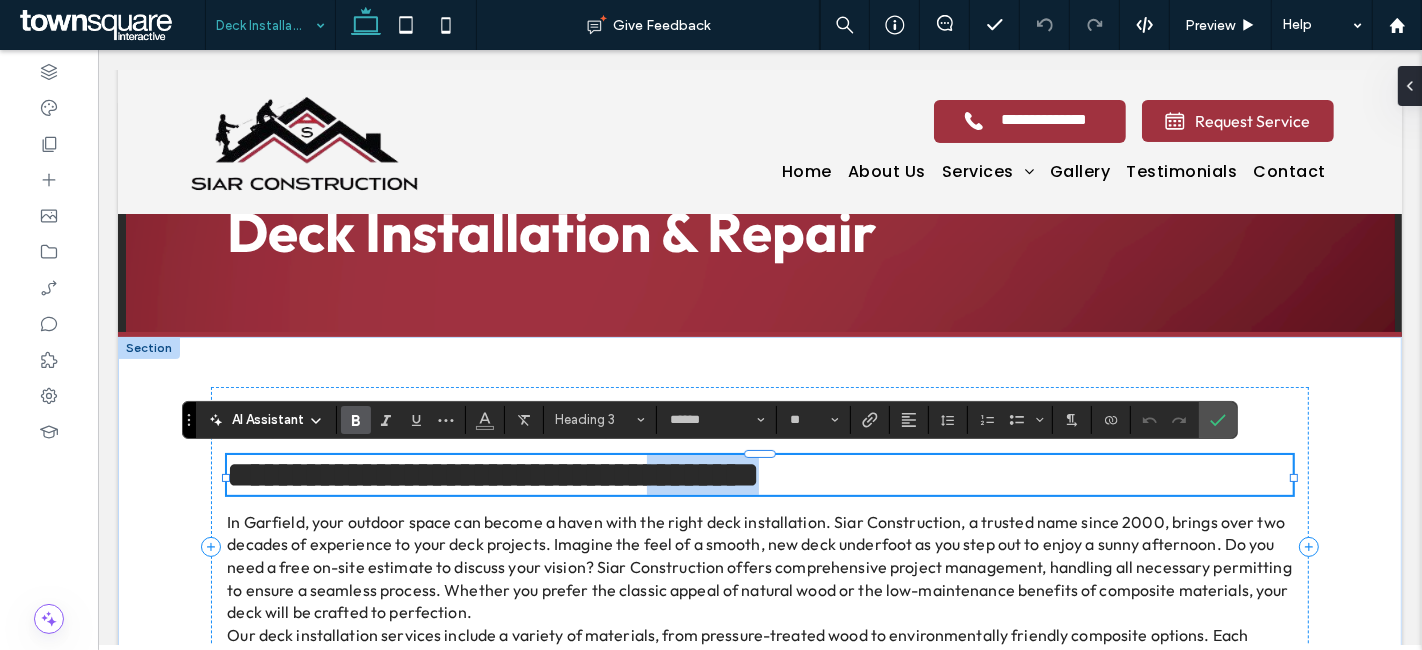 type on "**" 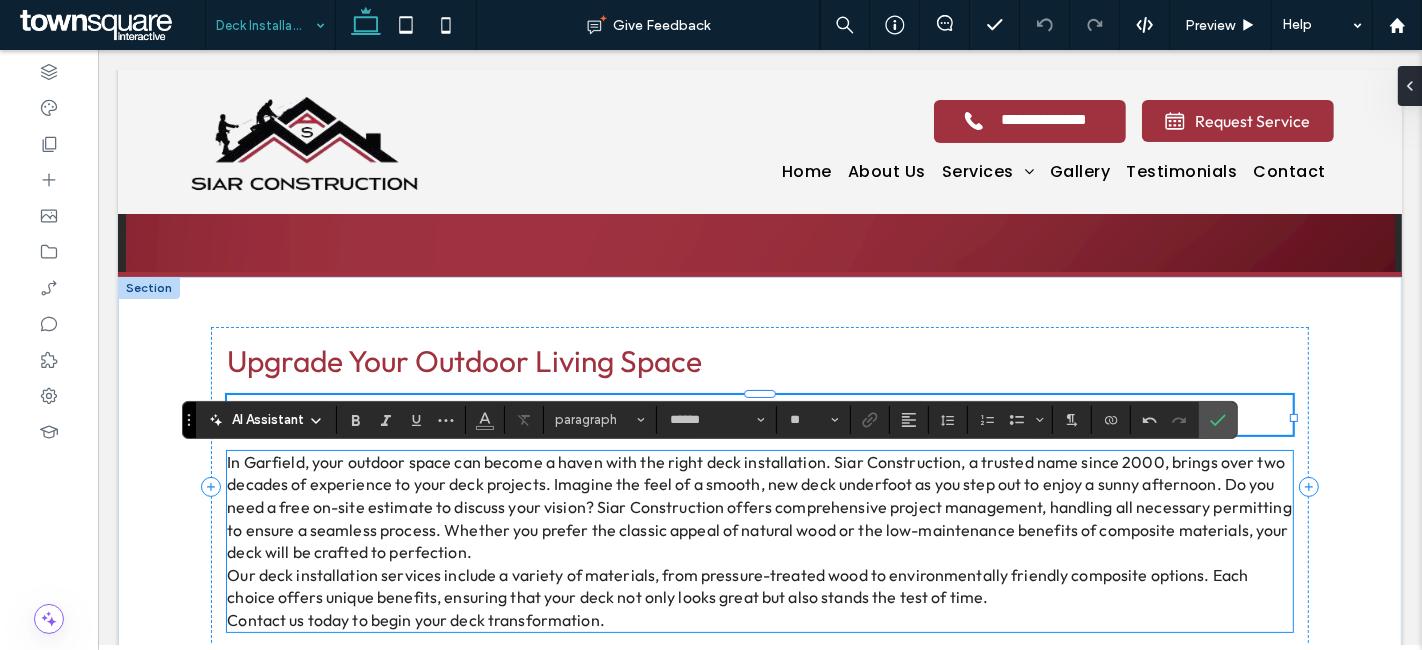 scroll, scrollTop: 222, scrollLeft: 0, axis: vertical 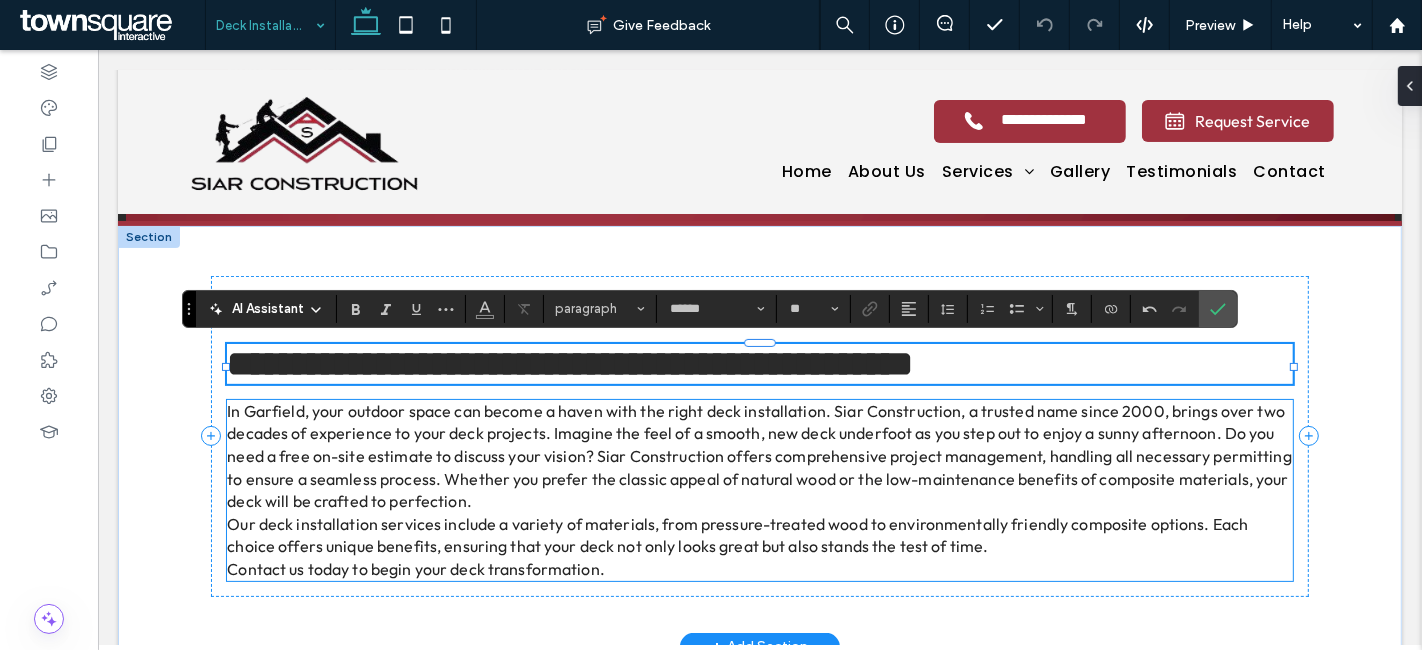 click on "In Garfield, your outdoor space can become a haven with the right deck installation. Siar Construction, a trusted name since 2000, brings over two decades of experience to your deck projects. Imagine the feel of a smooth, new deck underfoot as you step out to enjoy a sunny afternoon. Do you need a free on-site estimate to discuss your vision? Siar Construction offers comprehensive project management, handling all necessary permitting to ensure a seamless process. Whether you prefer the classic appeal of natural wood or the low-maintenance benefits of composite materials, your deck will be crafted to perfection." at bounding box center [758, 456] 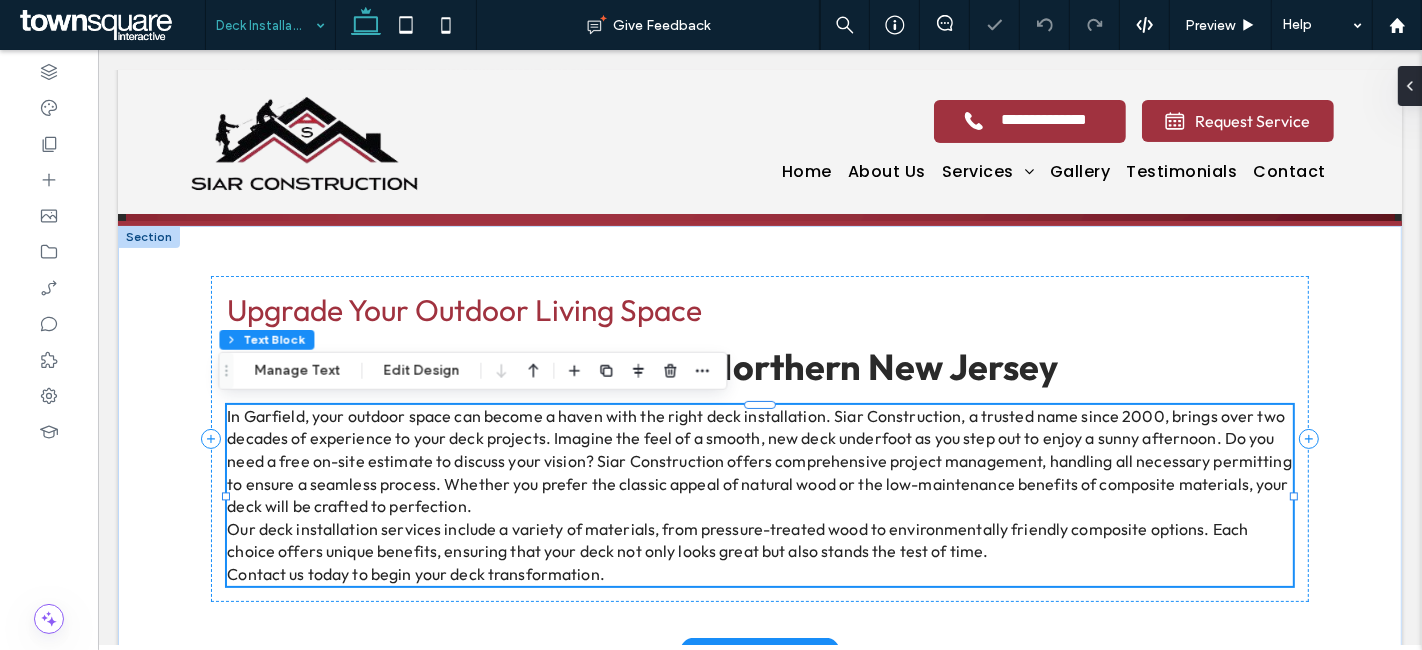 click on "In Garfield, your outdoor space can become a haven with the right deck installation. Siar Construction, a trusted name since 2000, brings over two decades of experience to your deck projects. Imagine the feel of a smooth, new deck underfoot as you step out to enjoy a sunny afternoon. Do you need a free on-site estimate to discuss your vision? Siar Construction offers comprehensive project management, handling all necessary permitting to ensure a seamless process. Whether you prefer the classic appeal of natural wood or the low-maintenance benefits of composite materials, your deck will be crafted to perfection. Our deck installation services include a variety of materials, from pressure-treated wood to environmentally friendly composite options. Each choice offers unique benefits, ensuring that your deck not only looks great but also stands the test of time. Contact us today to begin your deck transformation." at bounding box center (758, 495) 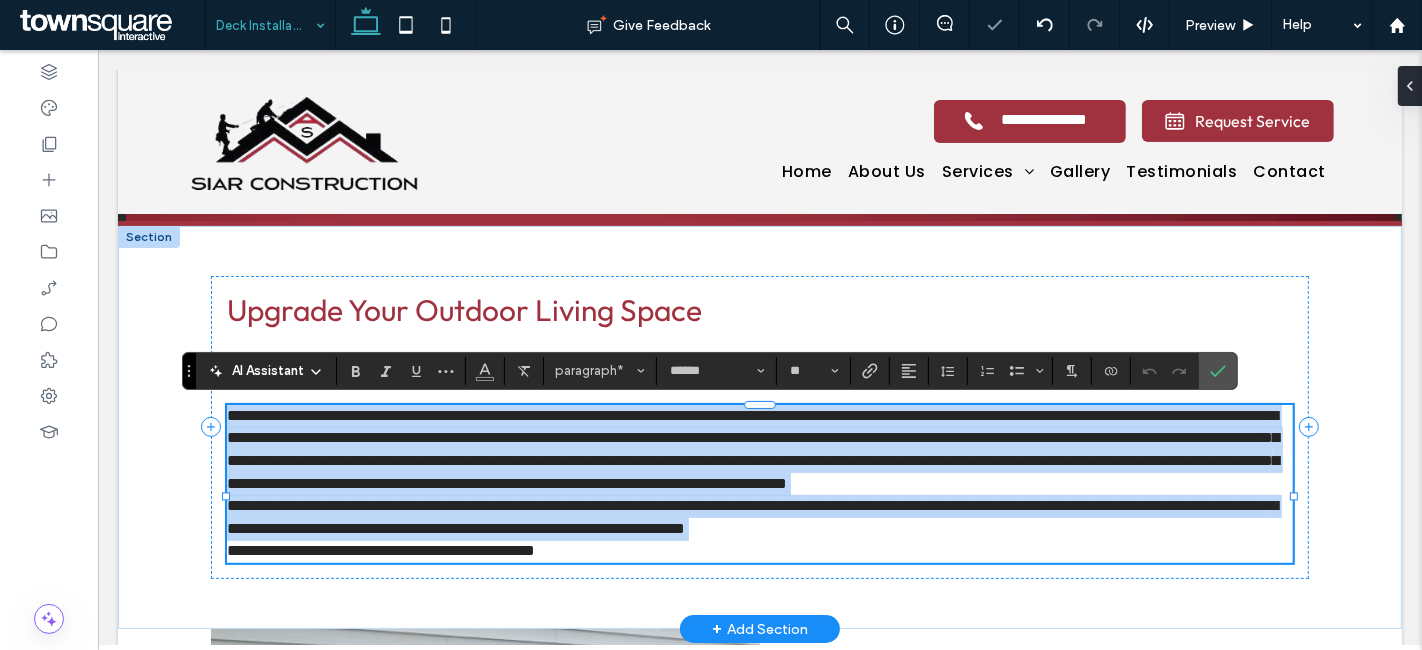 click on "**********" at bounding box center [752, 449] 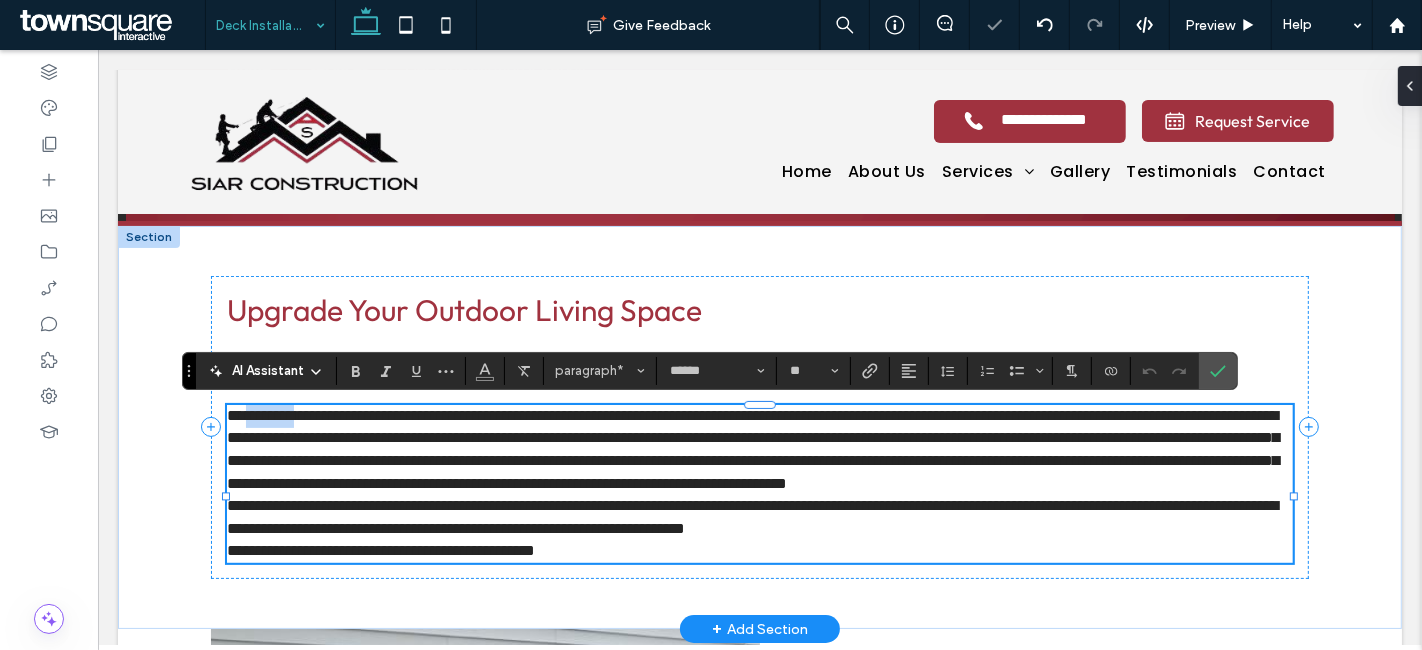 click on "**********" at bounding box center (752, 449) 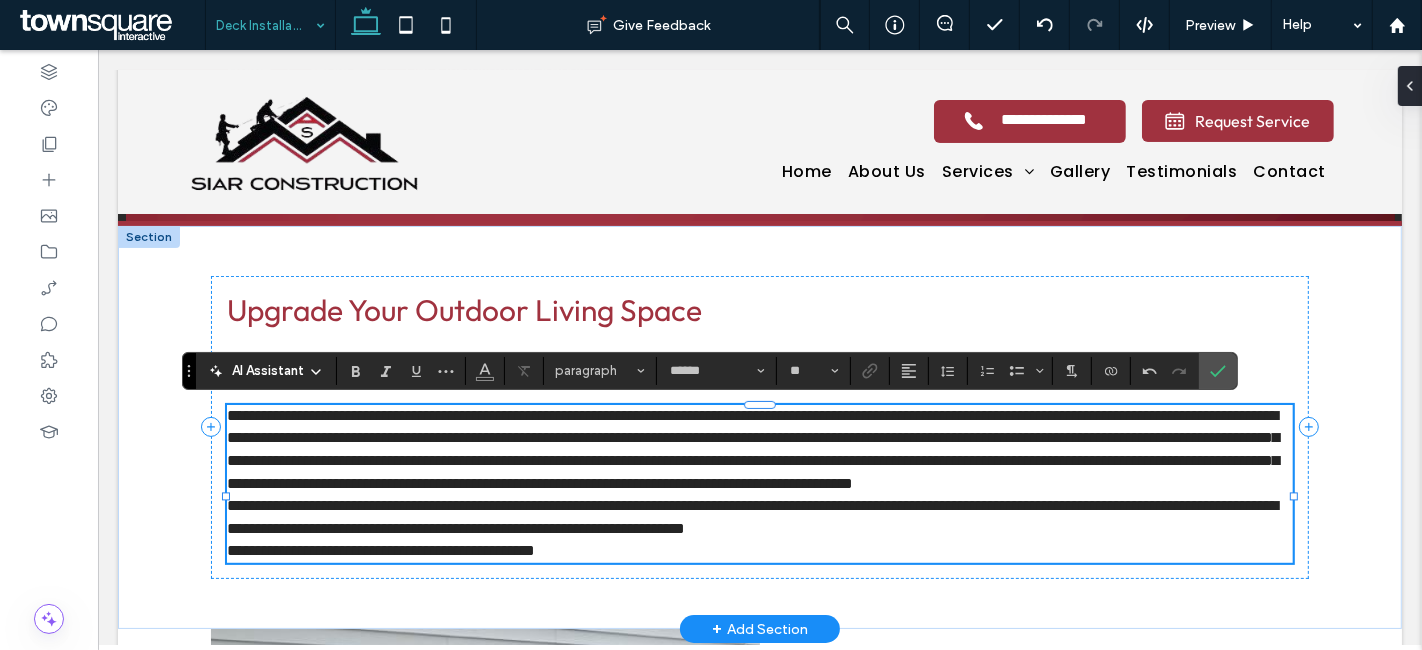 click at bounding box center (225, 496) 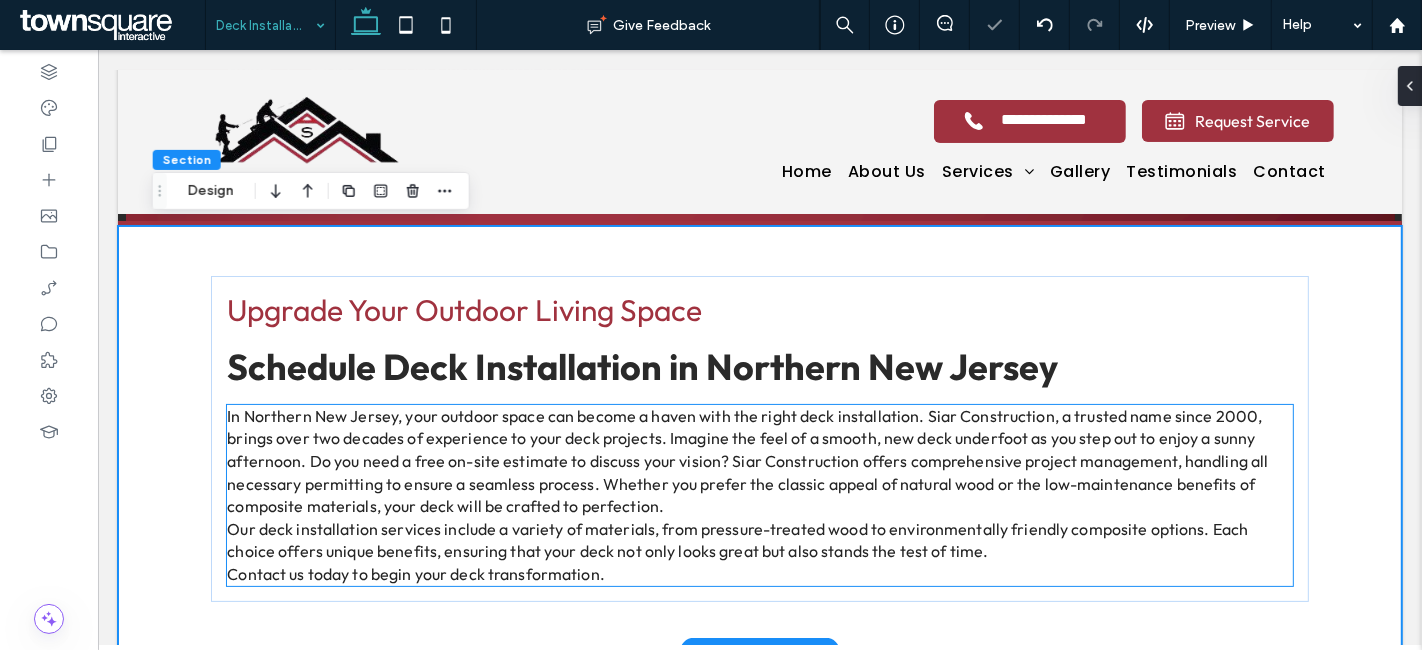 click on "Our deck installation services include a variety of materials, from pressure-treated wood to environmentally friendly composite options. Each choice offers unique benefits, ensuring that your deck not only looks great but also stands the test of time." at bounding box center (736, 540) 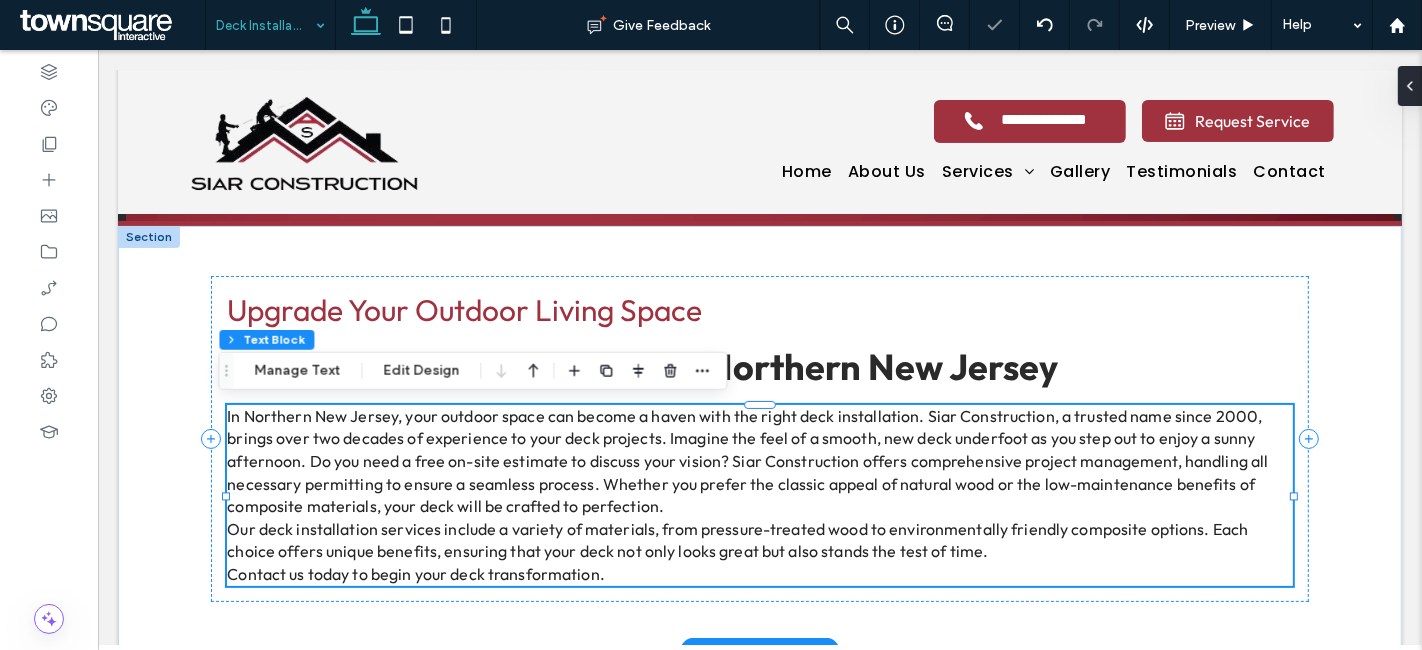 click on "In Northern New Jersey, your outdoor space can become a haven with the right deck installation. Siar Construction, a trusted name since 2000, brings over two decades of experience to your deck projects. Imagine the feel of a smooth, new deck underfoot as you step out to enjoy a sunny afternoon. Do you need a free on-site estimate to discuss your vision? Siar Construction offers comprehensive project management, handling all necessary permitting to ensure a seamless process. Whether you prefer the classic appeal of natural wood or the low-maintenance benefits of composite materials, your deck will be crafted to perfection. Our deck installation services include a variety of materials, from pressure-treated wood to environmentally friendly composite options. Each choice offers unique benefits, ensuring that your deck not only looks great but also stands the test of time. Contact us today to begin your deck transformation." at bounding box center [758, 495] 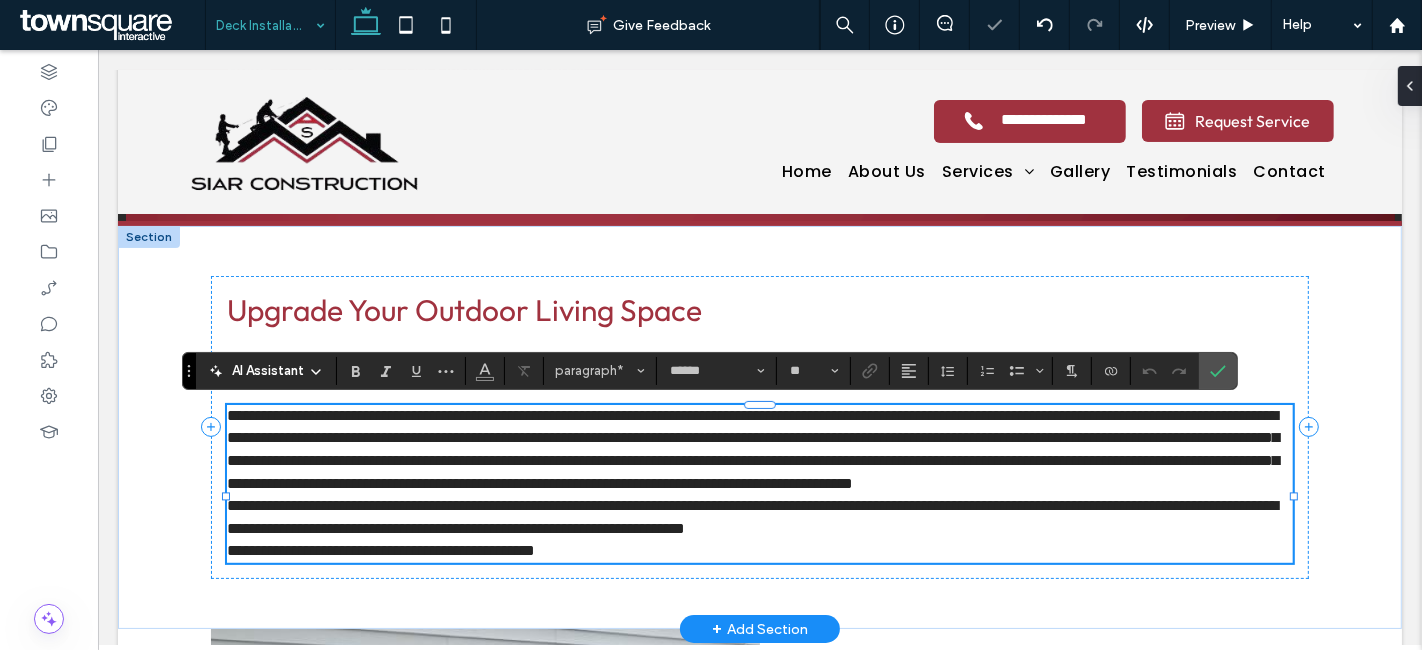 click on "**********" at bounding box center [751, 517] 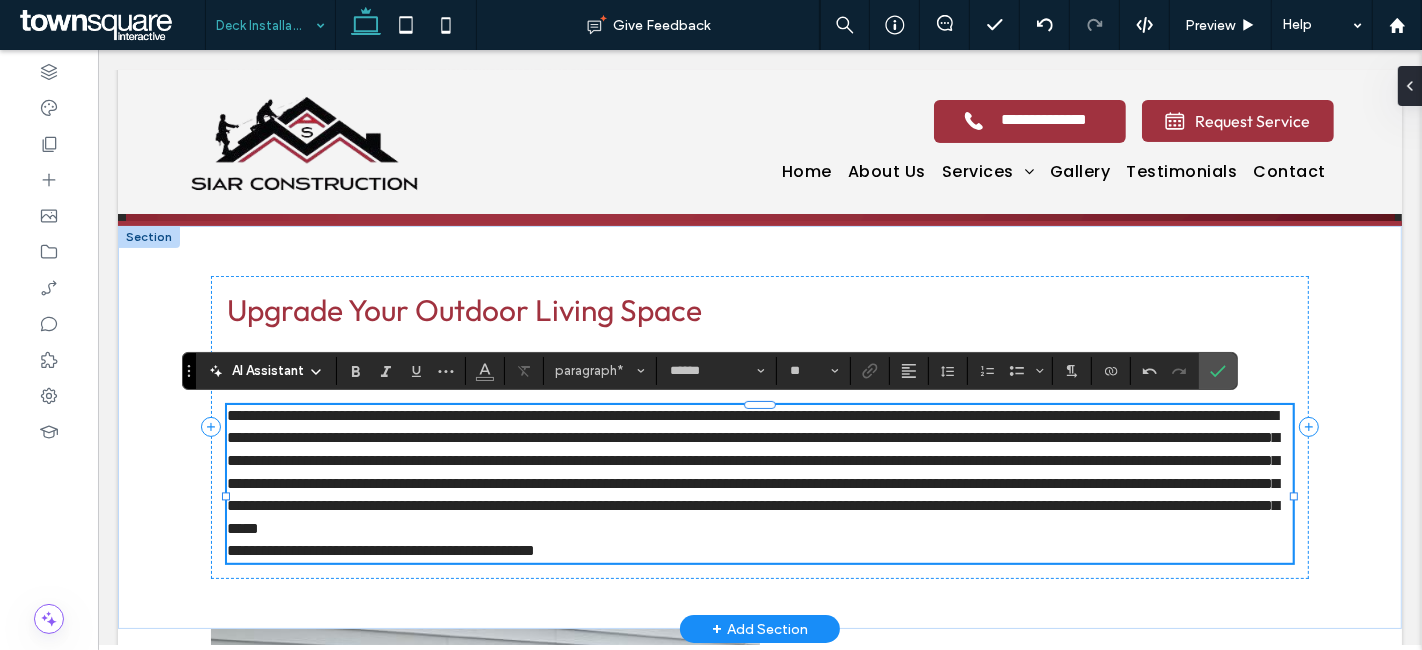 type 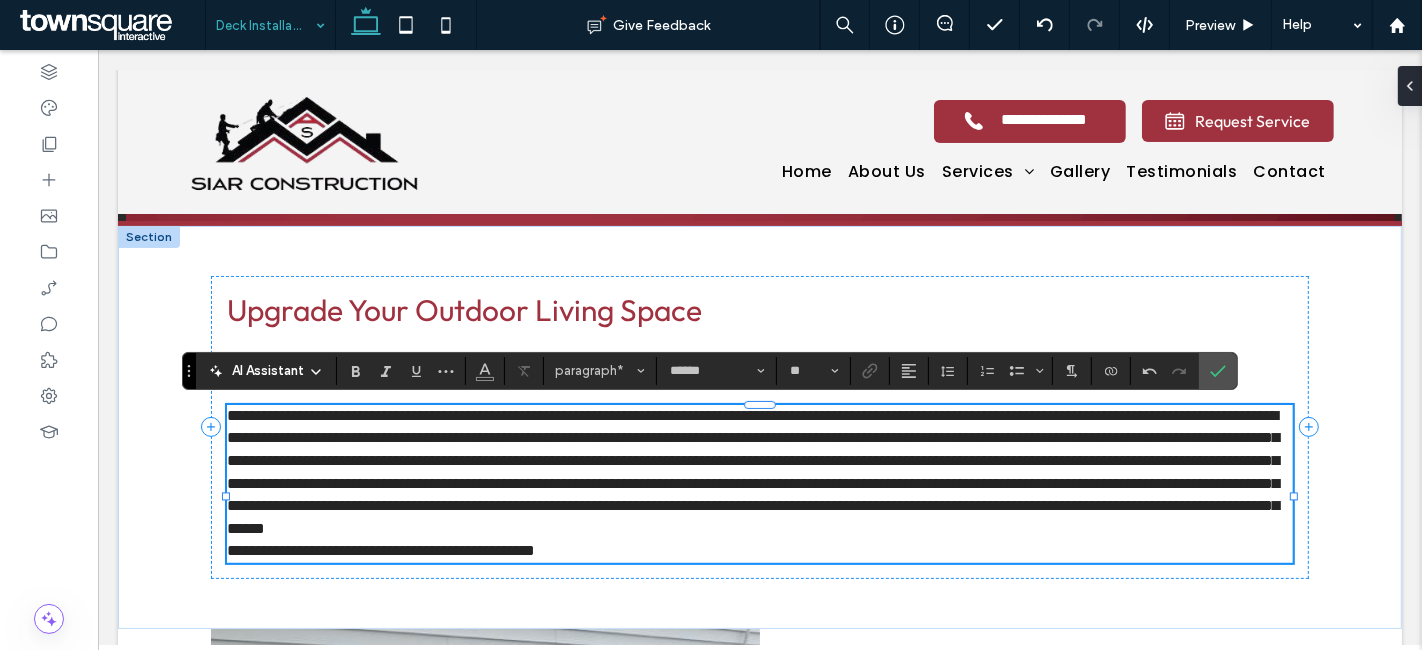 click on "**********" at bounding box center (758, 473) 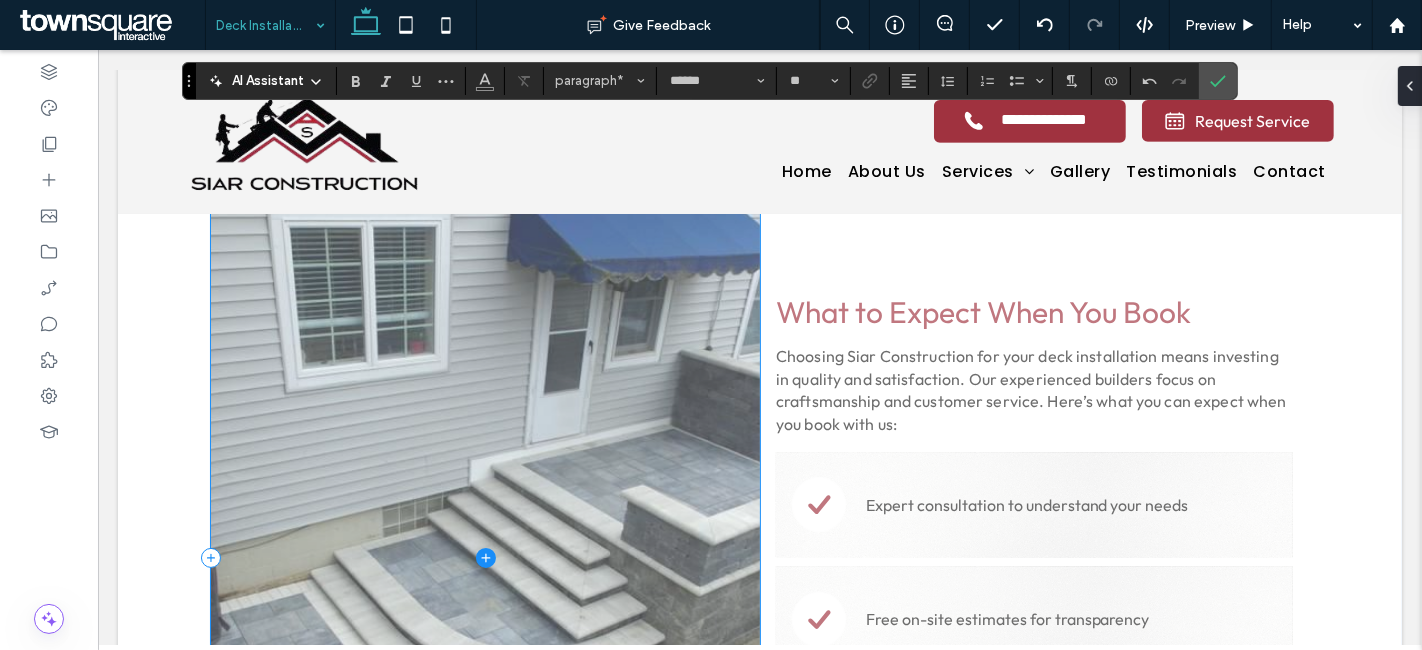 scroll, scrollTop: 777, scrollLeft: 0, axis: vertical 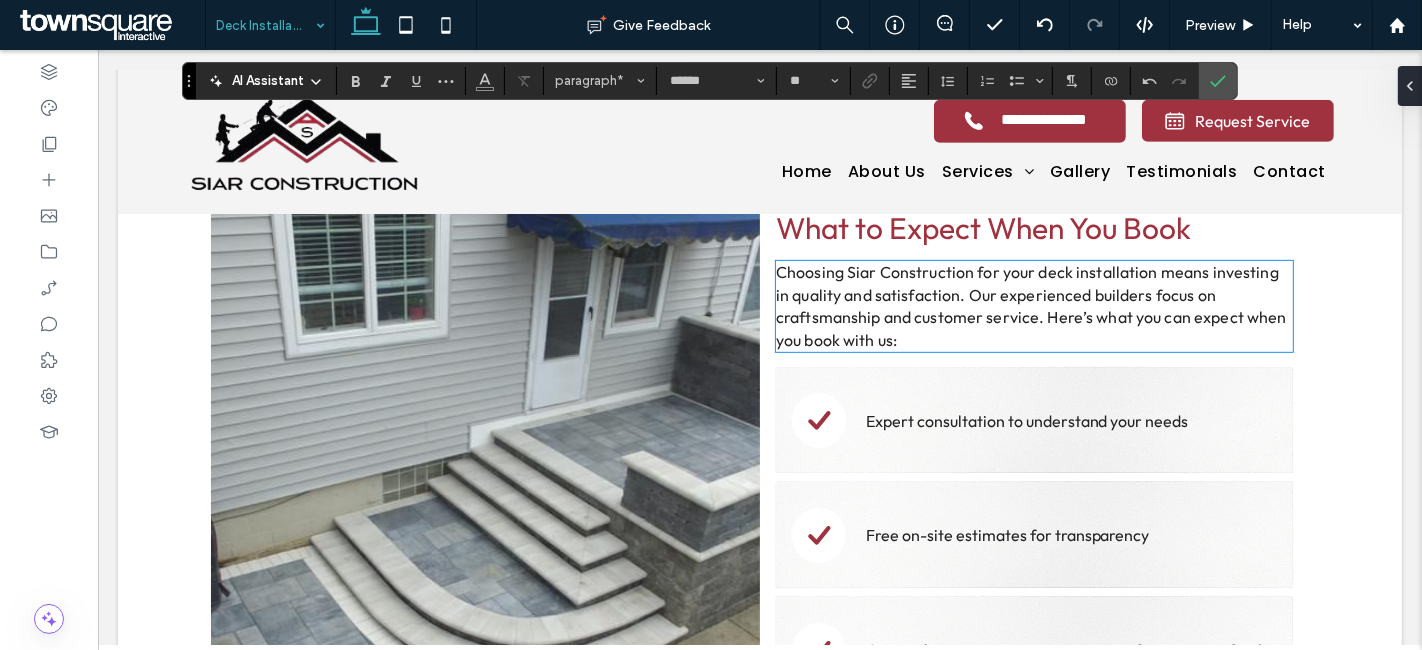 click on "Choosing Siar Construction for your deck installation means investing in quality and satisfaction. Our experienced builders focus on craftsmanship and customer service. Here’s what you can expect when you book with us:" at bounding box center (1030, 306) 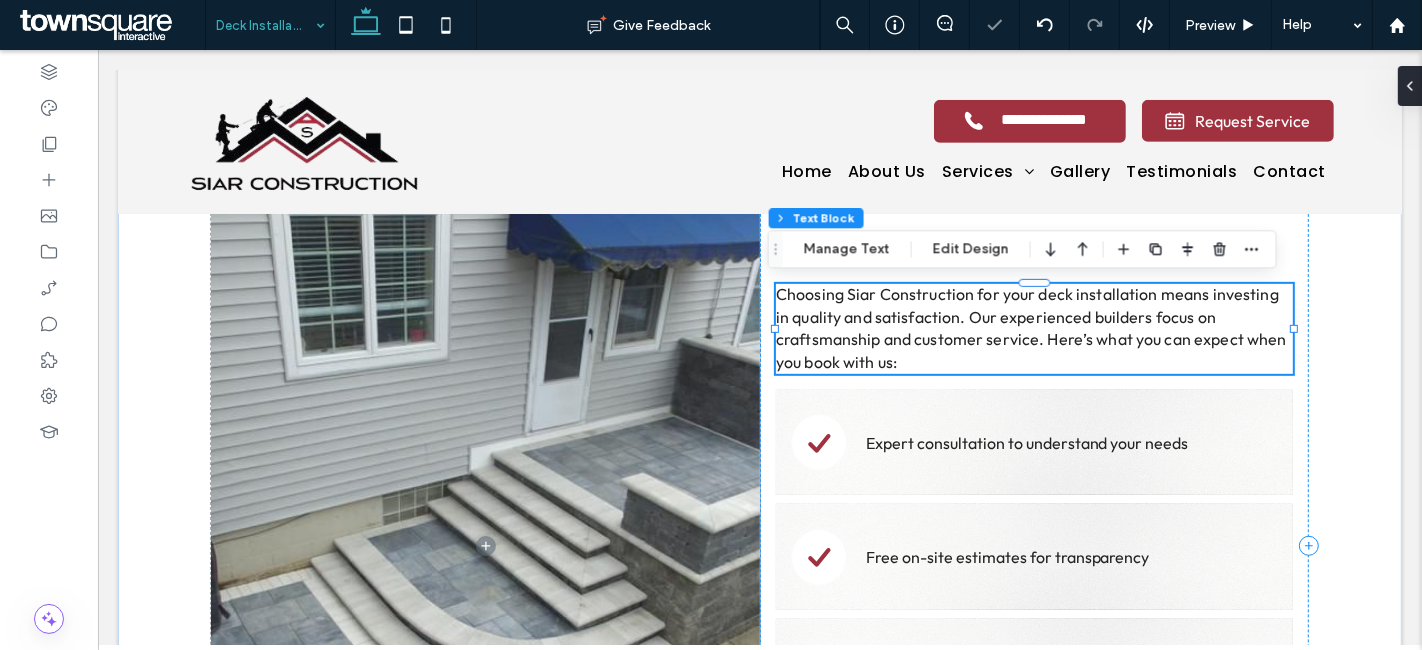 click on "Choosing Siar Construction for your deck installation means investing in quality and satisfaction. Our experienced builders focus on craftsmanship and customer service. Here’s what you can expect when you book with us:" at bounding box center [1030, 329] 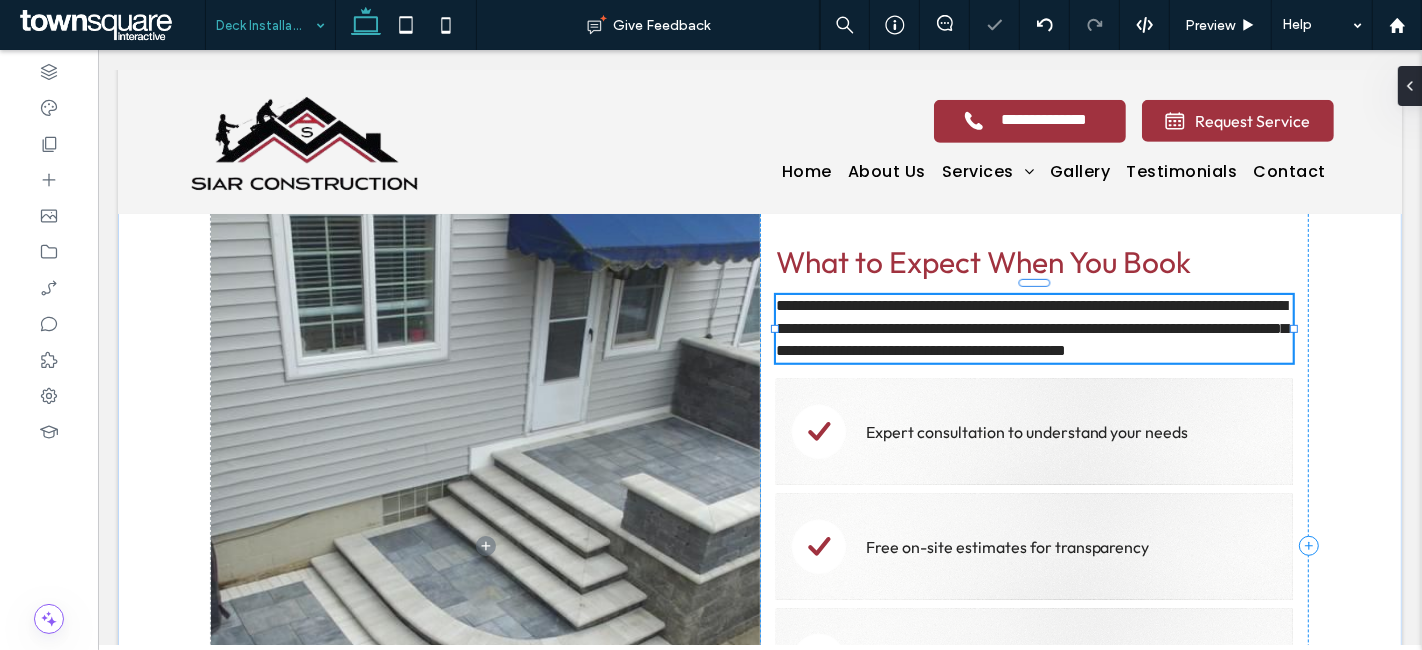 type on "******" 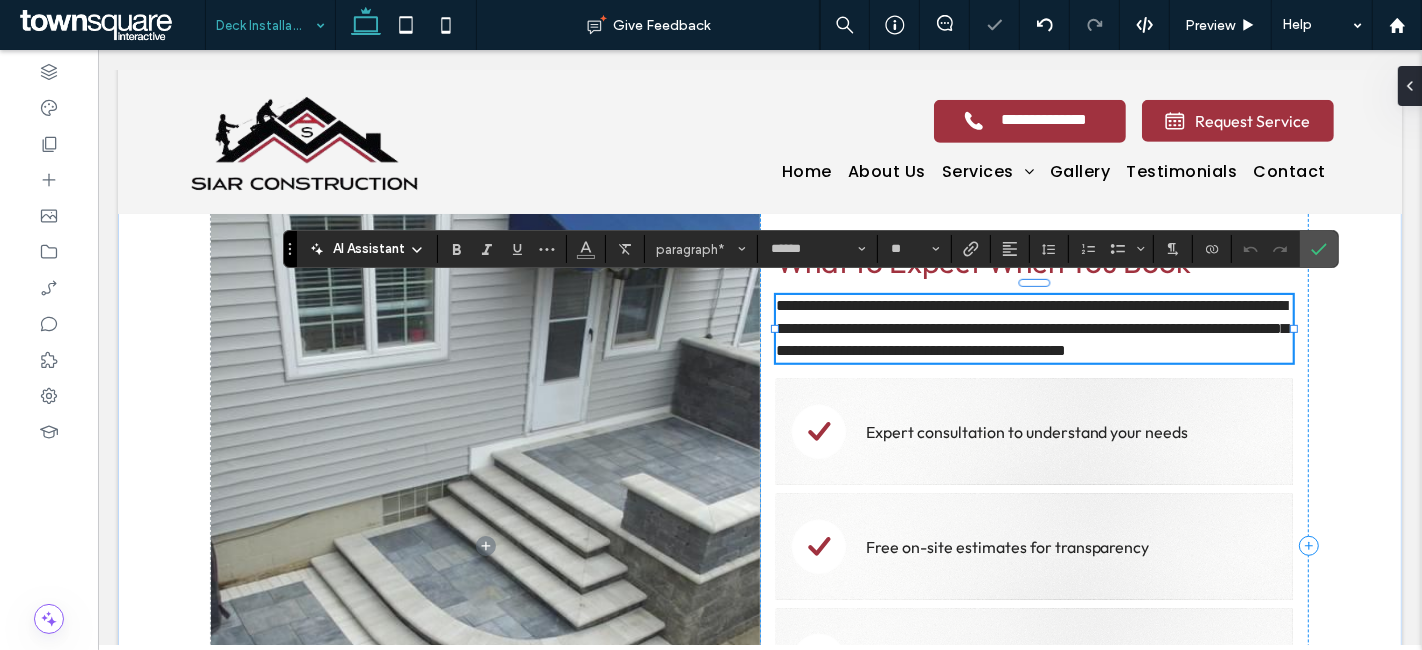 click on "**********" at bounding box center (1031, 328) 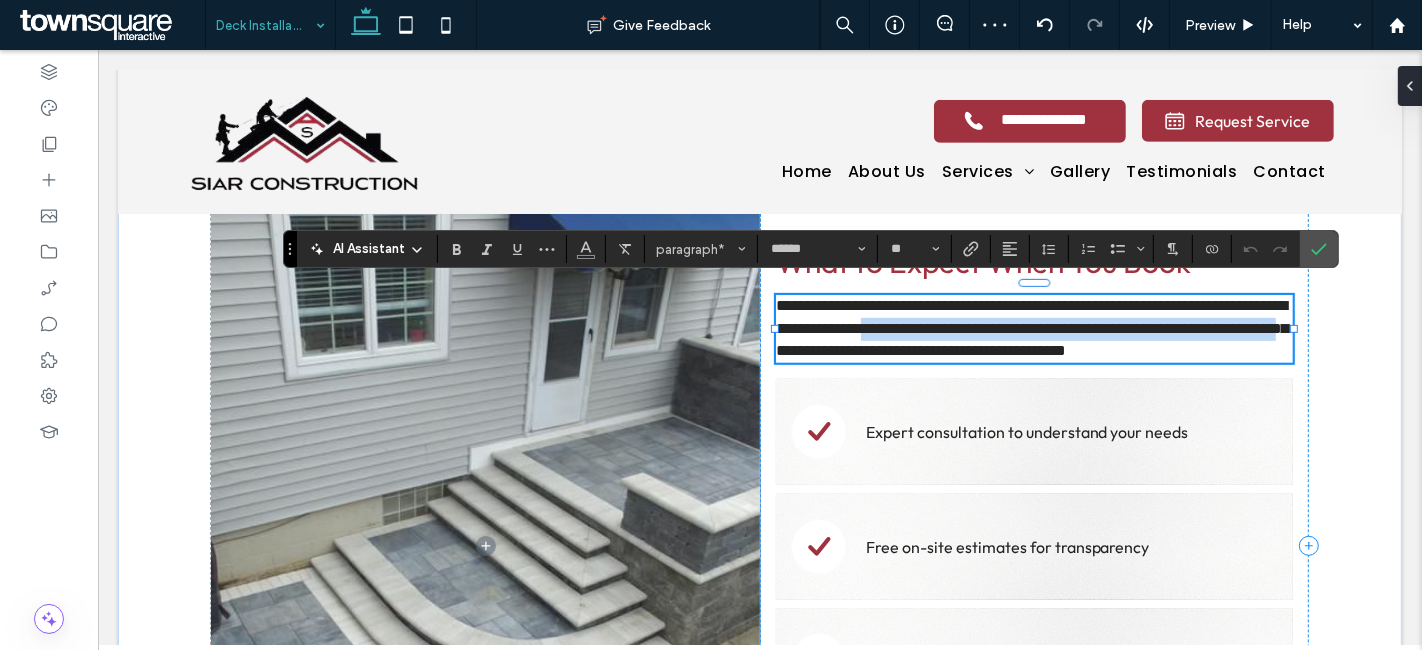 drag, startPoint x: 944, startPoint y: 312, endPoint x: 1030, endPoint y: 350, distance: 94.02127 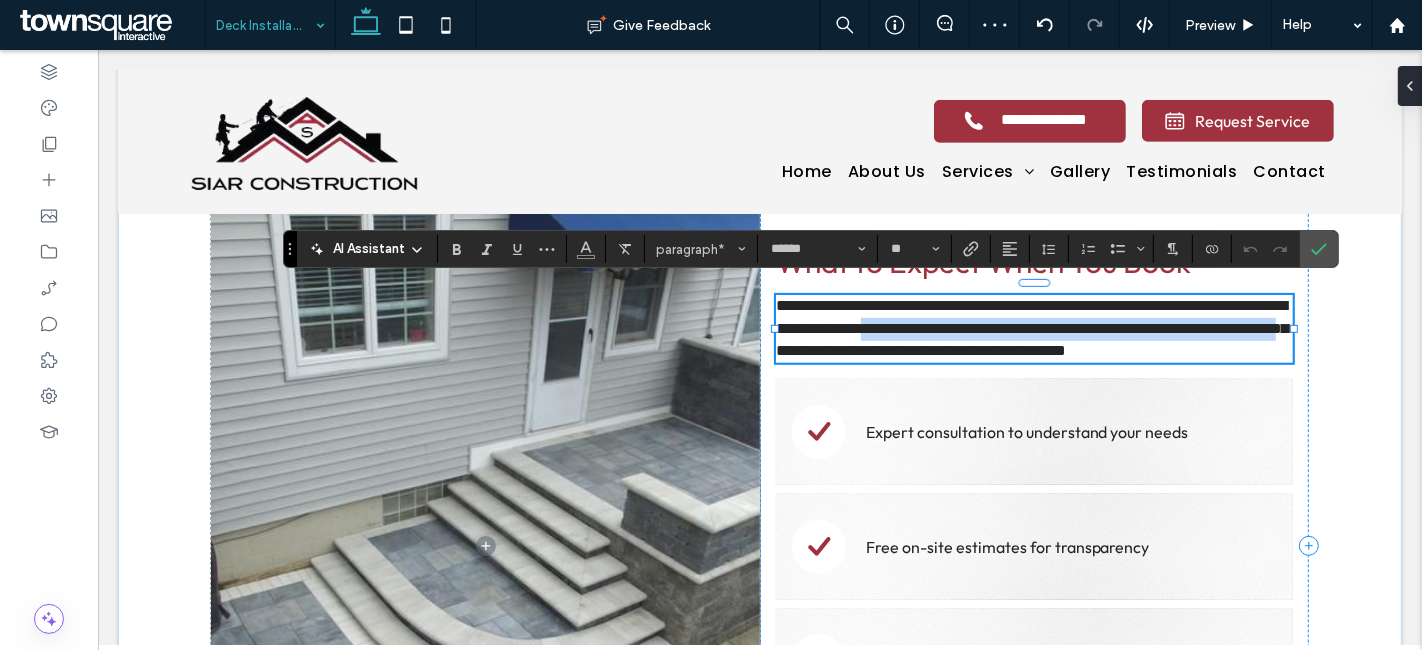 click on "**********" at bounding box center (1031, 328) 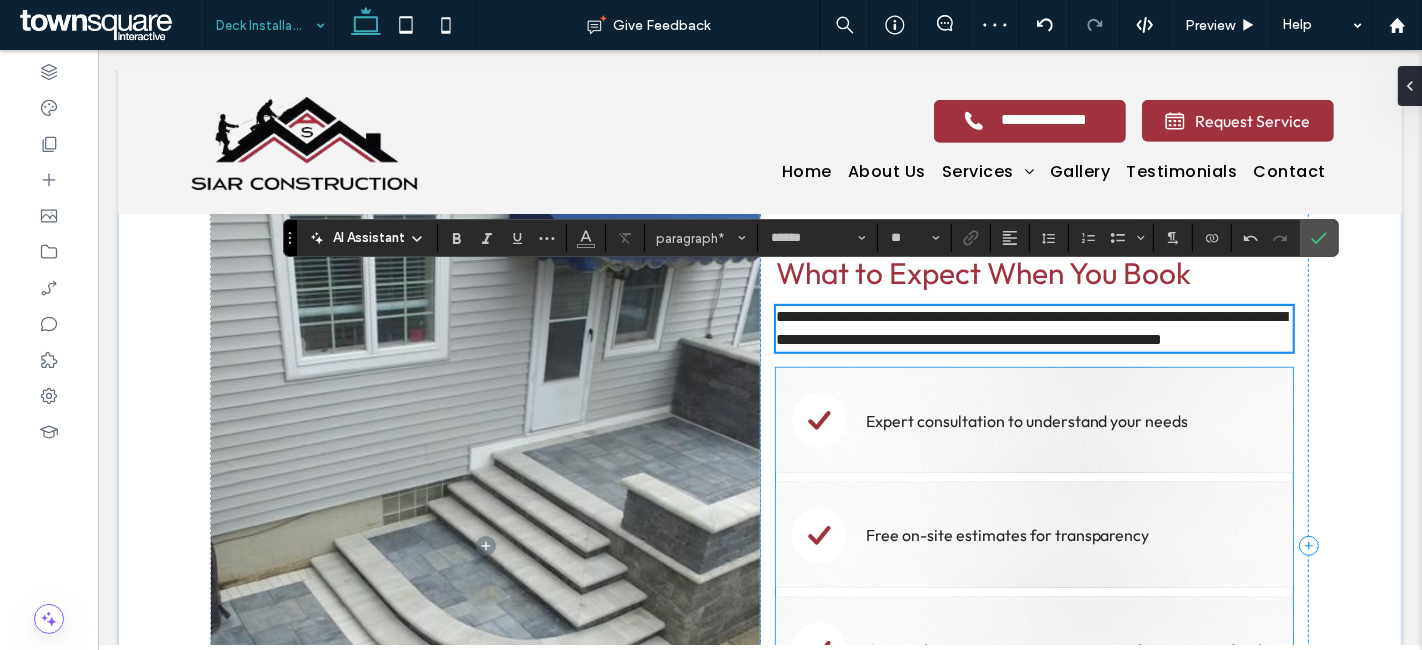 scroll, scrollTop: 788, scrollLeft: 0, axis: vertical 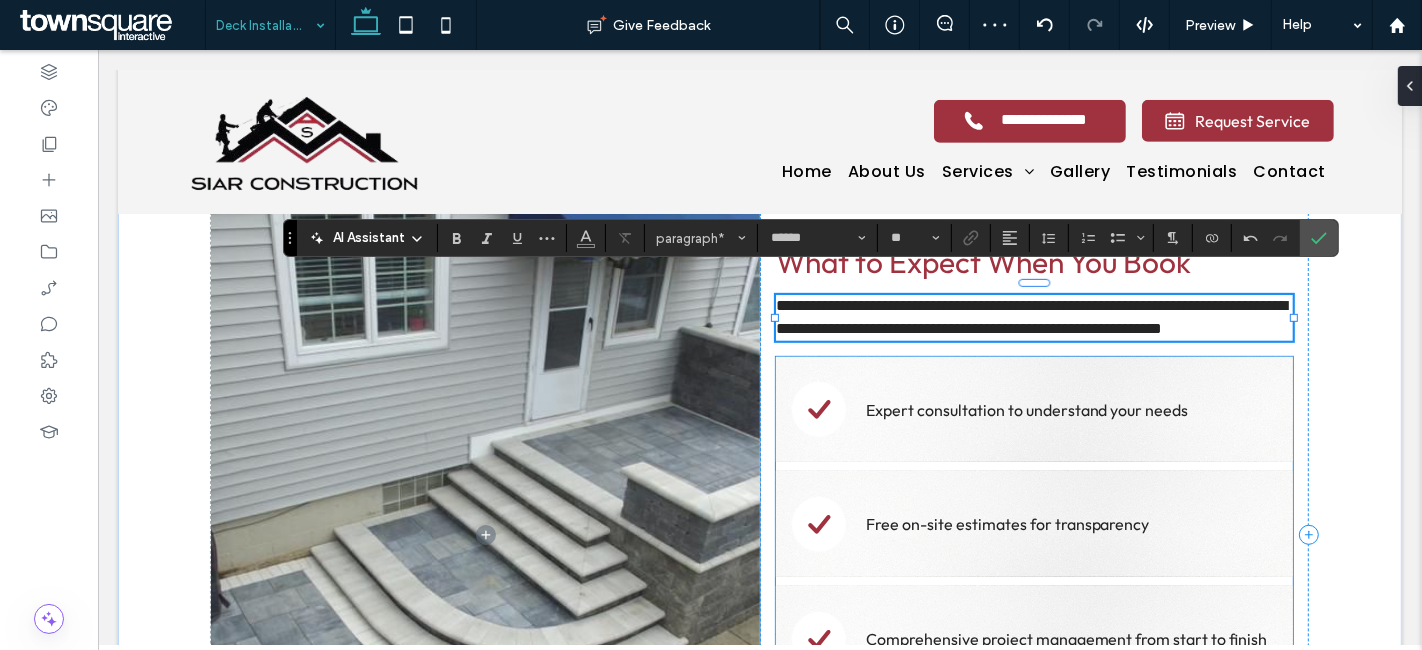 type 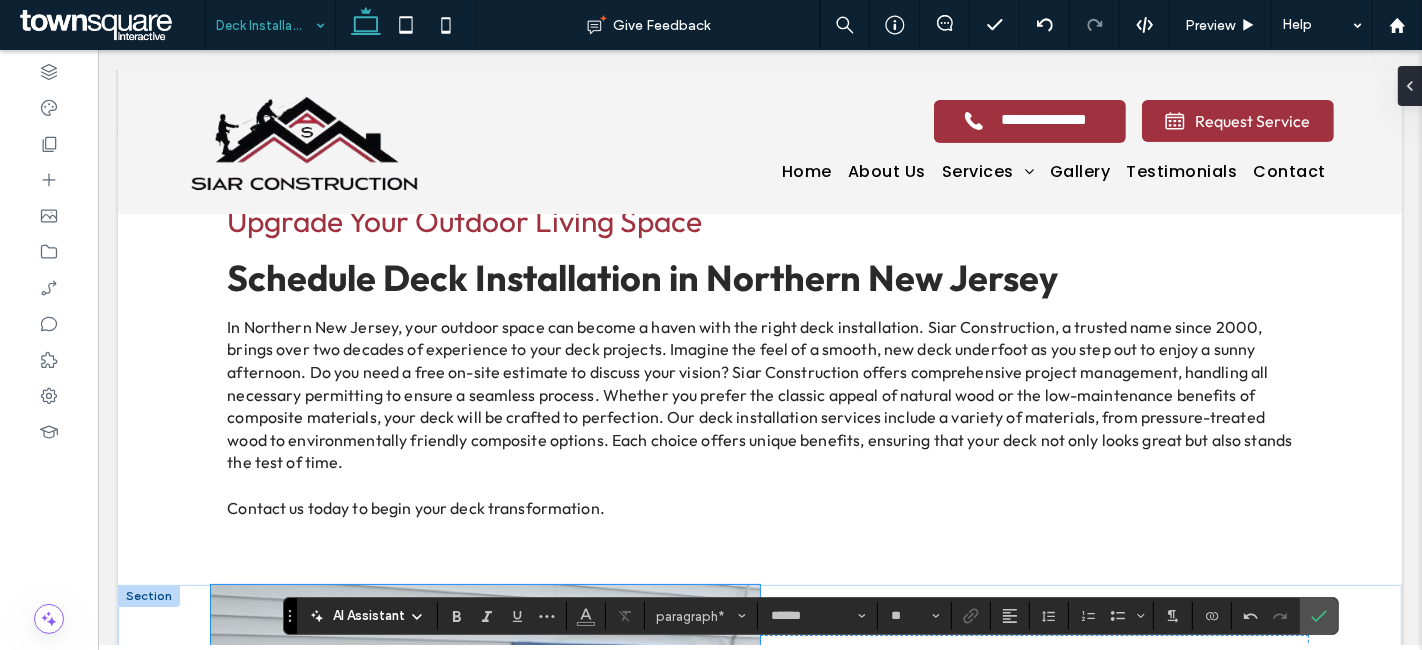 scroll, scrollTop: 233, scrollLeft: 0, axis: vertical 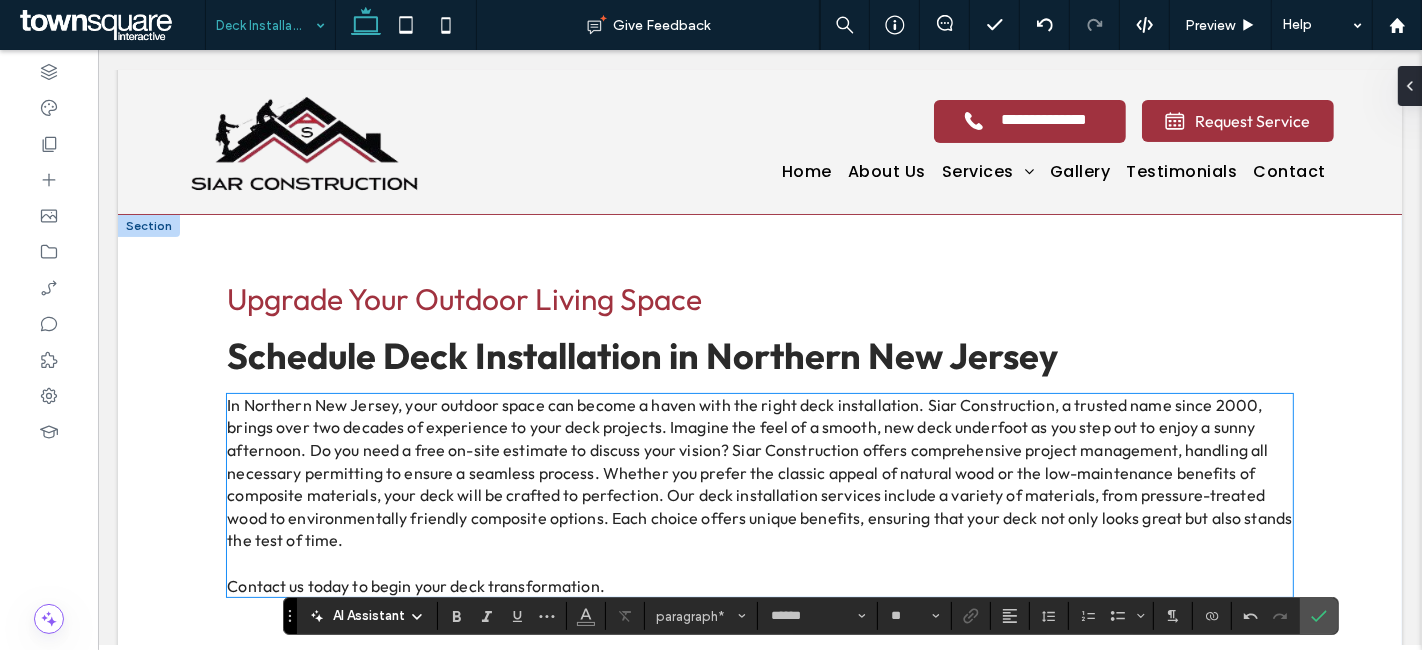 click on "In Northern New Jersey, your outdoor space can become a haven with the right deck installation. Siar Construction, a trusted name since 2000, brings over two decades of experience to your deck projects. Imagine the feel of a smooth, new deck underfoot as you step out to enjoy a sunny afternoon. Do you need a free on-site estimate to discuss your vision? Siar Construction offers comprehensive project management, handling all necessary permitting to ensure a seamless process. Whether you prefer the classic appeal of natural wood or the low-maintenance benefits of composite materials, your deck will be crafted to perfection. Our deck installation services include a variety of materials, from pressure-treated wood to environmentally friendly composite options. Each choice offers unique benefits, ensuring that your deck not only looks great but also stands the test of time." at bounding box center [758, 473] 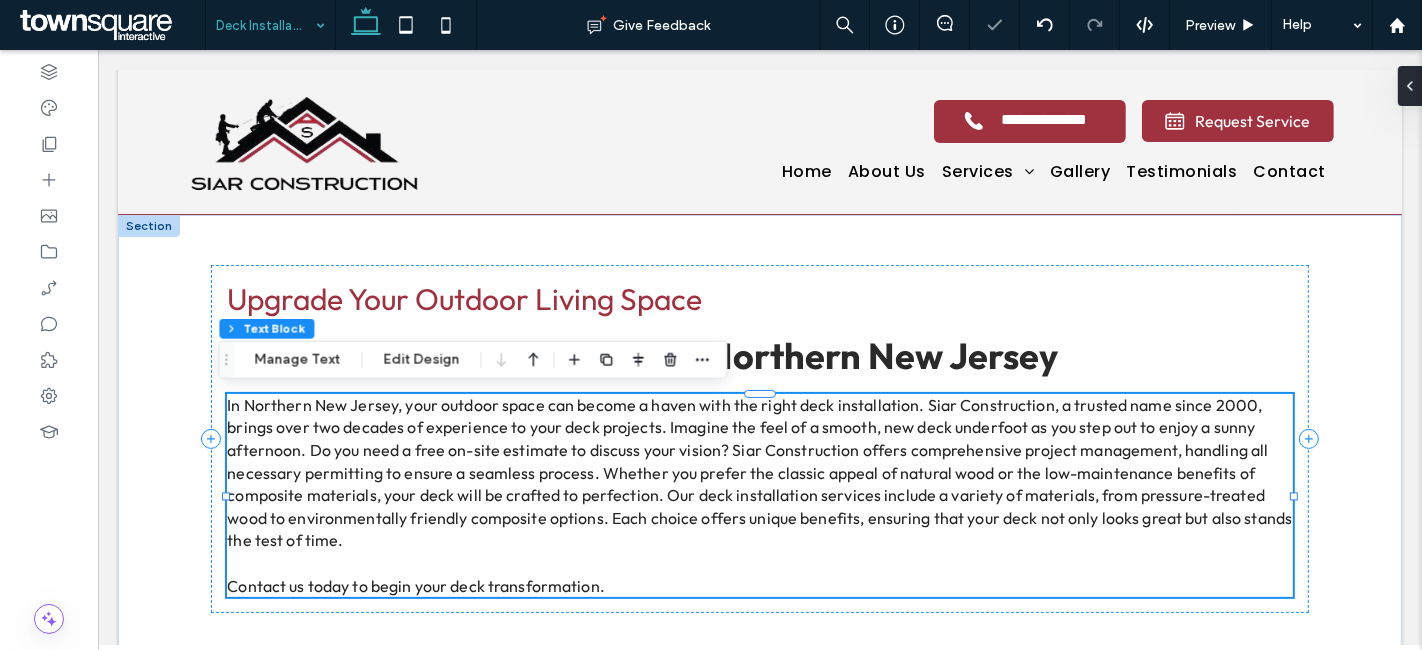 click on "In Northern New Jersey, your outdoor space can become a haven with the right deck installation. Siar Construction, a trusted name since 2000, brings over two decades of experience to your deck projects. Imagine the feel of a smooth, new deck underfoot as you step out to enjoy a sunny afternoon. Do you need a free on-site estimate to discuss your vision? Siar Construction offers comprehensive project management, handling all necessary permitting to ensure a seamless process. Whether you prefer the classic appeal of natural wood or the low-maintenance benefits of composite materials, your deck will be crafted to perfection. Our deck installation services include a variety of materials, from pressure-treated wood to environmentally friendly composite options. Each choice offers unique benefits, ensuring that your deck not only looks great but also stands the test of time." at bounding box center [758, 473] 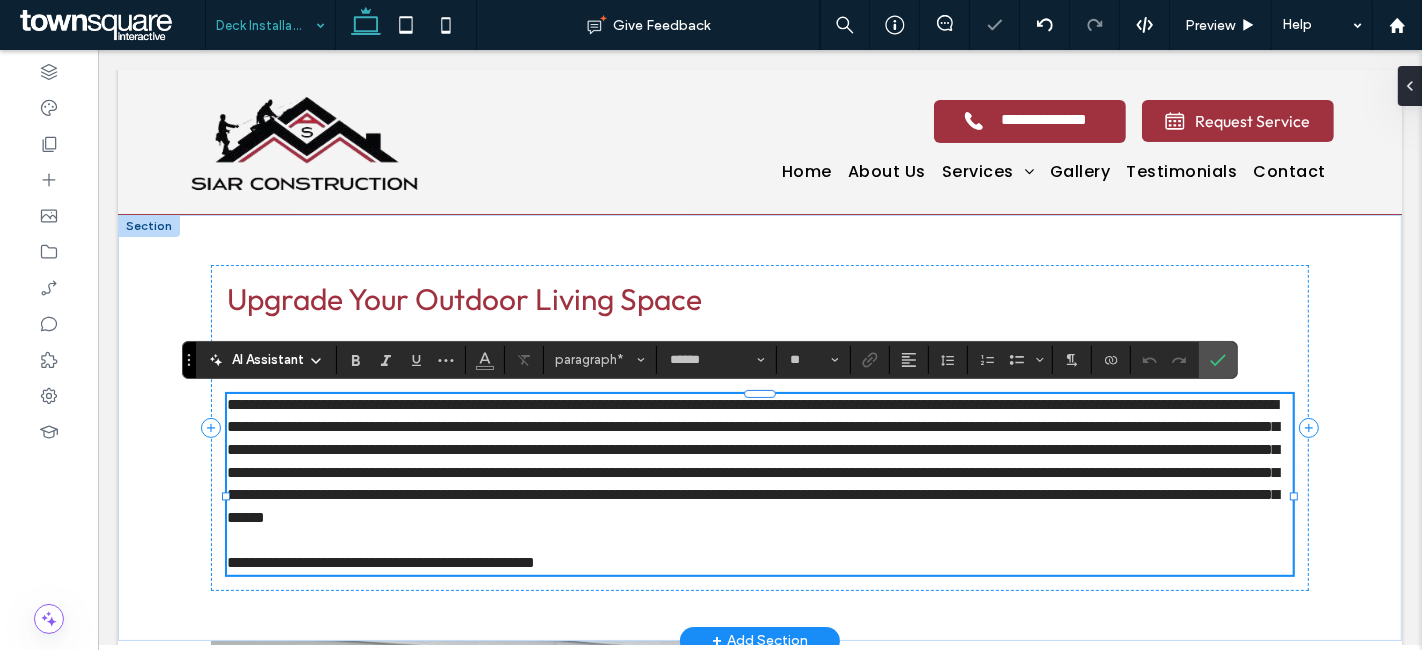 click on "**********" at bounding box center [752, 461] 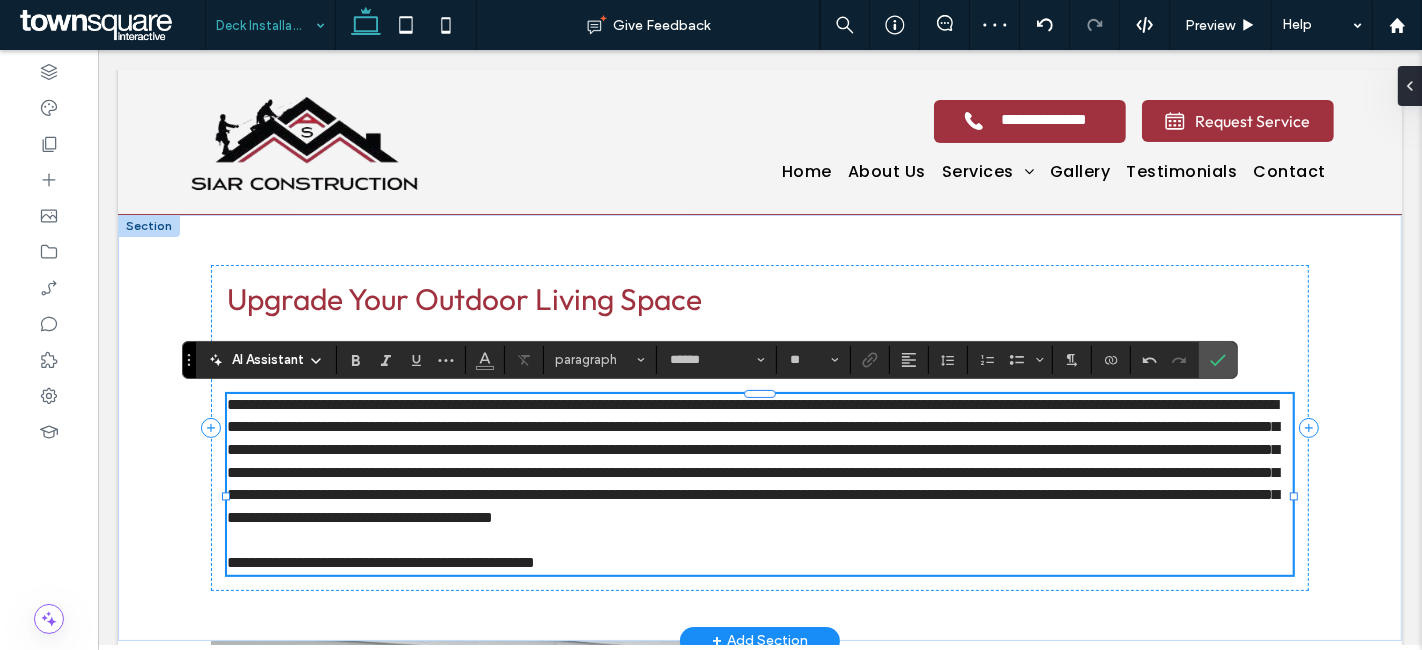 drag, startPoint x: 935, startPoint y: 491, endPoint x: 953, endPoint y: 508, distance: 24.758837 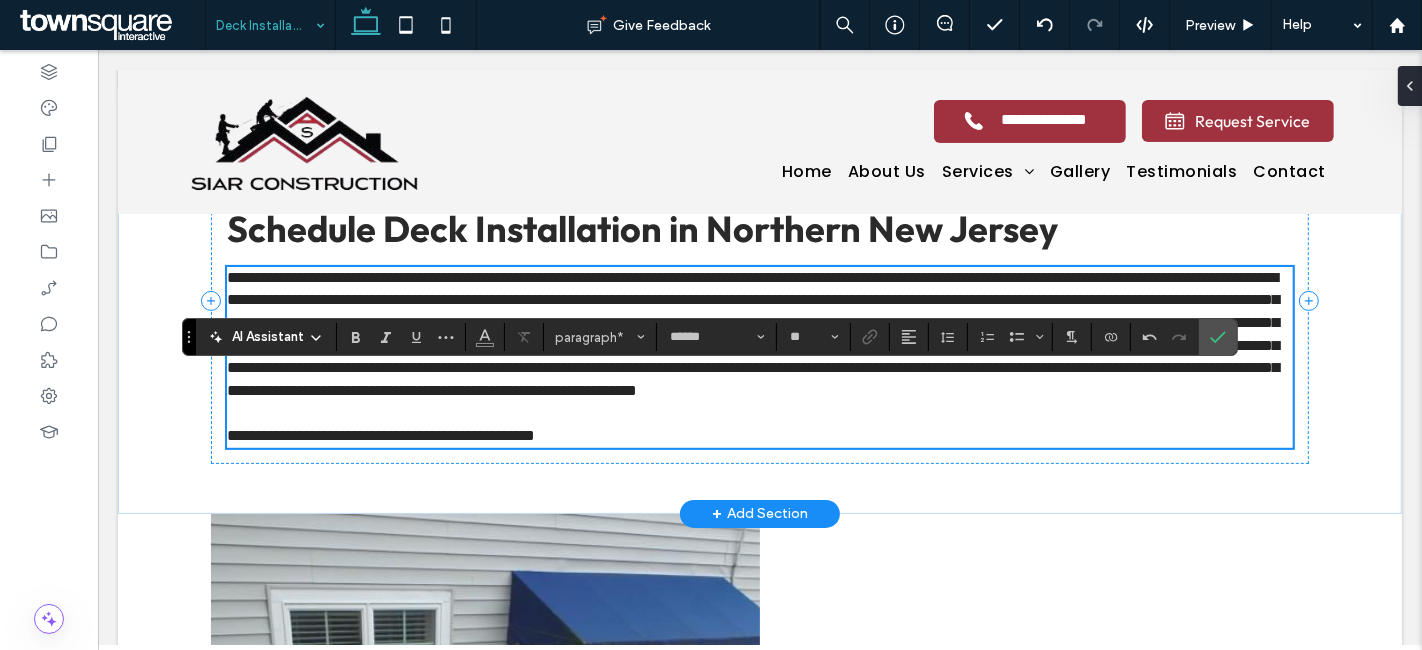 scroll, scrollTop: 231, scrollLeft: 0, axis: vertical 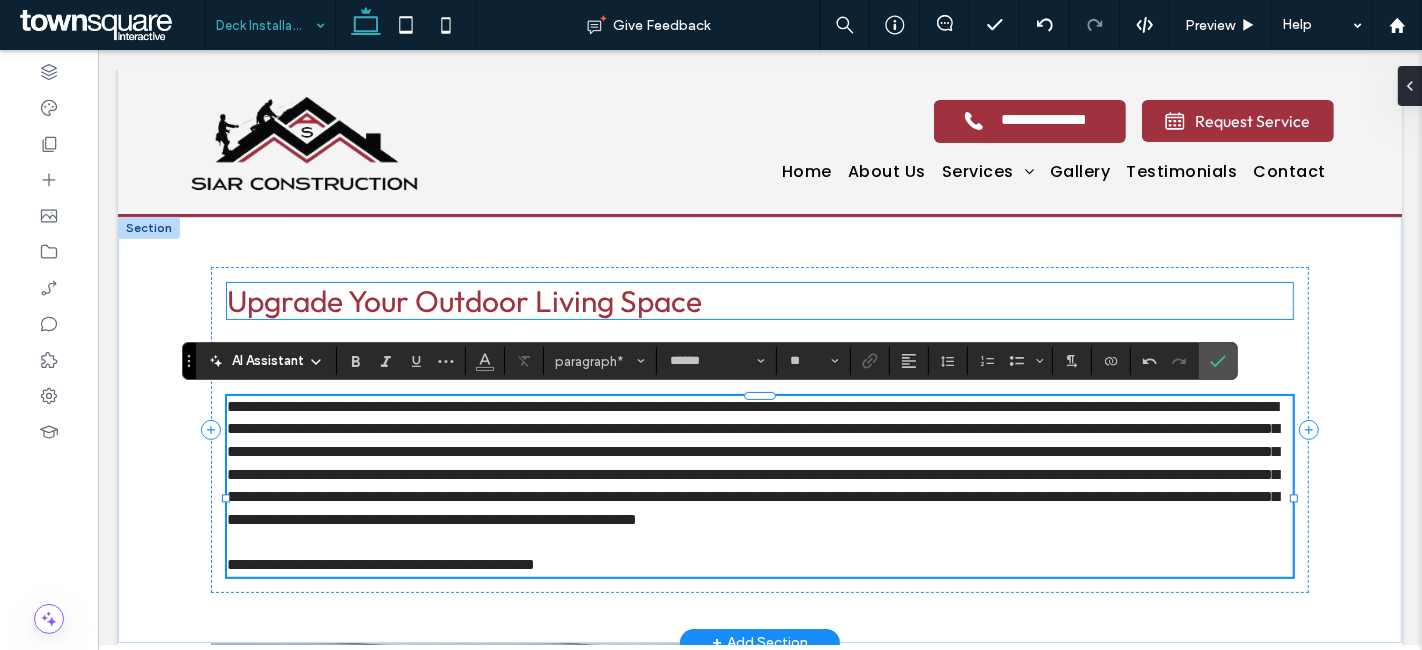 click on "Upgrade Your Outdoor Living Space" at bounding box center (758, 301) 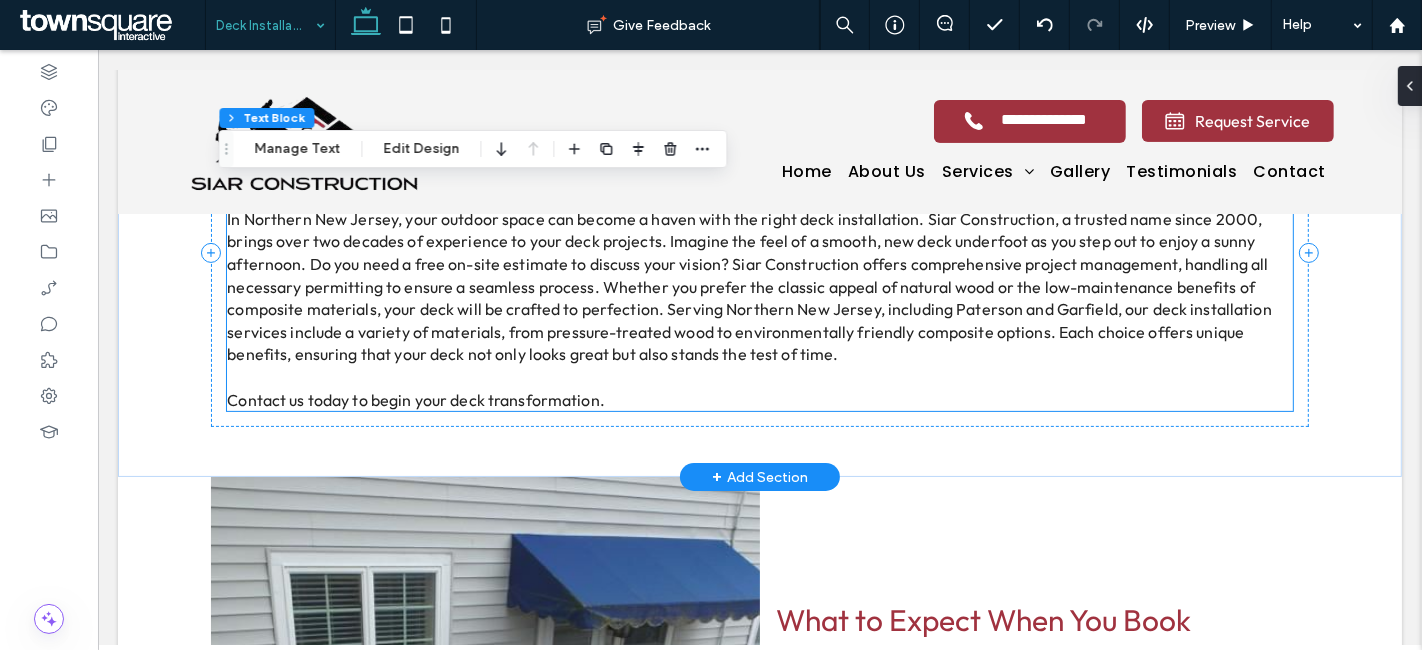 scroll, scrollTop: 454, scrollLeft: 0, axis: vertical 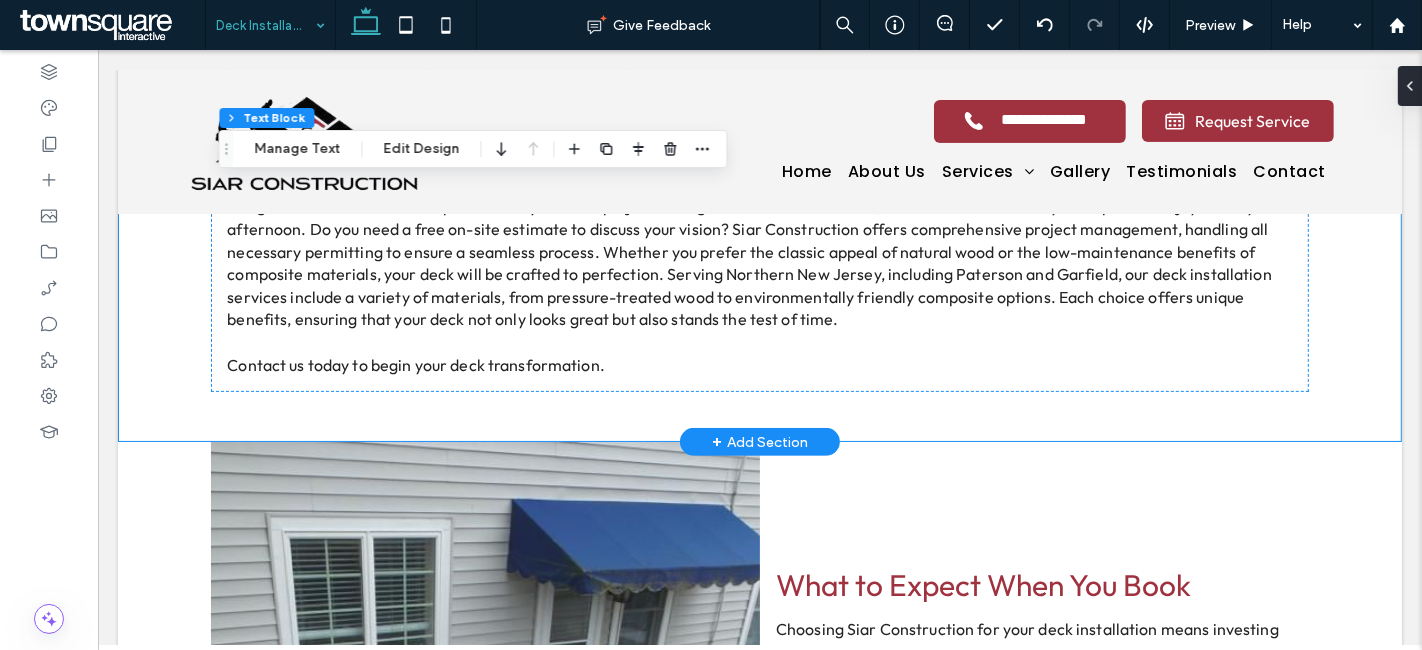 click on "In Northern New Jersey, your outdoor space can become a haven with the right deck installation. Siar Construction, a trusted name since 2000, brings over two decades of experience to your deck projects. Imagine the feel of a smooth, new deck underfoot as you step out to enjoy a sunny afternoon. Do you need a free on-site estimate to discuss your vision? Siar Construction offers comprehensive project management, handling all necessary permitting to ensure a seamless process. Whether you prefer the classic appeal of natural wood or the low-maintenance benefits of composite materials, your deck will be crafted to perfection. Serving Northern New Jersey, including Paterson and Garfield, our deck installation services include a variety of materials, from pressure-treated wood to environmentally friendly composite options. Each choice offers unique benefits, ensuring that your deck not only looks great but also stands the test of time. Contact us today to begin your deck transformation." at bounding box center [759, 218] 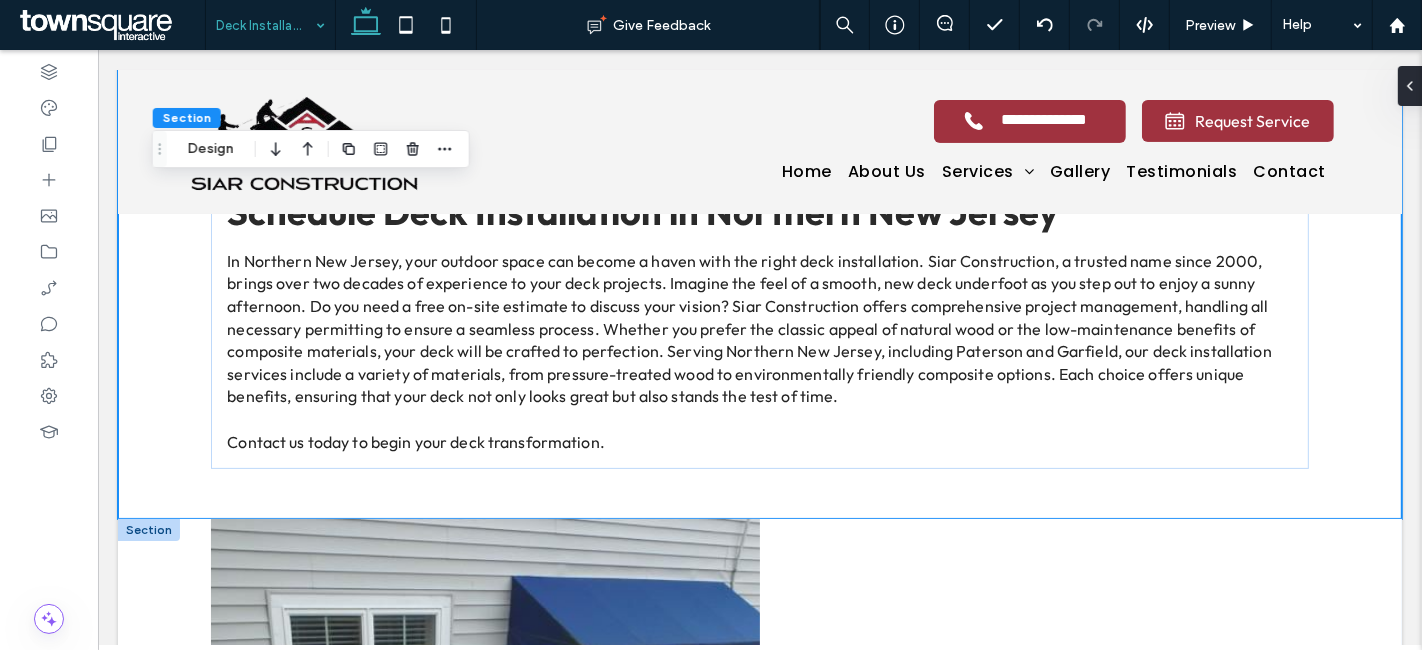 scroll, scrollTop: 342, scrollLeft: 0, axis: vertical 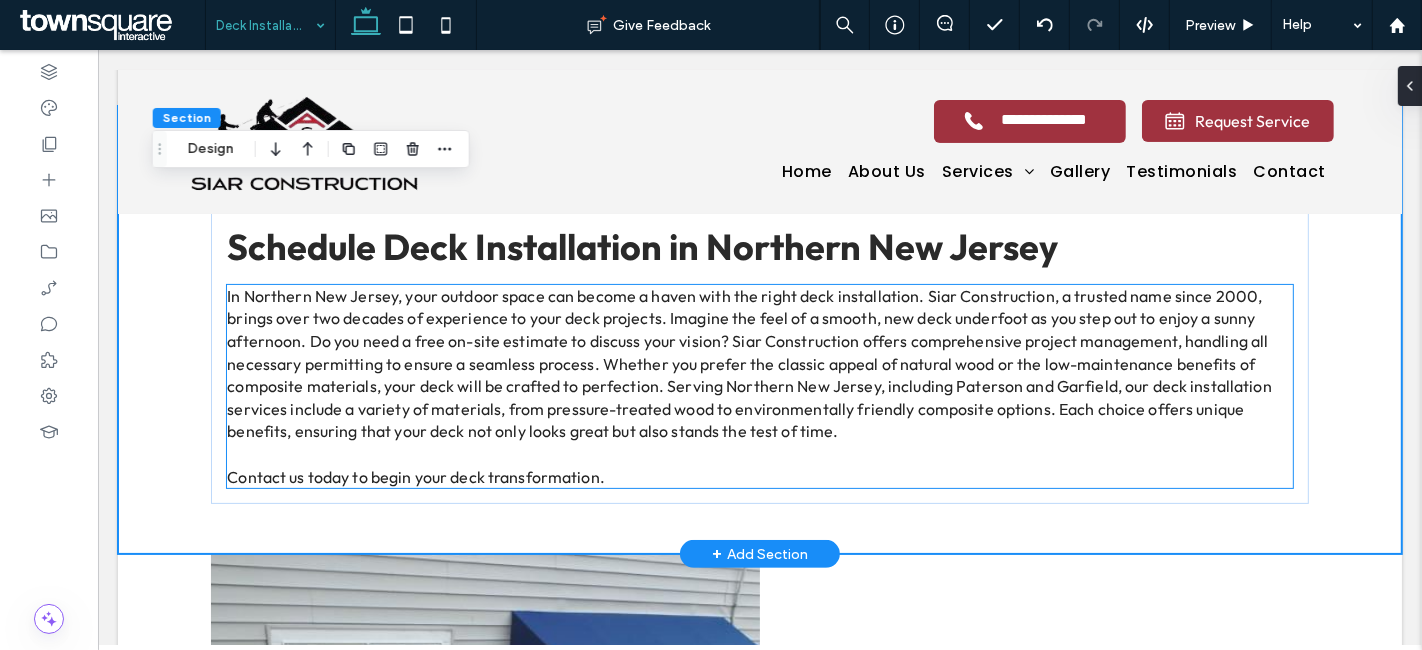 click on "In Northern New Jersey, your outdoor space can become a haven with the right deck installation. Siar Construction, a trusted name since 2000, brings over two decades of experience to your deck projects. Imagine the feel of a smooth, new deck underfoot as you step out to enjoy a sunny afternoon. Do you need a free on-site estimate to discuss your vision? Siar Construction offers comprehensive project management, handling all necessary permitting to ensure a seamless process. Whether you prefer the classic appeal of natural wood or the low-maintenance benefits of composite materials, your deck will be crafted to perfection. Serving Northern New Jersey, including Paterson and Garfield, our deck installation services include a variety of materials, from pressure-treated wood to environmentally friendly composite options. Each choice offers unique benefits, ensuring that your deck not only looks great but also stands the test of time." at bounding box center [748, 364] 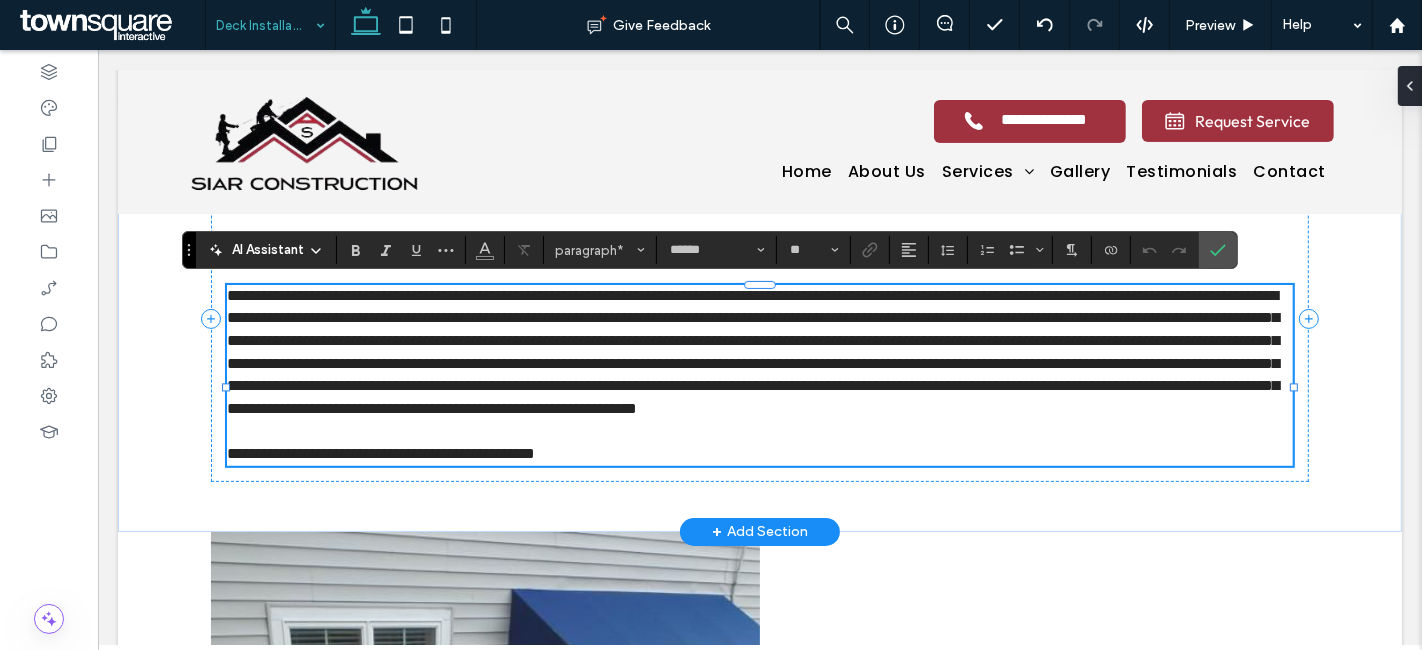click on "**********" at bounding box center [752, 352] 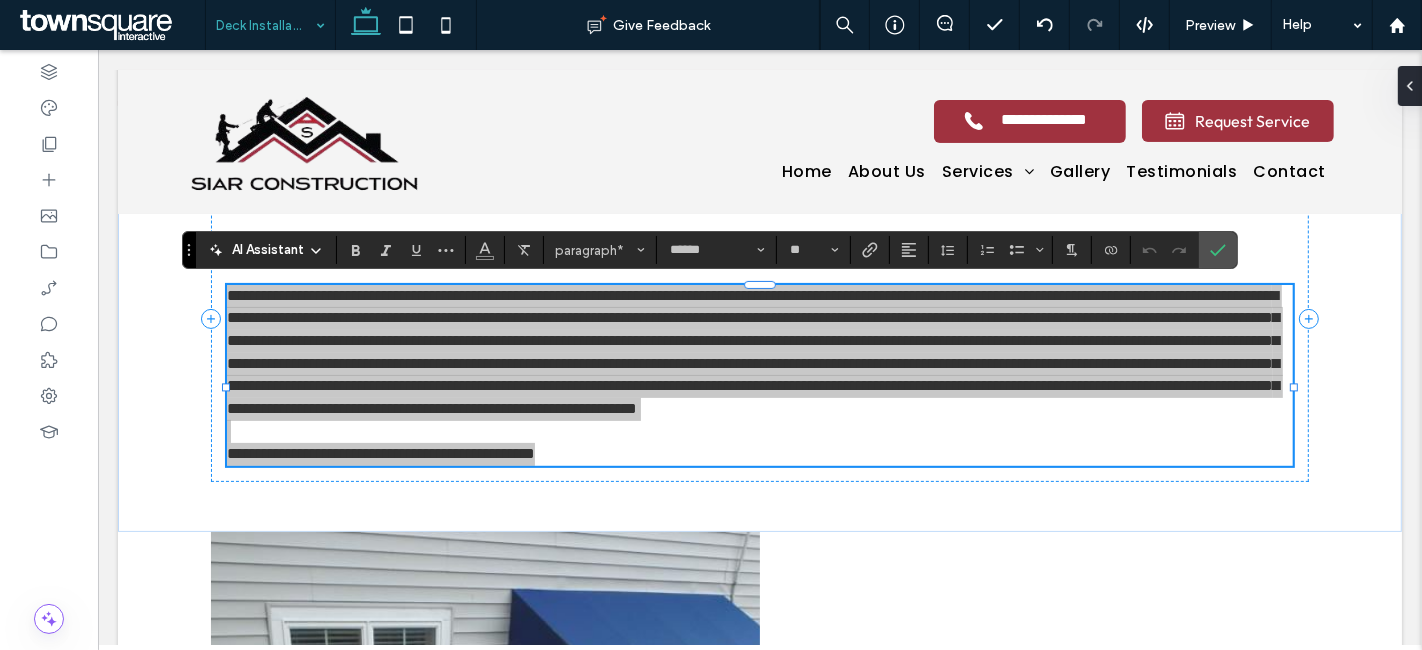 click 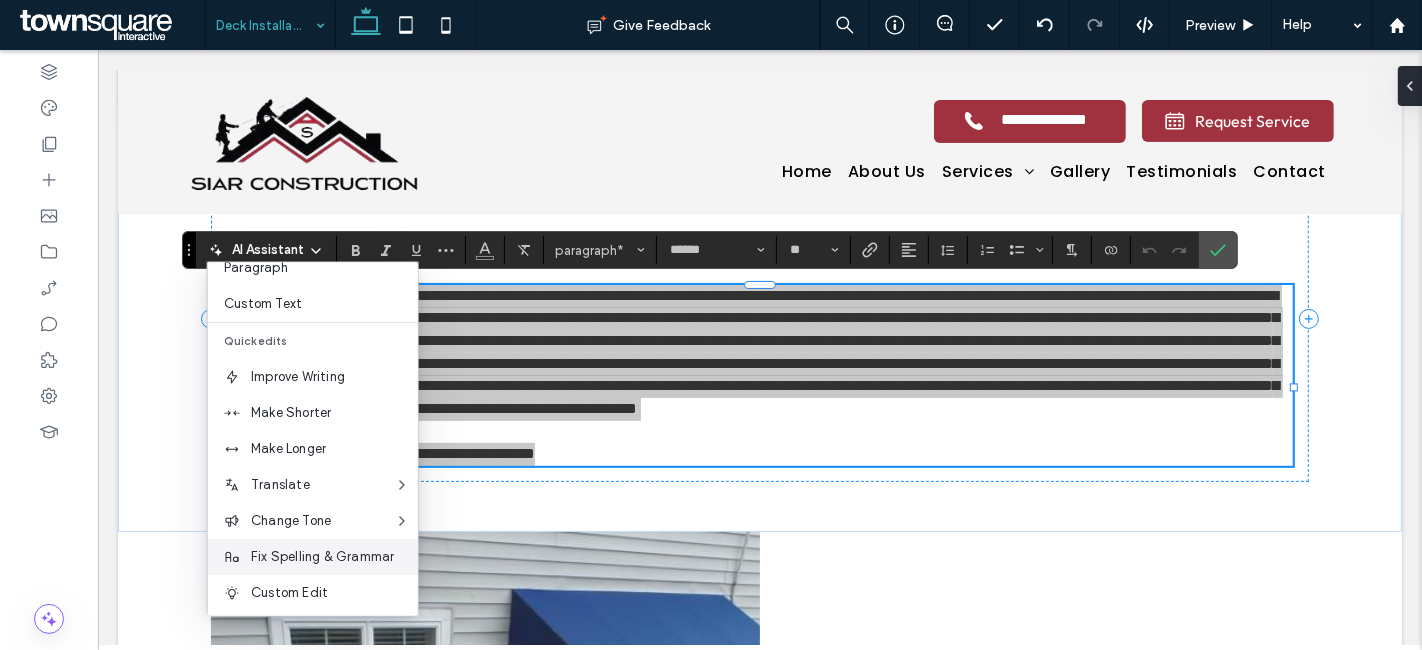 scroll, scrollTop: 131, scrollLeft: 0, axis: vertical 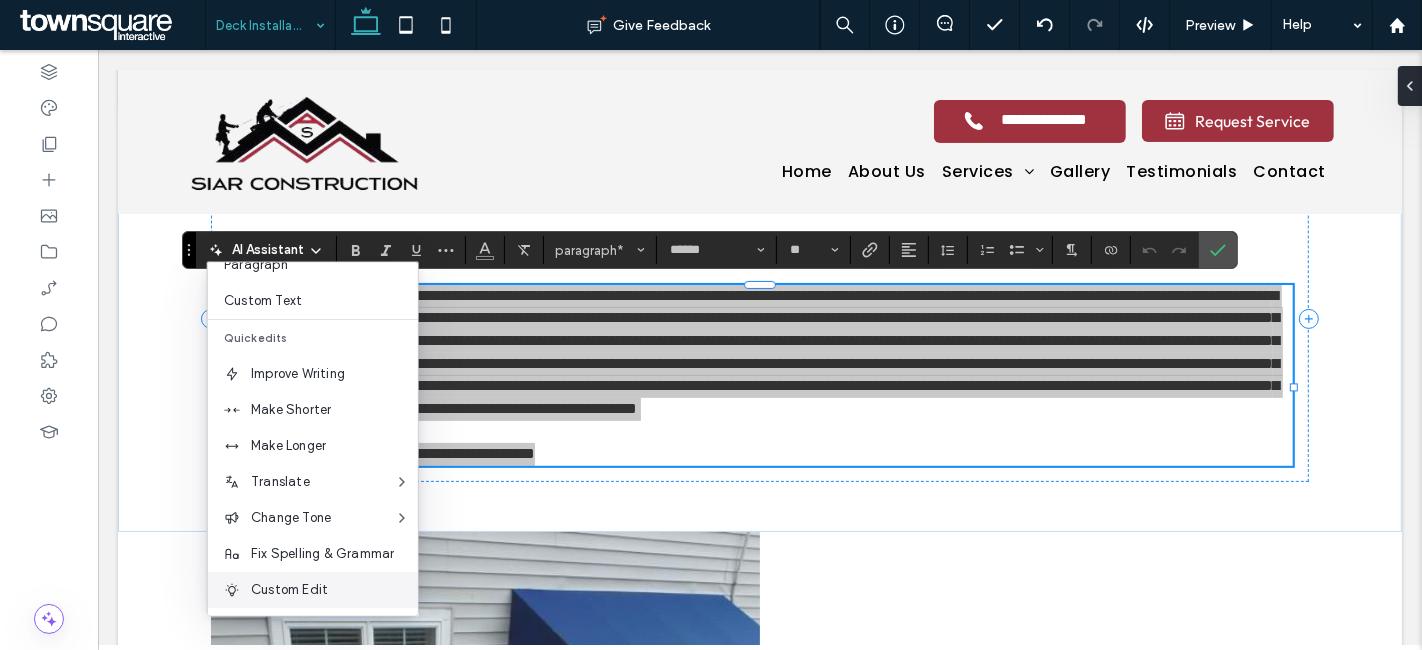 click on "Custom Edit" at bounding box center [334, 590] 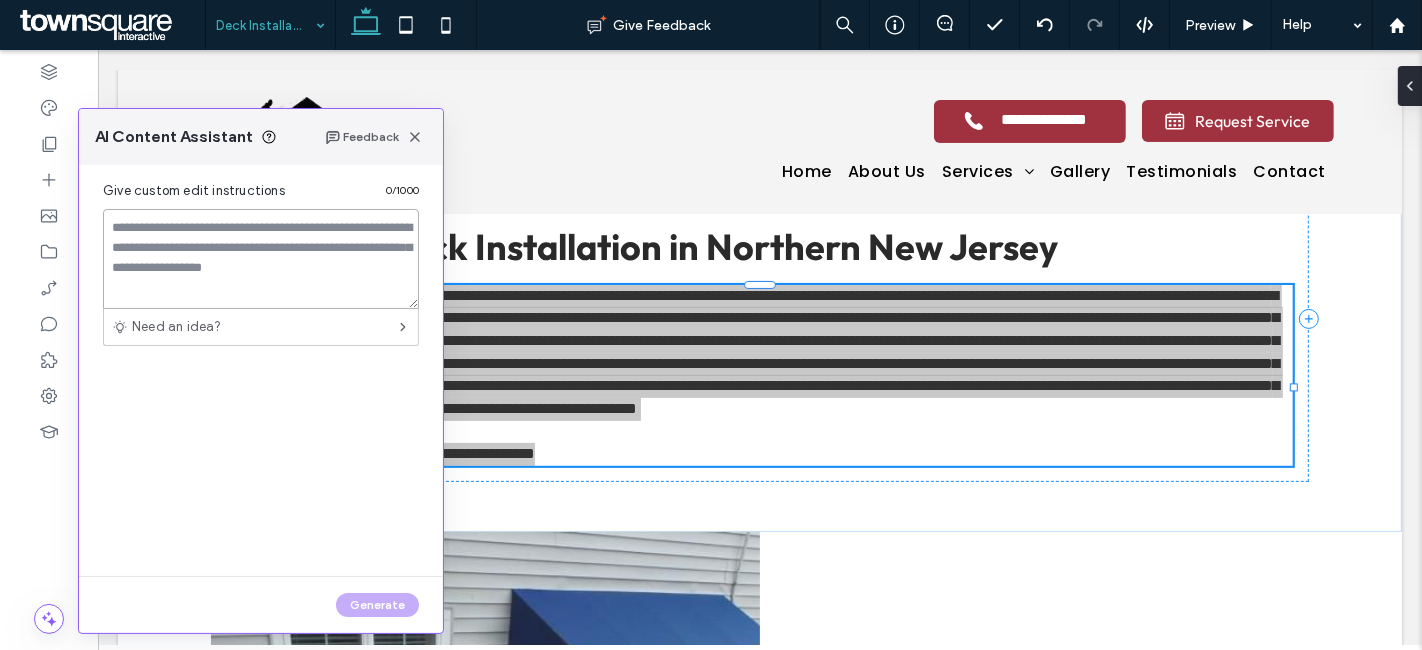 click at bounding box center (261, 259) 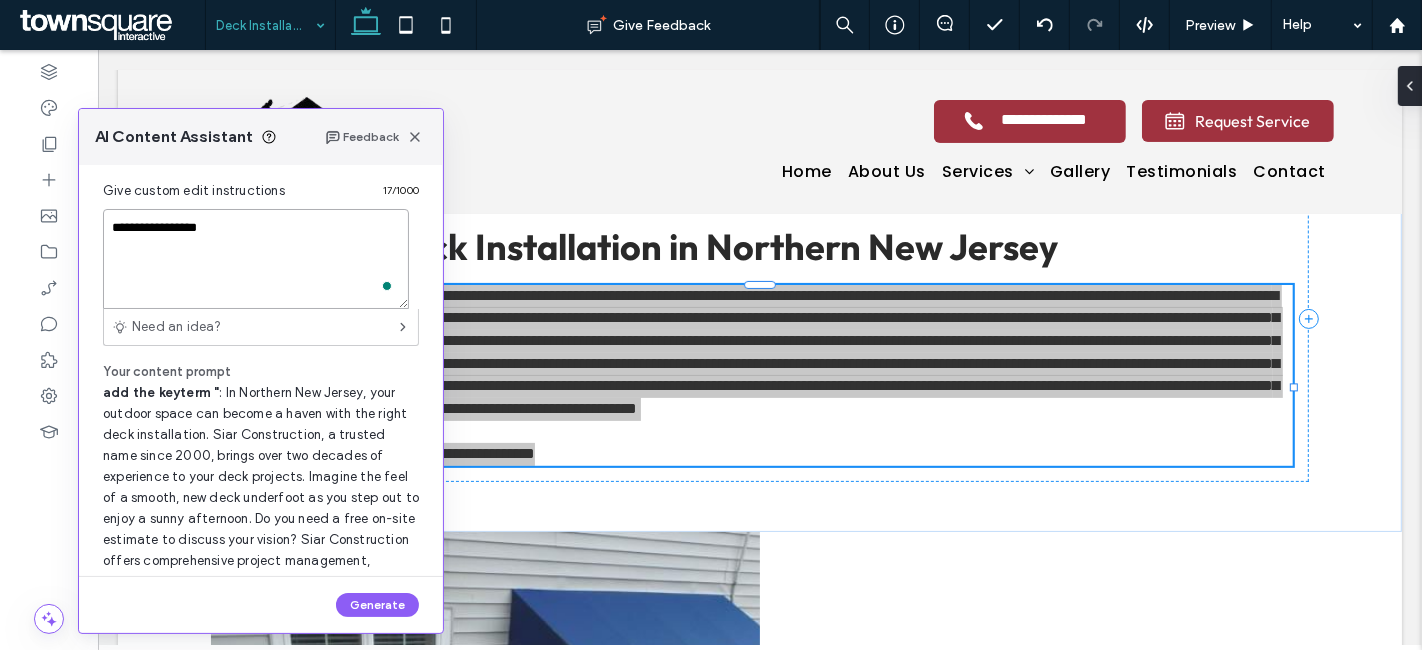 paste on "**********" 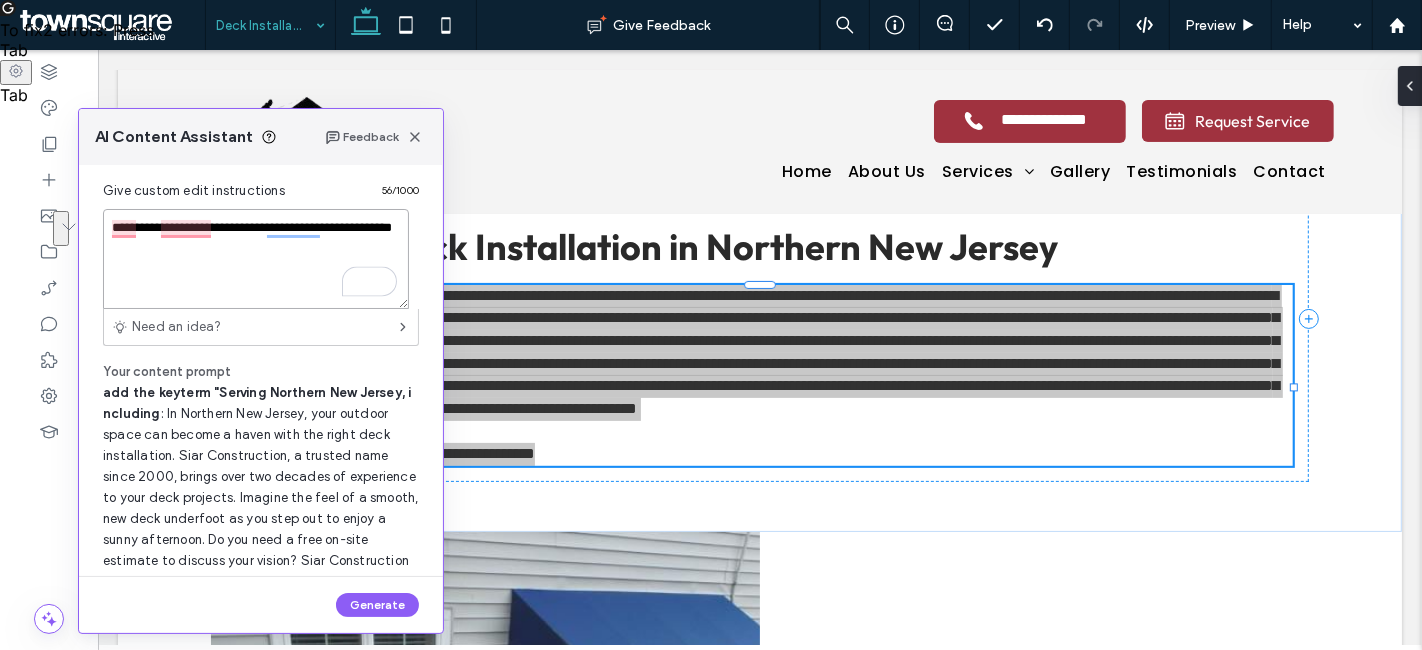 drag, startPoint x: 245, startPoint y: 247, endPoint x: 223, endPoint y: 232, distance: 26.627054 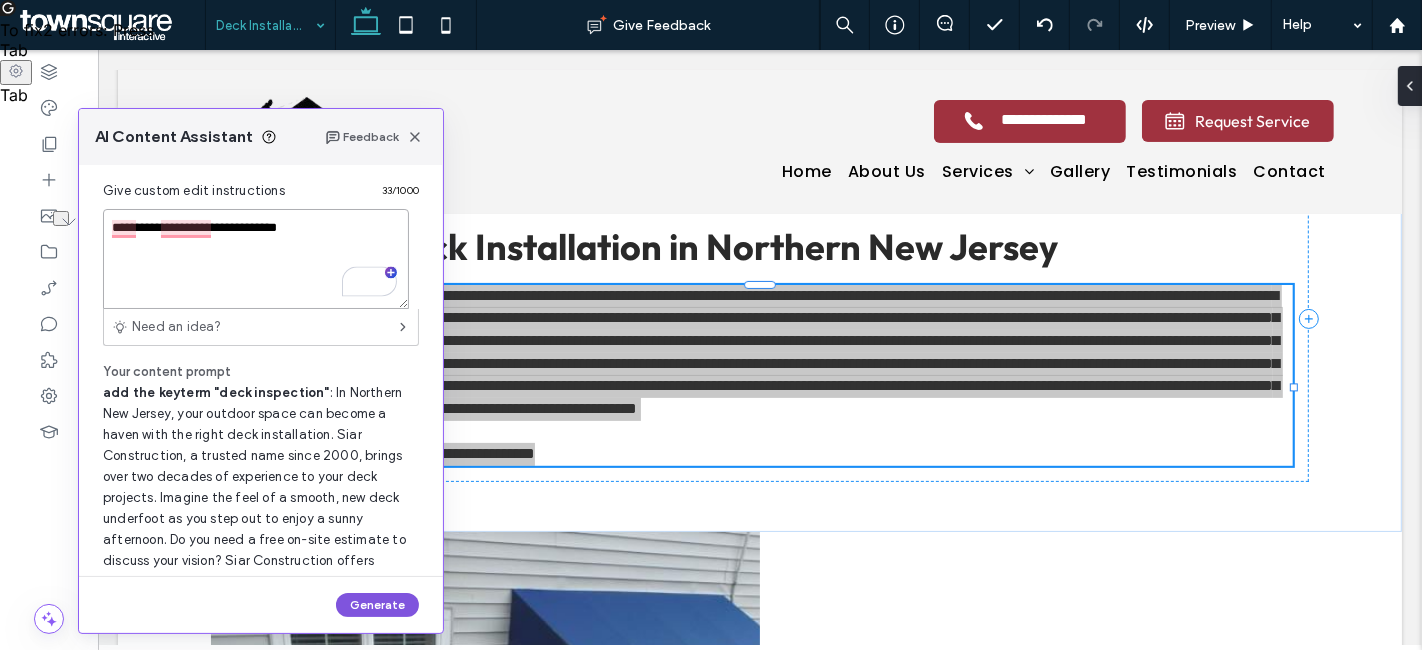 type on "**********" 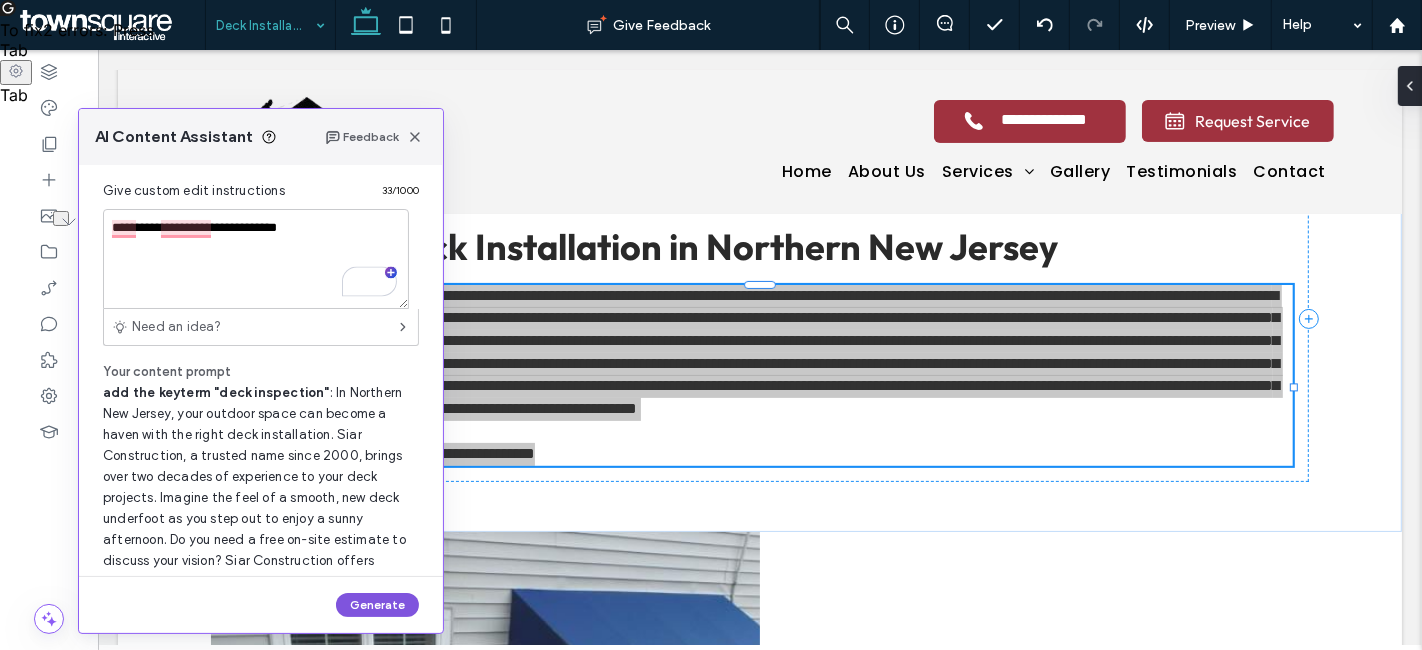 click on "Generate" at bounding box center (377, 605) 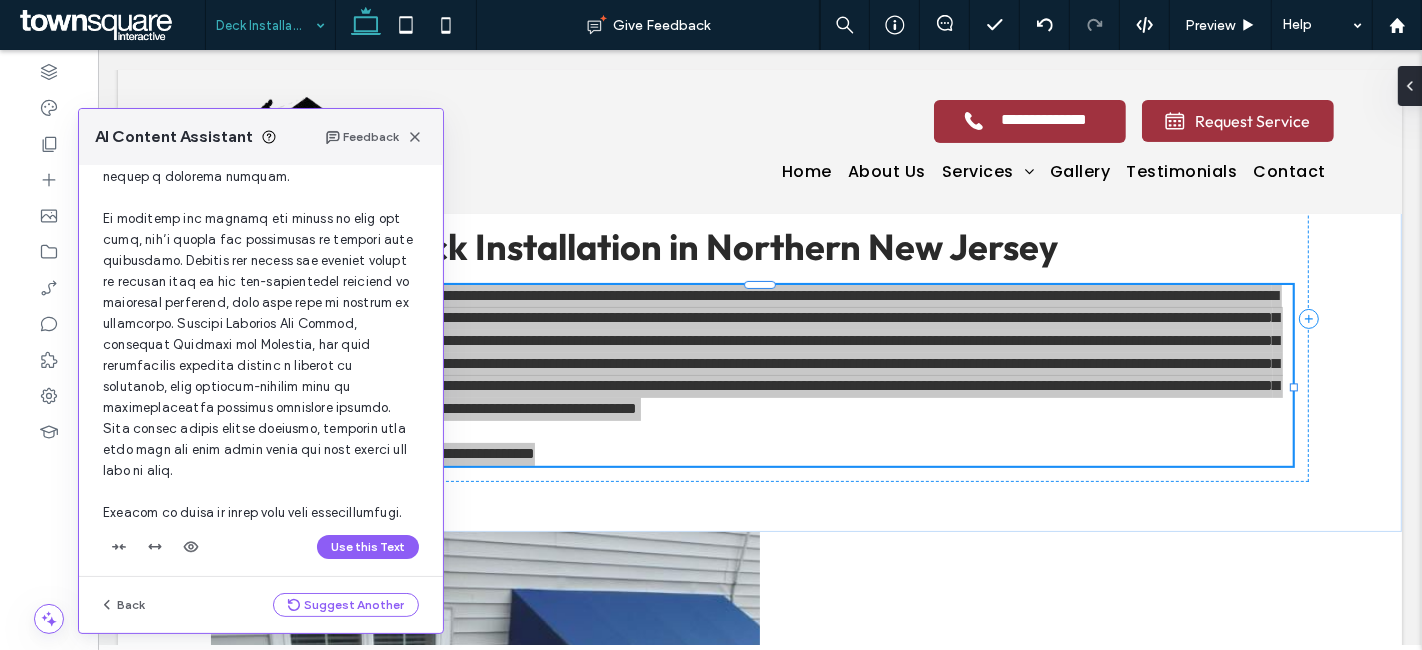 scroll, scrollTop: 309, scrollLeft: 0, axis: vertical 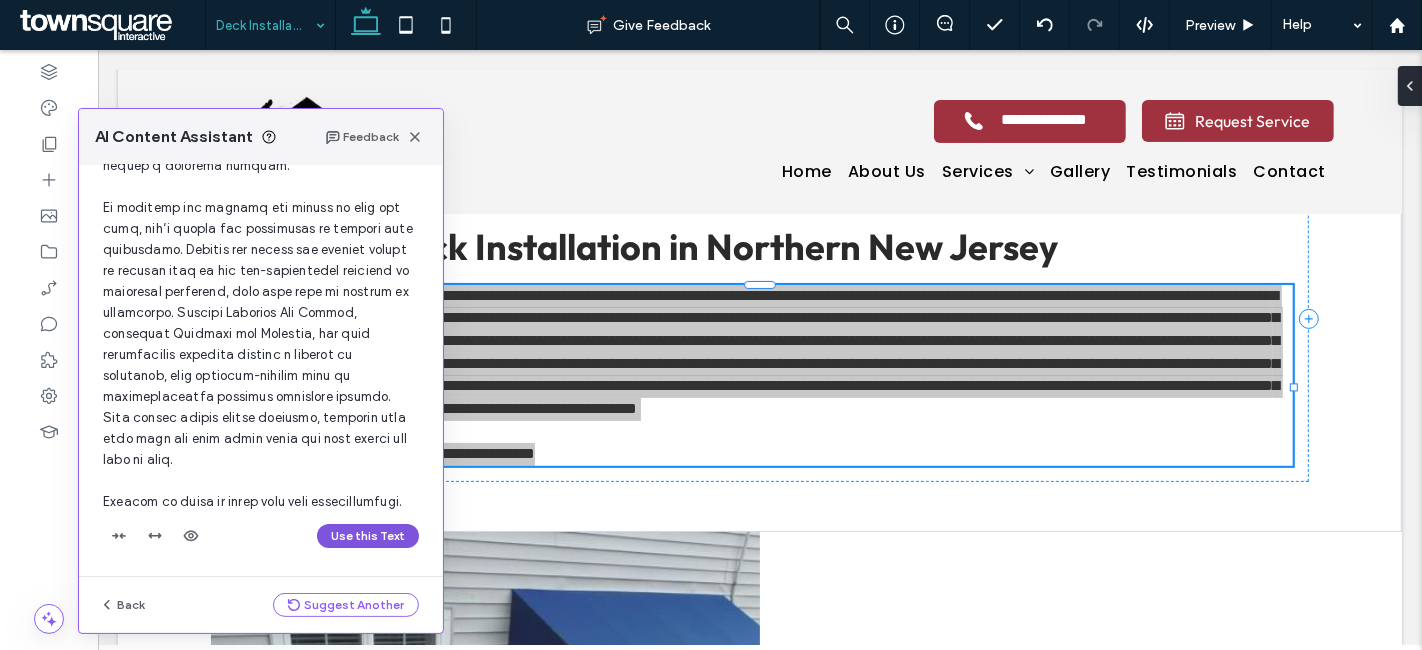 click on "Use this Text" at bounding box center [368, 536] 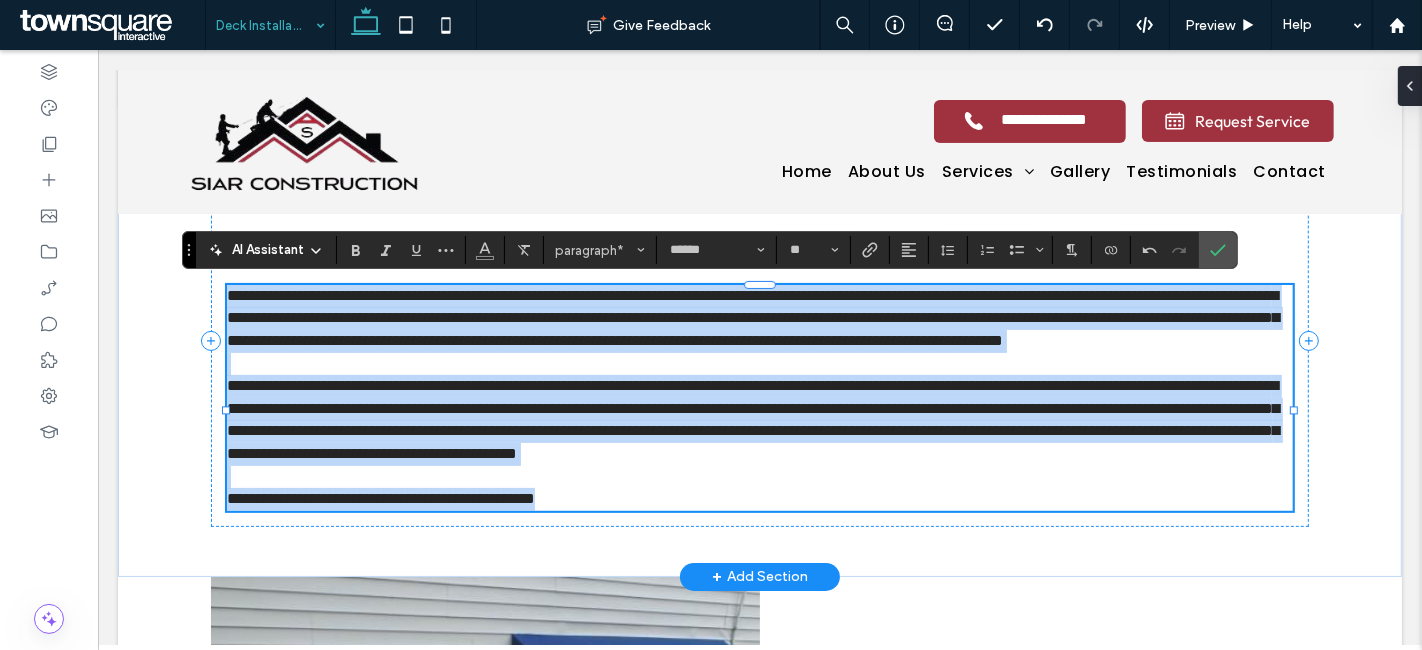 click on "**********" at bounding box center [752, 419] 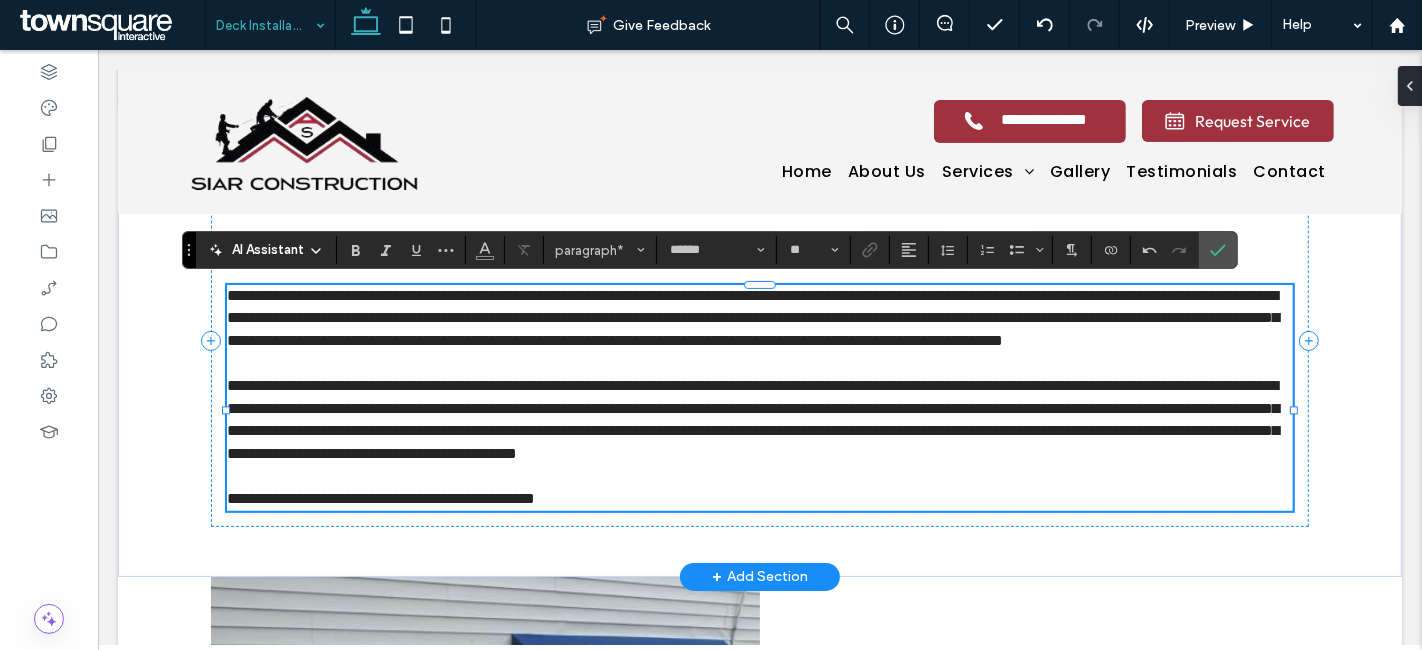 click on "**********" at bounding box center [752, 419] 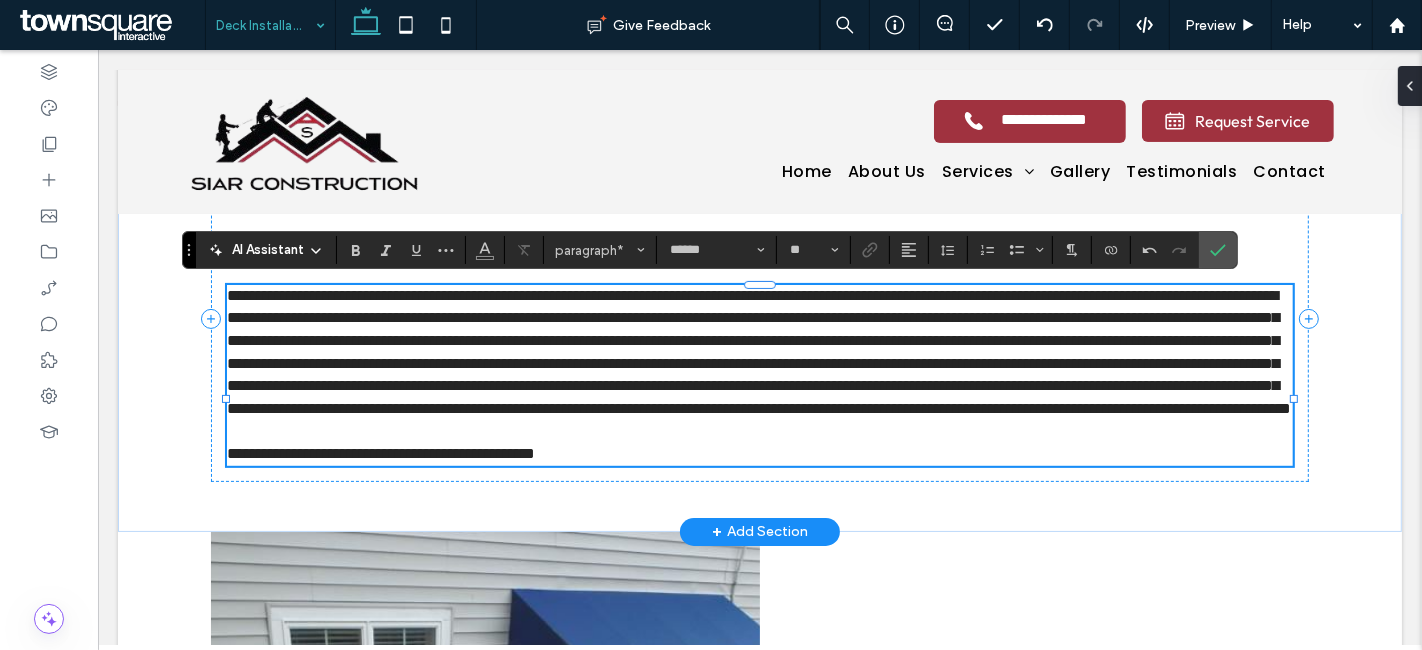 type 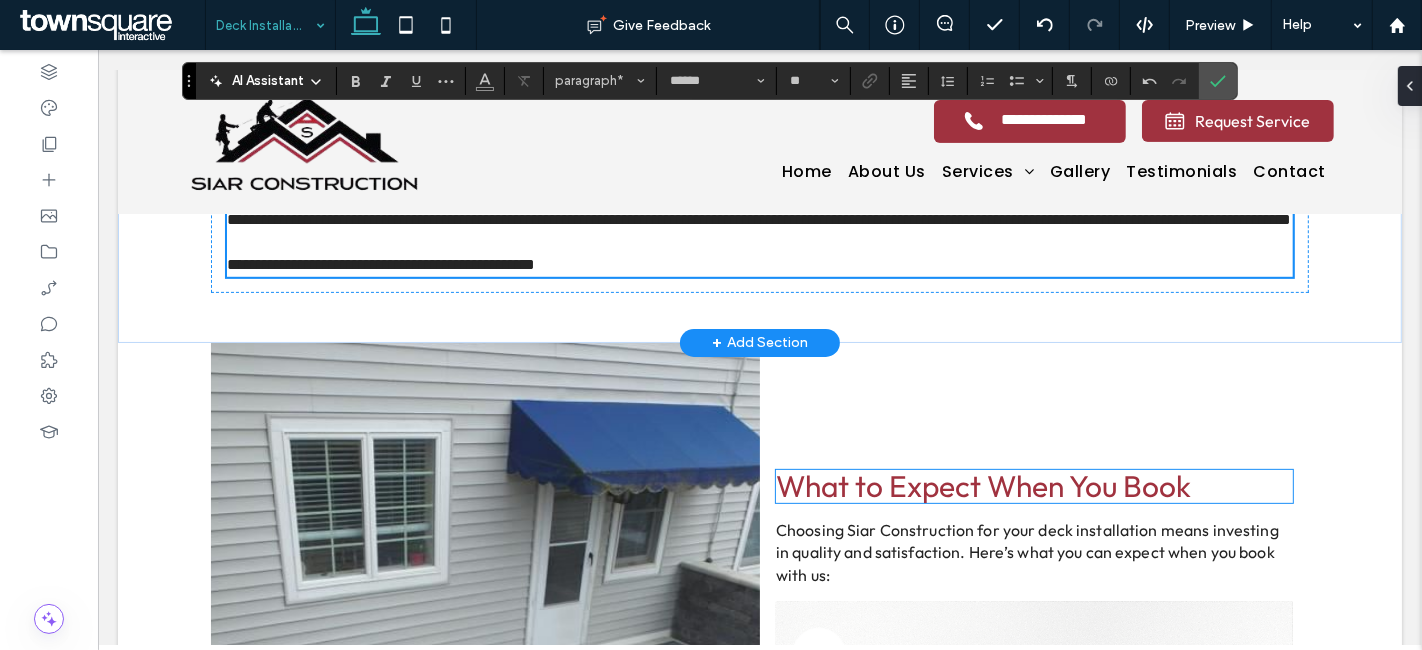 scroll, scrollTop: 676, scrollLeft: 0, axis: vertical 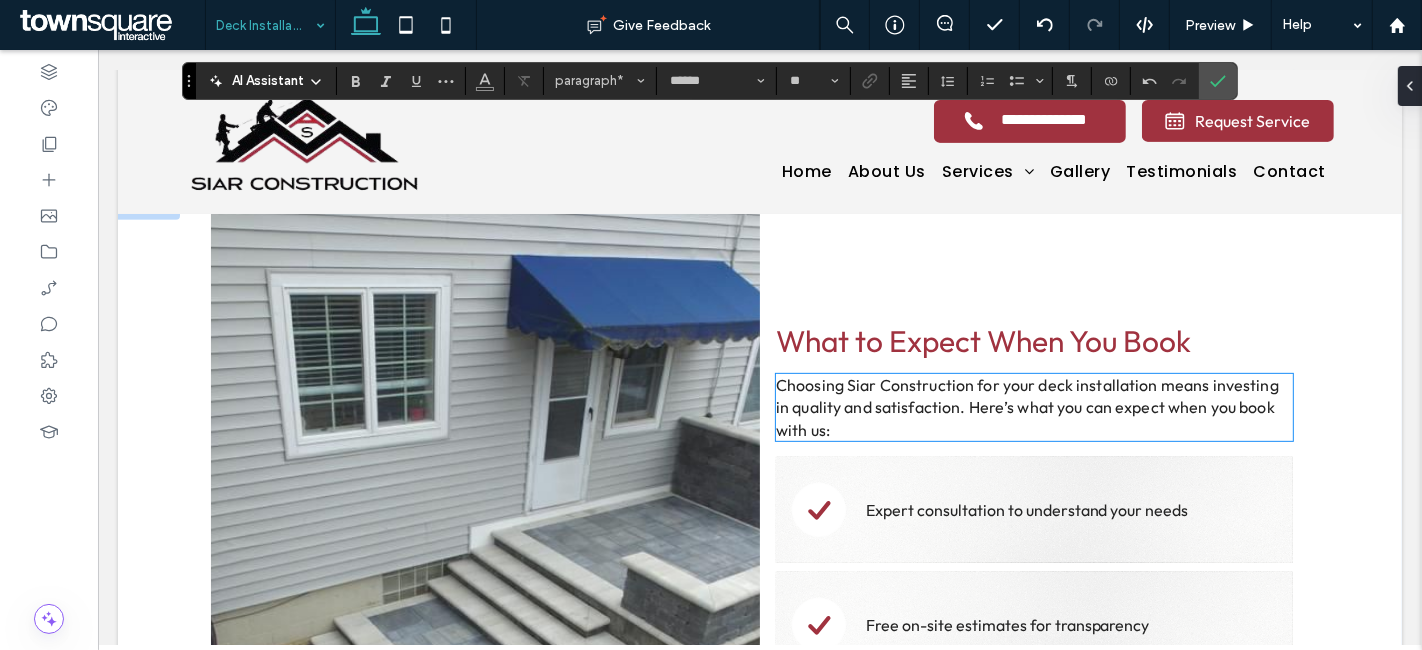 click on "Choosing Siar Construction for your deck installation means investing in quality and satisfaction. Here’s what you can expect when you book with us:" at bounding box center [1026, 407] 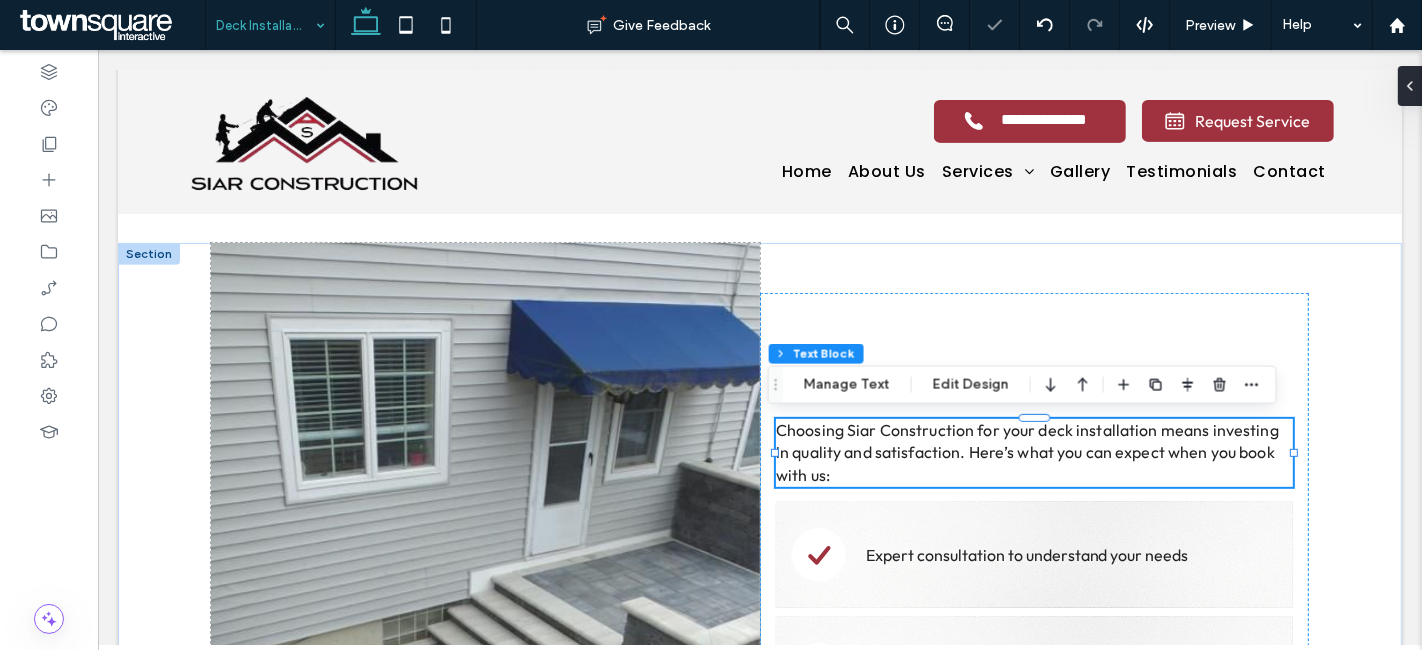 click on "Choosing Siar Construction for your deck installation means investing in quality and satisfaction. Here’s what you can expect when you book with us:" at bounding box center [1033, 453] 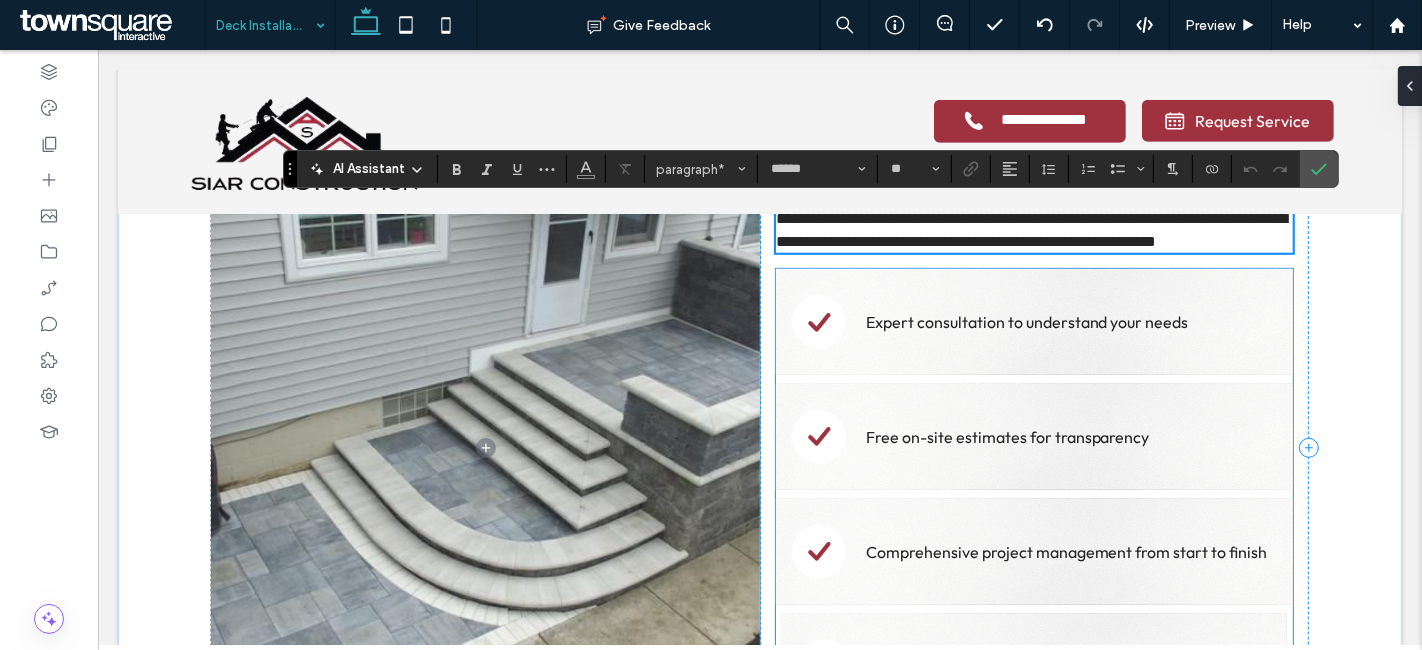 scroll, scrollTop: 787, scrollLeft: 0, axis: vertical 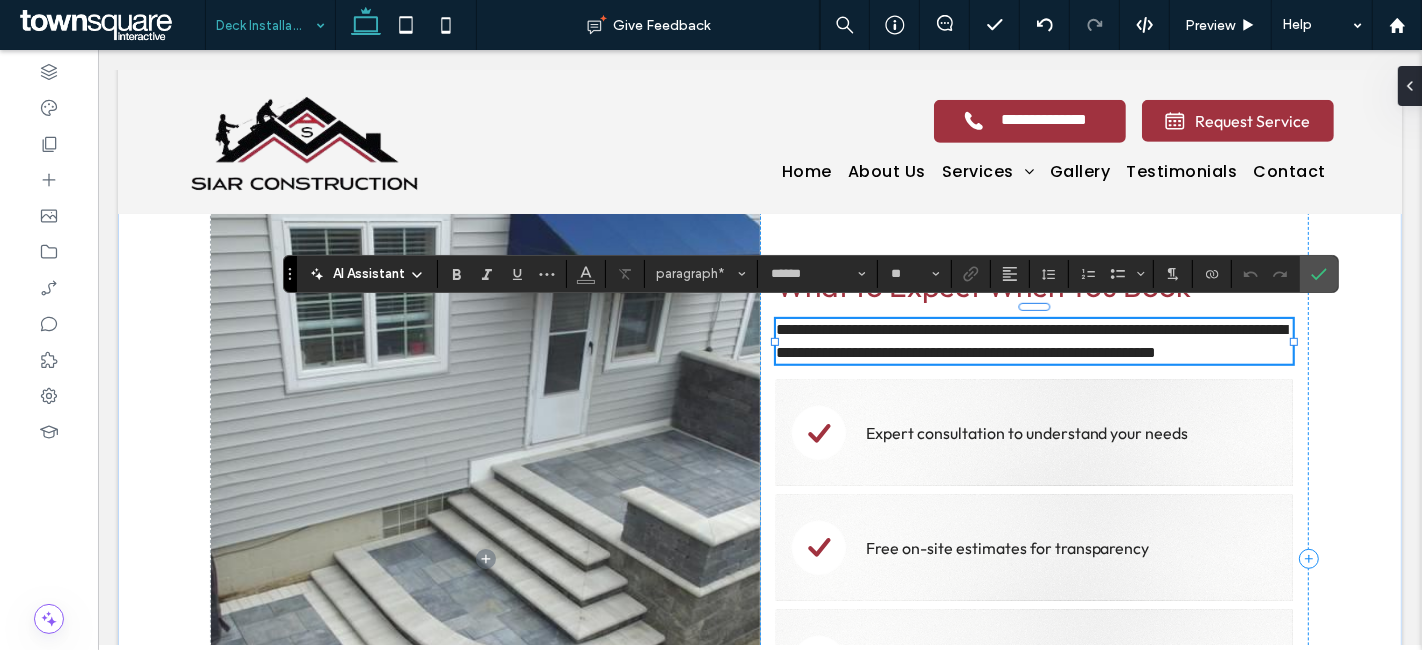 click on "**********" at bounding box center [1033, 341] 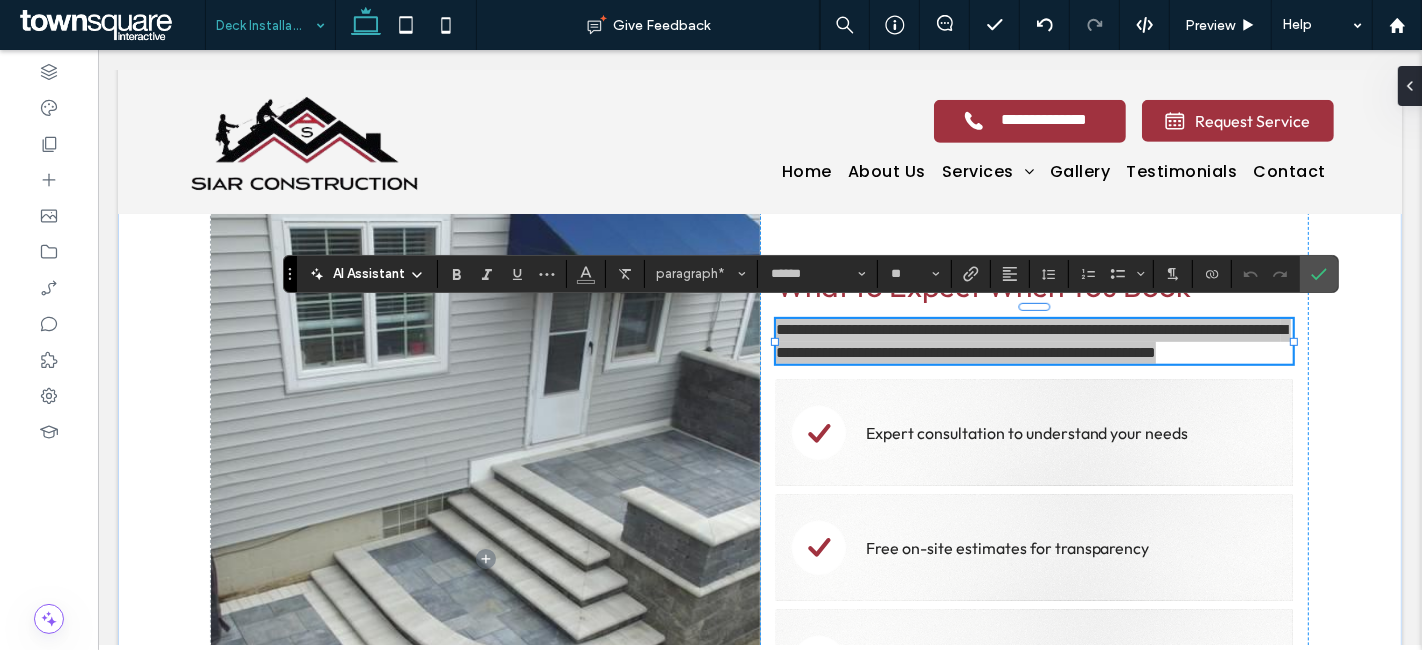 click 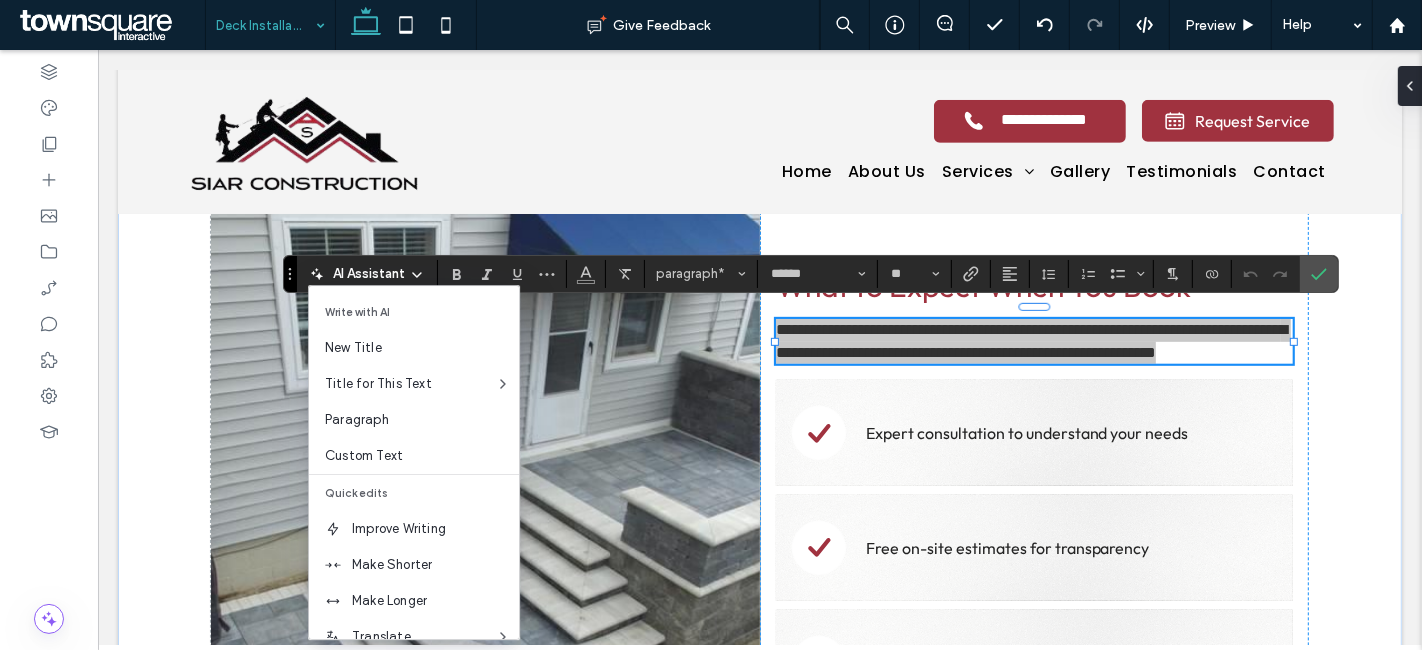 scroll, scrollTop: 131, scrollLeft: 0, axis: vertical 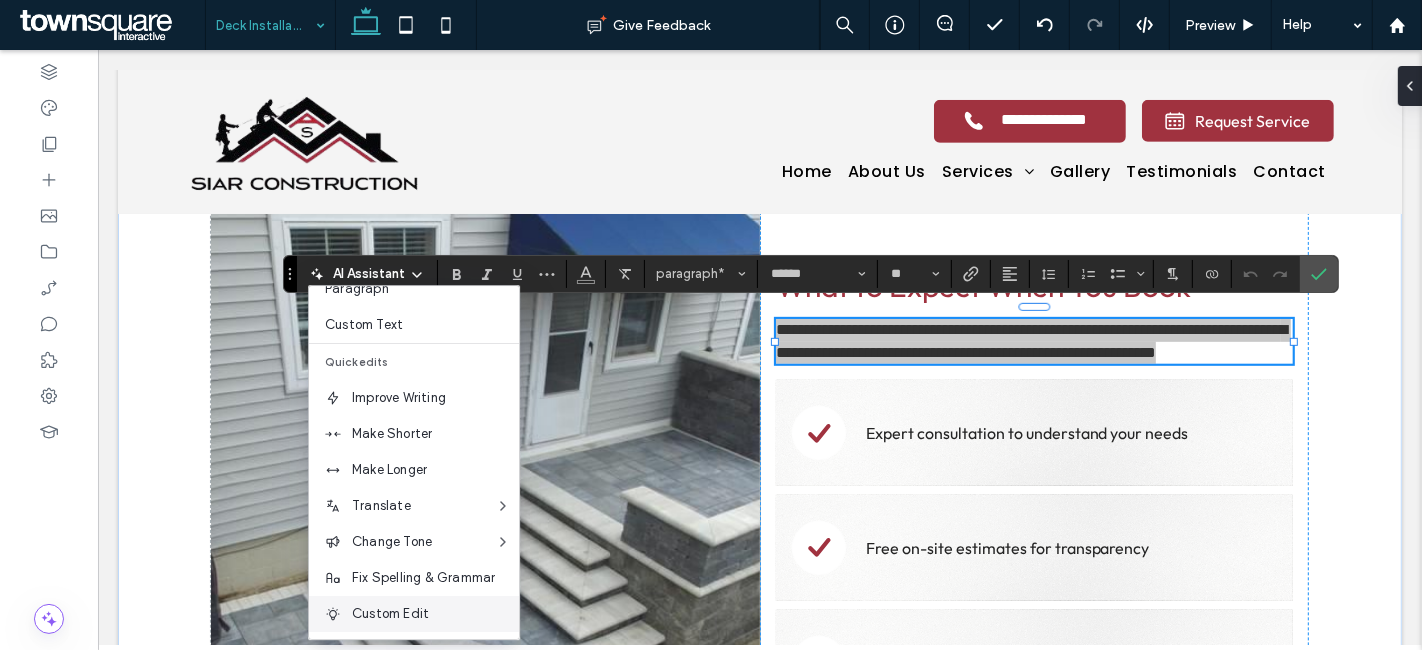 click on "Custom Edit" at bounding box center [435, 614] 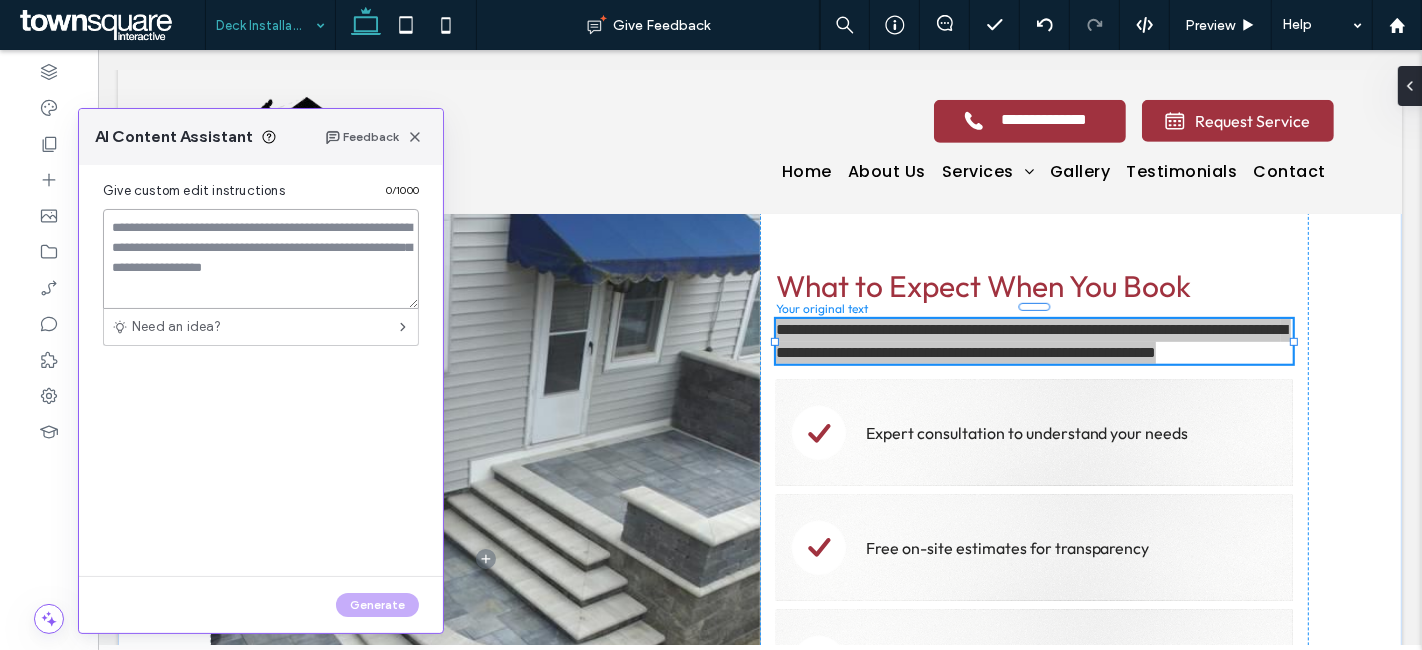 click at bounding box center (261, 259) 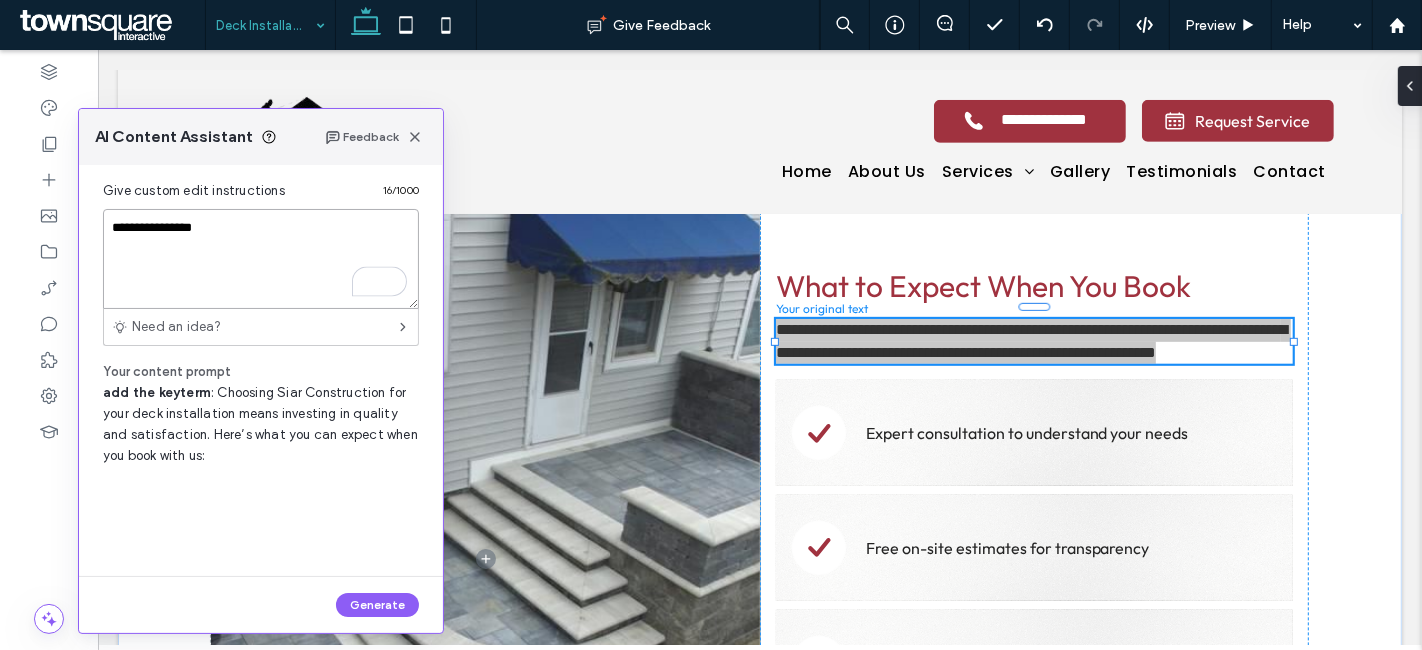 paste on "**********" 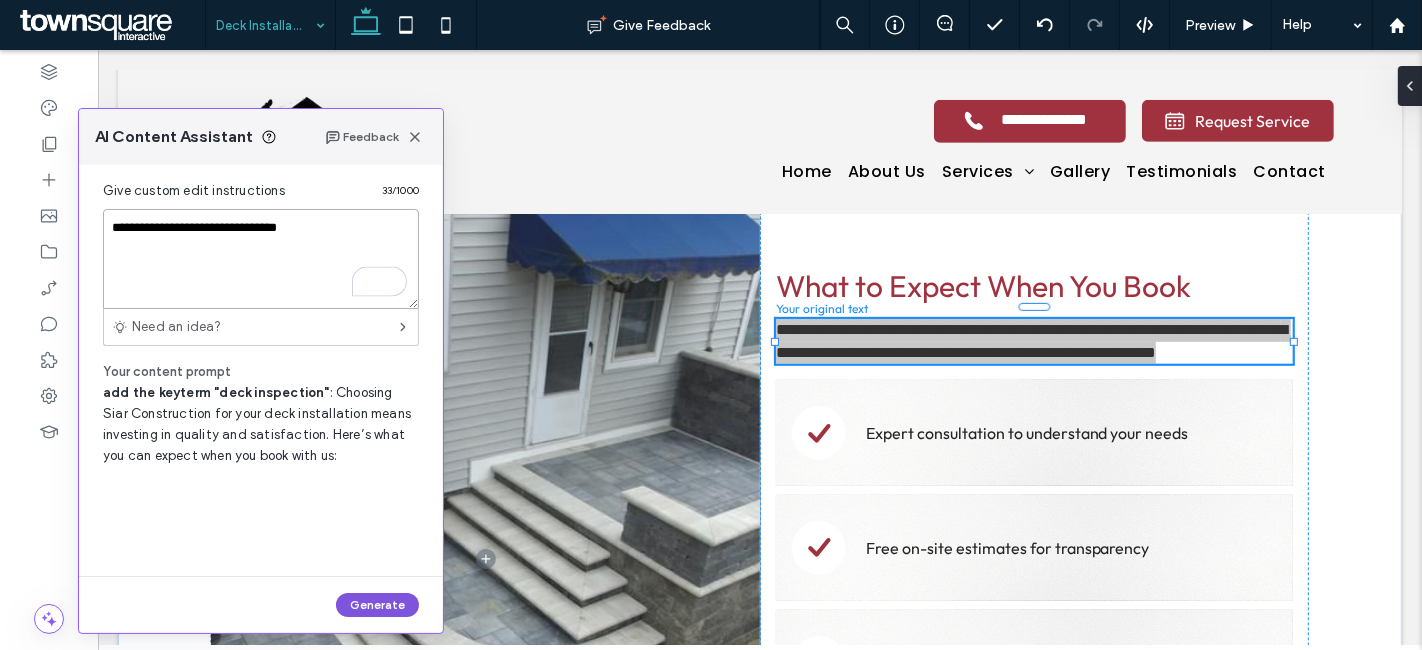 type on "**********" 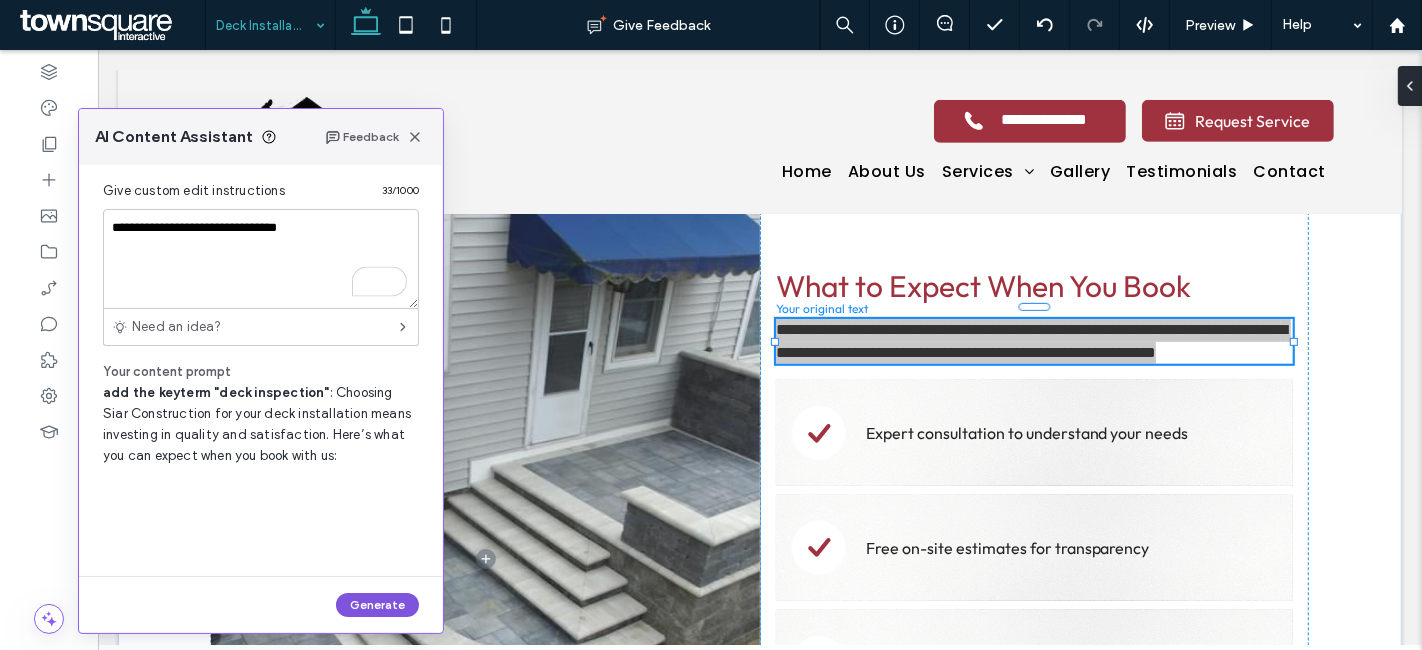 click on "Generate" at bounding box center [377, 605] 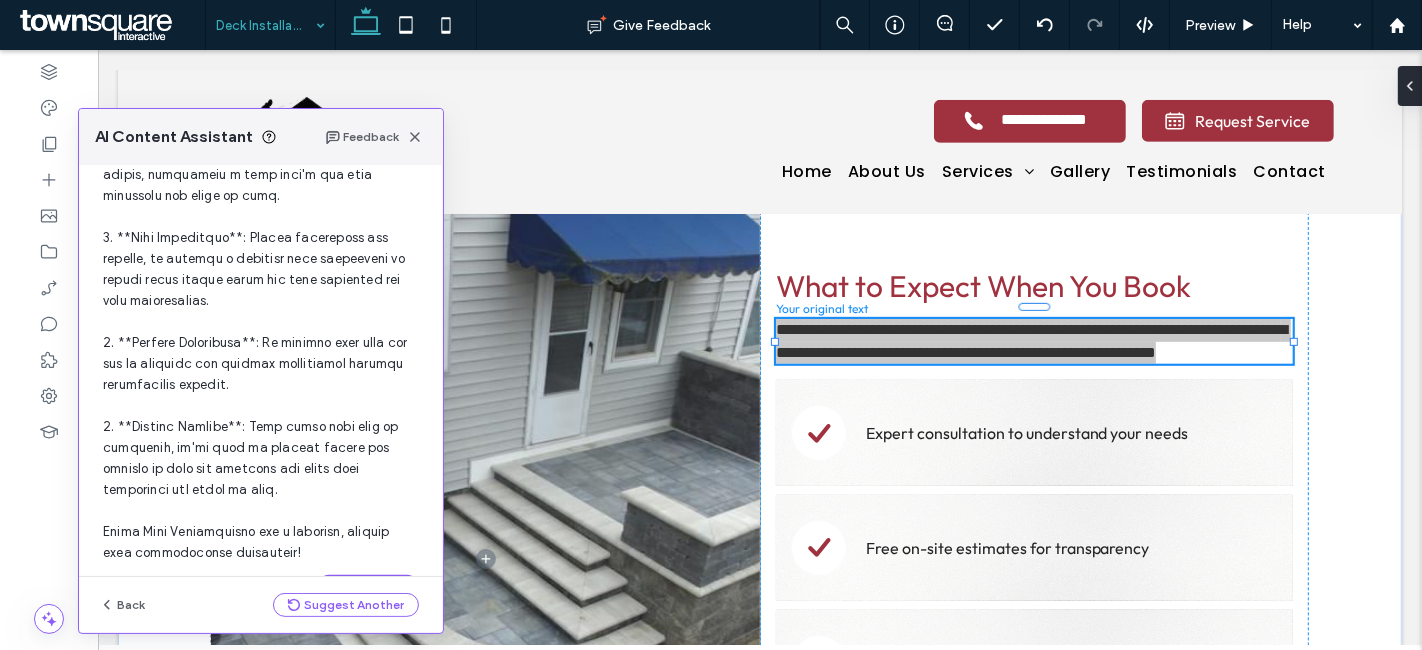 scroll, scrollTop: 475, scrollLeft: 0, axis: vertical 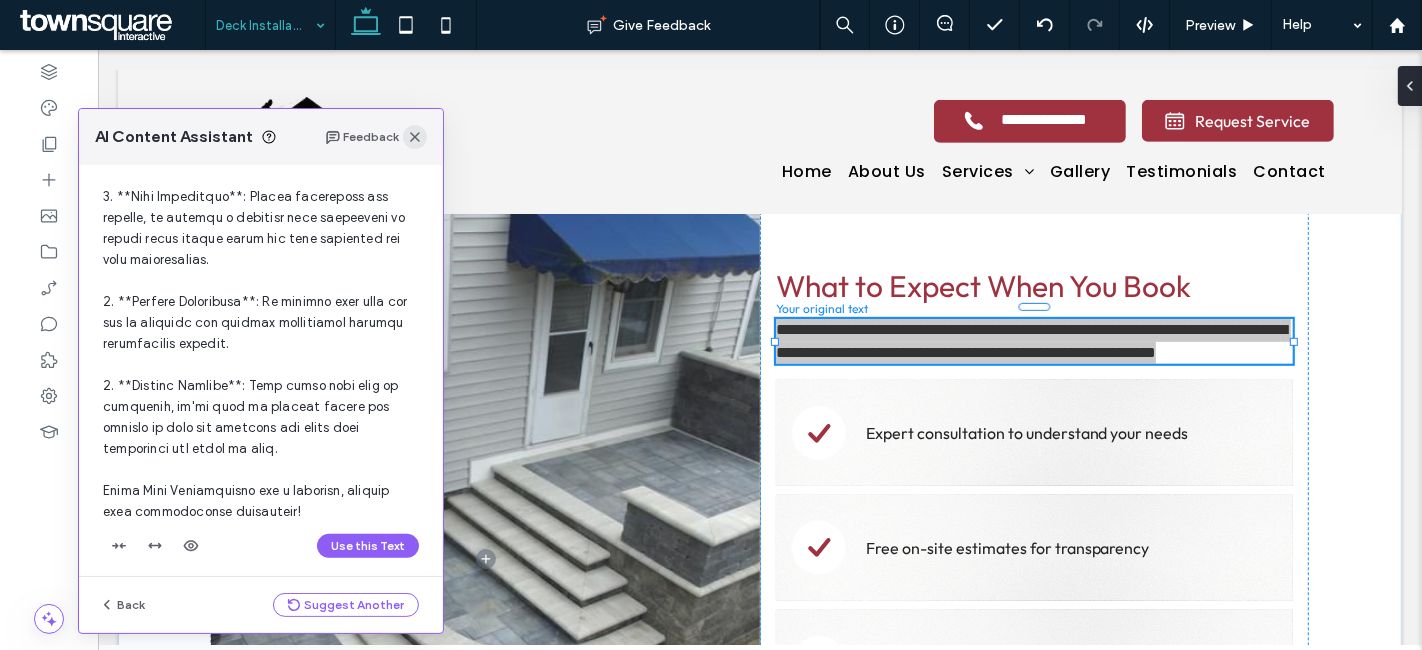 click at bounding box center [415, 137] 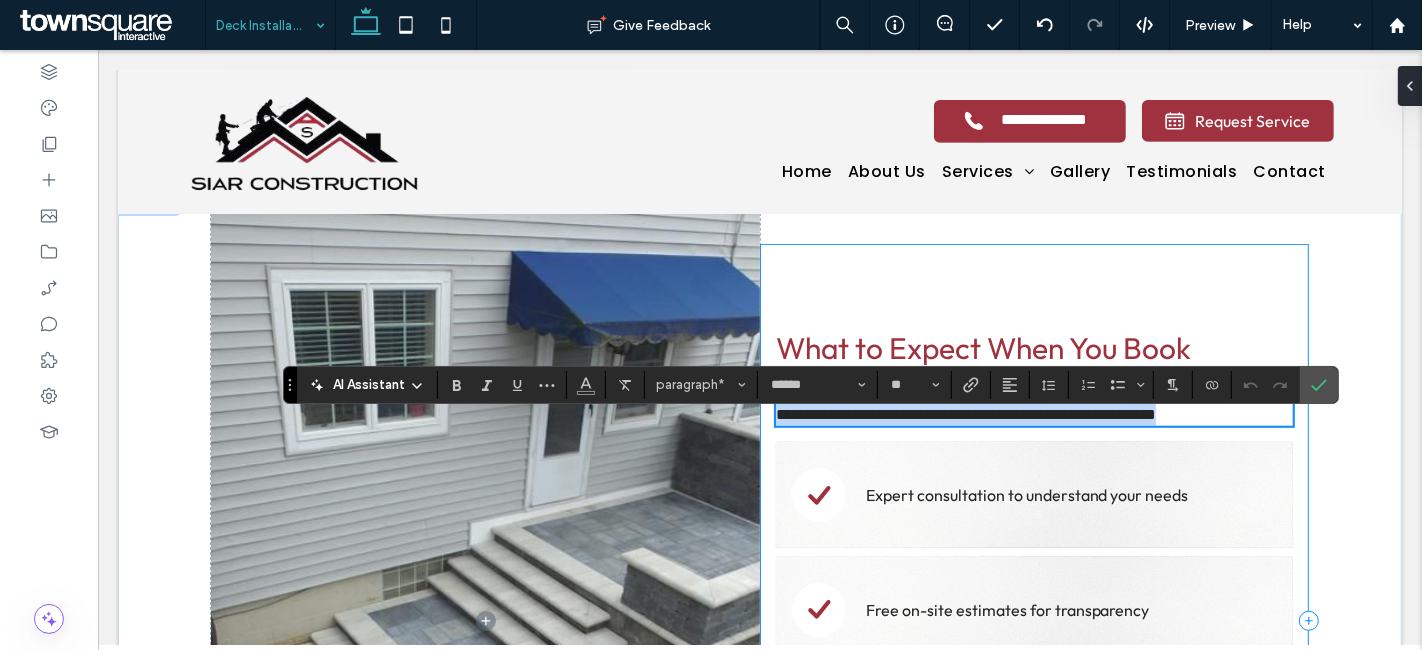 scroll, scrollTop: 676, scrollLeft: 0, axis: vertical 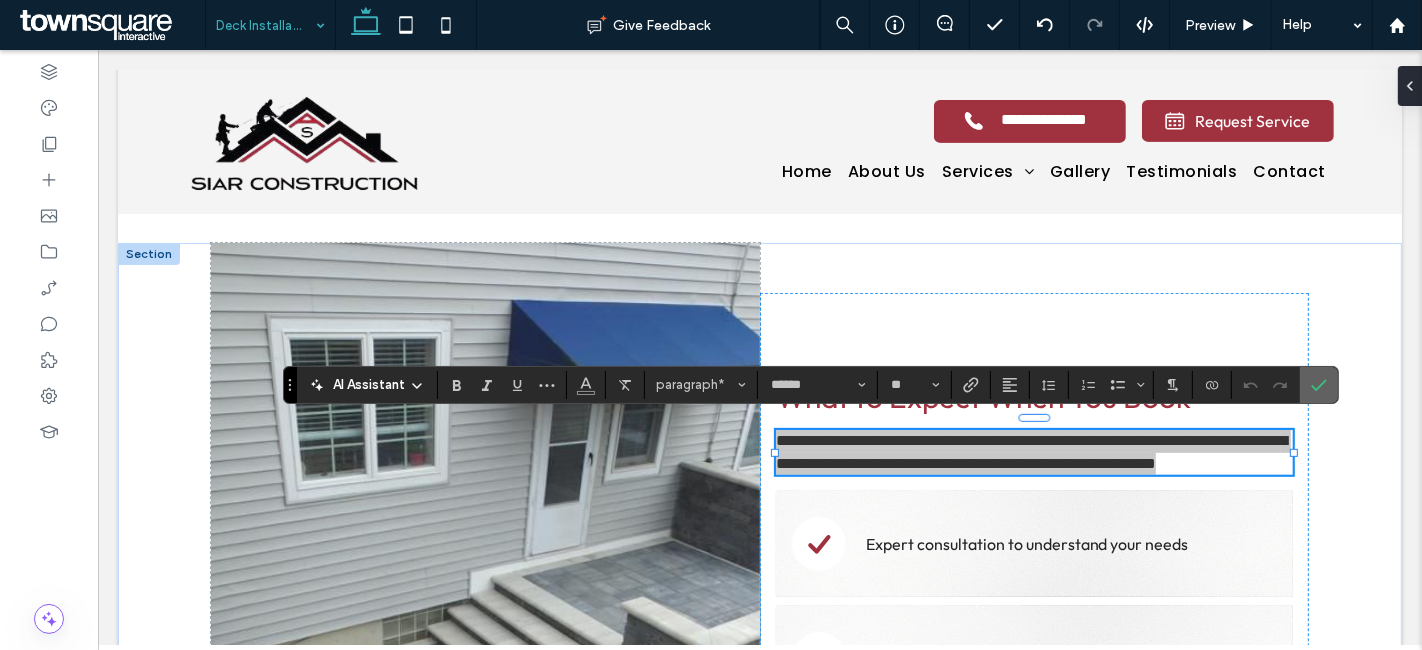 drag, startPoint x: 1323, startPoint y: 384, endPoint x: 994, endPoint y: 475, distance: 341.35318 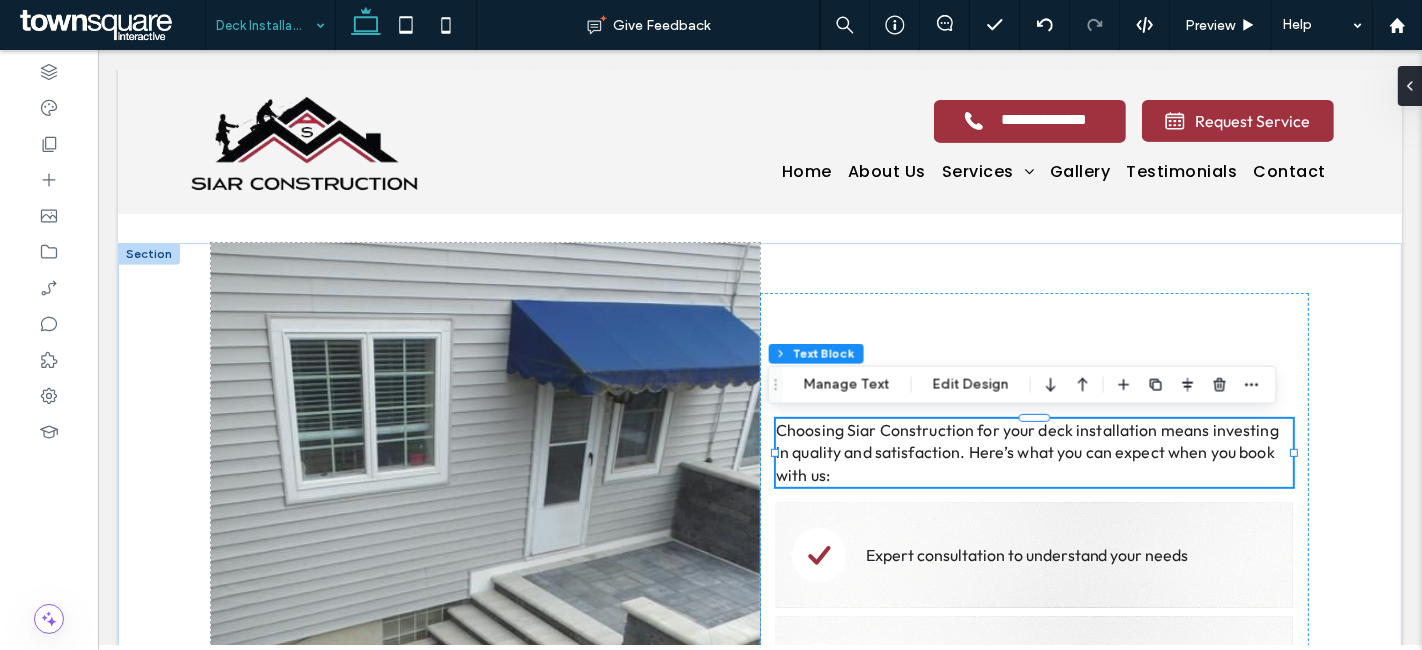 click on "Choosing Siar Construction for your deck installation means investing in quality and satisfaction. Here’s what you can expect when you book with us:" at bounding box center [1033, 453] 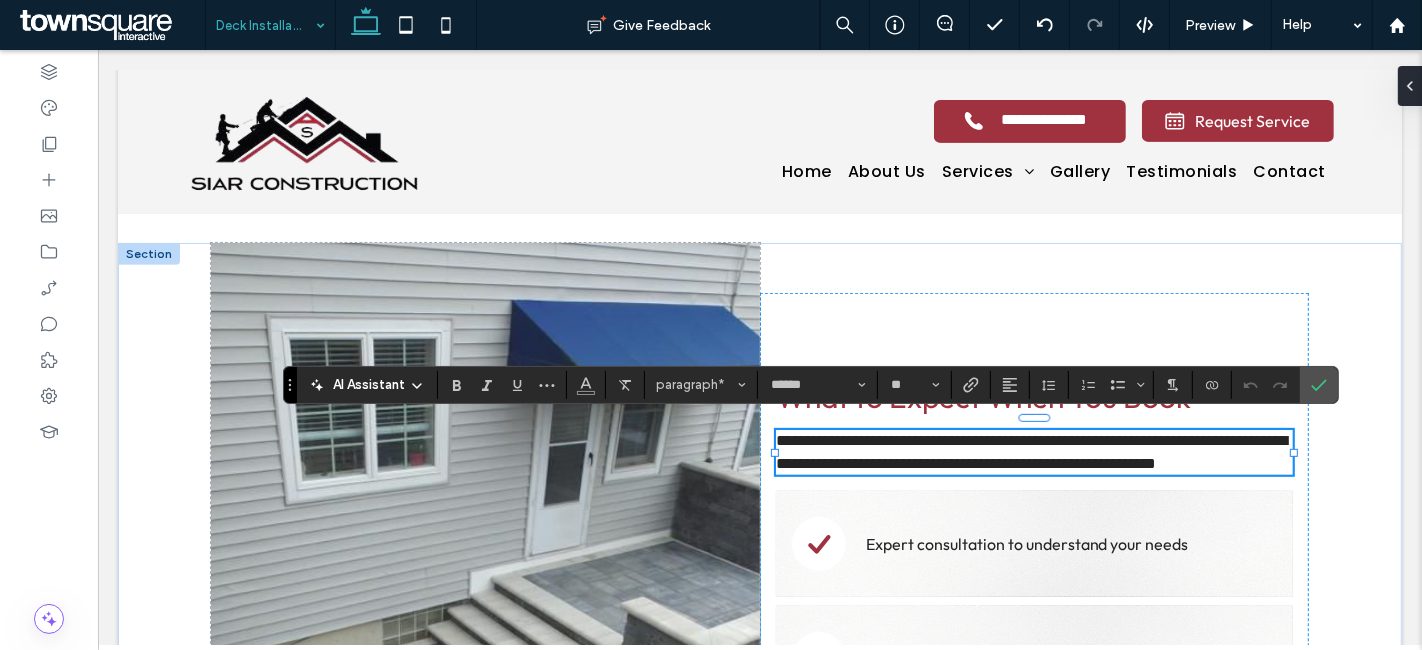 click on "**********" at bounding box center (1033, 452) 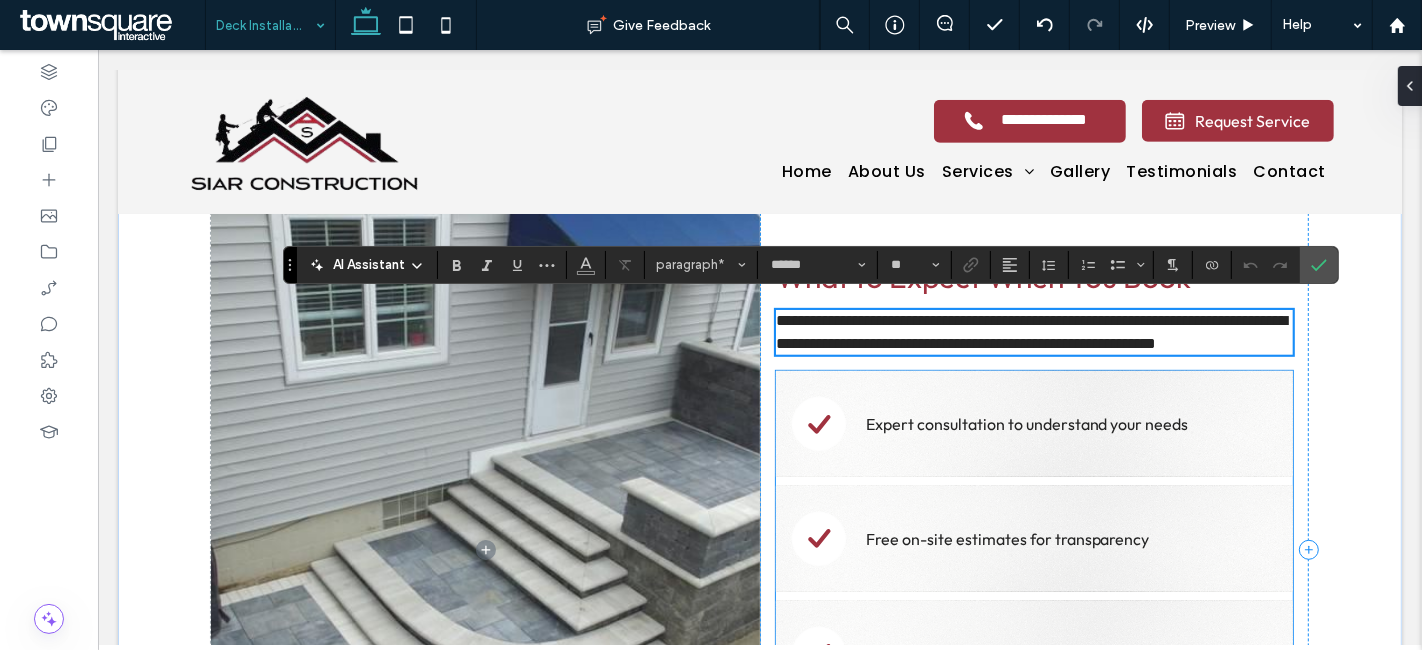 scroll, scrollTop: 787, scrollLeft: 0, axis: vertical 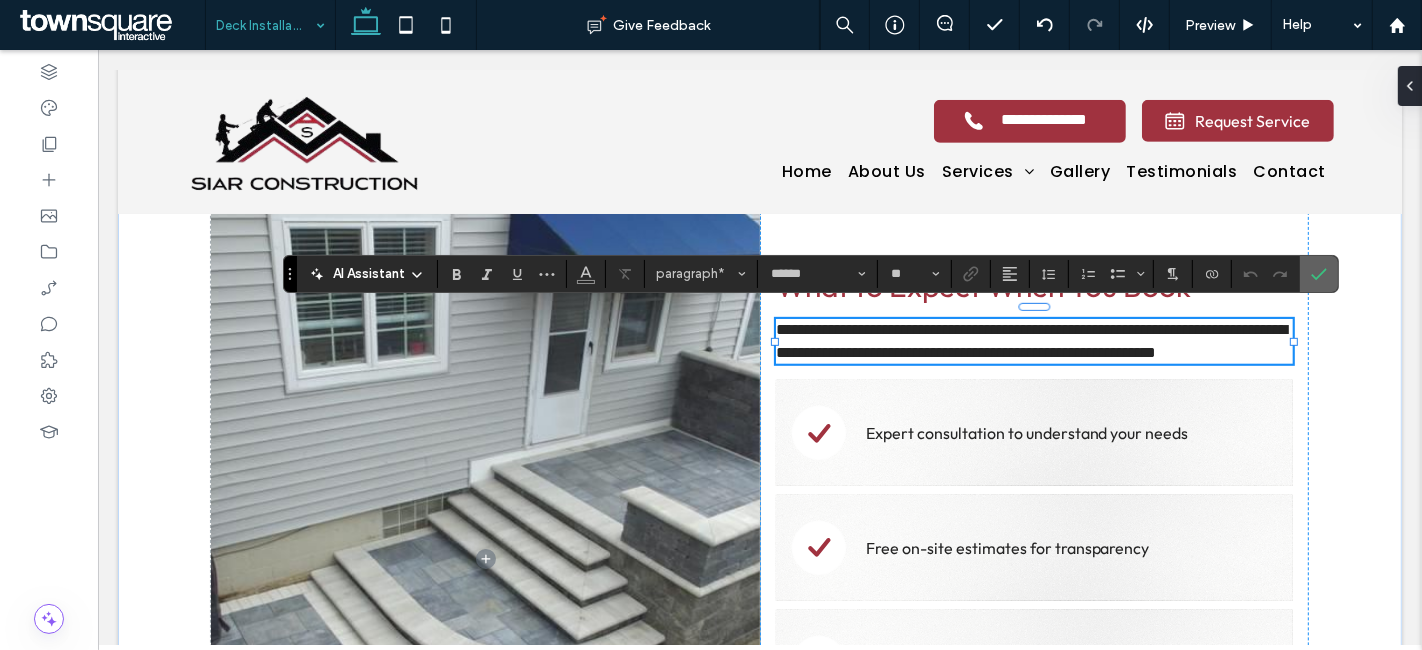 click at bounding box center [1319, 274] 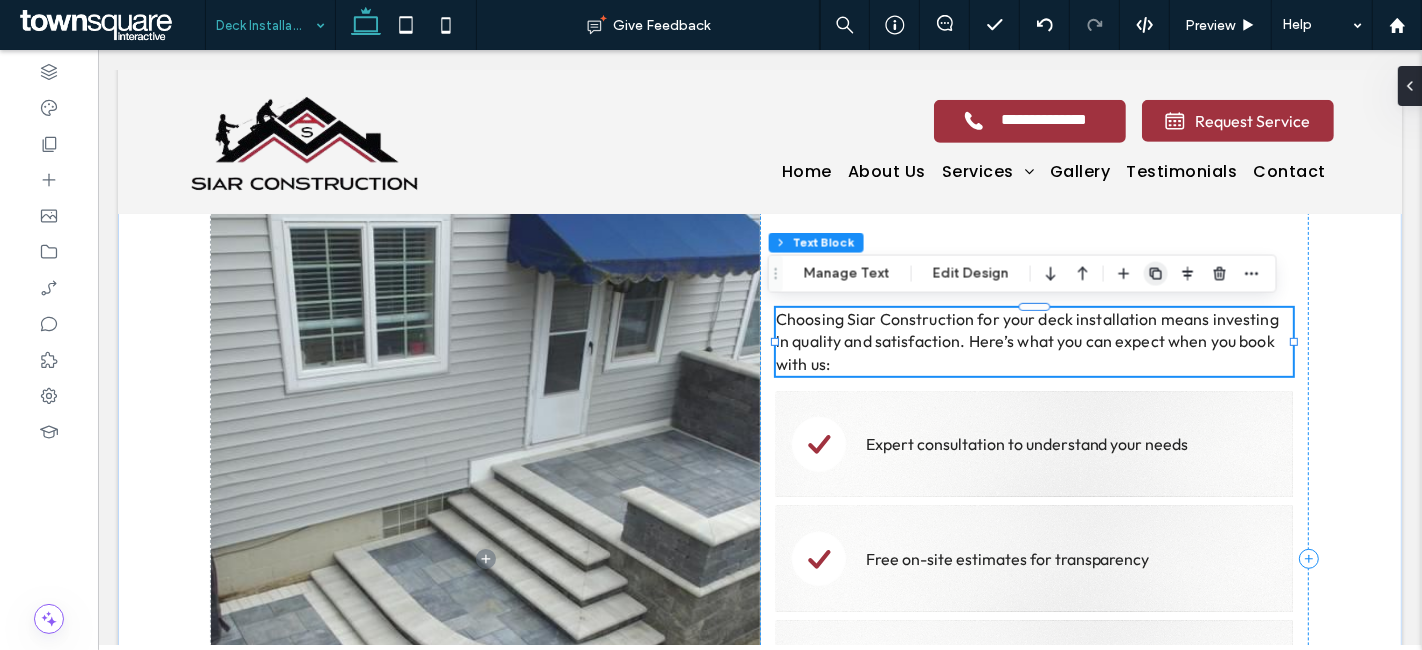 click 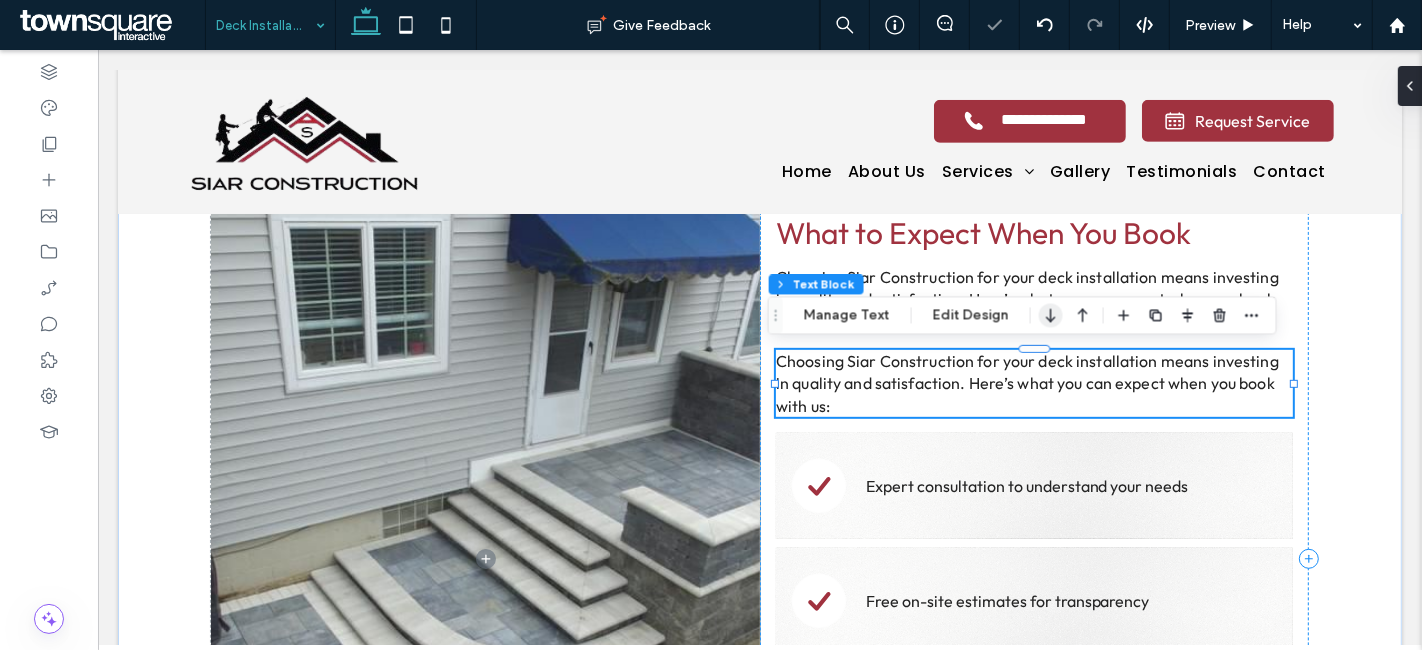 click 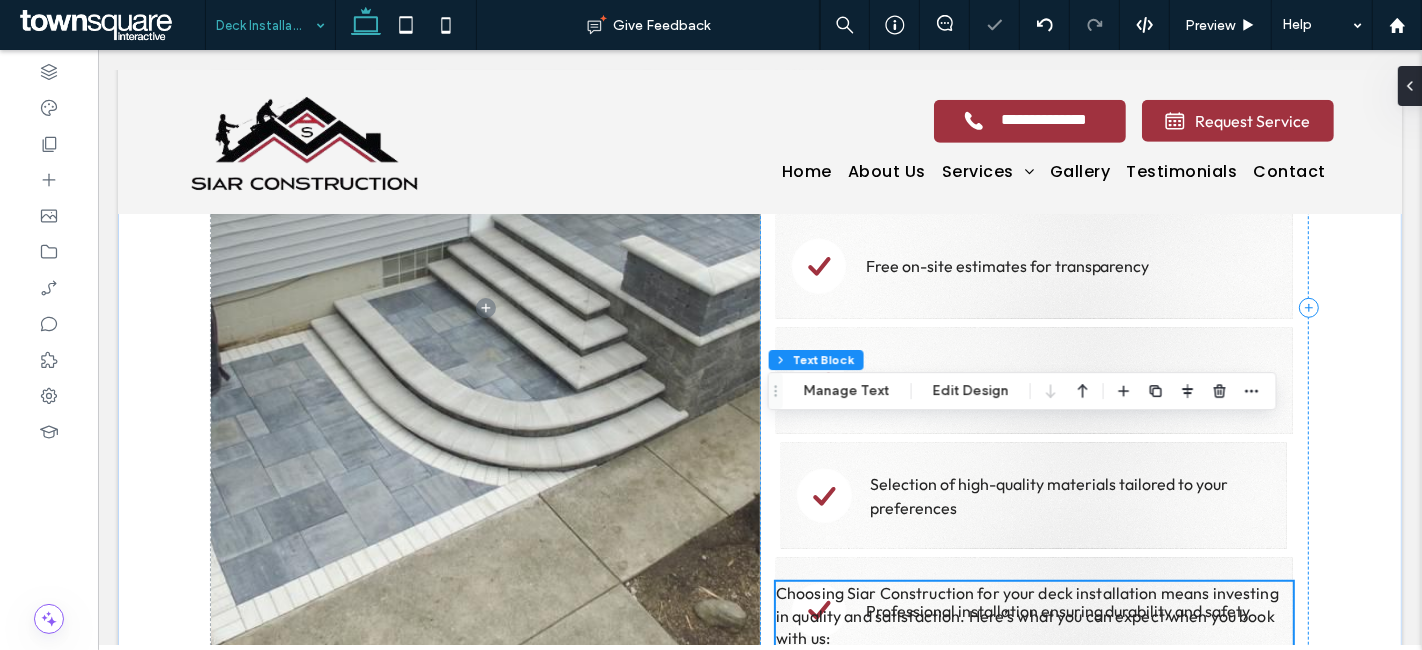 scroll, scrollTop: 1305, scrollLeft: 0, axis: vertical 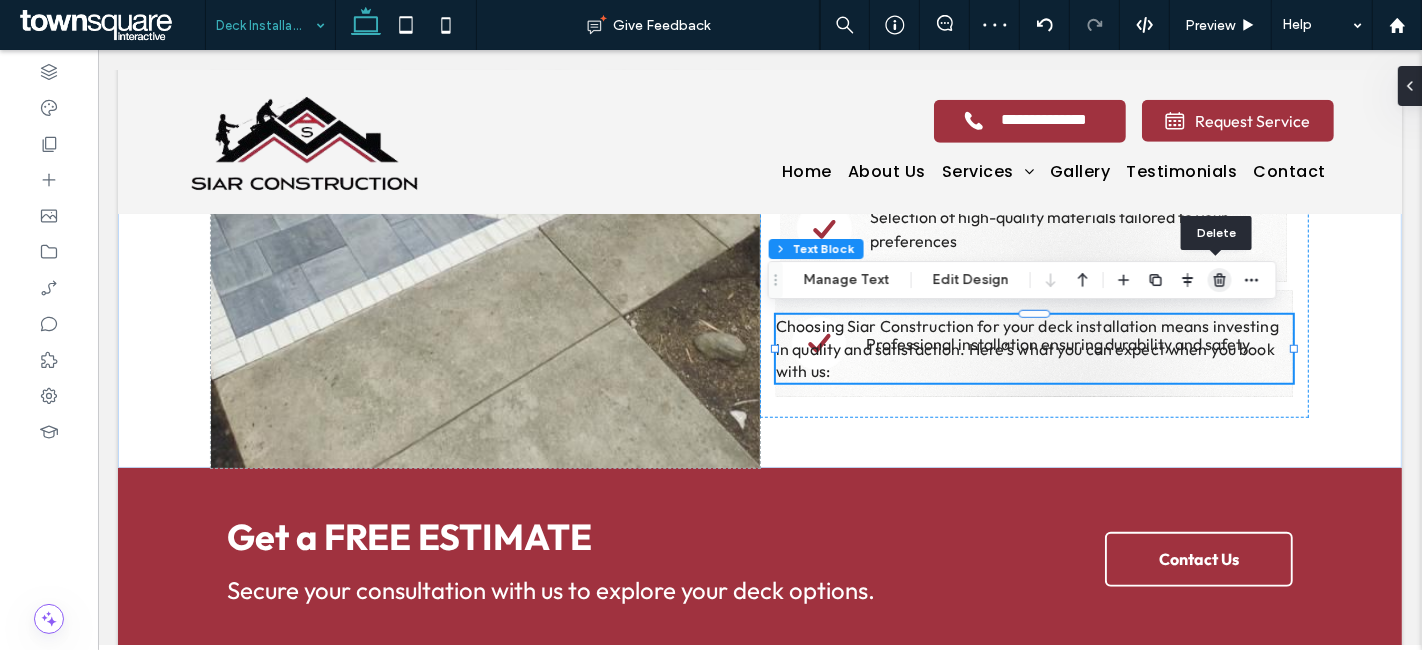 drag, startPoint x: 1121, startPoint y: 245, endPoint x: 1225, endPoint y: 281, distance: 110.054535 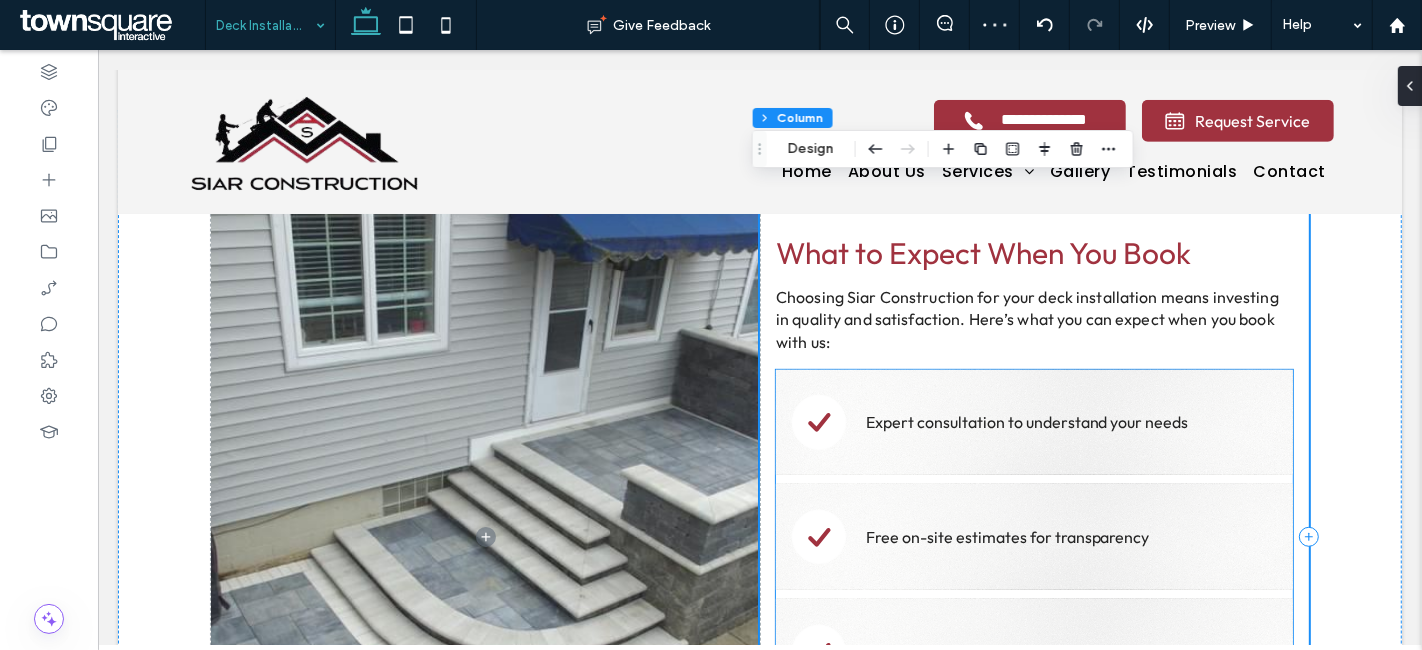 scroll, scrollTop: 920, scrollLeft: 0, axis: vertical 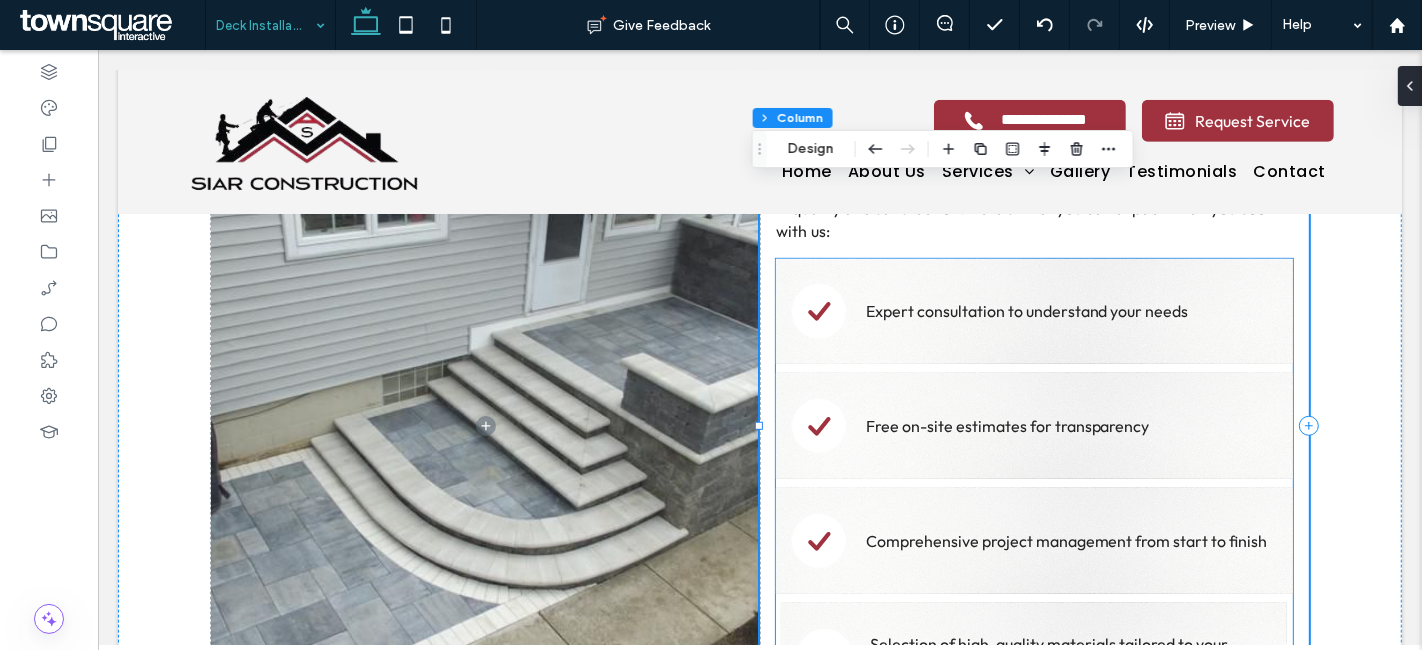 click on "Expert consultation to understand your needs" at bounding box center [1026, 311] 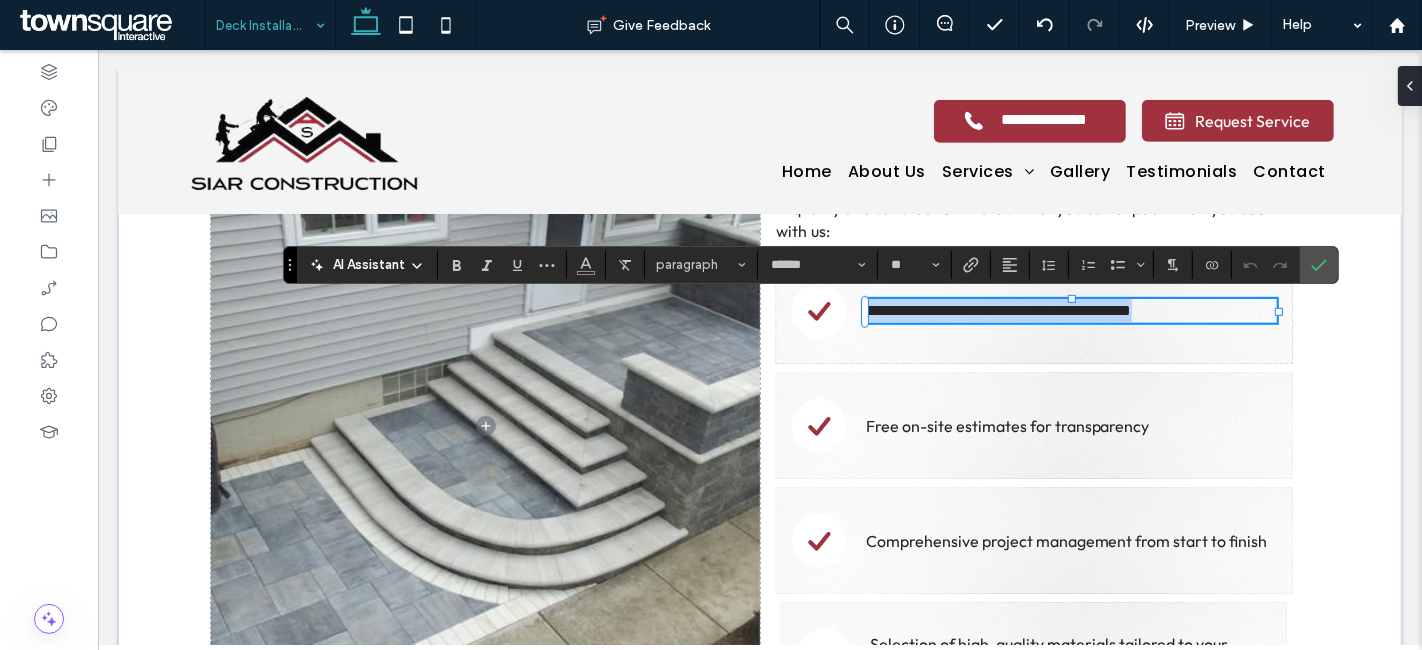 click on "**********" at bounding box center (998, 310) 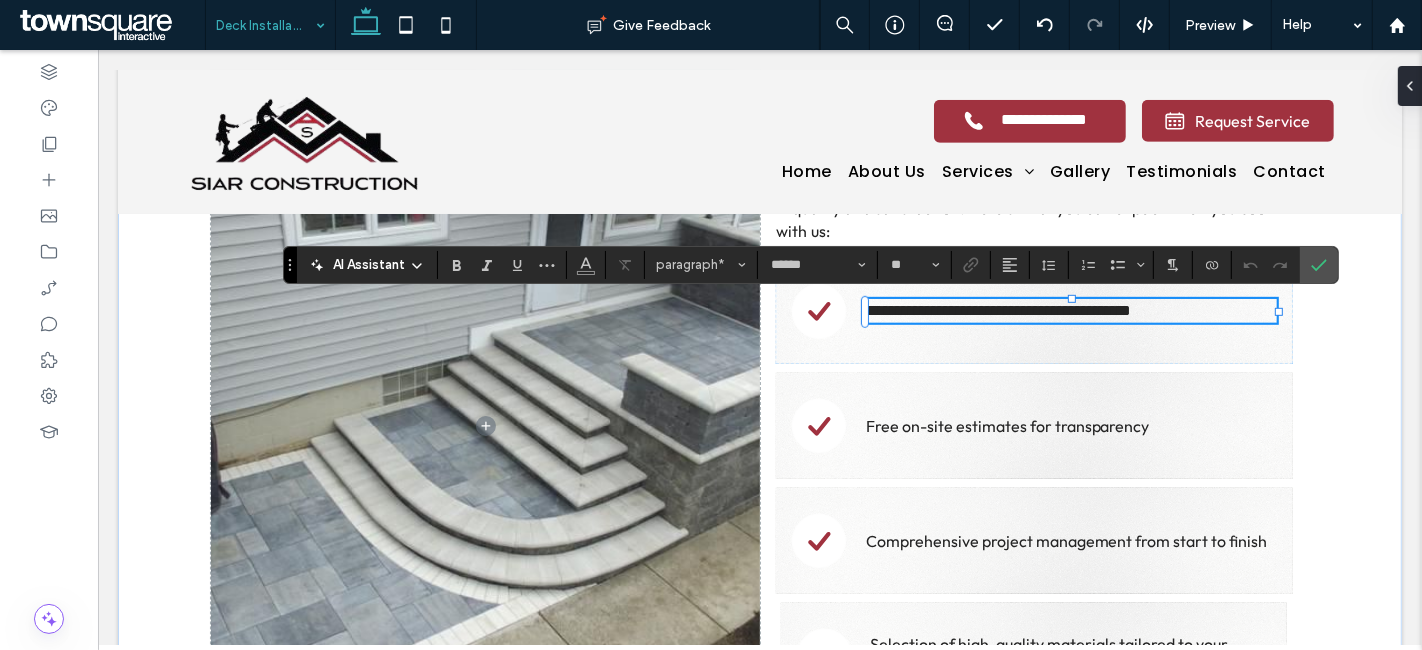 click on "**********" at bounding box center [998, 310] 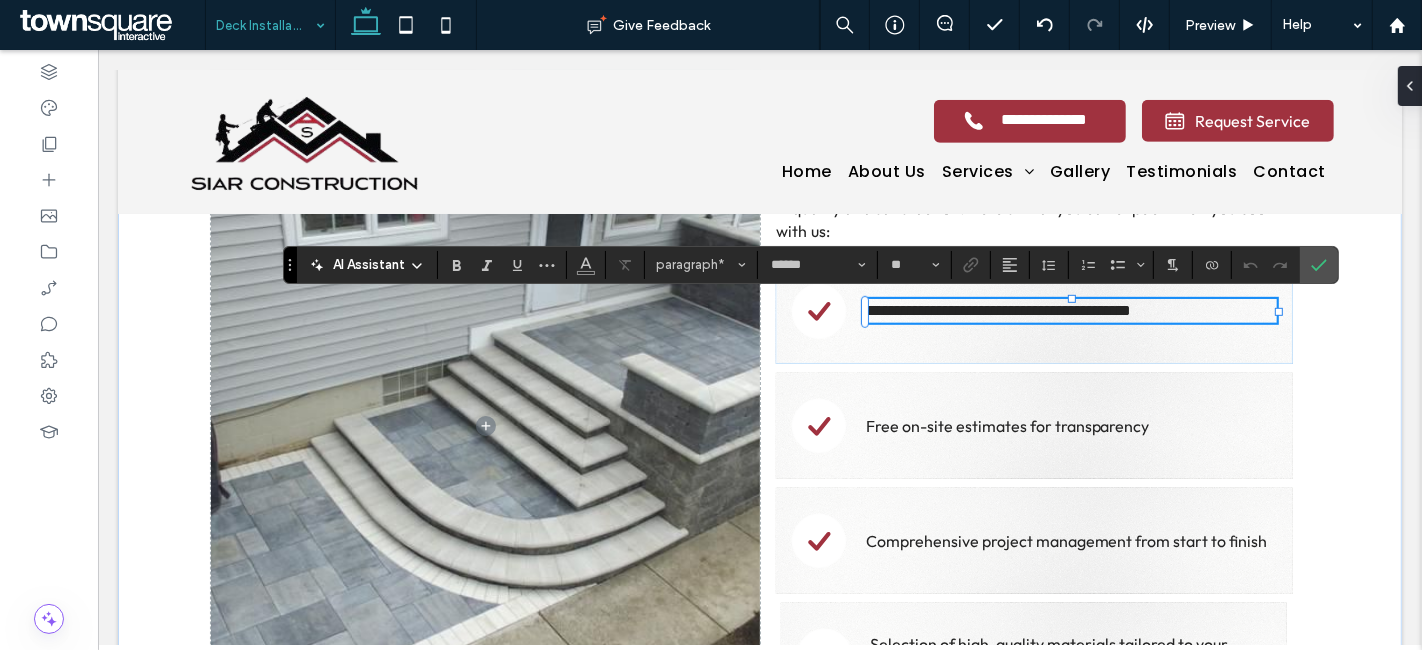 type 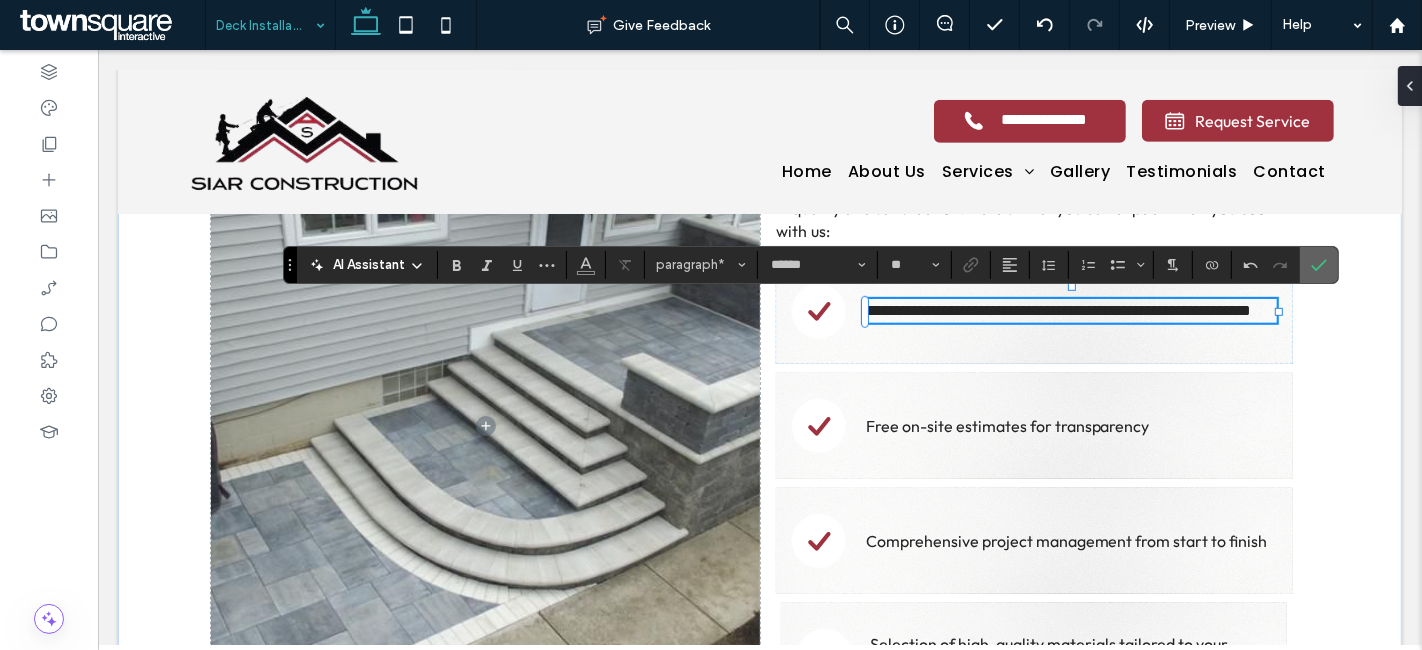 drag, startPoint x: 1304, startPoint y: 261, endPoint x: 1207, endPoint y: 222, distance: 104.54664 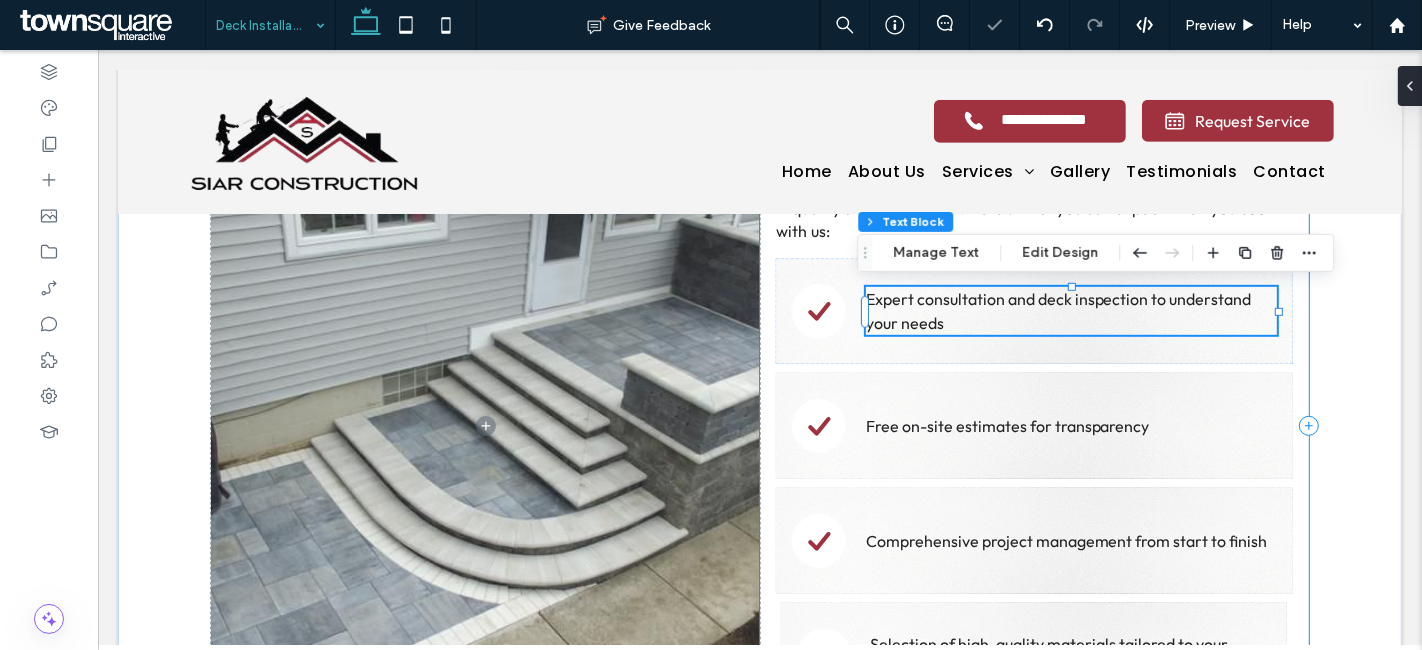 click on "What to Expect When You Book
Choosing Siar Construction for your deck installation means investing in quality and satisfaction. Here’s what you can expect when you book with us:
Expert consultation and deck inspection to understand your needs
Free on-site estimates for transparency
Comprehensive project management from start to finish
Selection of high-quality materials tailored to your preferences
Professional installation ensuring durability and safety" at bounding box center [1033, 426] 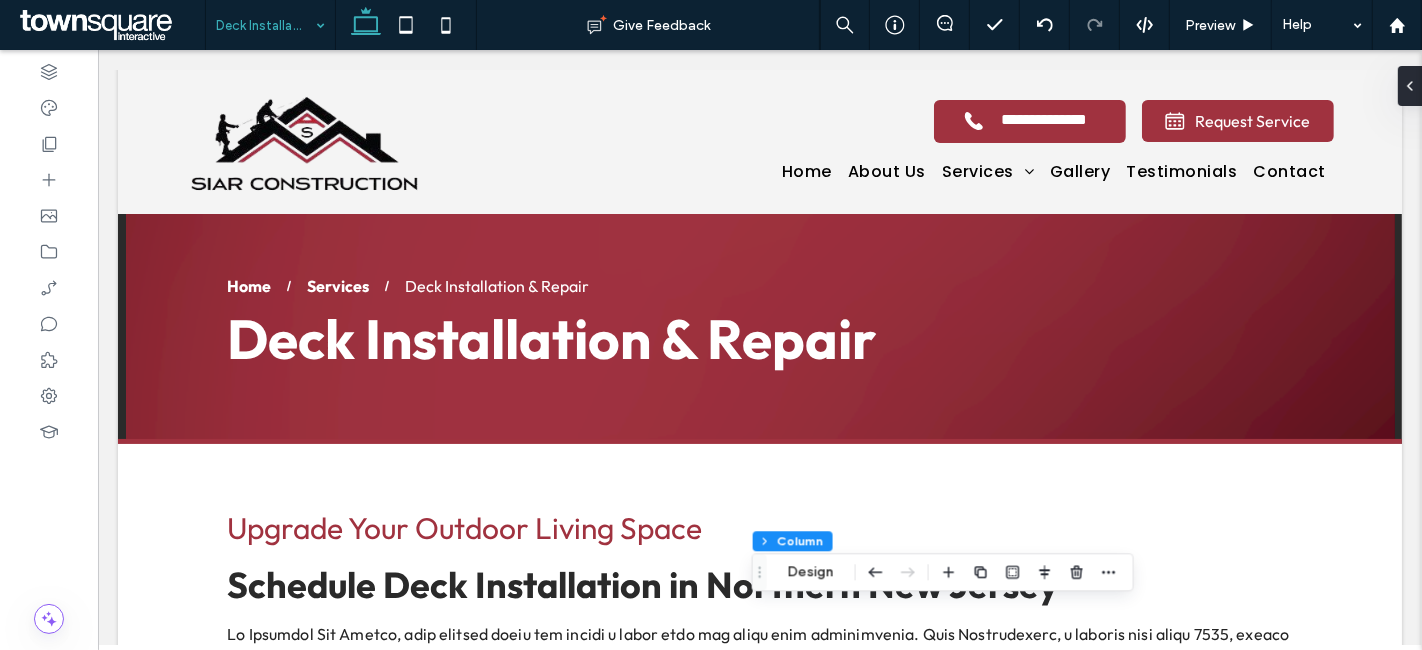 scroll, scrollTop: 0, scrollLeft: 0, axis: both 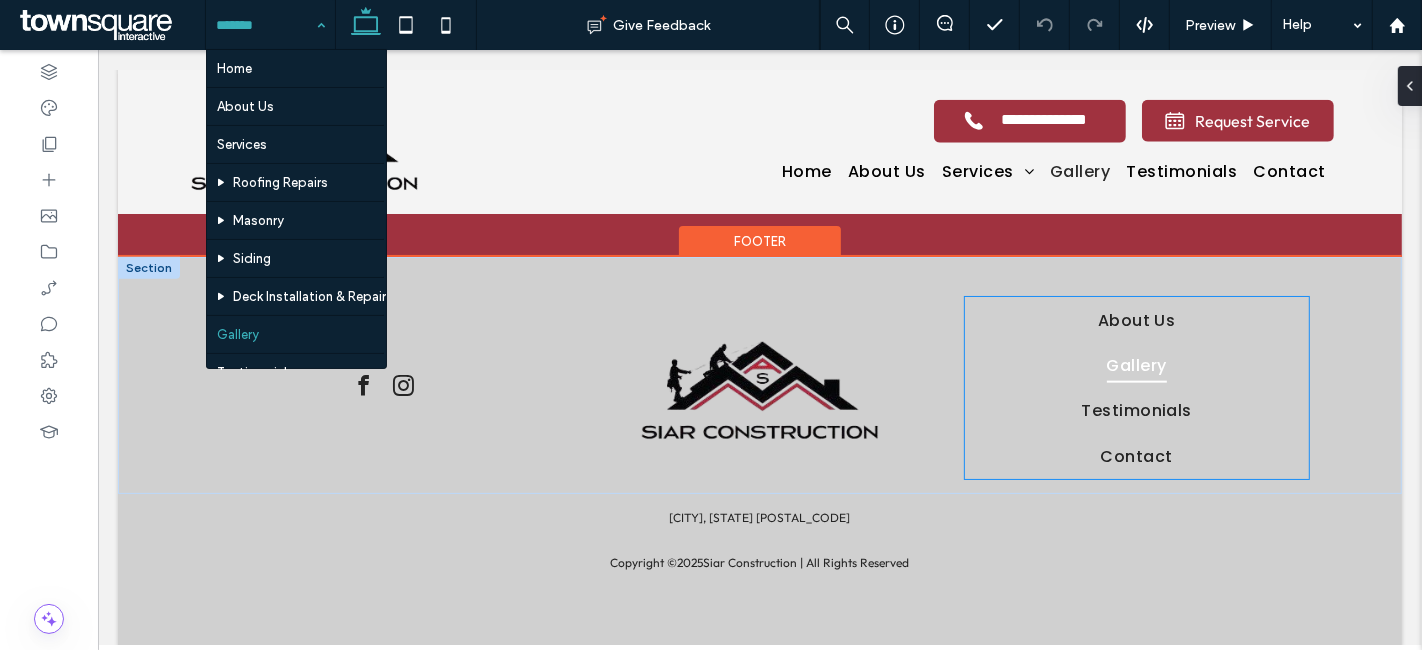 click on "Gallery" at bounding box center [1136, 365] 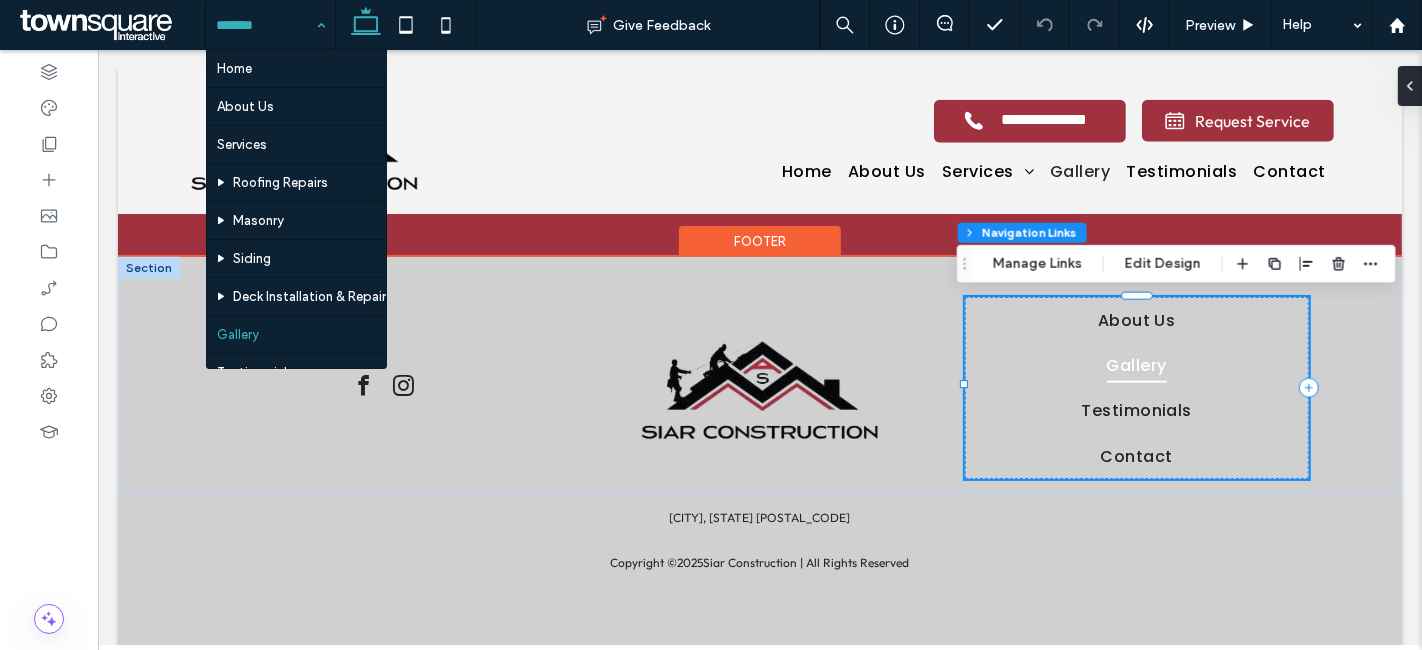 type on "*" 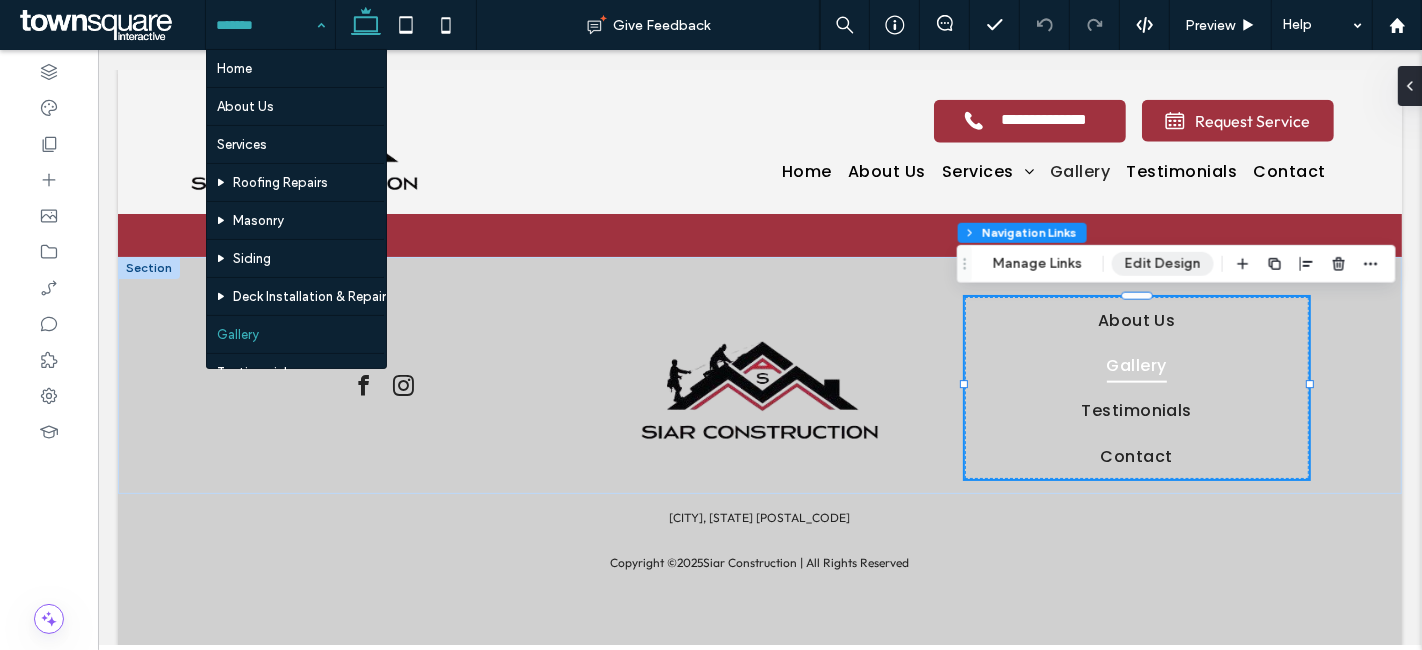 click on "Edit Design" at bounding box center (1163, 264) 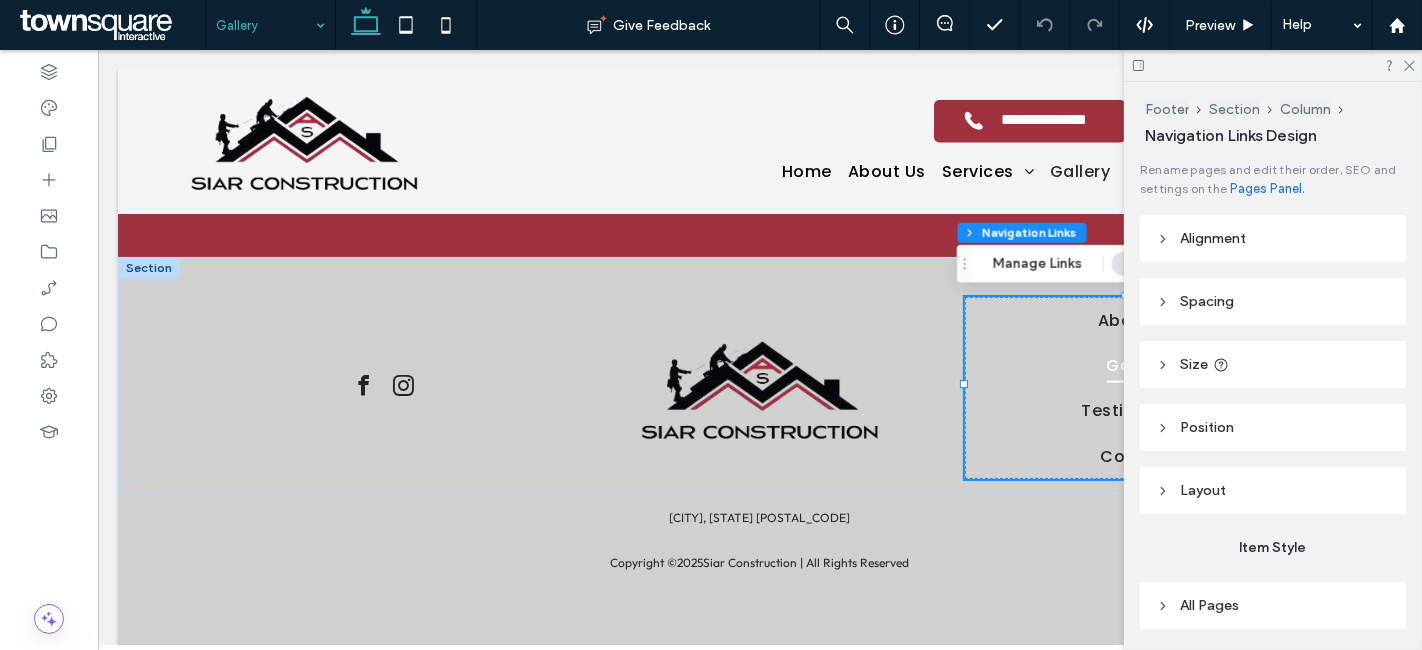scroll, scrollTop: 129, scrollLeft: 0, axis: vertical 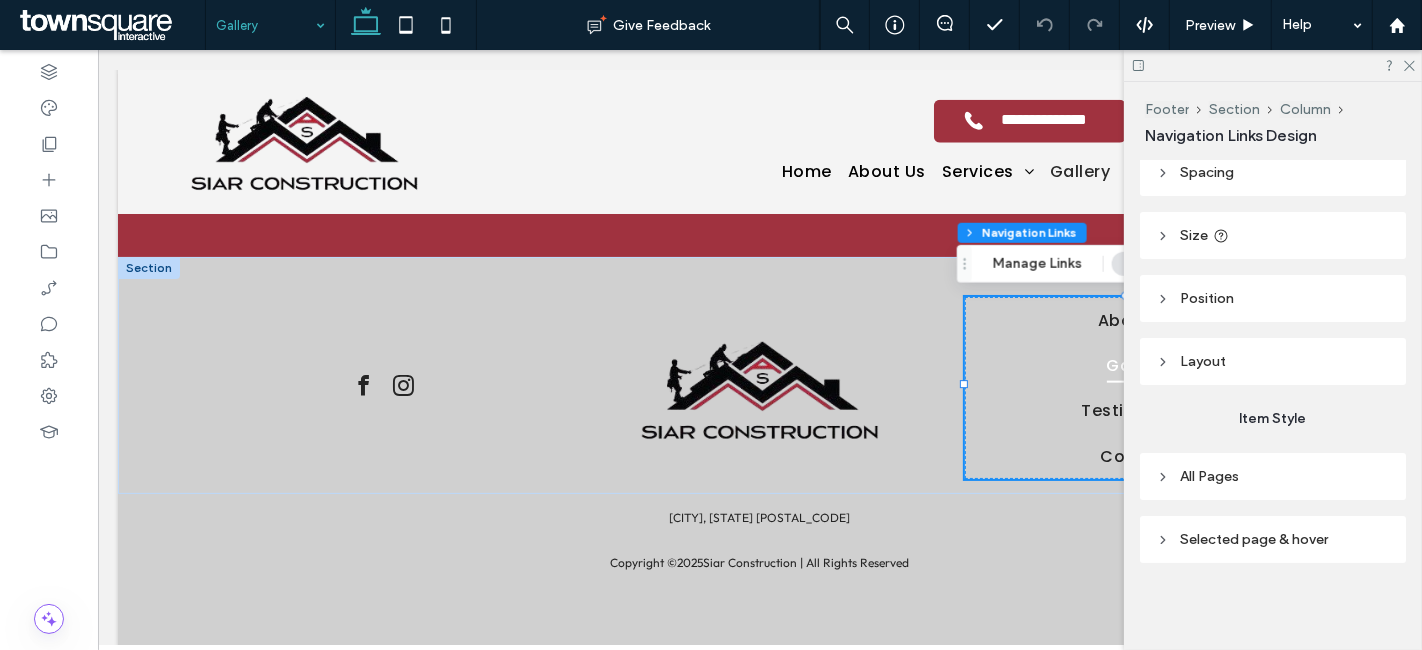 click on "Selected page & hover" at bounding box center (1254, 539) 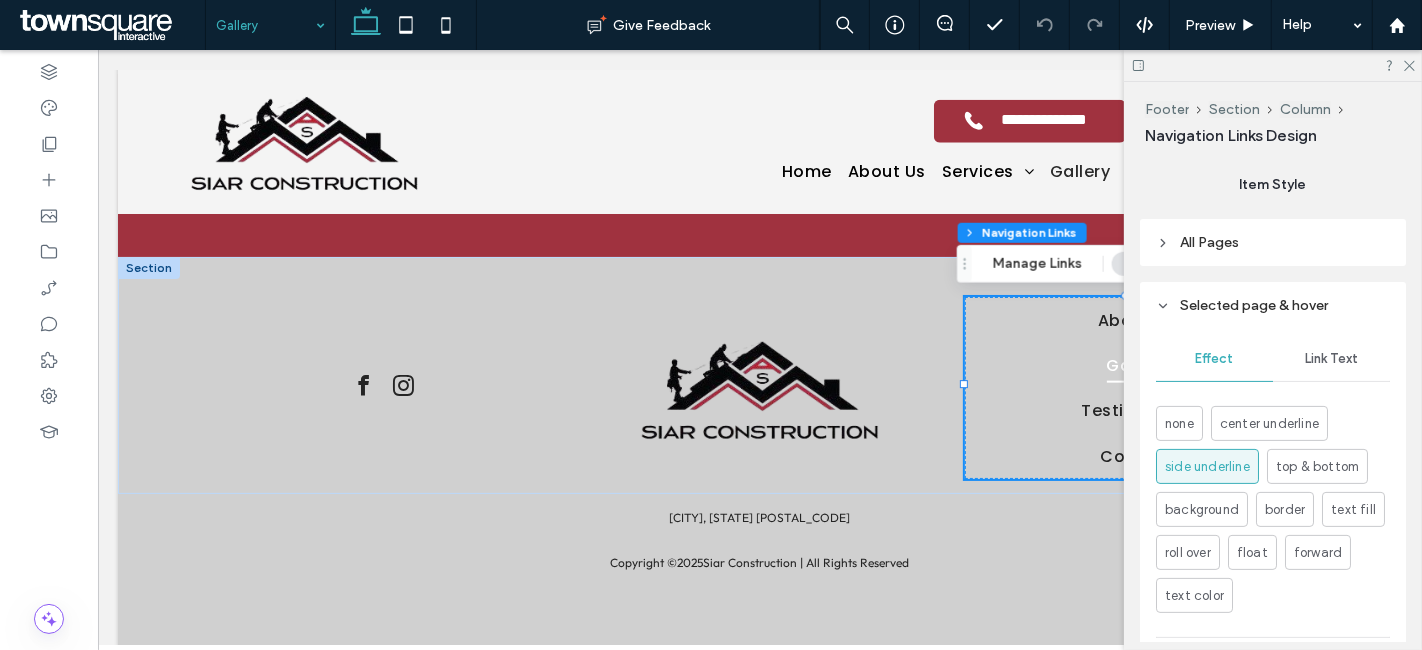 scroll, scrollTop: 314, scrollLeft: 0, axis: vertical 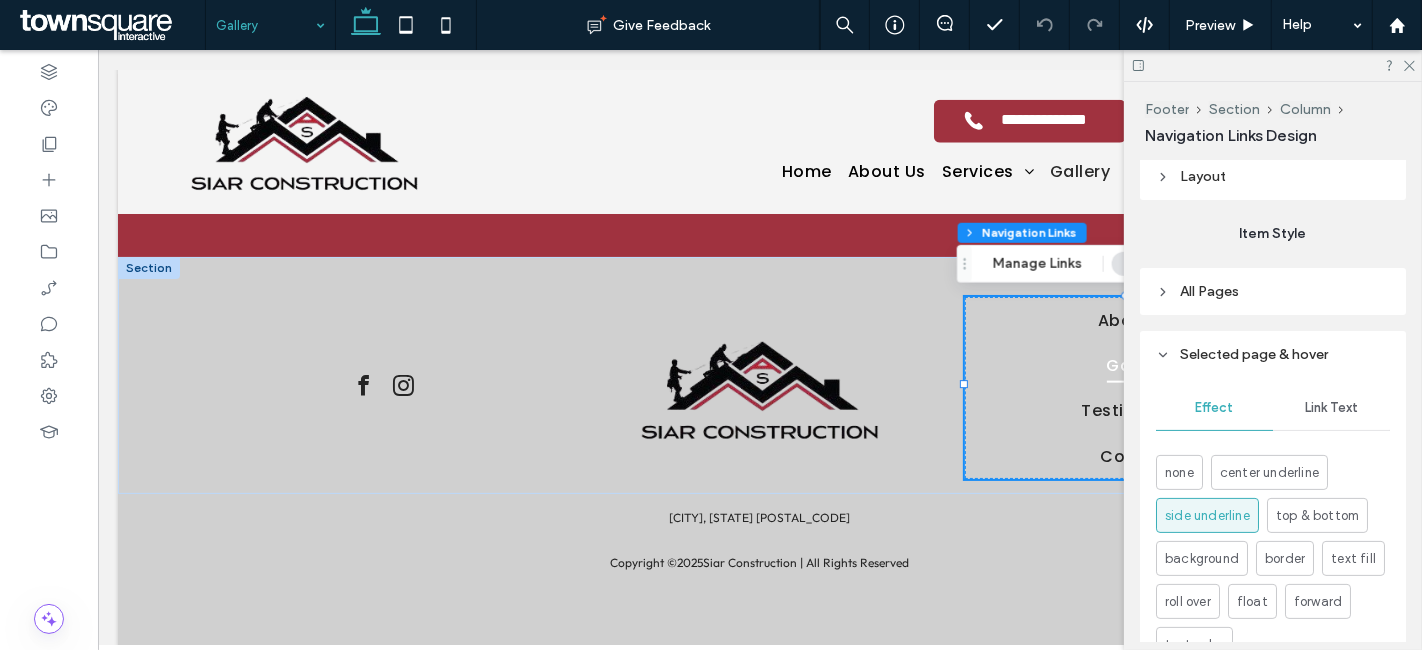 click on "Link Text" at bounding box center (1331, 408) 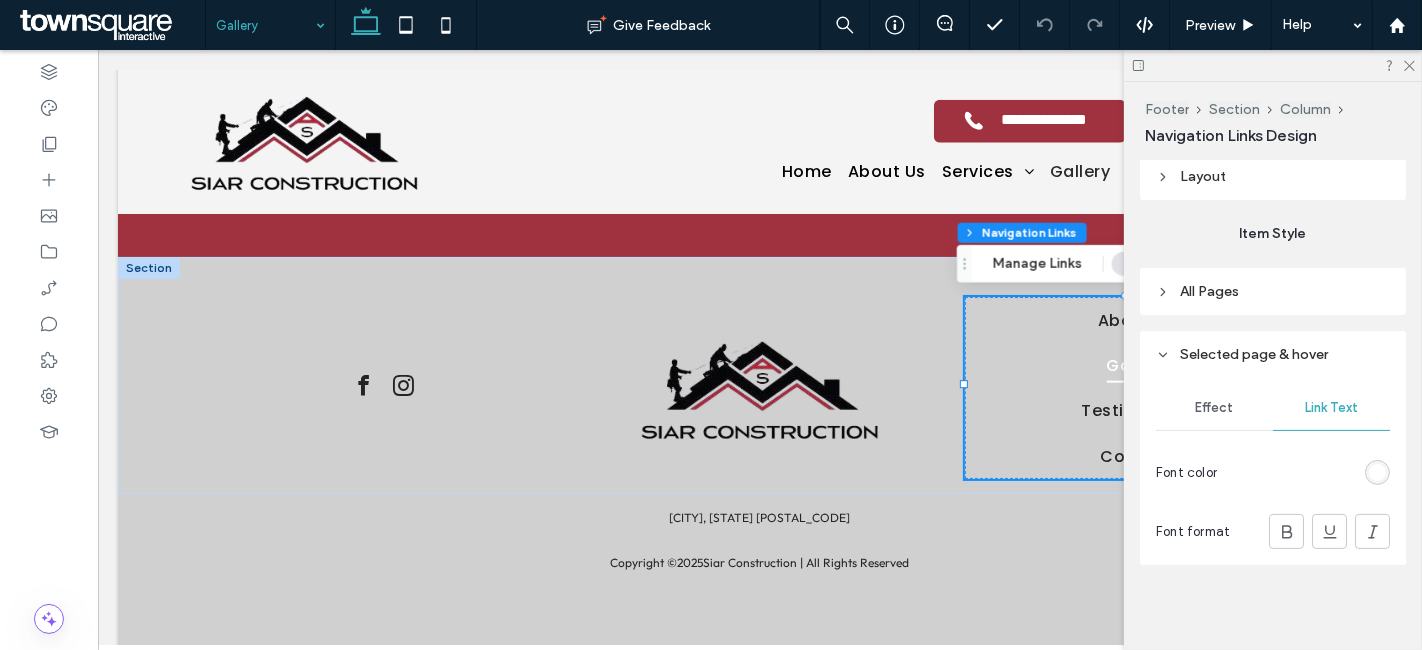 scroll, scrollTop: 316, scrollLeft: 0, axis: vertical 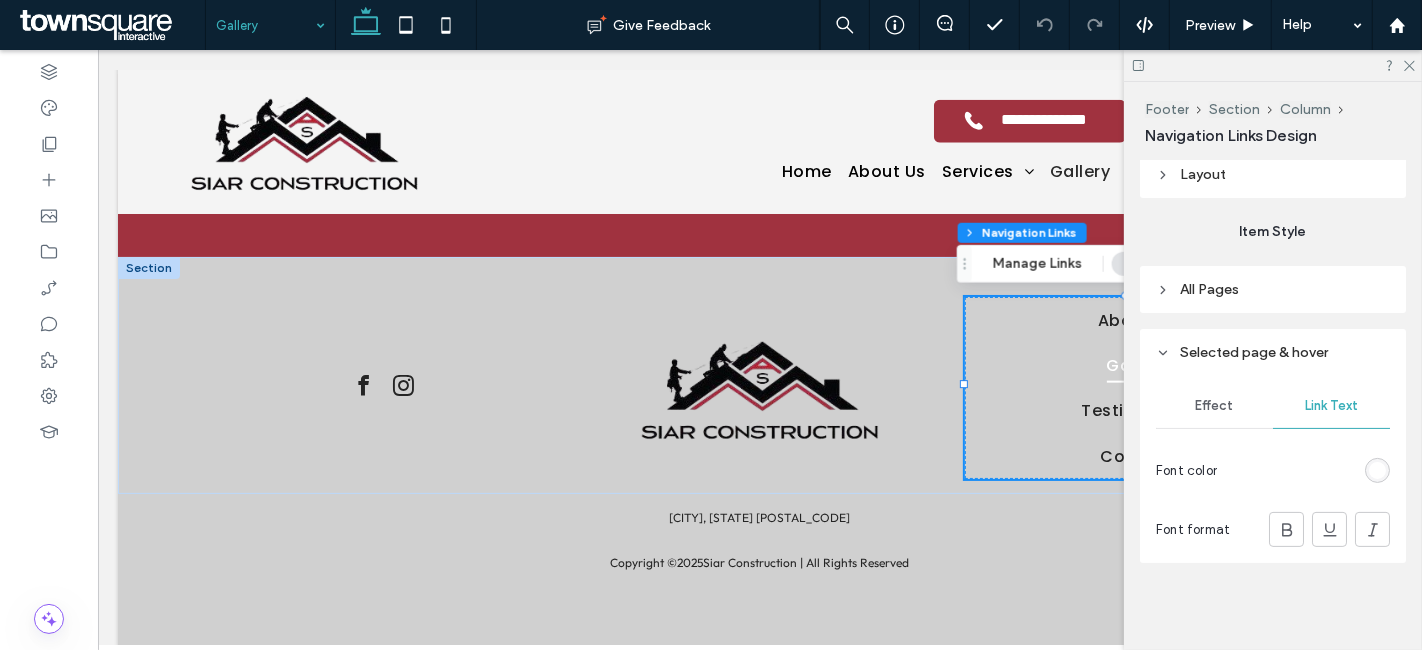 click at bounding box center (1377, 470) 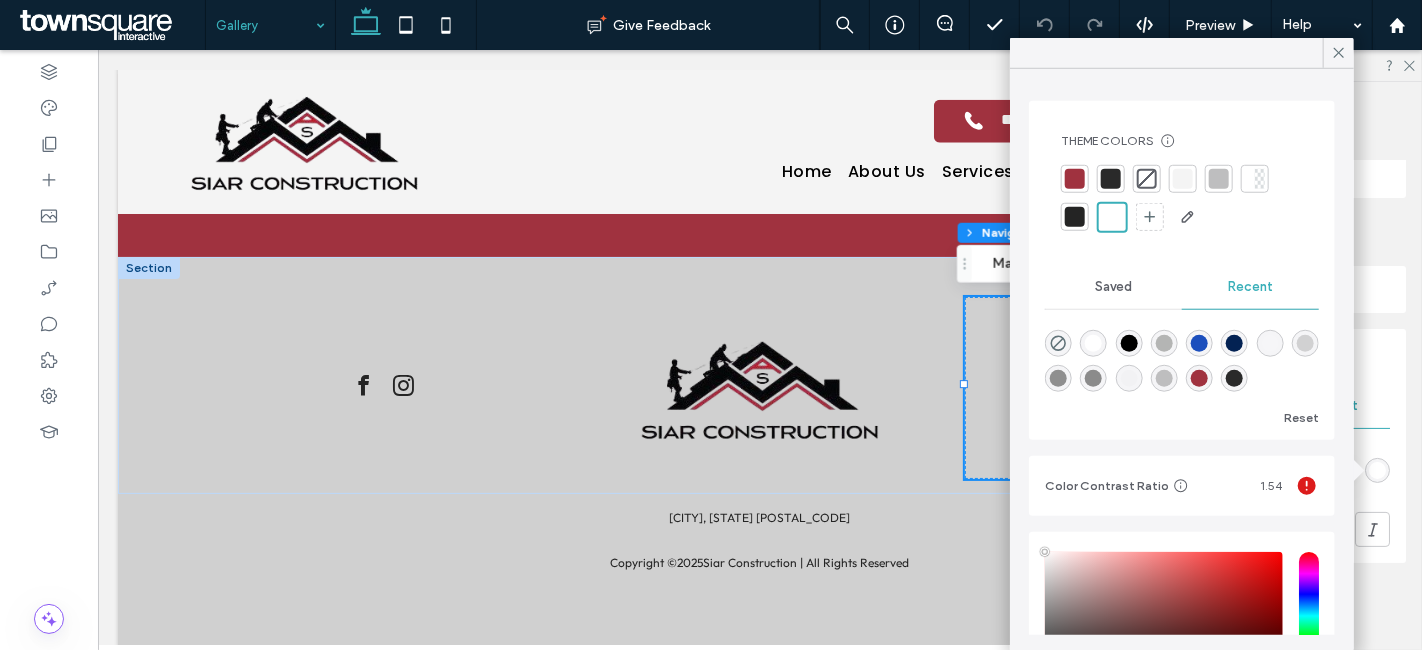 drag, startPoint x: 1085, startPoint y: 212, endPoint x: 1071, endPoint y: 234, distance: 26.076809 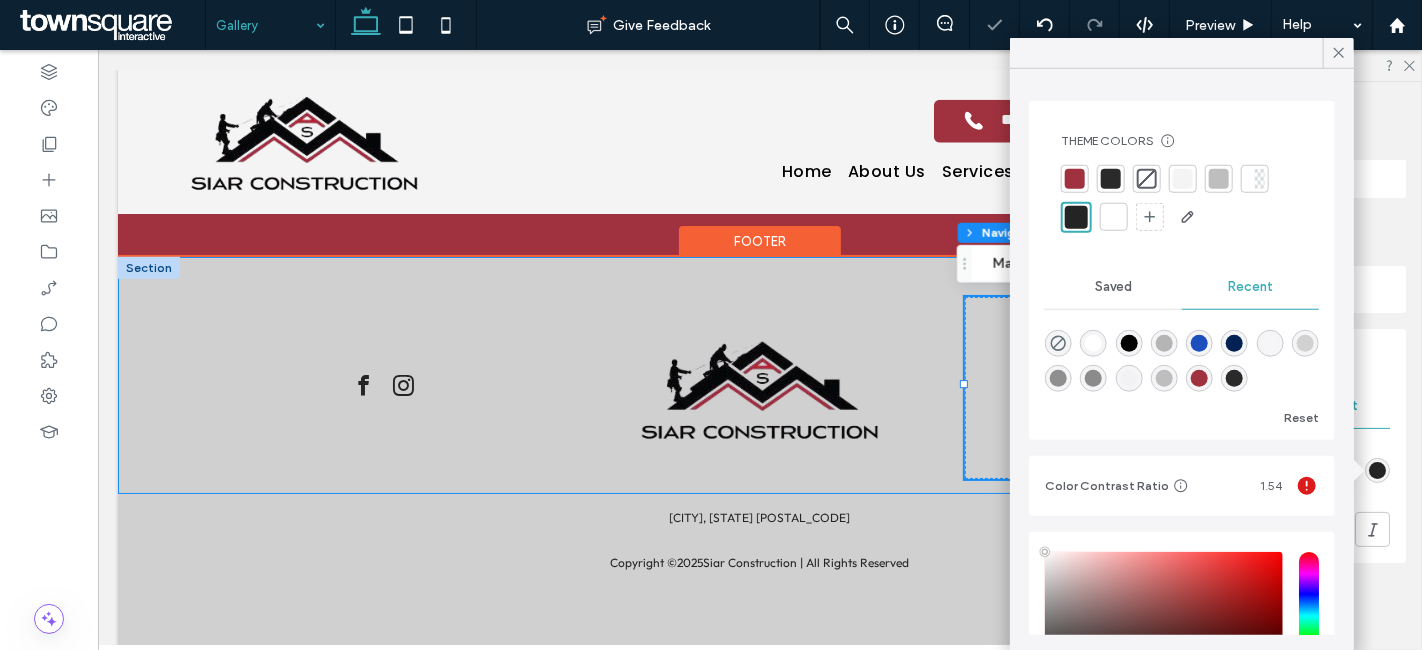 click on "About Us
Gallery
Testimonials
Contact" at bounding box center (759, 375) 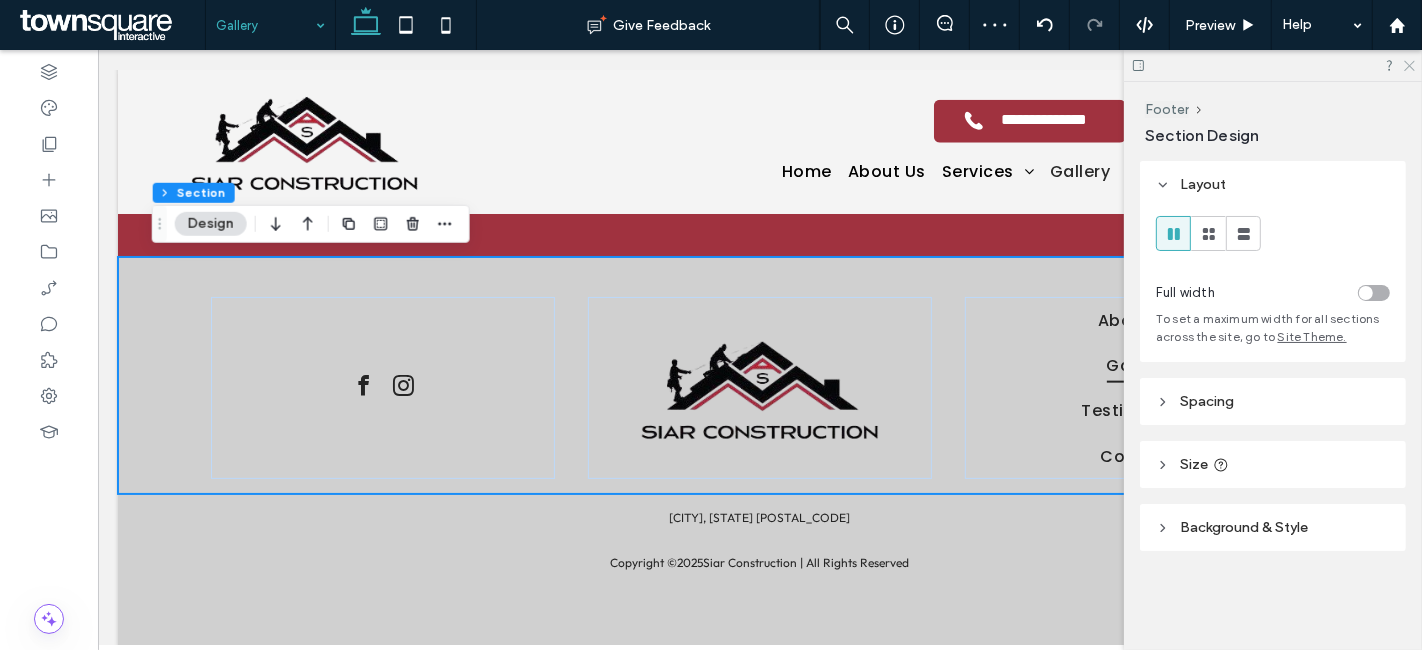 click 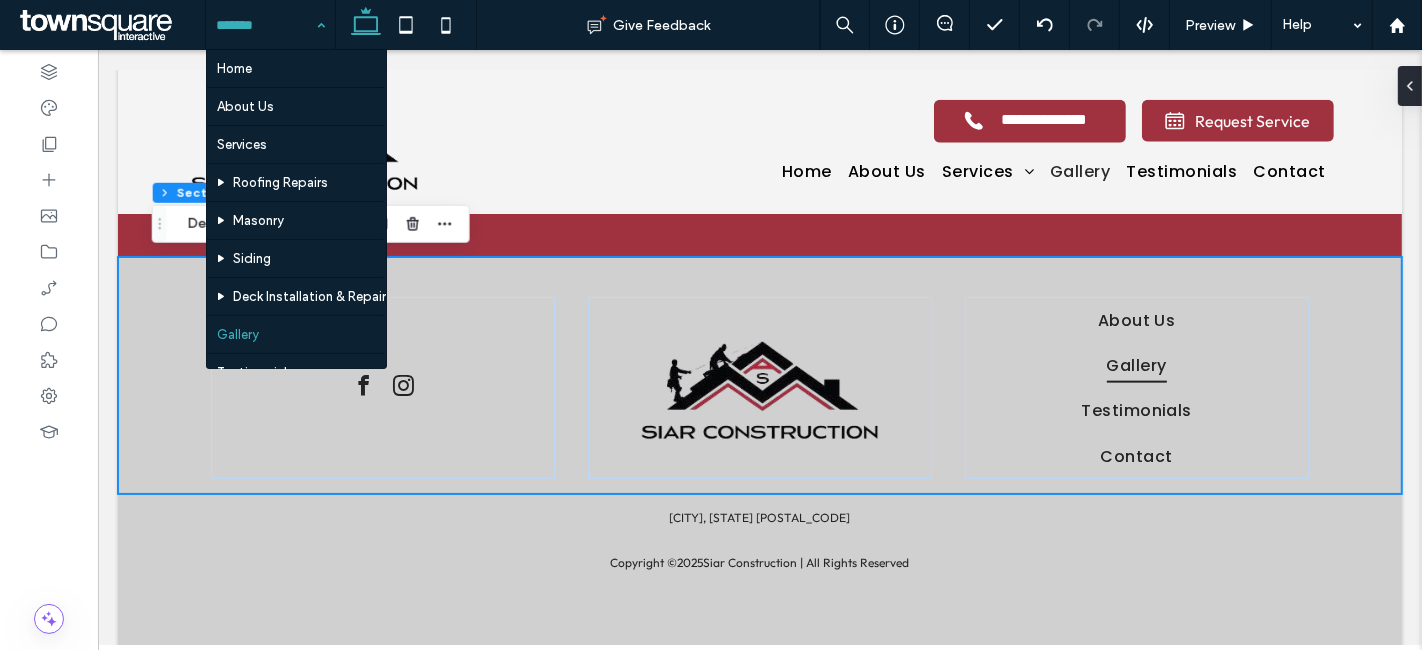 drag, startPoint x: 243, startPoint y: 21, endPoint x: 268, endPoint y: 87, distance: 70.5762 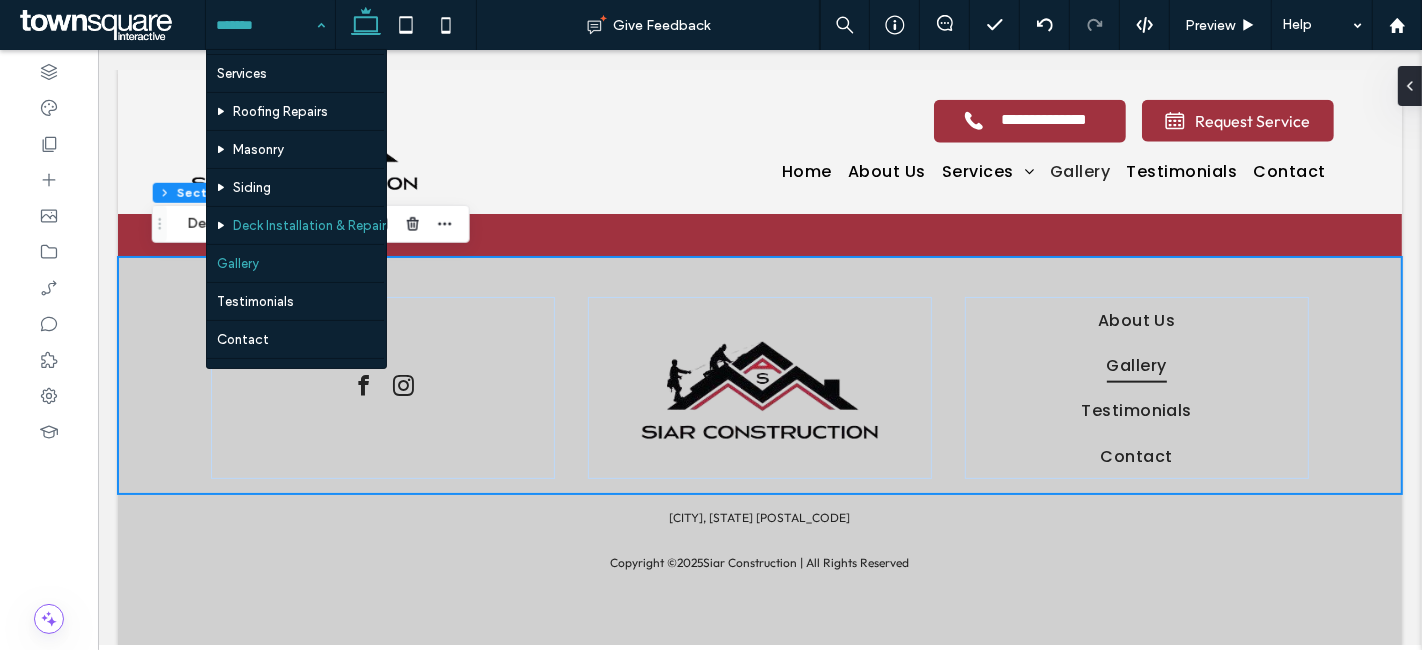 scroll, scrollTop: 100, scrollLeft: 0, axis: vertical 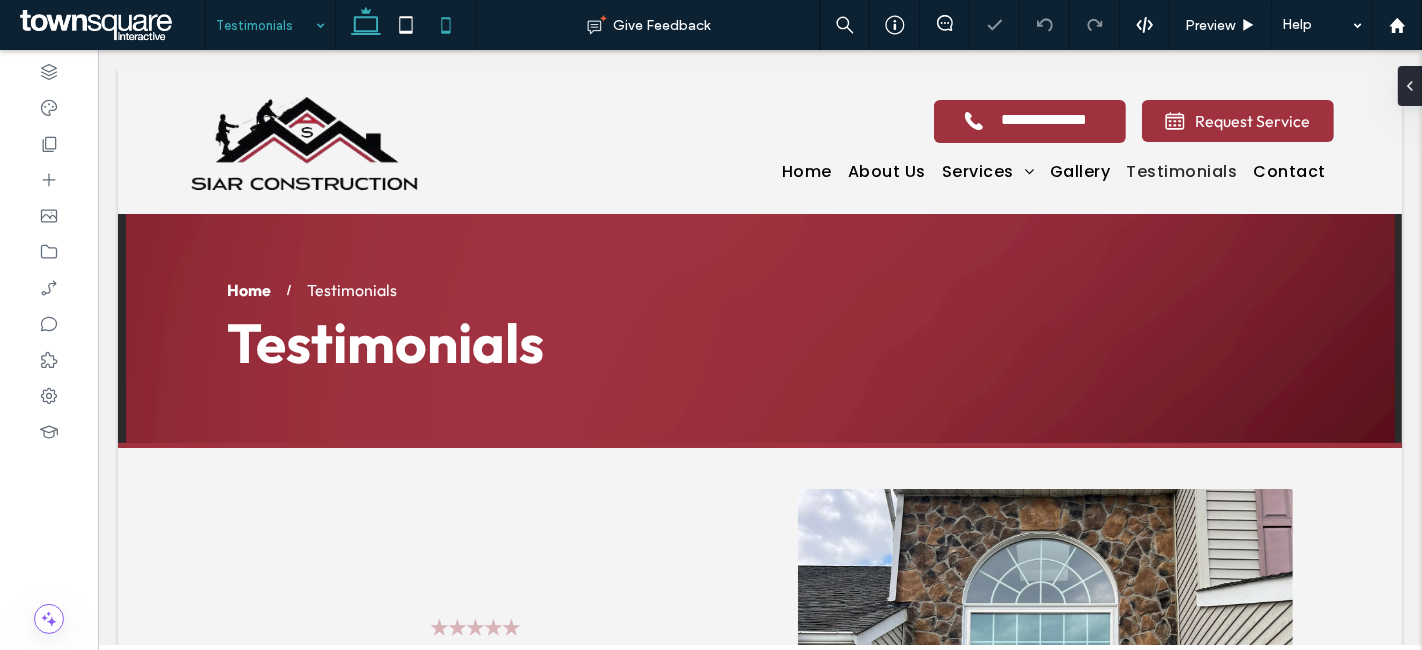 click 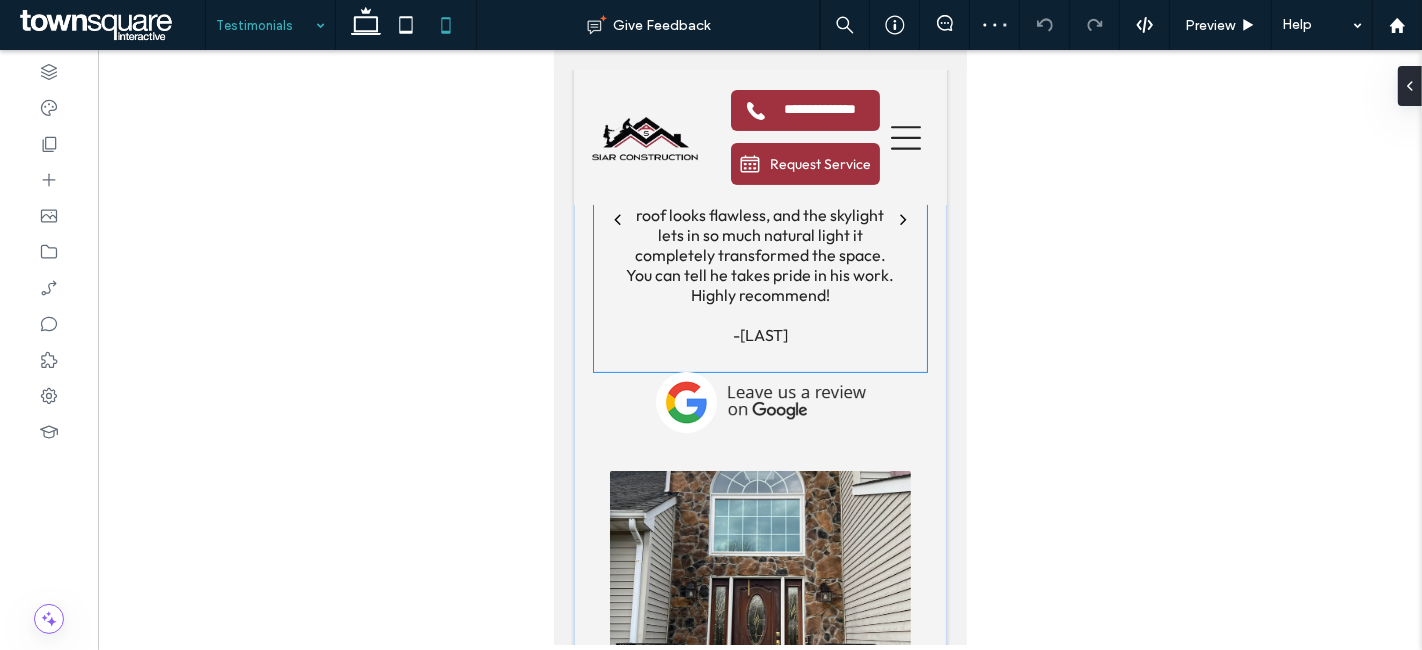 scroll, scrollTop: 333, scrollLeft: 0, axis: vertical 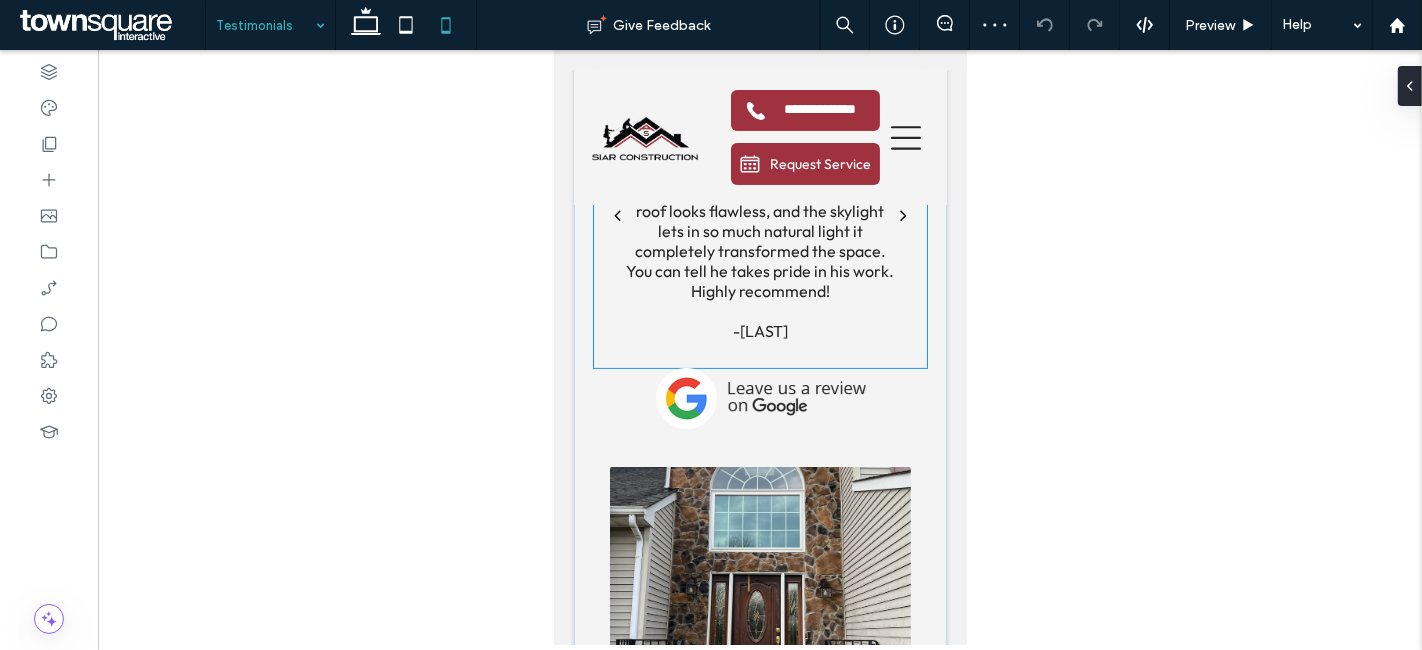 click on "Danny did an amazing job on my flat roof and the new skylight! Everything was done professionally, on time, and with great attention to detail. The roof looks flawless, and the skylight lets in so much natural light it completely transformed the space. You can tell he takes pride in his work. Highly recommend!" at bounding box center (759, 211) 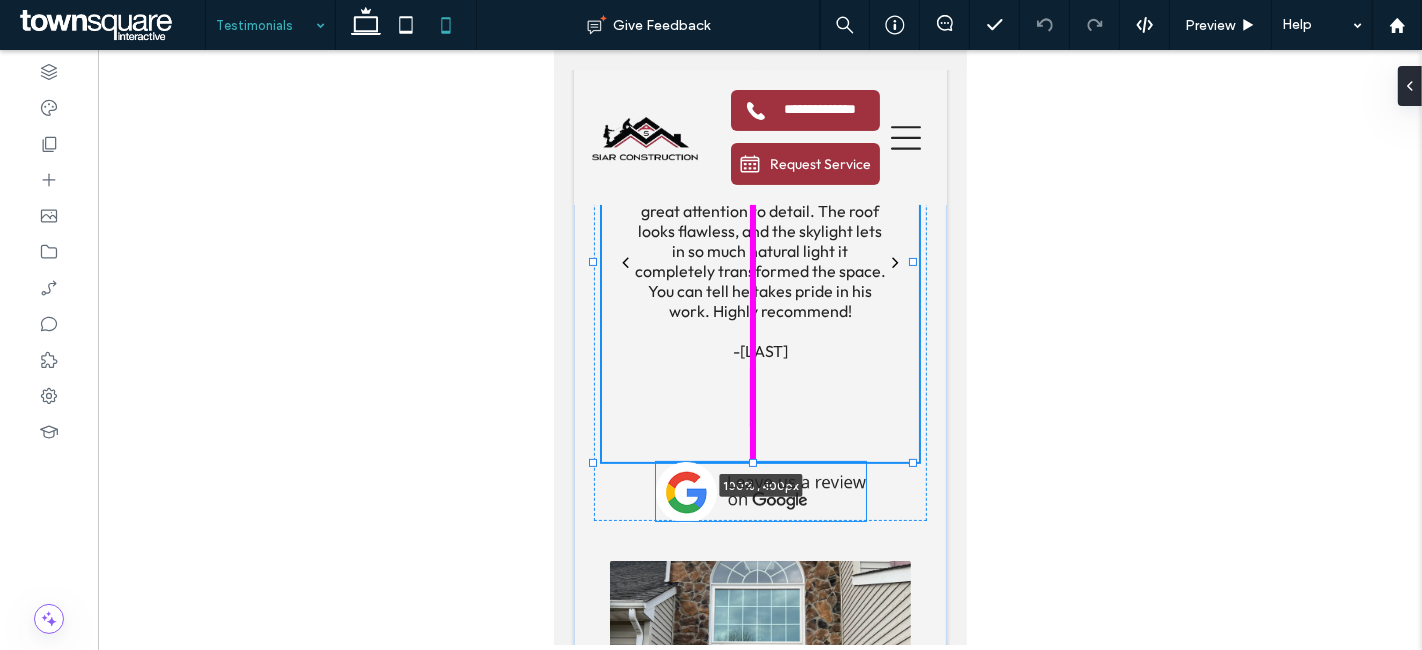 drag, startPoint x: 749, startPoint y: 369, endPoint x: 743, endPoint y: 416, distance: 47.38143 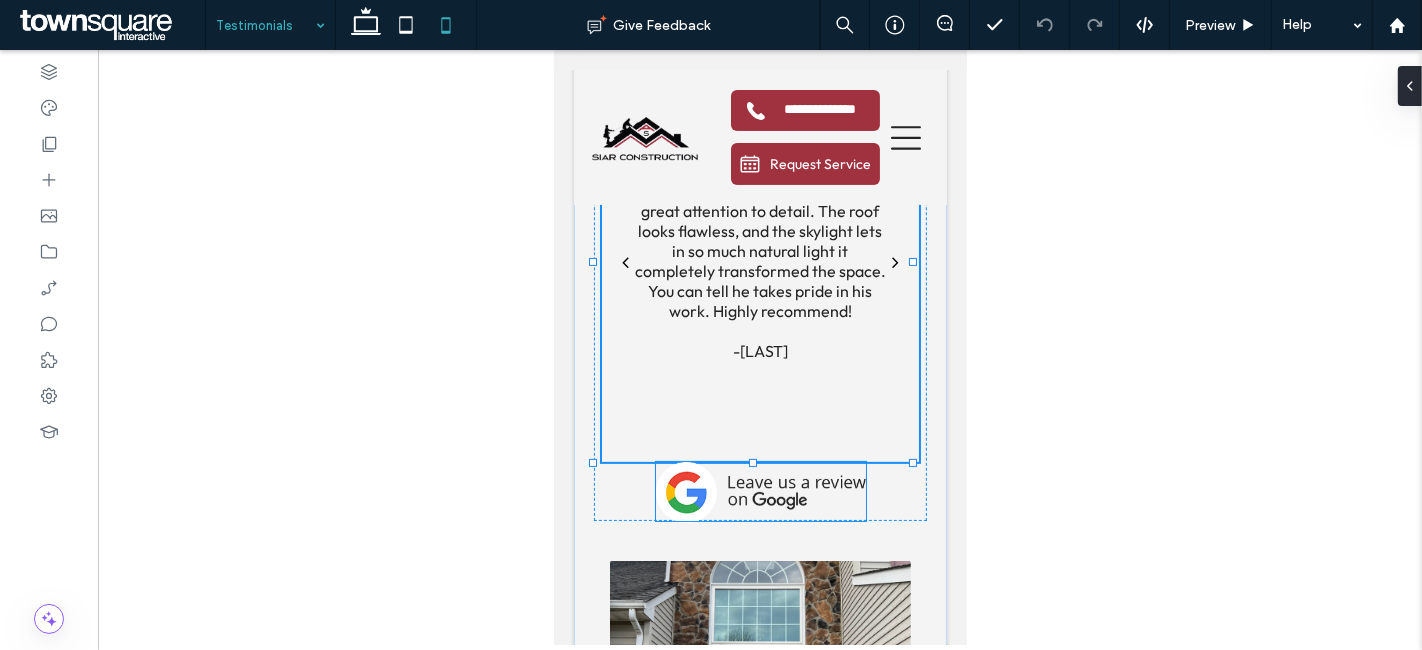 type on "***" 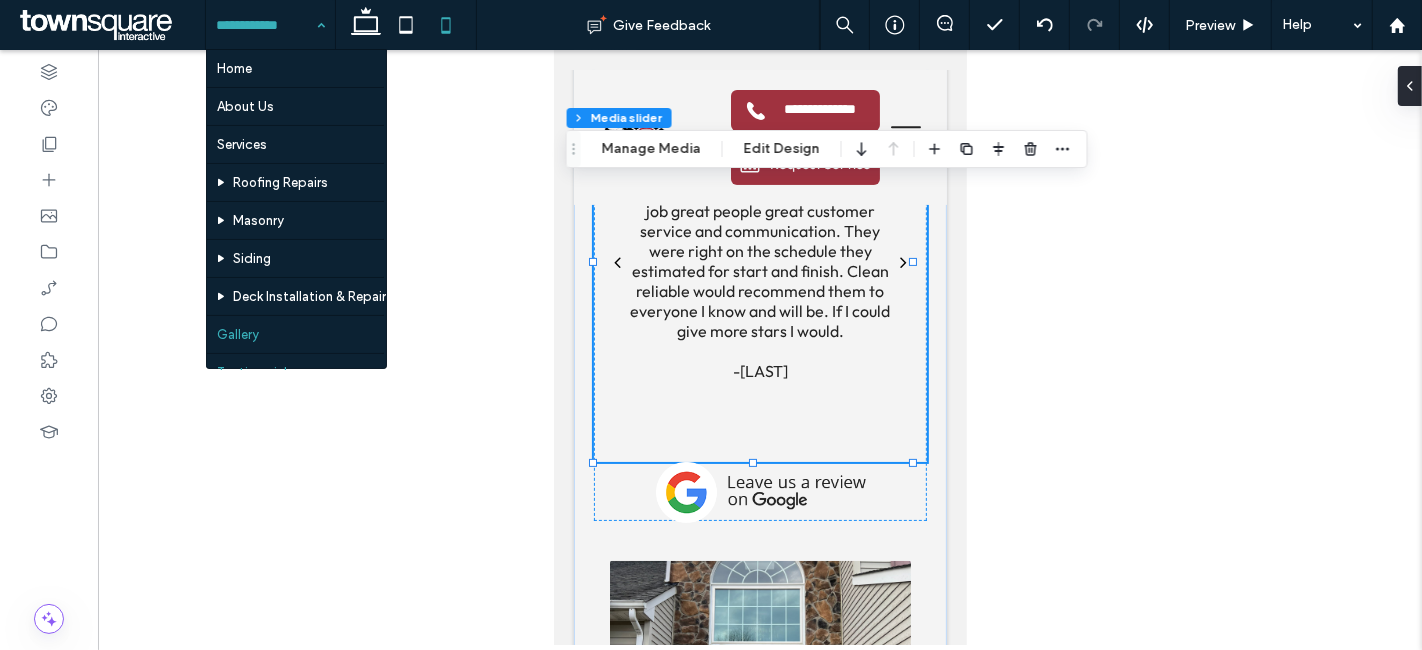 scroll, scrollTop: 100, scrollLeft: 0, axis: vertical 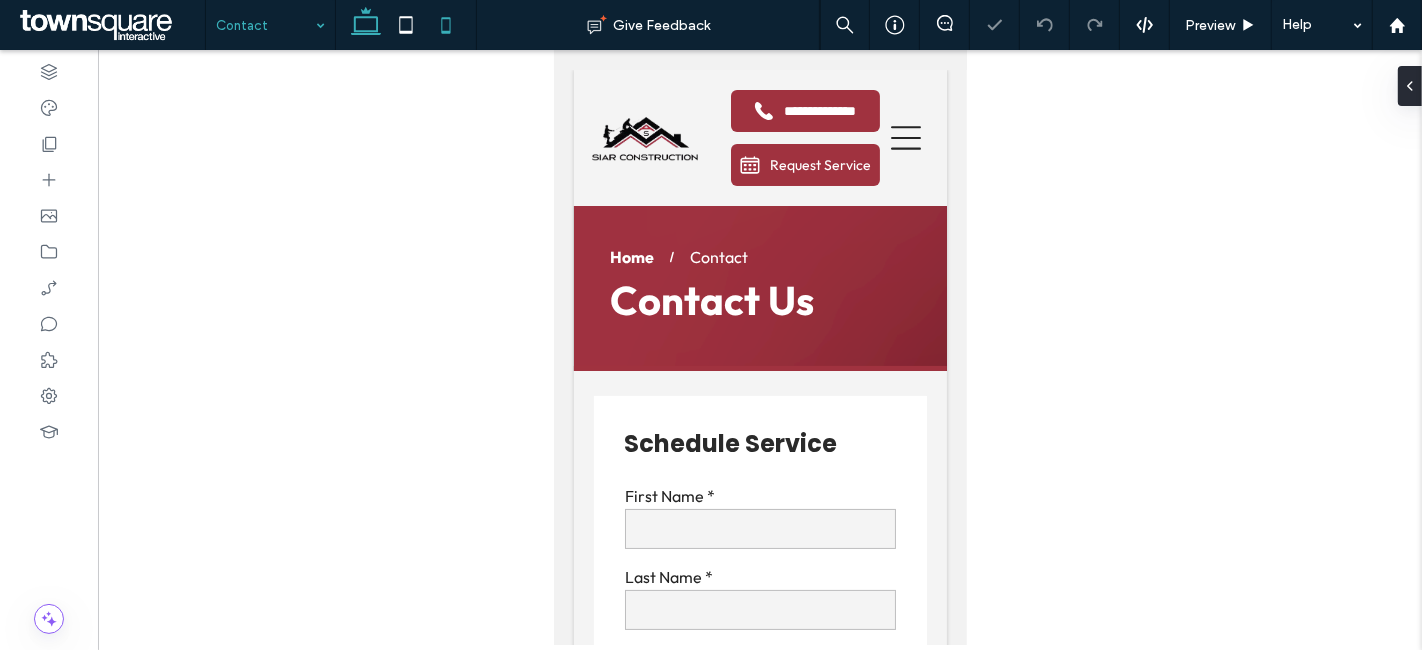 click 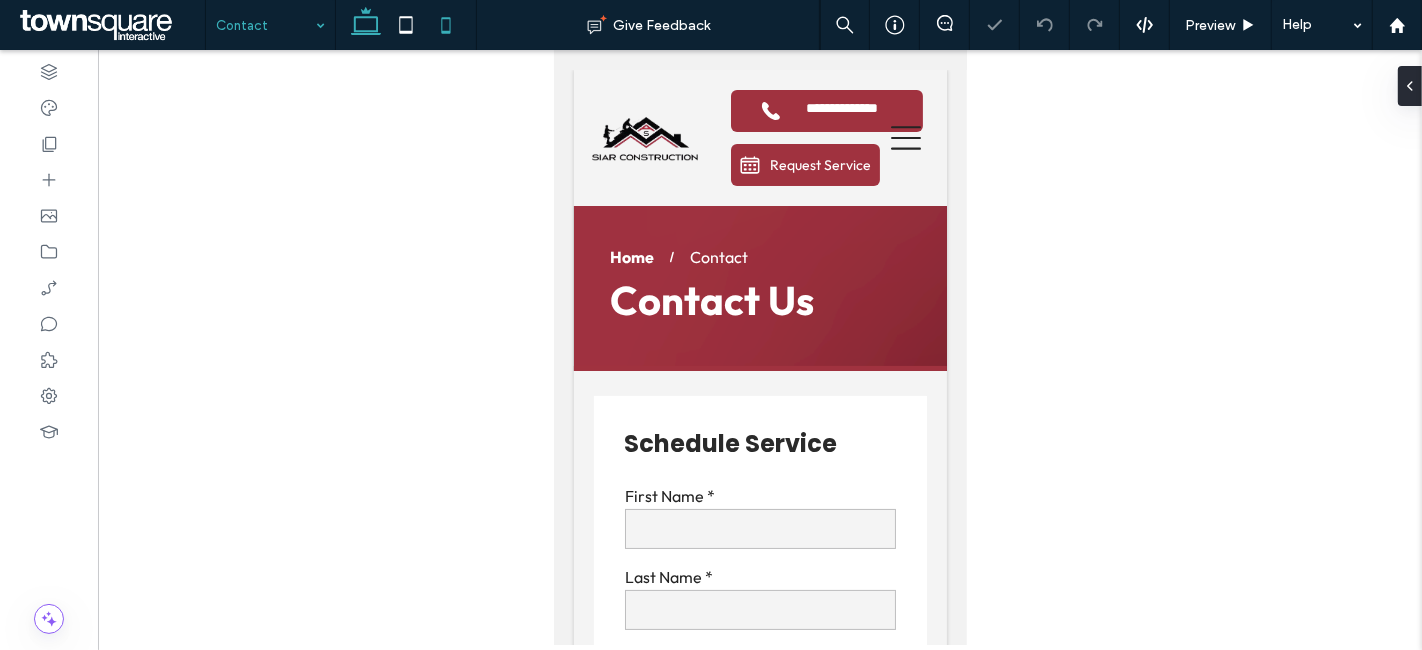 scroll, scrollTop: 0, scrollLeft: 0, axis: both 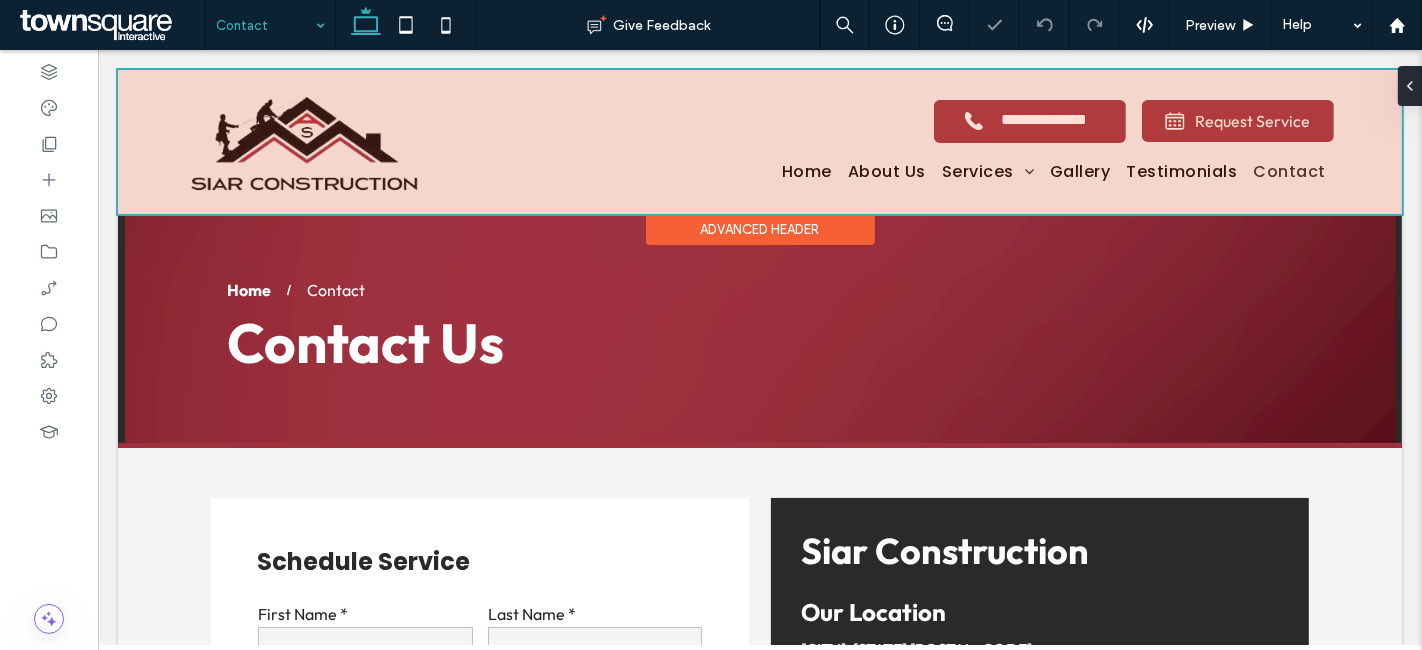 click at bounding box center [759, 142] 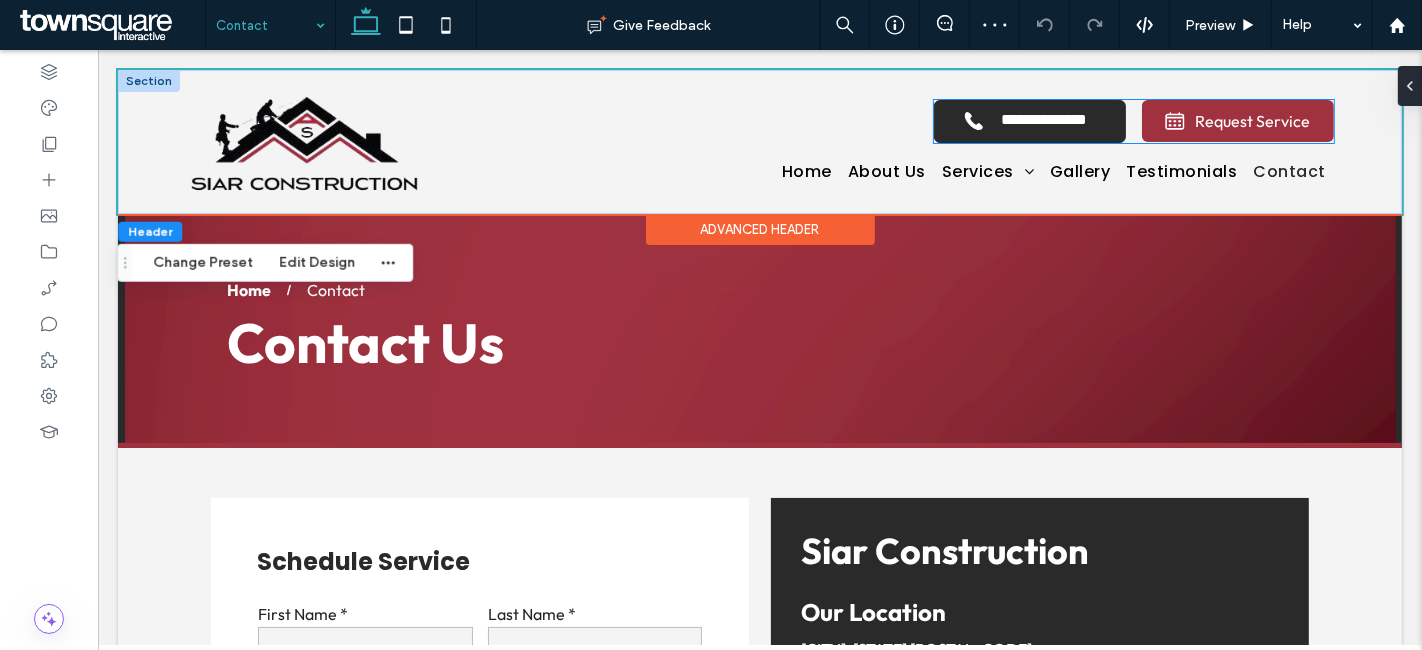 click on "**********" at bounding box center [1044, 121] 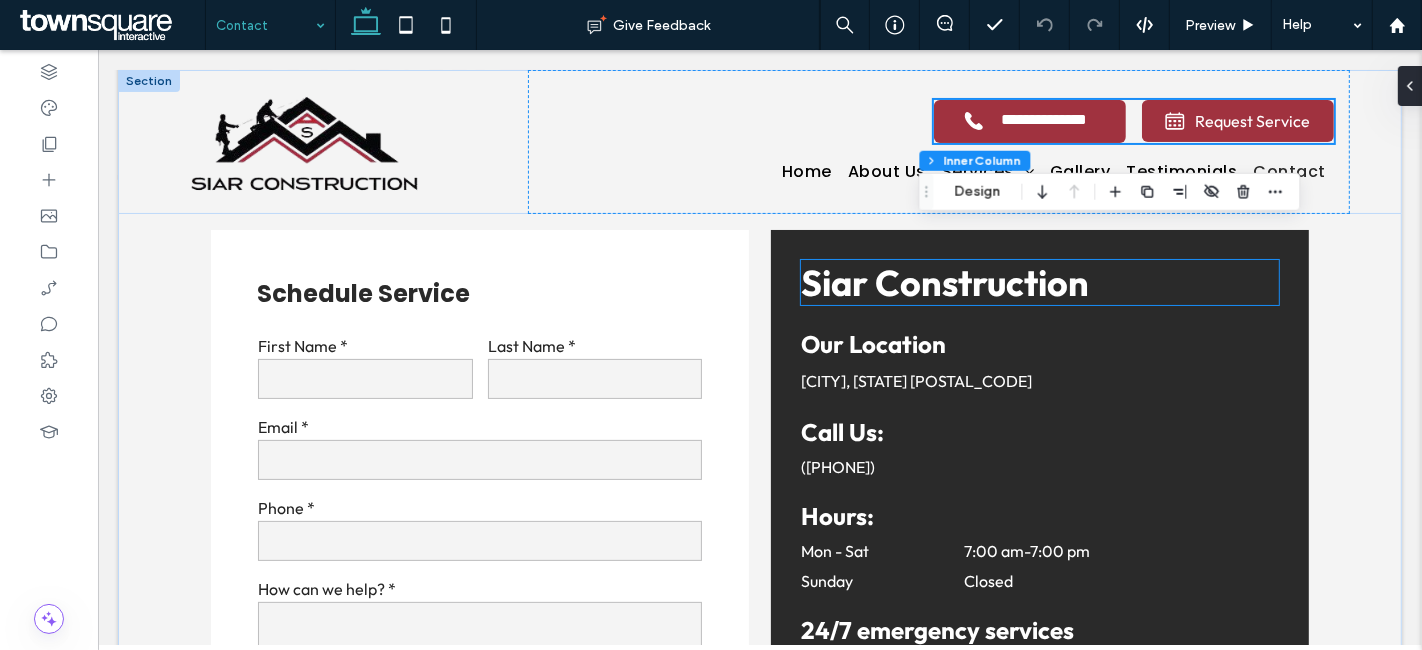 scroll, scrollTop: 222, scrollLeft: 0, axis: vertical 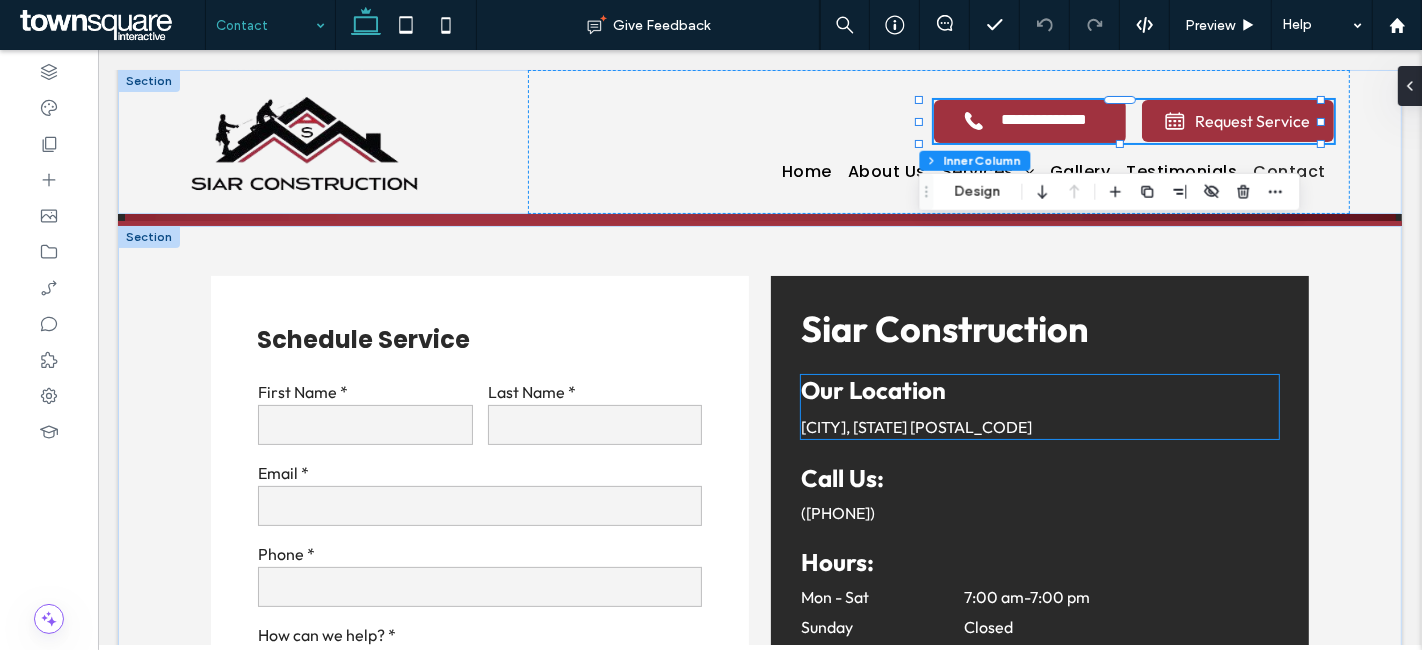 click on "Our Location
Garfield, NJ 07026" at bounding box center (1039, 407) 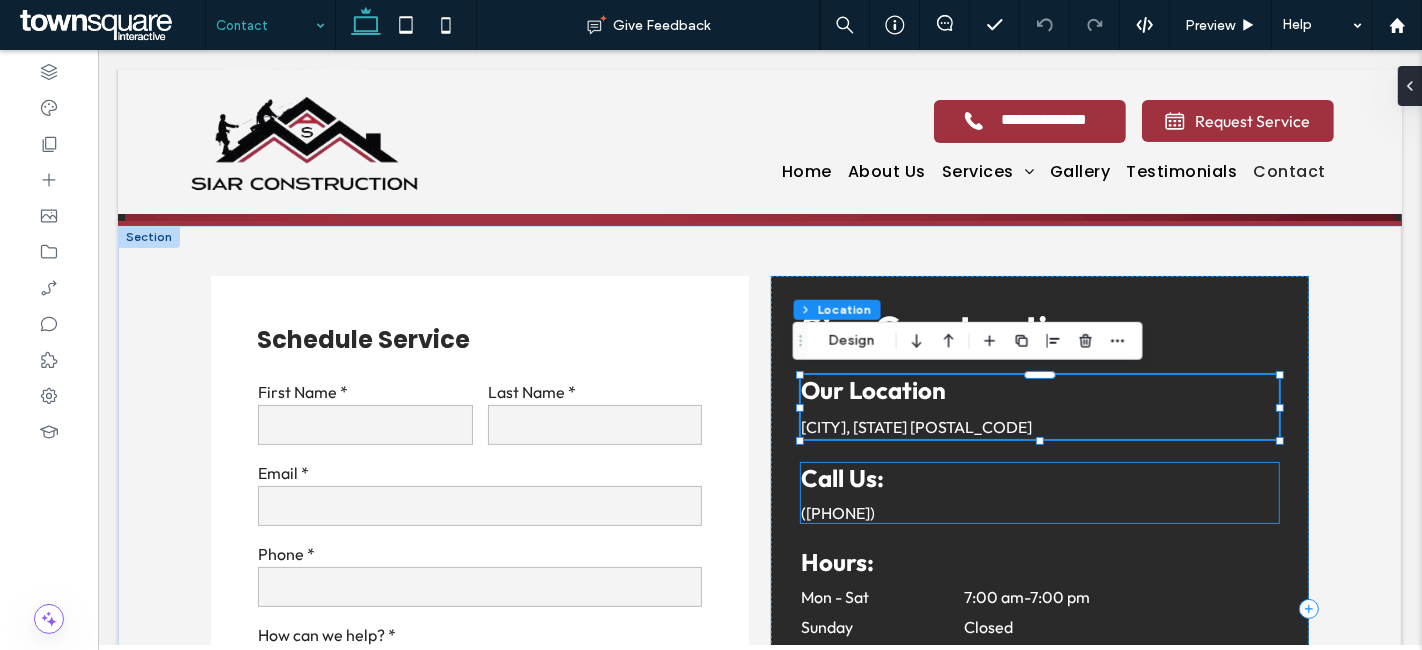 click on "Call Us:
(973) 964-1777" at bounding box center [1039, 493] 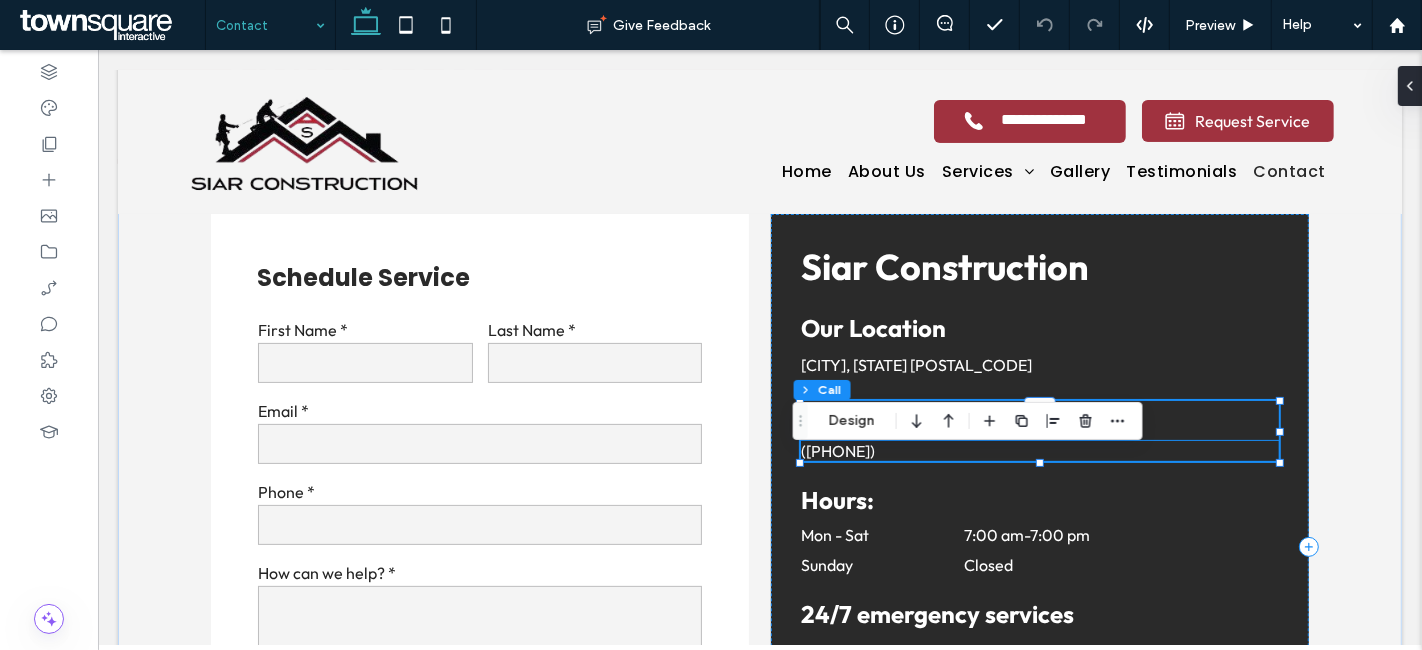 scroll, scrollTop: 333, scrollLeft: 0, axis: vertical 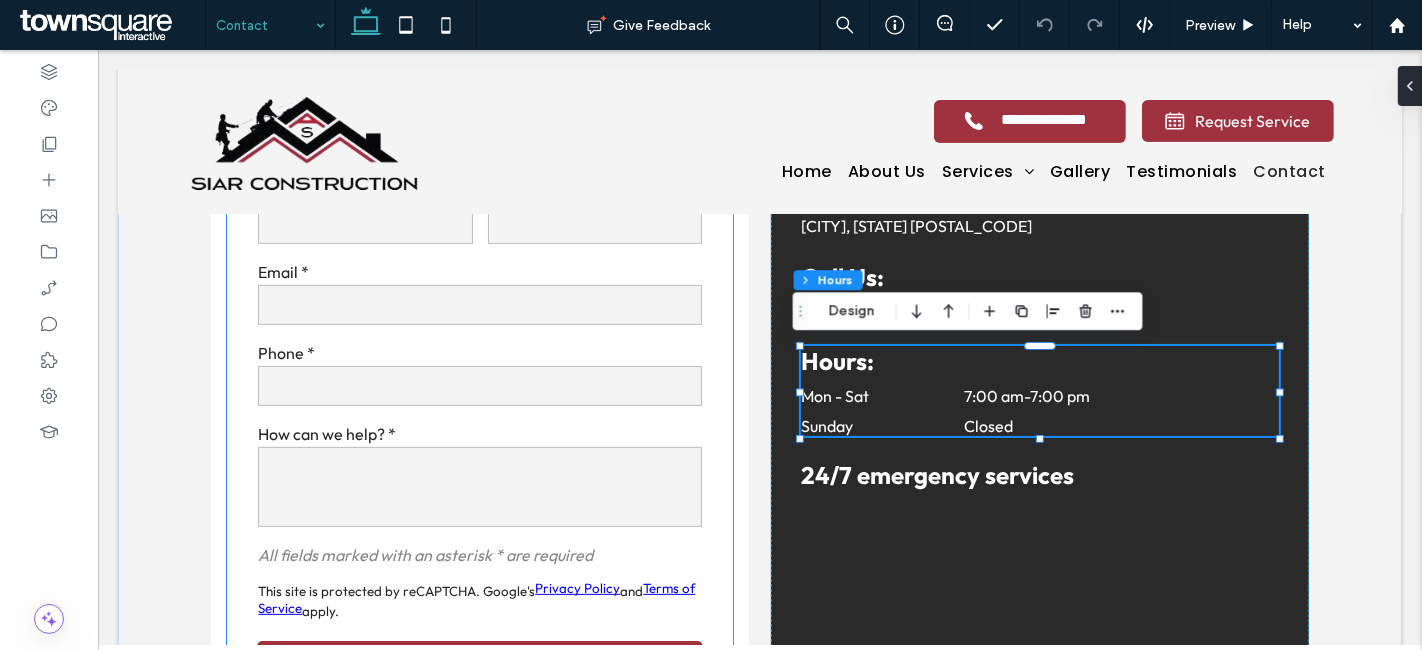 click on "Schedule Service
First Name *
Last Name *
Email *
Phone *
How can we help? *
Free Text
All fields marked with an asterisk * are required
This site is protected by reCAPTCHA. Google's  Privacy Policy  and  Terms of Service  apply.
******
Thank you for contacting us.   We will get back to you as soon as possible.
Oops, there was an error sending your message.   Please try again later." at bounding box center (479, 408) 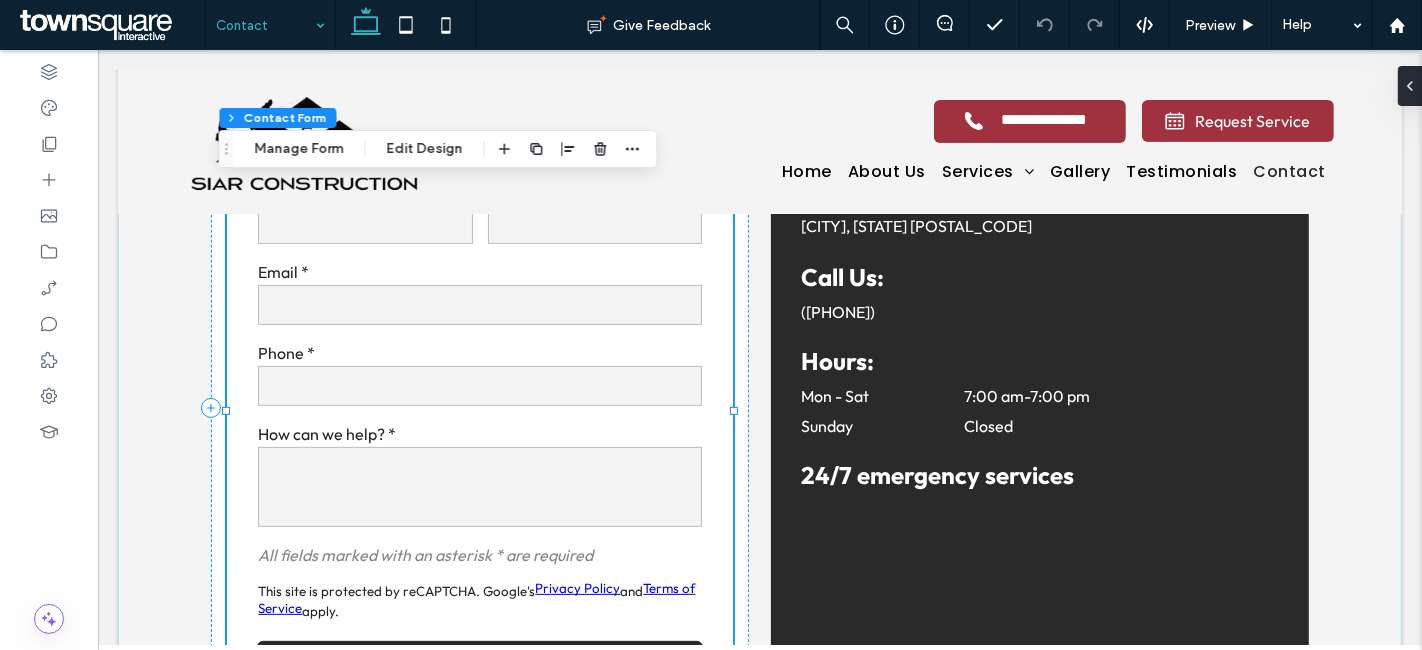type on "*" 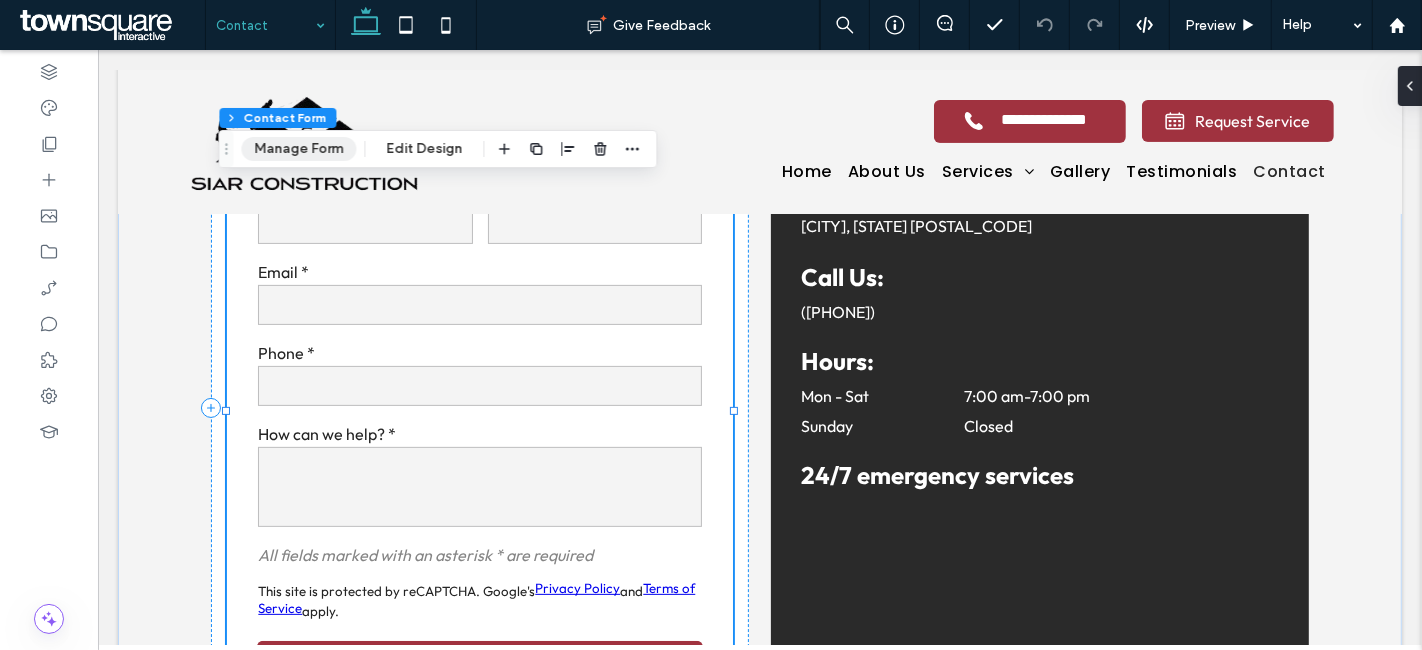 click on "Manage Form" at bounding box center (298, 149) 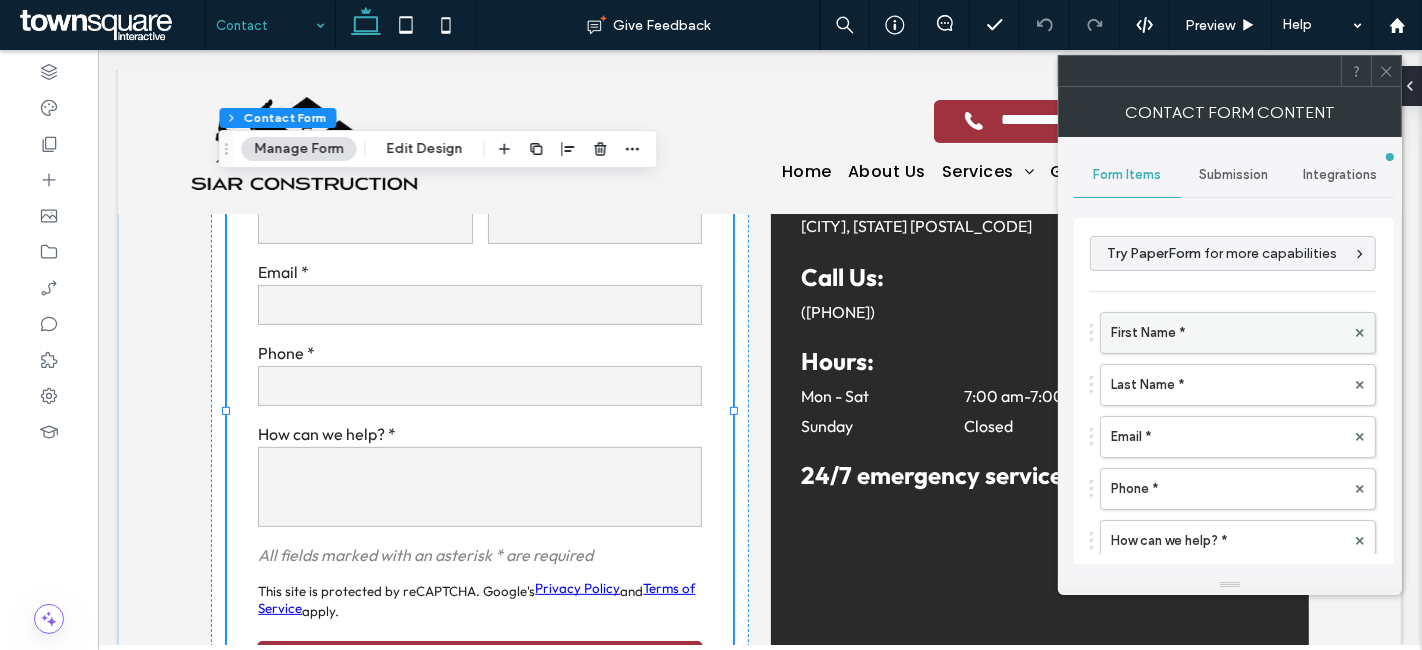 click on "First Name *" at bounding box center (1228, 333) 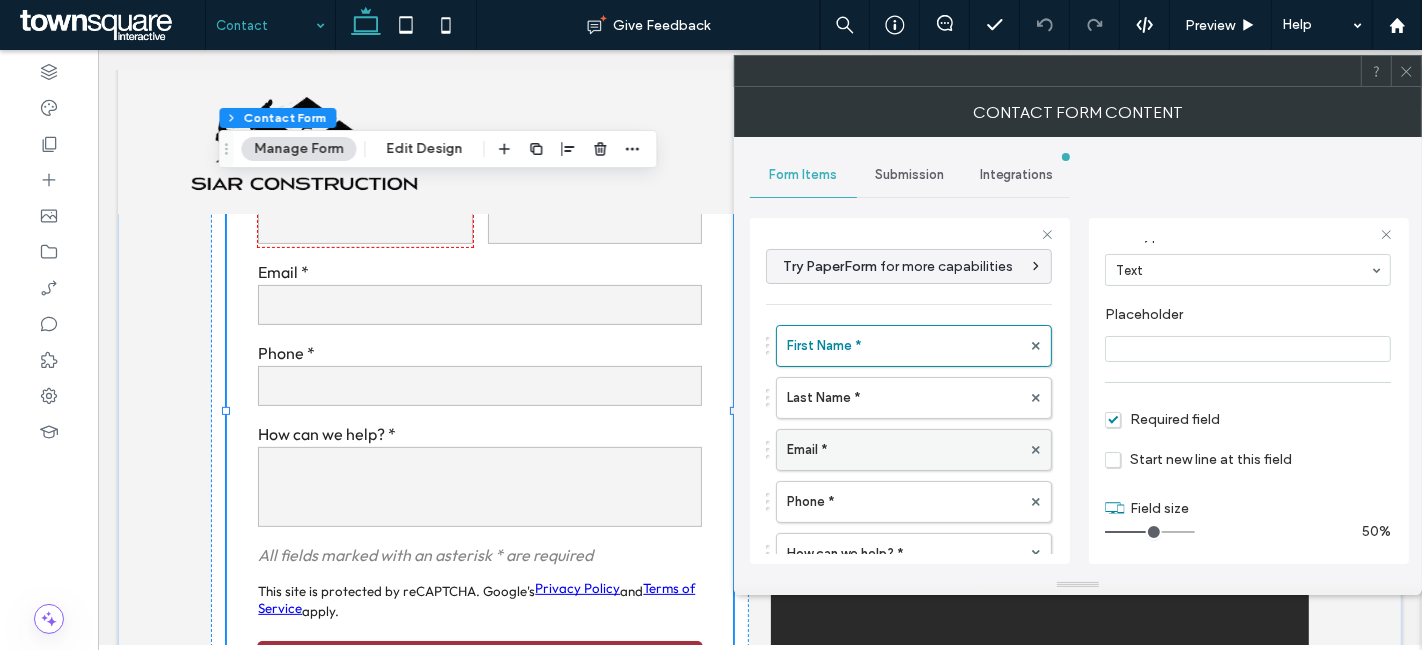 scroll, scrollTop: 138, scrollLeft: 0, axis: vertical 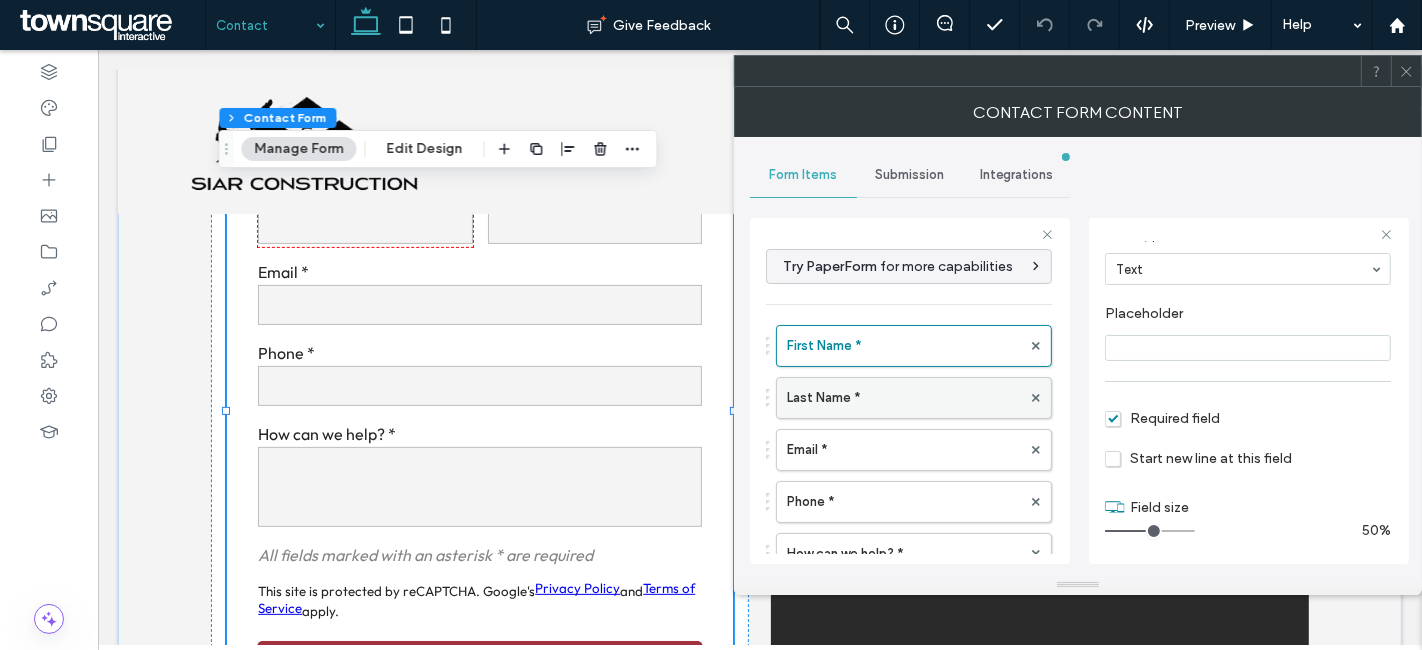 click on "Last Name *" at bounding box center (904, 398) 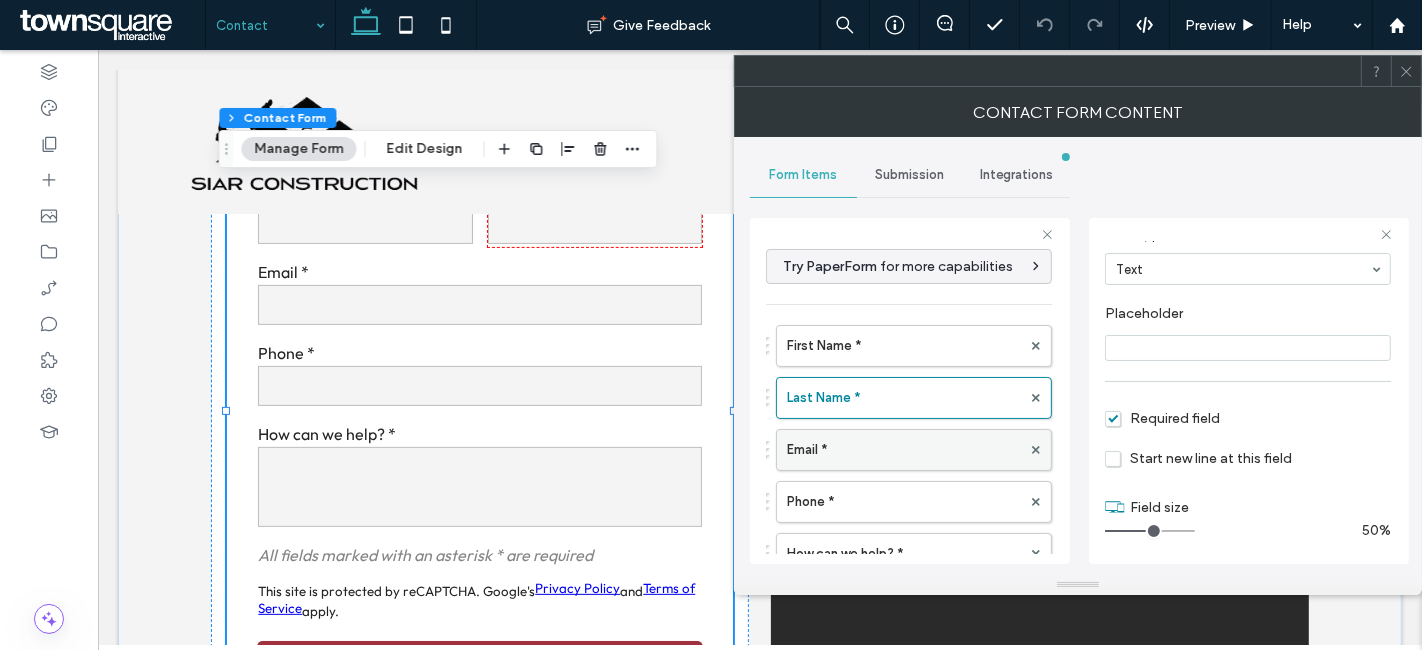 click on "Email *" at bounding box center (904, 450) 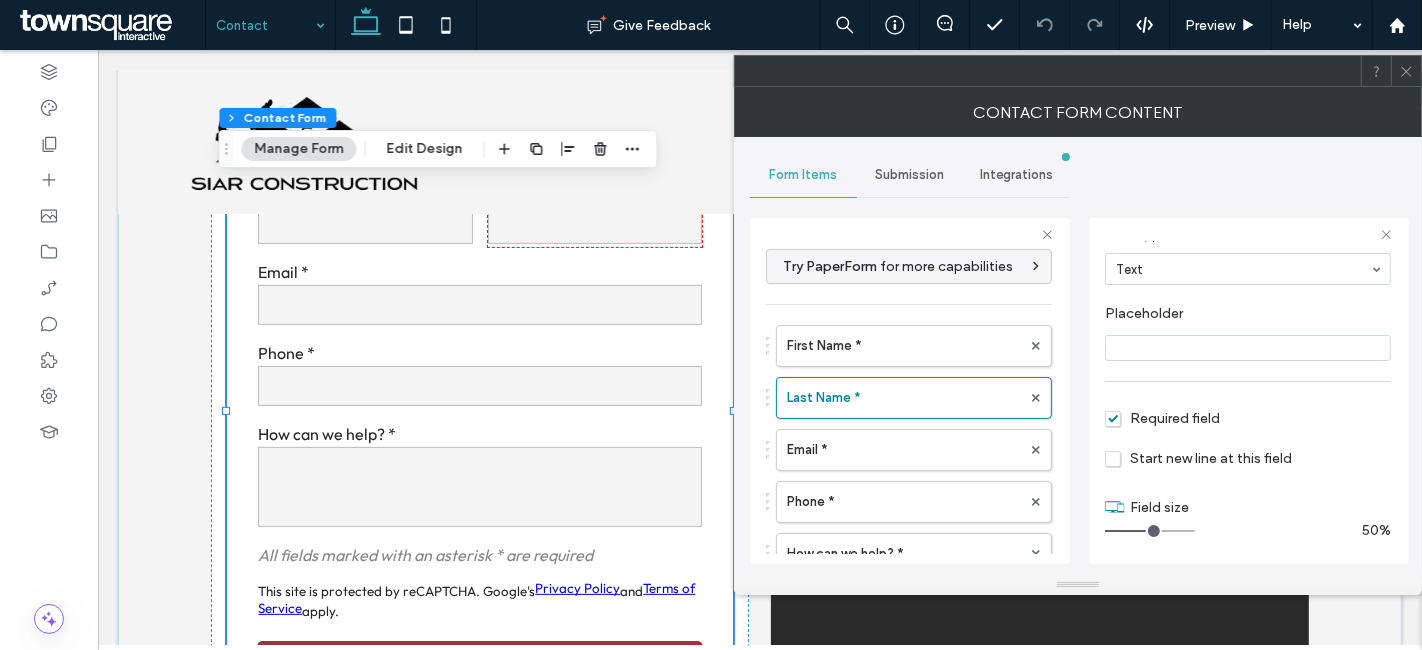 type on "**" 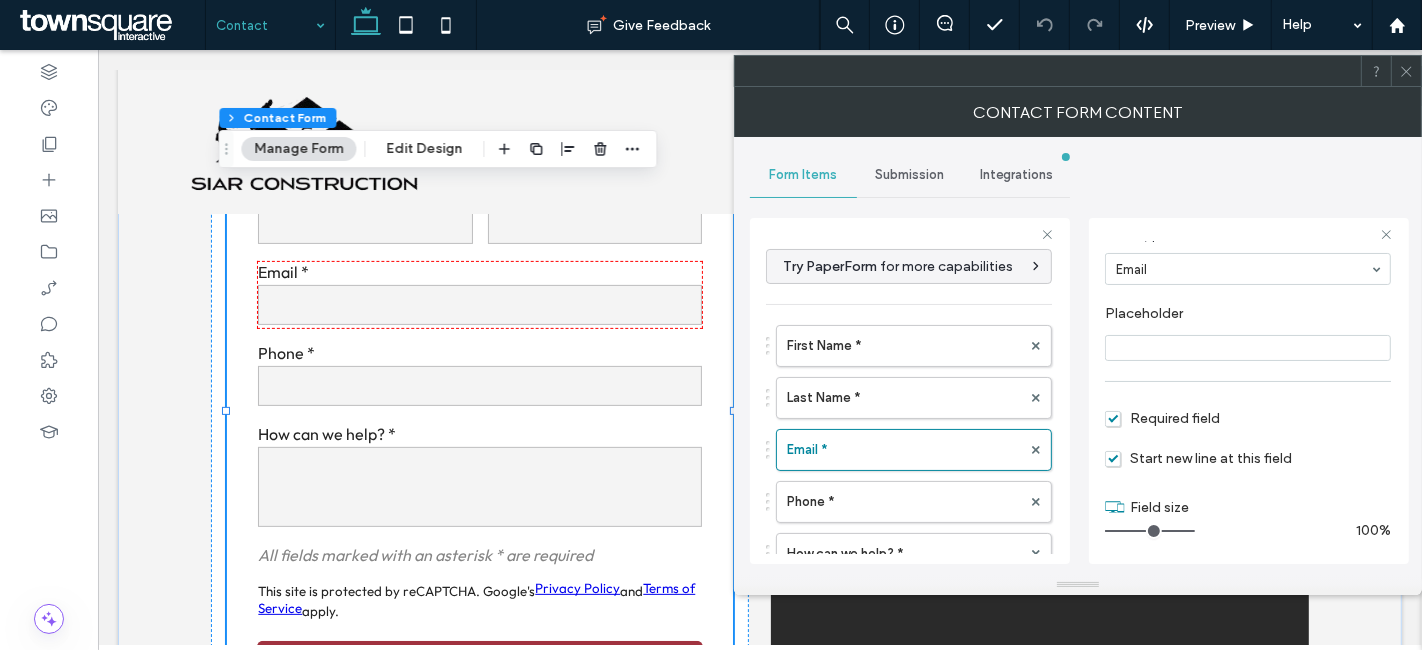 click on "First Name * Last Name * Email * Phone * How can we help? * Free Text" at bounding box center [909, 471] 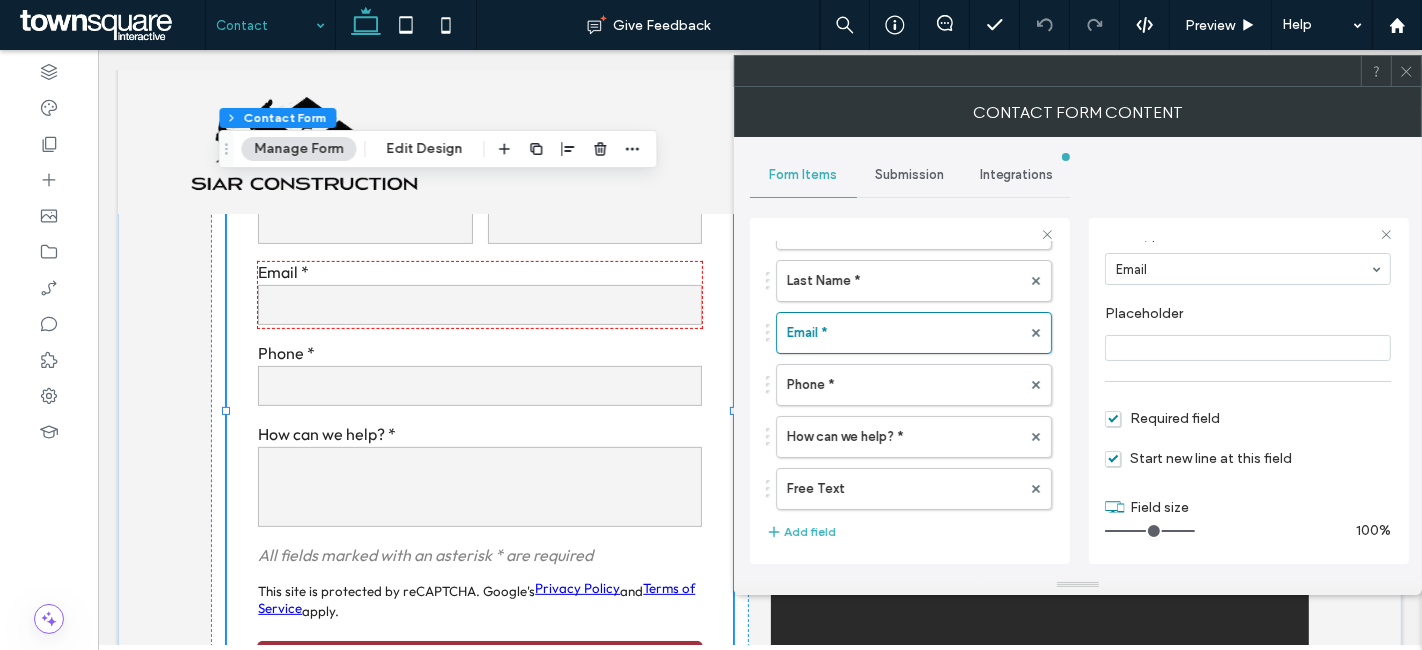 scroll, scrollTop: 222, scrollLeft: 0, axis: vertical 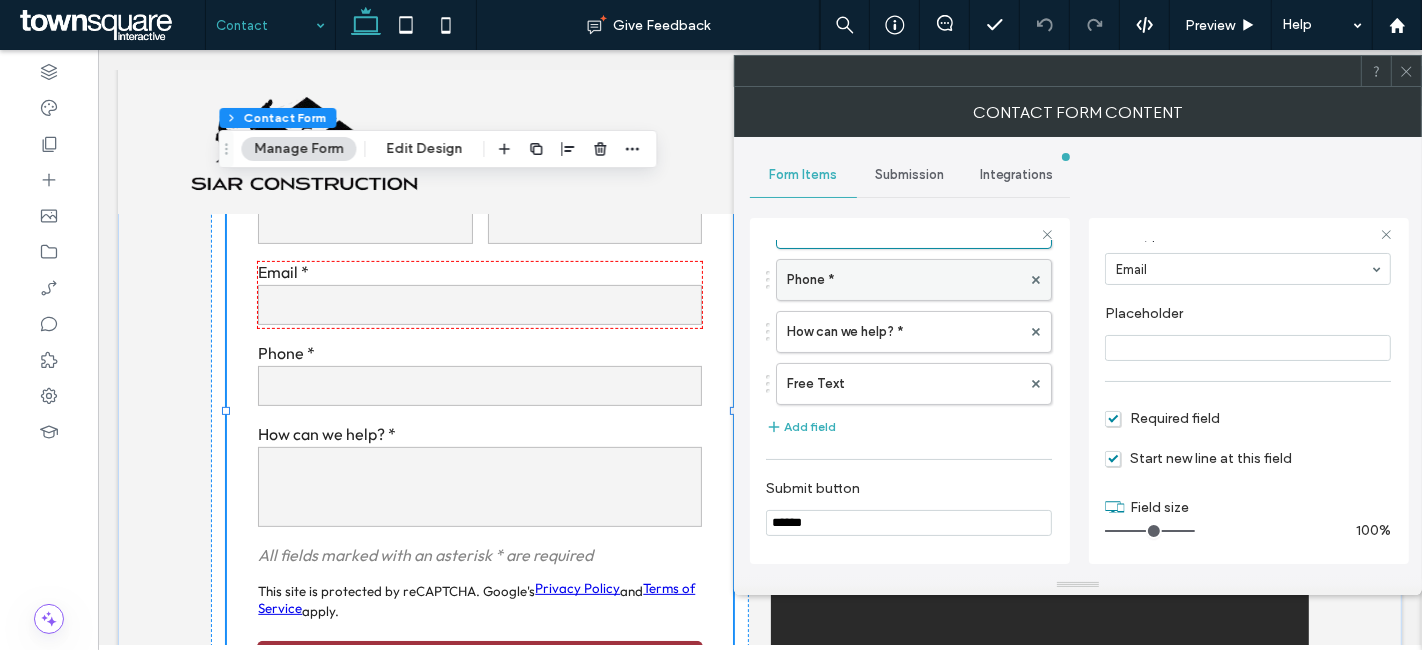 click on "Phone *" at bounding box center [904, 280] 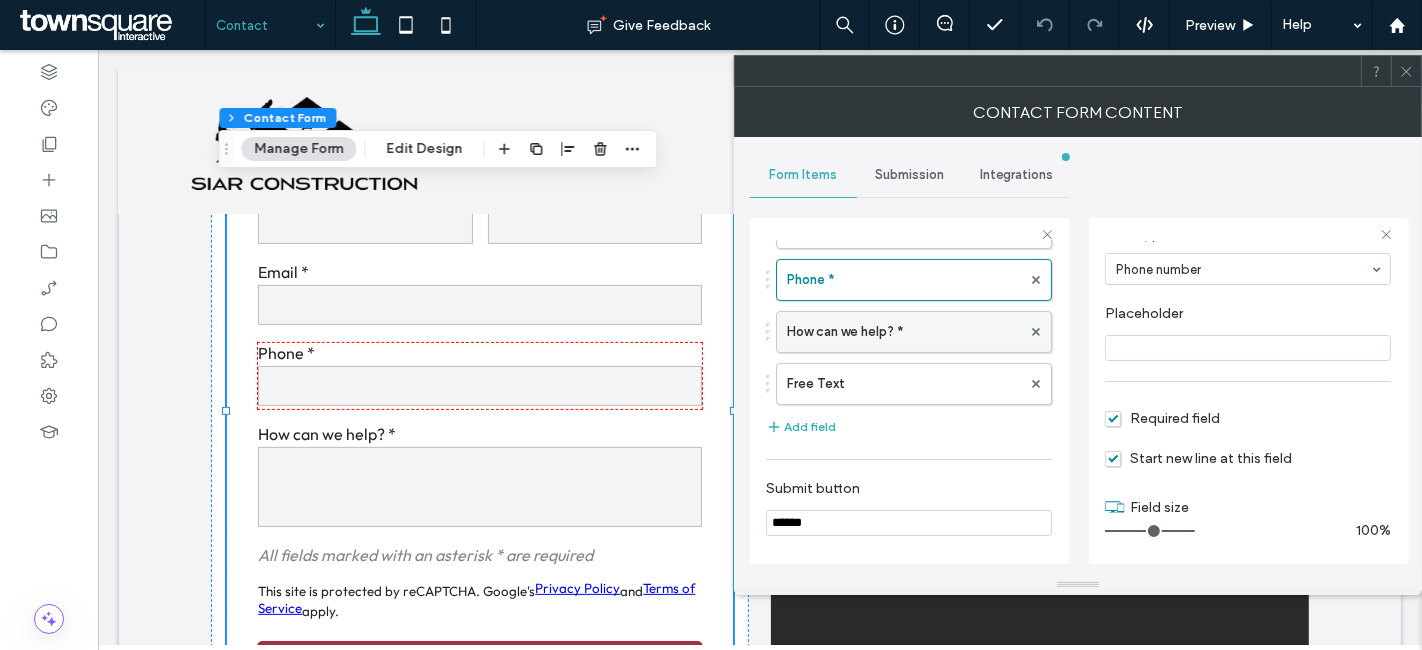 click on "How can we help? *" at bounding box center [904, 332] 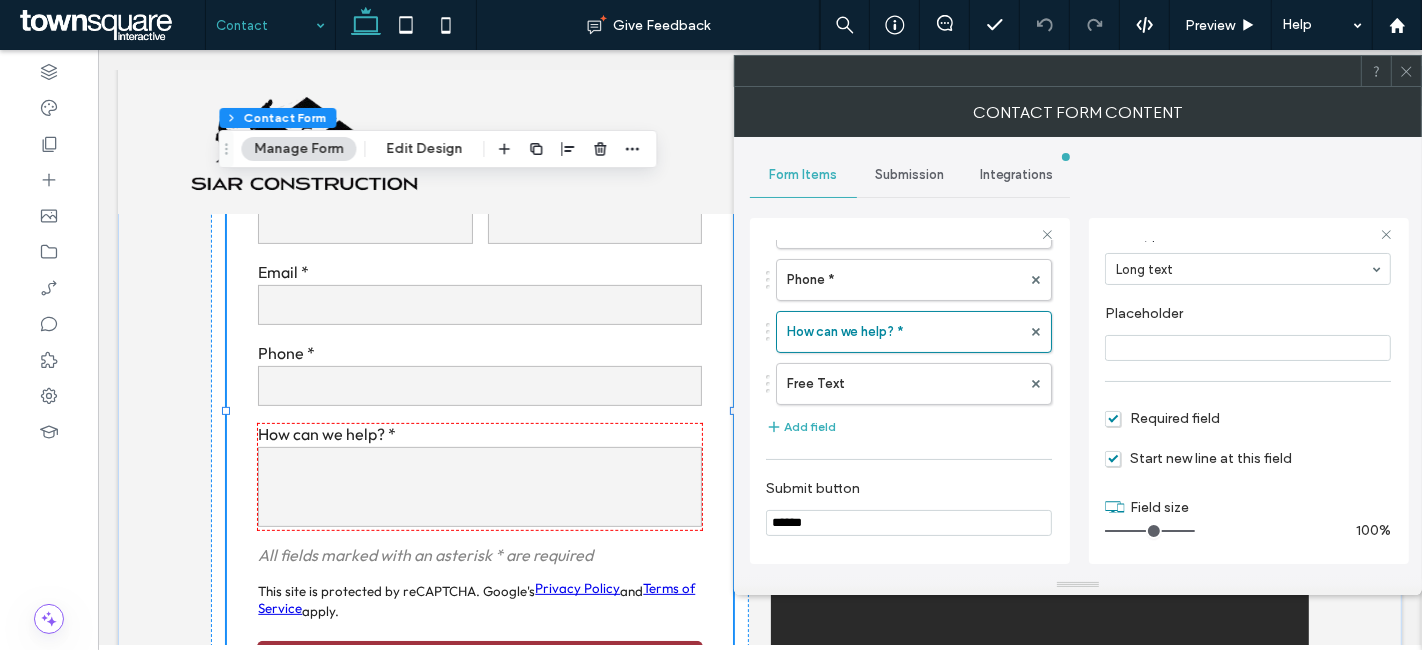click on "Submission" at bounding box center (909, 175) 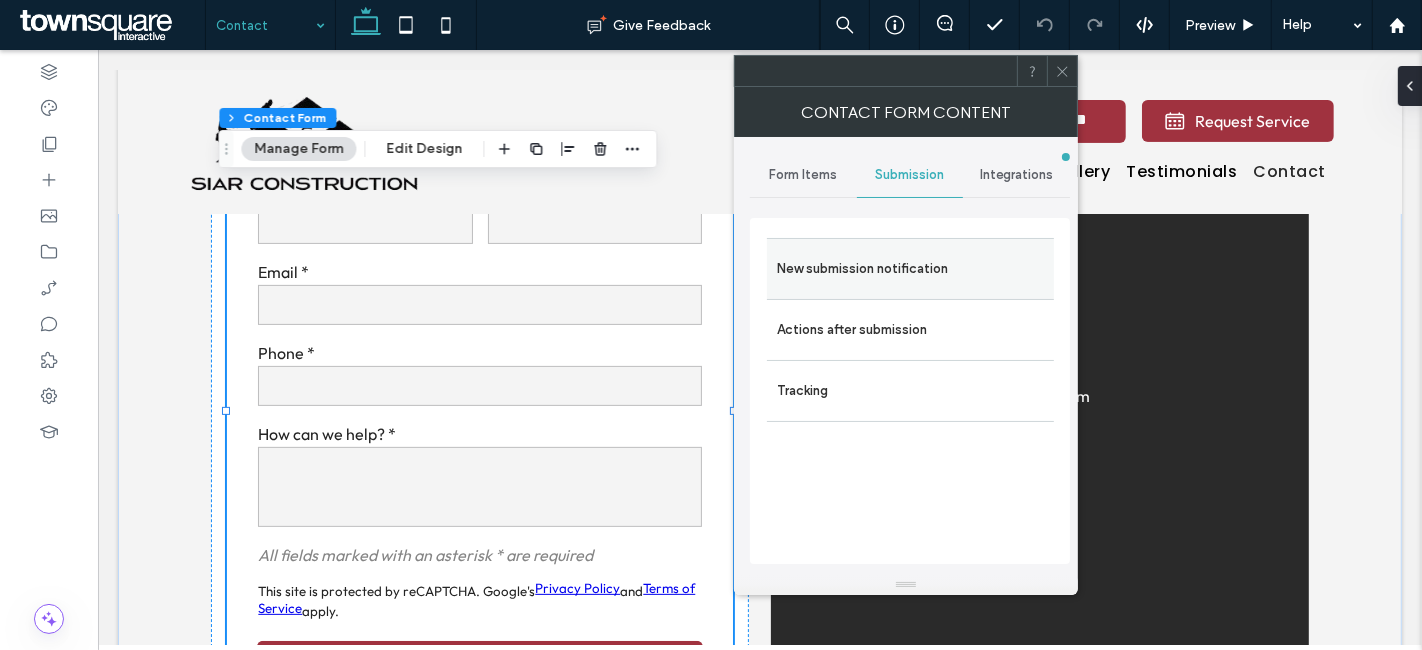click on "New submission notification" at bounding box center [910, 269] 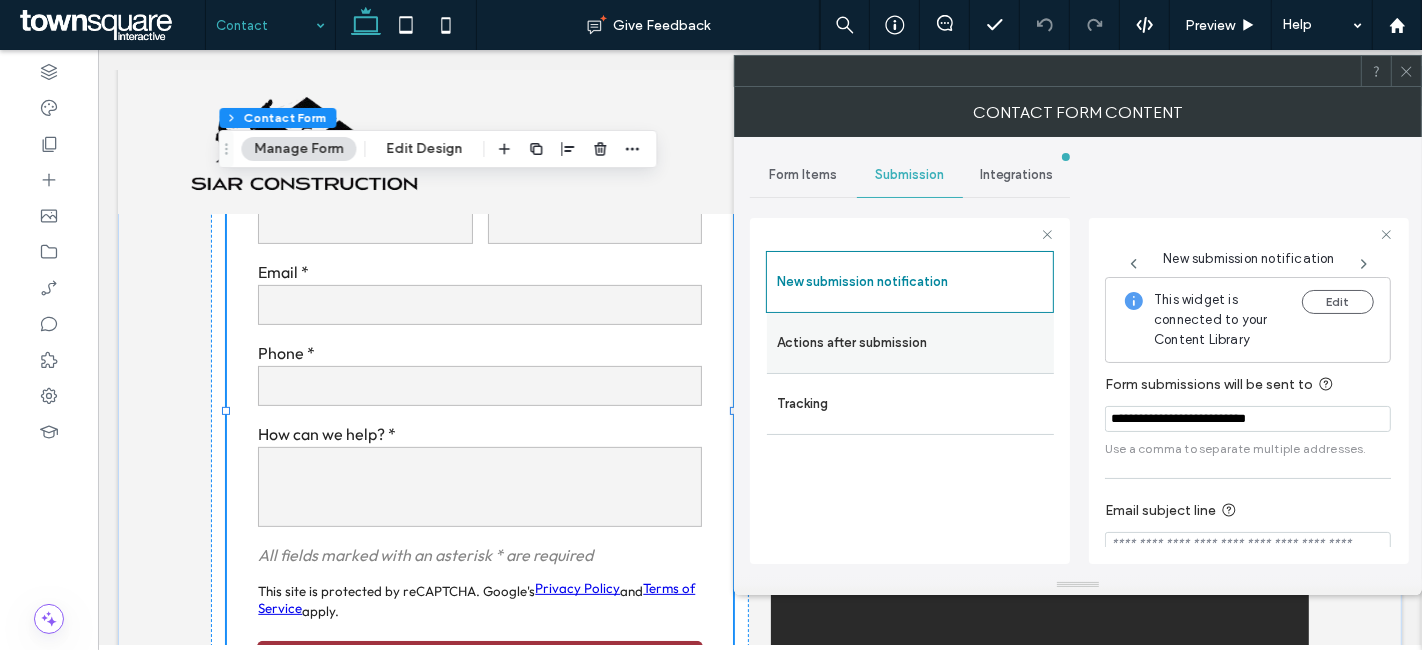 click on "Actions after submission" at bounding box center (910, 343) 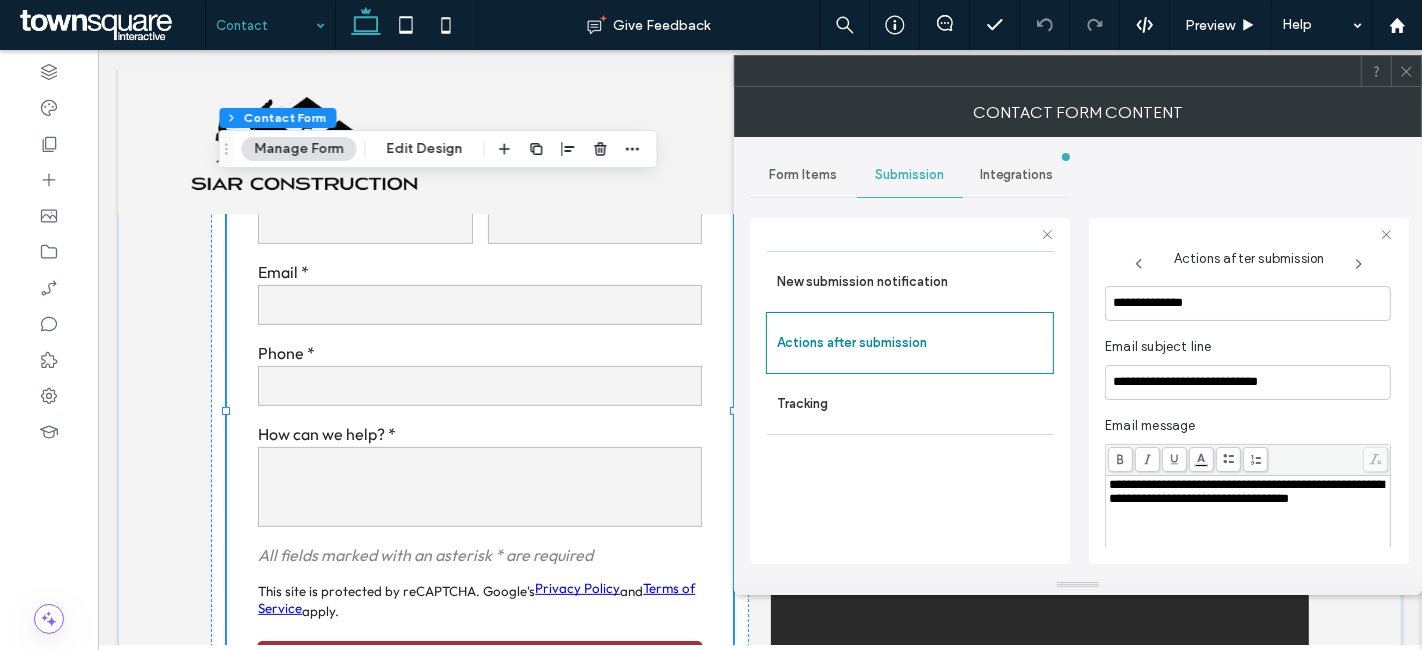 scroll, scrollTop: 514, scrollLeft: 0, axis: vertical 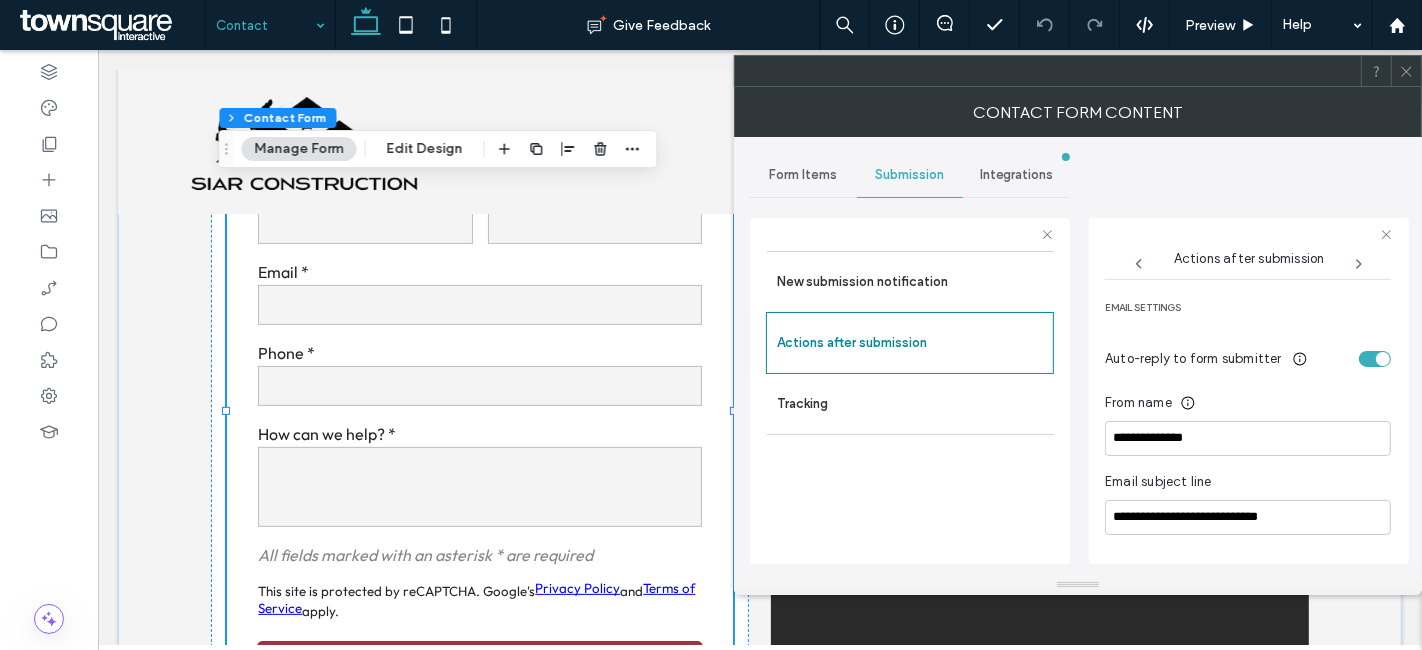 click at bounding box center [1383, 359] 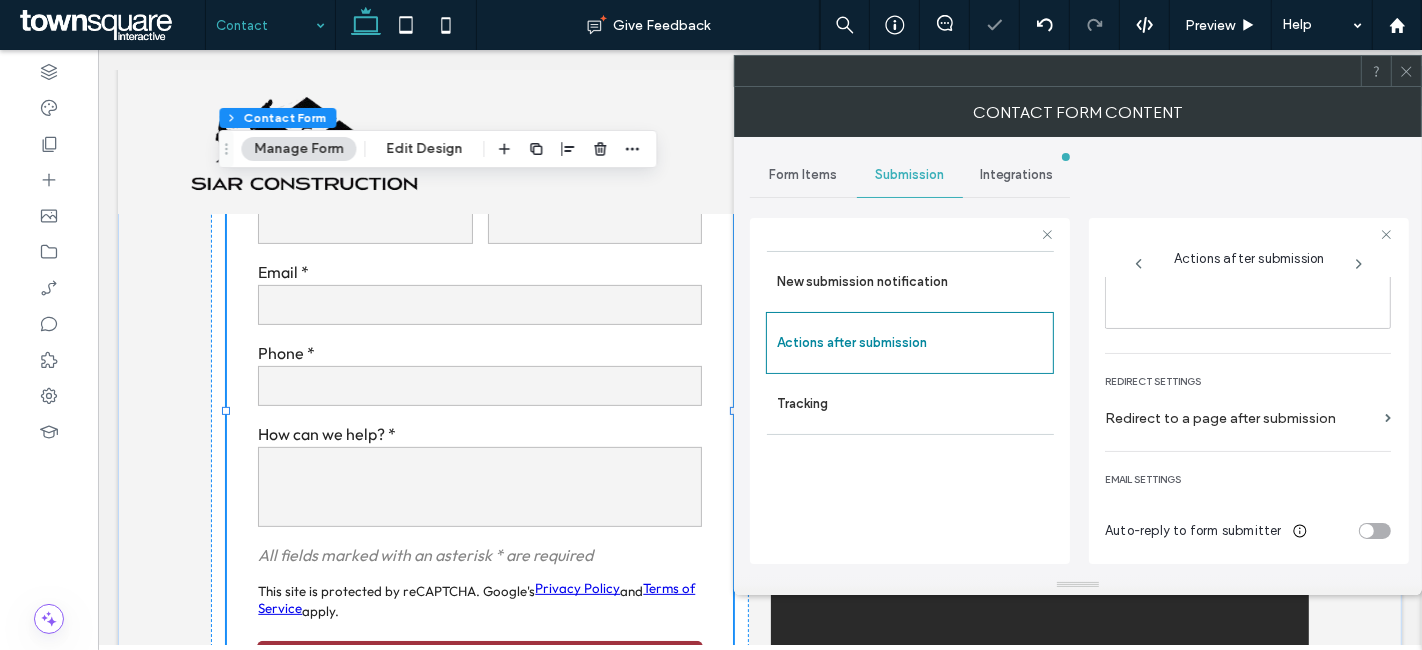 scroll, scrollTop: 342, scrollLeft: 0, axis: vertical 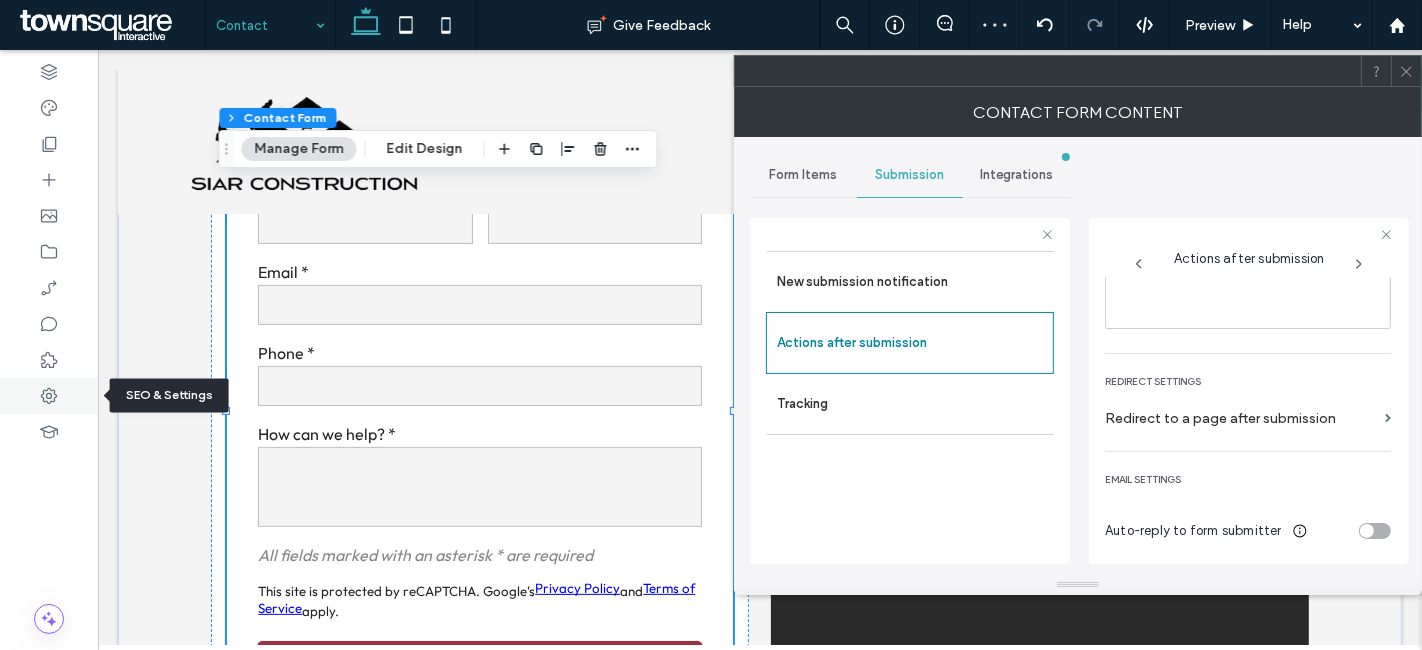 click at bounding box center (49, 396) 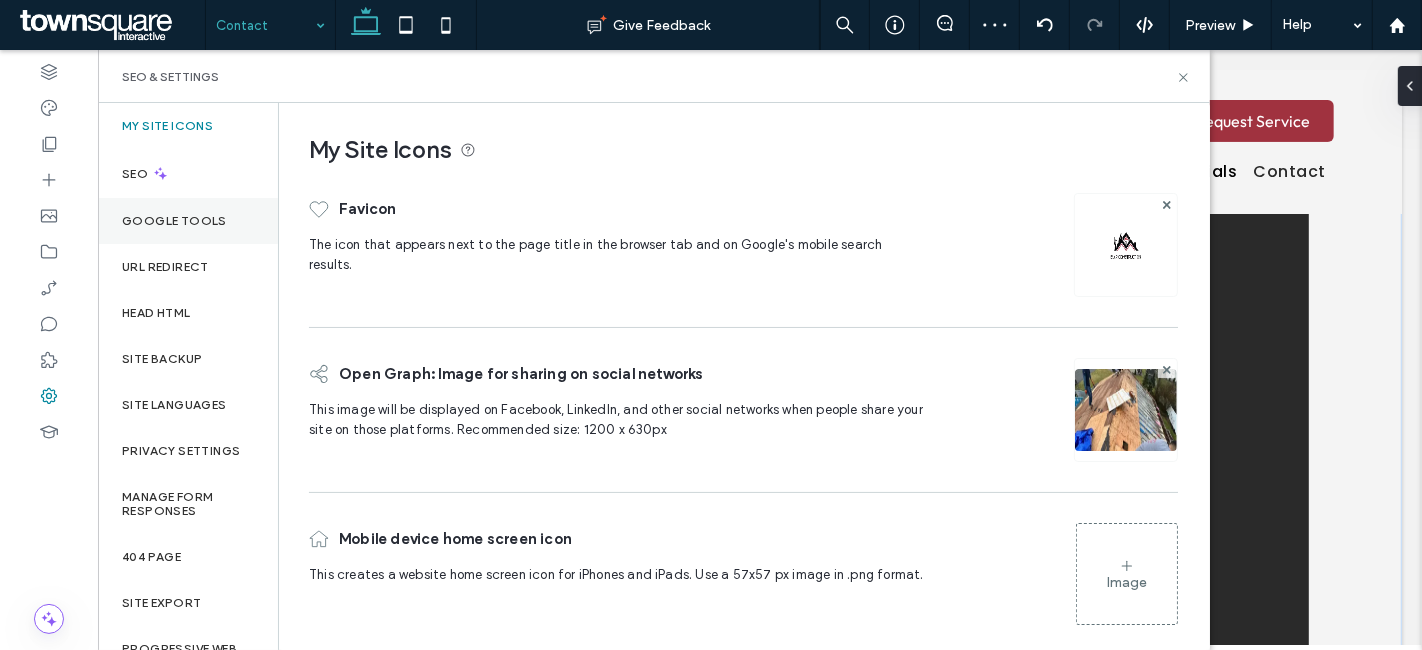 click on "Google Tools" at bounding box center (174, 221) 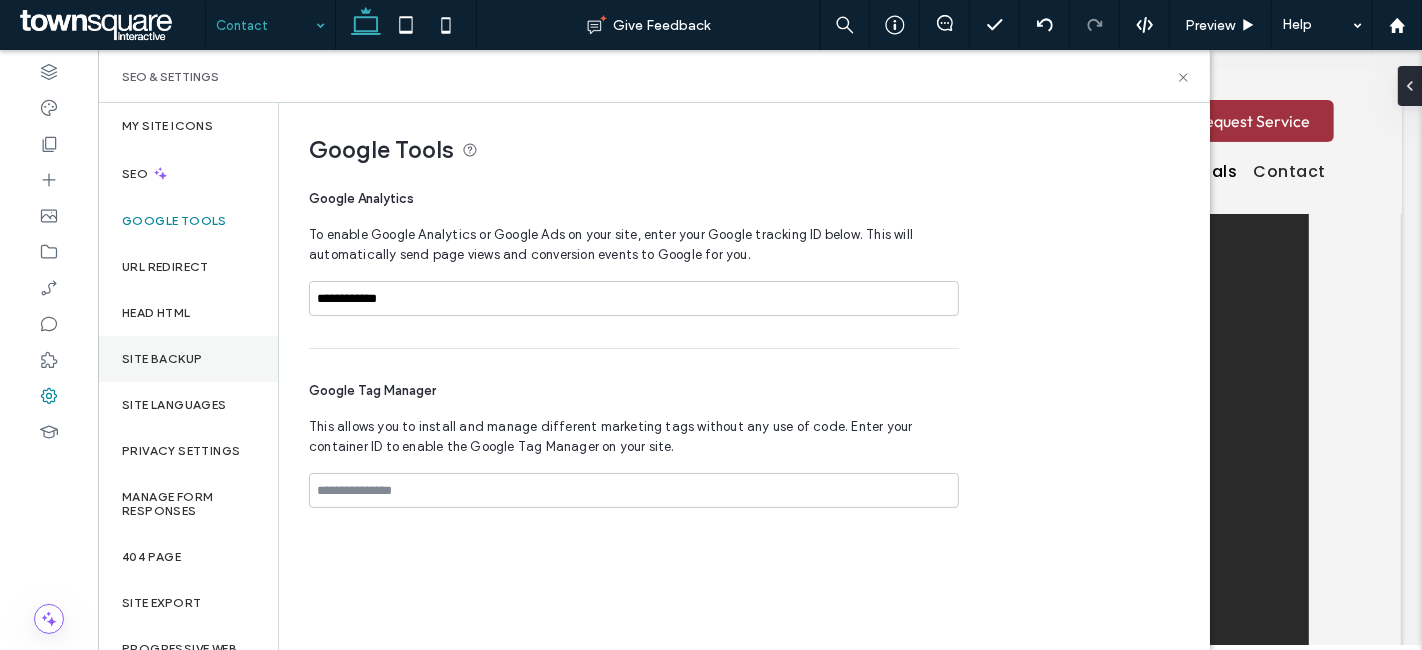 click on "Site Backup" at bounding box center [162, 359] 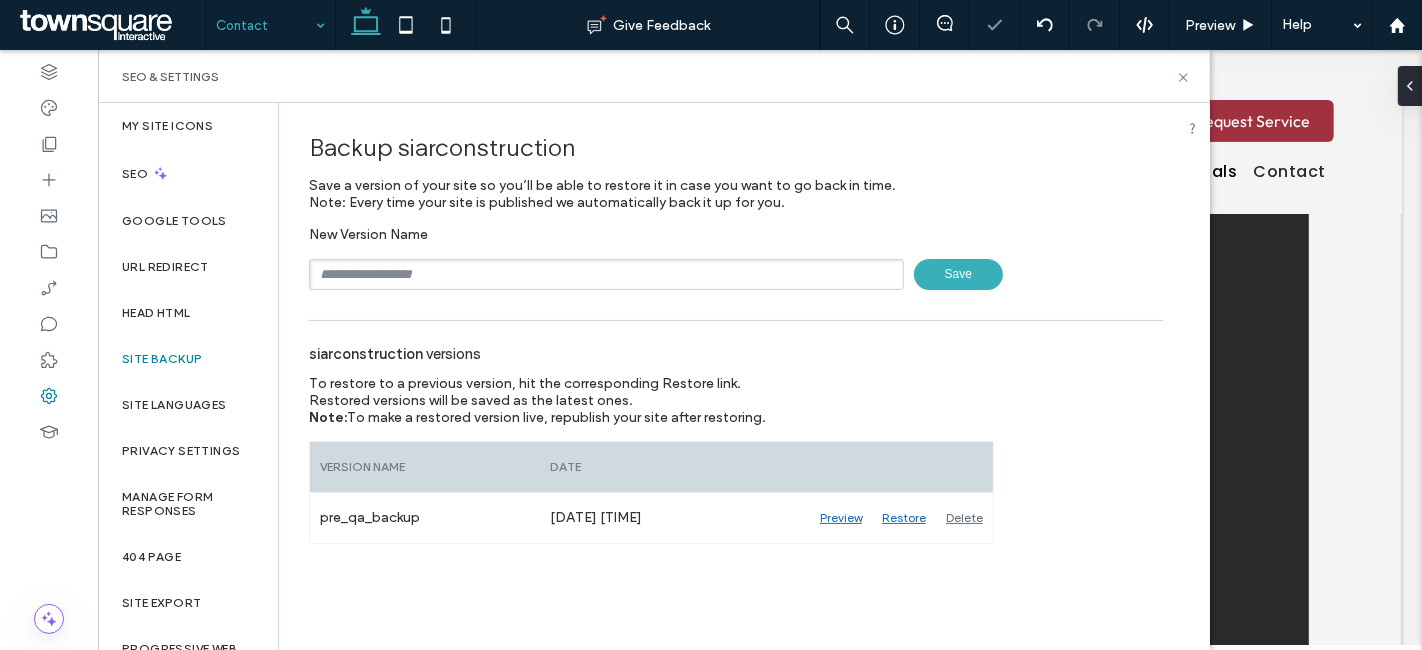 drag, startPoint x: 374, startPoint y: 281, endPoint x: 380, endPoint y: 307, distance: 26.683329 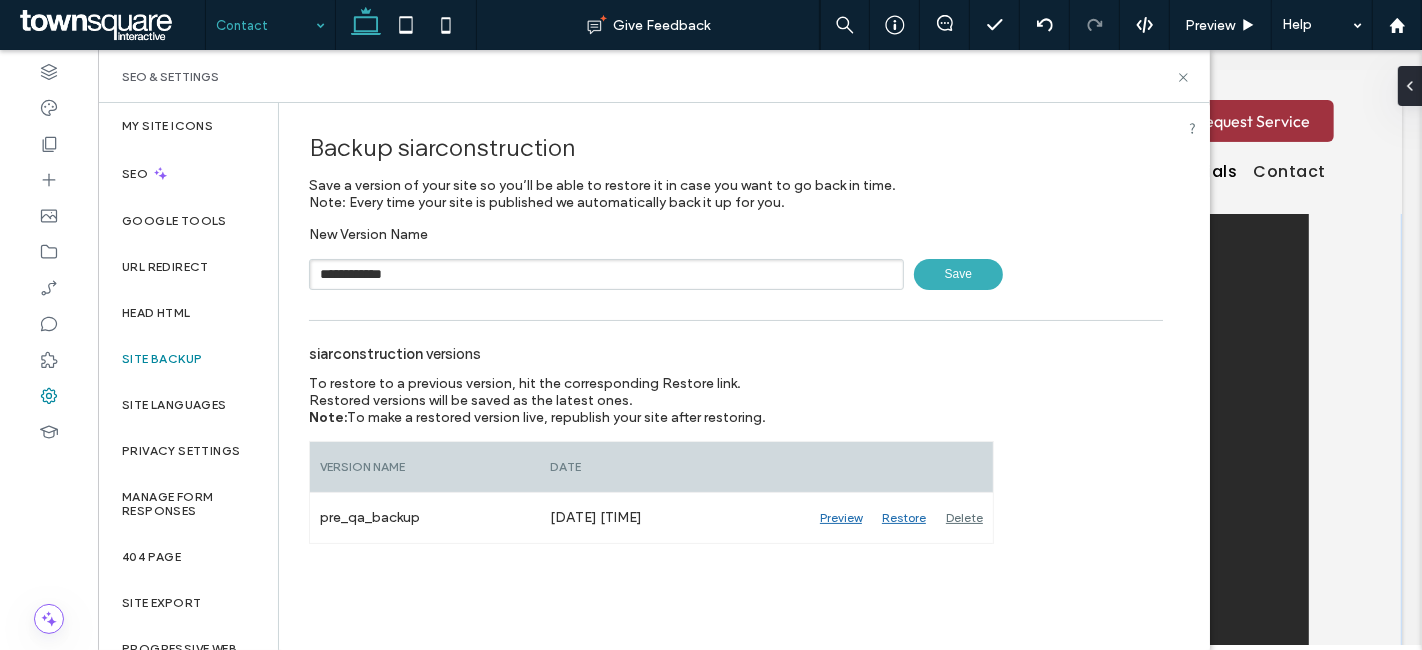 click on "Save" at bounding box center (958, 274) 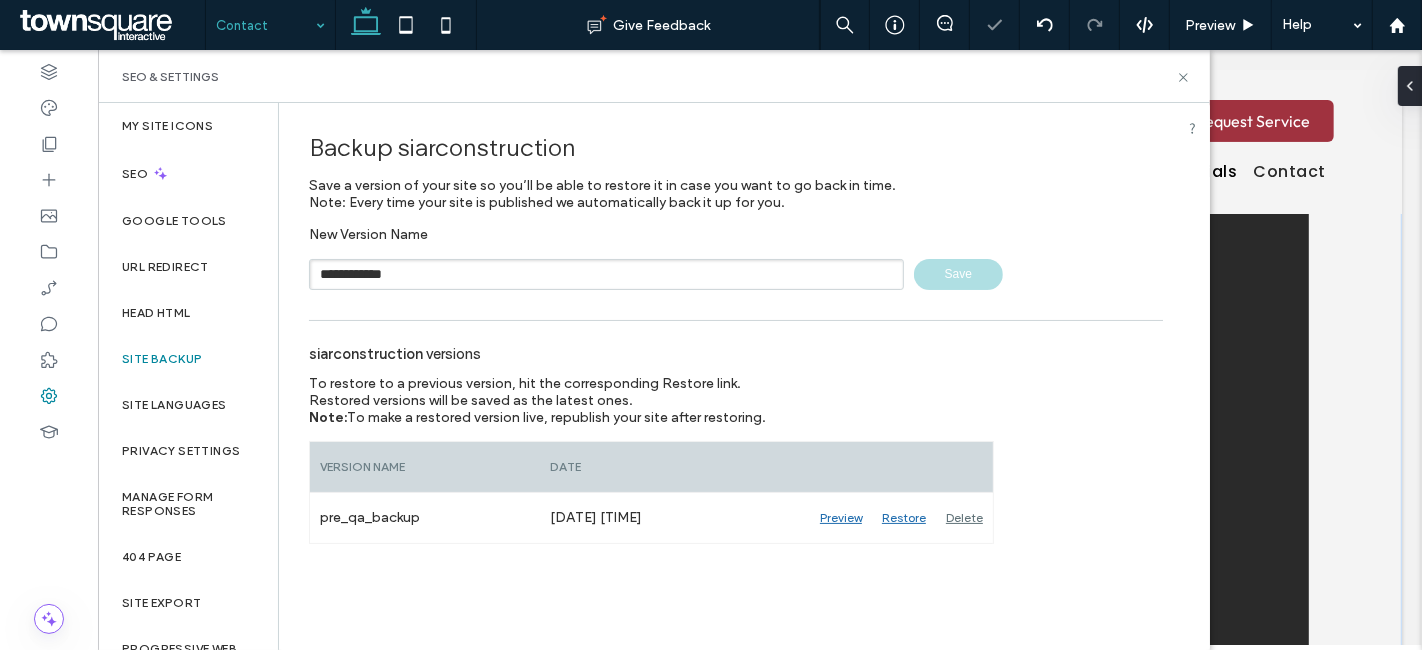 type 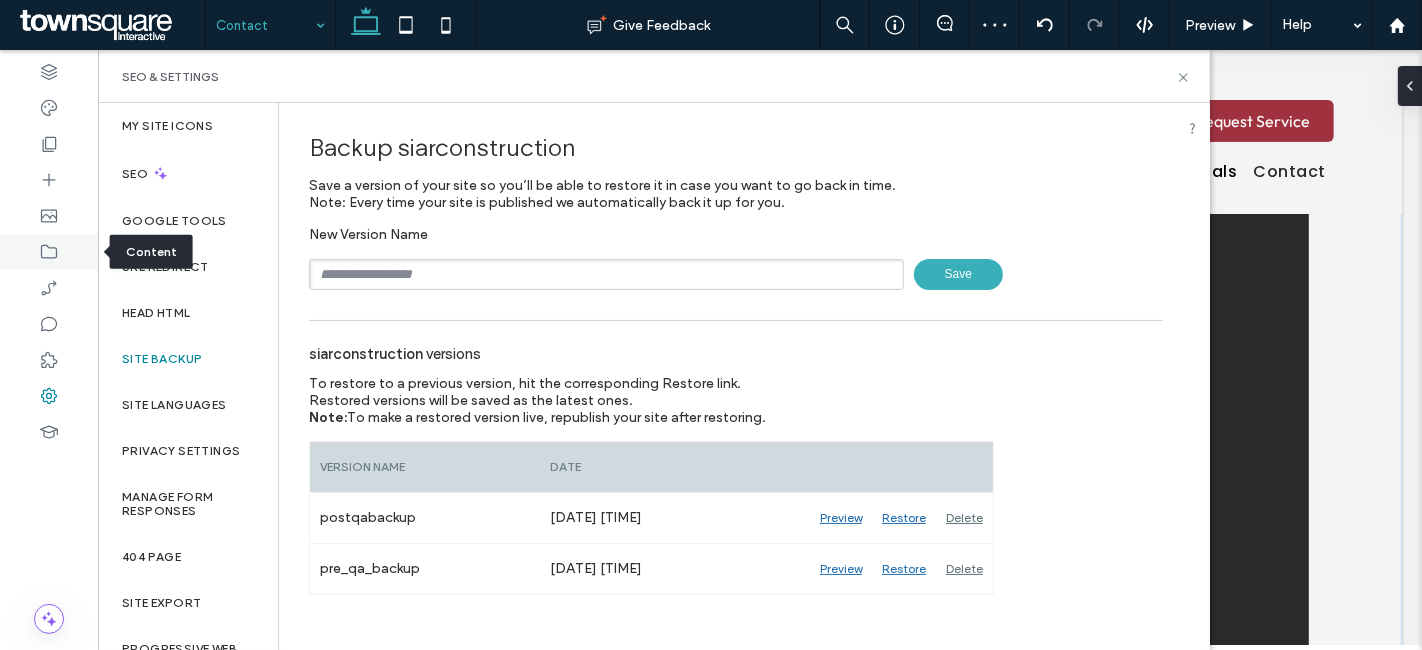 click at bounding box center (49, 252) 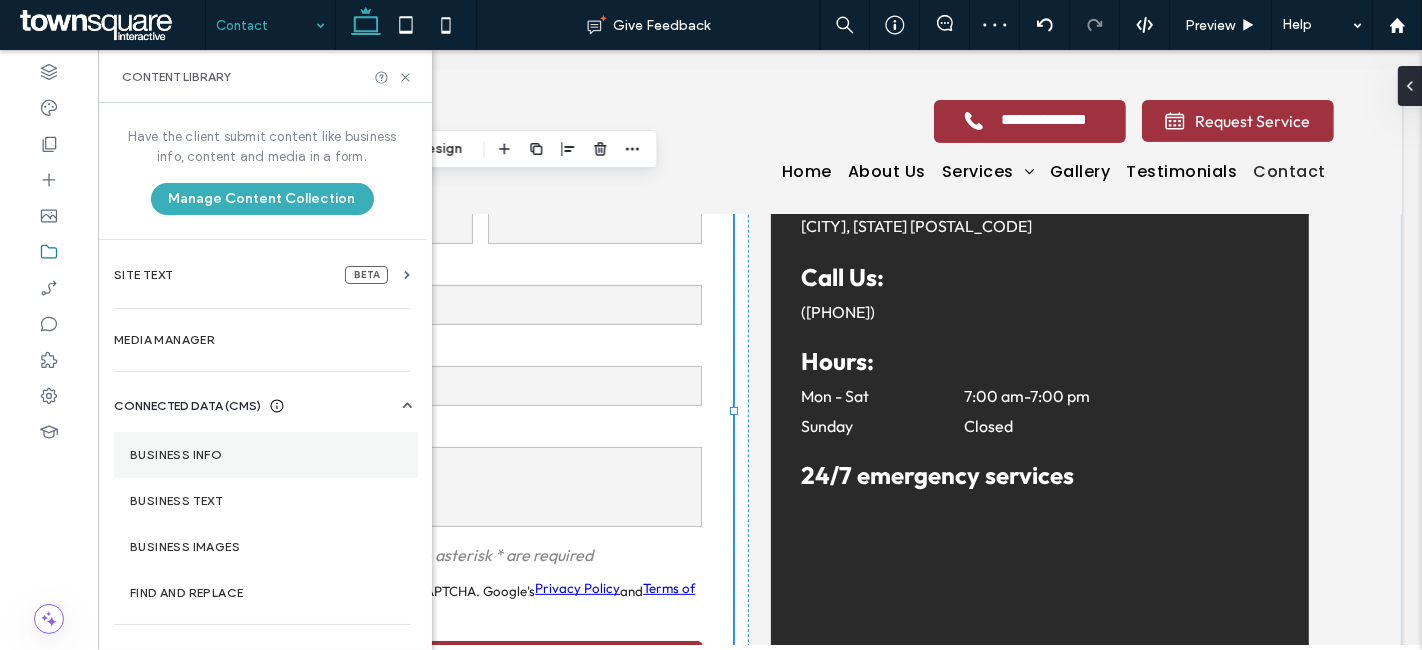 click on "Business Info" at bounding box center [266, 455] 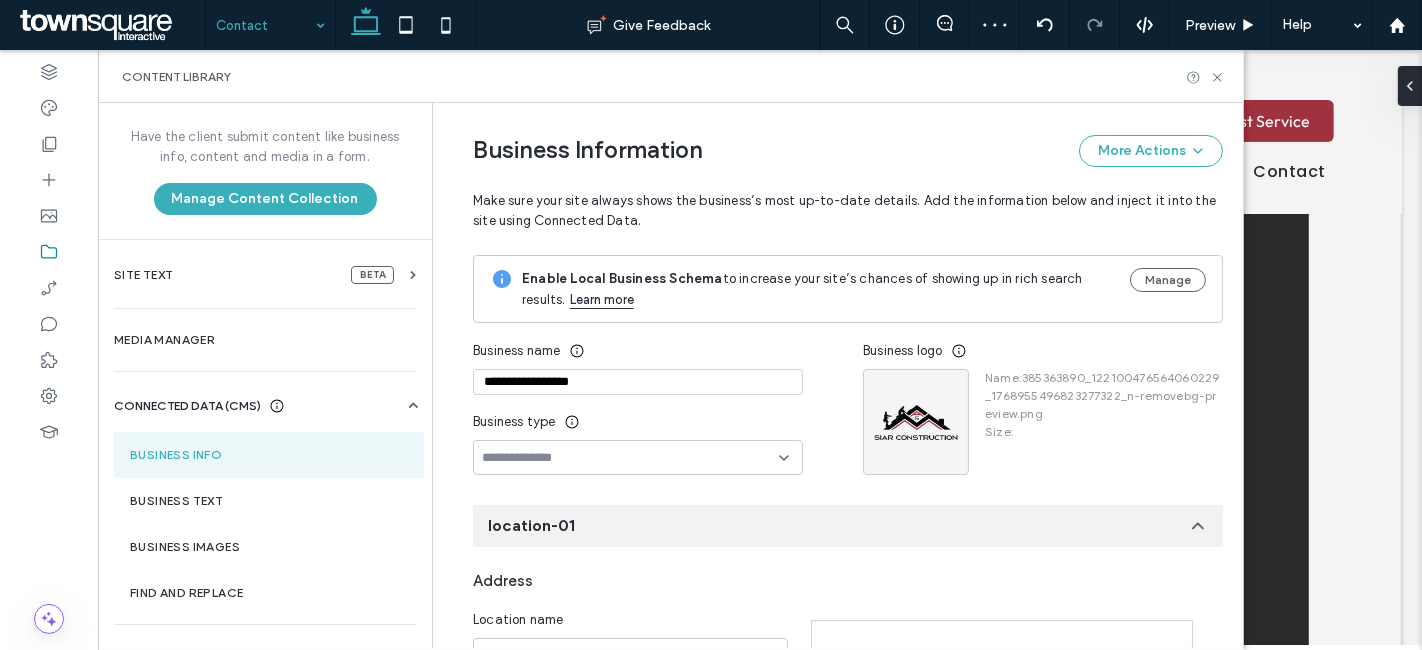 scroll, scrollTop: 98, scrollLeft: 0, axis: vertical 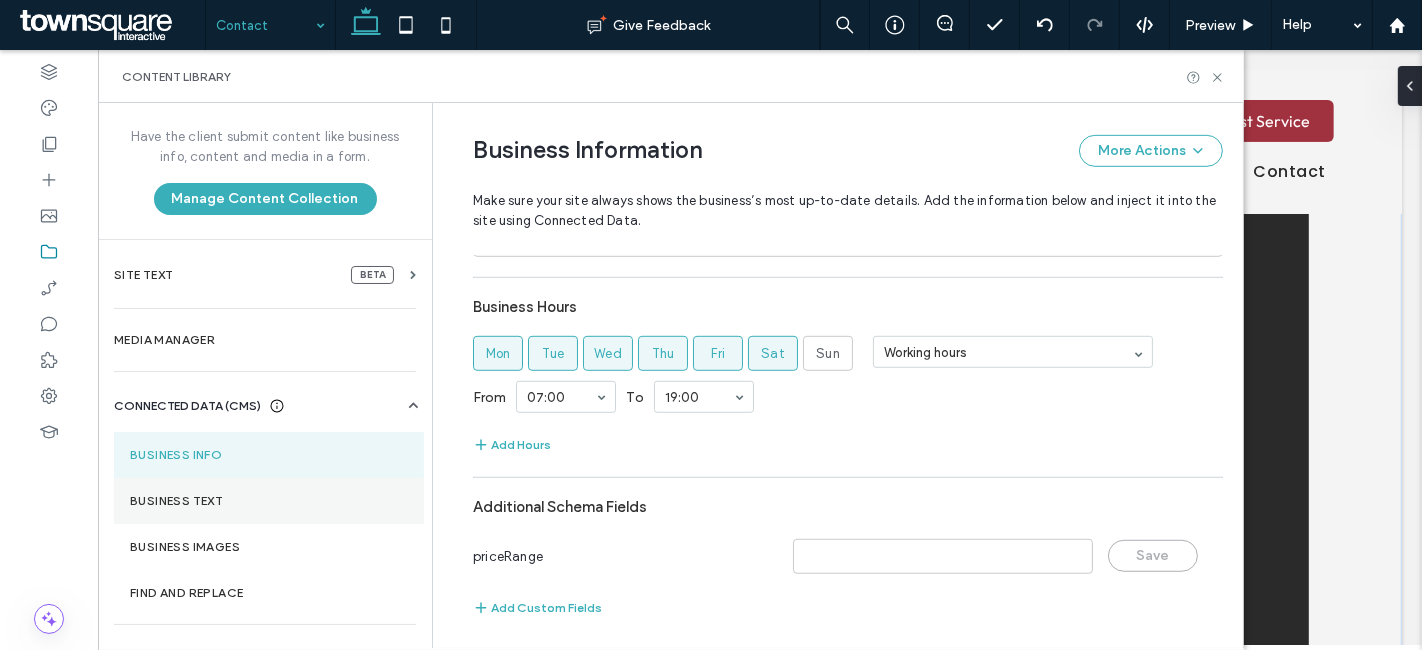 click on "Business Text" at bounding box center [269, 501] 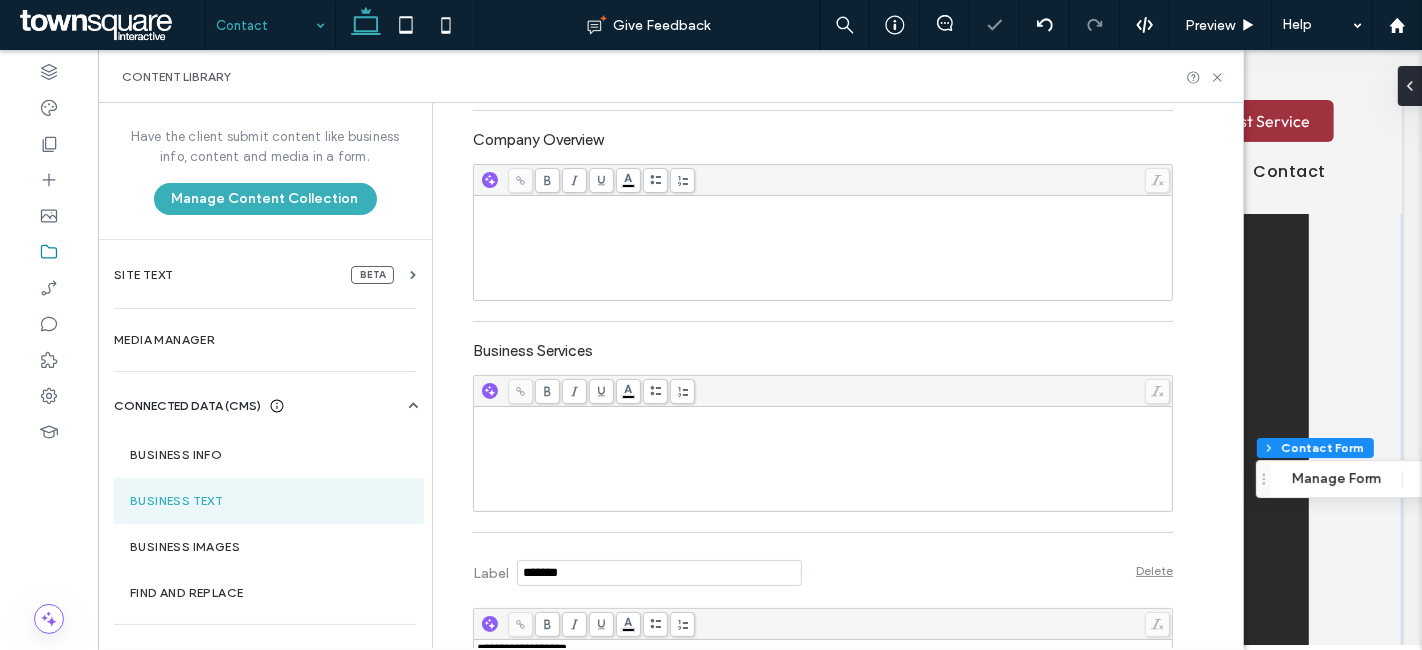 type on "*" 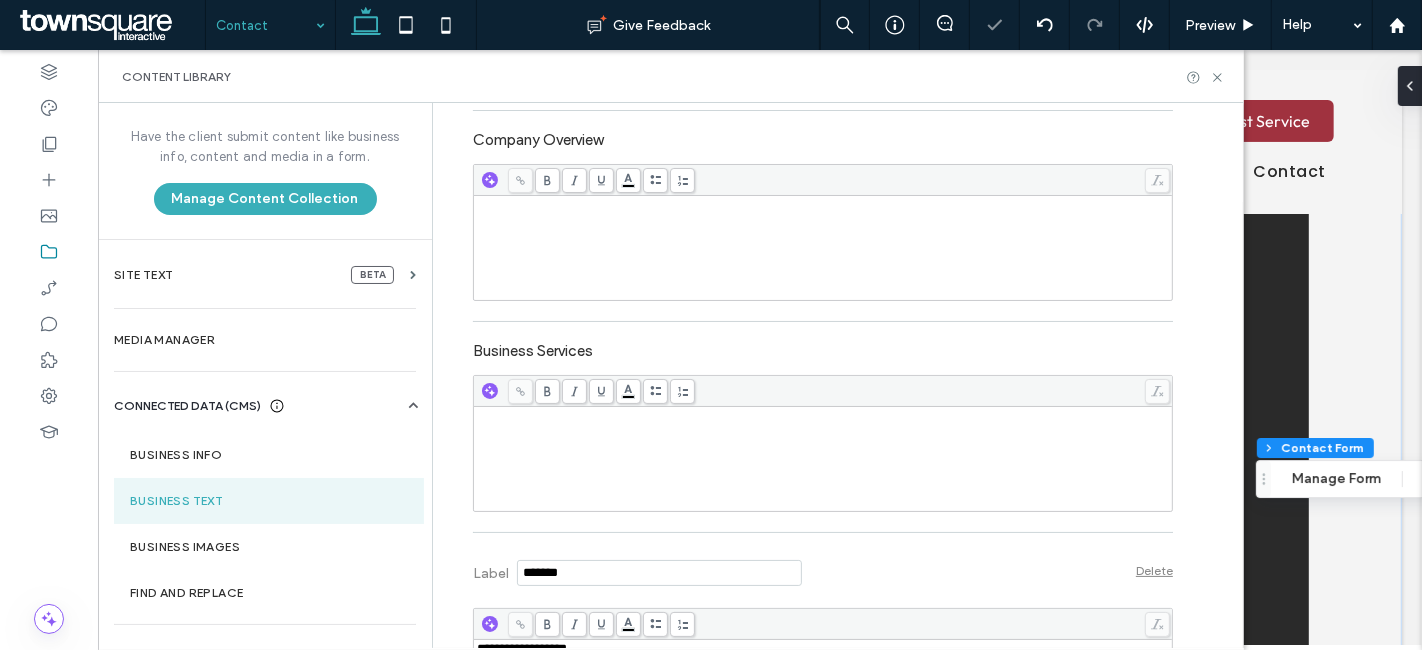 type on "***" 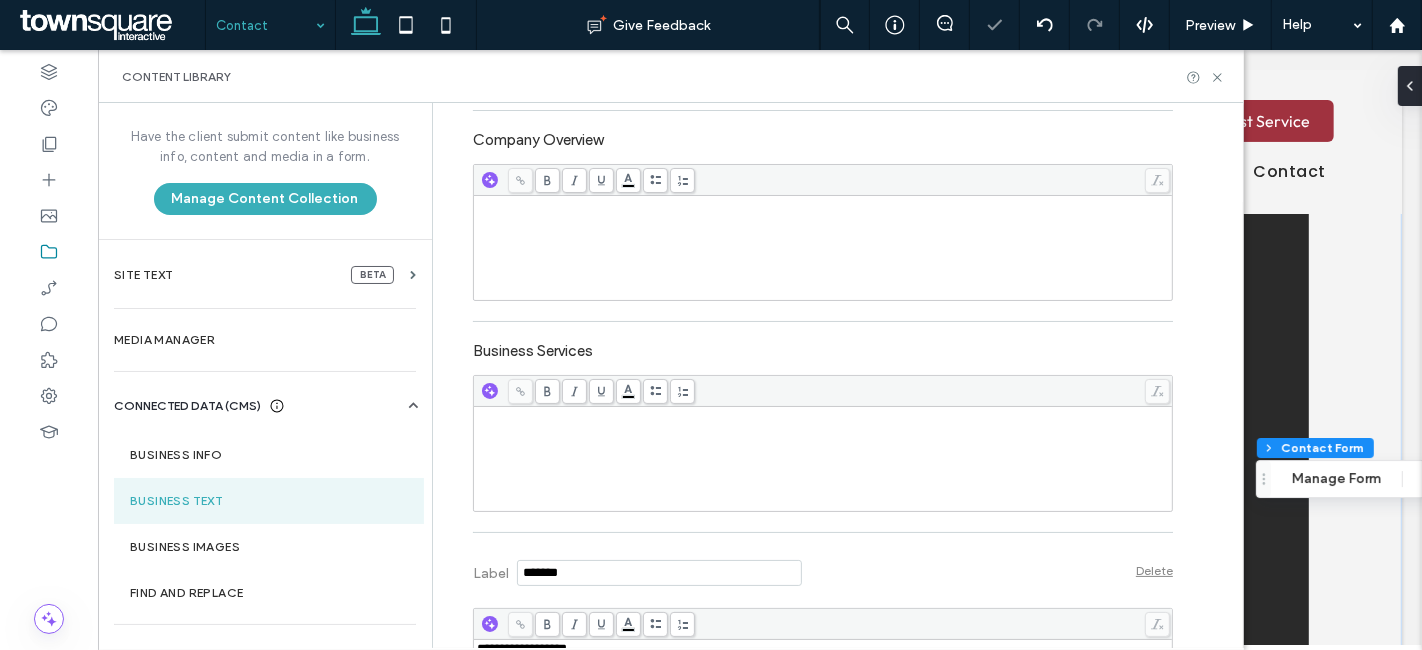type on "*" 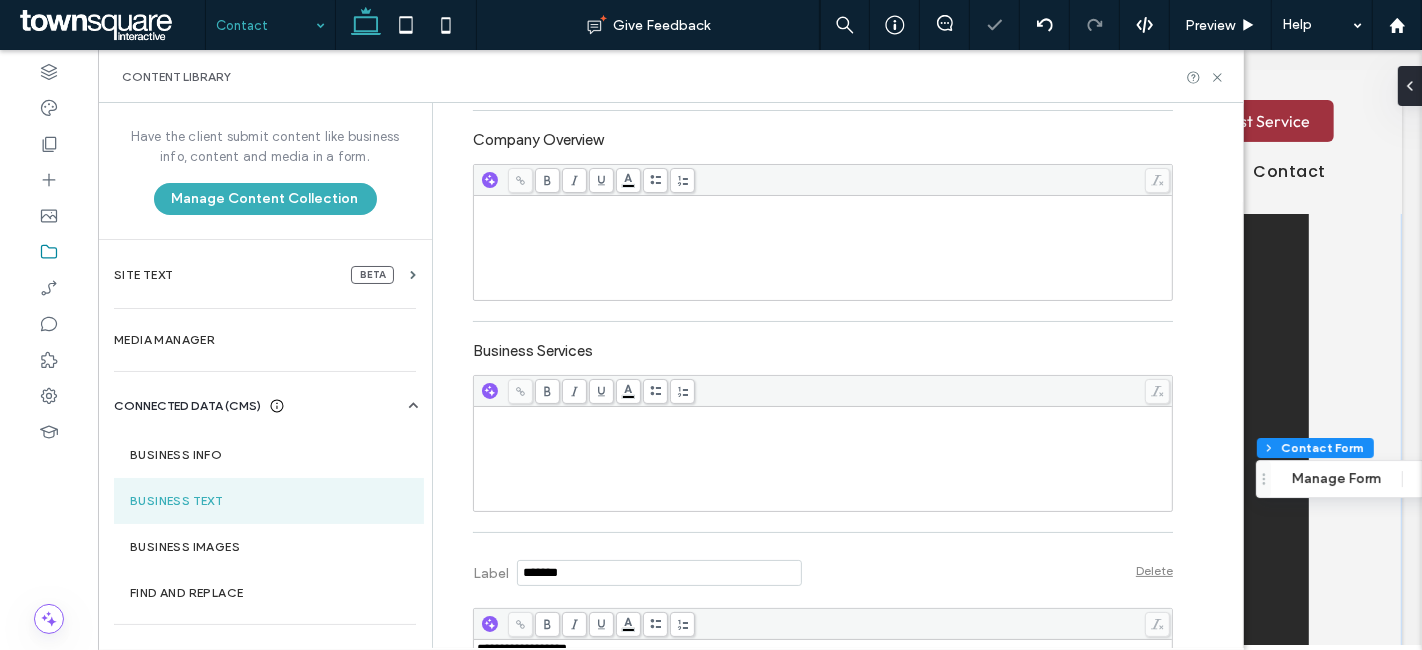 type on "***" 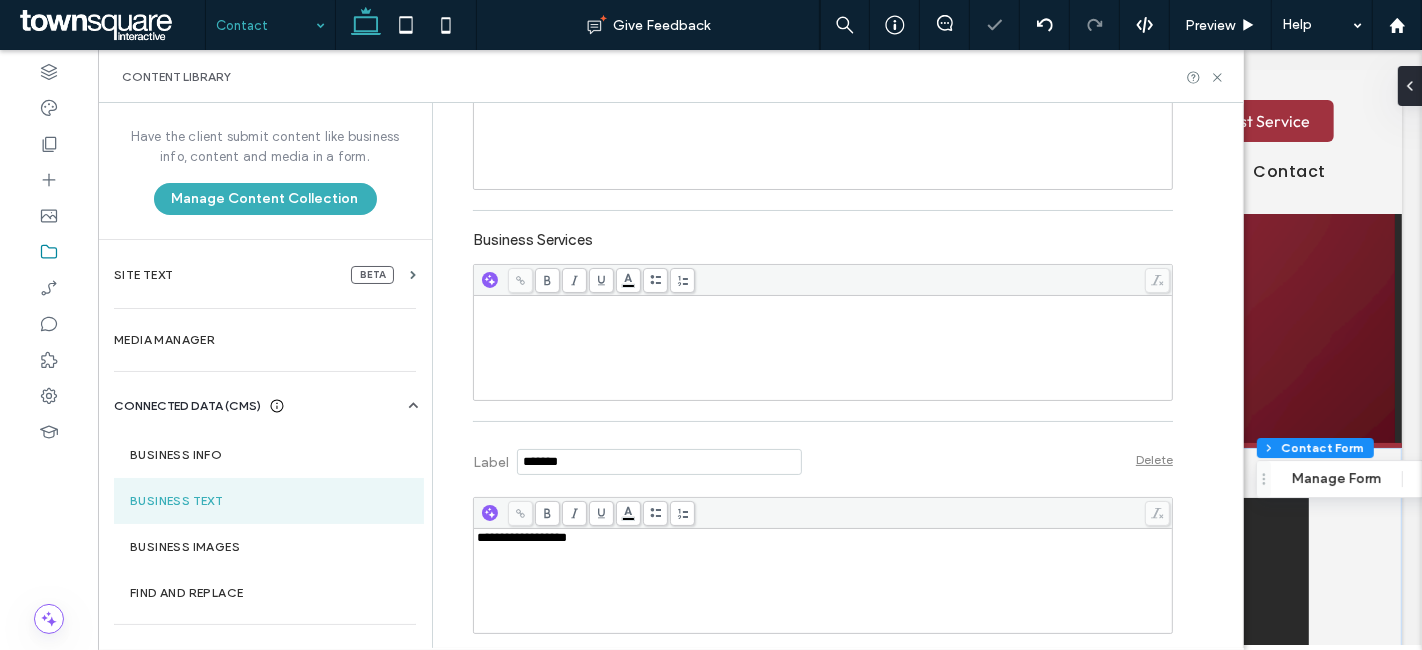 scroll, scrollTop: 0, scrollLeft: 0, axis: both 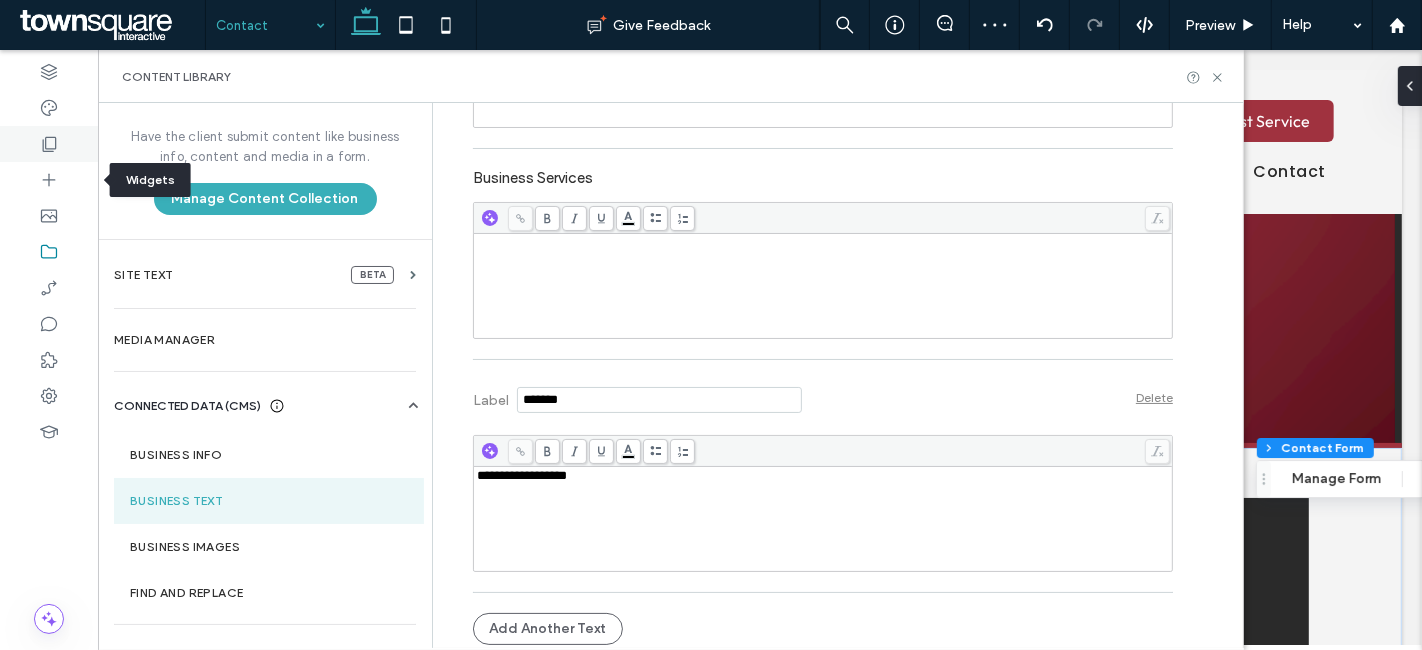 click 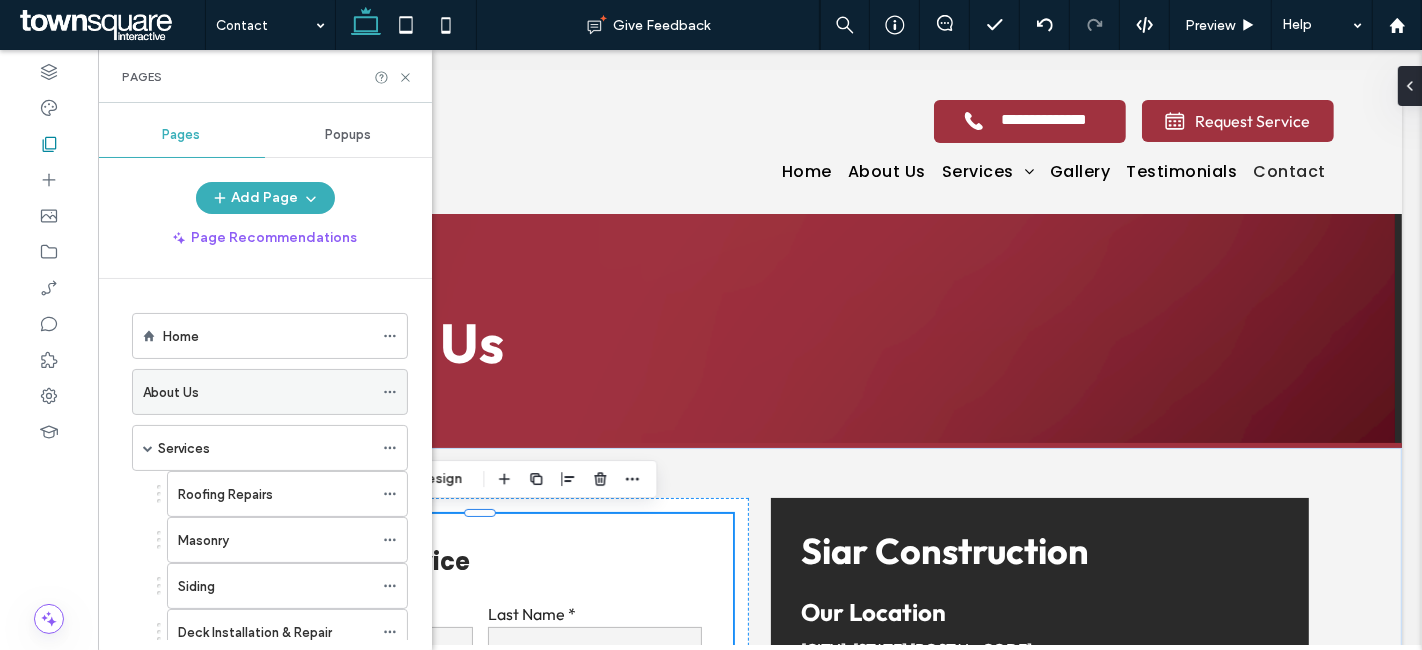 scroll, scrollTop: 0, scrollLeft: 0, axis: both 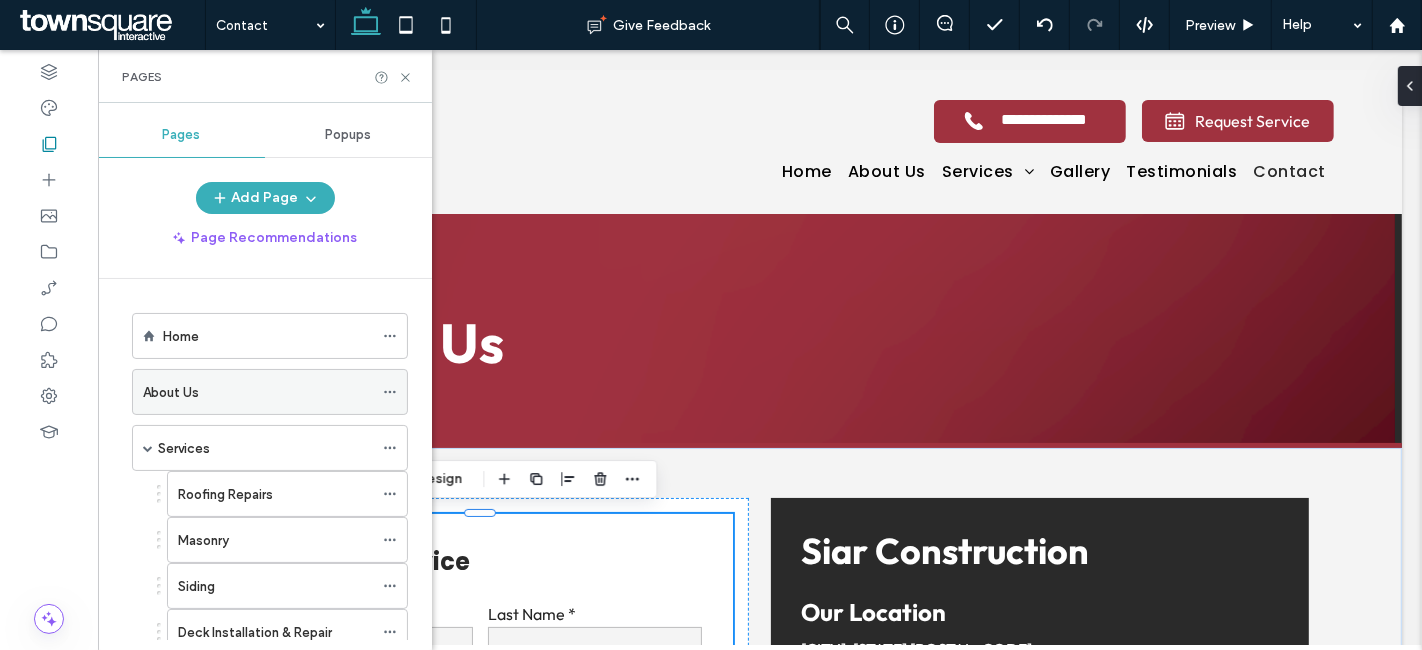 click 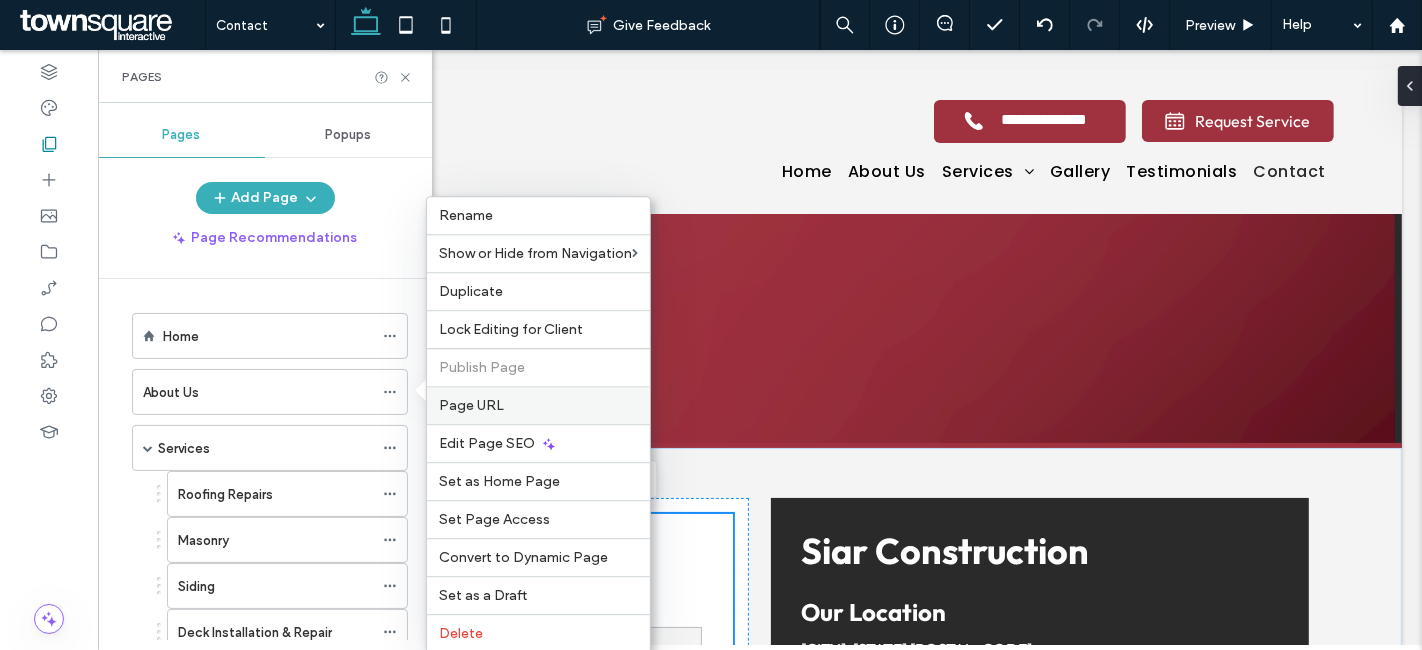 click on "Page URL" at bounding box center [538, 405] 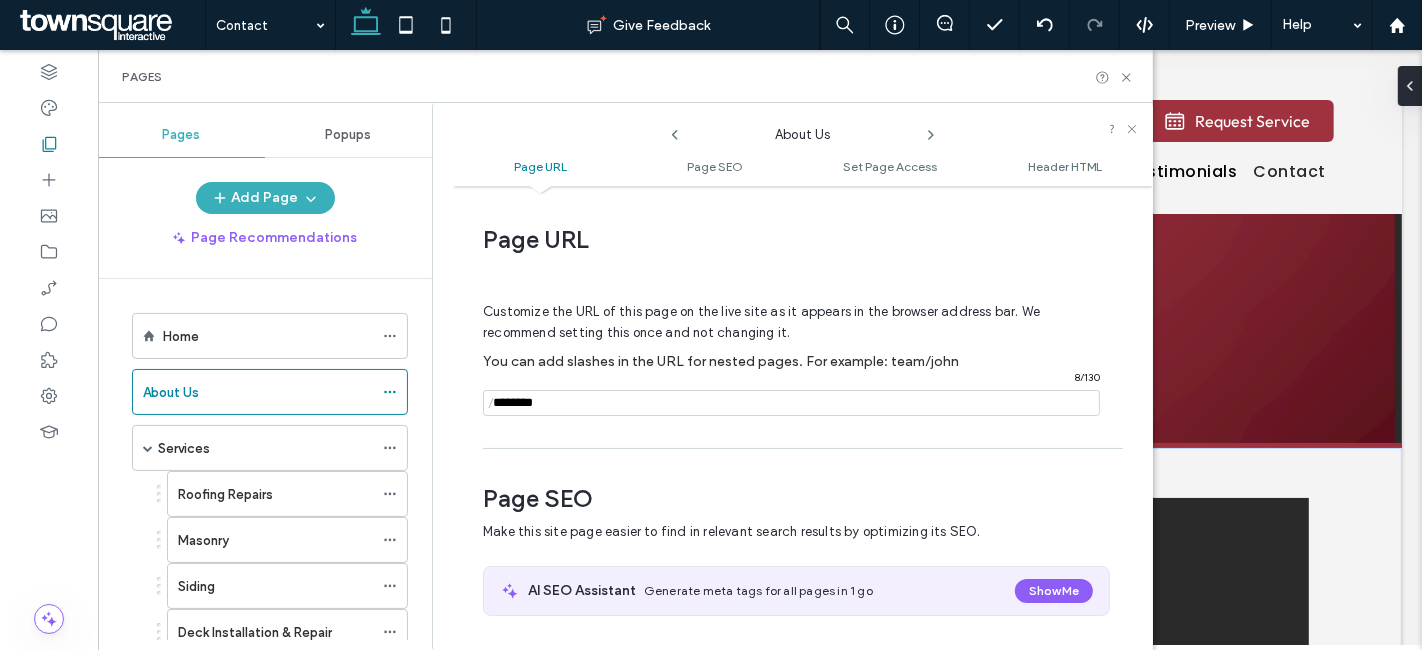 scroll, scrollTop: 9, scrollLeft: 0, axis: vertical 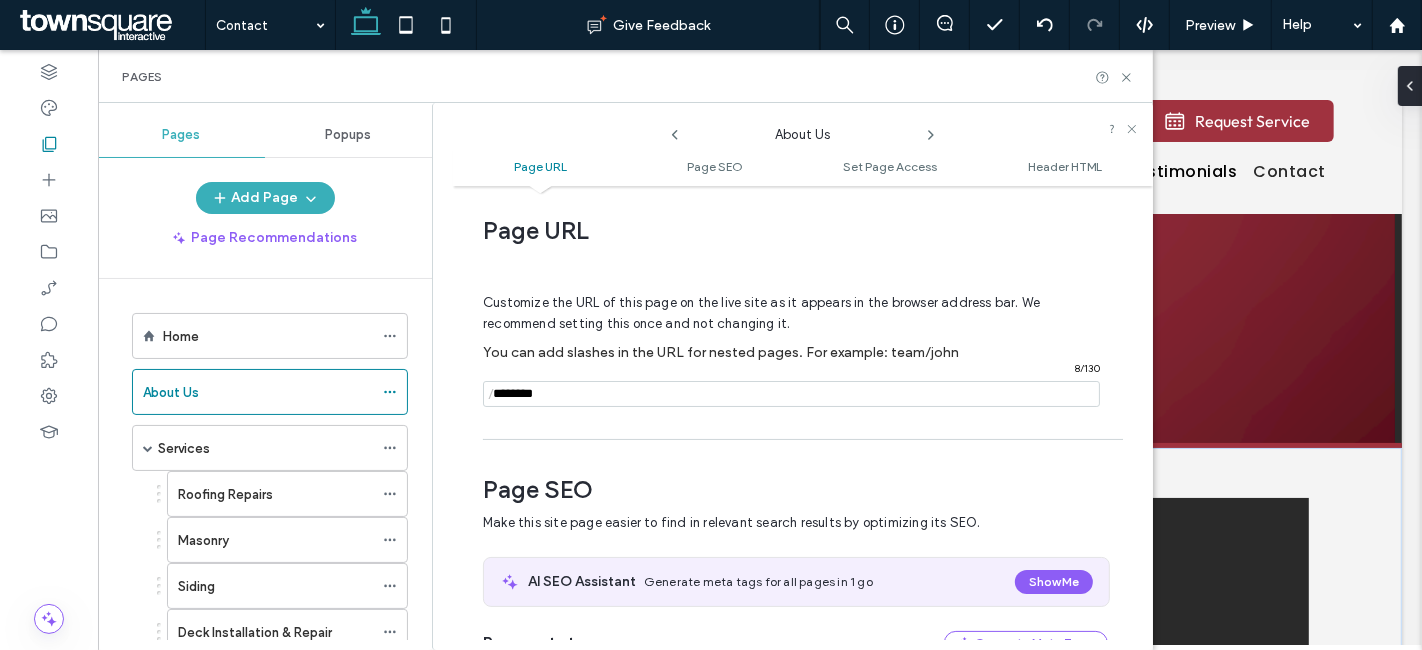 click 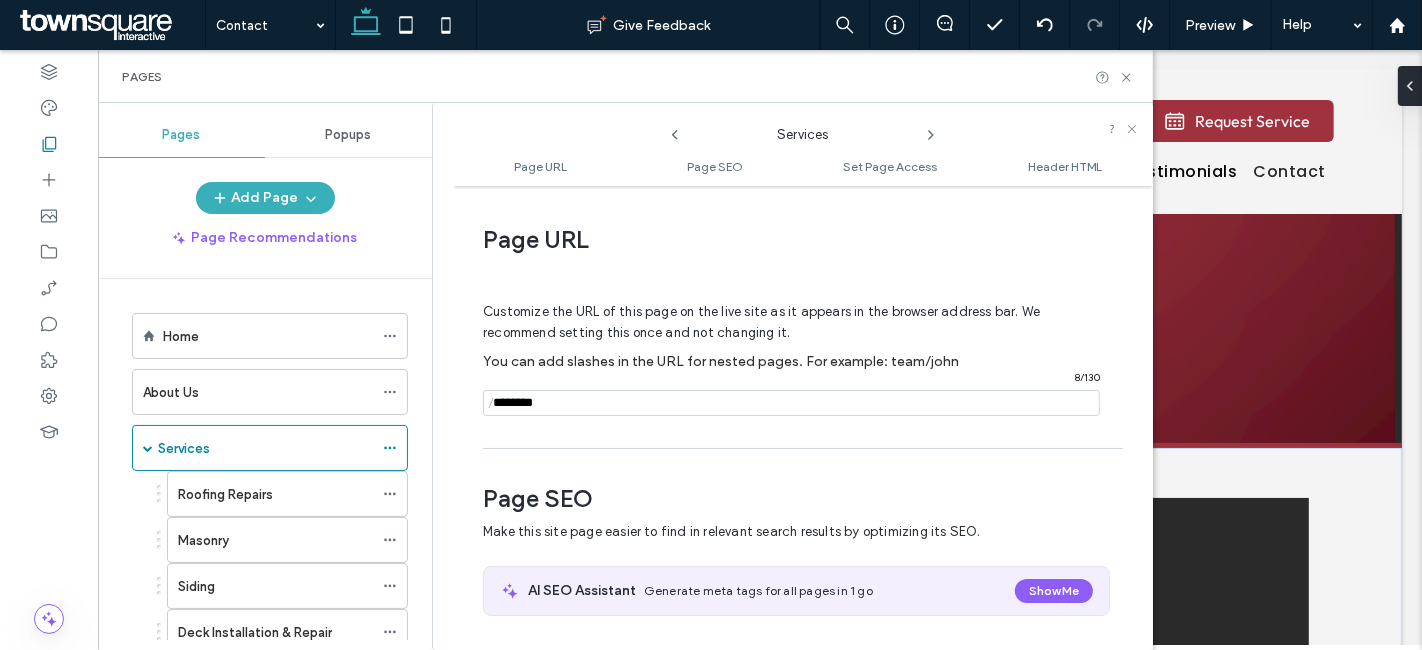 scroll, scrollTop: 9, scrollLeft: 0, axis: vertical 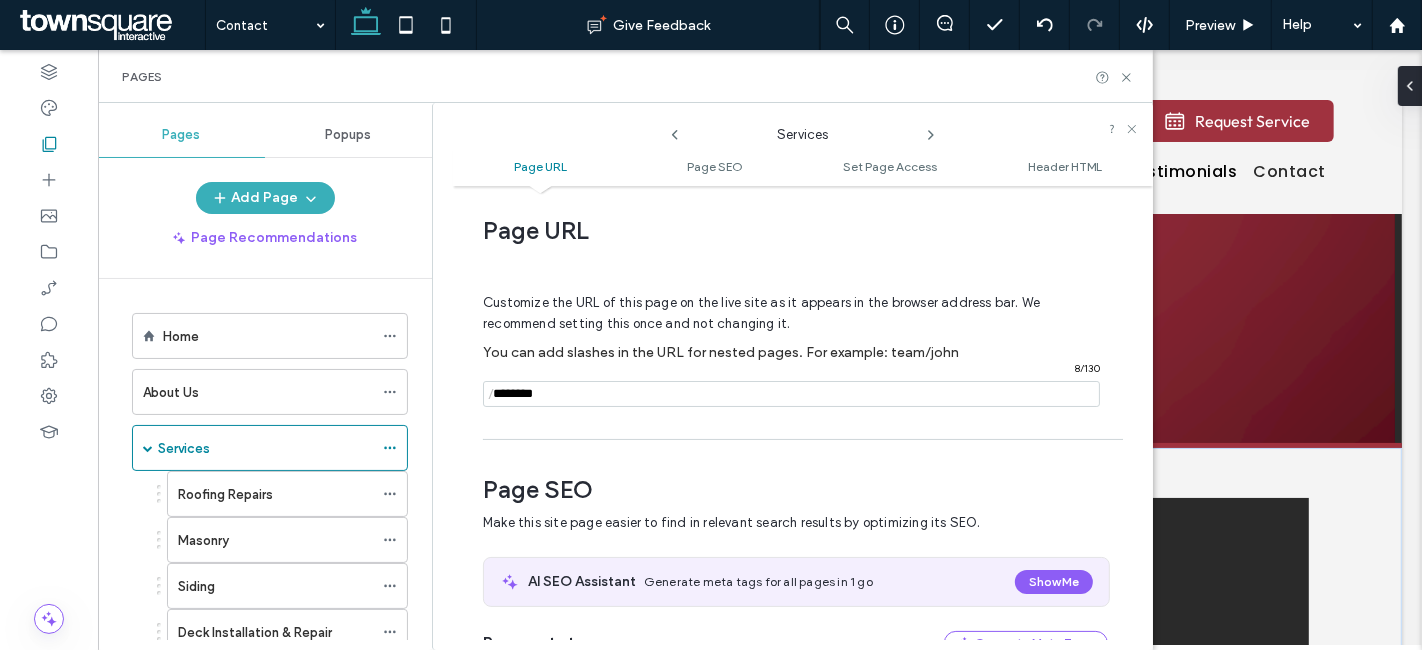 click 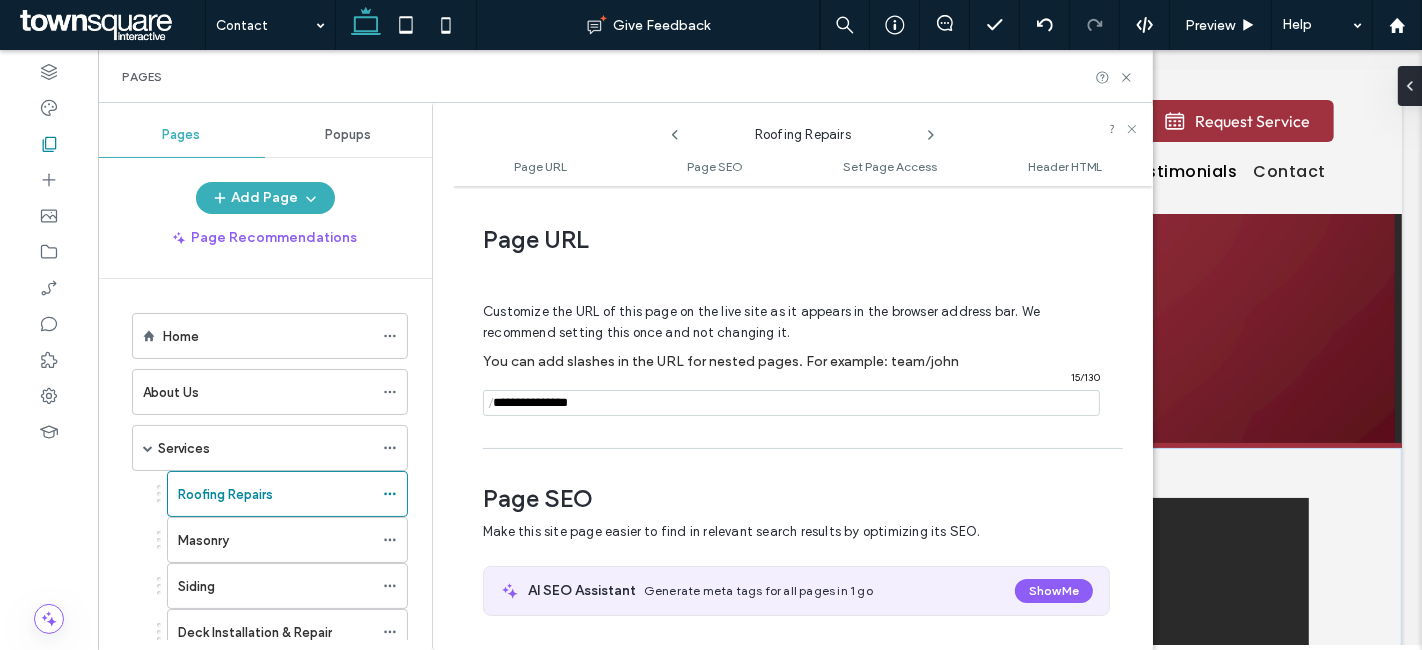 scroll, scrollTop: 9, scrollLeft: 0, axis: vertical 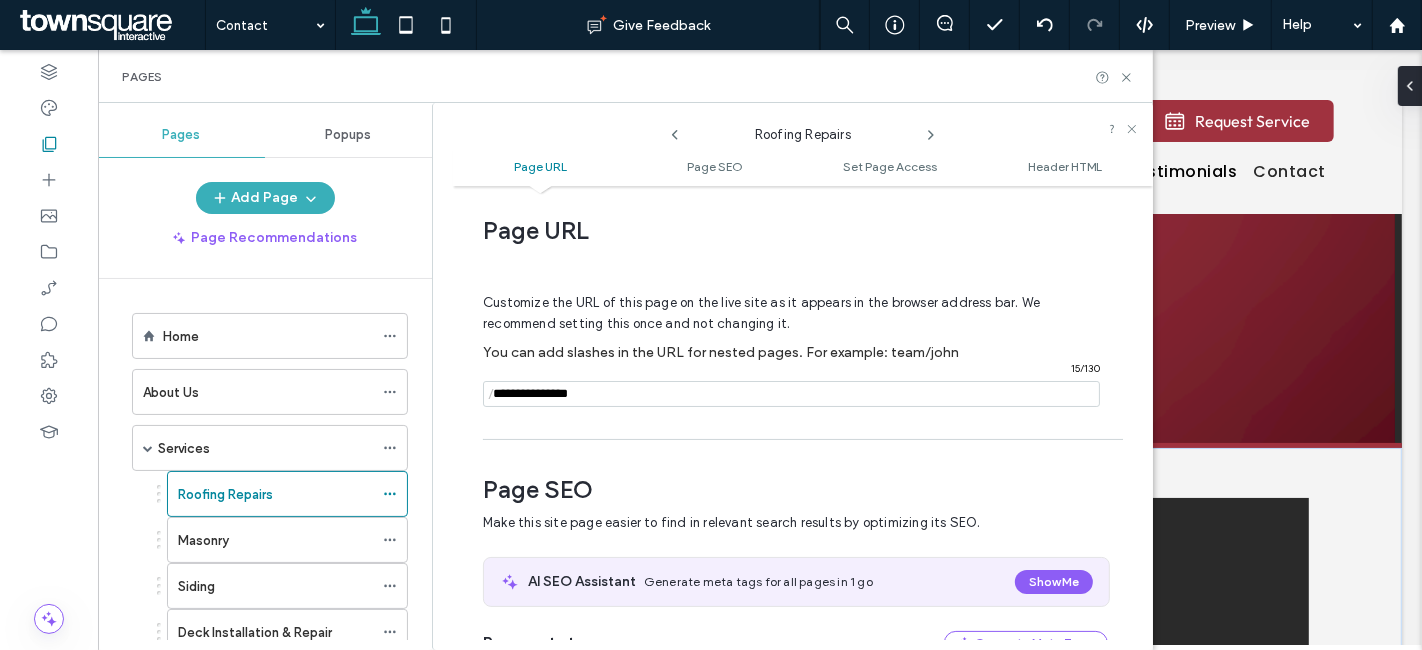click 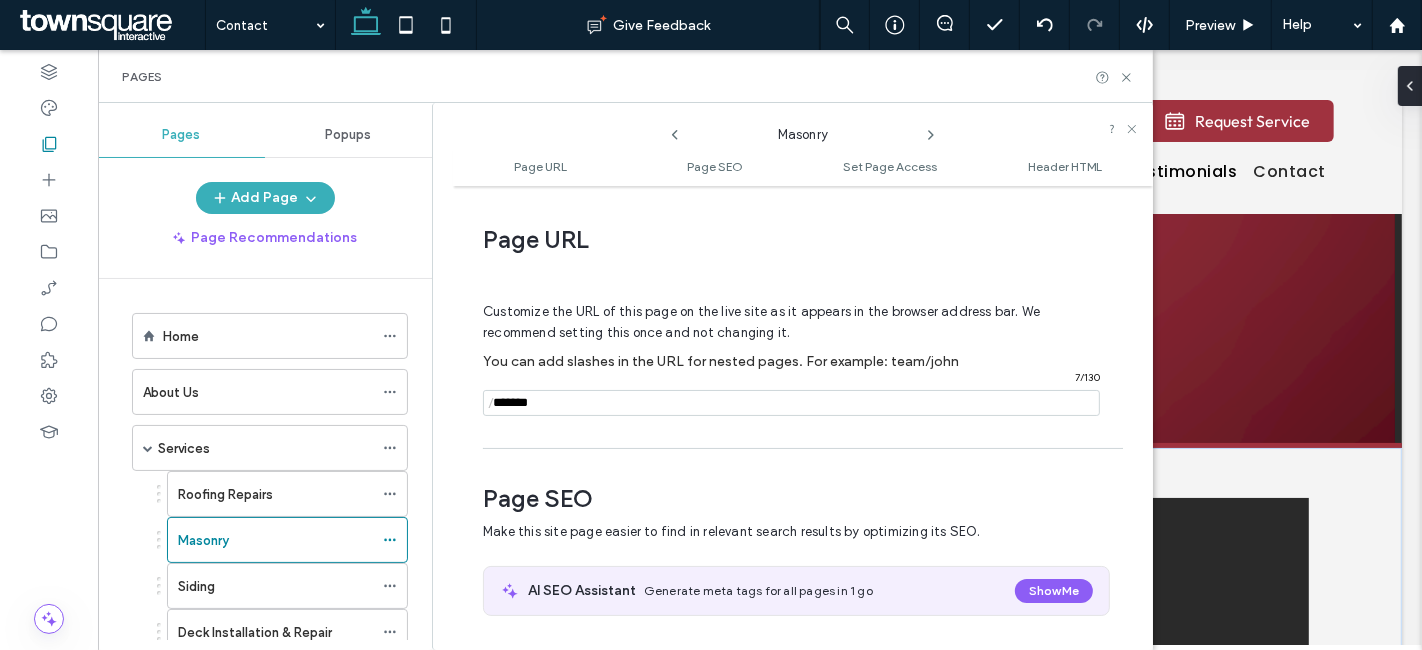 scroll, scrollTop: 9, scrollLeft: 0, axis: vertical 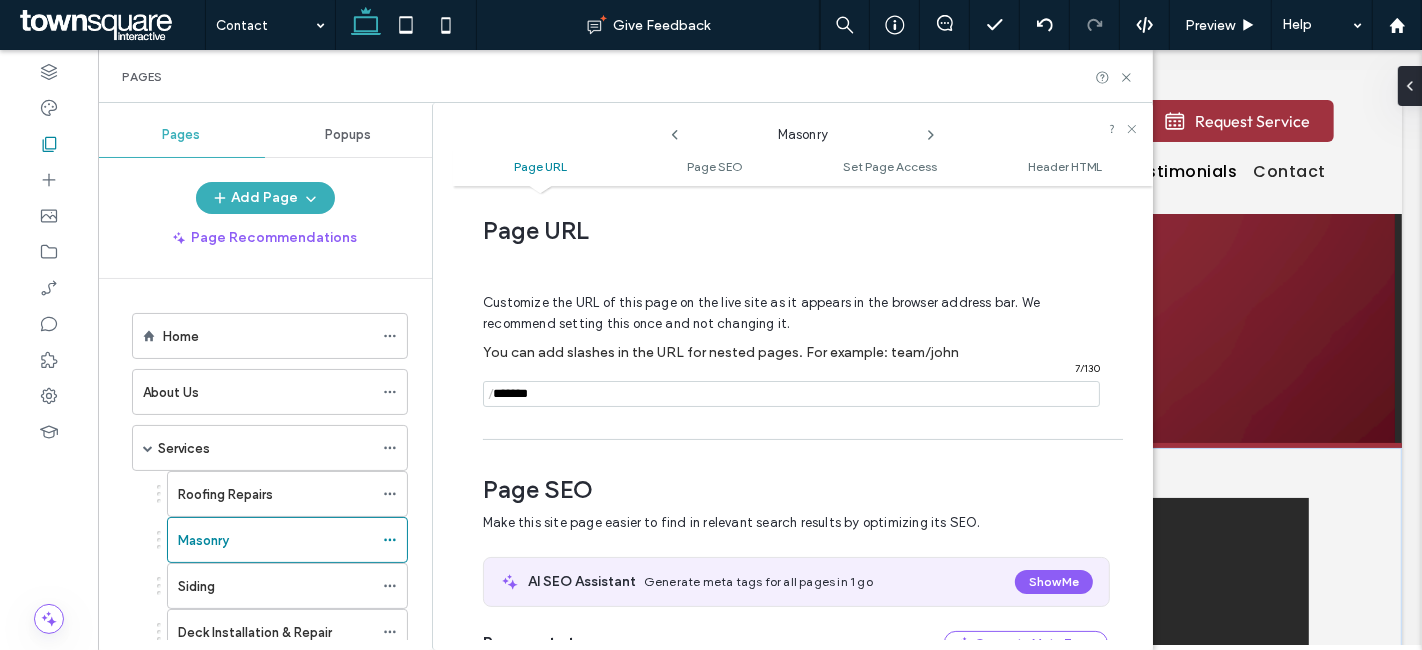 click 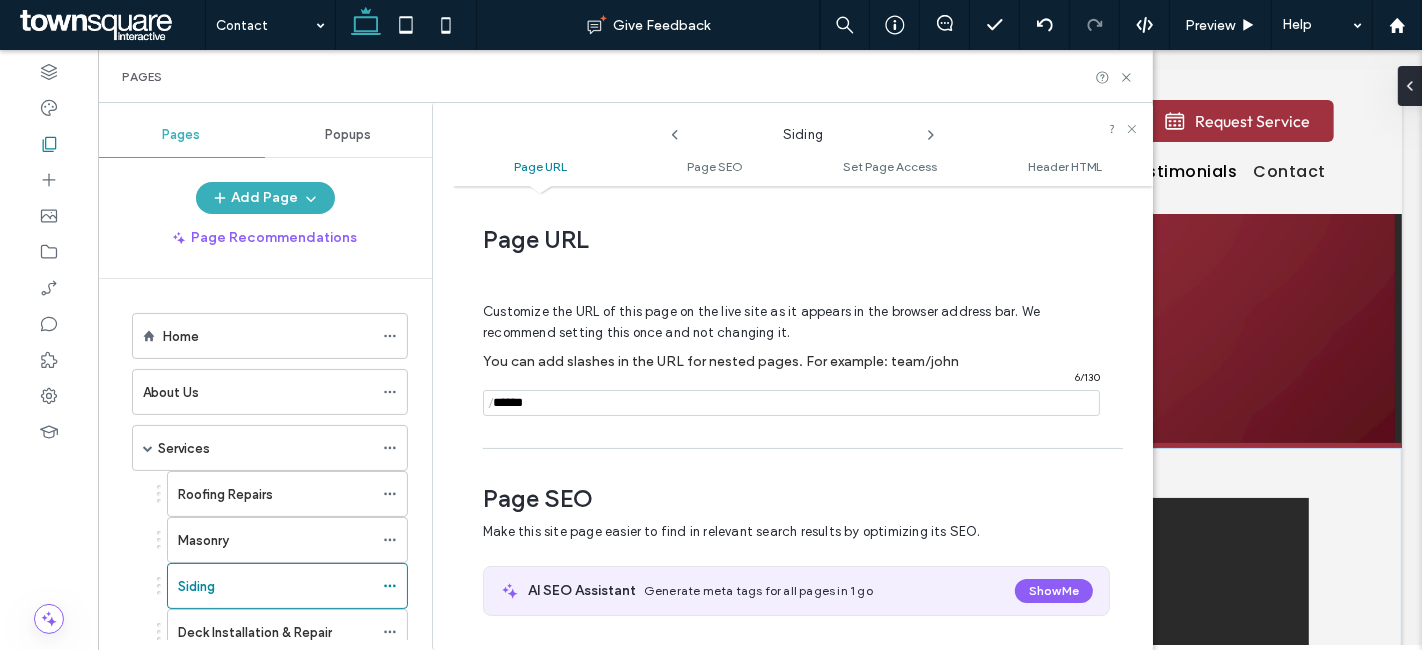 scroll, scrollTop: 9, scrollLeft: 0, axis: vertical 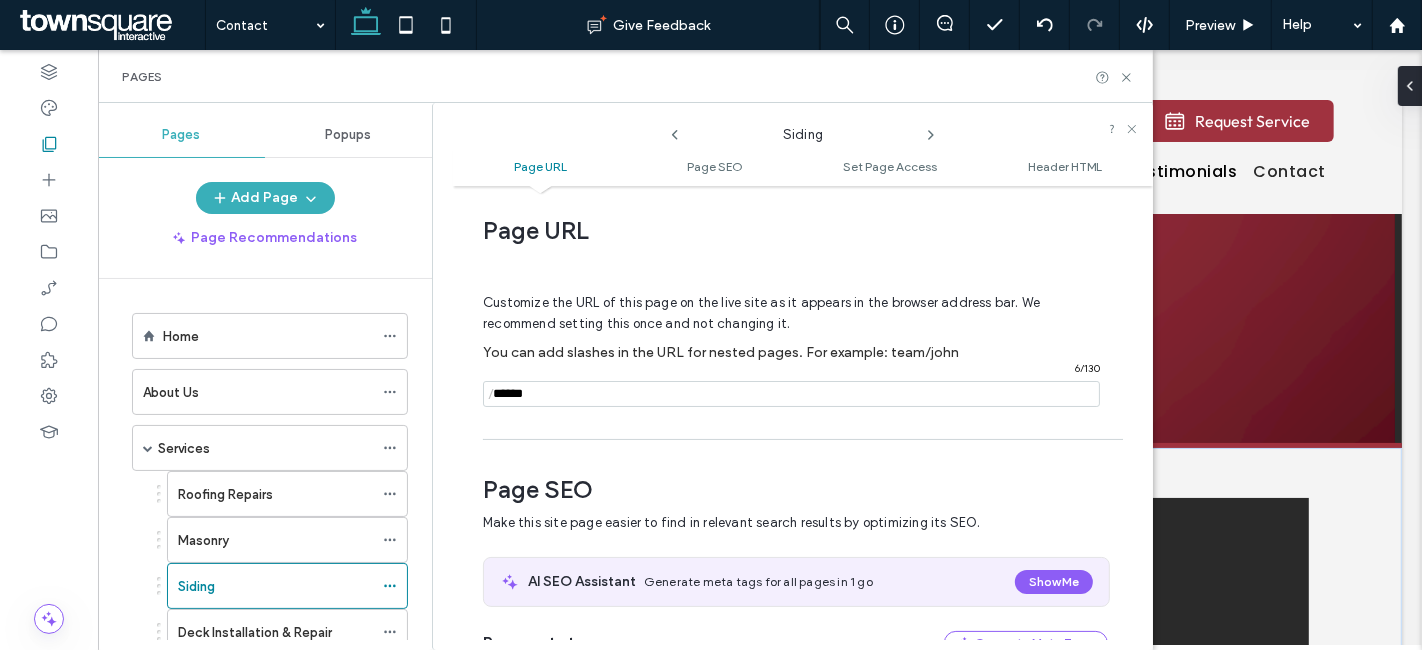 click 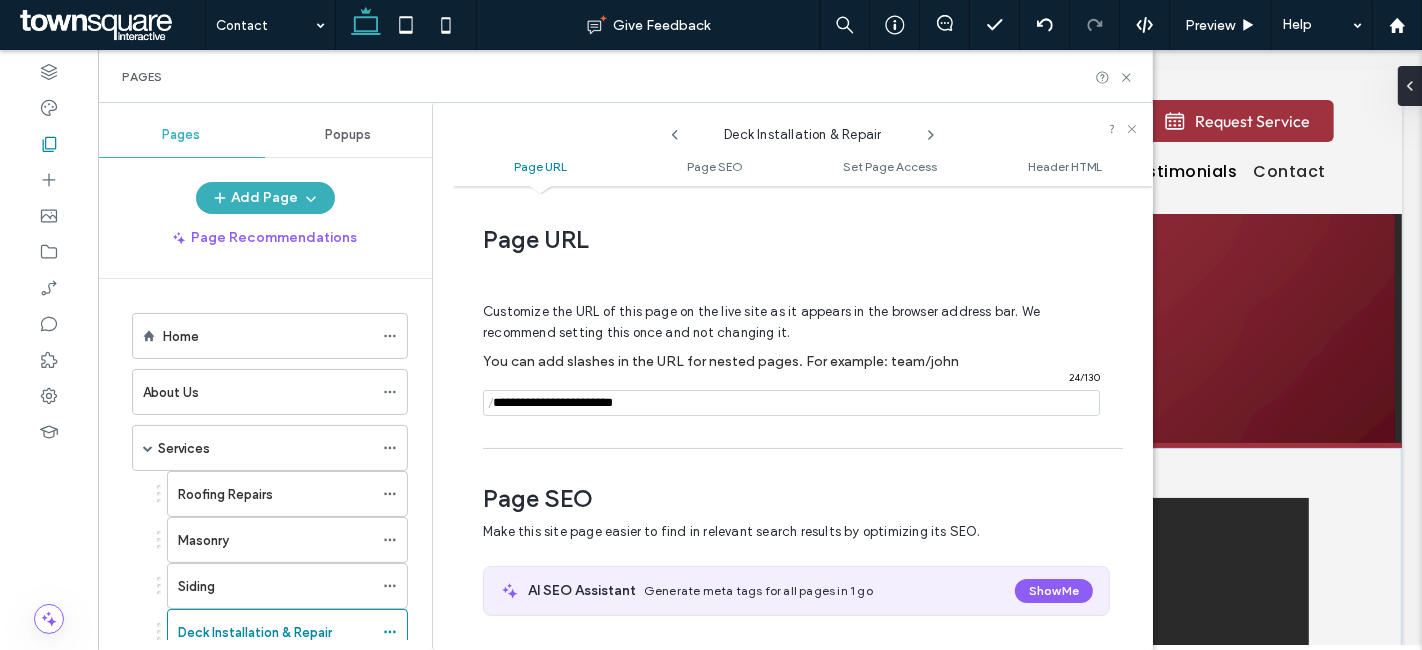 scroll, scrollTop: 9, scrollLeft: 0, axis: vertical 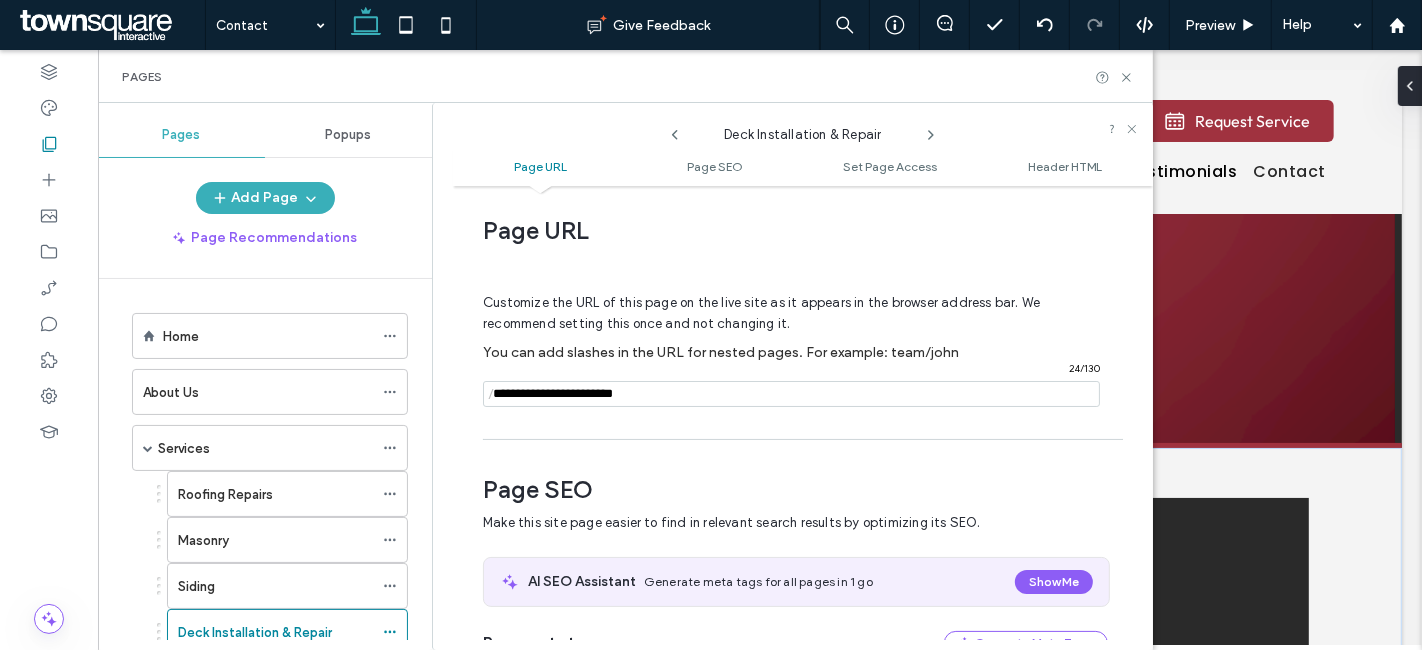 click 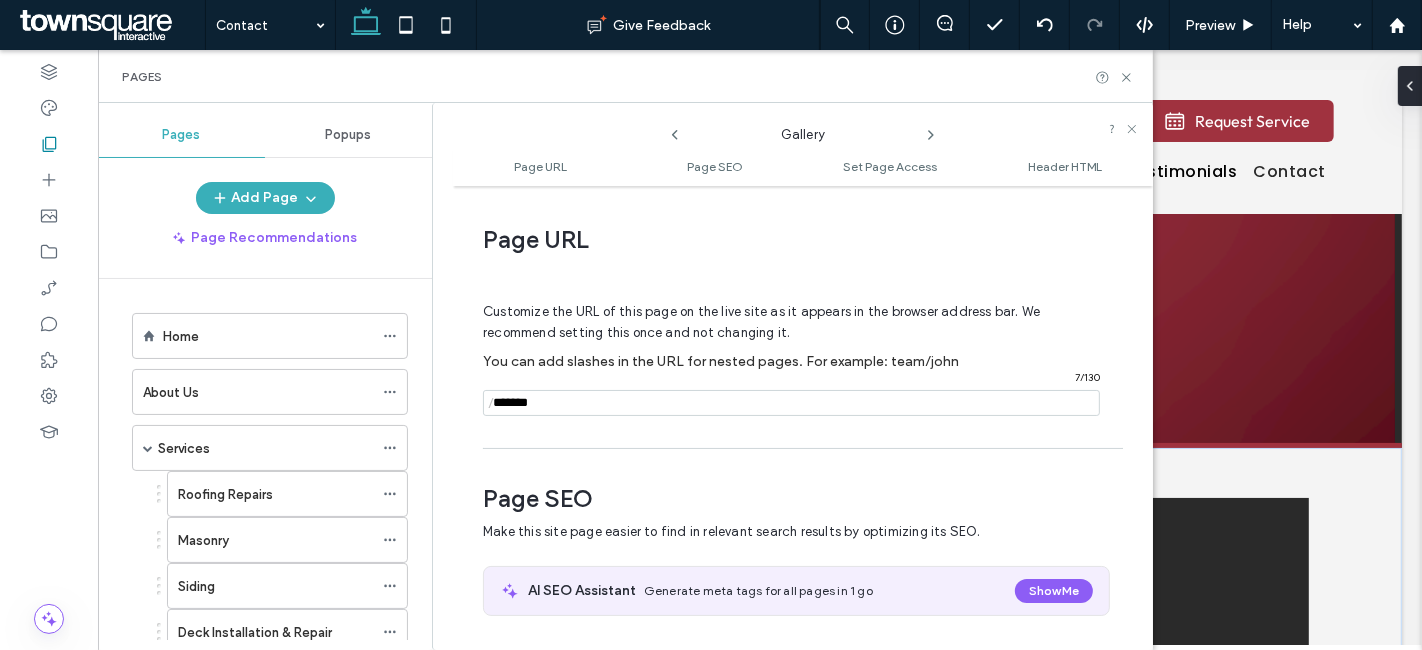 scroll, scrollTop: 9, scrollLeft: 0, axis: vertical 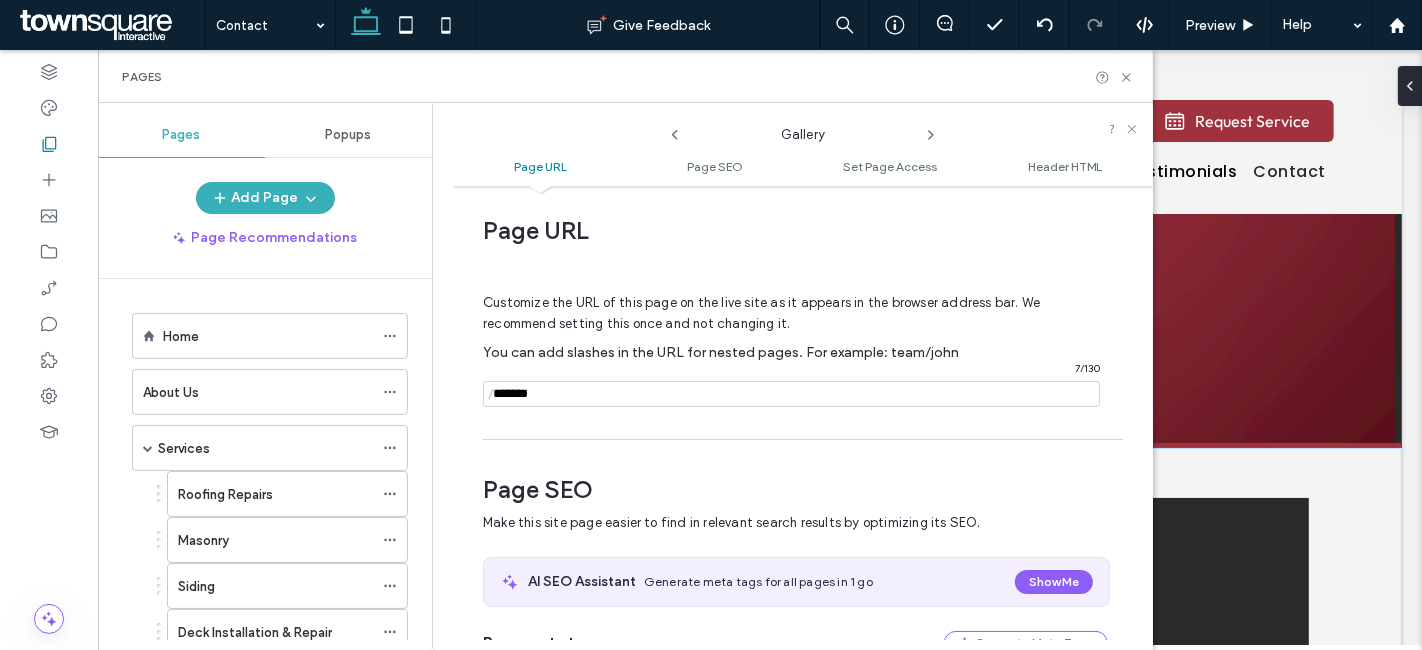 click 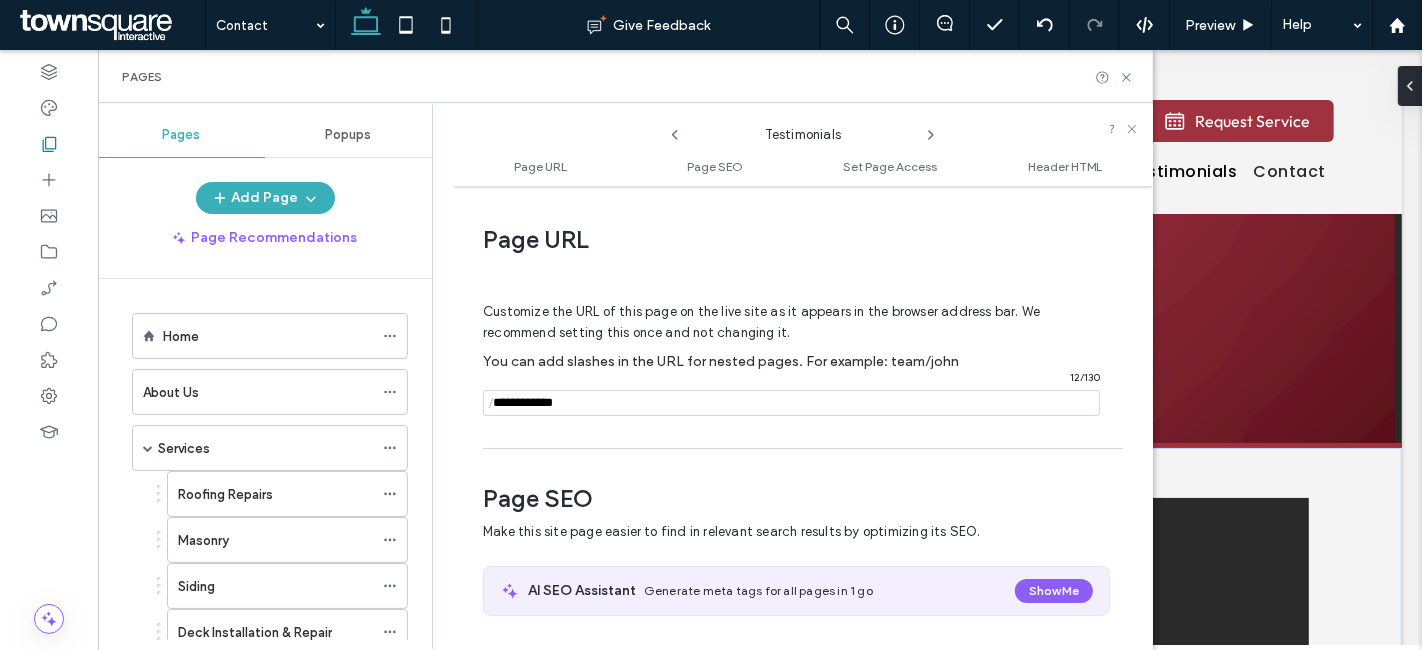 scroll, scrollTop: 9, scrollLeft: 0, axis: vertical 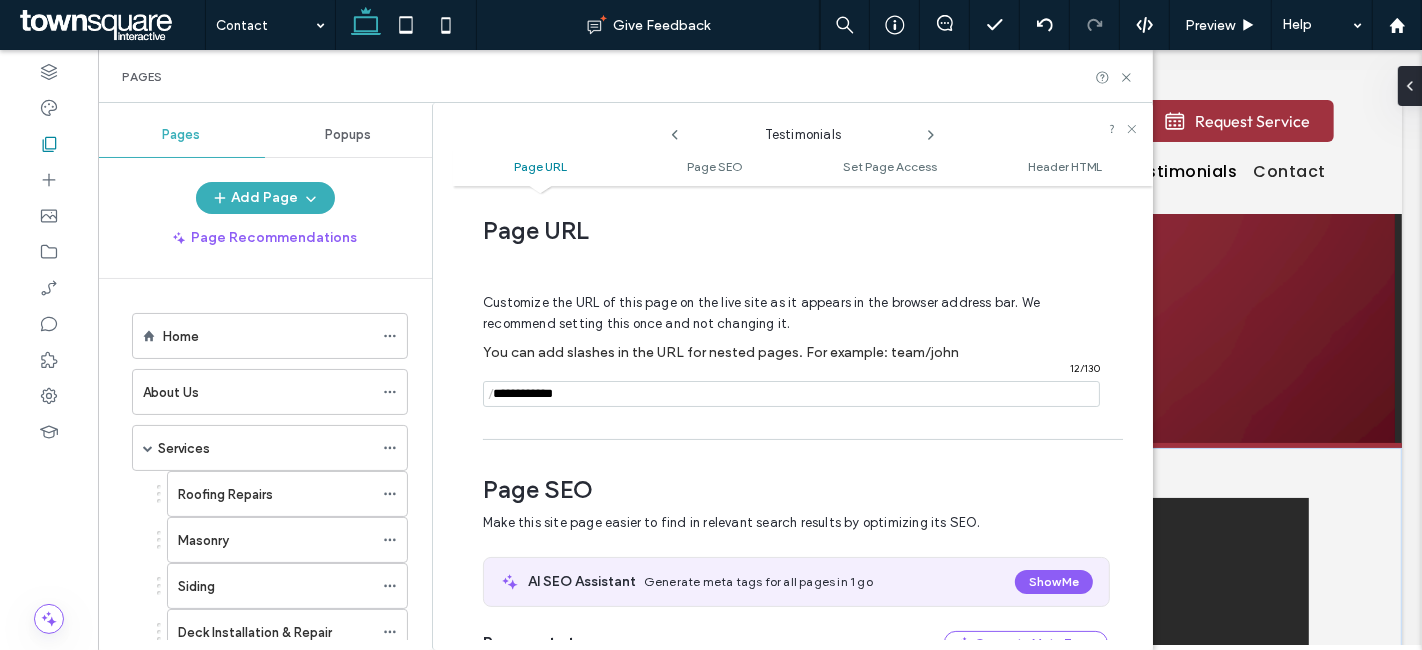click 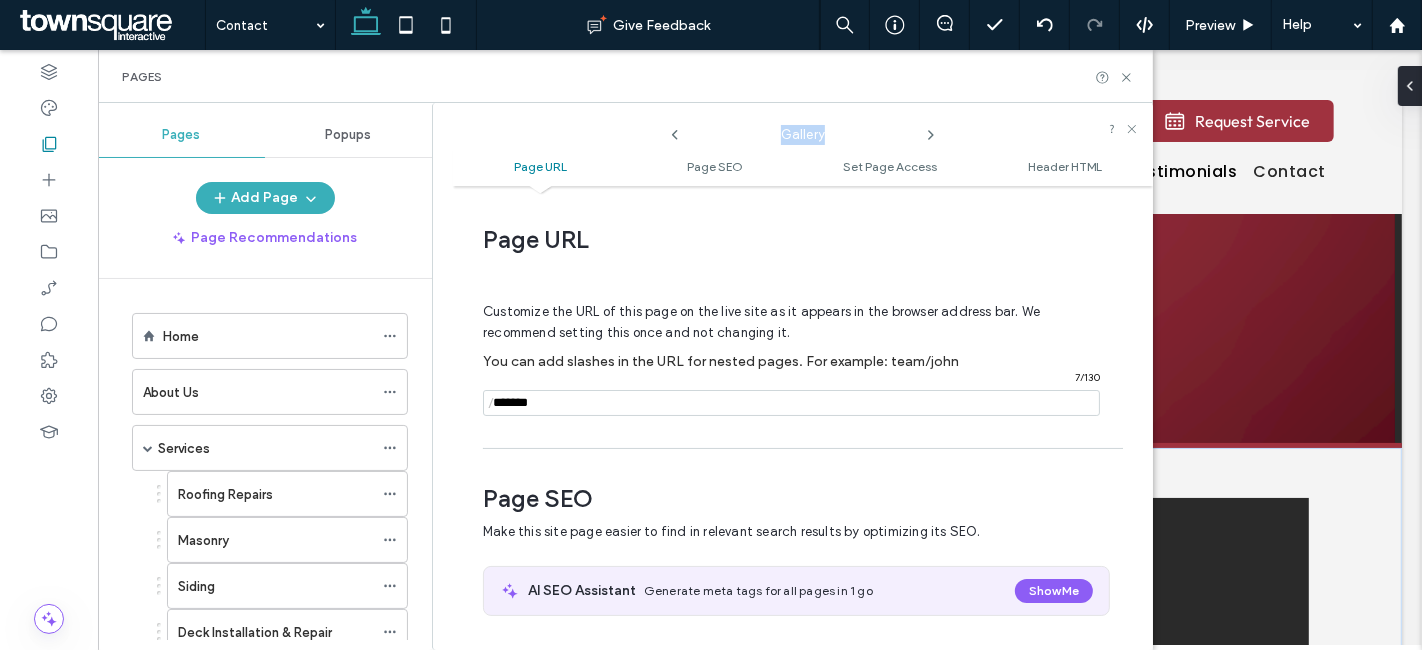 scroll, scrollTop: 9, scrollLeft: 0, axis: vertical 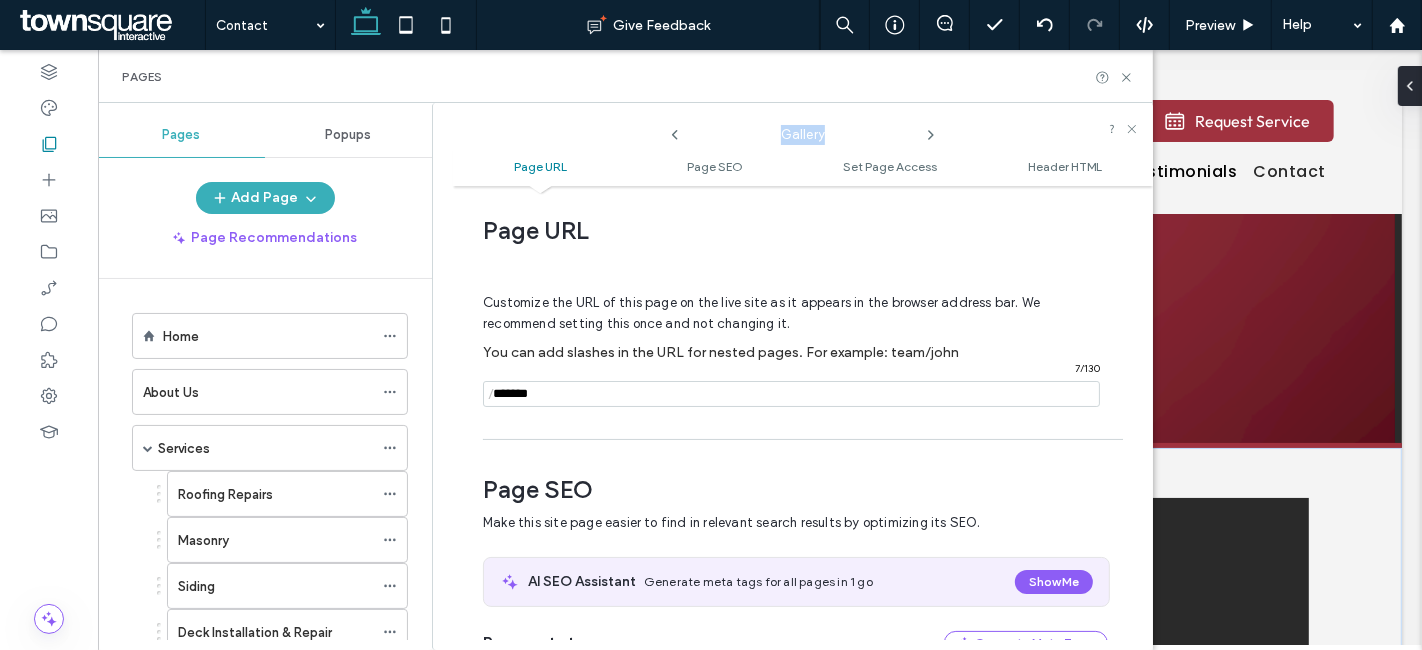 click 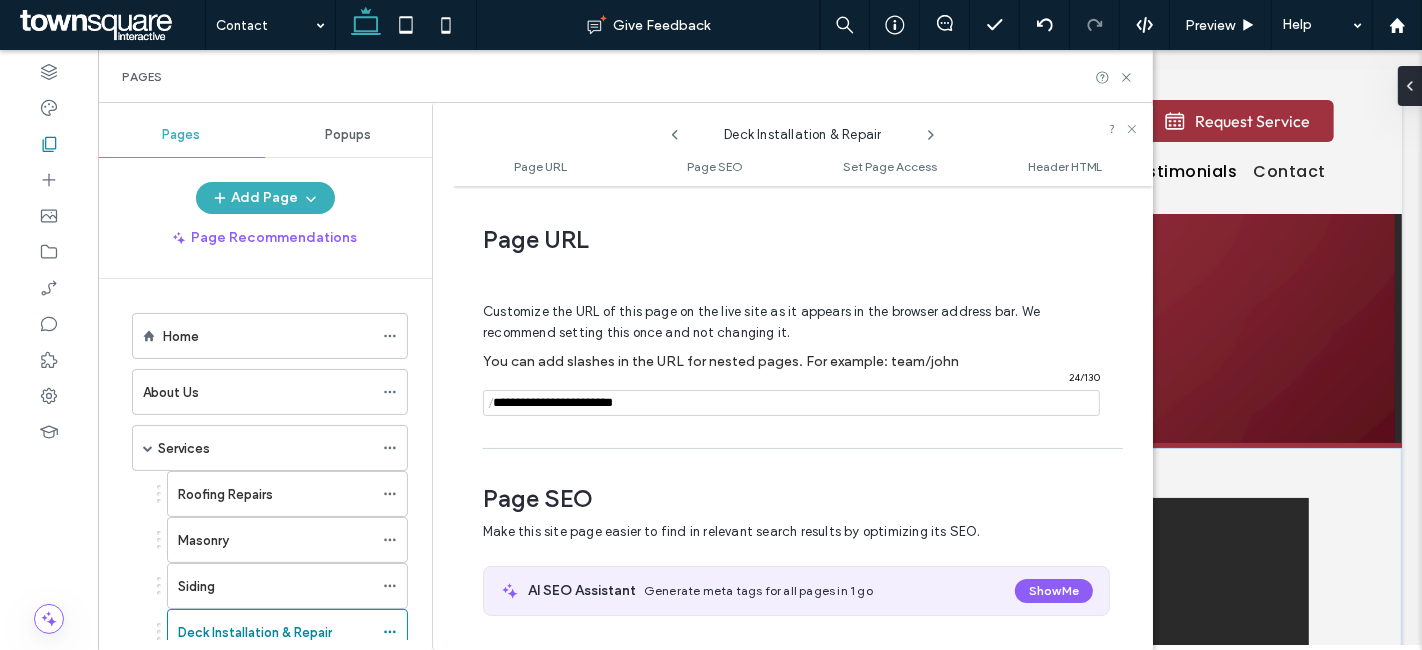 scroll, scrollTop: 9, scrollLeft: 0, axis: vertical 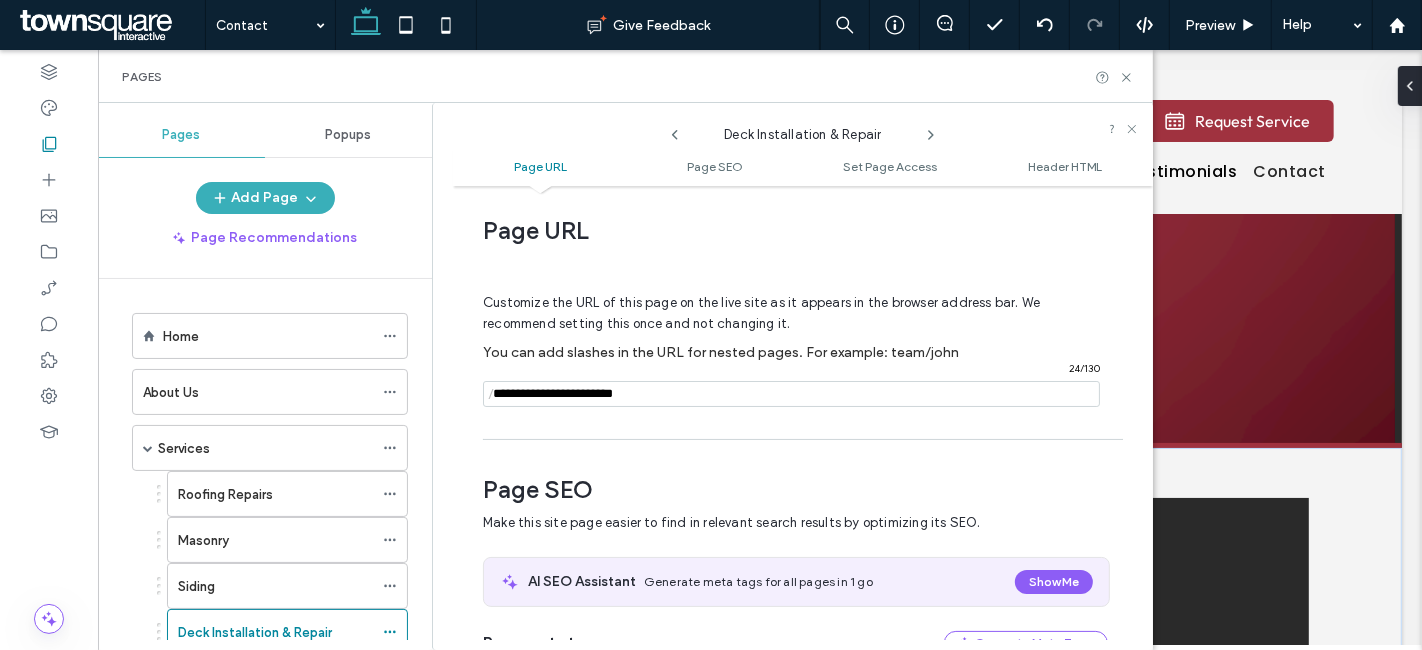 click 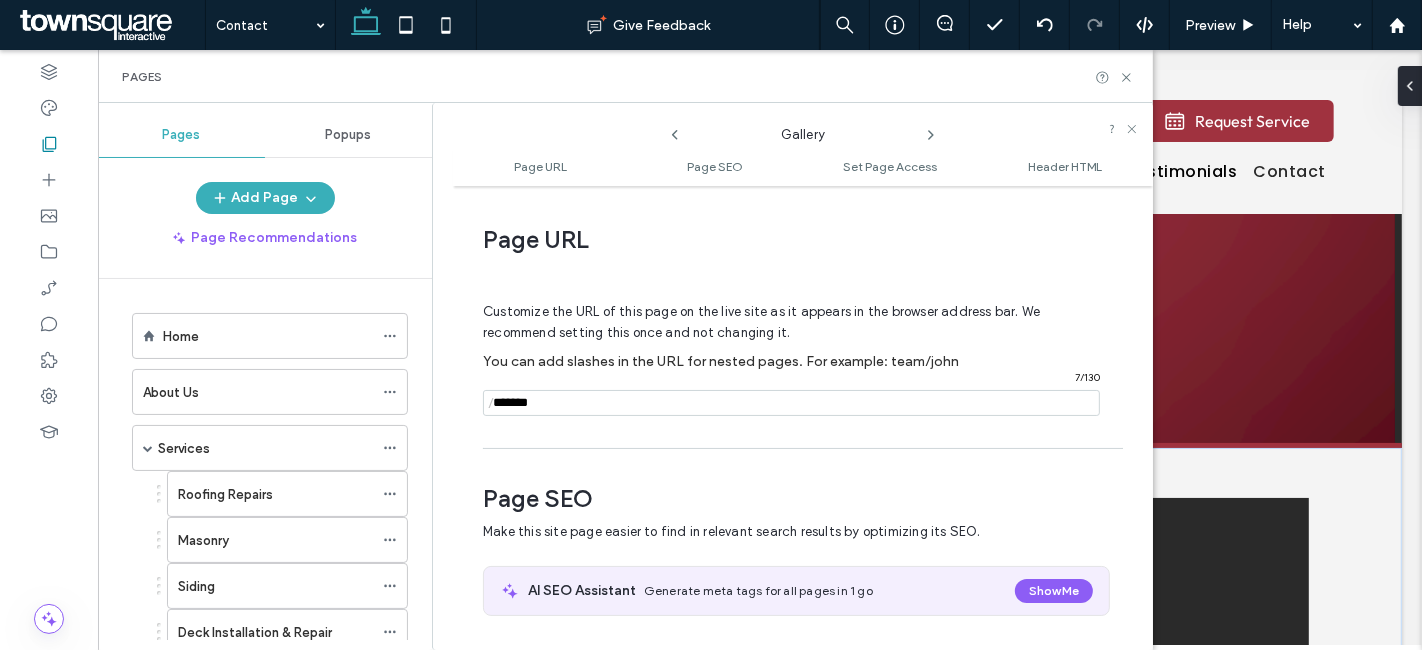 scroll, scrollTop: 9, scrollLeft: 0, axis: vertical 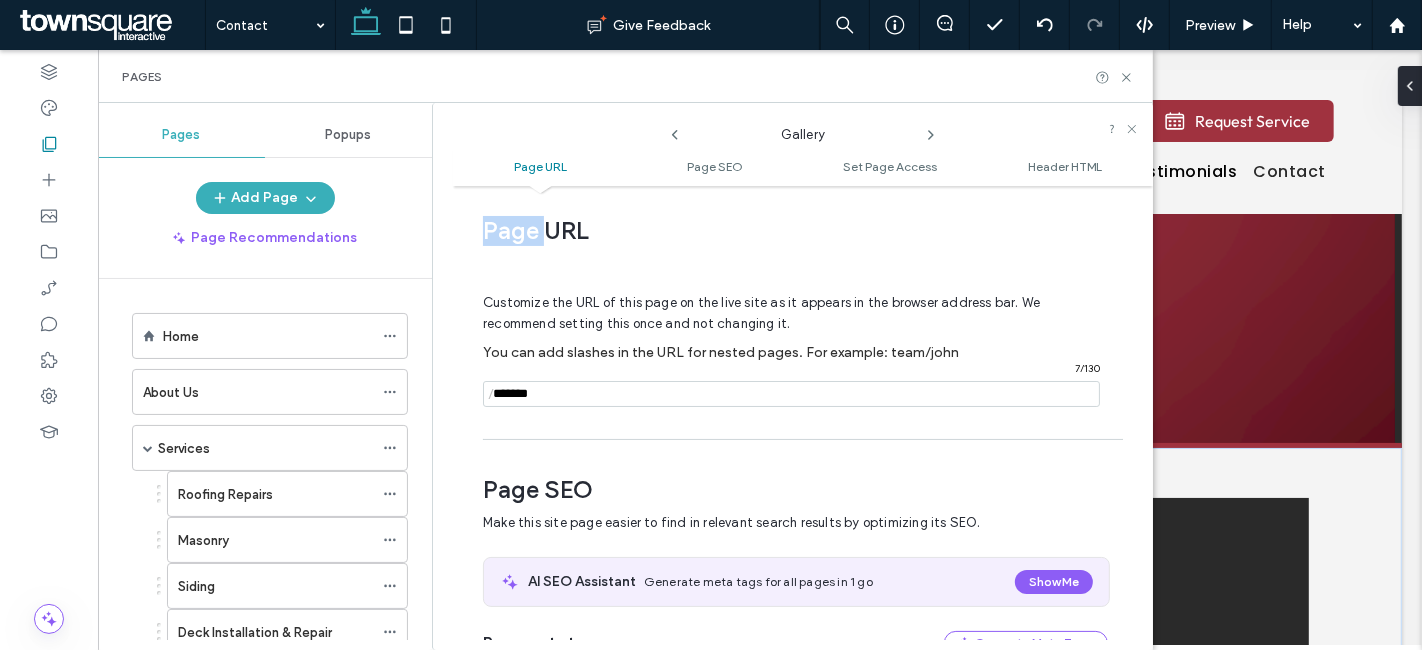 click 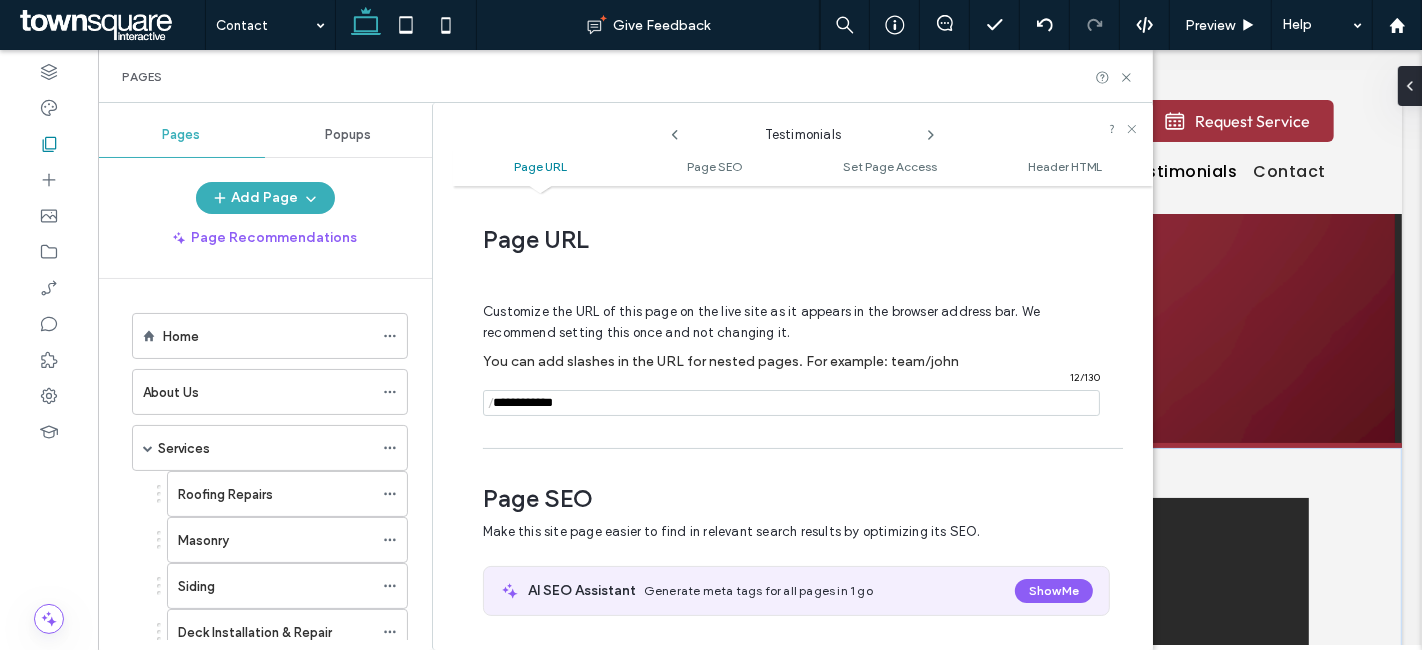 scroll, scrollTop: 9, scrollLeft: 0, axis: vertical 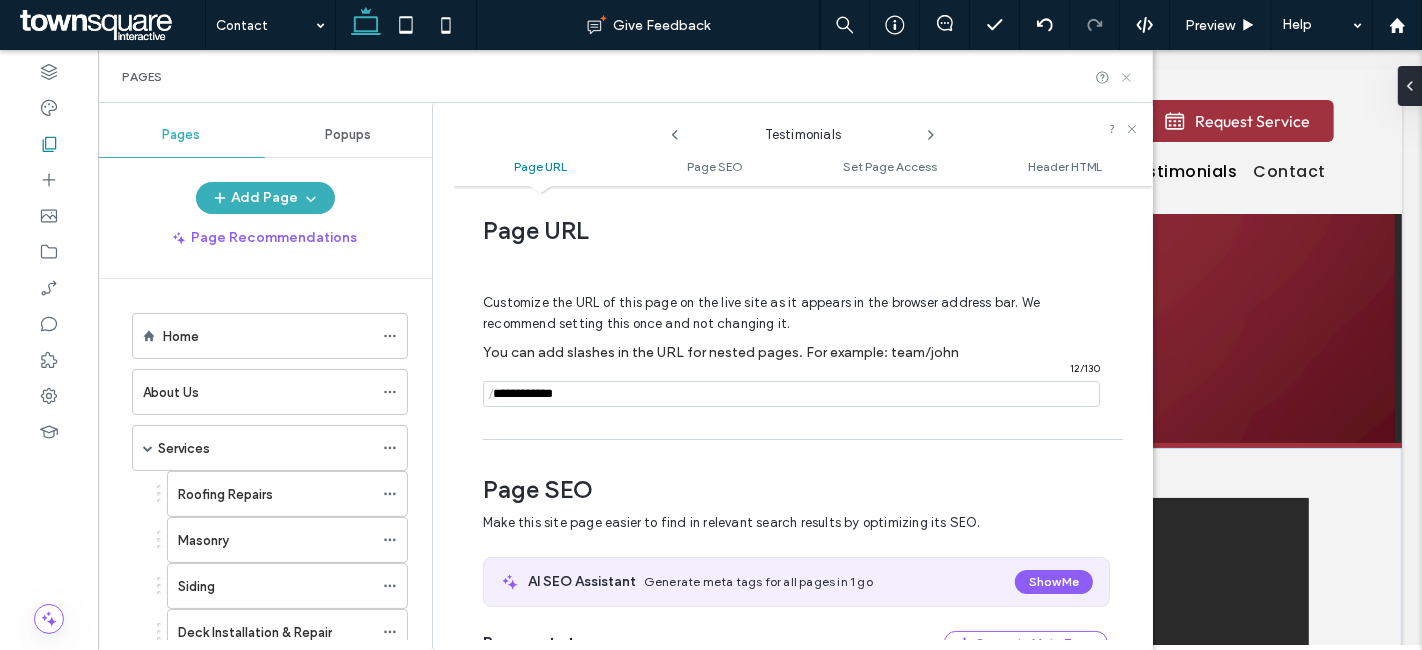 click 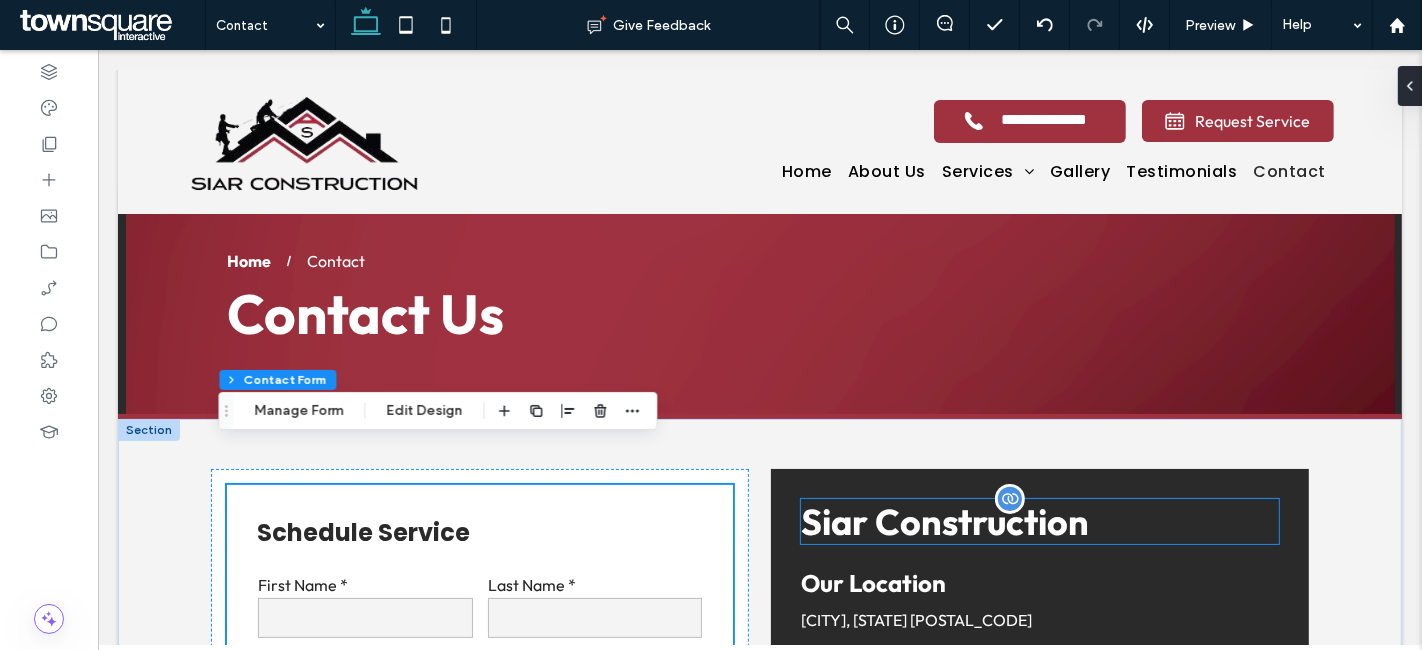 scroll, scrollTop: 0, scrollLeft: 0, axis: both 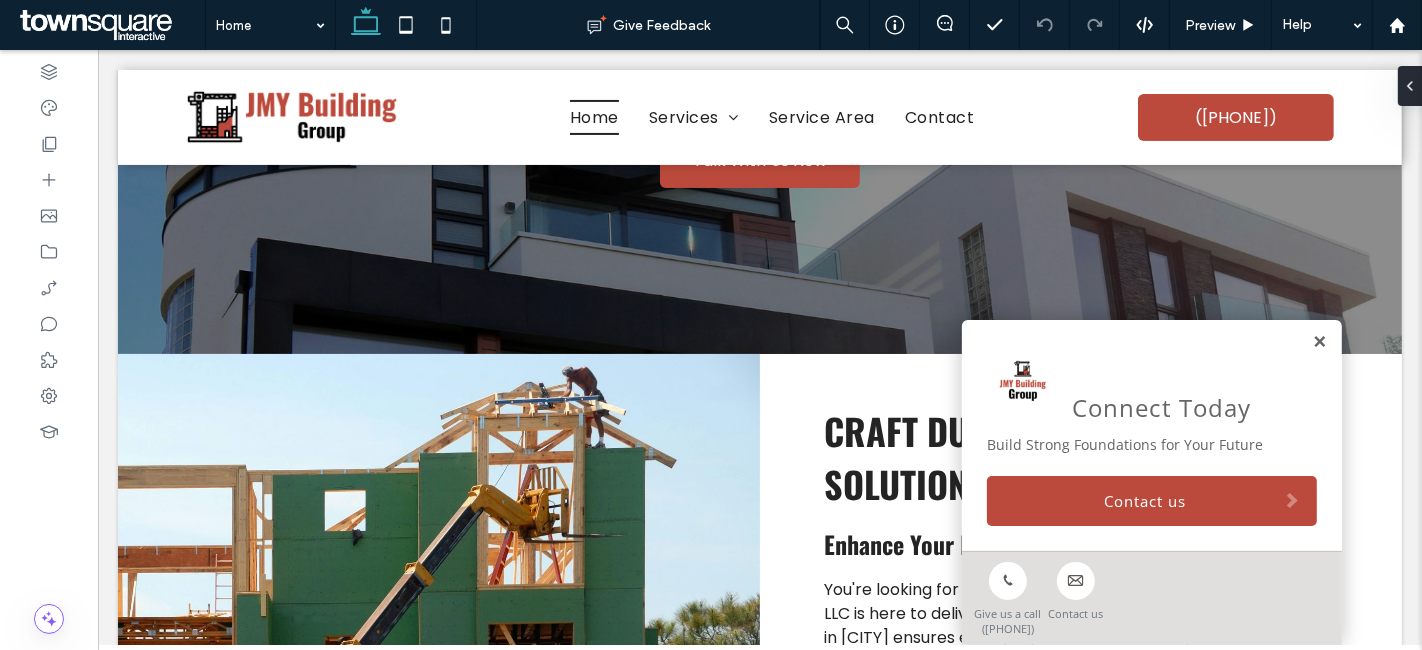 click at bounding box center [1318, 342] 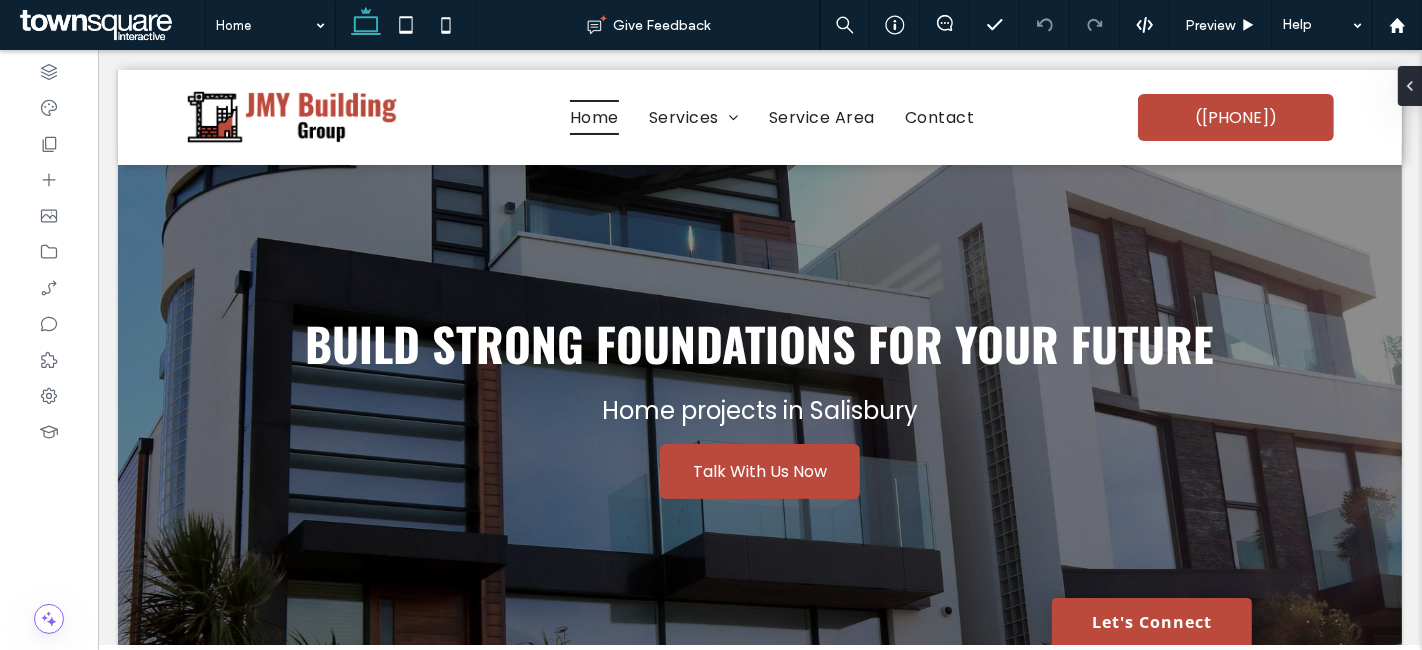 scroll, scrollTop: 0, scrollLeft: 0, axis: both 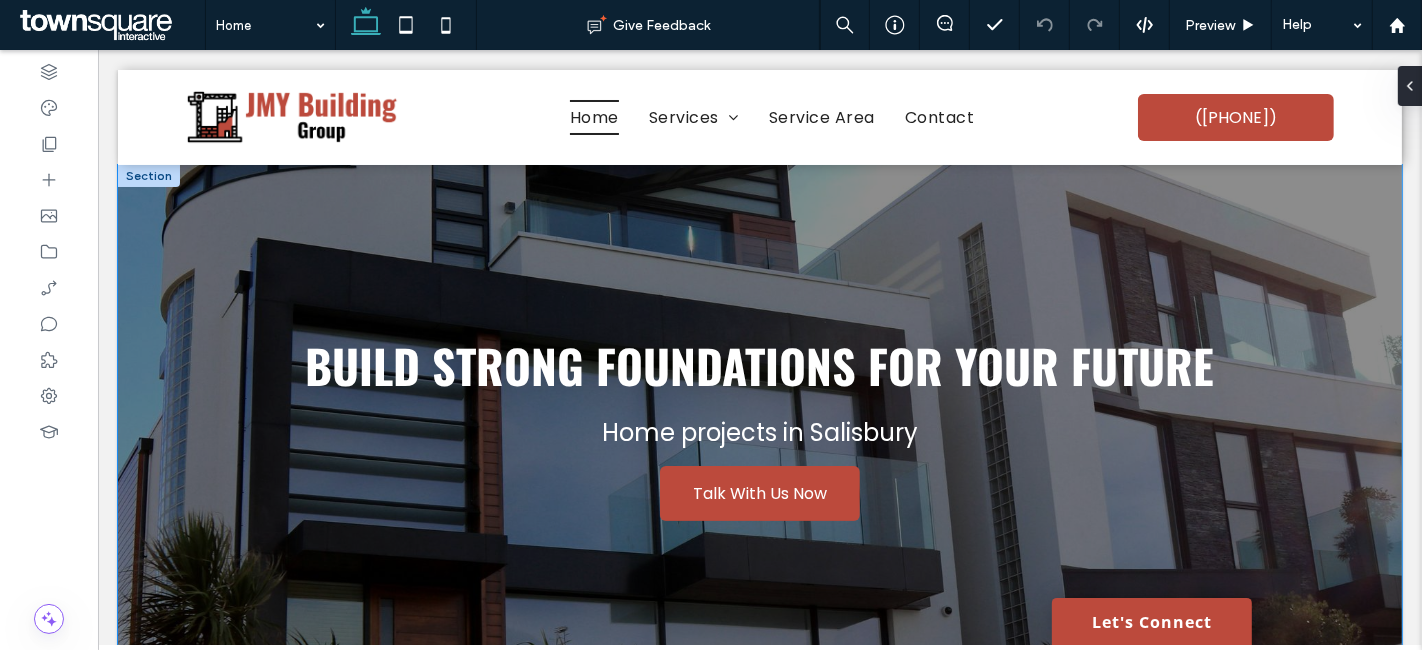 click on "Build Strong Foundations for Your Future
Home projects in Salisbury
Talk With Us Now" at bounding box center (759, 426) 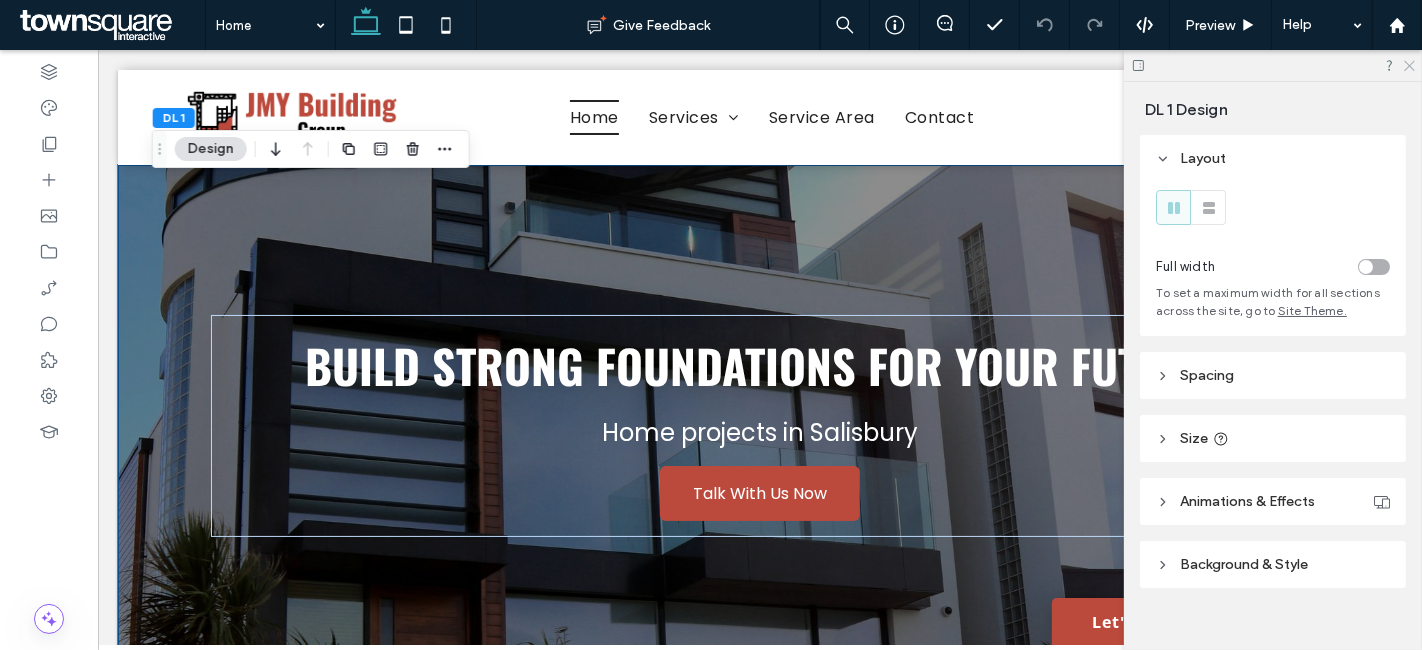 click 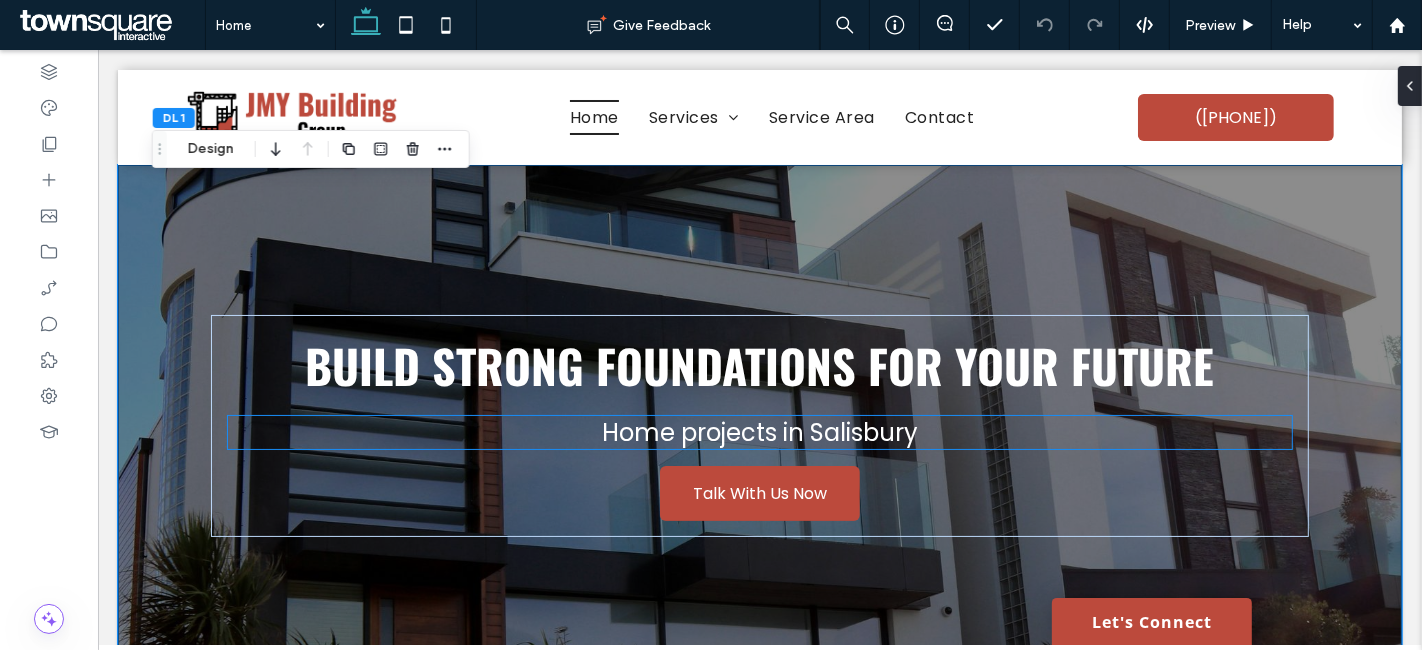 click on "Home projects in Salisbury" at bounding box center [759, 432] 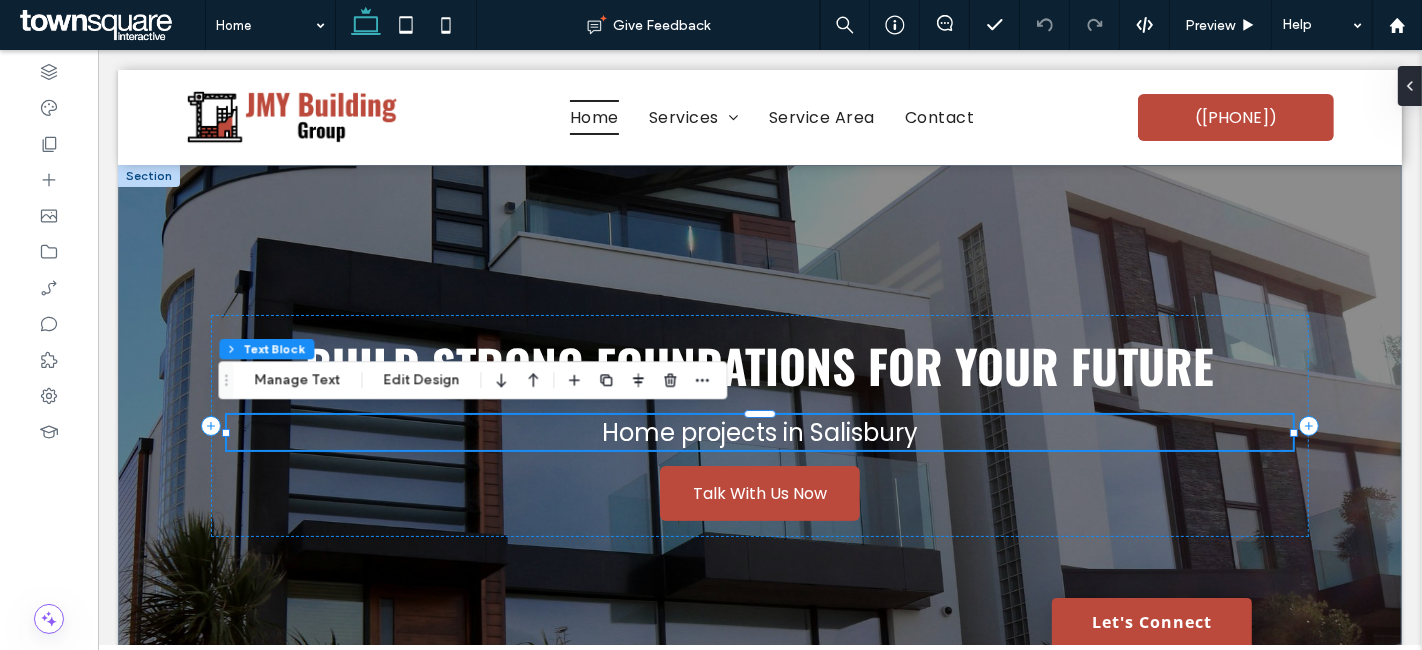click on "Home projects in Salisbury" at bounding box center [758, 432] 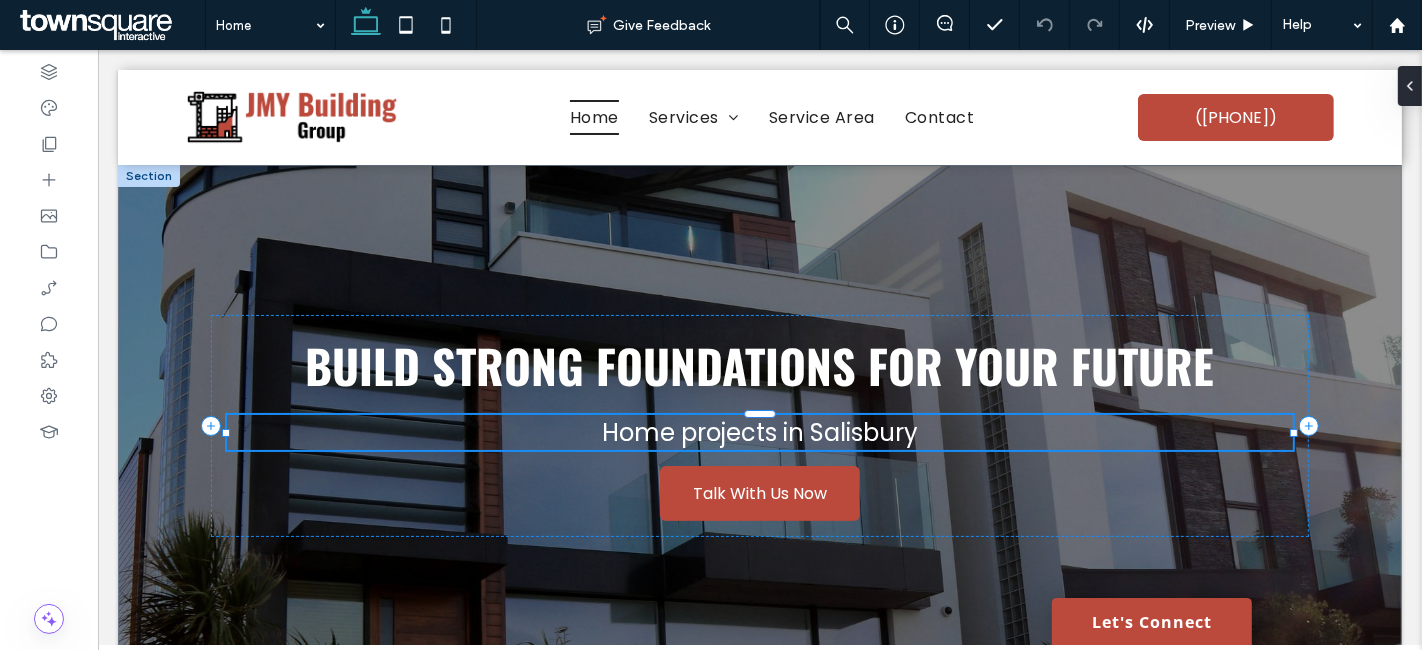 click on "Home projects in Salisbury" at bounding box center (759, 432) 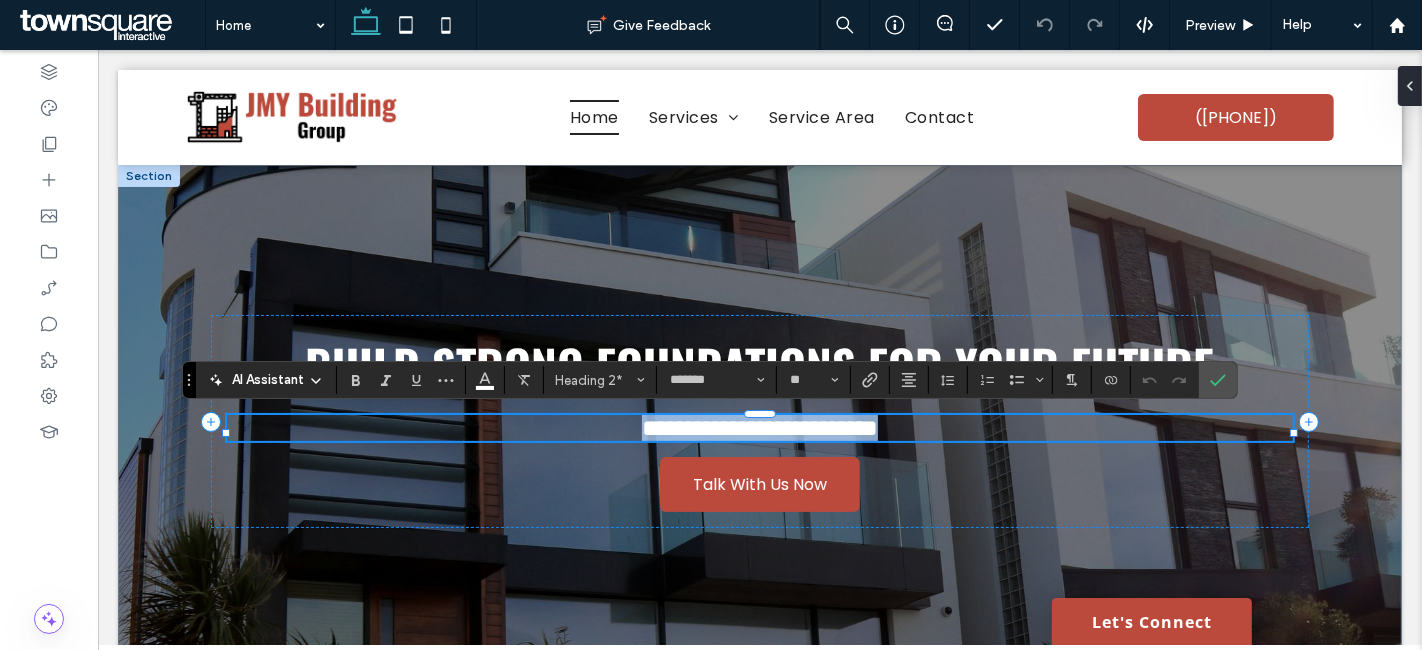 click on "**********" at bounding box center (759, 428) 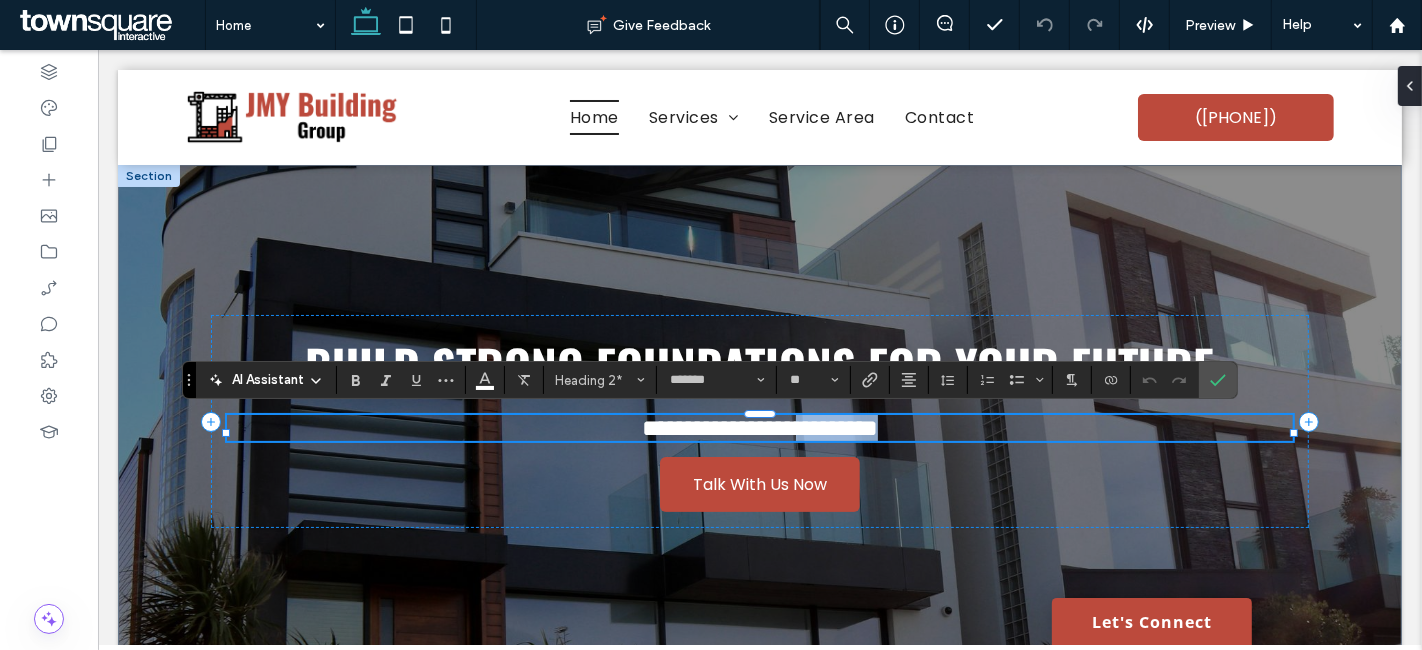 click on "**********" at bounding box center [759, 428] 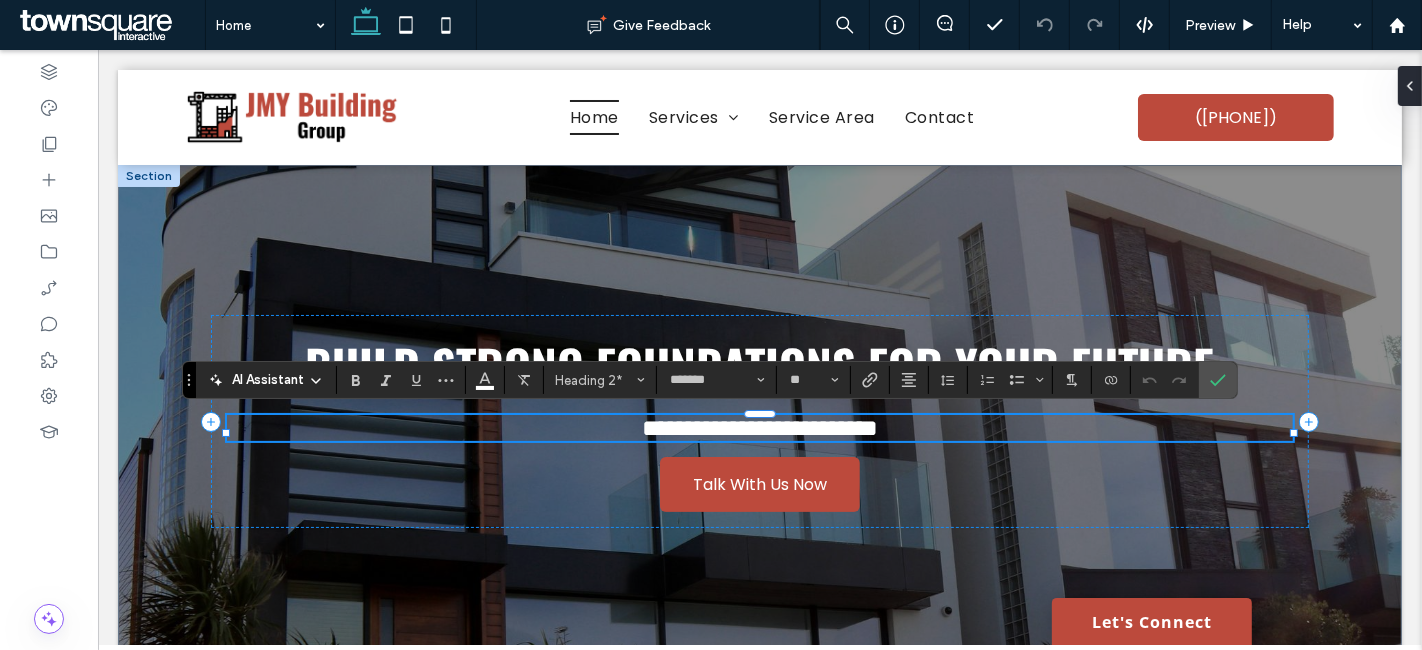 type on "**" 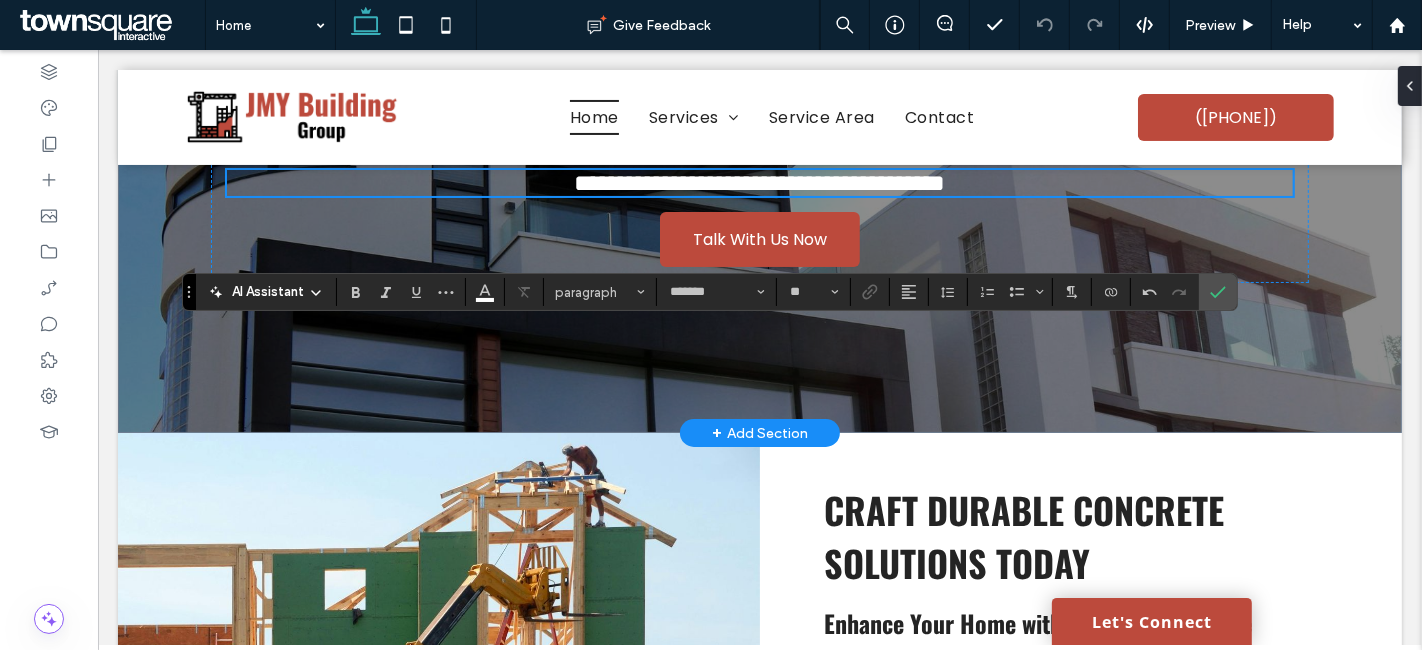 scroll, scrollTop: 444, scrollLeft: 0, axis: vertical 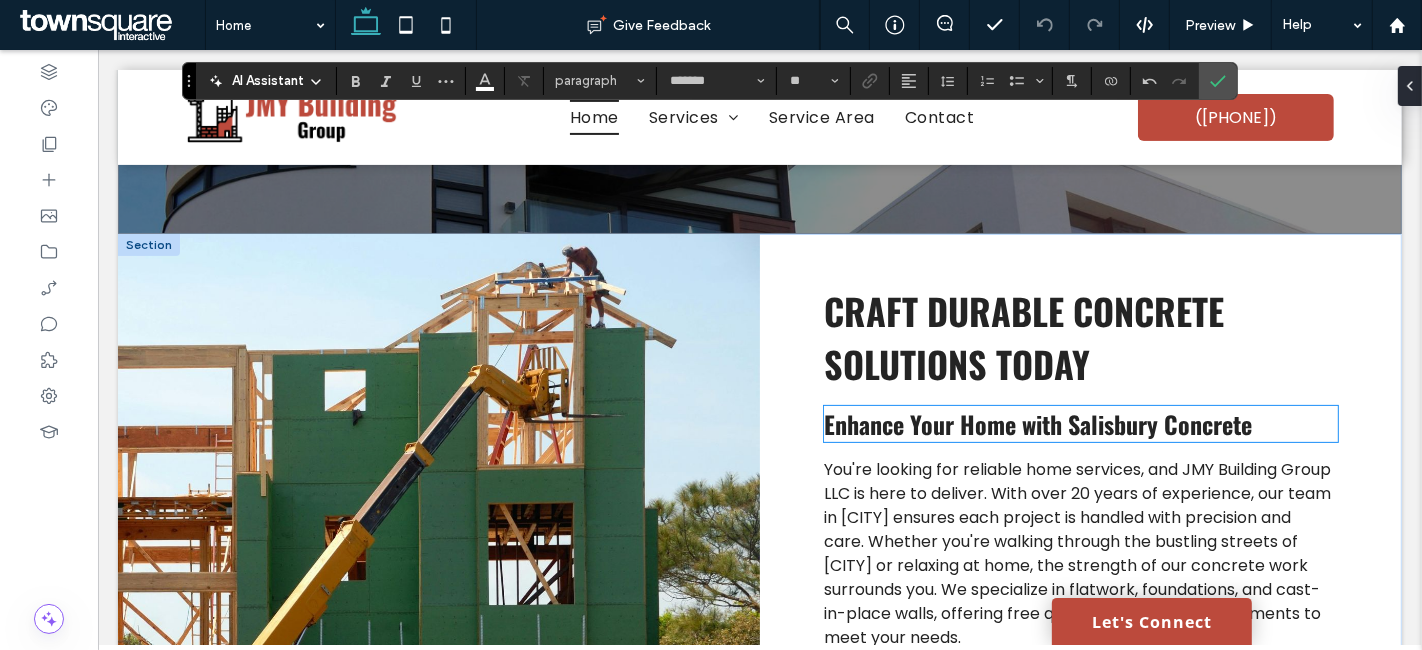 click on "Enhance Your Home with Salisbury Concrete" at bounding box center (1037, 424) 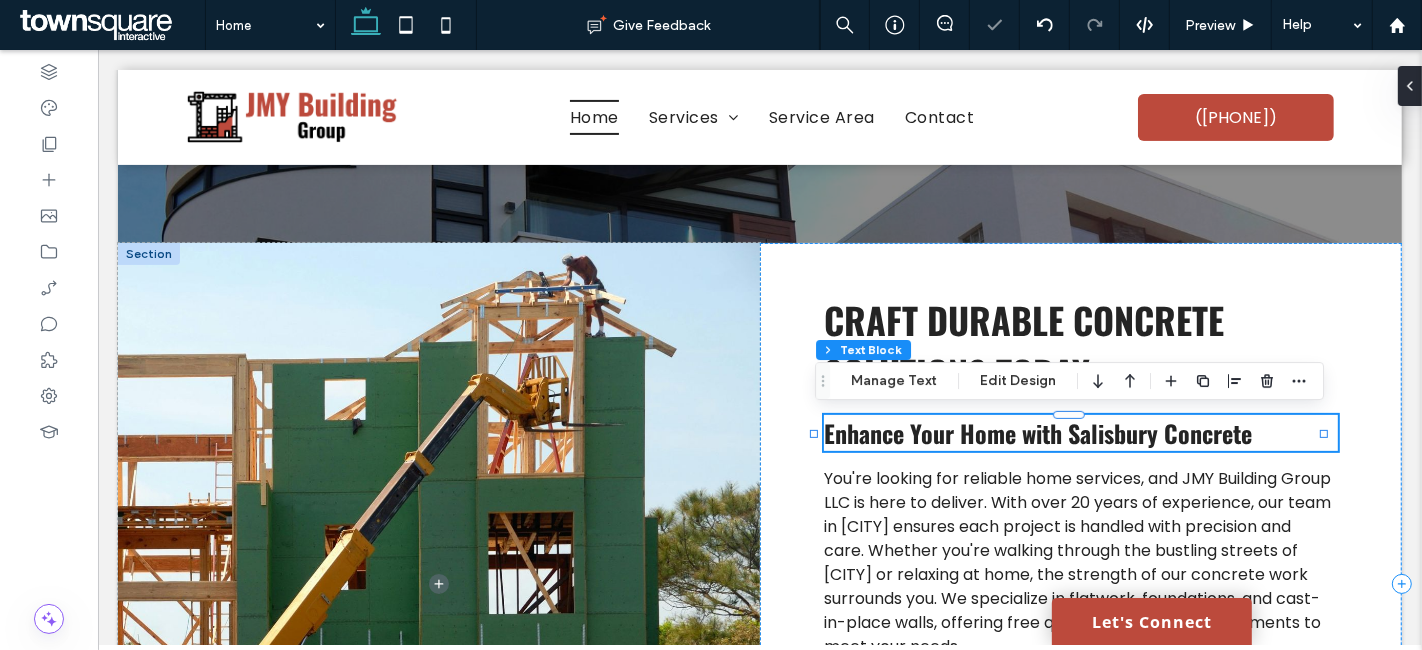 click on "Enhance Your Home with Salisbury Concrete" at bounding box center (1080, 433) 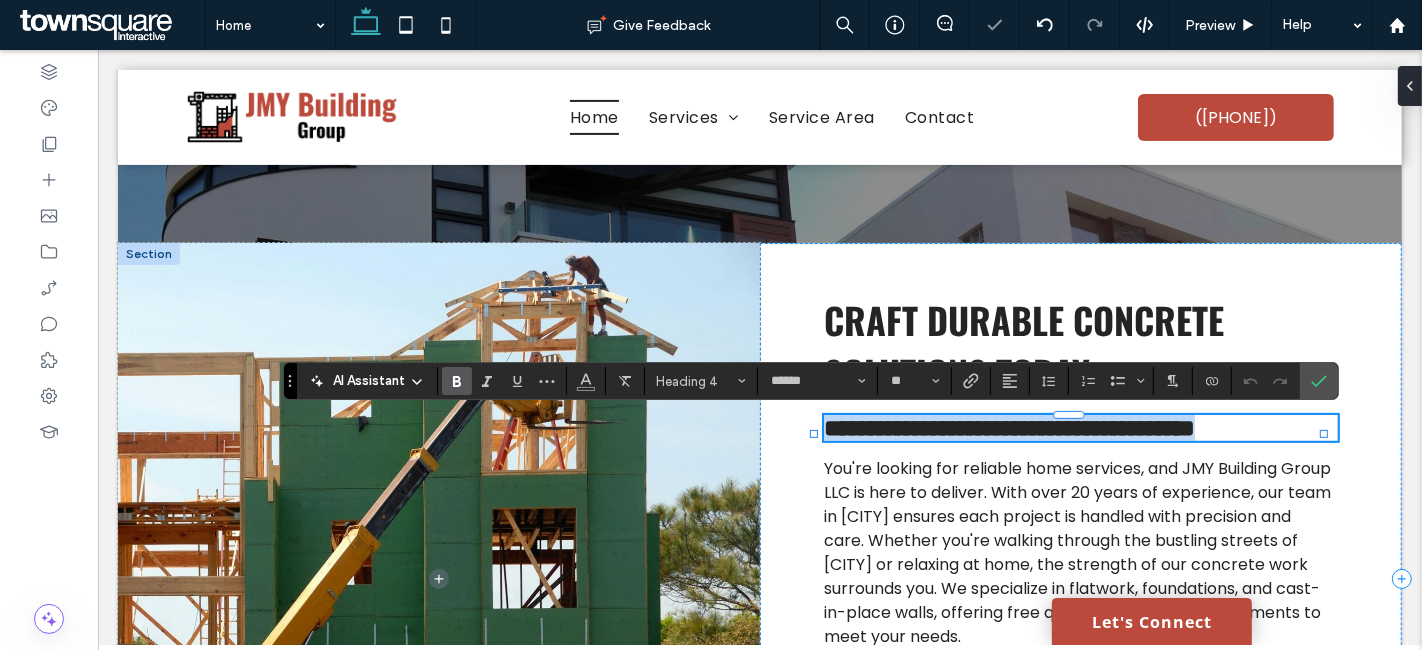 click on "**********" at bounding box center [1008, 428] 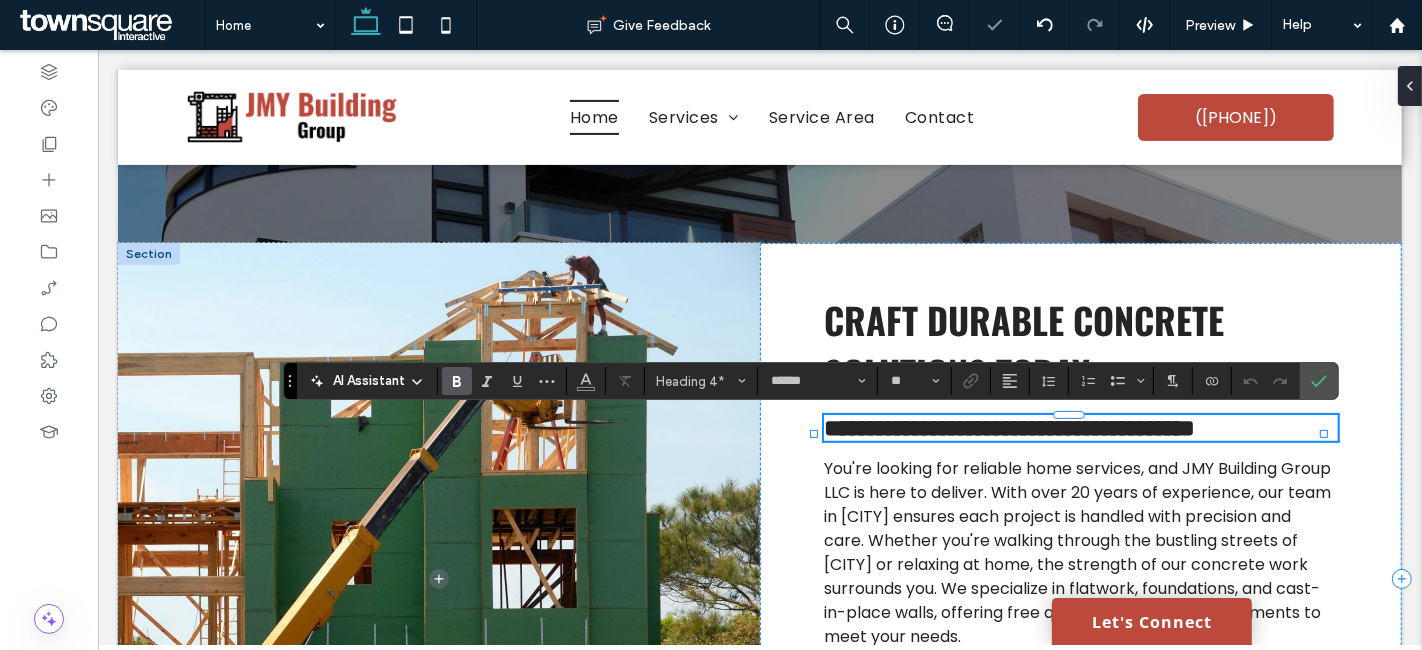 drag, startPoint x: 1196, startPoint y: 434, endPoint x: 1213, endPoint y: 434, distance: 17 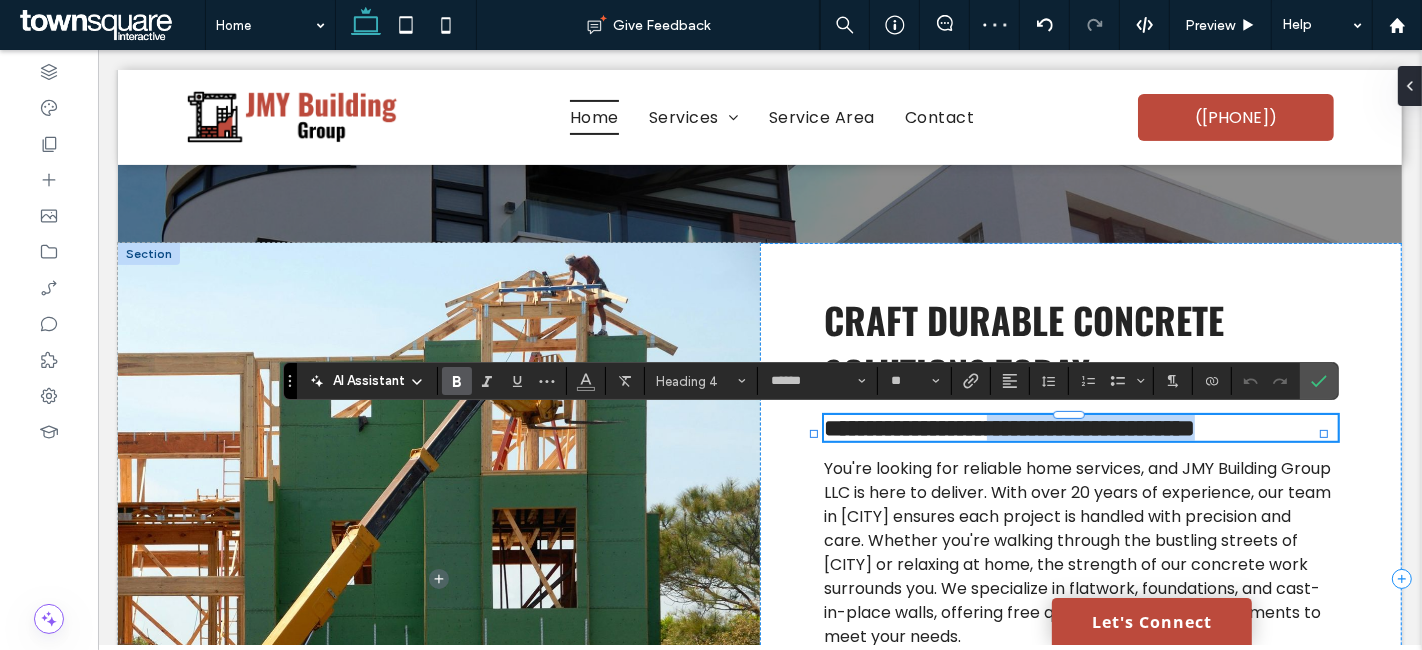 drag, startPoint x: 1270, startPoint y: 435, endPoint x: 1029, endPoint y: 436, distance: 241.00208 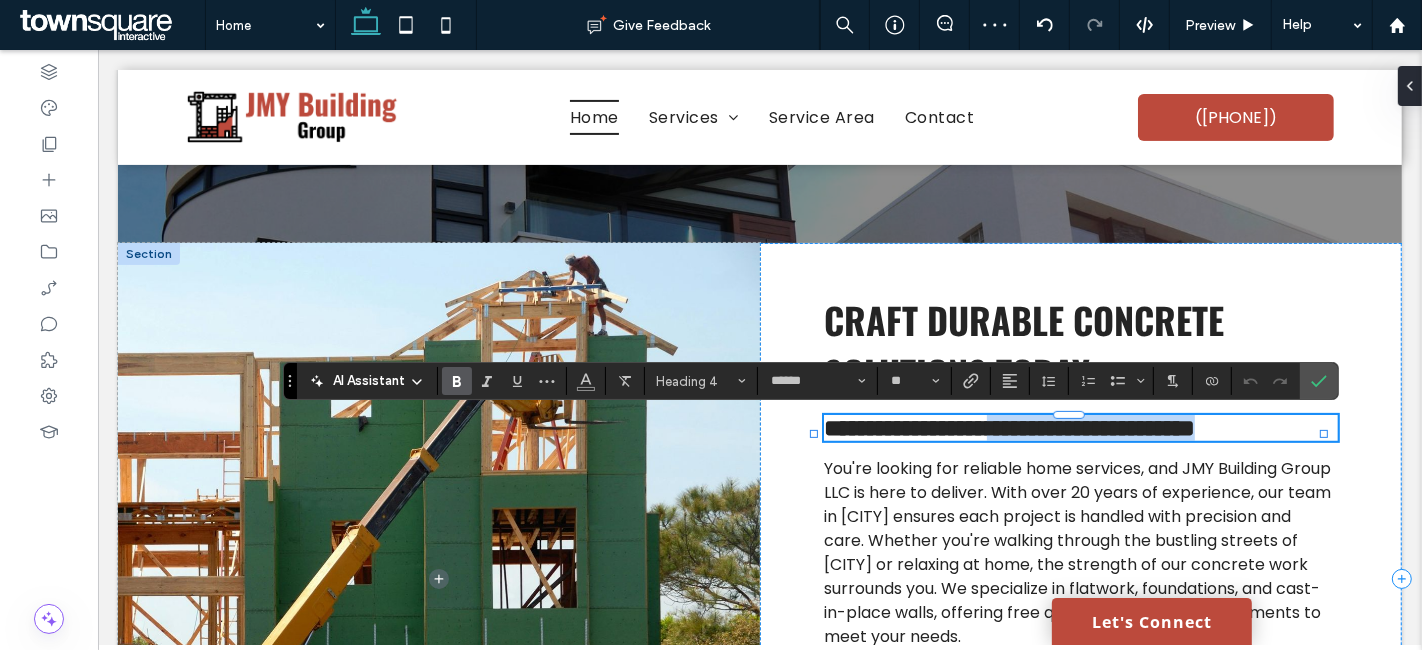click on "**********" at bounding box center [1080, 428] 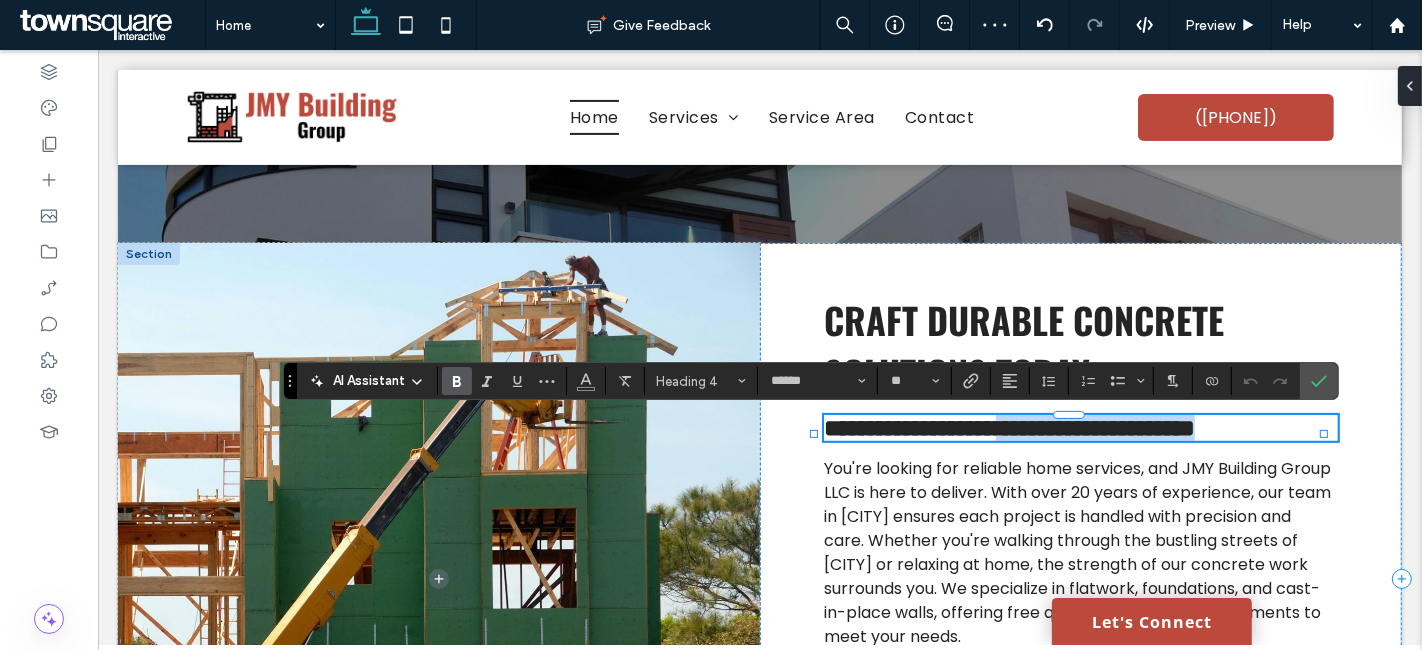 click on "**********" at bounding box center [1008, 428] 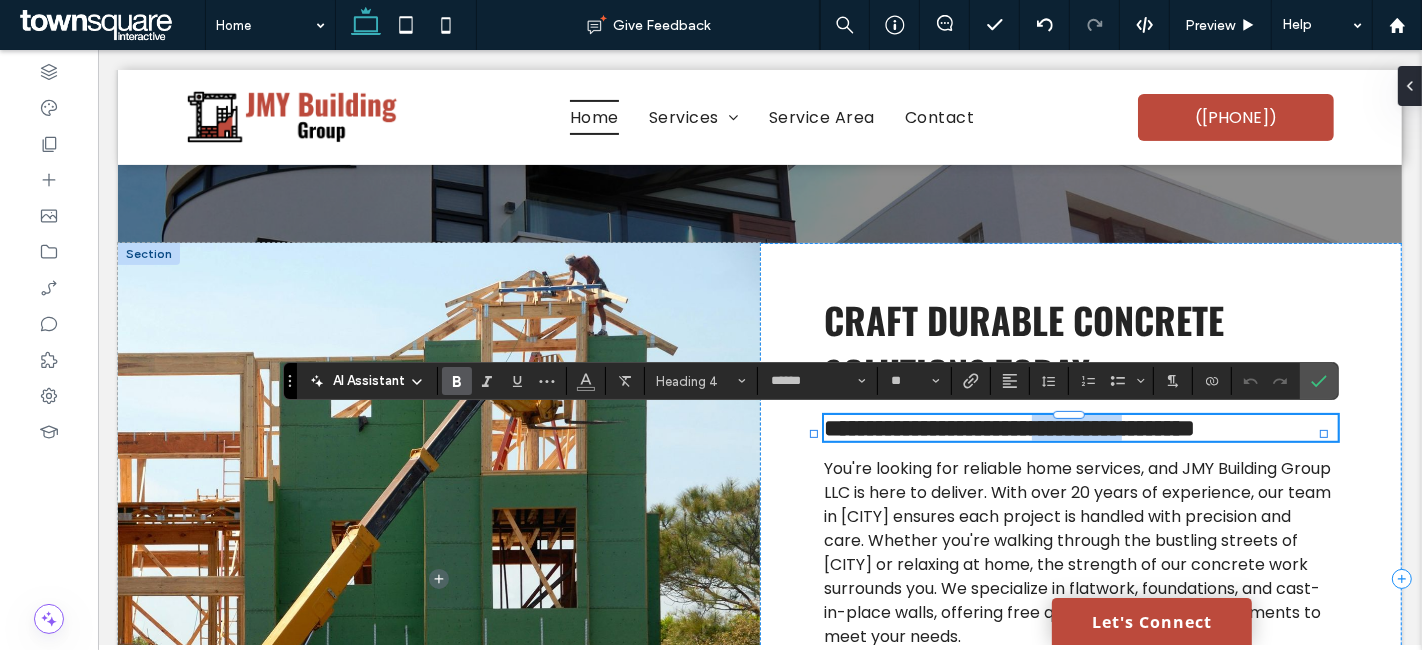 click on "**********" at bounding box center (1008, 428) 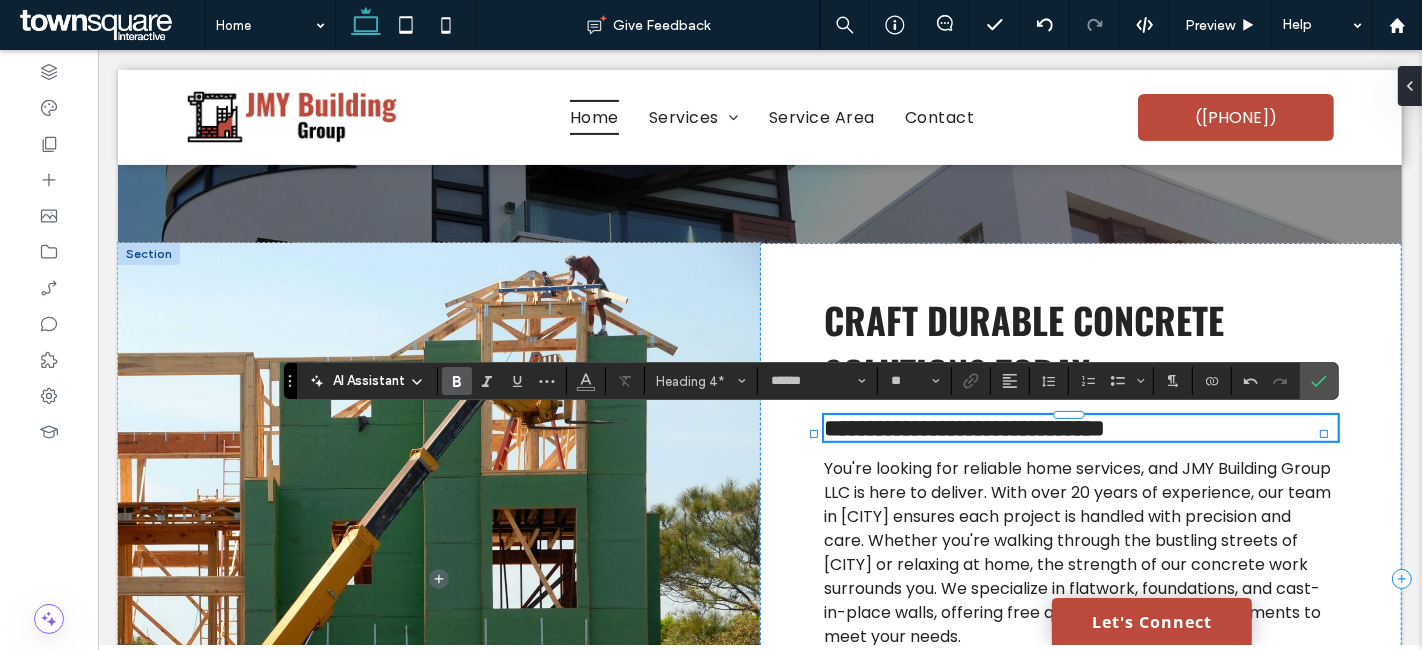 click on "**********" at bounding box center (1080, 428) 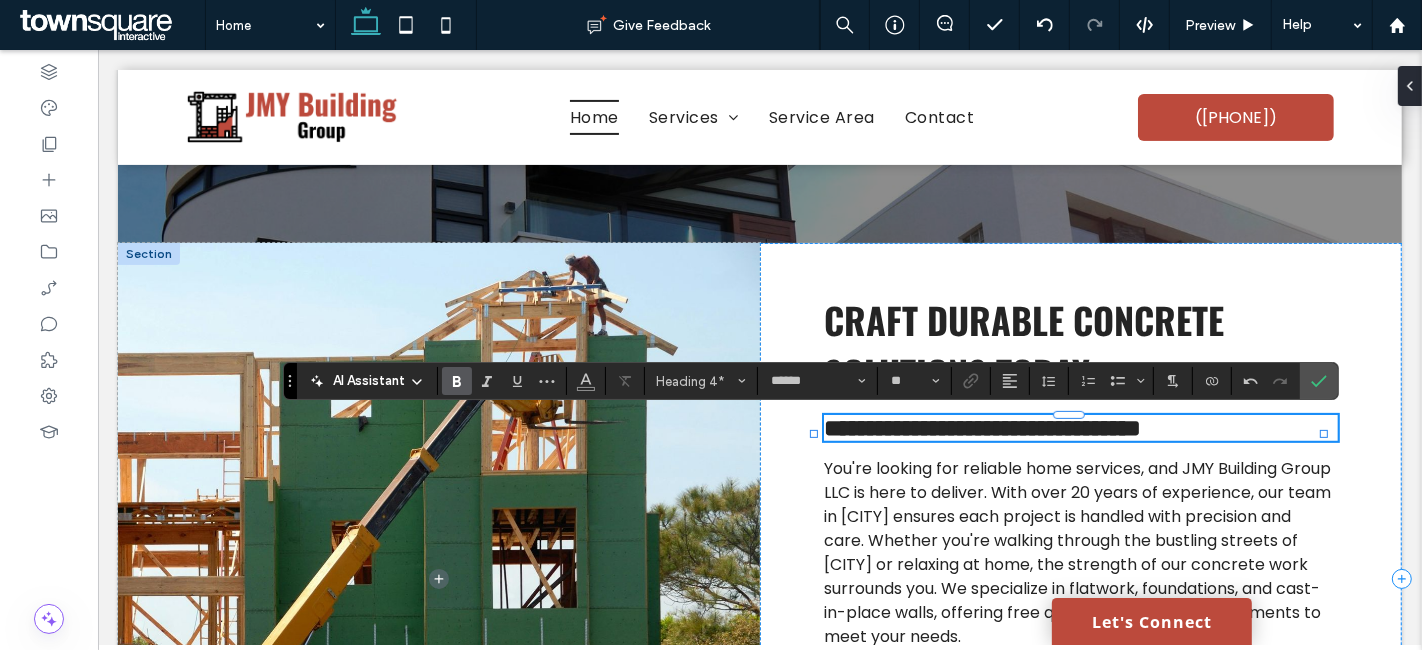 type on "*******" 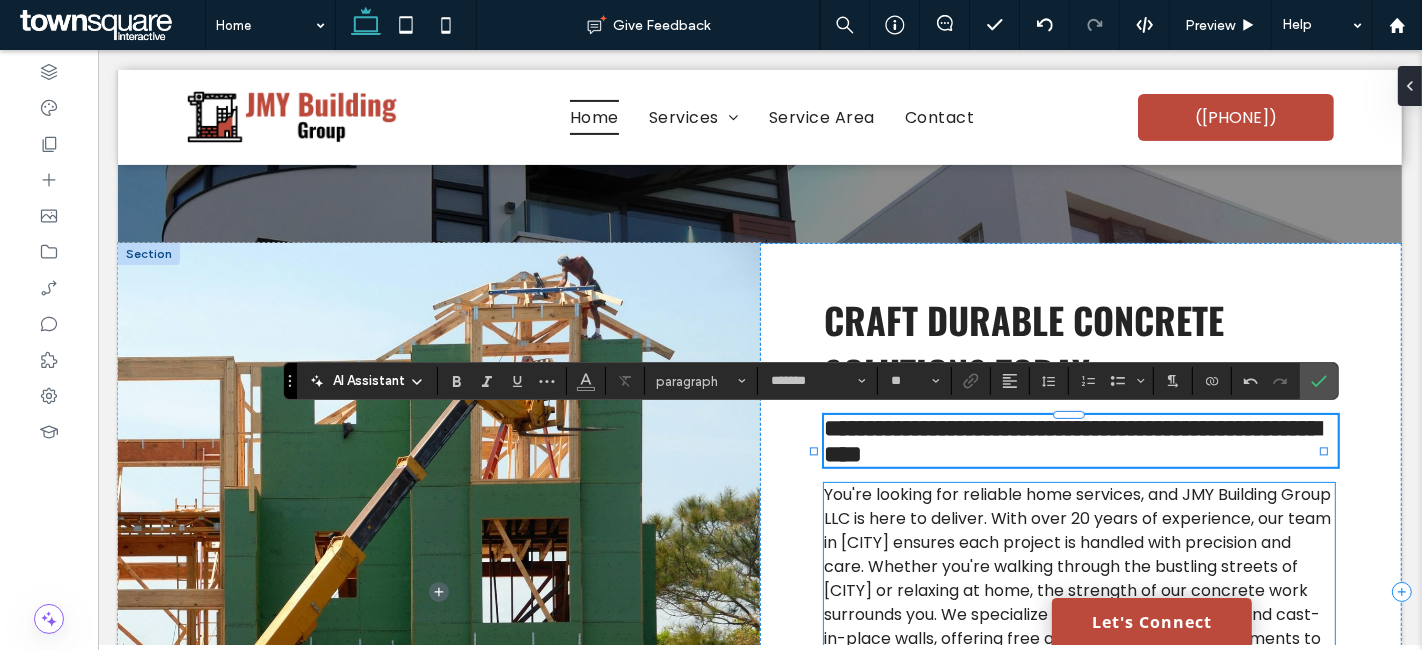 click on "You're looking for reliable home services, and JMY Building Group LLC is here to deliver. With over 20 years of experience, our team in Salisbury ensures each project is handled with precision and care. Whether you're walking through the bustling streets of Salisbury or relaxing at home, the strength of our concrete work surrounds you. We specialize in flatwork, foundations, and cast-in-place walls, offering free quotes and on-site assessments to meet your needs." at bounding box center (1076, 578) 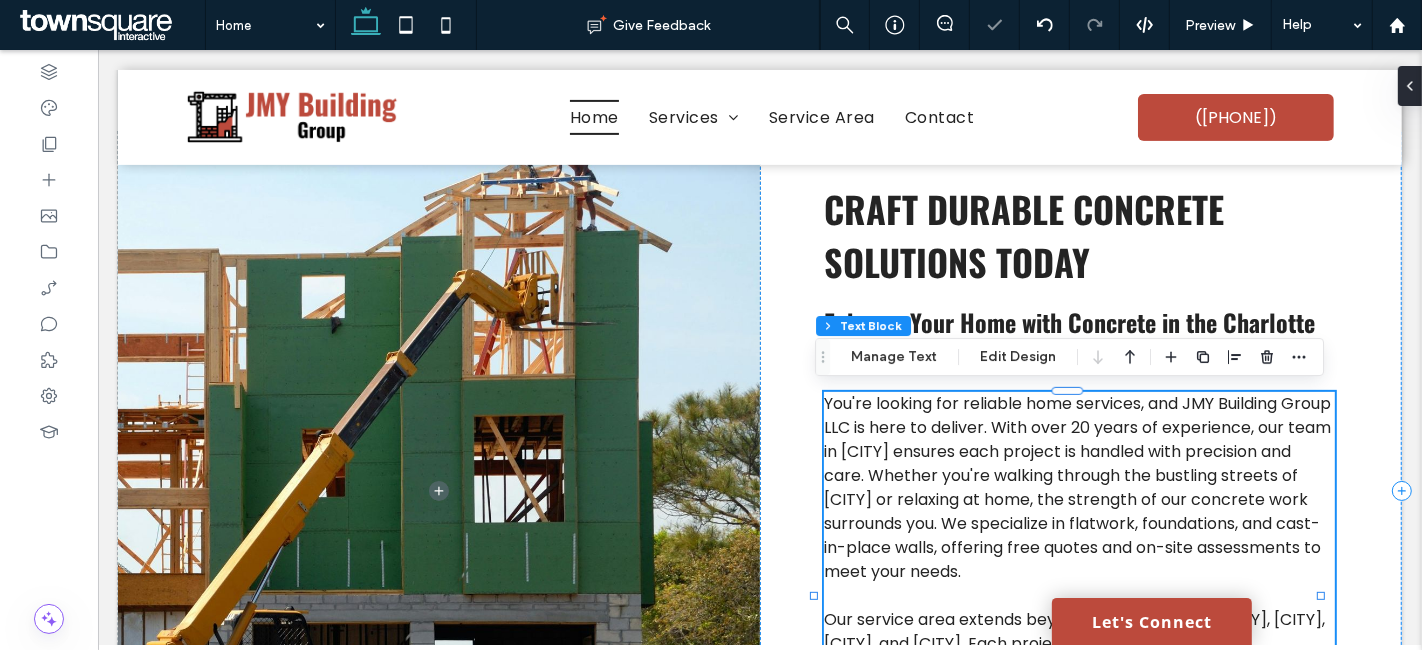 click on "You're looking for reliable home services, and JMY Building Group LLC is here to deliver. With over 20 years of experience, our team in Salisbury ensures each project is handled with precision and care. Whether you're walking through the bustling streets of Salisbury or relaxing at home, the strength of our concrete work surrounds you. We specialize in flatwork, foundations, and cast-in-place walls, offering free quotes and on-site assessments to meet your needs." at bounding box center [1076, 487] 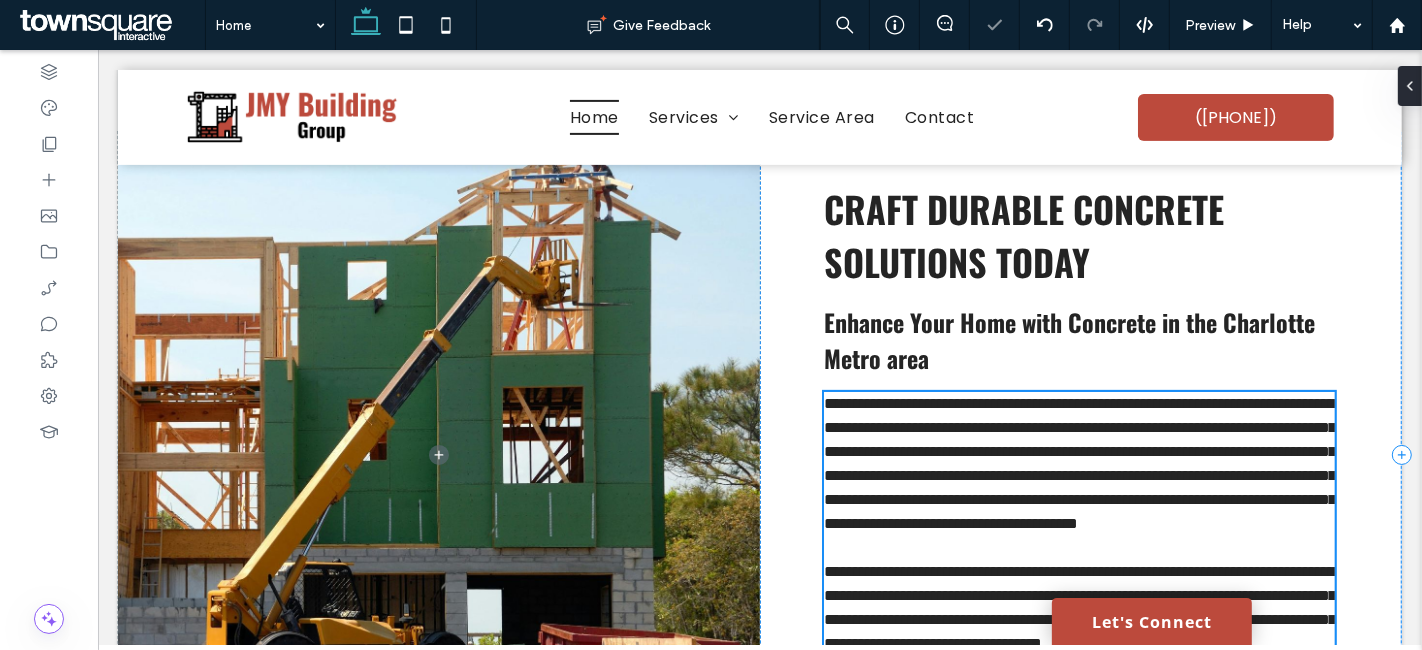 type on "*******" 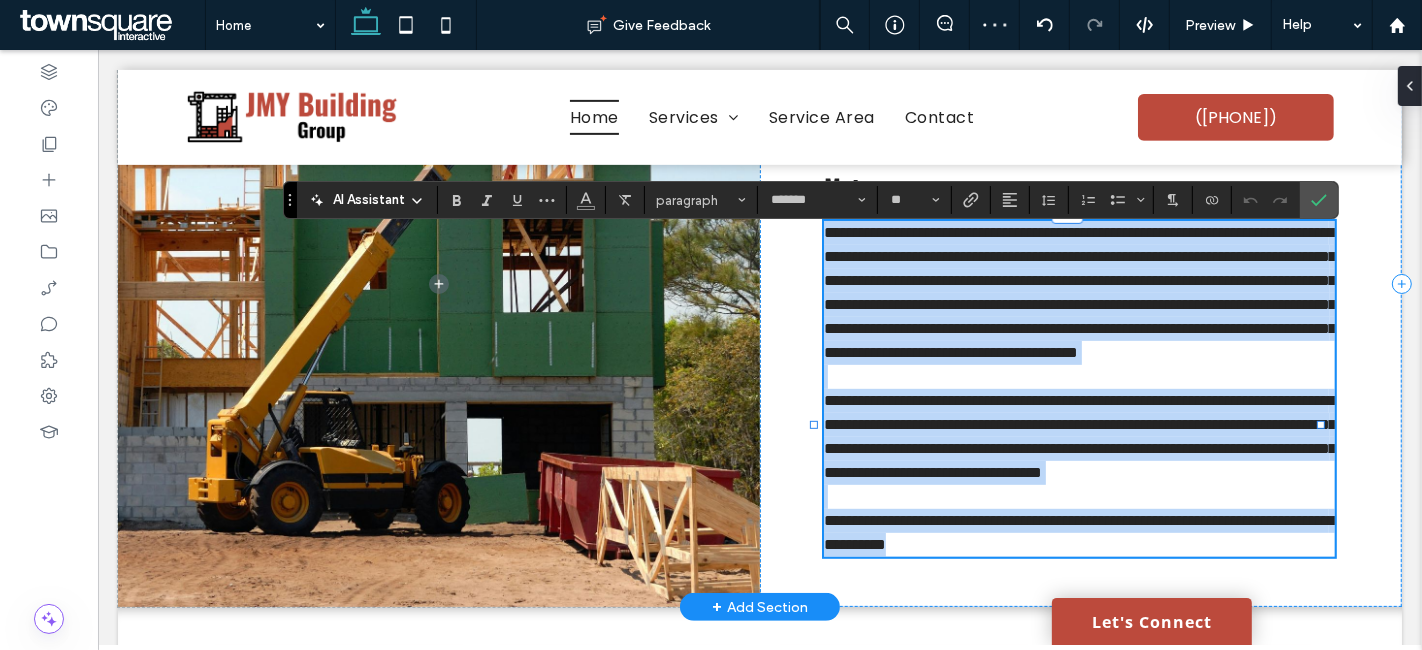 scroll, scrollTop: 691, scrollLeft: 0, axis: vertical 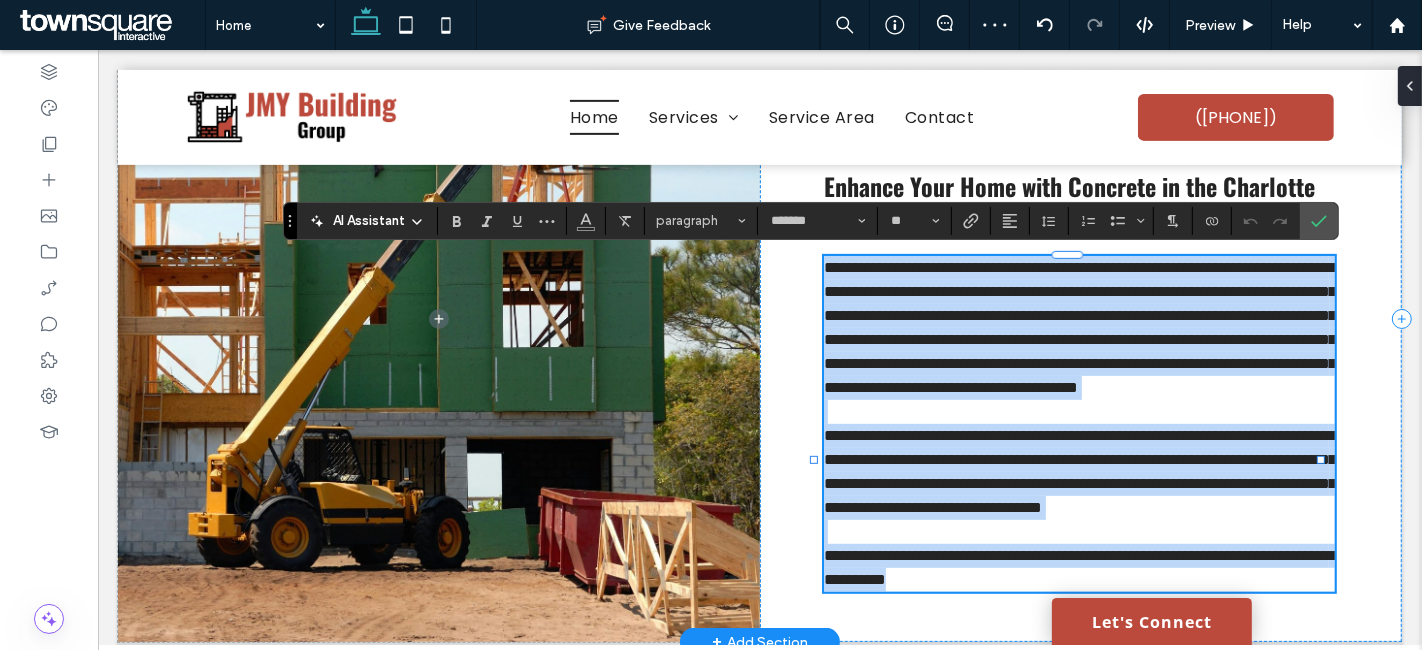click on "**********" at bounding box center (1079, 327) 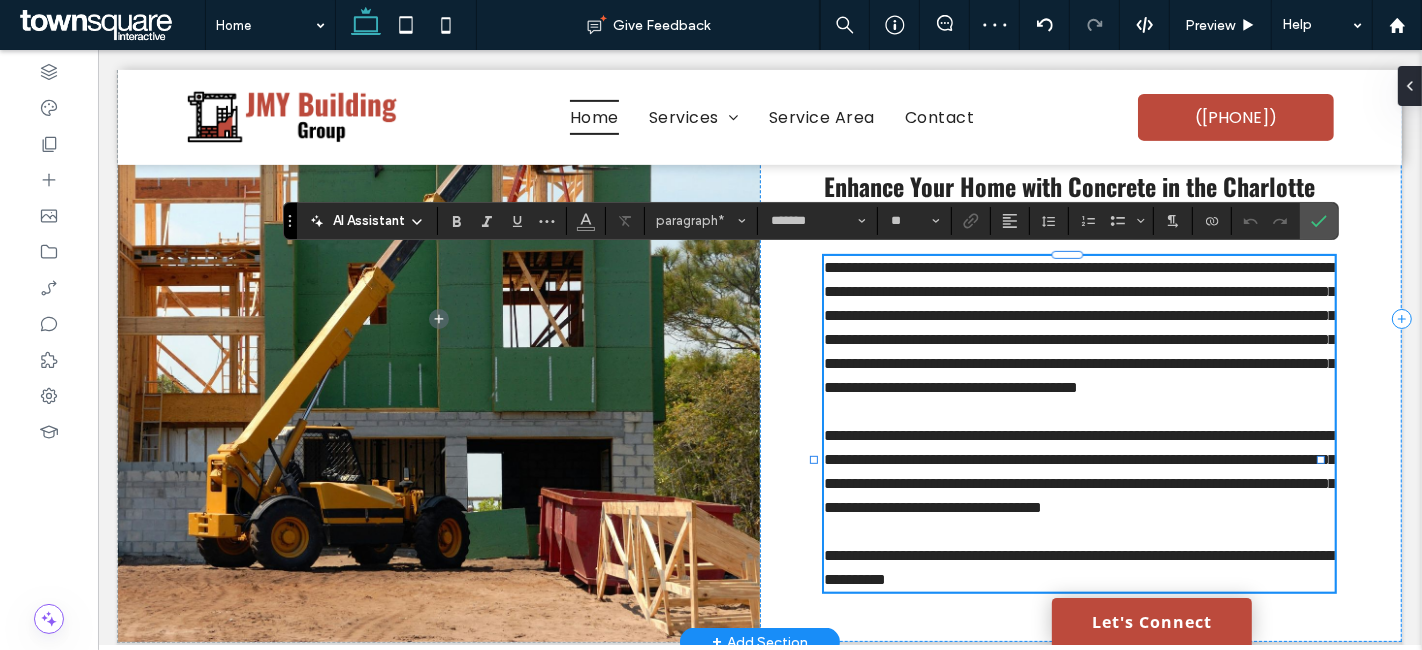 type 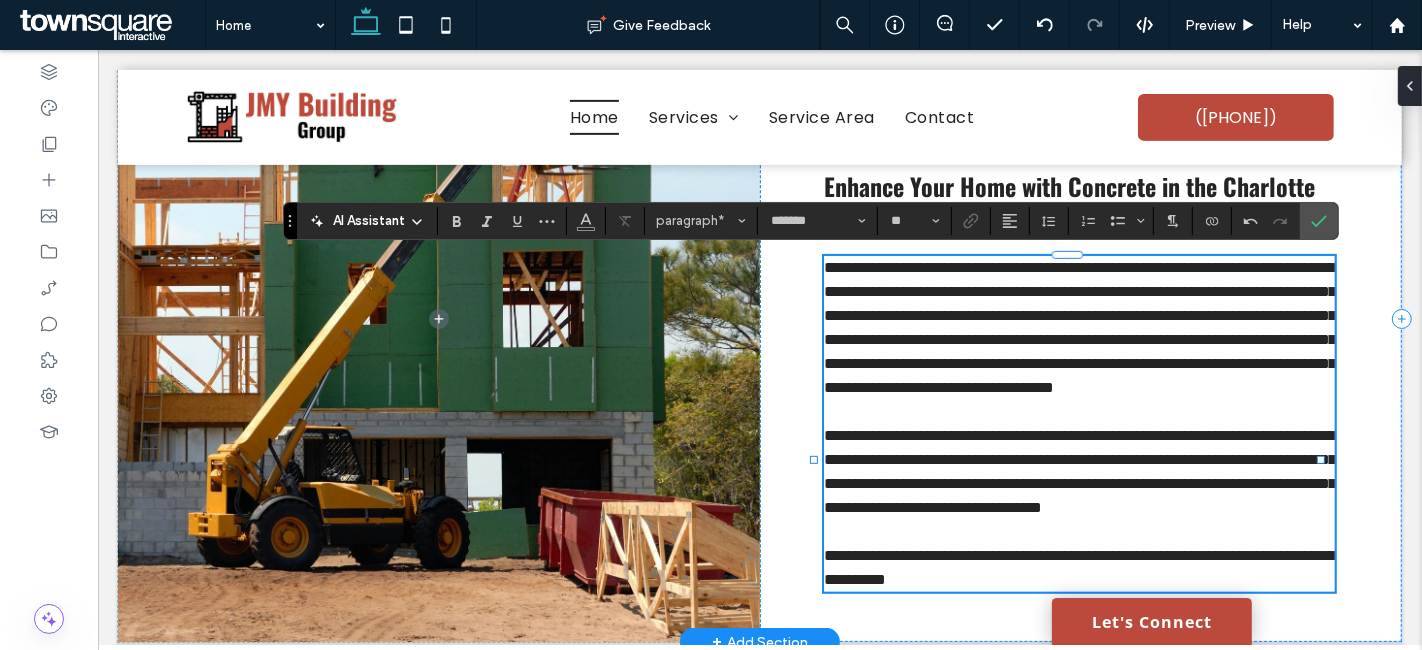 click on "**********" at bounding box center [1079, 327] 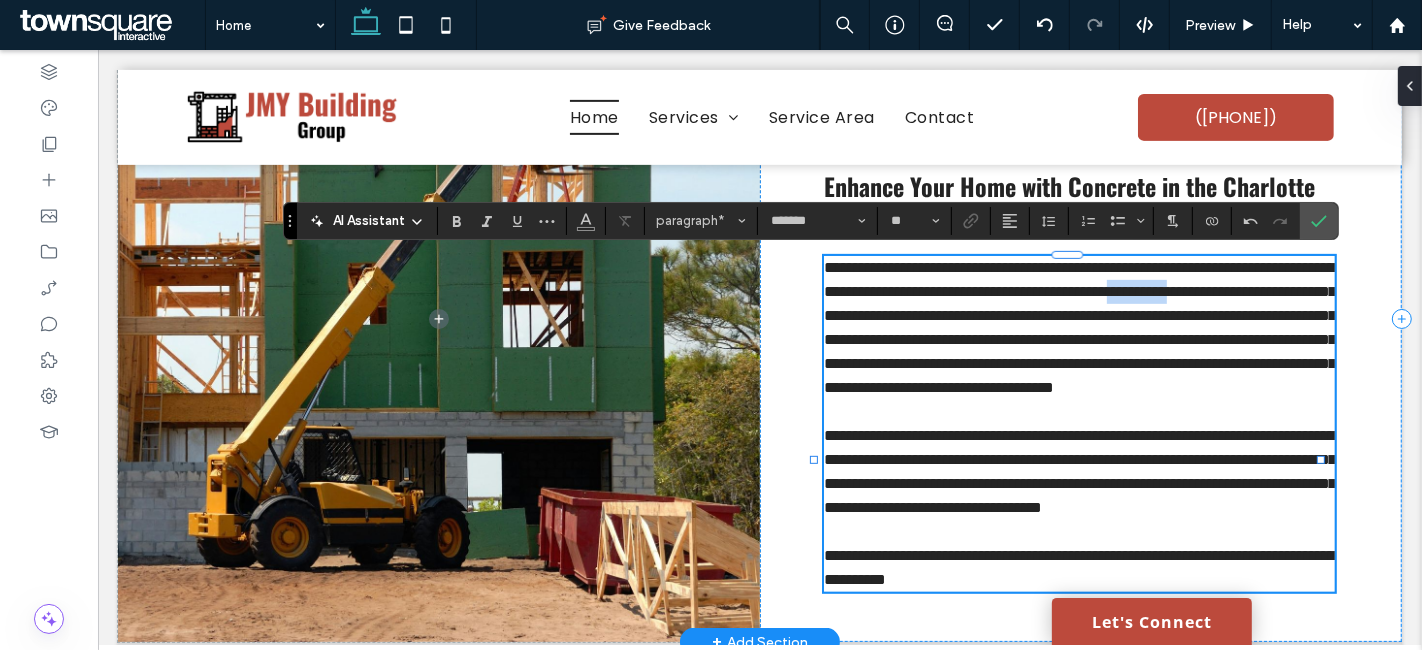 click on "**********" at bounding box center (1079, 327) 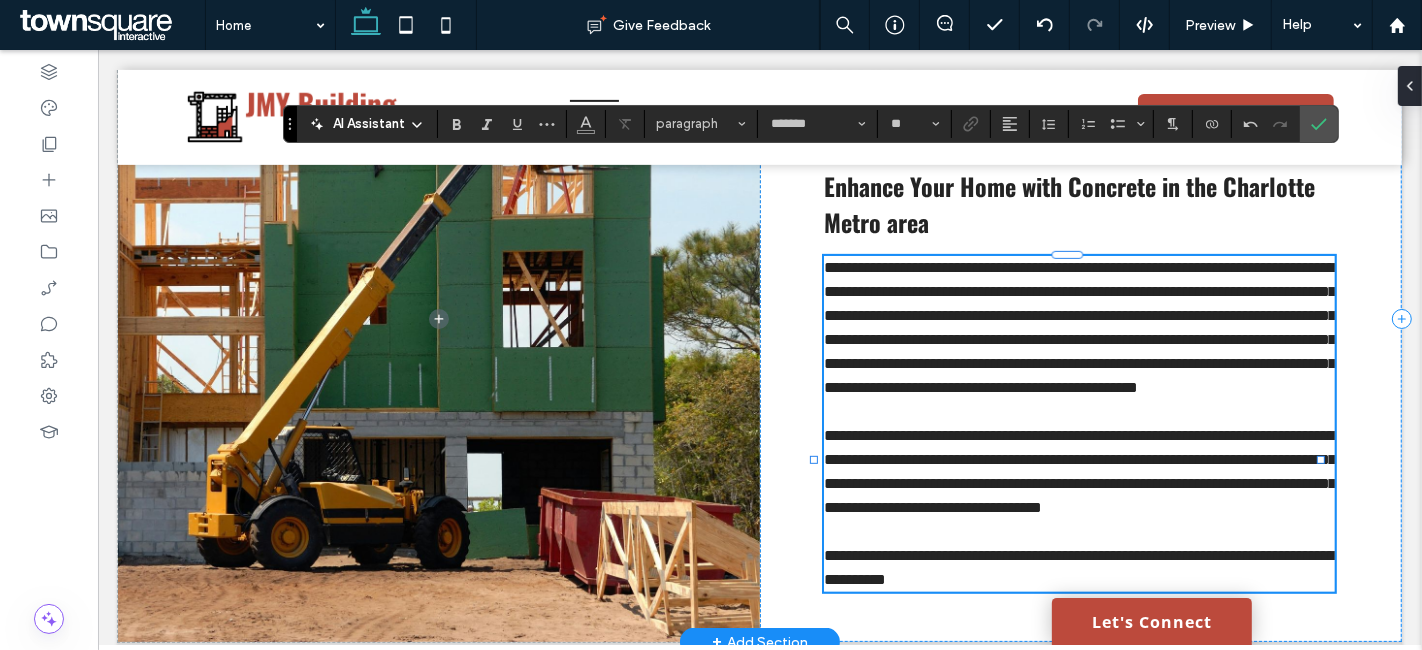 scroll, scrollTop: 788, scrollLeft: 0, axis: vertical 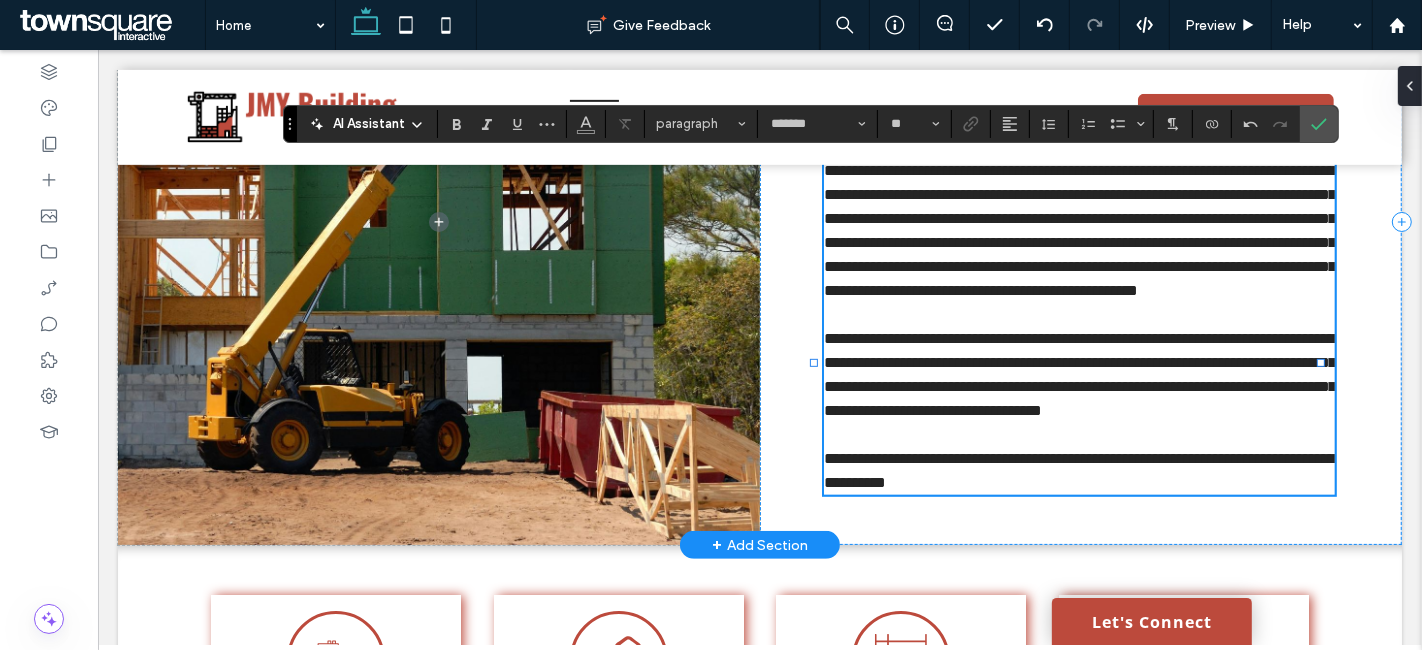 click on "**********" at bounding box center [1079, 230] 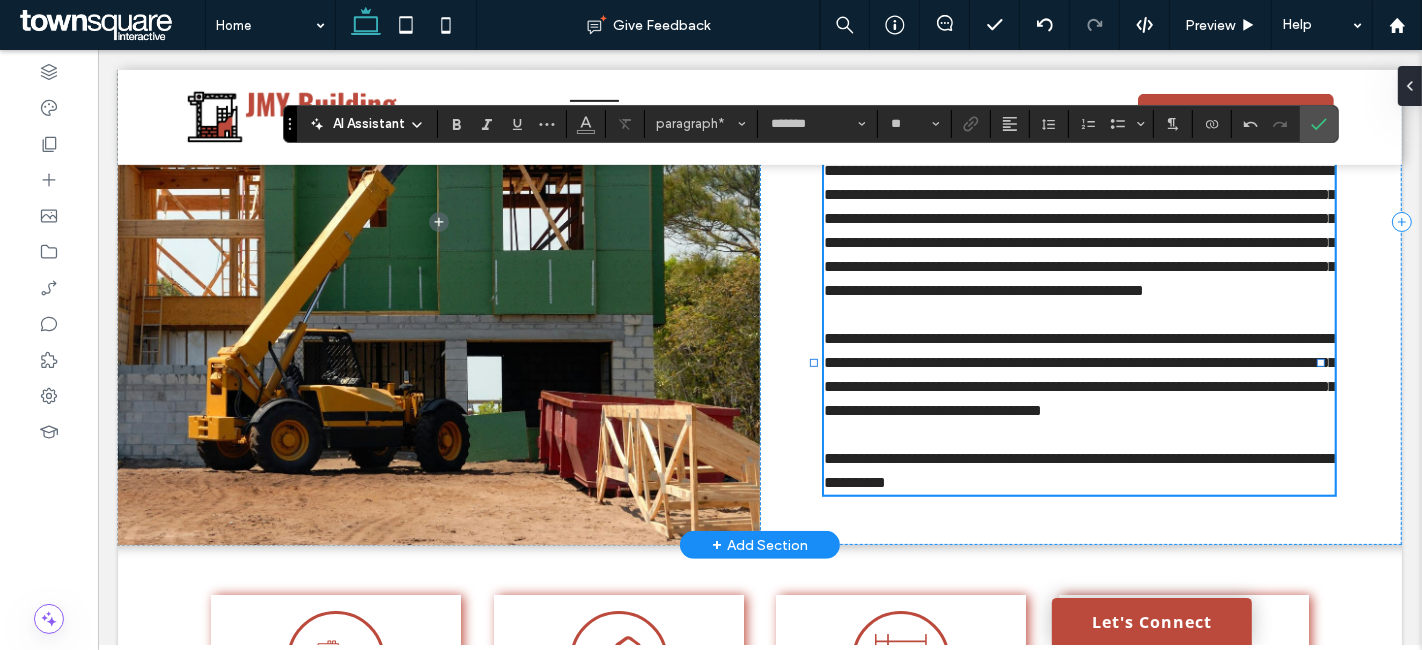 drag, startPoint x: 1203, startPoint y: 287, endPoint x: 1101, endPoint y: 246, distance: 109.9318 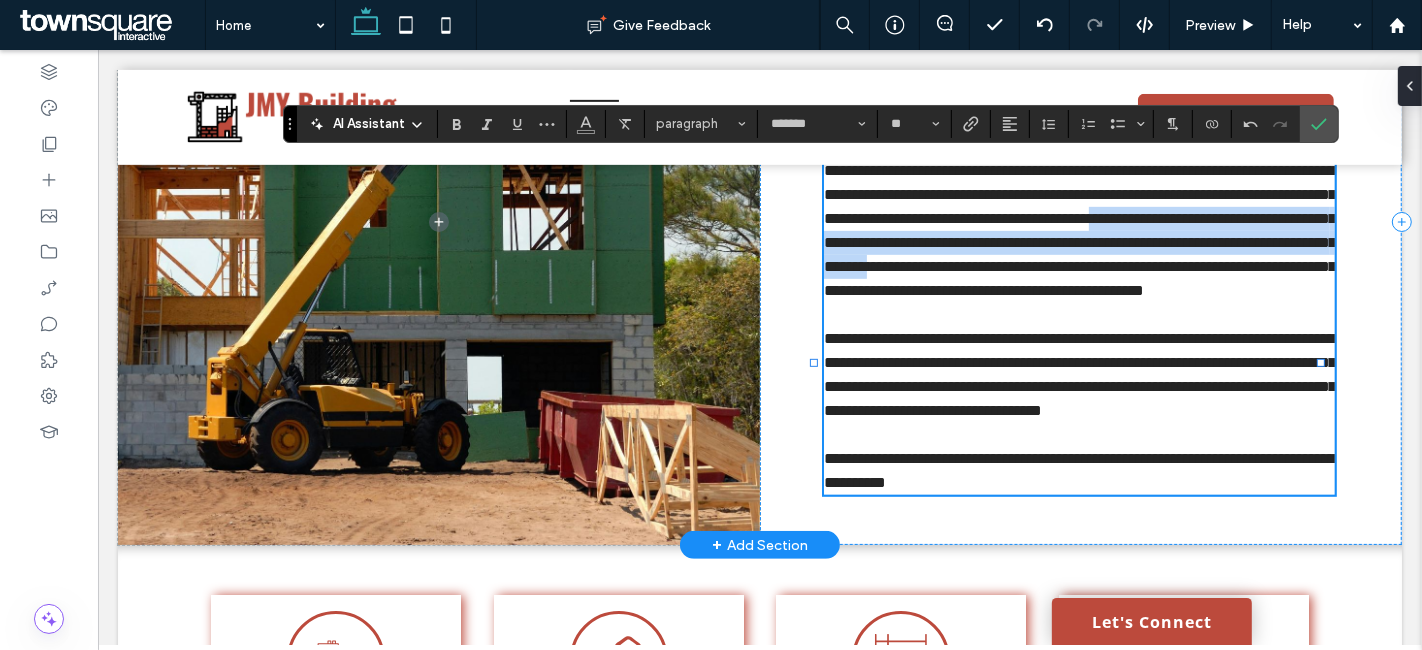 drag, startPoint x: 1085, startPoint y: 234, endPoint x: 1196, endPoint y: 285, distance: 122.15564 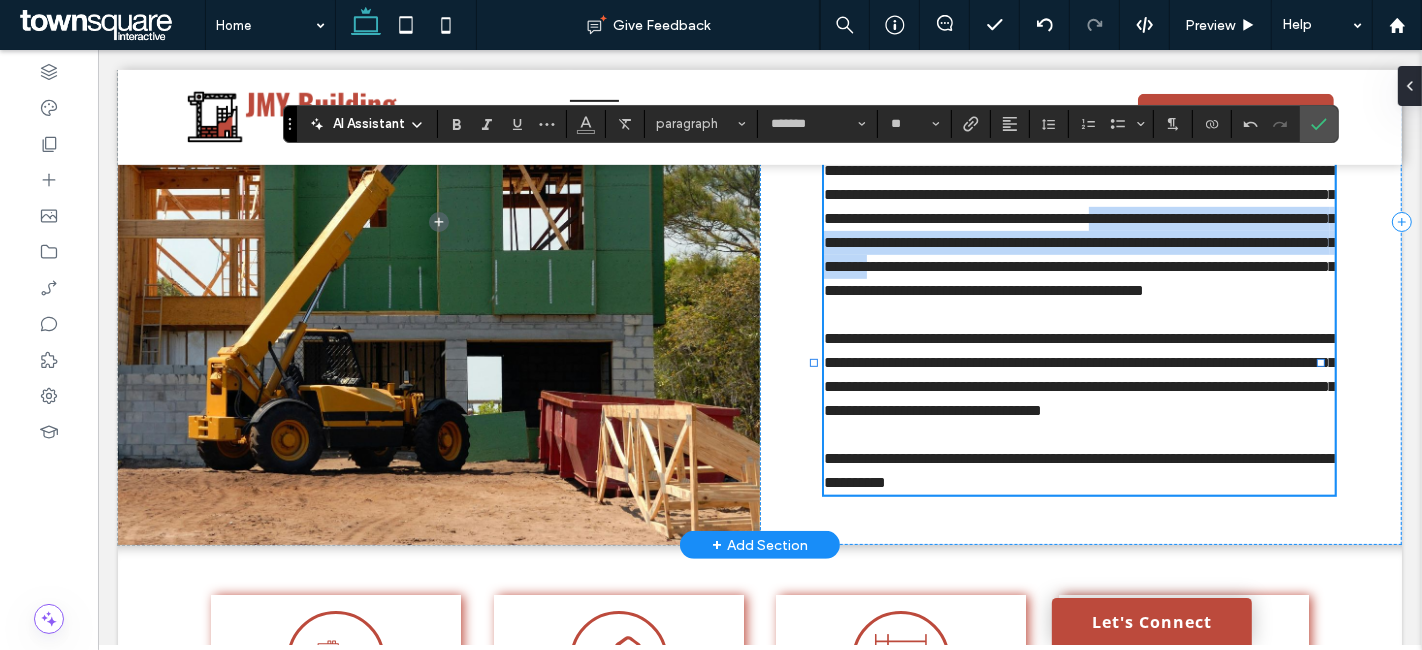 click on "**********" at bounding box center [1079, 230] 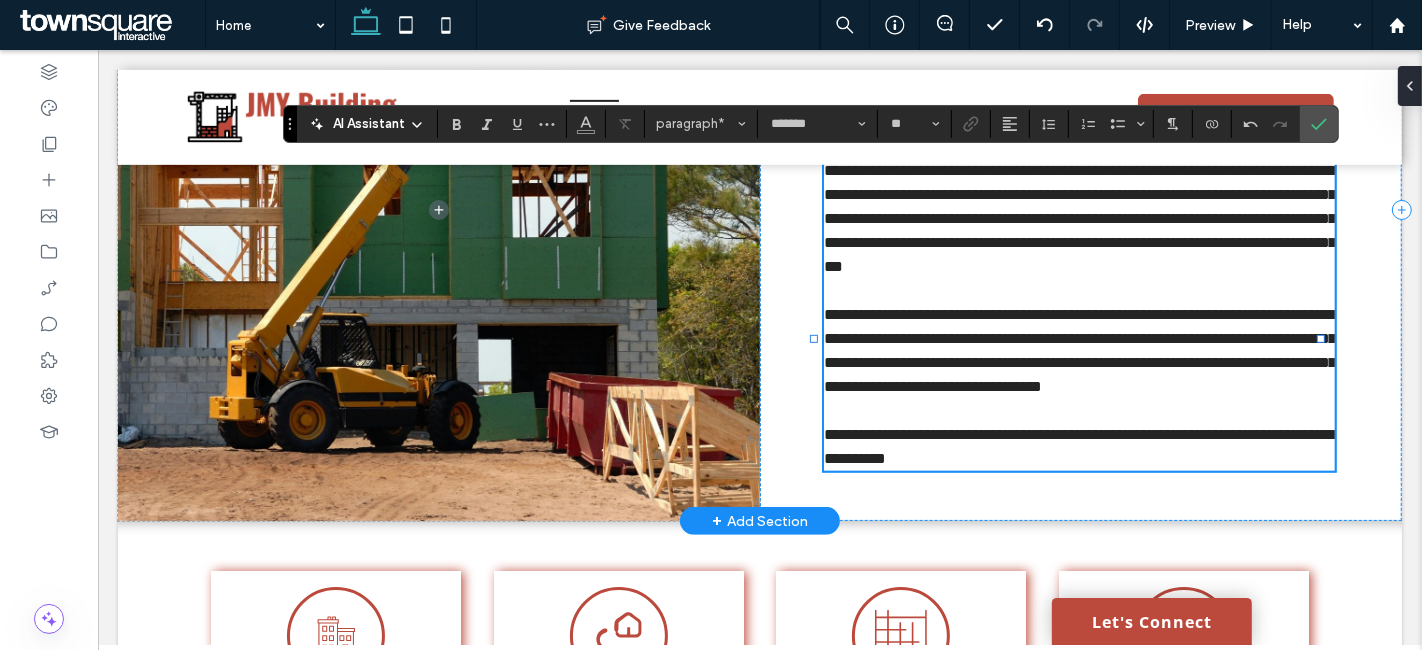 click on "**********" at bounding box center [1079, 350] 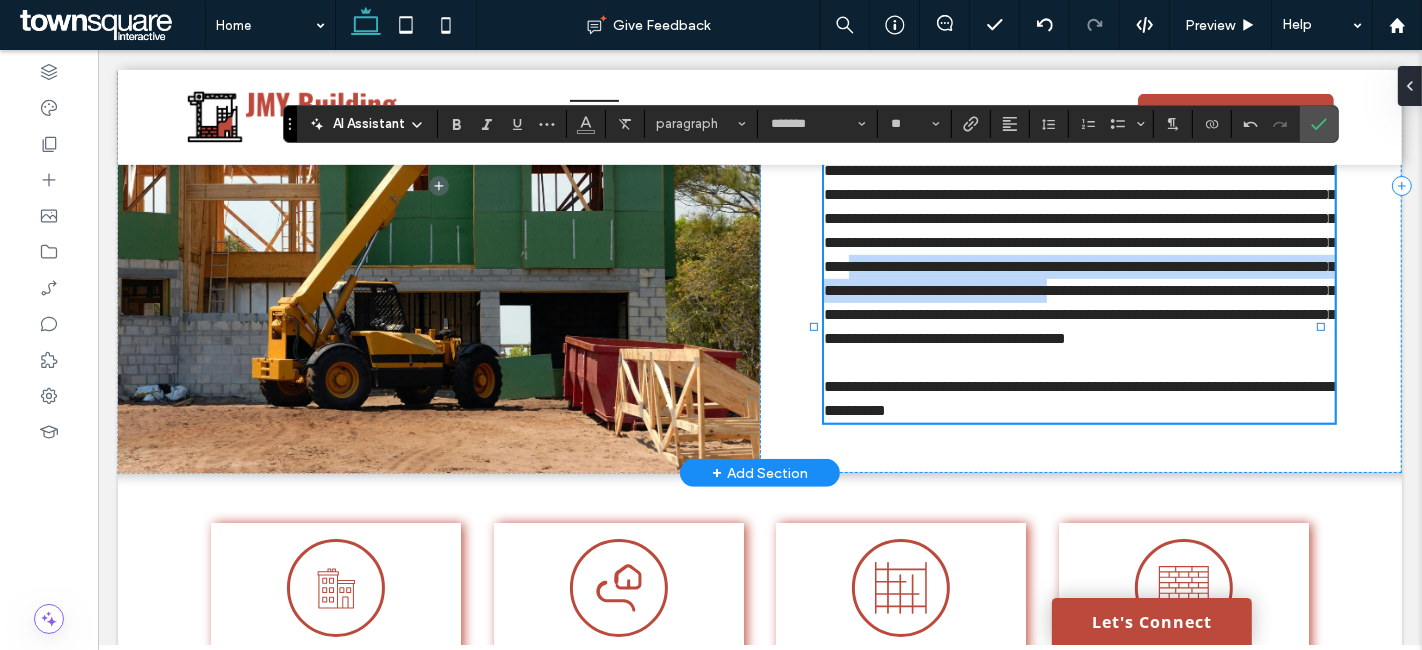 drag, startPoint x: 1113, startPoint y: 337, endPoint x: 1149, endPoint y: 293, distance: 56.85068 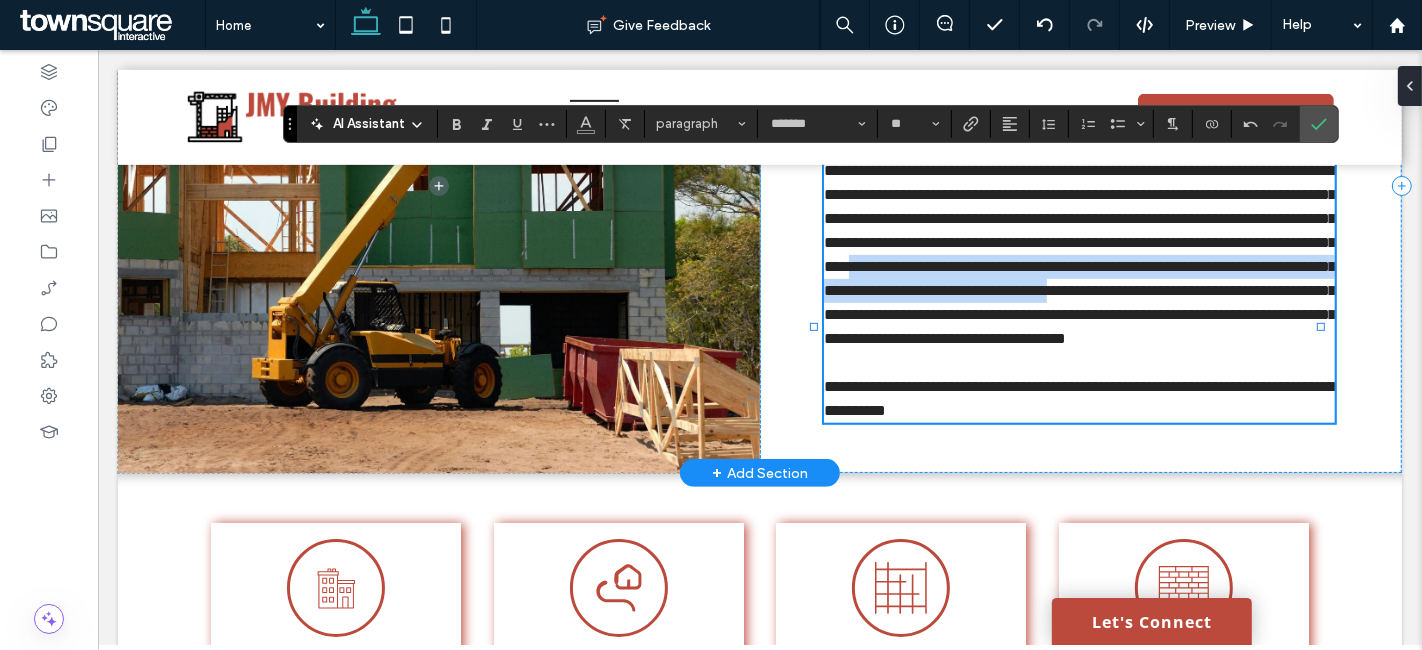click on "**********" at bounding box center (1079, 254) 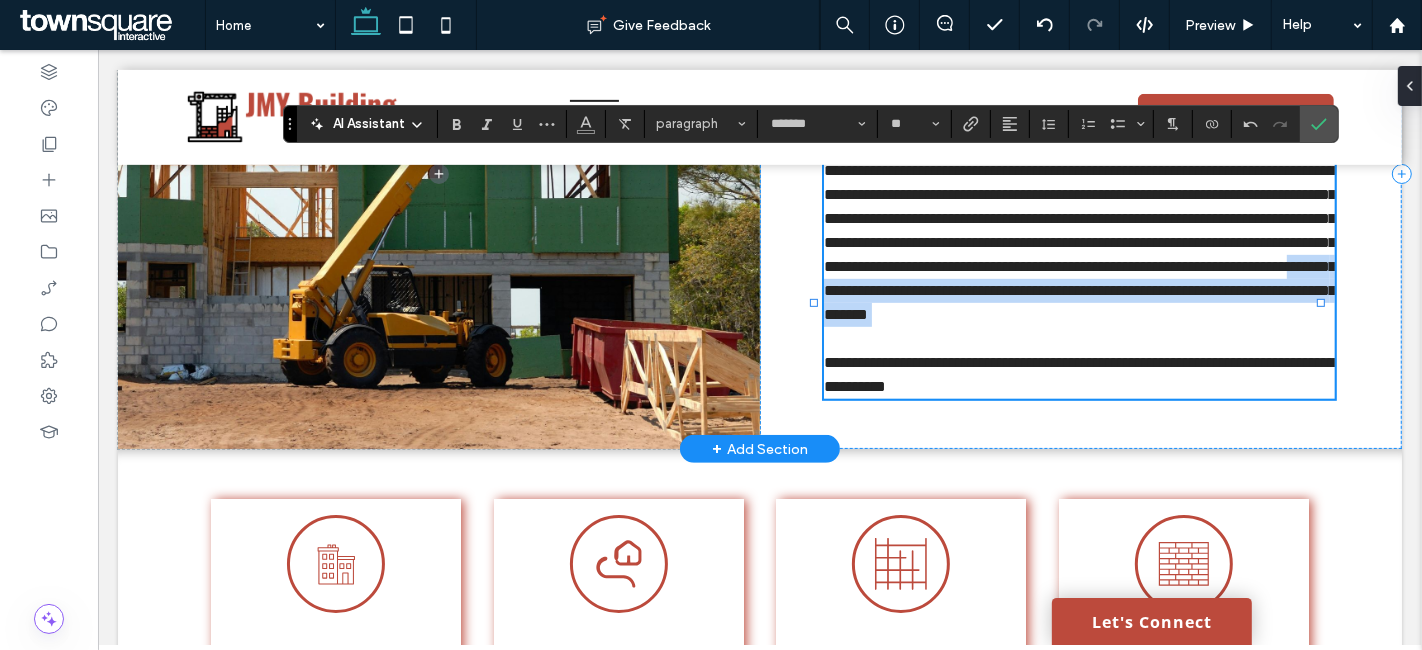 drag, startPoint x: 1218, startPoint y: 378, endPoint x: 1263, endPoint y: 316, distance: 76.6094 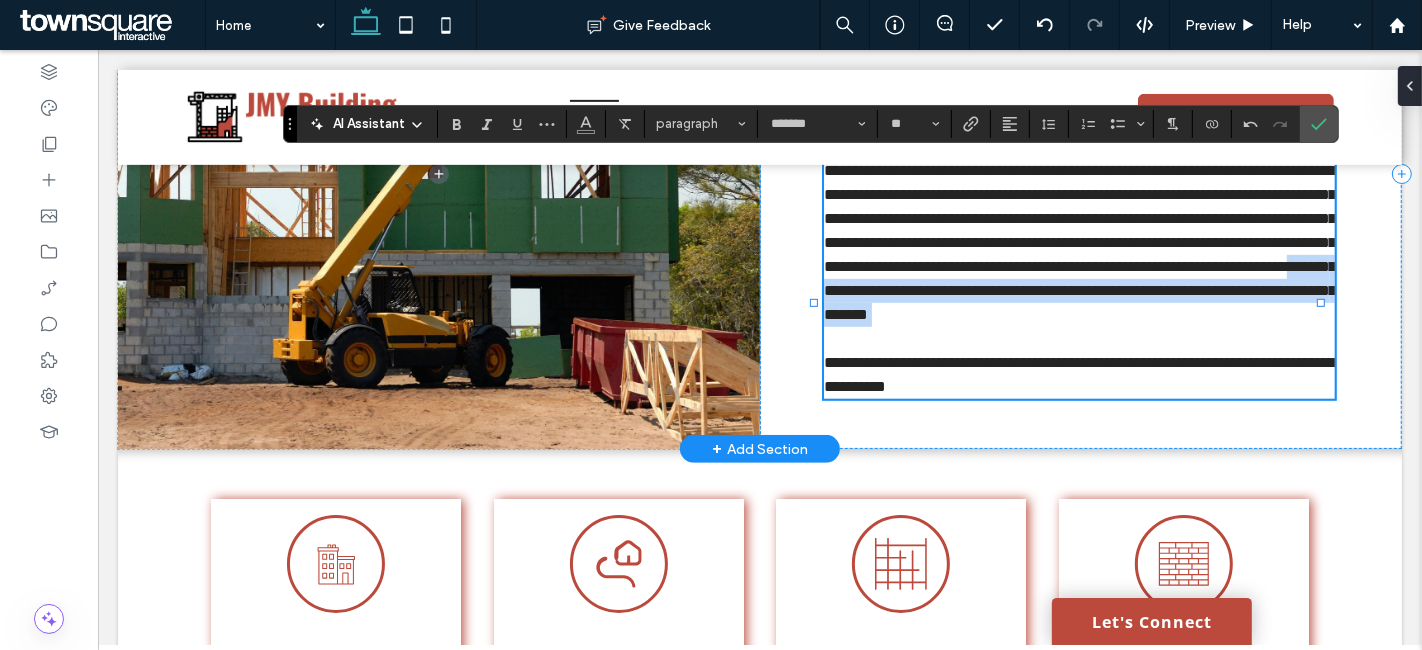 click on "**********" at bounding box center (1078, 279) 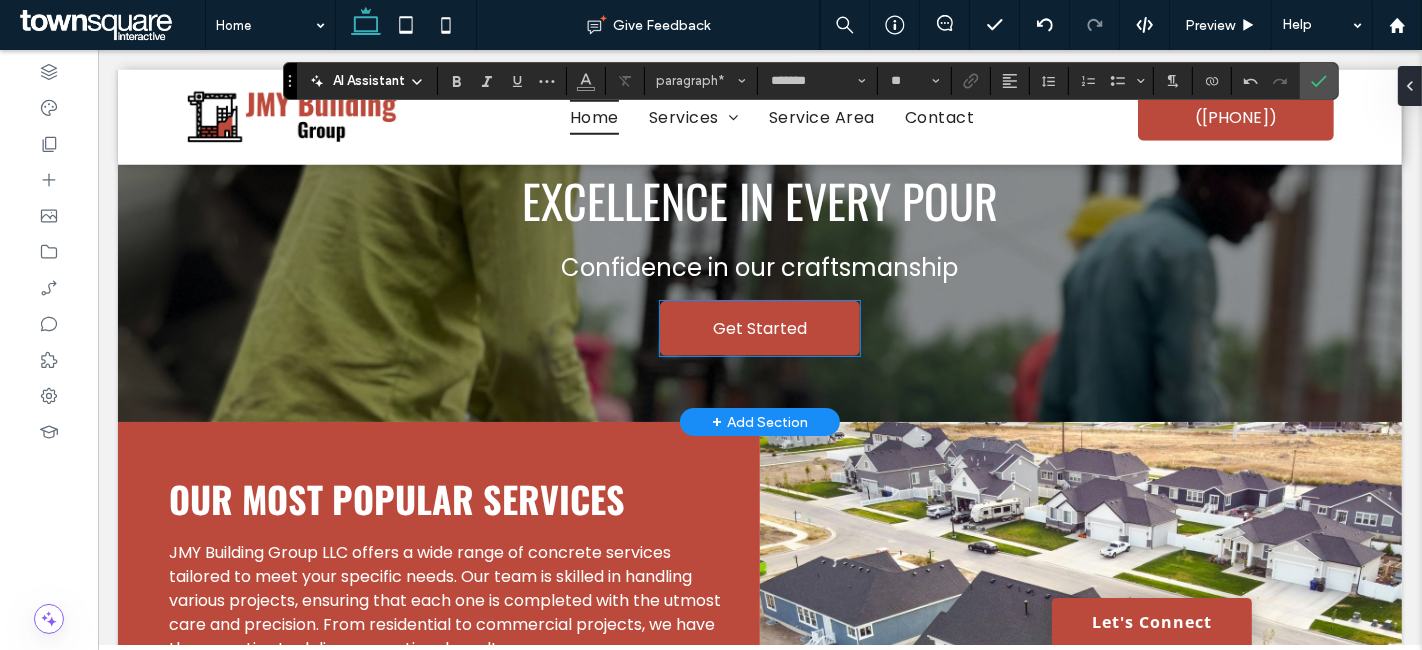 scroll, scrollTop: 1788, scrollLeft: 0, axis: vertical 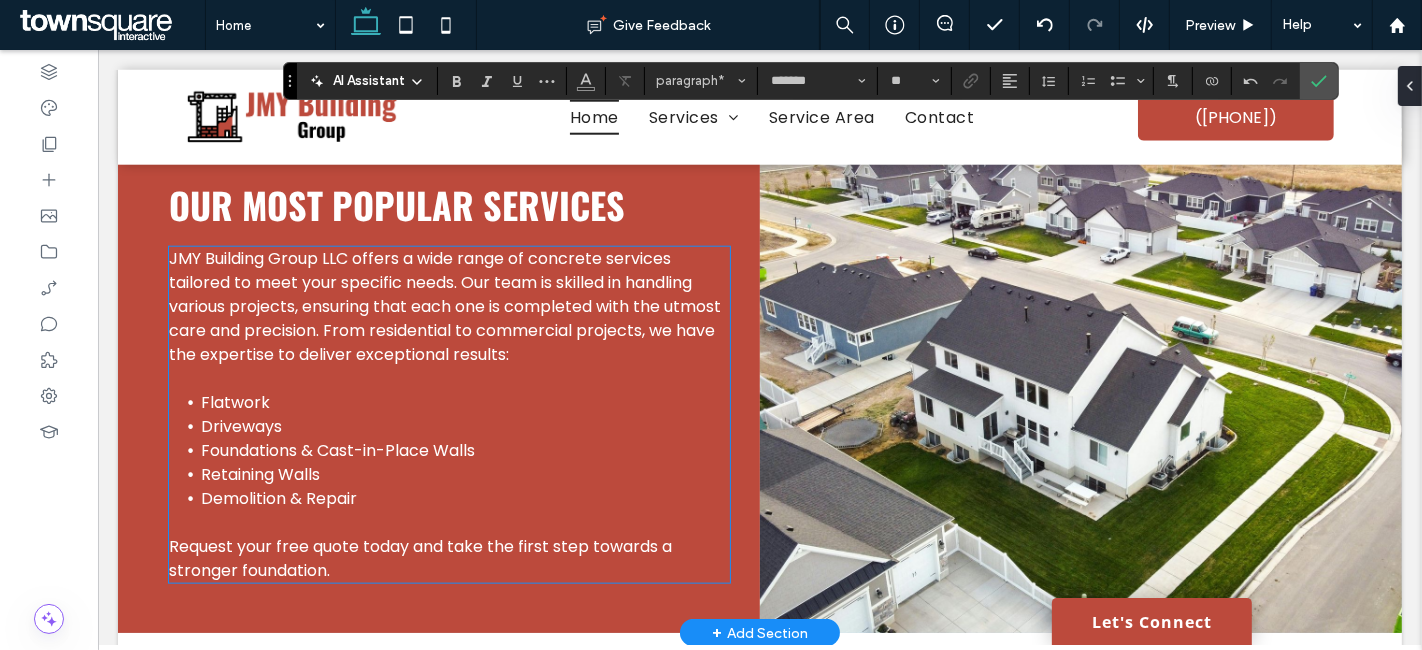 click on "JMY Building Group LLC offers a wide range of concrete services tailored to meet your specific needs. Our team is skilled in handling various projects, ensuring that each one is completed with the utmost care and precision. From residential to commercial projects, we have the expertise to deliver exceptional results:" at bounding box center (444, 306) 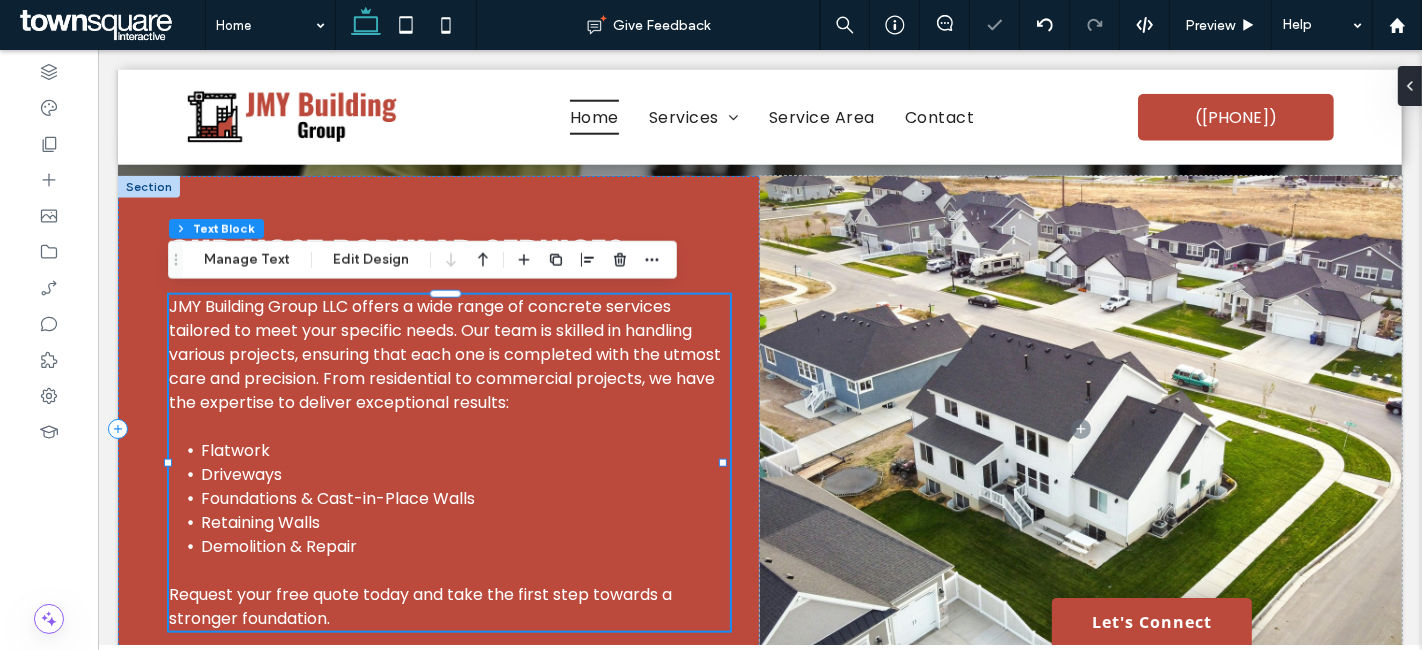 click on "JMY Building Group LLC offers a wide range of concrete services tailored to meet your specific needs. Our team is skilled in handling various projects, ensuring that each one is completed with the utmost care and precision. From residential to commercial projects, we have the expertise to deliver exceptional results:" at bounding box center (444, 354) 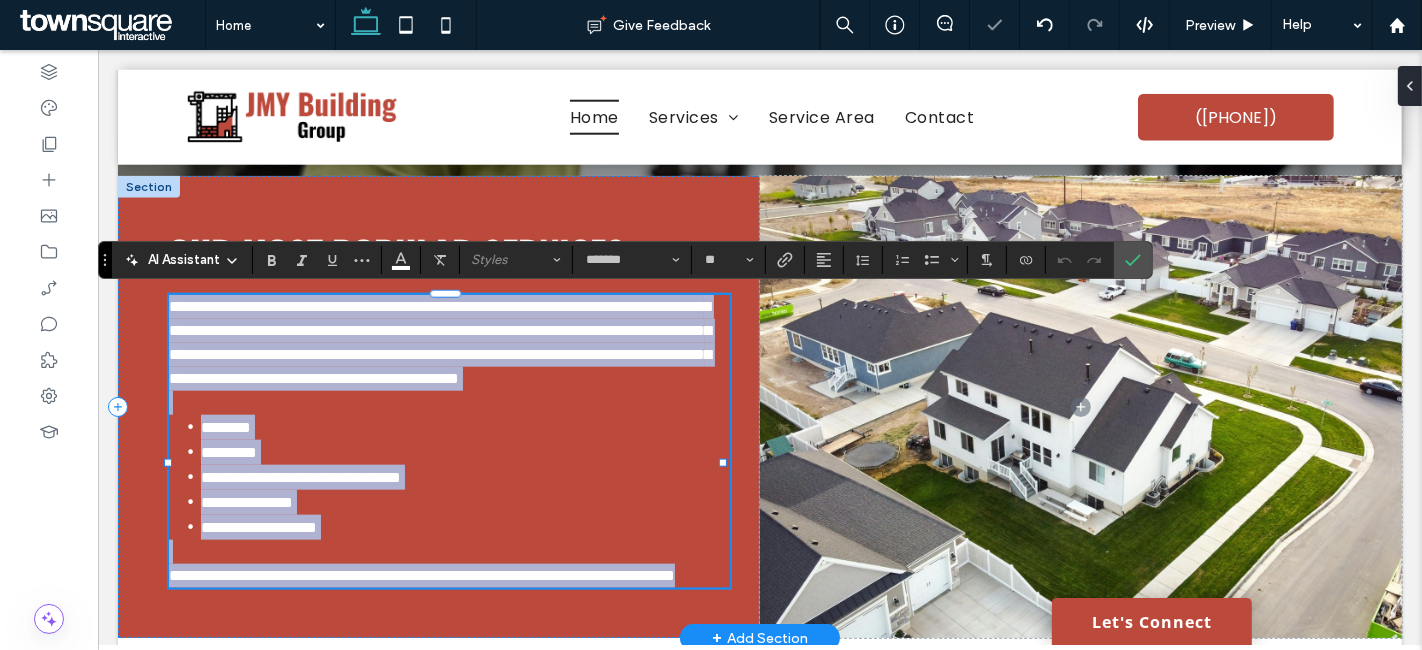 click on "**********" at bounding box center (439, 342) 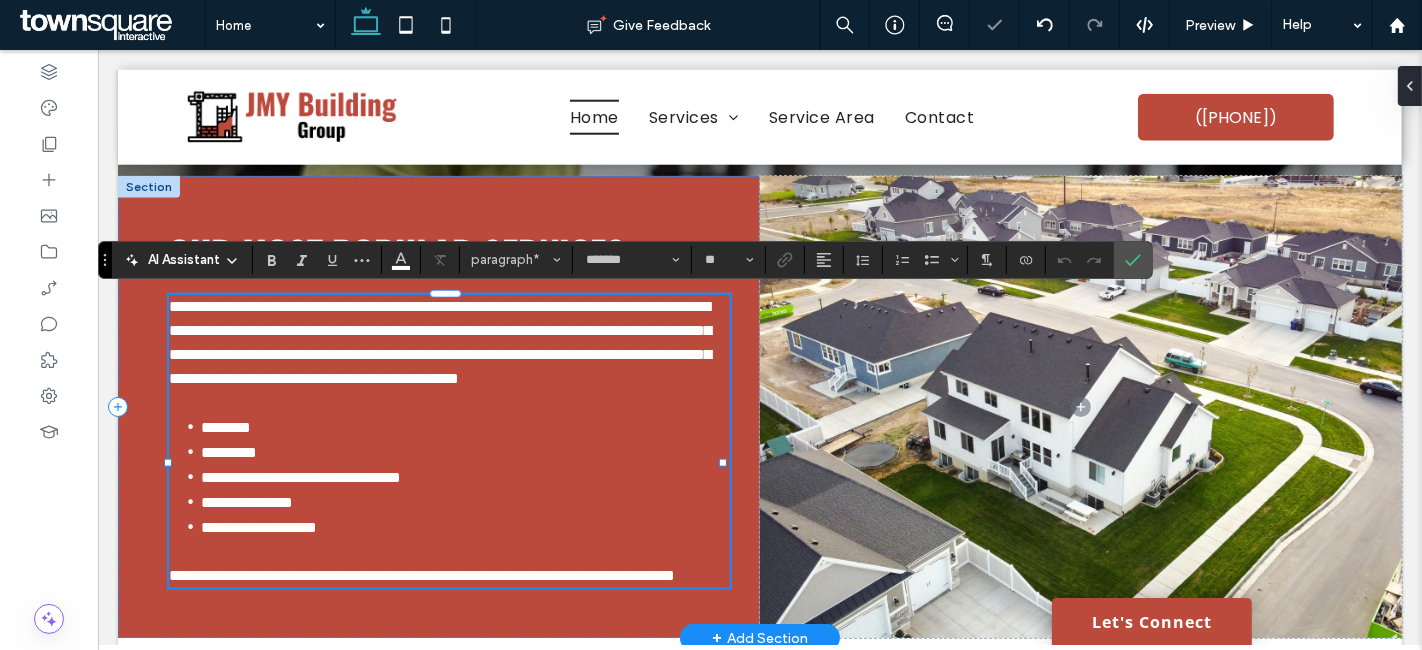 type 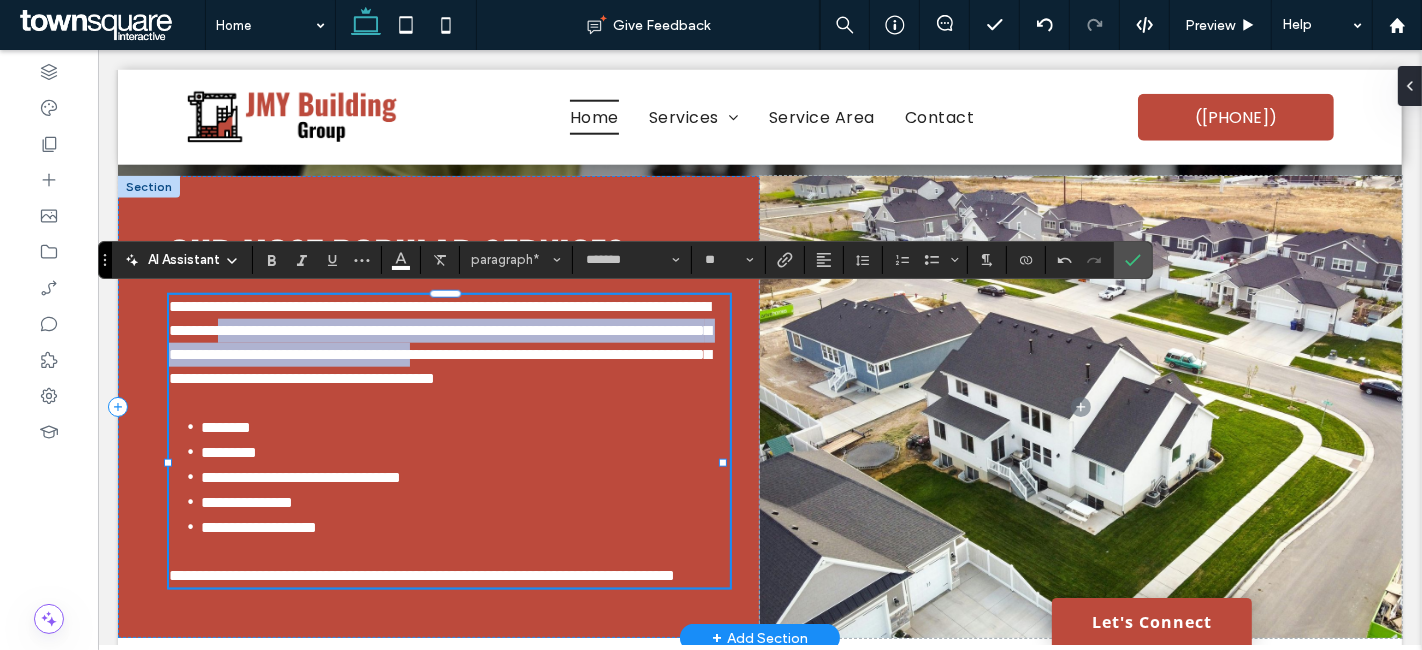 drag, startPoint x: 285, startPoint y: 372, endPoint x: 400, endPoint y: 324, distance: 124.61541 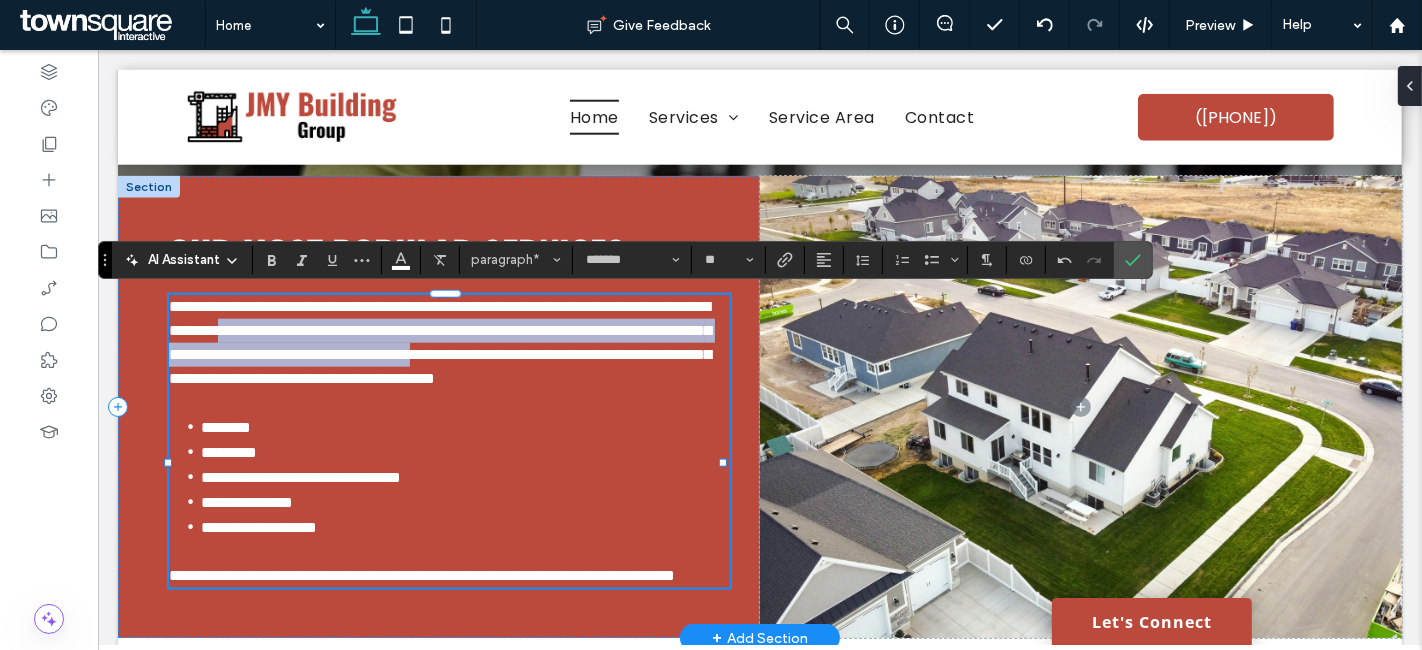click on "**********" at bounding box center [439, 342] 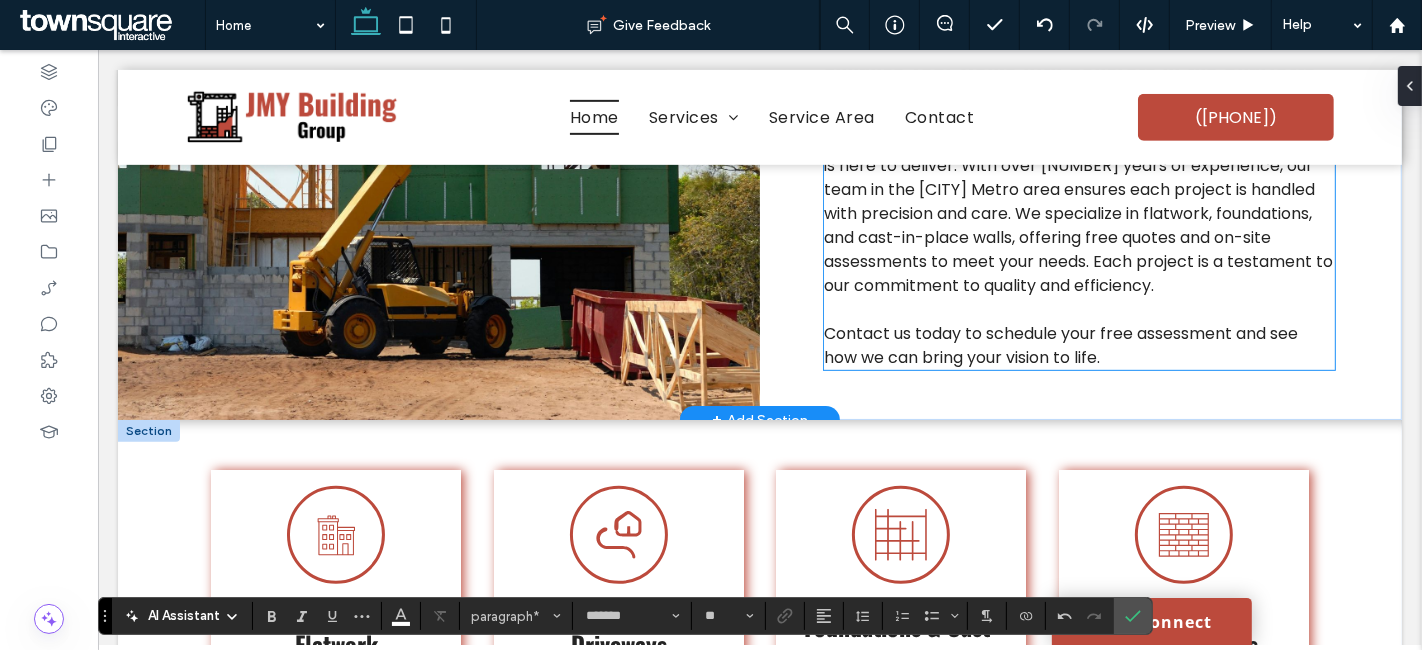 scroll, scrollTop: 677, scrollLeft: 0, axis: vertical 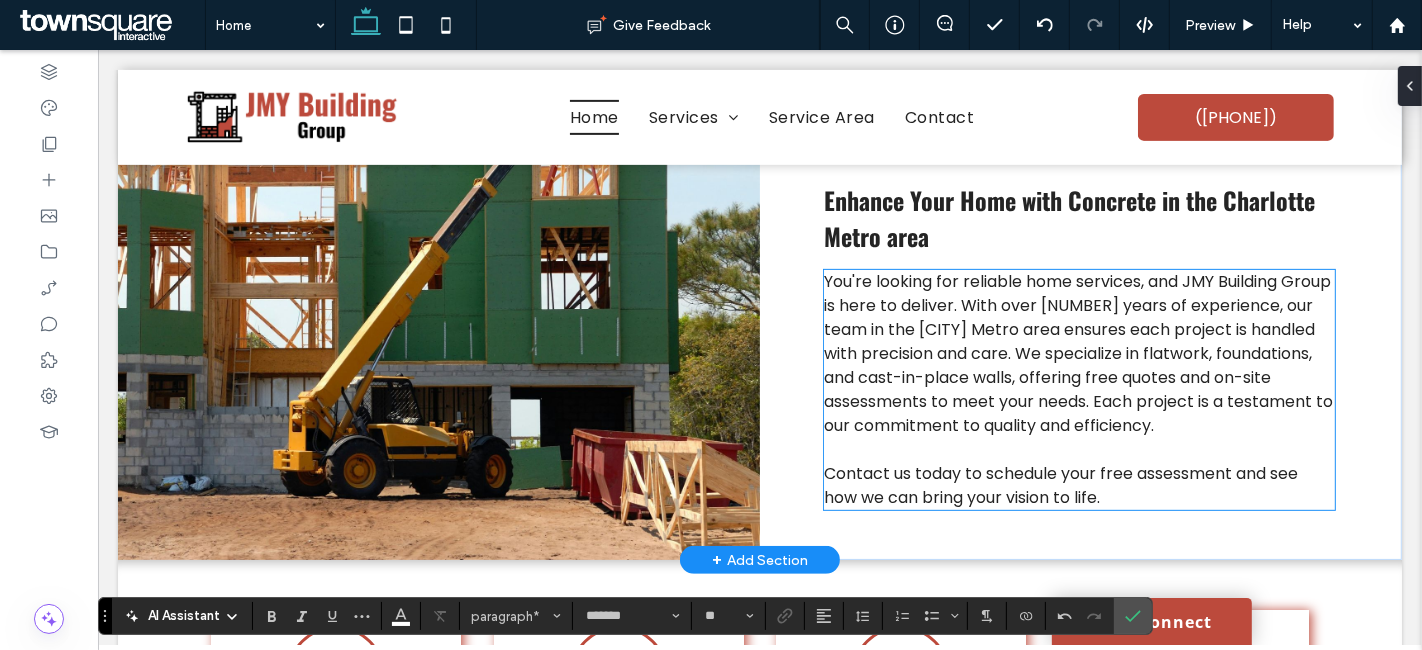 click on "You're looking for reliable home services, and JMY Building Group is here to deliver. With over 20 years of experience, our team in the Charlotte Metro area ensures each project is handled with precision and care. We specialize in flatwork, foundations, and cast-in-place walls, offering free quotes and on-site assessments to meet your needs. Each project is a testament to our commitment to quality and efficiency." at bounding box center (1077, 353) 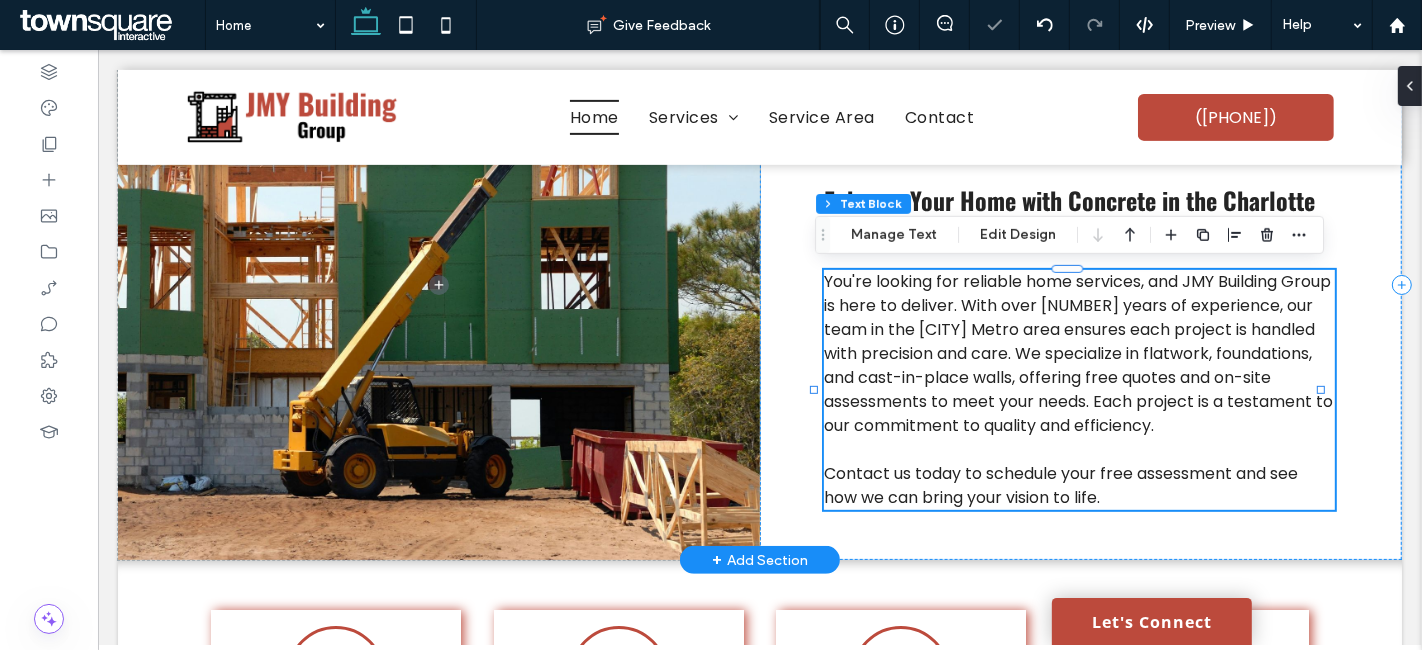 click on "You're looking for reliable home services, and JMY Building Group is here to deliver. With over 20 years of experience, our team in the Charlotte Metro area ensures each project is handled with precision and care. We specialize in flatwork, foundations, and cast-in-place walls, offering free quotes and on-site assessments to meet your needs. Each project is a testament to our commitment to quality and efficiency.  ﻿ Contact us today to schedule your free assessment and see how we can bring your vision to life." at bounding box center (1078, 390) 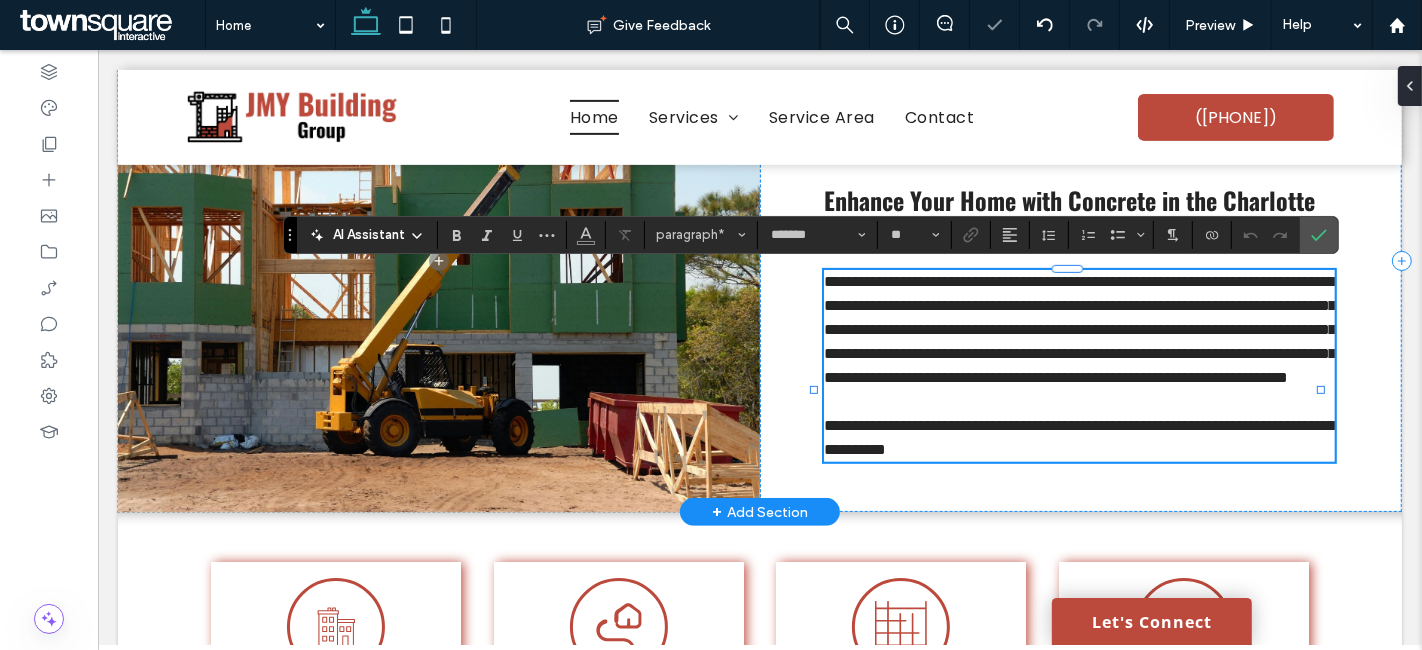 click on "**********" at bounding box center [1078, 330] 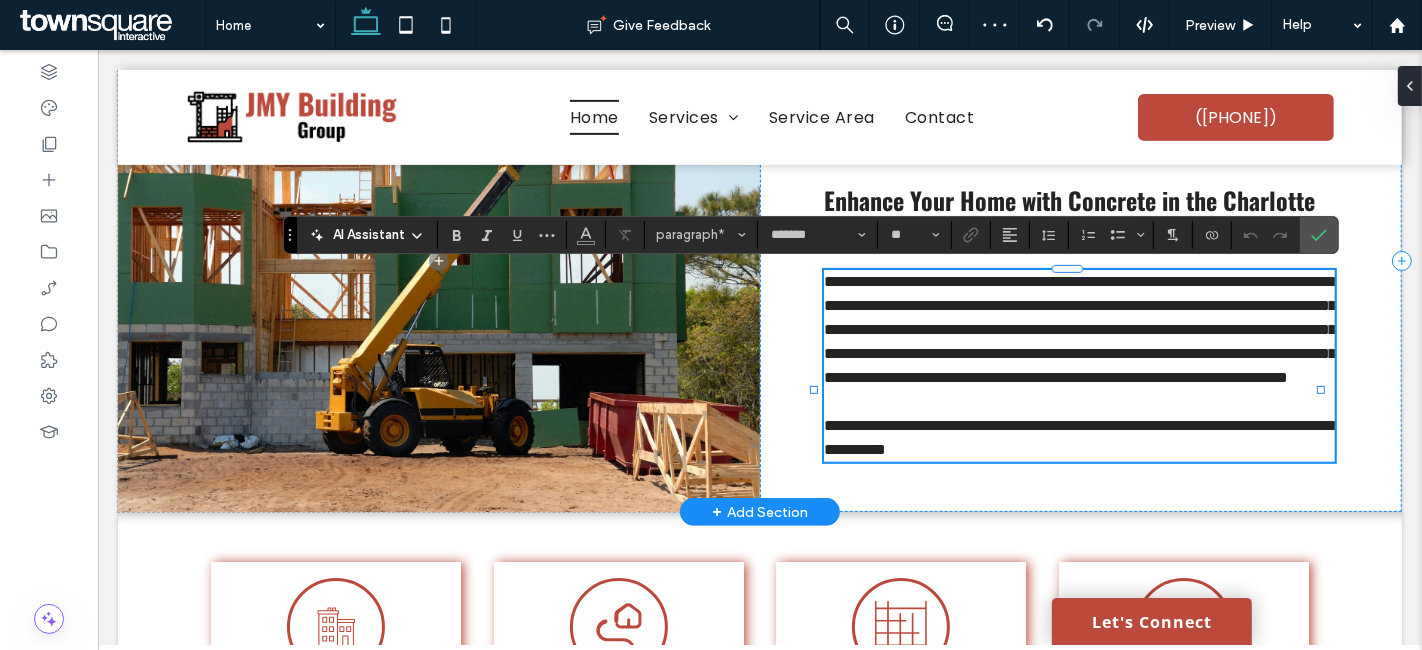 click on "**********" at bounding box center [1079, 329] 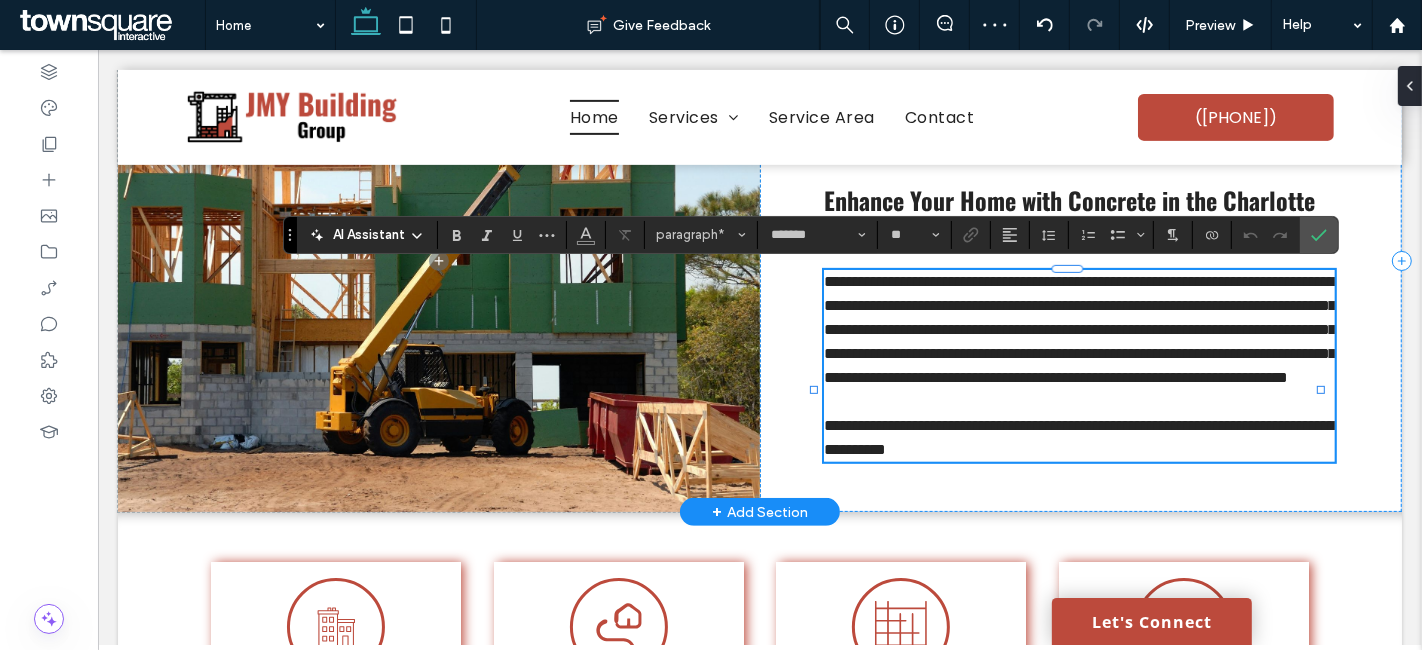 scroll, scrollTop: 0, scrollLeft: 0, axis: both 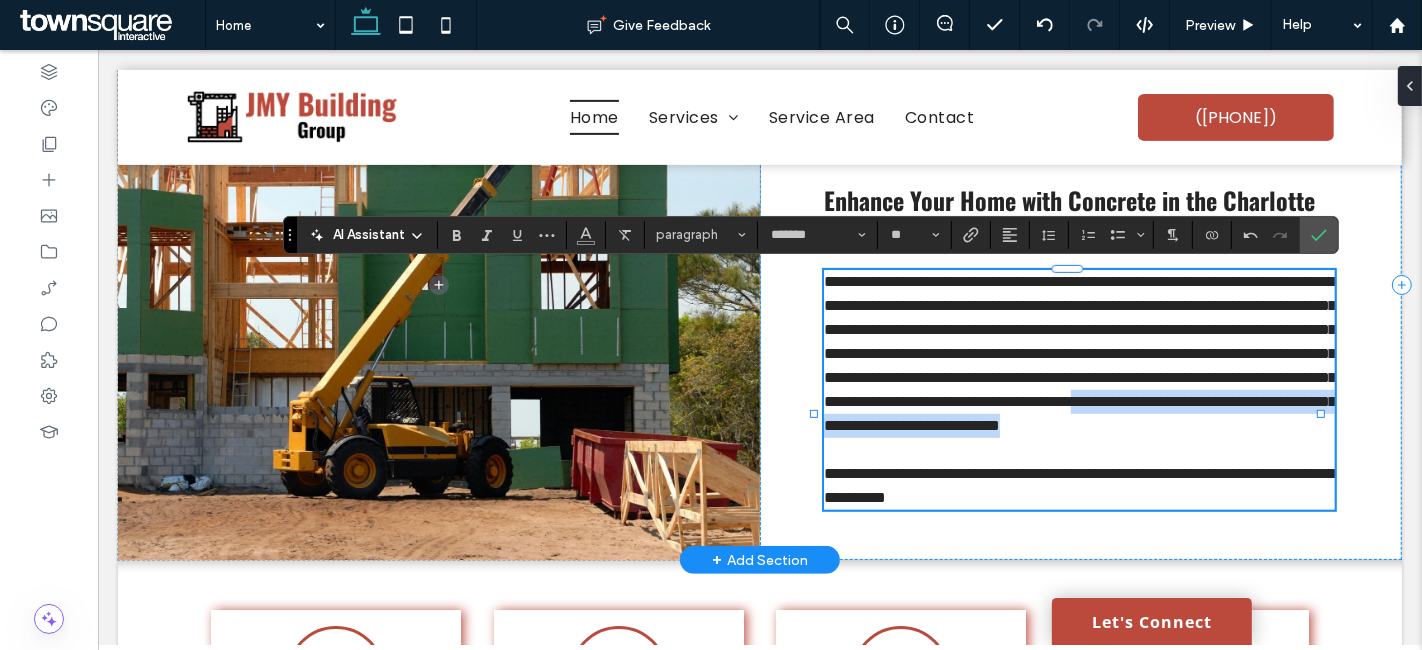 drag, startPoint x: 1272, startPoint y: 472, endPoint x: 1104, endPoint y: 448, distance: 169.70563 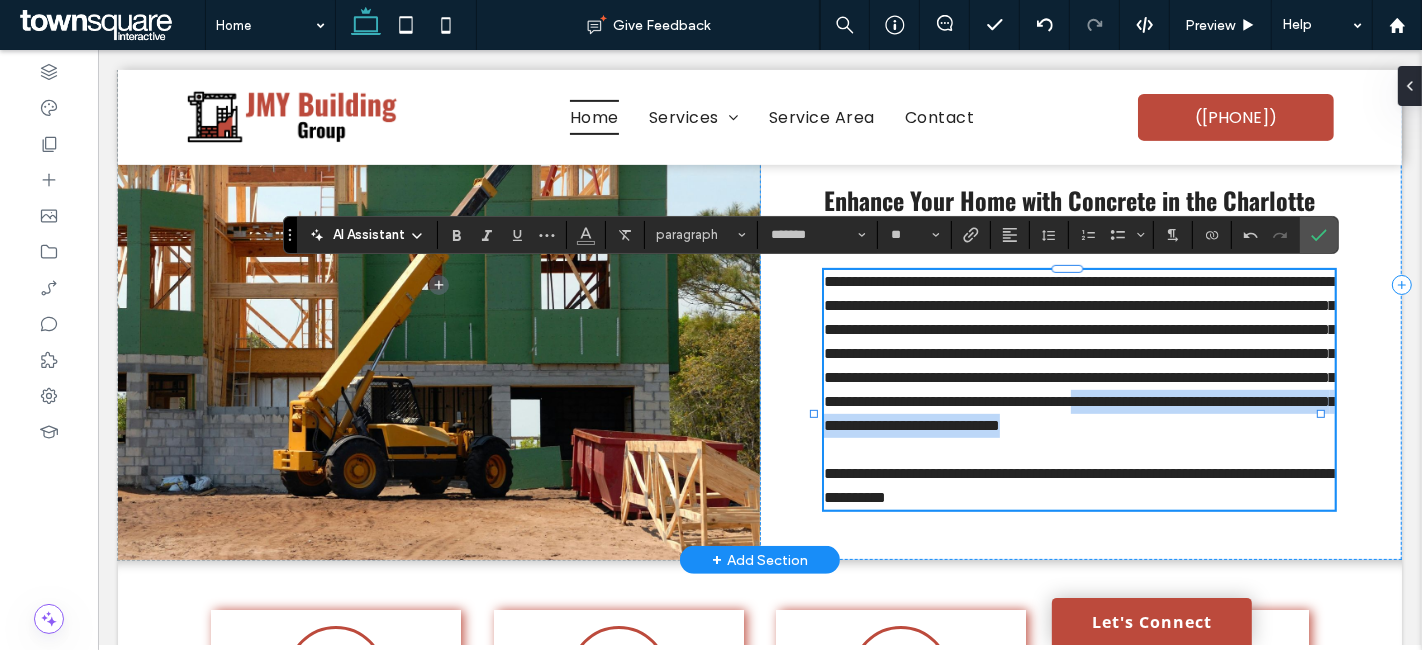 click on "**********" at bounding box center (1078, 354) 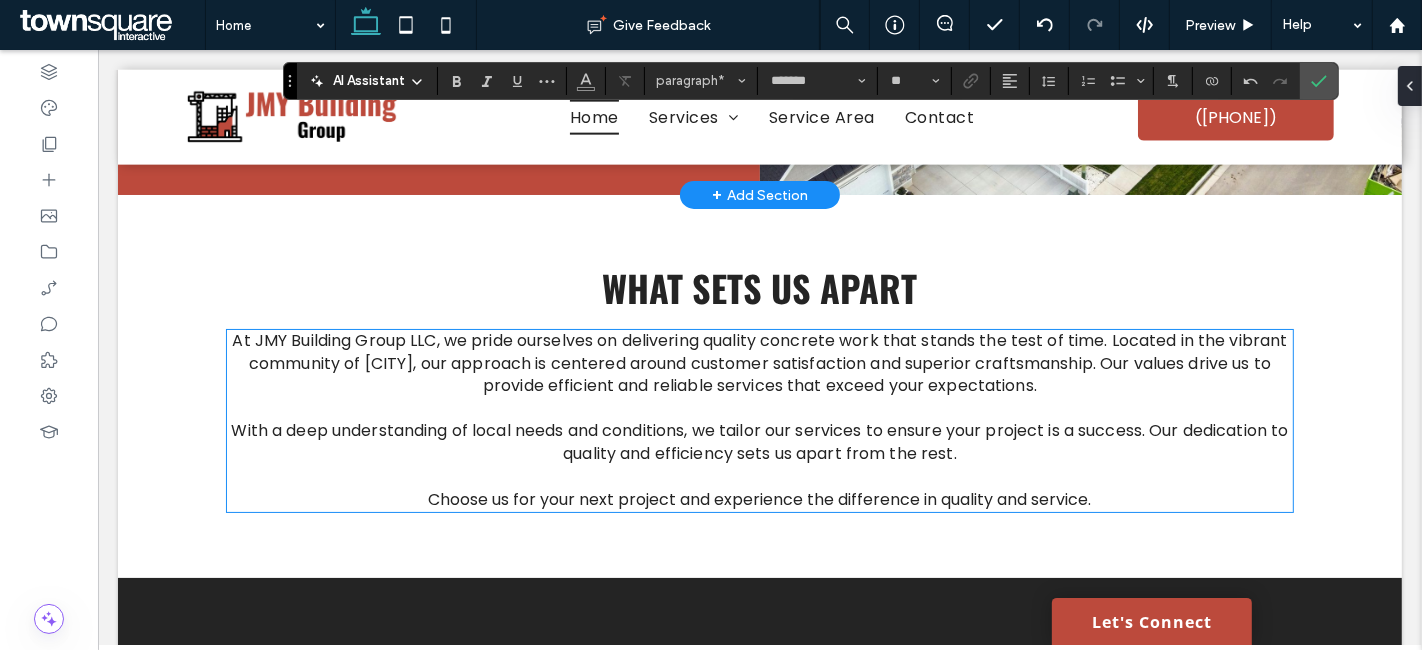 scroll, scrollTop: 2233, scrollLeft: 0, axis: vertical 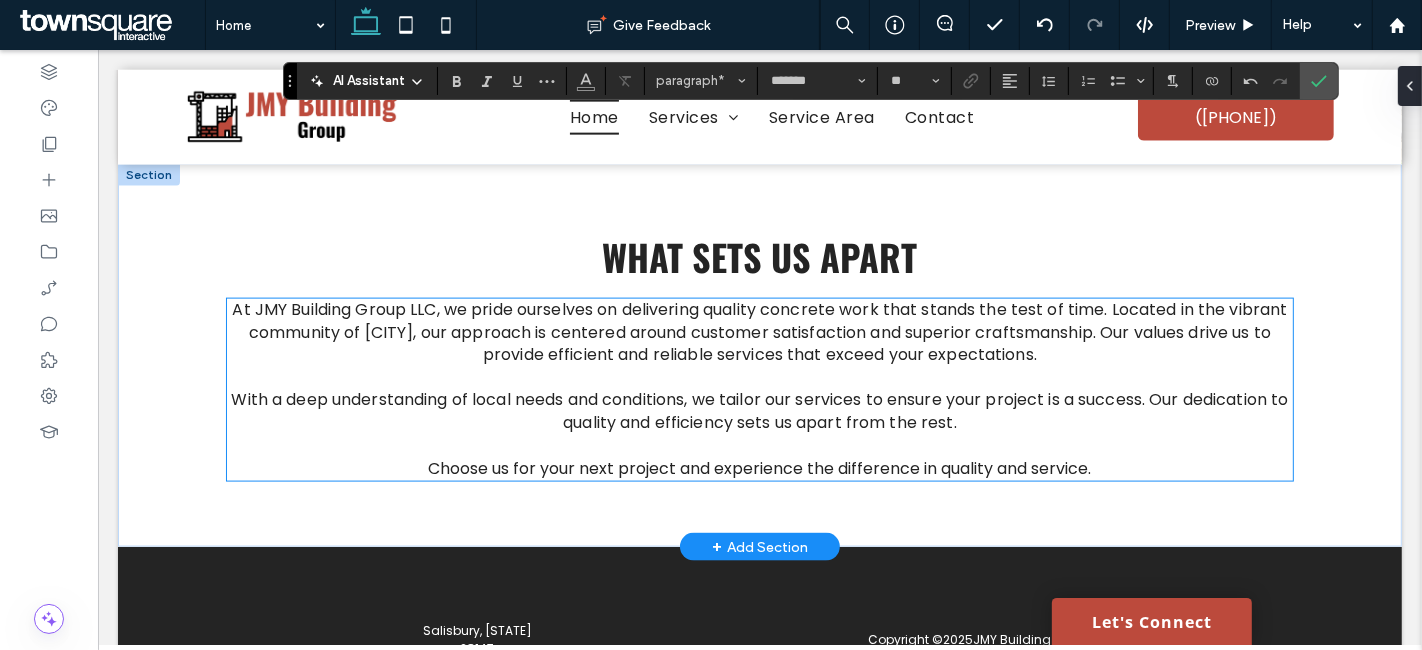 click on "At JMY Building Group LLC, we pride ourselves on delivering quality concrete work that stands the test of time. Located in the vibrant community of Salisbury, our approach is centered around customer satisfaction and superior craftsmanship. Our values drive us to provide efficient and reliable services that exceed your expectations." at bounding box center [758, 332] 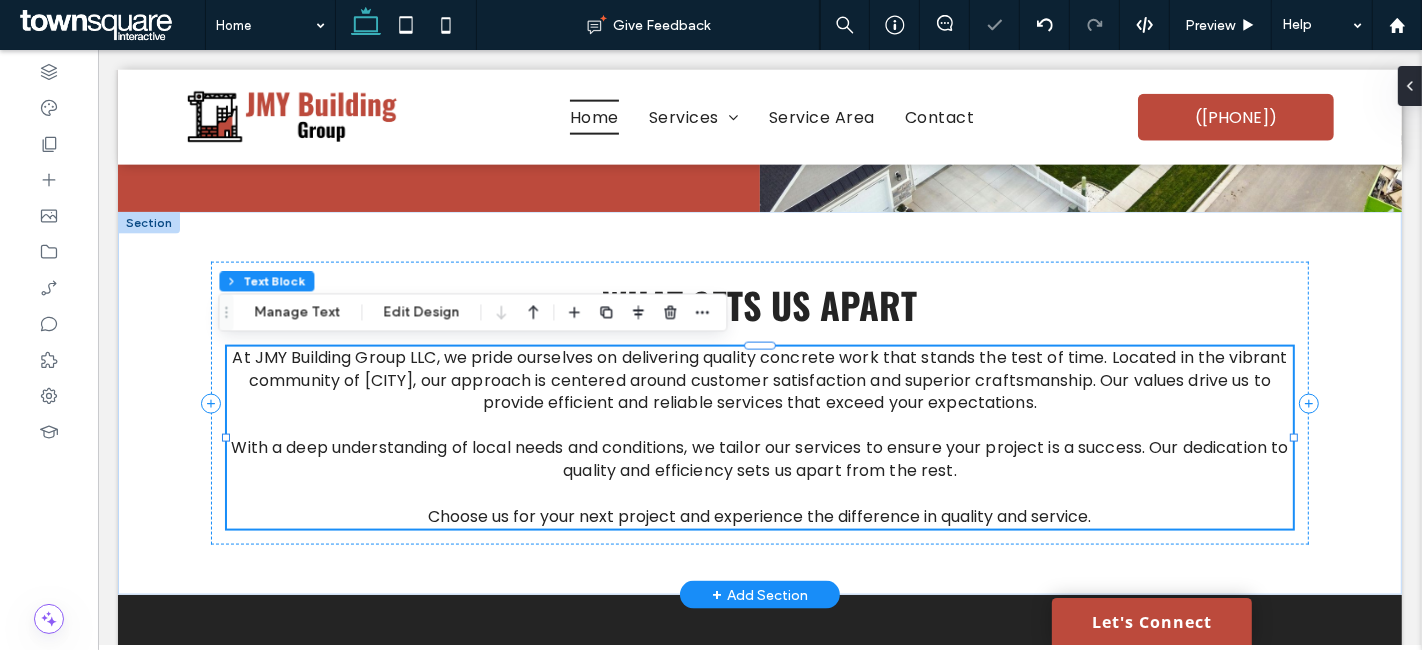 click on "At JMY Building Group LLC, we pride ourselves on delivering quality concrete work that stands the test of time. Located in the vibrant community of Salisbury, our approach is centered around customer satisfaction and superior craftsmanship. Our values drive us to provide efficient and reliable services that exceed your expectations. With a deep understanding of local needs and conditions, we tailor our services to ensure your project is a success. Our dedication to quality and efficiency sets us apart from the rest. ﻿ Choose us for your next project and experience the difference in quality and service." at bounding box center (758, 438) 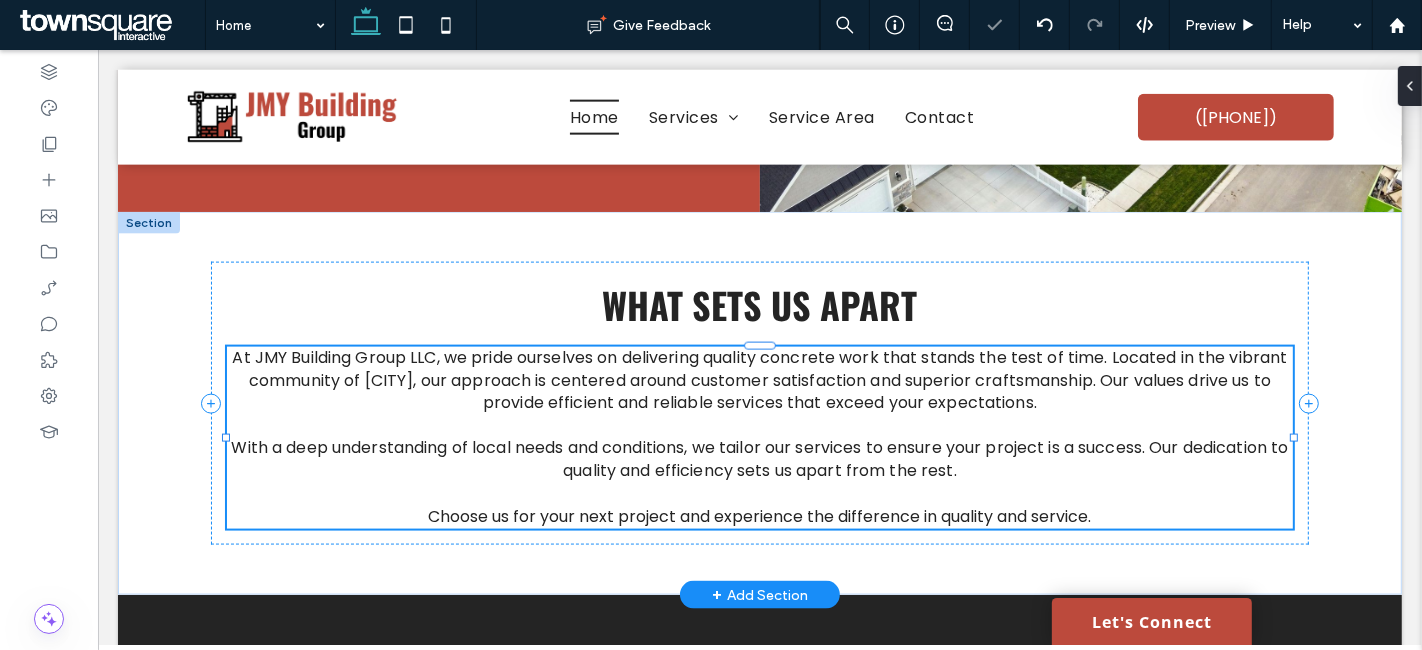 type on "*******" 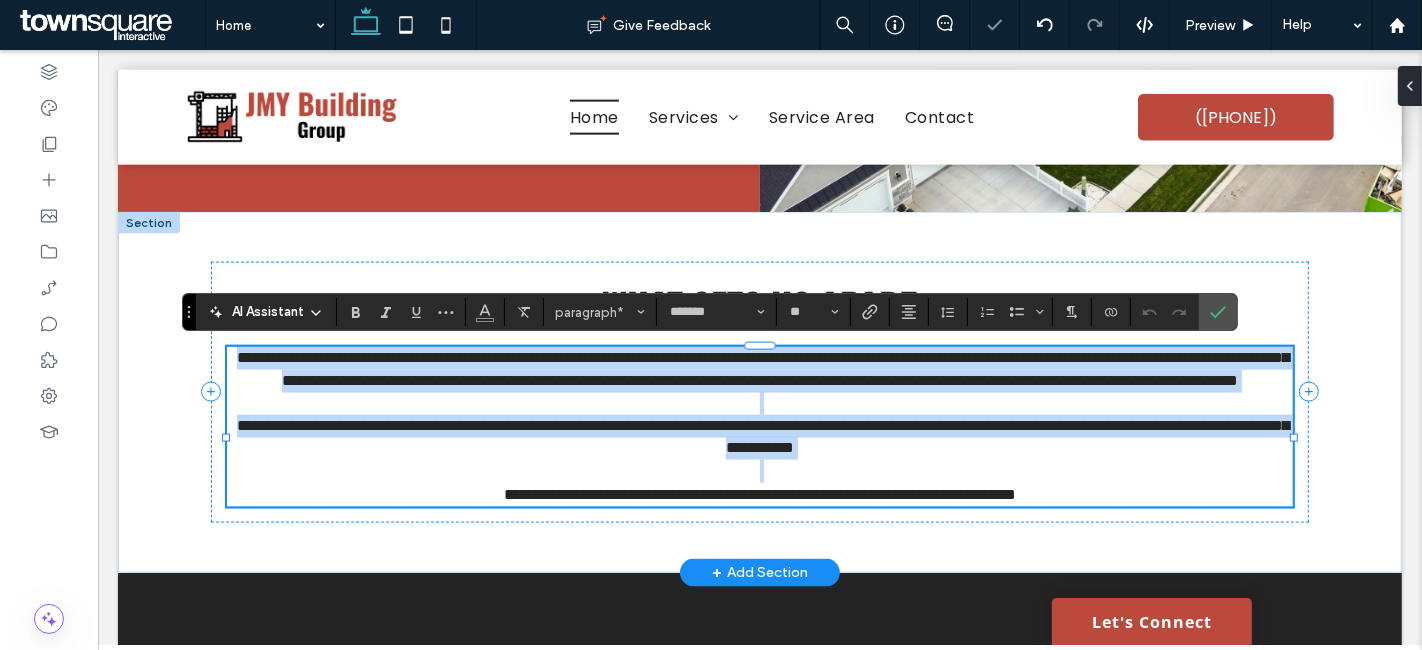 click on "**********" at bounding box center [762, 369] 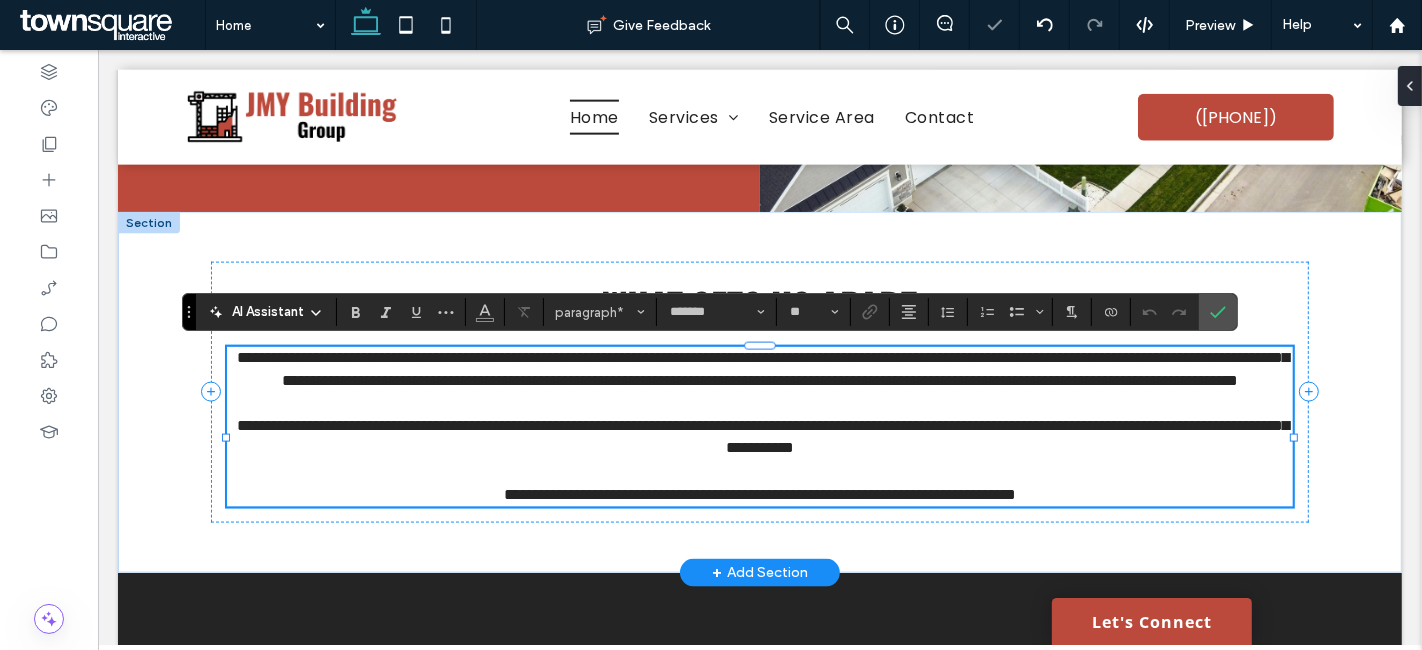 type 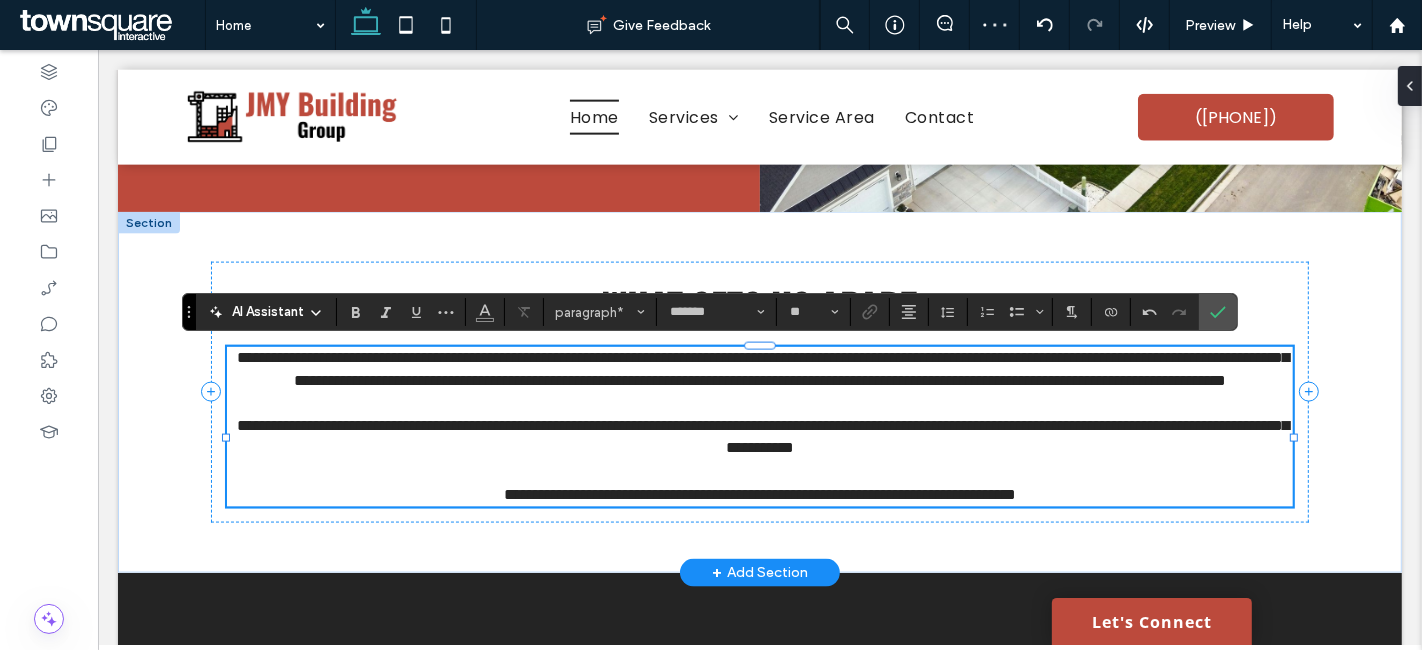 click on "**********" at bounding box center (762, 437) 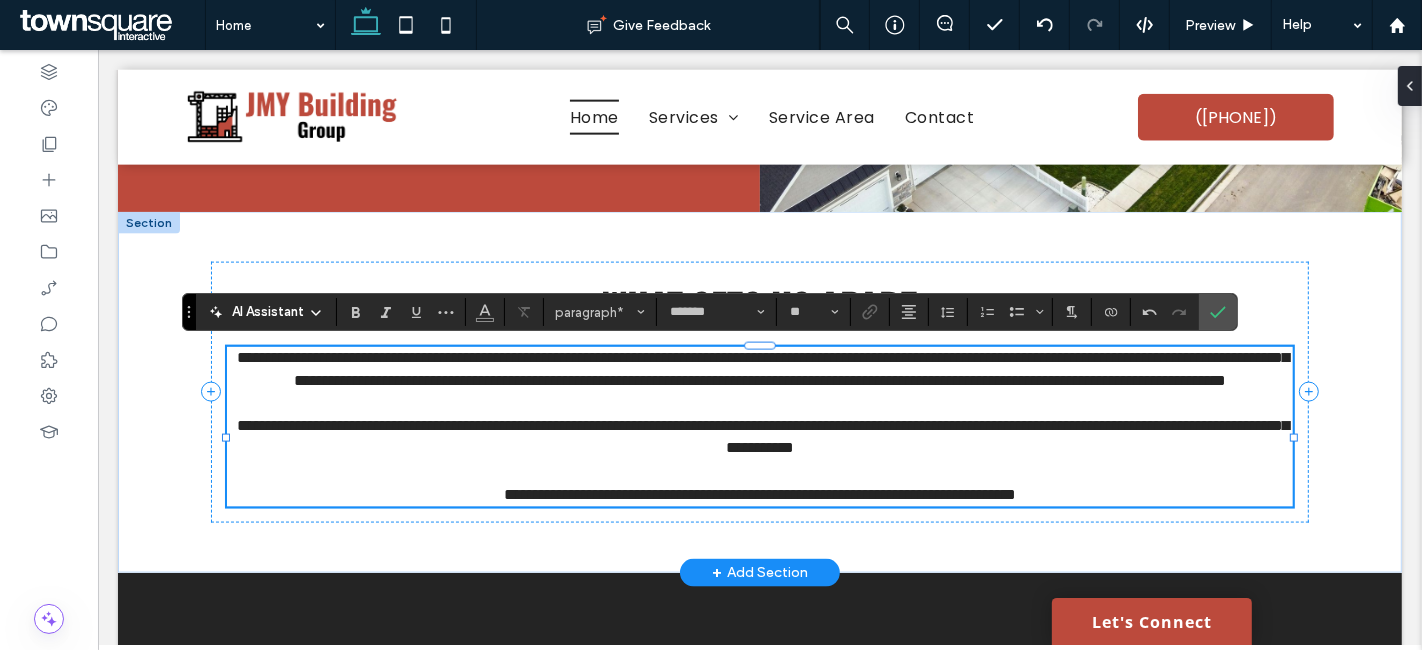 click on "**********" at bounding box center [762, 437] 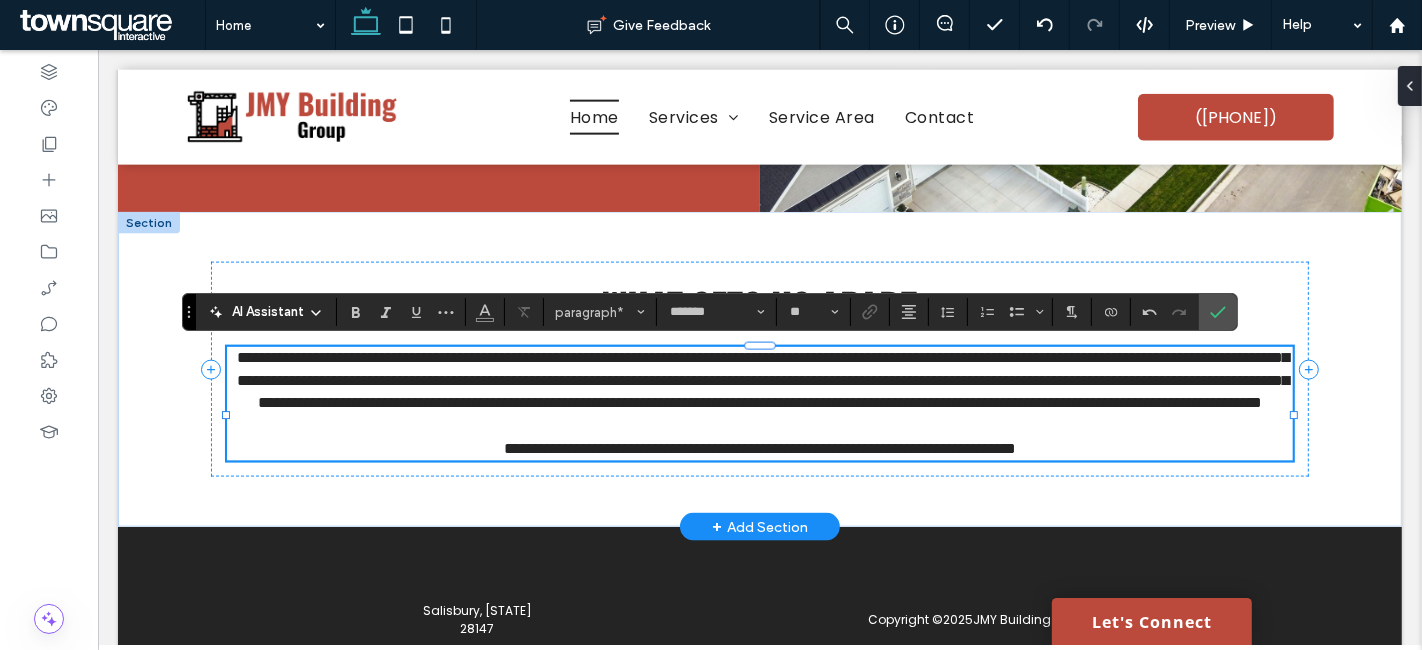 click on "**********" at bounding box center [762, 380] 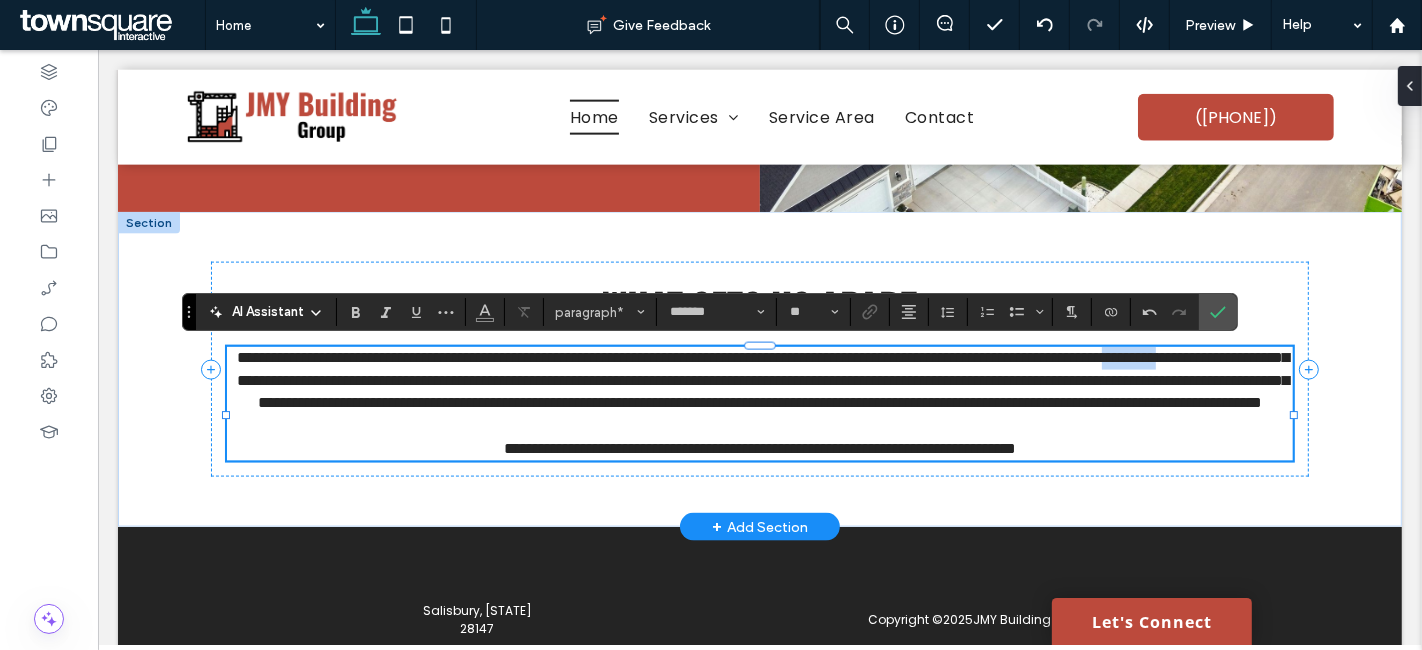 click on "**********" at bounding box center (762, 380) 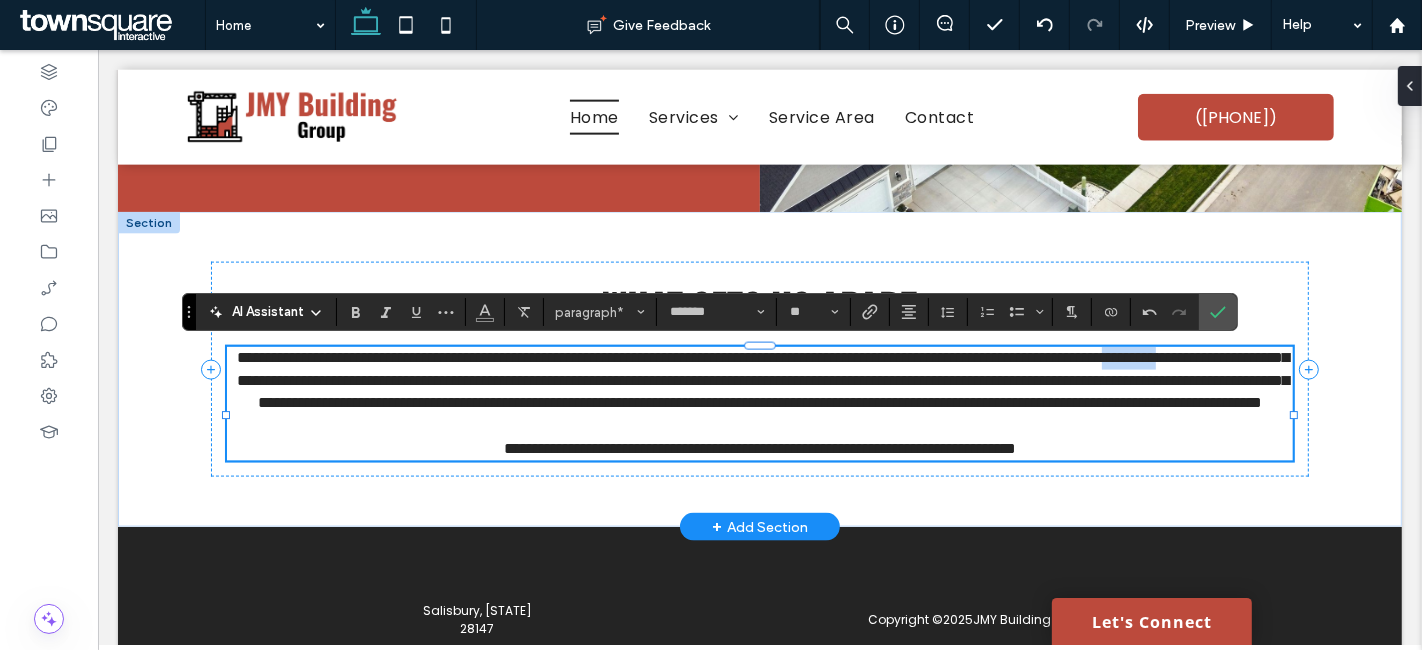 click on "**********" at bounding box center [762, 380] 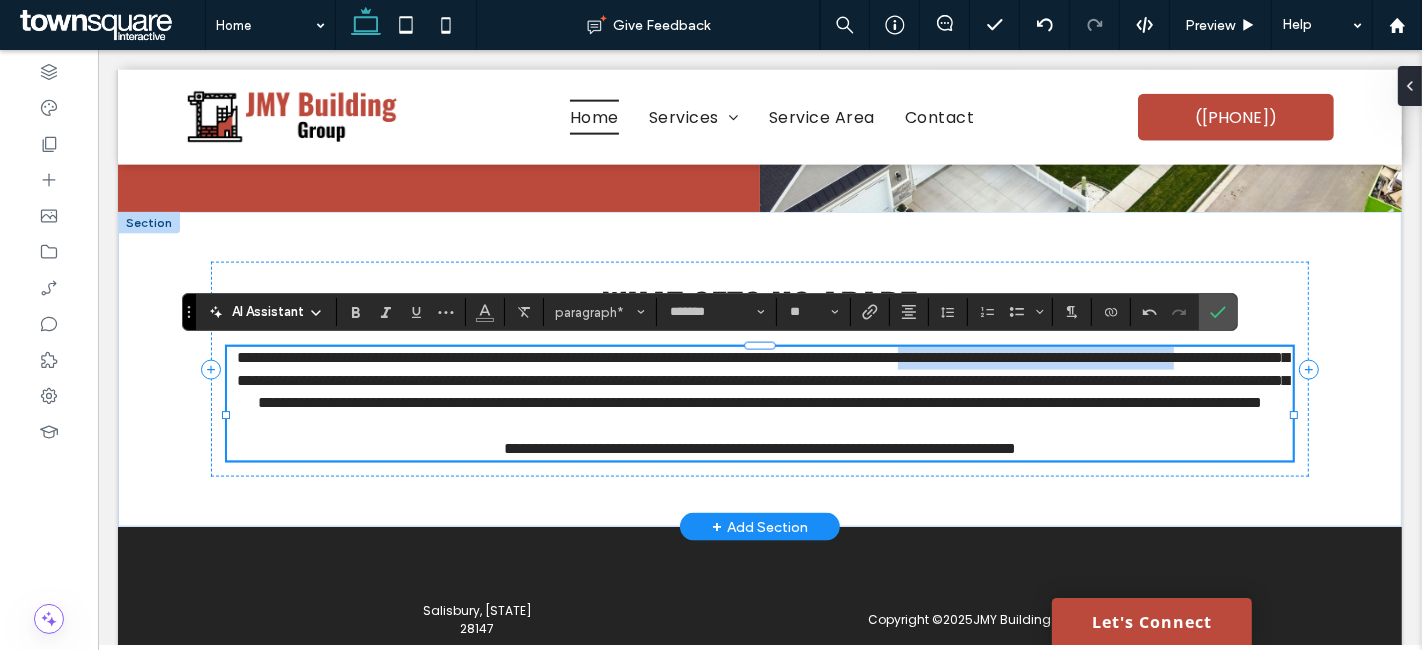 drag, startPoint x: 424, startPoint y: 376, endPoint x: 1103, endPoint y: 345, distance: 679.7073 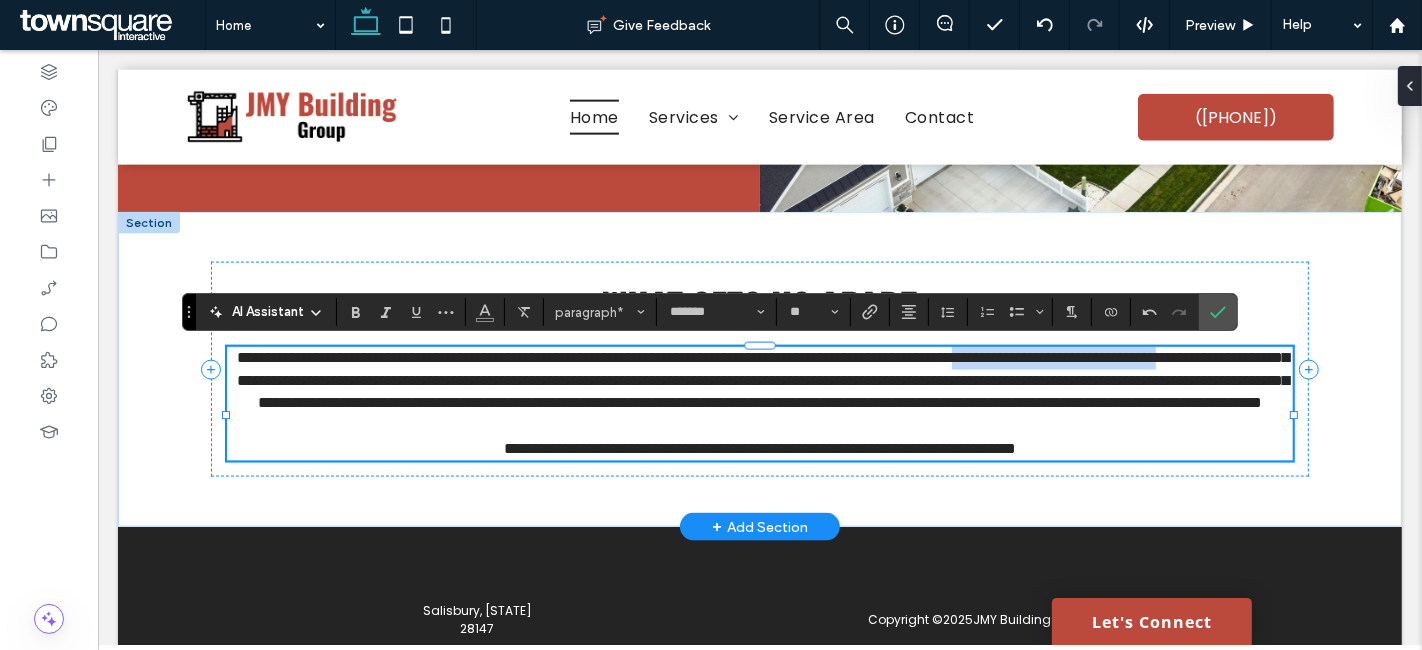 drag, startPoint x: 410, startPoint y: 377, endPoint x: 1179, endPoint y: 353, distance: 769.37445 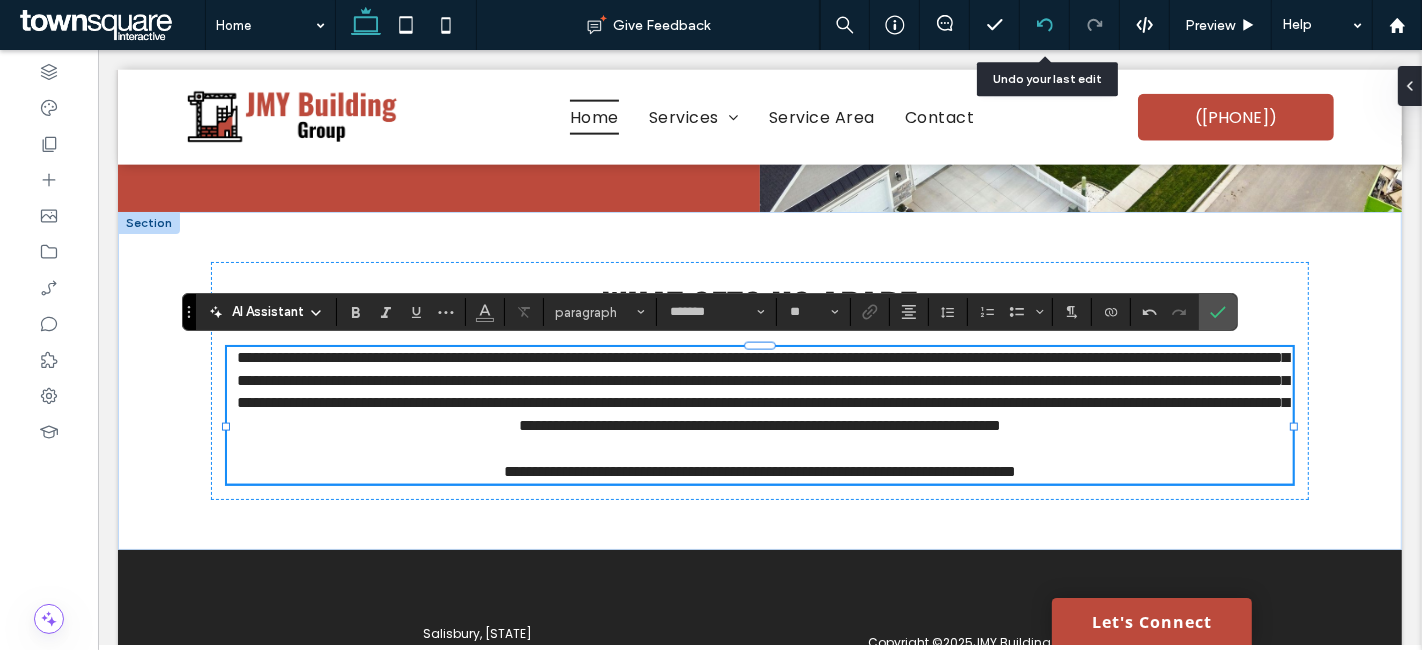 click 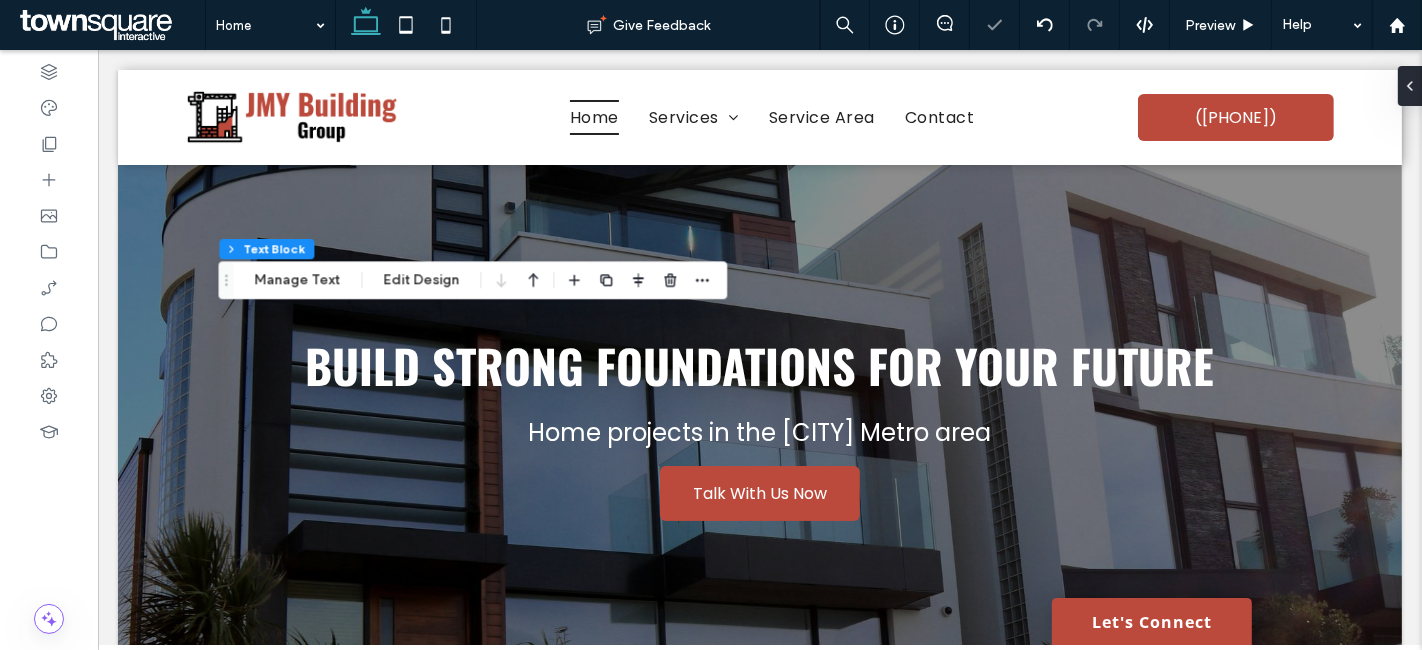 scroll, scrollTop: 2241, scrollLeft: 0, axis: vertical 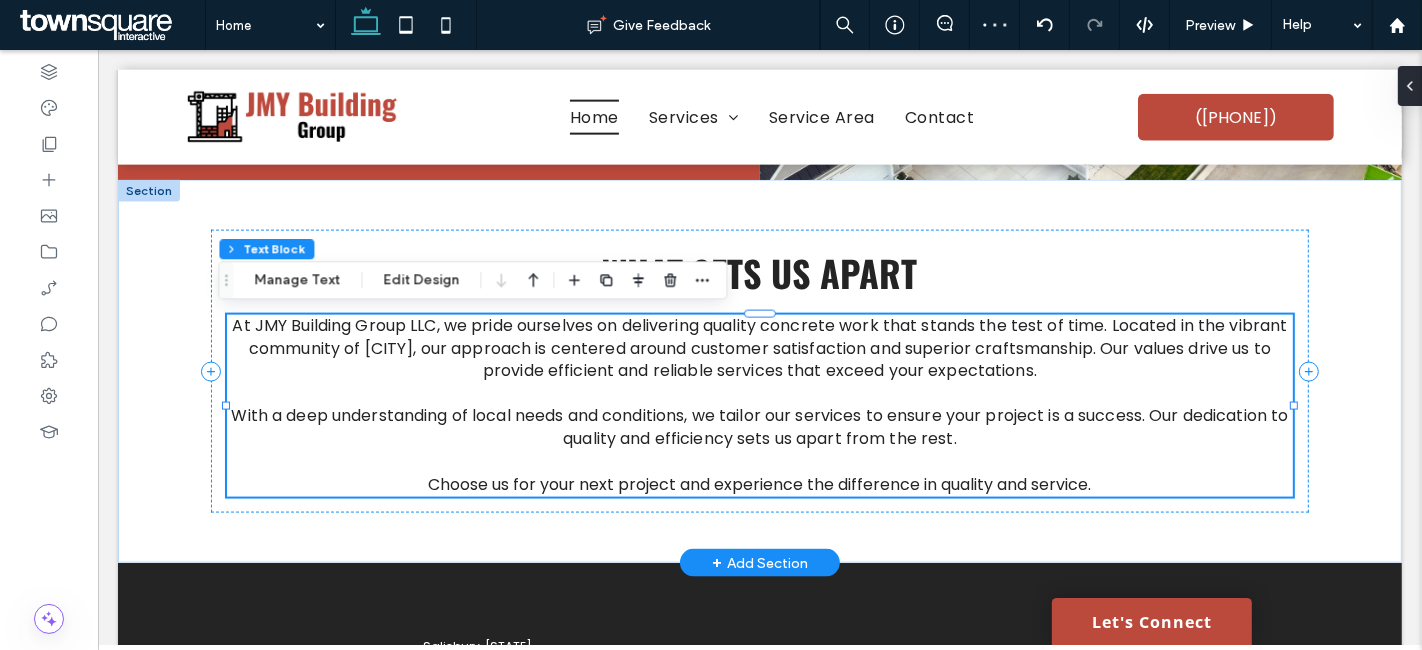 click on "At JMY Building Group LLC, we pride ourselves on delivering quality concrete work that stands the test of time. Located in the vibrant community of Salisbury, our approach is centered around customer satisfaction and superior craftsmanship. Our values drive us to provide efficient and reliable services that exceed your expectations." at bounding box center [758, 348] 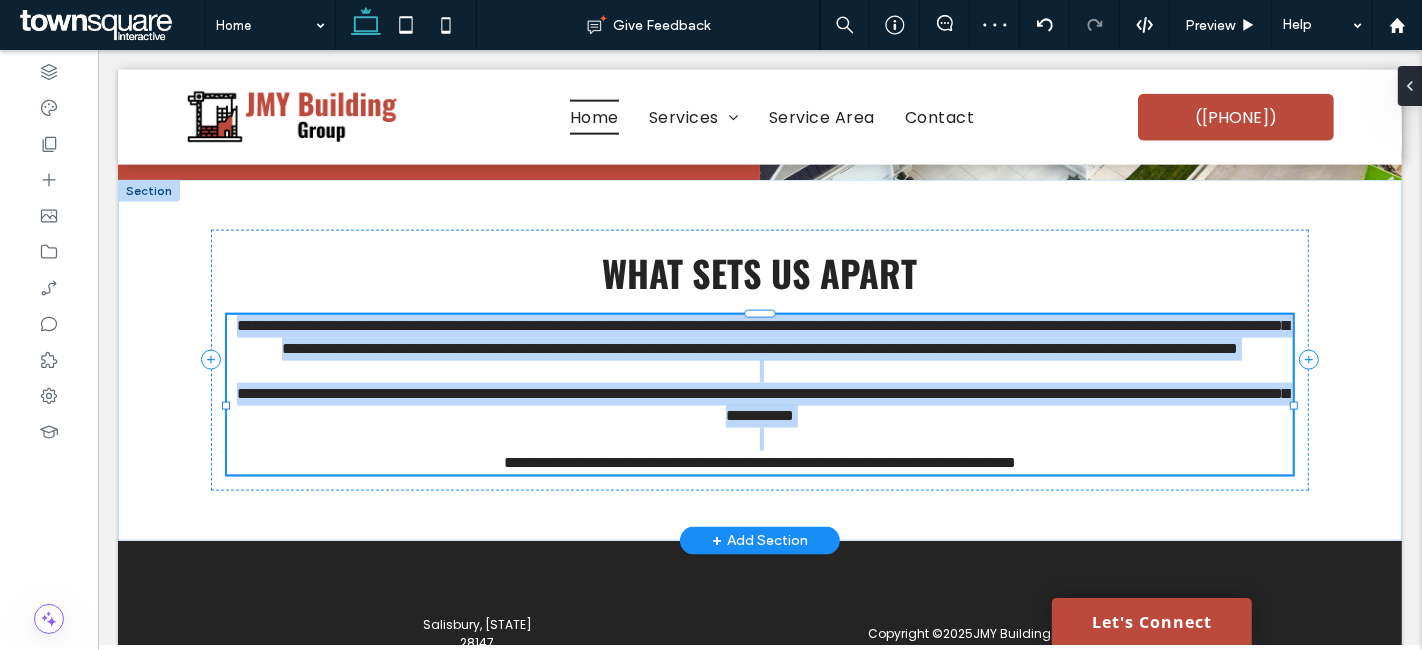 type on "*******" 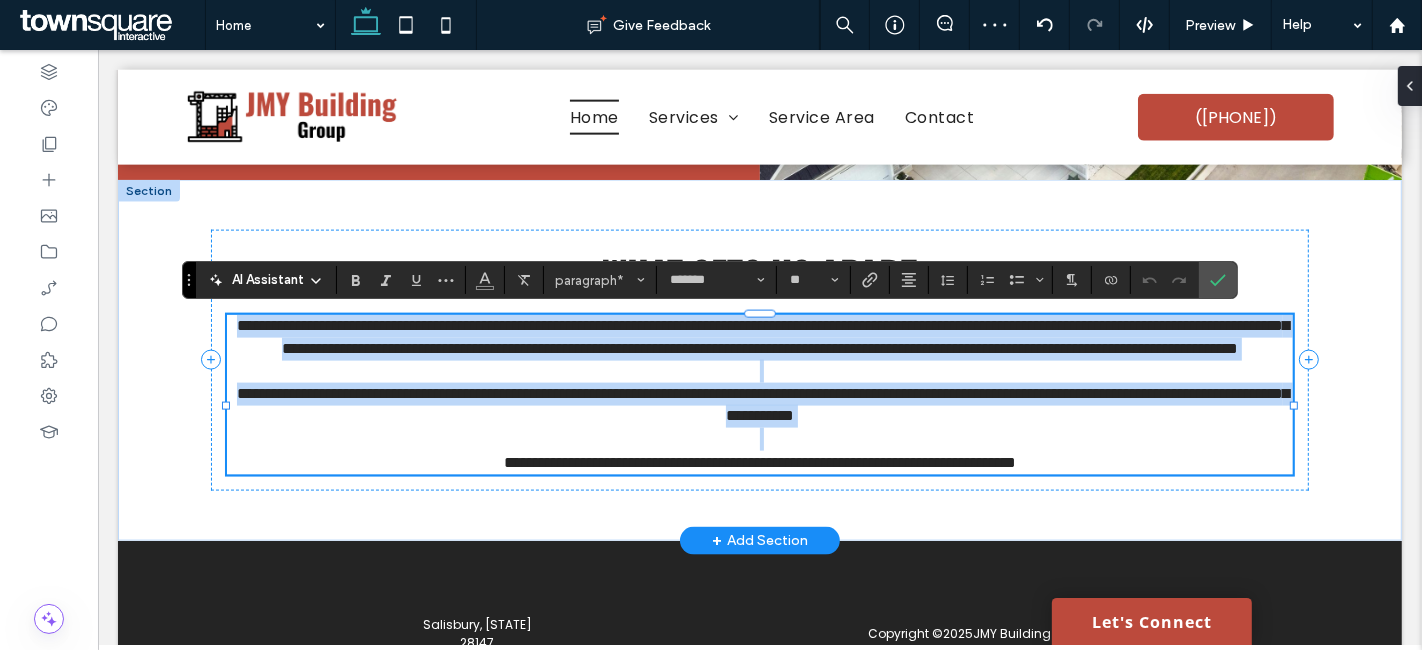 click on "**********" at bounding box center [762, 337] 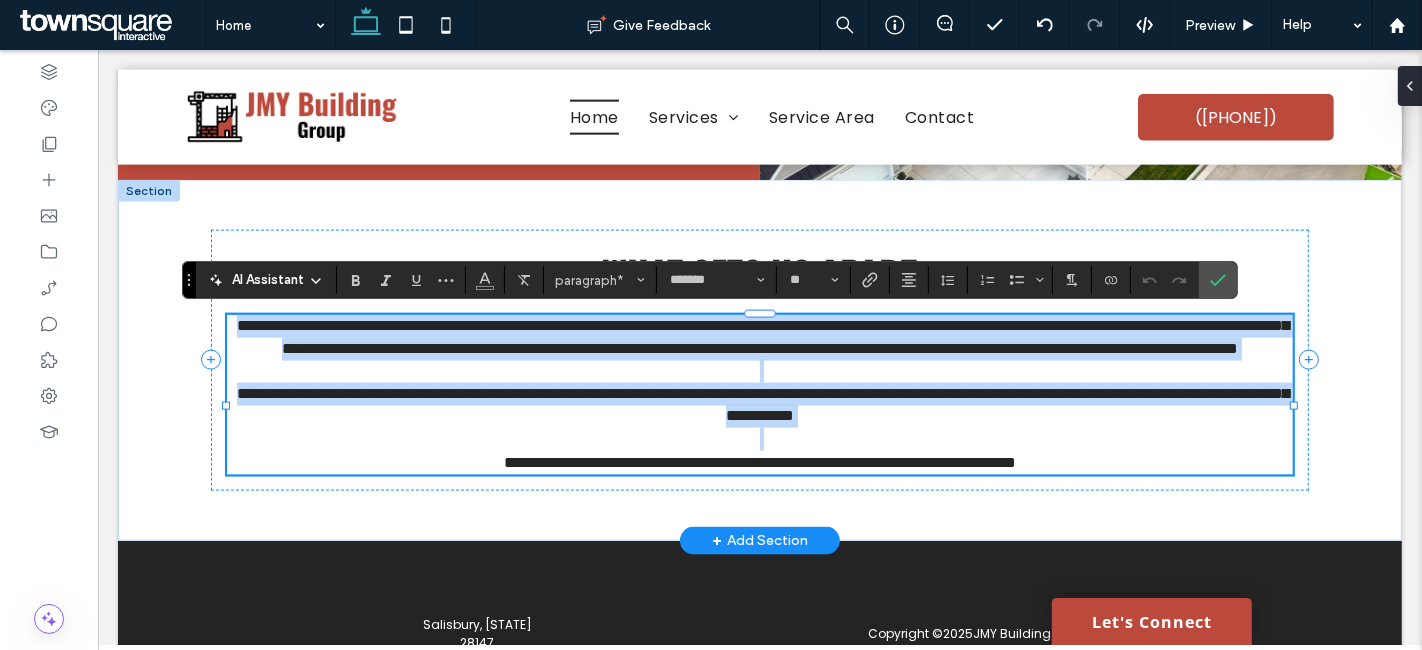 click on "**********" at bounding box center [762, 337] 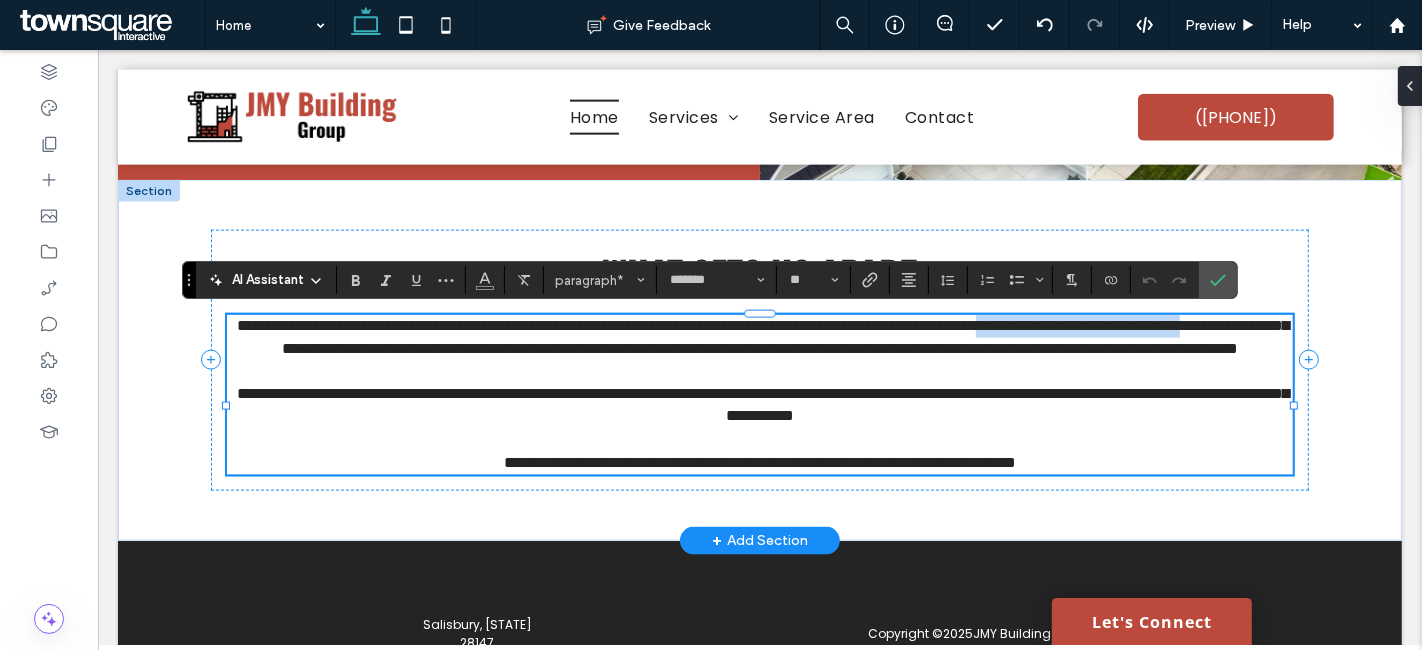drag, startPoint x: 408, startPoint y: 344, endPoint x: 1193, endPoint y: 318, distance: 785.4305 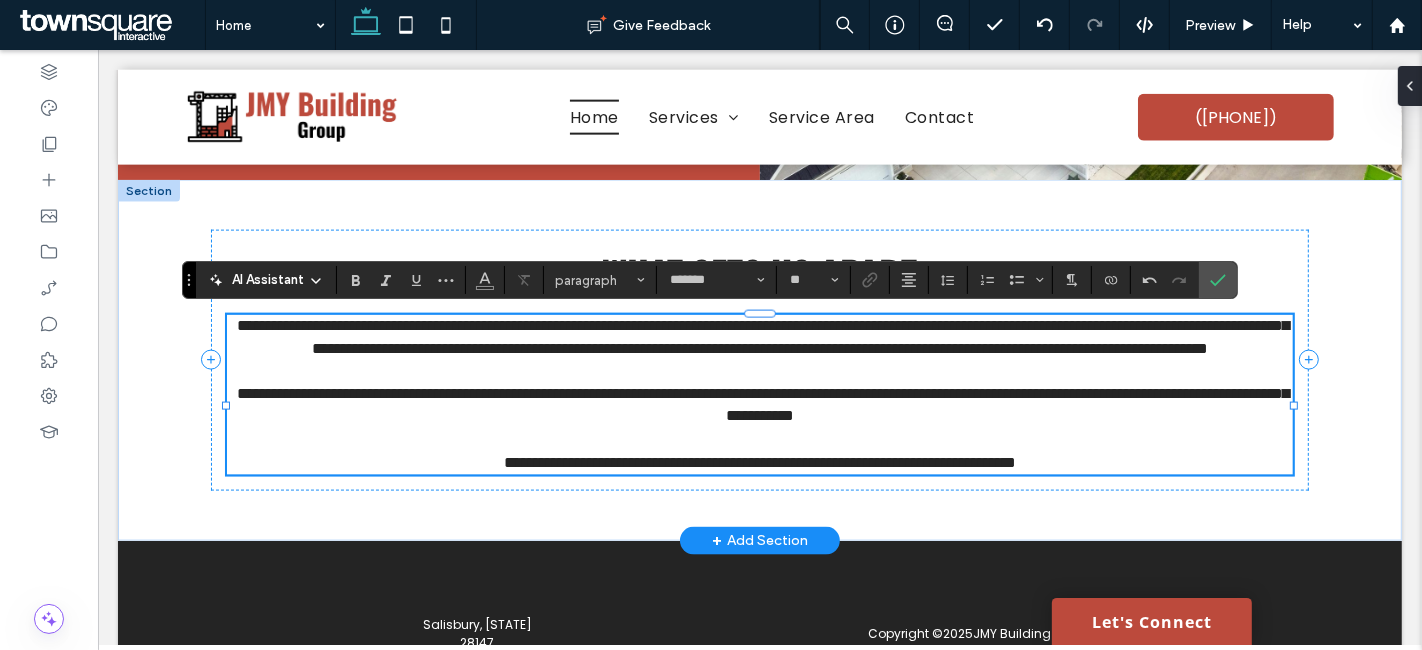 click on "**********" at bounding box center [762, 337] 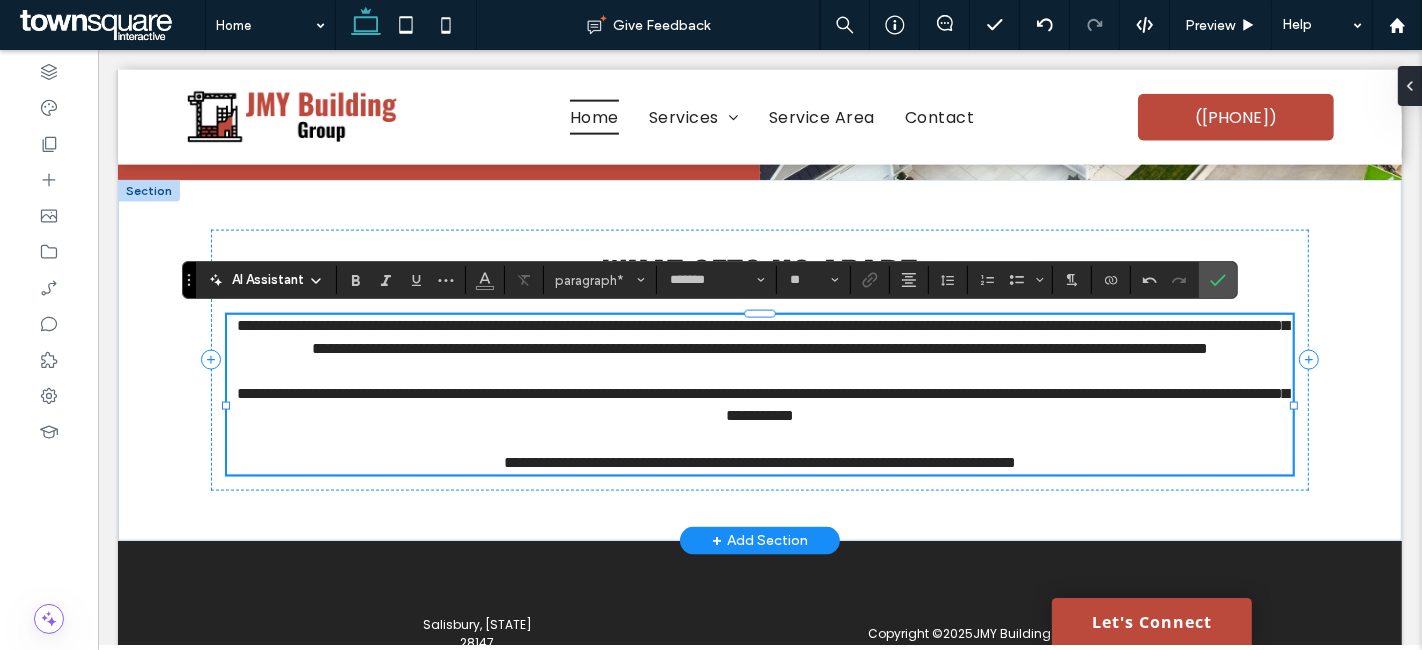 type 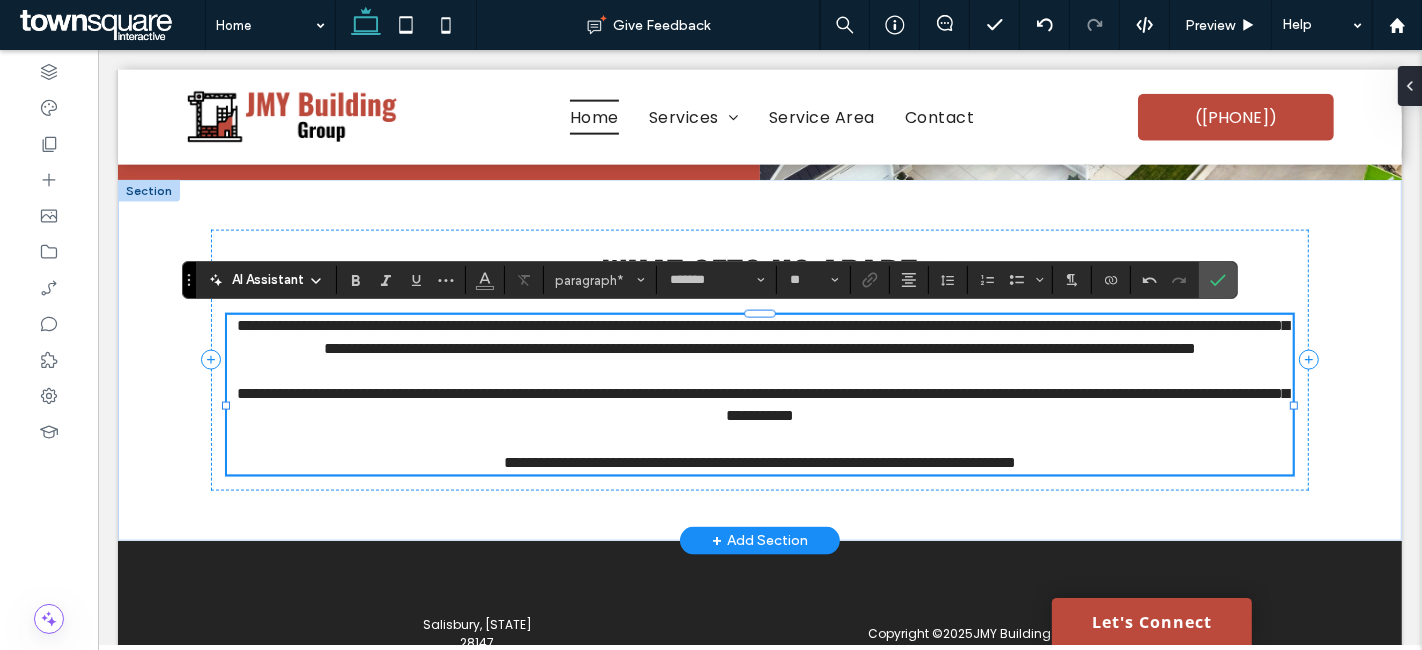 click on "**********" at bounding box center [762, 405] 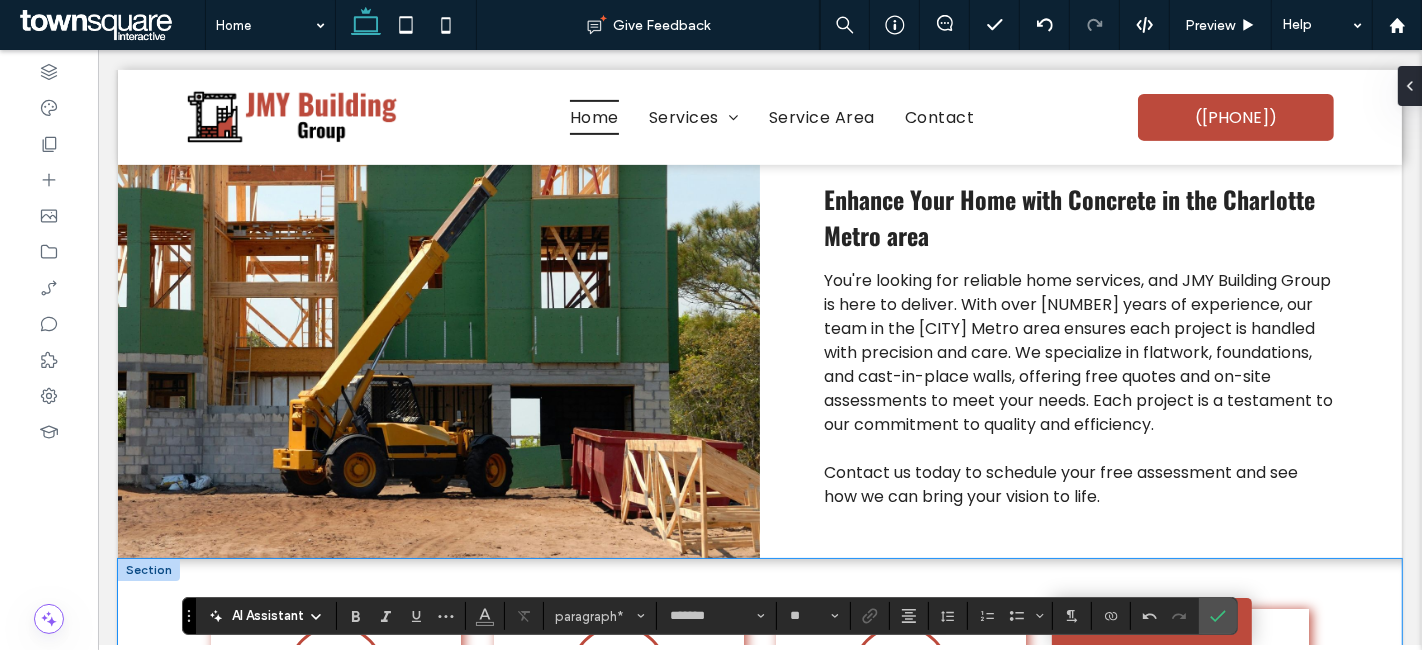 scroll, scrollTop: 672, scrollLeft: 0, axis: vertical 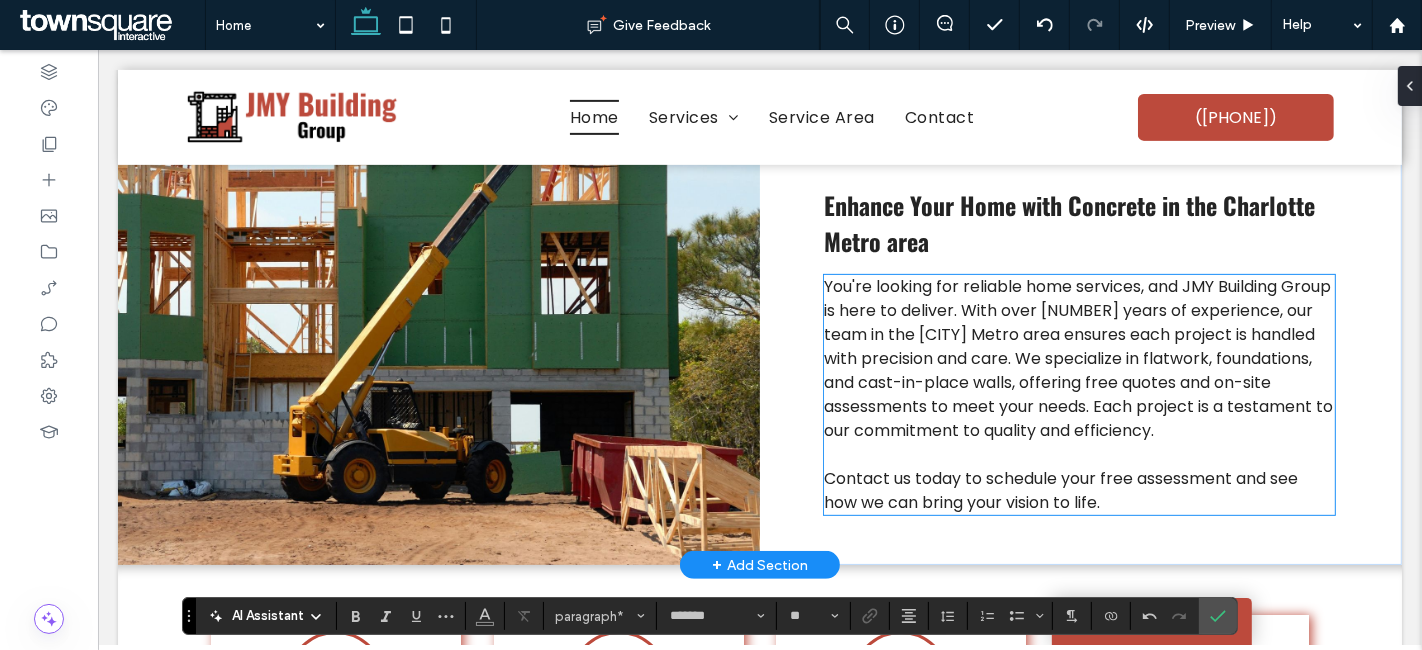 click on "You're looking for reliable home services, and JMY Building Group is here to deliver. With over 20 years of experience, our team in the Charlotte Metro area ensures each project is handled with precision and care. We specialize in flatwork, foundations, and cast-in-place walls, offering free quotes and on-site assessments to meet your needs. Each project is a testament to our commitment to quality and efficiency." at bounding box center (1077, 358) 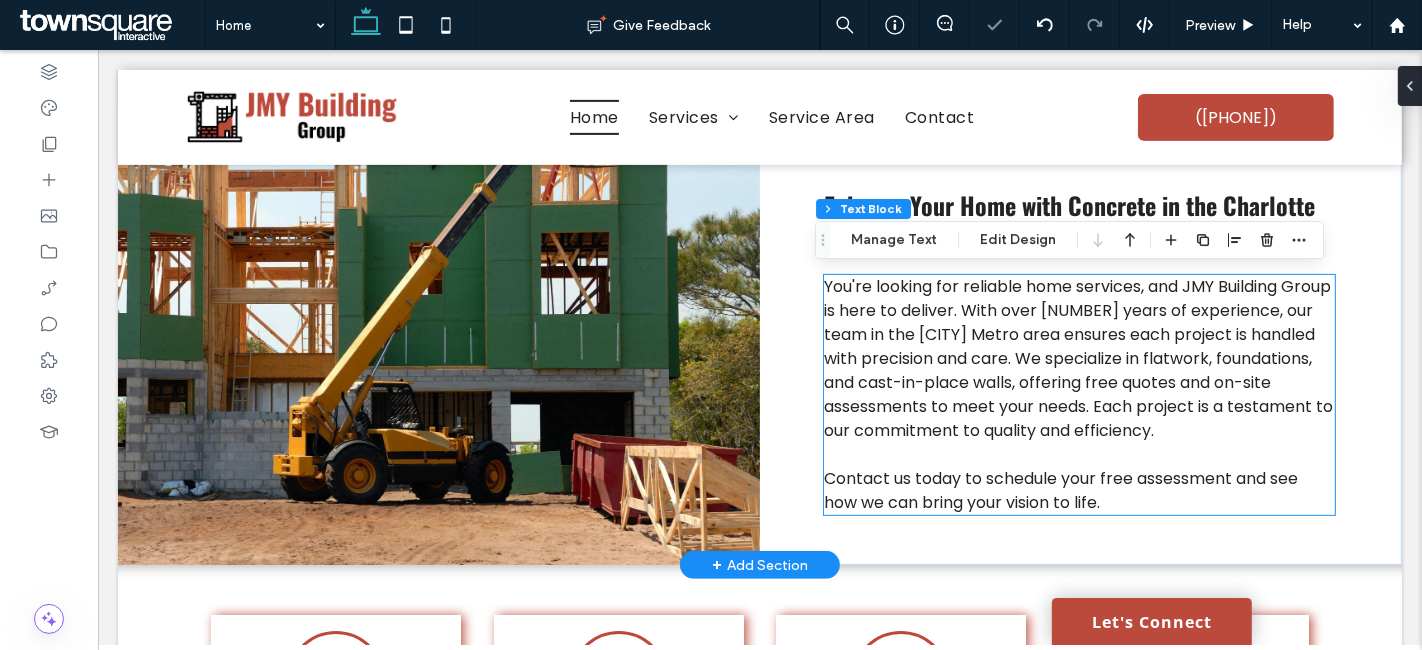 click on "You're looking for reliable home services, and JMY Building Group is here to deliver. With over 20 years of experience, our team in the Charlotte Metro area ensures each project is handled with precision and care. We specialize in flatwork, foundations, and cast-in-place walls, offering free quotes and on-site assessments to meet your needs. Each project is a testament to our commitment to quality and efficiency." at bounding box center (1077, 358) 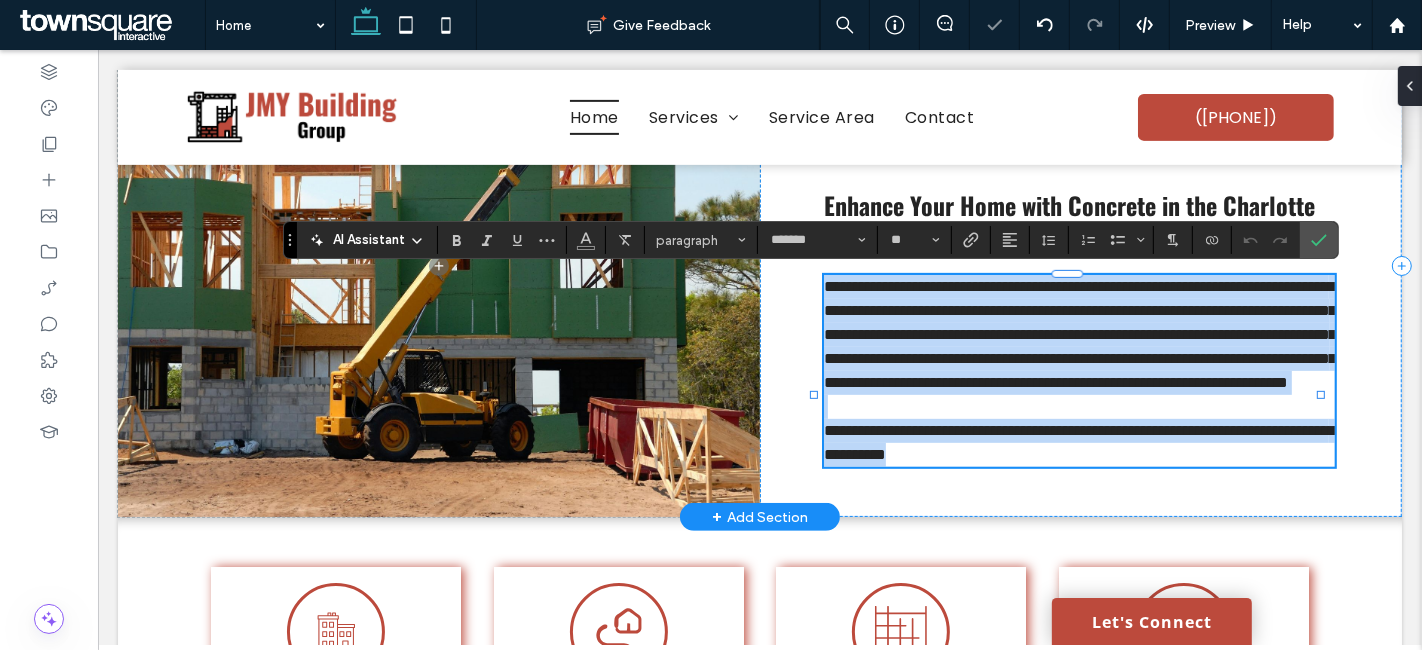click on "**********" at bounding box center [1079, 334] 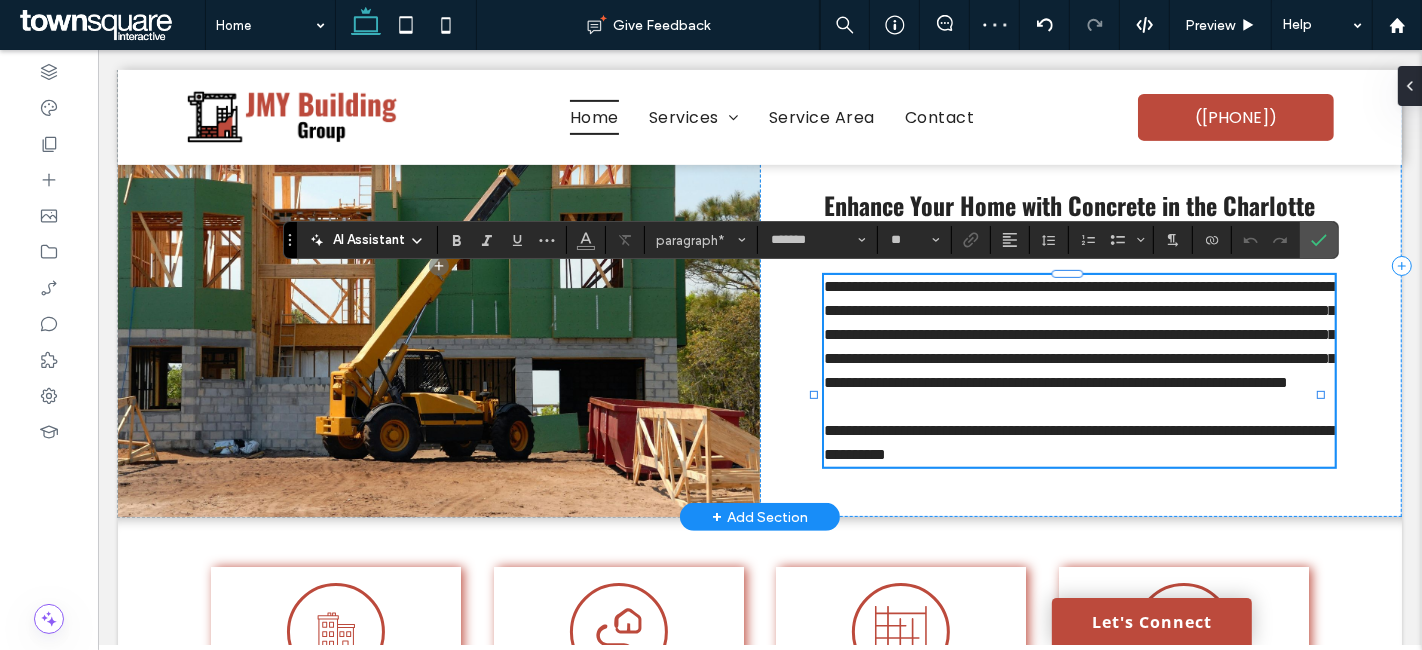 type 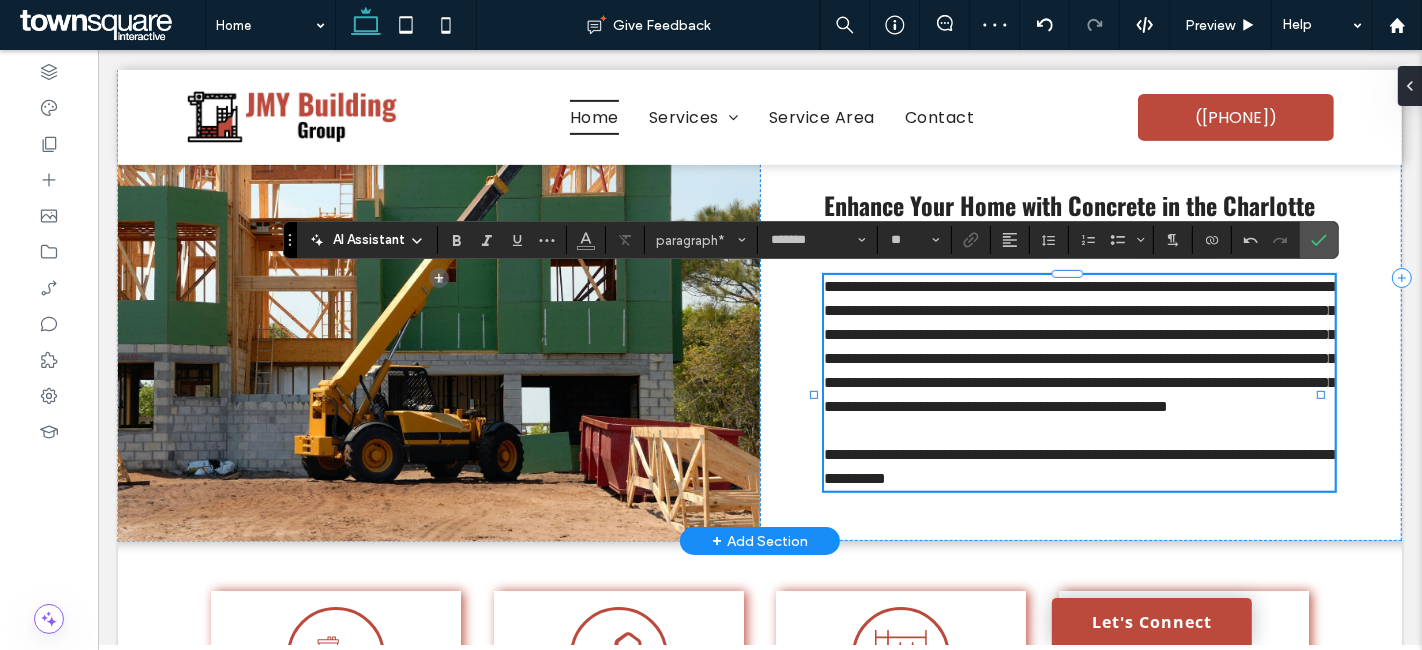scroll, scrollTop: 0, scrollLeft: 0, axis: both 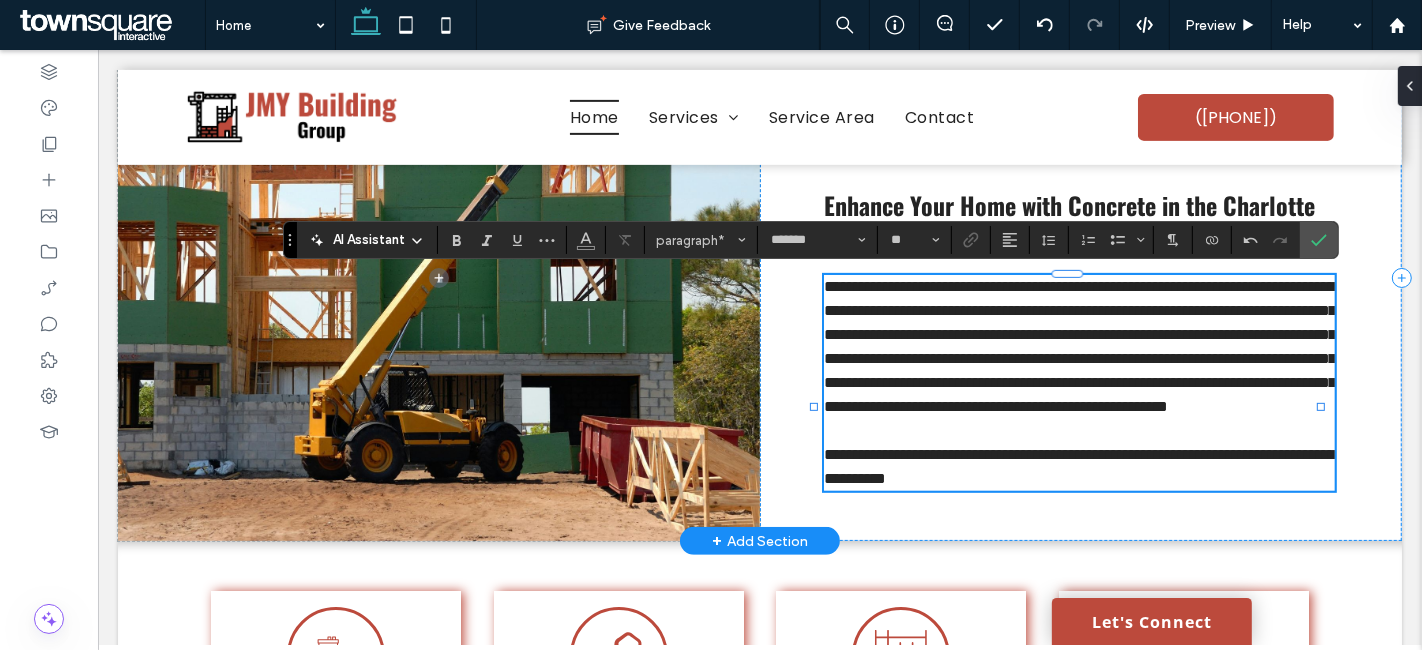 drag, startPoint x: 1120, startPoint y: 377, endPoint x: 1143, endPoint y: 412, distance: 41.880783 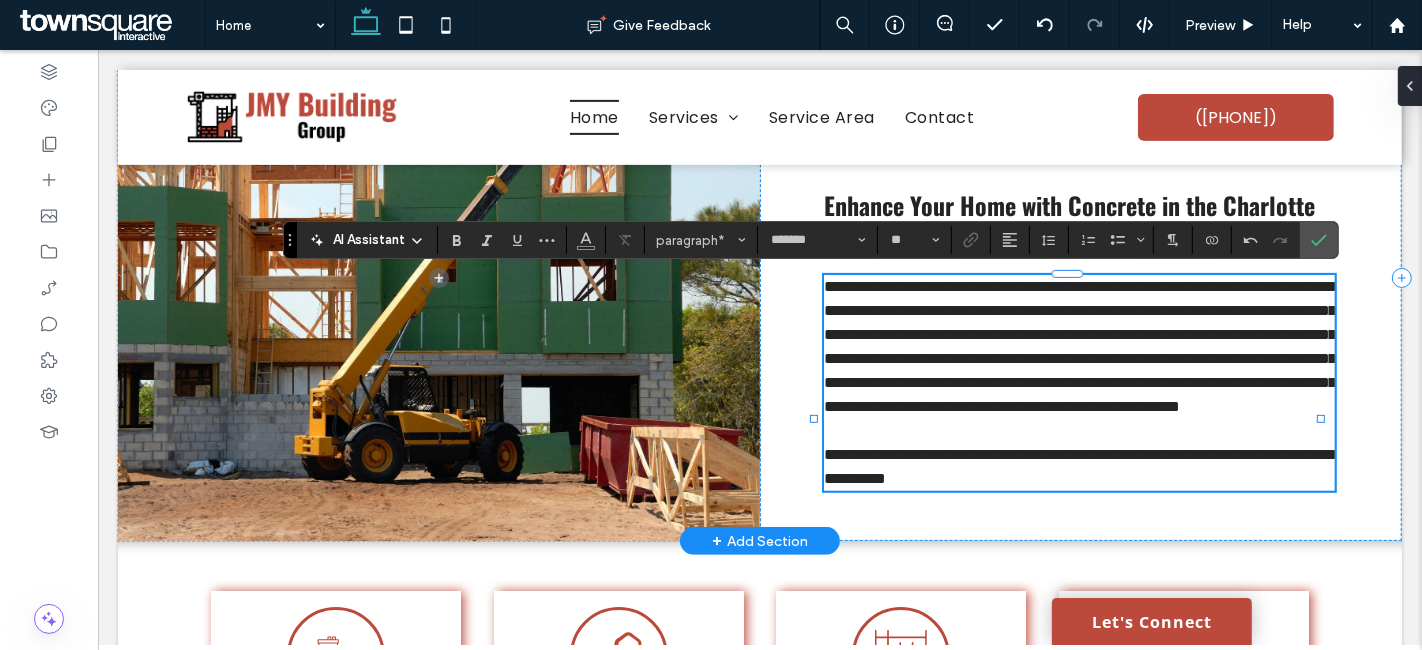 click on "﻿" at bounding box center (1078, 431) 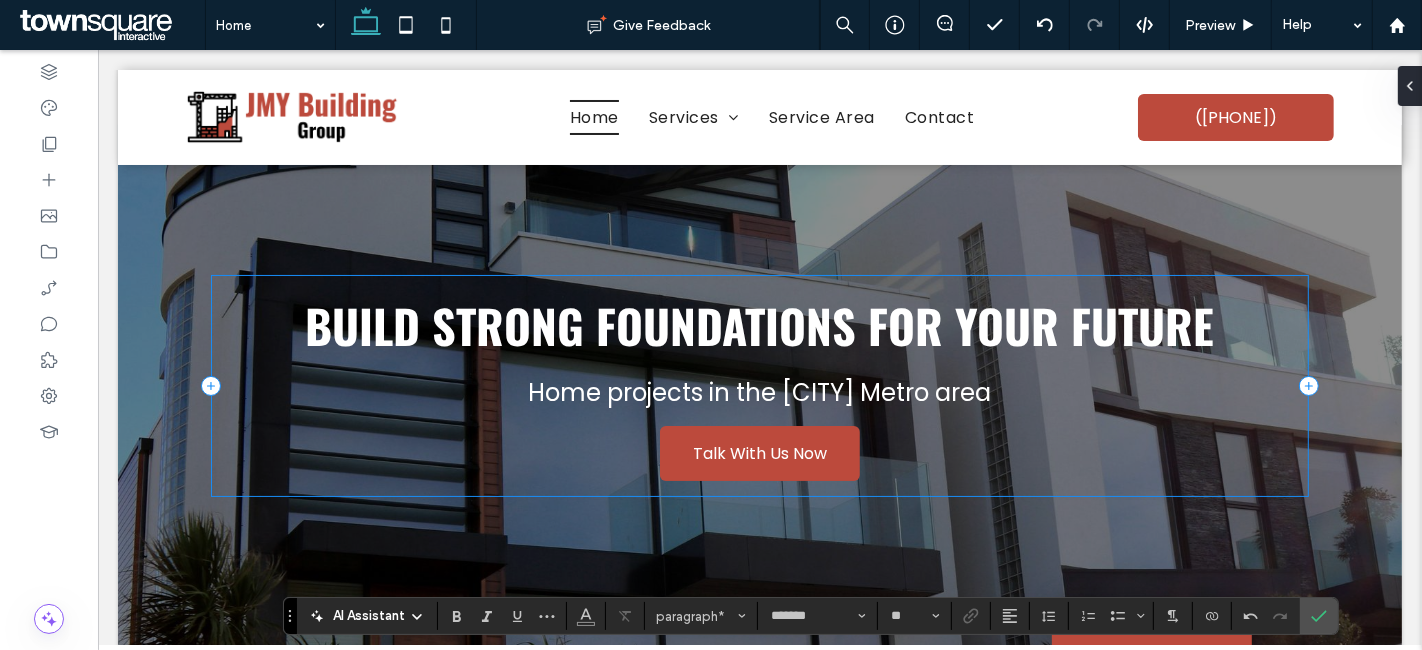 scroll, scrollTop: 5, scrollLeft: 0, axis: vertical 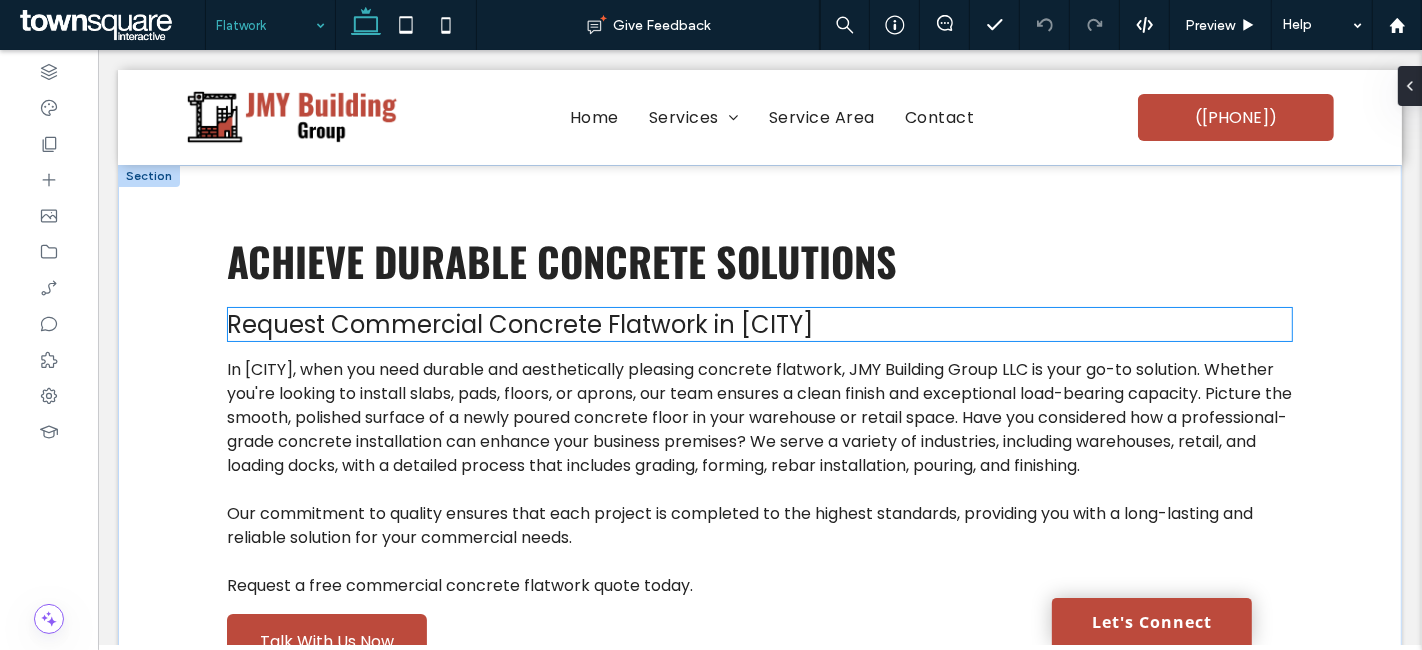 click on "Request Commercial Concrete Flatwork in Charlotte" at bounding box center (519, 324) 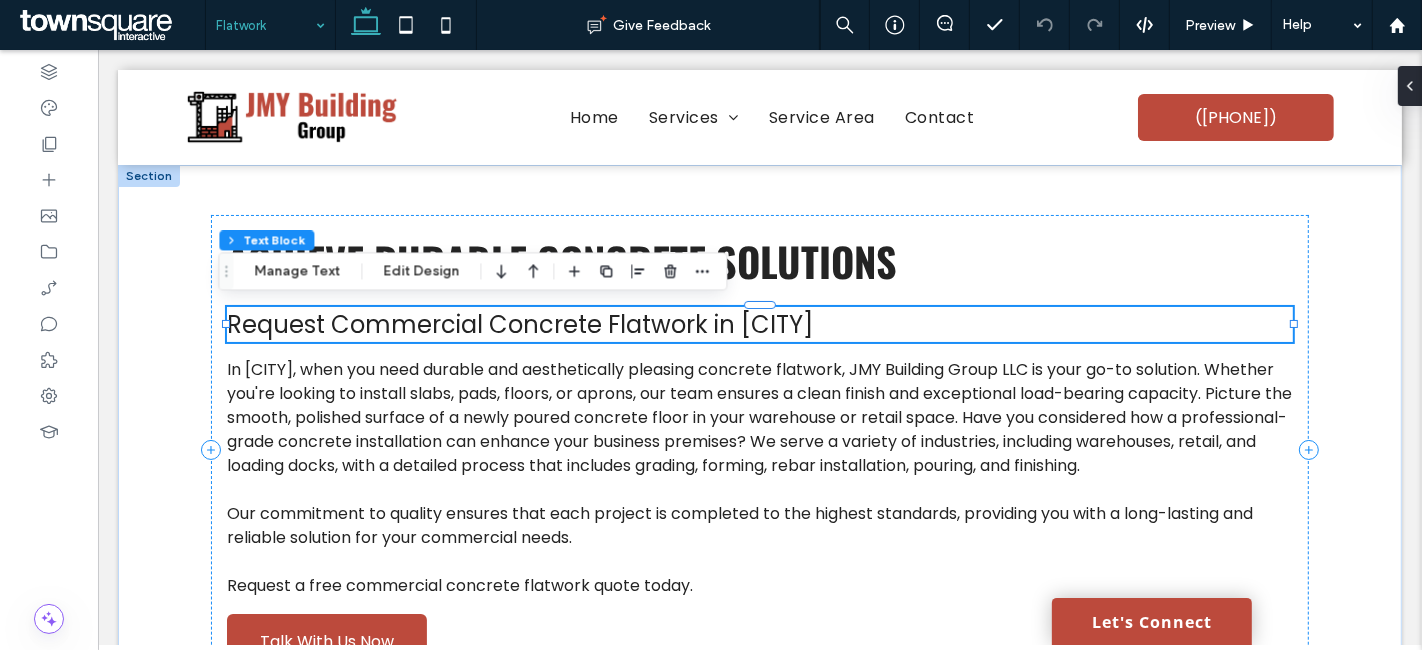 click on "Request Commercial Concrete Flatwork in Charlotte" at bounding box center [519, 324] 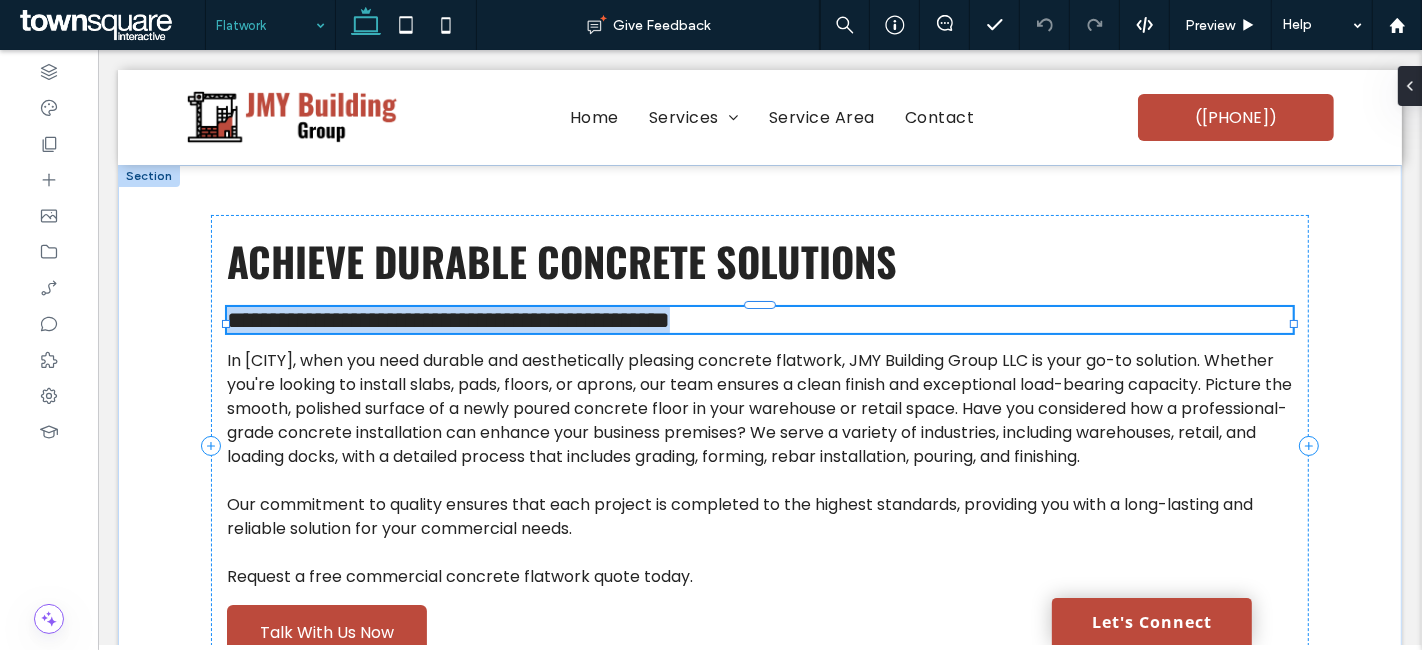 type on "*******" 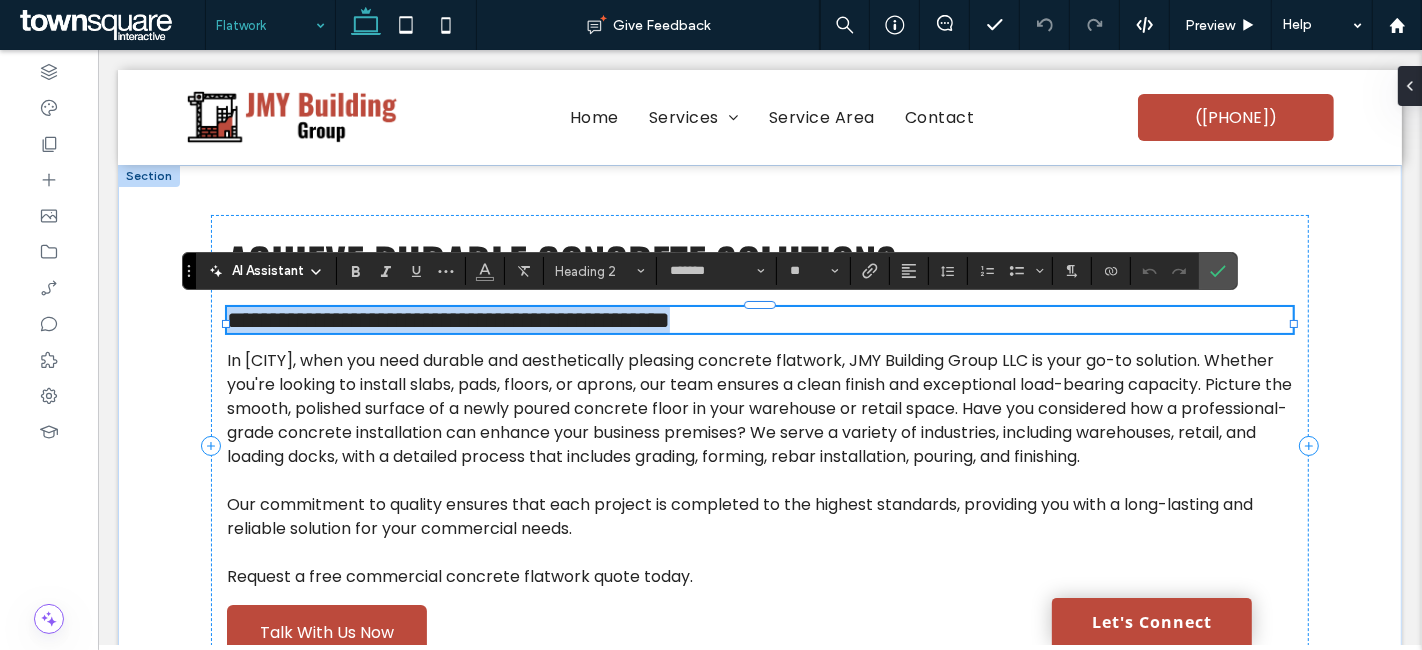 click on "**********" at bounding box center (447, 320) 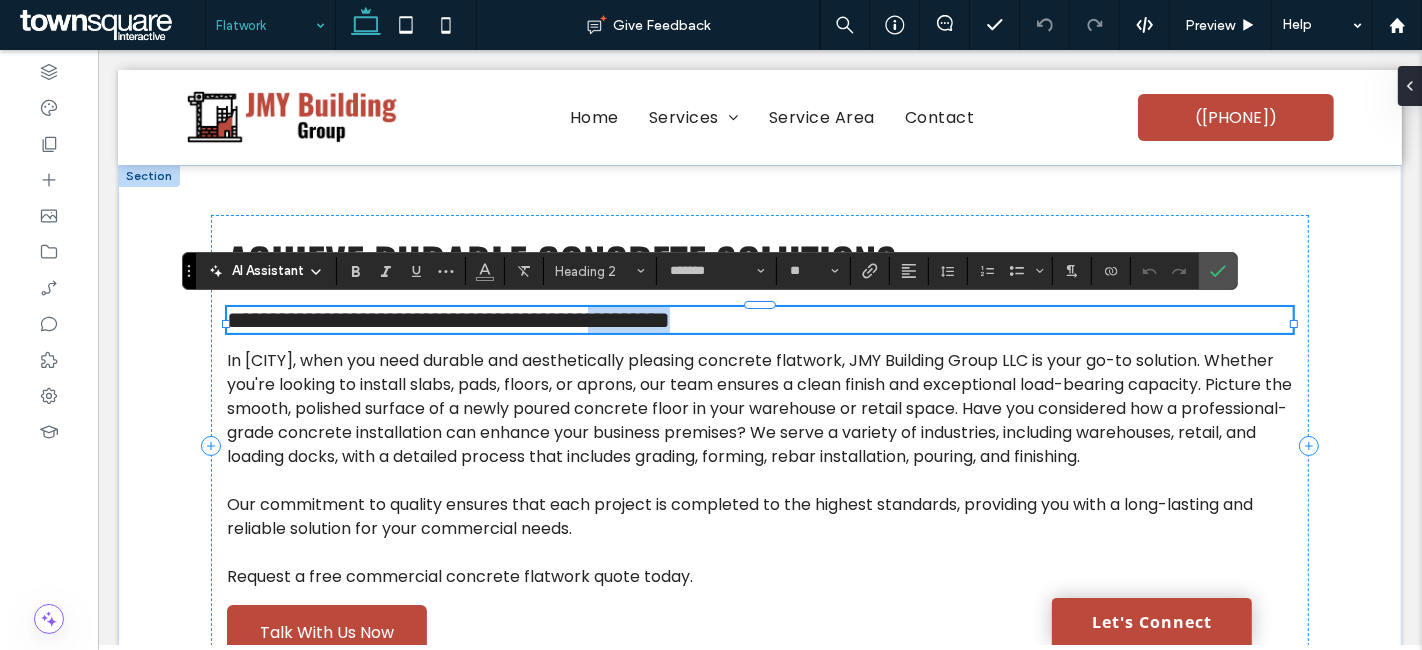 drag, startPoint x: 847, startPoint y: 318, endPoint x: 731, endPoint y: 323, distance: 116.10771 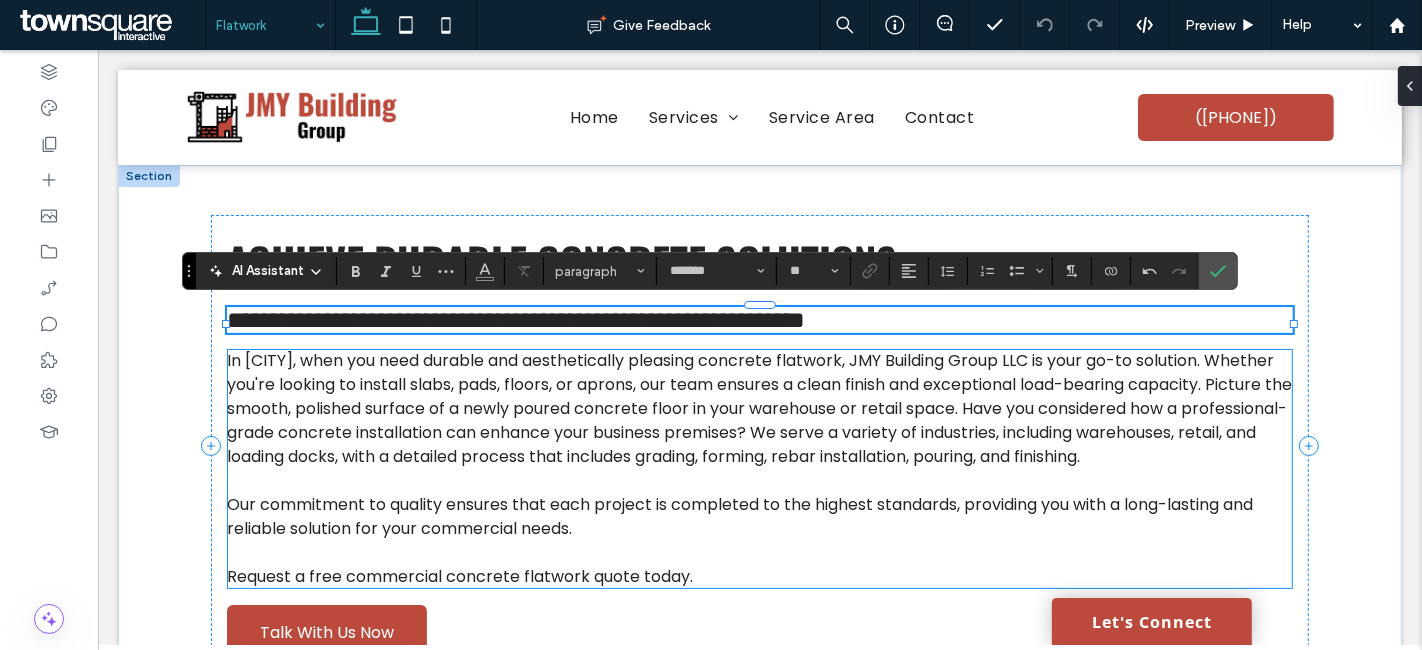 click on "In Charlotte, when you need durable and aesthetically pleasing concrete flatwork, JMY Building Group LLC is your go-to solution. Whether you're looking to install slabs, pads, floors, or aprons, our team ensures a clean finish and exceptional load-bearing capacity. Picture the smooth, polished surface of a newly poured concrete floor in your warehouse or retail space. Have you considered how a professional-grade concrete installation can enhance your business premises? We serve a variety of industries, including warehouses, retail, and loading docks, with a detailed process that includes grading, forming, rebar installation, pouring, and finishing." at bounding box center [758, 408] 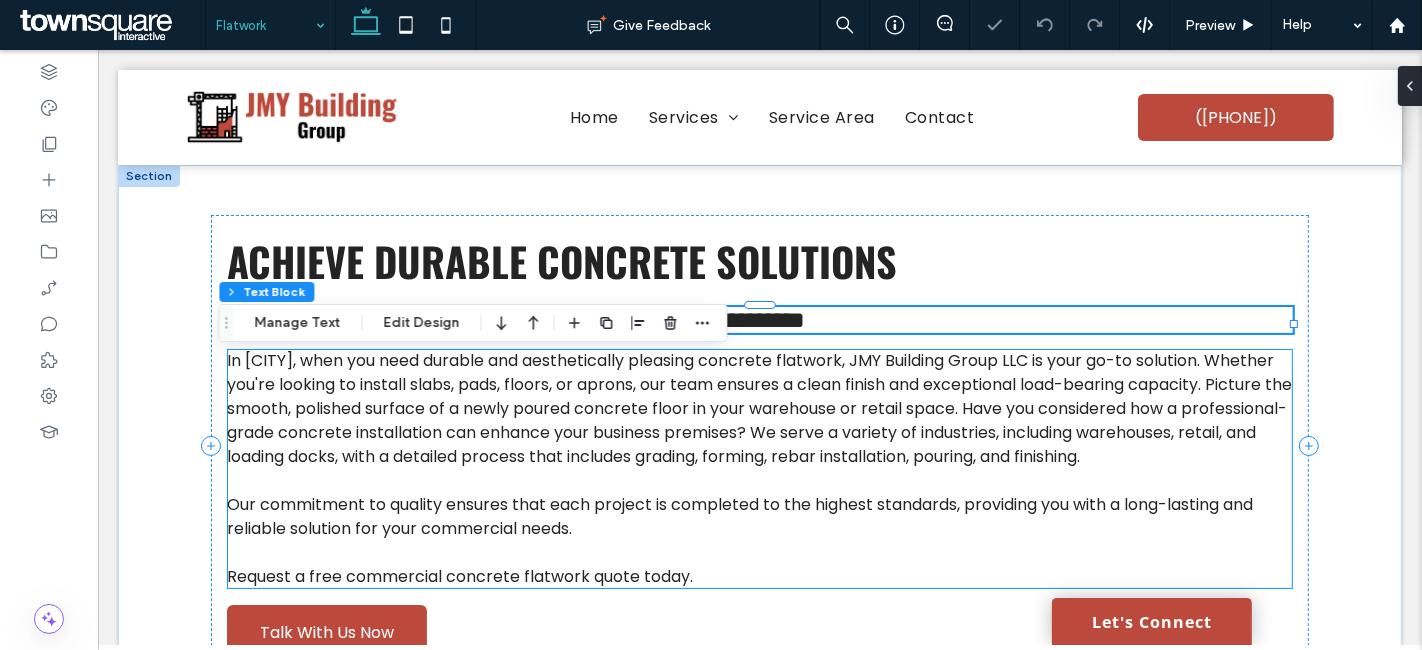 click on "In Charlotte, when you need durable and aesthetically pleasing concrete flatwork, JMY Building Group LLC is your go-to solution. Whether you're looking to install slabs, pads, floors, or aprons, our team ensures a clean finish and exceptional load-bearing capacity. Picture the smooth, polished surface of a newly poured concrete floor in your warehouse or retail space. Have you considered how a professional-grade concrete installation can enhance your business premises? We serve a variety of industries, including warehouses, retail, and loading docks, with a detailed process that includes grading, forming, rebar installation, pouring, and finishing. Our commitment to quality ensures that each project is completed to the highest standards, providing you with a long-lasting and reliable solution for your commercial needs. ﻿ Request a free commercial concrete flatwork quote today." at bounding box center (758, 469) 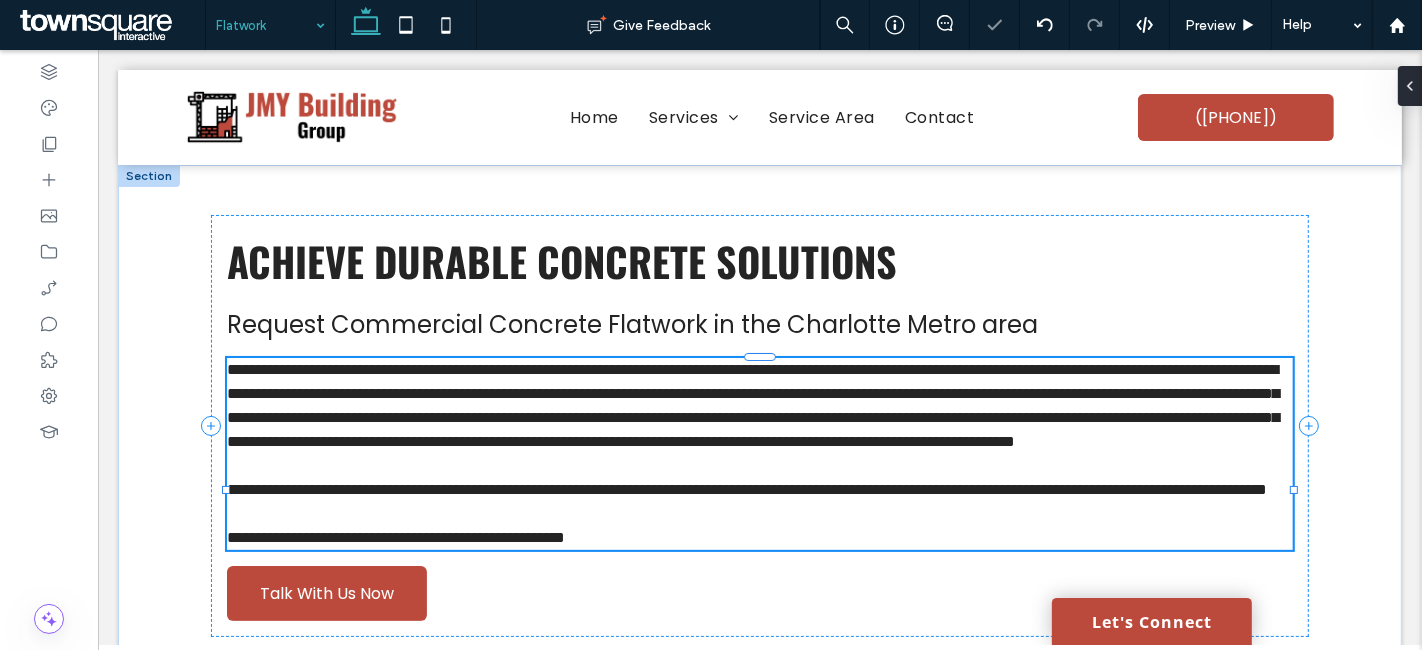 type on "*******" 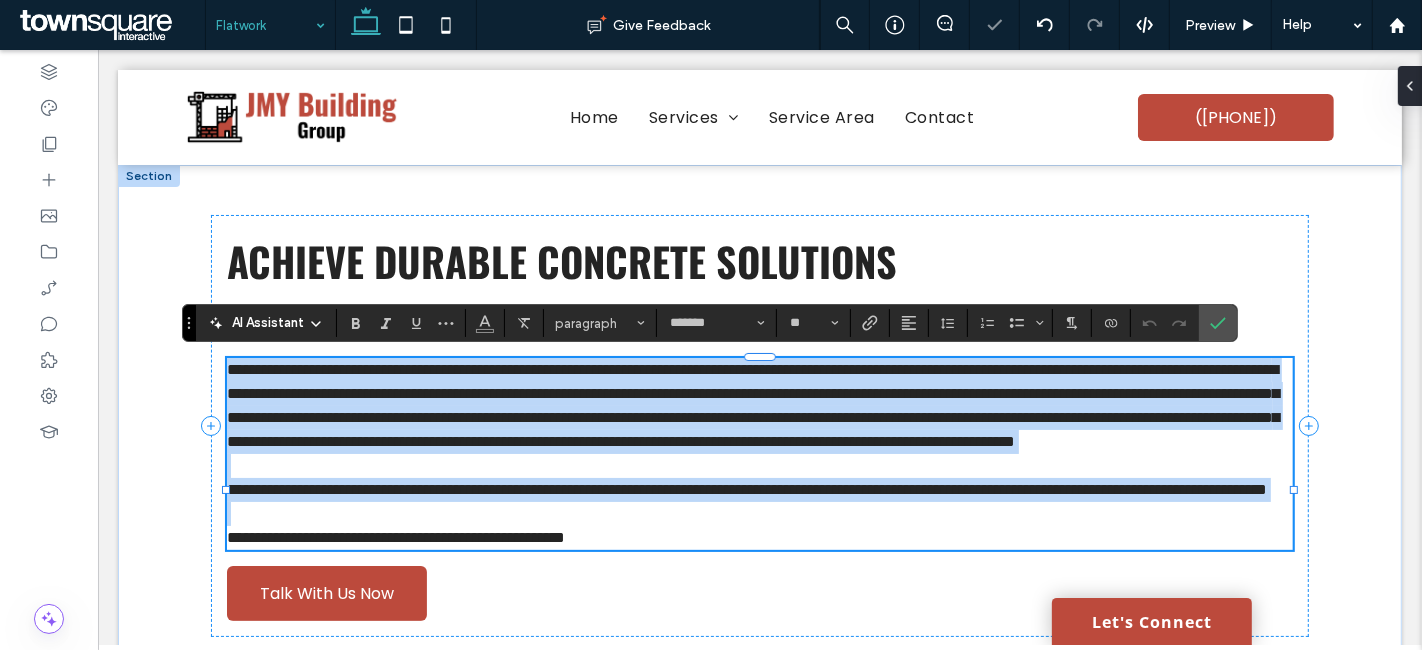 click on "**********" at bounding box center [752, 405] 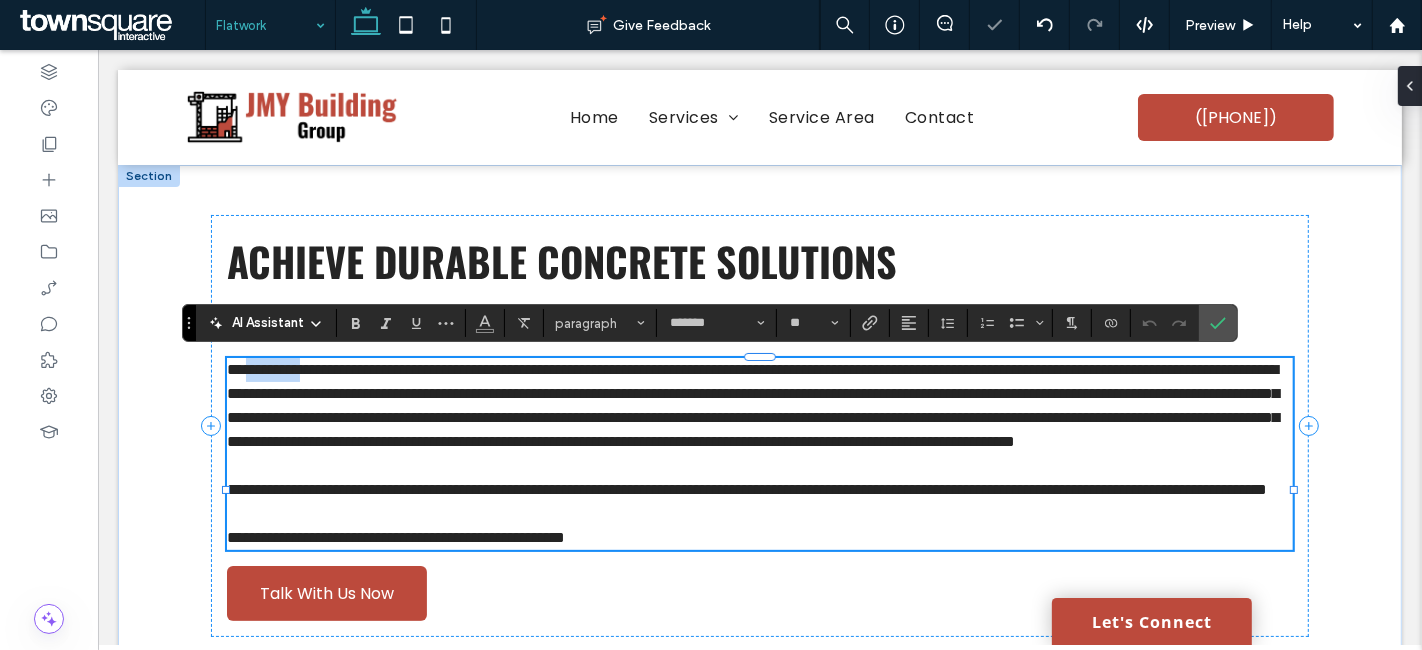 click on "**********" at bounding box center (752, 405) 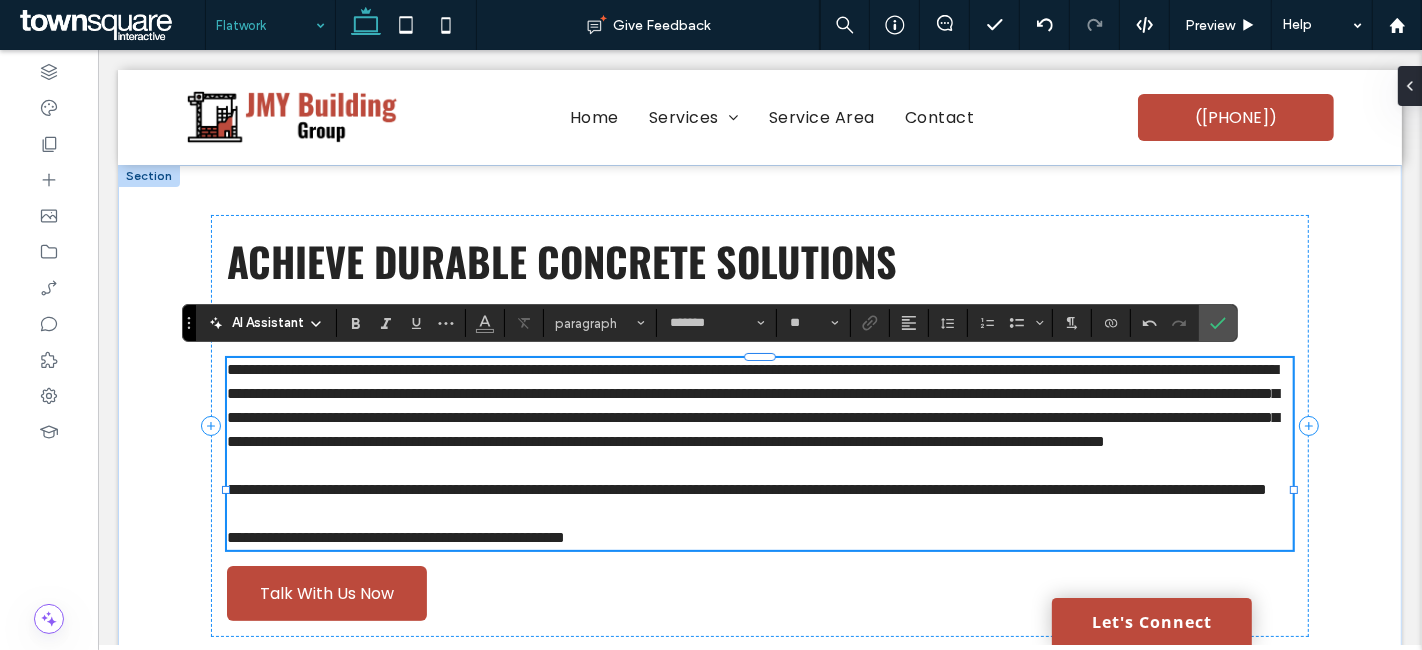click on "**********" at bounding box center [752, 405] 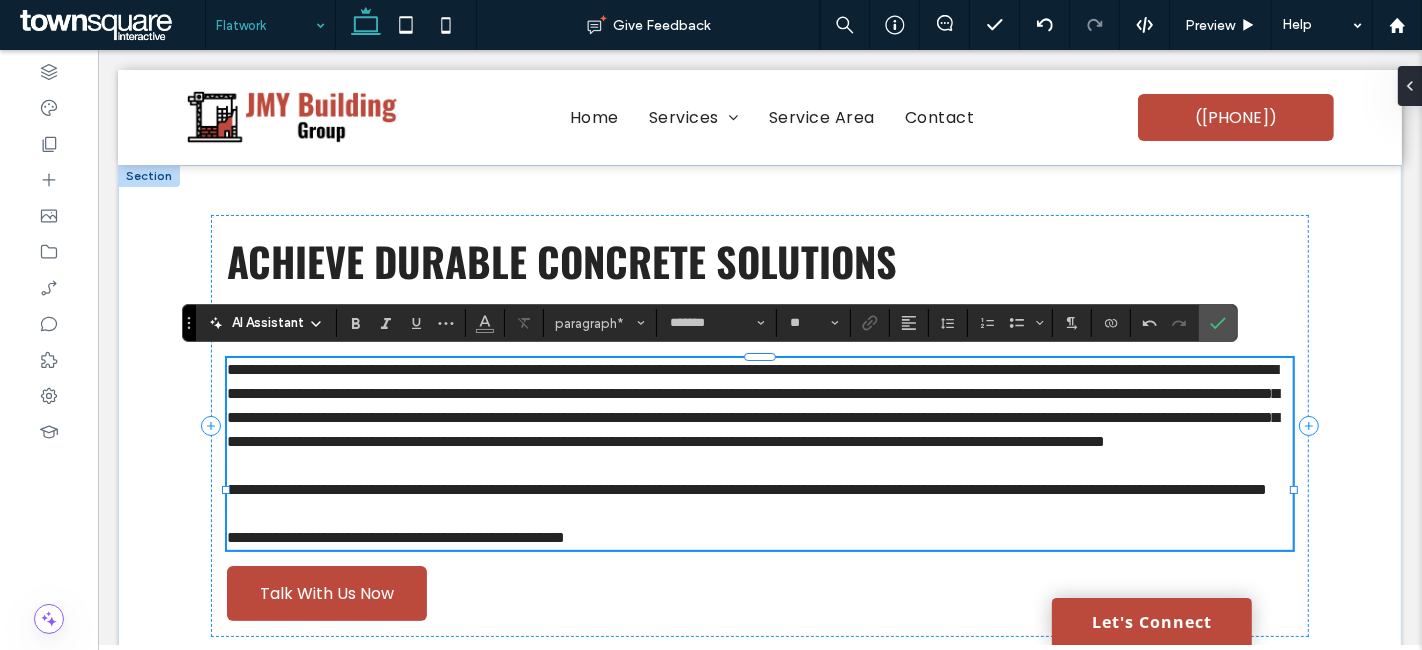 type 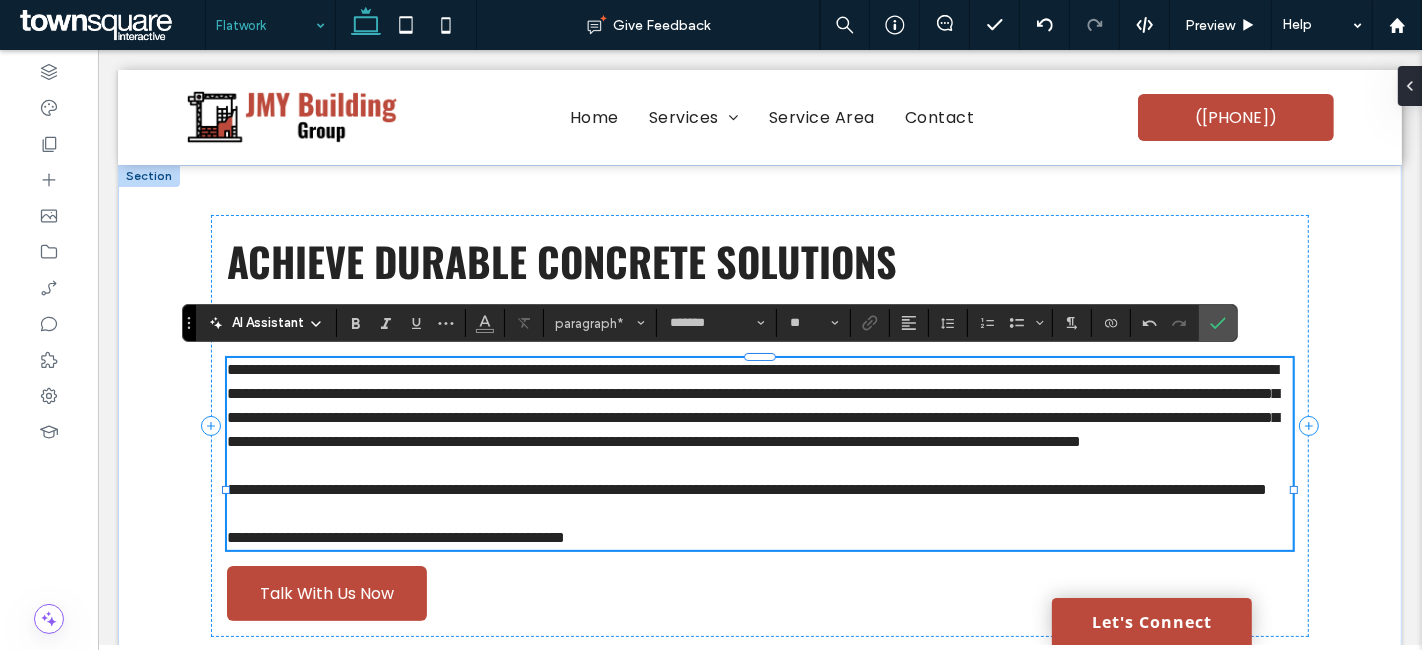 click on "**********" at bounding box center (746, 489) 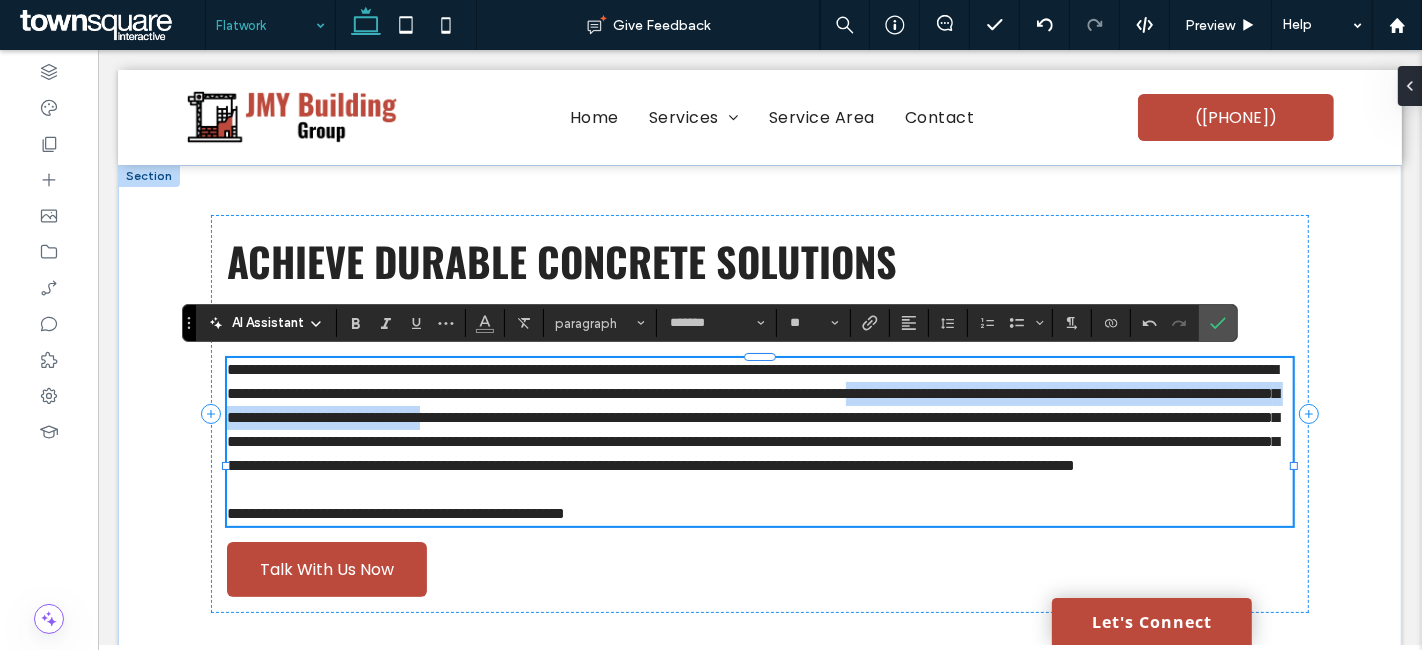 drag, startPoint x: 1125, startPoint y: 415, endPoint x: 301, endPoint y: 411, distance: 824.0097 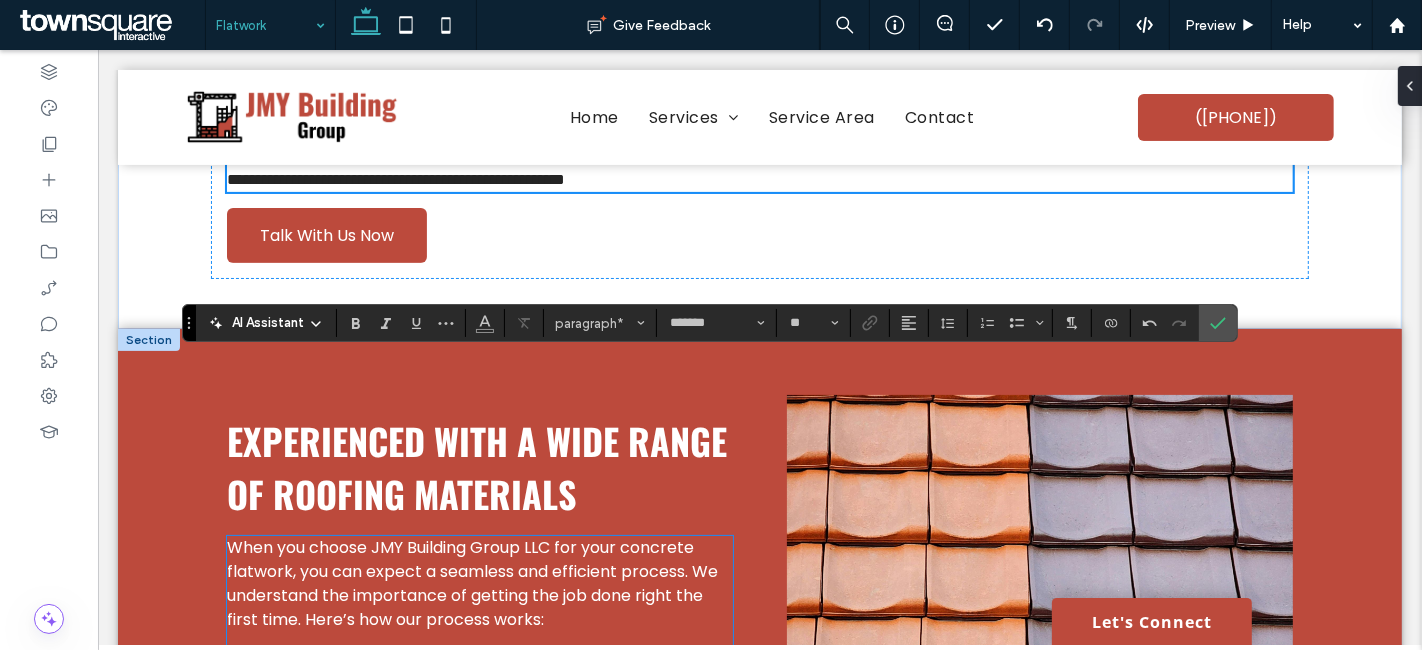 scroll, scrollTop: 444, scrollLeft: 0, axis: vertical 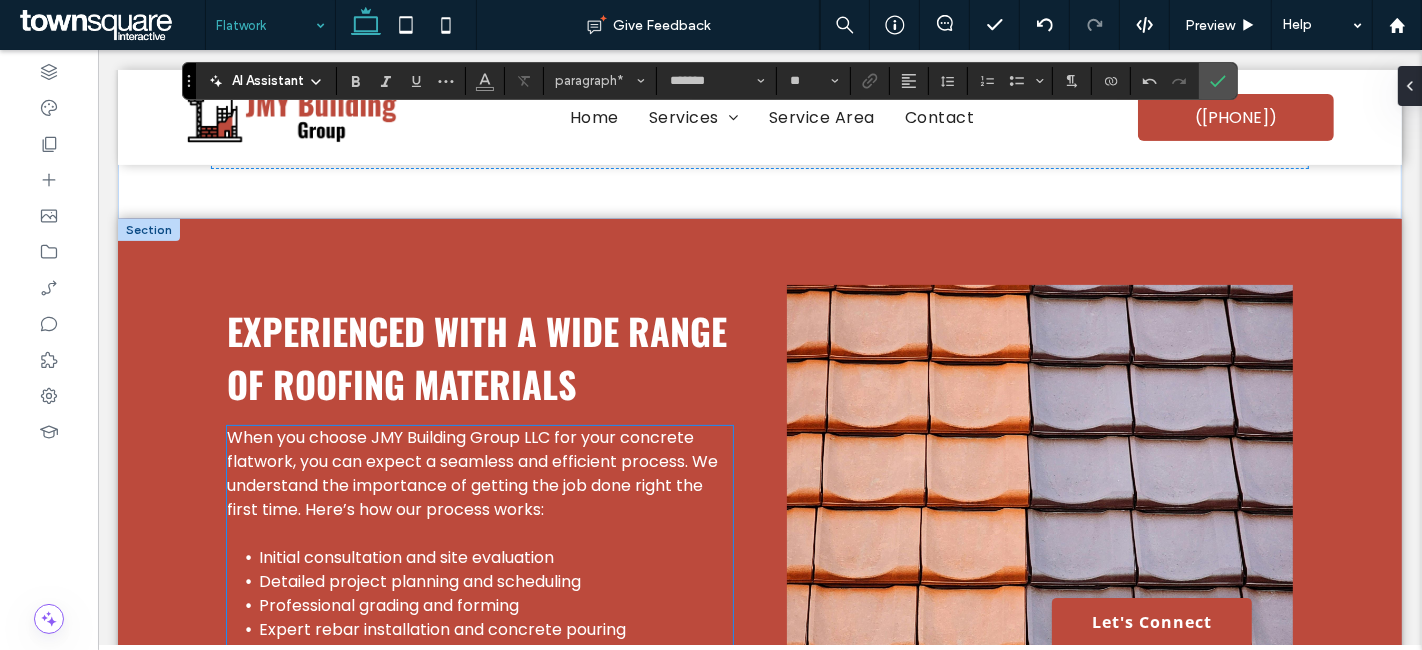 click on "When you choose JMY Building Group LLC for your concrete flatwork, you can expect a seamless and efficient process. We understand the importance of getting the job done right the first time. Here’s how our process works:" at bounding box center [471, 473] 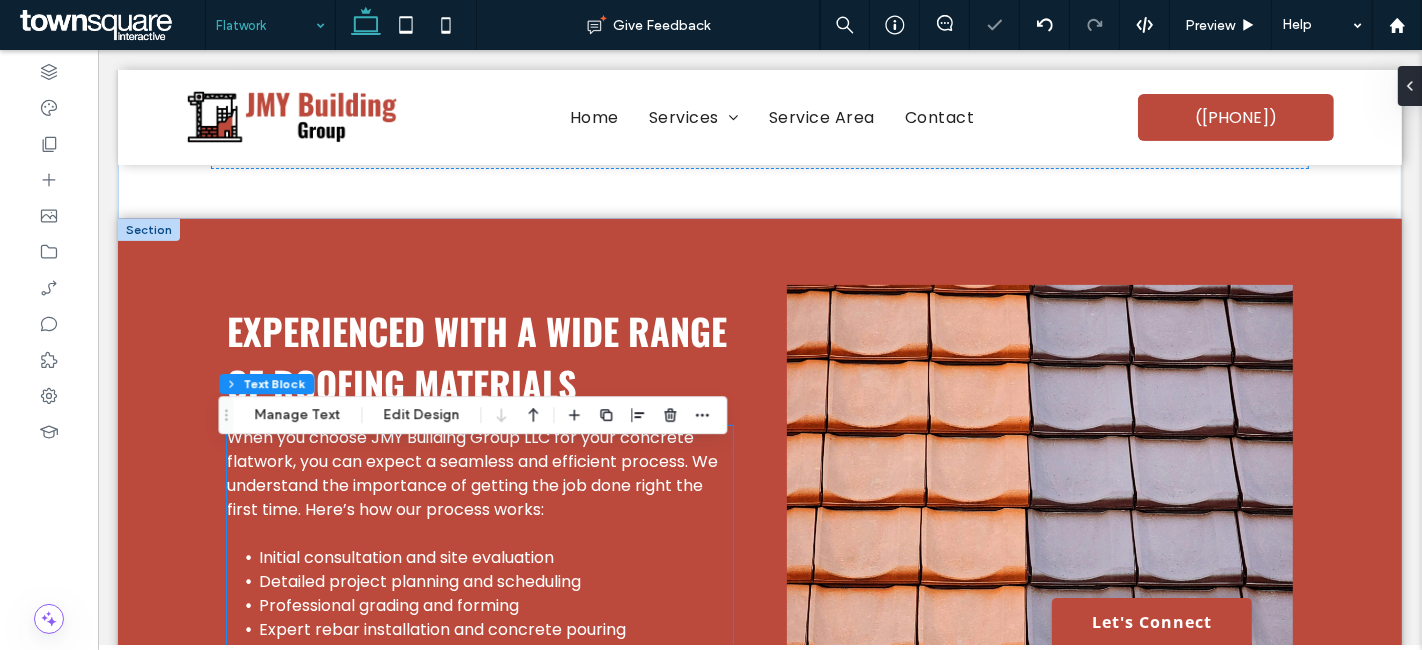 click on "When you choose JMY Building Group LLC for your concrete flatwork, you can expect a seamless and efficient process. We understand the importance of getting the job done right the first time. Here’s how our process works:   Initial consultation and site evaluation Detailed project planning and scheduling Professional grading and forming Expert rebar installation and concrete pouring Finishing touches for a clean, polished look
Contact us to secure your commercial concrete flatwork project now." at bounding box center [479, 580] 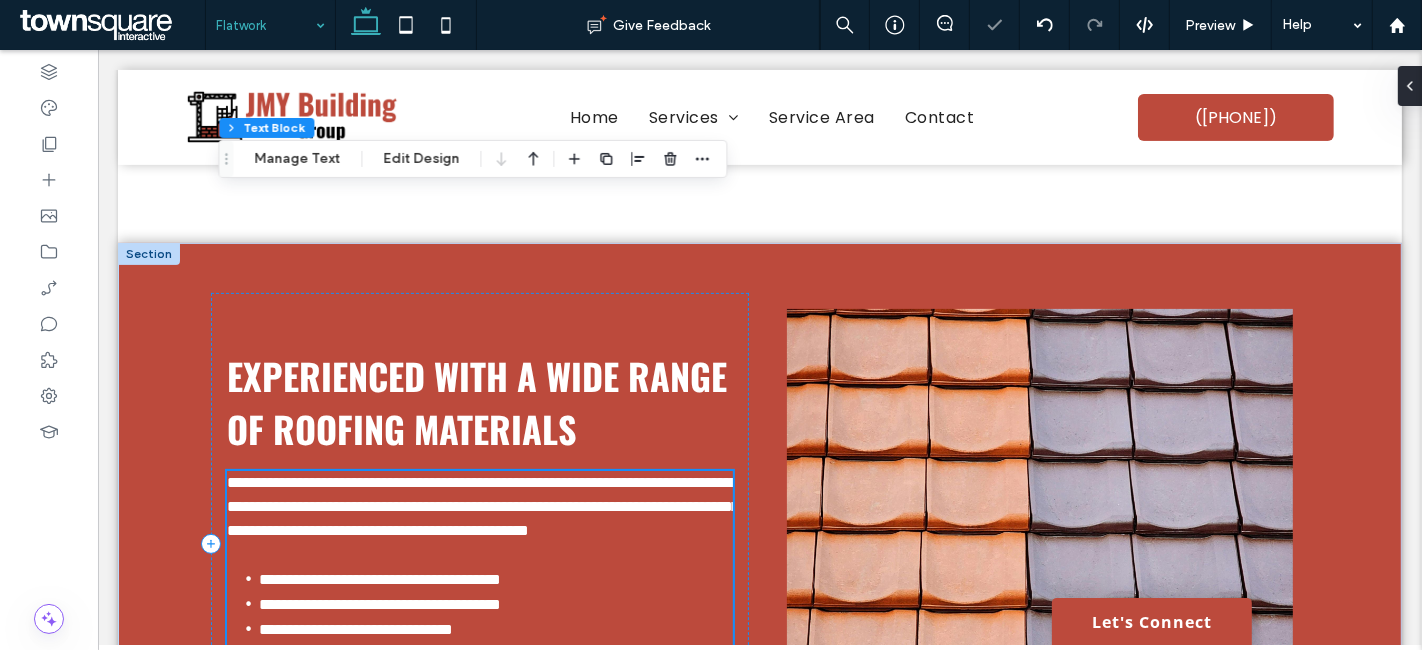 type on "*******" 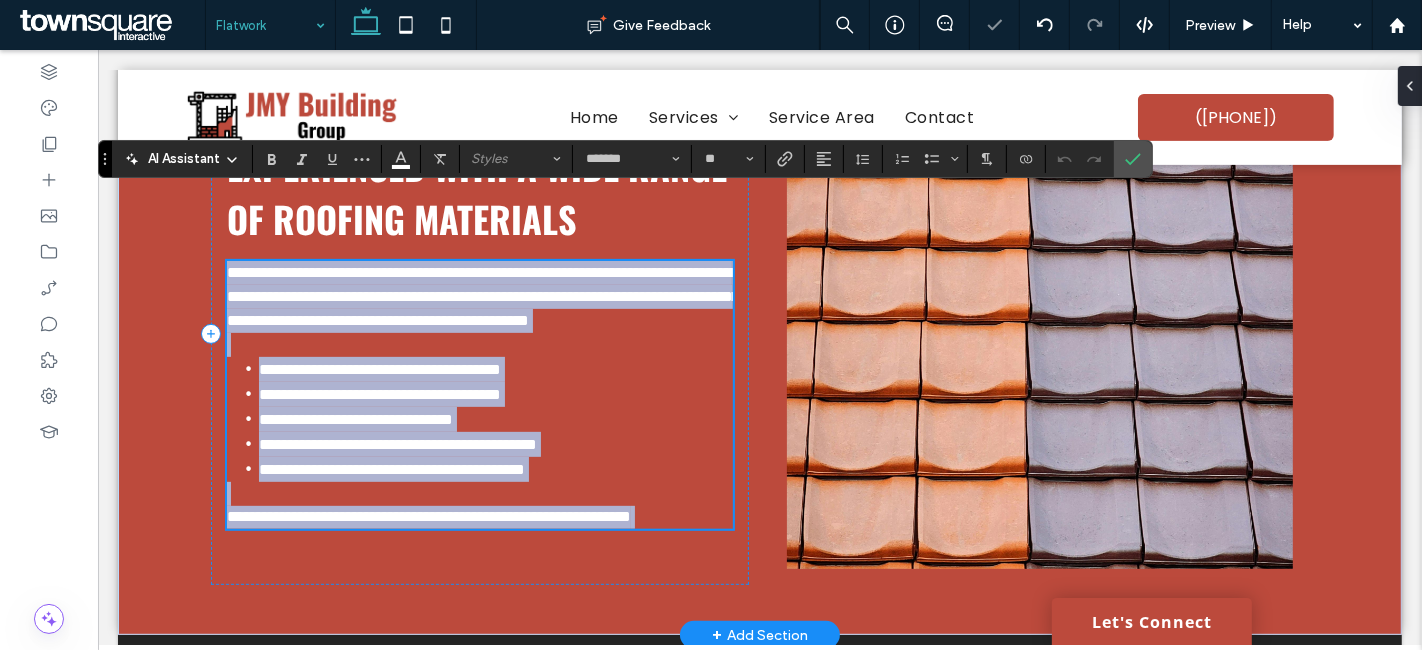 scroll, scrollTop: 589, scrollLeft: 0, axis: vertical 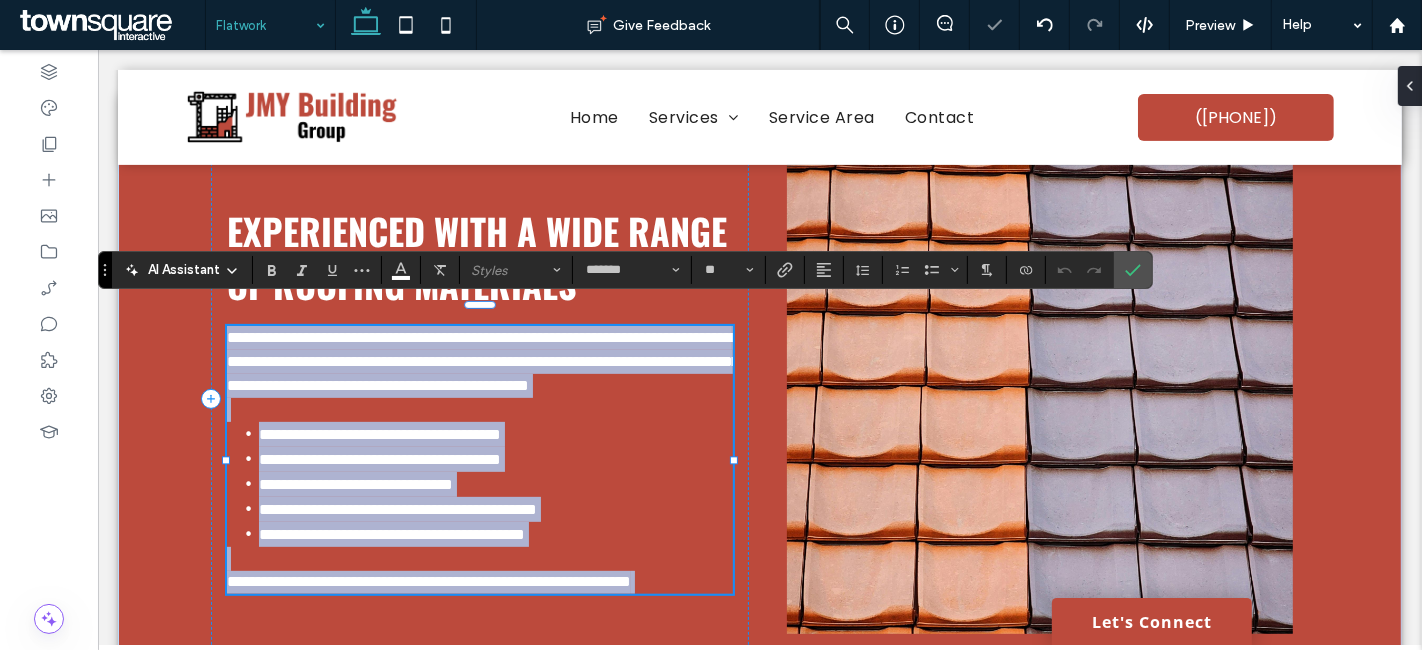 click on "**********" at bounding box center [482, 361] 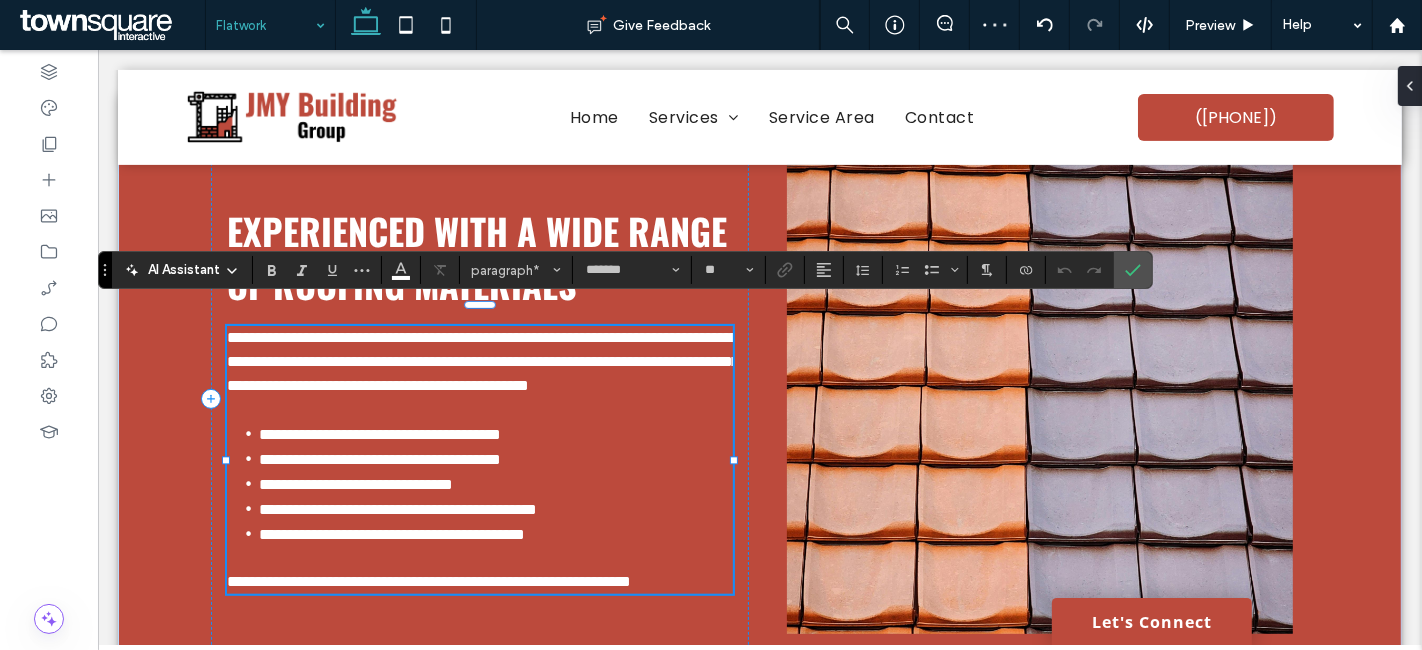 click on "**********" at bounding box center (482, 361) 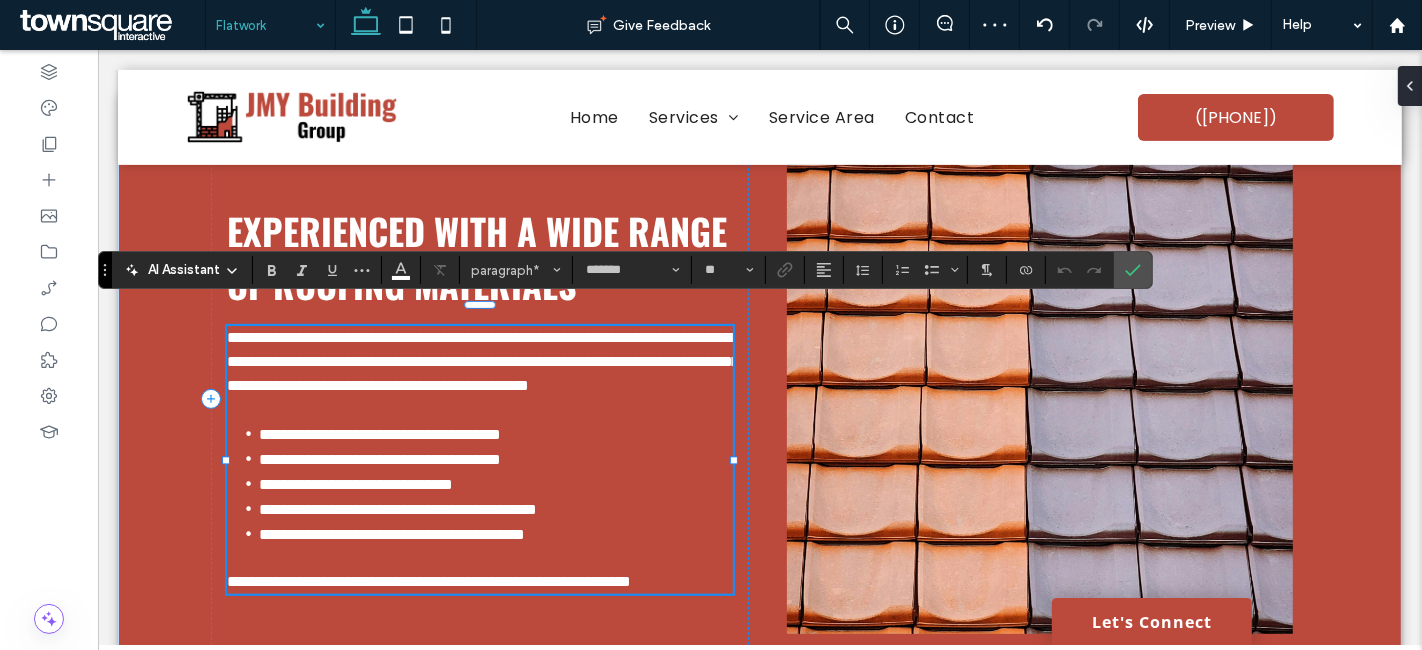 type 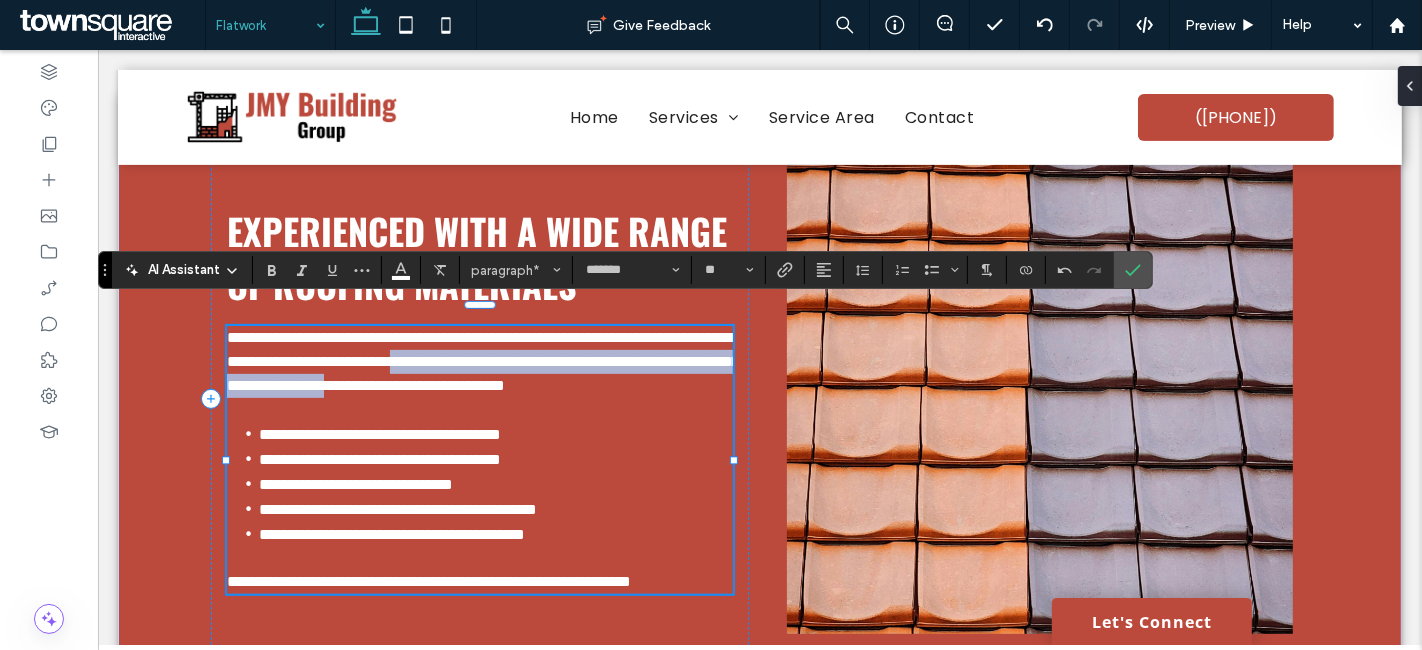 drag, startPoint x: 291, startPoint y: 387, endPoint x: 690, endPoint y: 341, distance: 401.64288 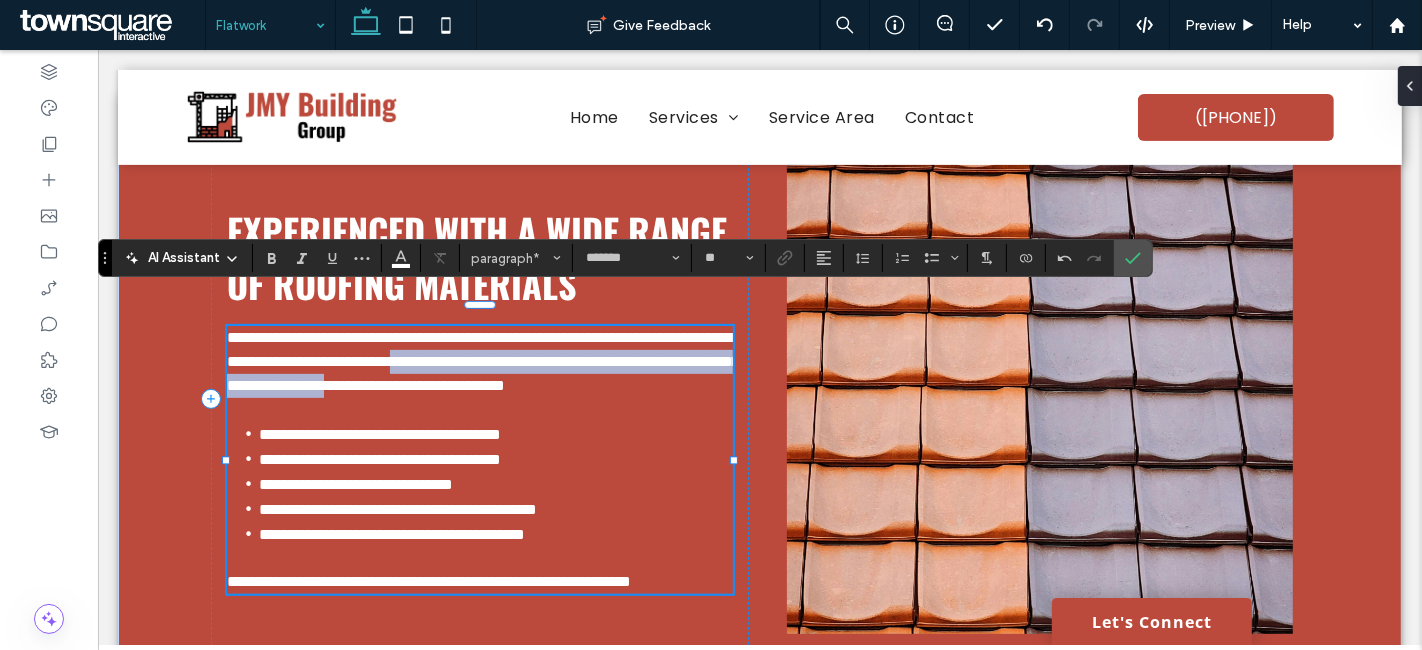 scroll, scrollTop: 601, scrollLeft: 0, axis: vertical 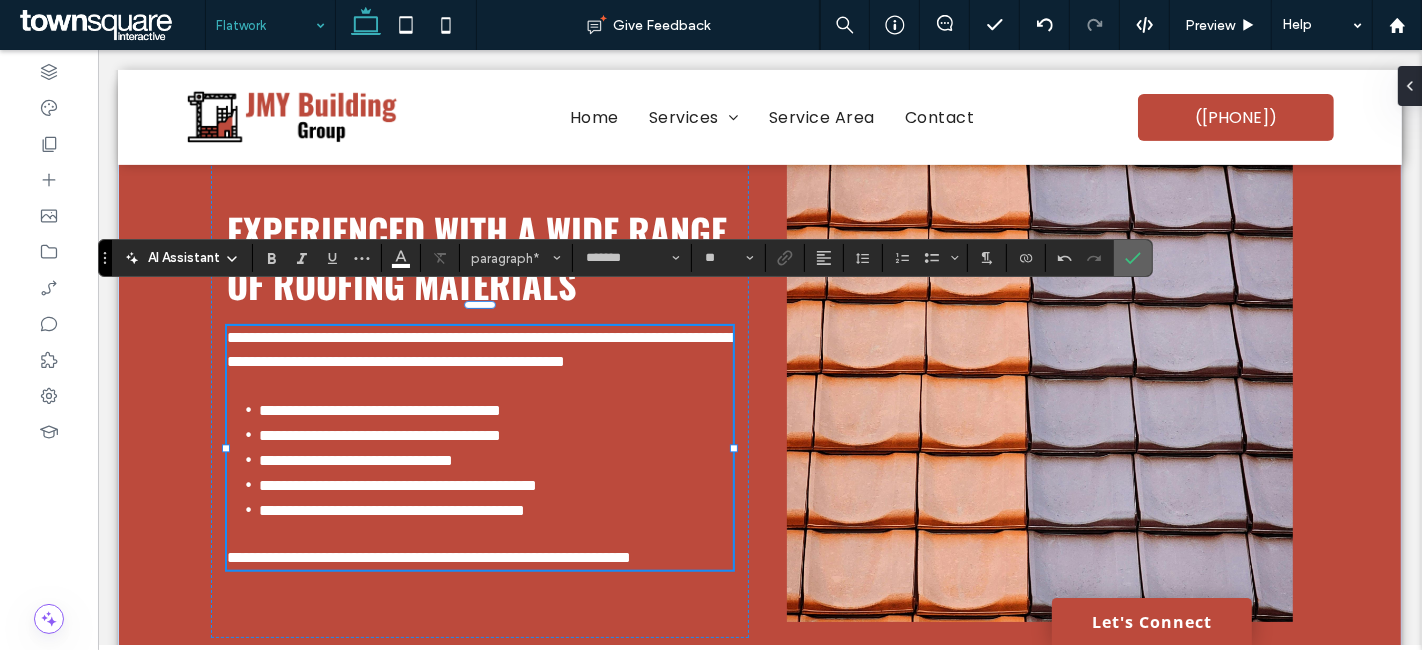 click at bounding box center [1129, 258] 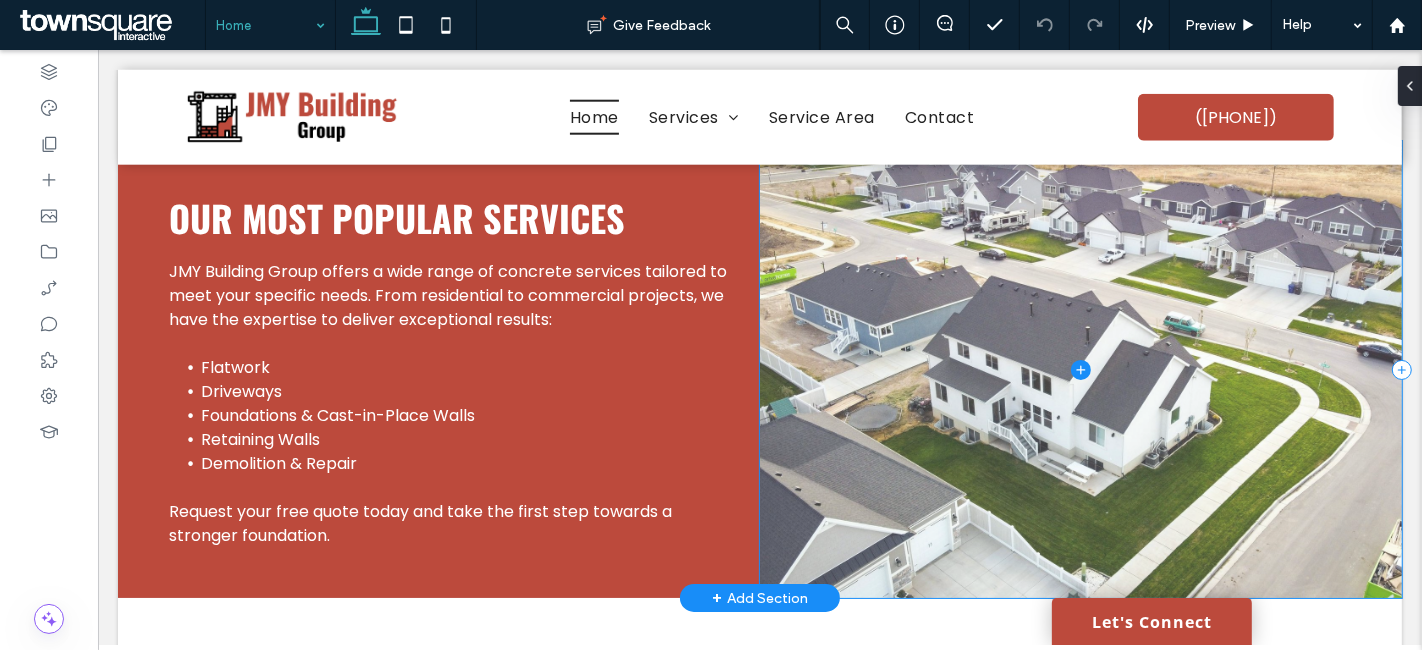 scroll, scrollTop: 1720, scrollLeft: 0, axis: vertical 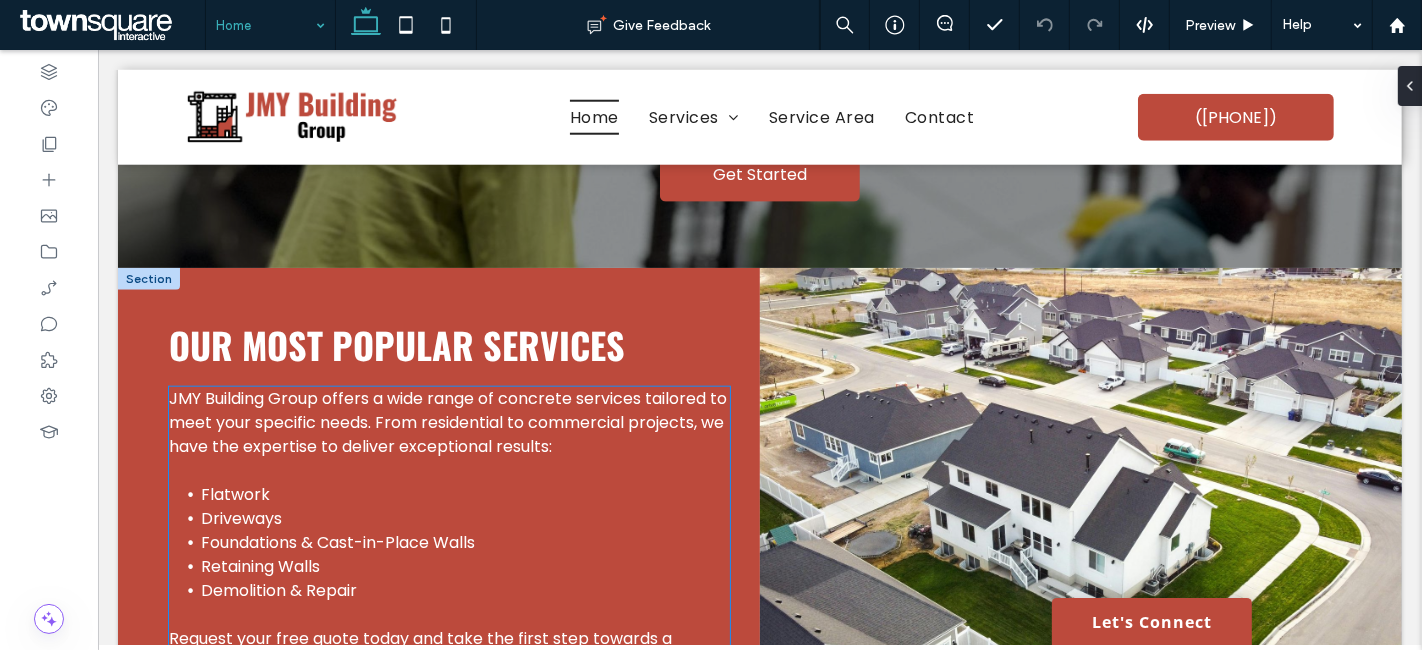 click on "JMY Building Group offers a wide range of concrete services tailored to meet your specific needs. From residential to commercial projects, we have the expertise to deliver exceptional results:" at bounding box center (447, 422) 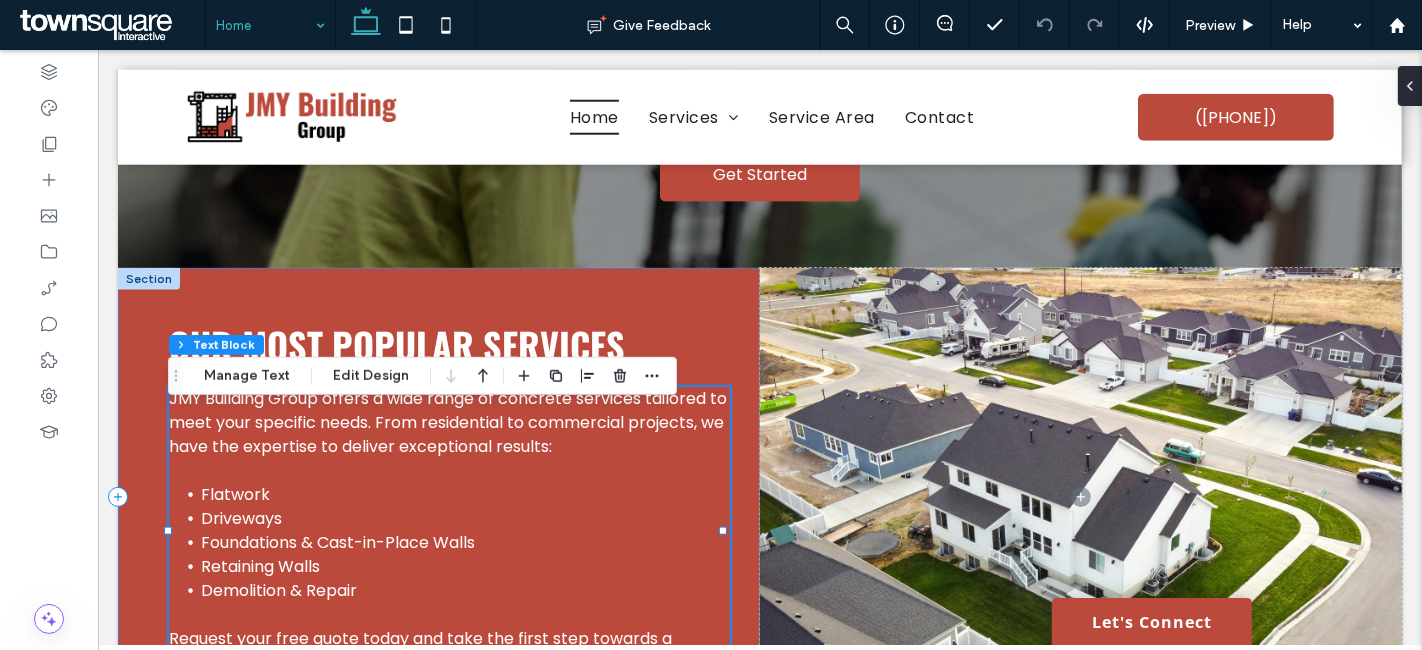 click on "JMY Building Group offers a wide range of concrete services tailored to meet your specific needs. From residential to commercial projects, we have the expertise to deliver exceptional results:" at bounding box center [447, 422] 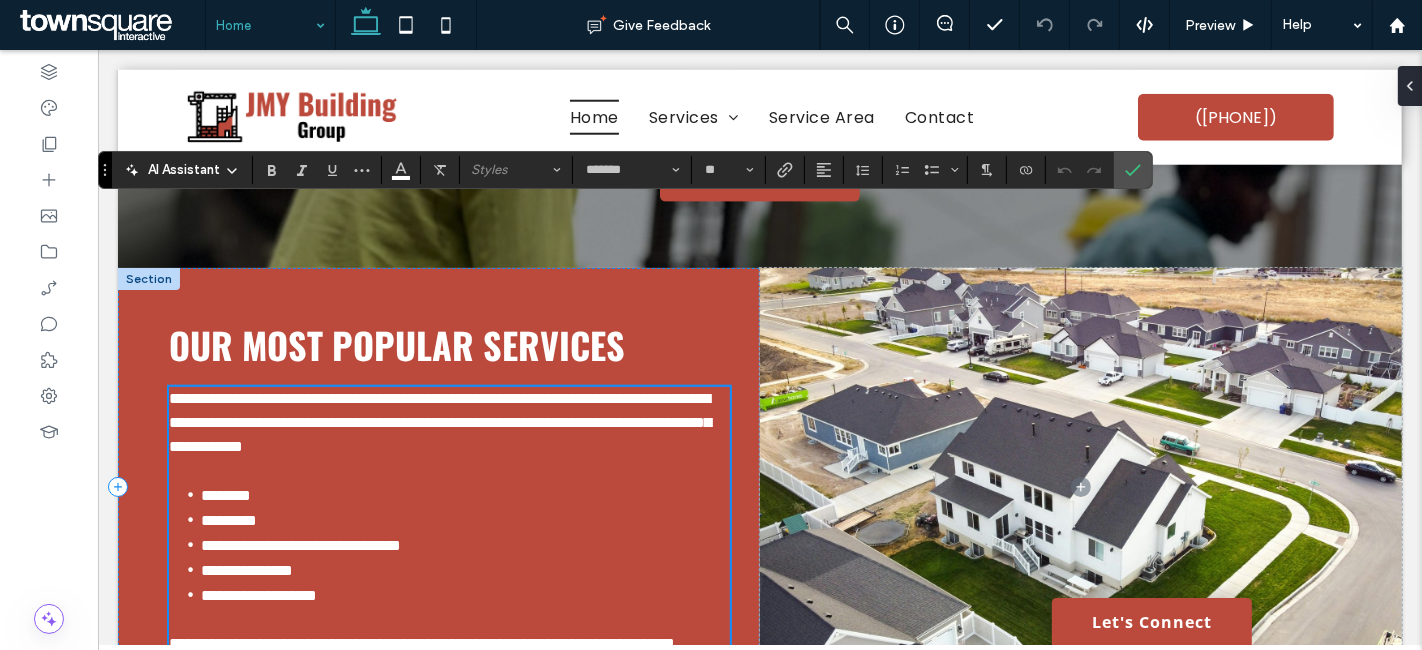 scroll, scrollTop: 1926, scrollLeft: 0, axis: vertical 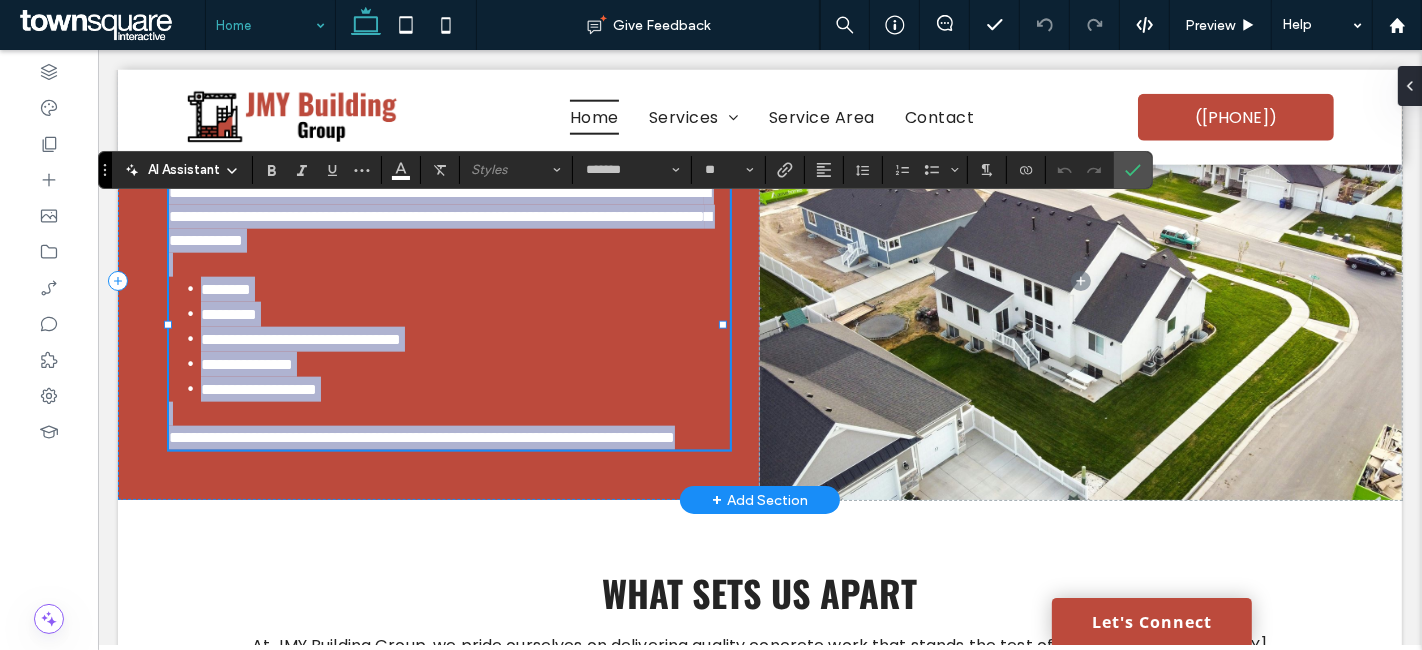 click on "**********" at bounding box center [439, 216] 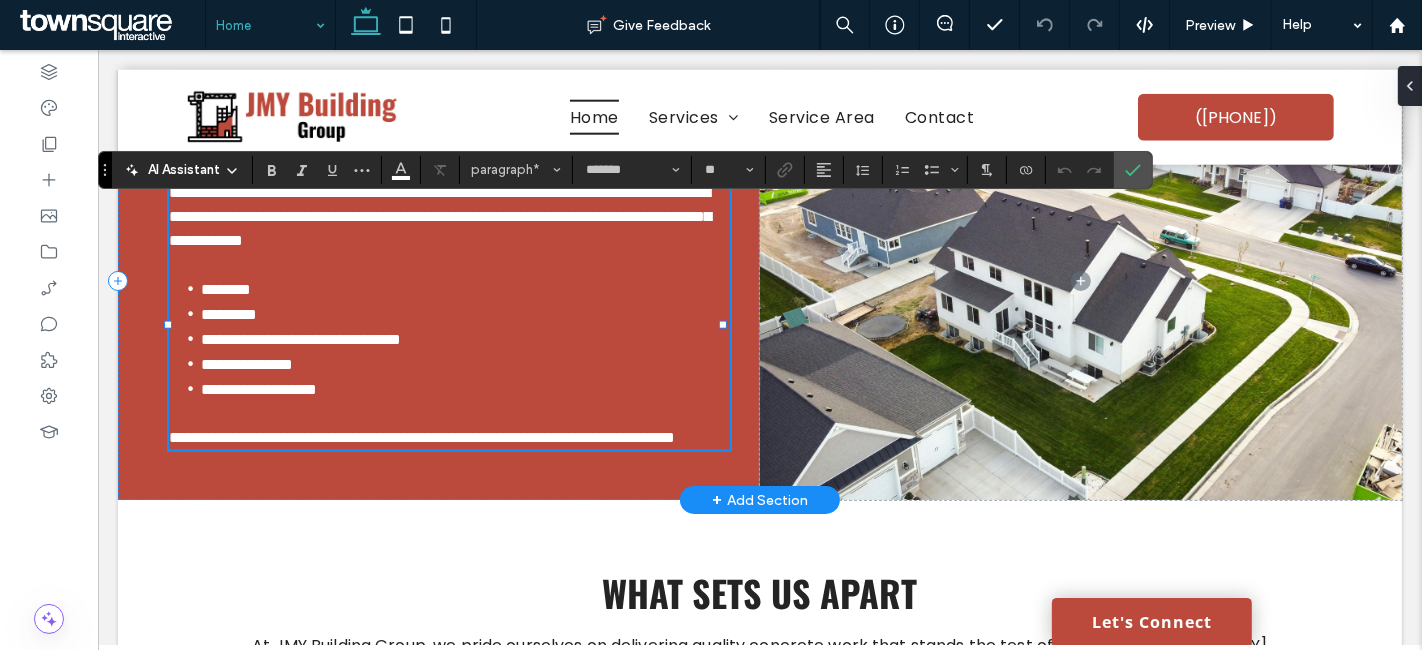 click on "**********" at bounding box center [448, 217] 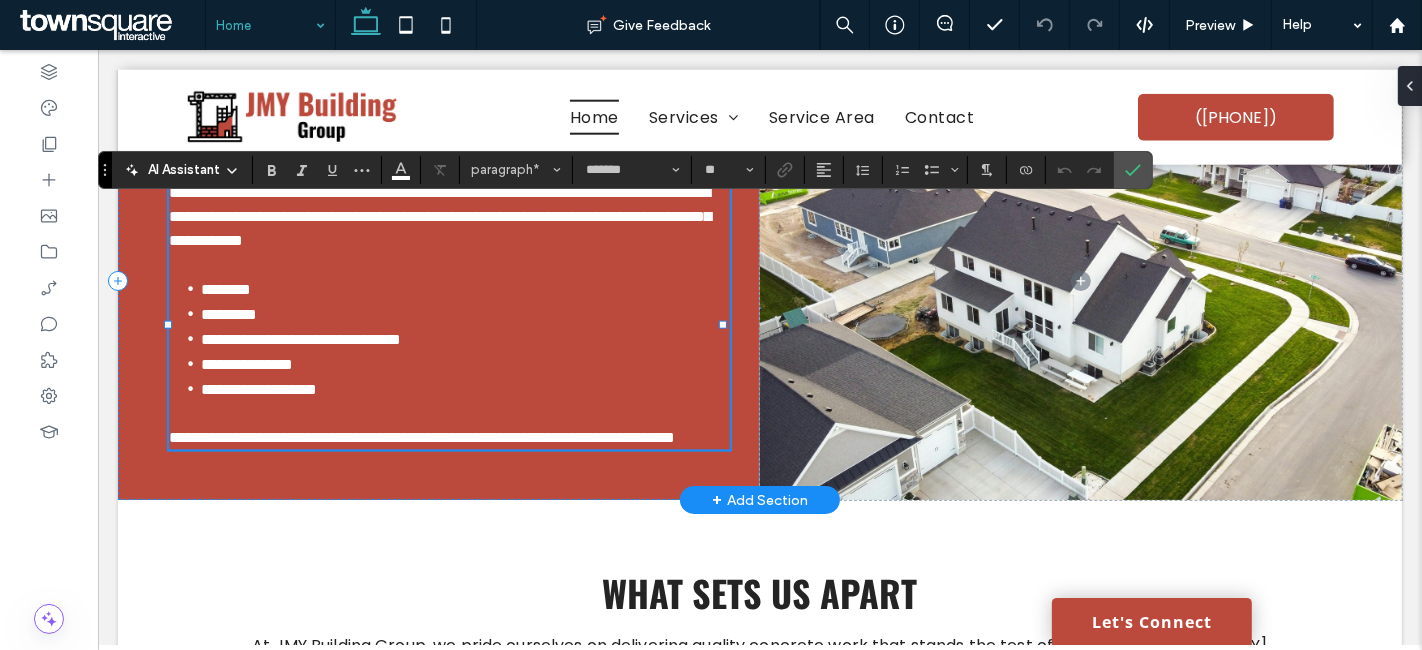 type 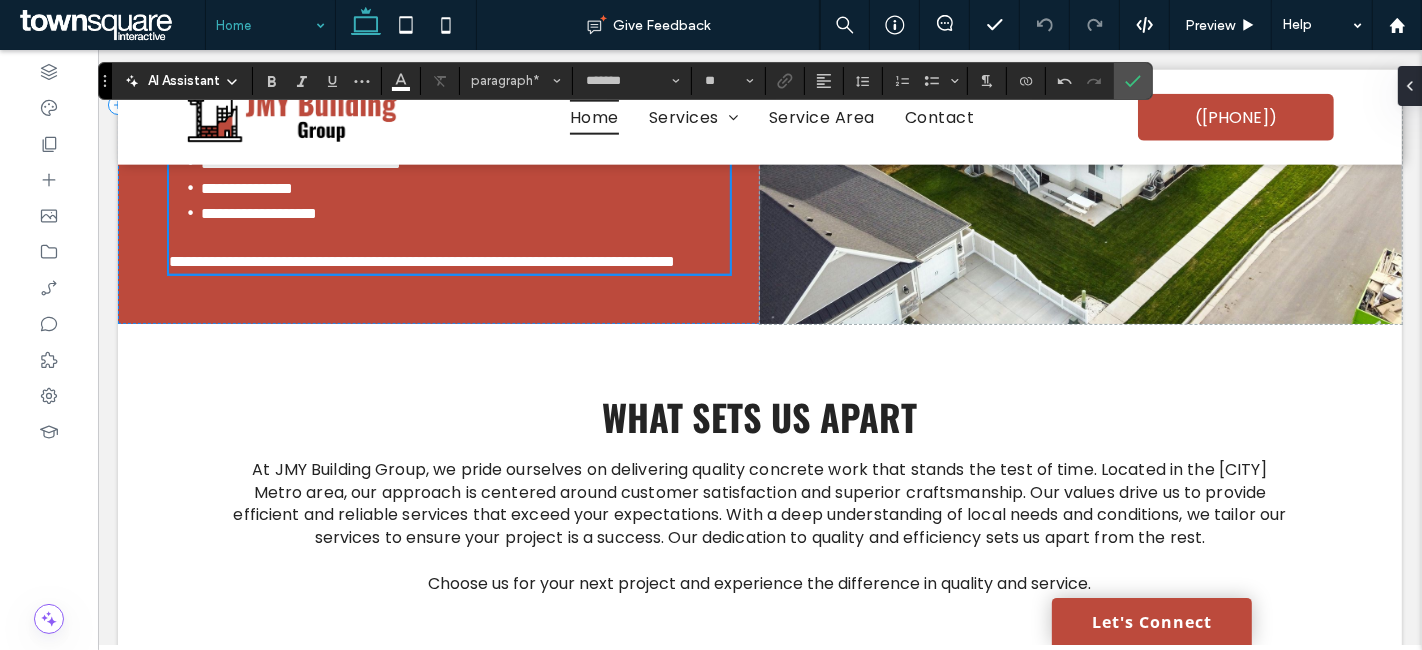 scroll, scrollTop: 2037, scrollLeft: 0, axis: vertical 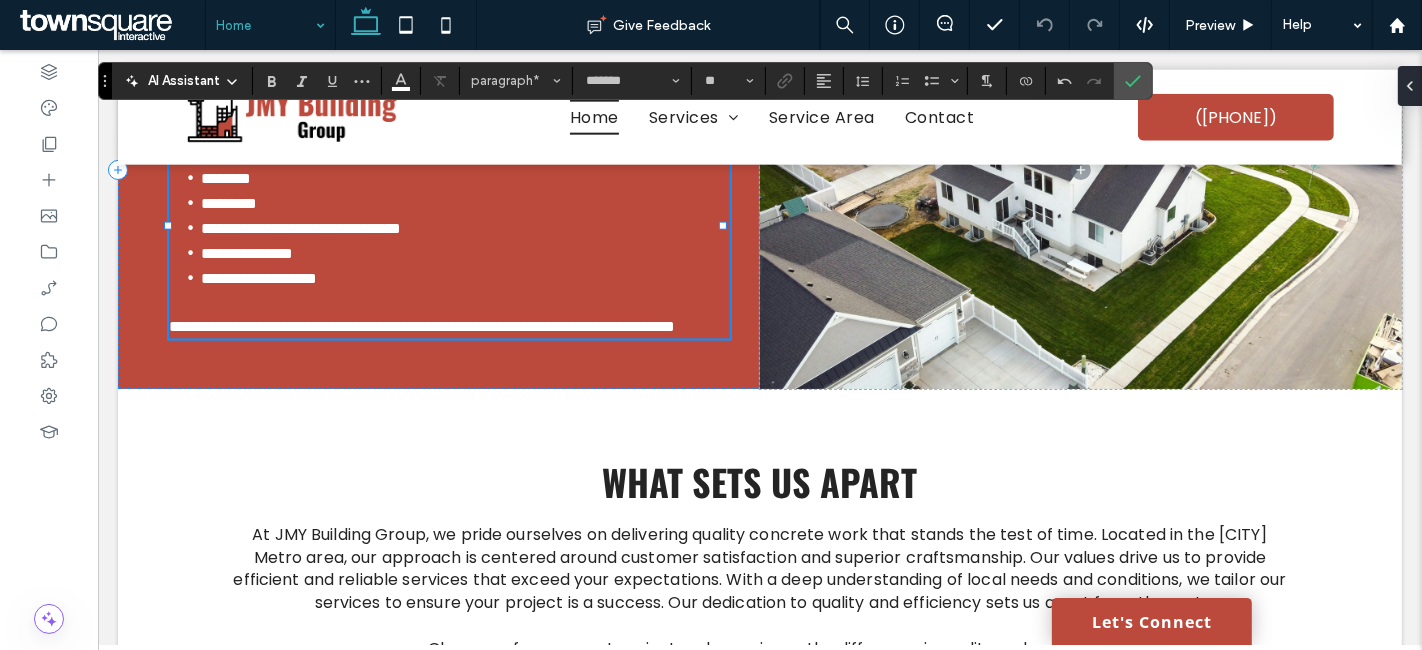 click at bounding box center (265, 25) 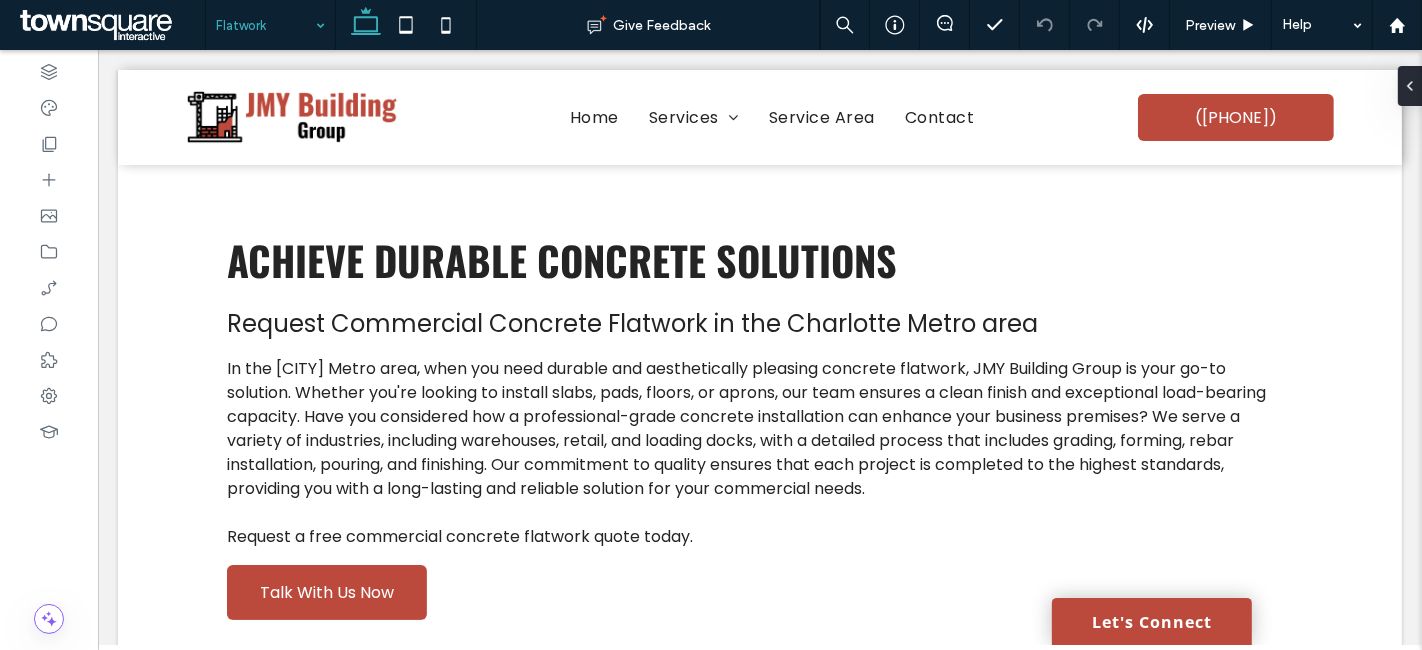 scroll, scrollTop: 0, scrollLeft: 0, axis: both 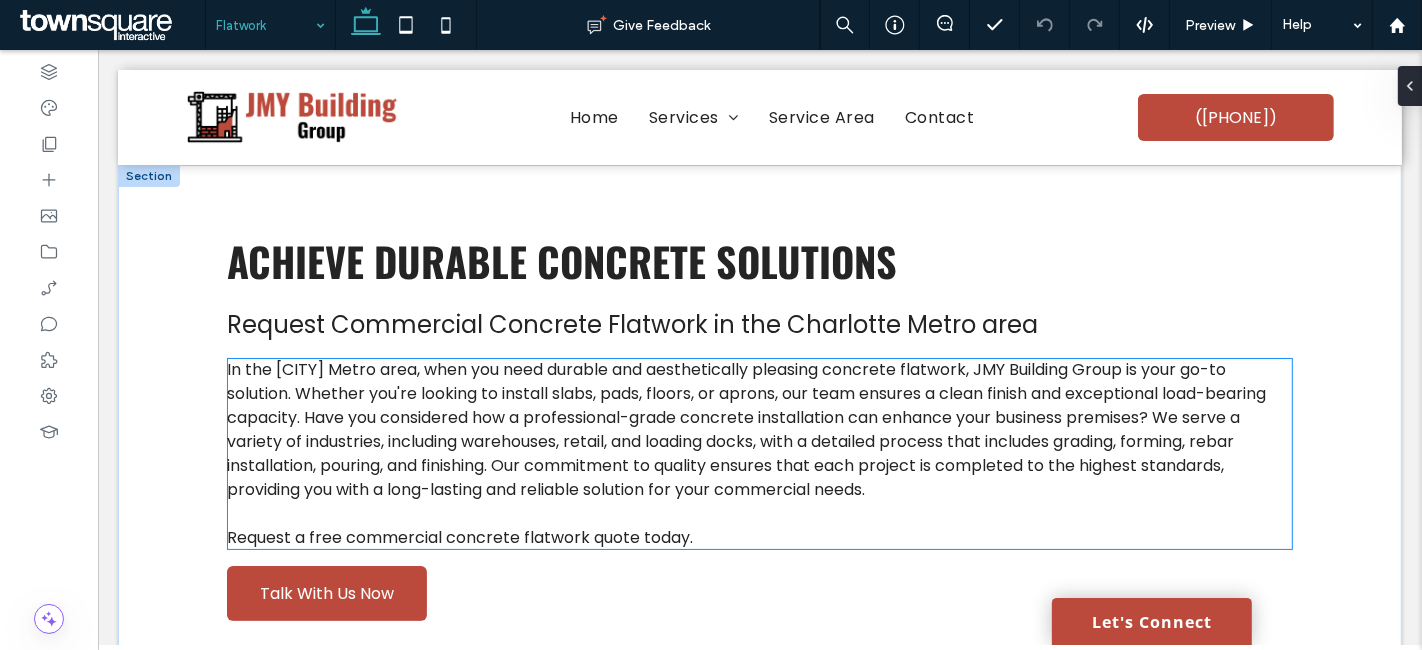 click on "In the Charlotte Metro area, when you need durable and aesthetically pleasing concrete flatwork, JMY Building Group is your go-to solution. Whether you're looking to install slabs, pads, floors, or aprons, our team ensures a clean finish and exceptional load-bearing capacity. Have you considered how a professional-grade concrete installation can enhance your business premises? We serve a variety of industries, including warehouses, retail, and loading docks, with a detailed process that includes grading, forming, rebar installation, pouring, and finishing. Our commitment to quality ensures that each project is completed to the highest standards, providing you with a long-lasting and reliable solution for your commercial needs." at bounding box center (745, 429) 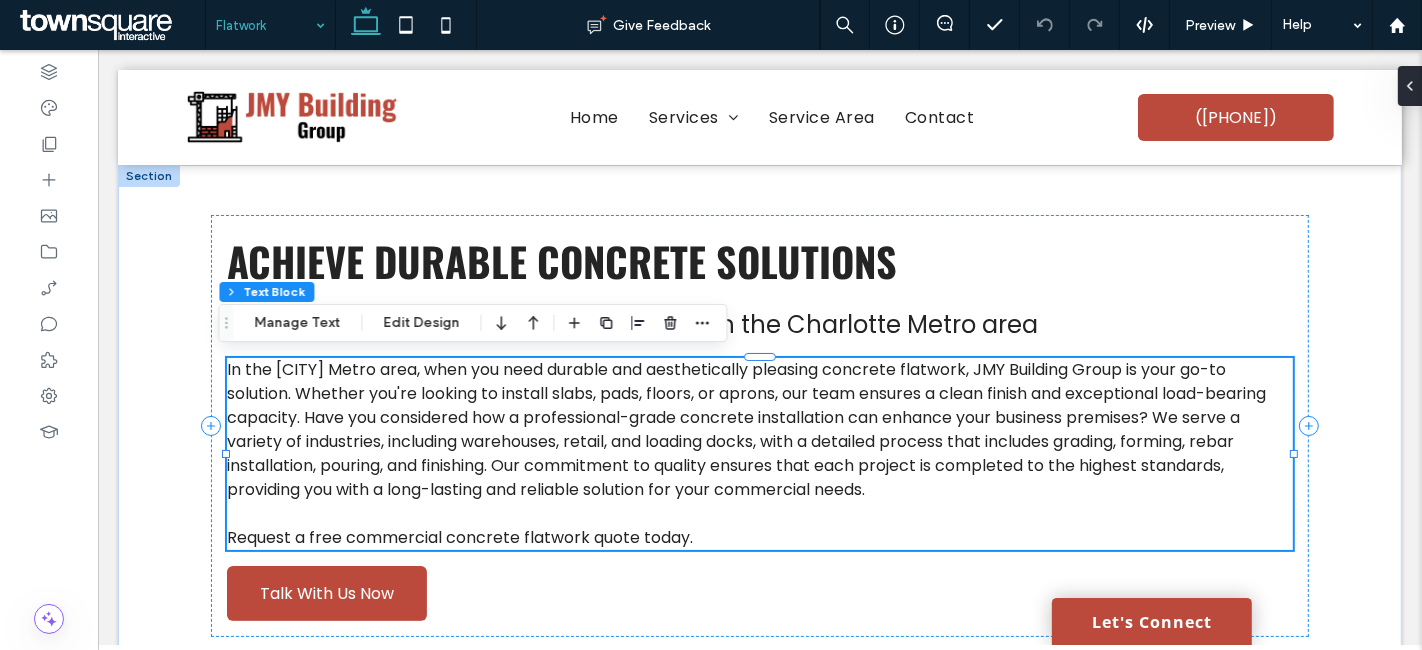 click on "In the Charlotte Metro area, when you need durable and aesthetically pleasing concrete flatwork, JMY Building Group is your go-to solution. Whether you're looking to install slabs, pads, floors, or aprons, our team ensures a clean finish and exceptional load-bearing capacity. Have you considered how a professional-grade concrete installation can enhance your business premises? We serve a variety of industries, including warehouses, retail, and loading docks, with a detailed process that includes grading, forming, rebar installation, pouring, and finishing. Our commitment to quality ensures that each project is completed to the highest standards, providing you with a long-lasting and reliable solution for your commercial needs. Request a free commercial concrete flatwork quote today." at bounding box center [758, 454] 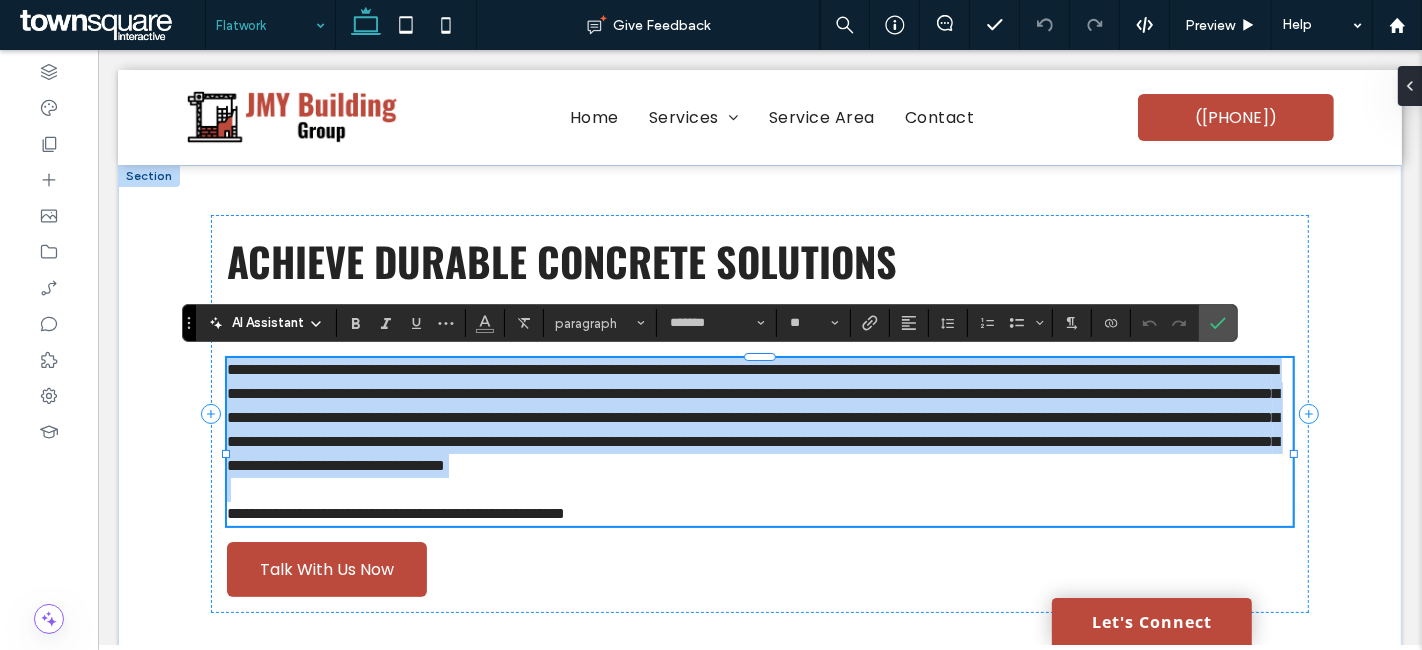 click on "**********" at bounding box center (752, 417) 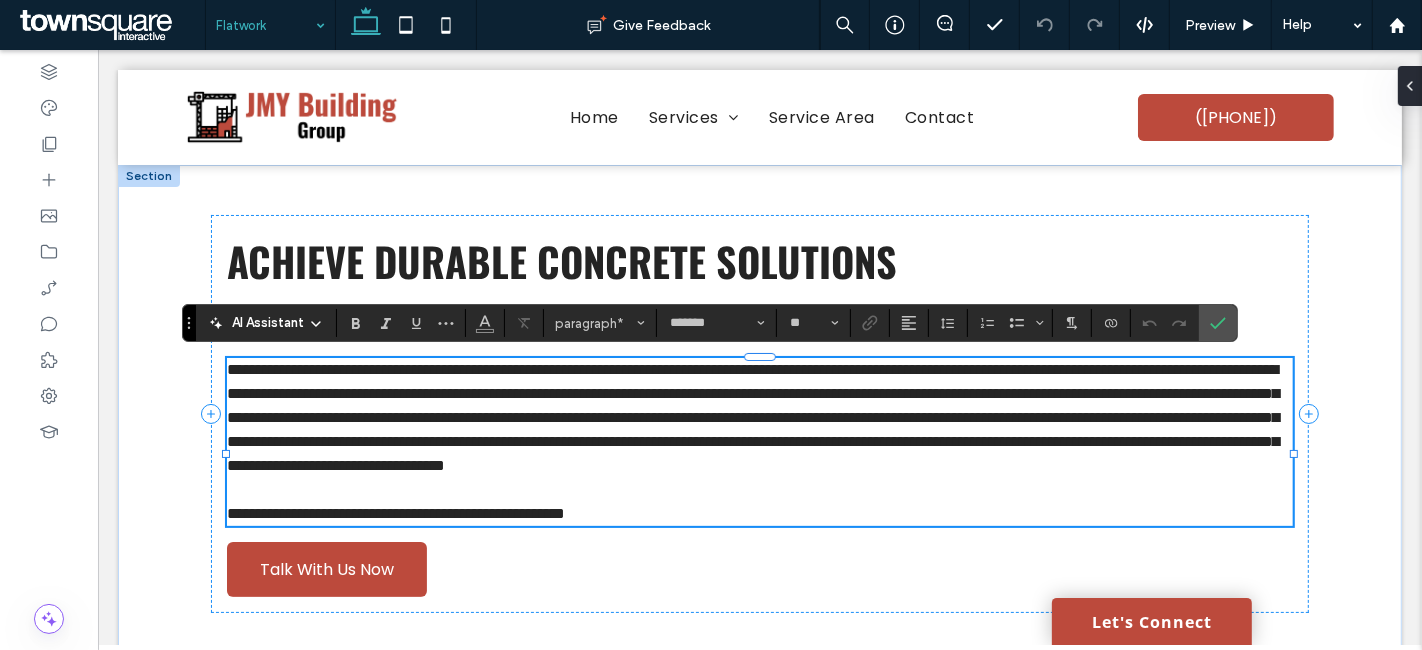 type 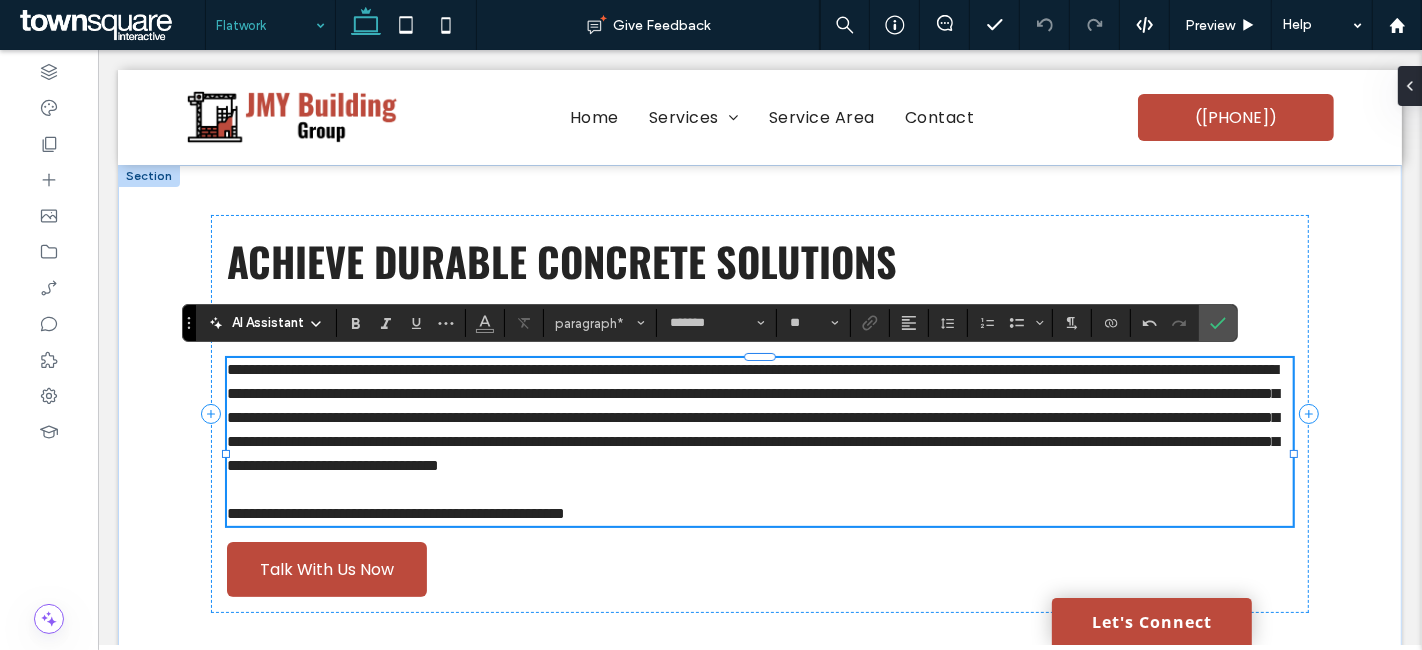 scroll, scrollTop: 0, scrollLeft: 0, axis: both 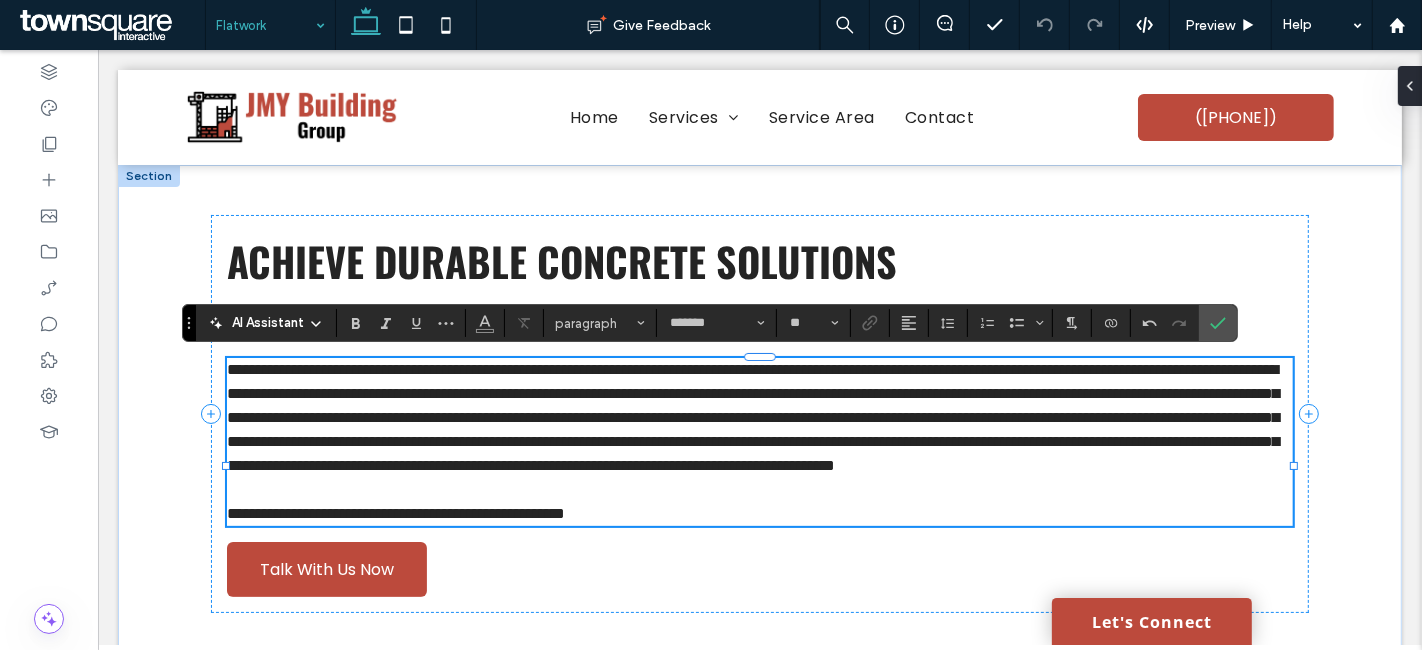 click on "**********" at bounding box center [752, 417] 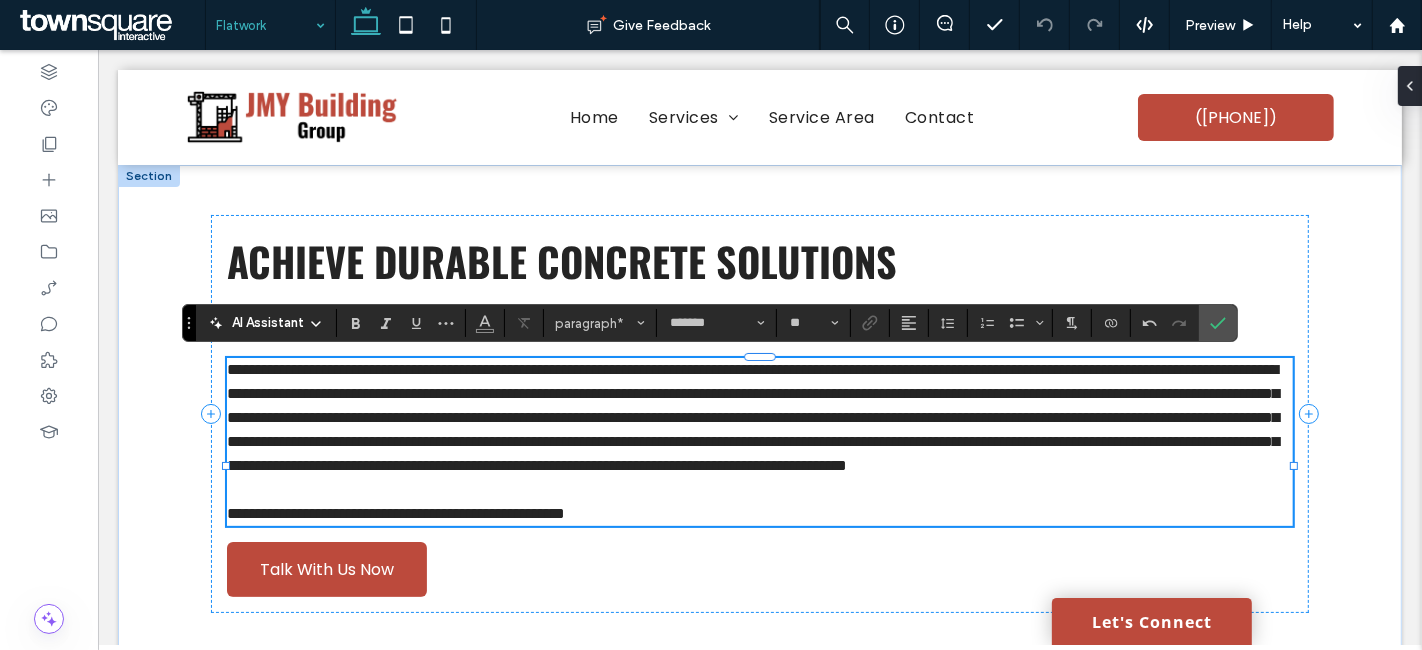 click on "**********" at bounding box center (758, 418) 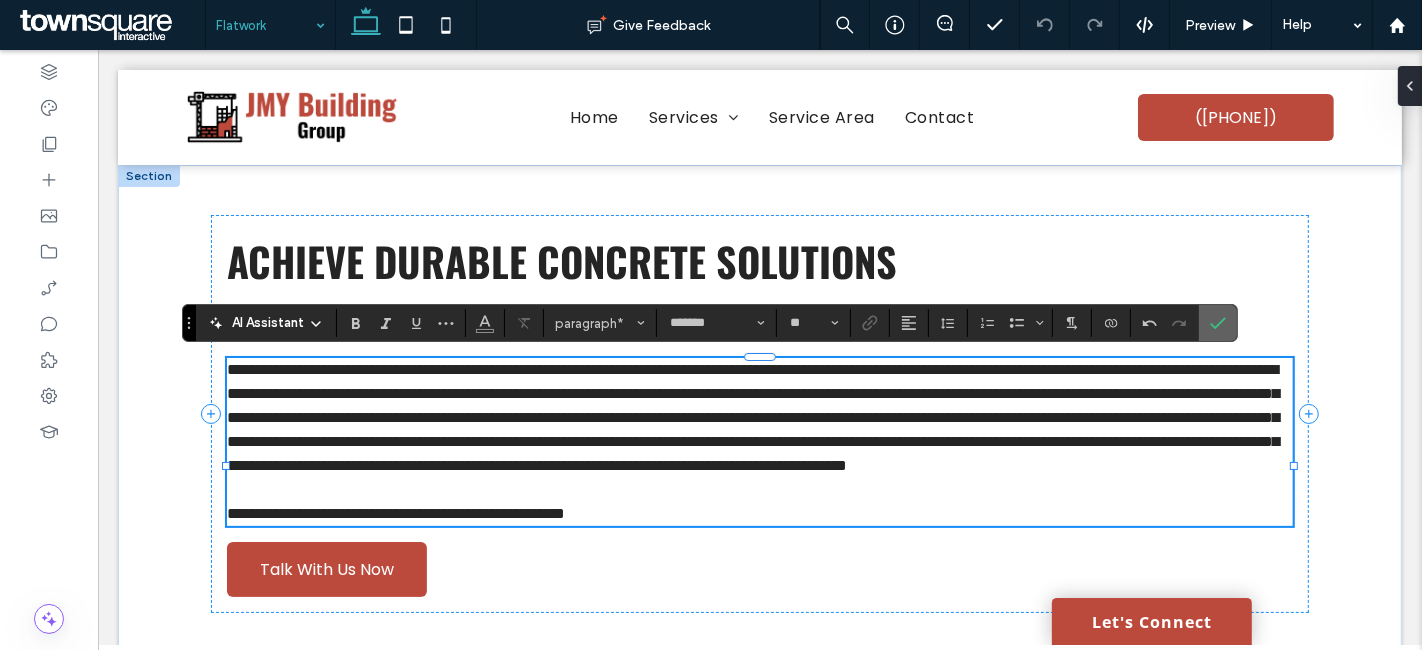 drag, startPoint x: 1199, startPoint y: 320, endPoint x: 1026, endPoint y: 267, distance: 180.93645 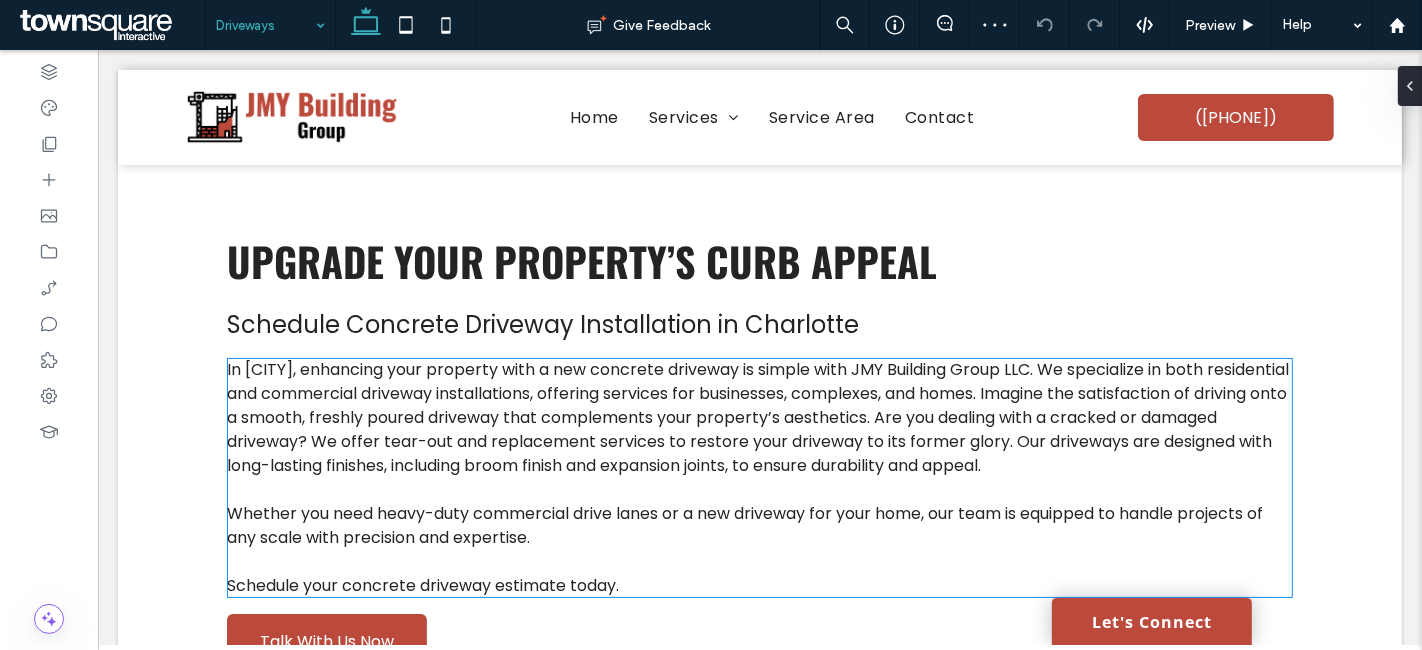 scroll, scrollTop: 0, scrollLeft: 0, axis: both 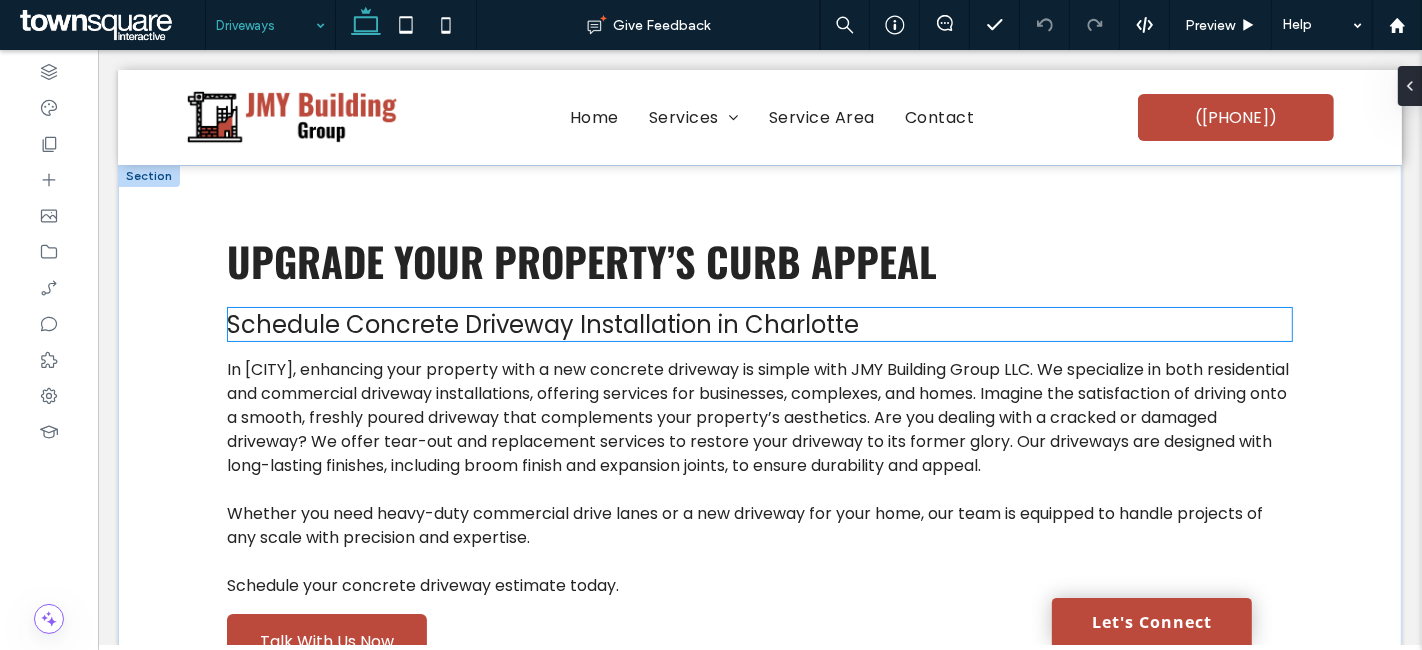 click on "Schedule Concrete Driveway Installation in Charlotte" at bounding box center (542, 324) 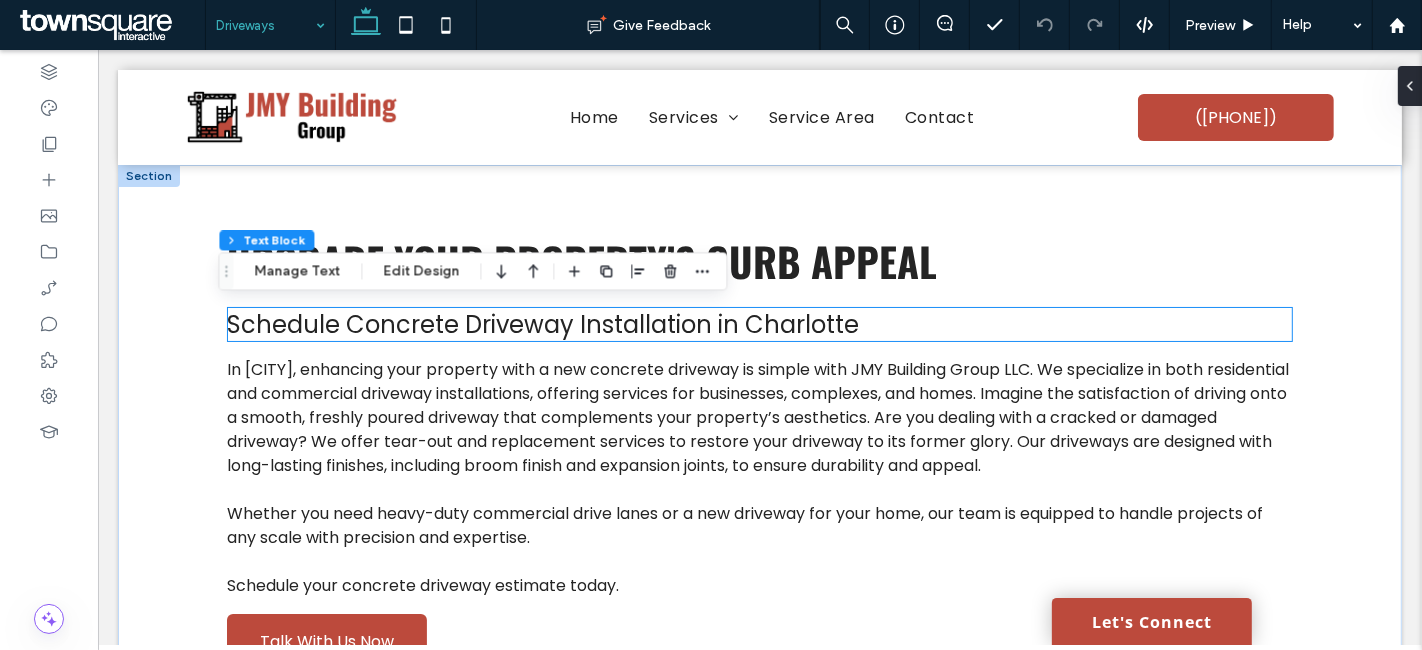 click on "Schedule Concrete Driveway Installation in Charlotte" at bounding box center (542, 324) 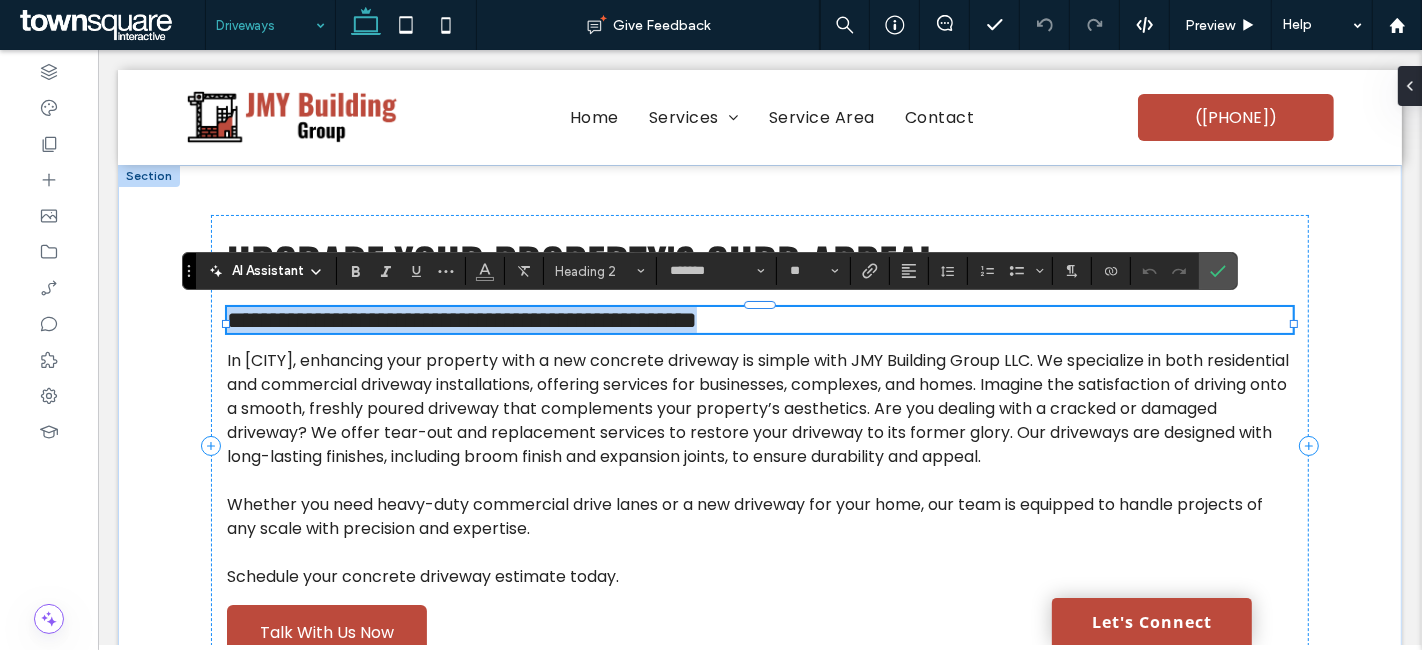 click on "**********" at bounding box center [461, 320] 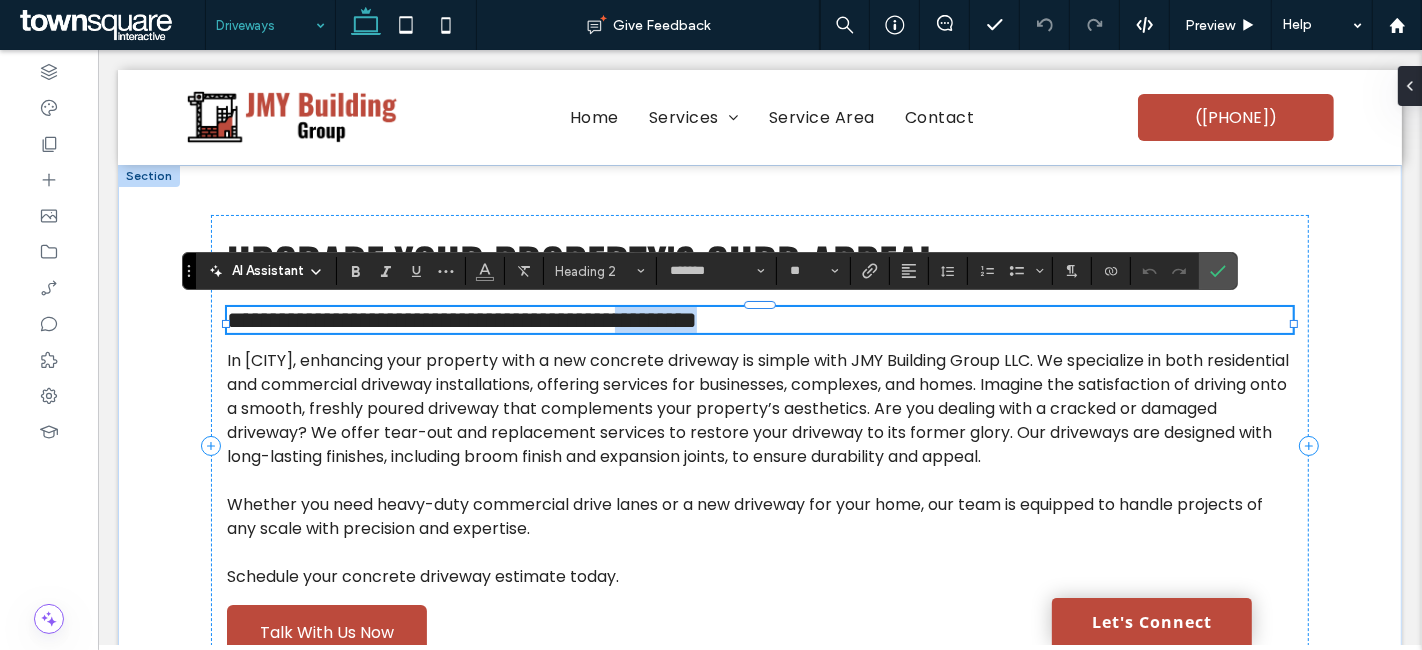 drag, startPoint x: 863, startPoint y: 321, endPoint x: 733, endPoint y: 323, distance: 130.01538 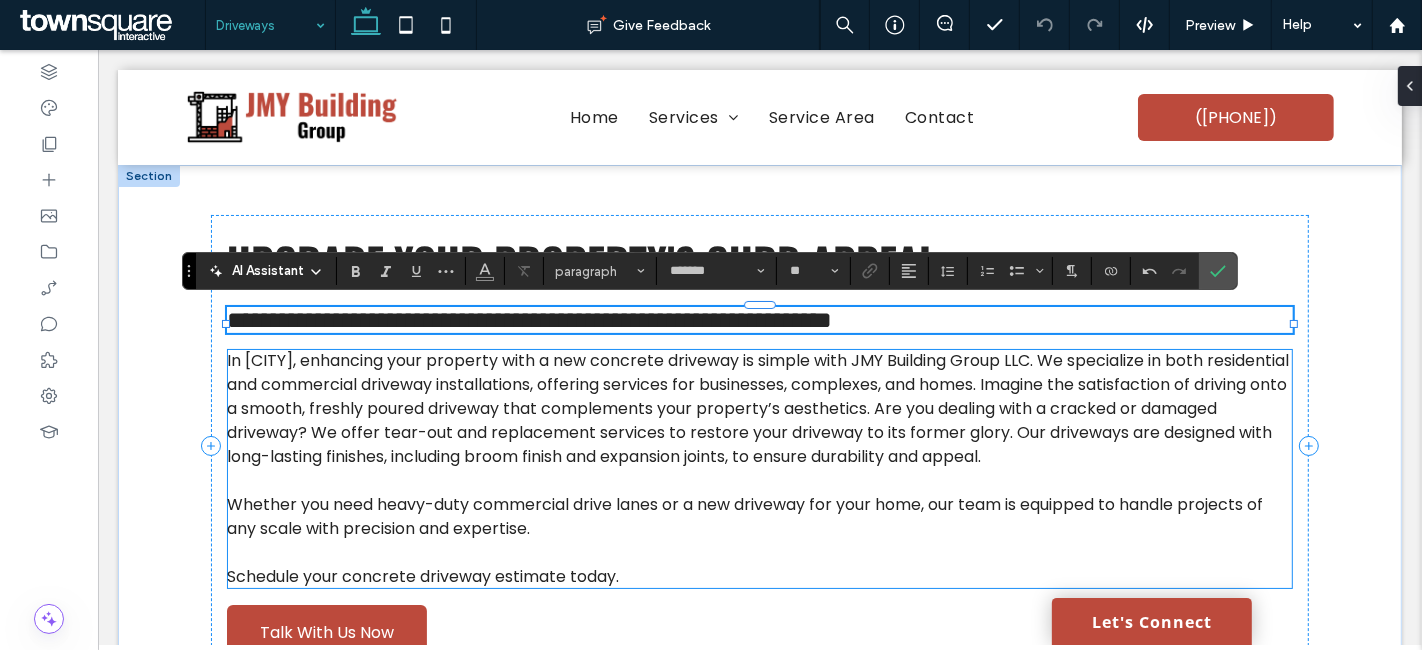 click on "In Charlotte, enhancing your property with a new concrete driveway is simple with JMY Building Group LLC. We specialize in both residential and commercial driveway installations, offering services for businesses, complexes, and homes. Imagine the satisfaction of driving onto a smooth, freshly poured driveway that complements your property’s aesthetics. Are you dealing with a cracked or damaged driveway? We offer tear-out and replacement services to restore your driveway to its former glory. Our driveways are designed with long-lasting finishes, including broom finish and expansion joints, to ensure durability and appeal." at bounding box center [757, 408] 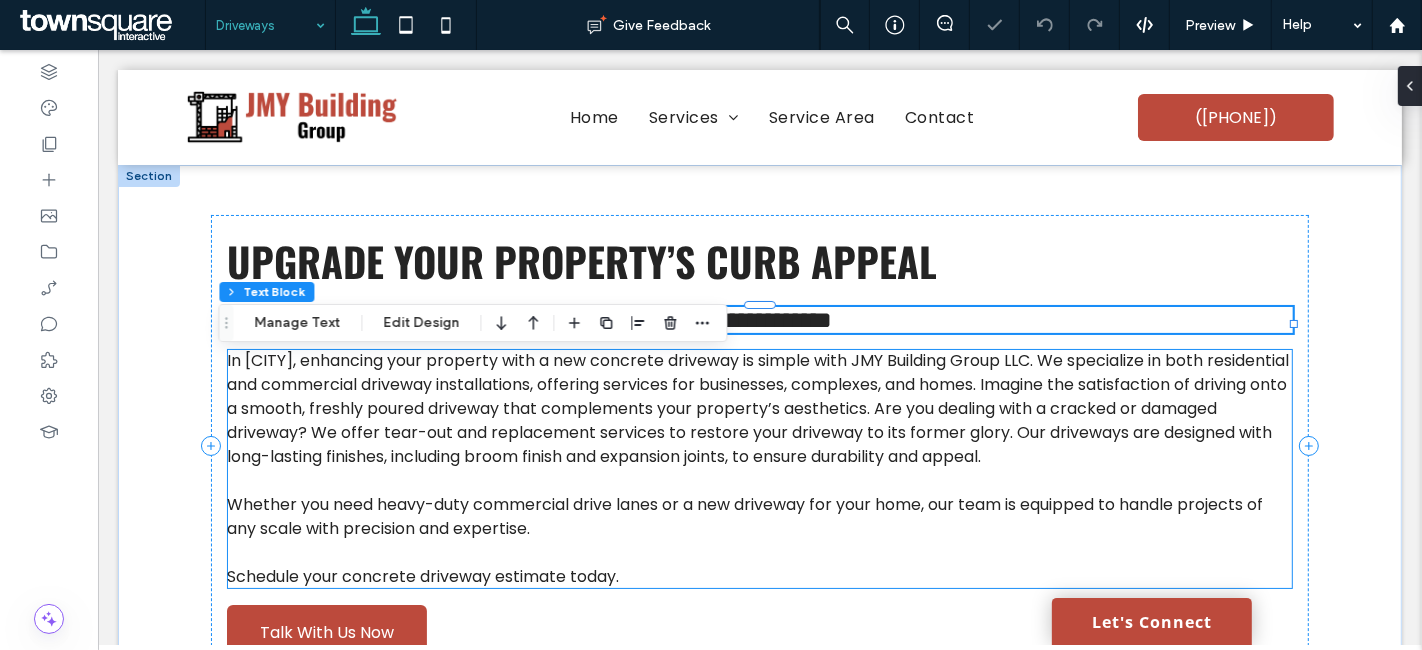 click on "In Charlotte, enhancing your property with a new concrete driveway is simple with JMY Building Group LLC. We specialize in both residential and commercial driveway installations, offering services for businesses, complexes, and homes. Imagine the satisfaction of driving onto a smooth, freshly poured driveway that complements your property’s aesthetics. Are you dealing with a cracked or damaged driveway? We offer tear-out and replacement services to restore your driveway to its former glory. Our driveways are designed with long-lasting finishes, including broom finish and expansion joints, to ensure durability and appeal. Whether you need heavy-duty commercial drive lanes or a new driveway for your home, our team is equipped to handle projects of any scale with precision and expertise. ﻿ Schedule your concrete driveway estimate today." at bounding box center [758, 469] 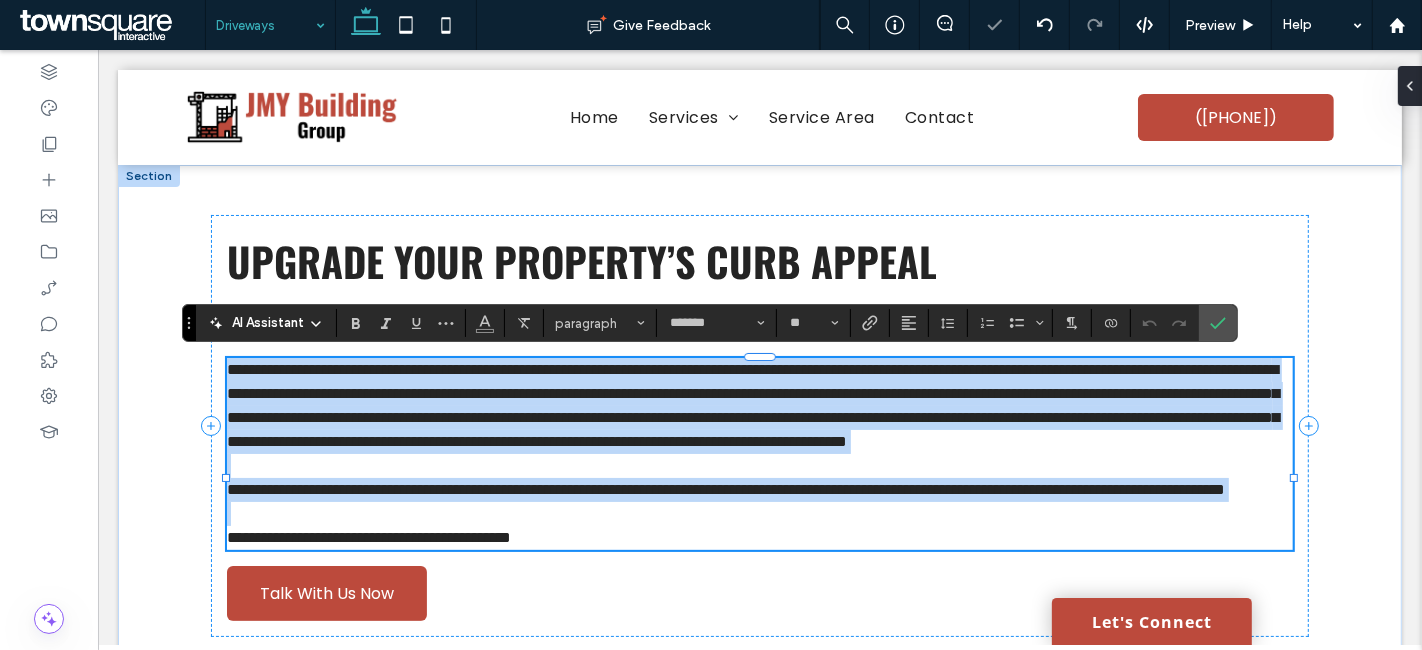 click on "**********" at bounding box center (752, 405) 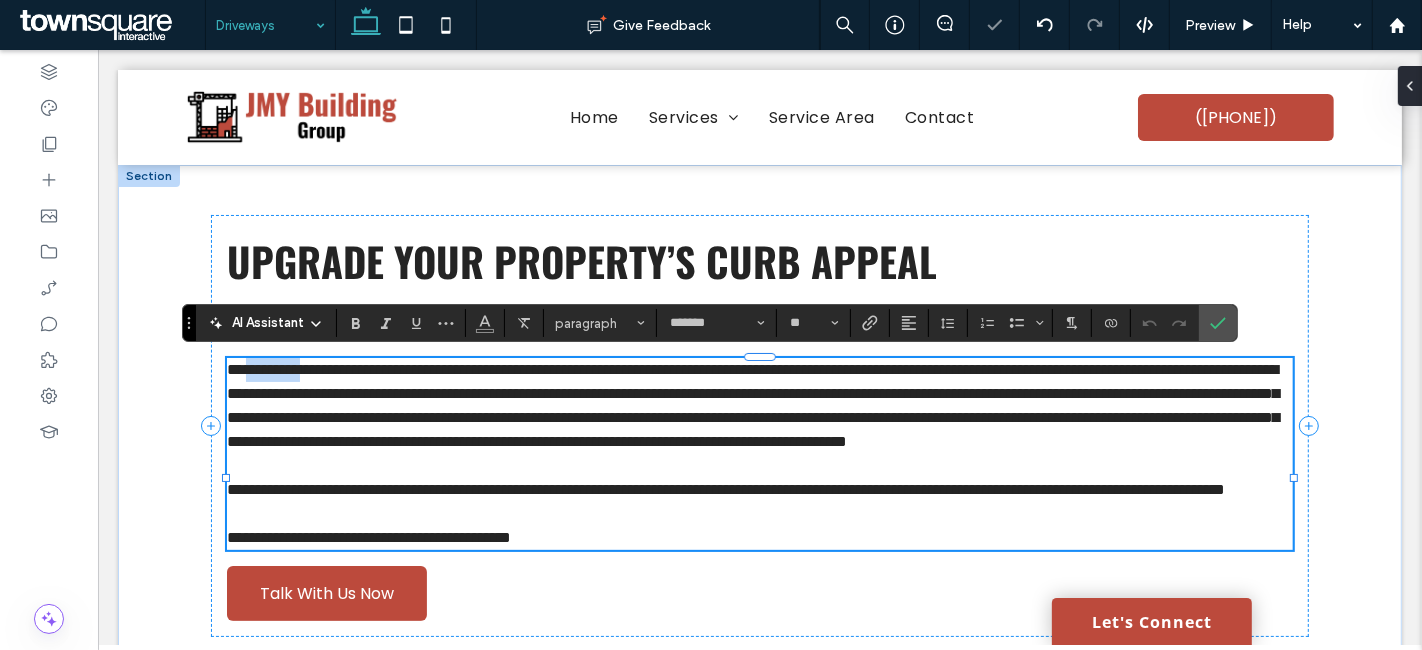 click on "**********" at bounding box center [752, 405] 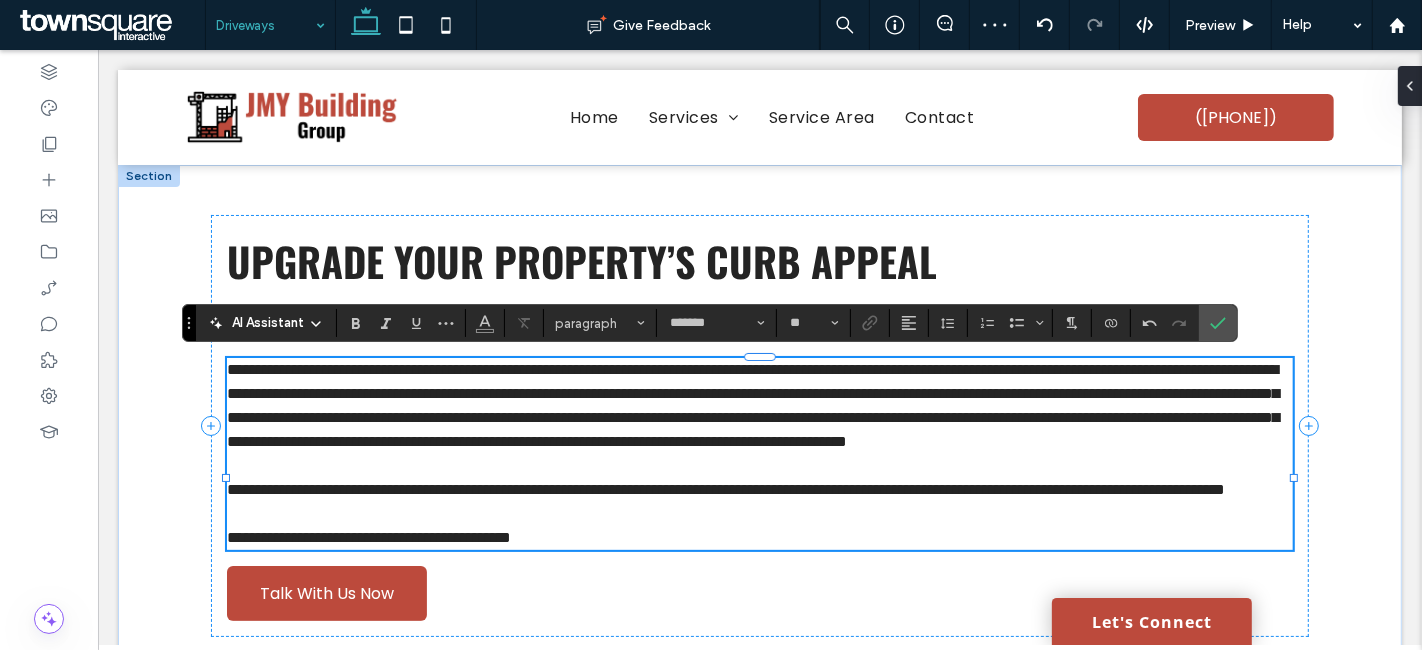 scroll, scrollTop: 0, scrollLeft: 0, axis: both 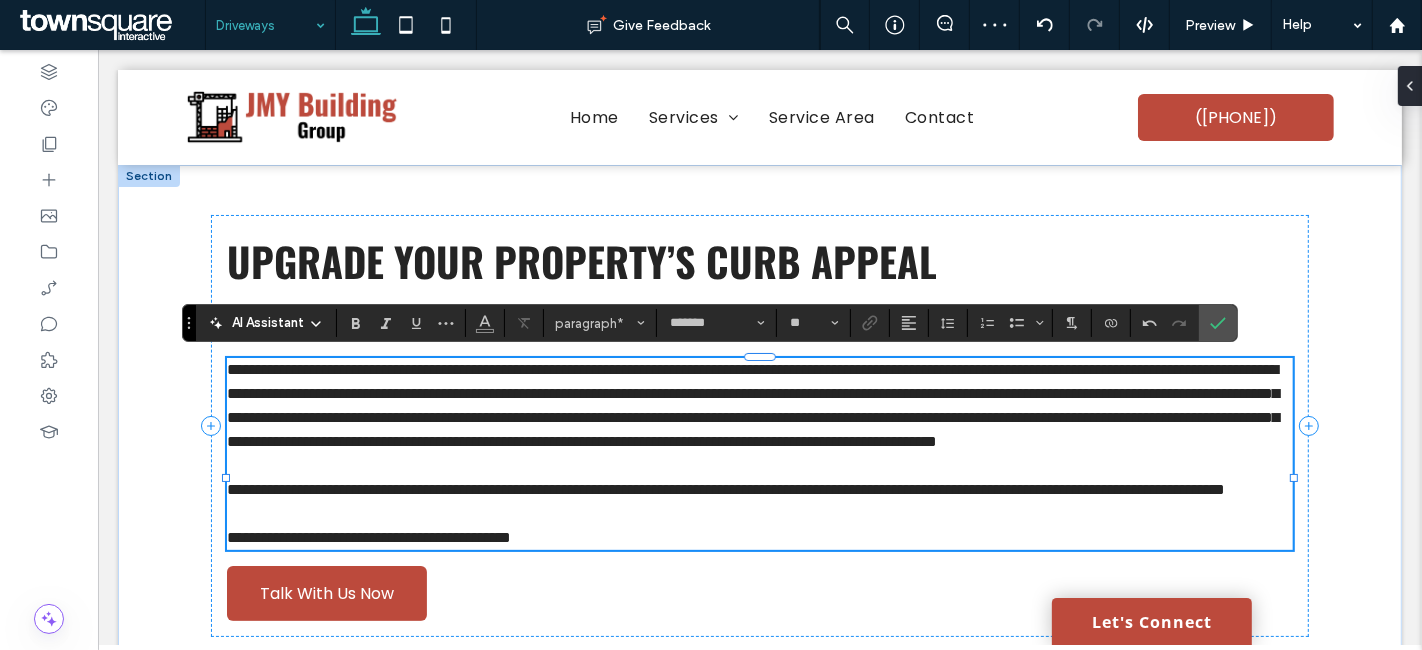click on "**********" at bounding box center (725, 489) 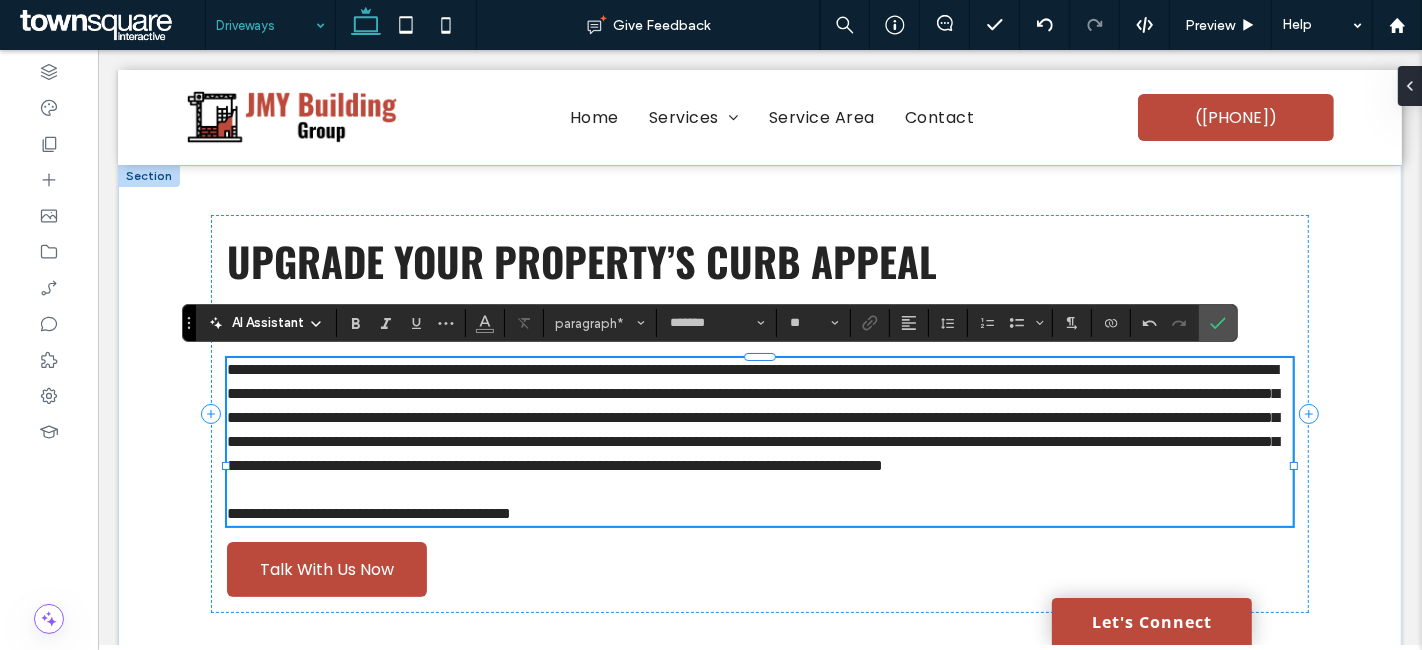 type 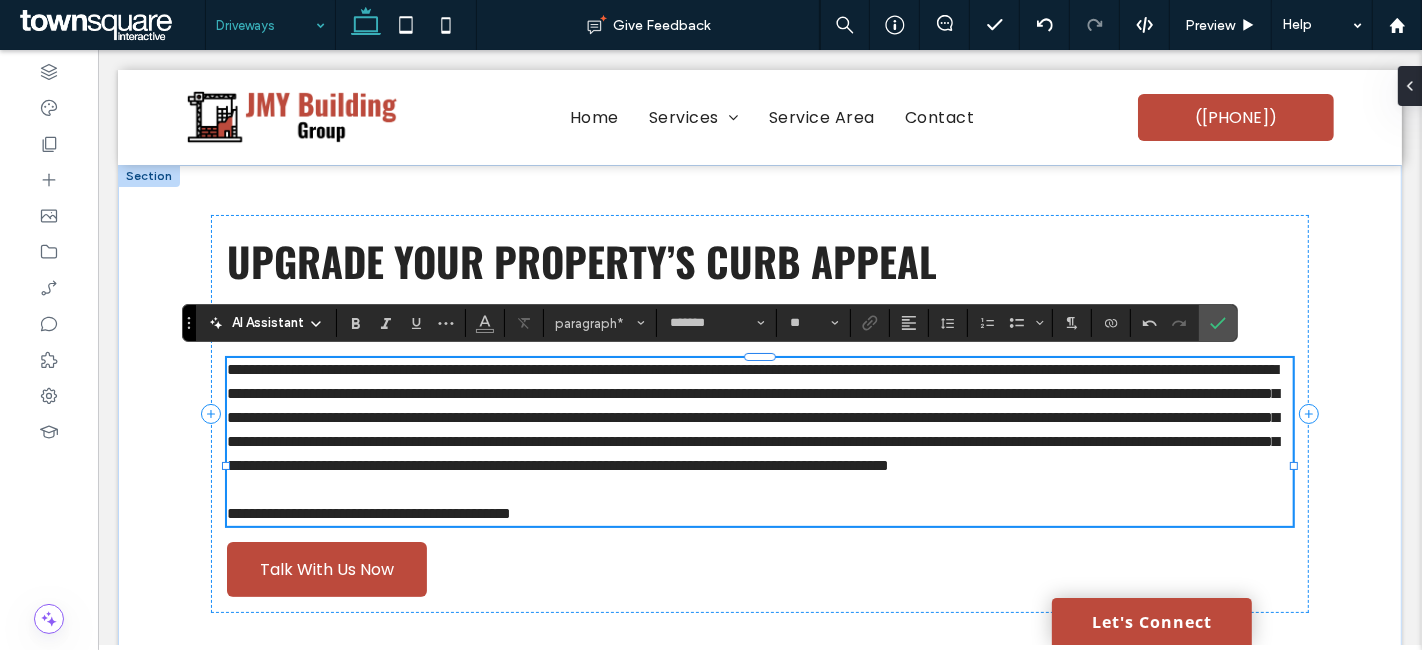 click on "**********" at bounding box center (752, 417) 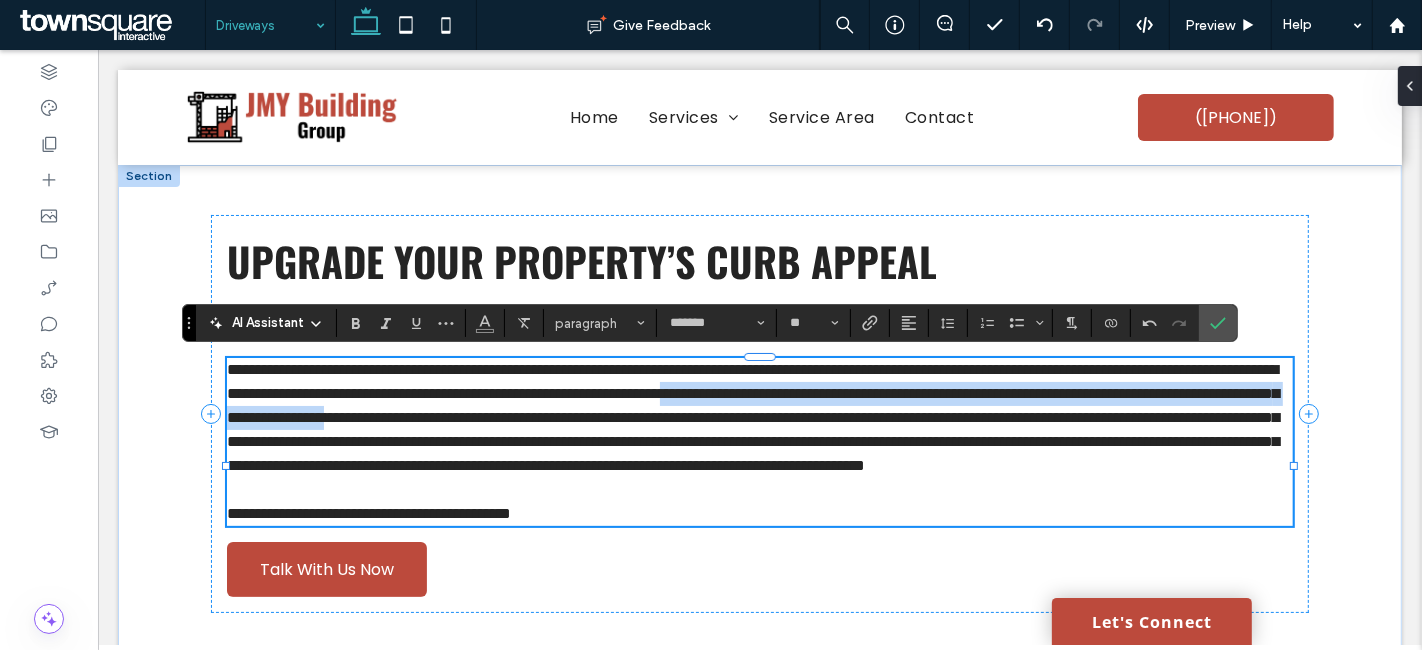 drag, startPoint x: 1081, startPoint y: 411, endPoint x: 1137, endPoint y: 390, distance: 59.808025 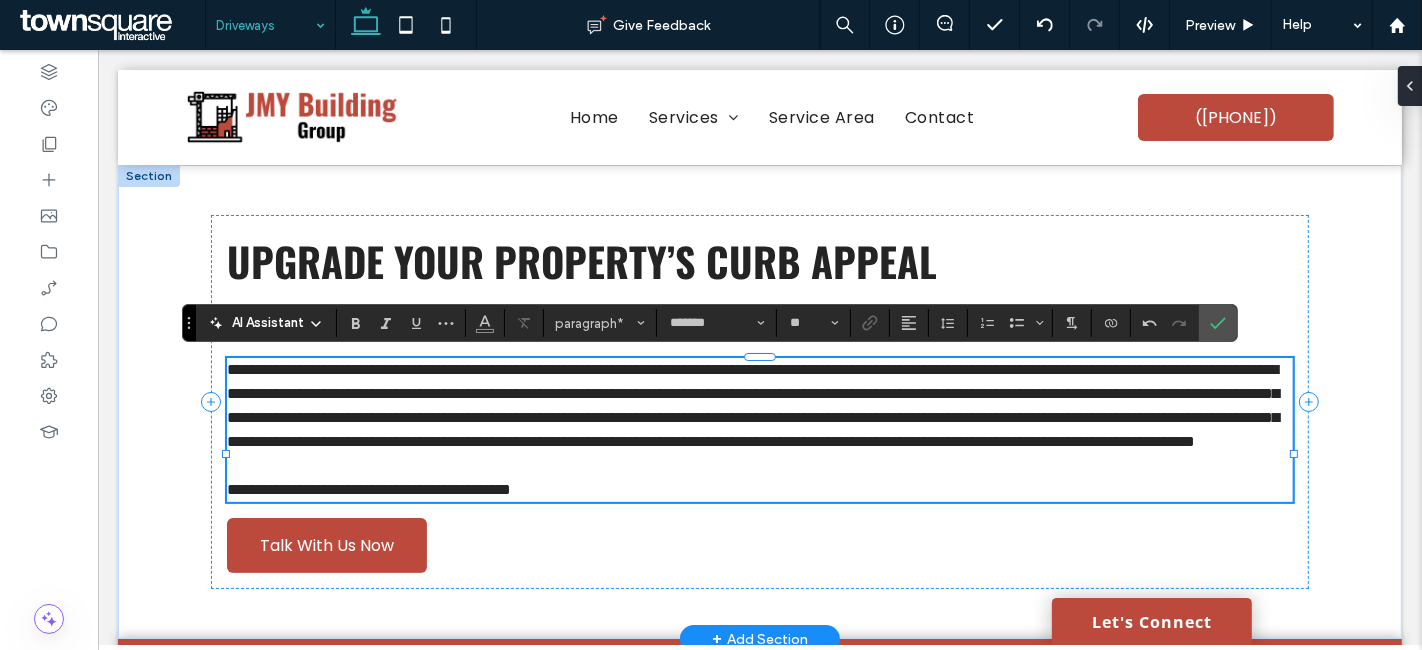 click at bounding box center [758, 466] 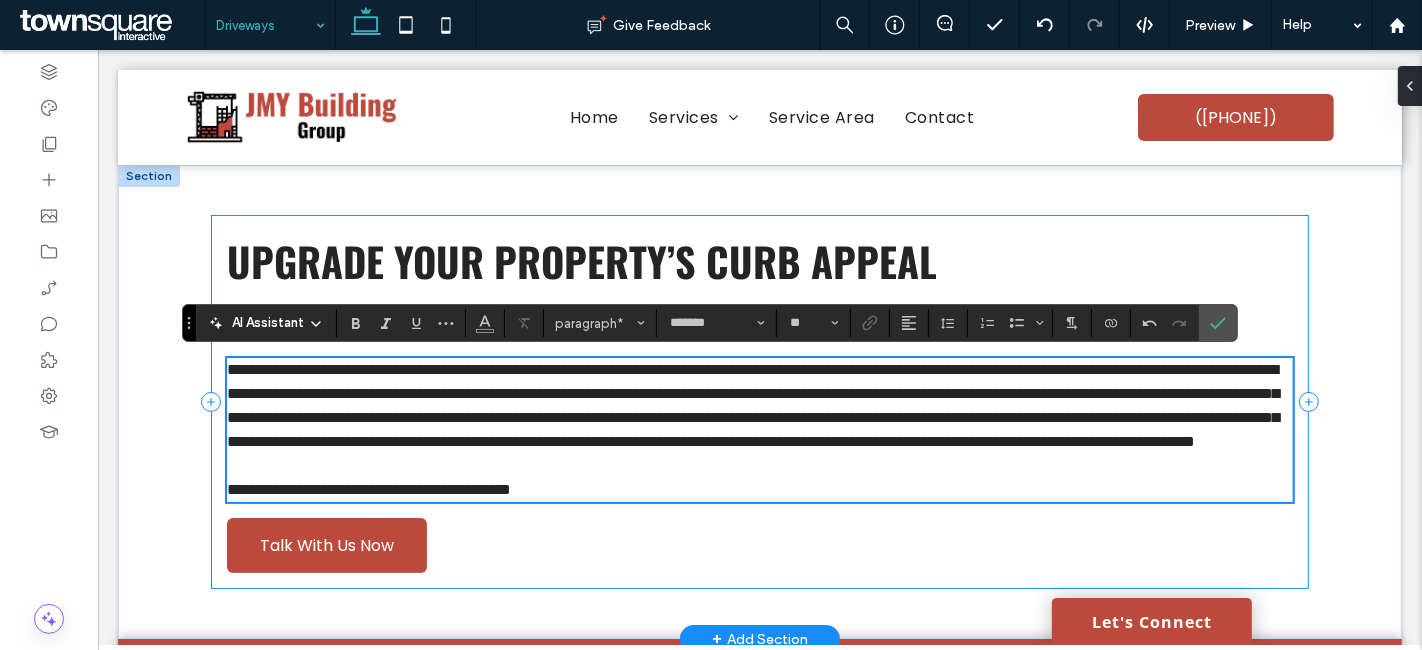 scroll, scrollTop: 444, scrollLeft: 0, axis: vertical 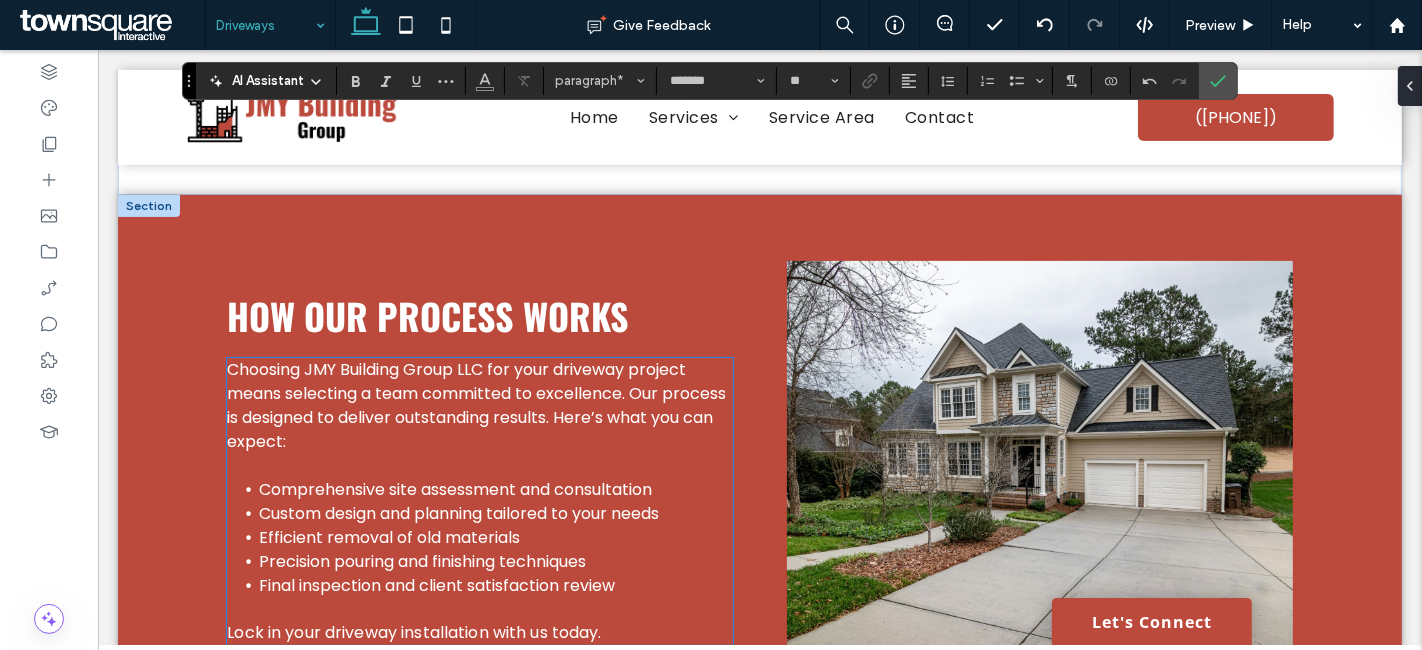 click on "Choosing JMY Building Group LLC for your driveway project means selecting a team committed to excellence. Our process is designed to deliver outstanding results. Here’s what you can expect:" at bounding box center (475, 405) 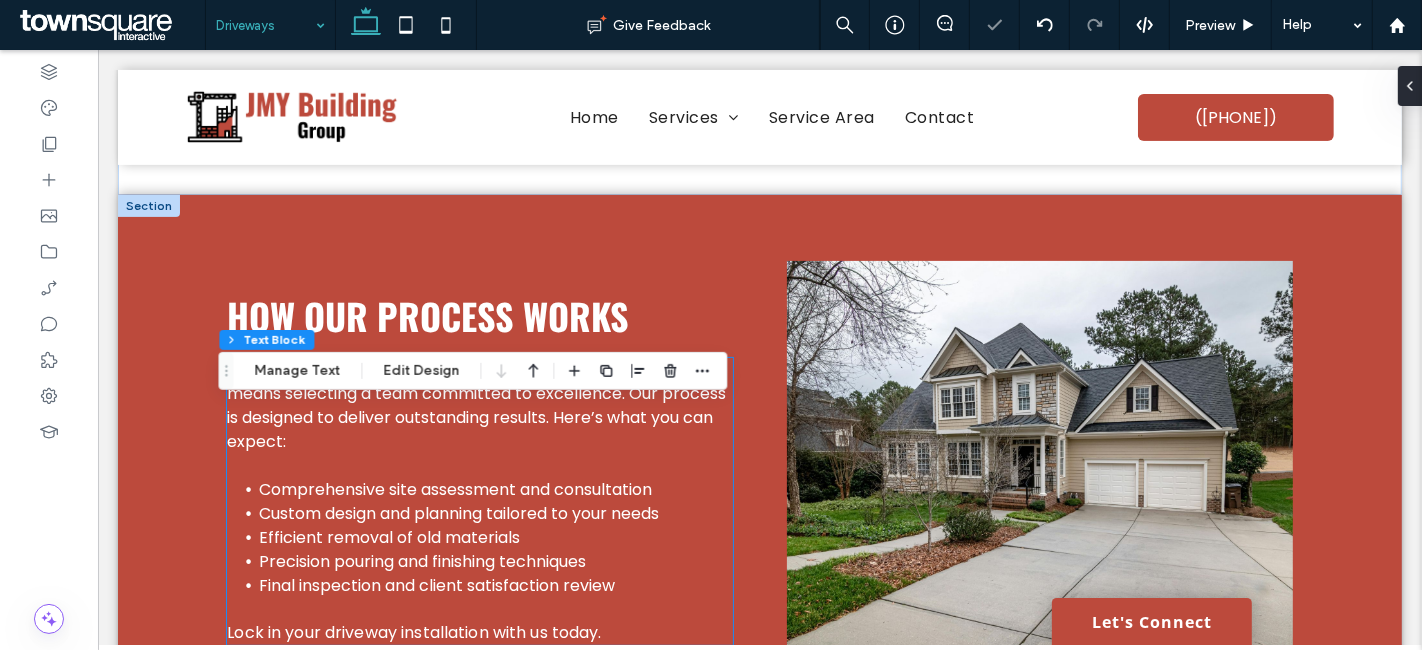 click on "Choosing JMY Building Group LLC for your driveway project means selecting a team committed to excellence. Our process is designed to deliver outstanding results. Here’s what you can expect:   Comprehensive site assessment and consultation Custom design and planning tailored to your needs Efficient removal of old materials Precision pouring and finishing techniques Final inspection and client satisfaction review
Lock in your driveway installation with us today." at bounding box center [479, 501] 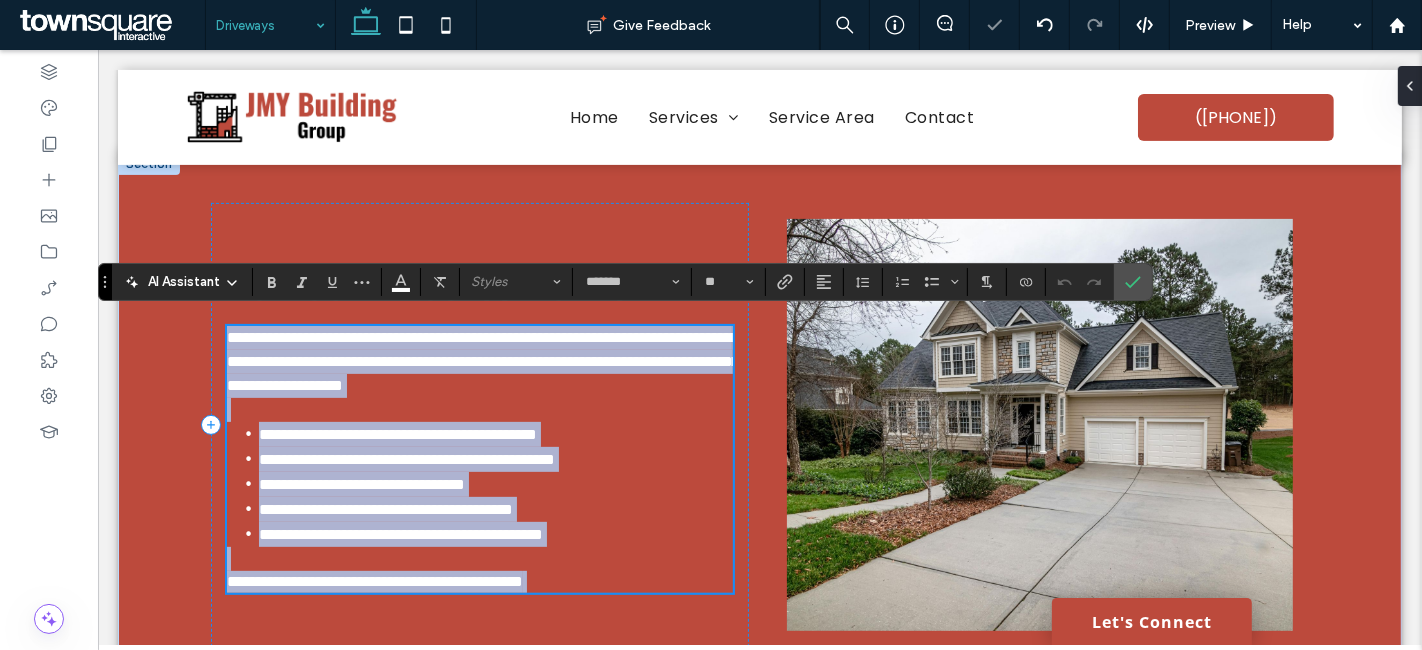 scroll, scrollTop: 533, scrollLeft: 0, axis: vertical 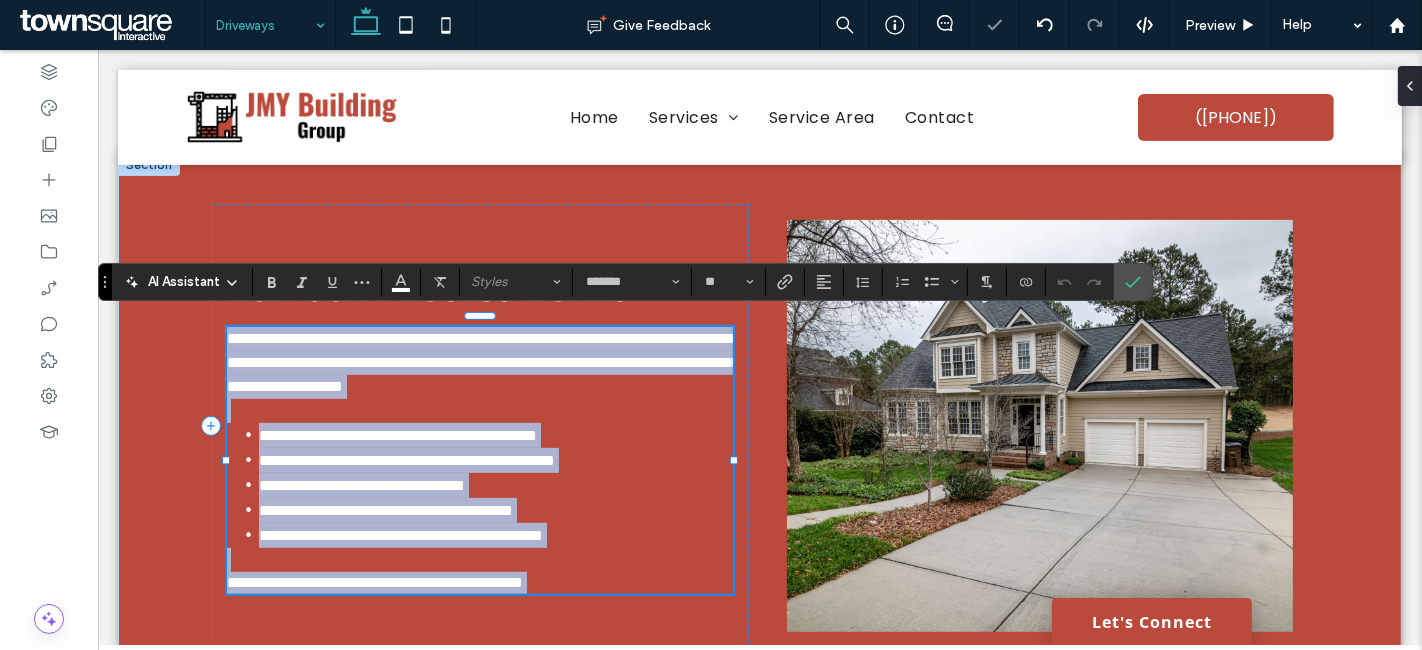 click on "**********" at bounding box center (482, 362) 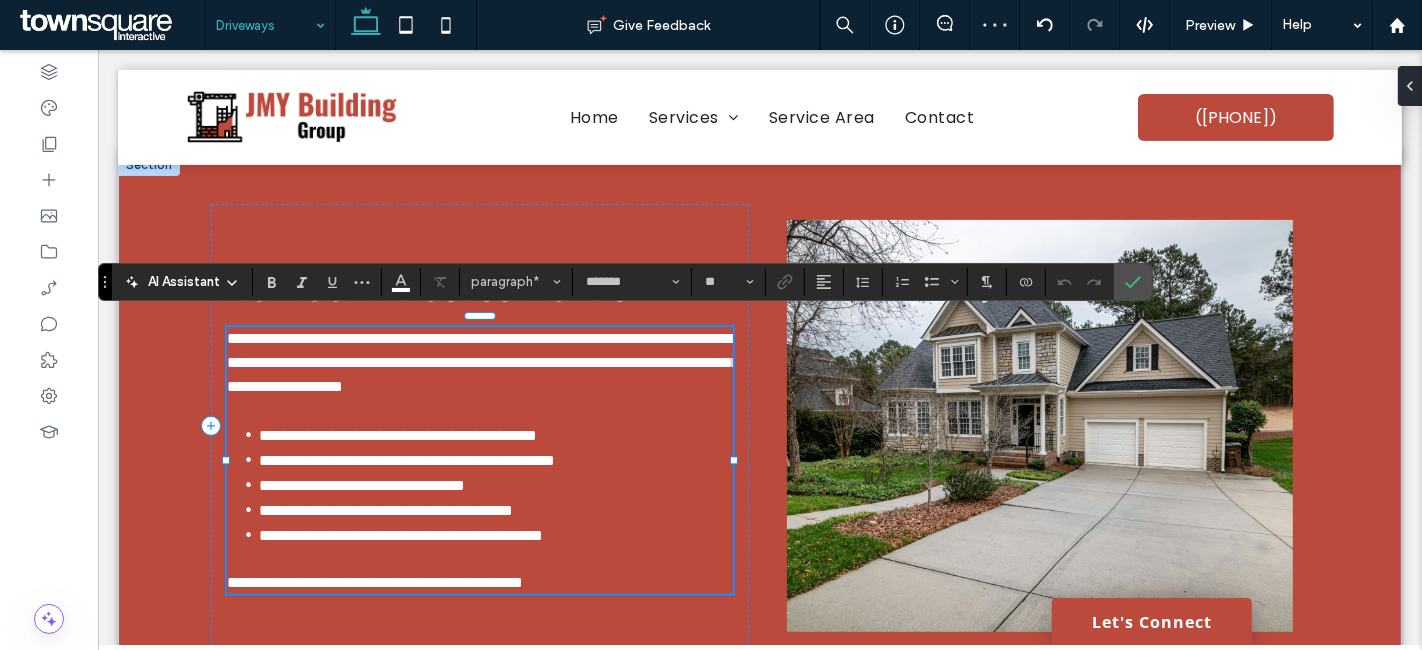 type 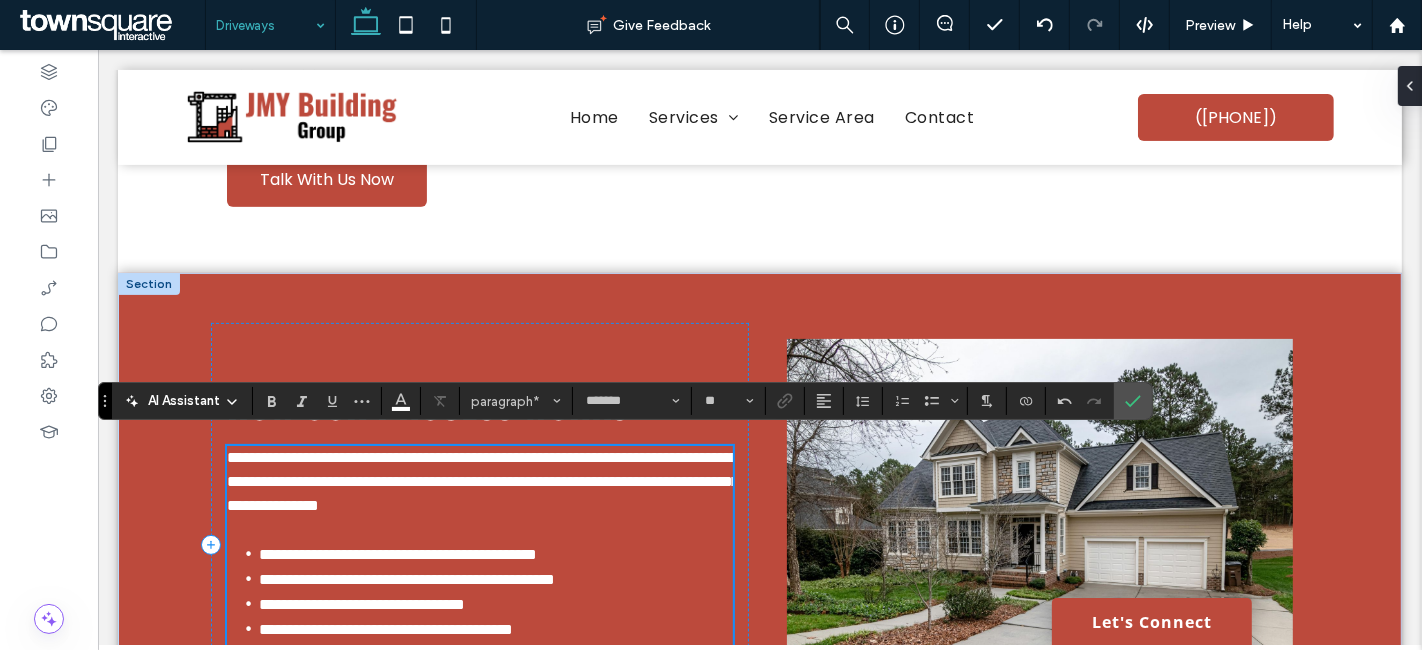 scroll, scrollTop: 365, scrollLeft: 0, axis: vertical 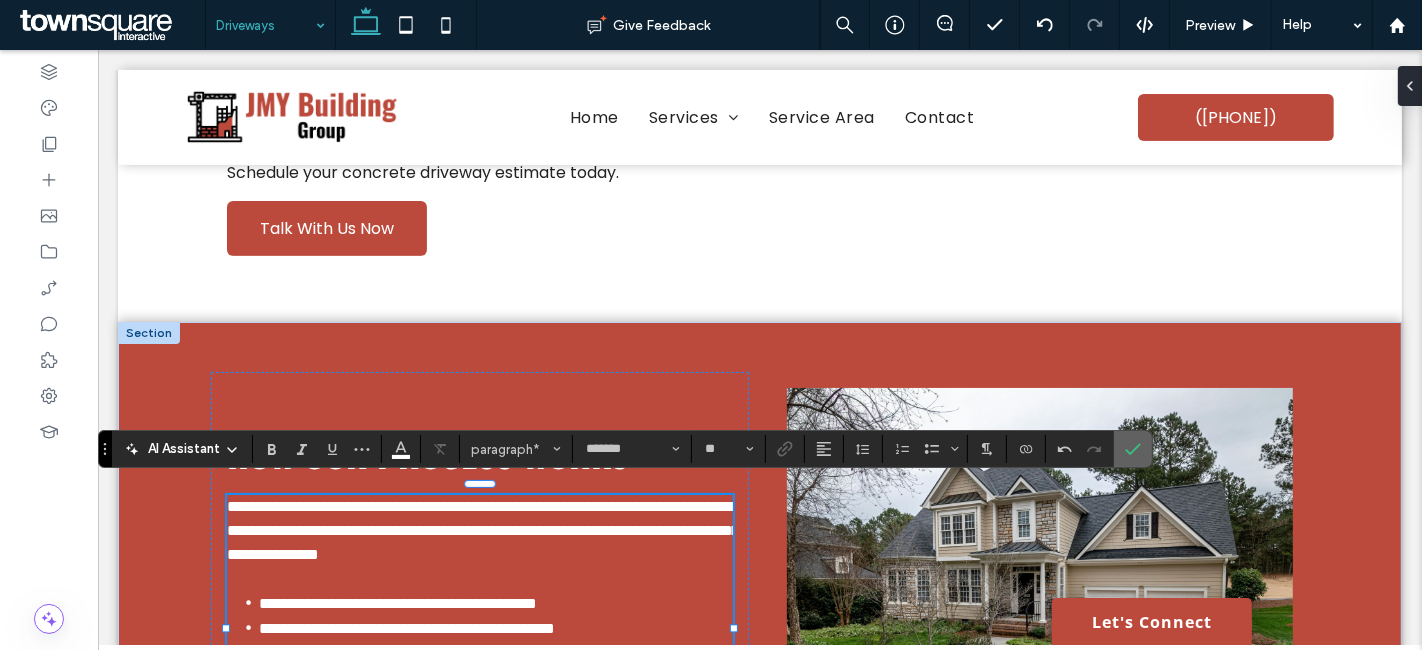 click 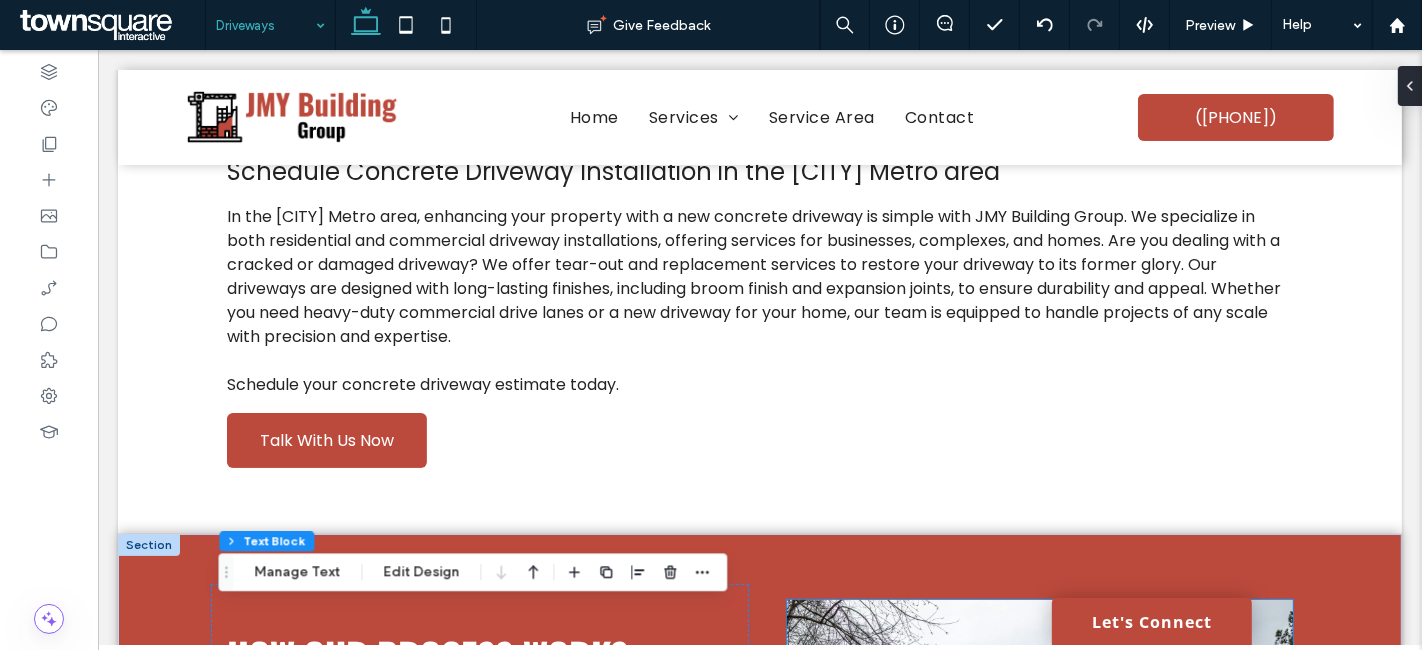scroll, scrollTop: 143, scrollLeft: 0, axis: vertical 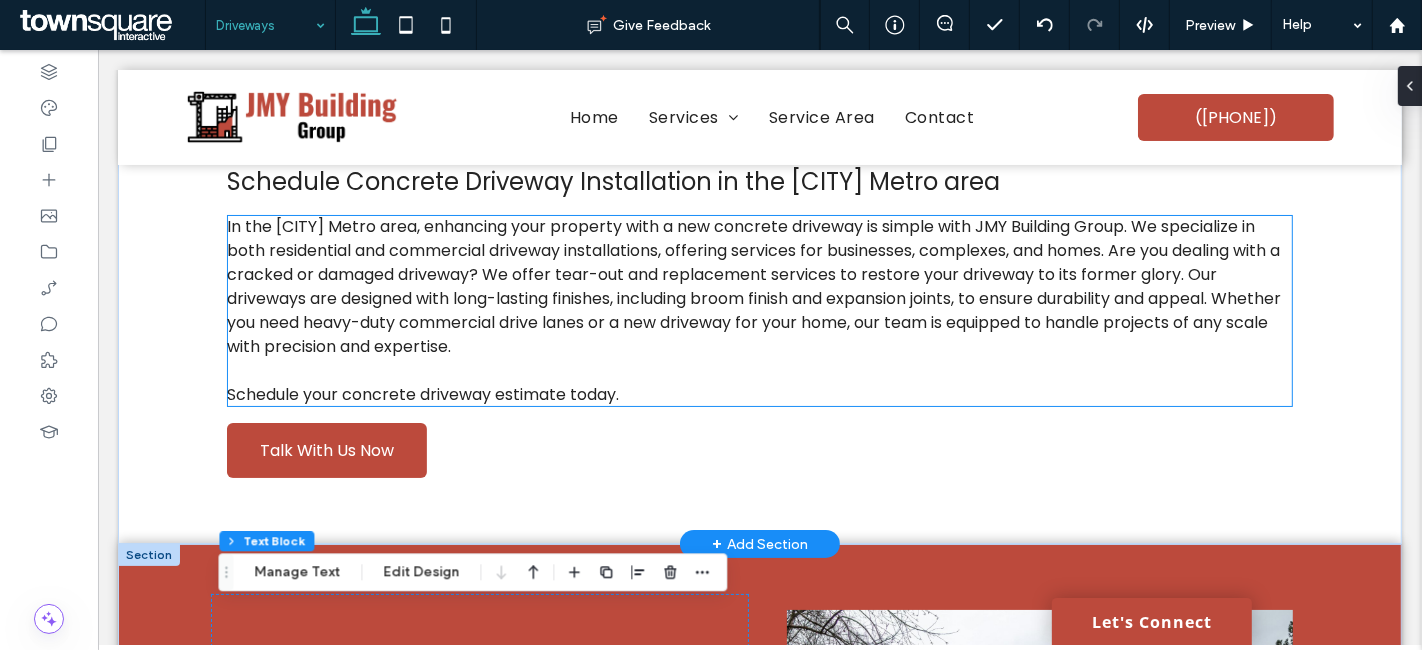 click on "In the Charlotte Metro area, enhancing your property with a new concrete driveway is simple with JMY Building Group. We specialize in both residential and commercial driveway installations, offering services for businesses, complexes, and homes. Are you dealing with a cracked or damaged driveway? We offer tear-out and replacement services to restore your driveway to its former glory. Our driveways are designed with long-lasting finishes, including broom finish and expansion joints, to ensure durability and appeal. Whether you need heavy-duty commercial drive lanes or a new driveway for your home, our team is equipped to handle projects of any scale with precision and expertise." at bounding box center (753, 286) 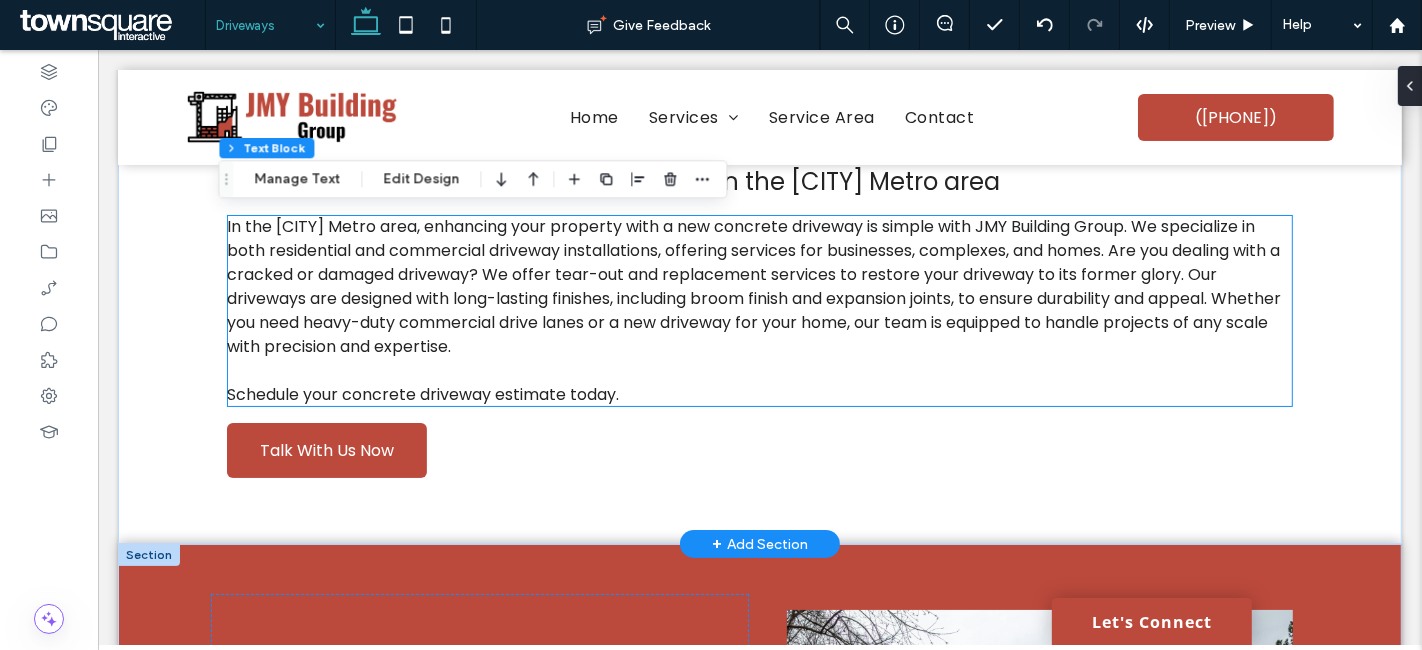 click on "In the Charlotte Metro area, enhancing your property with a new concrete driveway is simple with JMY Building Group. We specialize in both residential and commercial driveway installations, offering services for businesses, complexes, and homes. Are you dealing with a cracked or damaged driveway? We offer tear-out and replacement services to restore your driveway to its former glory. Our driveways are designed with long-lasting finishes, including broom finish and expansion joints, to ensure durability and appeal. Whether you need heavy-duty commercial drive lanes or a new driveway for your home, our team is equipped to handle projects of any scale with precision and expertise. ﻿ Schedule your concrete driveway estimate today." at bounding box center (758, 311) 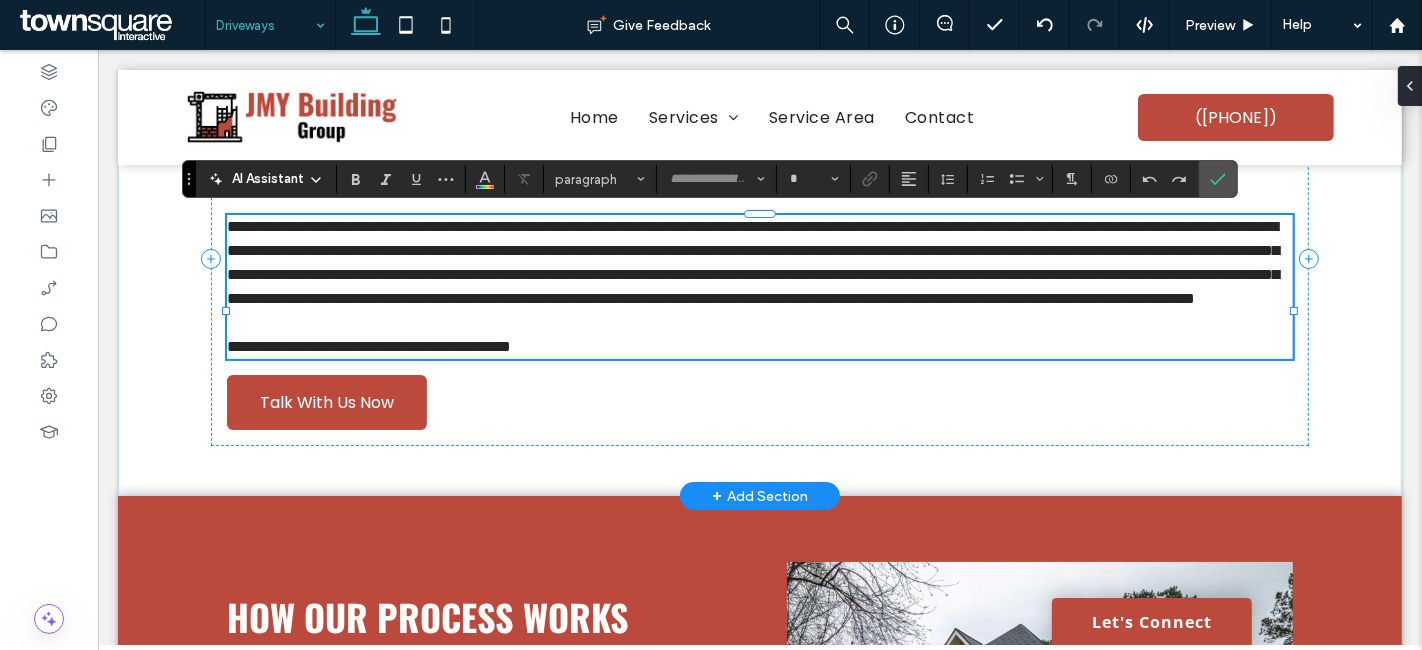 type on "*******" 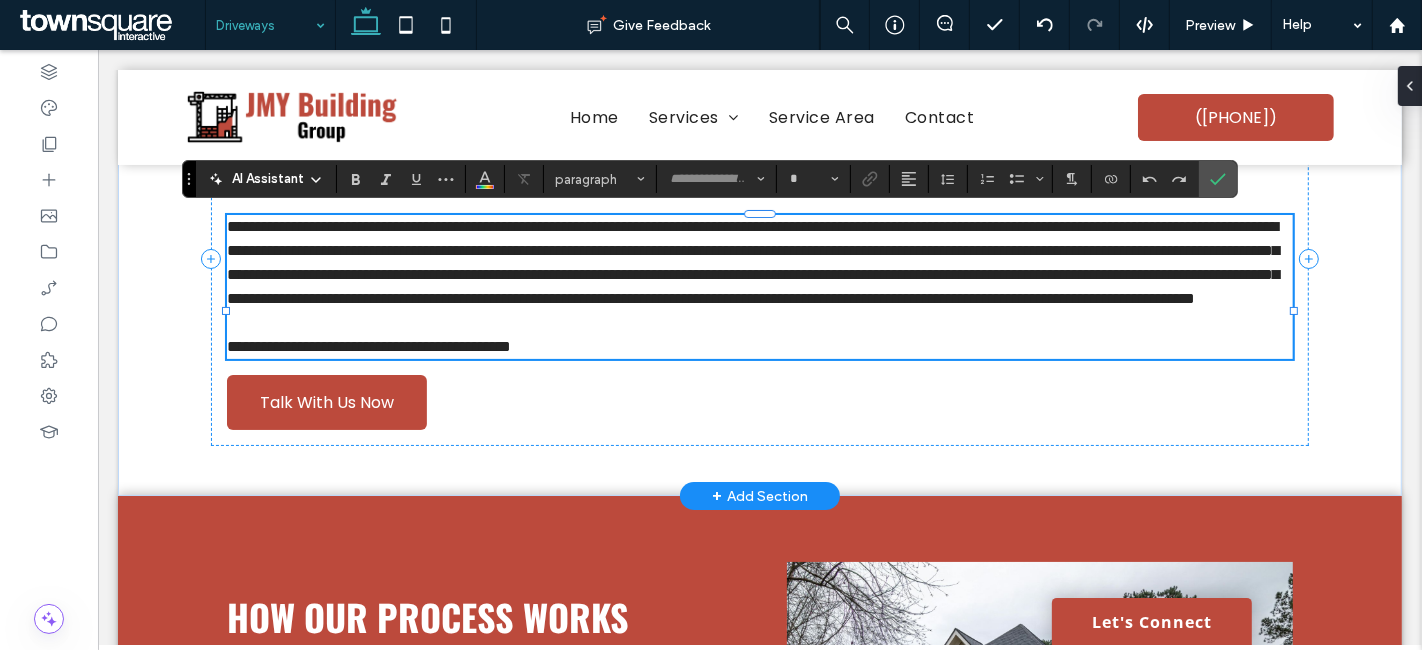 type on "**" 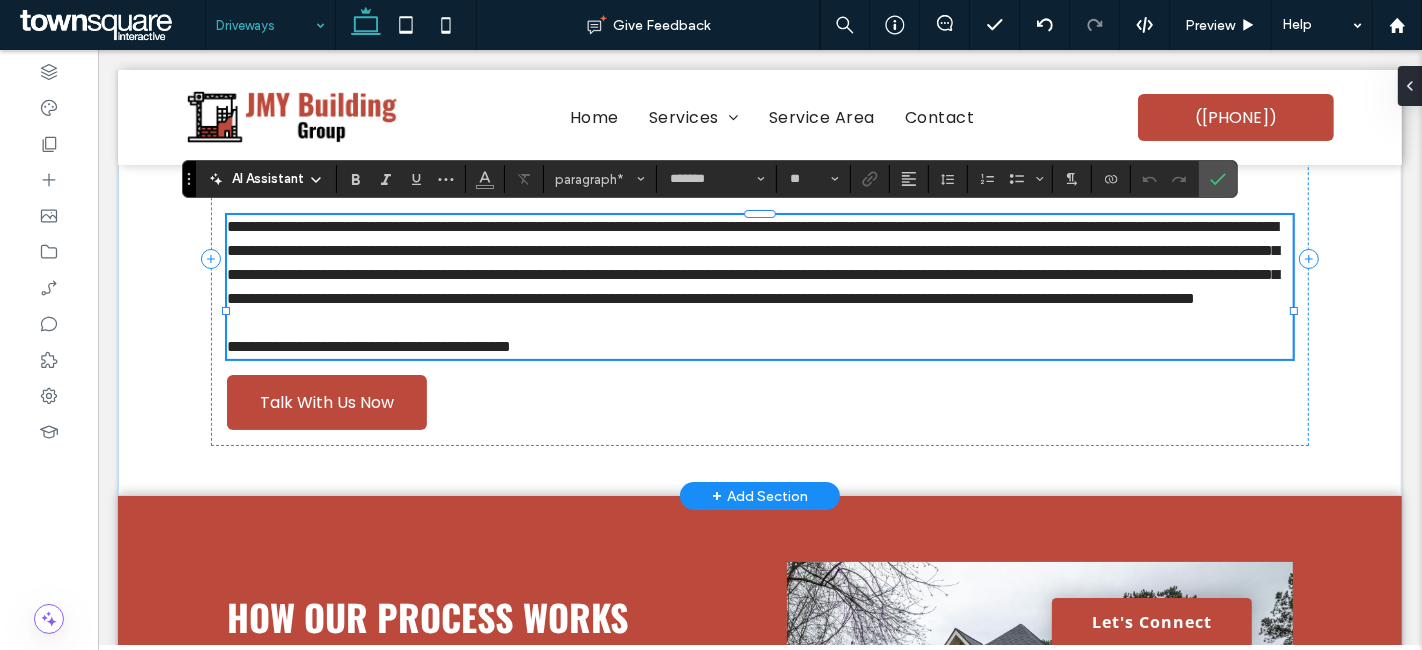 click on "**********" at bounding box center (752, 262) 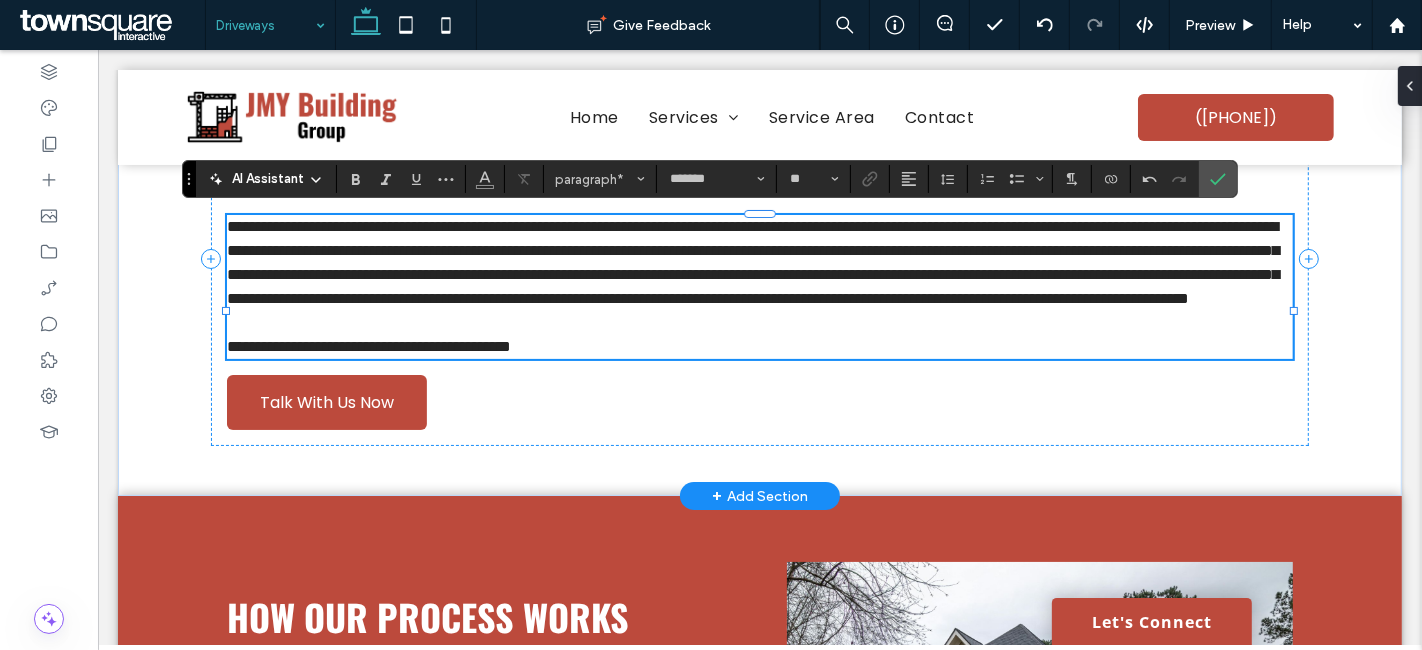 paste 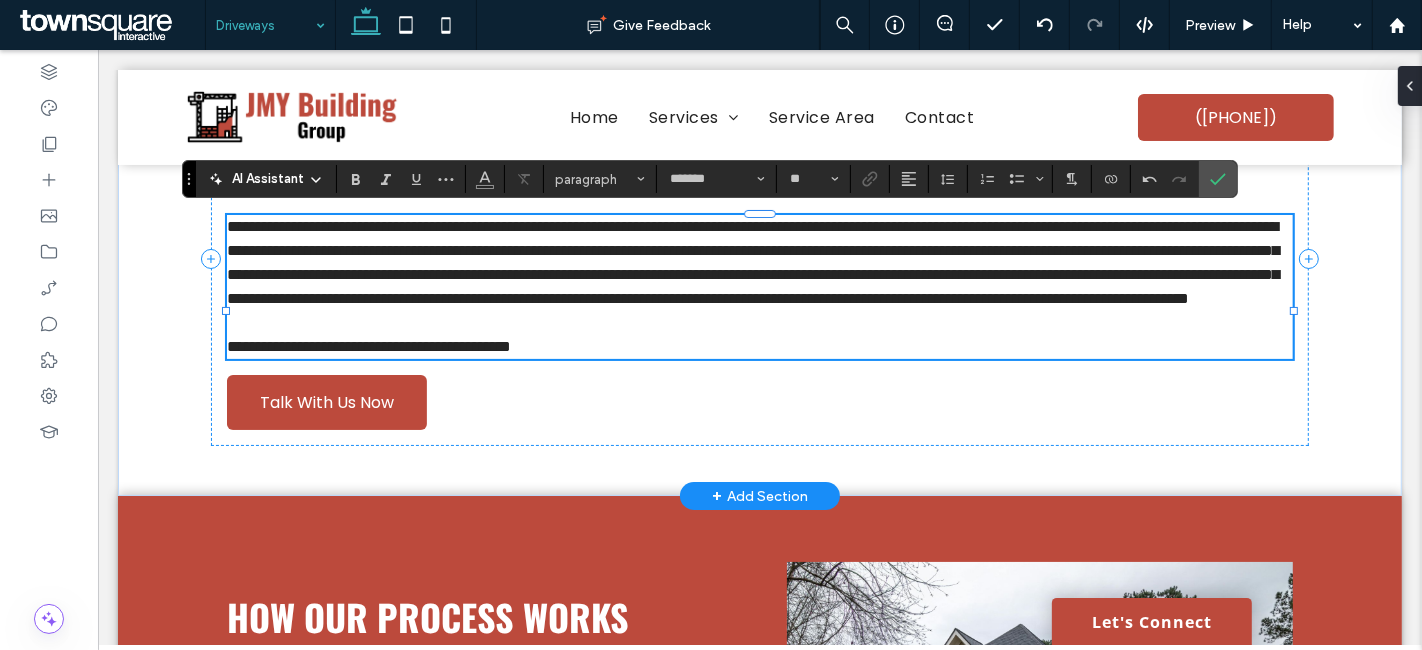 scroll, scrollTop: 0, scrollLeft: 0, axis: both 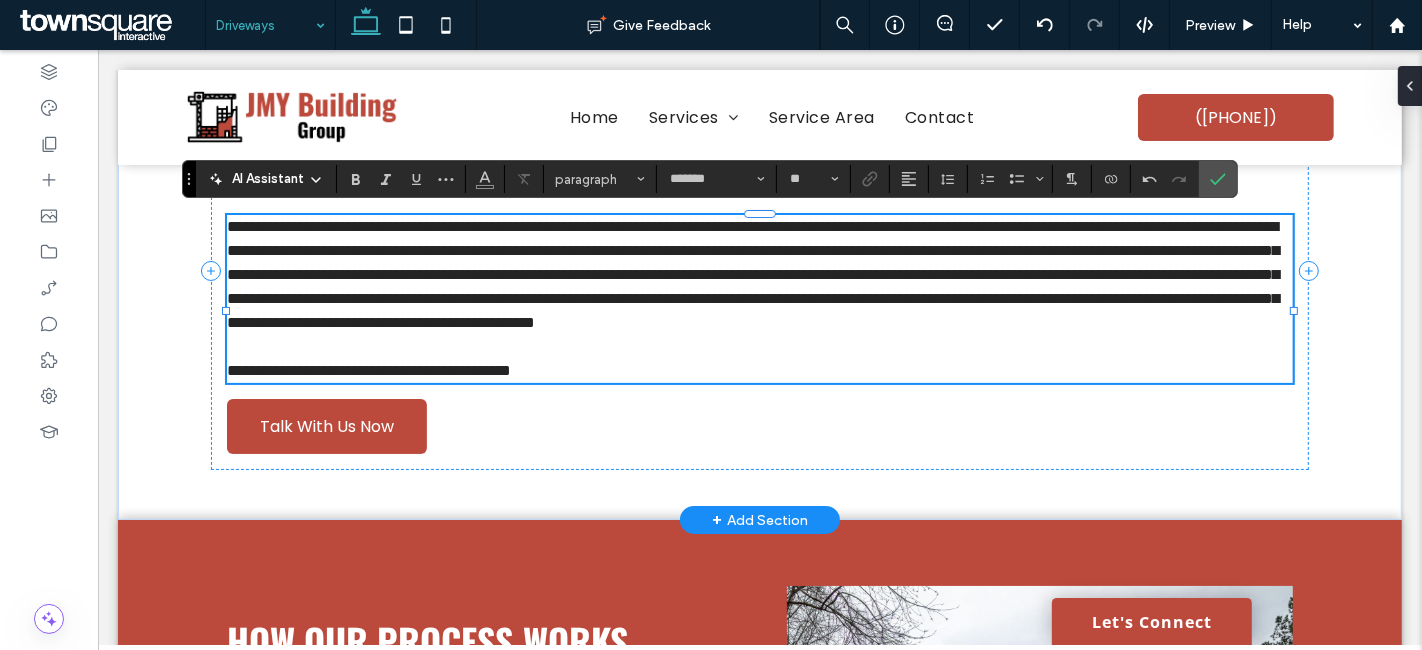 drag, startPoint x: 750, startPoint y: 295, endPoint x: 762, endPoint y: 323, distance: 30.463093 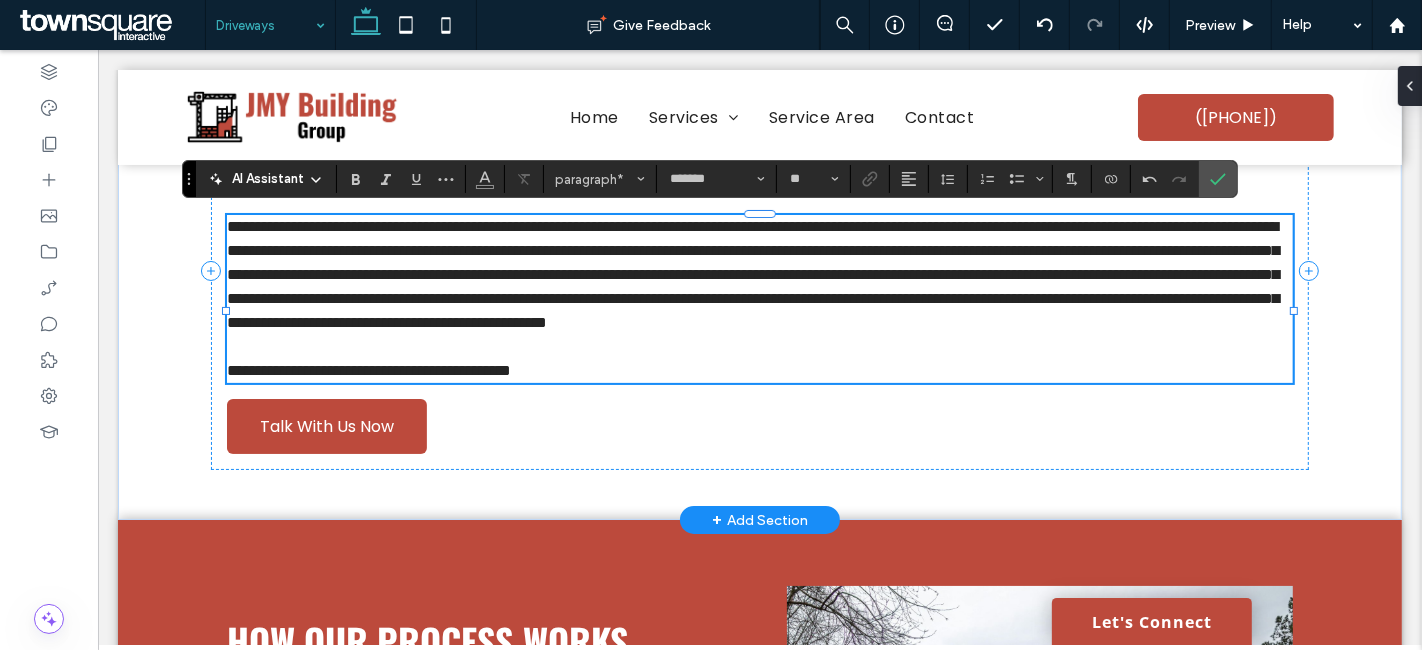 click on "**********" at bounding box center (758, 275) 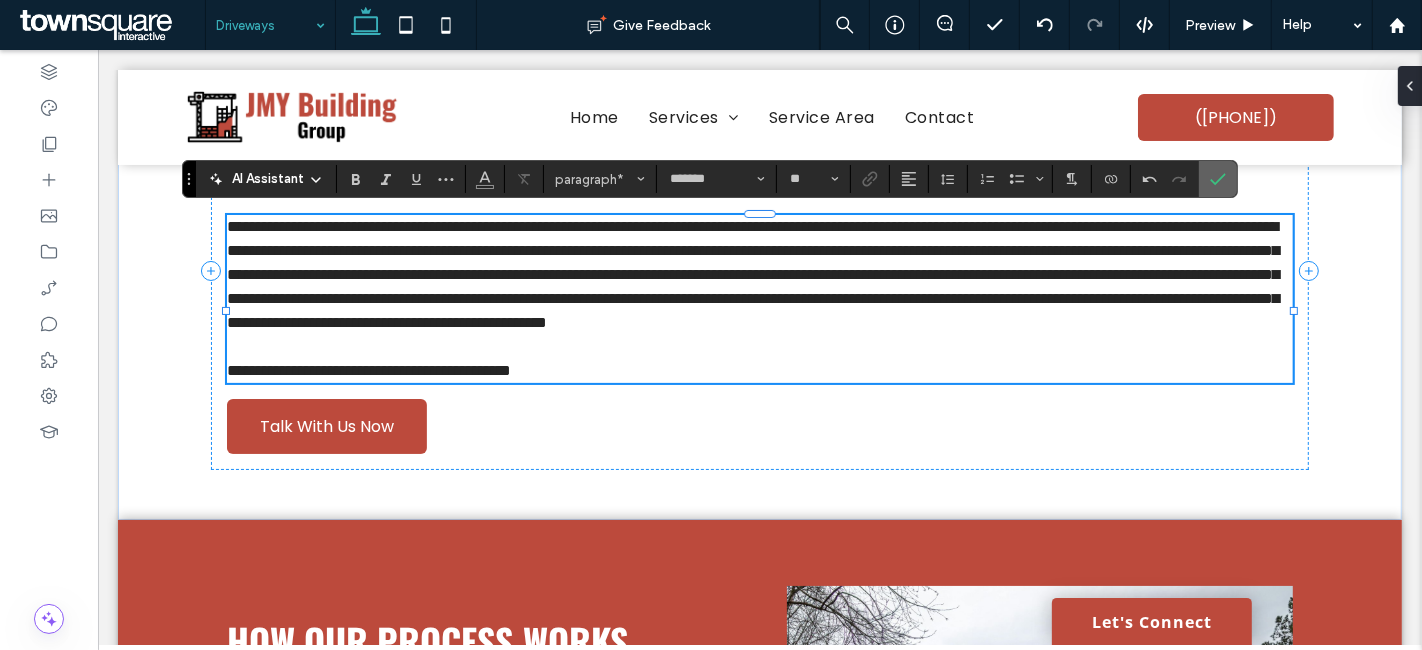 drag, startPoint x: 1205, startPoint y: 175, endPoint x: 995, endPoint y: 214, distance: 213.59073 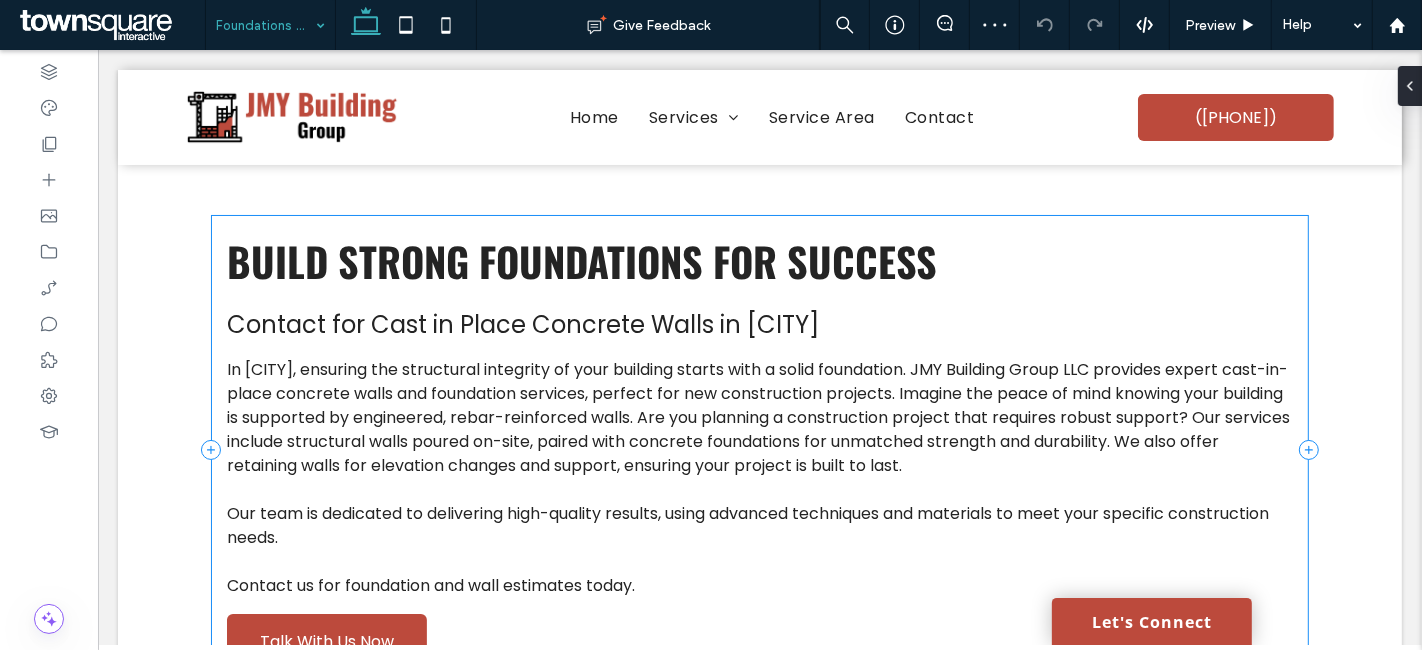 scroll, scrollTop: 0, scrollLeft: 0, axis: both 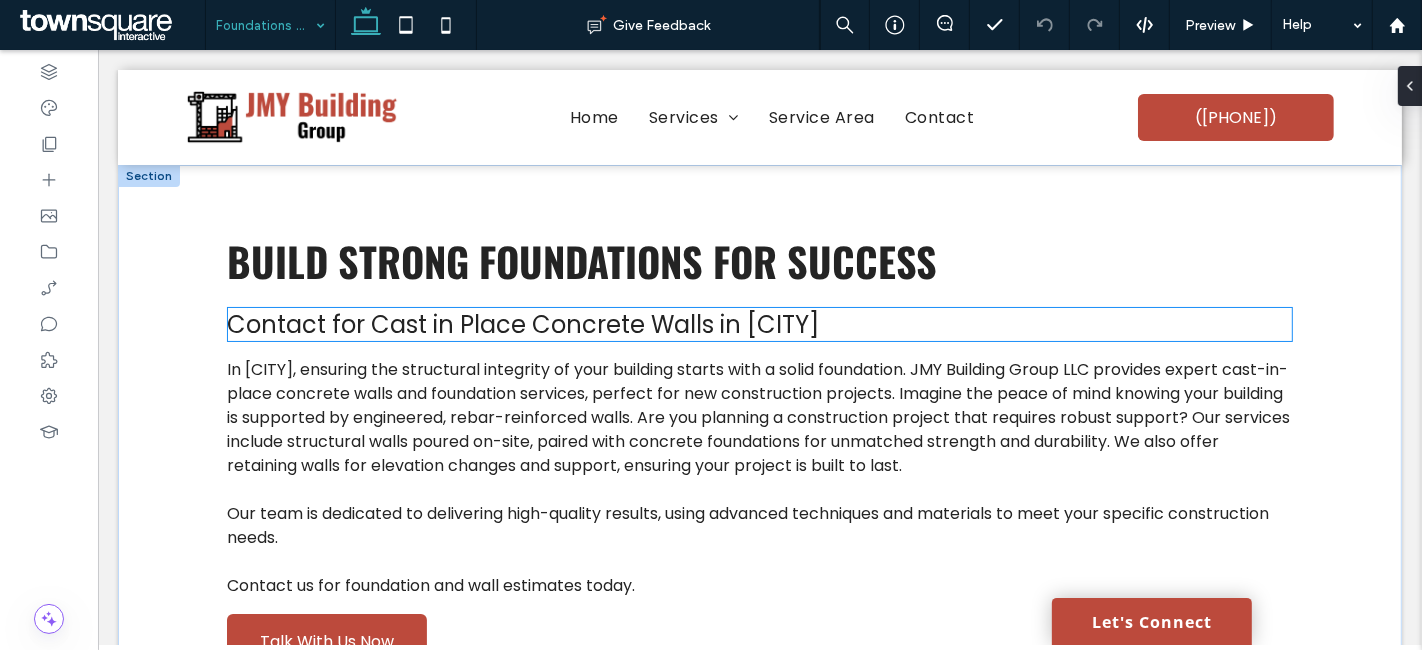 click on "Contact for Cast in Place Concrete Walls in Charlotte" at bounding box center [522, 324] 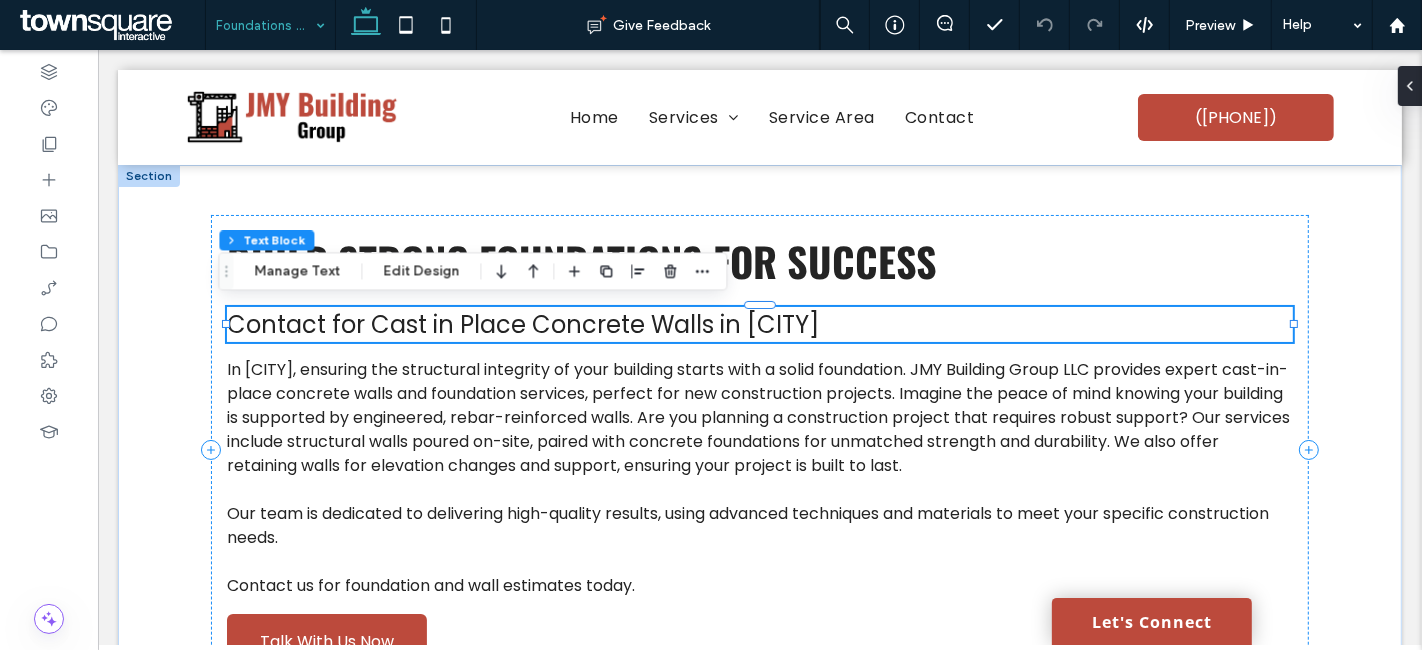 click on "Contact for Cast in Place Concrete Walls in Charlotte" at bounding box center [522, 324] 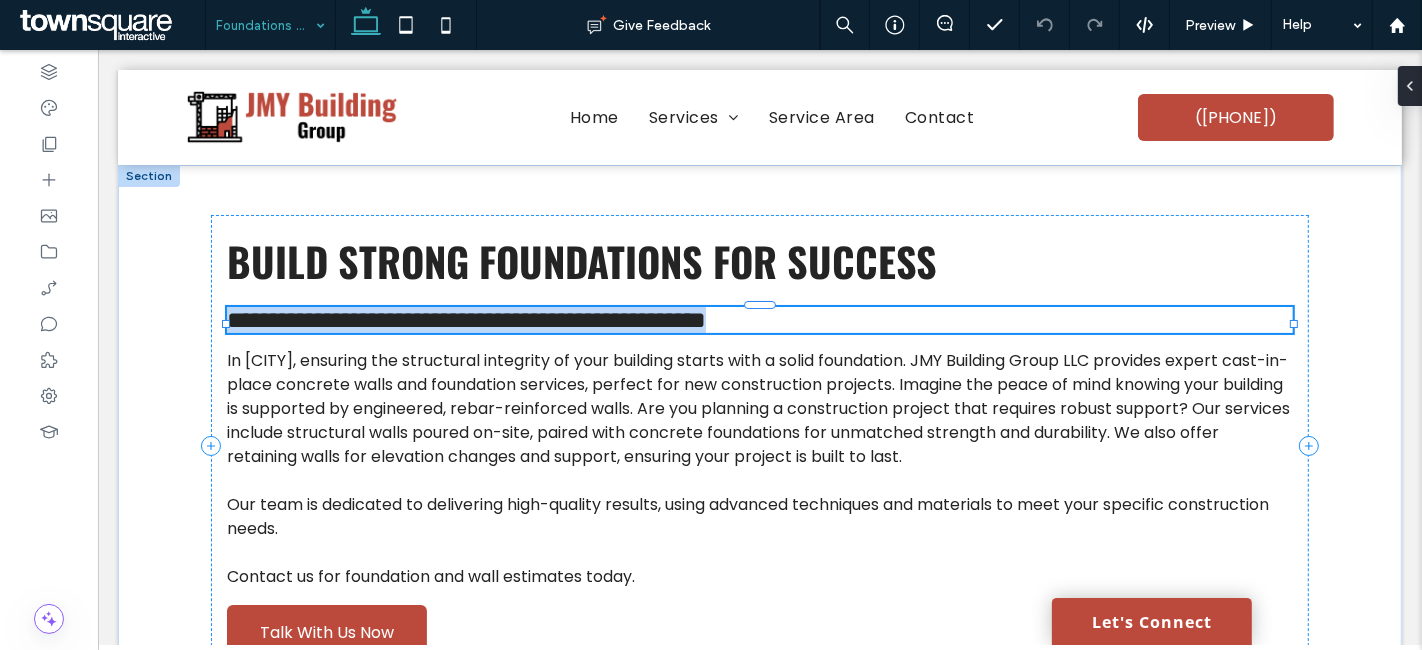 type on "*******" 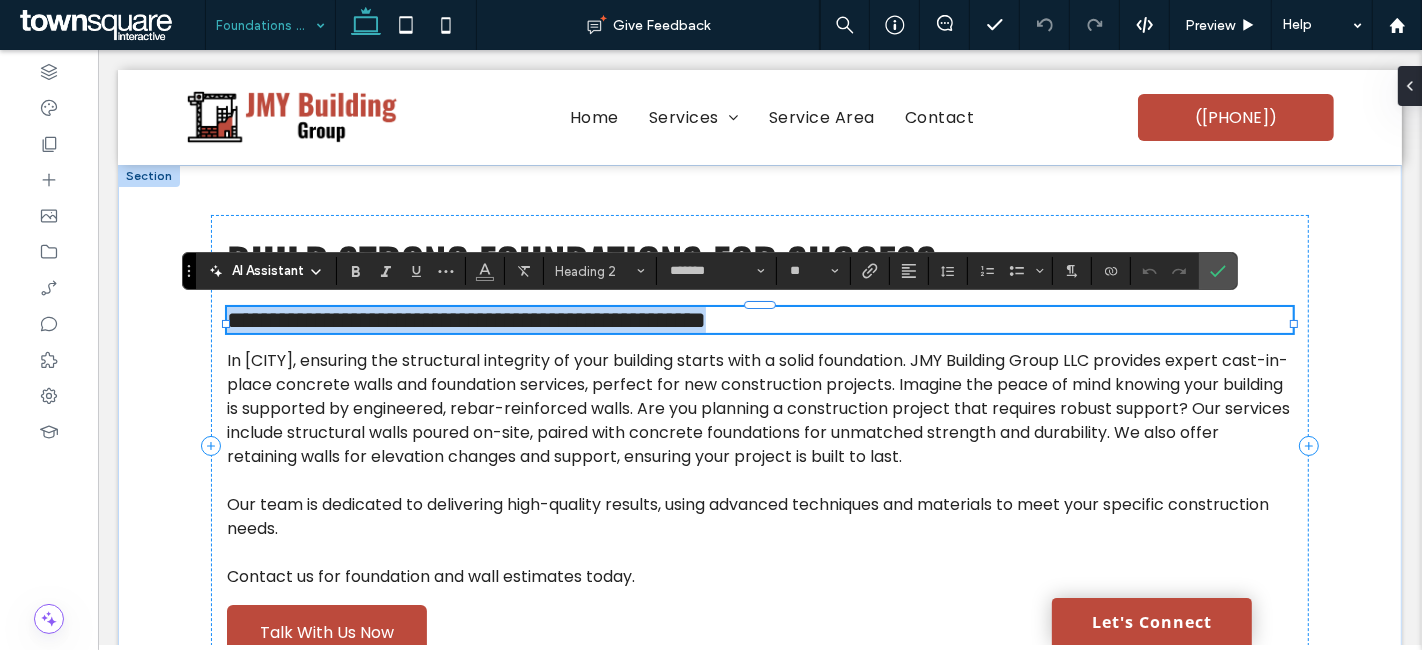 click on "**********" at bounding box center (465, 320) 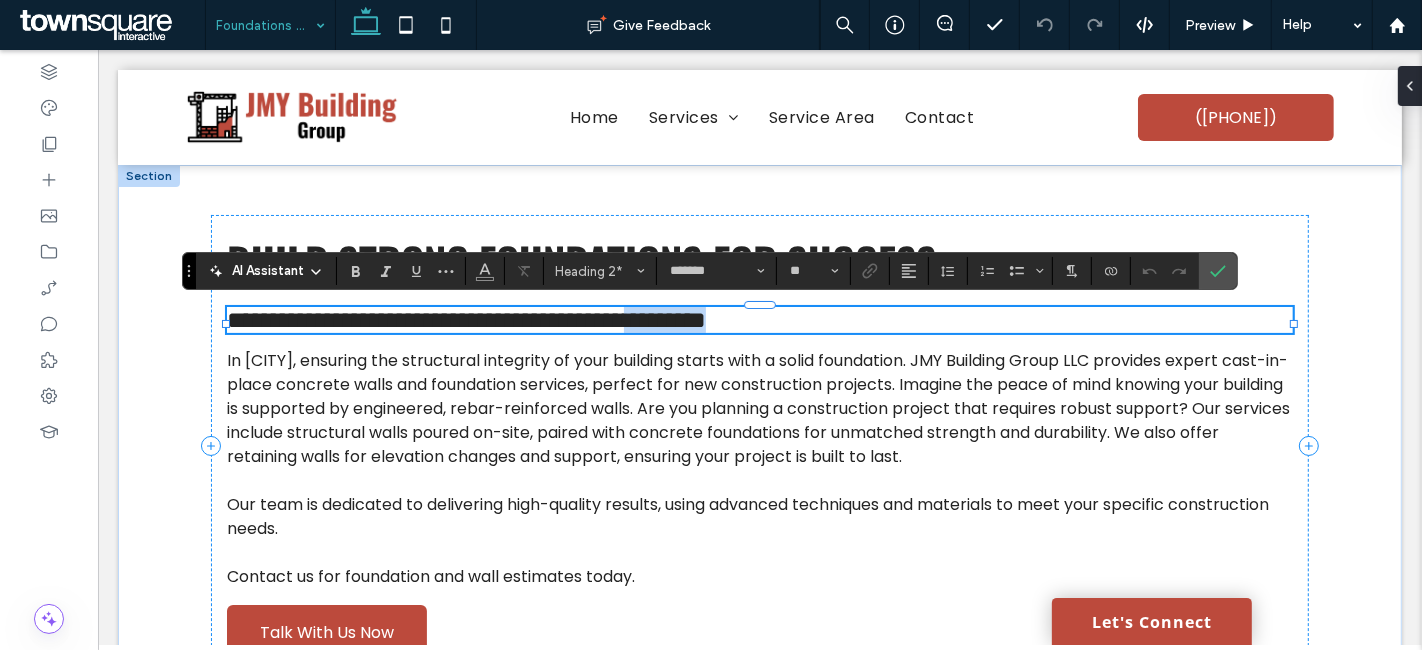 click on "**********" at bounding box center (465, 320) 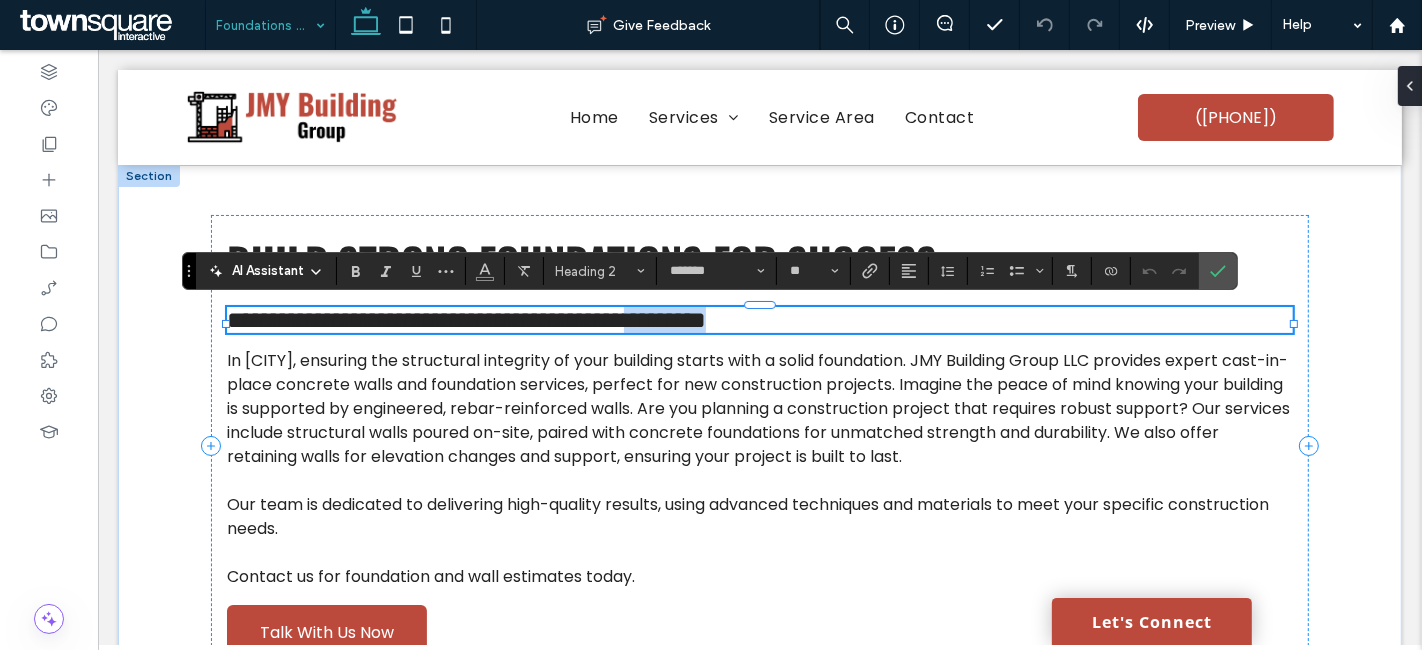 type on "**" 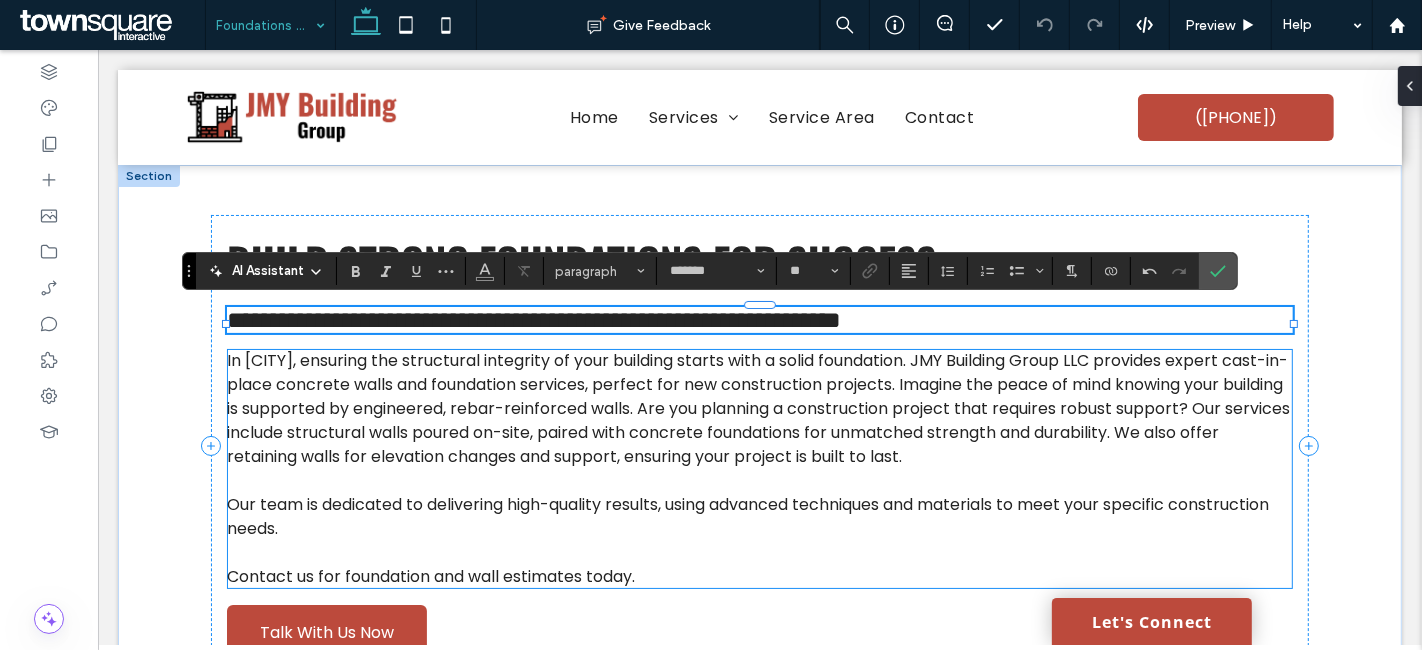 click on "In Charlotte, ensuring the structural integrity of your building starts with a solid foundation. JMY Building Group LLC provides expert cast-in-place concrete walls and foundation services, perfect for new construction projects. Imagine the peace of mind knowing your building is supported by engineered, rebar-reinforced walls. Are you planning a construction project that requires robust support? Our services include structural walls poured on-site, paired with concrete foundations for unmatched strength and durability. We also offer retaining walls for elevation changes and support, ensuring your project is built to last." at bounding box center [757, 408] 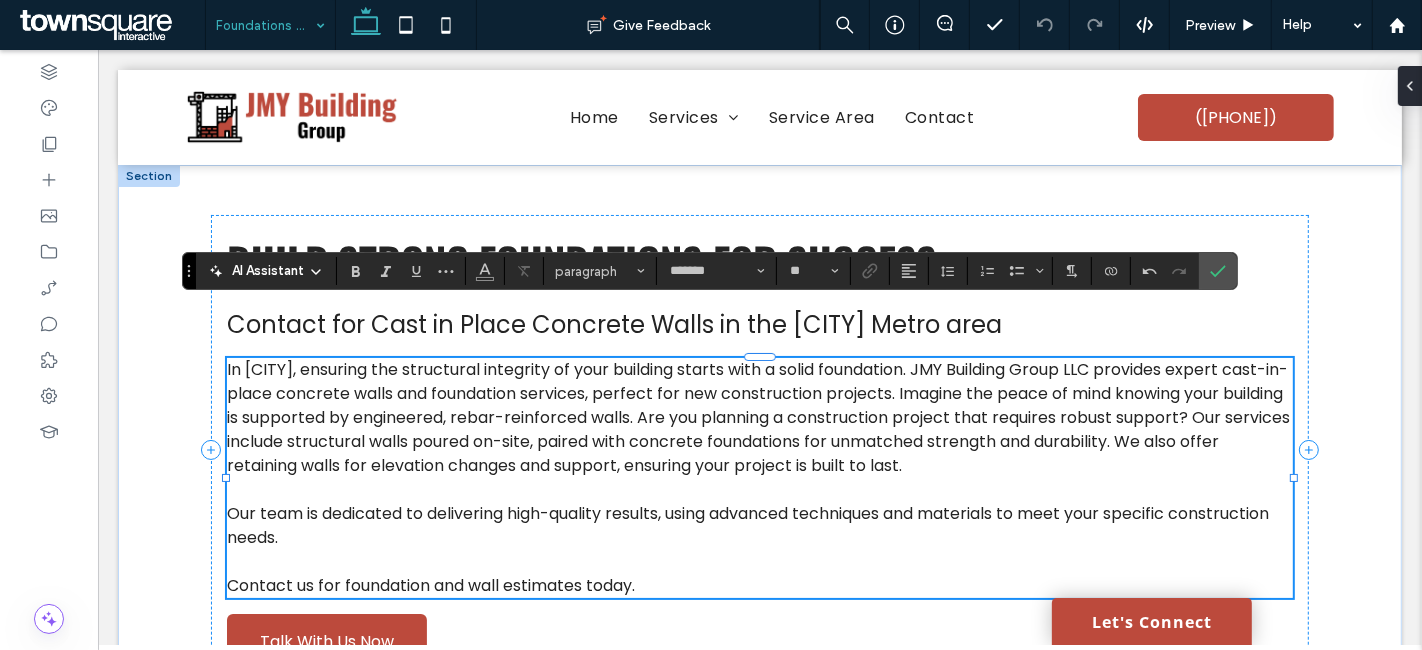 click on "In Charlotte, ensuring the structural integrity of your building starts with a solid foundation. JMY Building Group LLC provides expert cast-in-place concrete walls and foundation services, perfect for new construction projects. Imagine the peace of mind knowing your building is supported by engineered, rebar-reinforced walls. Are you planning a construction project that requires robust support? Our services include structural walls poured on-site, paired with concrete foundations for unmatched strength and durability. We also offer retaining walls for elevation changes and support, ensuring your project is built to last. ﻿ Our team is dedicated to delivering high-quality results, using advanced techniques and materials to meet your specific construction needs. Contact us for foundation and wall estimates today." at bounding box center [758, 478] 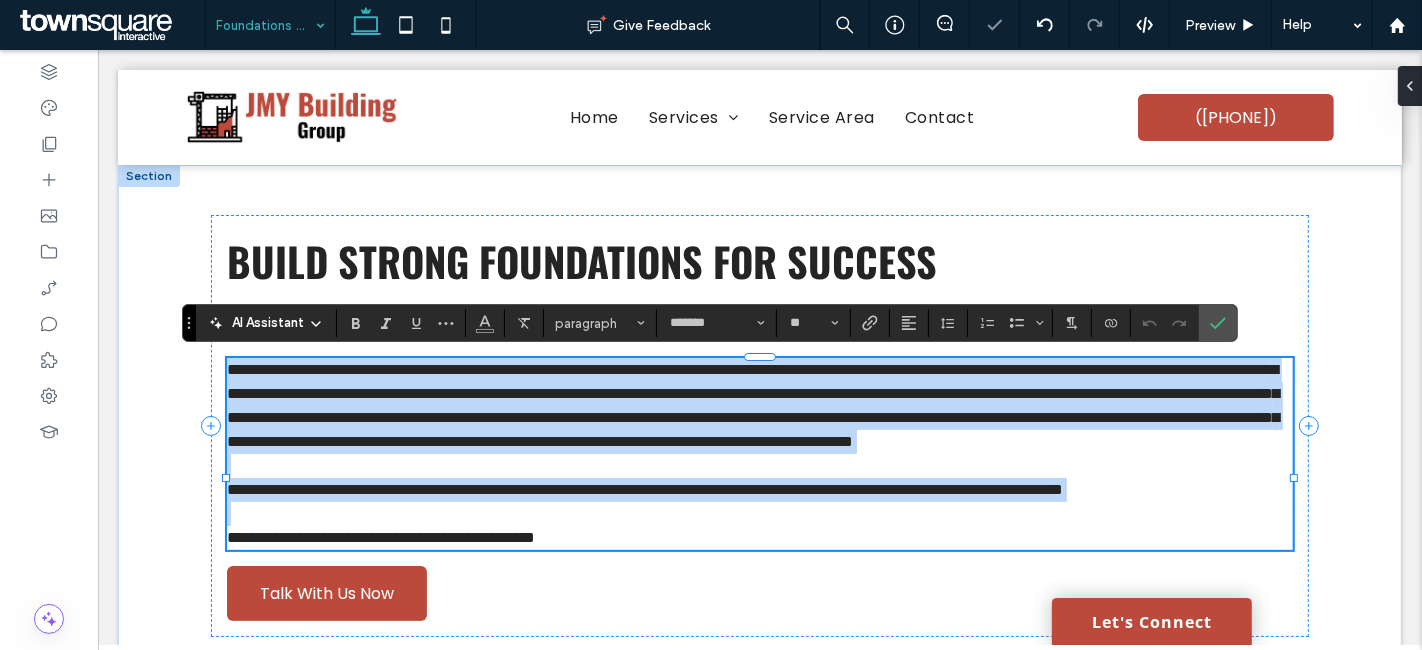 click on "**********" at bounding box center (752, 405) 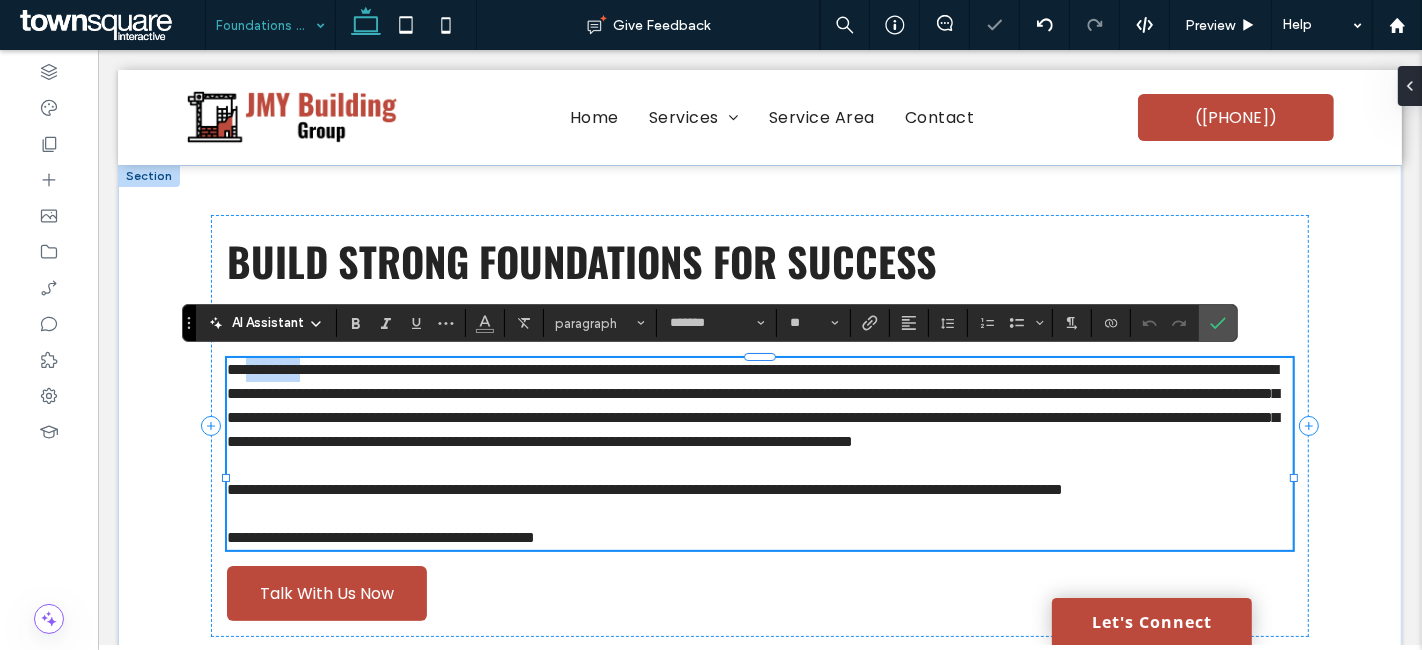 click on "**********" at bounding box center [752, 405] 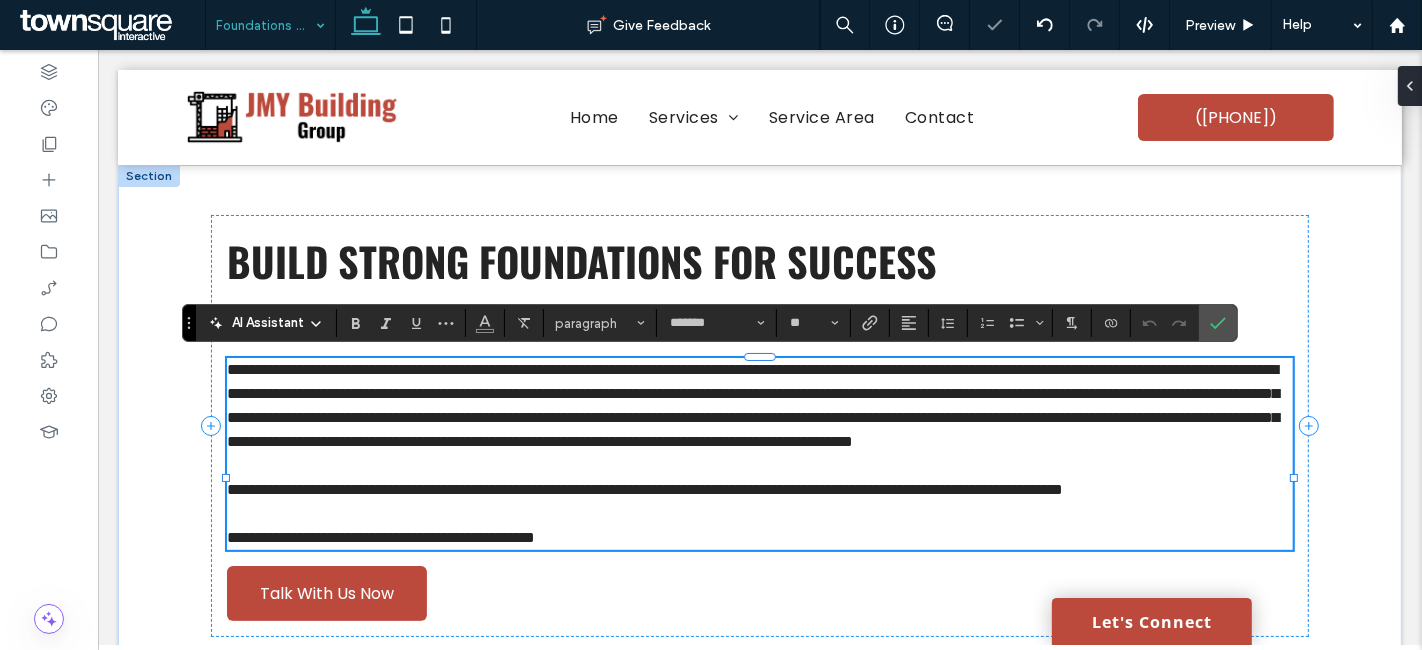 scroll, scrollTop: 0, scrollLeft: 0, axis: both 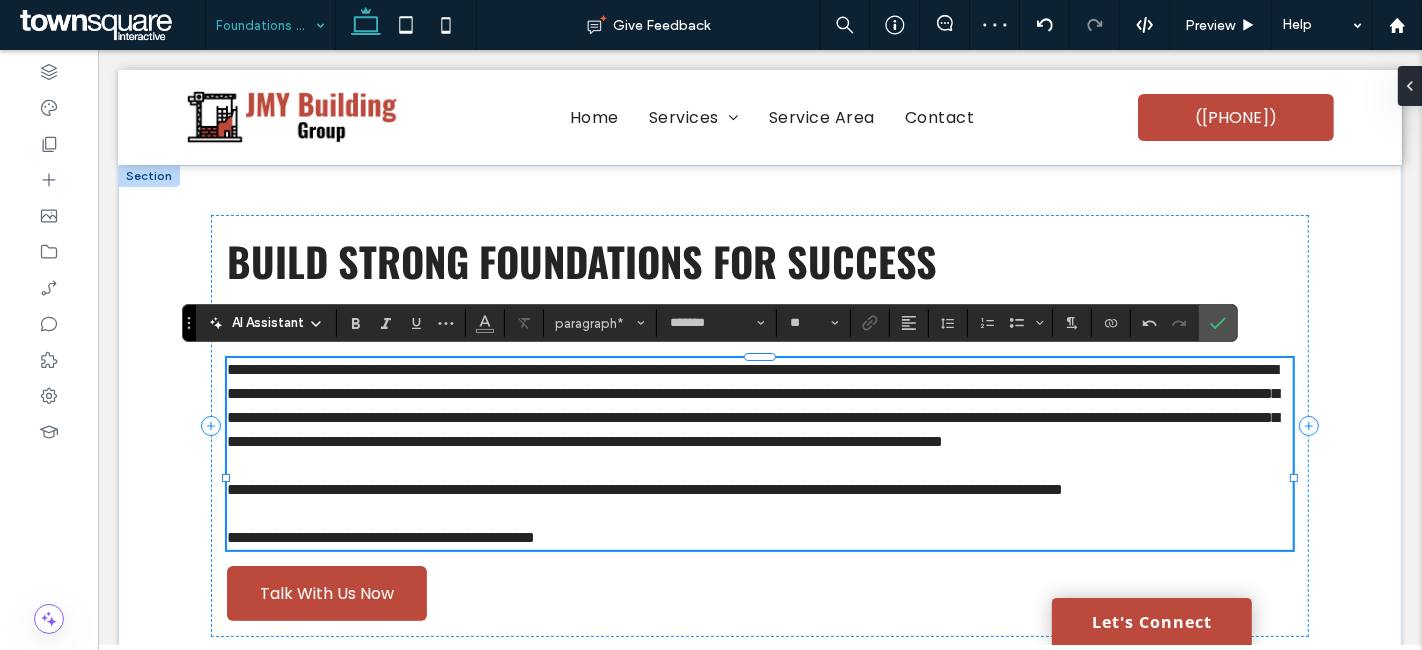 click on "**********" at bounding box center (644, 489) 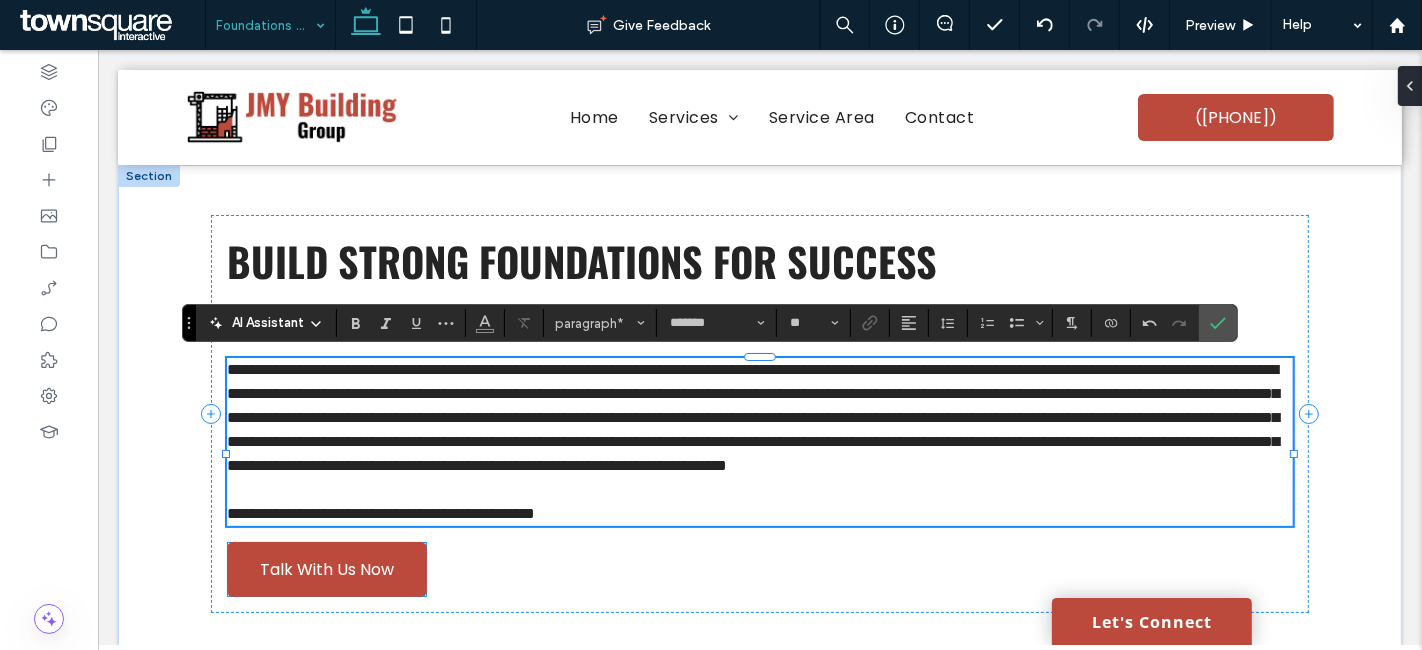 type 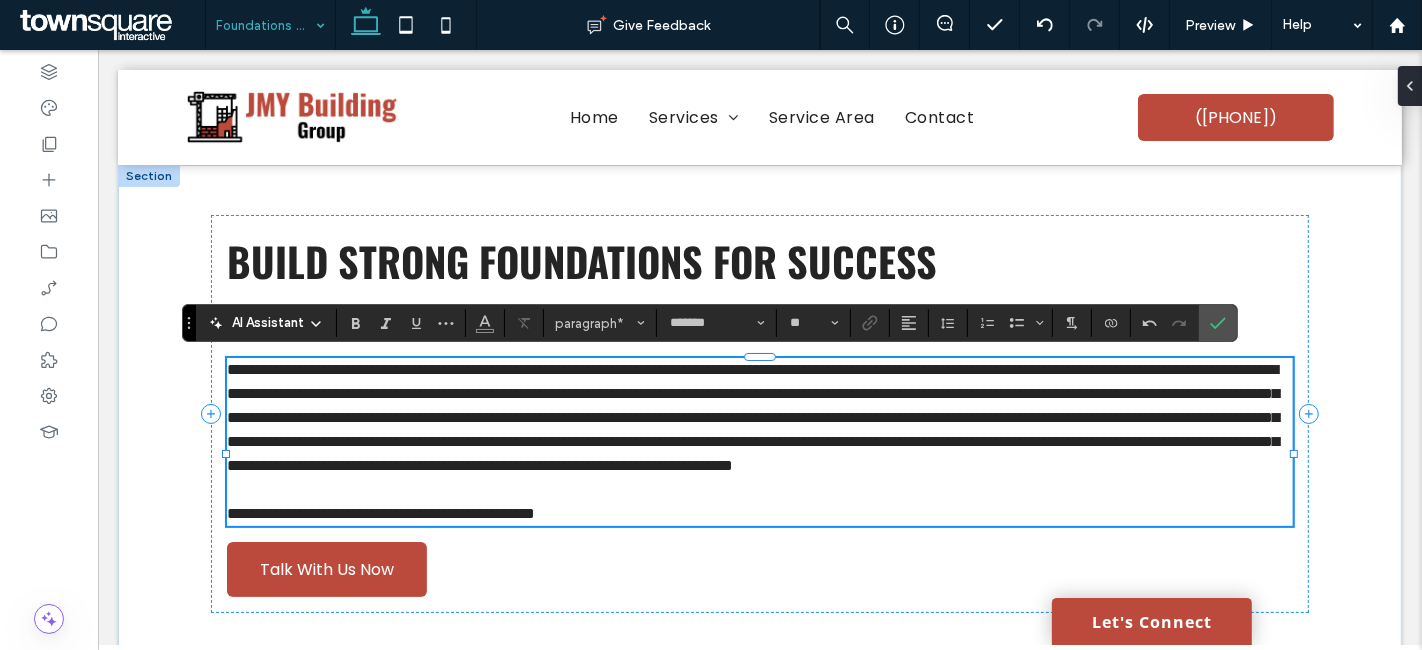 click on "**********" at bounding box center (752, 417) 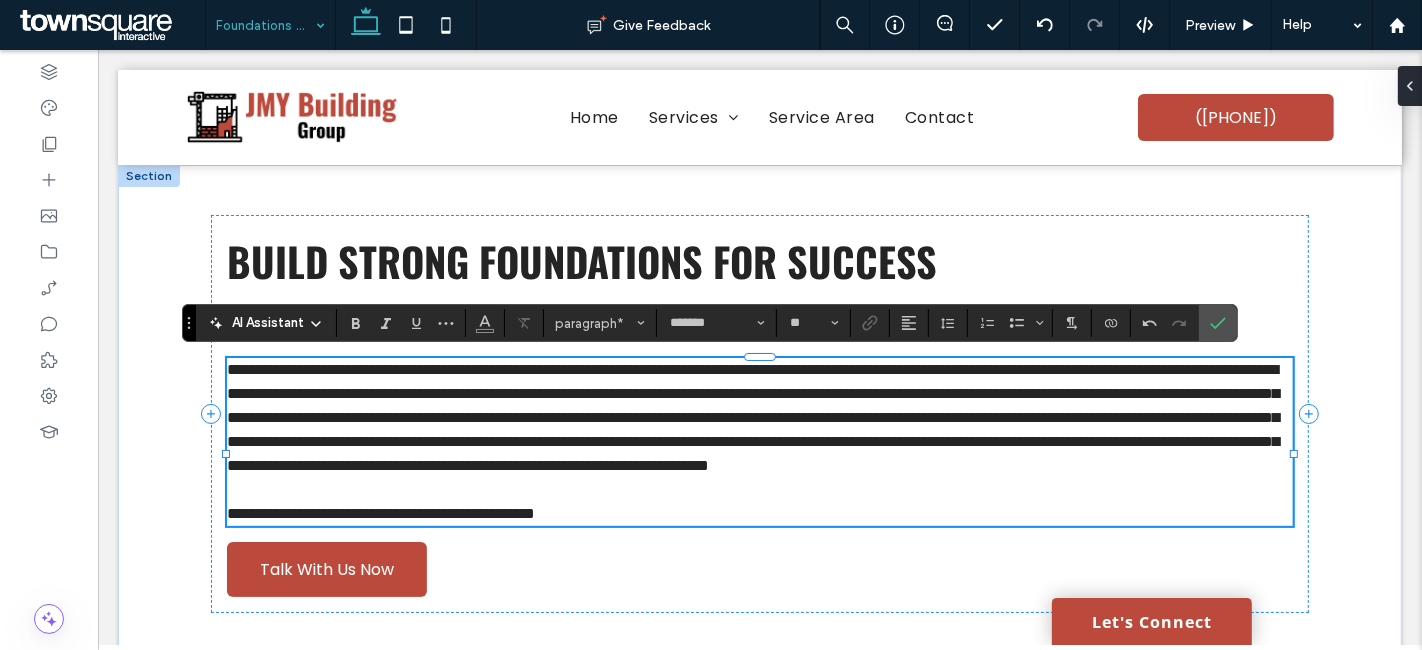 click at bounding box center [225, 454] 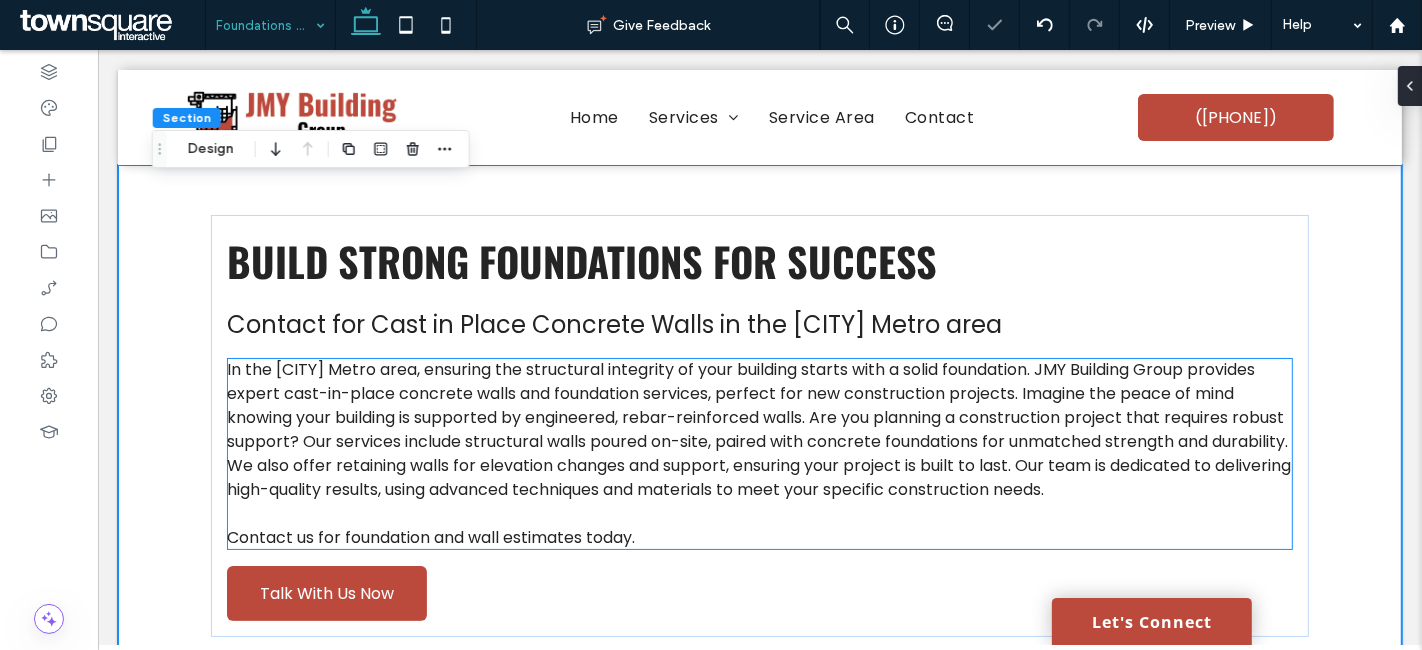 click on "In the Charlotte Metro area, ensuring the structural integrity of your building starts with a solid foundation. JMY Building Group provides expert cast-in-place concrete walls and foundation services, perfect for new construction projects. Imagine the peace of mind knowing your building is supported by engineered, rebar-reinforced walls. Are you planning a construction project that requires robust support? Our services include structural walls poured on-site, paired with concrete foundations for unmatched strength and durability. We also offer retaining walls for elevation changes and support, ensuring your project is built to last. Our team is dedicated to delivering high-quality results, using advanced techniques and materials to meet your specific construction needs." at bounding box center [758, 429] 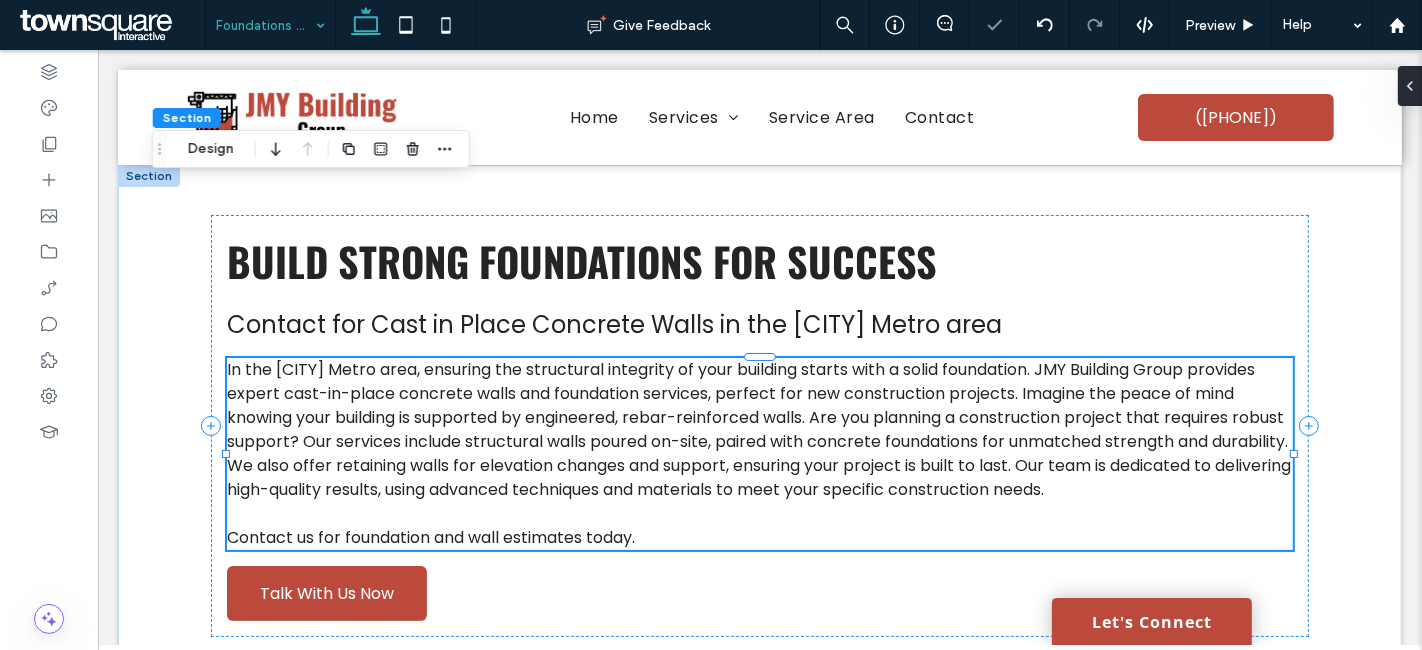 click on "In the Charlotte Metro area, ensuring the structural integrity of your building starts with a solid foundation. JMY Building Group provides expert cast-in-place concrete walls and foundation services, perfect for new construction projects. Imagine the peace of mind knowing your building is supported by engineered, rebar-reinforced walls. Are you planning a construction project that requires robust support? Our services include structural walls poured on-site, paired with concrete foundations for unmatched strength and durability. We also offer retaining walls for elevation changes and support, ensuring your project is built to last. Our team is dedicated to delivering high-quality results, using advanced techniques and materials to meet your specific construction needs." at bounding box center [758, 429] 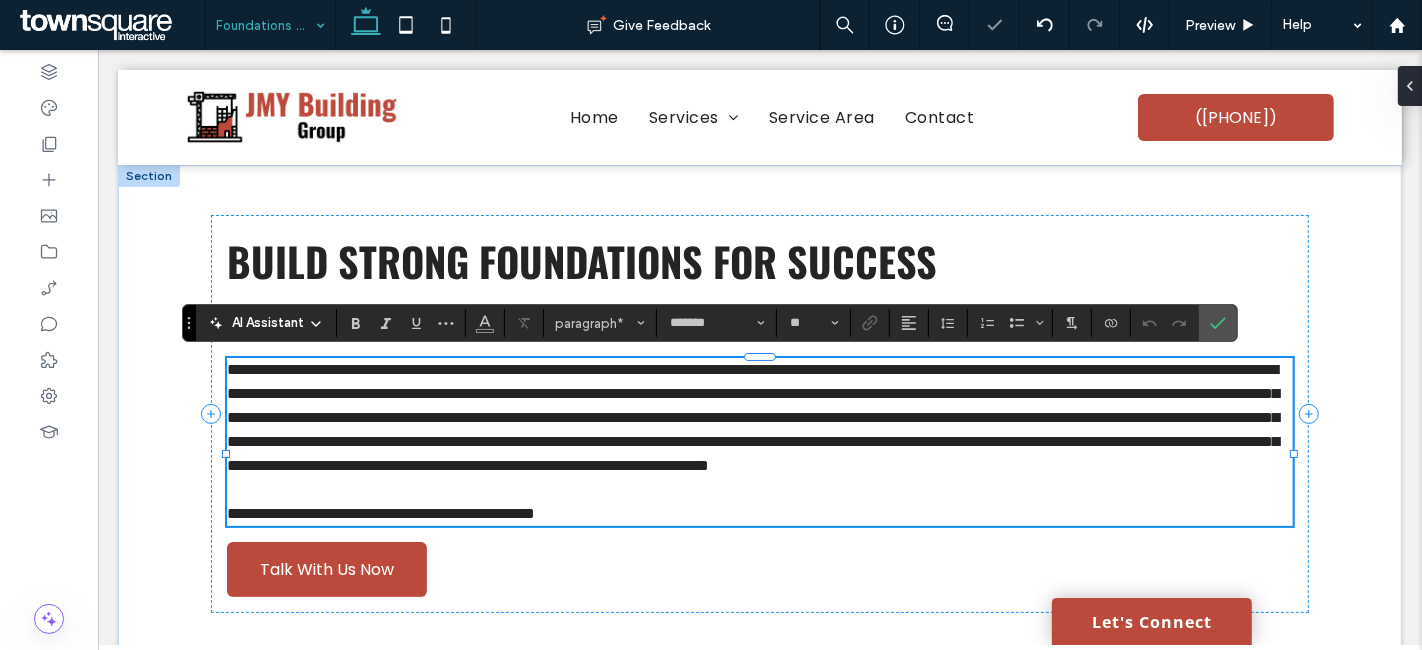 click on "**********" at bounding box center [752, 417] 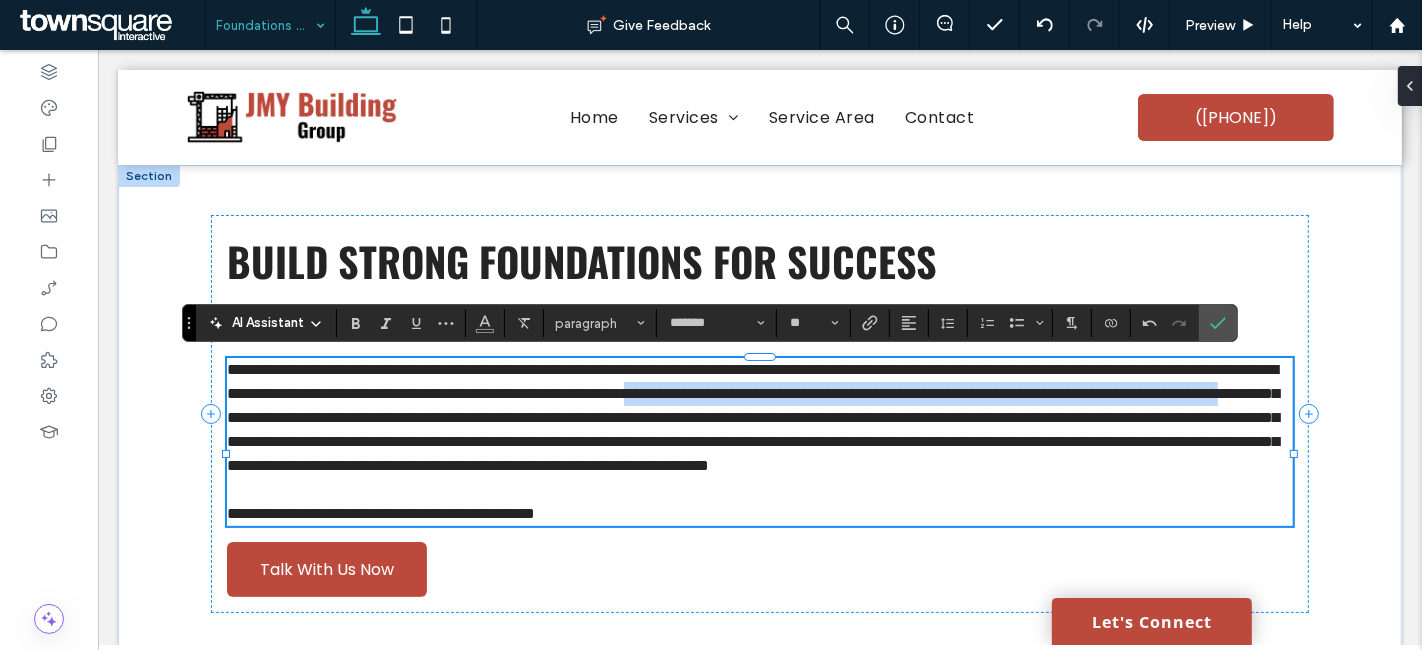 drag, startPoint x: 855, startPoint y: 417, endPoint x: 1093, endPoint y: 398, distance: 238.7572 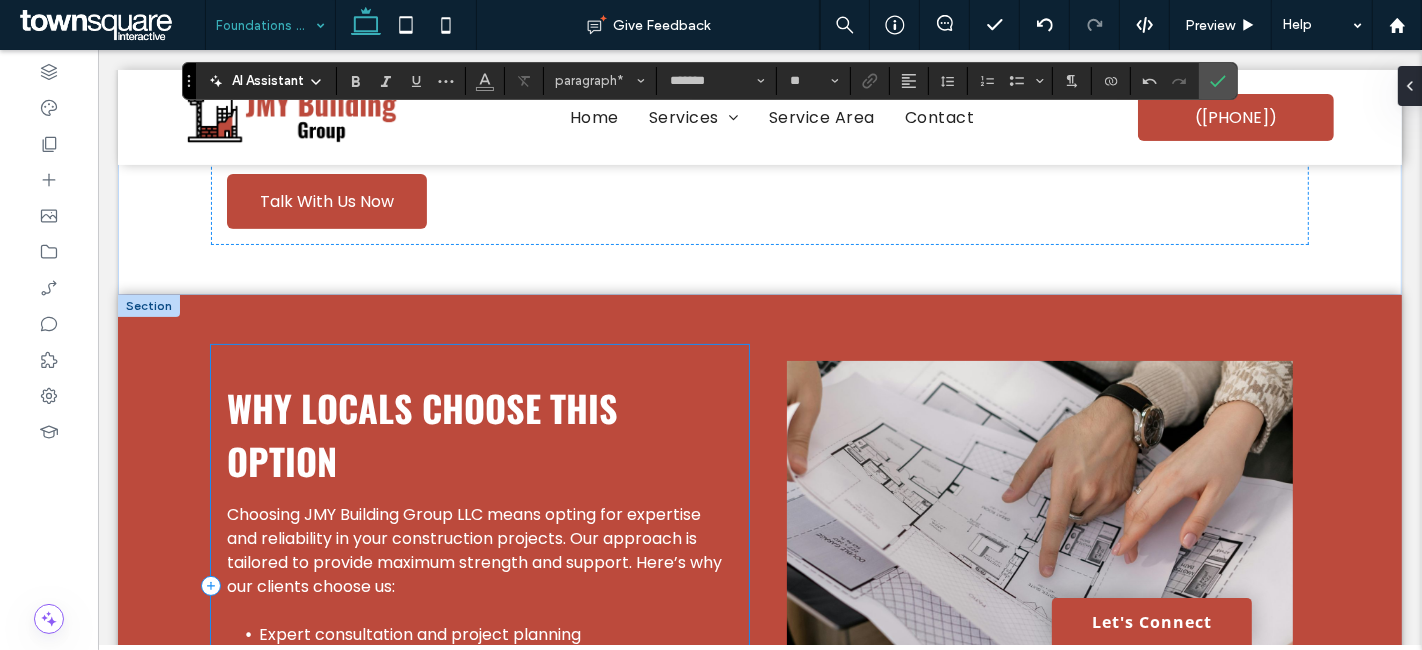 scroll, scrollTop: 444, scrollLeft: 0, axis: vertical 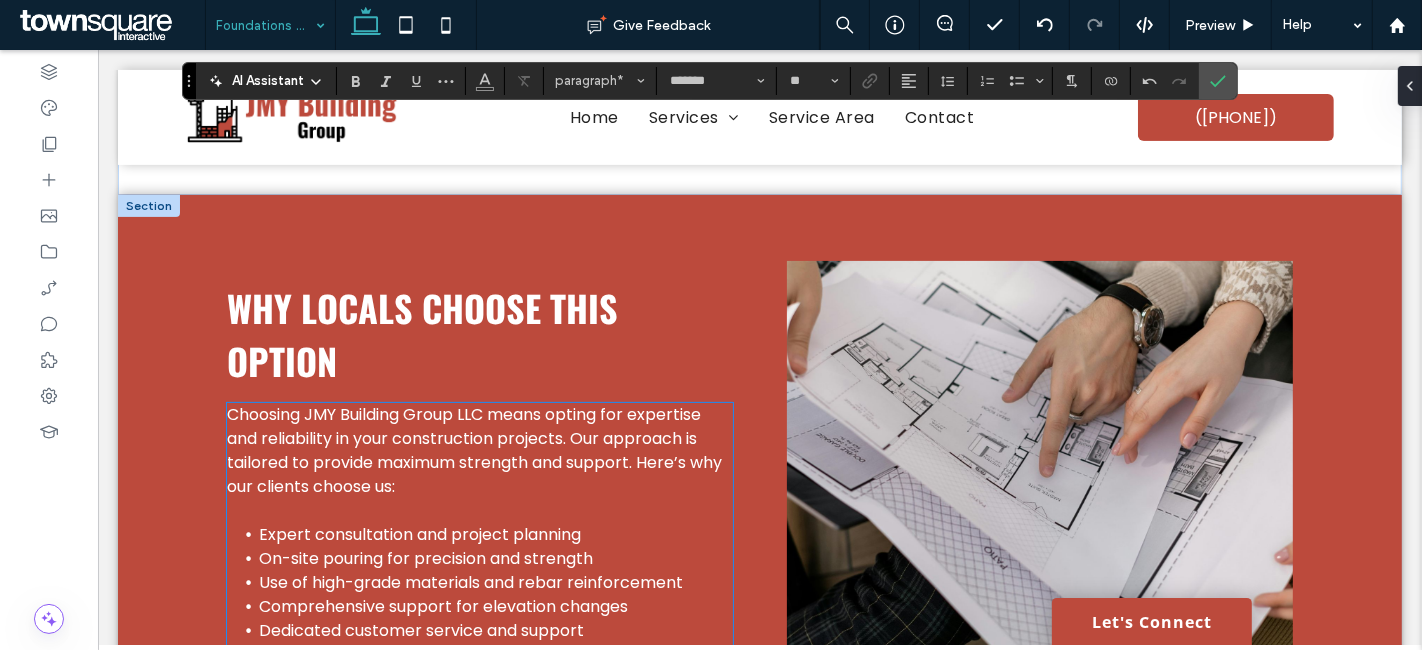 click on "Choosing JMY Building Group LLC means opting for expertise and reliability in your construction projects. Our approach is tailored to provide maximum strength and support. Here’s why our clients choose us:" at bounding box center (473, 450) 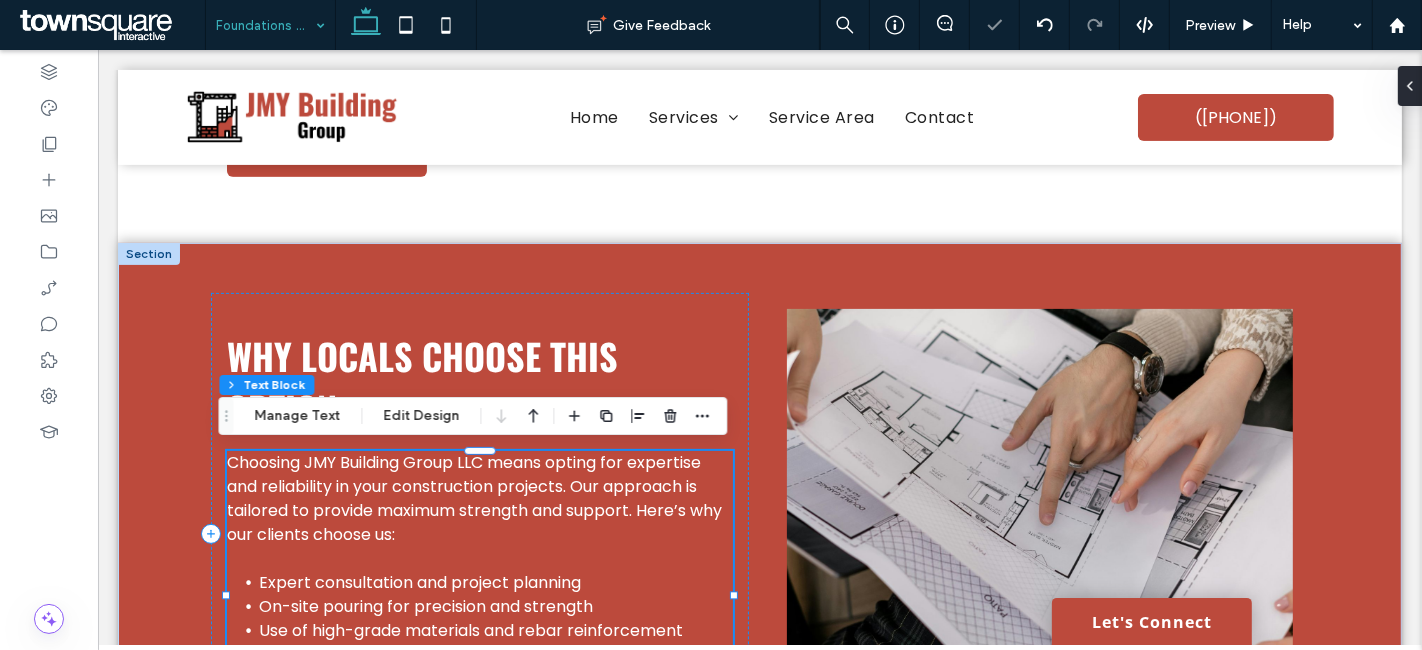 click on "Choosing JMY Building Group LLC means opting for expertise and reliability in your construction projects. Our approach is tailored to provide maximum strength and support. Here’s why our clients choose us:   Expert consultation and project planning On-site pouring for precision and strength Use of high-grade materials and rebar reinforcement Comprehensive support for elevation changes Dedicated customer service and support
Plan your construction project with our expert team today." at bounding box center (479, 594) 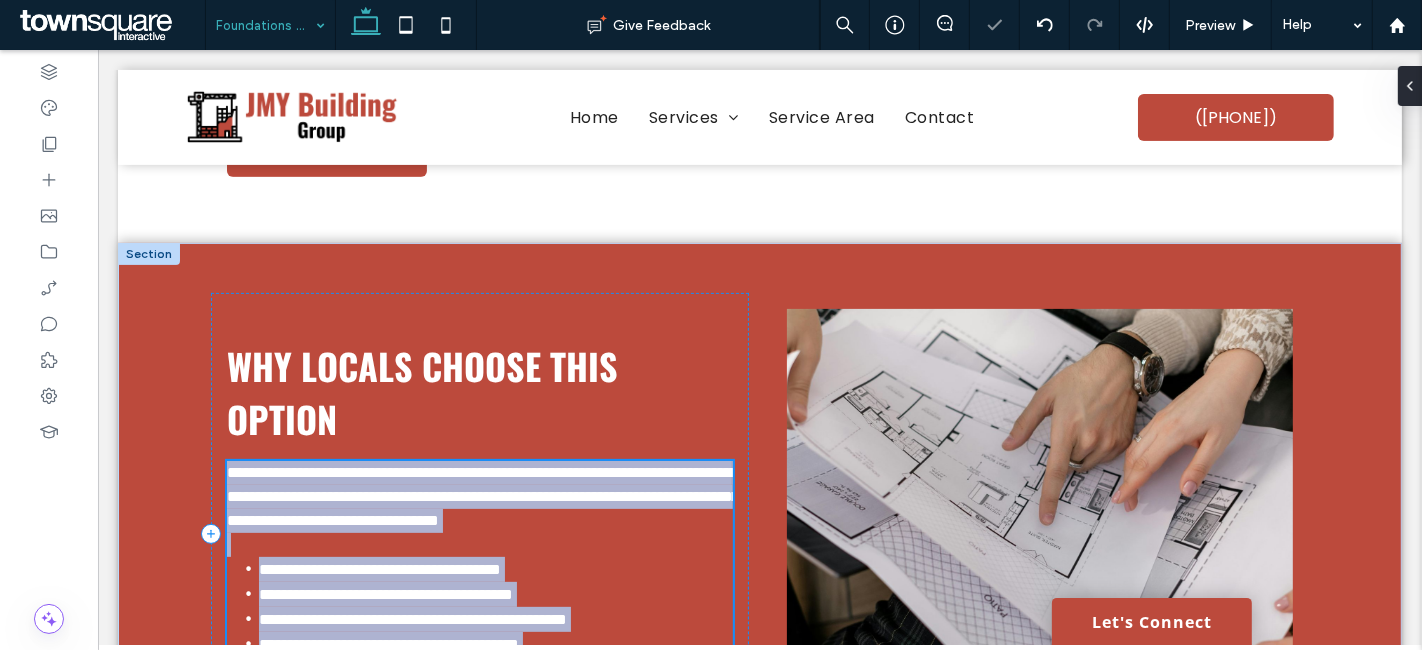 scroll, scrollTop: 689, scrollLeft: 0, axis: vertical 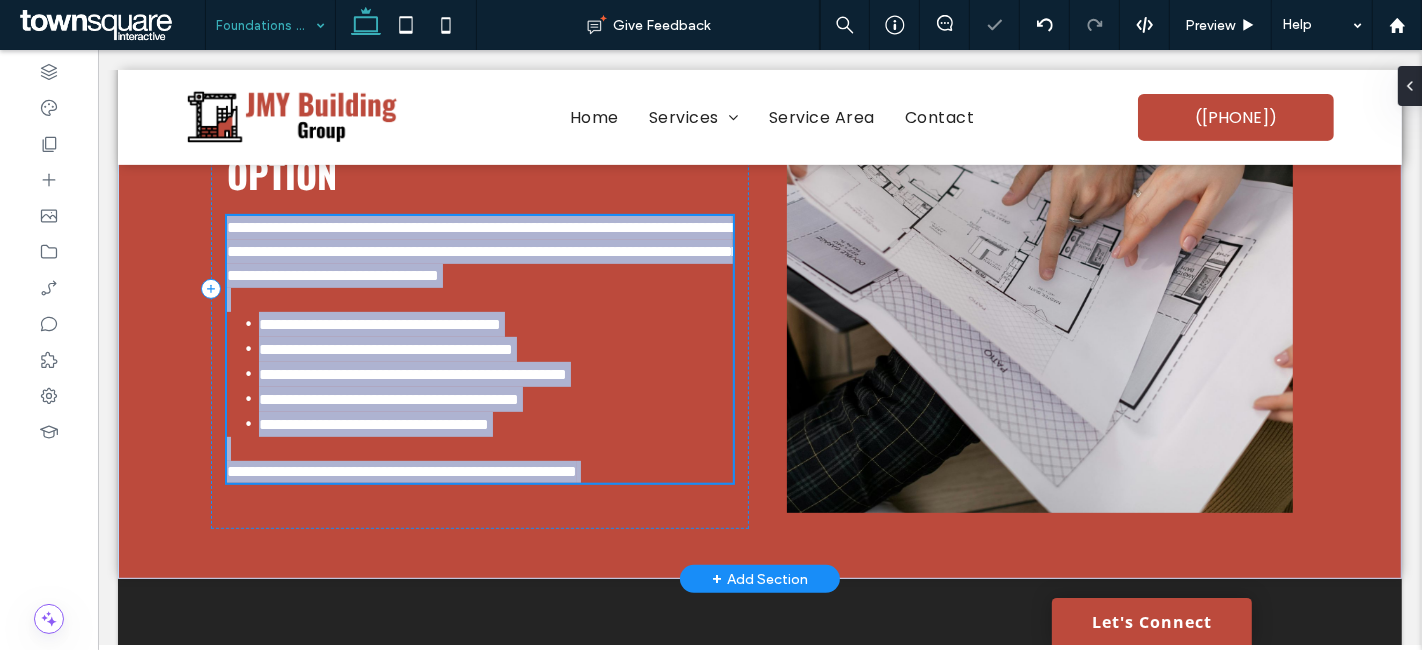 type on "*******" 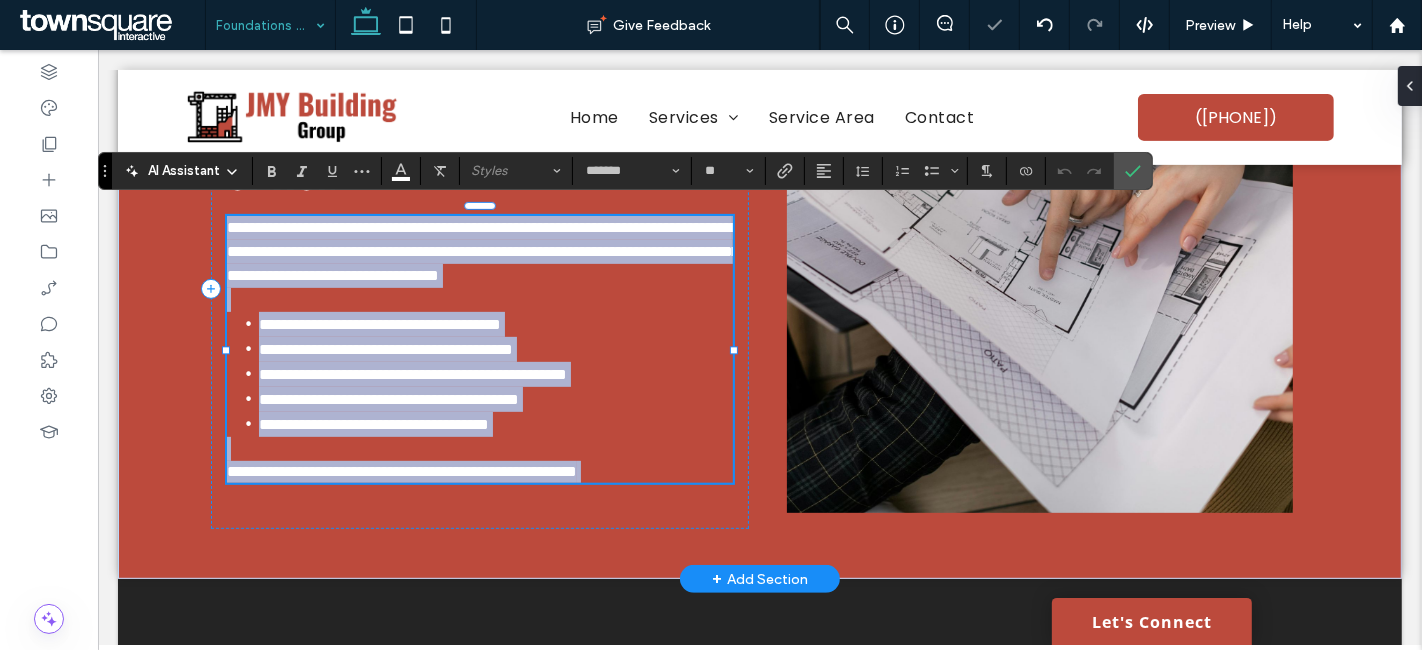click on "**********" at bounding box center [479, 252] 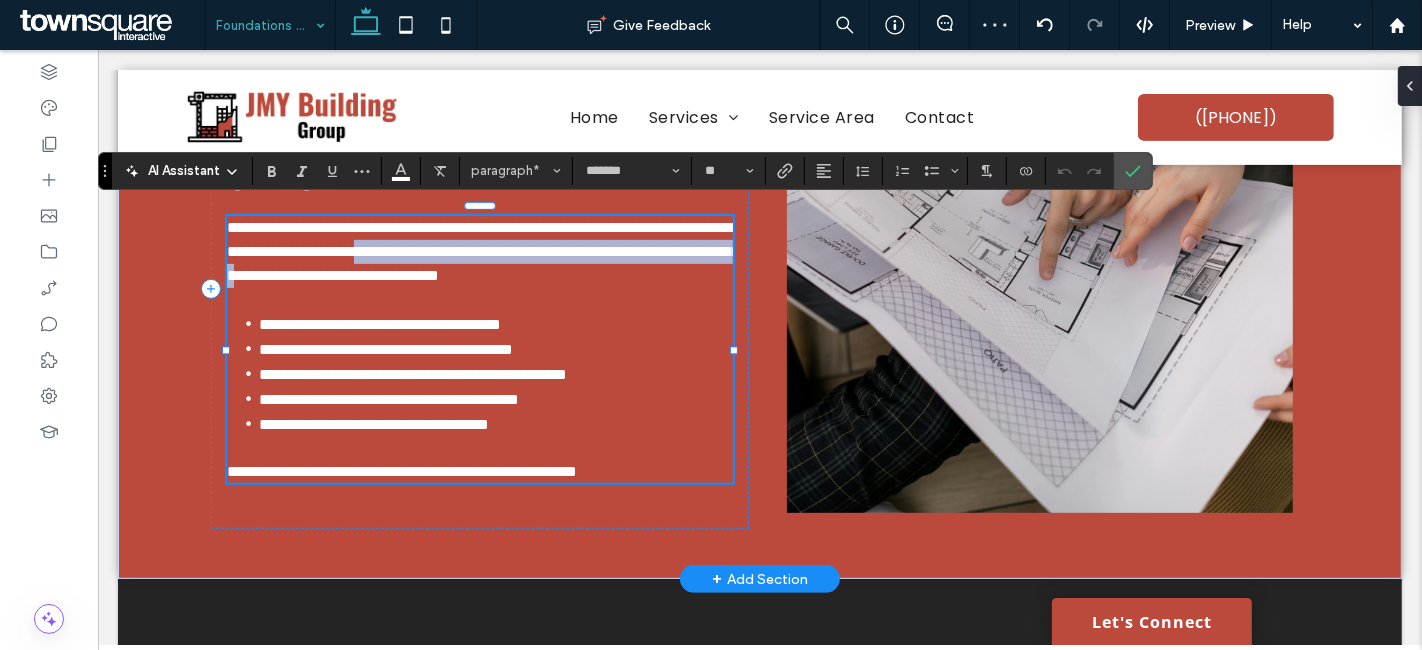 drag, startPoint x: 567, startPoint y: 233, endPoint x: 628, endPoint y: 275, distance: 74.06078 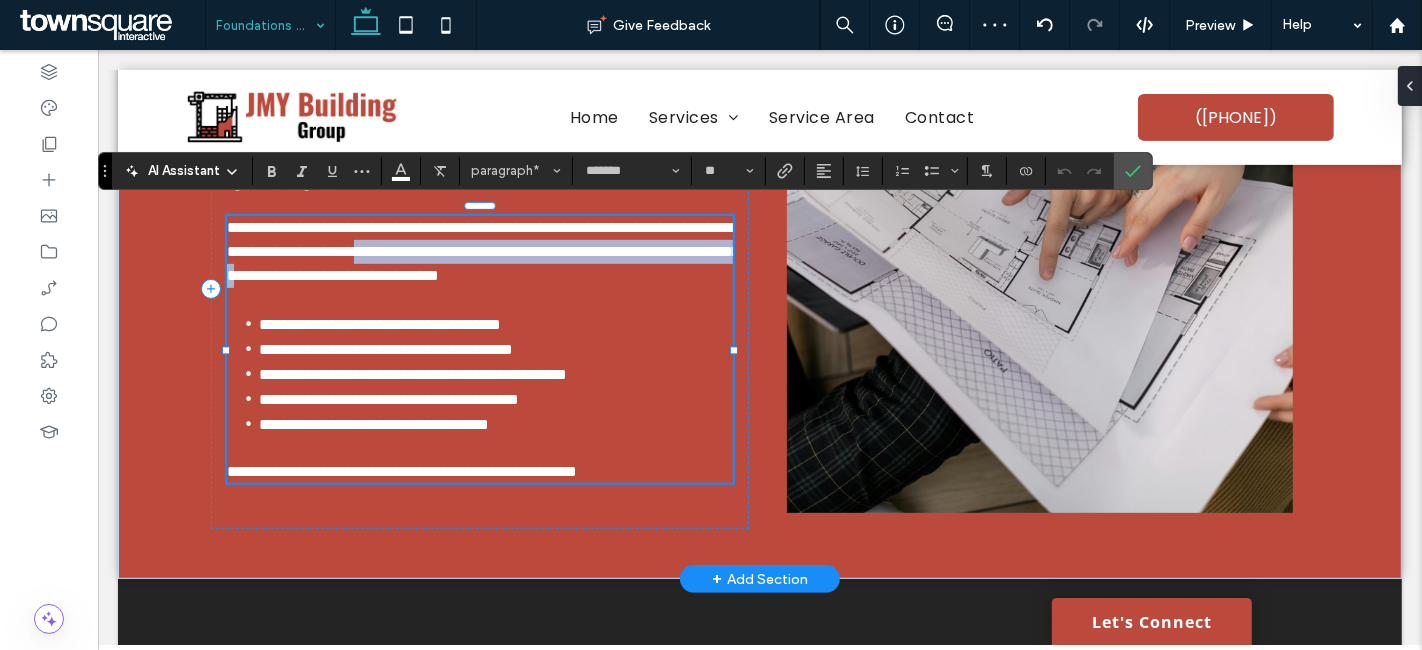 click on "**********" at bounding box center (479, 252) 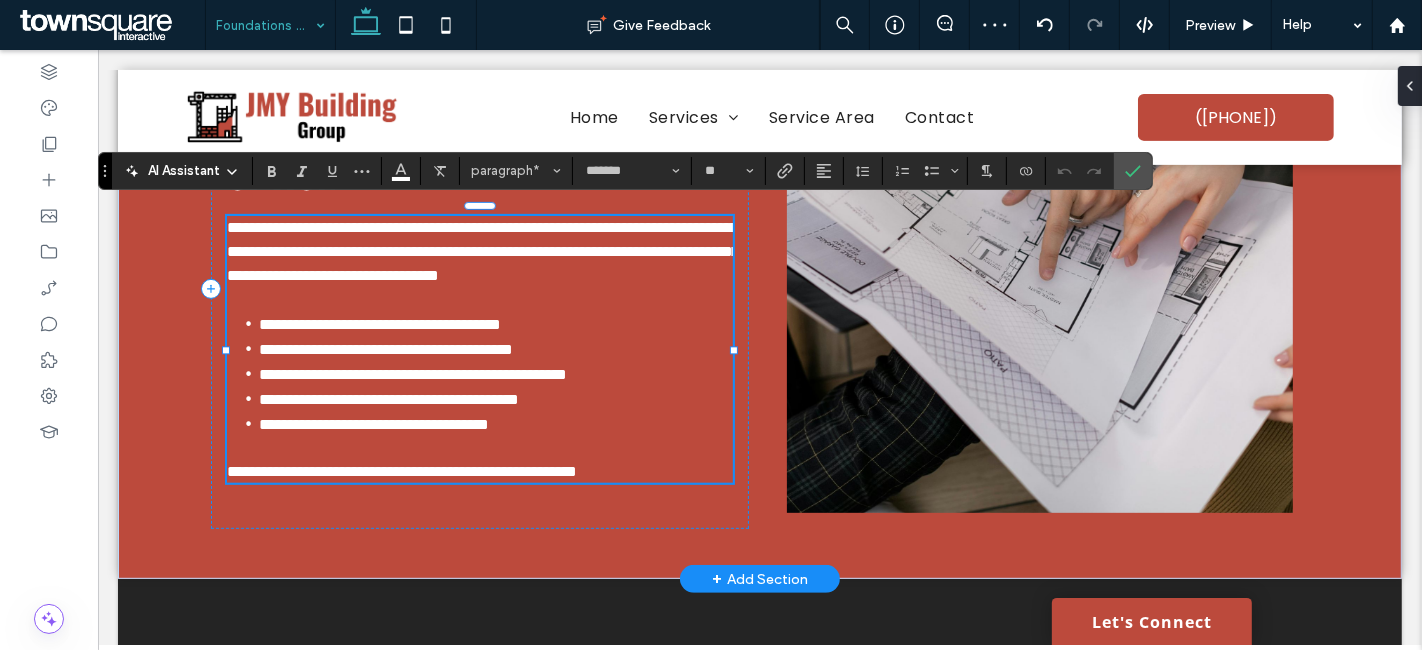 scroll, scrollTop: 701, scrollLeft: 0, axis: vertical 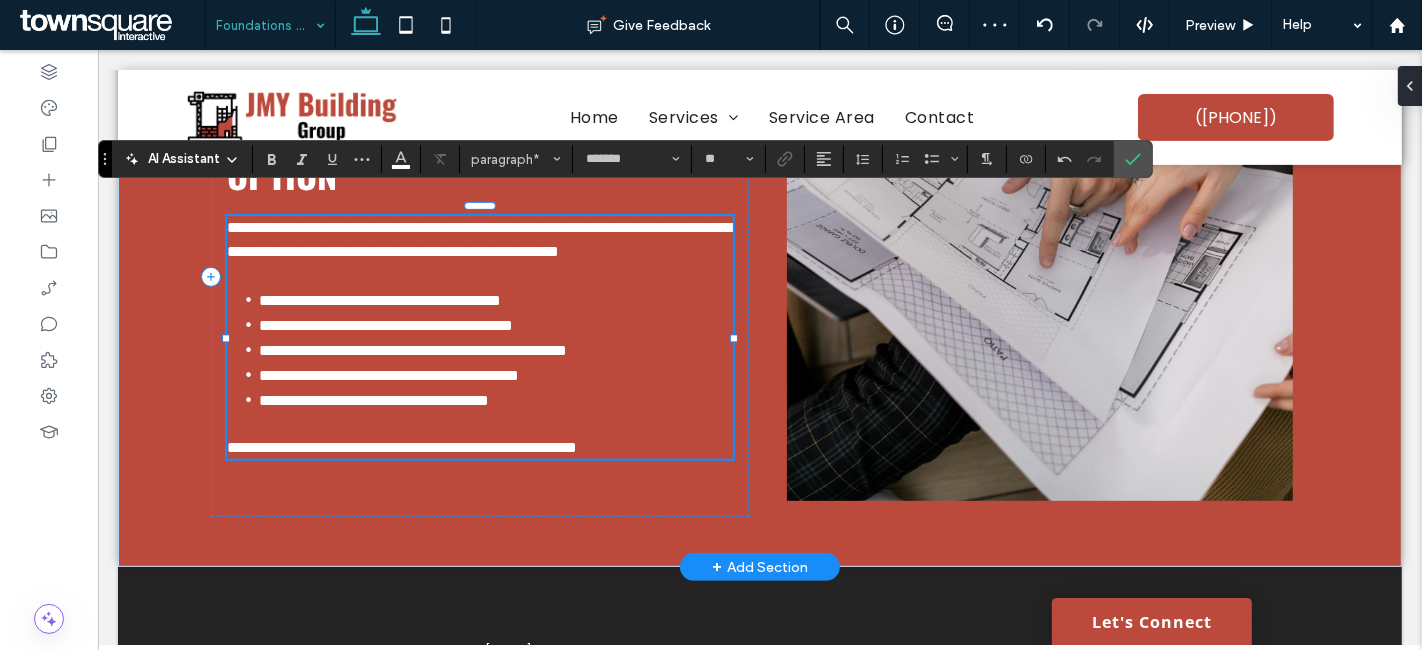type 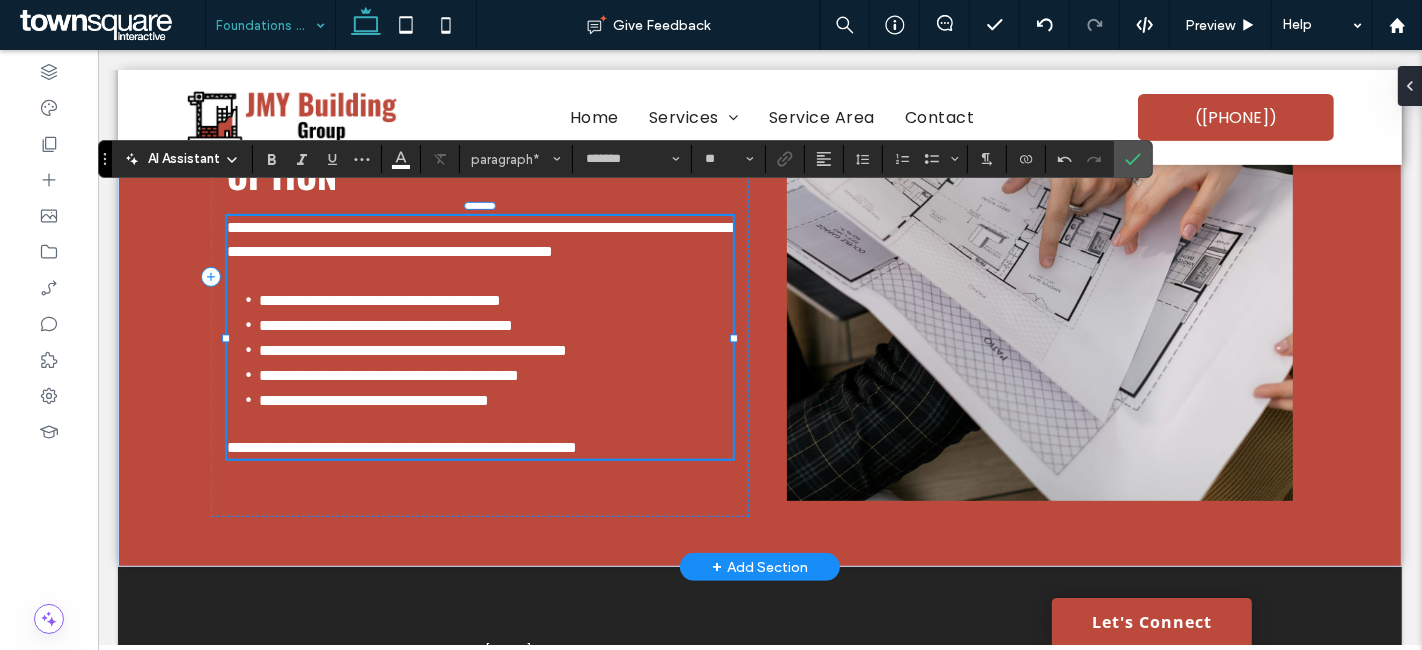 drag, startPoint x: 483, startPoint y: 219, endPoint x: 490, endPoint y: 228, distance: 11.401754 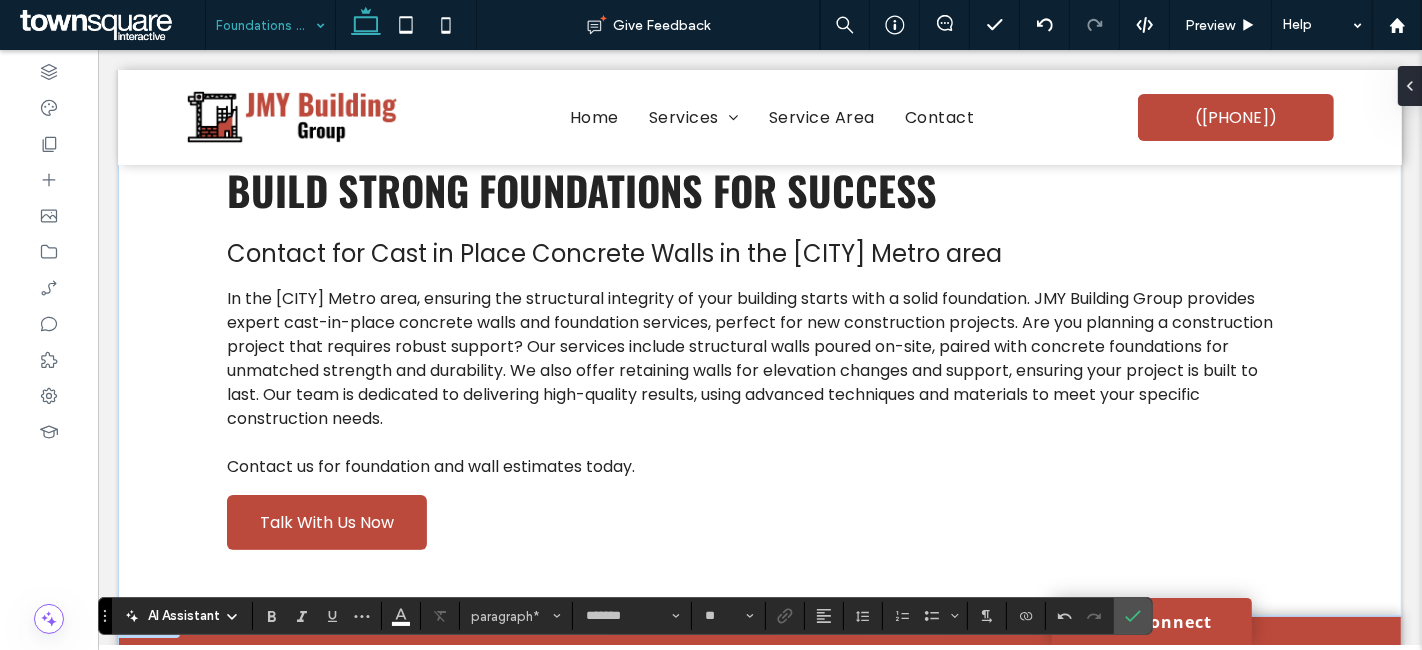 scroll, scrollTop: 69, scrollLeft: 0, axis: vertical 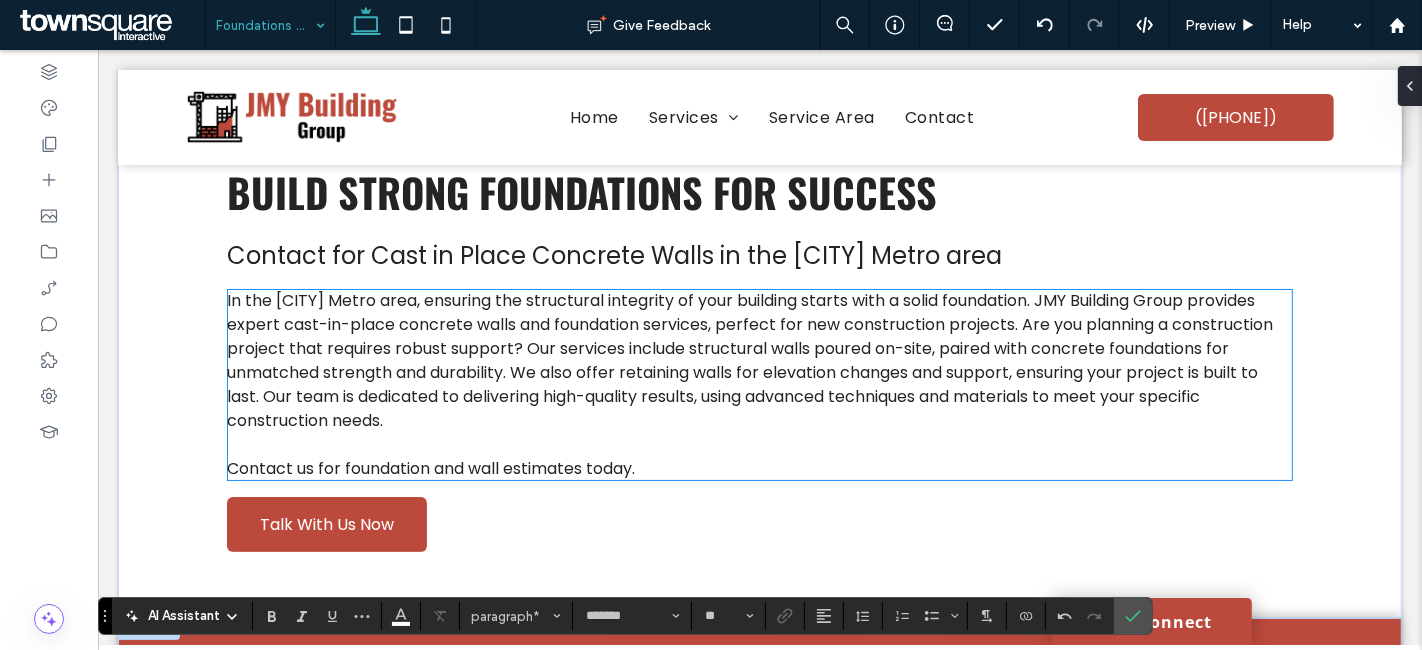 click on "In the Charlotte Metro area, ensuring the structural integrity of your building starts with a solid foundation. JMY Building Group provides expert cast-in-place concrete walls and foundation services, perfect for new construction projects. Are you planning a construction project that requires robust support? Our services include structural walls poured on-site, paired with concrete foundations for unmatched strength and durability. We also offer retaining walls for elevation changes and support, ensuring your project is built to last. Our team is dedicated to delivering high-quality results, using advanced techniques and materials to meet your specific construction needs." at bounding box center (749, 360) 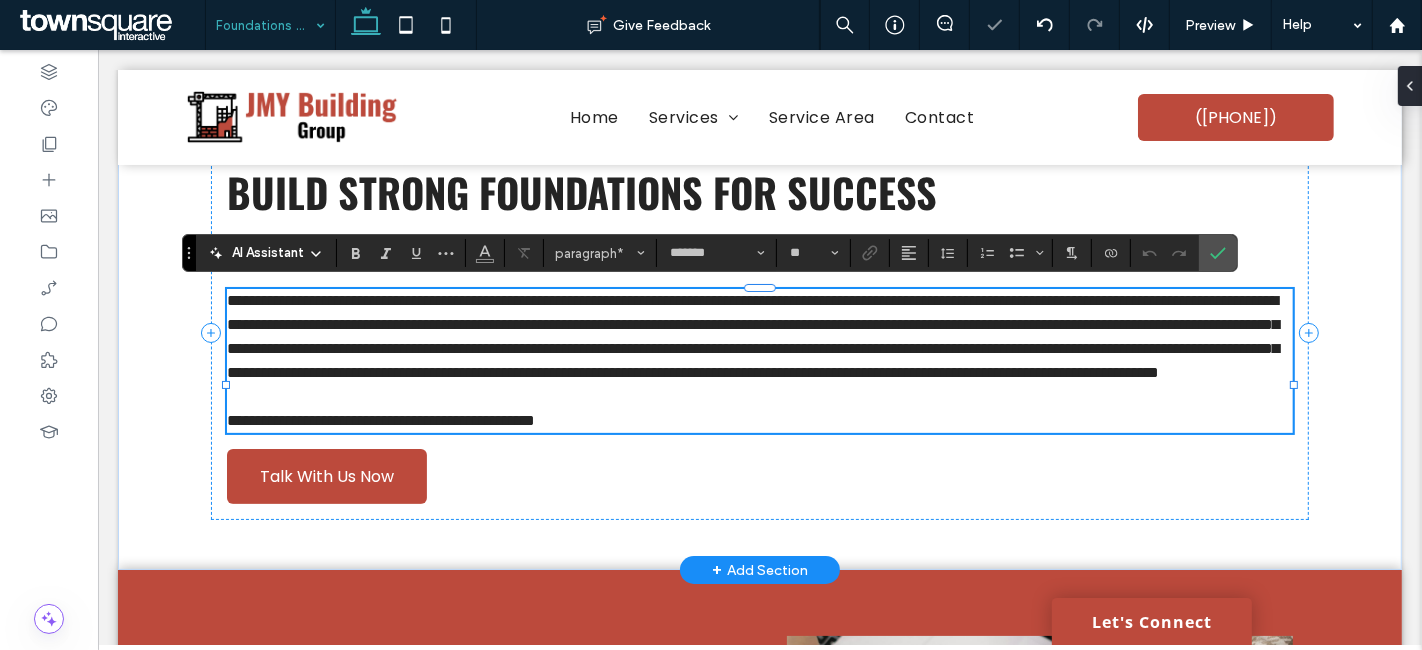 click on "**********" at bounding box center [752, 336] 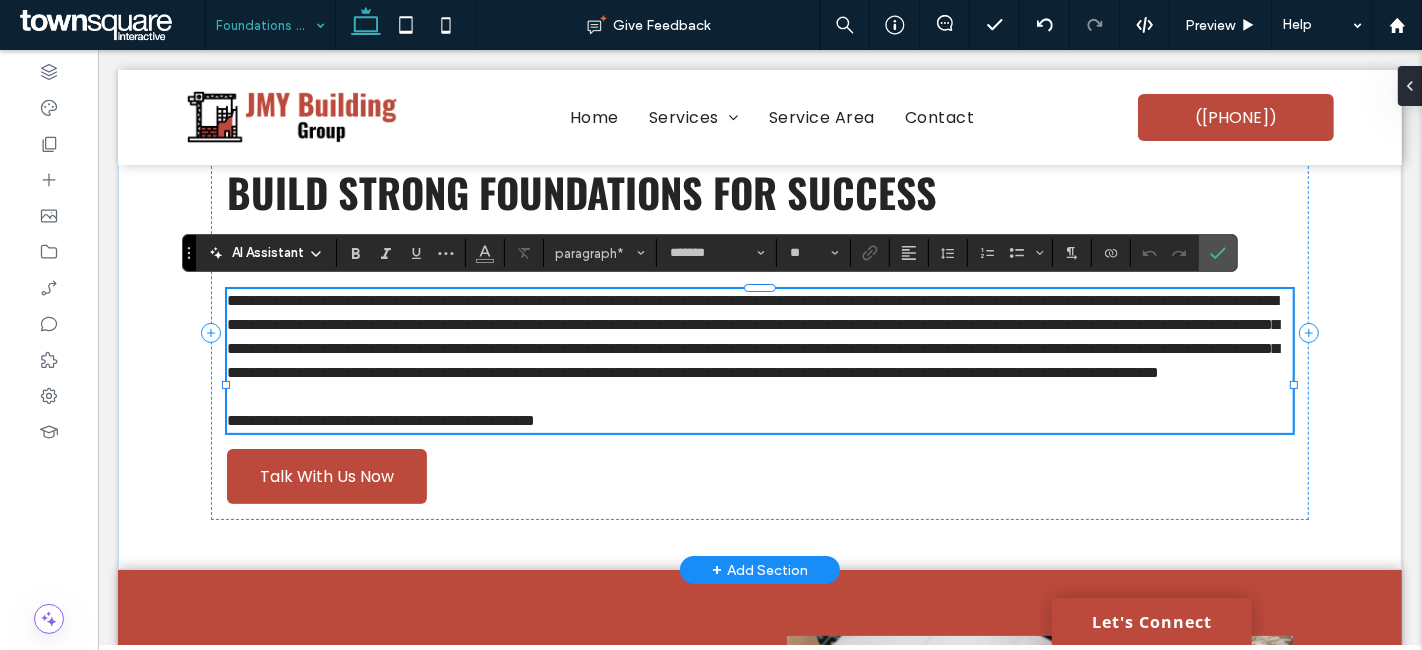 drag, startPoint x: 402, startPoint y: 388, endPoint x: 420, endPoint y: 415, distance: 32.449963 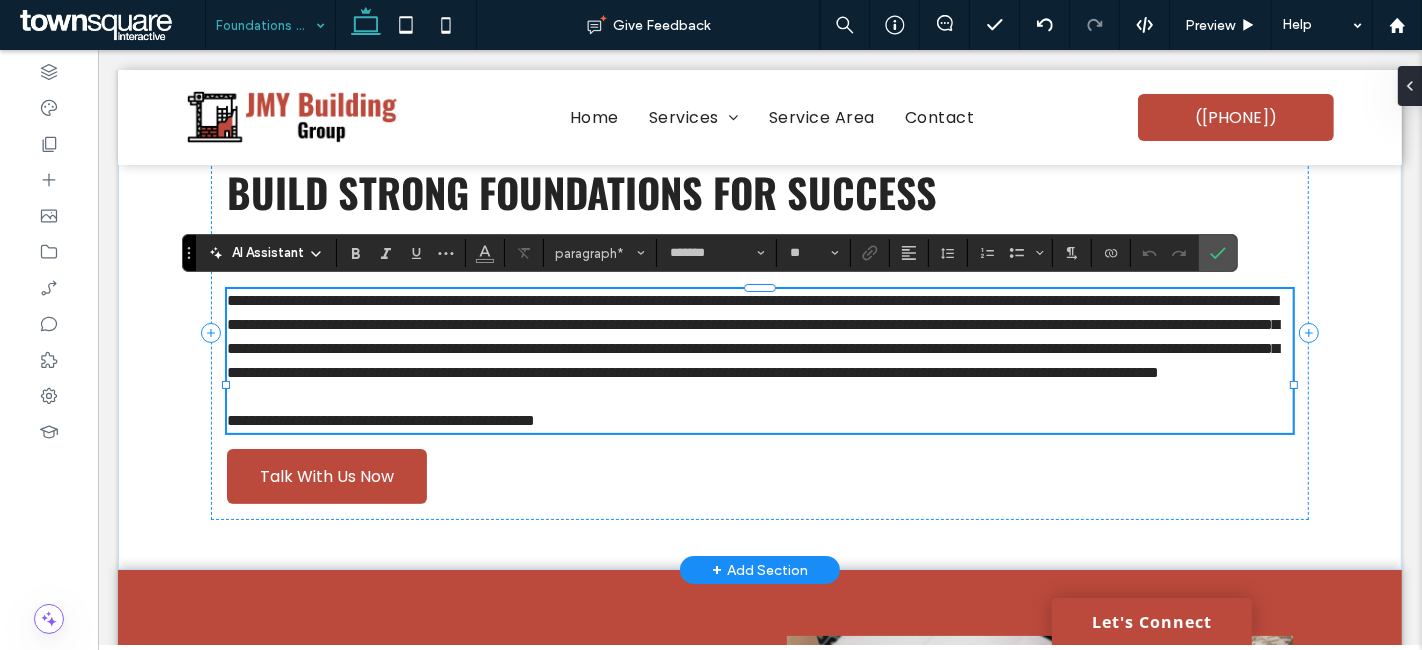 type 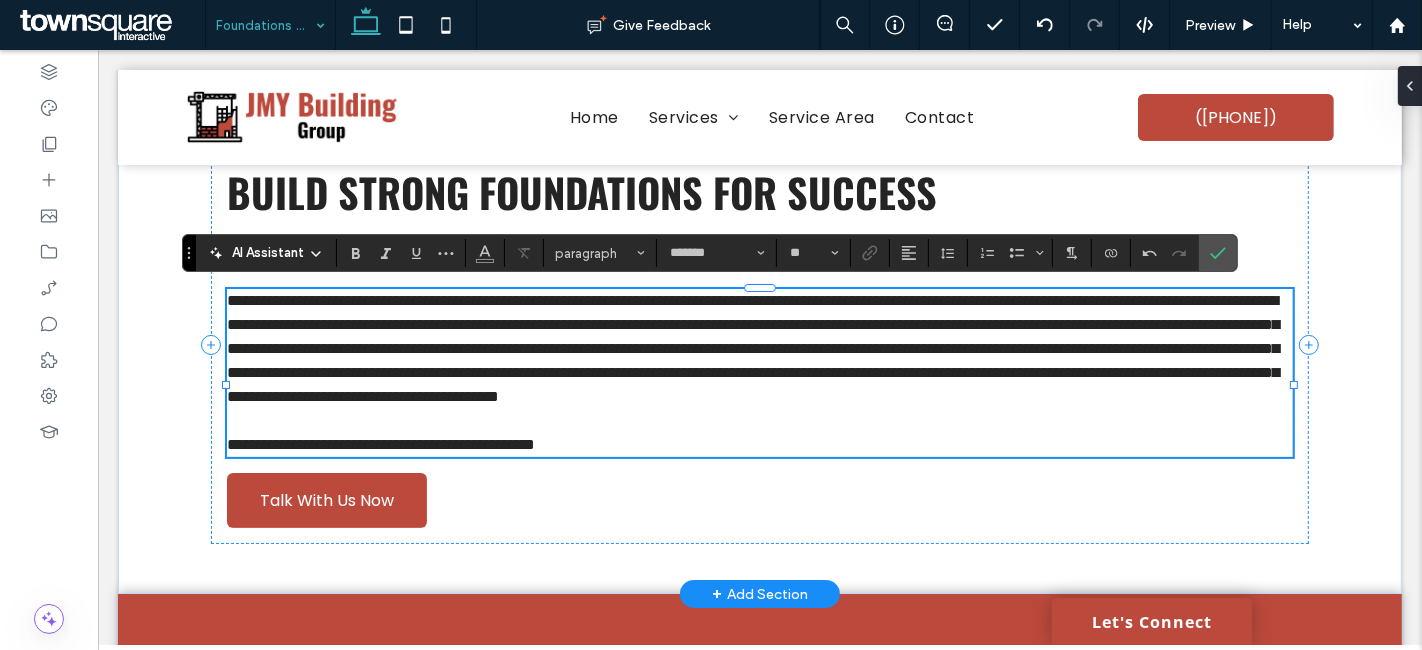 scroll, scrollTop: 0, scrollLeft: 0, axis: both 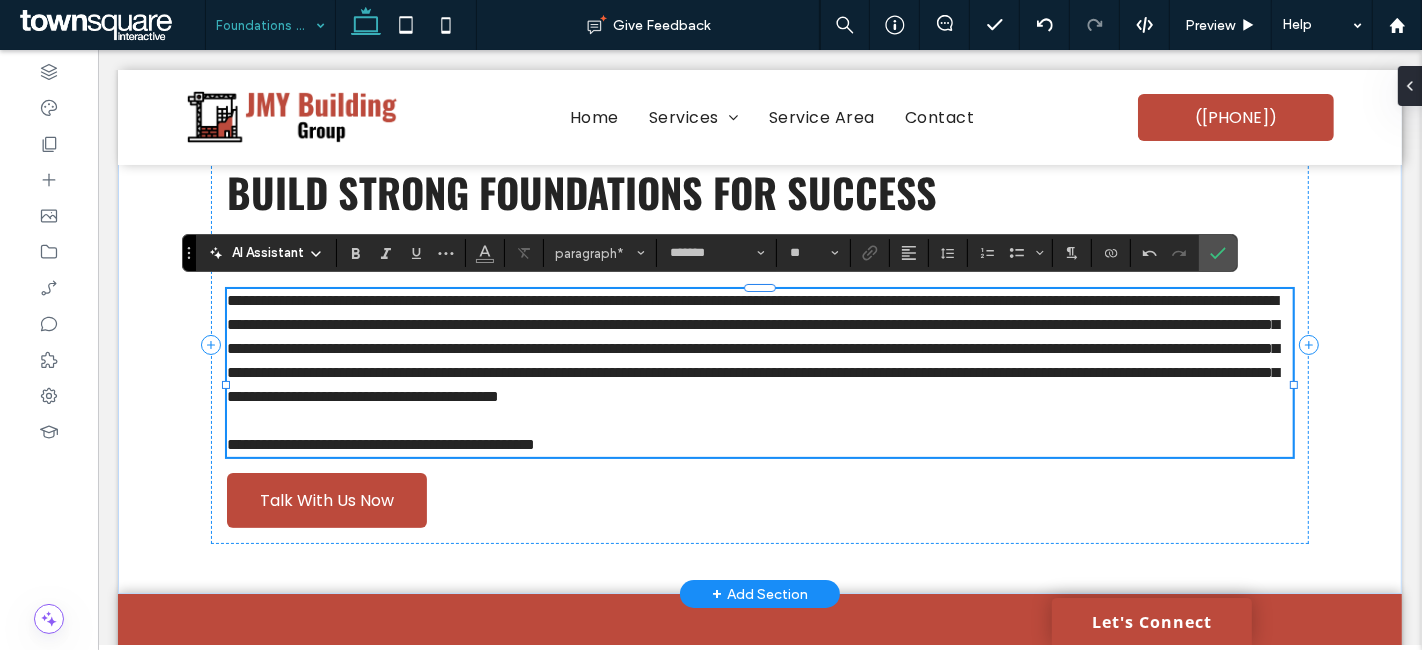 click on "**********" at bounding box center (752, 348) 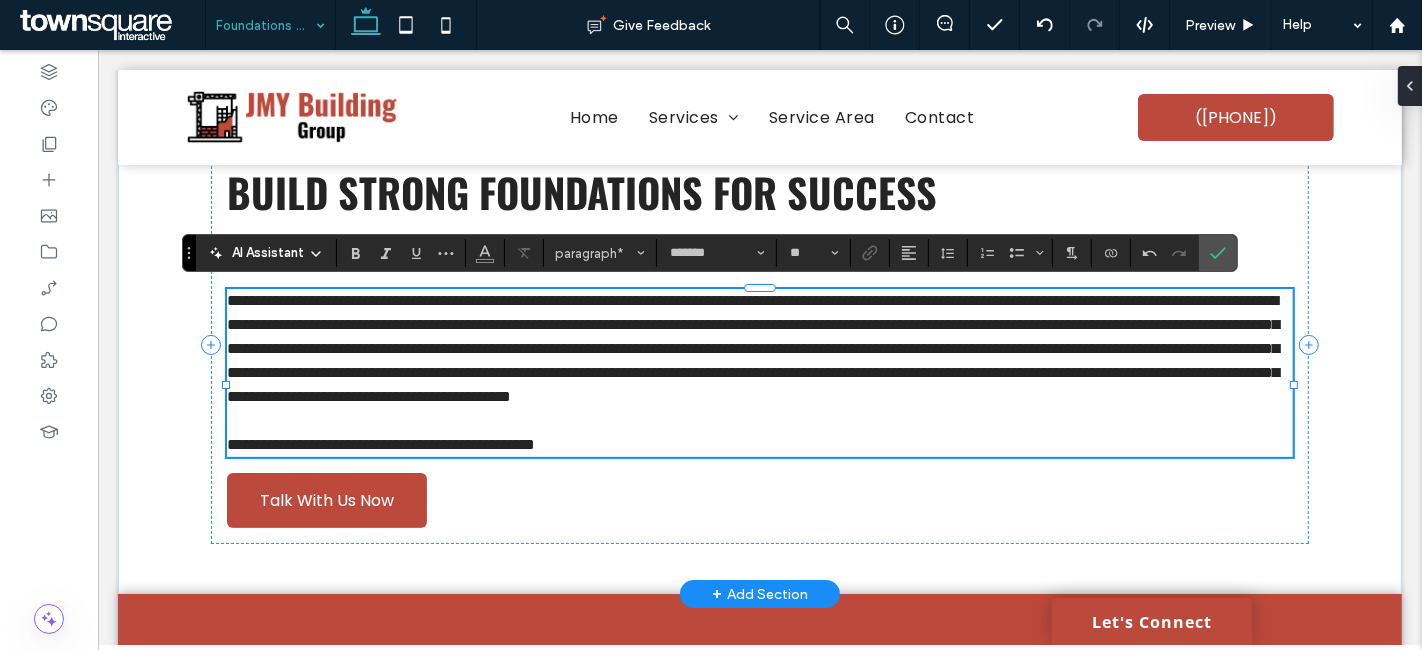click on "**********" at bounding box center [758, 349] 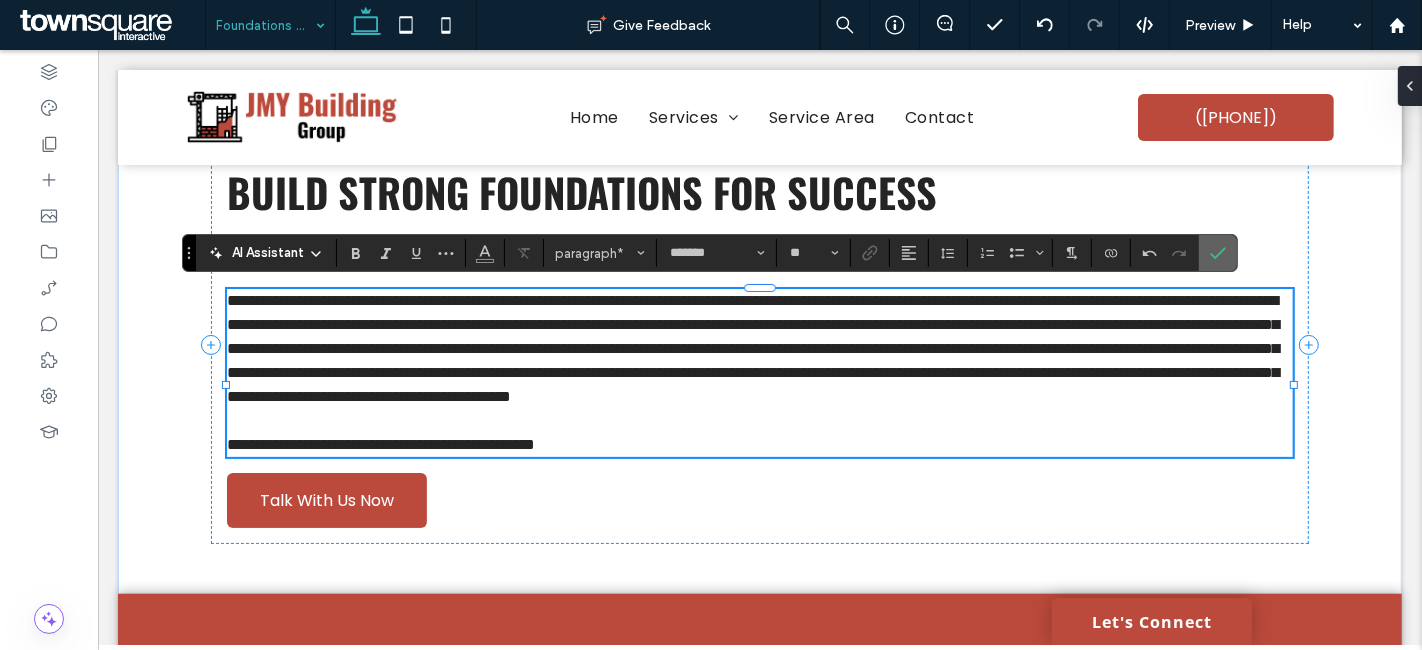 click at bounding box center [1218, 253] 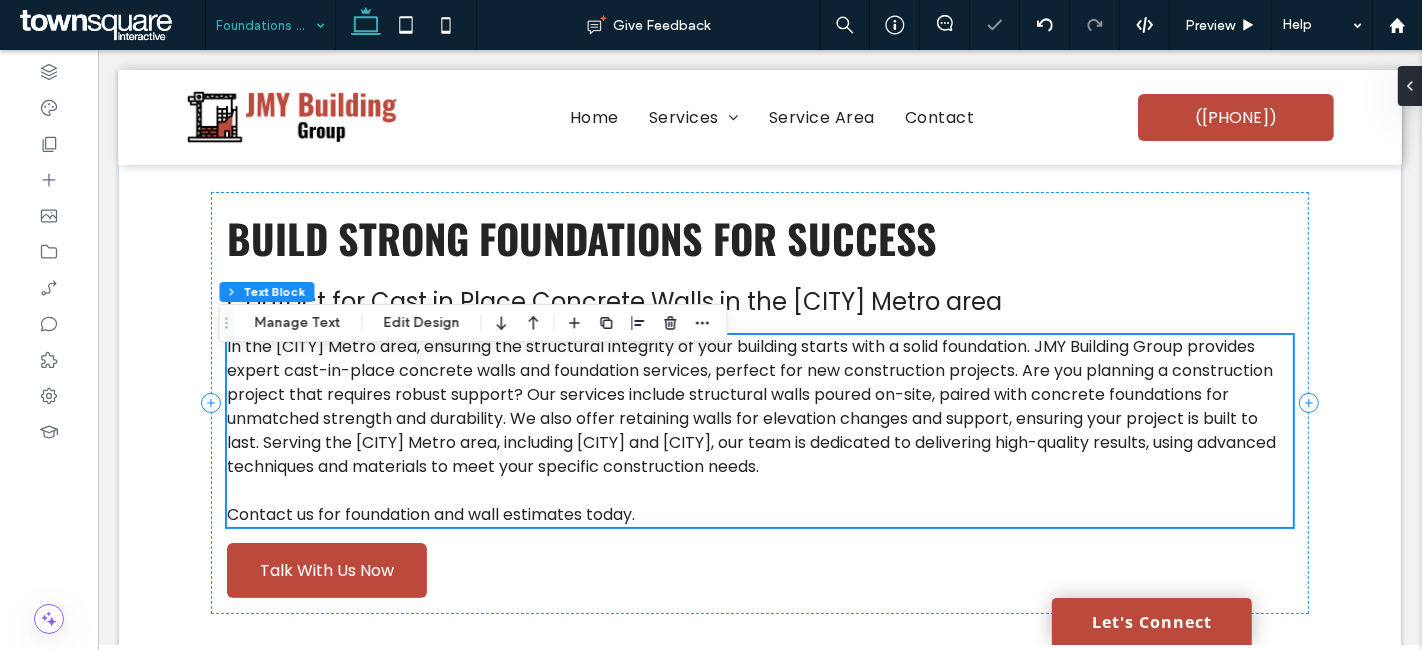 scroll, scrollTop: 0, scrollLeft: 0, axis: both 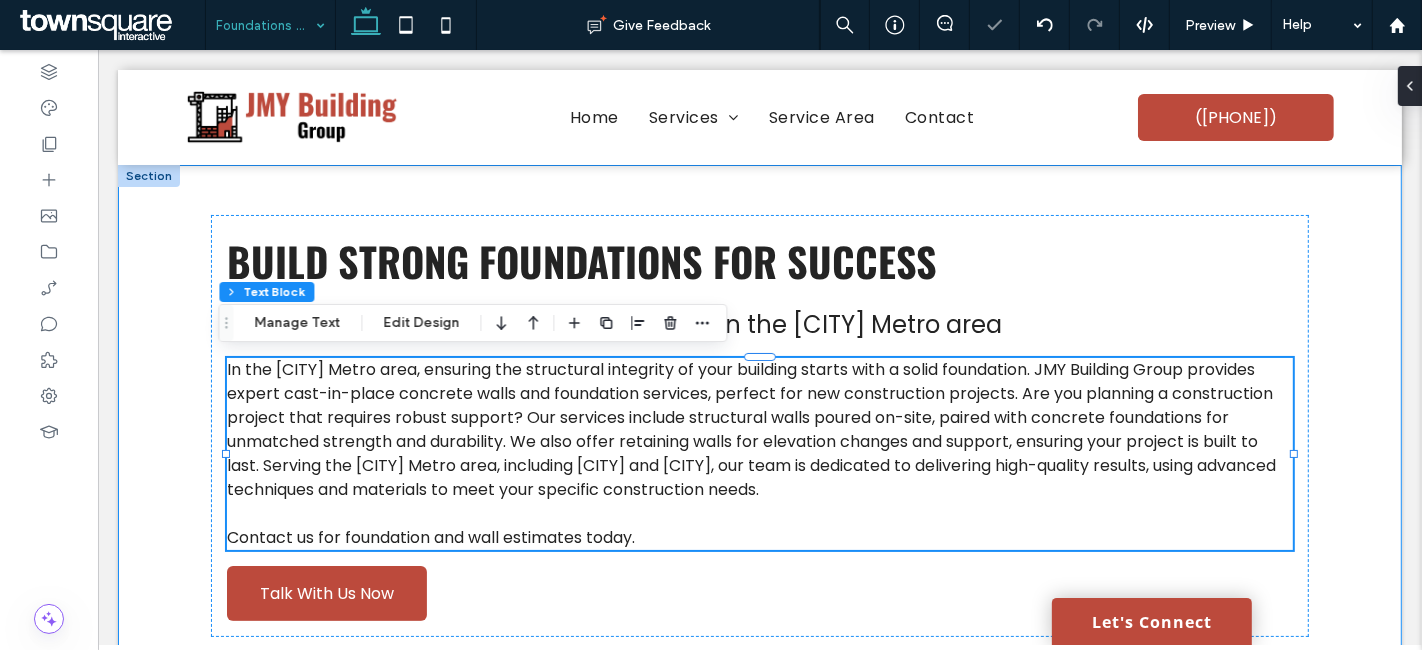 click on "Build Strong Foundations for Success
Contact for Cast in Place Concrete Walls in the Charlotte Metro area
In the Charlotte Metro area, ensuring the structural integrity of your building starts with a solid foundation. JMY Building Group provides expert cast-in-place concrete walls and foundation services, perfect for new construction projects. Are you planning a construction project that requires robust support? Our services include structural walls poured on-site, paired with concrete foundations for unmatched strength and durability. We also offer retaining walls for elevation changes and support, ensuring your project is built to last. Serving the Charlotte Metro area, including Concord and Salisbury, our team is dedicated to delivering high-quality results, using advanced techniques and materials to meet your specific construction needs. Contact us for foundation and wall estimates today.
Talk With Us Now" at bounding box center [759, 426] 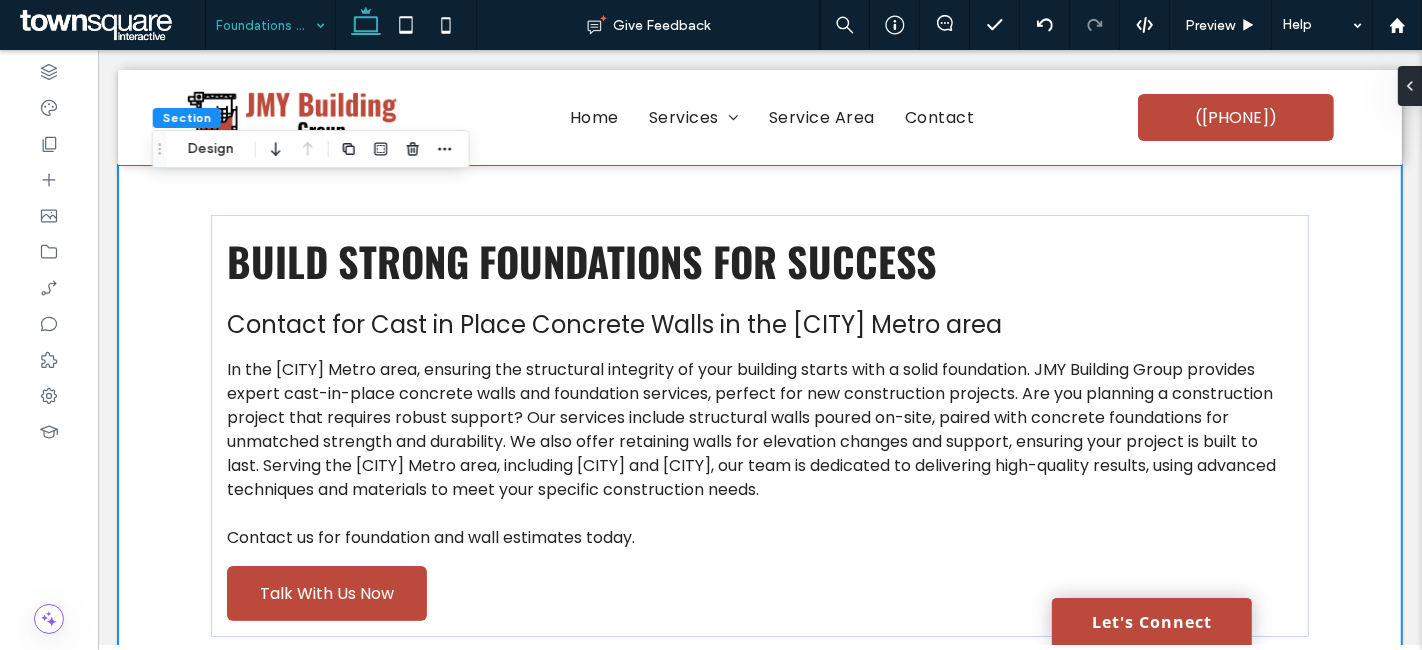 click on "Build Strong Foundations for Success
Contact for Cast in Place Concrete Walls in the Charlotte Metro area
In the Charlotte Metro area, ensuring the structural integrity of your building starts with a solid foundation. JMY Building Group provides expert cast-in-place concrete walls and foundation services, perfect for new construction projects. Are you planning a construction project that requires robust support? Our services include structural walls poured on-site, paired with concrete foundations for unmatched strength and durability. We also offer retaining walls for elevation changes and support, ensuring your project is built to last. Serving the Charlotte Metro area, including Concord and Salisbury, our team is dedicated to delivering high-quality results, using advanced techniques and materials to meet your specific construction needs. Contact us for foundation and wall estimates today.
Talk With Us Now" at bounding box center (759, 426) 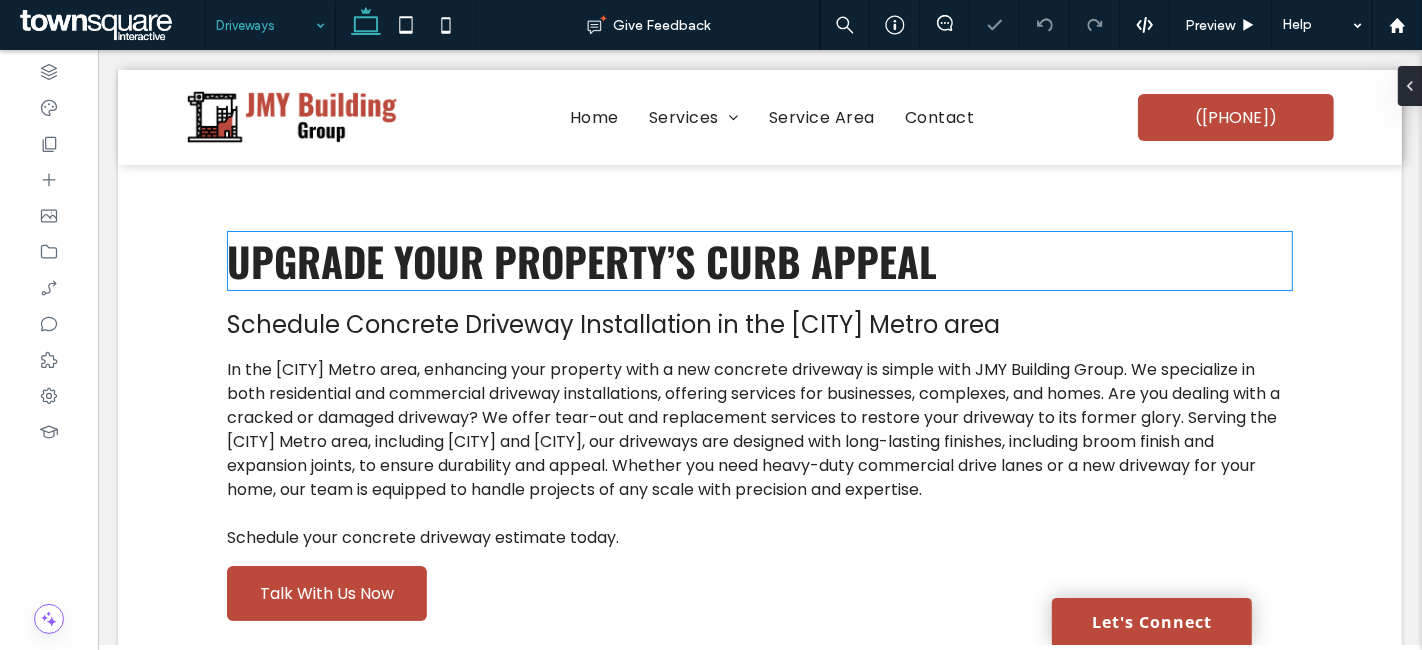 scroll, scrollTop: 0, scrollLeft: 0, axis: both 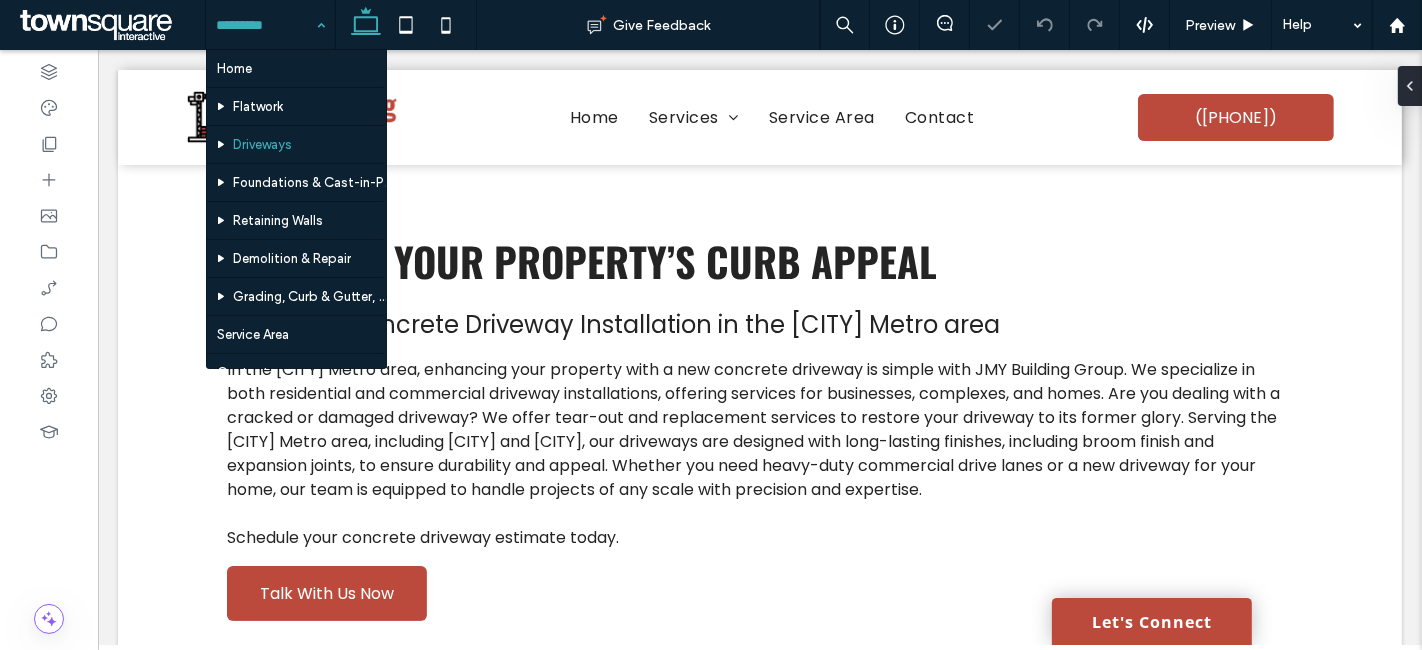 click at bounding box center (265, 25) 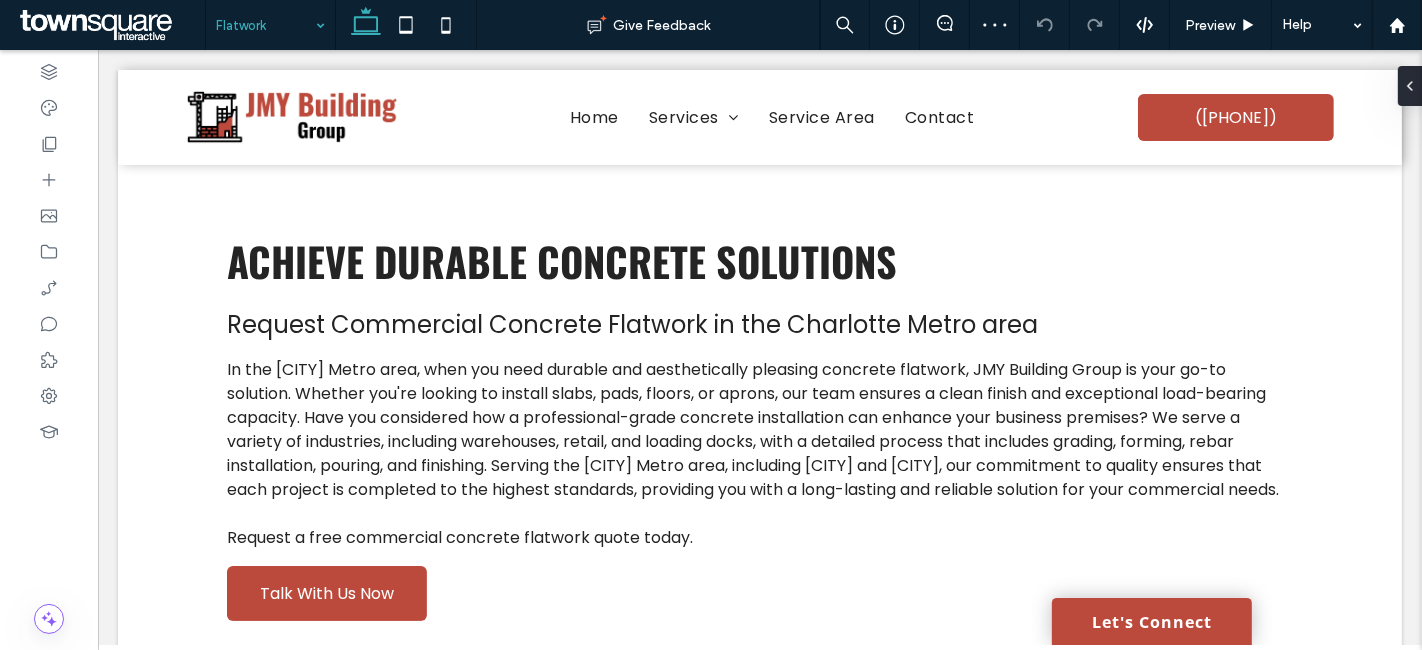 scroll, scrollTop: 0, scrollLeft: 0, axis: both 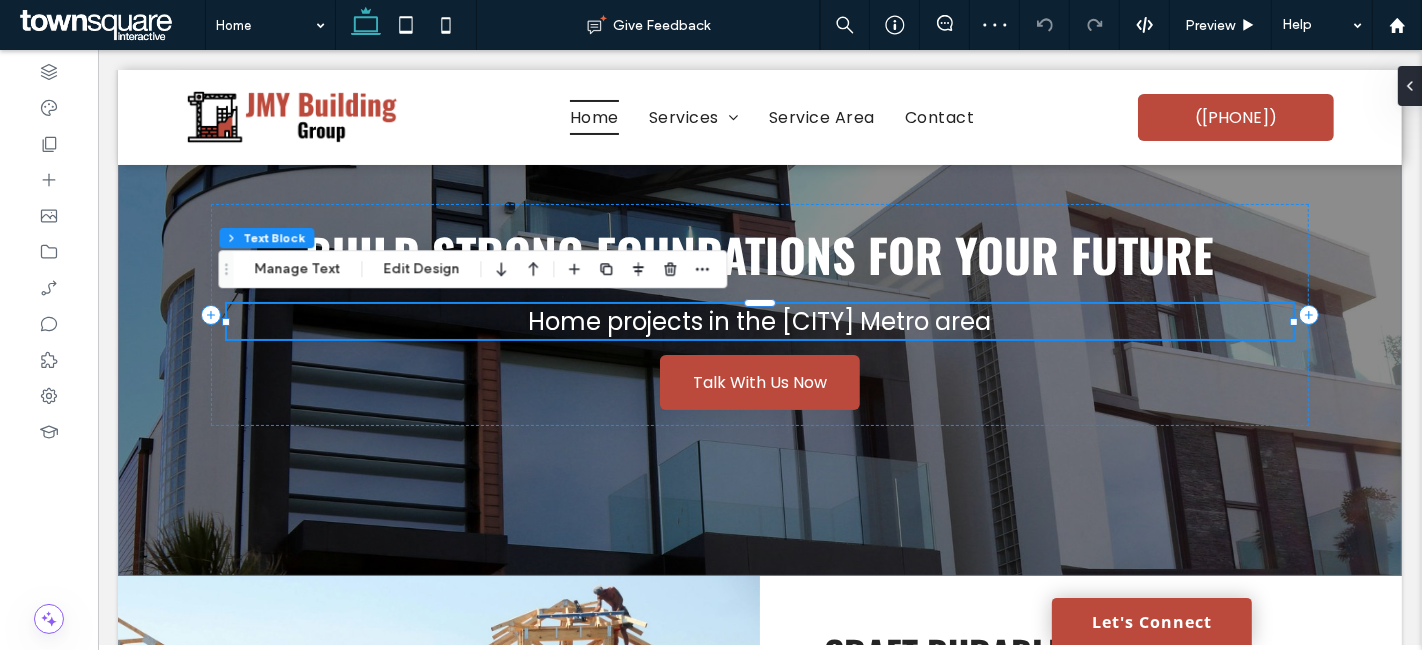 click on "Home projects in the Charlotte Metro area" at bounding box center [759, 321] 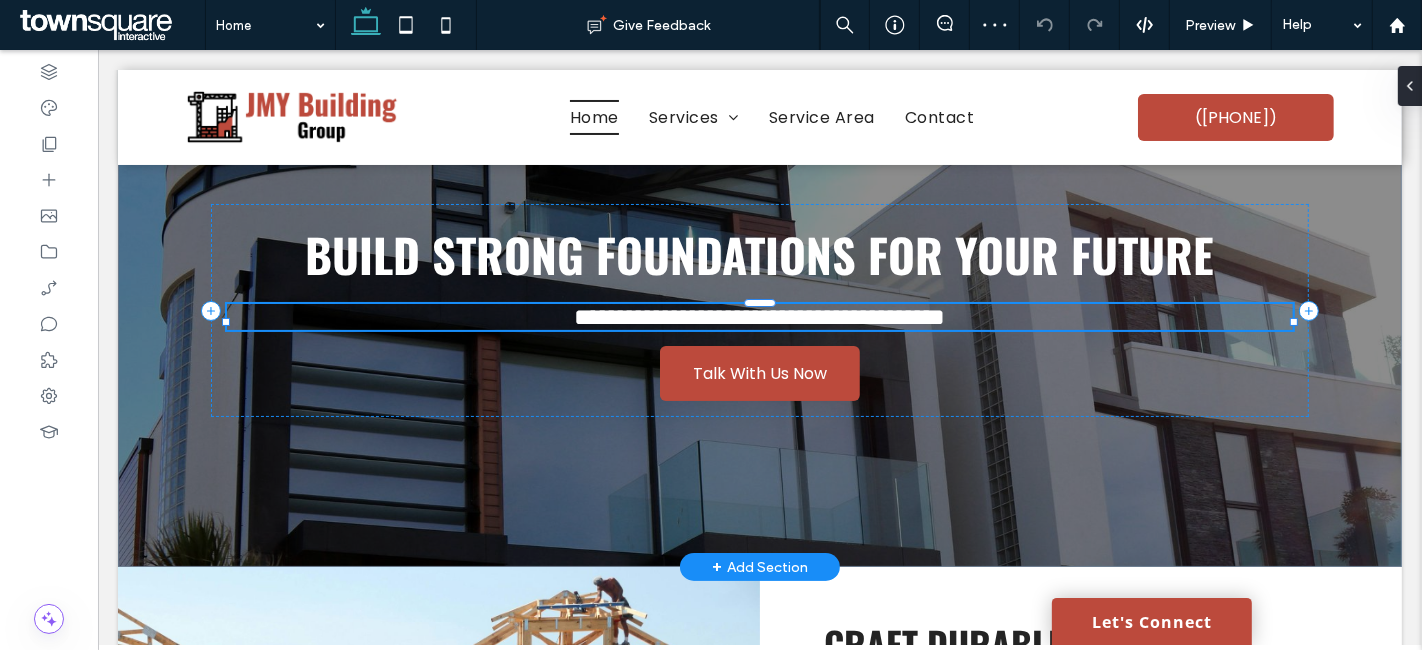 type on "*******" 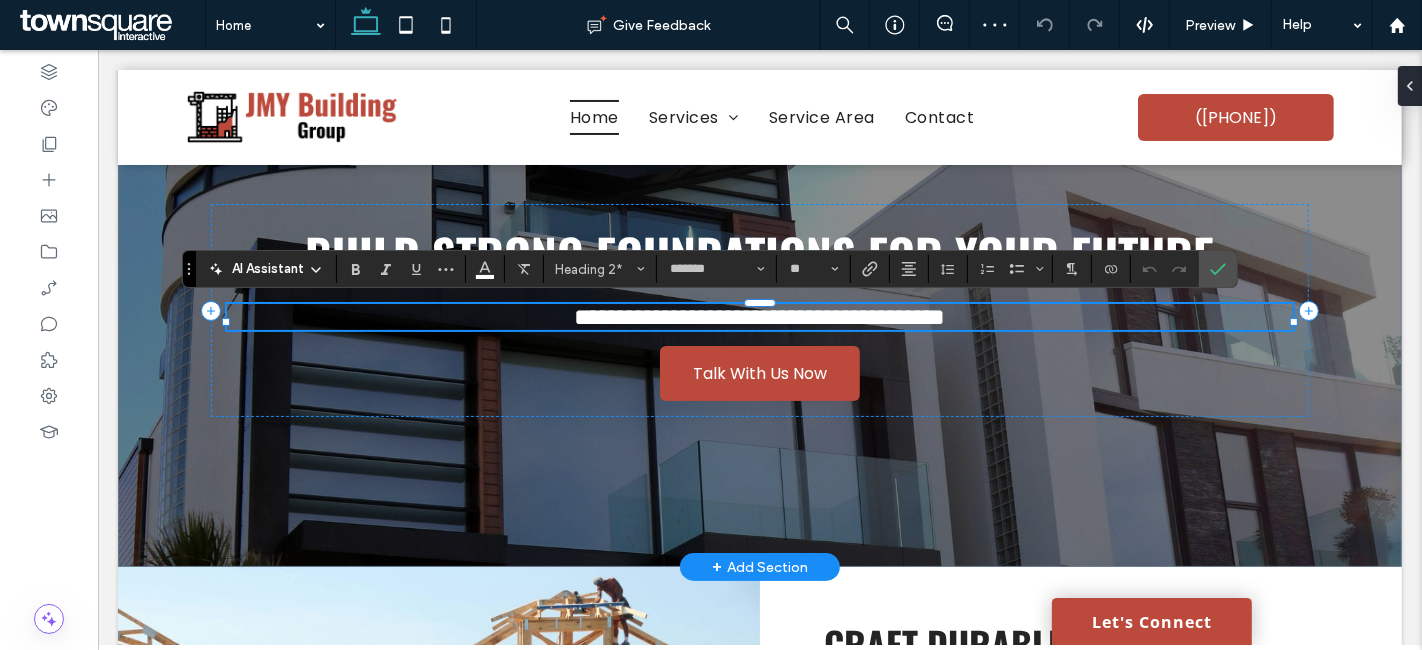 click on "**********" at bounding box center [759, 317] 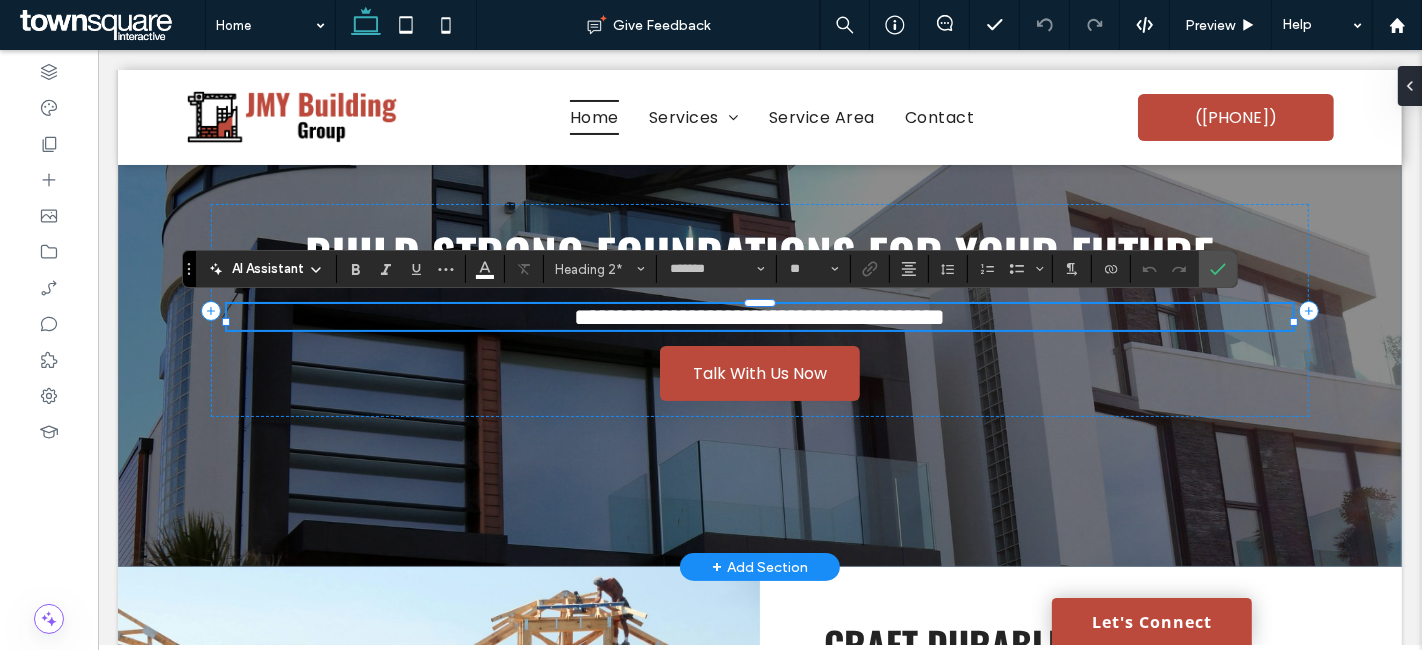 type 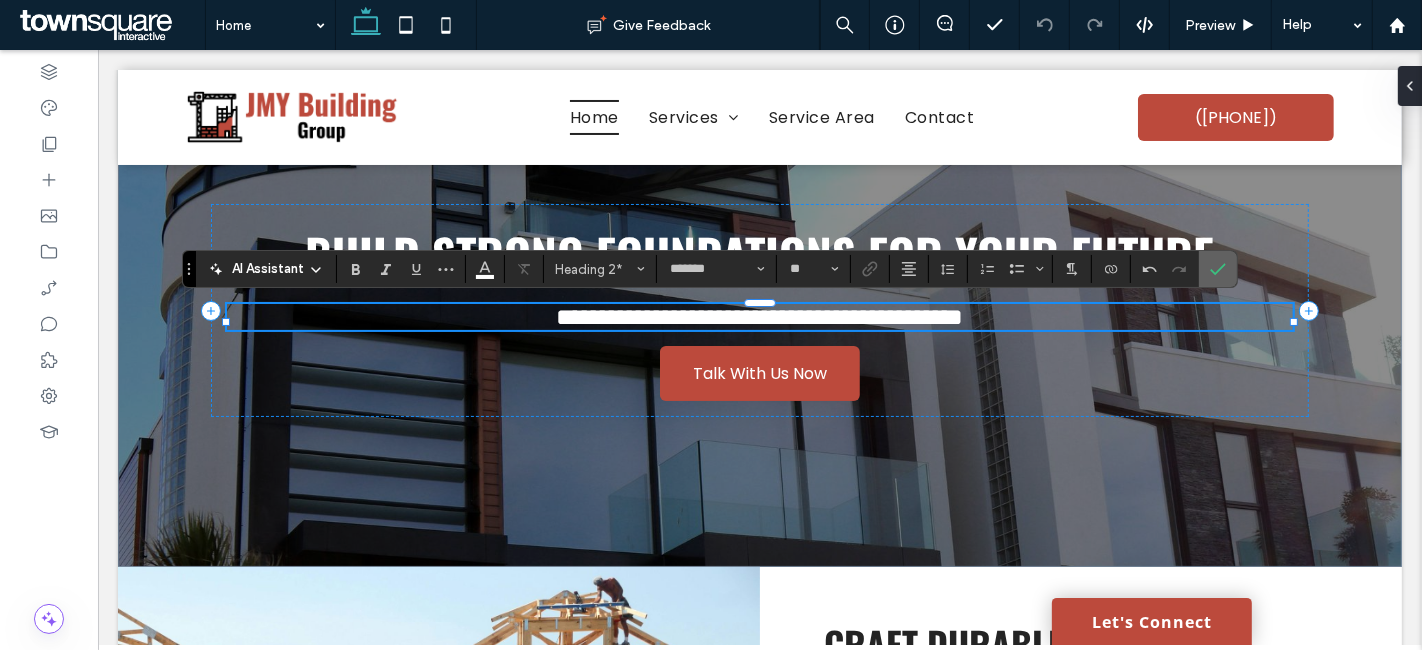 click at bounding box center (1218, 269) 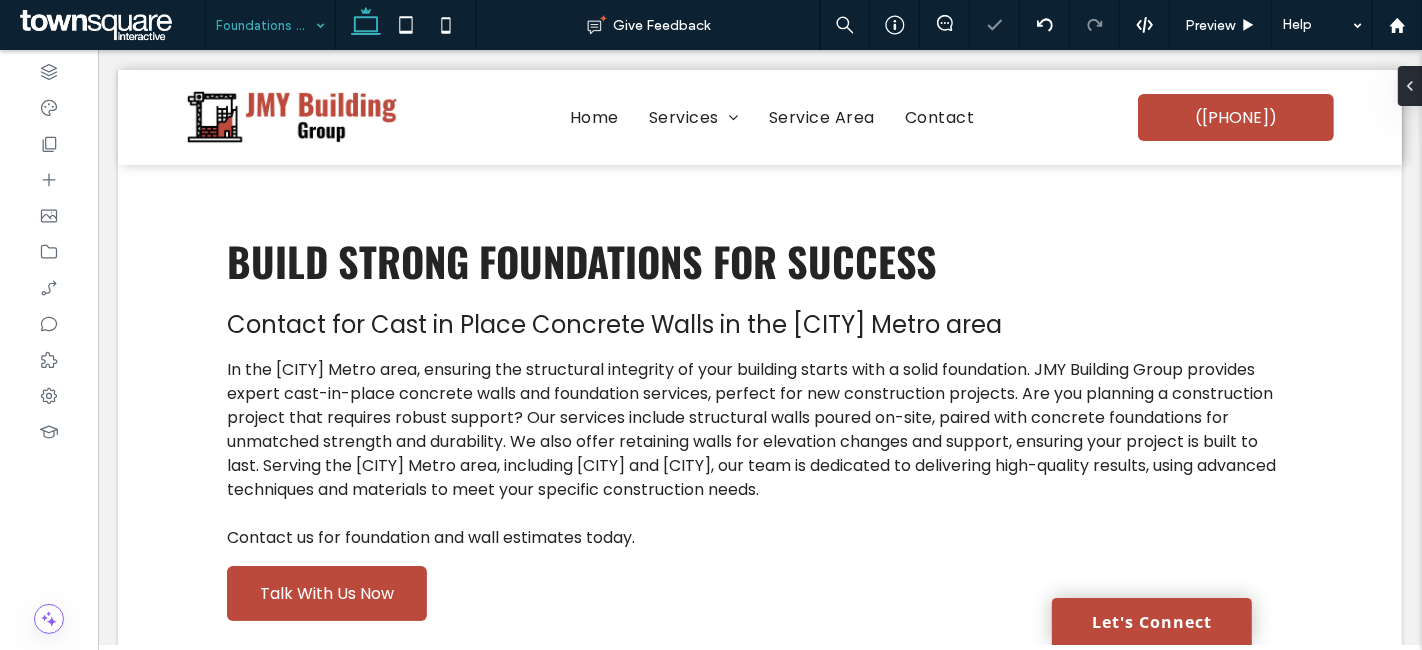 scroll, scrollTop: 0, scrollLeft: 0, axis: both 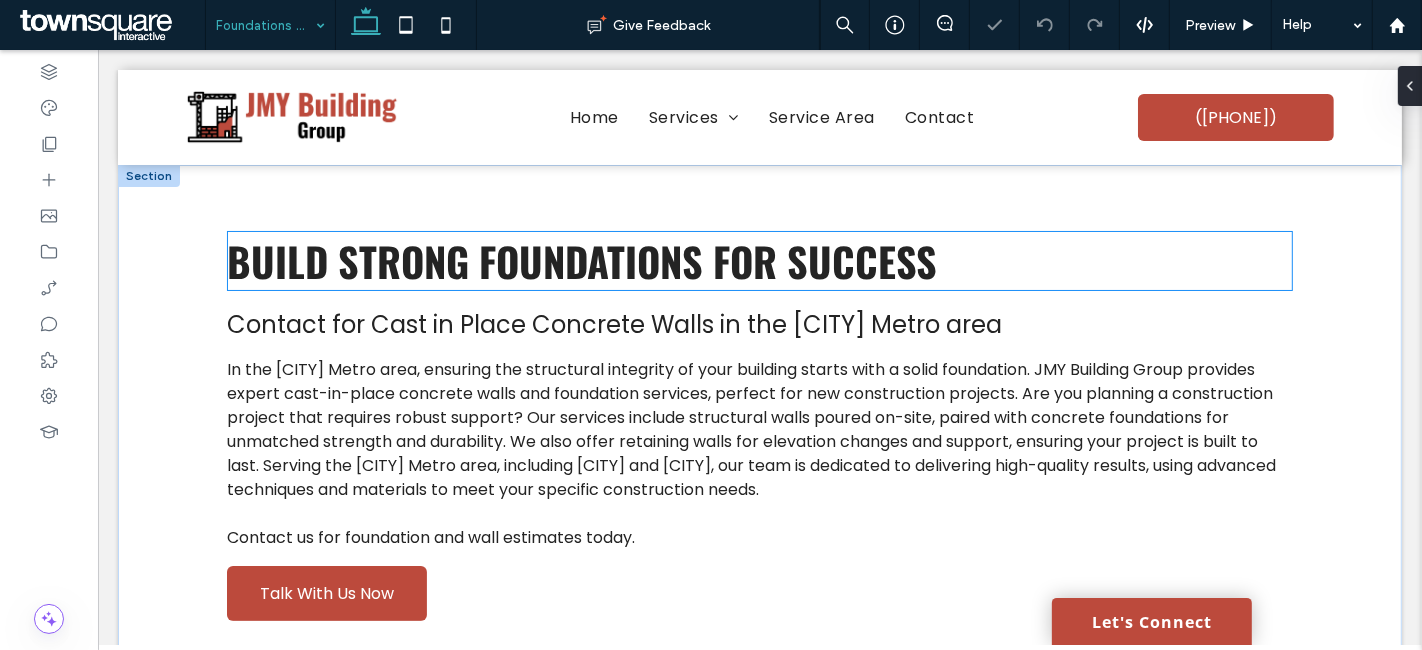 click on "Build Strong Foundations for Success" at bounding box center [581, 261] 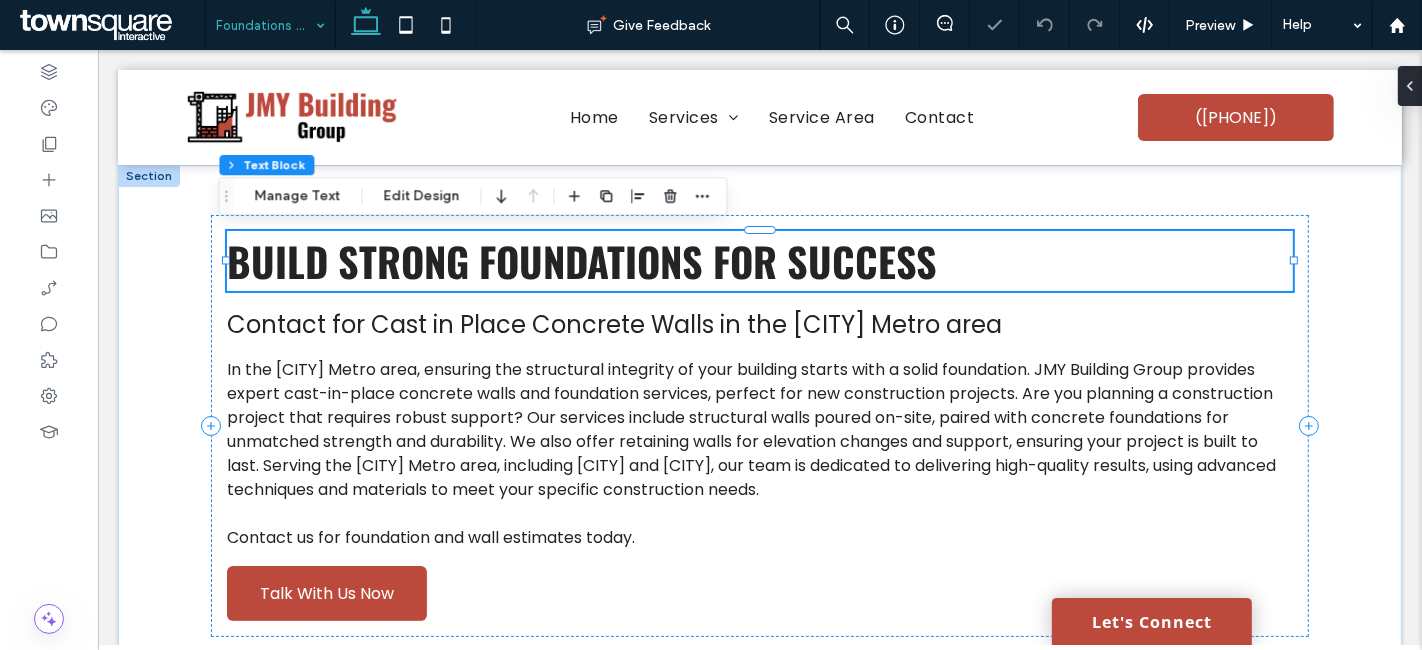 click on "Build Strong Foundations for Success" at bounding box center (581, 261) 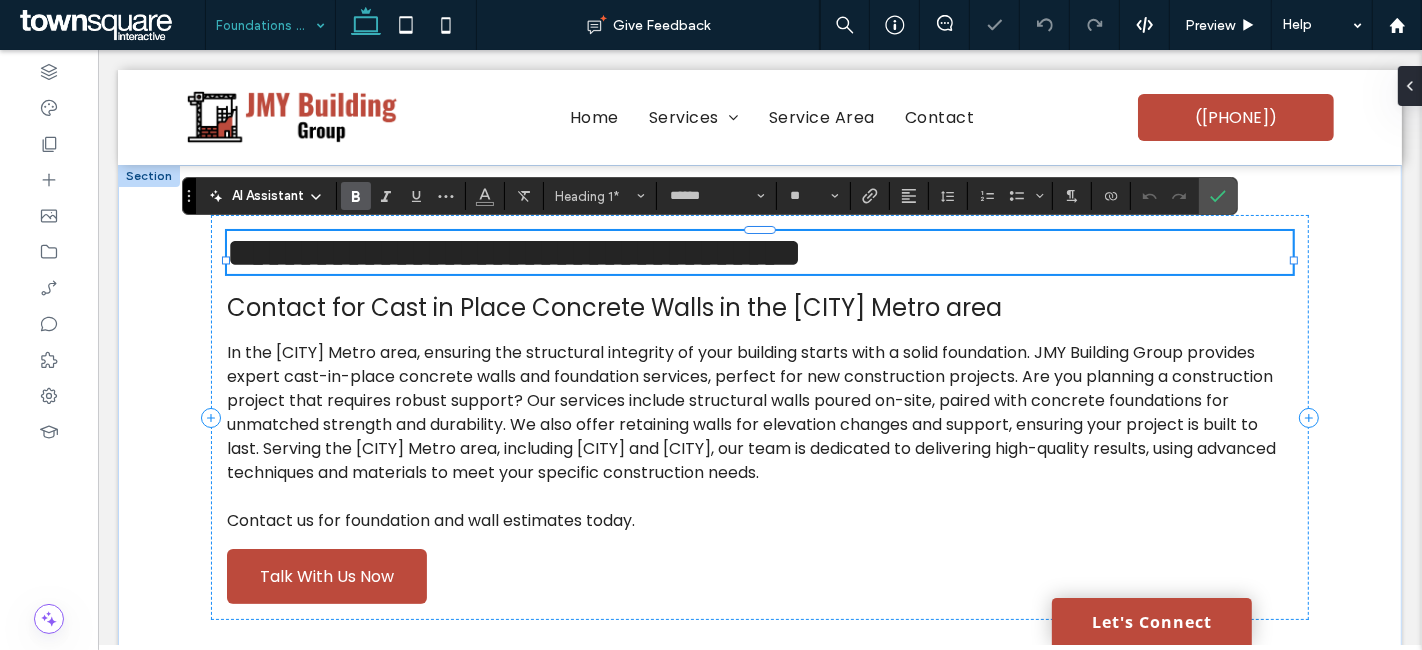 click on "**********" at bounding box center [513, 252] 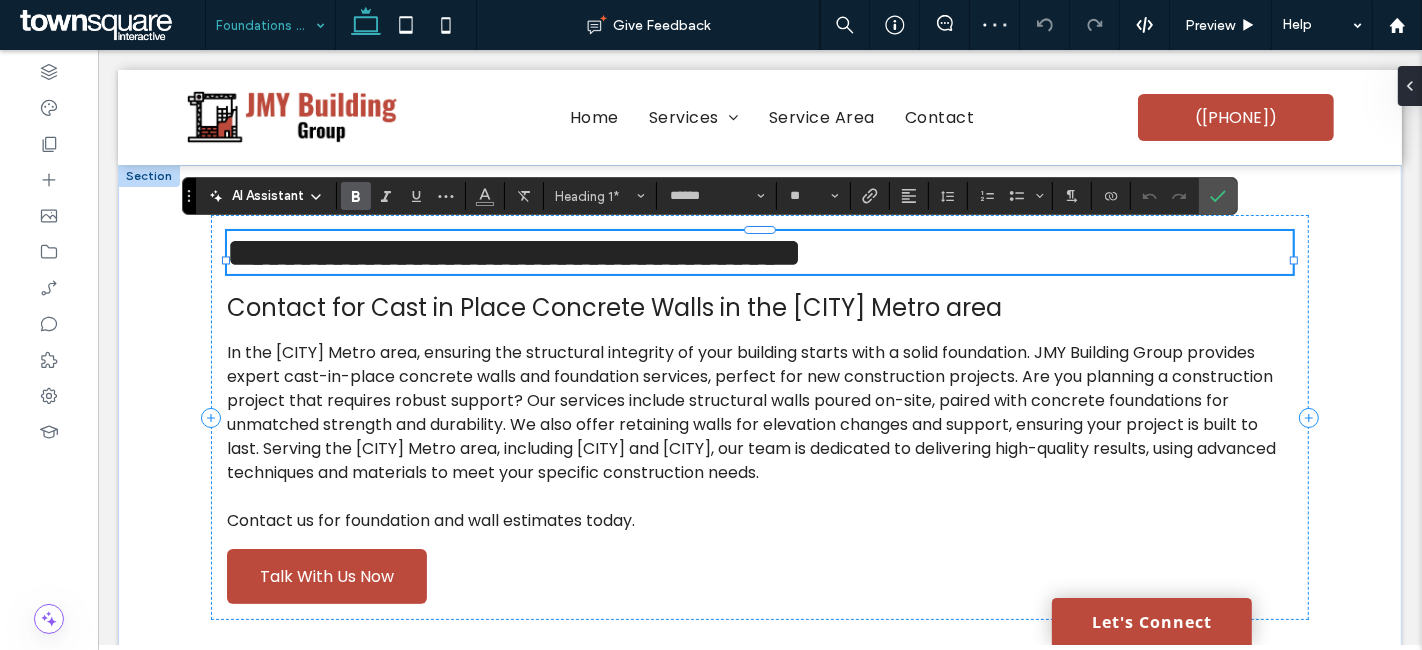 click on "**********" at bounding box center (513, 252) 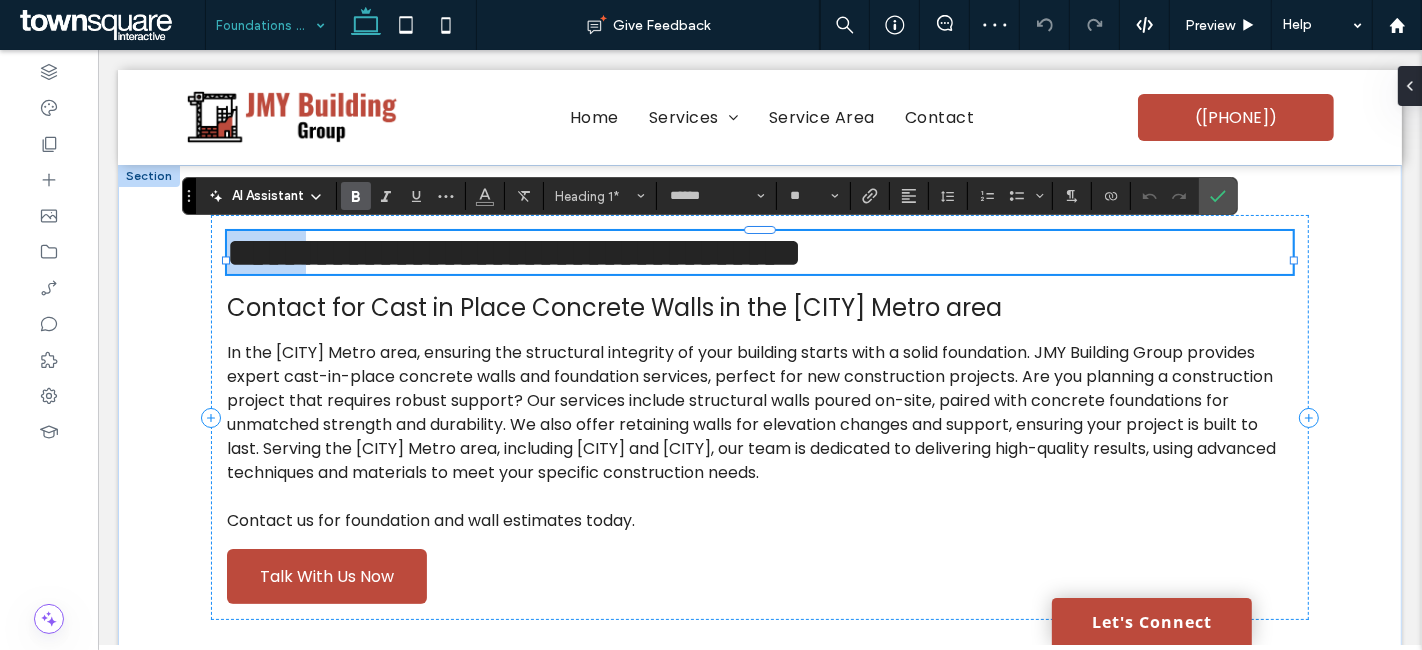 drag, startPoint x: 316, startPoint y: 253, endPoint x: 224, endPoint y: 258, distance: 92.13577 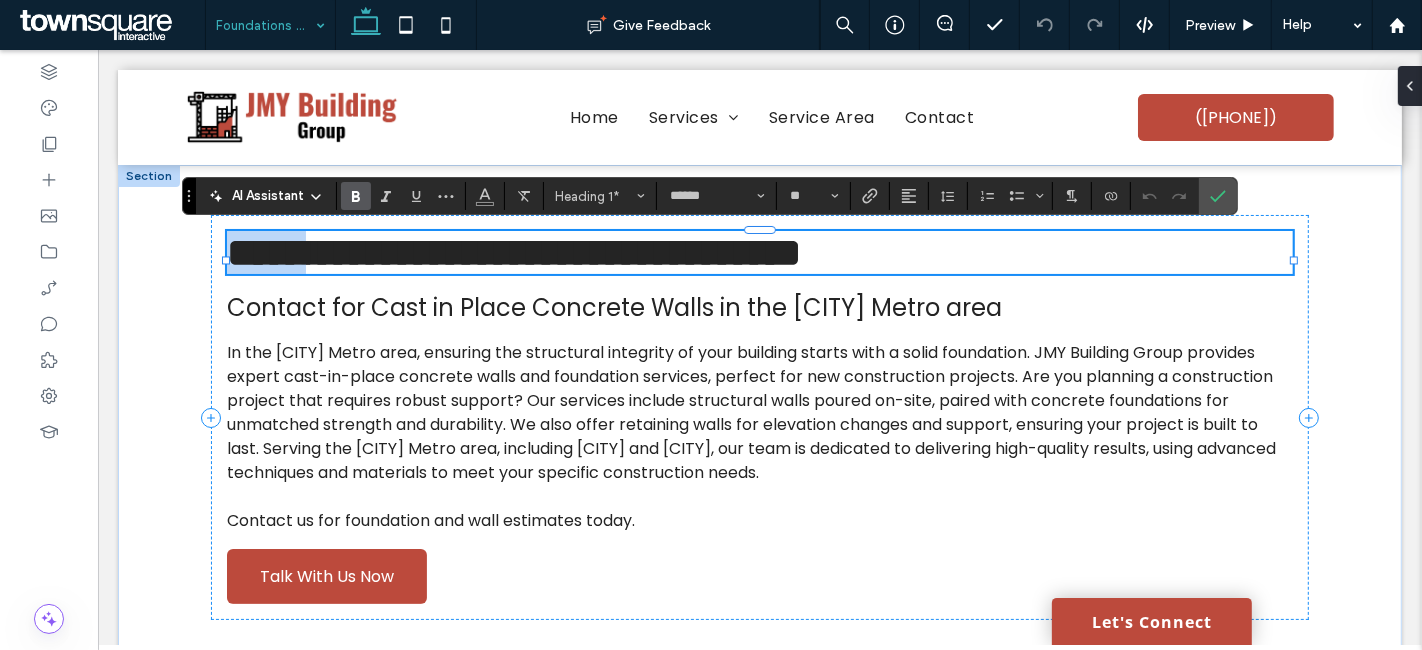 type 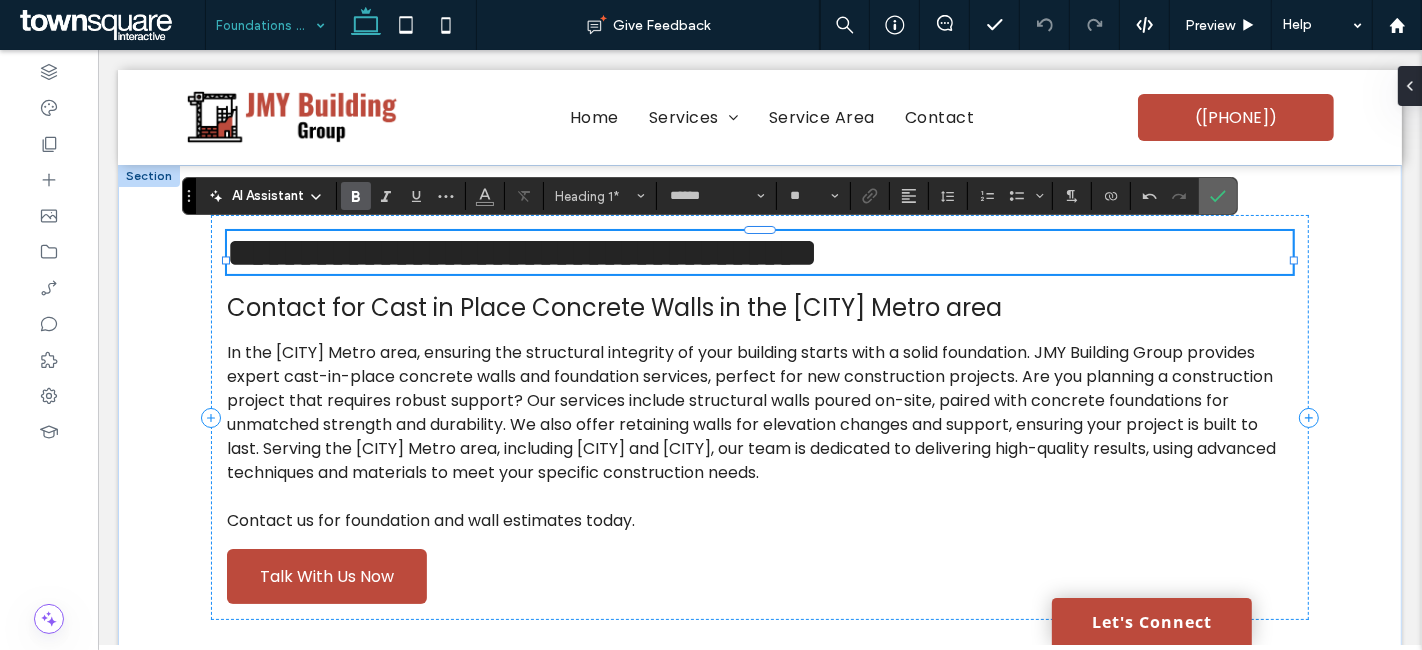click 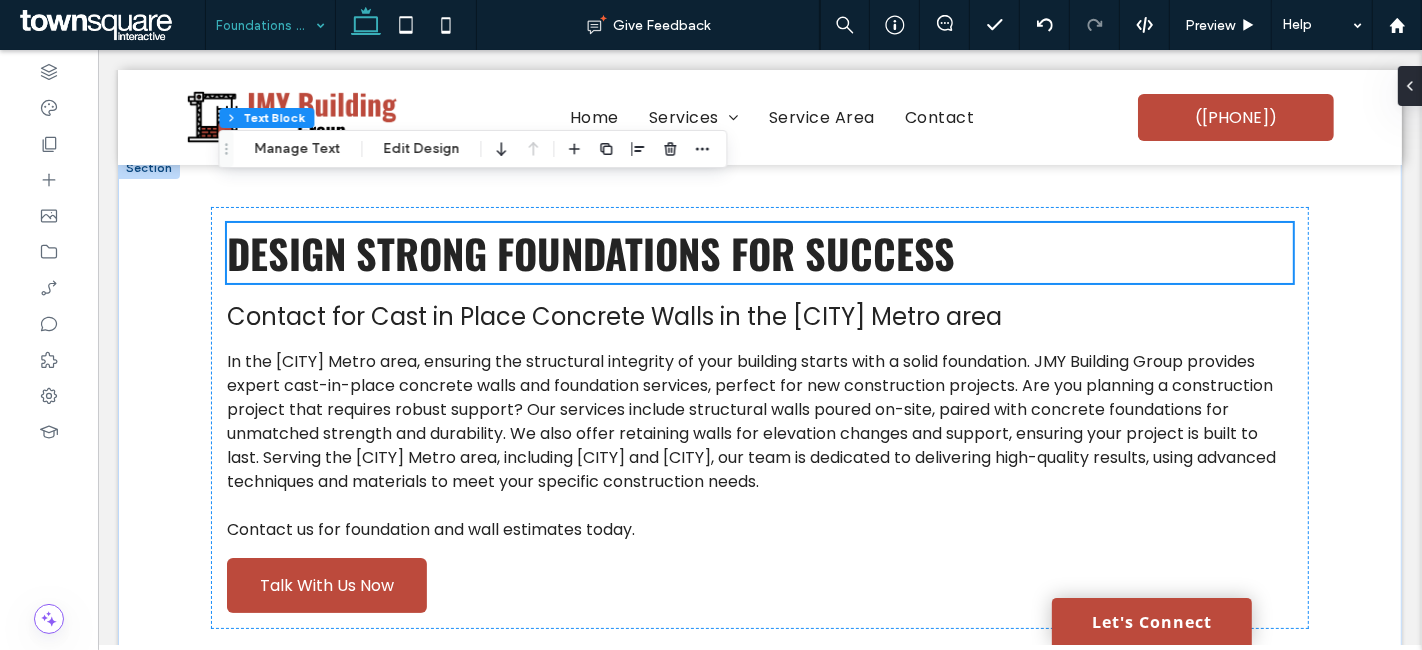 scroll, scrollTop: 0, scrollLeft: 0, axis: both 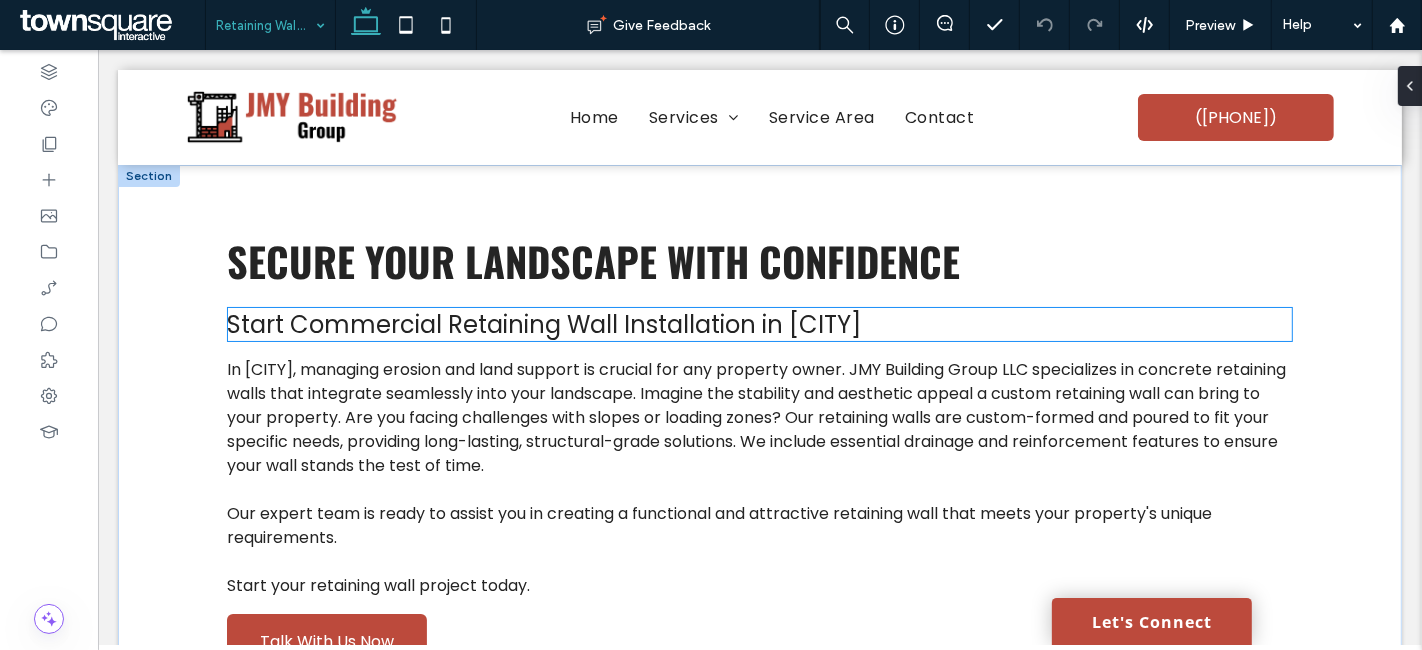 click on "Start Commercial Retaining Wall Installation in Charlotte" at bounding box center (543, 324) 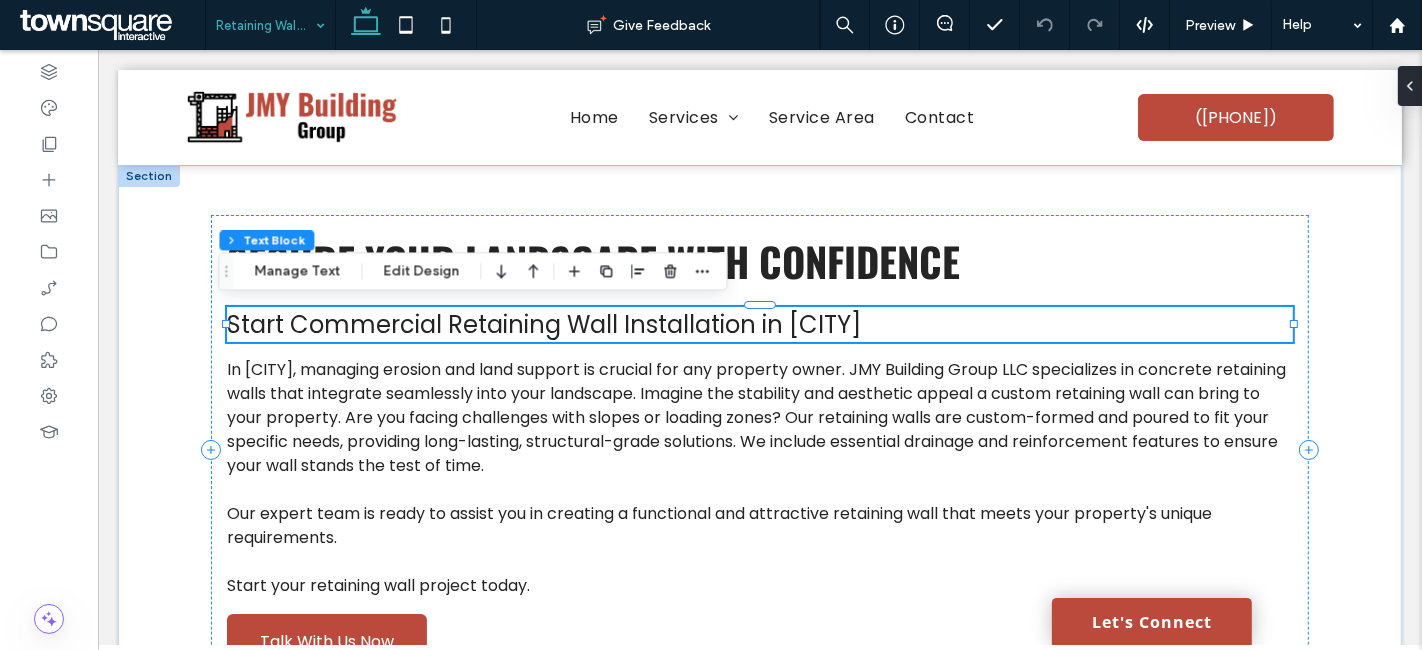 click on "Start Commercial Retaining Wall Installation in Charlotte" at bounding box center [758, 324] 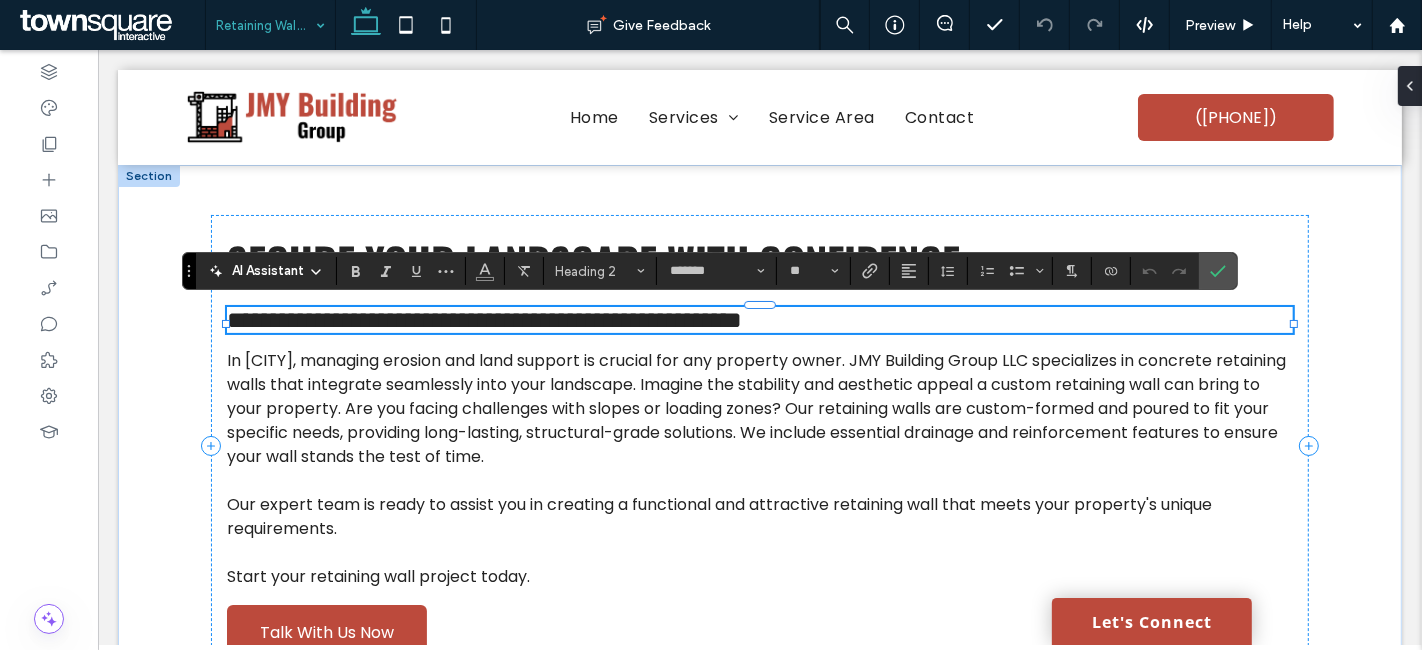 click on "**********" at bounding box center [758, 320] 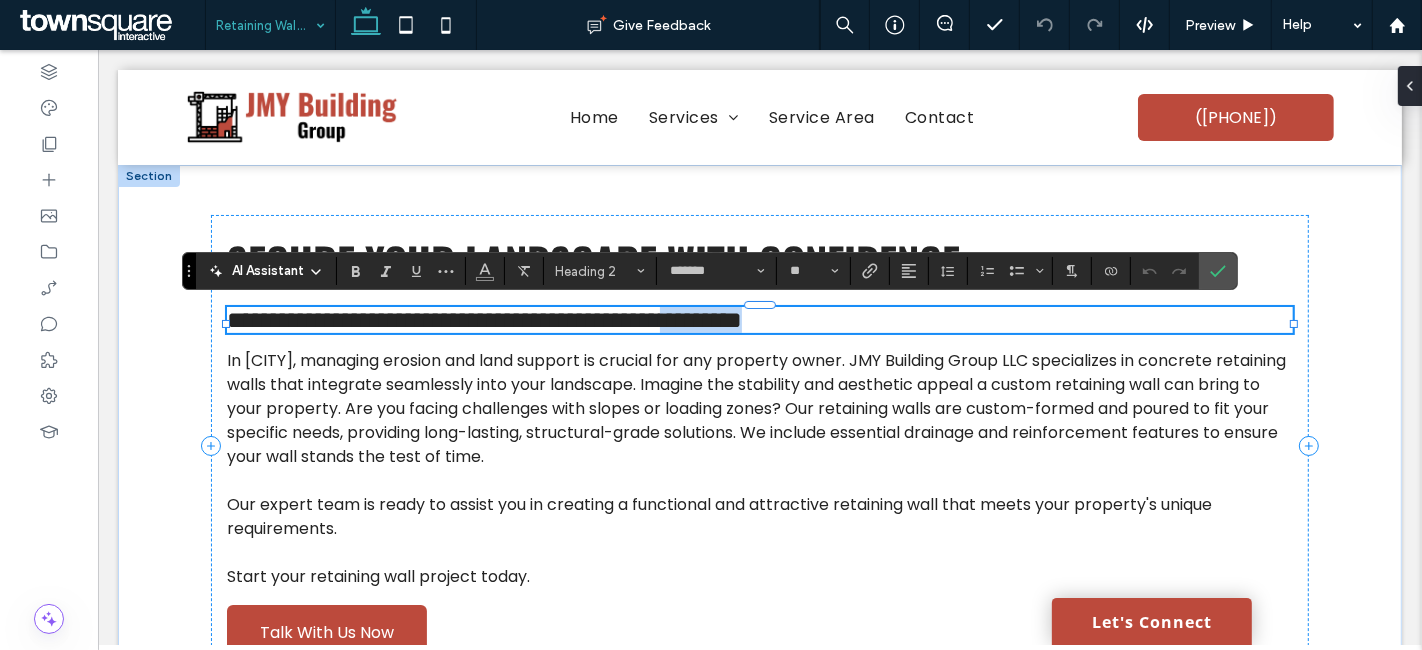 drag, startPoint x: 904, startPoint y: 322, endPoint x: 785, endPoint y: 331, distance: 119.33985 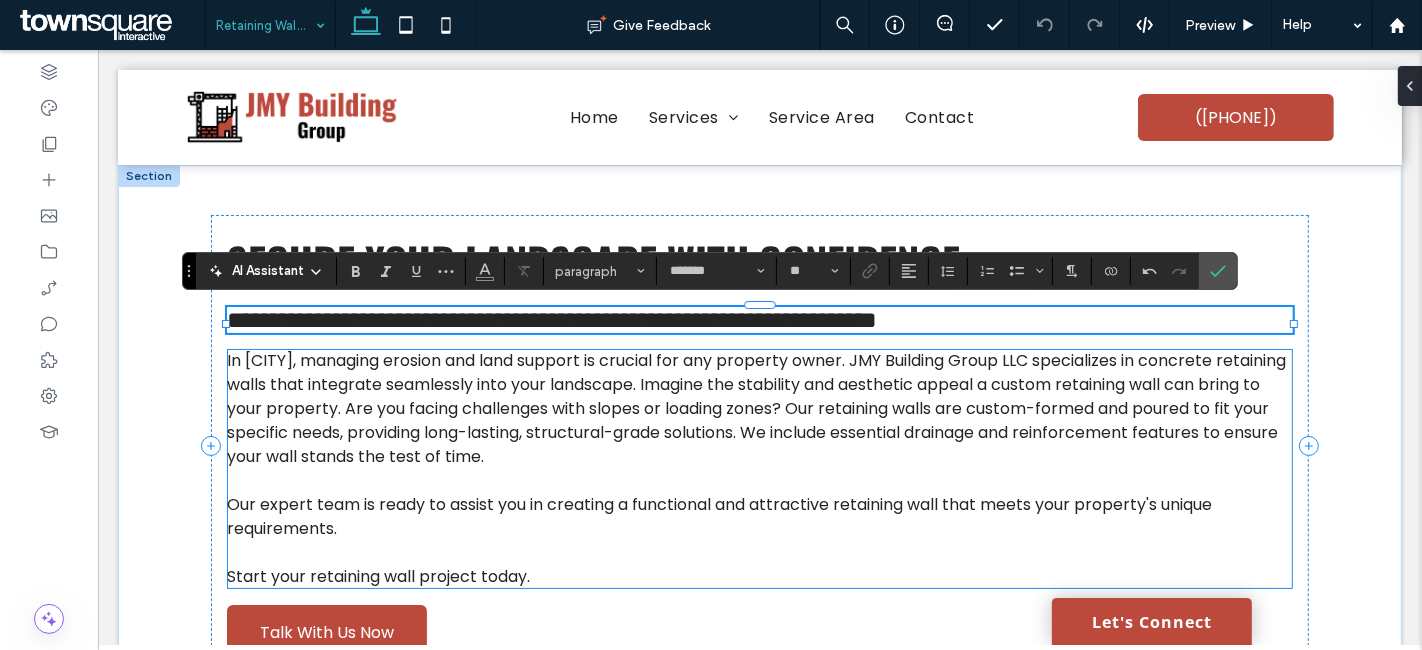 click on "In Charlotte, managing erosion and land support is crucial for any property owner. JMY Building Group LLC specializes in concrete retaining walls that integrate seamlessly into your landscape. Imagine the stability and aesthetic appeal a custom retaining wall can bring to your property. Are you facing challenges with slopes or loading zones? Our retaining walls are custom-formed and poured to fit your specific needs, providing long-lasting, structural-grade solutions. We include essential drainage and reinforcement features to ensure your wall stands the test of time." at bounding box center [755, 408] 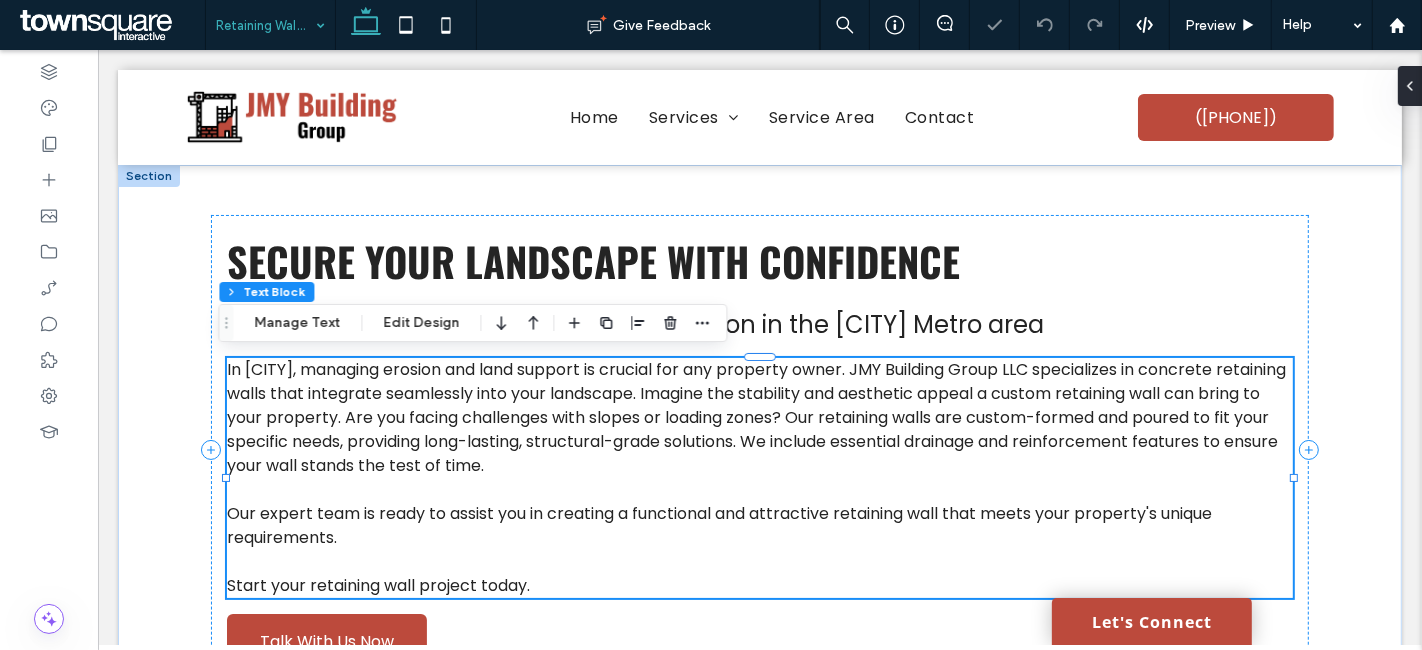 click on "In Charlotte, managing erosion and land support is crucial for any property owner. JMY Building Group LLC specializes in concrete retaining walls that integrate seamlessly into your landscape. Imagine the stability and aesthetic appeal a custom retaining wall can bring to your property. Are you facing challenges with slopes or loading zones? Our retaining walls are custom-formed and poured to fit your specific needs, providing long-lasting, structural-grade solutions. We include essential drainage and reinforcement features to ensure your wall stands the test of time. Our expert team is ready to assist you in creating a functional and attractive retaining wall that meets your property's unique requirements. ﻿ Start your retaining wall project today." at bounding box center (758, 478) 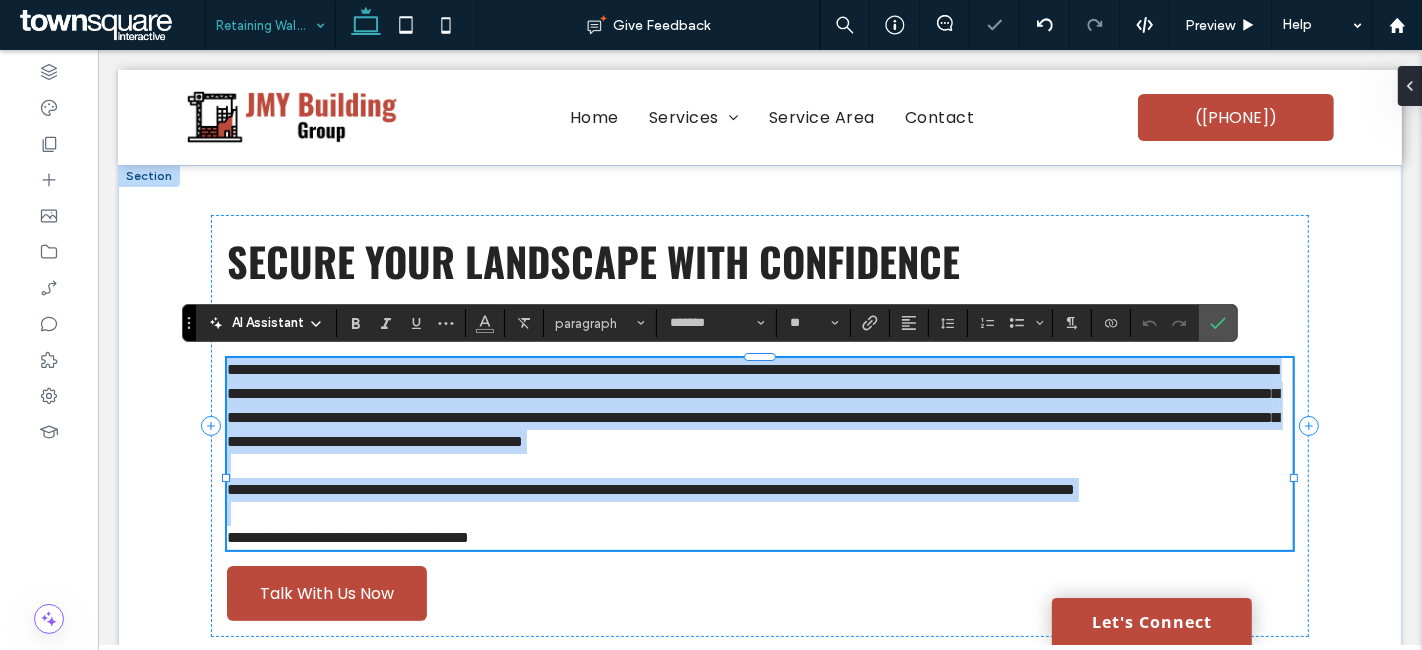 click on "**********" at bounding box center (752, 405) 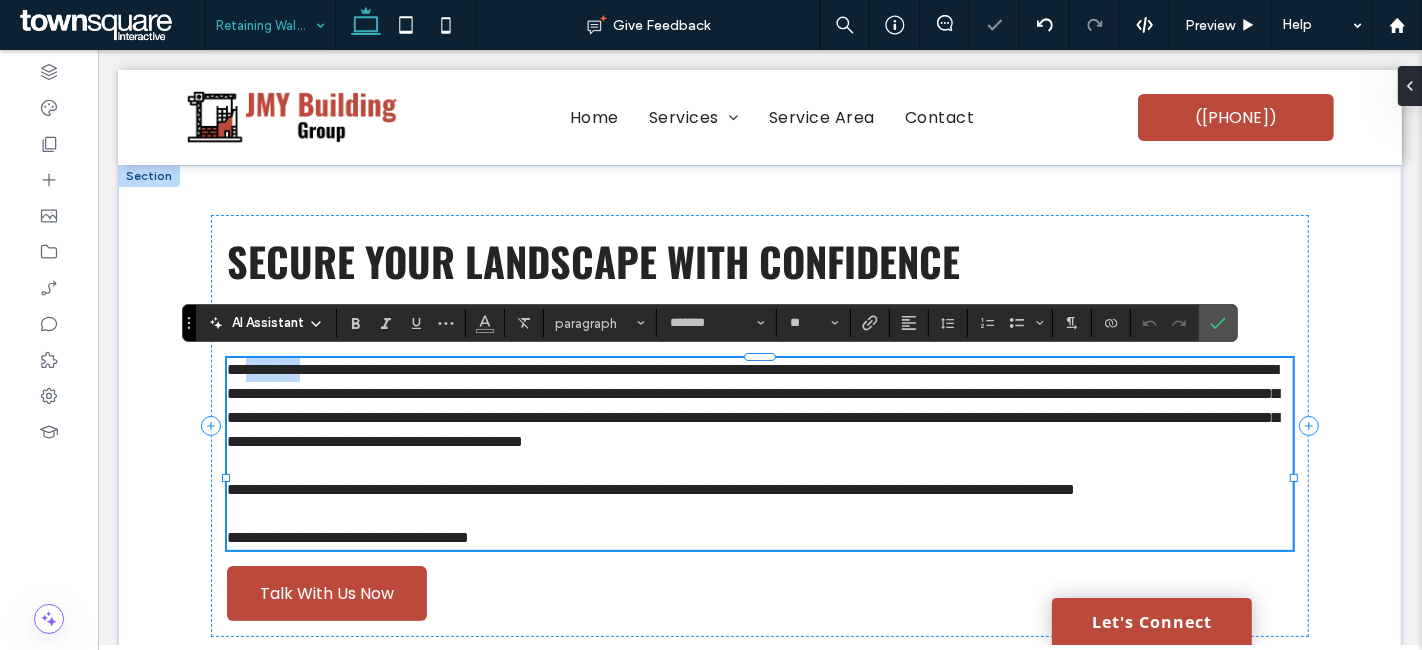 click on "**********" at bounding box center (752, 405) 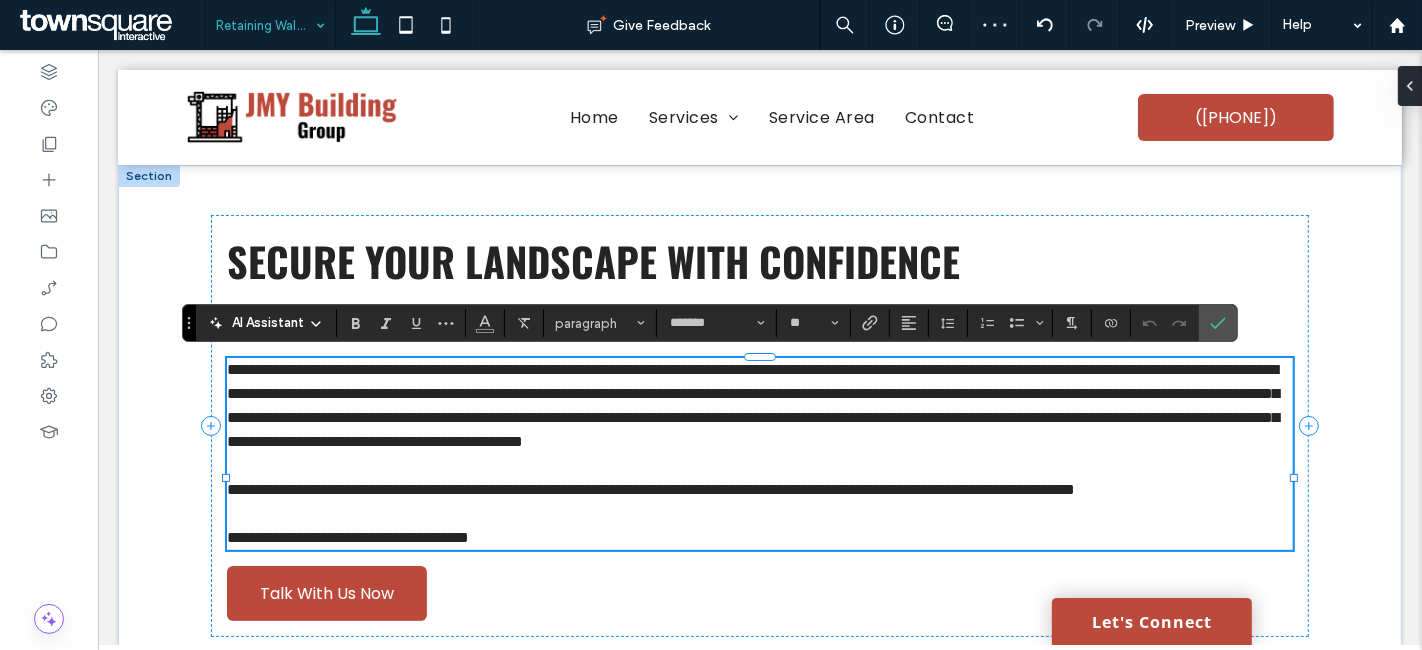 scroll, scrollTop: 0, scrollLeft: 0, axis: both 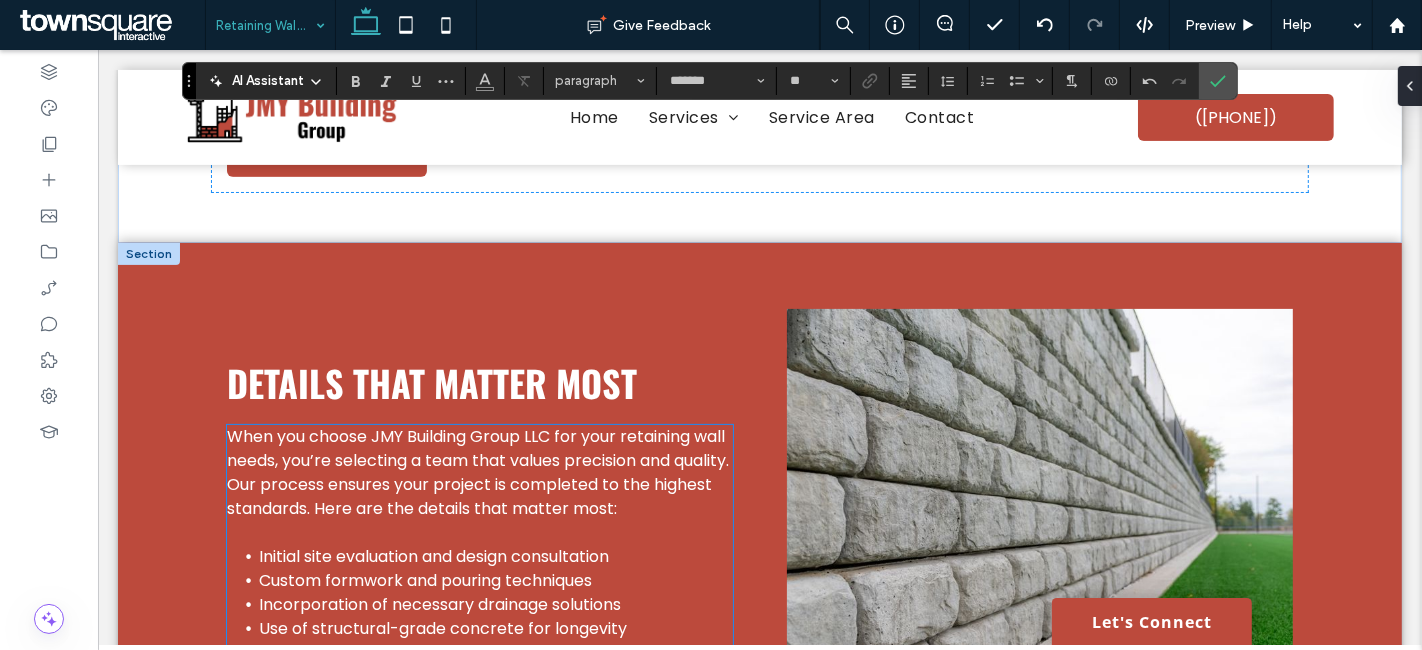 click on "When you choose JMY Building Group LLC for your retaining wall needs, you’re selecting a team that values precision and quality. Our process ensures your project is completed to the highest standards. Here are the details that matter most:" at bounding box center [477, 472] 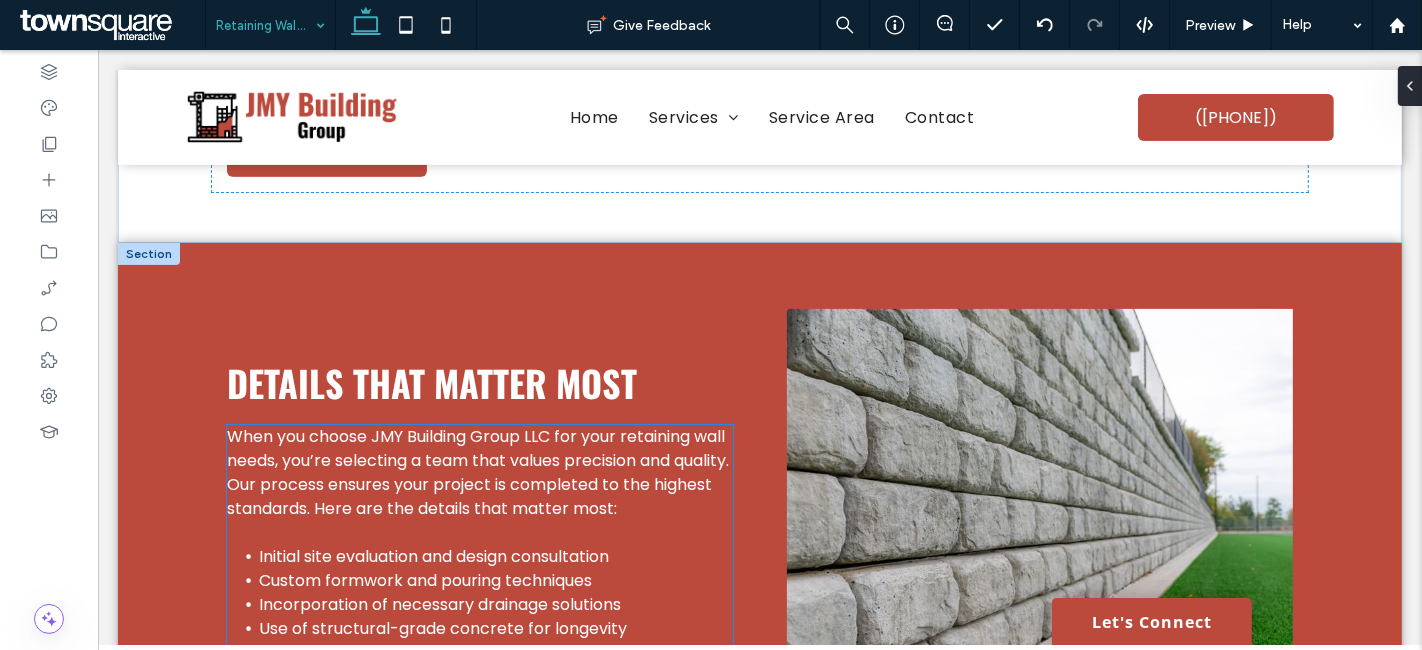click on "When you choose JMY Building Group LLC for your retaining wall needs, you’re selecting a team that values precision and quality. Our process ensures your project is completed to the highest standards. Here are the details that matter most:   Initial site evaluation and design consultation Custom formwork and pouring techniques Incorporation of necessary drainage solutions Use of structural-grade concrete for longevity Ongoing support and maintenance options
Explore our retaining wall solutions with a consultation today." at bounding box center (479, 568) 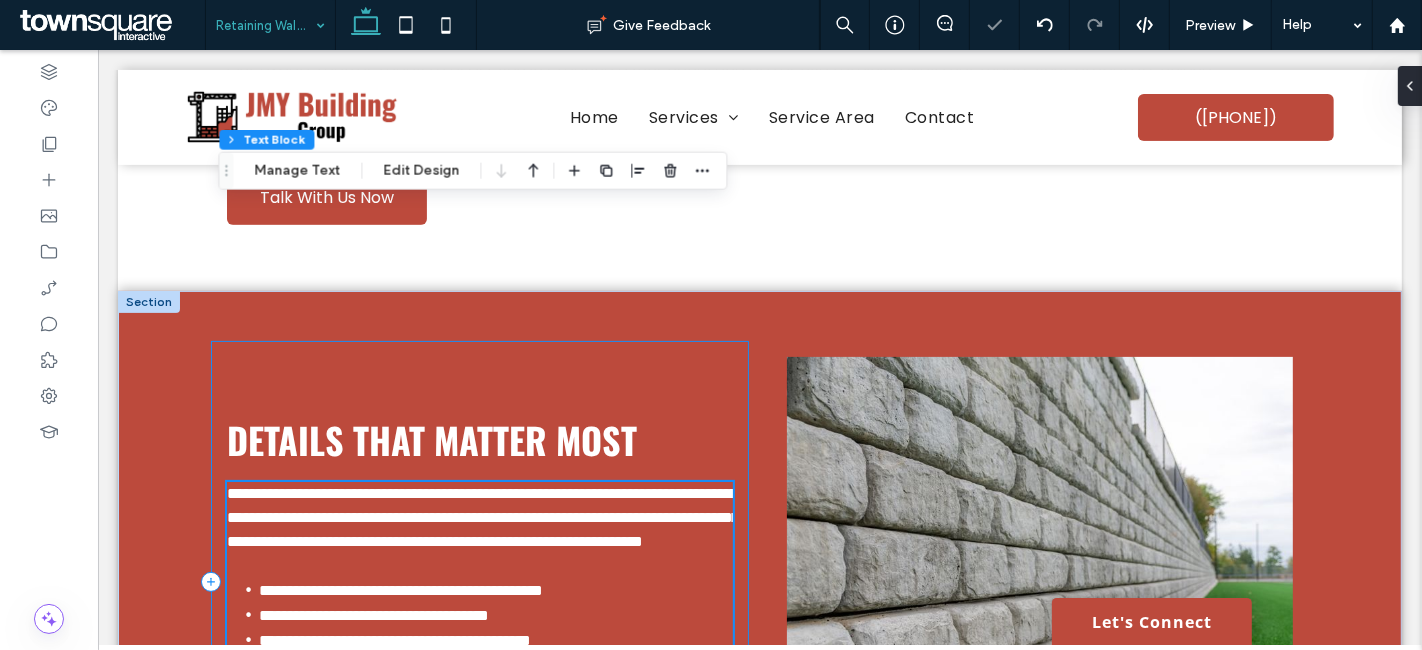 type on "*******" 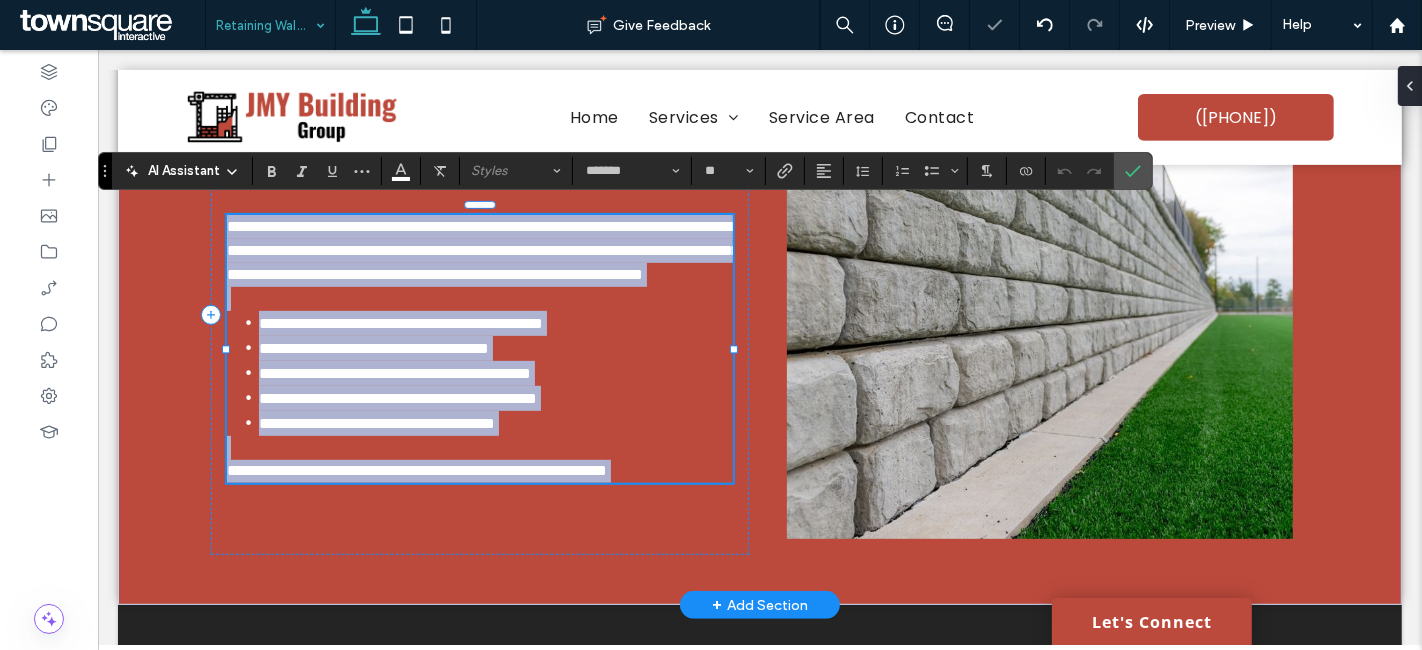 click on "**********" at bounding box center (482, 250) 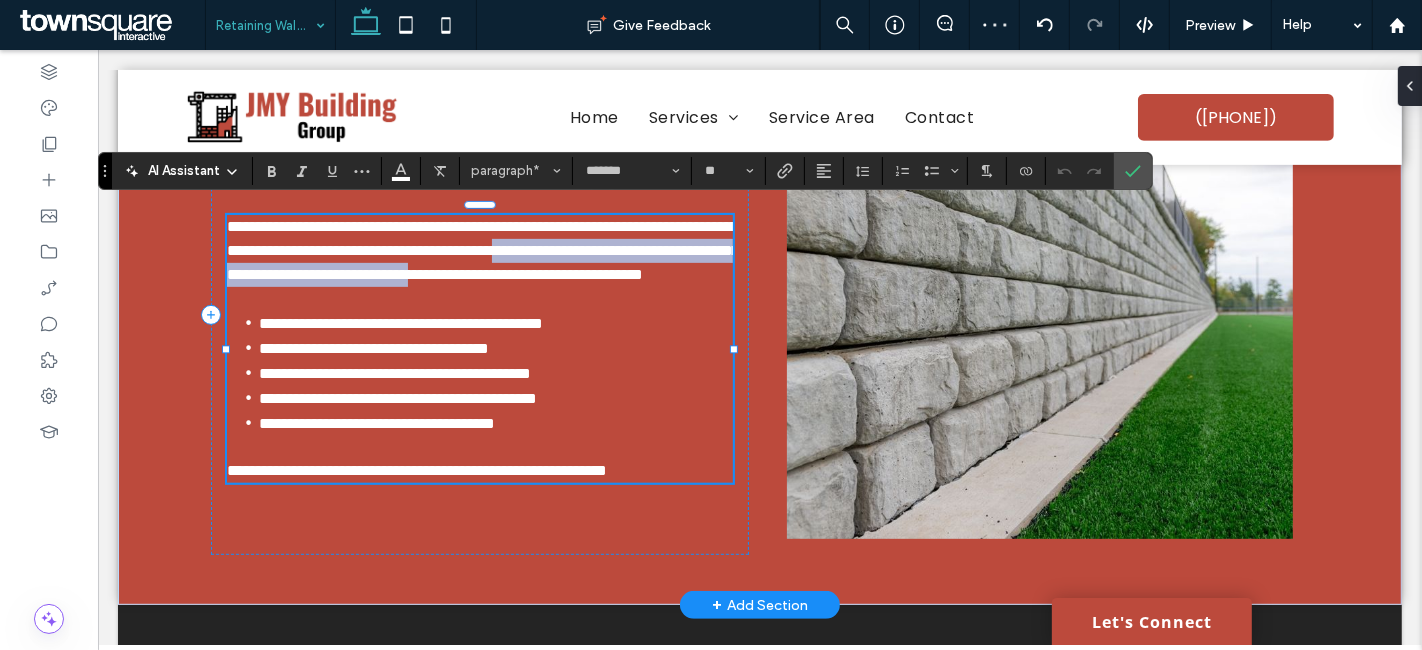 drag, startPoint x: 364, startPoint y: 285, endPoint x: 283, endPoint y: 267, distance: 82.9759 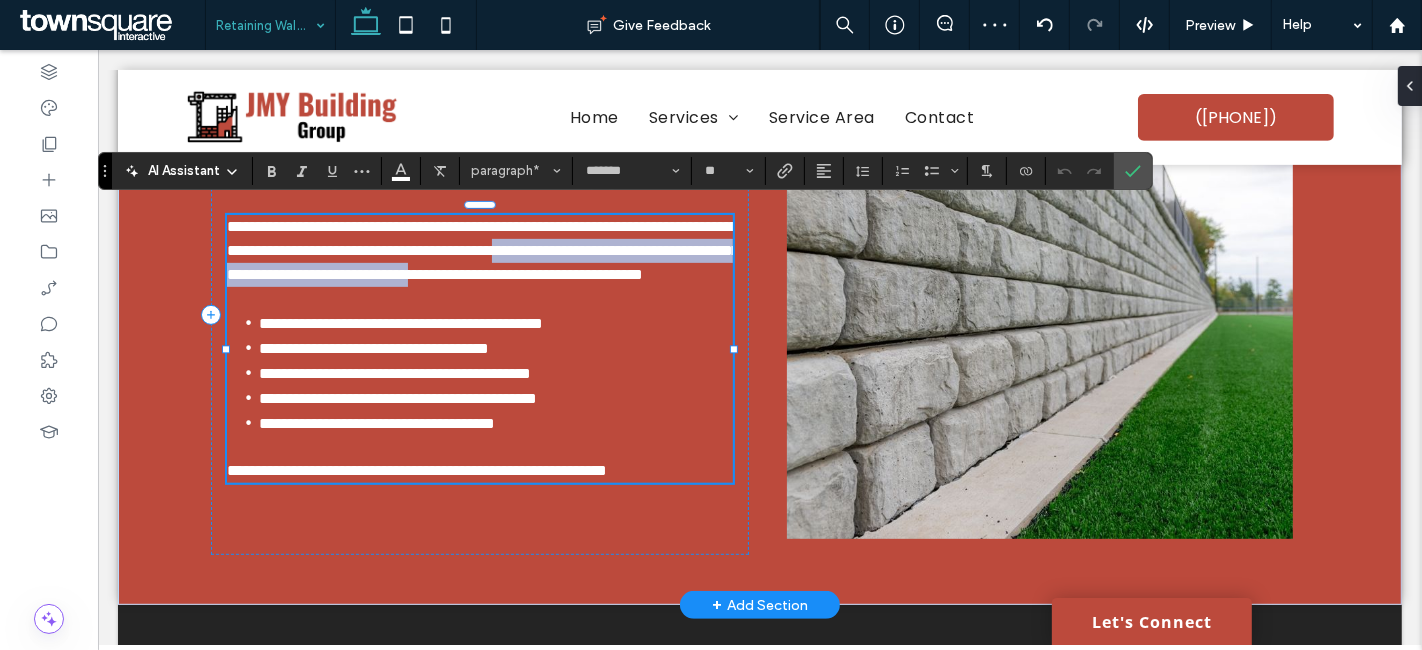 click on "**********" at bounding box center [482, 250] 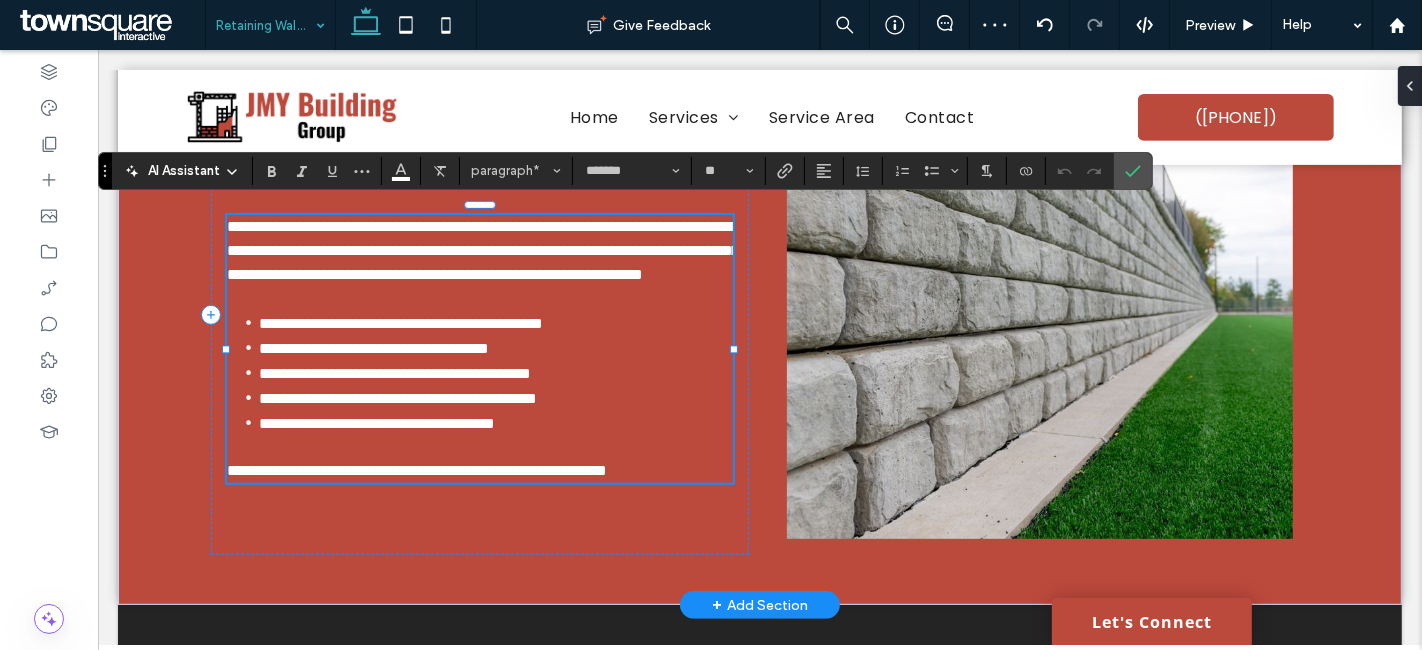 scroll, scrollTop: 722, scrollLeft: 0, axis: vertical 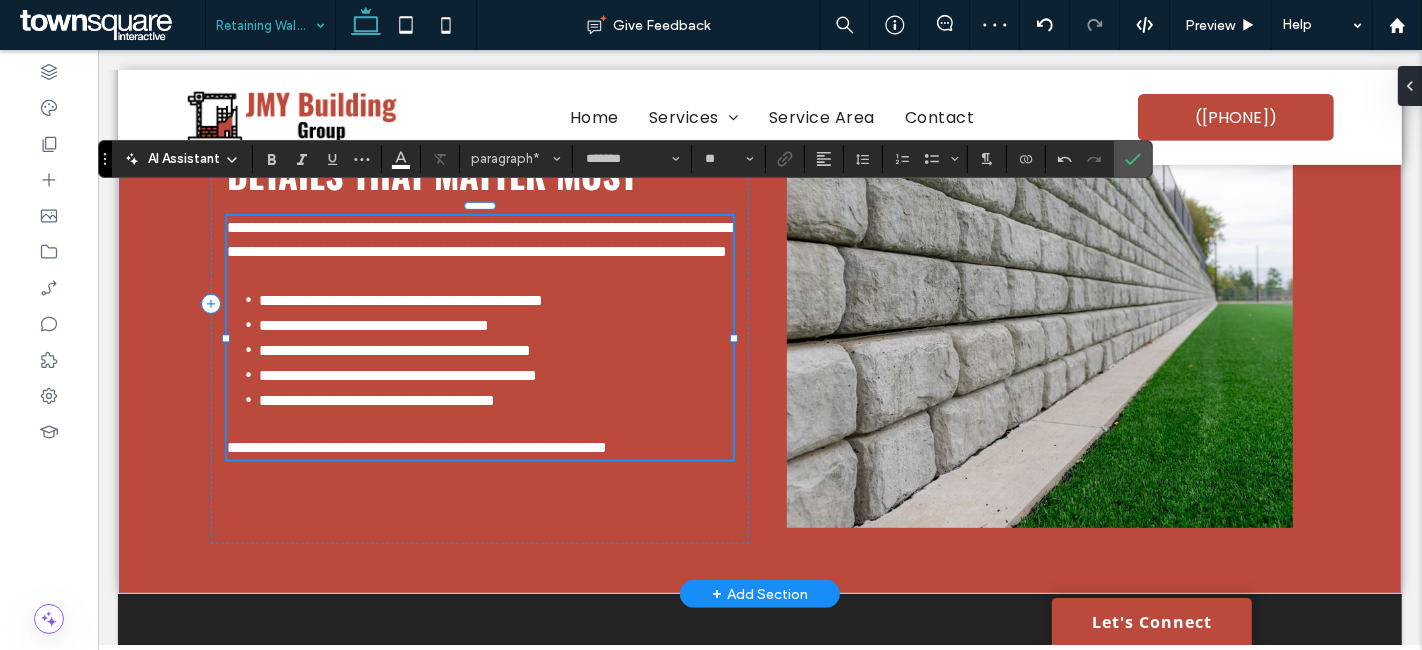 type 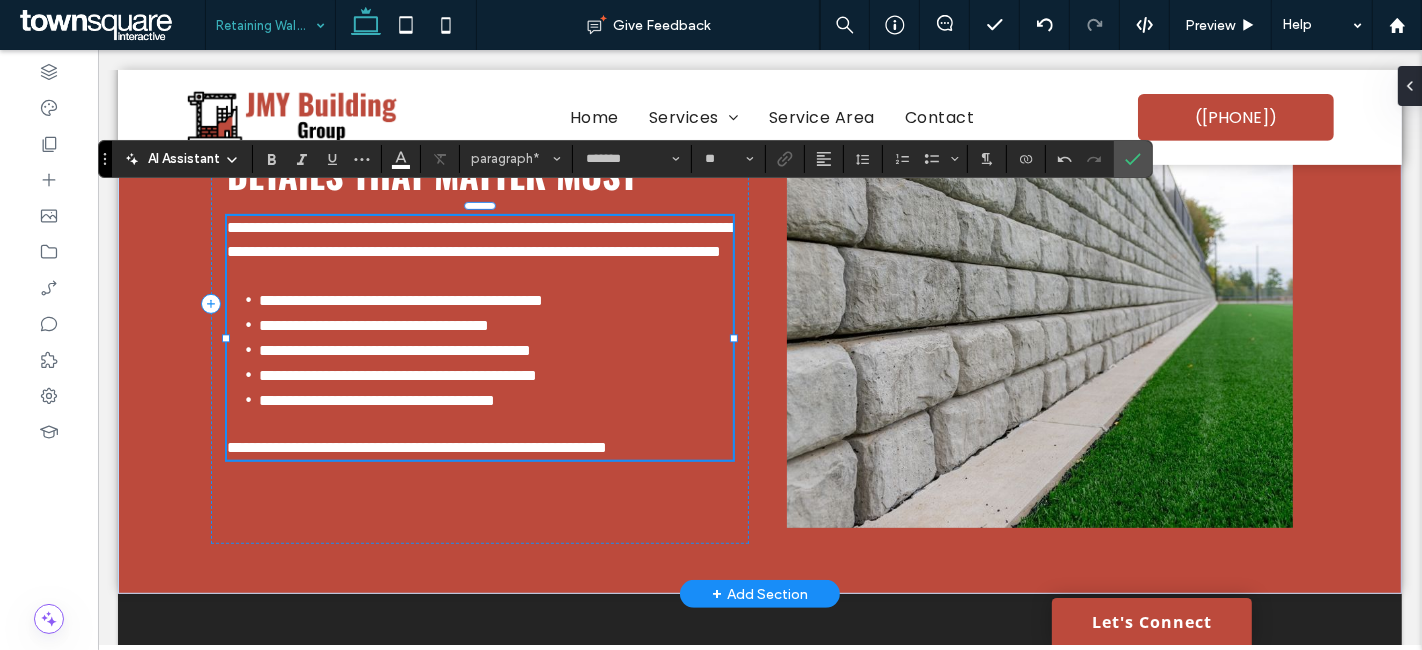 click on "**********" at bounding box center (481, 239) 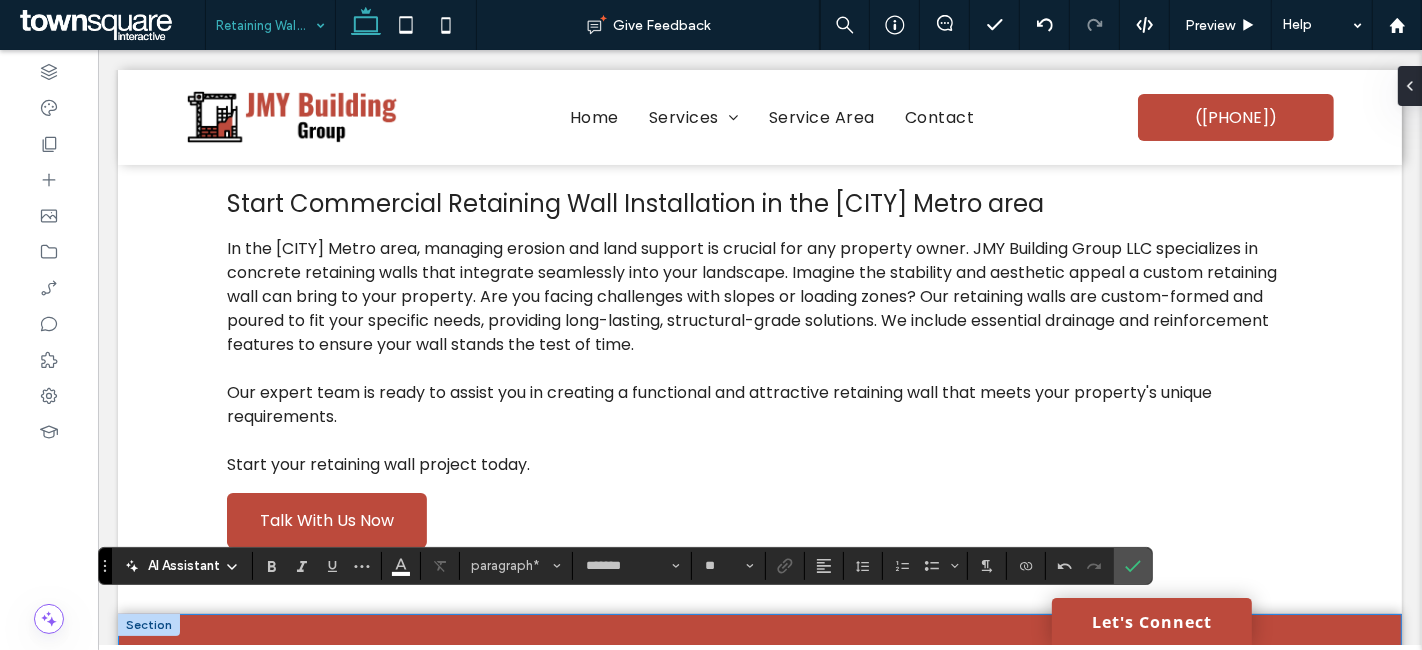 scroll, scrollTop: 117, scrollLeft: 0, axis: vertical 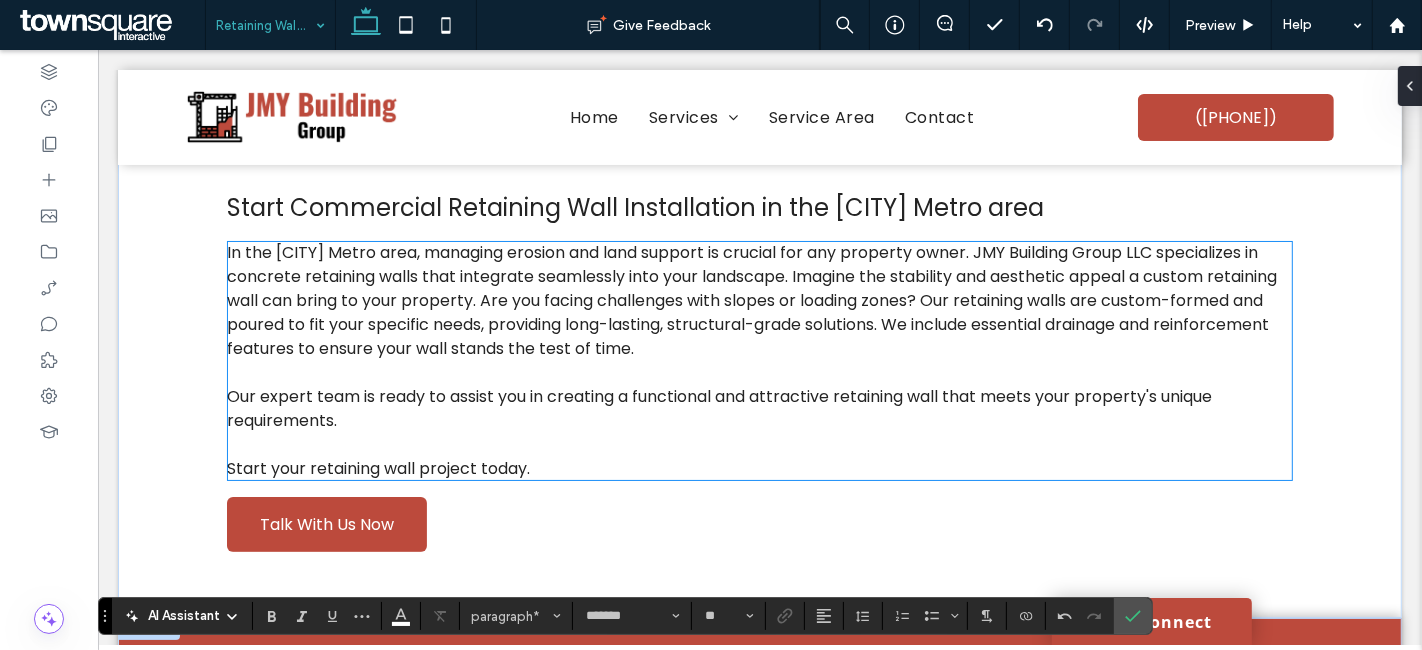 click on "In the Charlotte Metro area, managing erosion and land support is crucial for any property owner. JMY Building Group LLC specializes in concrete retaining walls that integrate seamlessly into your landscape. Imagine the stability and aesthetic appeal a custom retaining wall can bring to your property. Are you facing challenges with slopes or loading zones? Our retaining walls are custom-formed and poured to fit your specific needs, providing long-lasting, structural-grade solutions. We include essential drainage and reinforcement features to ensure your wall stands the test of time." at bounding box center [751, 300] 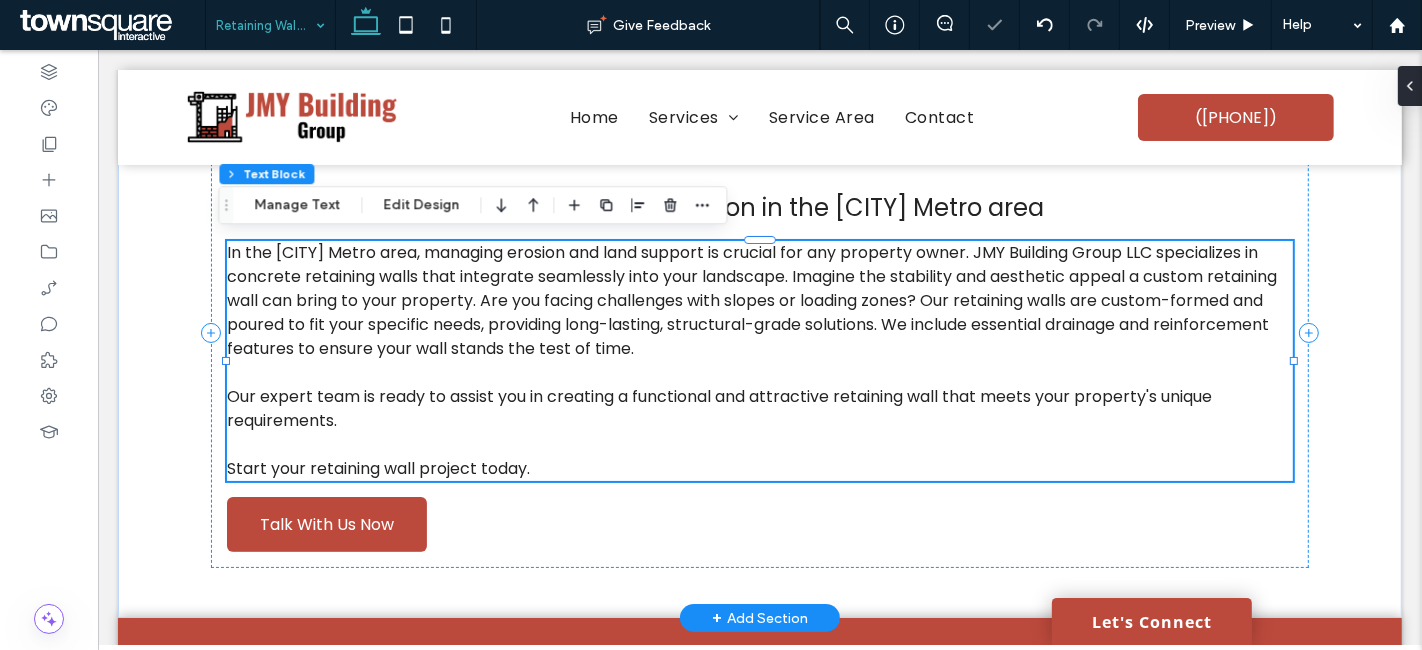 click on "In the Charlotte Metro area, managing erosion and land support is crucial for any property owner. JMY Building Group LLC specializes in concrete retaining walls that integrate seamlessly into your landscape. Imagine the stability and aesthetic appeal a custom retaining wall can bring to your property. Are you facing challenges with slopes or loading zones? Our retaining walls are custom-formed and poured to fit your specific needs, providing long-lasting, structural-grade solutions. We include essential drainage and reinforcement features to ensure your wall stands the test of time." at bounding box center [751, 300] 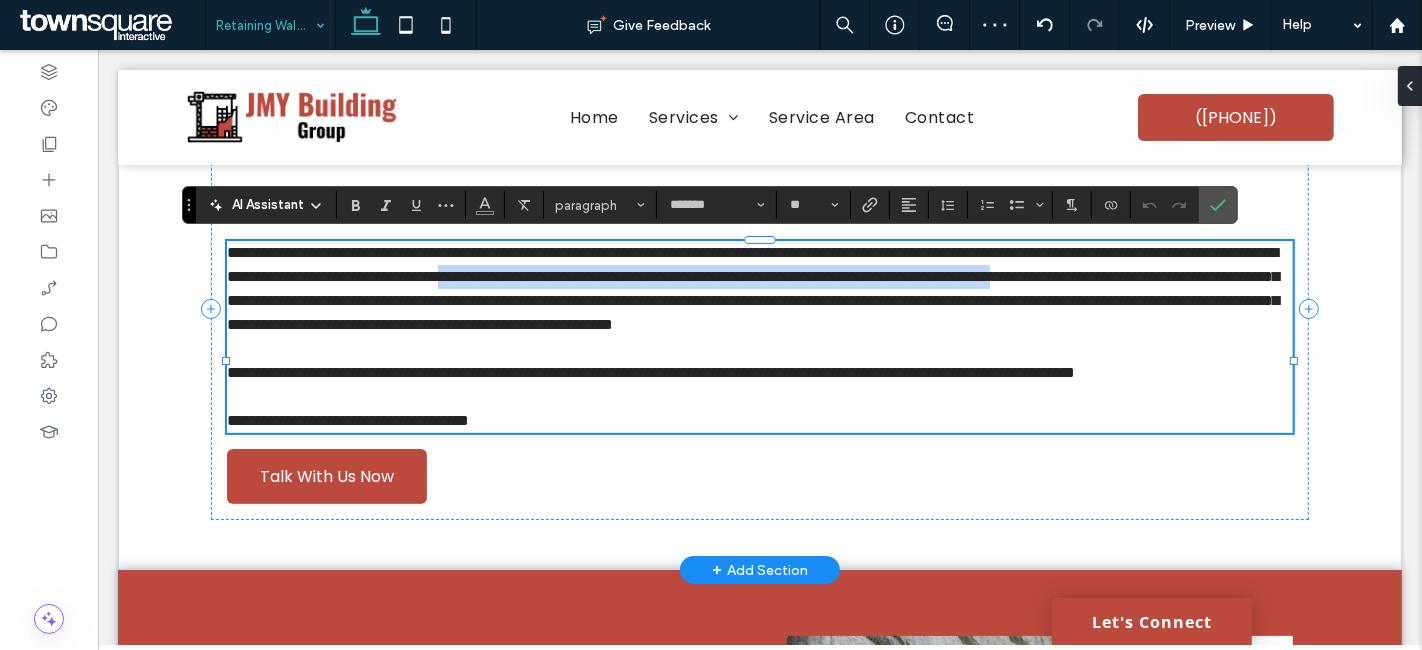 drag, startPoint x: 544, startPoint y: 298, endPoint x: 821, endPoint y: 281, distance: 277.52118 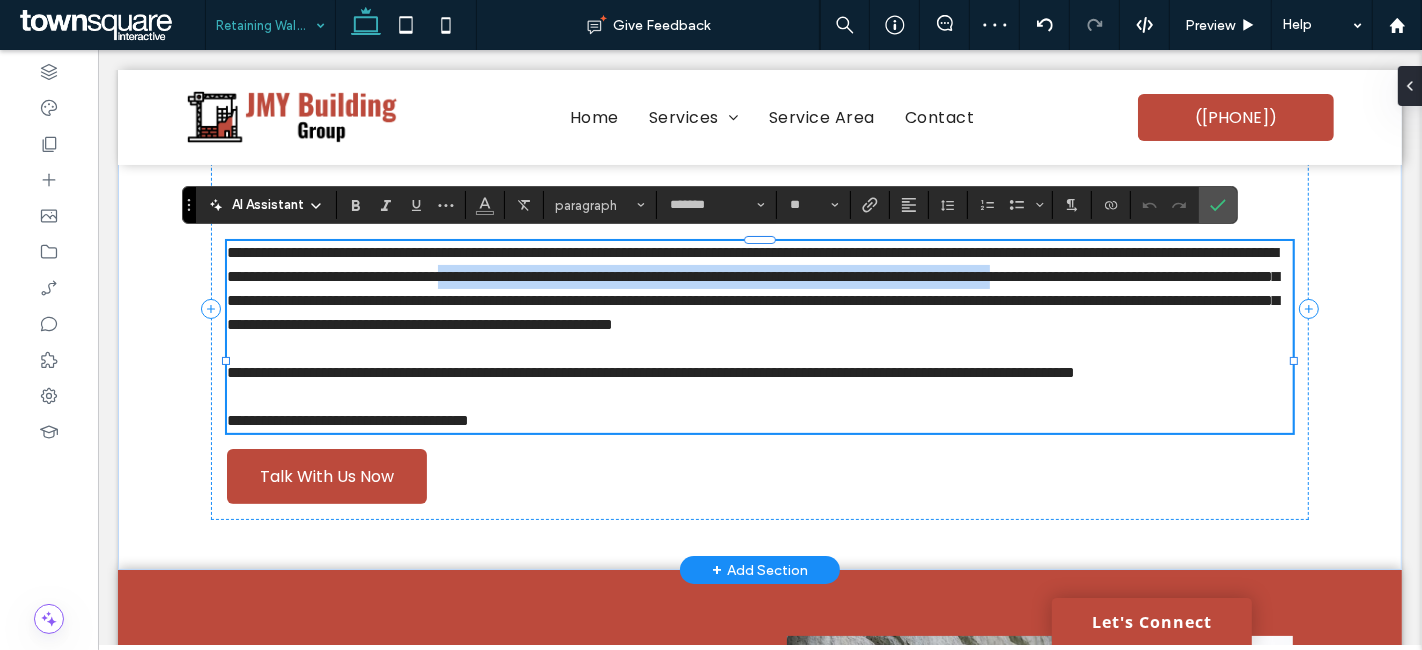 click on "**********" at bounding box center [752, 288] 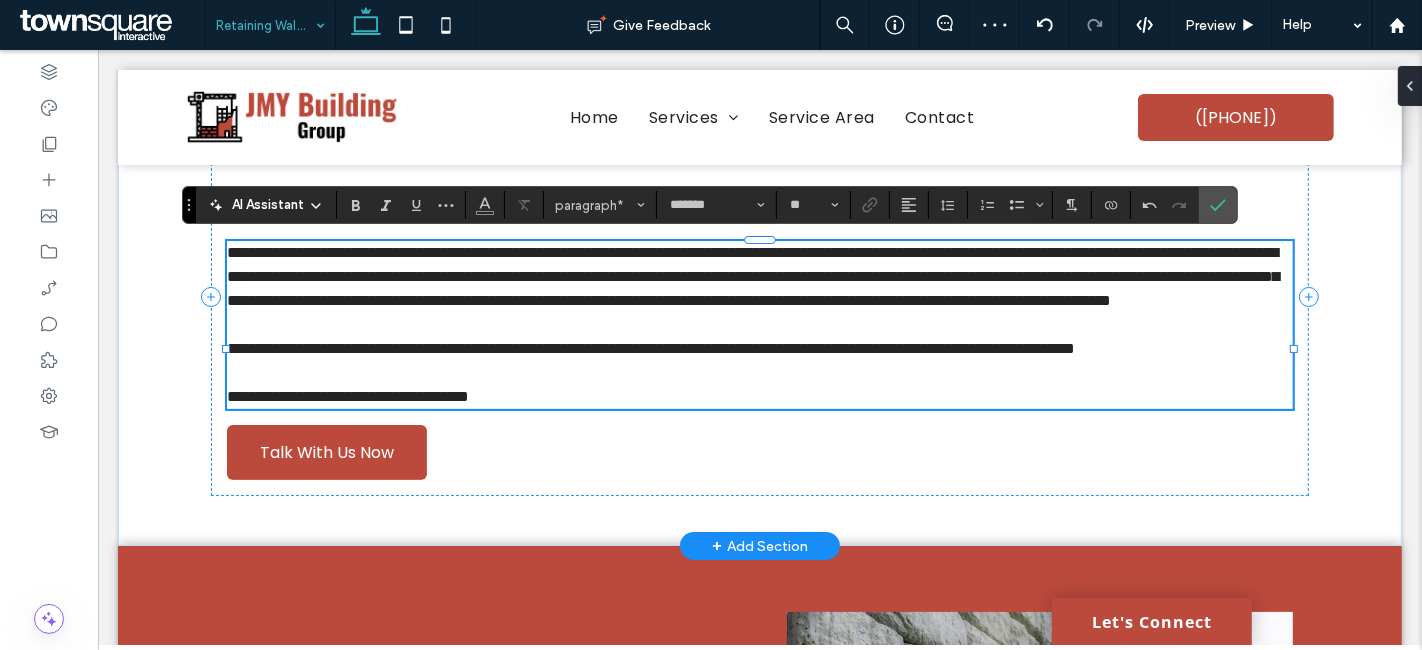 type 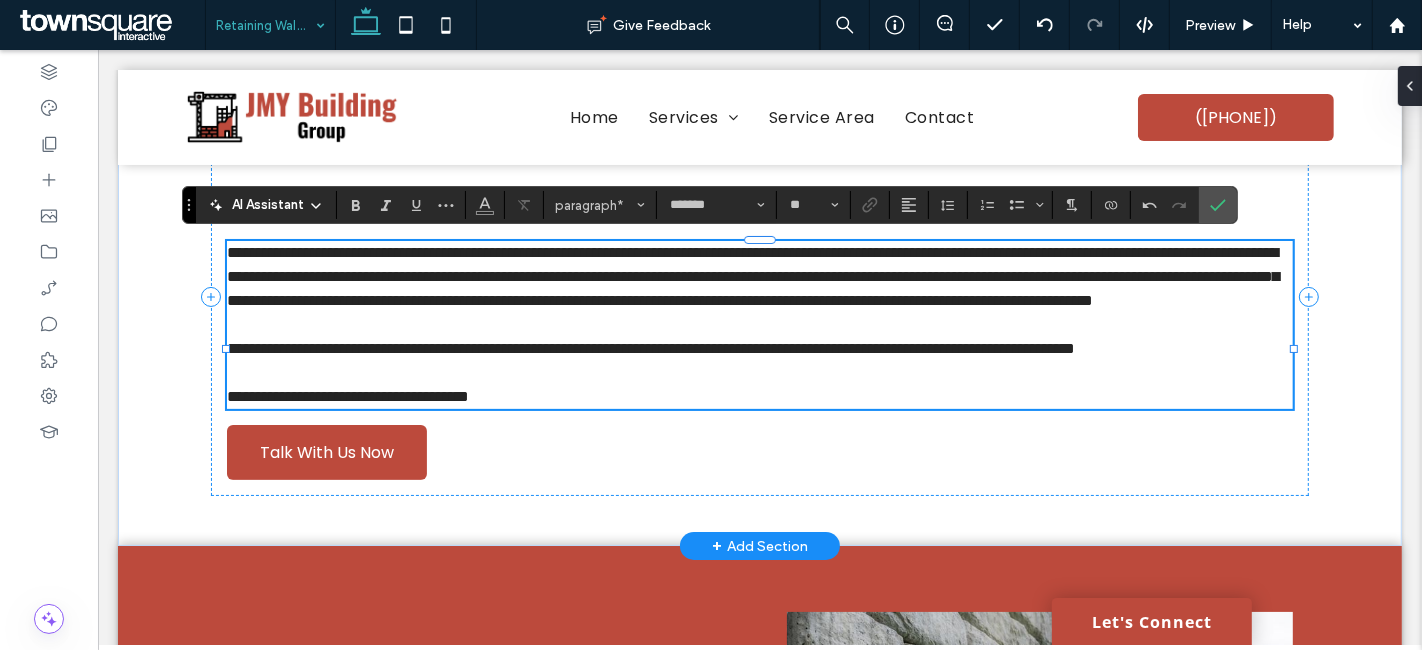 click on "**********" at bounding box center (650, 348) 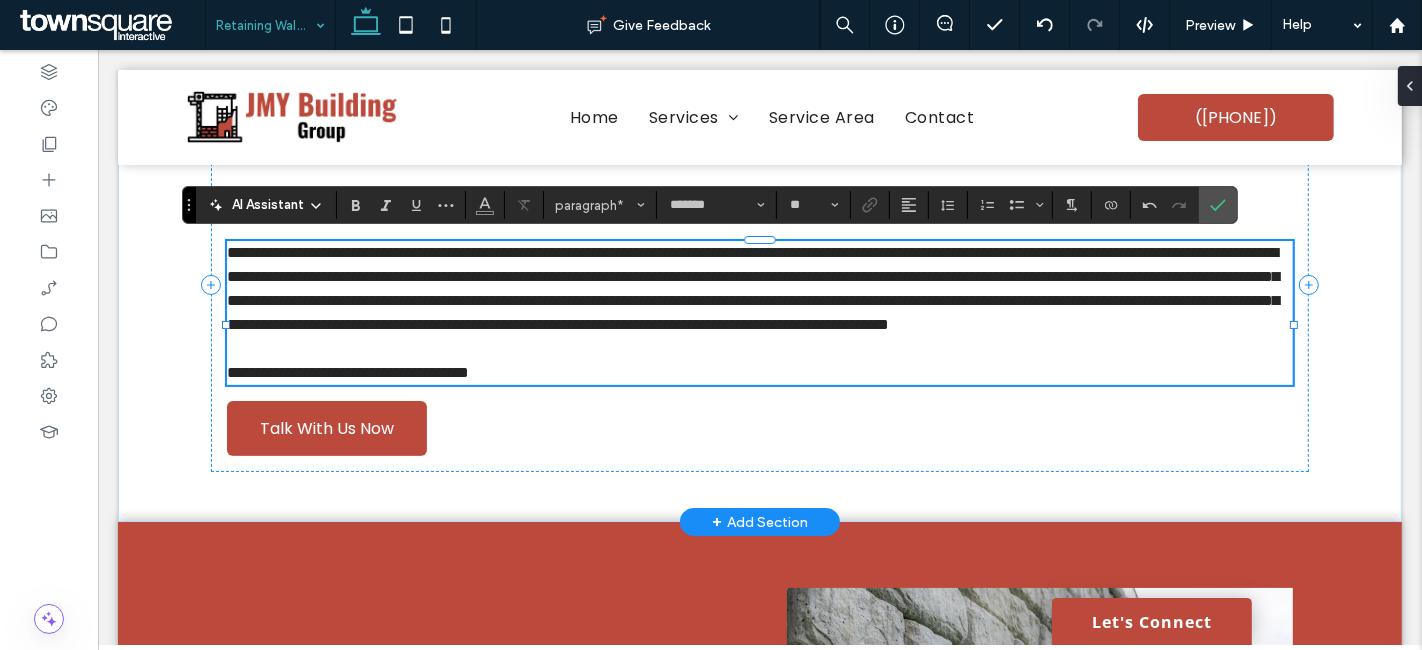 scroll, scrollTop: 0, scrollLeft: 0, axis: both 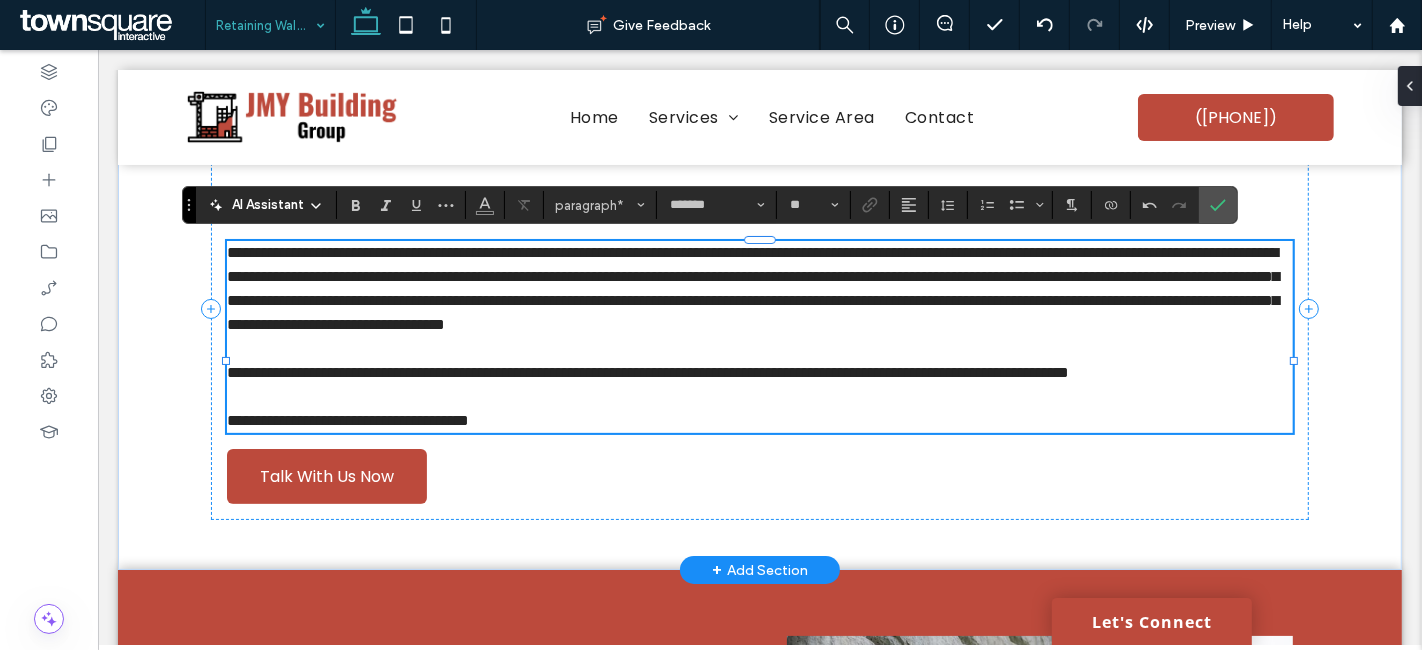click on "**********" at bounding box center [647, 372] 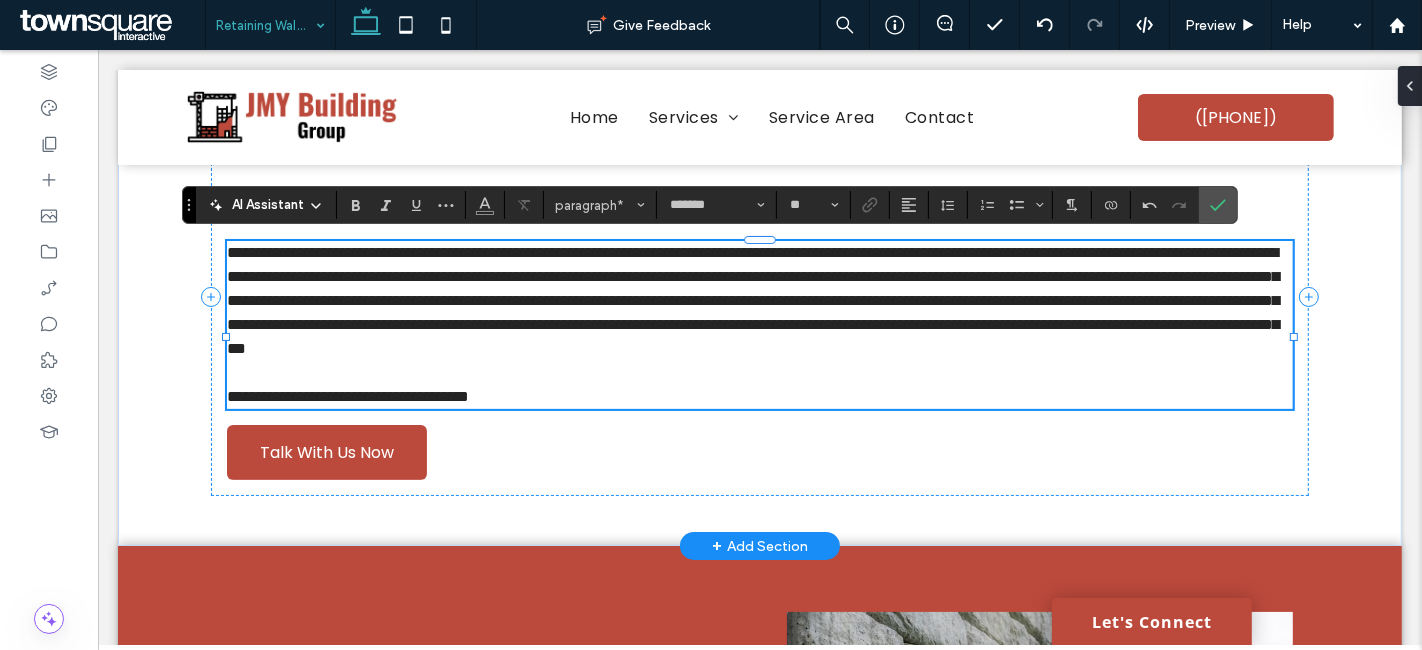 click on "**********" at bounding box center [758, 301] 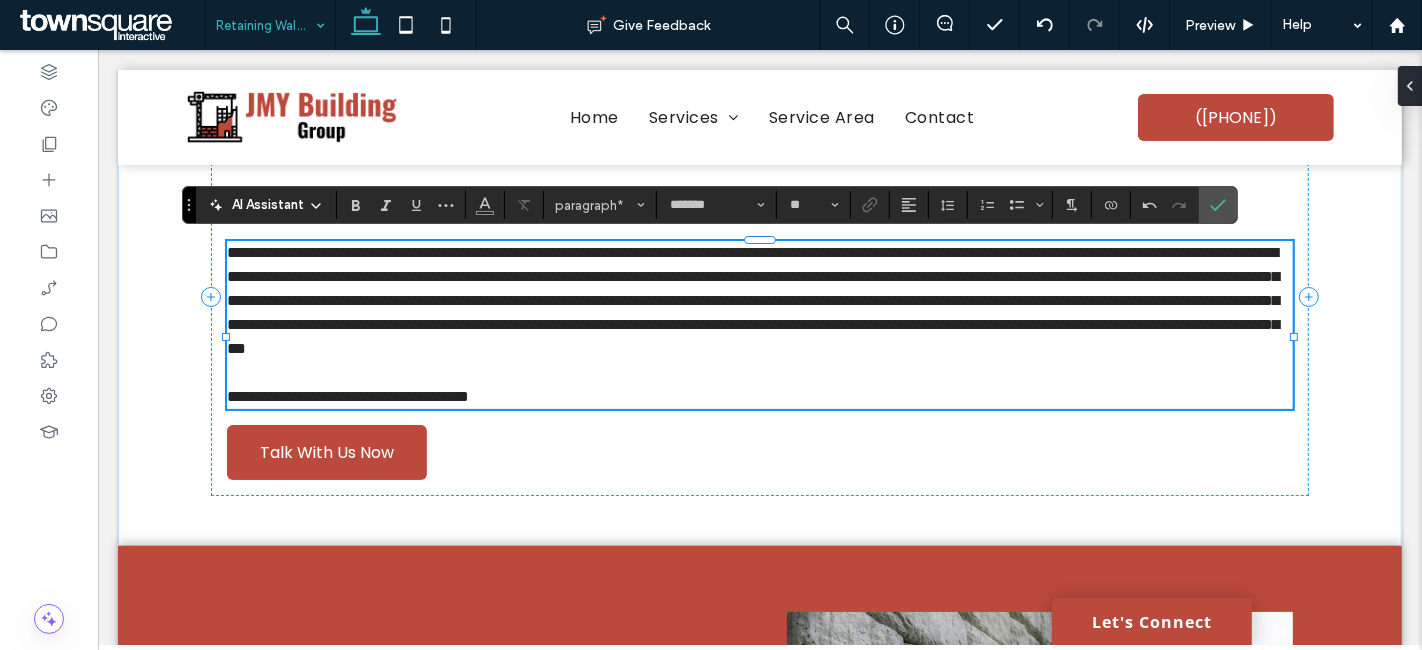 click at bounding box center [265, 25] 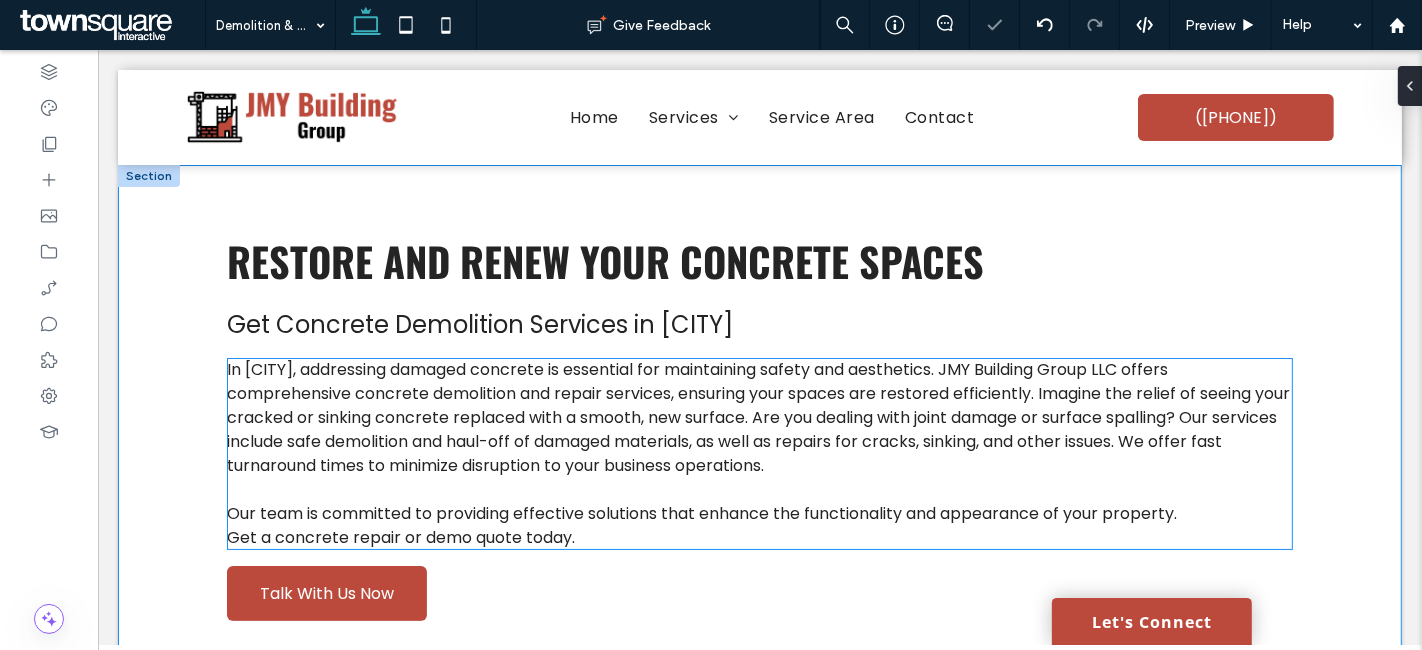 scroll, scrollTop: 0, scrollLeft: 0, axis: both 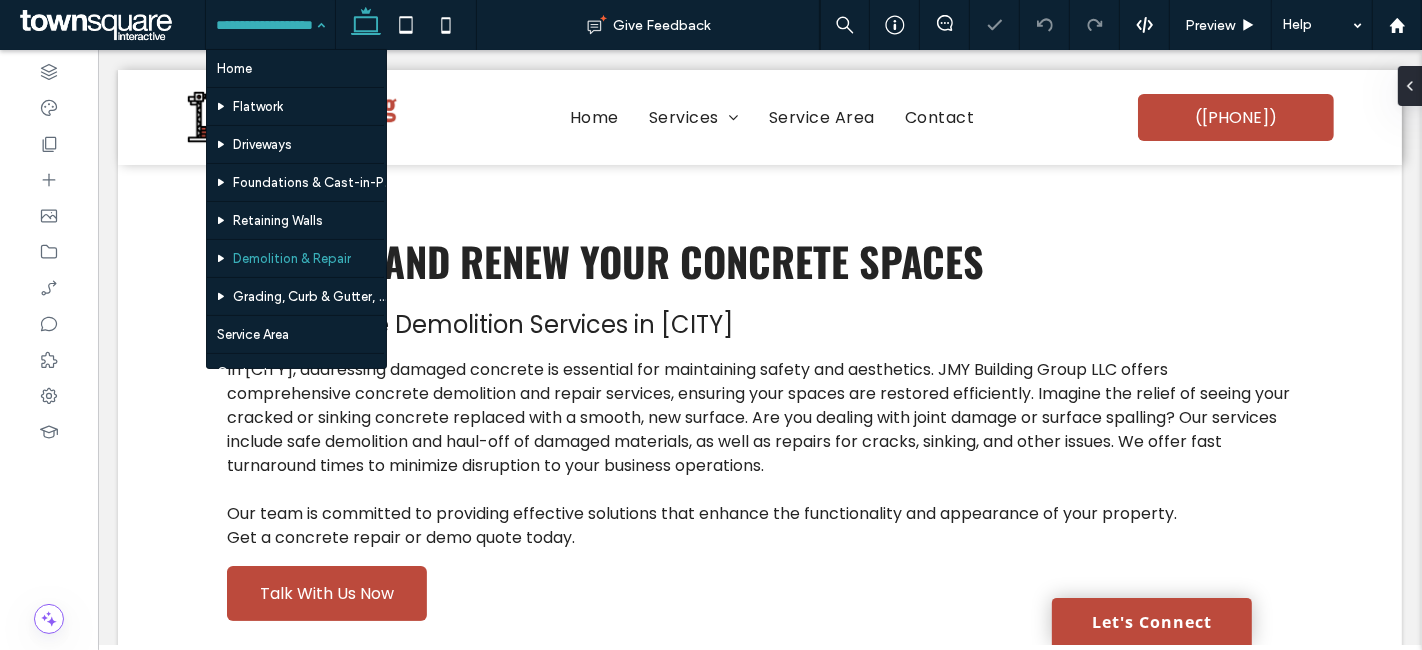 click at bounding box center (265, 25) 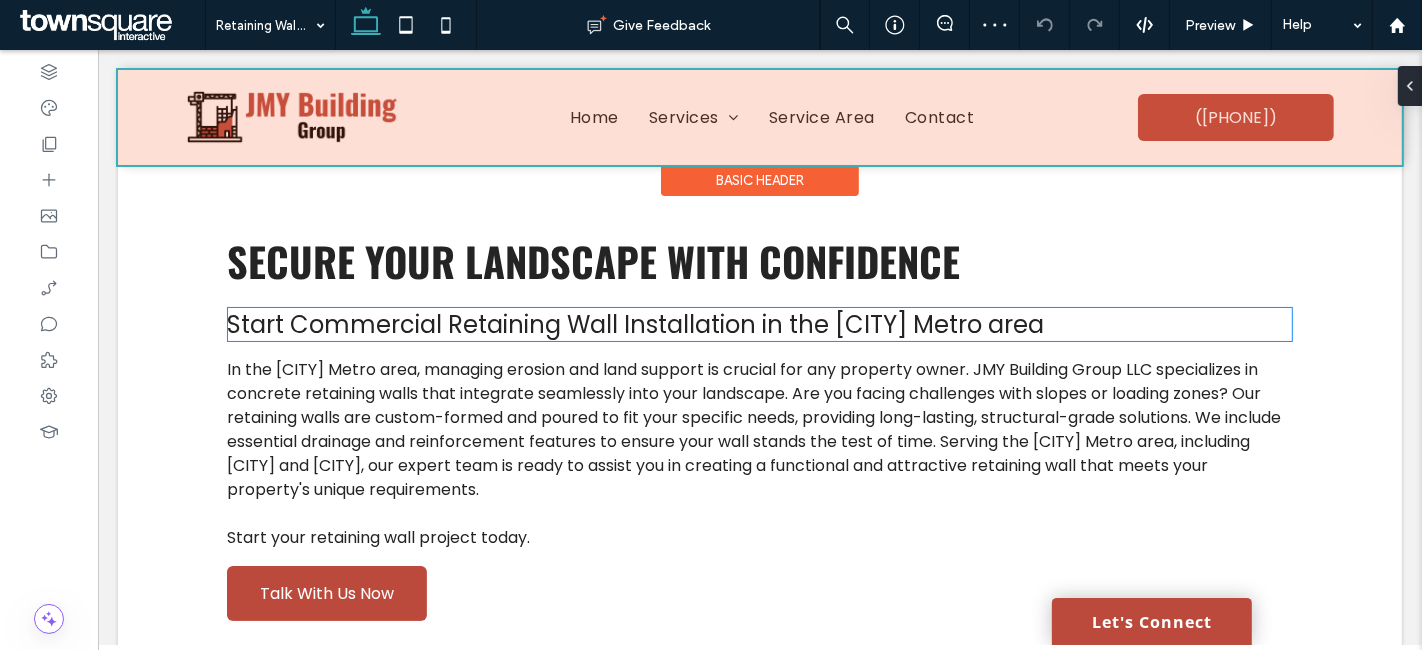 scroll, scrollTop: 0, scrollLeft: 0, axis: both 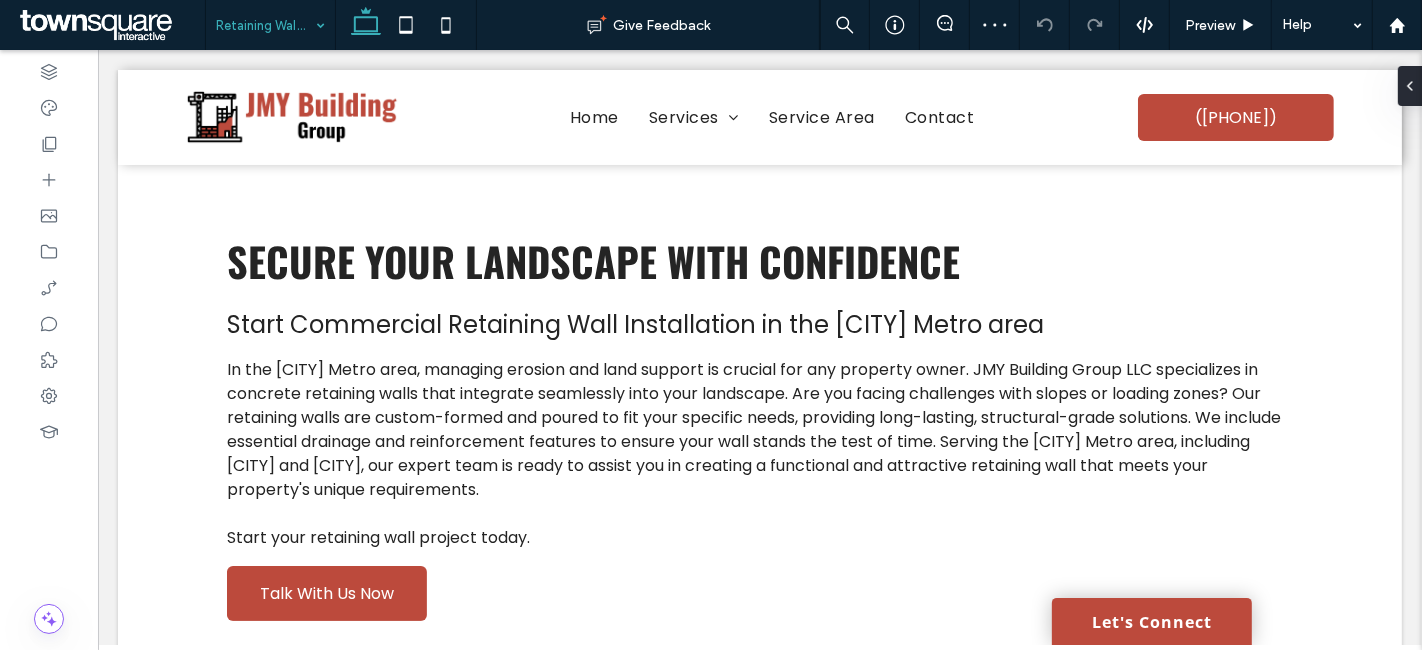 drag, startPoint x: 285, startPoint y: 31, endPoint x: 286, endPoint y: 43, distance: 12.0415945 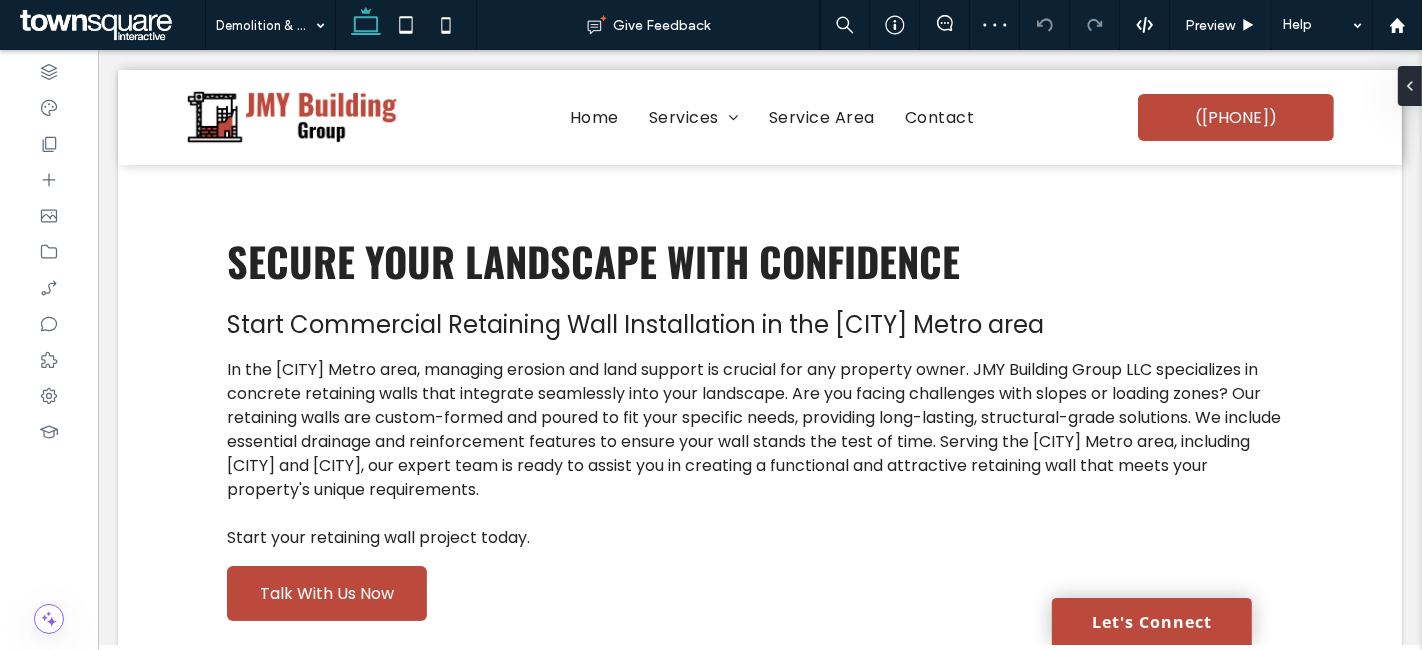 drag, startPoint x: 259, startPoint y: 251, endPoint x: 380, endPoint y: 314, distance: 136.41847 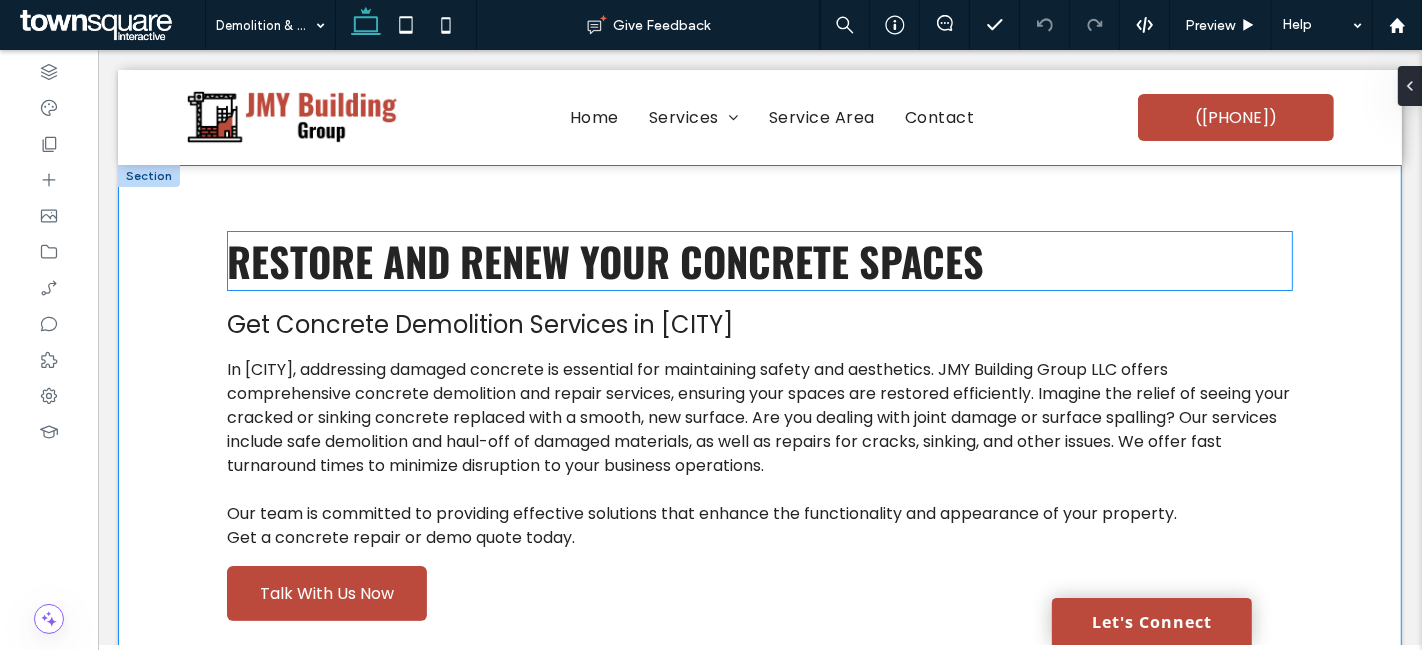 scroll, scrollTop: 0, scrollLeft: 0, axis: both 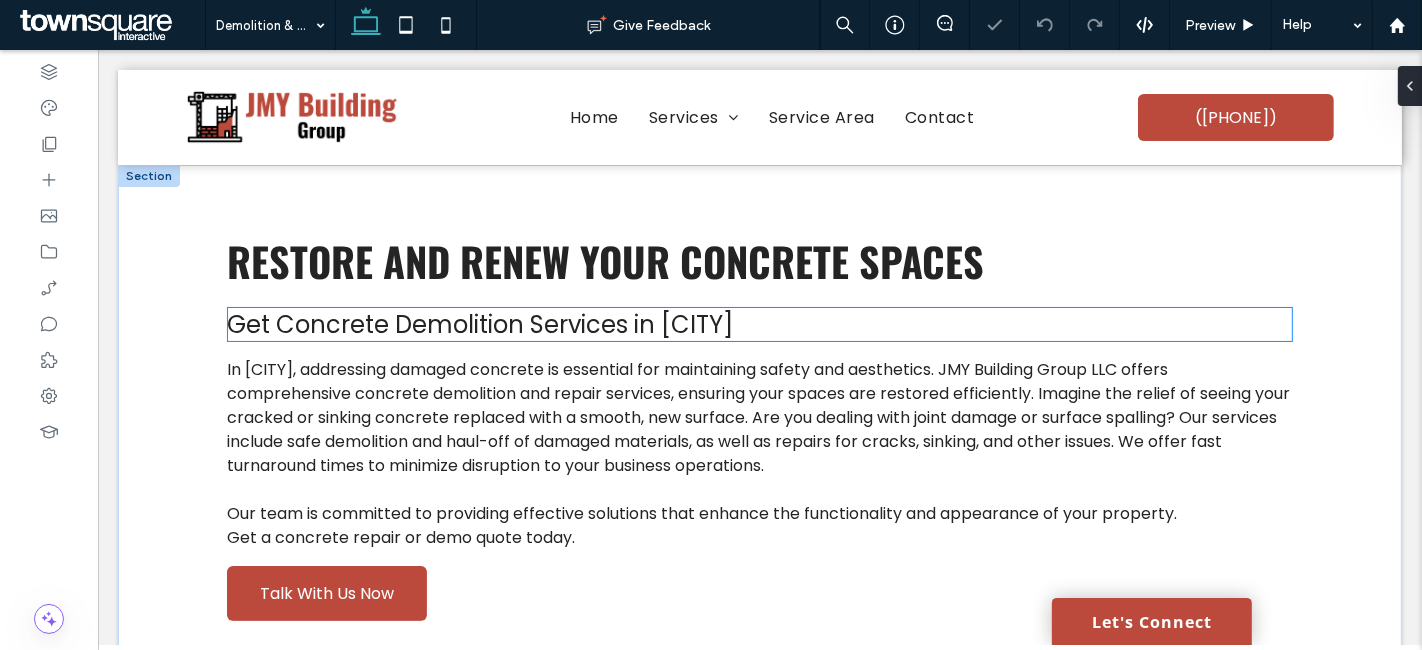 click on "Get Concrete Demolition Services in Charlotte" at bounding box center (479, 324) 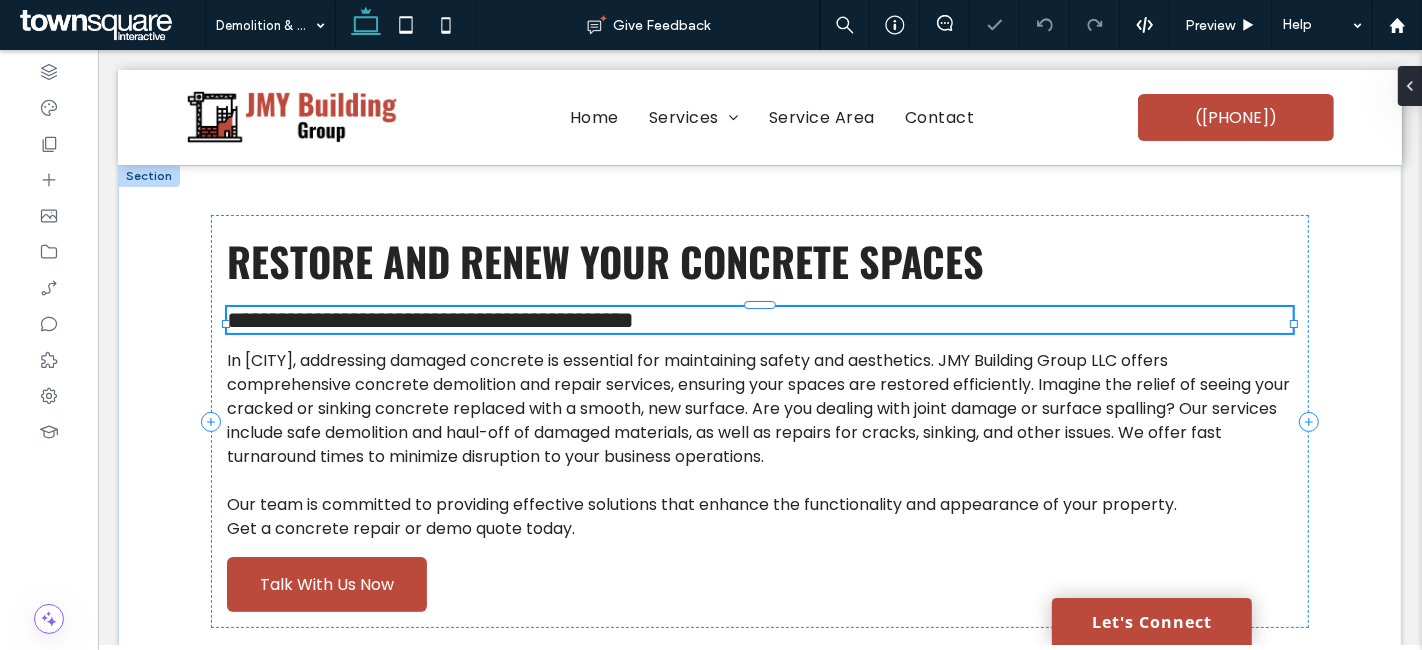 type on "*******" 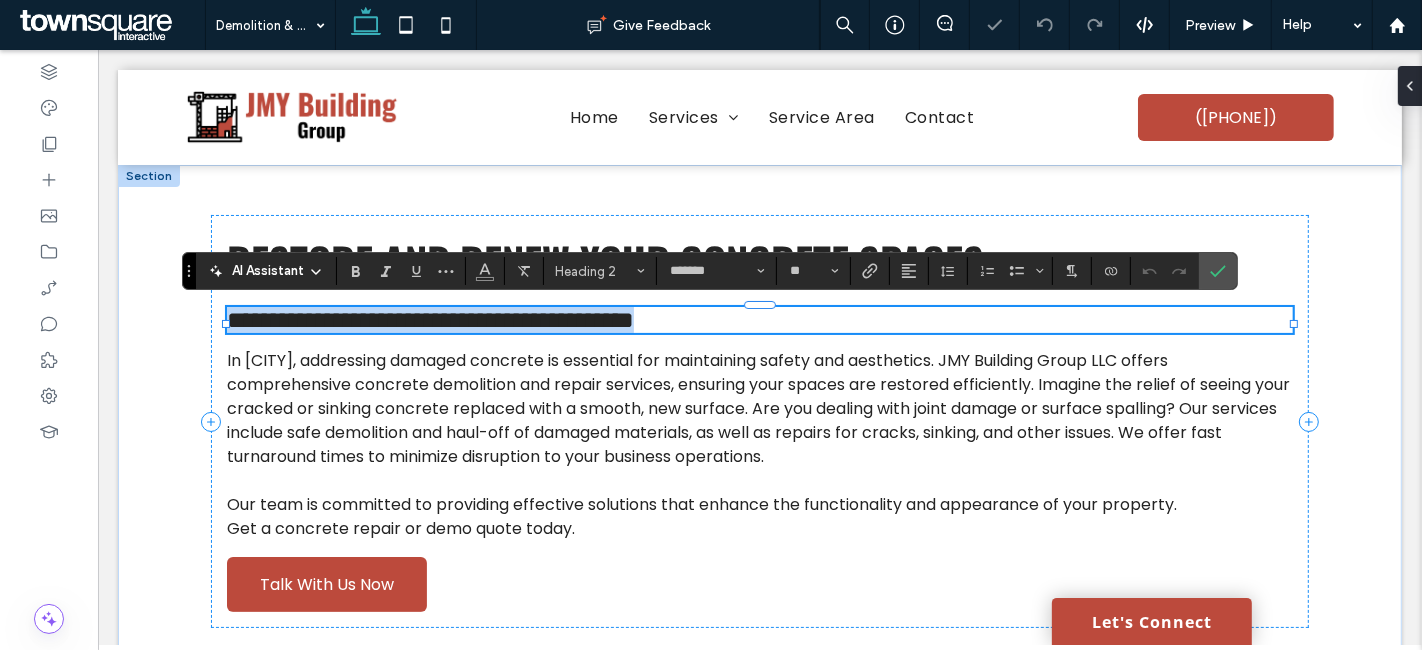 click on "**********" at bounding box center [429, 320] 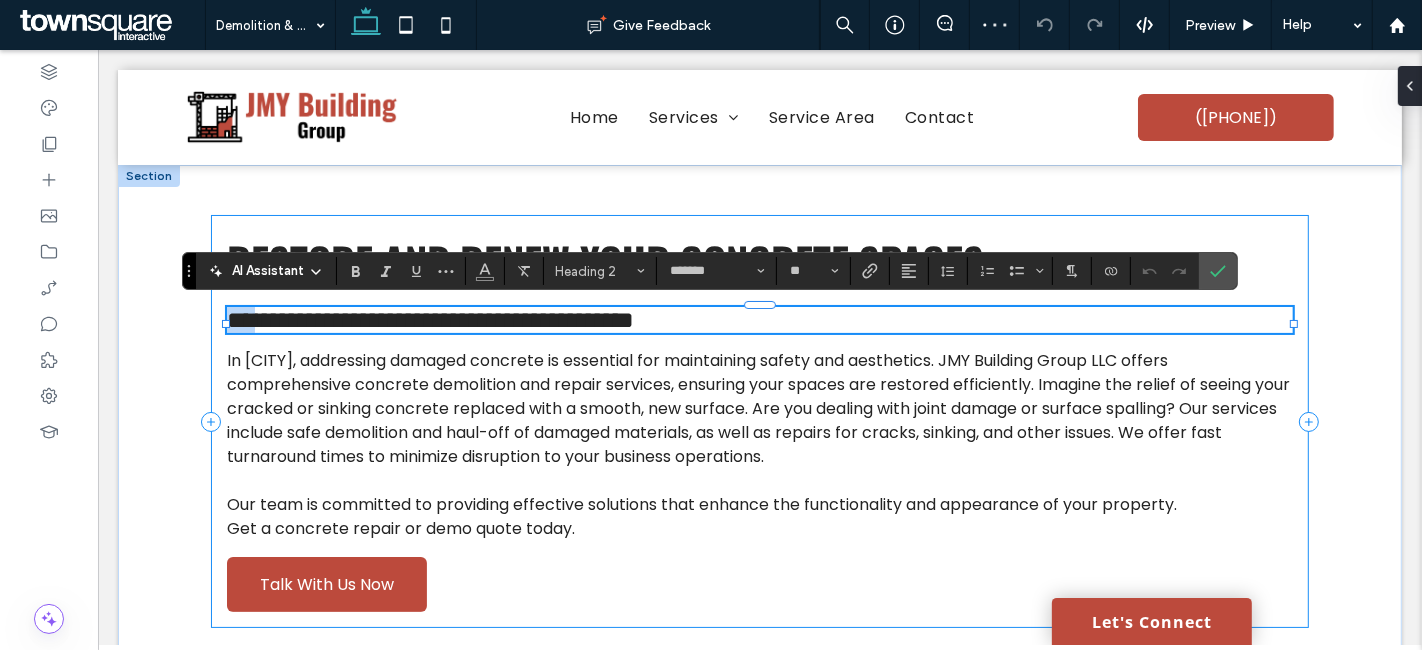 drag, startPoint x: 261, startPoint y: 324, endPoint x: 209, endPoint y: 322, distance: 52.03845 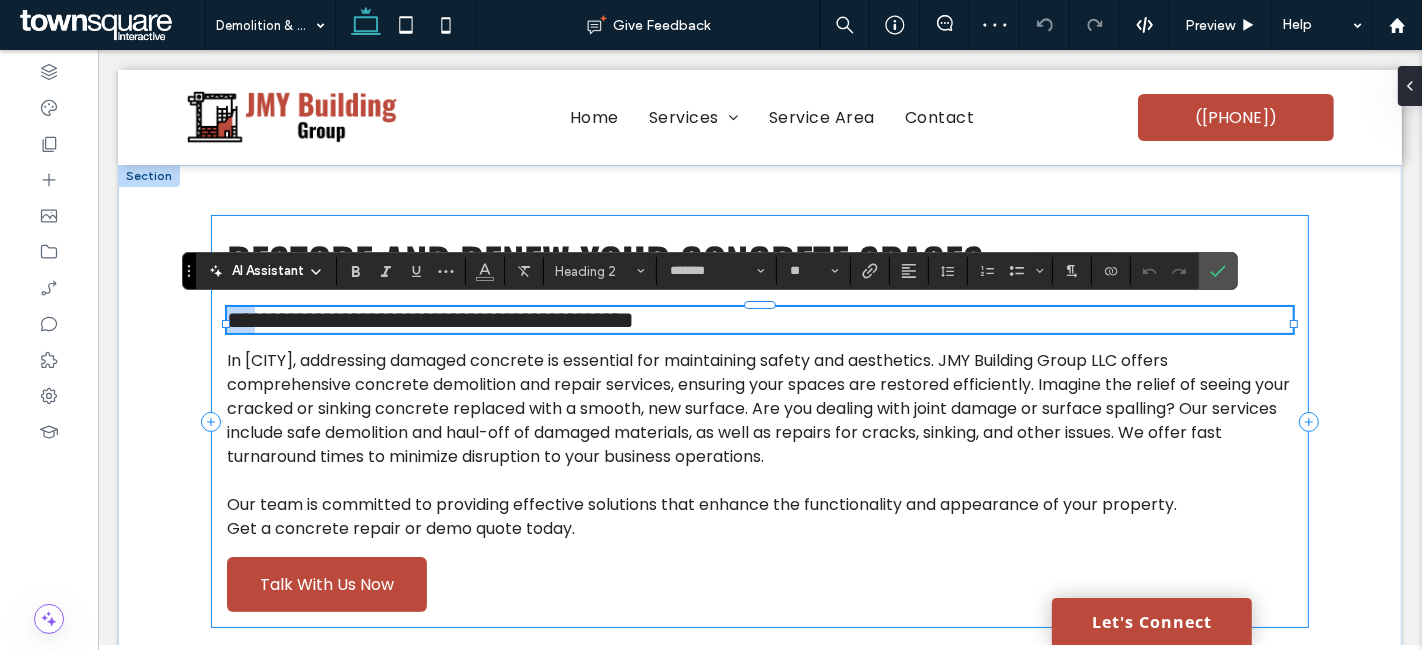 click on "**********" at bounding box center (758, 421) 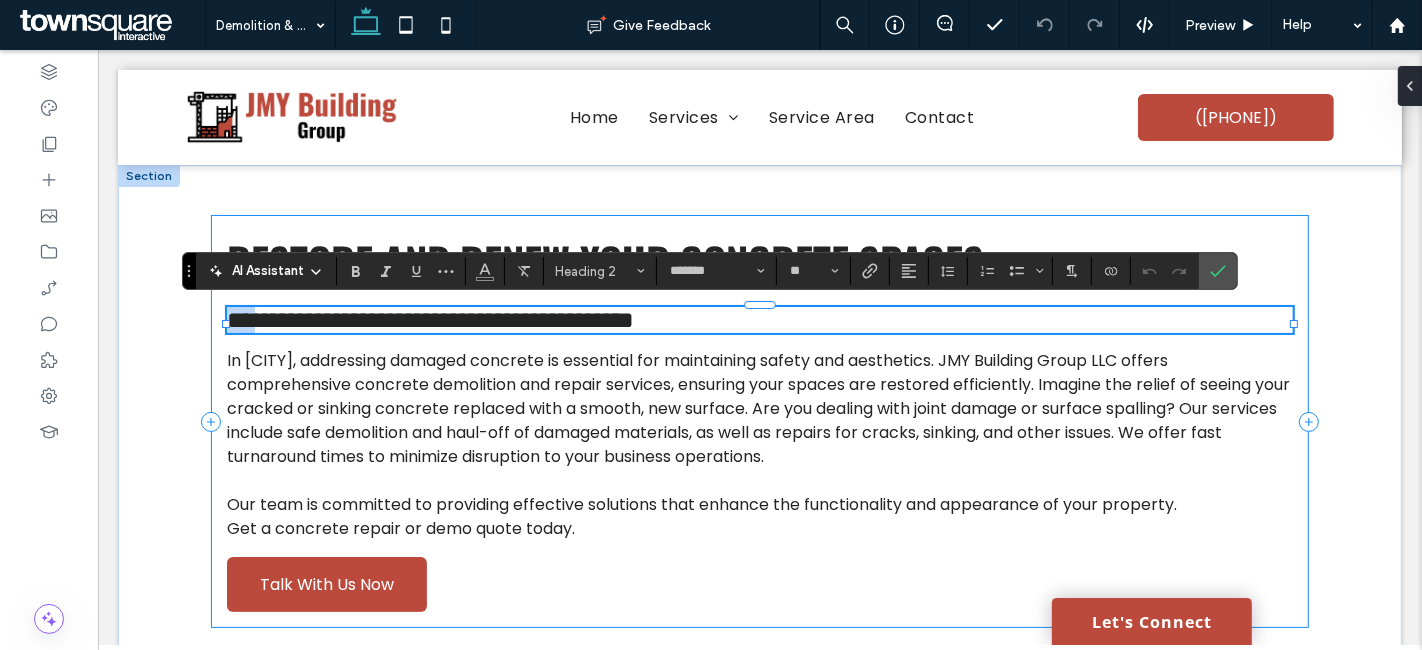 type 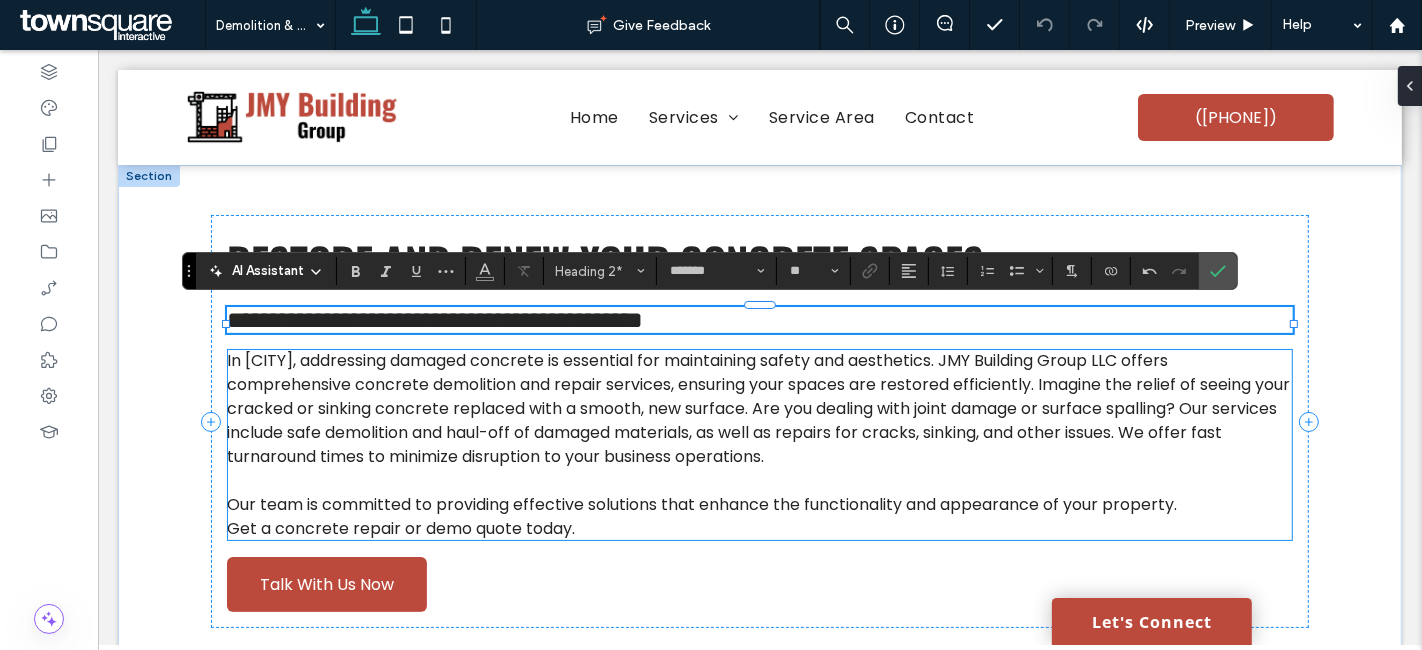 click on "In Charlotte, addressing damaged concrete is essential for maintaining safety and aesthetics. JMY Building Group LLC offers comprehensive concrete demolition and repair services, ensuring your spaces are restored efficiently. Imagine the relief of seeing your cracked or sinking concrete replaced with a smooth, new surface. Are you dealing with joint damage or surface spalling? Our services include safe demolition and haul-off of damaged materials, as well as repairs for cracks, sinking, and other issues. We offer fast turnaround times to minimize disruption to your business operations." at bounding box center (757, 408) 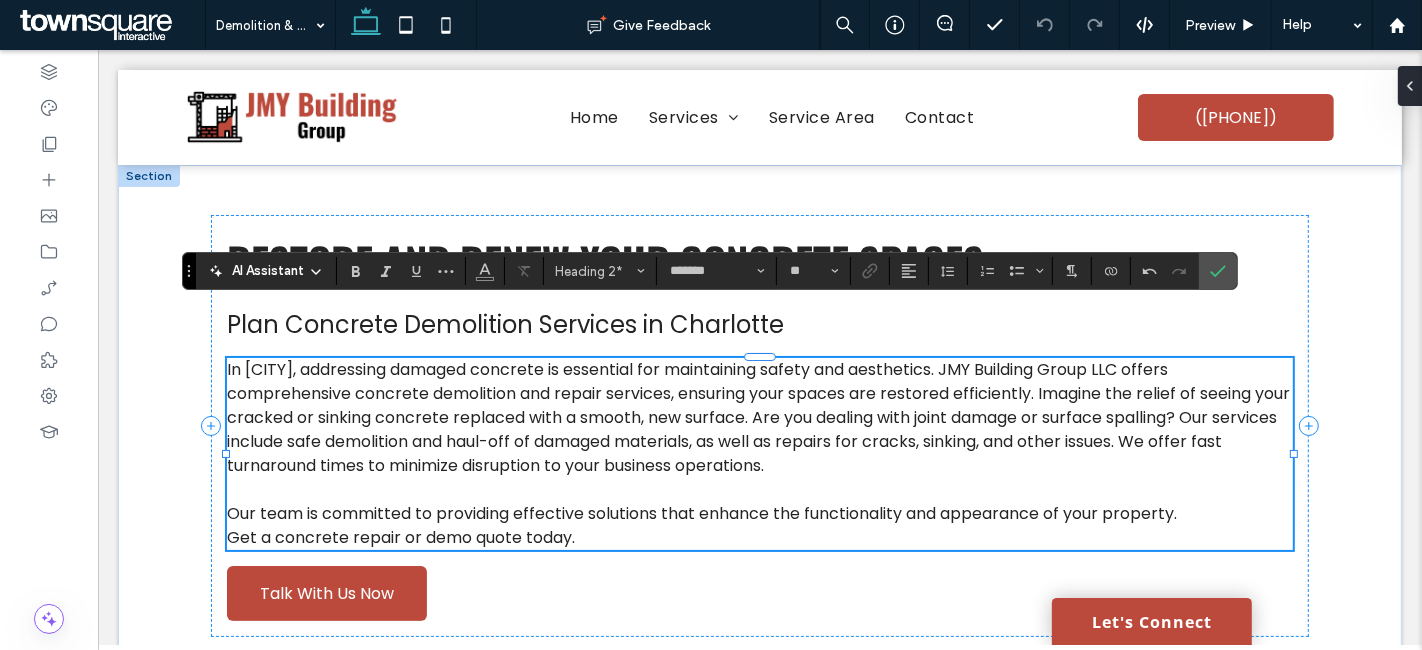 click on "In Charlotte, addressing damaged concrete is essential for maintaining safety and aesthetics. JMY Building Group LLC offers comprehensive concrete demolition and repair services, ensuring your spaces are restored efficiently. Imagine the relief of seeing your cracked or sinking concrete replaced with a smooth, new surface. Are you dealing with joint damage or surface spalling? Our services include safe demolition and haul-off of damaged materials, as well as repairs for cracks, sinking, and other issues. We offer fast turnaround times to minimize disruption to your business operations." at bounding box center (757, 417) 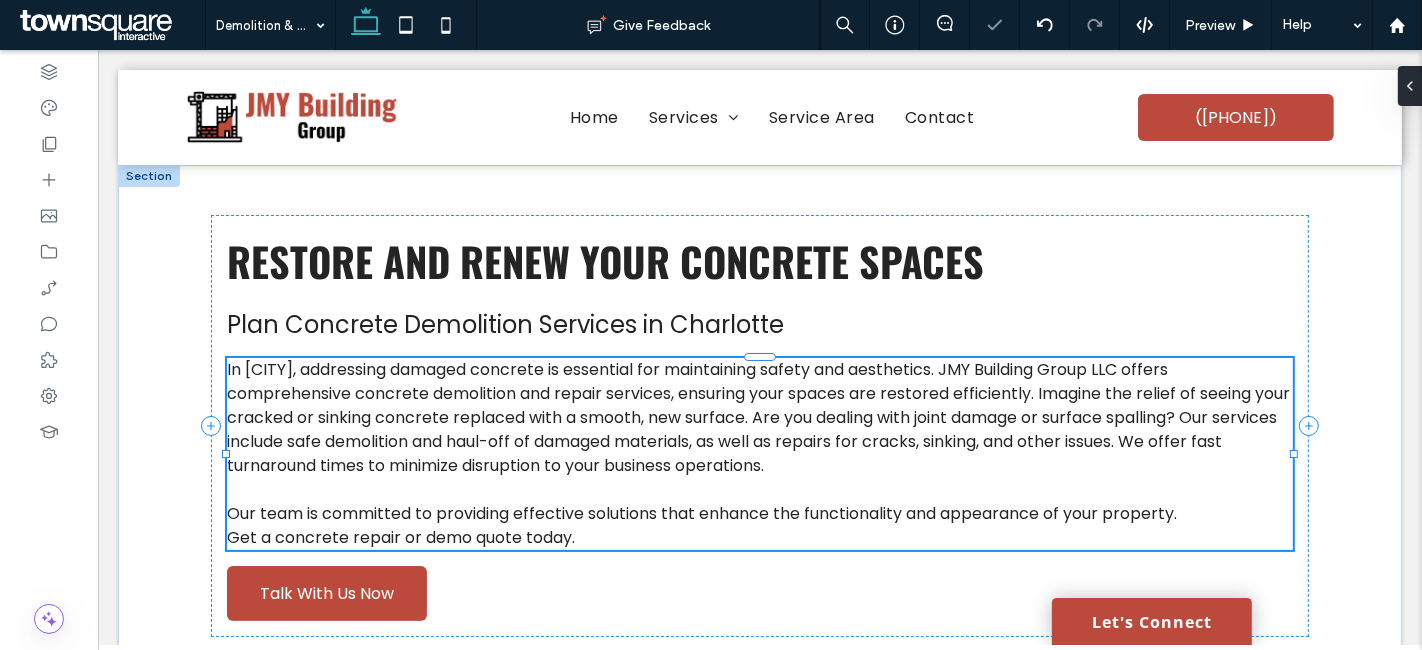 type on "*******" 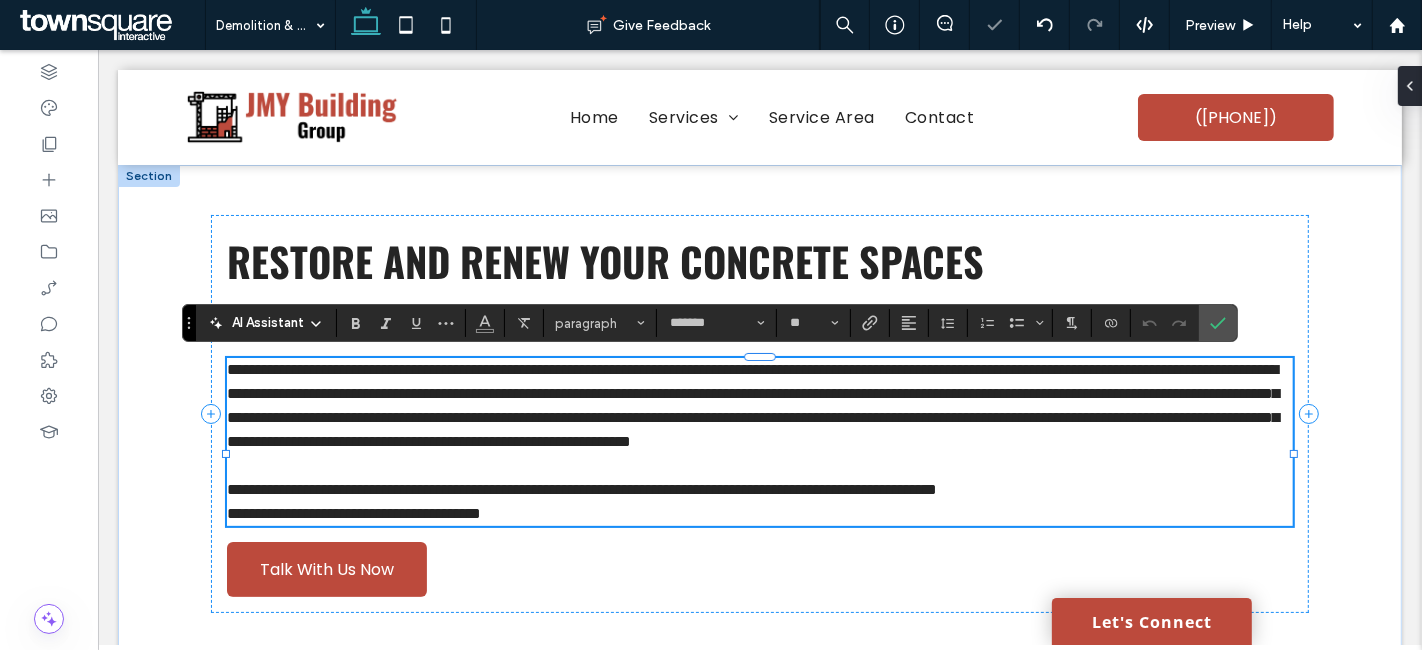 click on "**********" at bounding box center [752, 405] 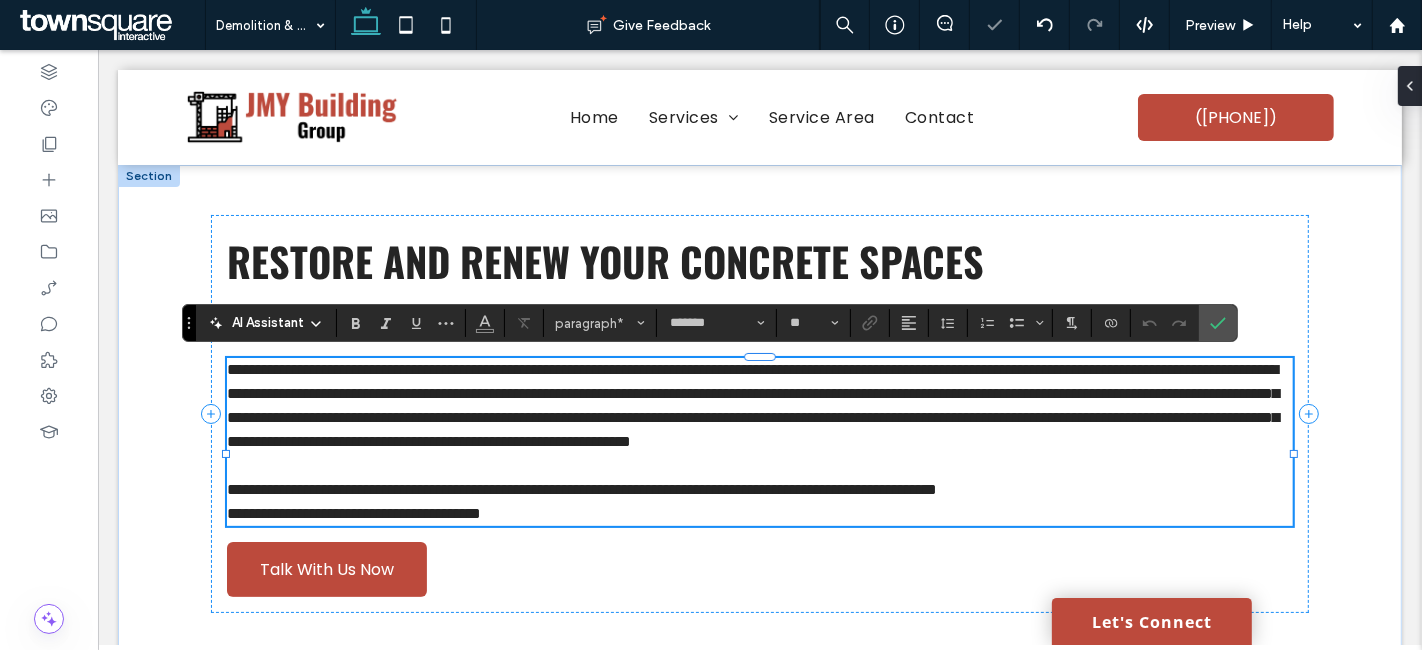 type 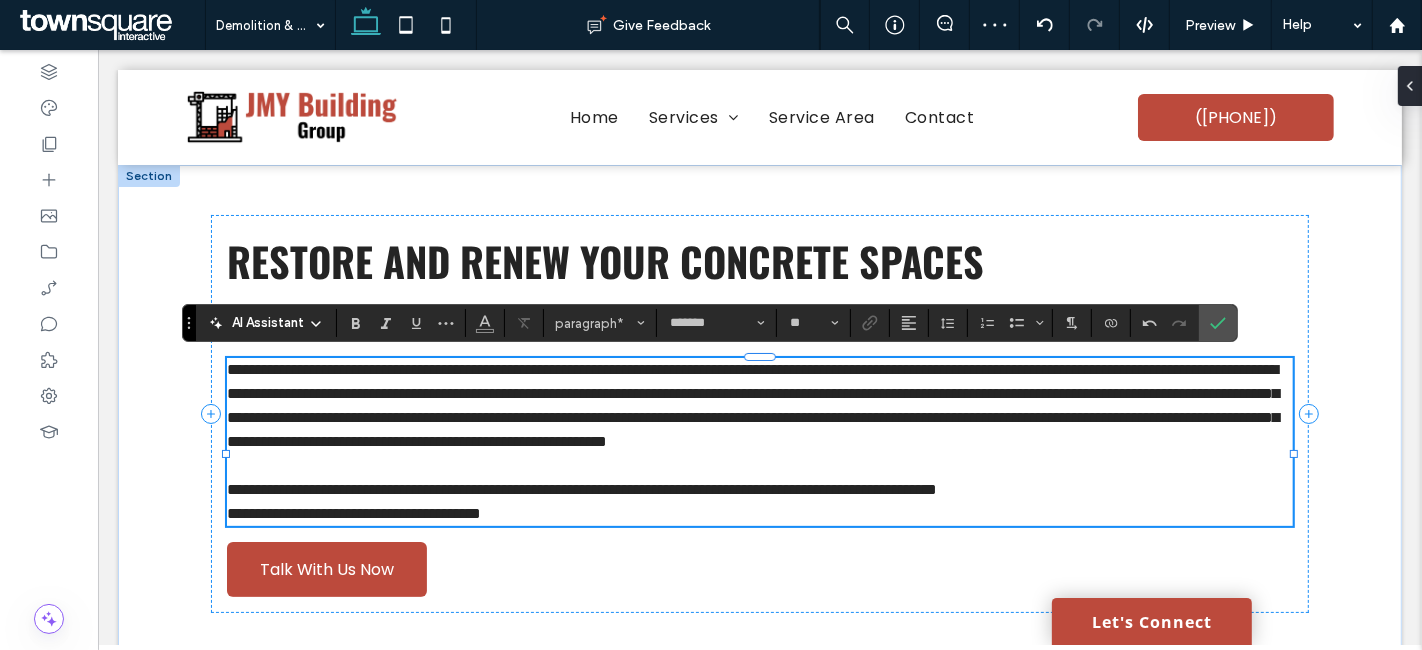 click on "**********" at bounding box center [752, 405] 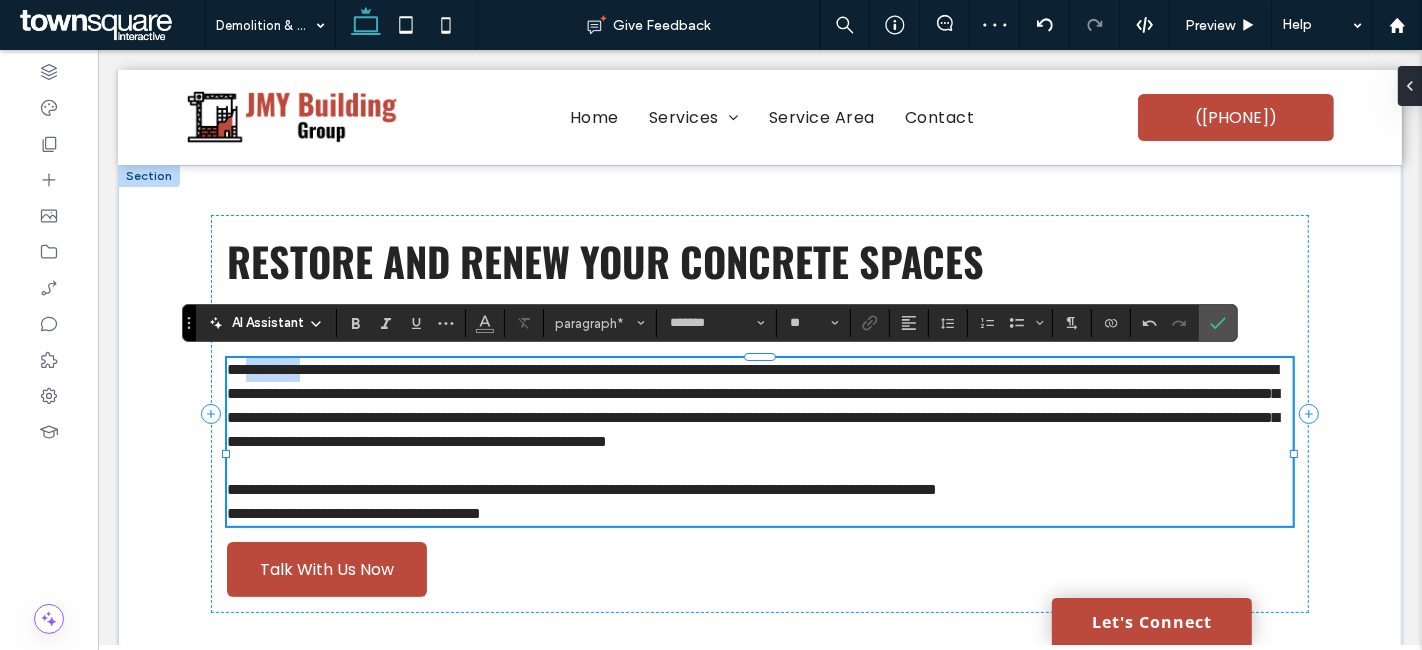 click on "**********" at bounding box center (752, 405) 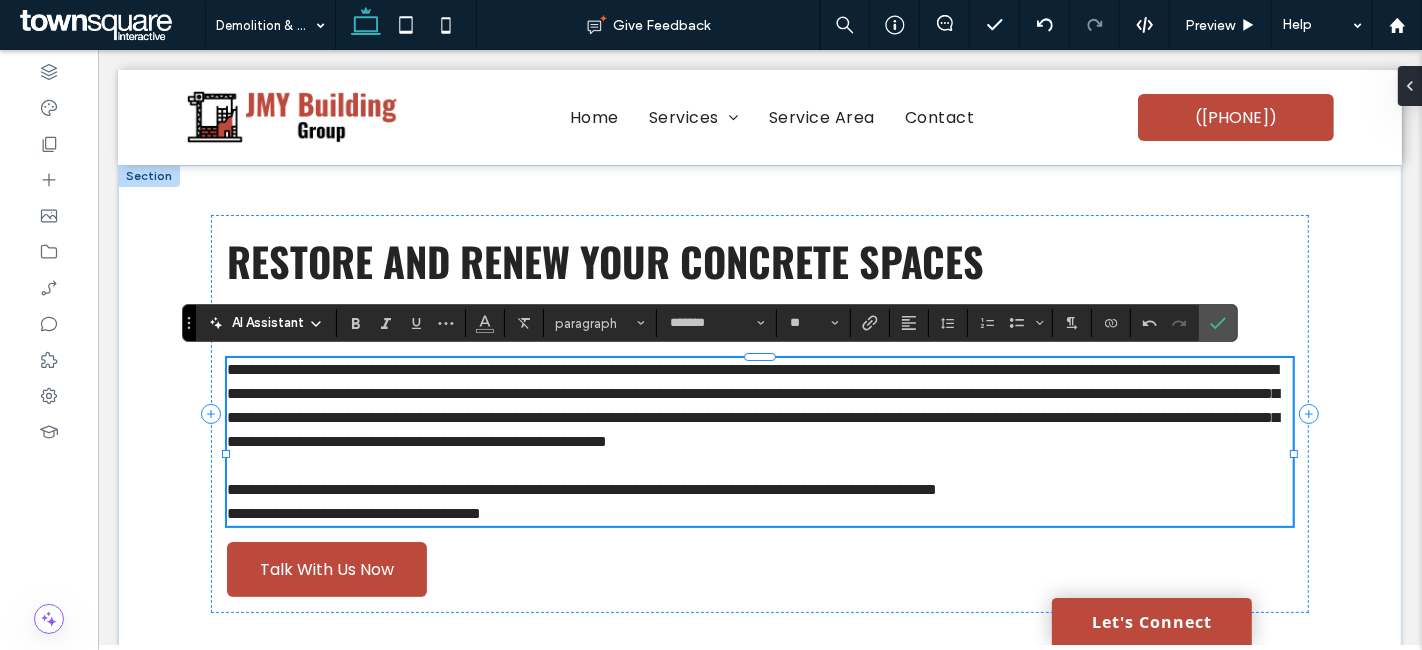 scroll, scrollTop: 0, scrollLeft: 0, axis: both 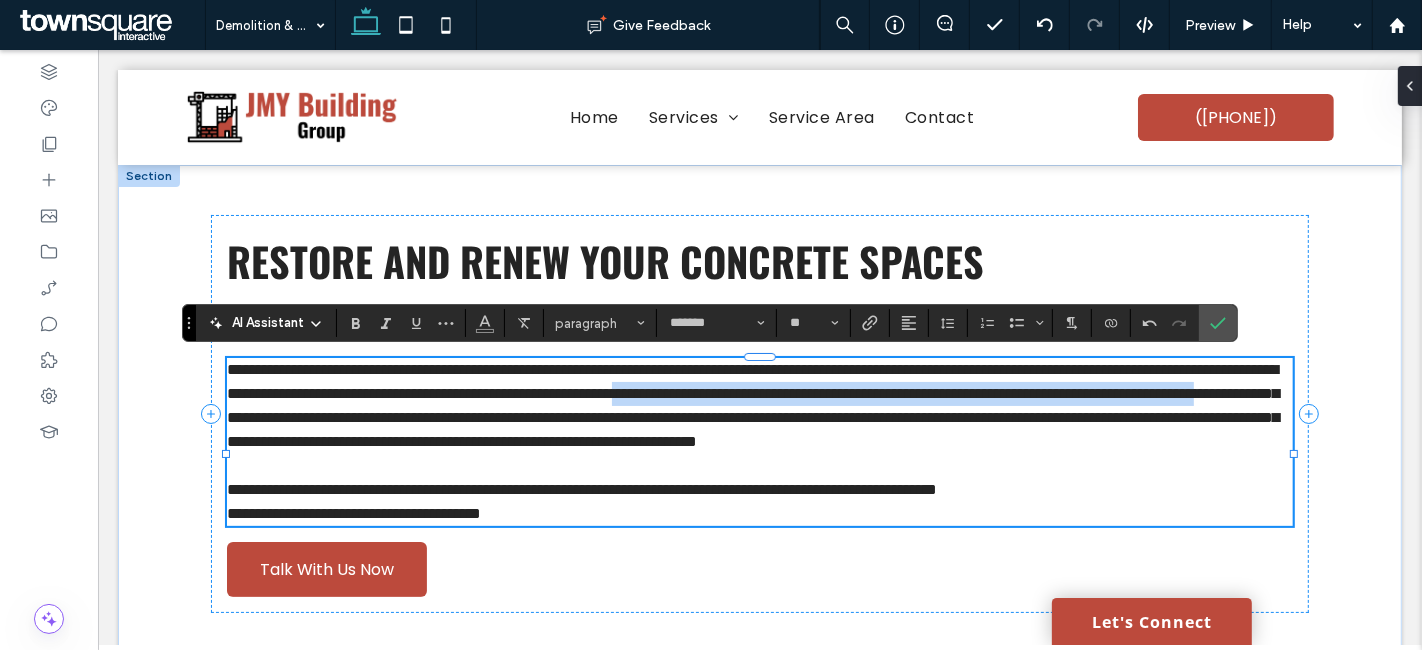 drag, startPoint x: 841, startPoint y: 412, endPoint x: 1096, endPoint y: 386, distance: 256.32205 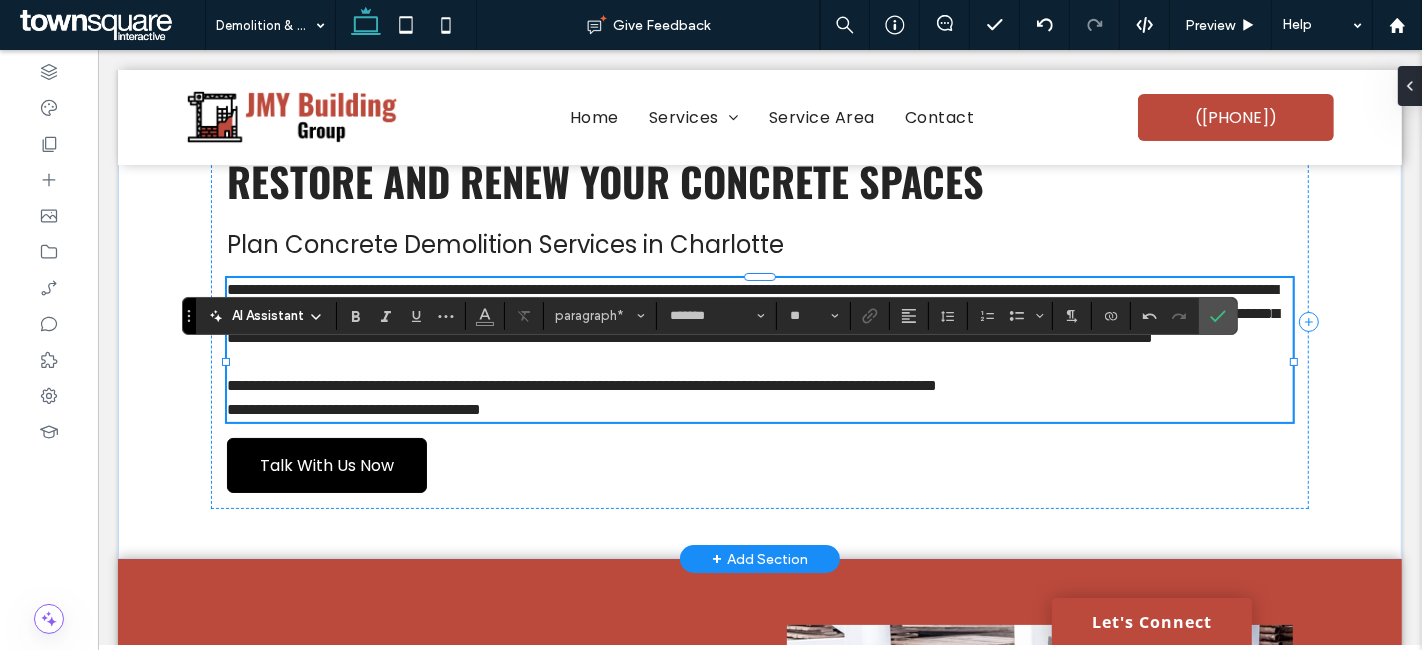 scroll, scrollTop: 111, scrollLeft: 0, axis: vertical 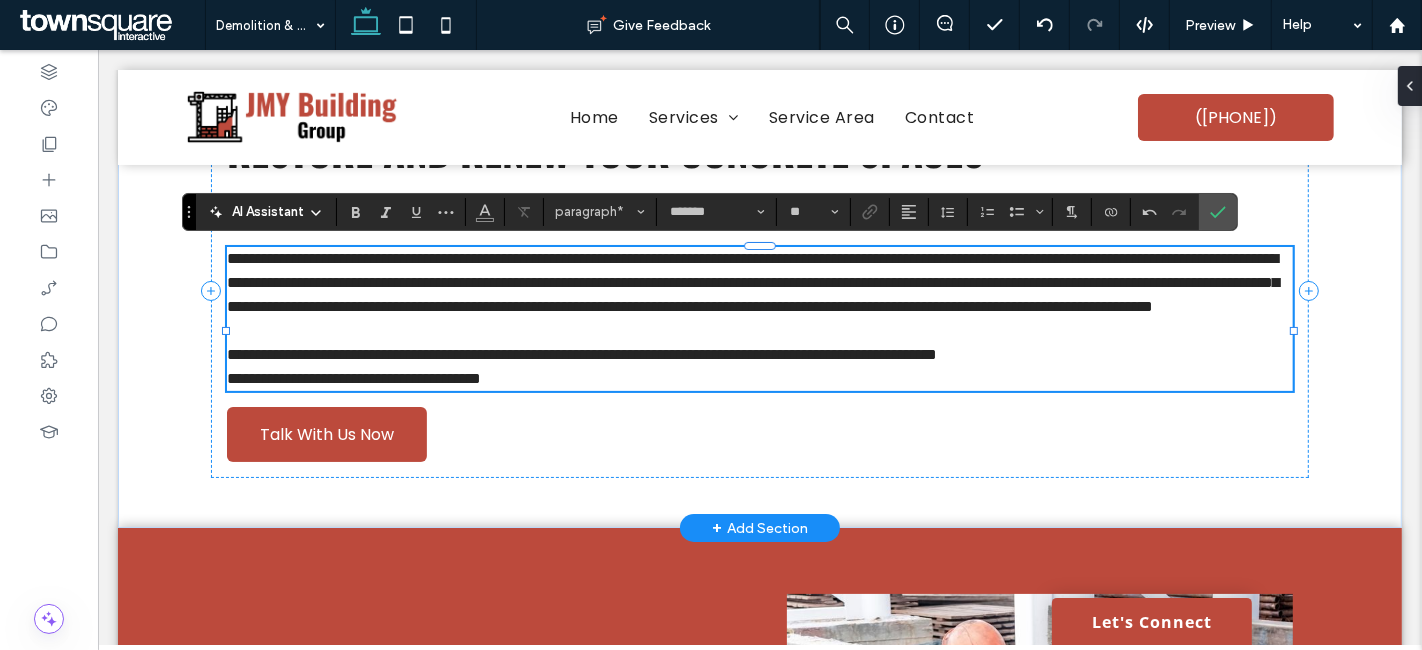 click on "**********" at bounding box center (581, 354) 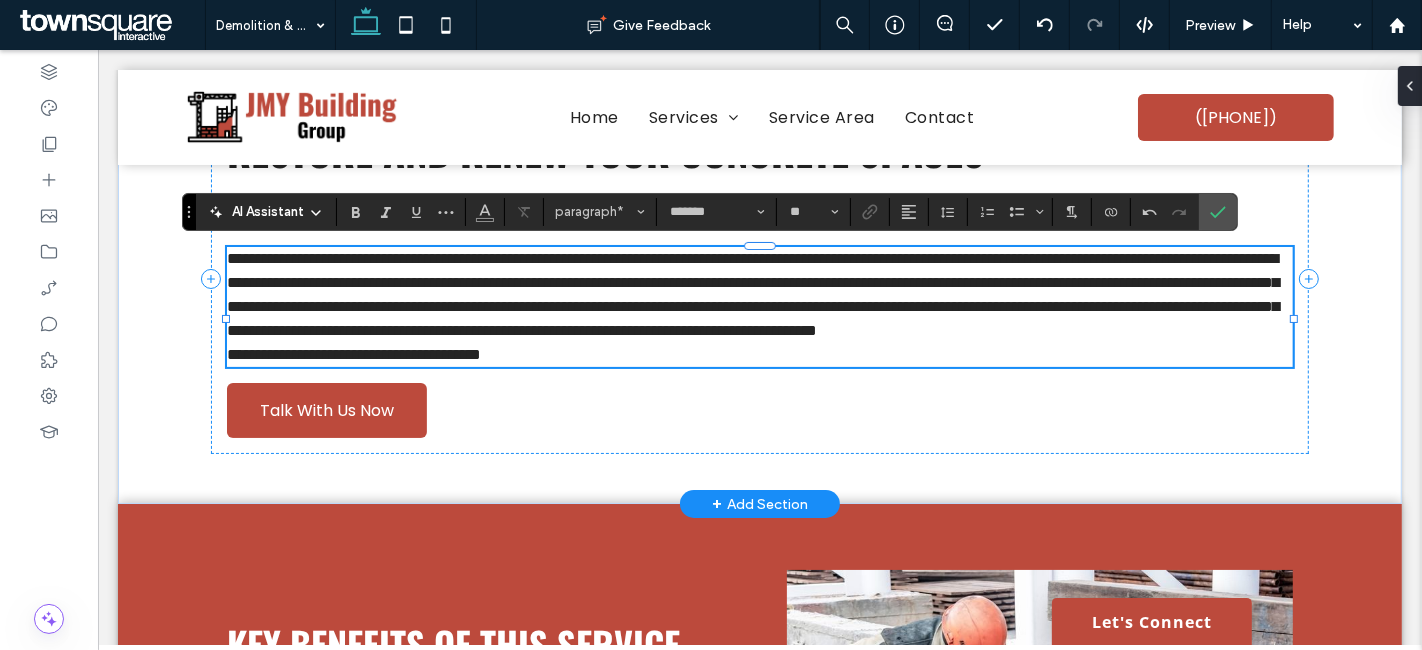 click on "**********" at bounding box center (758, 295) 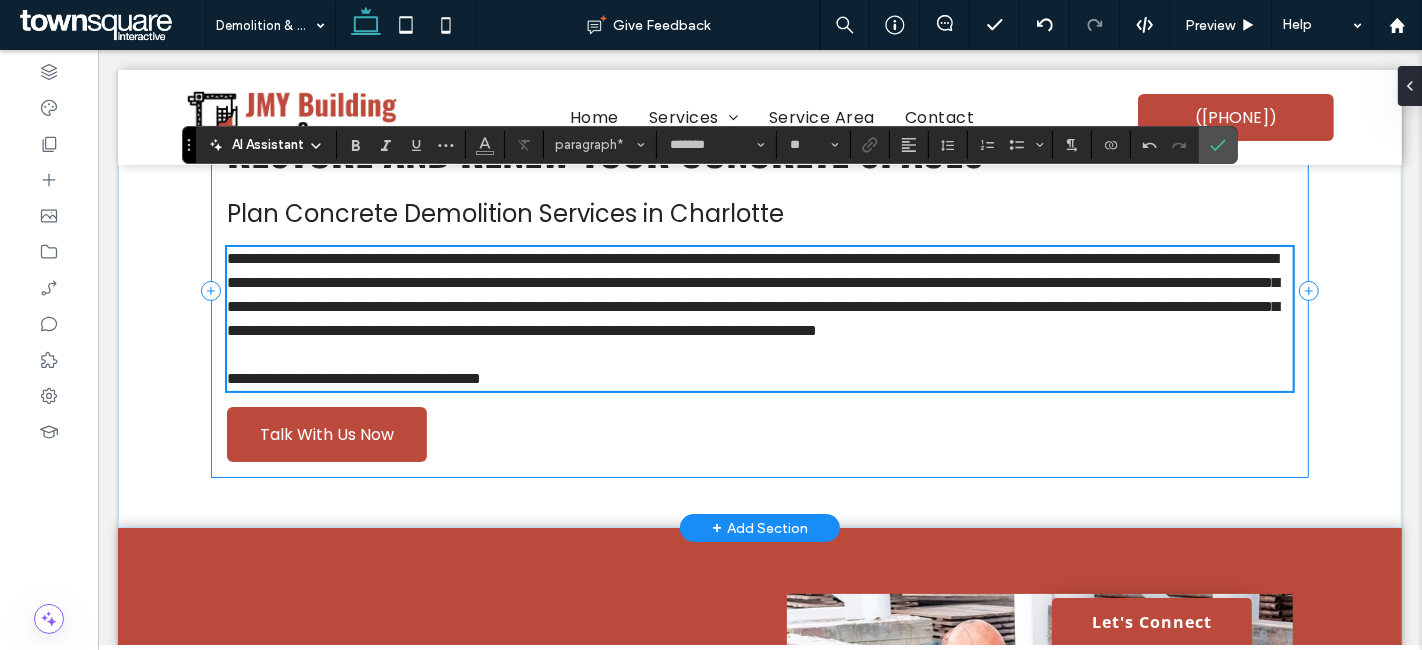 scroll, scrollTop: 444, scrollLeft: 0, axis: vertical 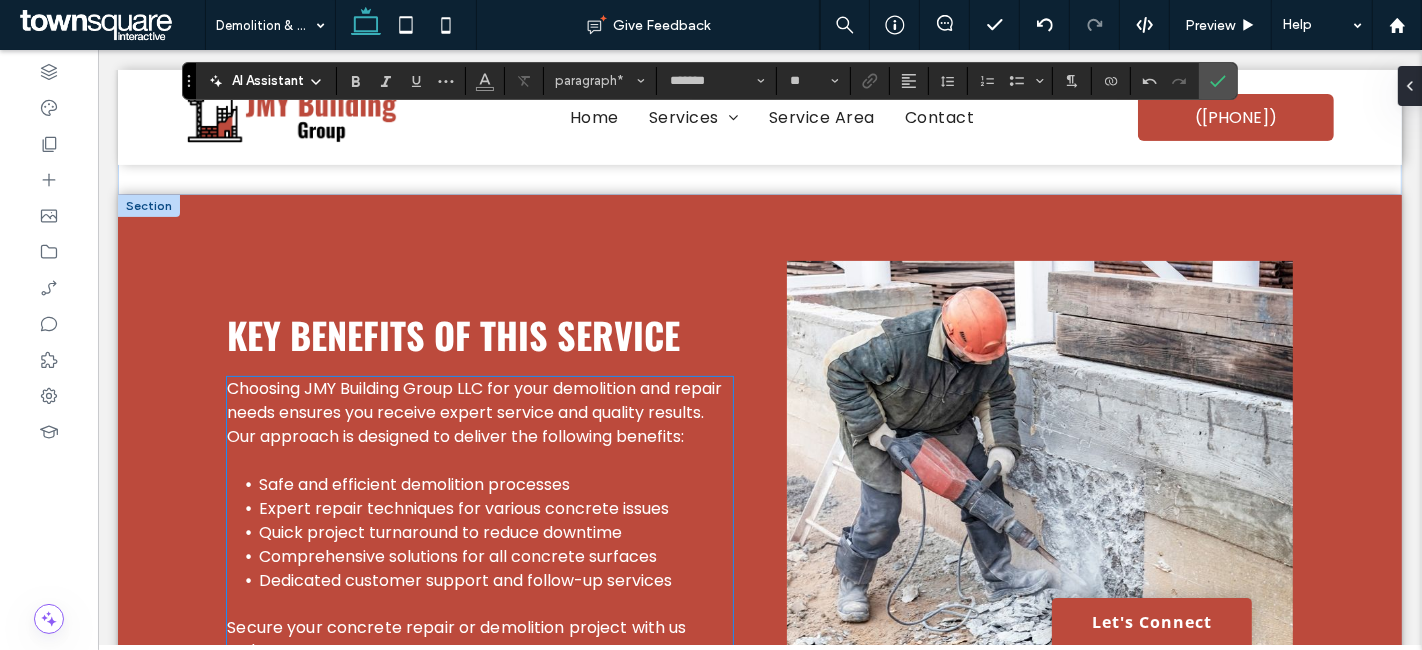 click on "Choosing JMY Building Group LLC for your demolition and repair needs ensures you receive expert service and quality results. Our approach is designed to deliver the following benefits:" at bounding box center [479, 413] 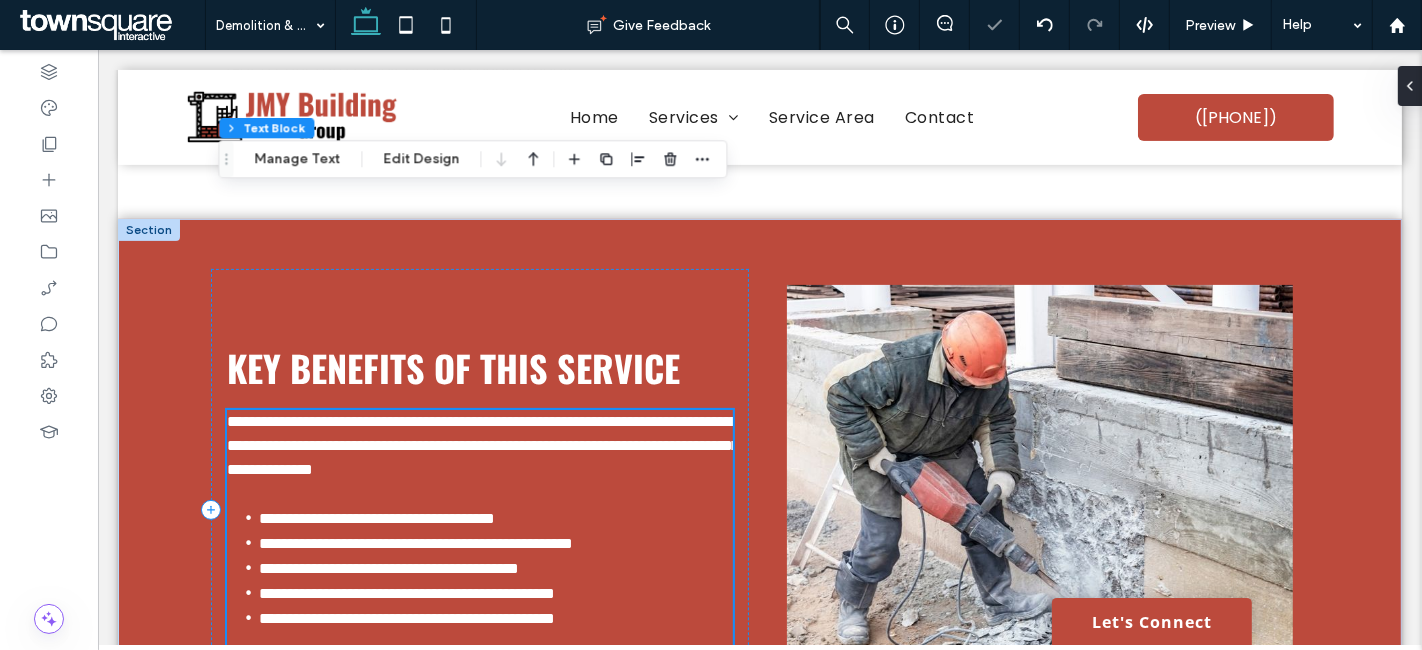 type on "*******" 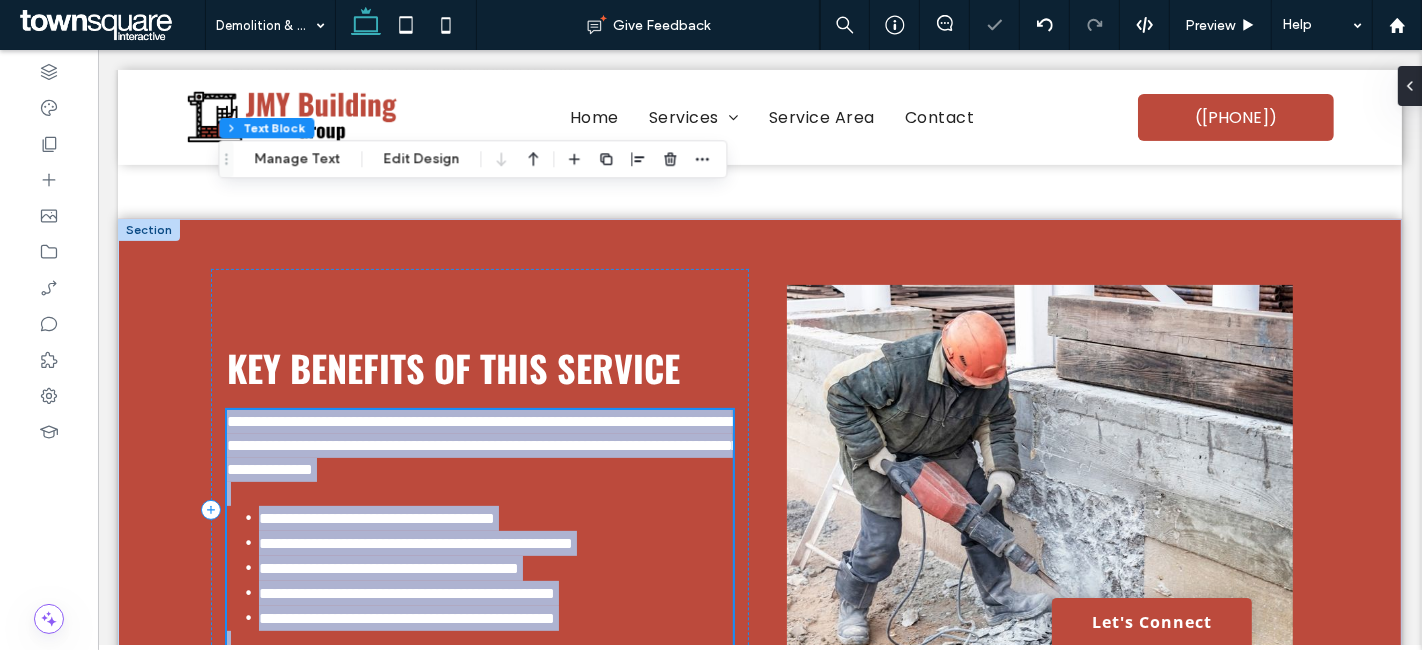 scroll, scrollTop: 639, scrollLeft: 0, axis: vertical 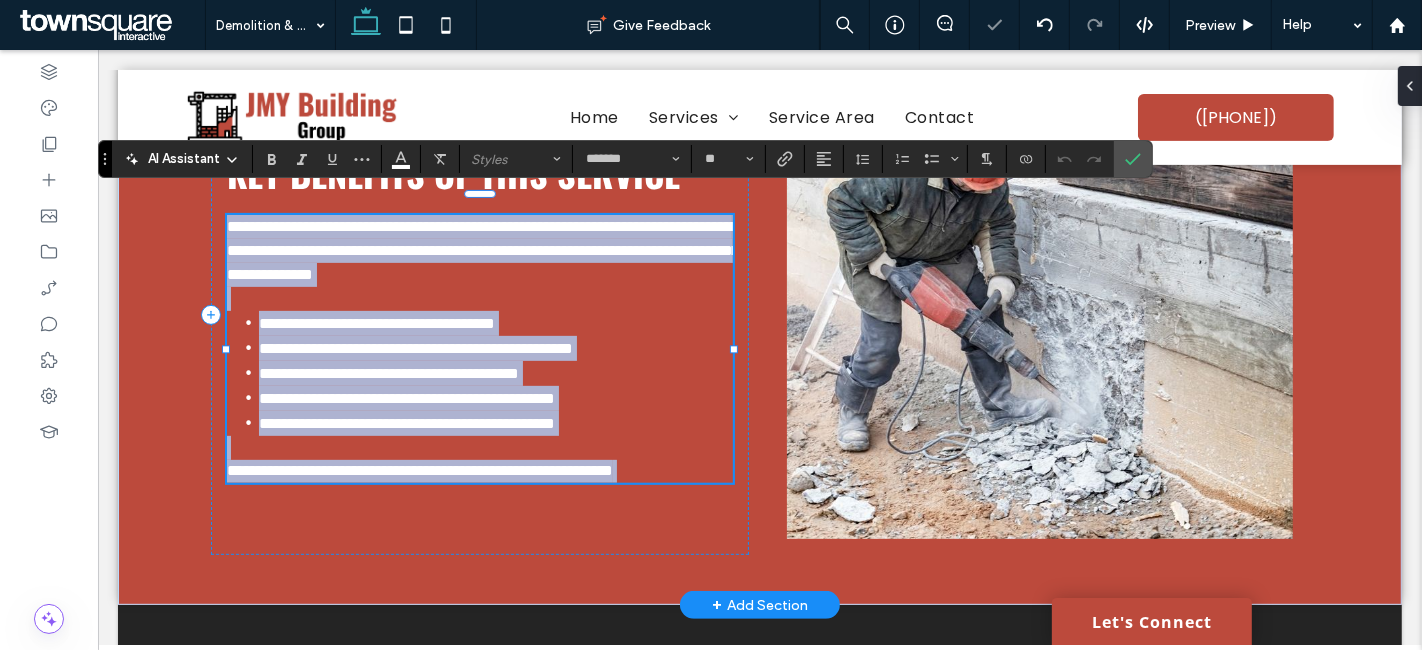 click on "**********" at bounding box center (482, 250) 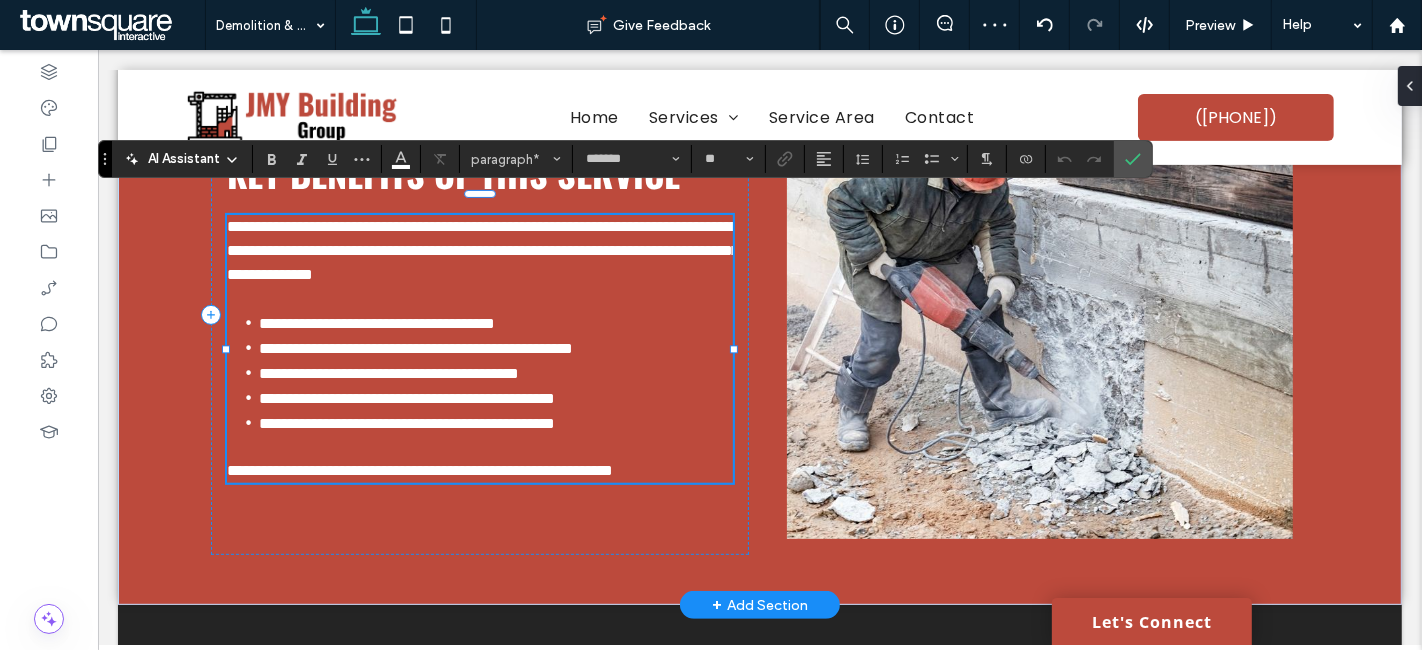 type 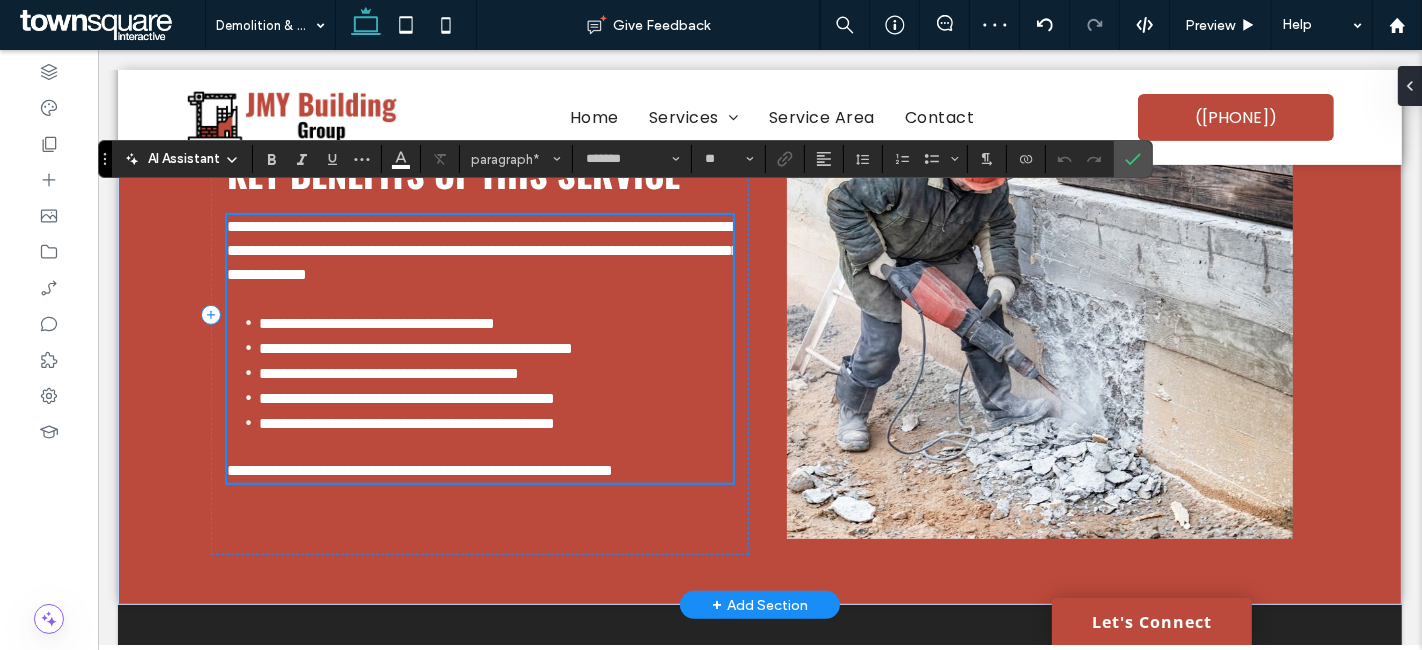 scroll, scrollTop: 651, scrollLeft: 0, axis: vertical 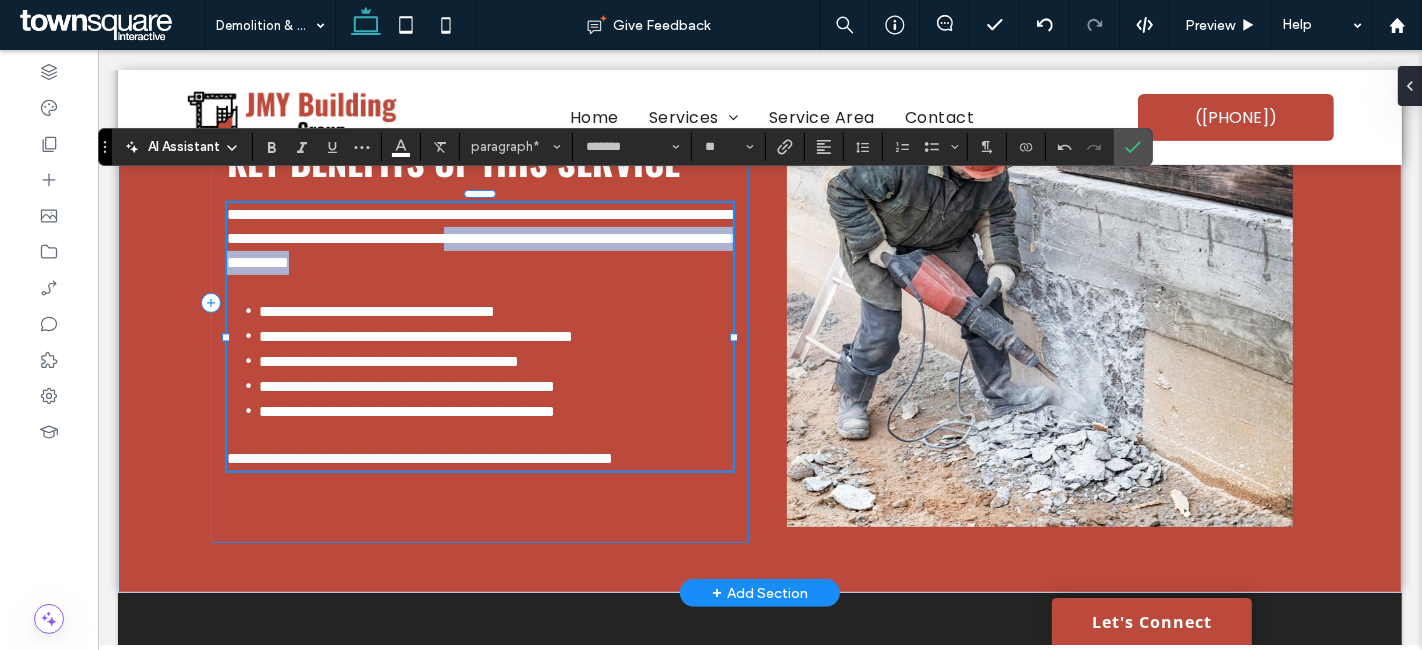 drag, startPoint x: 619, startPoint y: 255, endPoint x: 216, endPoint y: 248, distance: 403.0608 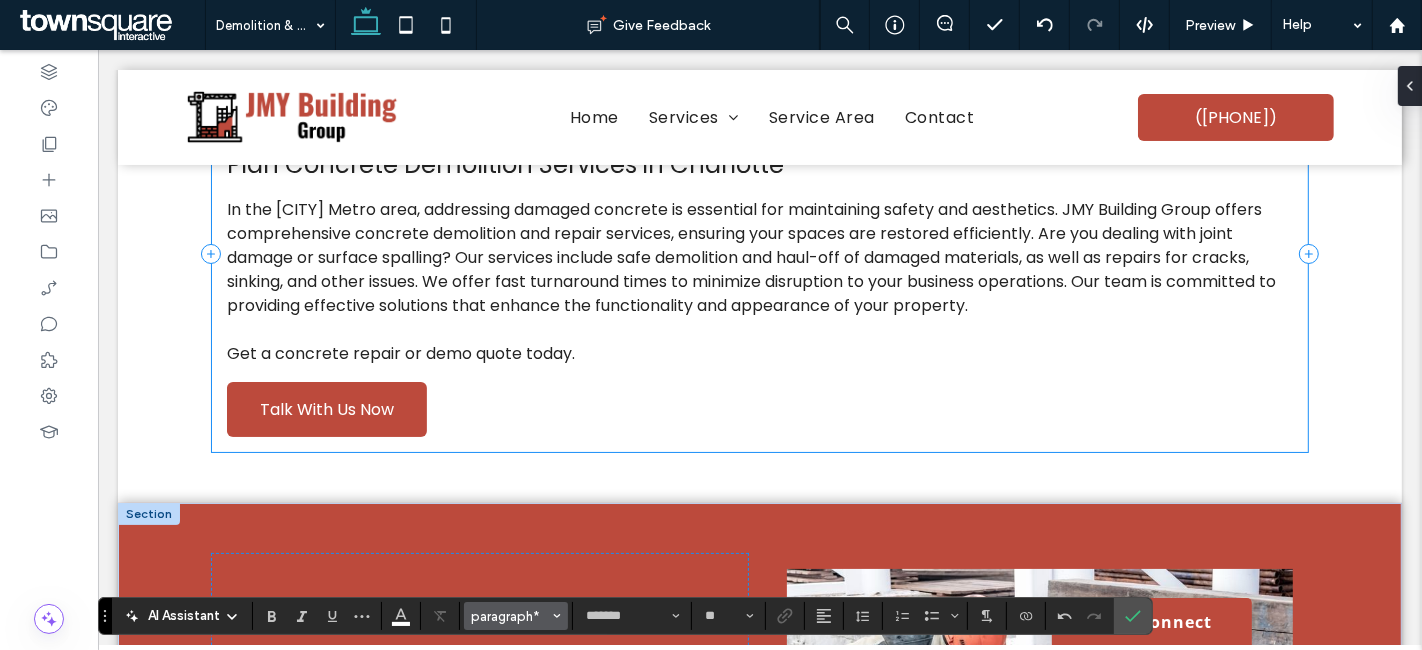 scroll, scrollTop: 45, scrollLeft: 0, axis: vertical 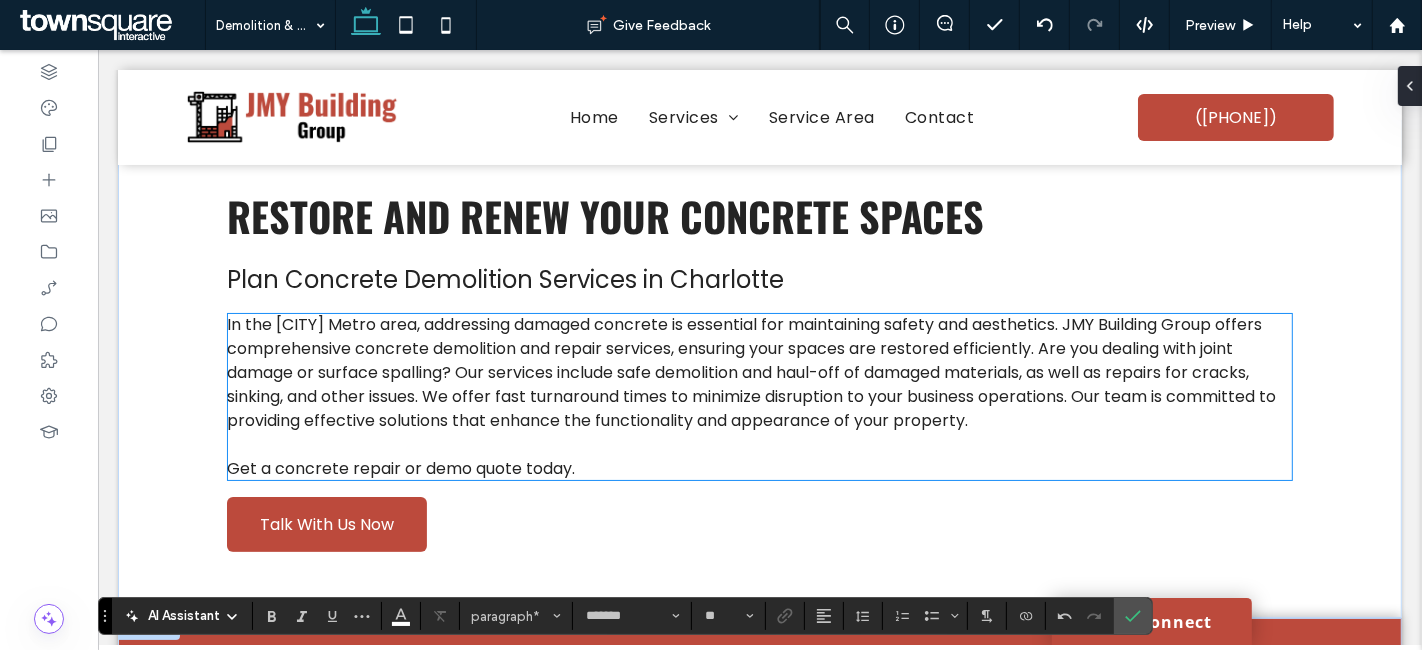 click on "In the Charlotte Metro area, addressing damaged concrete is essential for maintaining safety and aesthetics. JMY Building Group offers comprehensive concrete demolition and repair services, ensuring your spaces are restored efficiently. Are you dealing with joint damage or surface spalling? Our services include safe demolition and haul-off of damaged materials, as well as repairs for cracks, sinking, and other issues. We offer fast turnaround times to minimize disruption to your business operations. Our team is committed to providing effective solutions that enhance the functionality and appearance of your property." at bounding box center [750, 372] 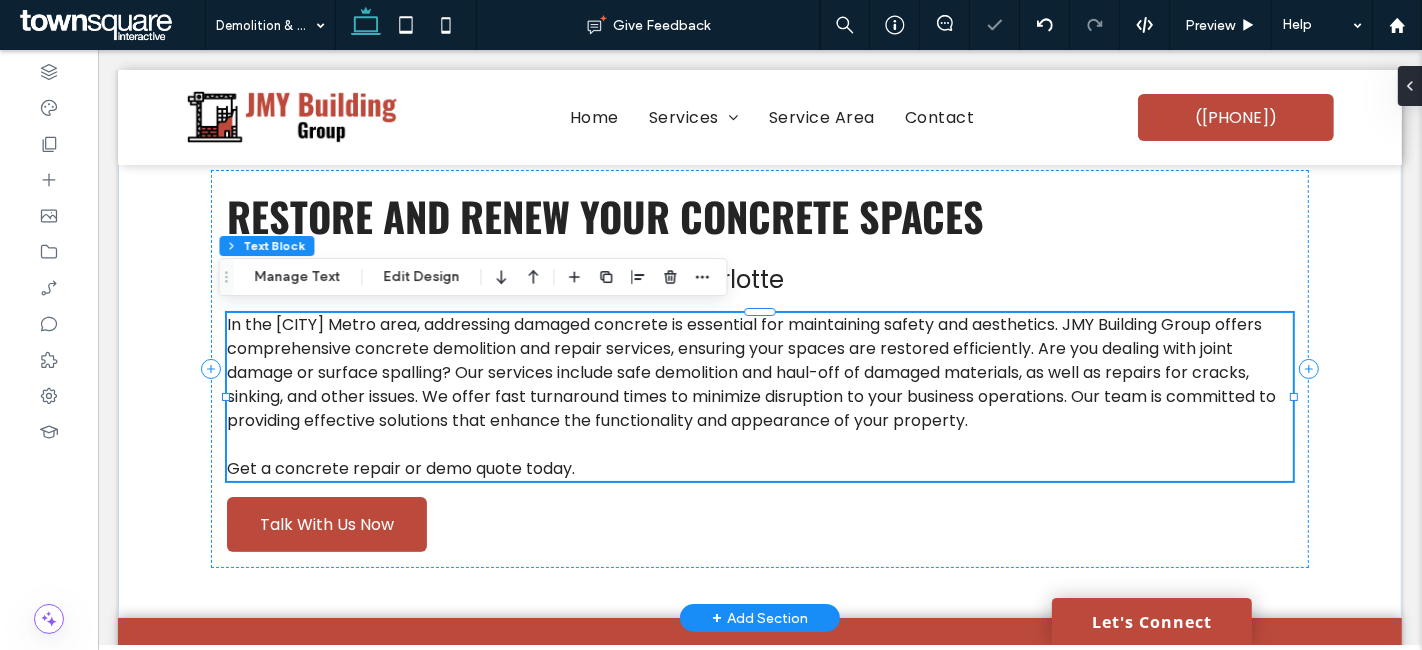 click on "In the Charlotte Metro area, addressing damaged concrete is essential for maintaining safety and aesthetics. JMY Building Group offers comprehensive concrete demolition and repair services, ensuring your spaces are restored efficiently. Are you dealing with joint damage or surface spalling? Our services include safe demolition and haul-off of damaged materials, as well as repairs for cracks, sinking, and other issues. We offer fast turnaround times to minimize disruption to your business operations. Our team is committed to providing effective solutions that enhance the functionality and appearance of your property." at bounding box center (750, 372) 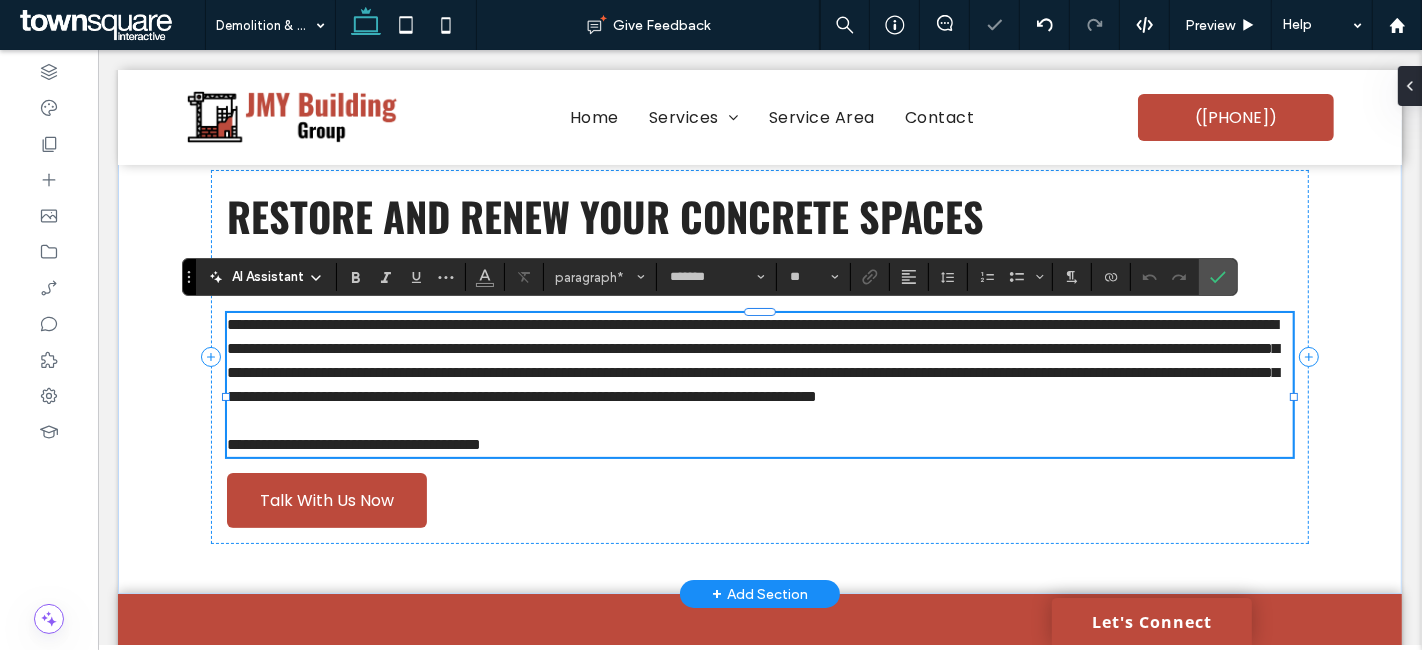 click on "**********" at bounding box center (752, 360) 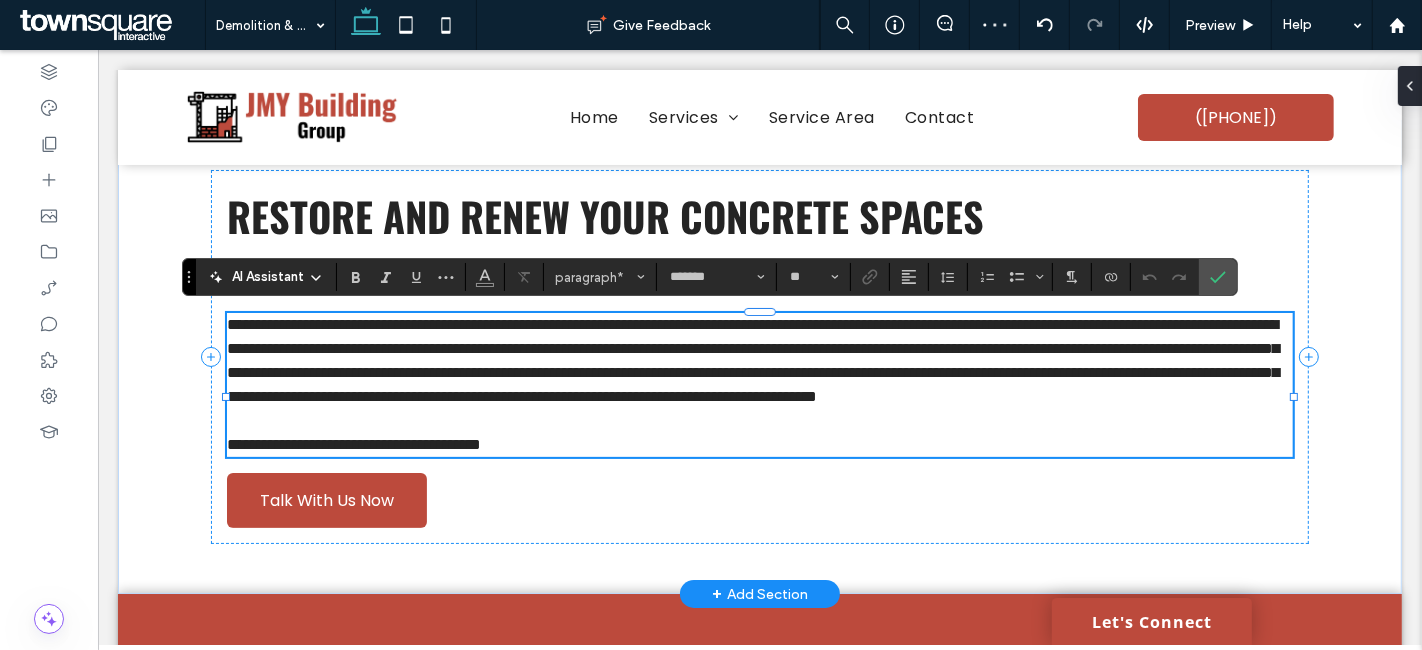 type 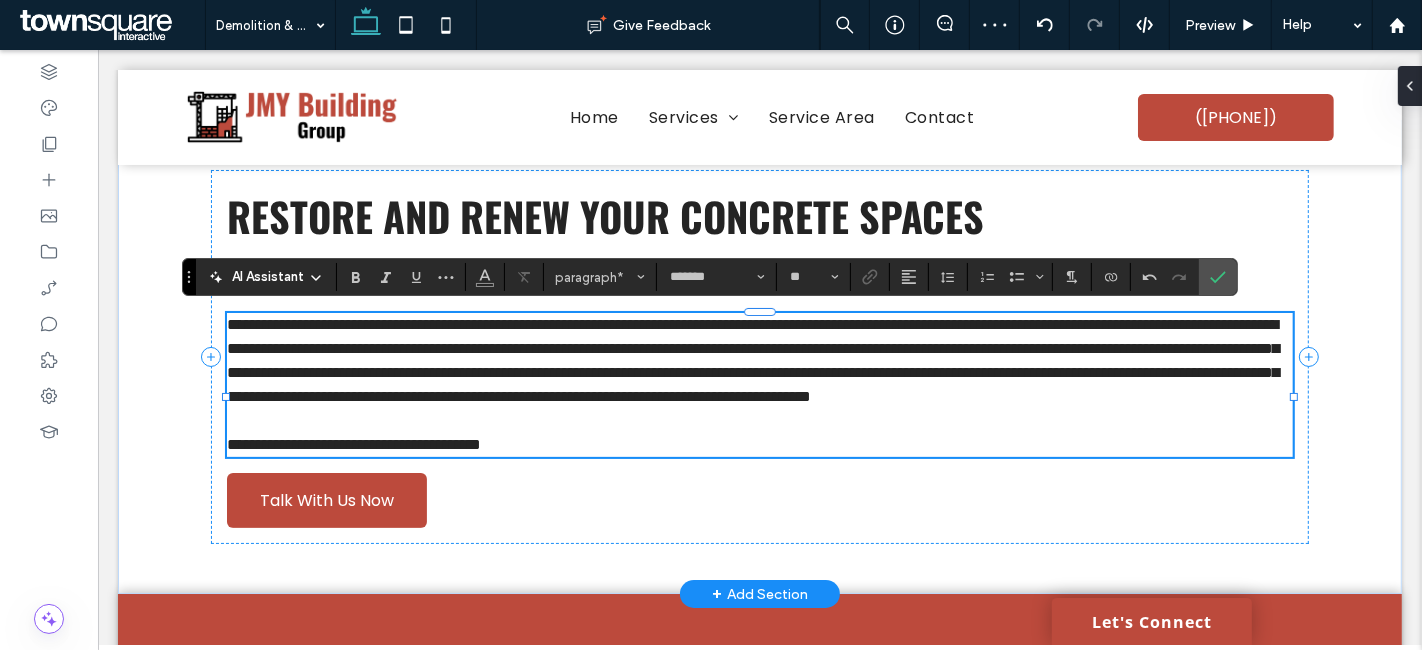 scroll, scrollTop: 0, scrollLeft: 0, axis: both 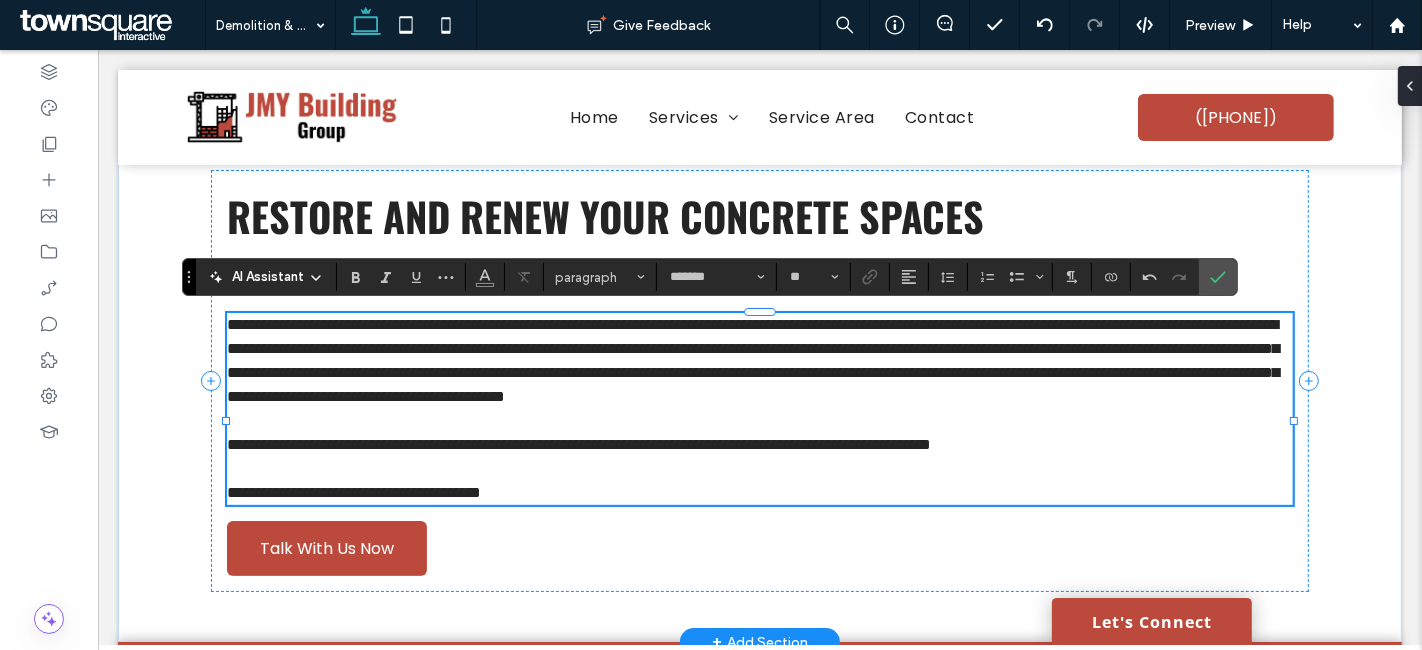 click on "**********" at bounding box center (578, 444) 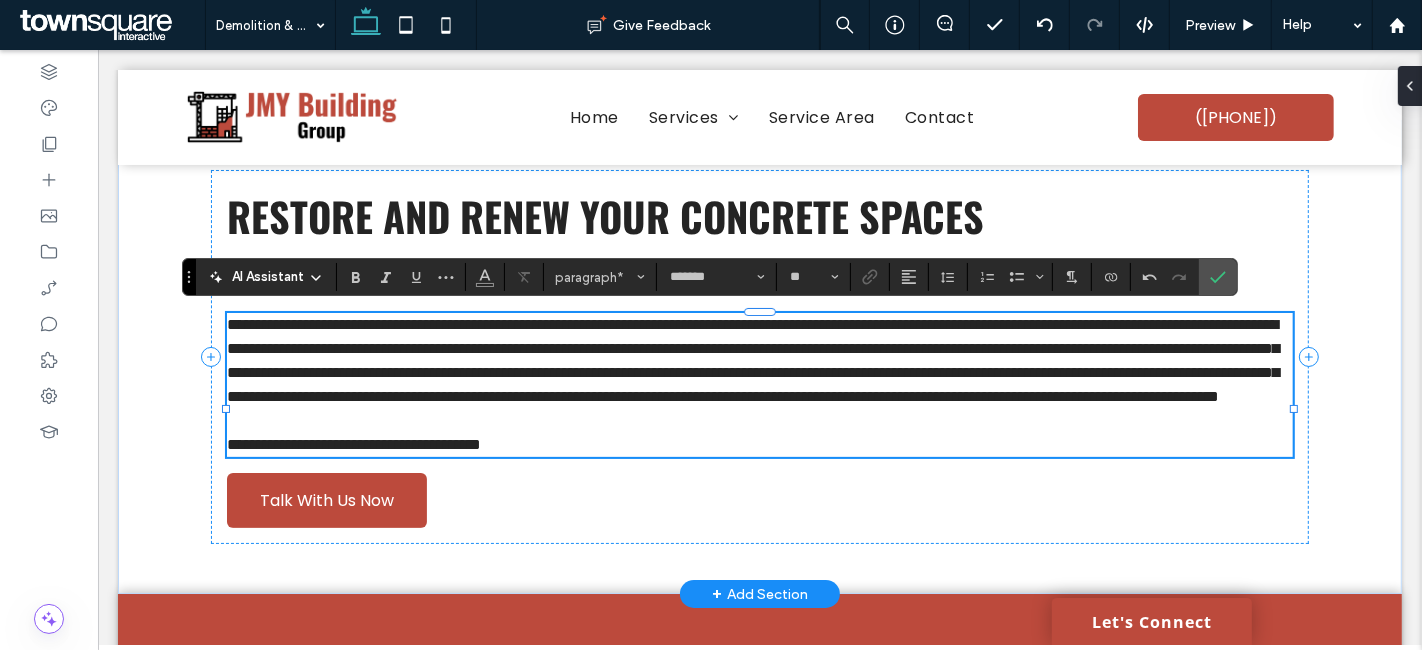 click at bounding box center (758, 421) 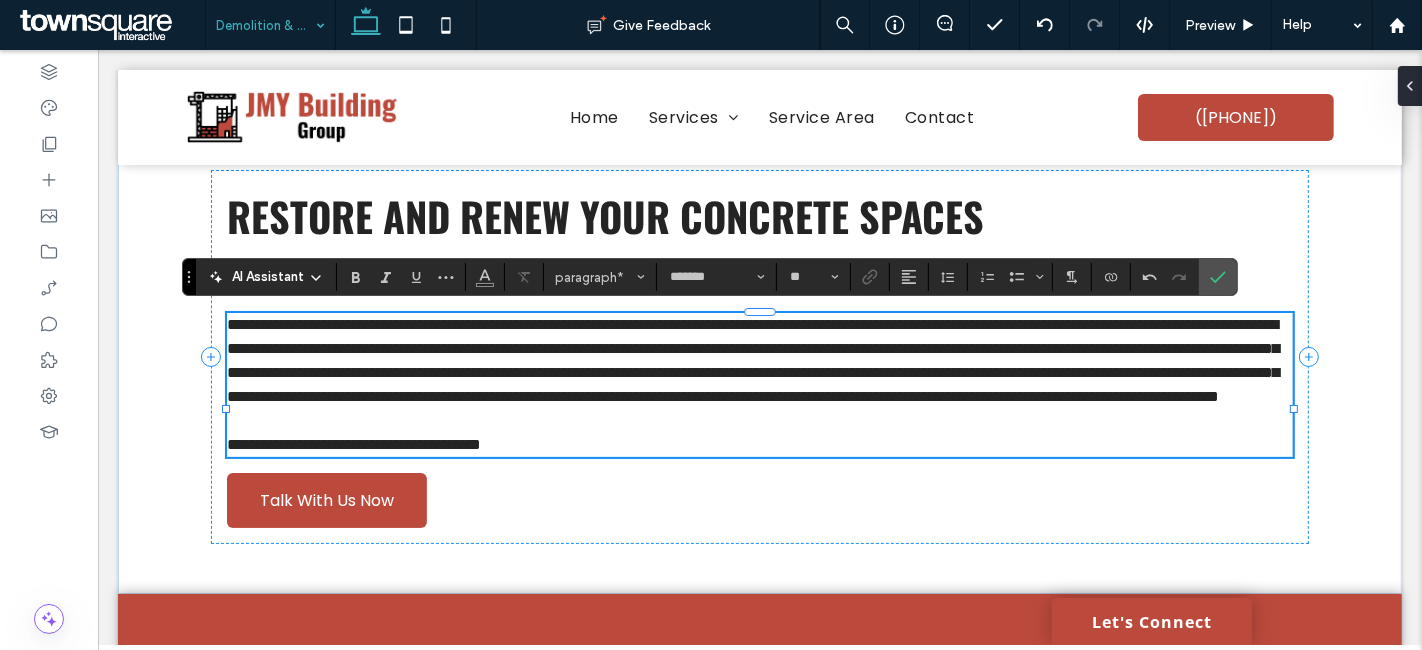 click at bounding box center (265, 25) 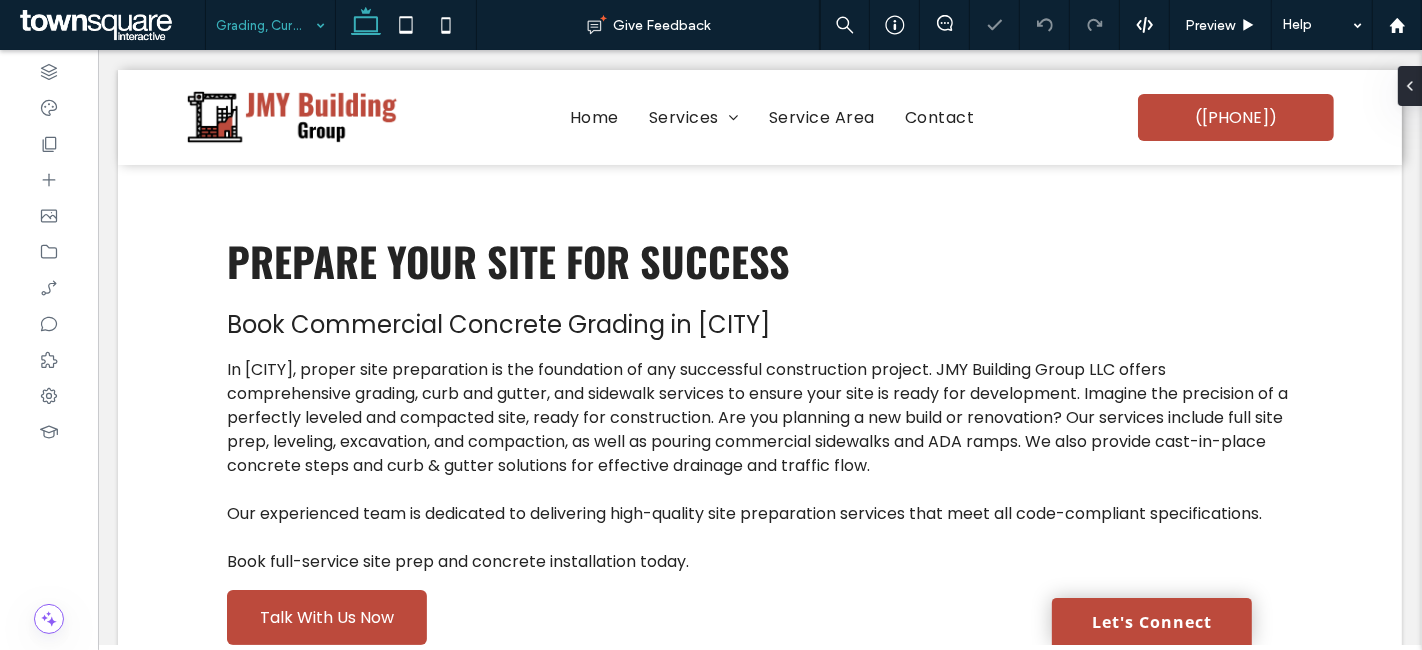 scroll, scrollTop: 0, scrollLeft: 0, axis: both 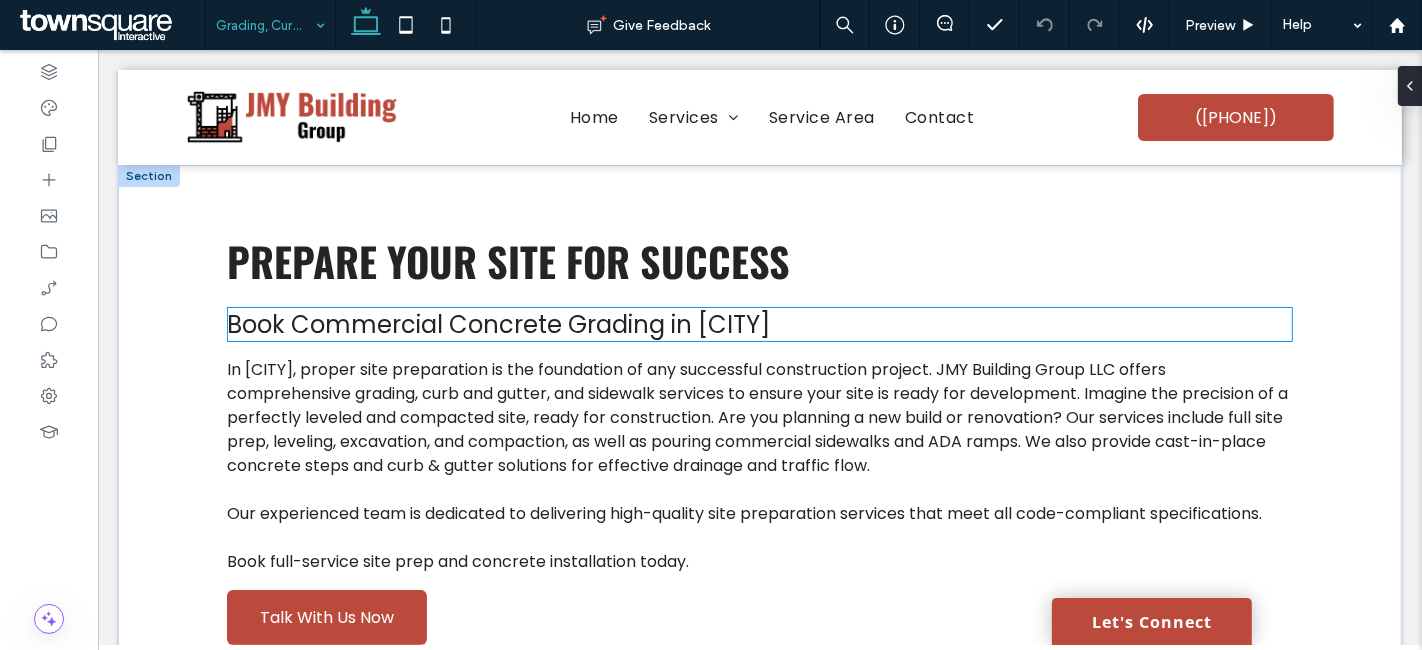 click on "Book Commercial Concrete Grading in Charlotte" at bounding box center (497, 324) 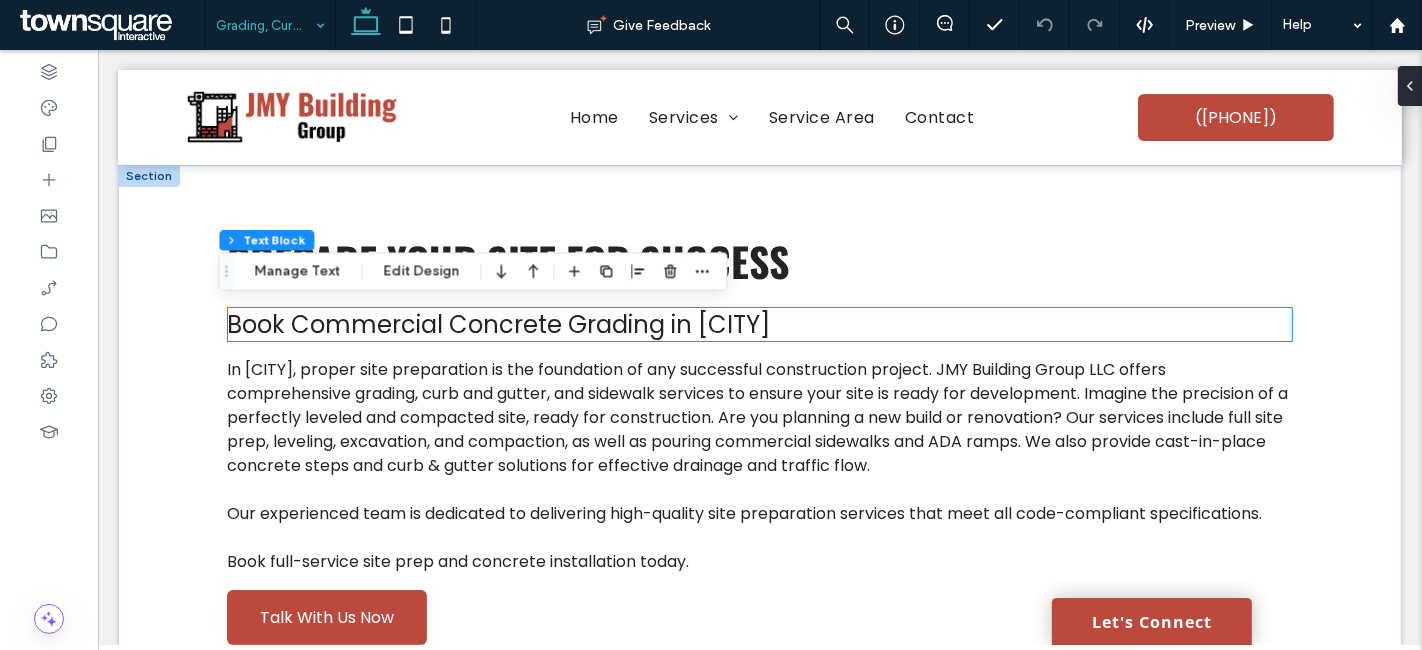 click on "Book Commercial Concrete Grading in Charlotte" at bounding box center (497, 324) 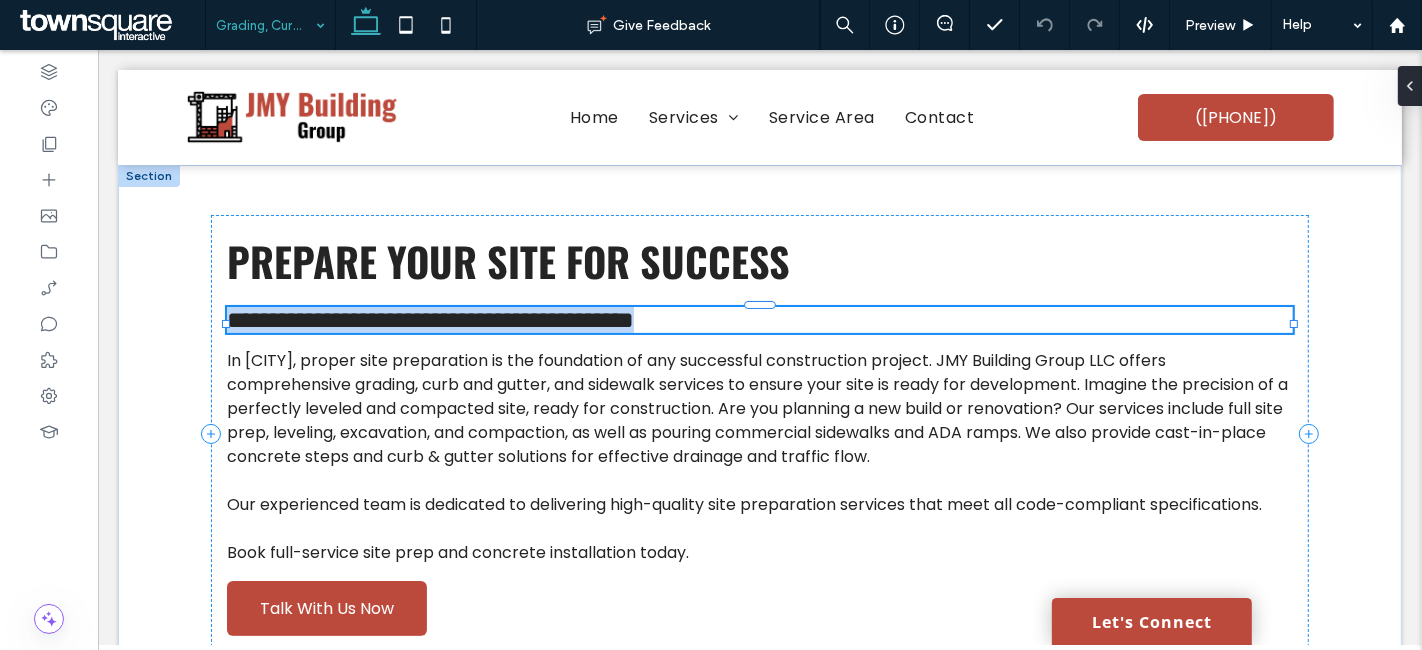 type on "*******" 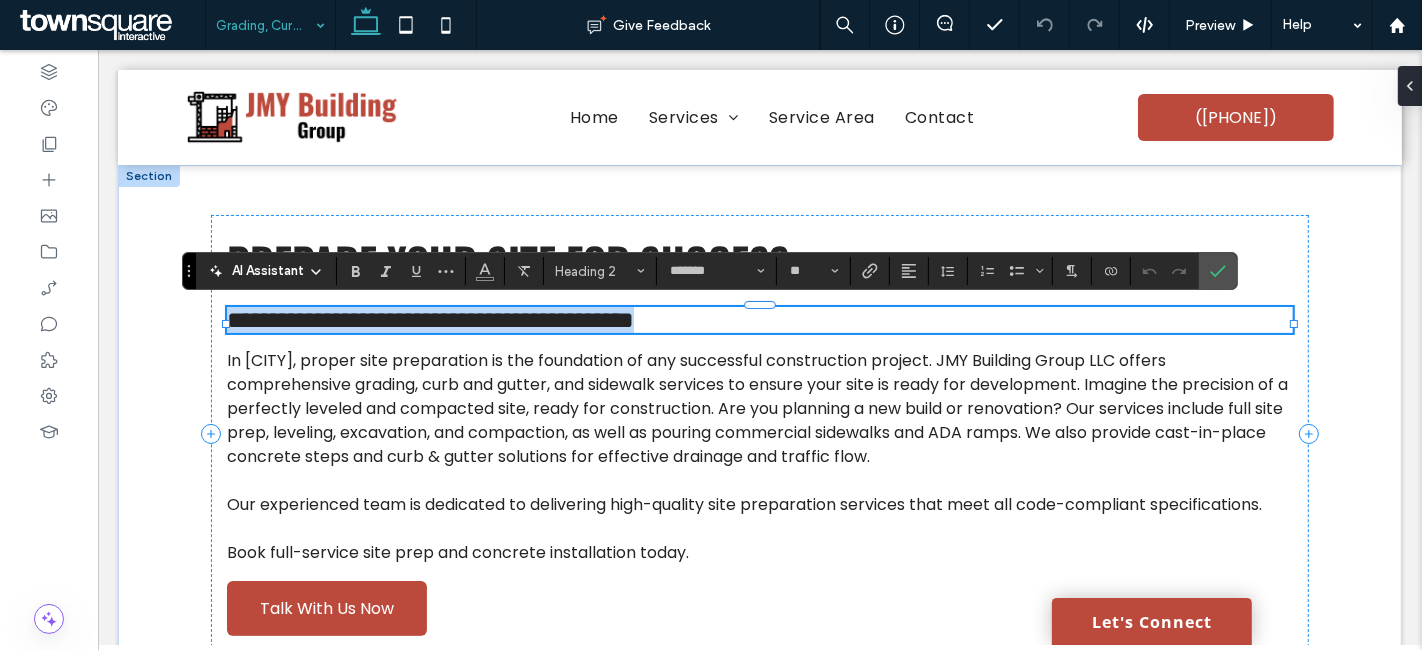click on "**********" at bounding box center (429, 320) 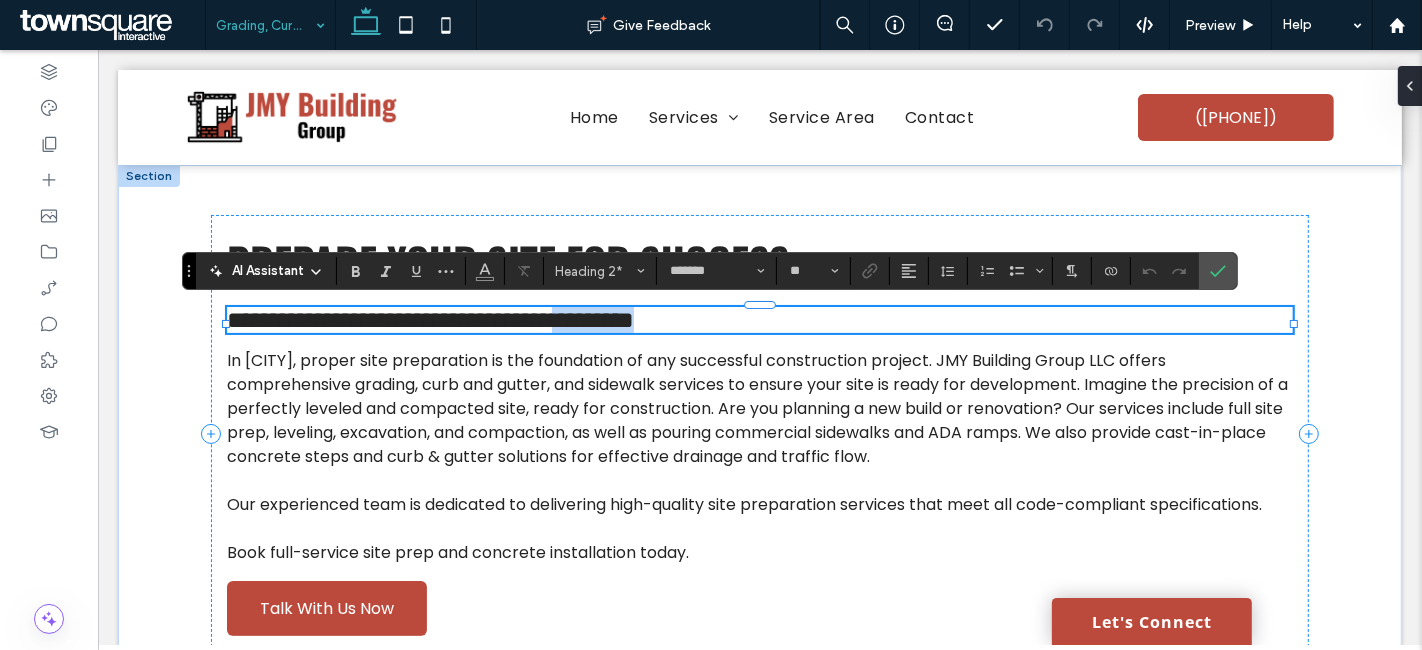 click on "**********" at bounding box center (429, 320) 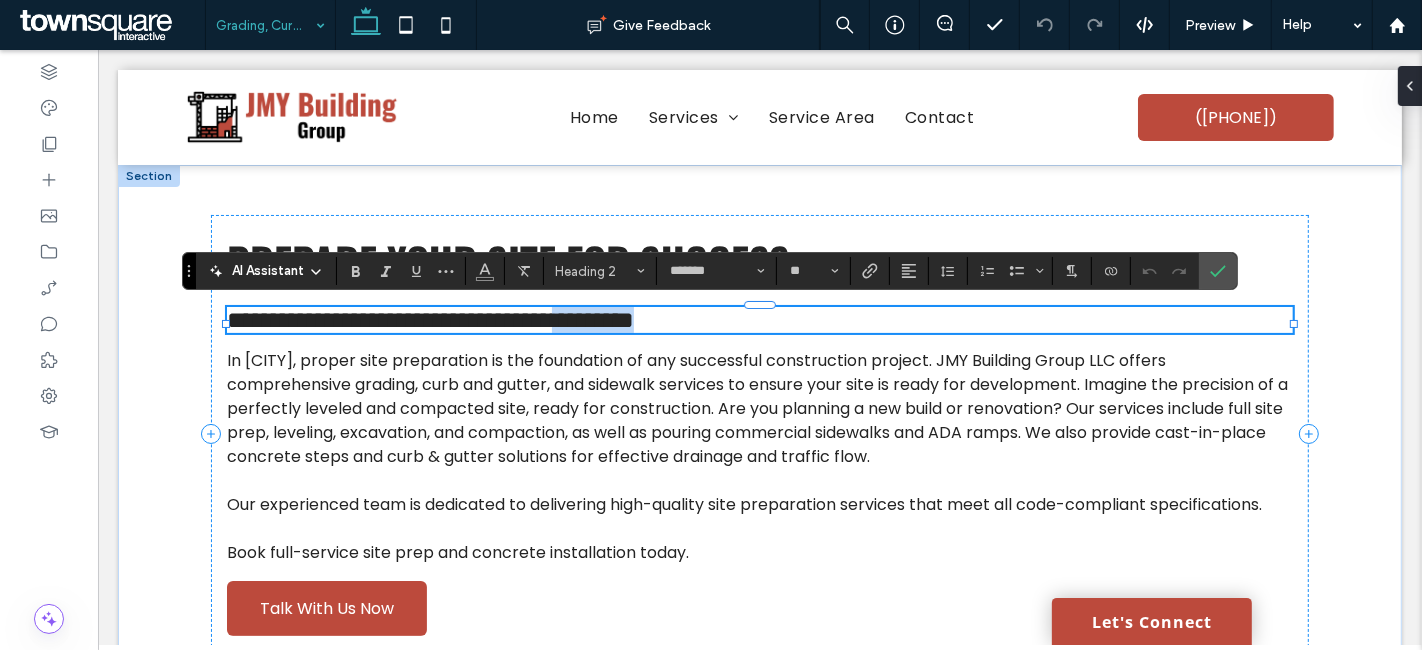 type on "**" 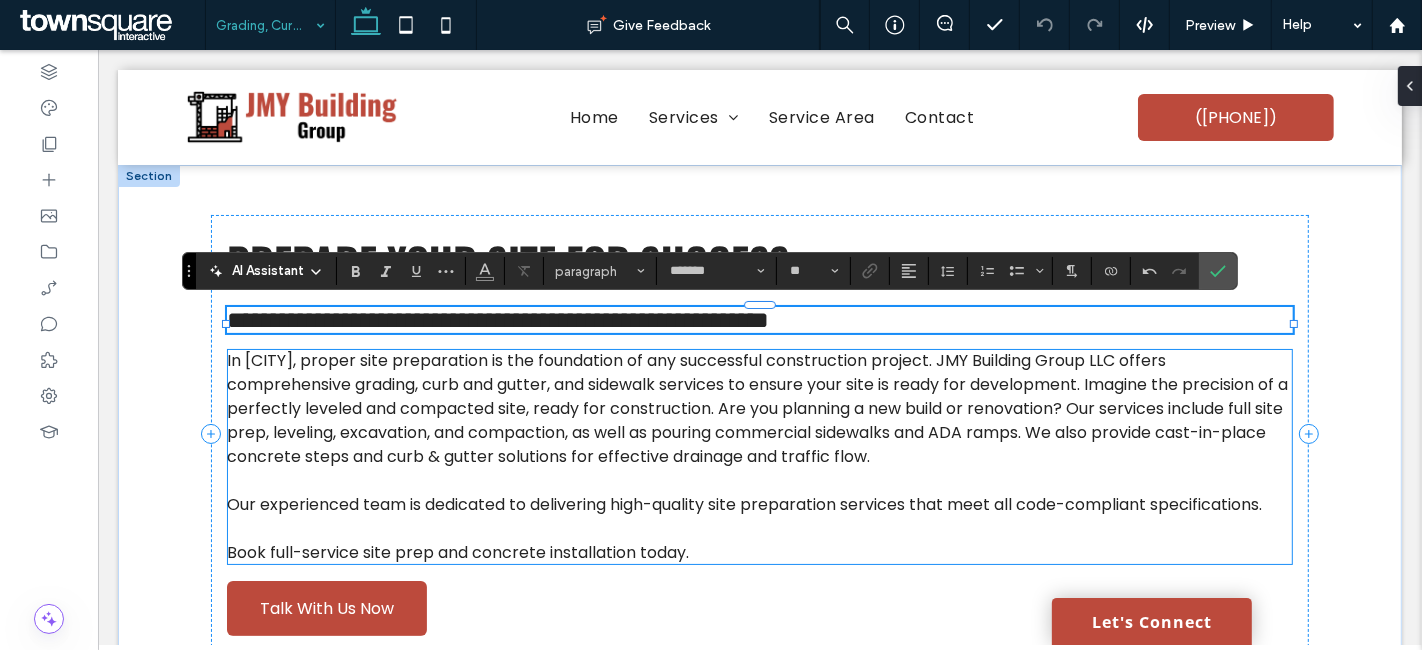 click on "In Charlotte, proper site preparation is the foundation of any successful construction project. JMY Building Group LLC offers comprehensive grading, curb and gutter, and sidewalk services to ensure your site is ready for development. Imagine the precision of a perfectly leveled and compacted site, ready for construction. Are you planning a new build or renovation? Our services include full site prep, leveling, excavation, and compaction, as well as pouring commercial sidewalks and ADA ramps. We also provide cast-in-place concrete steps and curb & gutter solutions for effective drainage and traffic flow." at bounding box center [756, 408] 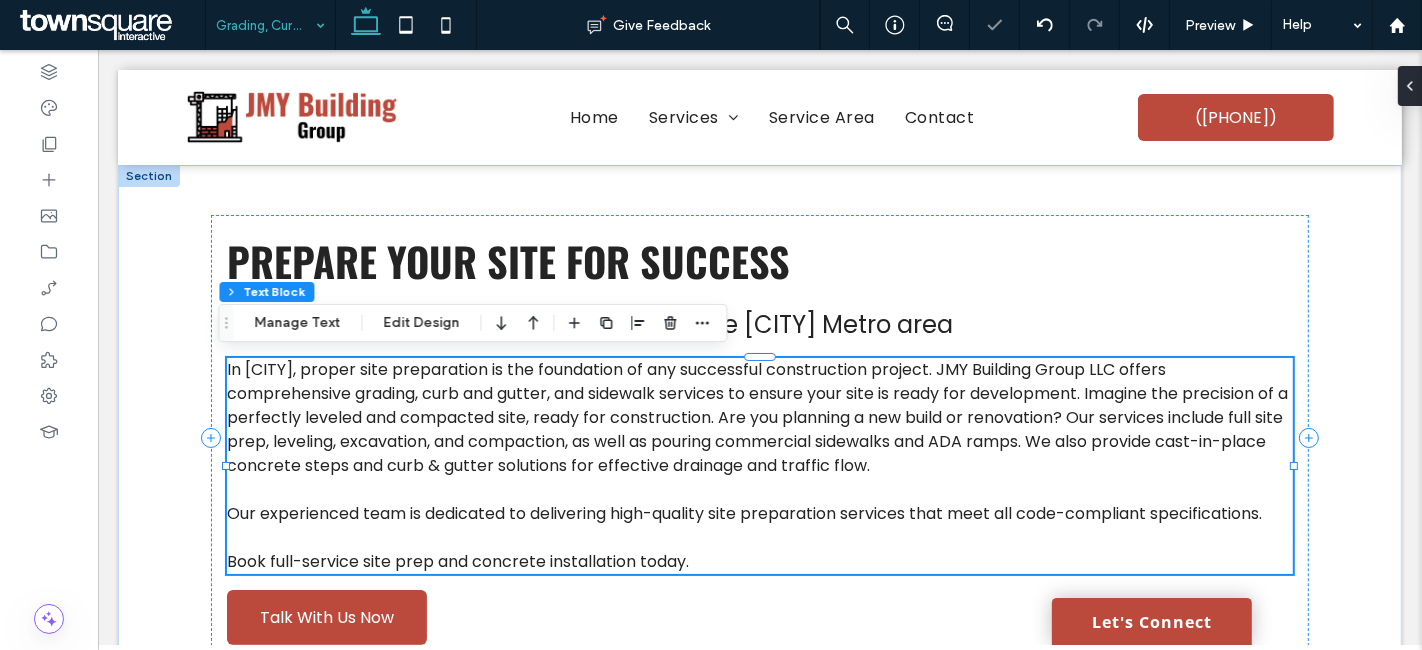 click on "In Charlotte, proper site preparation is the foundation of any successful construction project. JMY Building Group LLC offers comprehensive grading, curb and gutter, and sidewalk services to ensure your site is ready for development. Imagine the precision of a perfectly leveled and compacted site, ready for construction. Are you planning a new build or renovation? Our services include full site prep, leveling, excavation, and compaction, as well as pouring commercial sidewalks and ADA ramps. We also provide cast-in-place concrete steps and curb & gutter solutions for effective drainage and traffic flow." at bounding box center (756, 417) 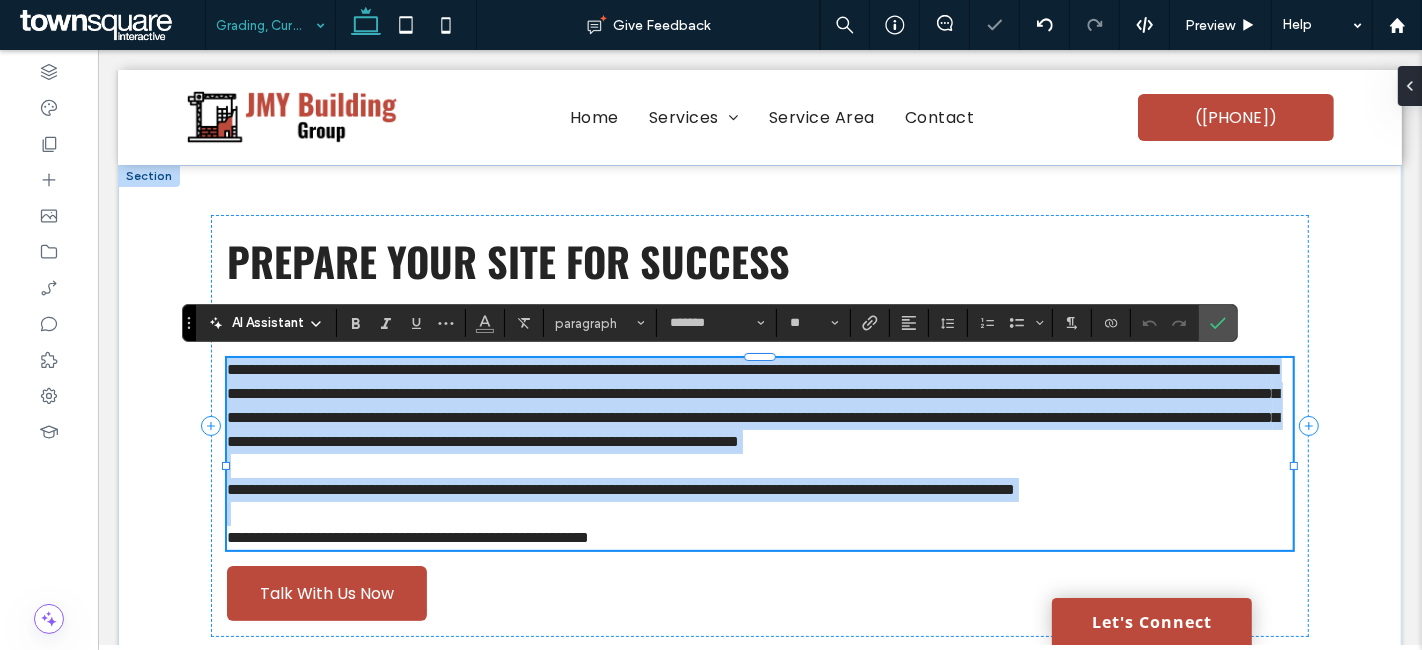 click on "**********" at bounding box center [752, 405] 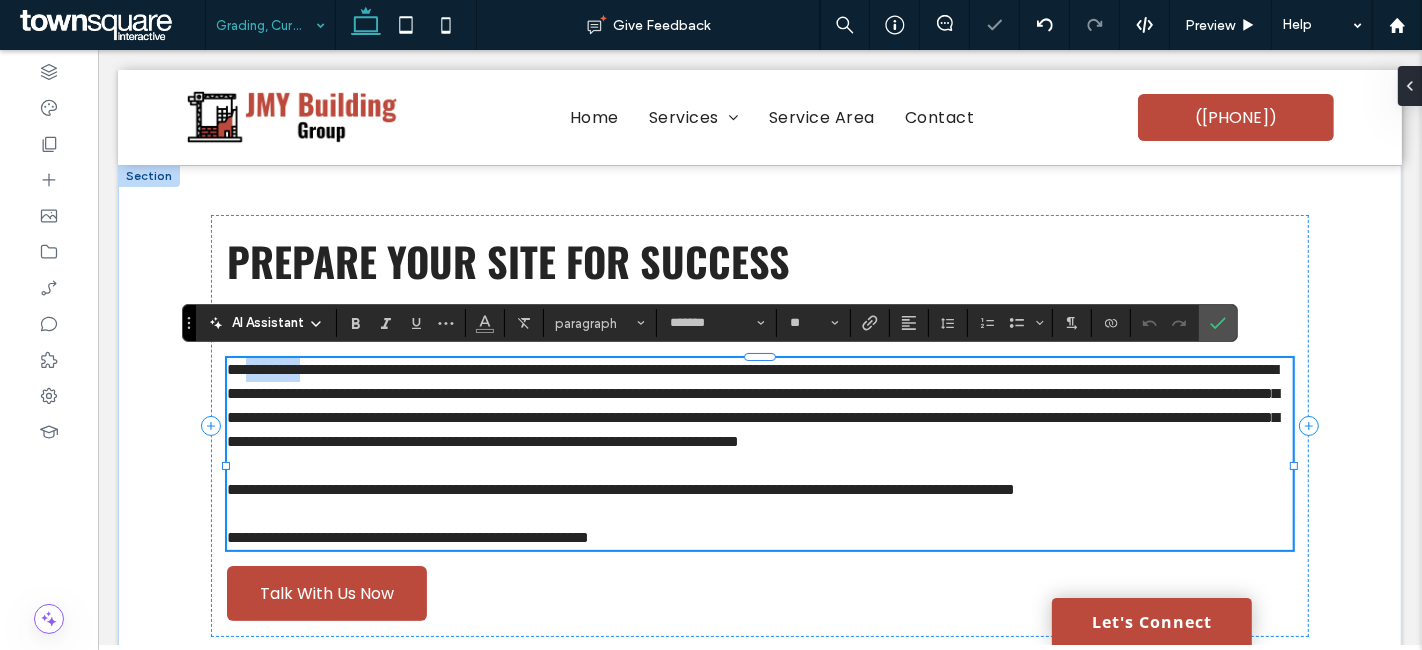 click on "**********" at bounding box center (752, 405) 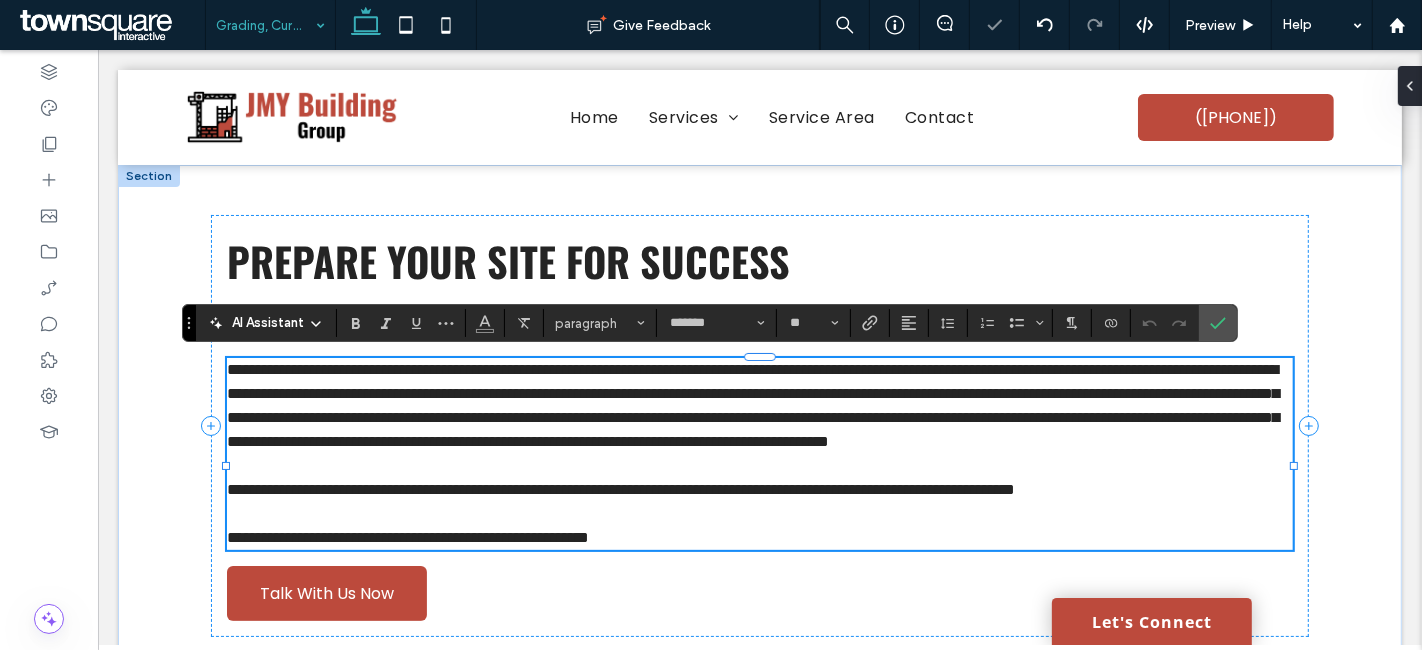 scroll, scrollTop: 0, scrollLeft: 0, axis: both 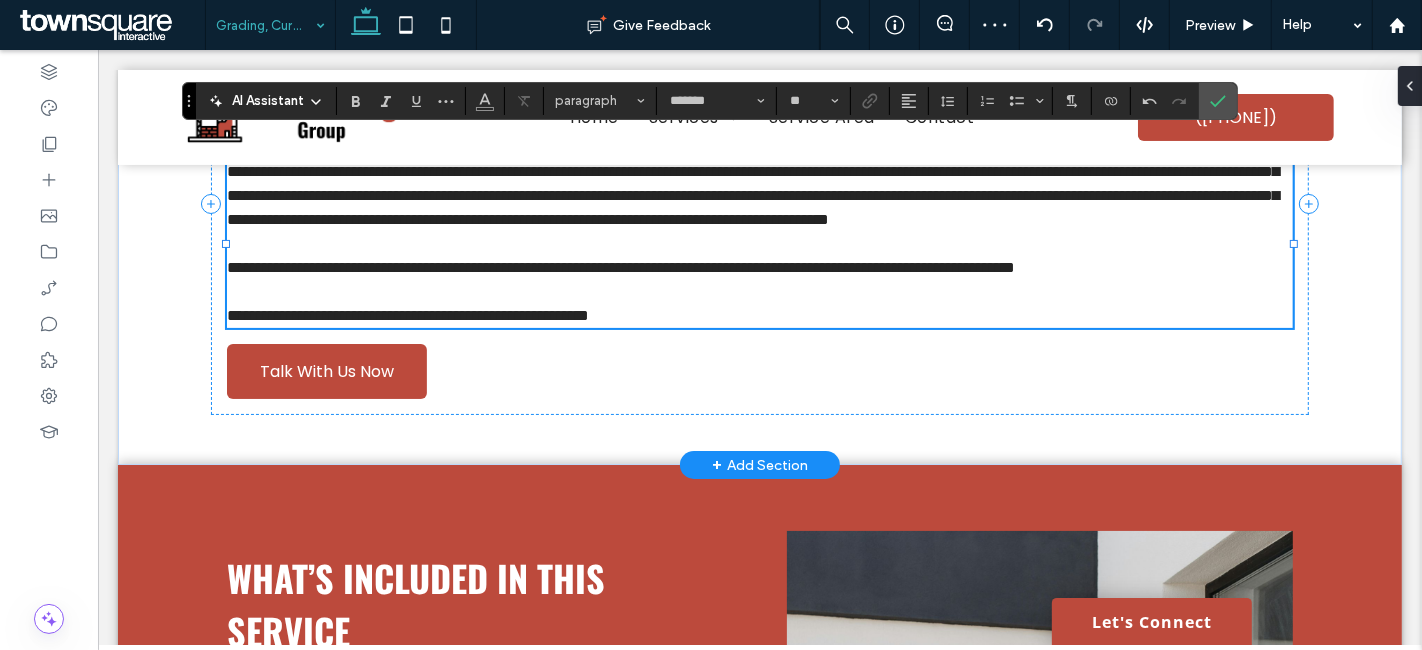 click on "**********" at bounding box center [620, 267] 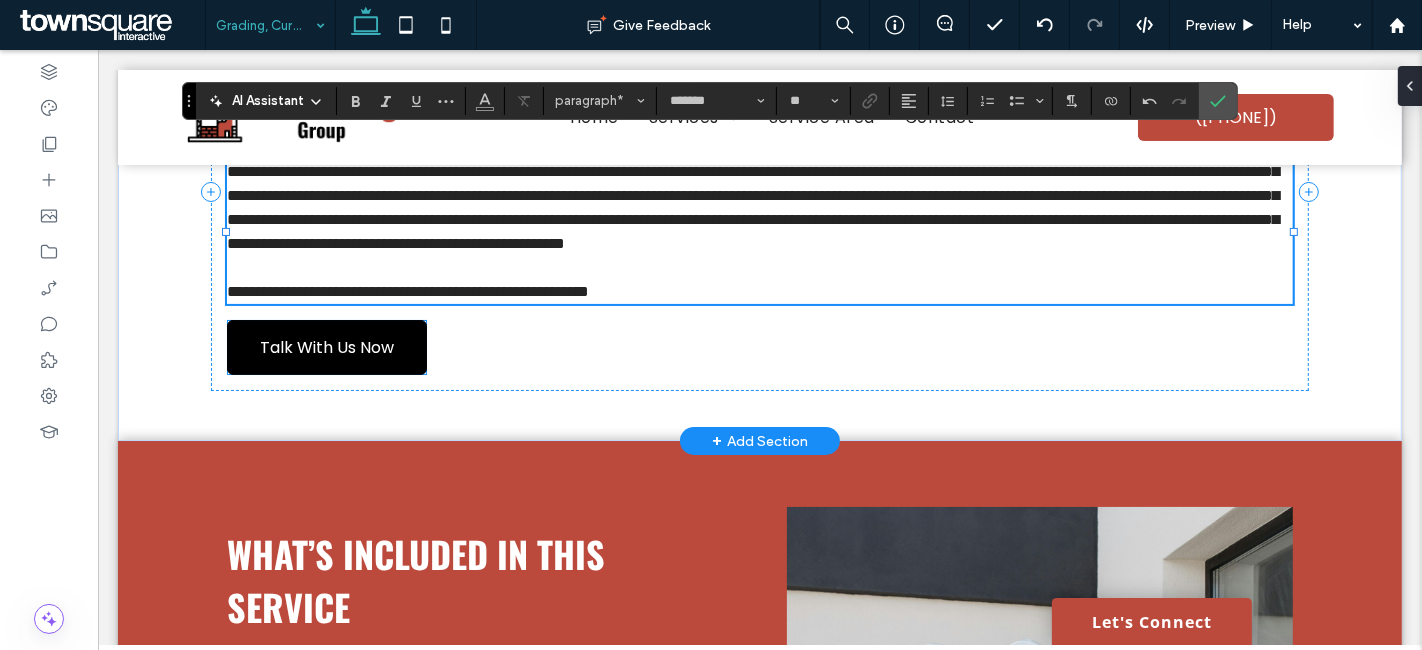 type 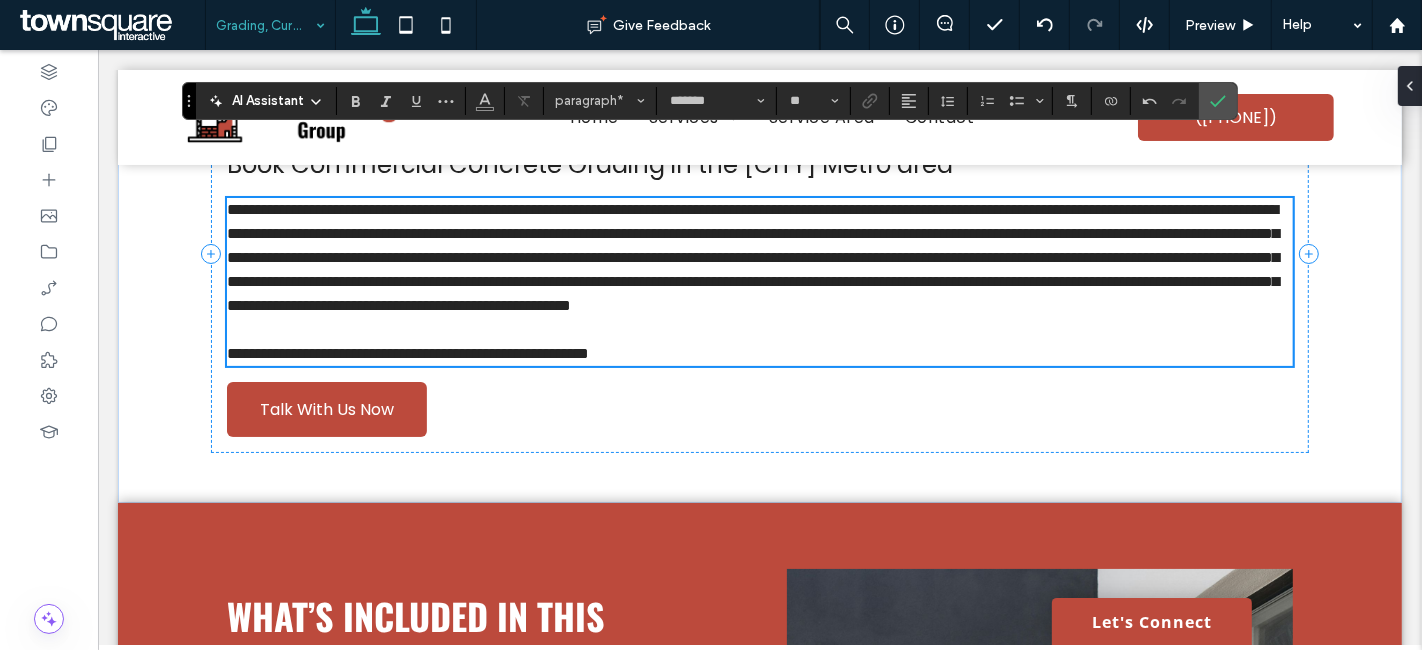scroll, scrollTop: 111, scrollLeft: 0, axis: vertical 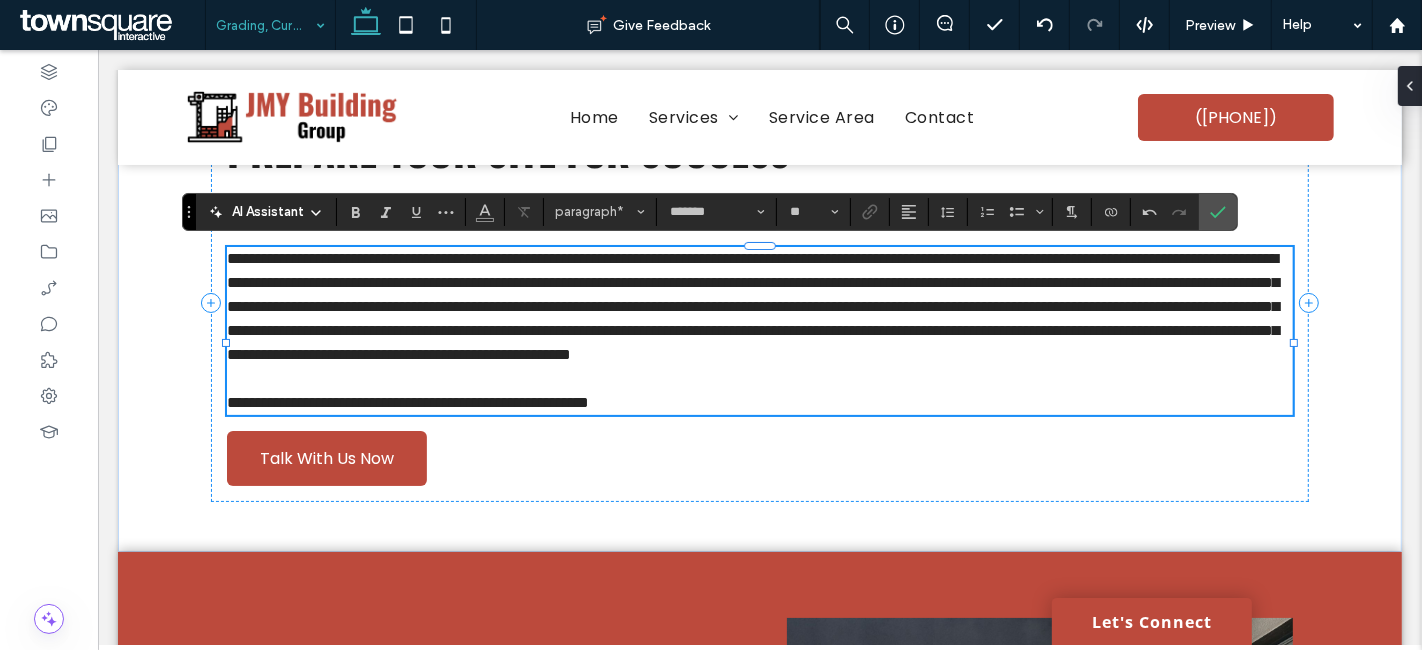 click on "**********" at bounding box center [752, 306] 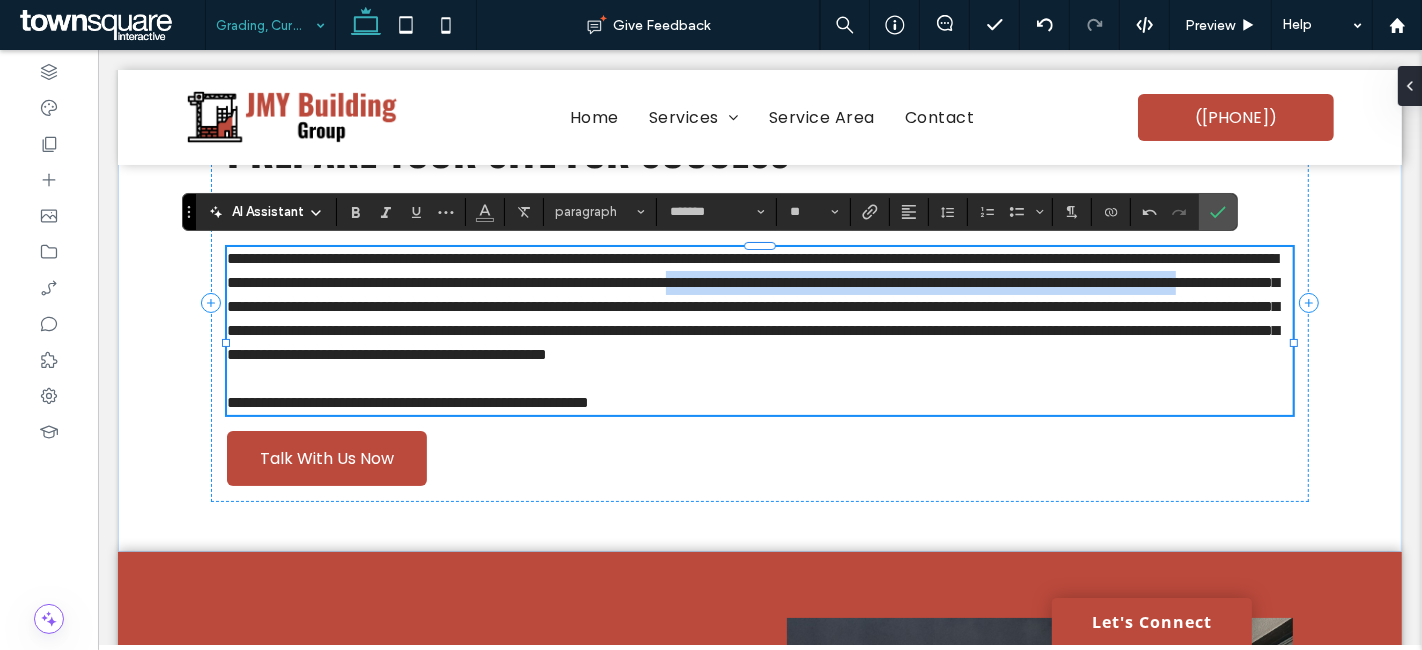 drag, startPoint x: 716, startPoint y: 299, endPoint x: 1116, endPoint y: 288, distance: 400.1512 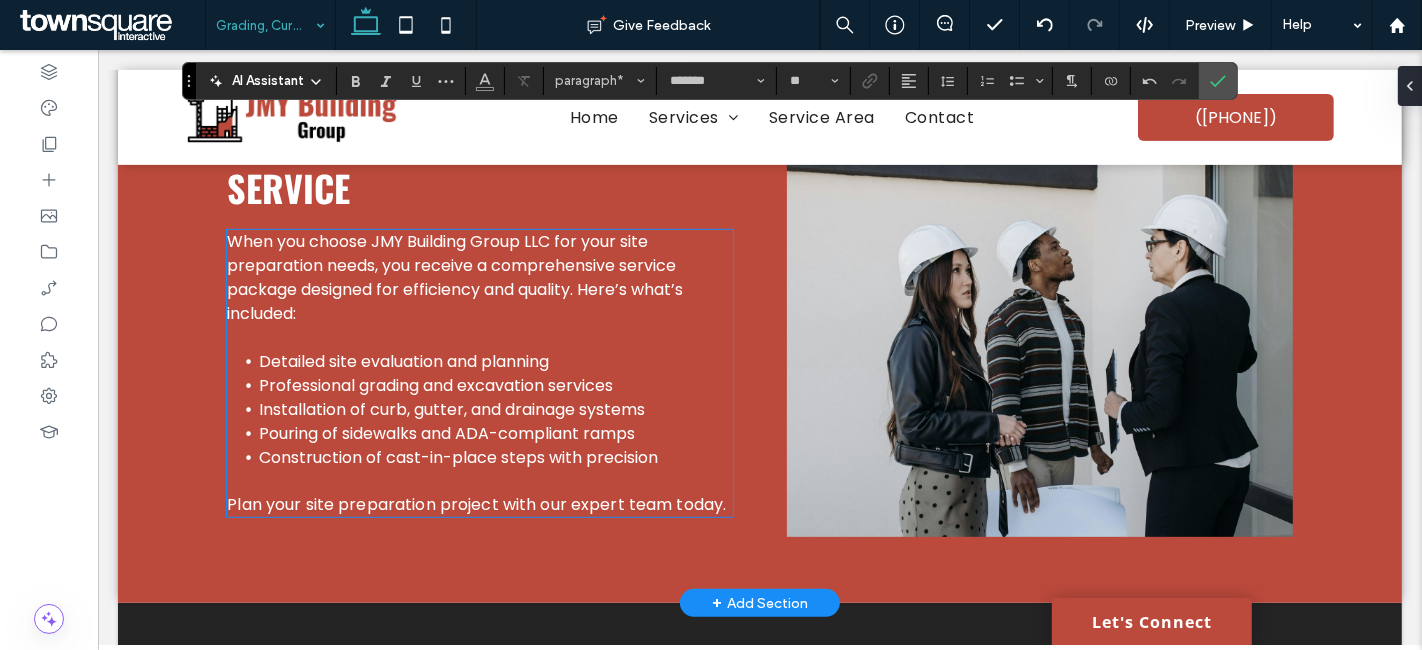 scroll, scrollTop: 666, scrollLeft: 0, axis: vertical 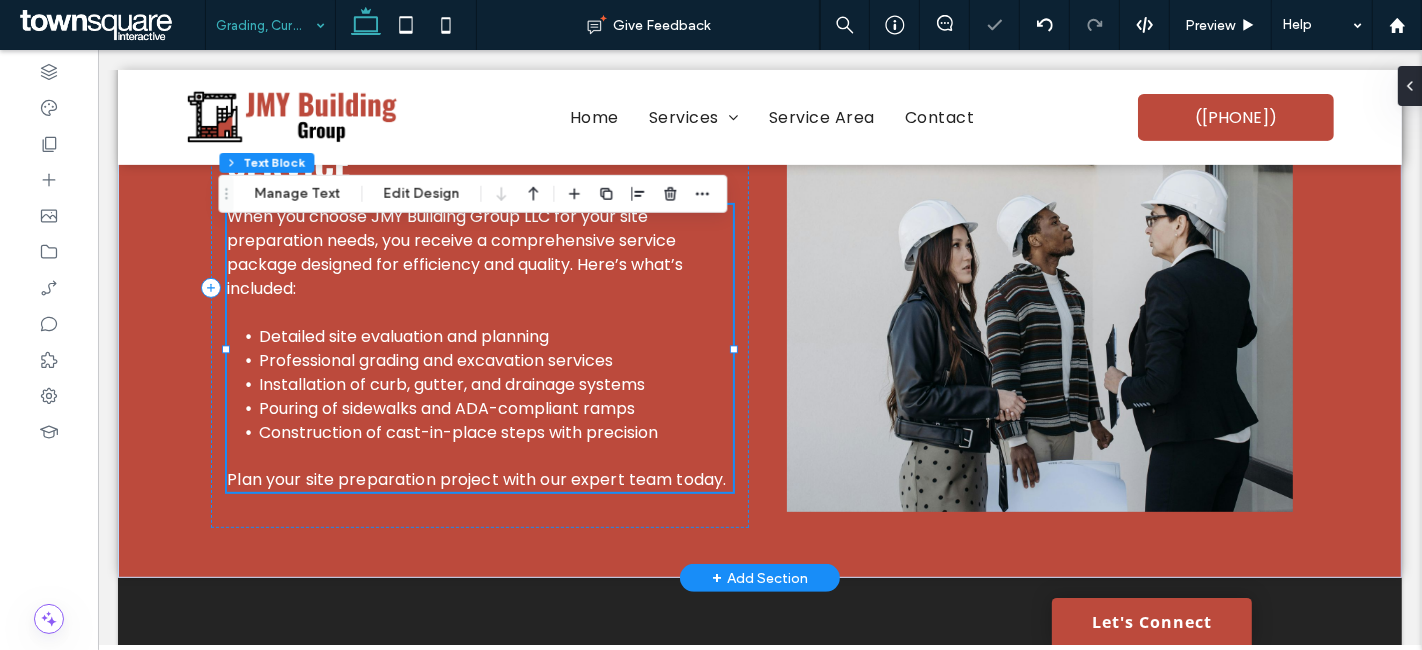 click on "When you choose JMY Building Group LLC for your site preparation needs, you receive a comprehensive service package designed for efficiency and quality. Here’s what’s included:" at bounding box center [454, 252] 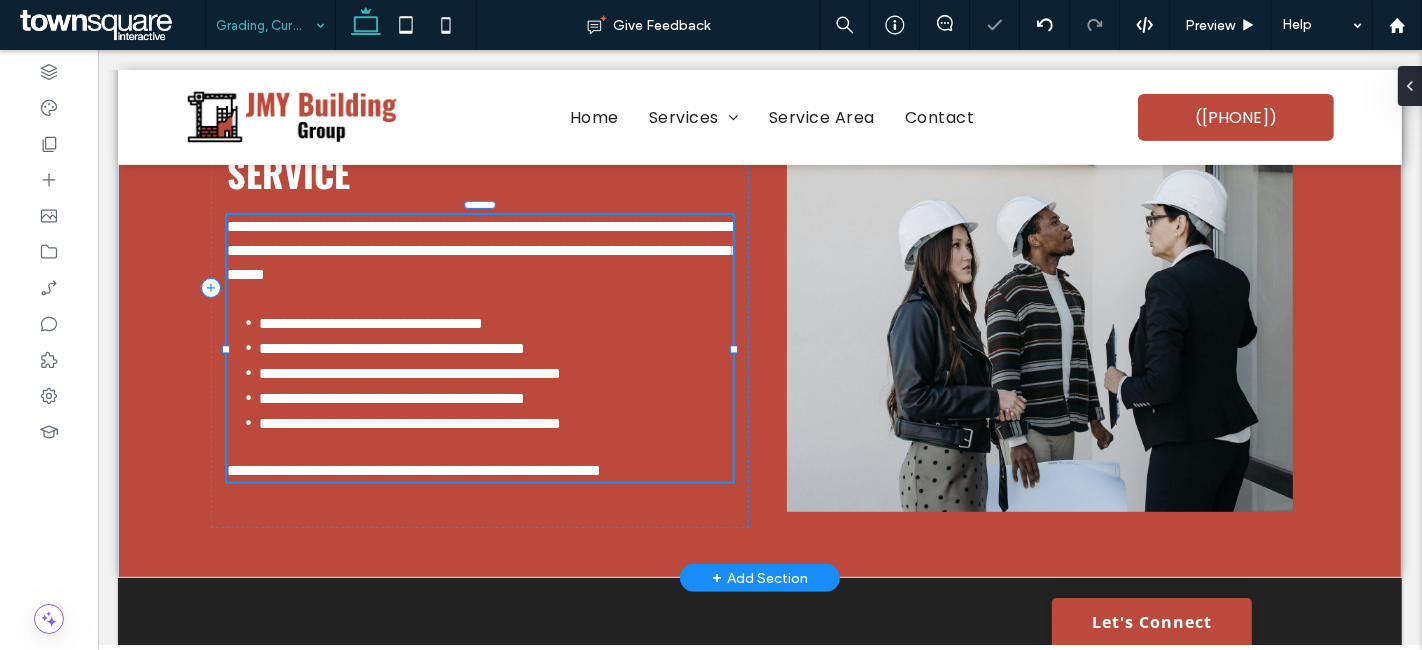 type on "*******" 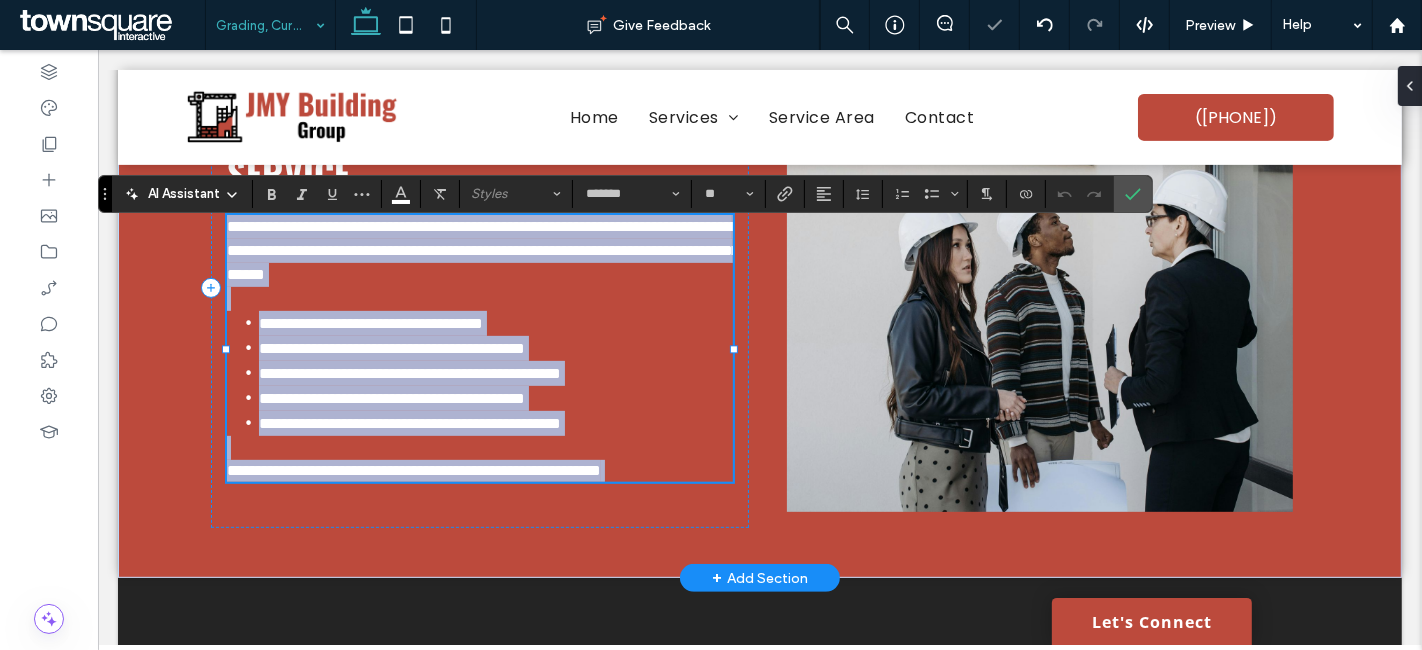 click on "**********" at bounding box center (482, 250) 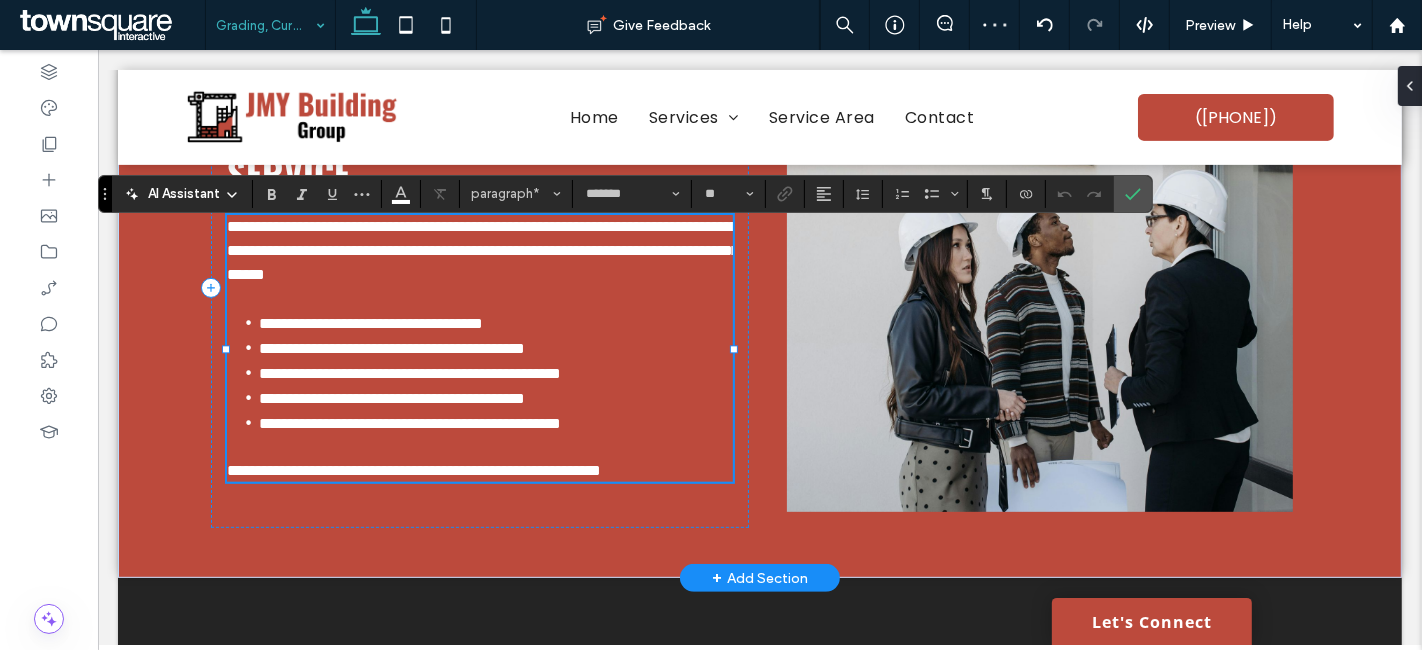 click on "**********" at bounding box center (482, 250) 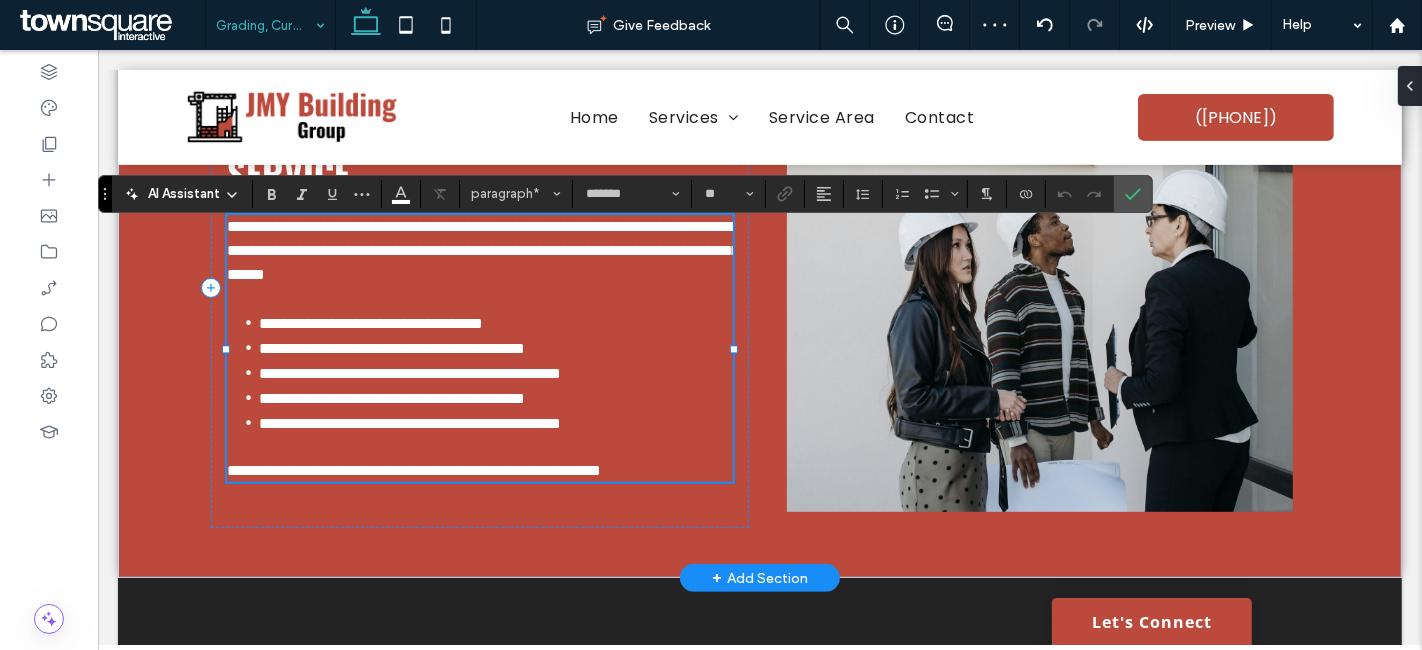 type 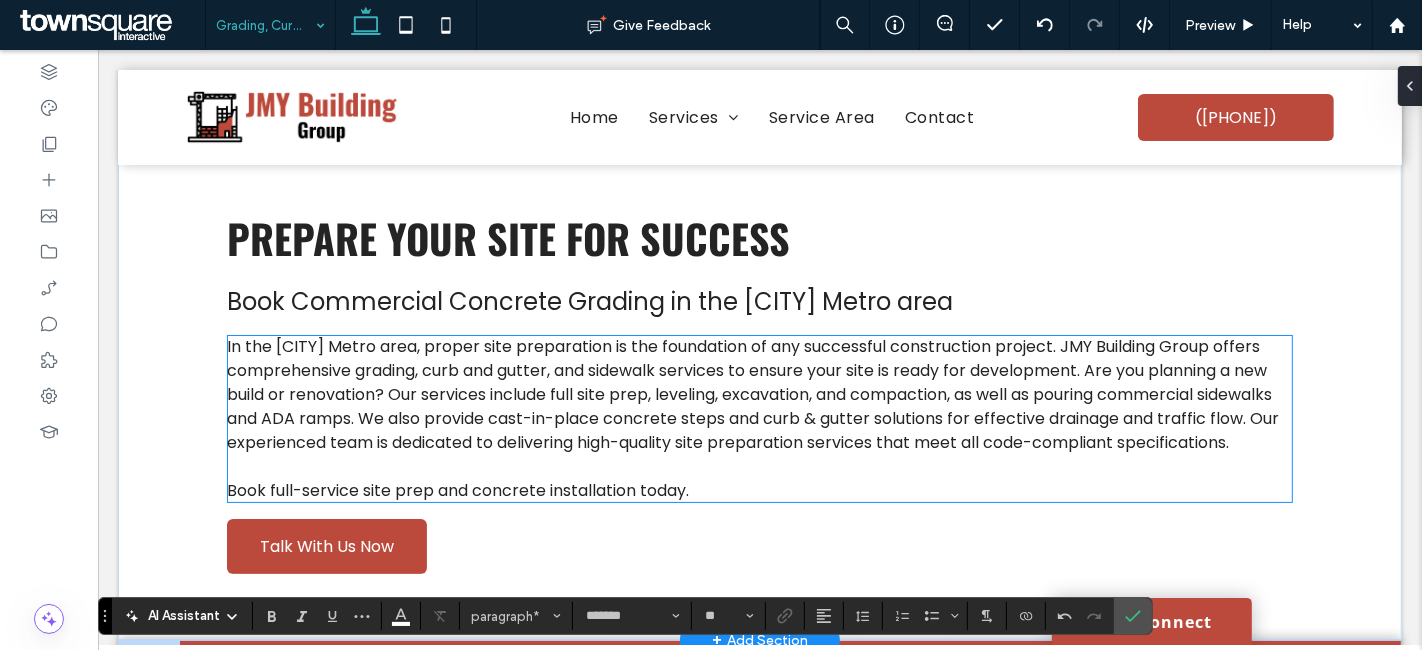 scroll, scrollTop: 0, scrollLeft: 0, axis: both 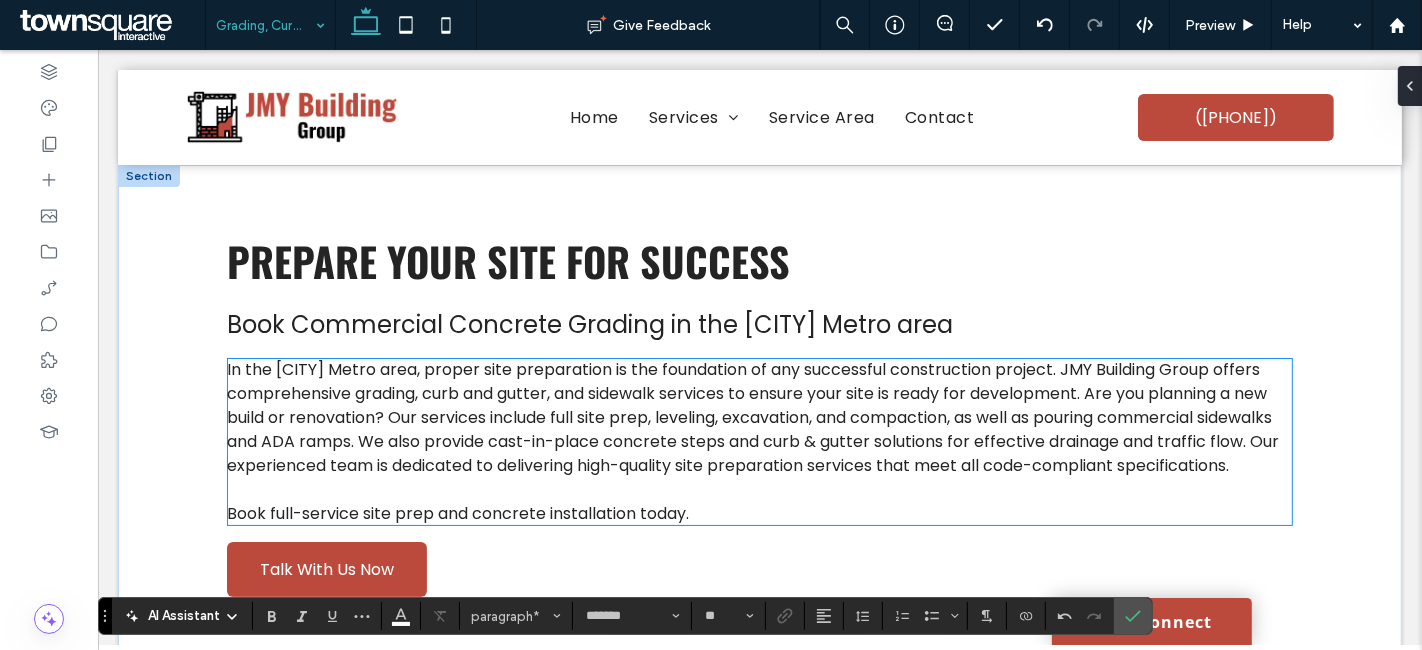 click on "In the Charlotte Metro area, proper site preparation is the foundation of any successful construction project. JMY Building Group offers comprehensive grading, curb and gutter, and sidewalk services to ensure your site is ready for development. Are you planning a new build or renovation? Our services include full site prep, leveling, excavation, and compaction, as well as pouring commercial sidewalks and ADA ramps. We also provide cast-in-place concrete steps and curb & gutter solutions for effective drainage and traffic flow. Our experienced team is dedicated to delivering high-quality site preparation services that meet all code-compliant specifications." at bounding box center [752, 417] 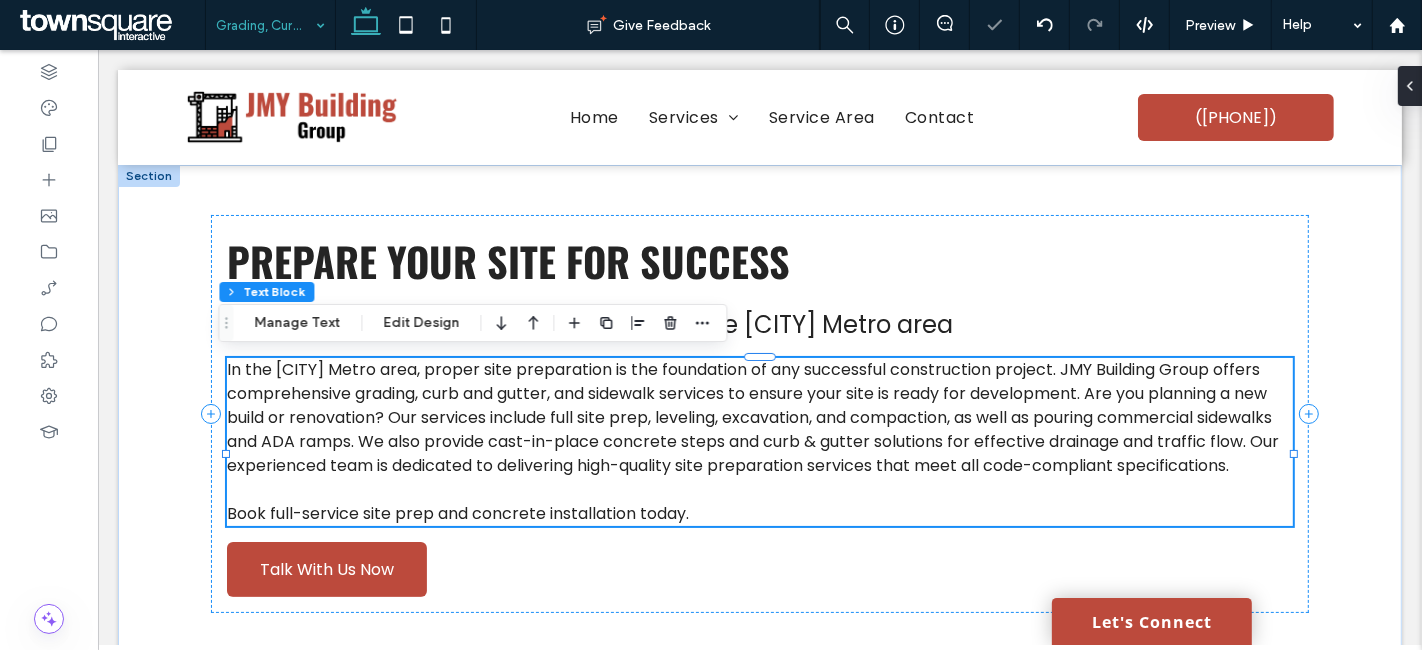 click on "In the Charlotte Metro area, proper site preparation is the foundation of any successful construction project. JMY Building Group offers comprehensive grading, curb and gutter, and sidewalk services to ensure your site is ready for development. Are you planning a new build or renovation? Our services include full site prep, leveling, excavation, and compaction, as well as pouring commercial sidewalks and ADA ramps. We also provide cast-in-place concrete steps and curb & gutter solutions for effective drainage and traffic flow. Our experienced team is dedicated to delivering high-quality site preparation services that meet all code-compliant specifications." at bounding box center (752, 417) 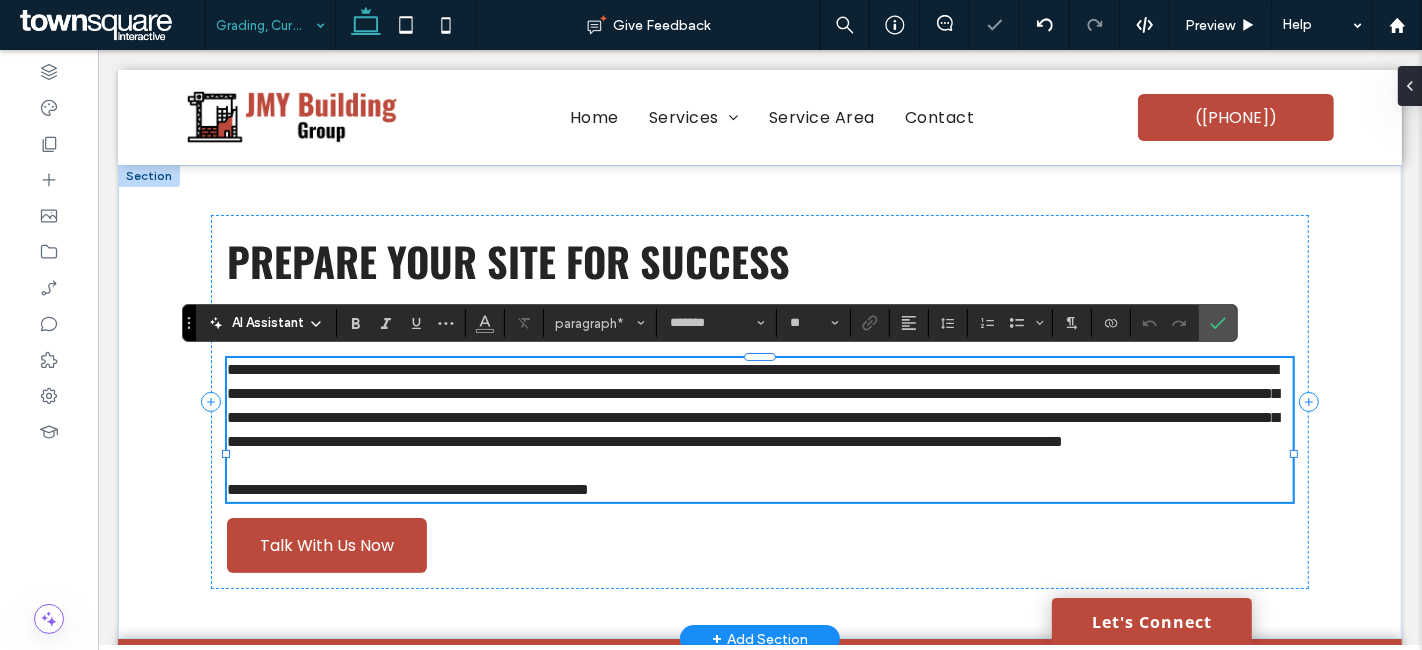 click on "**********" at bounding box center [752, 405] 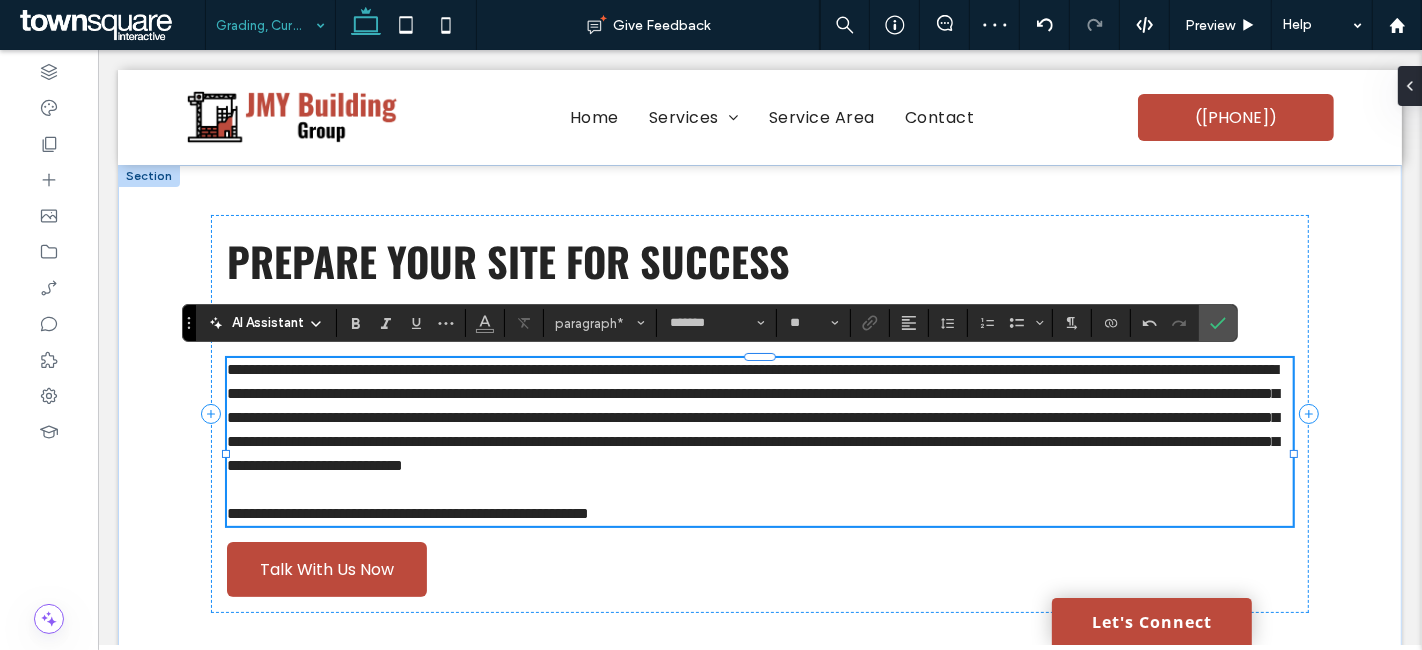 scroll, scrollTop: 0, scrollLeft: 0, axis: both 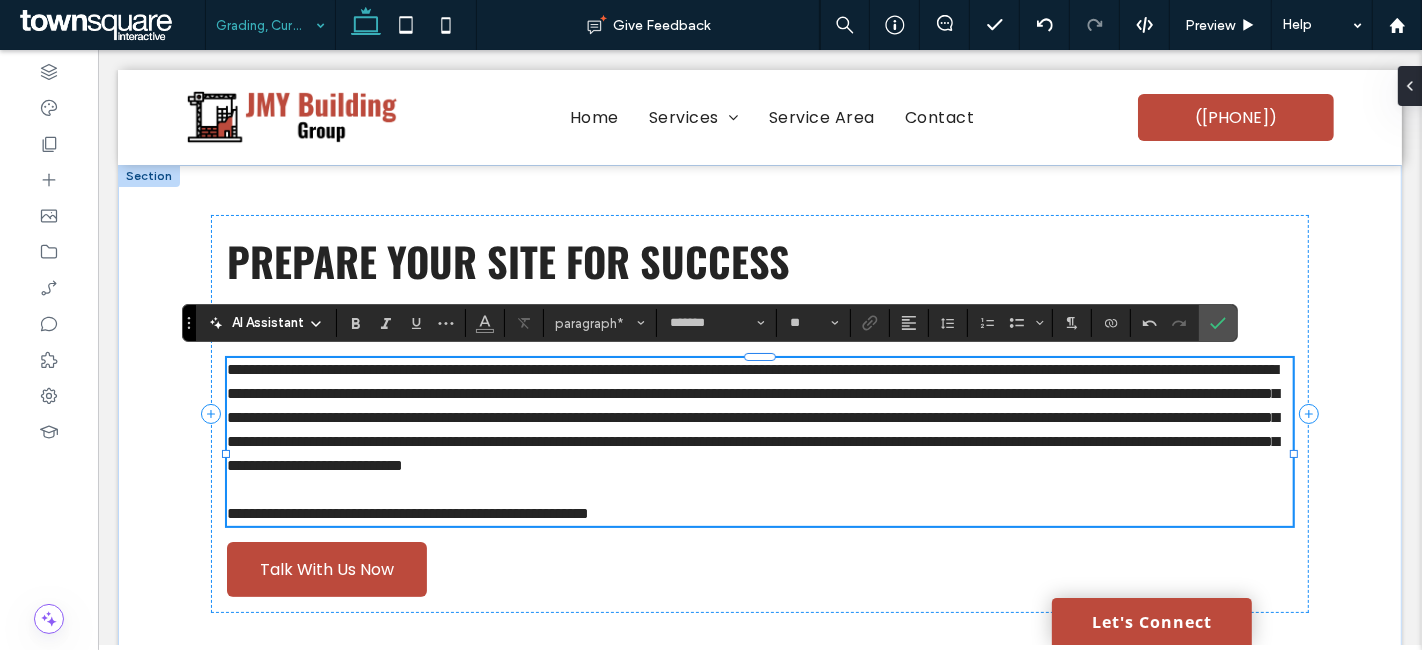 click on "**********" at bounding box center (752, 417) 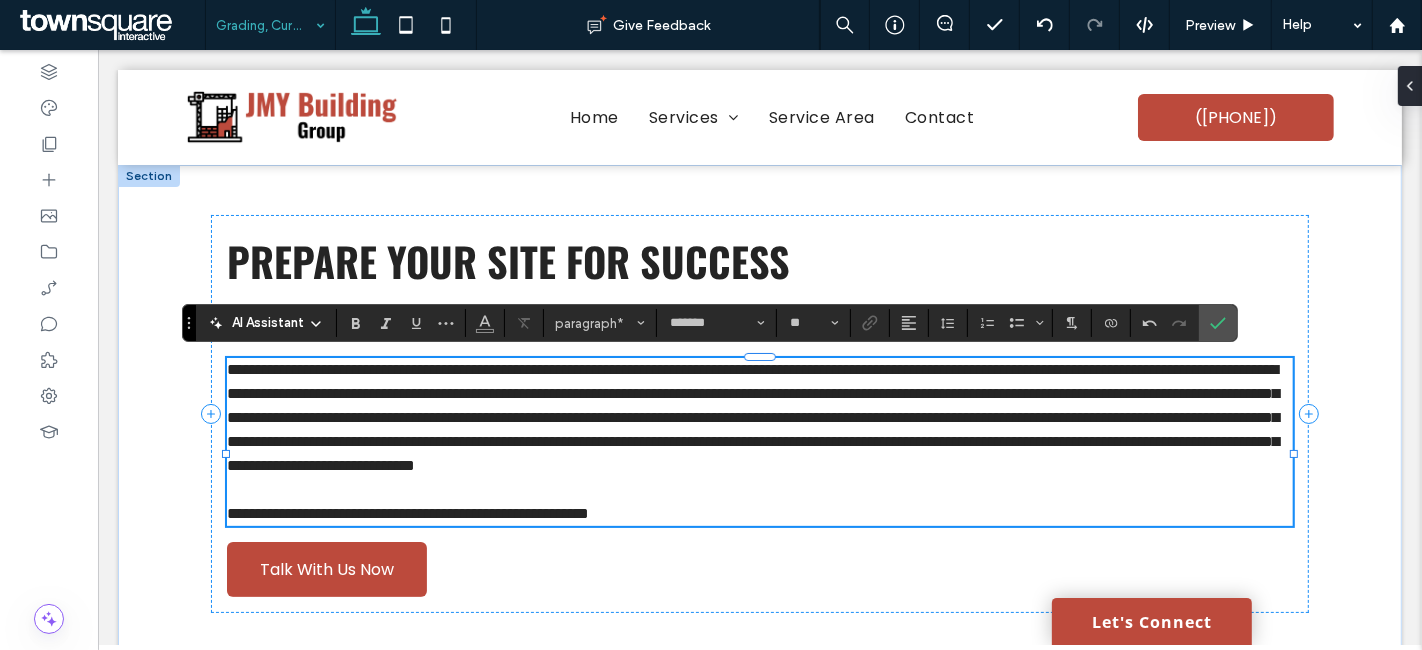click at bounding box center (758, 490) 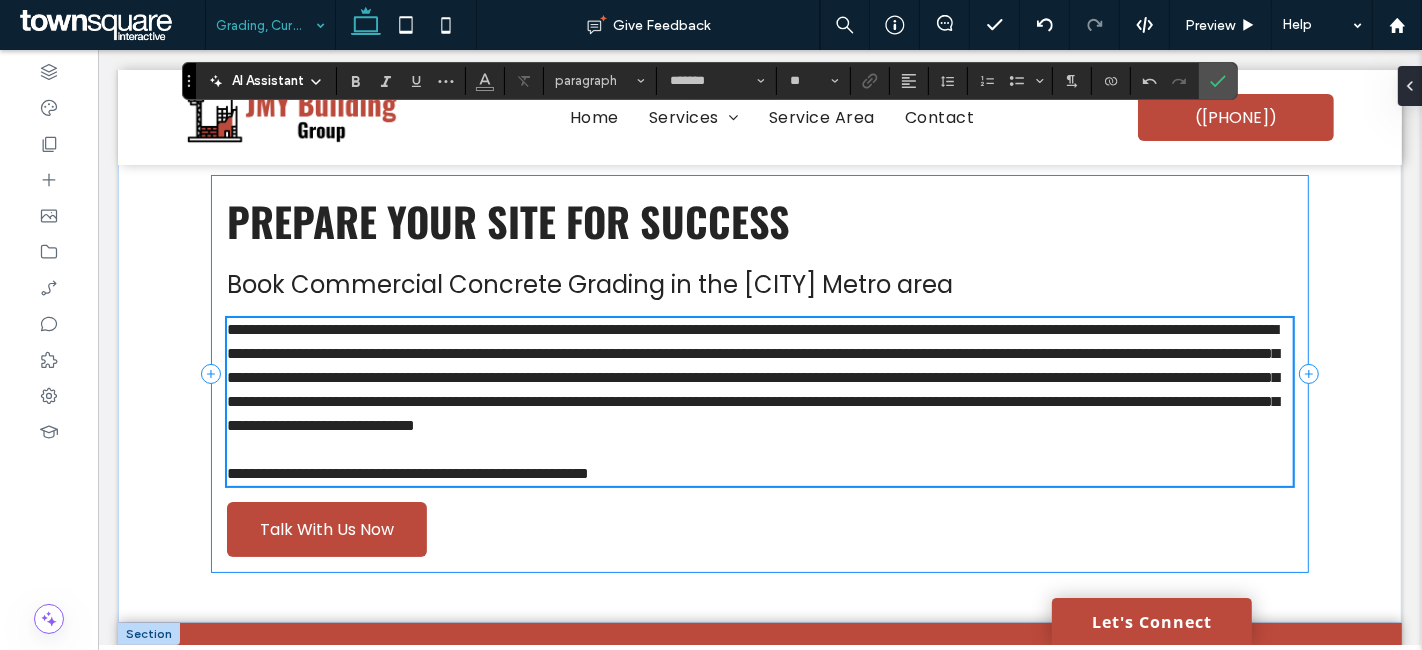 scroll, scrollTop: 0, scrollLeft: 0, axis: both 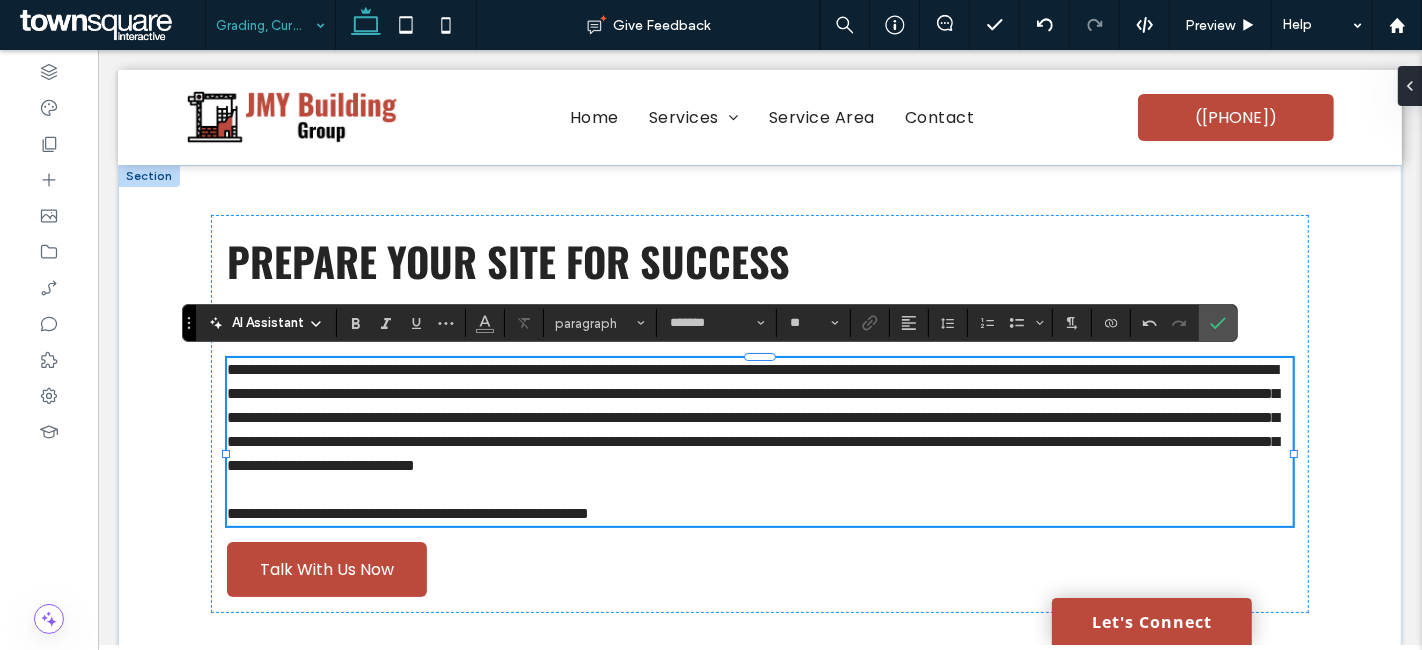 click at bounding box center [265, 25] 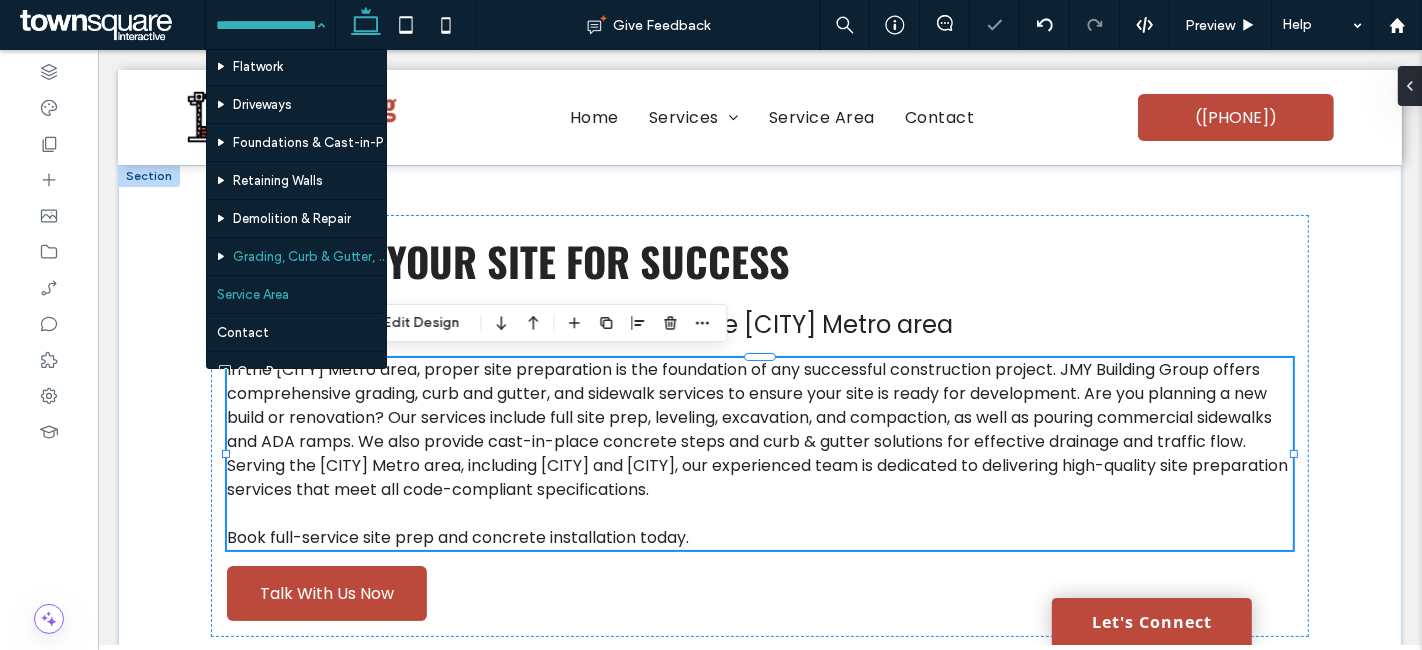 scroll, scrollTop: 62, scrollLeft: 0, axis: vertical 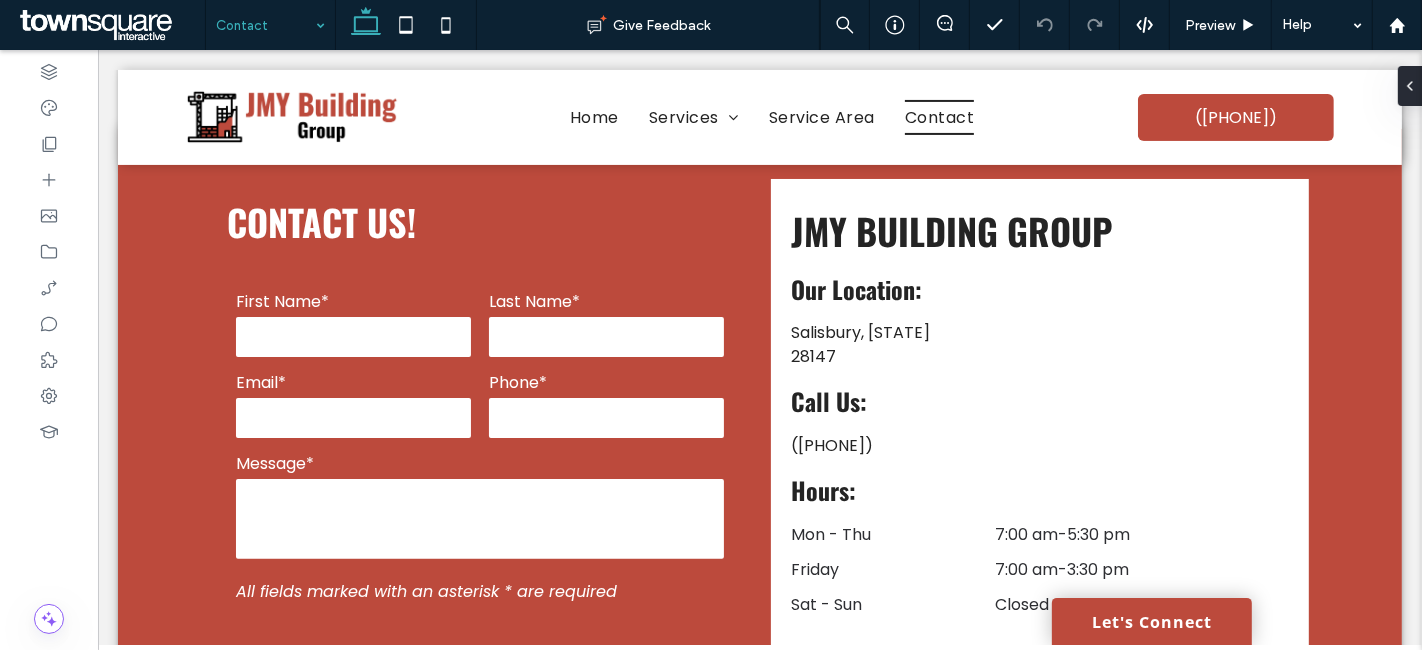 click at bounding box center [265, 25] 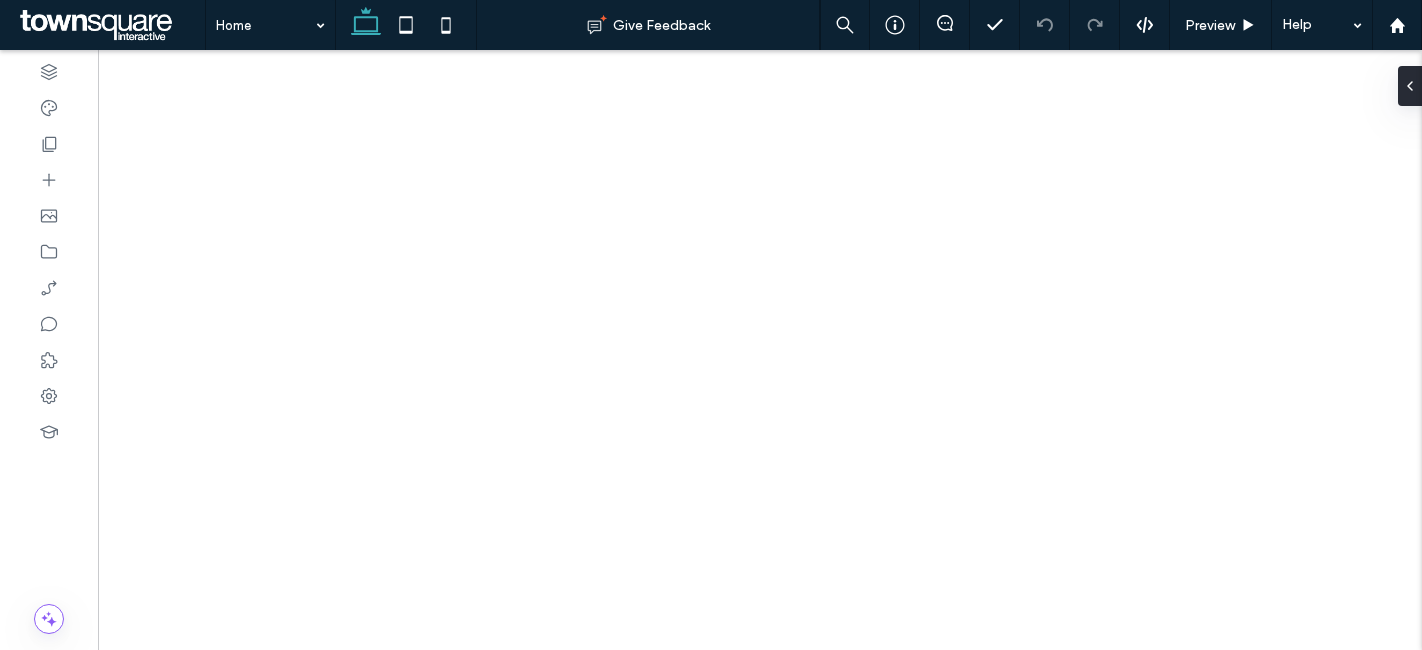 scroll, scrollTop: 0, scrollLeft: 0, axis: both 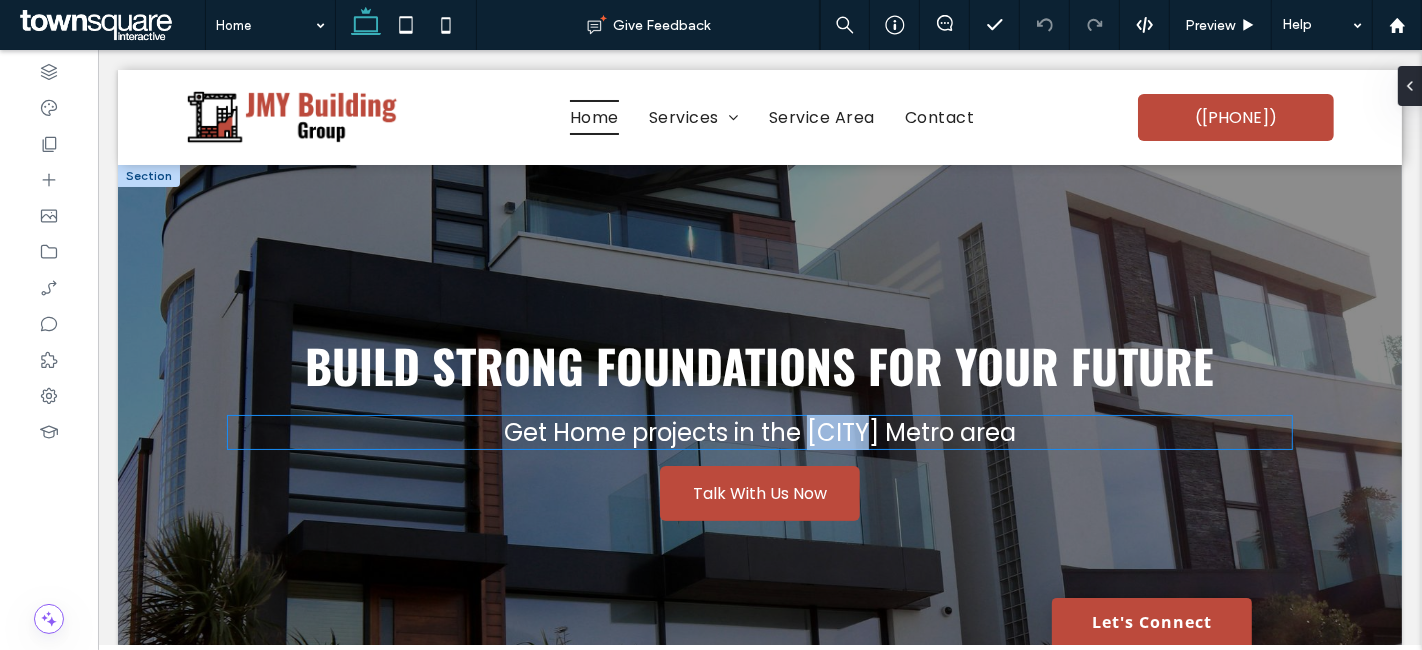 click on "Get Home projects in the [CITY] Metro area" at bounding box center [759, 432] 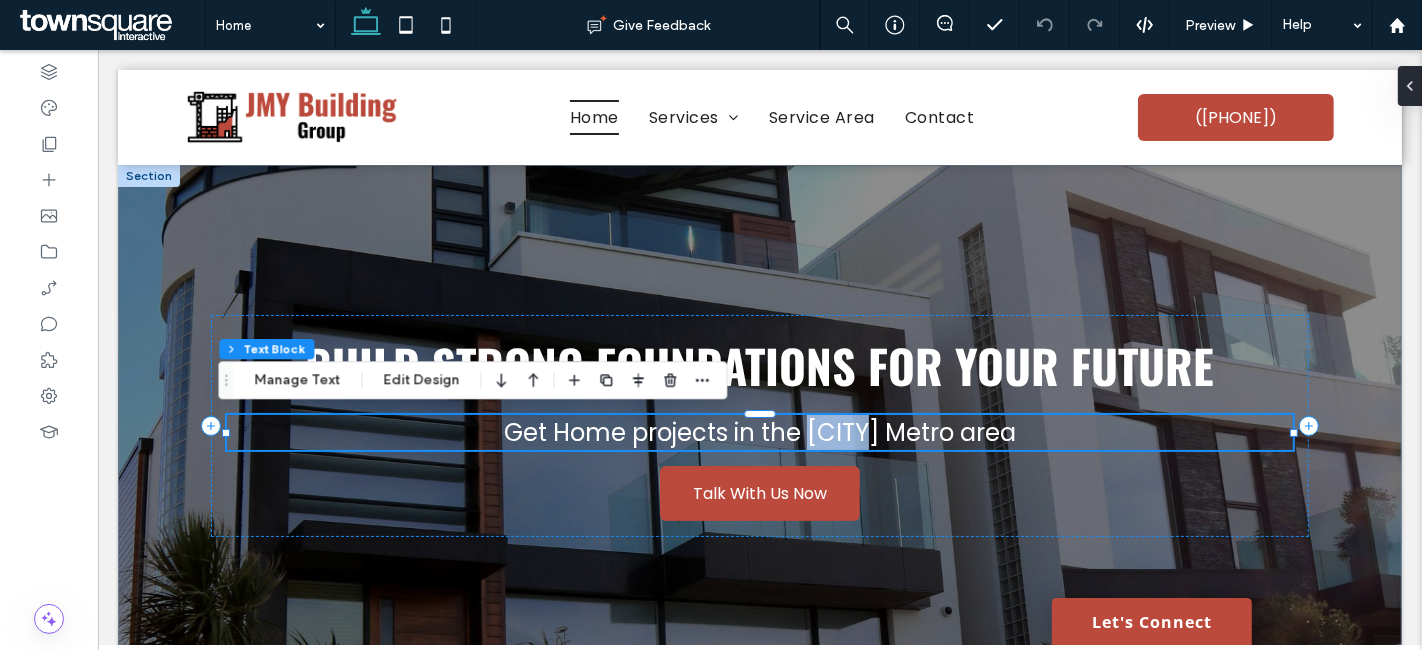 click on "Get Home projects in the [CITY] Metro area" at bounding box center (758, 432) 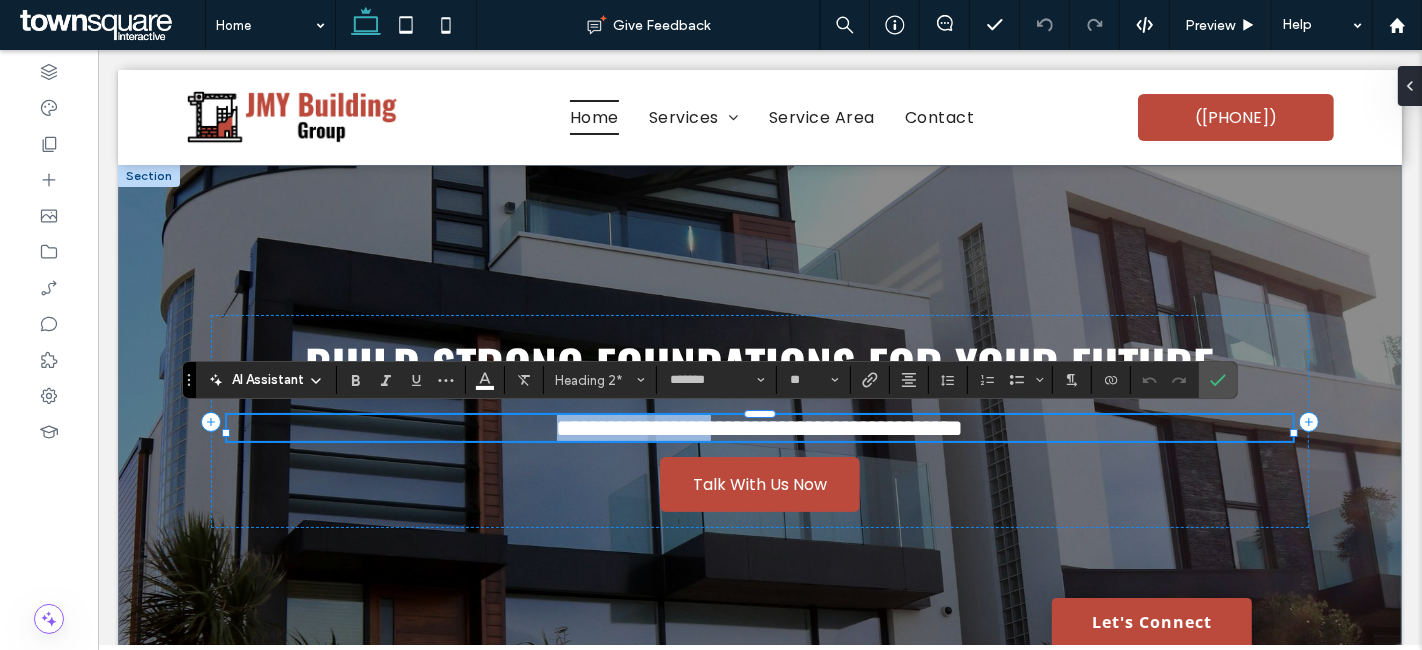 drag, startPoint x: 694, startPoint y: 430, endPoint x: 467, endPoint y: 440, distance: 227.22015 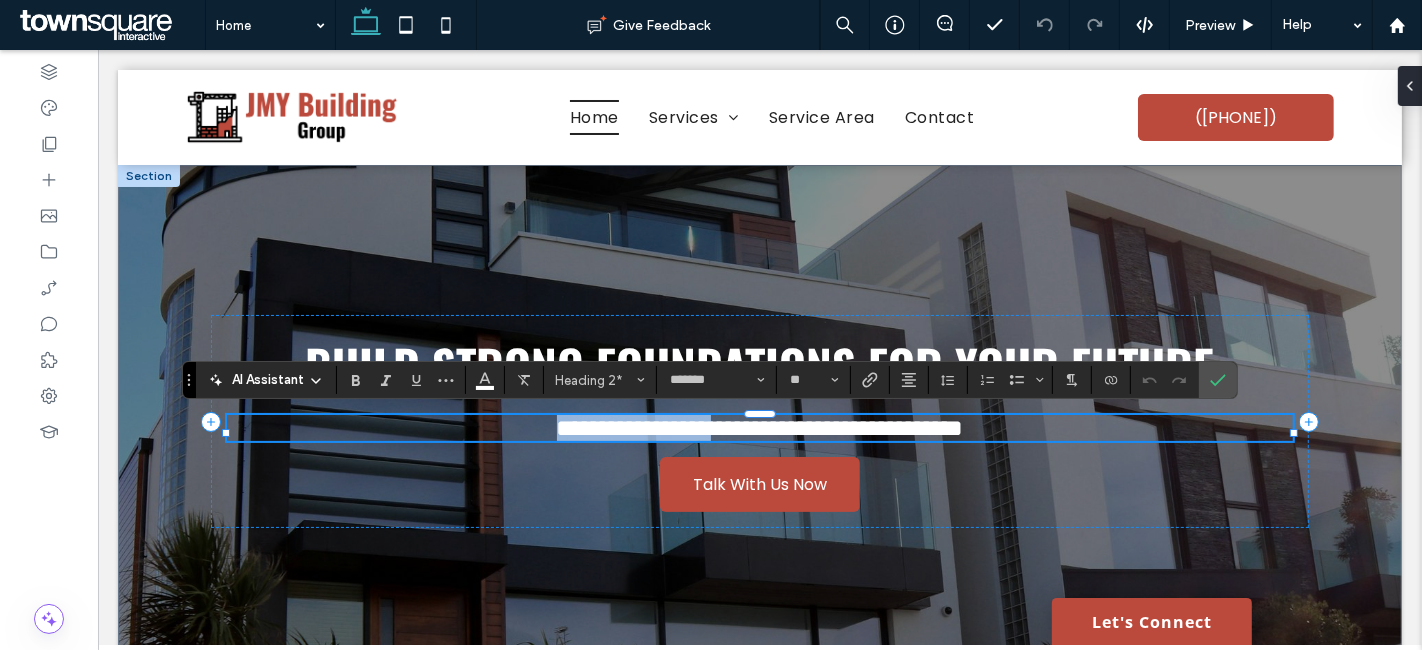 click on "**********" at bounding box center (758, 428) 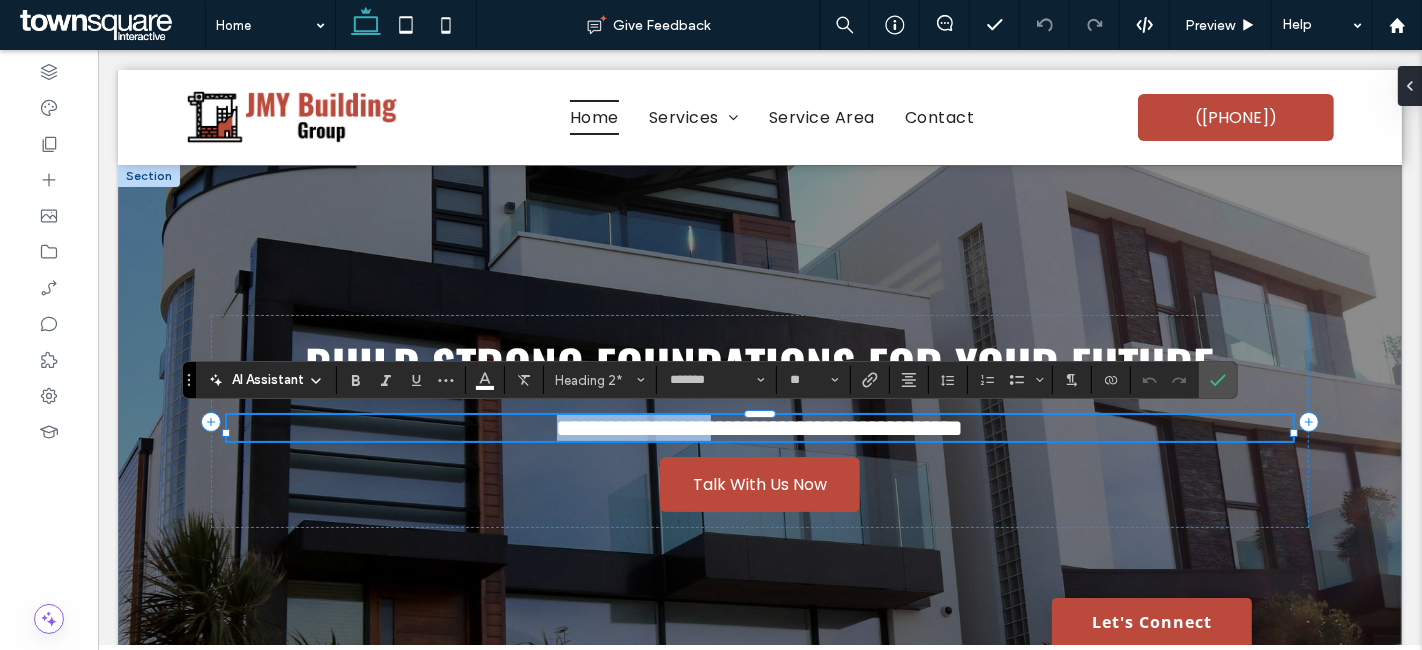 type 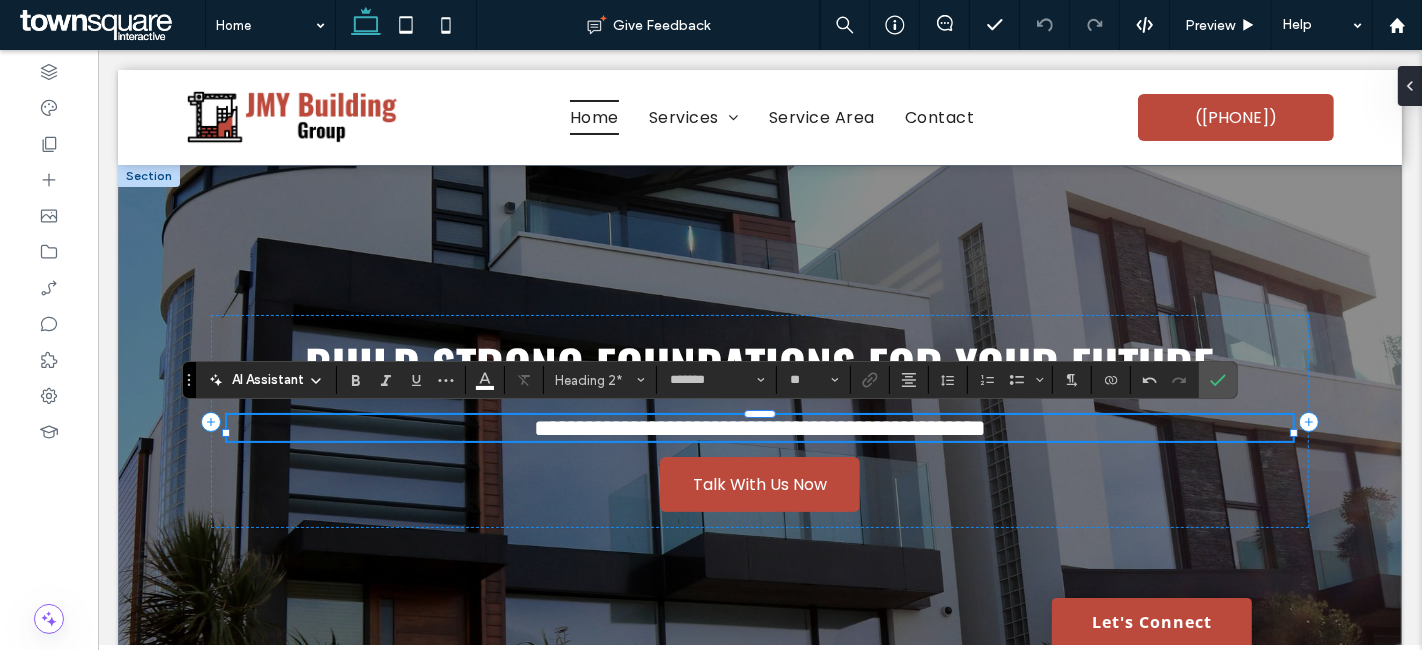 click on "**********" at bounding box center [759, 428] 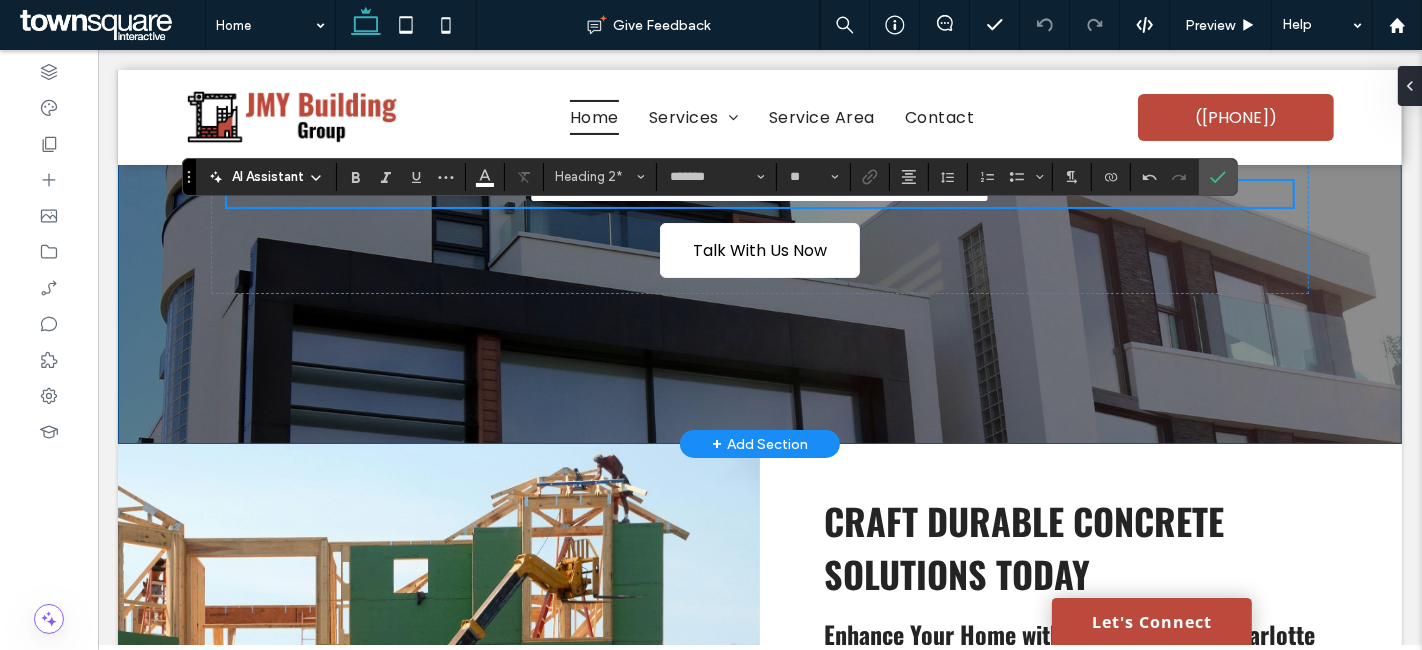 scroll, scrollTop: 111, scrollLeft: 0, axis: vertical 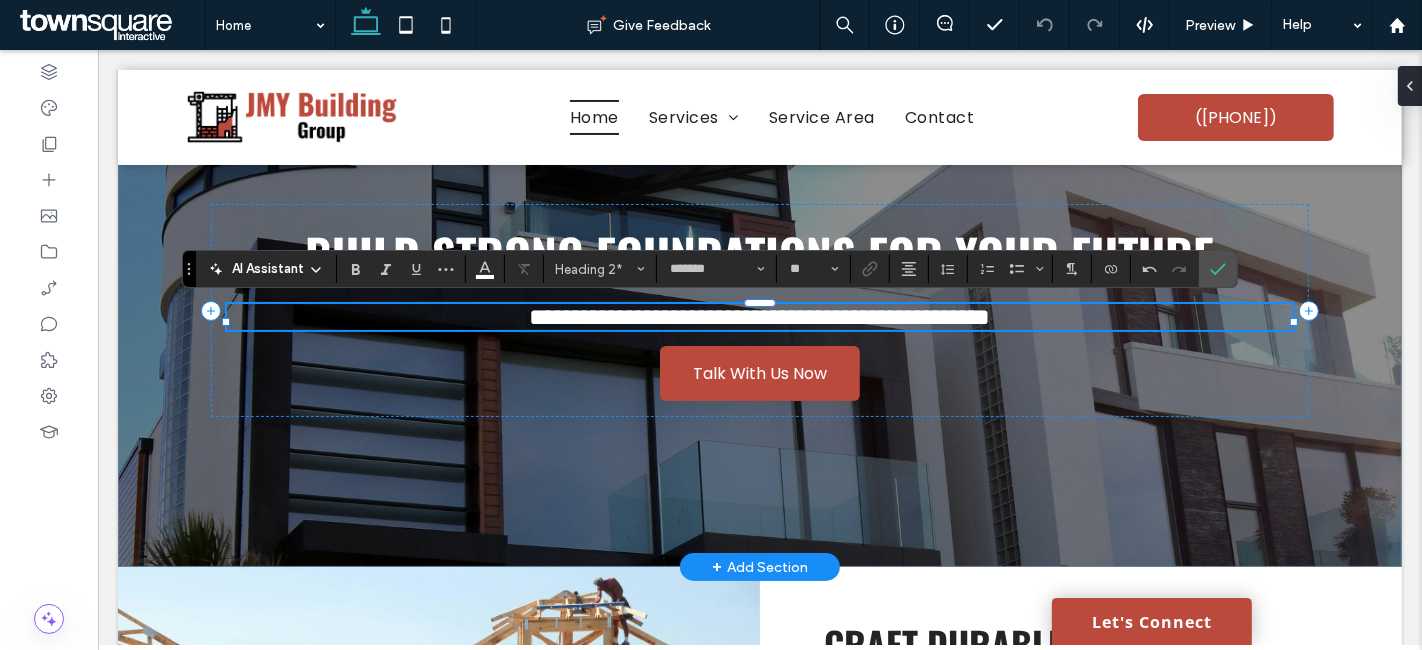 click on "**********" at bounding box center [759, 317] 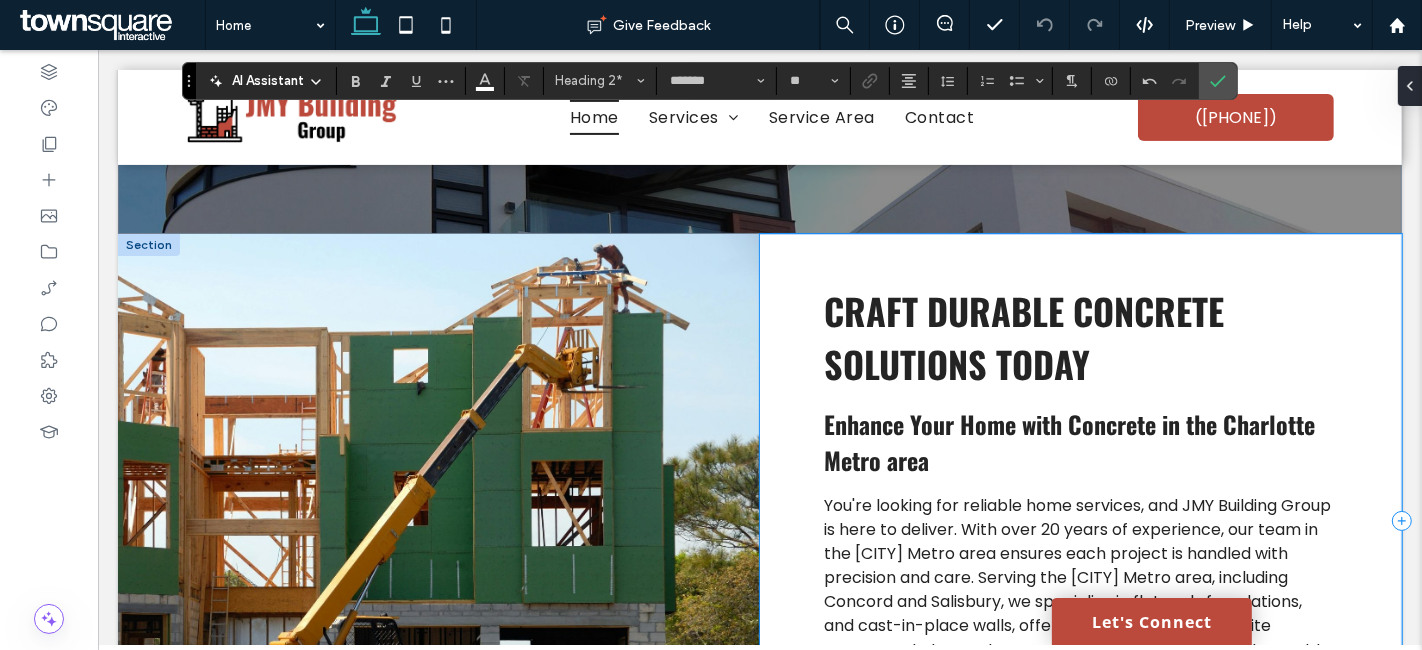 scroll, scrollTop: 555, scrollLeft: 0, axis: vertical 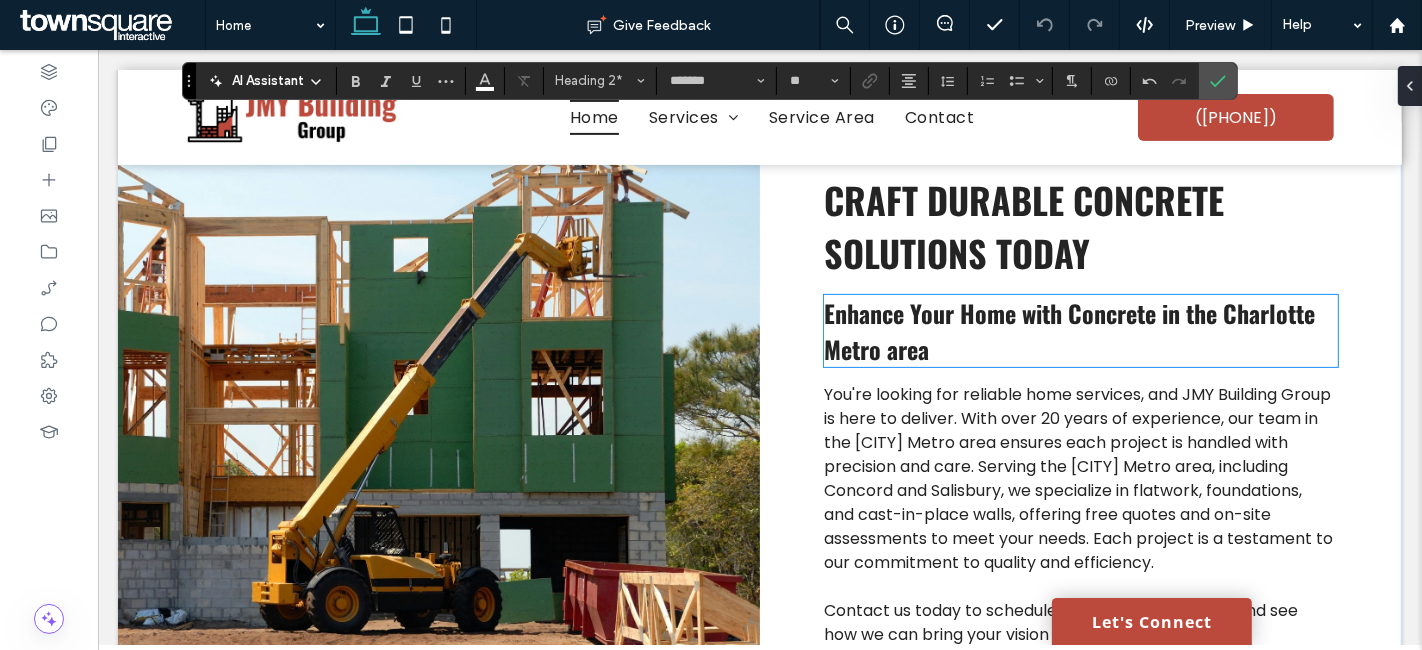 click on "Enhance Your Home with Concrete in the Charlotte Metro area" at bounding box center [1068, 331] 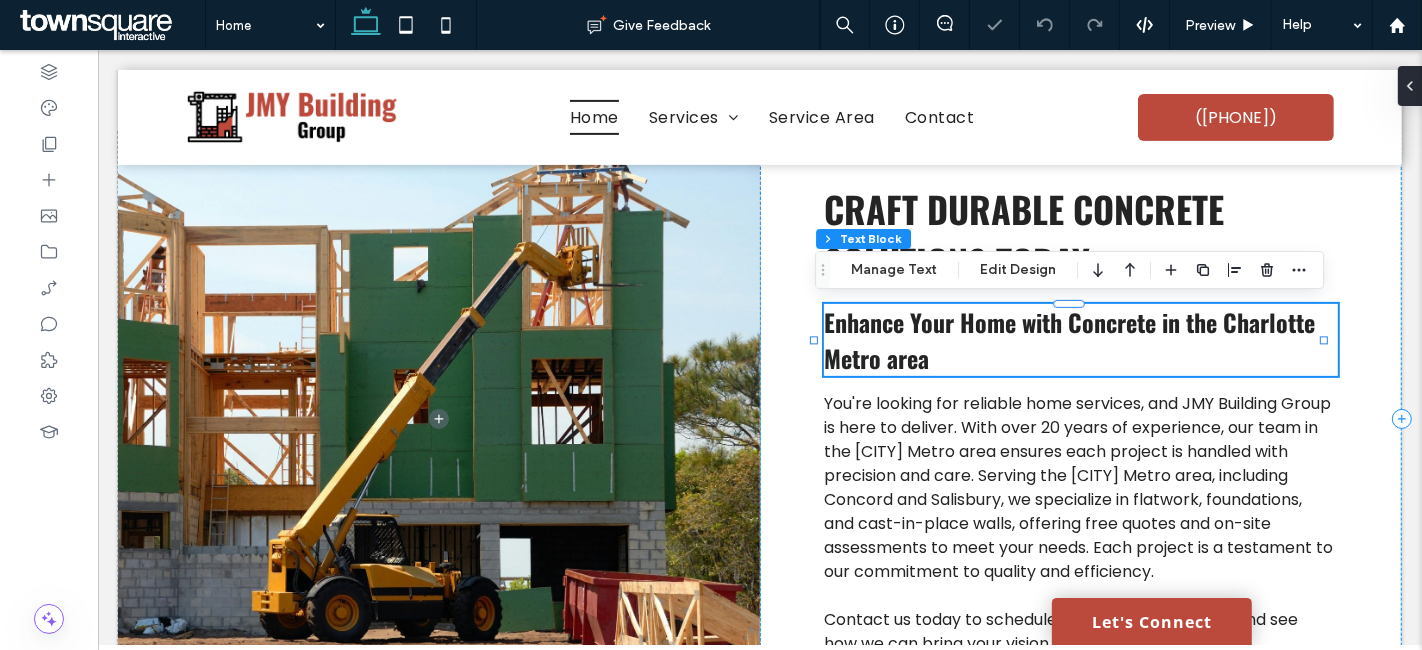 click on "Enhance Your Home with Concrete in the Charlotte Metro area" at bounding box center (1080, 340) 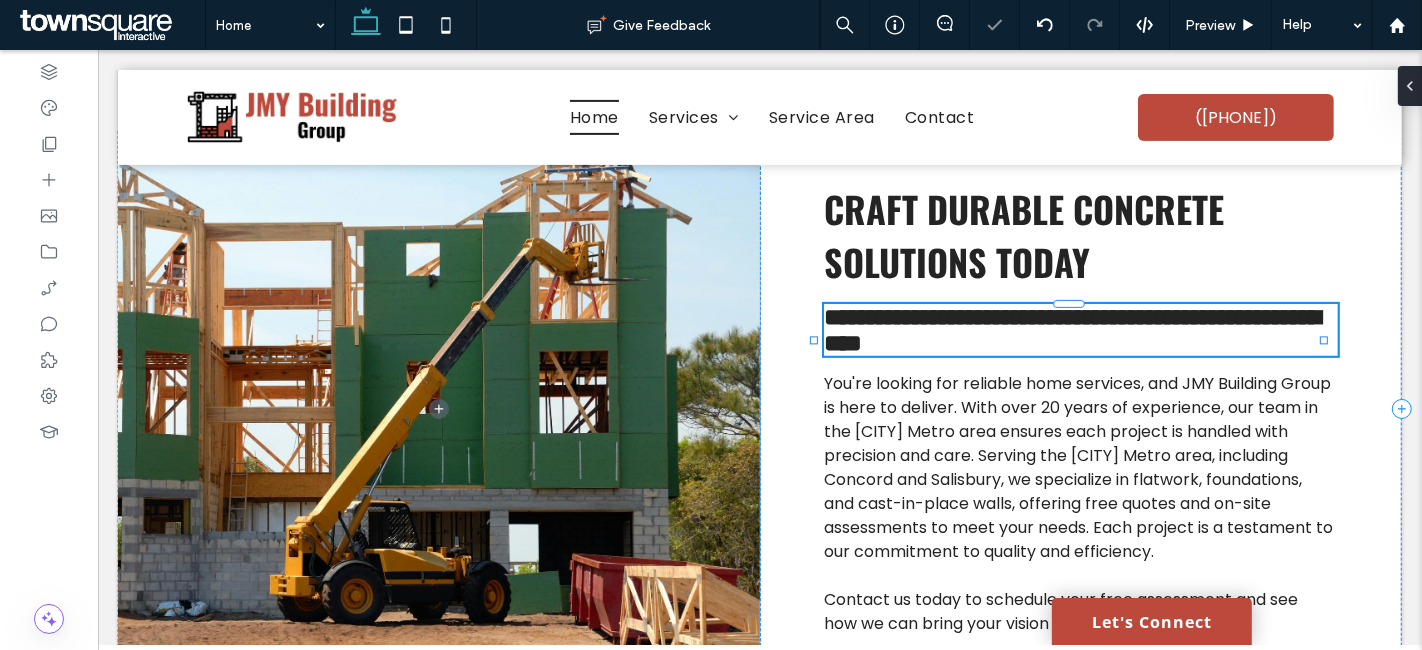 type on "******" 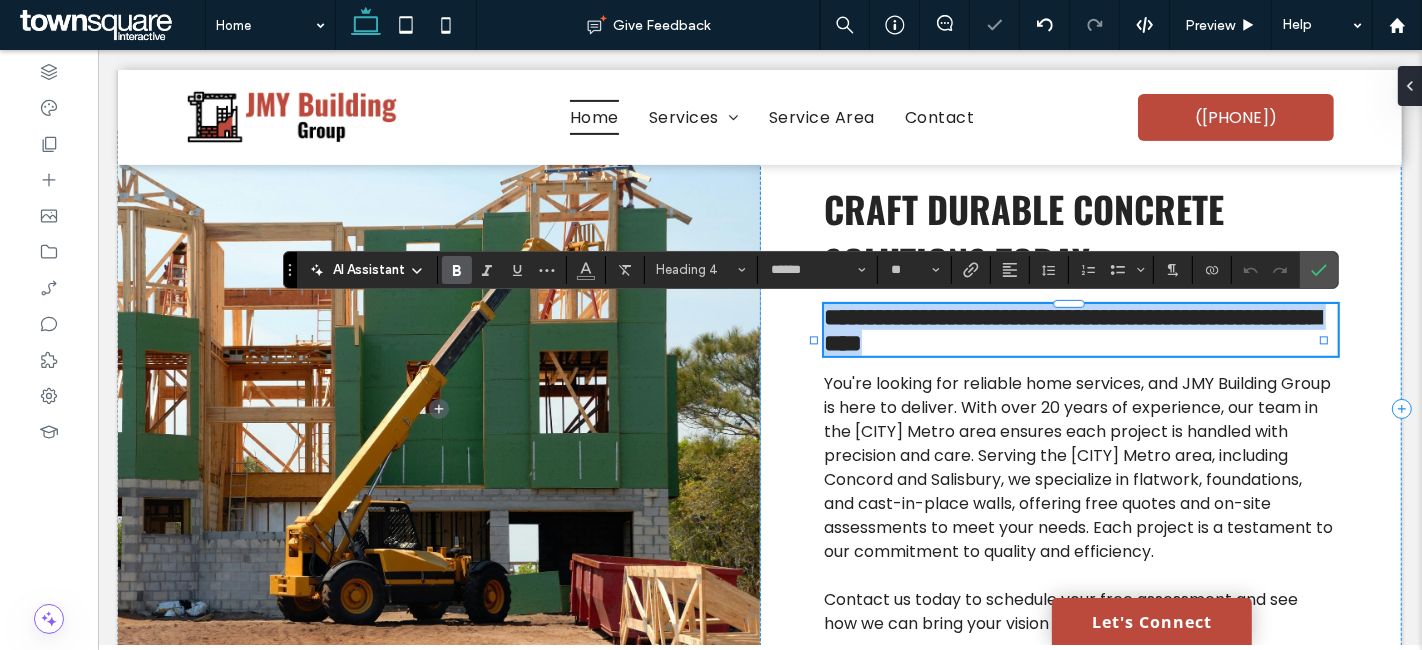 click on "**********" at bounding box center (1071, 330) 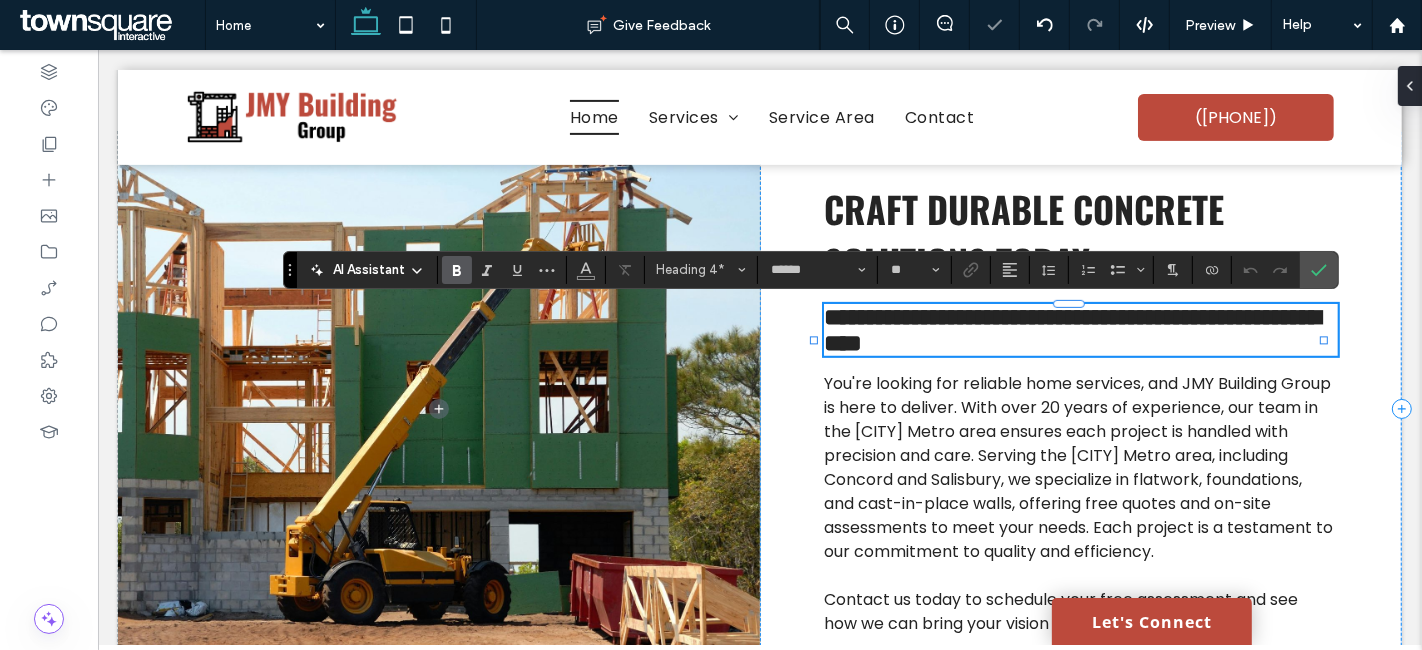 click on "**********" at bounding box center (1071, 330) 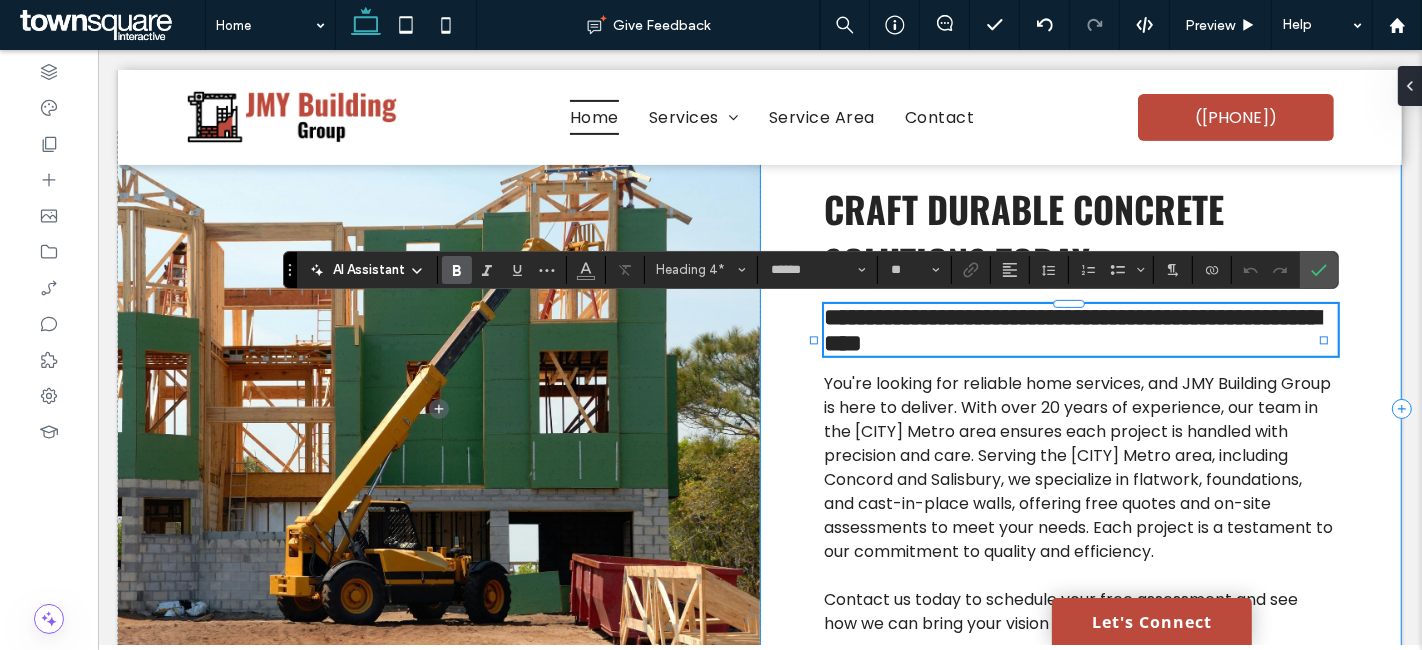 type 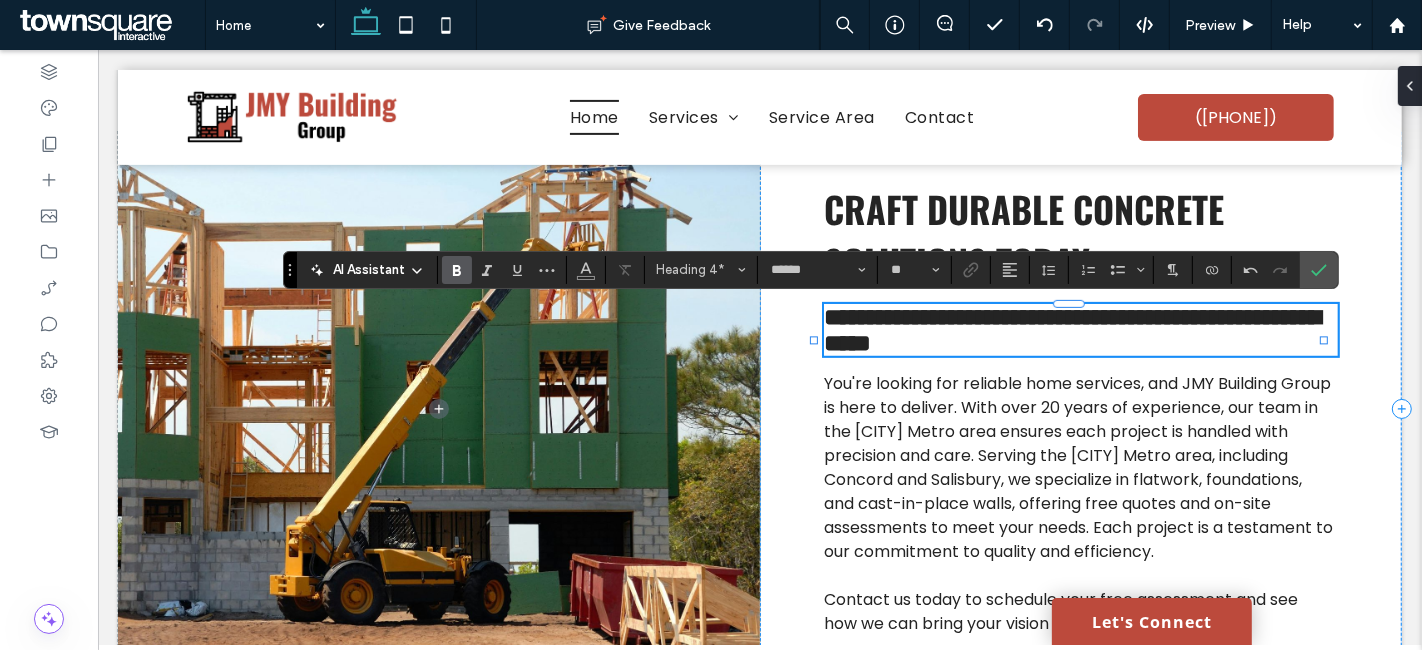 click on "**********" at bounding box center [1071, 330] 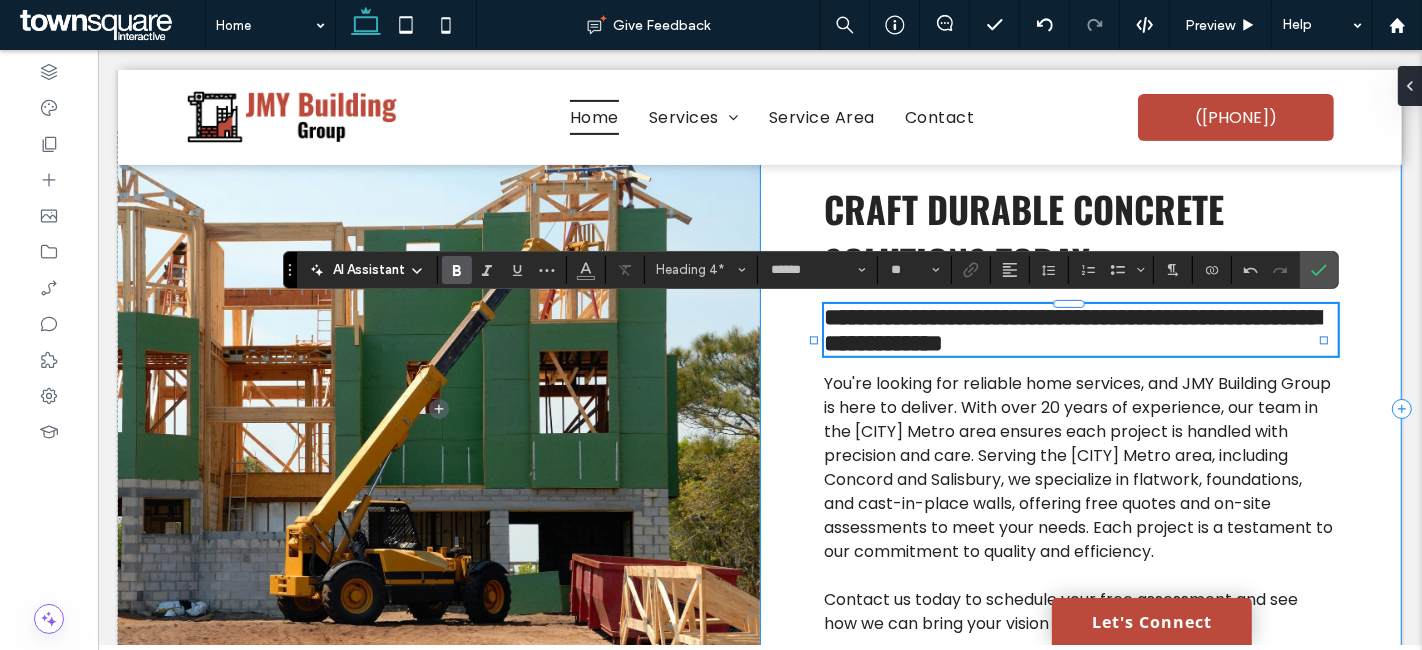 click on "**********" at bounding box center (1080, 409) 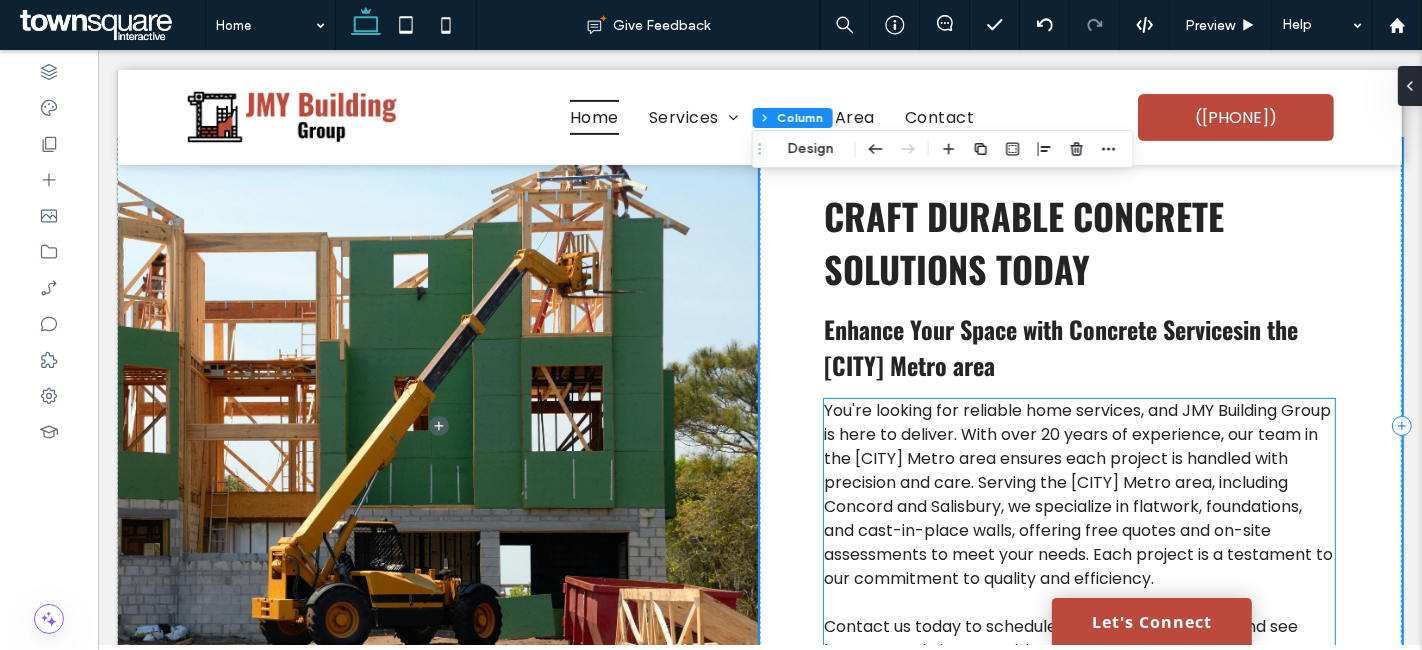 scroll, scrollTop: 444, scrollLeft: 0, axis: vertical 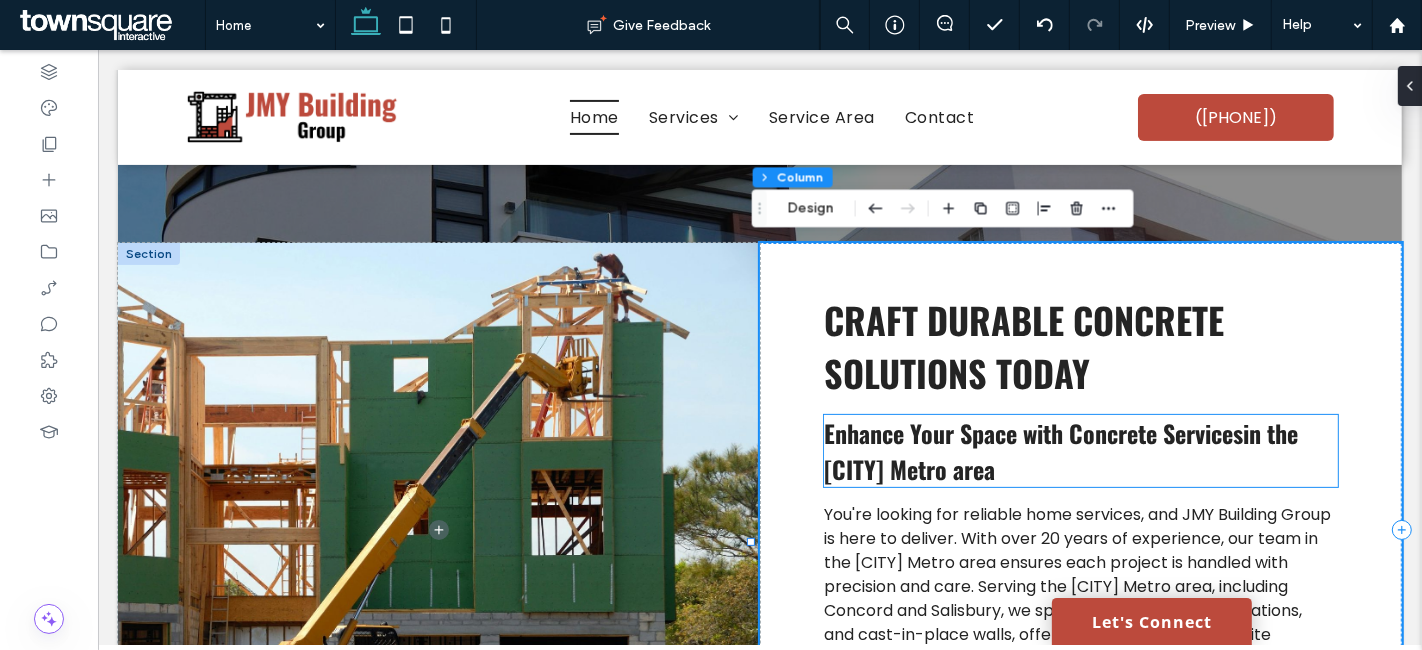 click on "Enhance Your Space with Concrete Servicesin the Charlotte Metro area" at bounding box center [1060, 451] 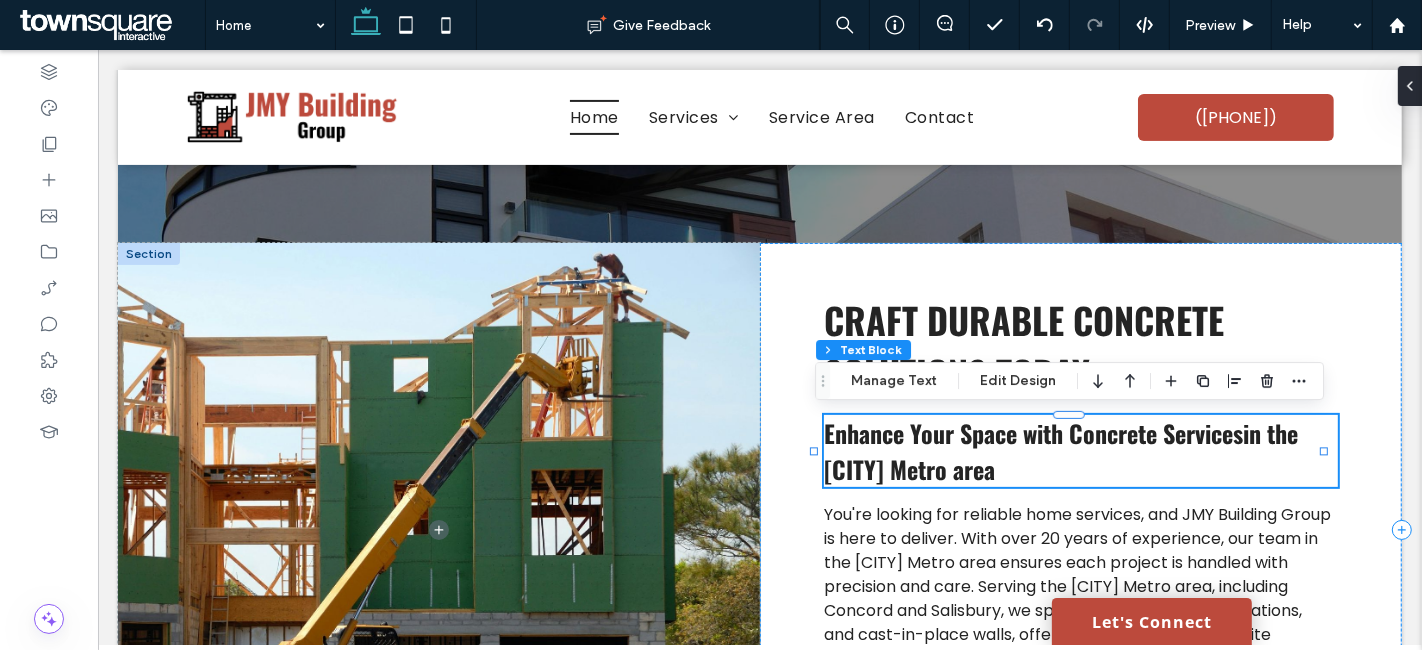 click on "Enhance Your Space with Concrete Servicesin the Charlotte Metro area" at bounding box center [1080, 451] 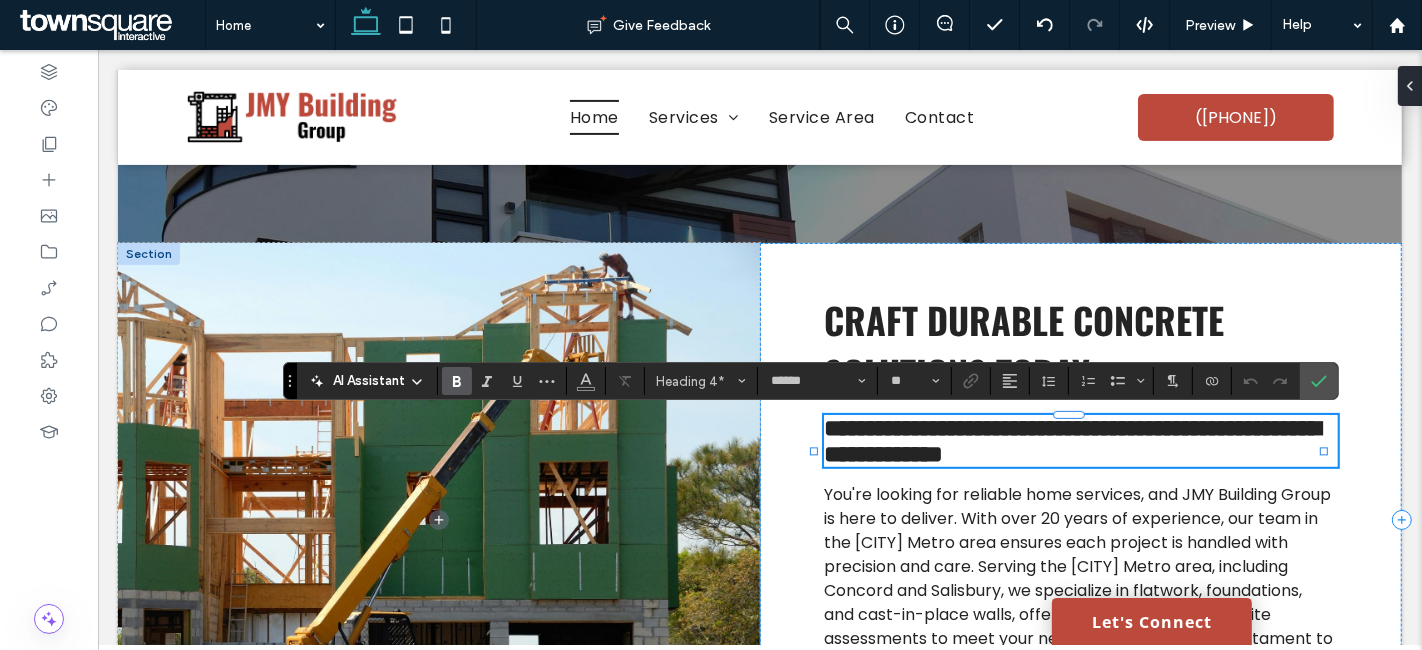 type 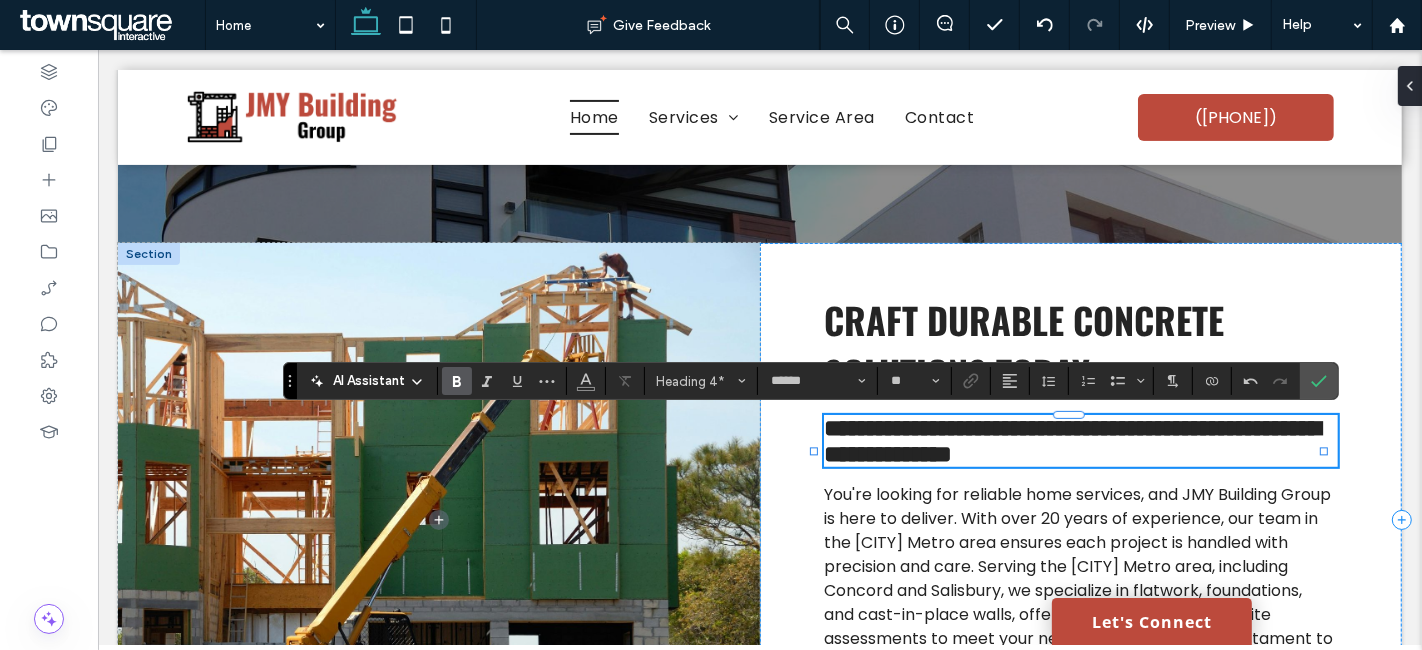 click on "**********" at bounding box center [1080, 441] 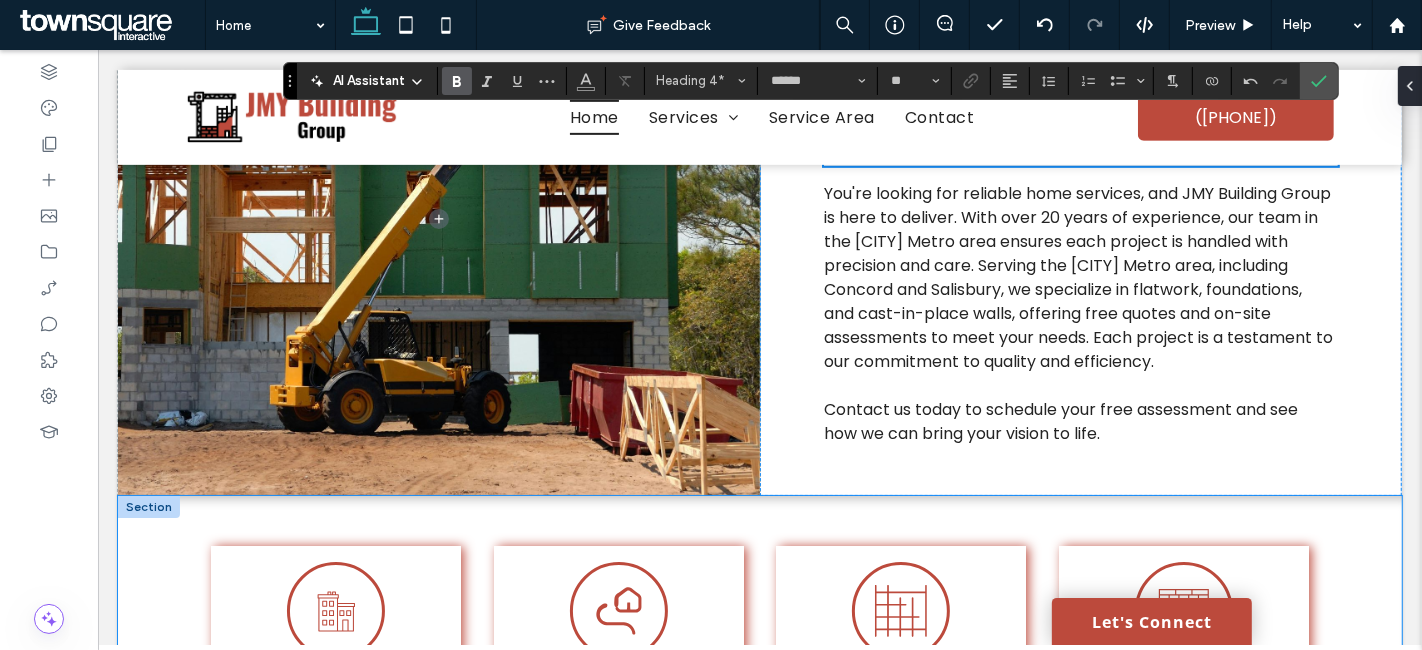 scroll, scrollTop: 888, scrollLeft: 0, axis: vertical 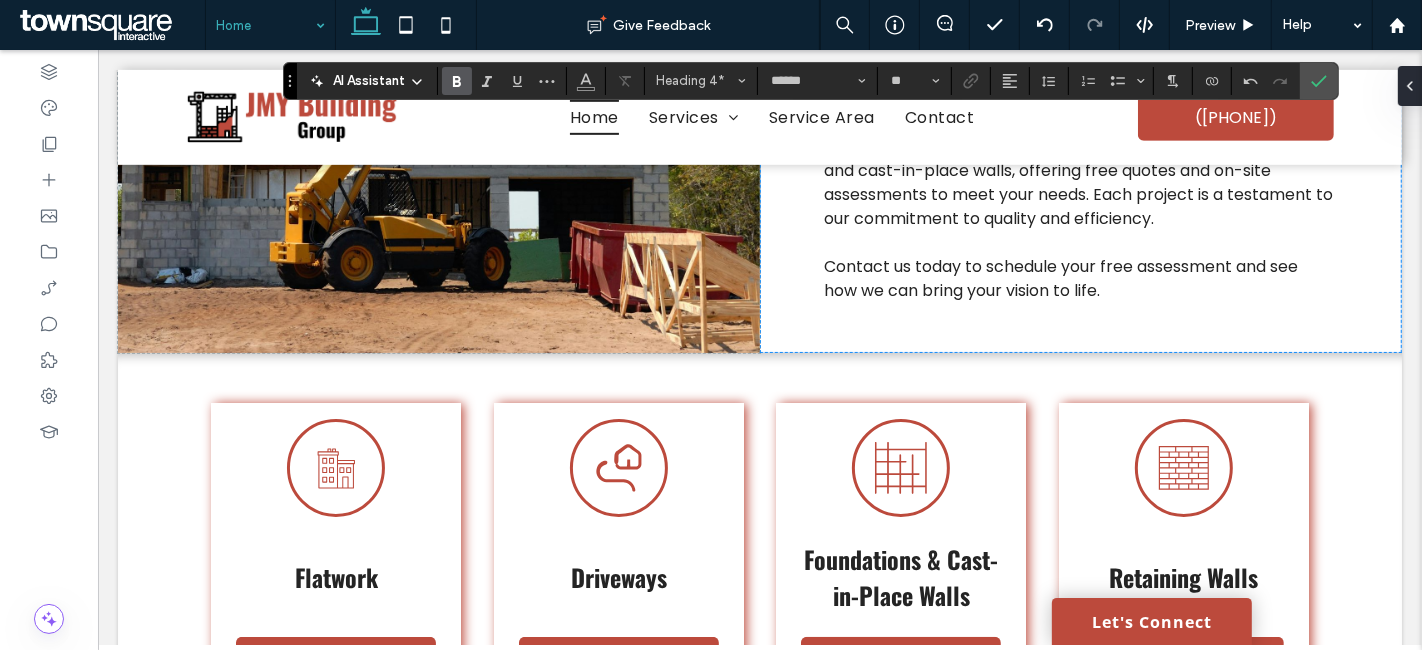 click at bounding box center [265, 25] 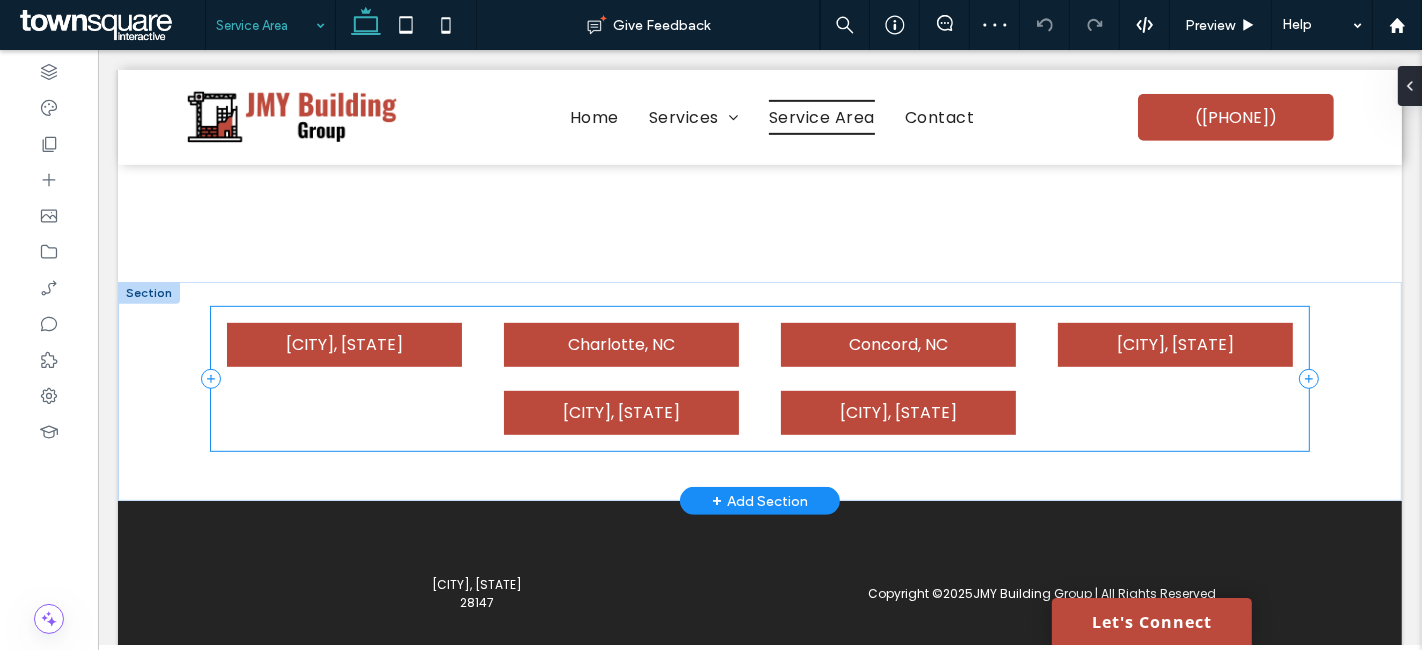 scroll, scrollTop: 931, scrollLeft: 0, axis: vertical 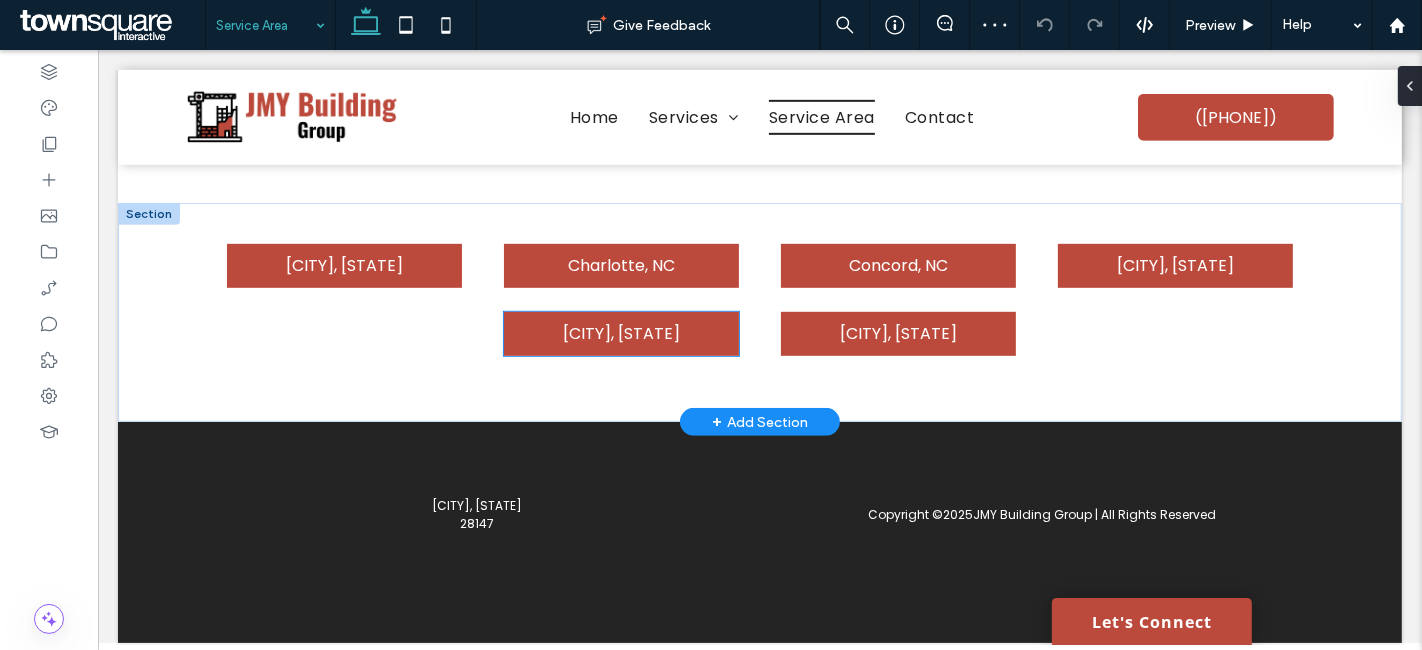 click on "Winston-Salem, NC" at bounding box center (620, 333) 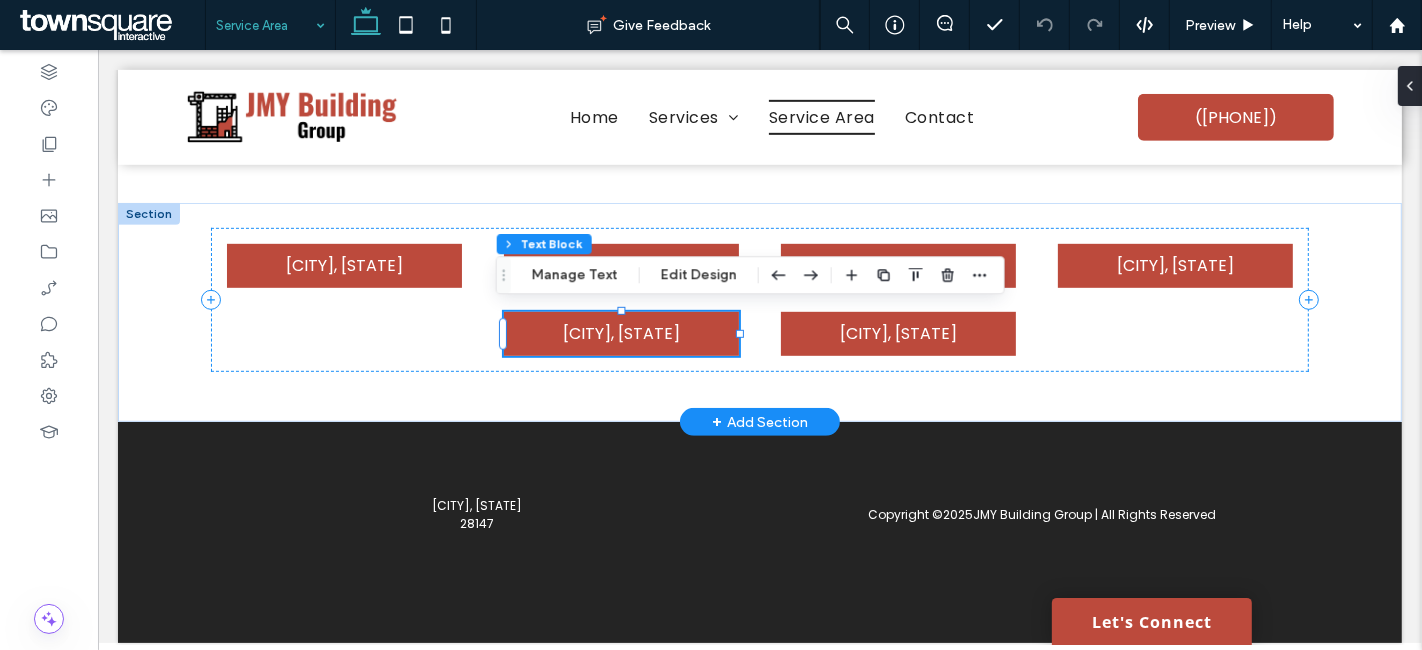 click on "Winston-Salem, NC" at bounding box center [620, 333] 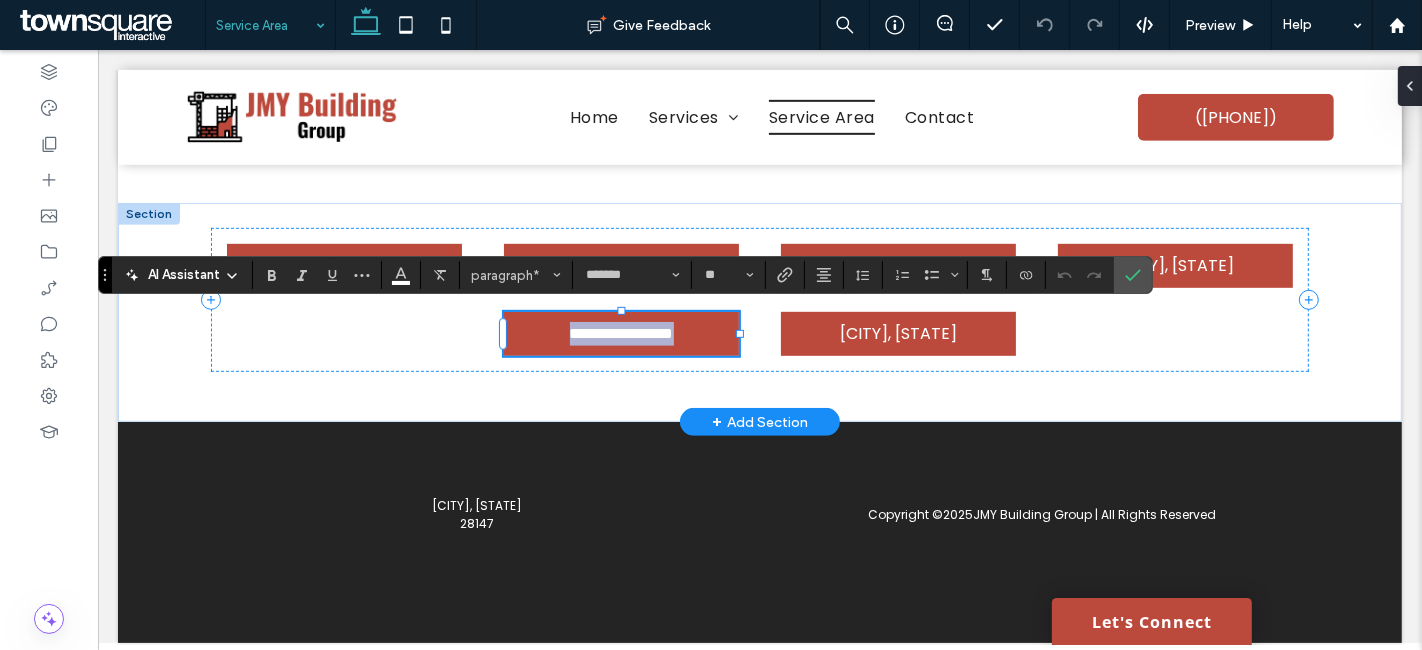 click on "**********" at bounding box center [621, 333] 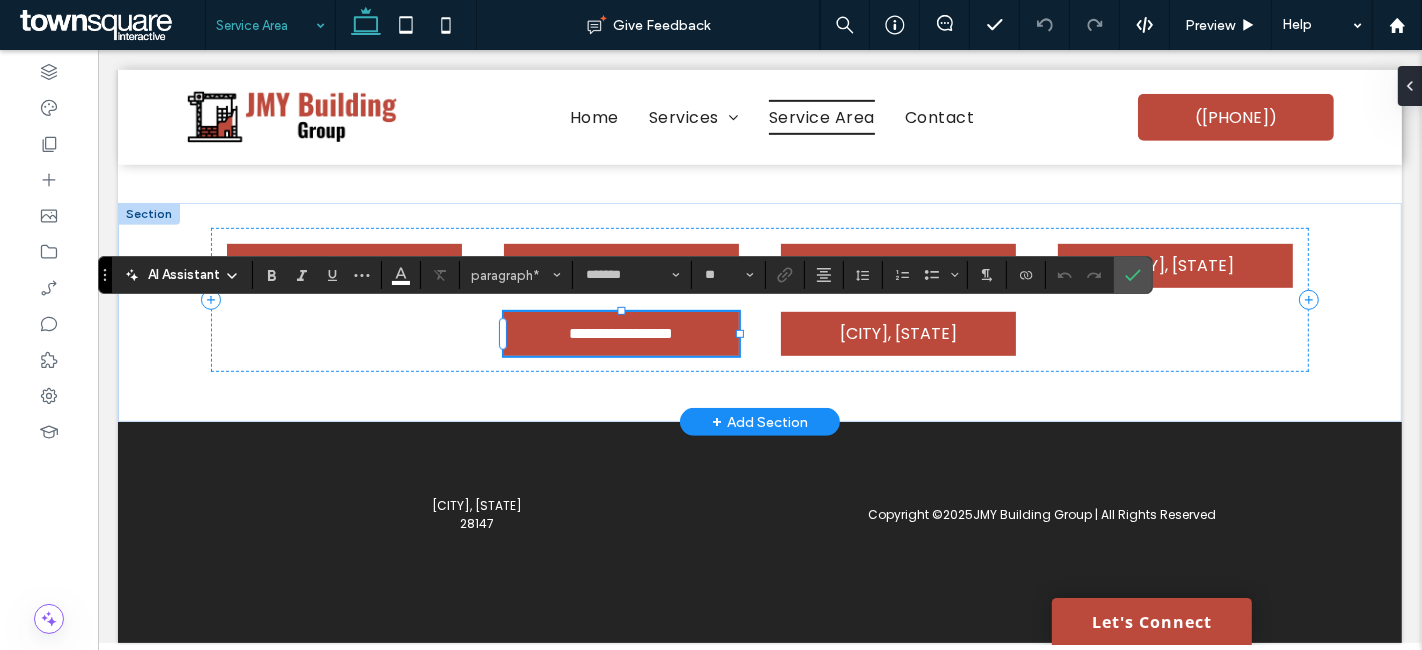 type 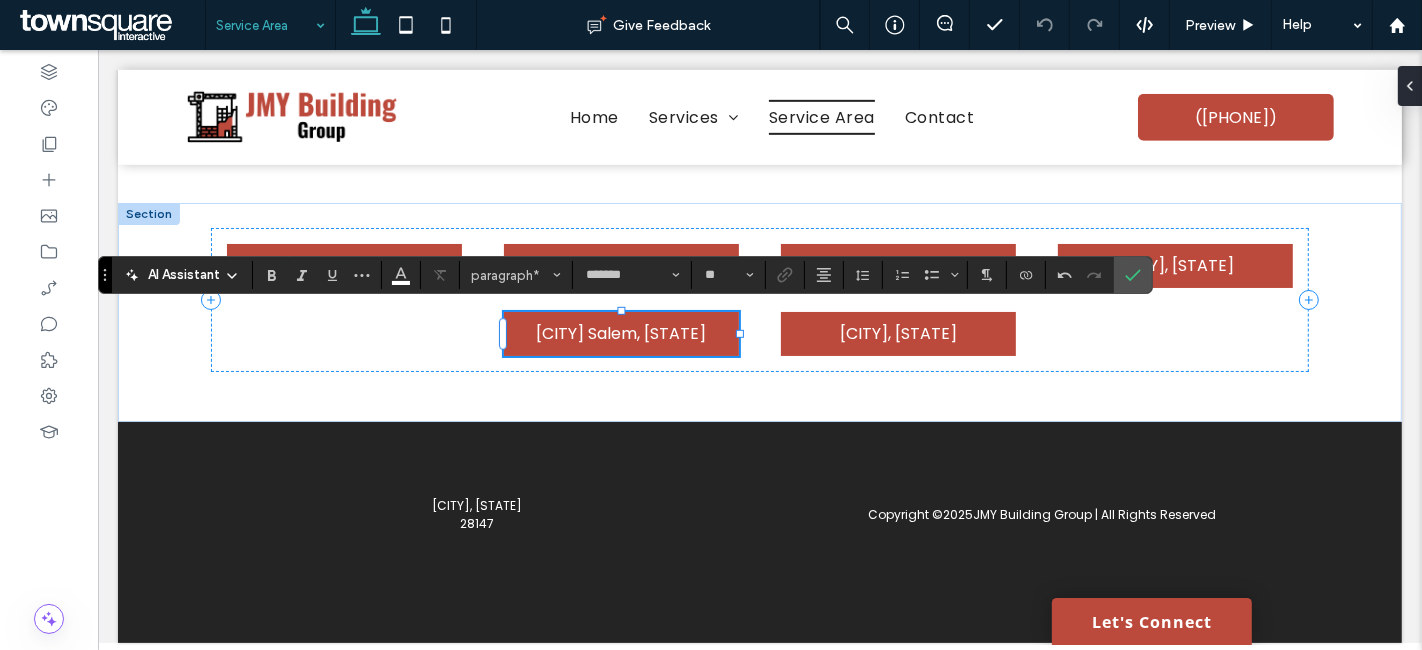 click at bounding box center (265, 25) 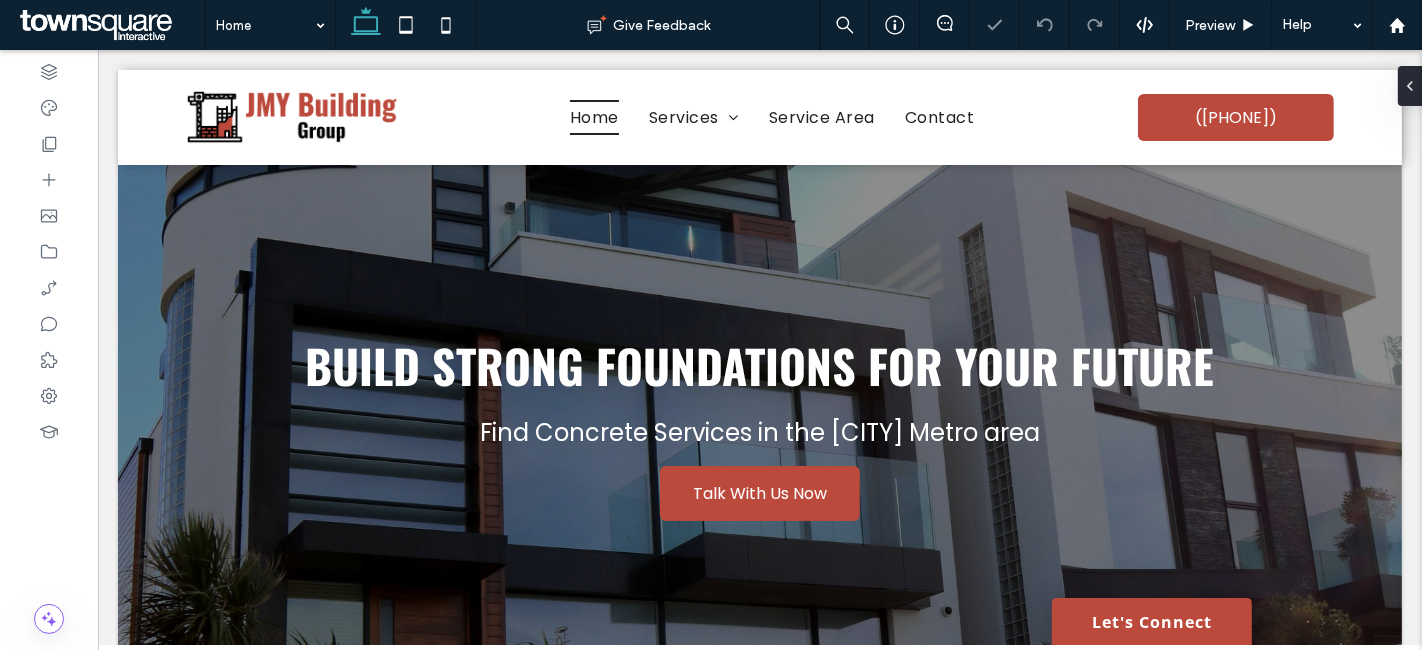 scroll, scrollTop: 0, scrollLeft: 0, axis: both 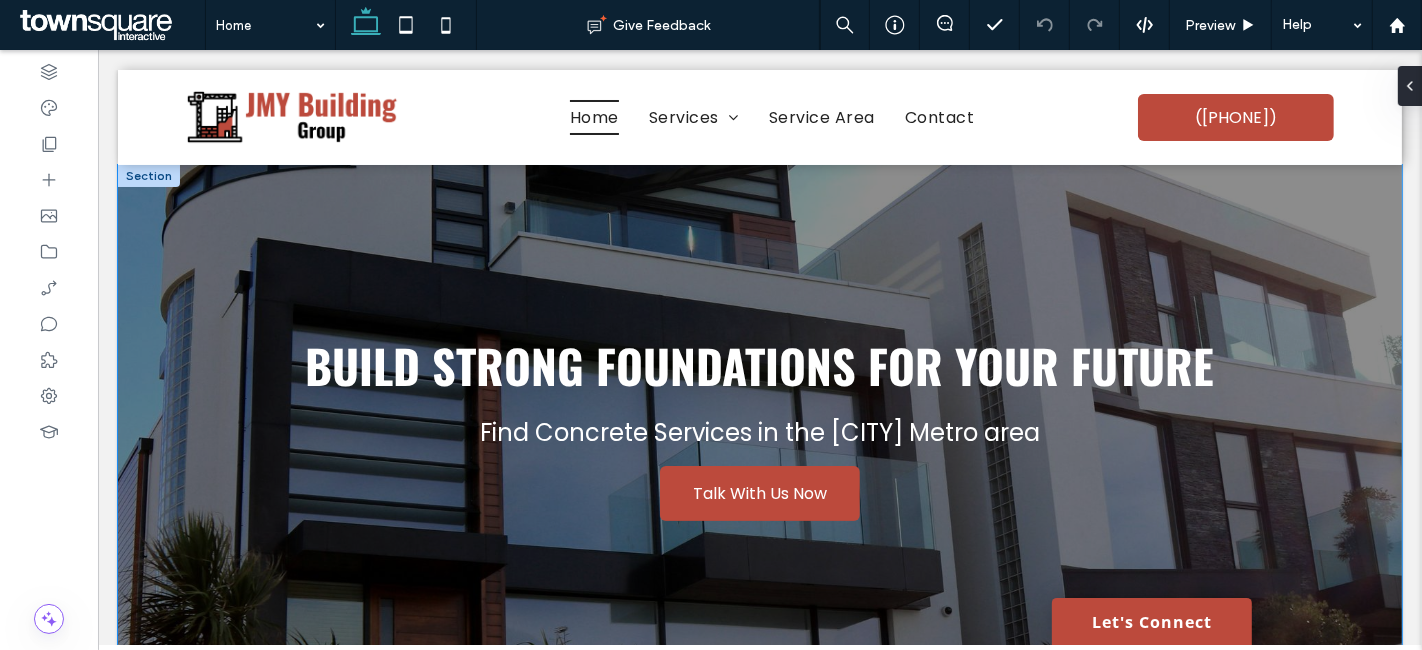click on "Build Strong Foundations for Your Future
Find Concrete Services in the Charlotte Metro area
Talk With Us Now" at bounding box center [759, 426] 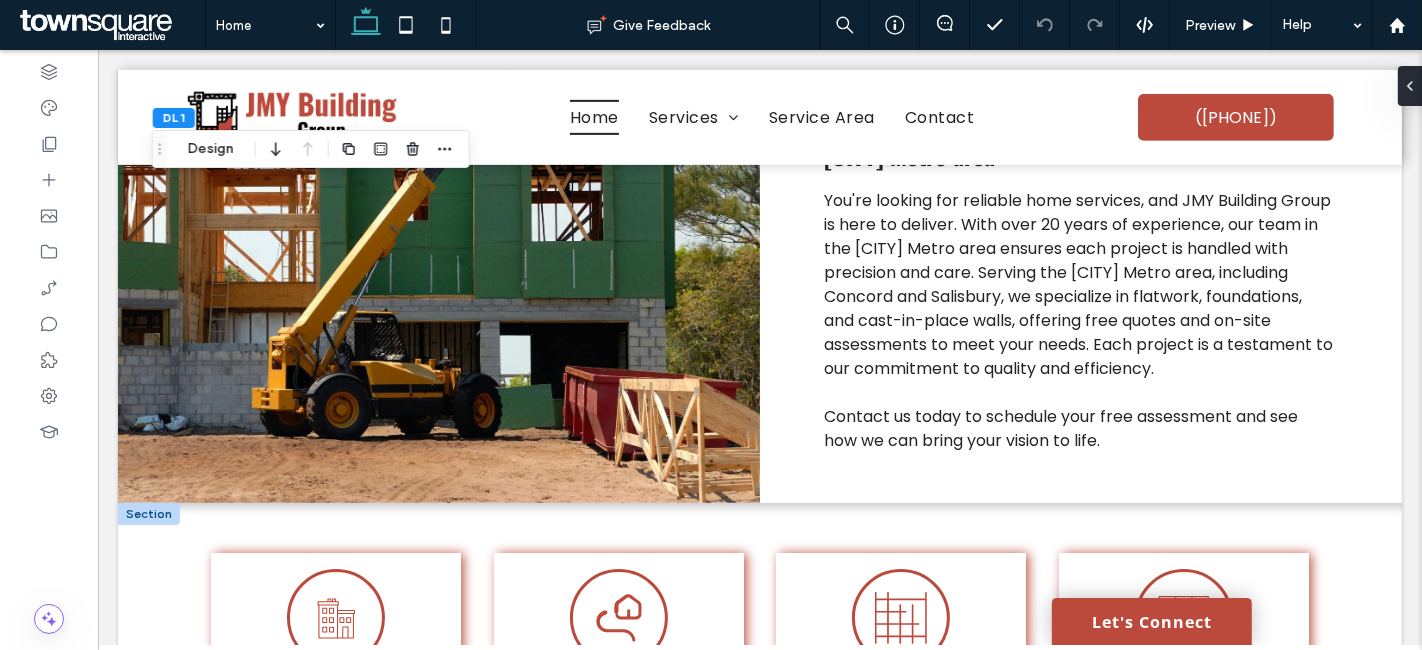scroll, scrollTop: 744, scrollLeft: 0, axis: vertical 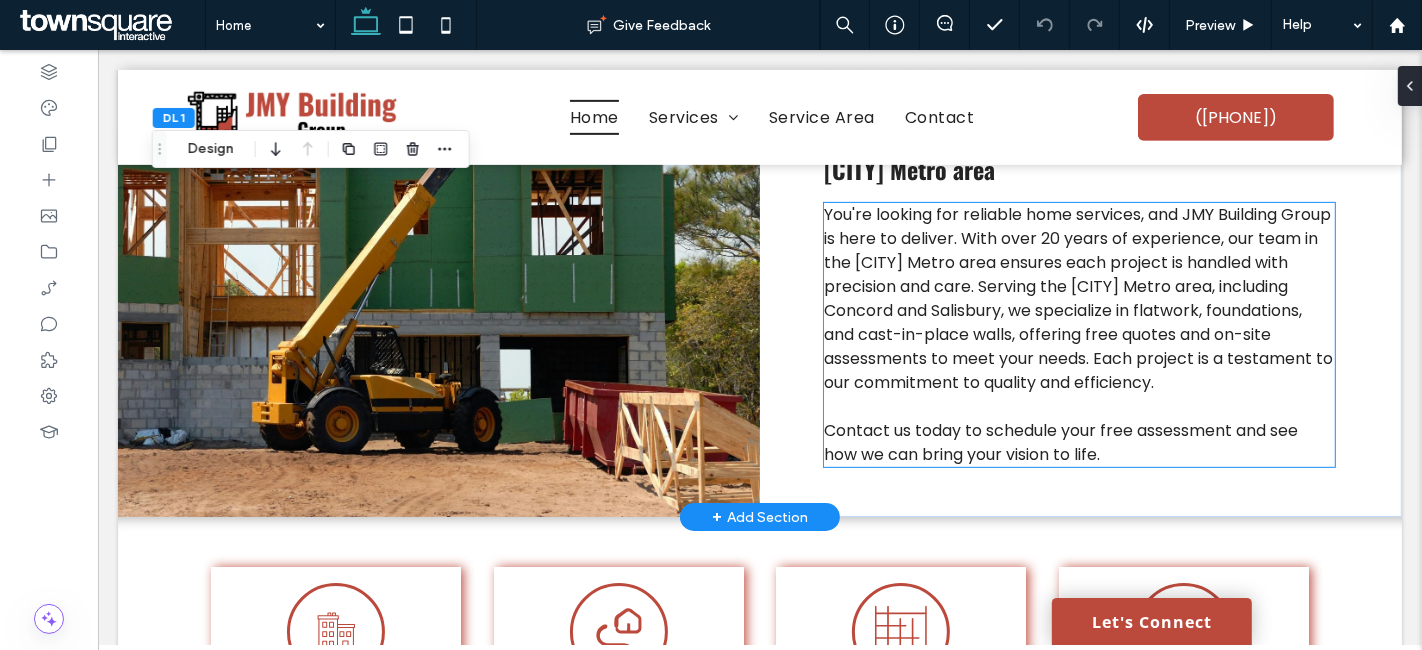 click on "You're looking for reliable home services, and JMY Building Group is here to deliver. With over 20 years of experience, our team in the Charlotte Metro area ensures each project is handled with precision and care. Serving the Charlotte Metro area, including Concord and Salisbury, we specialize in flatwork, foundations, and cast-in-place walls, offering free quotes and on-site assessments to meet your needs. Each project is a testament to our commitment to quality and efficiency." at bounding box center (1077, 298) 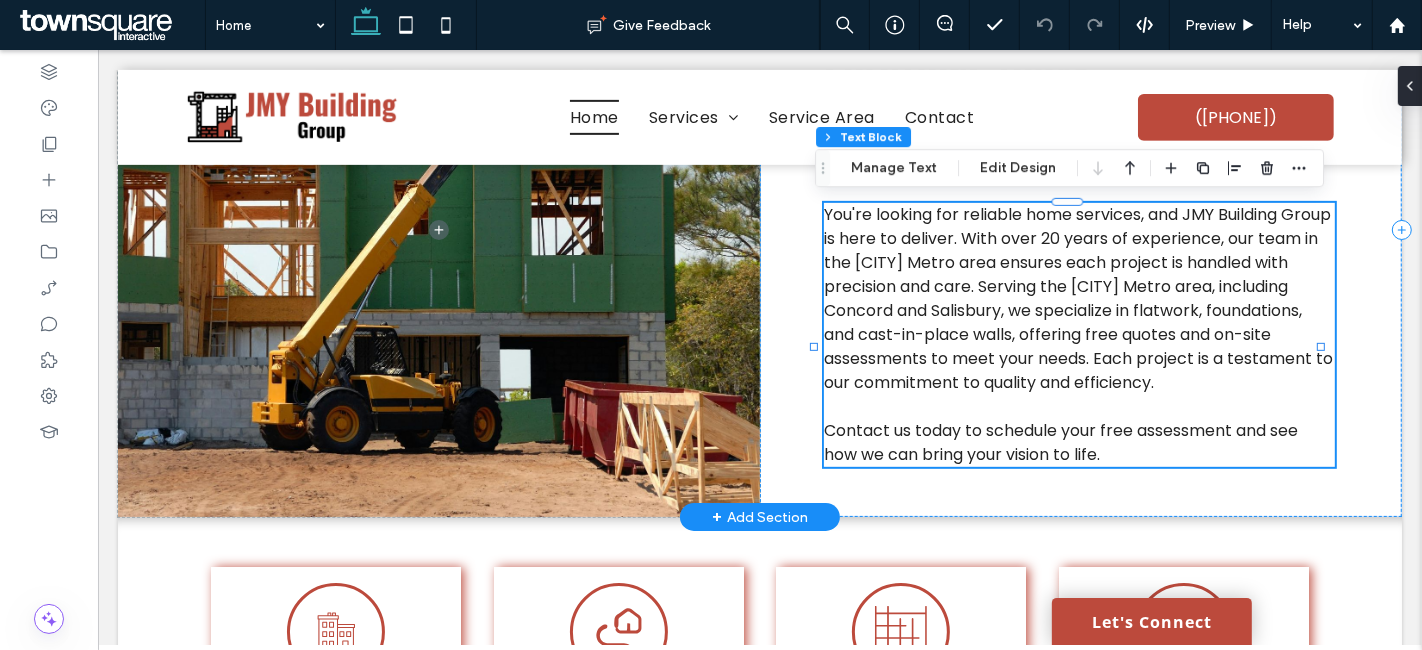click on "You're looking for reliable home services, and JMY Building Group is here to deliver. With over 20 years of experience, our team in the Charlotte Metro area ensures each project is handled with precision and care. Serving the Charlotte Metro area, including Concord and Salisbury, we specialize in flatwork, foundations, and cast-in-place walls, offering free quotes and on-site assessments to meet your needs. Each project is a testament to our commitment to quality and efficiency." at bounding box center [1077, 298] 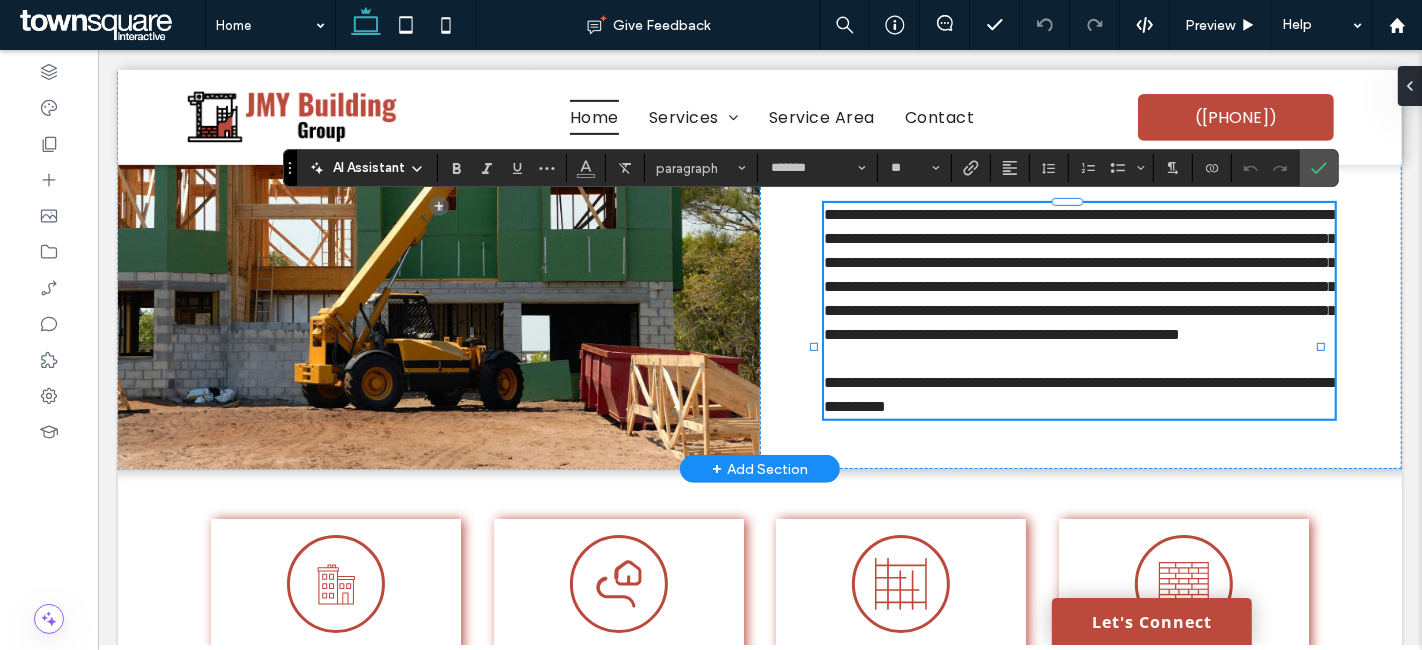 drag, startPoint x: 413, startPoint y: 166, endPoint x: 405, endPoint y: 175, distance: 12.0415945 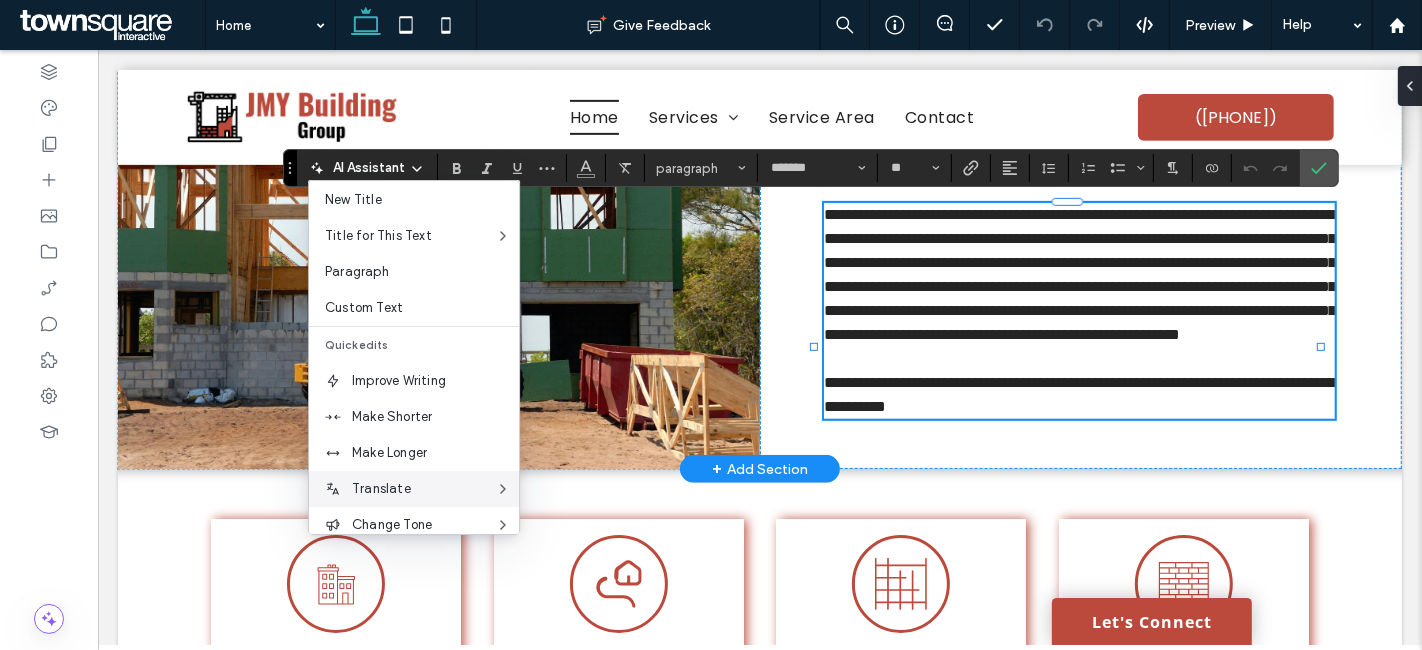 scroll, scrollTop: 131, scrollLeft: 0, axis: vertical 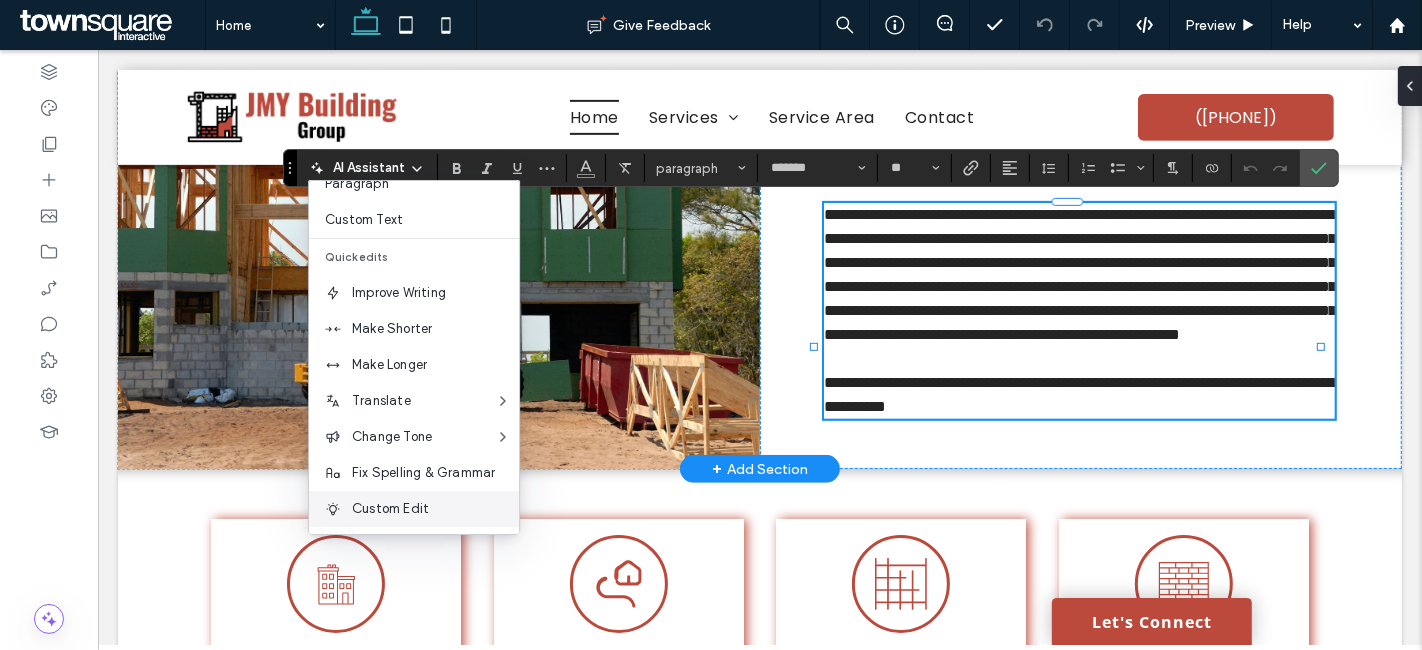 click on "Custom Edit" at bounding box center [435, 509] 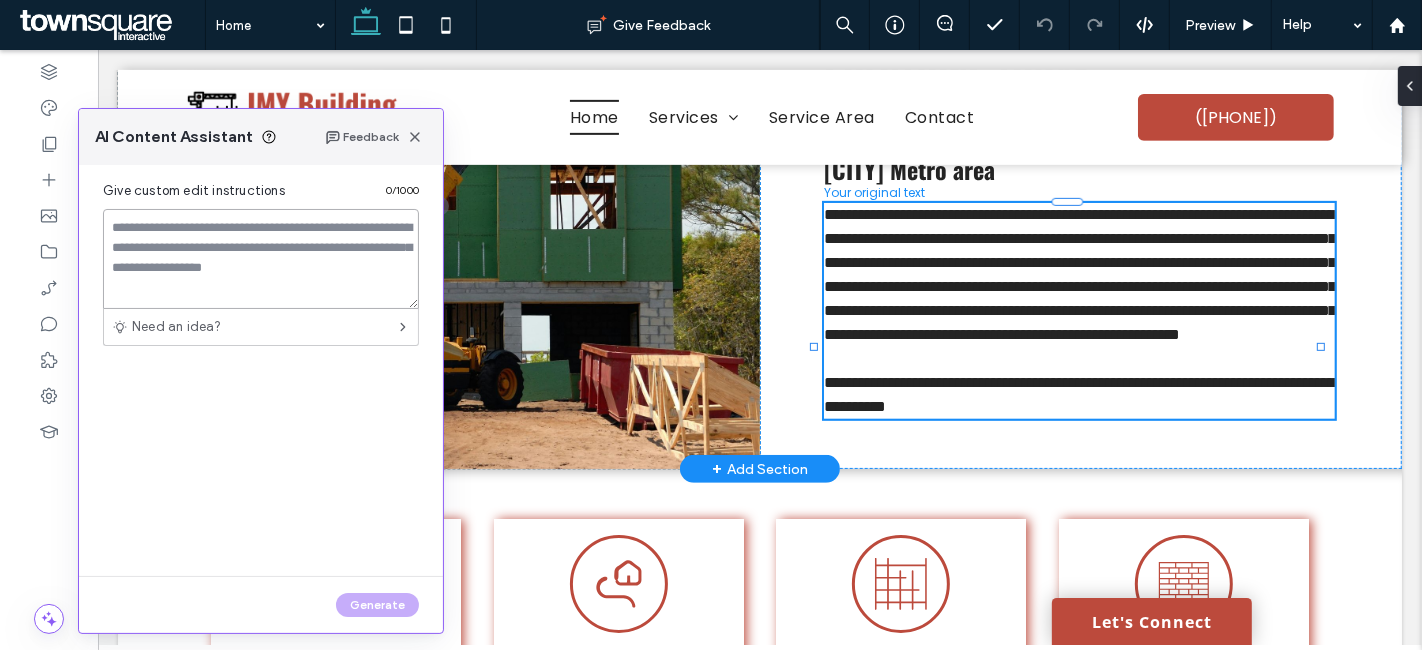 click at bounding box center [261, 259] 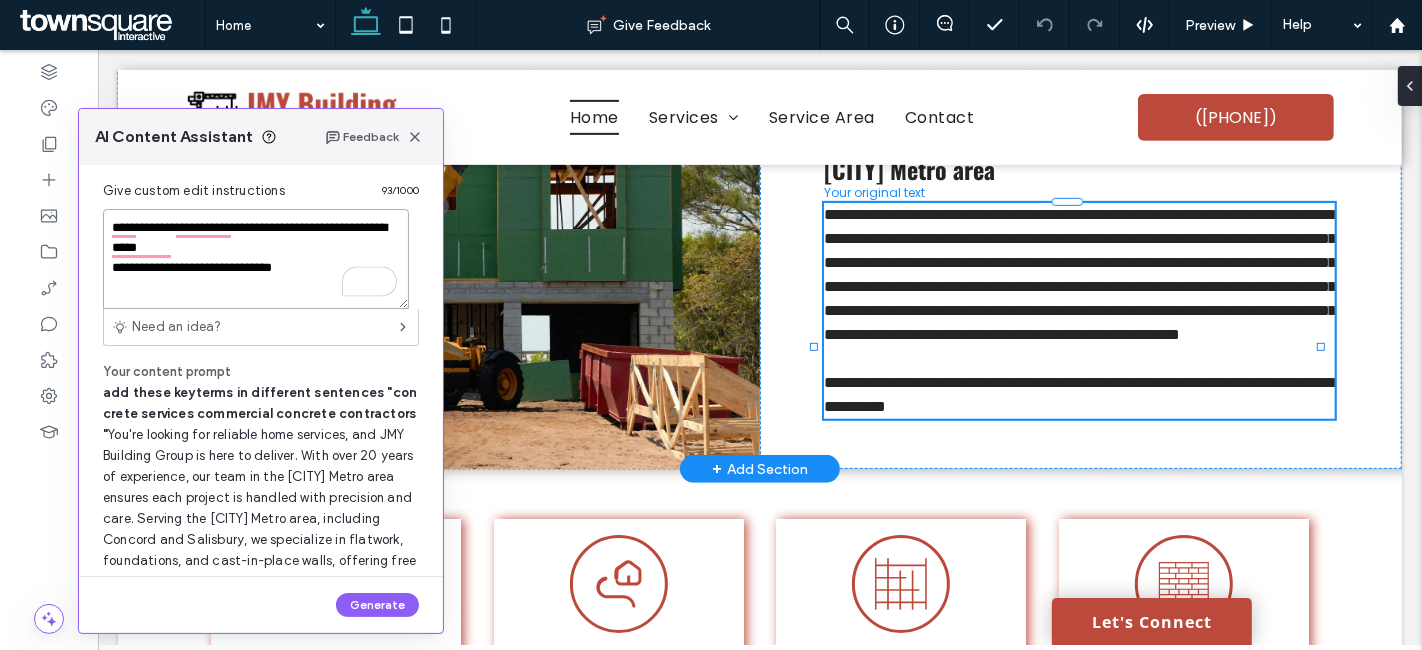 drag, startPoint x: 232, startPoint y: 244, endPoint x: 214, endPoint y: 243, distance: 18.027756 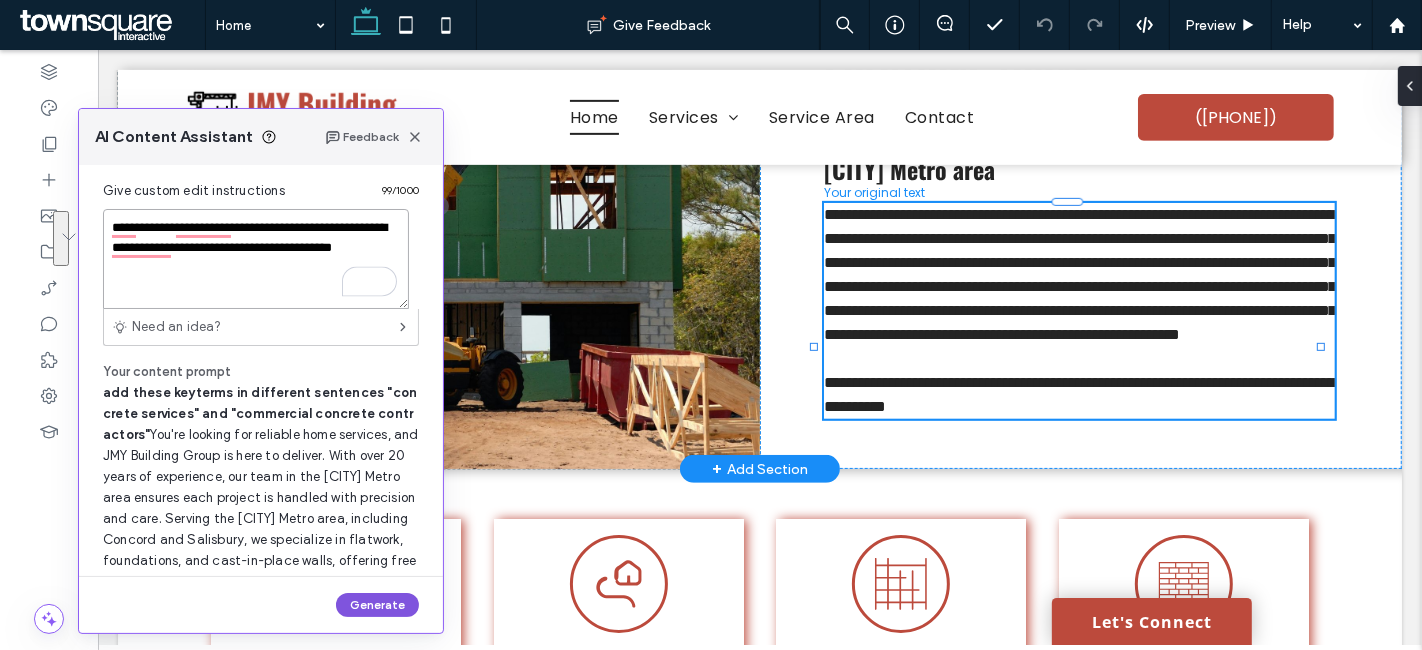 type on "**********" 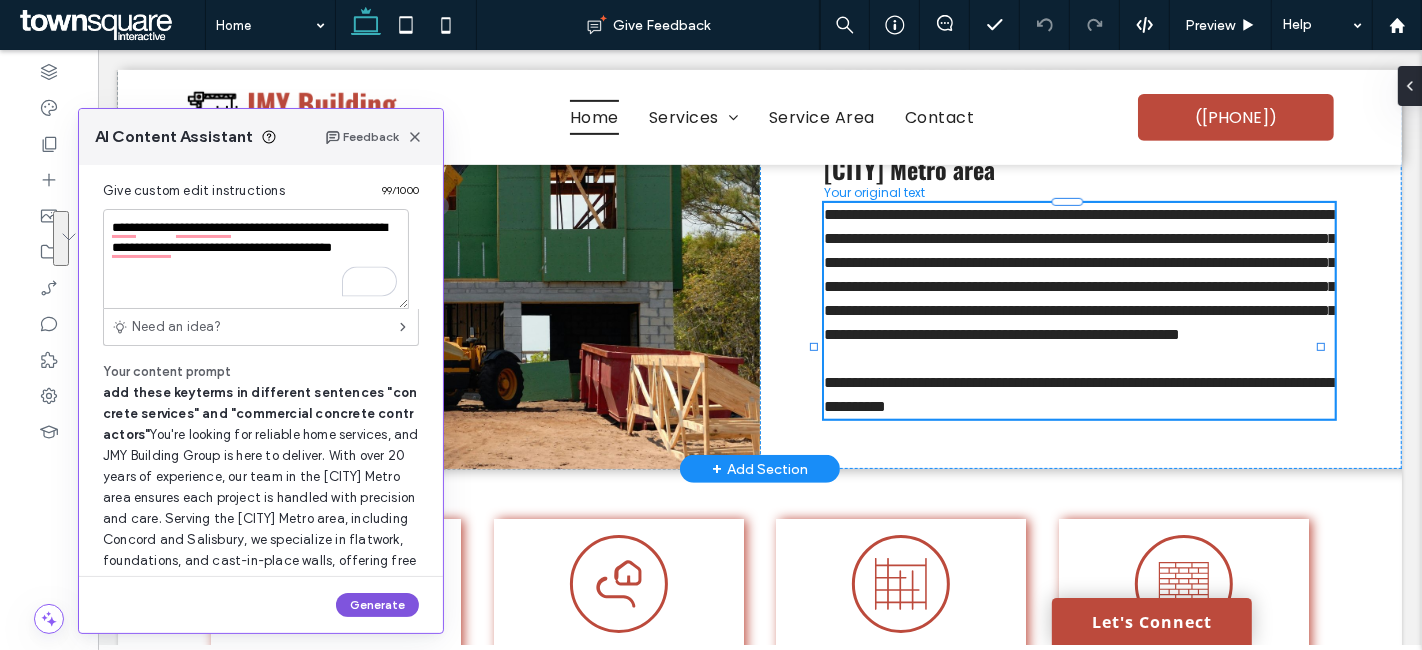 click on "Generate" at bounding box center [377, 605] 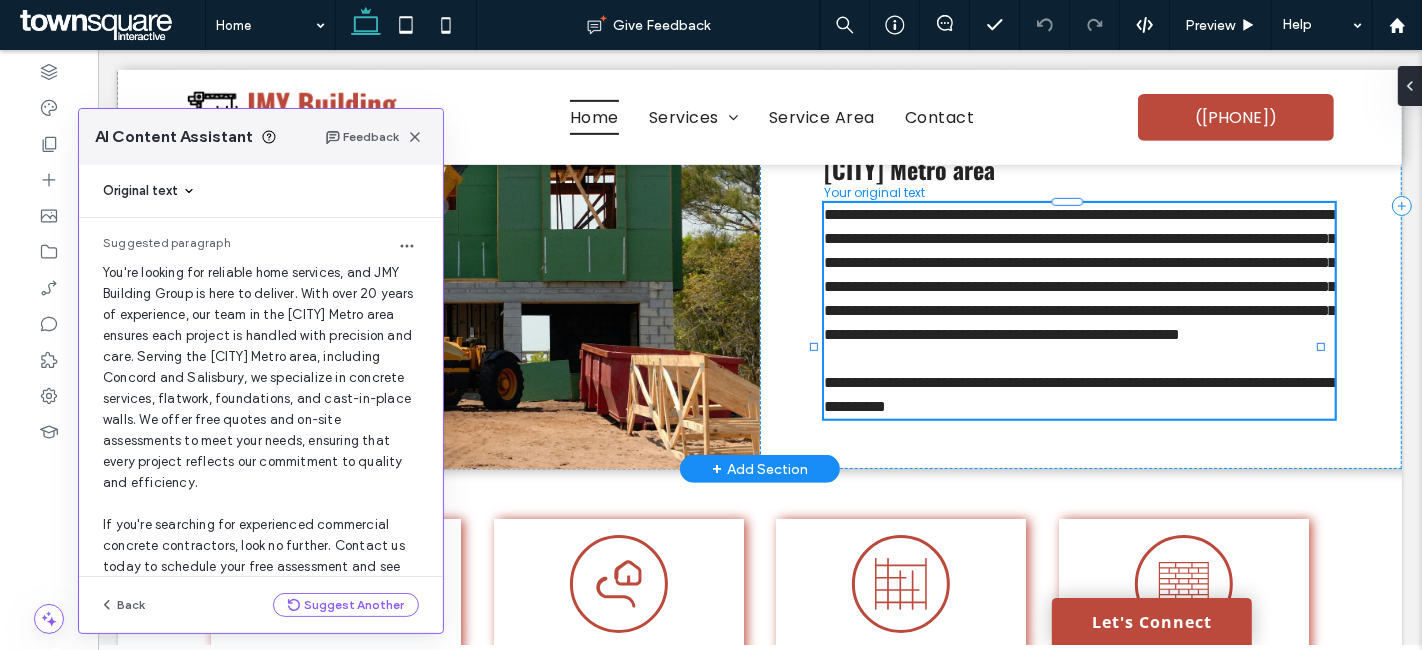 scroll, scrollTop: 52, scrollLeft: 0, axis: vertical 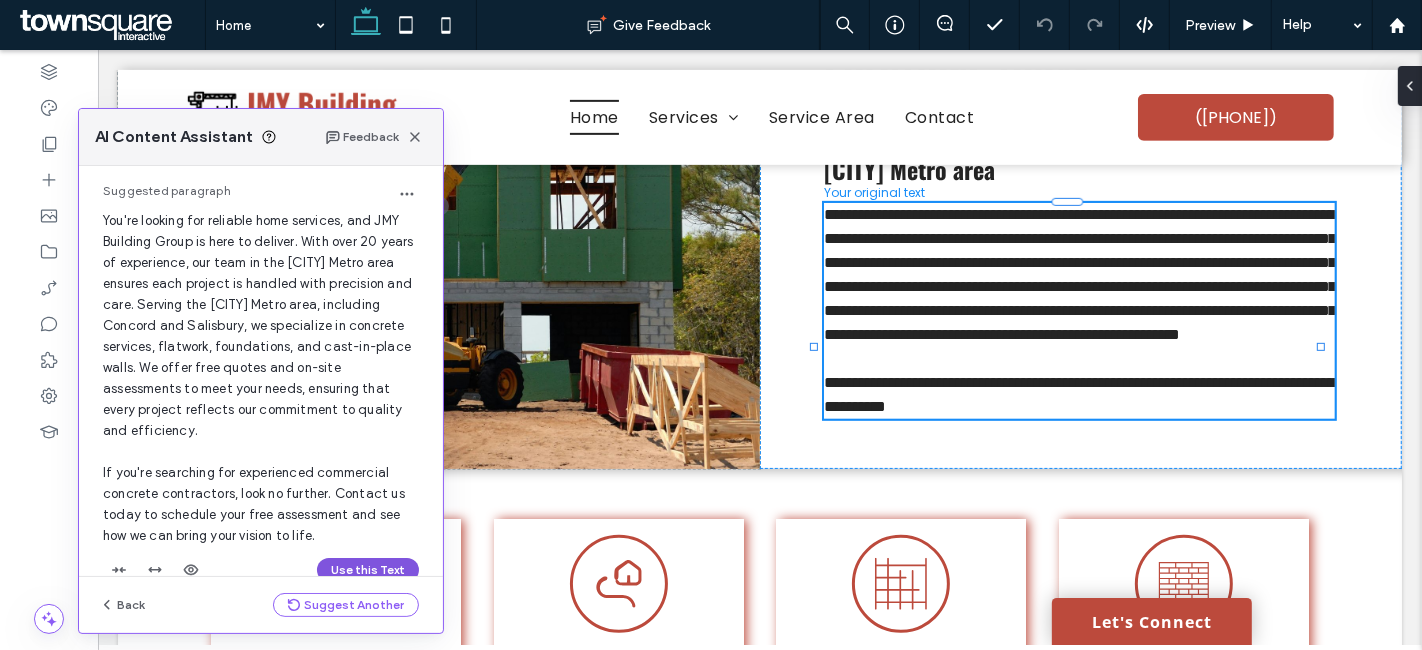 click on "Use this Text" at bounding box center [368, 570] 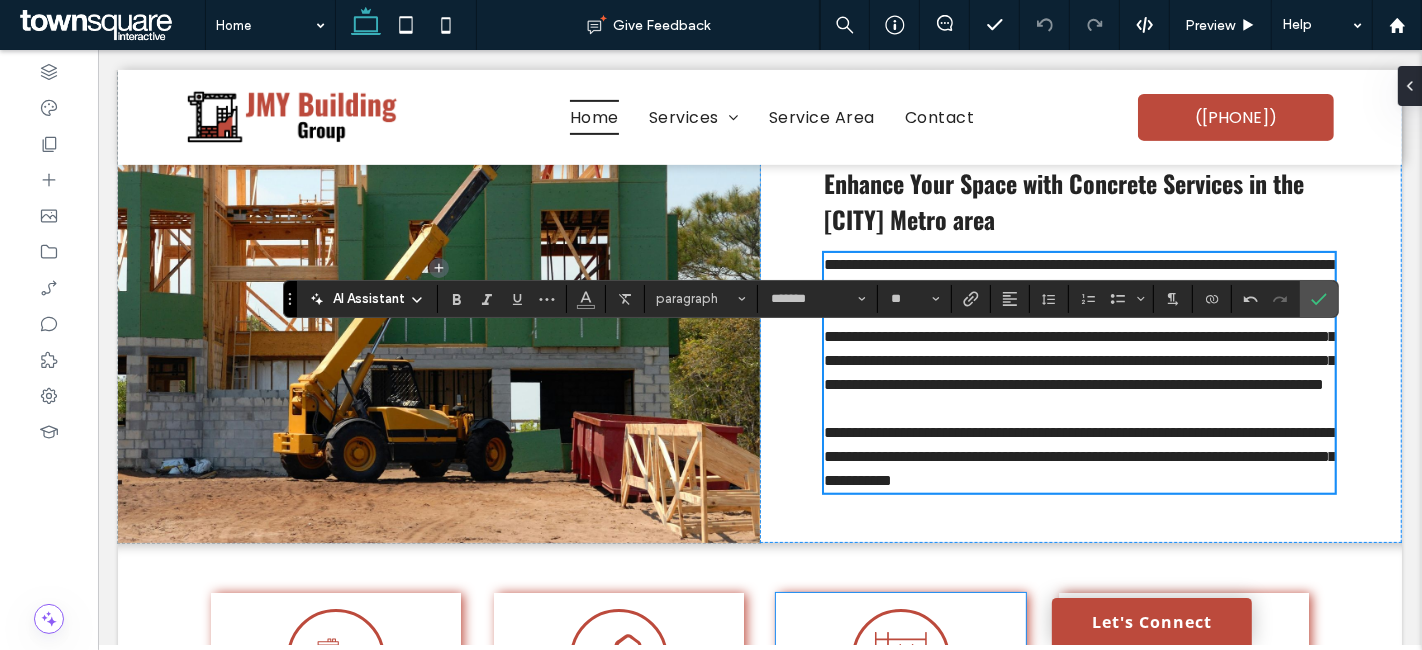 scroll, scrollTop: 834, scrollLeft: 0, axis: vertical 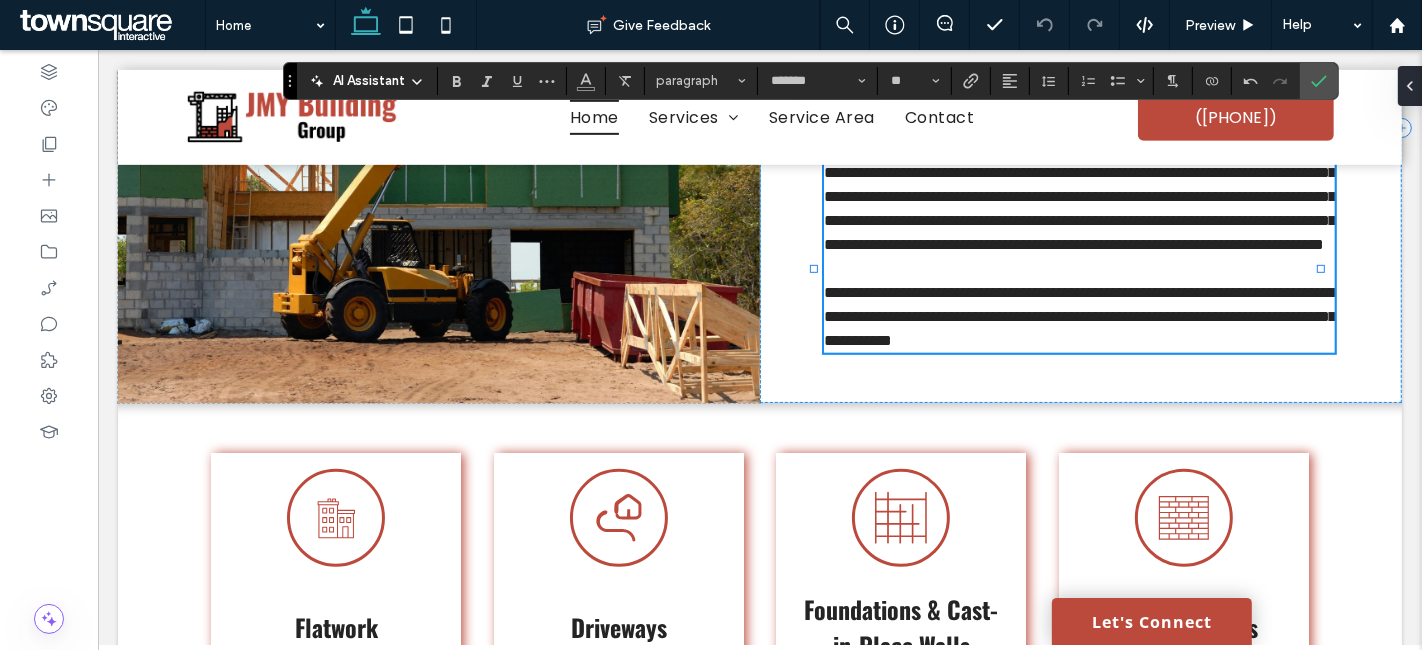 click on "**********" at bounding box center [1079, 316] 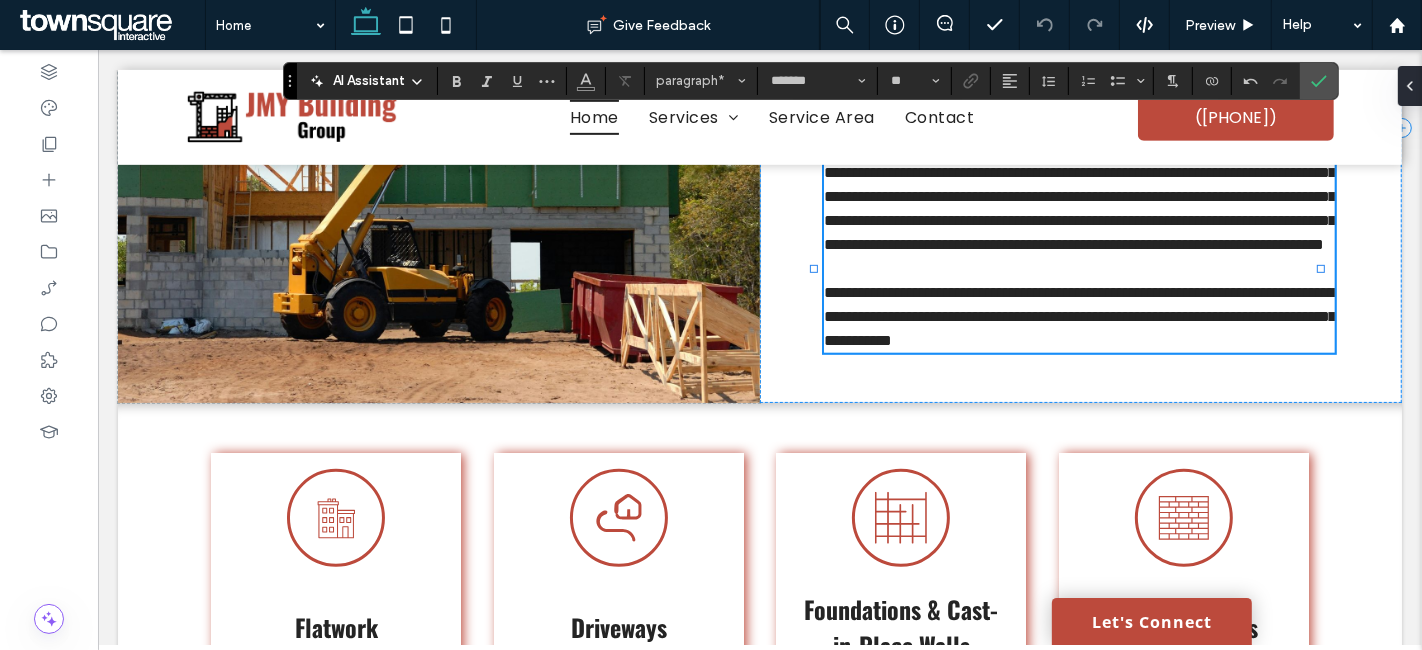 click on "**********" at bounding box center [1079, 316] 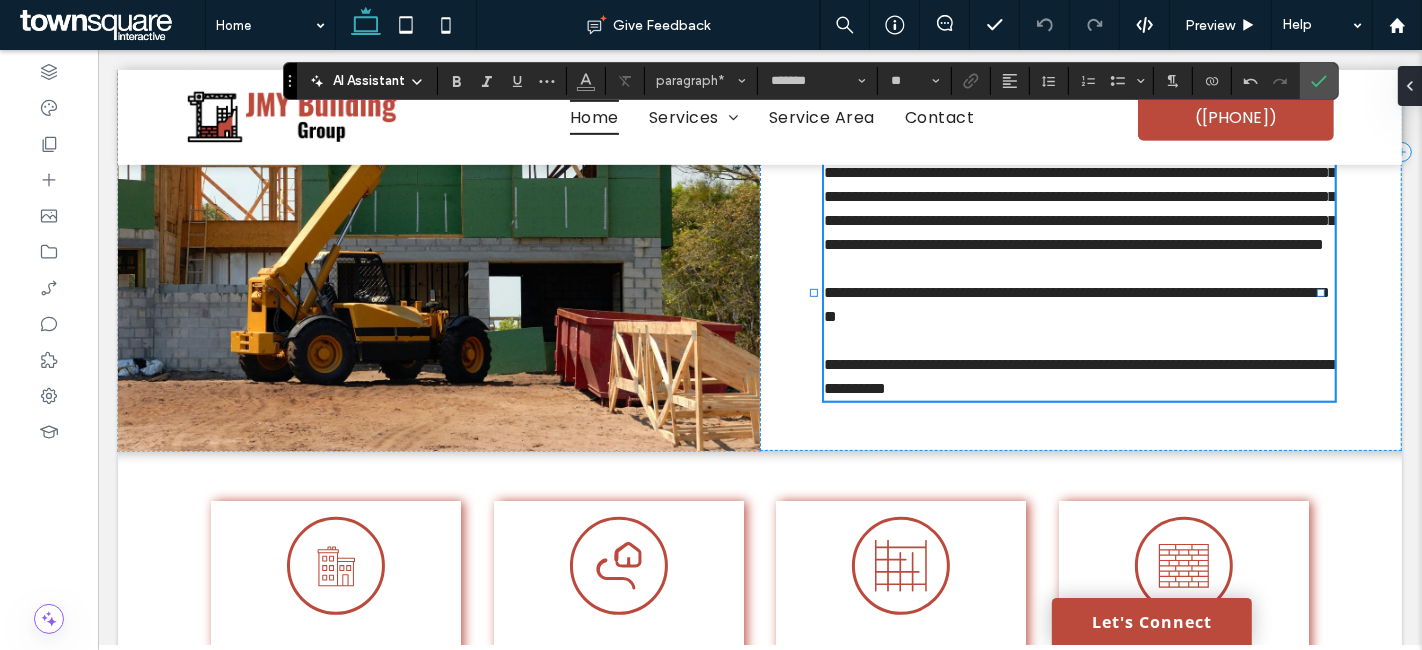 click on "**********" at bounding box center (1076, 304) 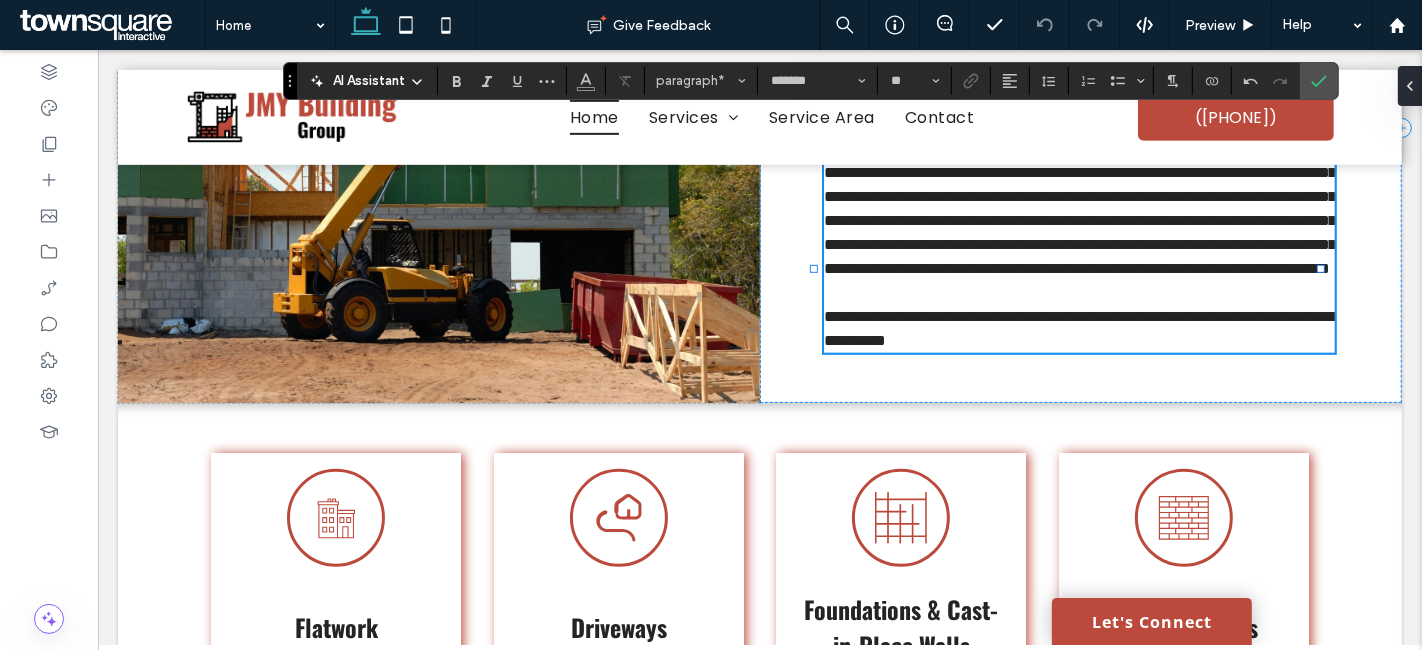 type 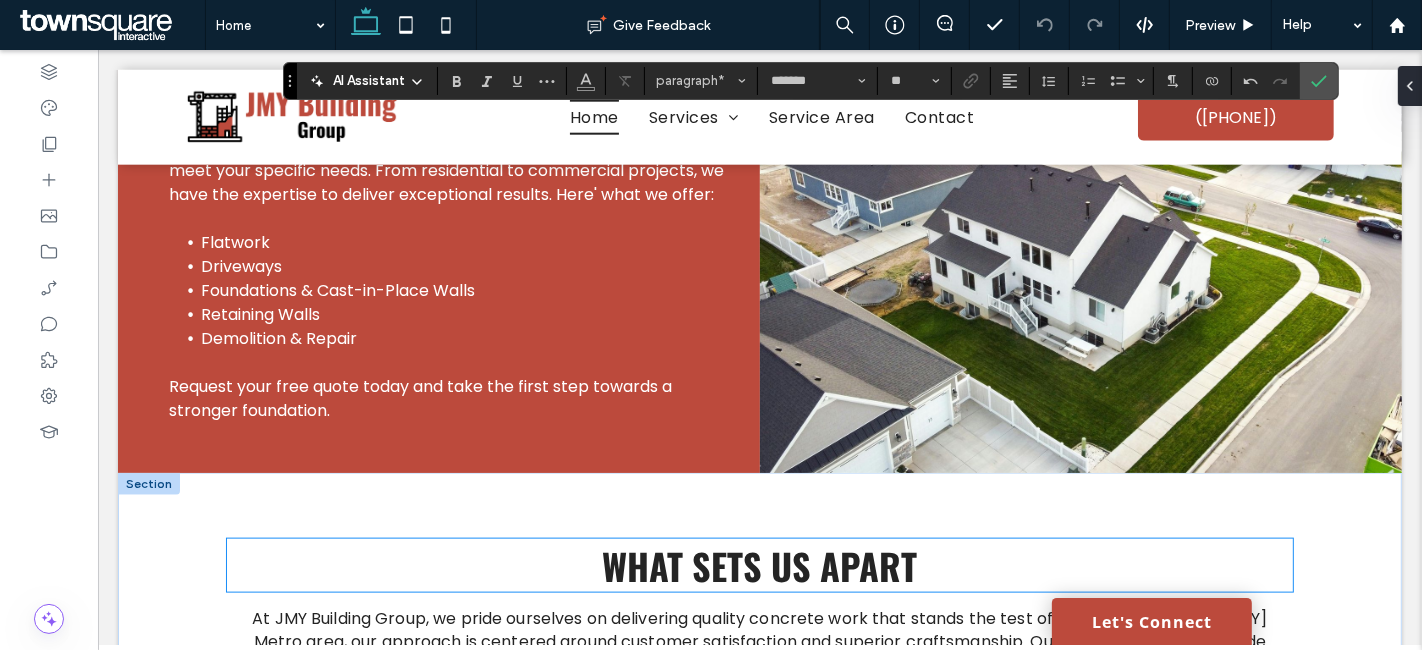 scroll, scrollTop: 1945, scrollLeft: 0, axis: vertical 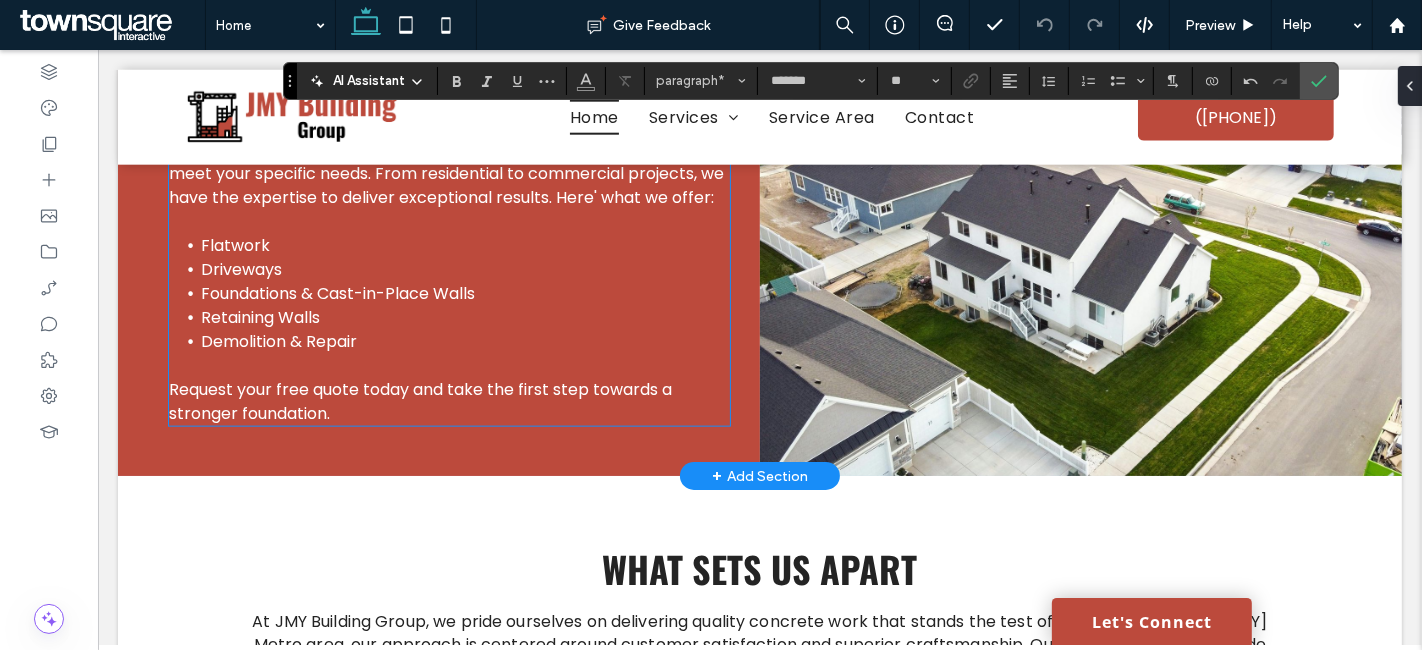 click on "JMY Building Group offers a wide range of concrete services tailored to meet your specific needs. From residential to commercial projects, we have the expertise to deliver exceptional results. Here' what we offer:" at bounding box center (447, 173) 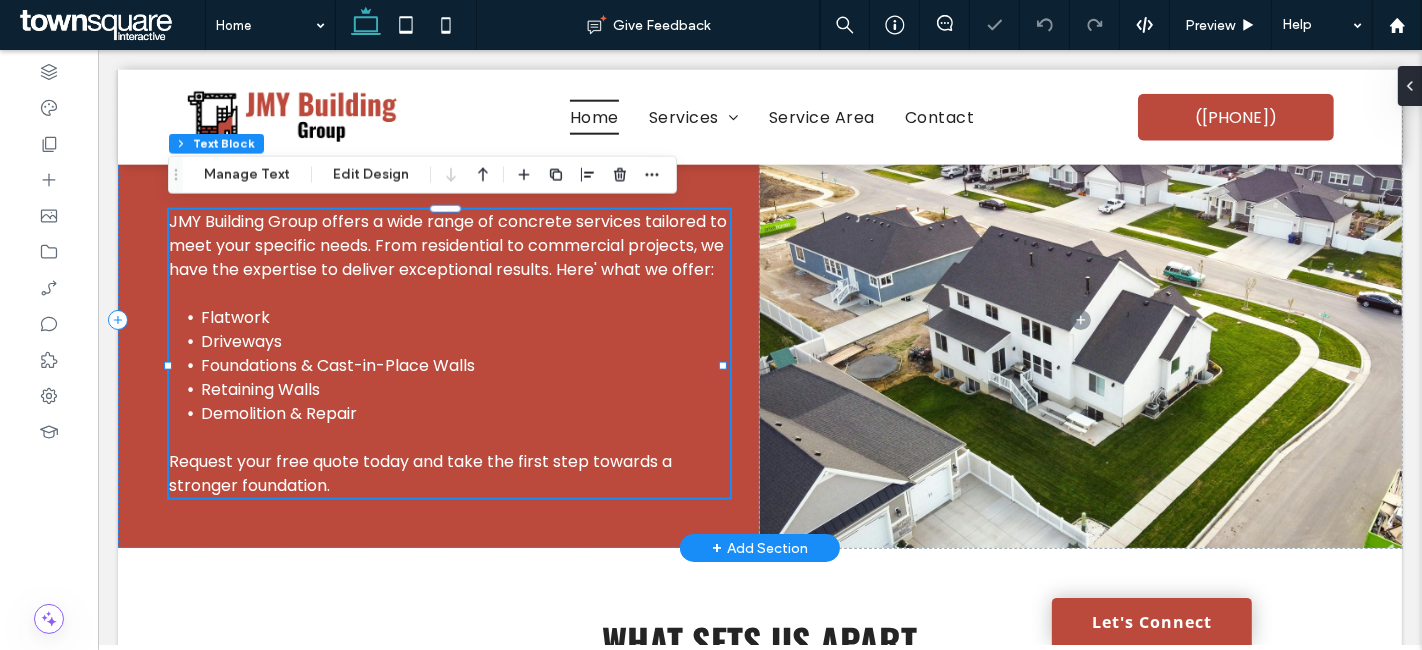 click on "JMY Building Group offers a wide range of concrete services tailored to meet your specific needs. From residential to commercial projects, we have the expertise to deliver exceptional results. Here' what we offer:" at bounding box center [447, 245] 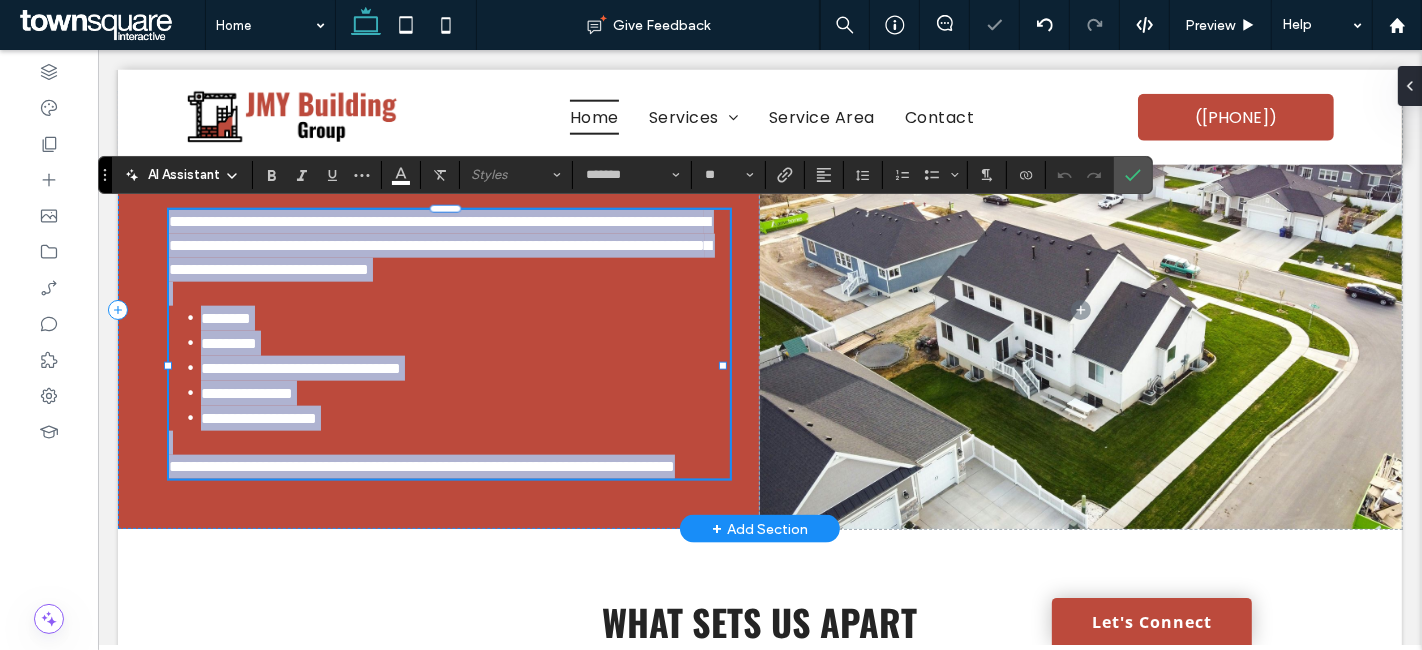 click on "**********" at bounding box center [448, 246] 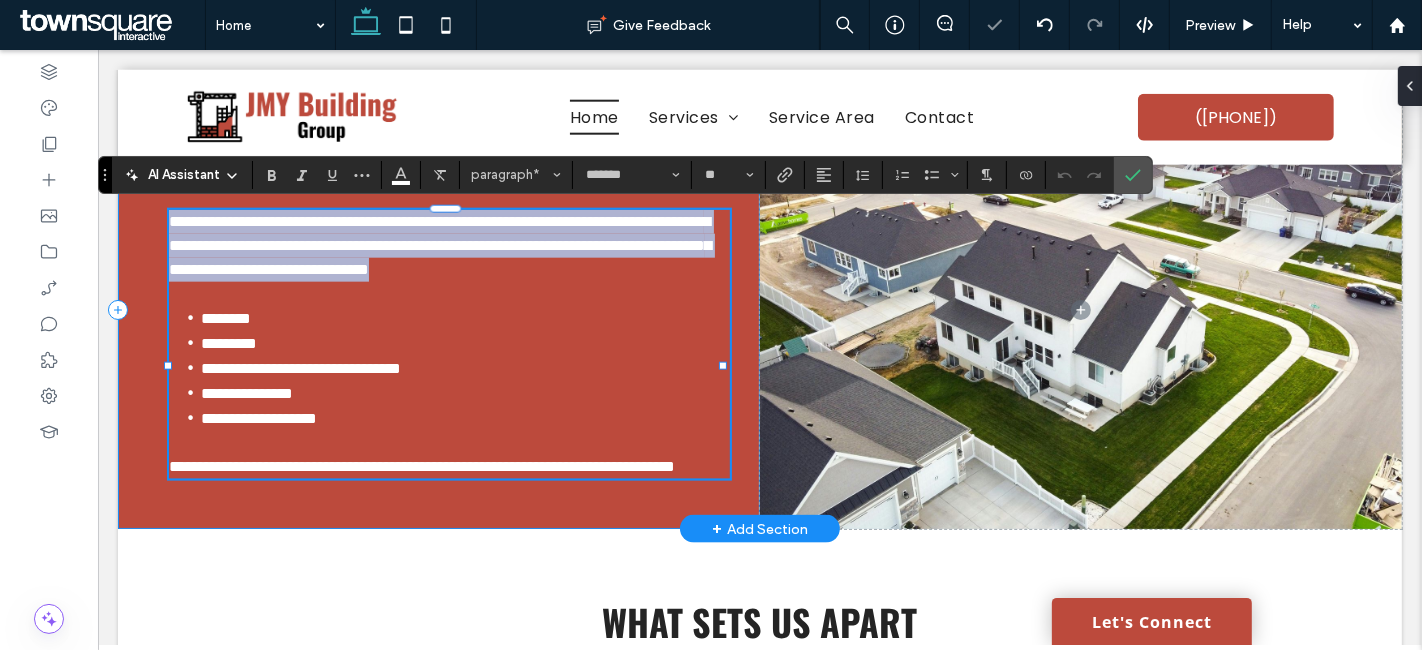drag, startPoint x: 222, startPoint y: 295, endPoint x: 160, endPoint y: 224, distance: 94.26028 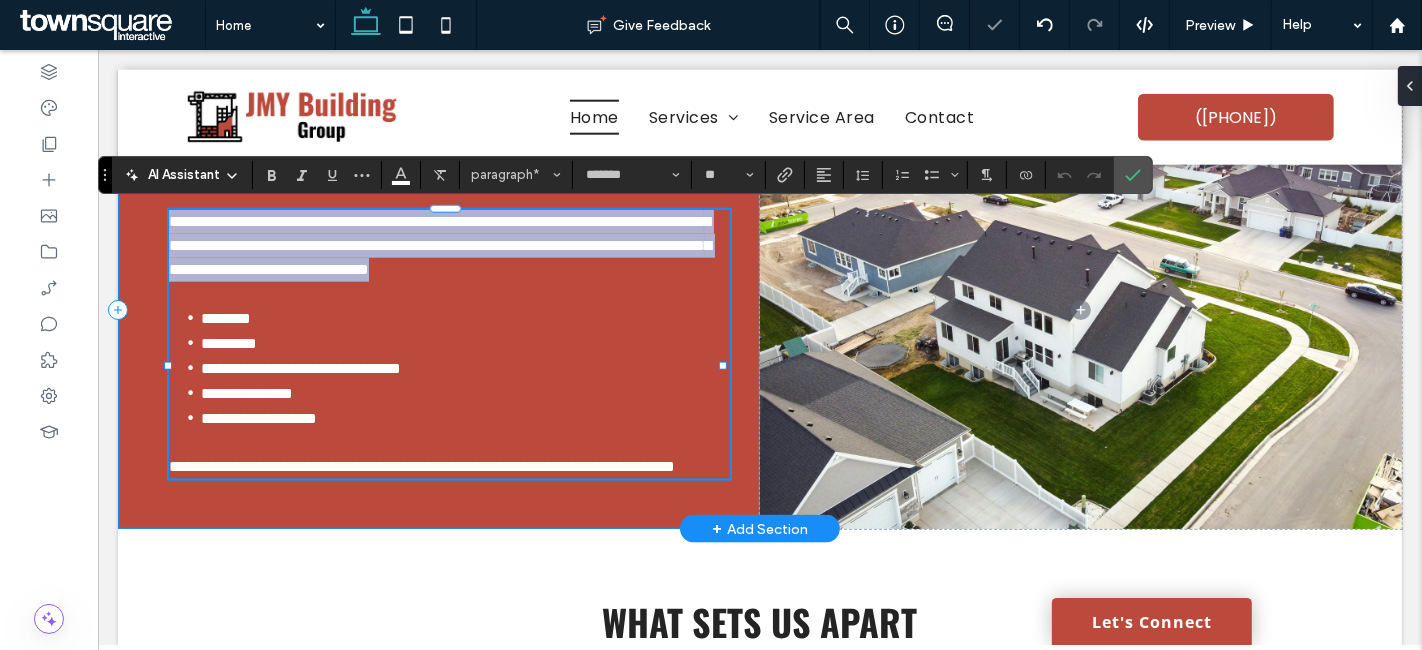 click on "**********" at bounding box center (438, 310) 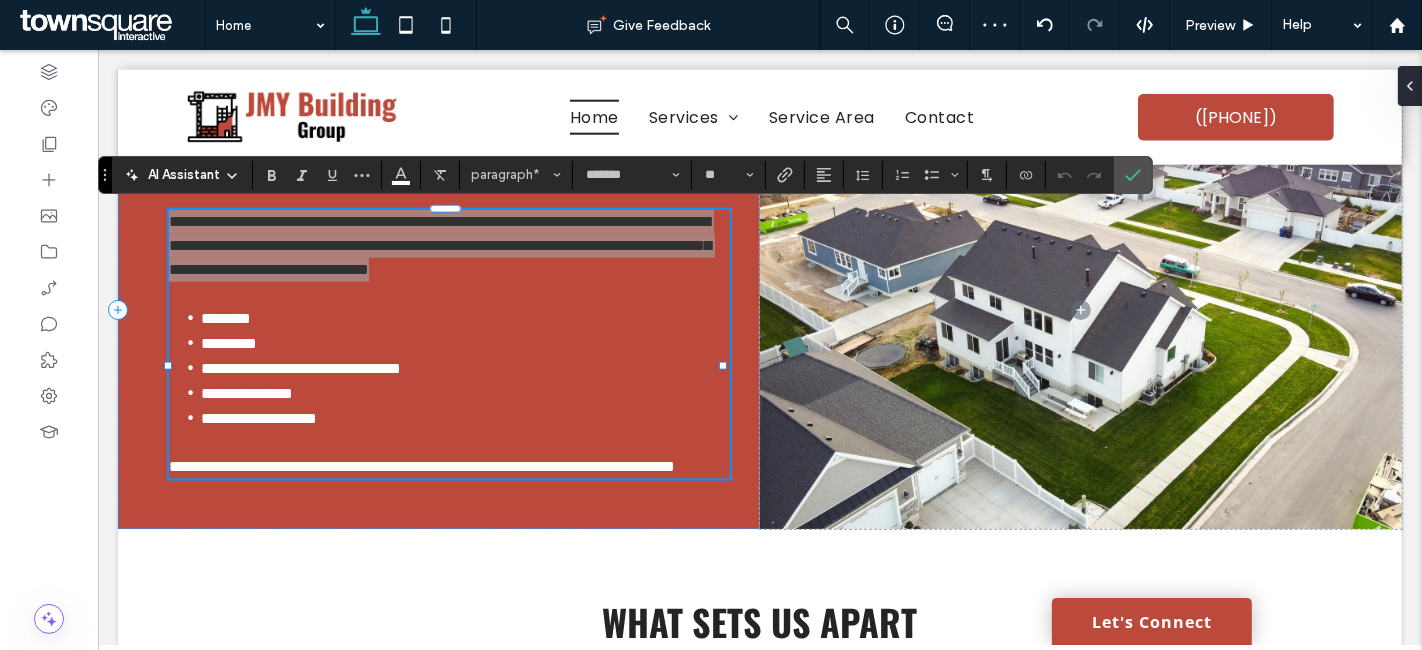 click on "AI Assistant" at bounding box center [182, 173] 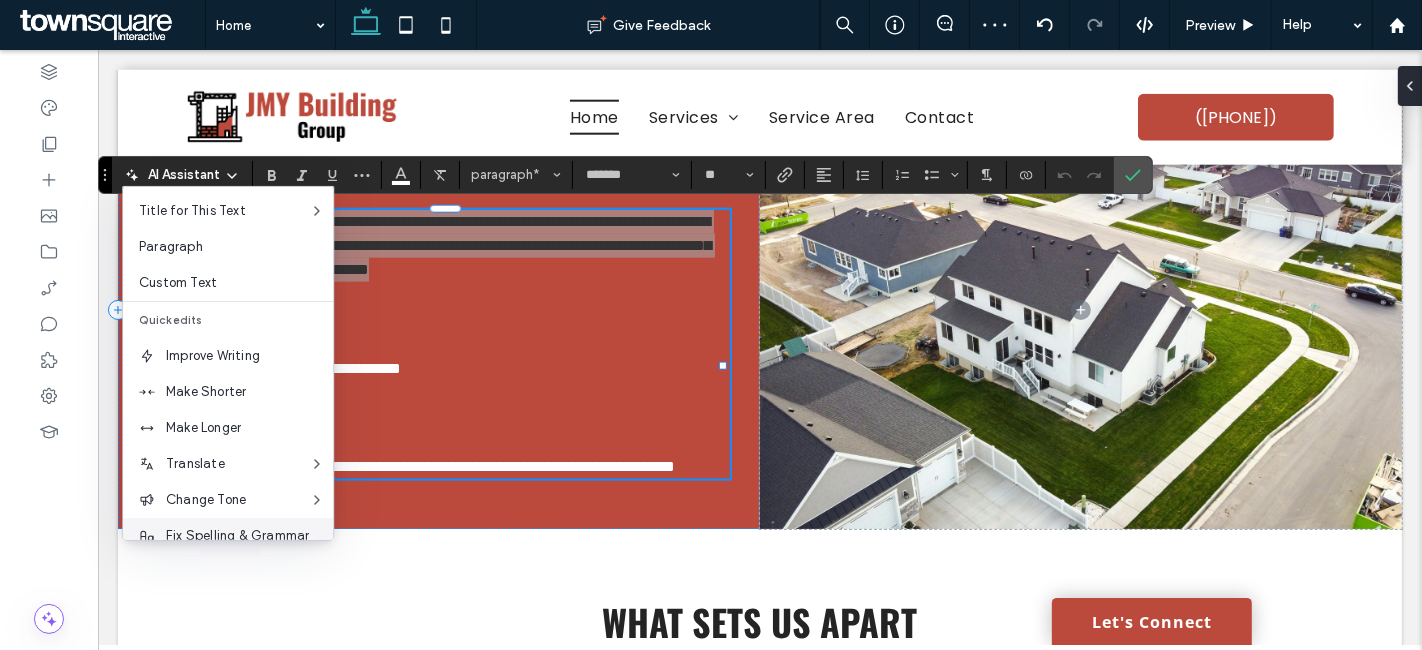 scroll, scrollTop: 131, scrollLeft: 0, axis: vertical 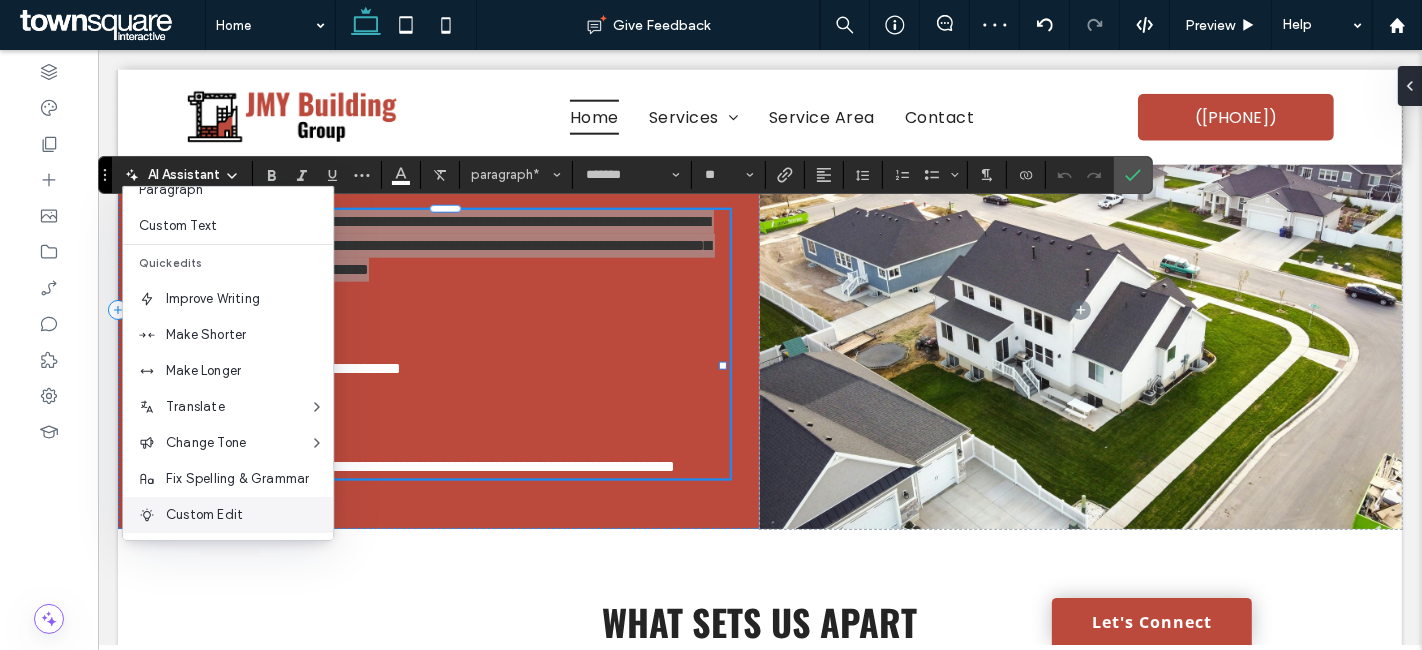 click on "Custom Edit" at bounding box center [228, 515] 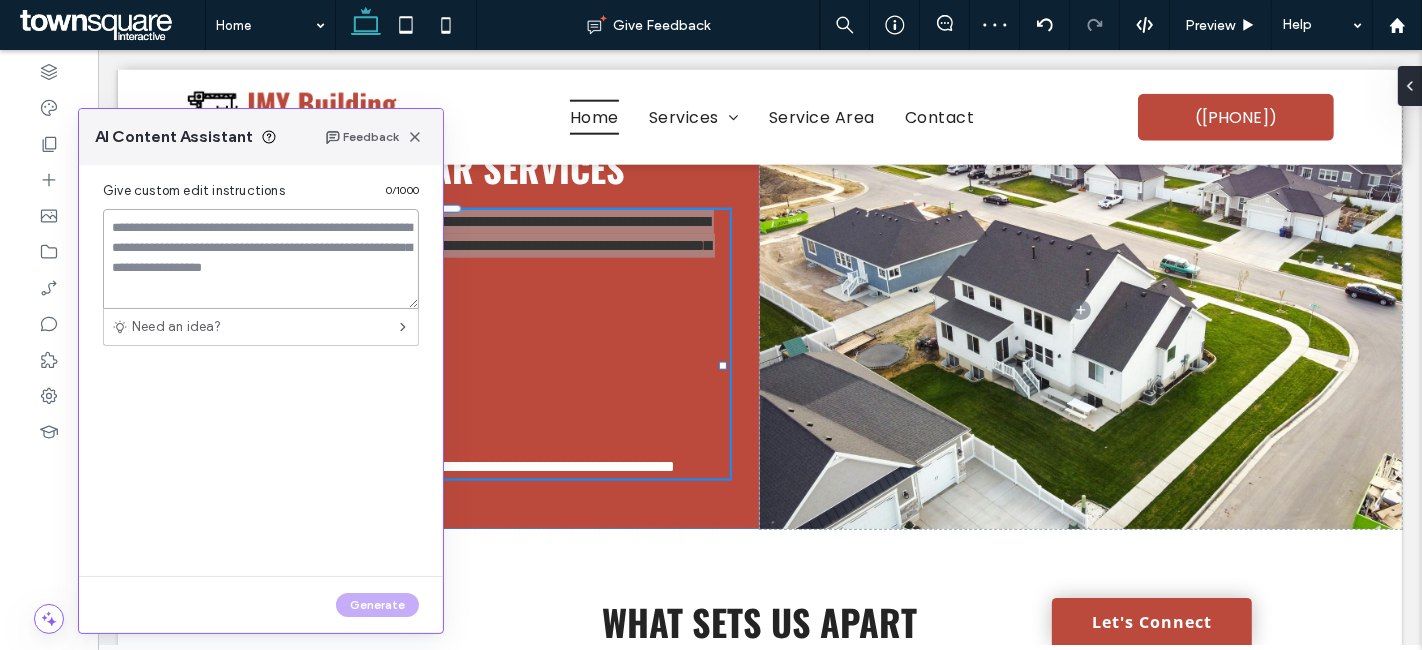 click at bounding box center [261, 259] 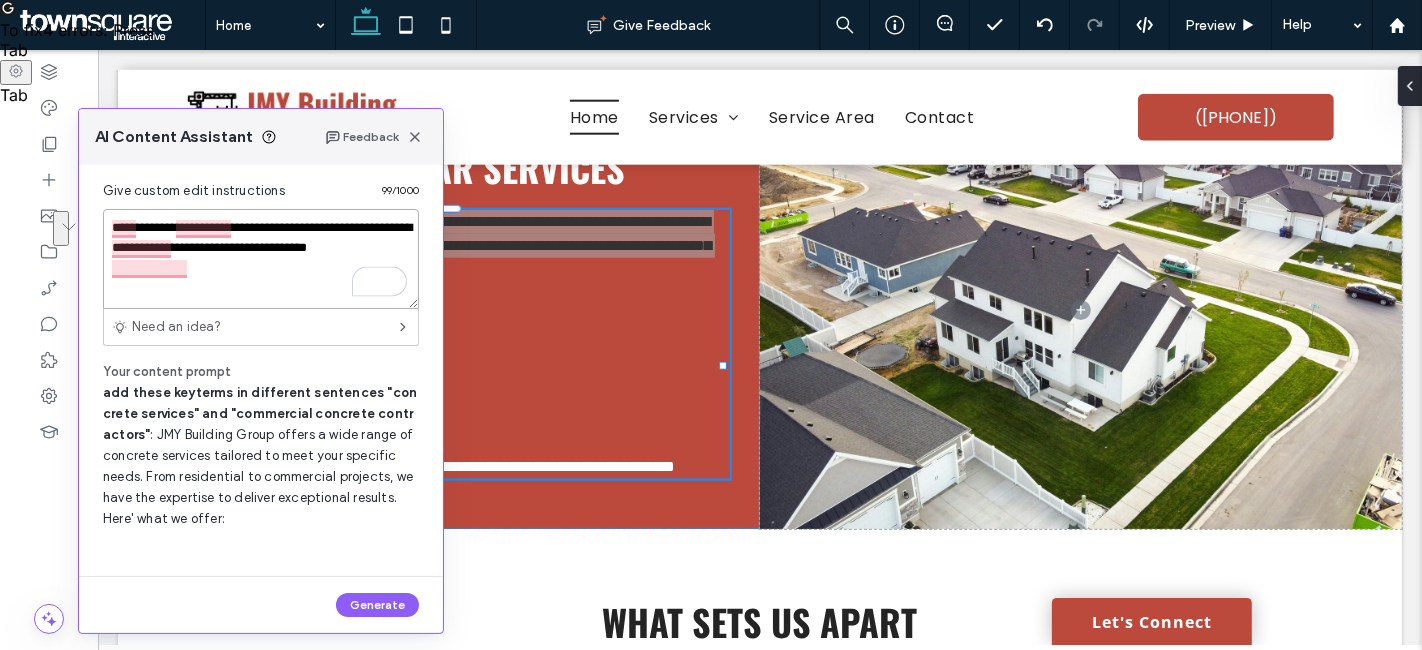 drag, startPoint x: 256, startPoint y: 243, endPoint x: 240, endPoint y: 227, distance: 22.627417 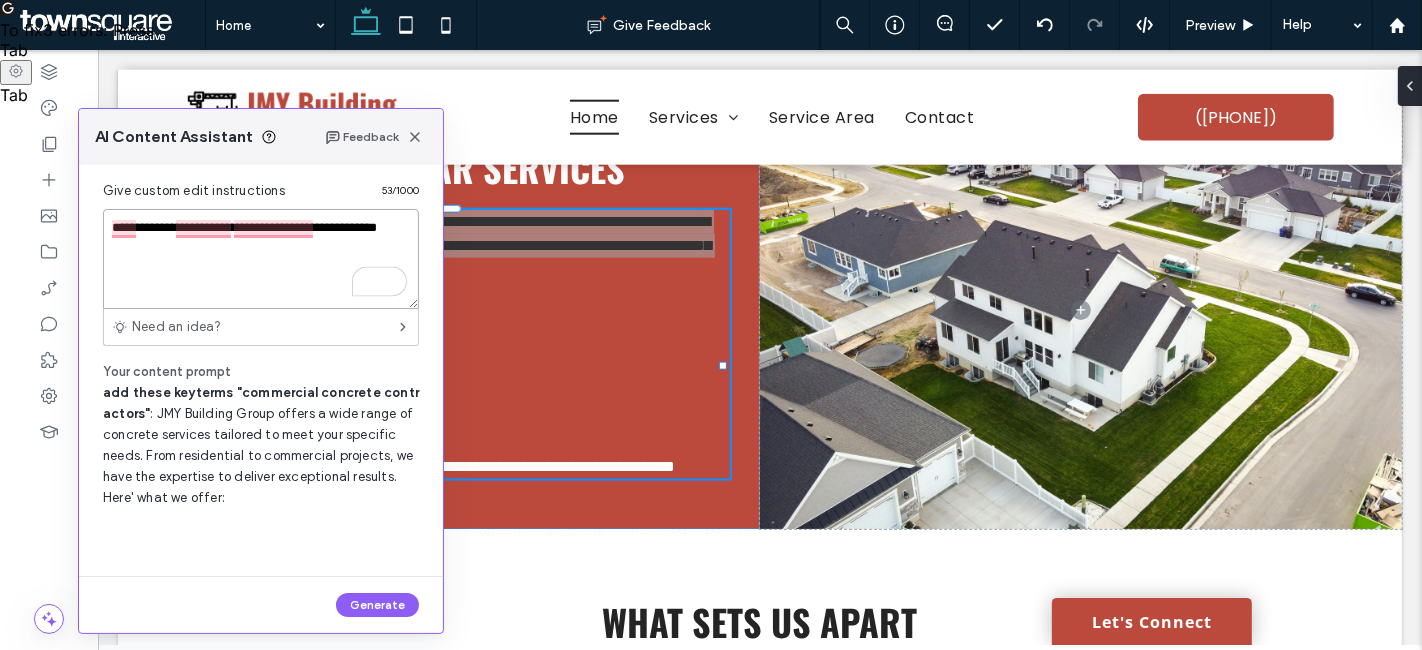 click on "**********" at bounding box center (261, 259) 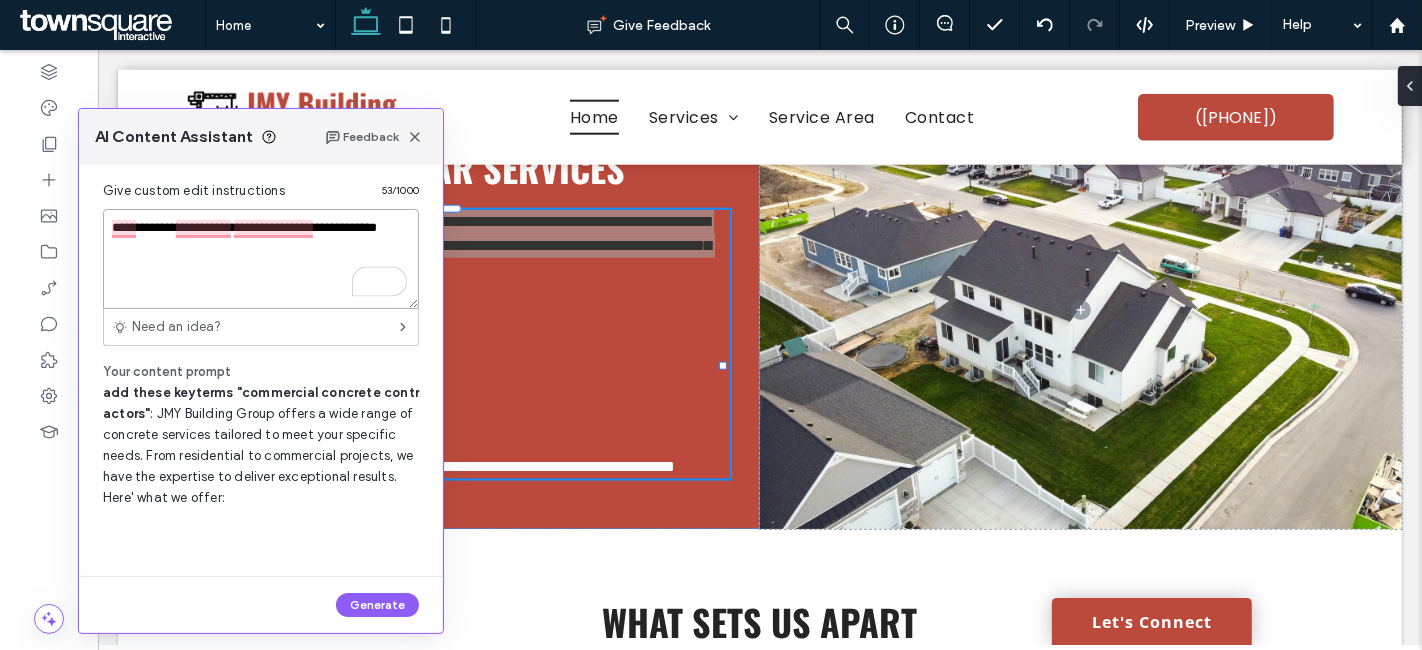 click on "**********" at bounding box center [261, 259] 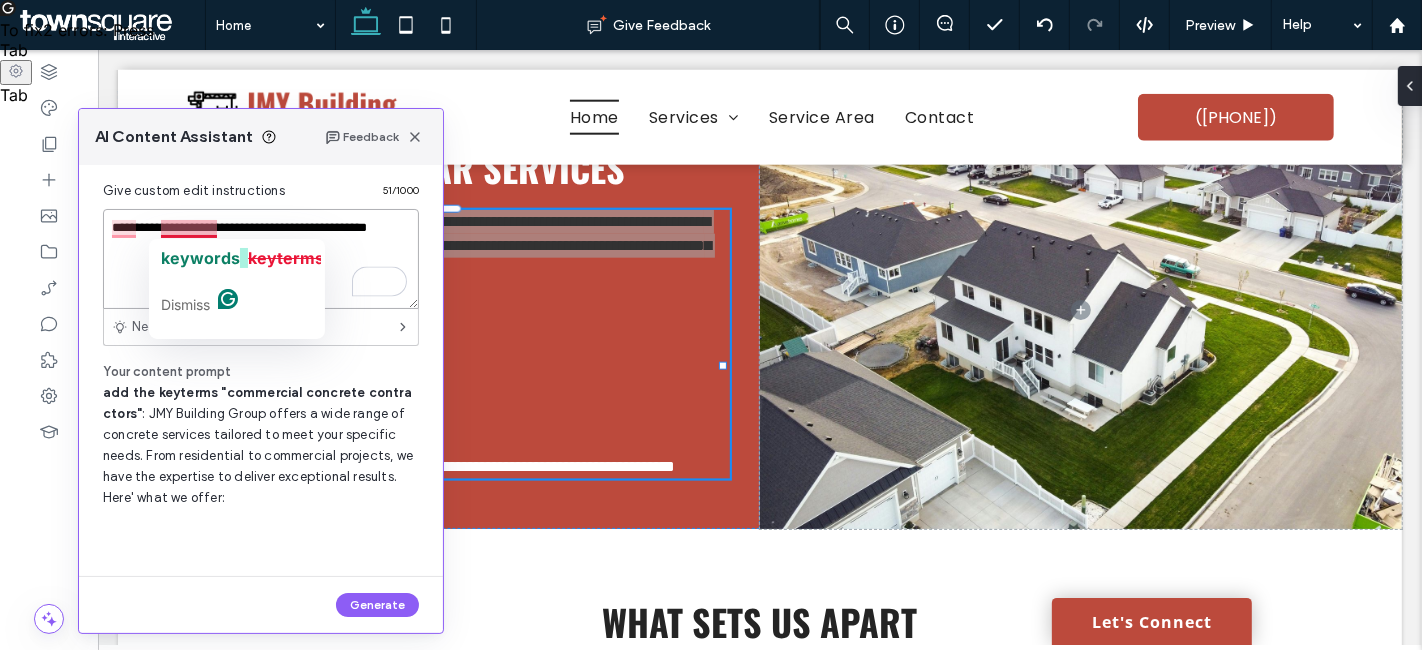 click on "**********" at bounding box center (261, 259) 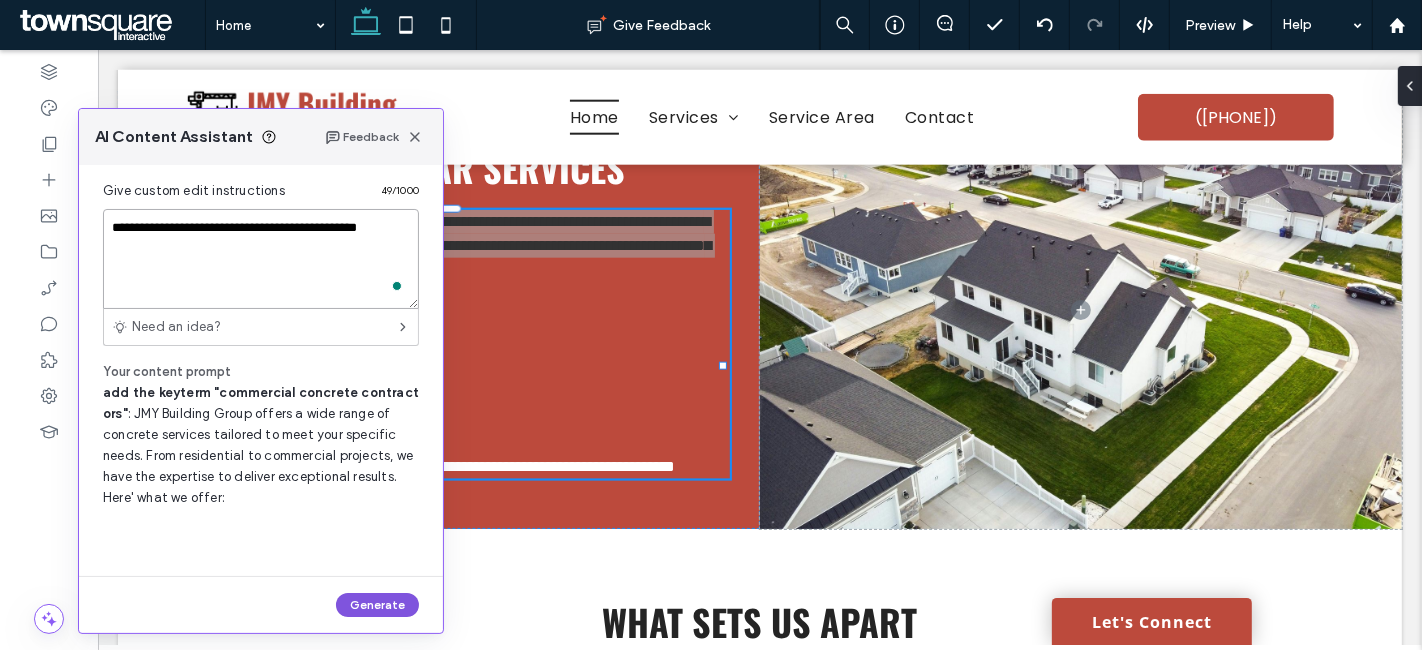 type on "**********" 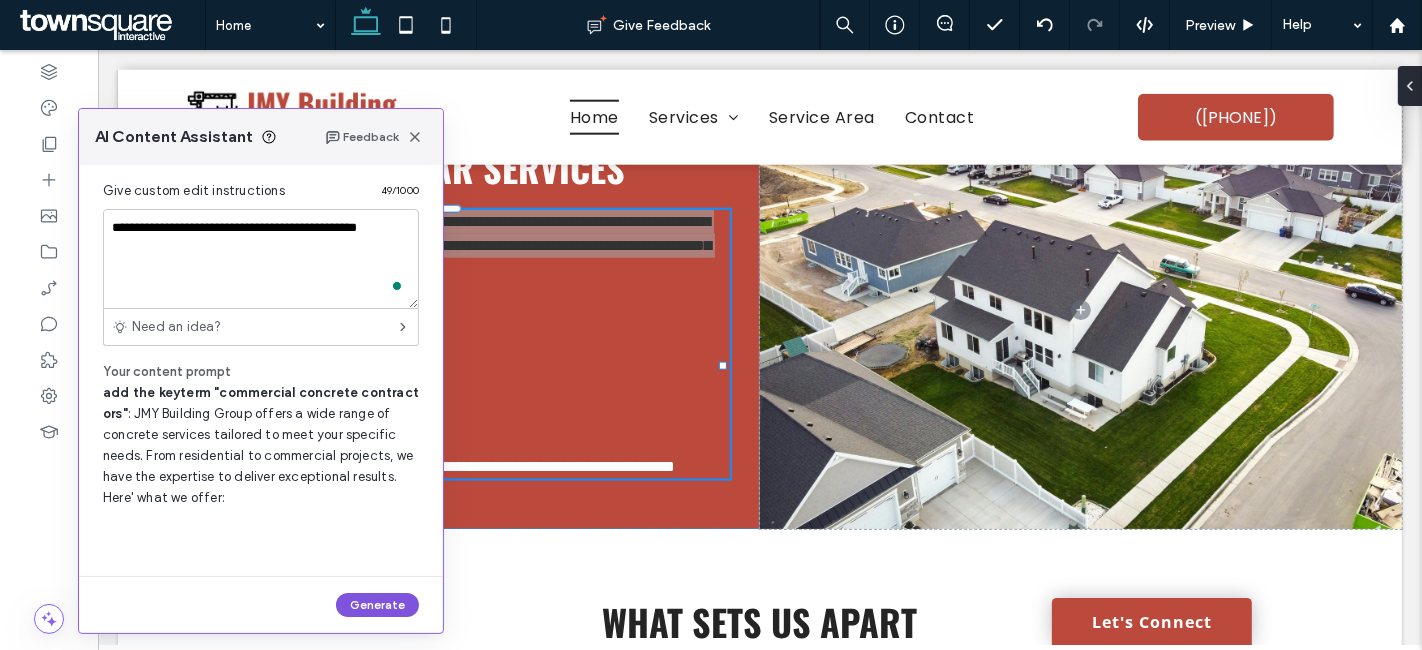 click on "Generate" at bounding box center [377, 605] 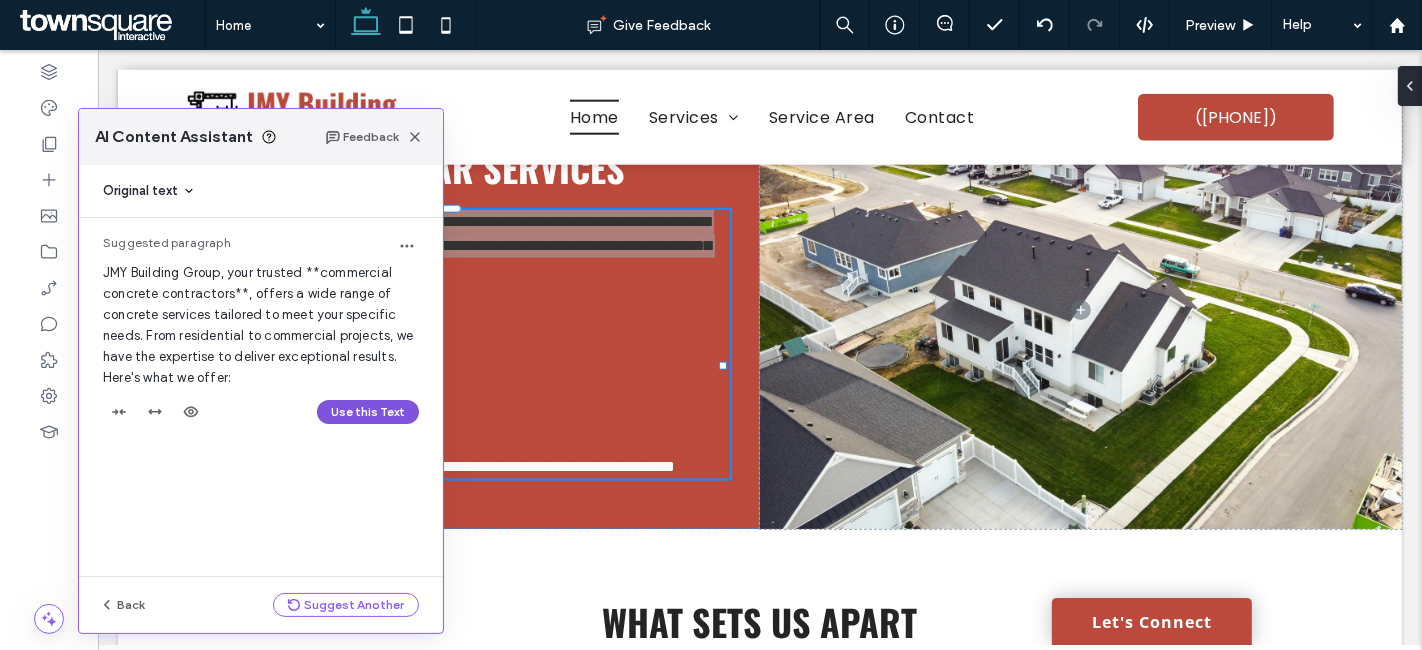 click on "Use this Text" at bounding box center [368, 412] 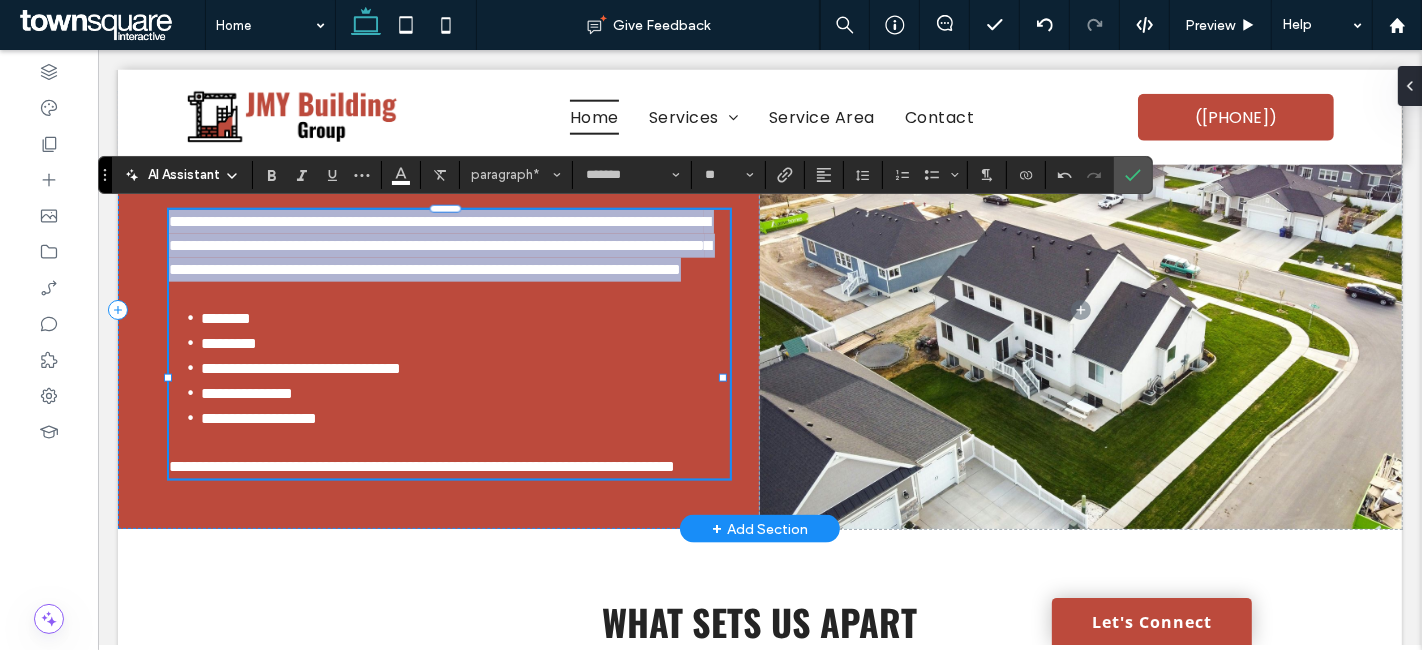 click on "**********" at bounding box center [439, 245] 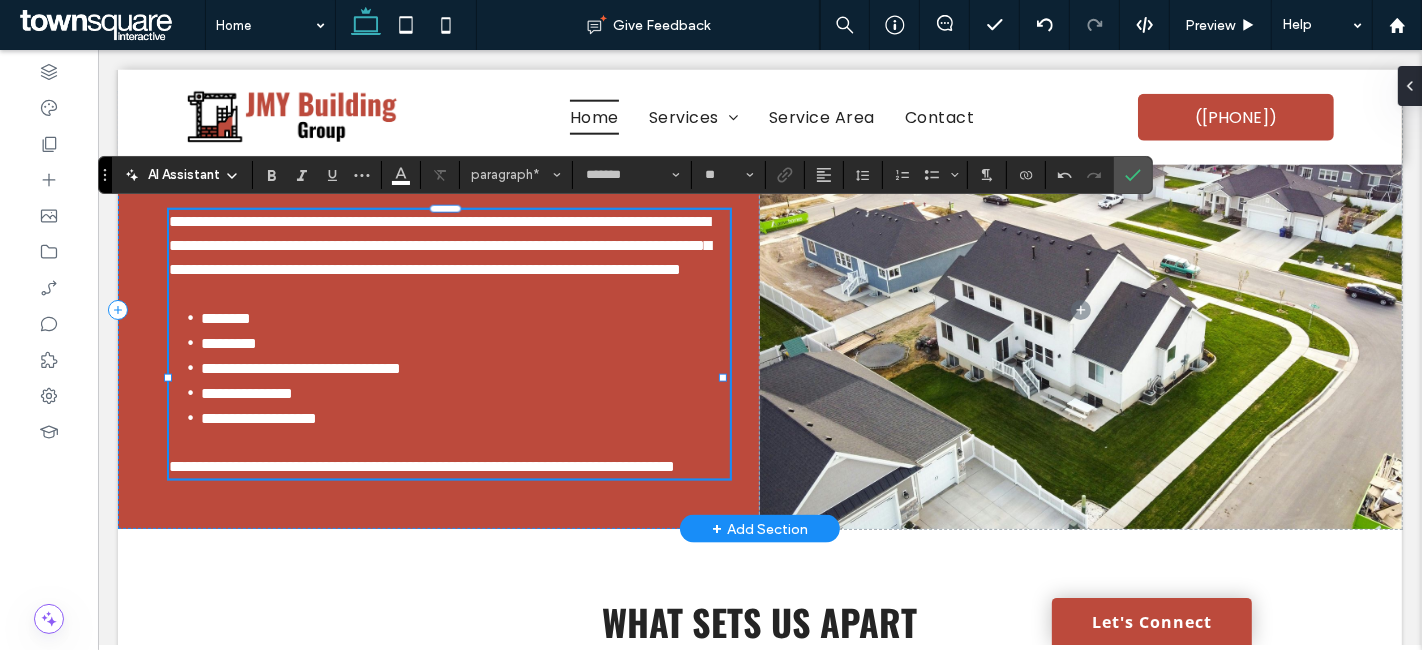 click on "**********" at bounding box center (439, 245) 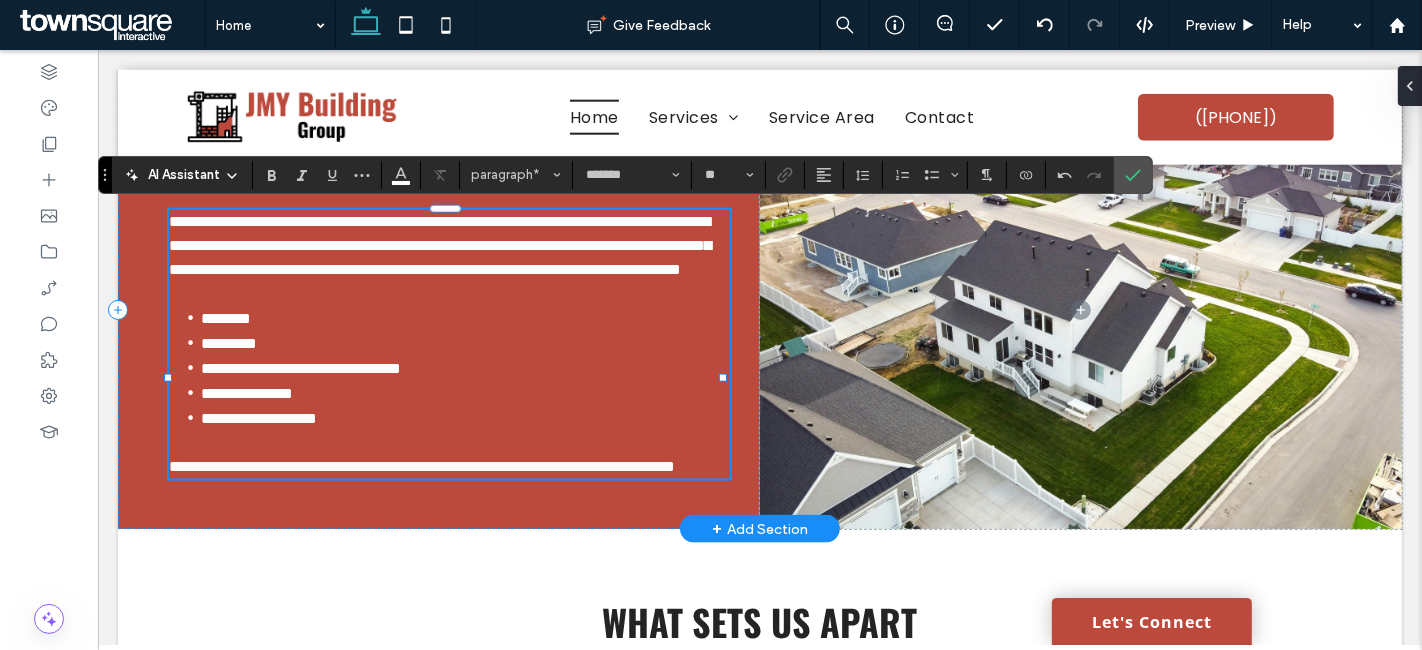 type 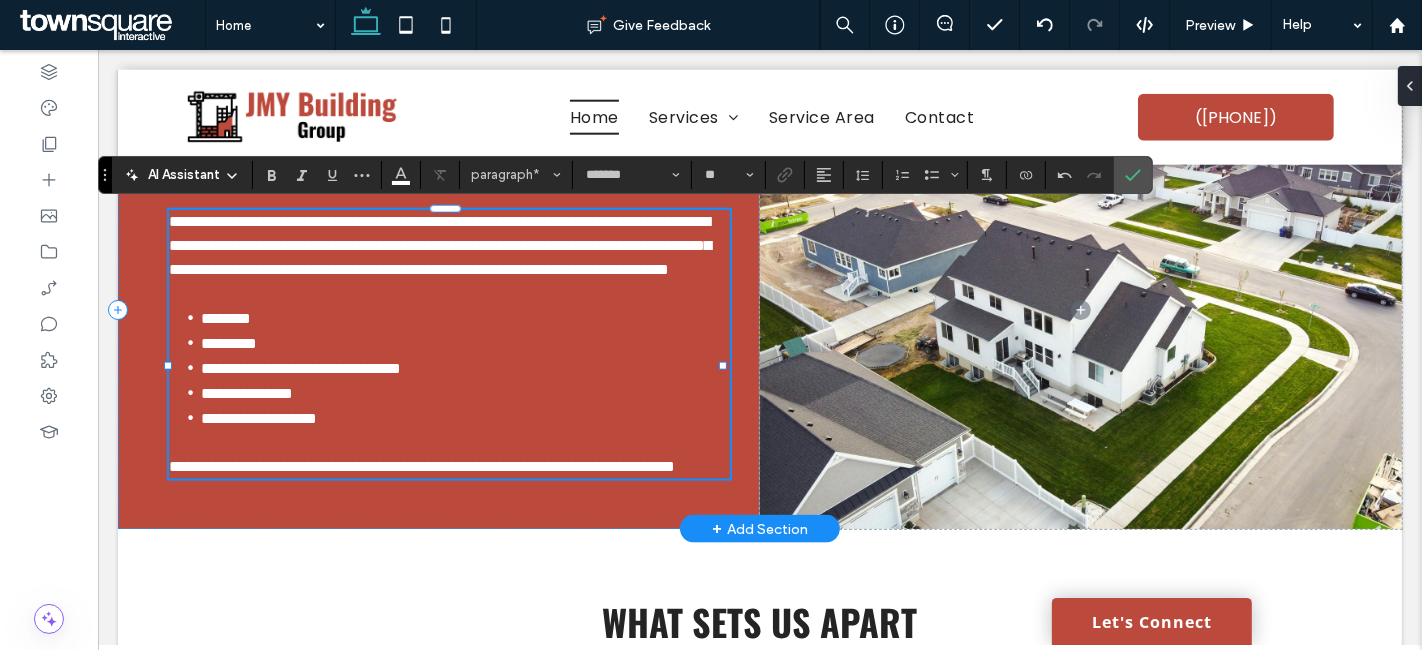 click on "**********" at bounding box center [439, 245] 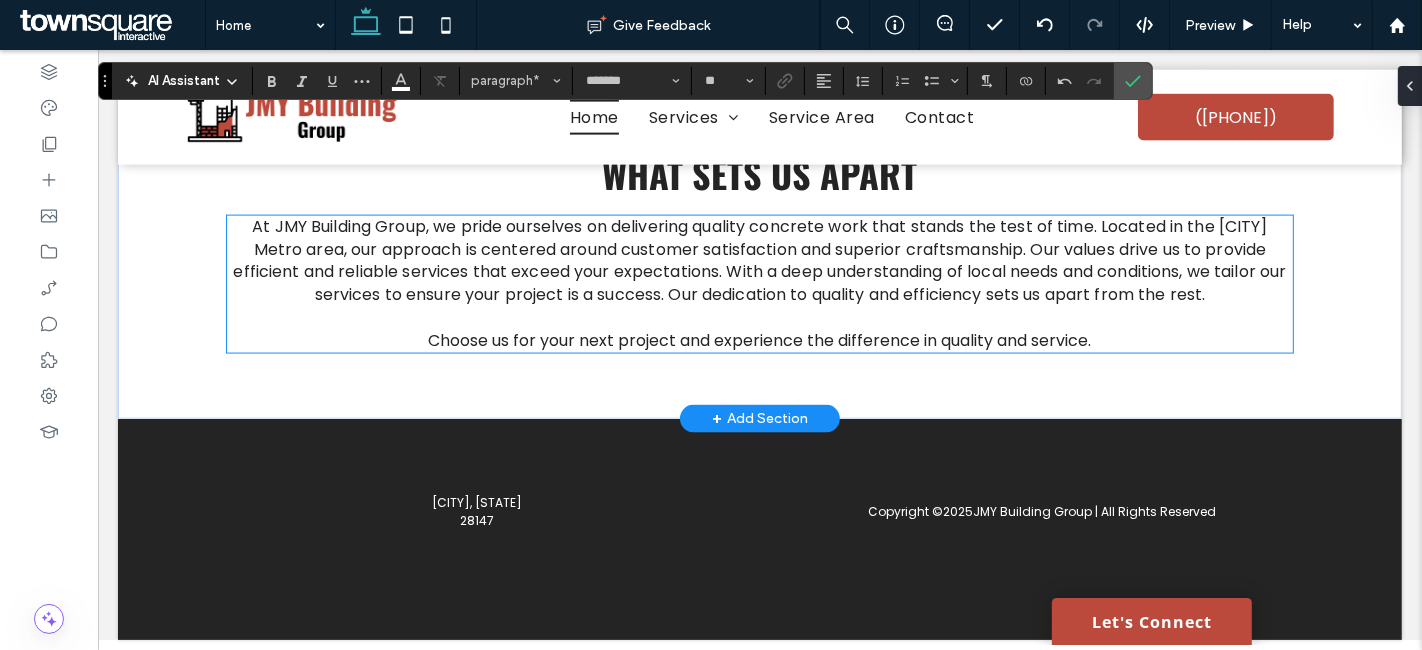 scroll, scrollTop: 2434, scrollLeft: 0, axis: vertical 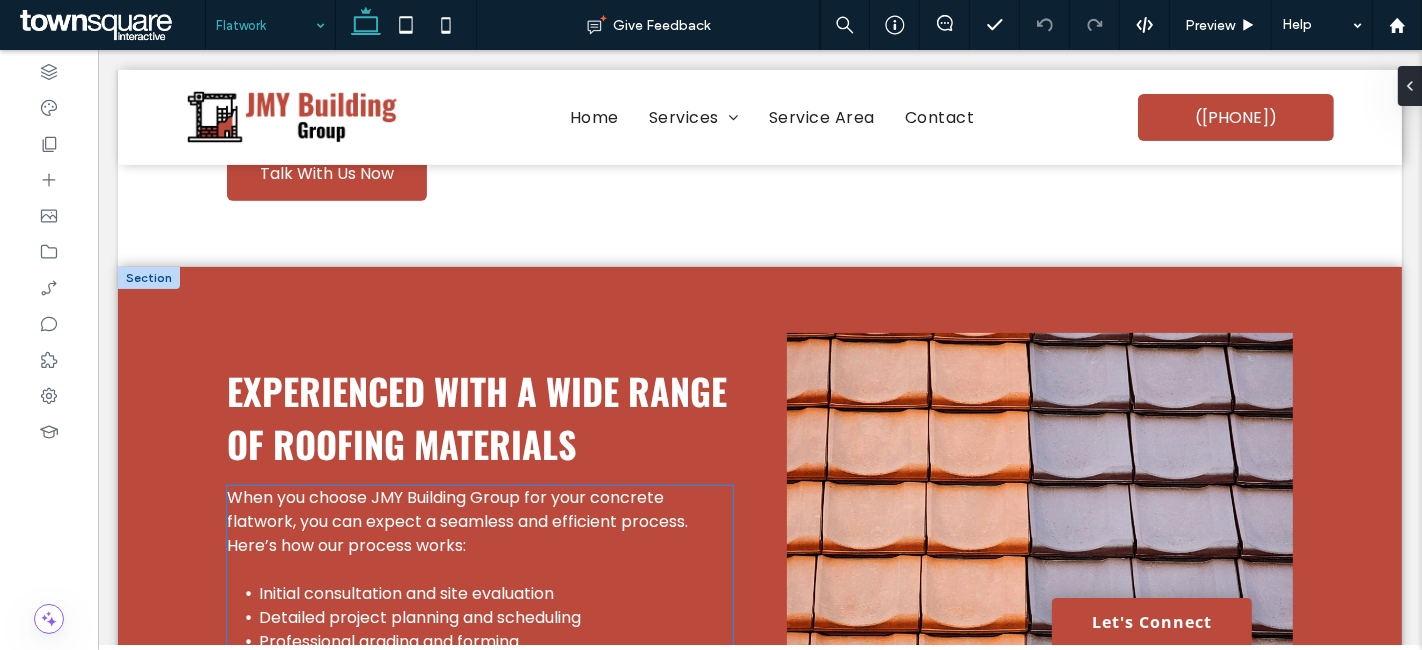 click on "When you choose JMY Building Group for your concrete flatwork, you can expect a seamless and efficient process. Here’s how our process works:" at bounding box center (456, 521) 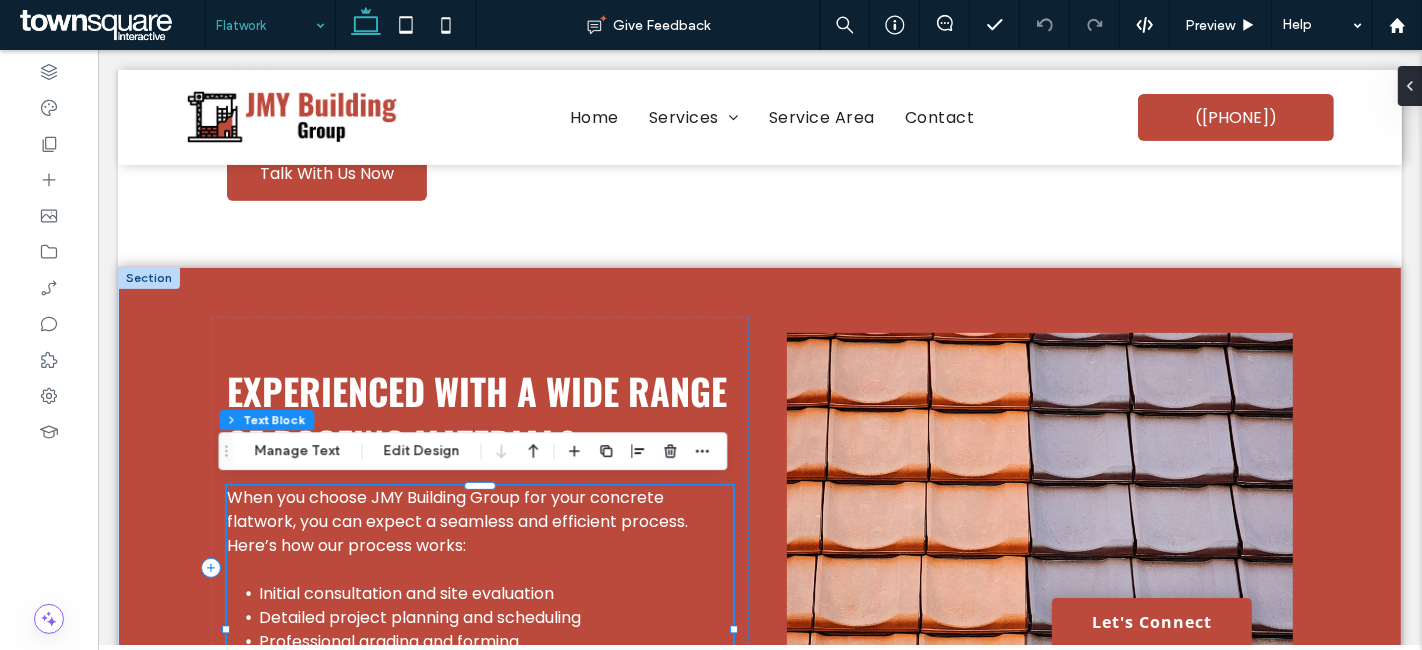 click on "When you choose JMY Building Group for your concrete flatwork, you can expect a seamless and efficient process. Here’s how our process works:   Initial consultation and site evaluation Detailed project planning and scheduling Professional grading and forming Expert rebar installation and concrete pouring Finishing touches for a clean, polished look
Contact us to secure your commercial concrete flatwork project now." at bounding box center (479, 628) 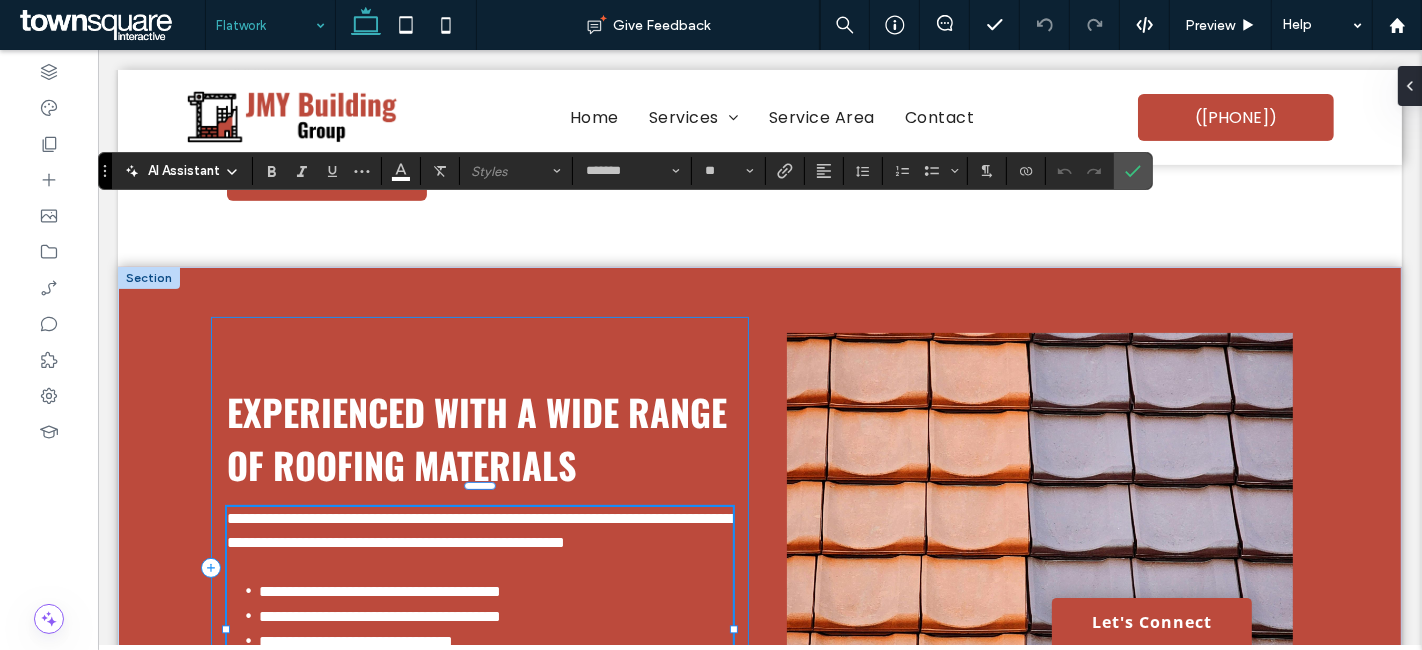scroll, scrollTop: 724, scrollLeft: 0, axis: vertical 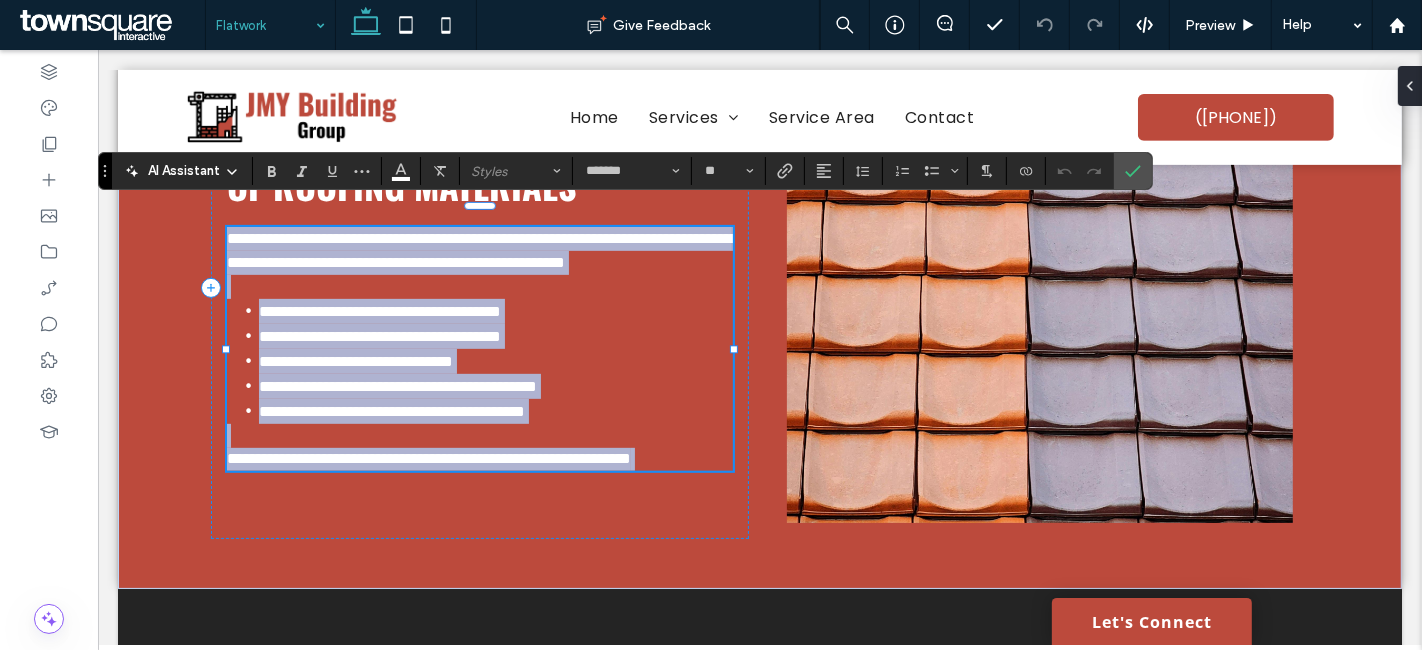 click on "**********" at bounding box center [481, 250] 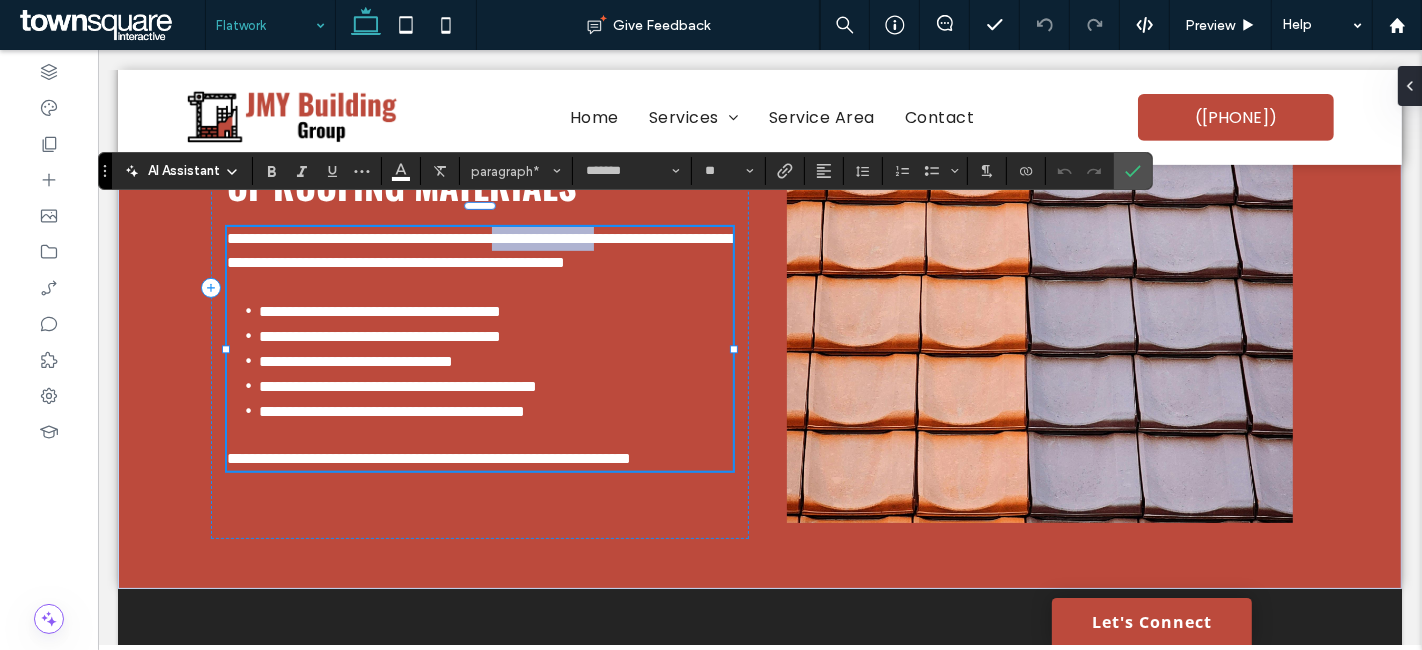 drag, startPoint x: 279, startPoint y: 237, endPoint x: 590, endPoint y: 217, distance: 311.64243 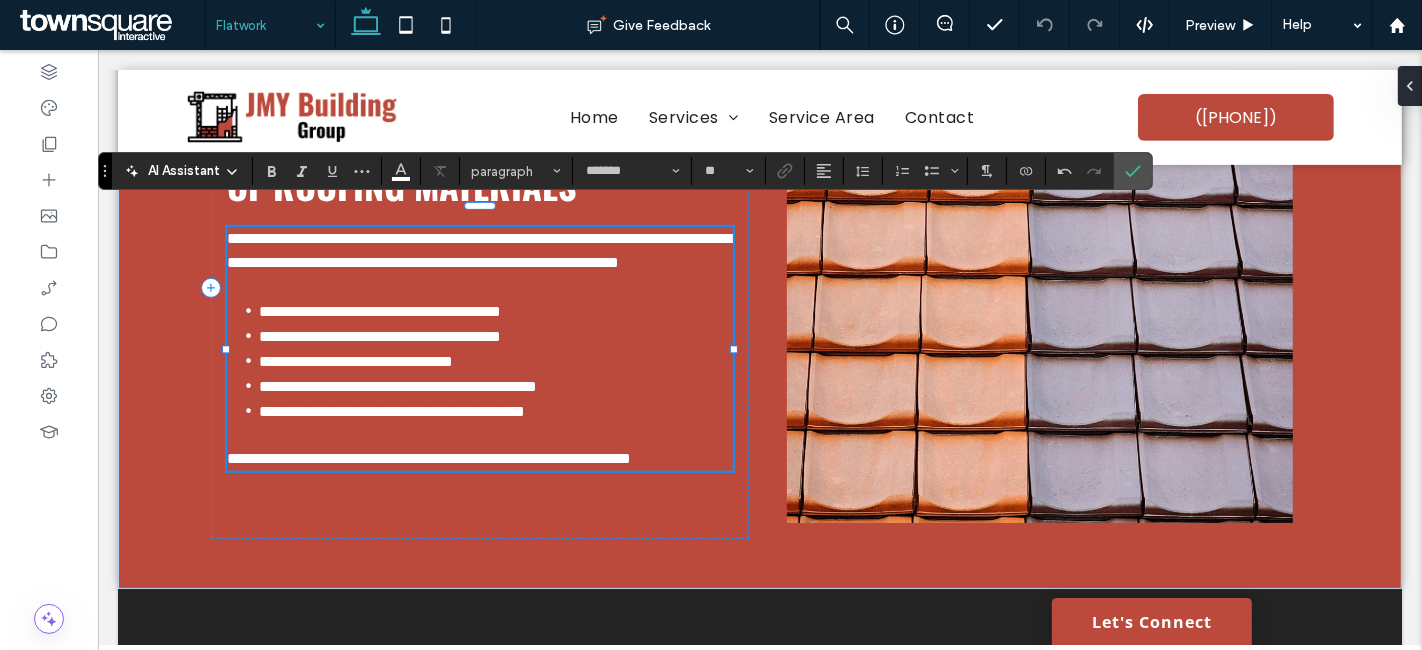 scroll, scrollTop: 0, scrollLeft: 0, axis: both 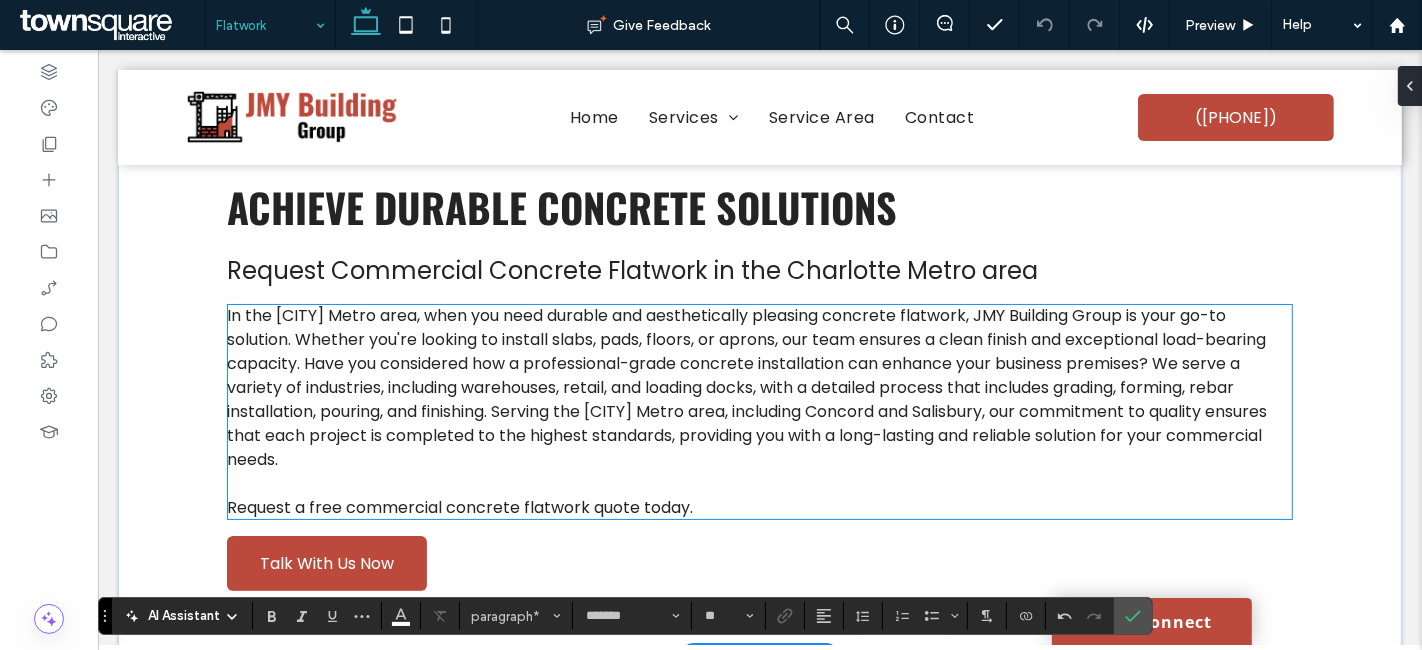 click on "In the Charlotte Metro area, when you need durable and aesthetically pleasing concrete flatwork, JMY Building Group is your go-to solution. Whether you're looking to install slabs, pads, floors, or aprons, our team ensures a clean finish and exceptional load-bearing capacity. Have you considered how a professional-grade concrete installation can enhance your business premises? We serve a variety of industries, including warehouses, retail, and loading docks, with a detailed process that includes grading, forming, rebar installation, pouring, and finishing. Serving the Charlotte Metro area, including Concord and Salisbury, our commitment to quality ensures that each project is completed to the highest standards, providing you with a long-lasting and reliable solution for your commercial needs." at bounding box center [746, 387] 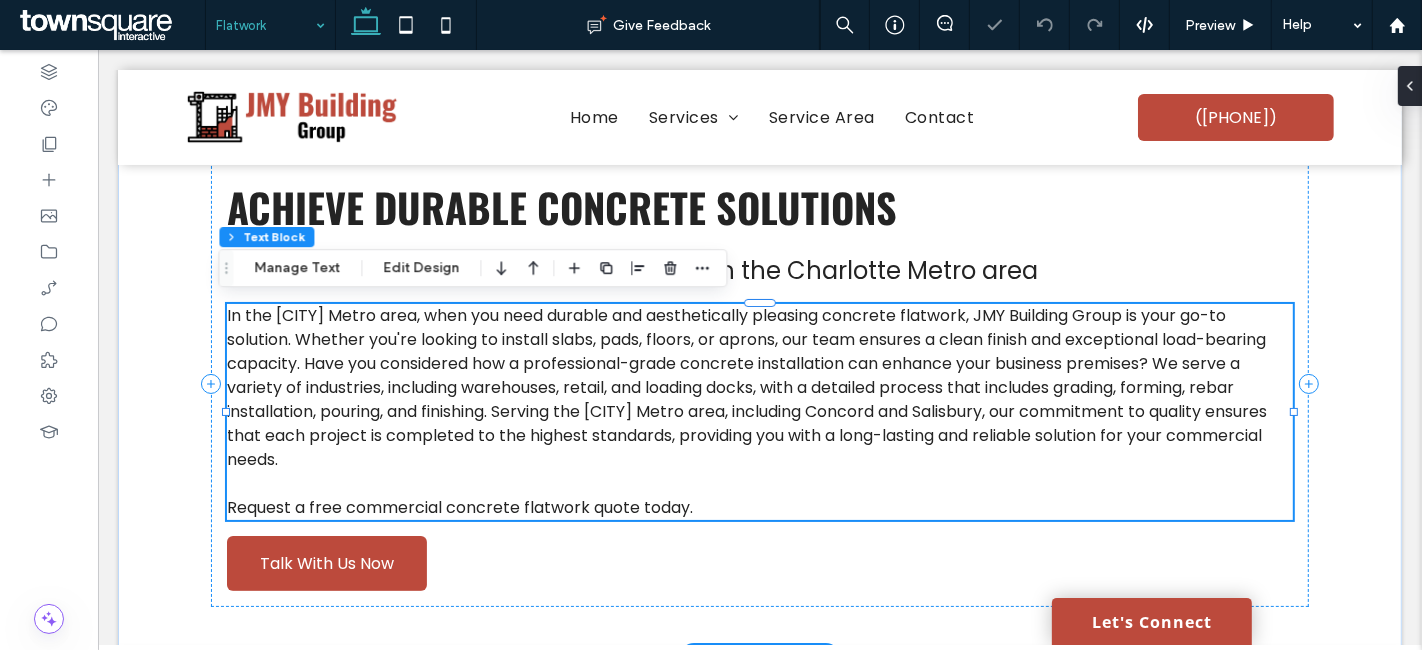 click on "In the Charlotte Metro area, when you need durable and aesthetically pleasing concrete flatwork, JMY Building Group is your go-to solution. Whether you're looking to install slabs, pads, floors, or aprons, our team ensures a clean finish and exceptional load-bearing capacity. Have you considered how a professional-grade concrete installation can enhance your business premises? We serve a variety of industries, including warehouses, retail, and loading docks, with a detailed process that includes grading, forming, rebar installation, pouring, and finishing. Serving the Charlotte Metro area, including Concord and Salisbury, our commitment to quality ensures that each project is completed to the highest standards, providing you with a long-lasting and reliable solution for your commercial needs." at bounding box center (746, 387) 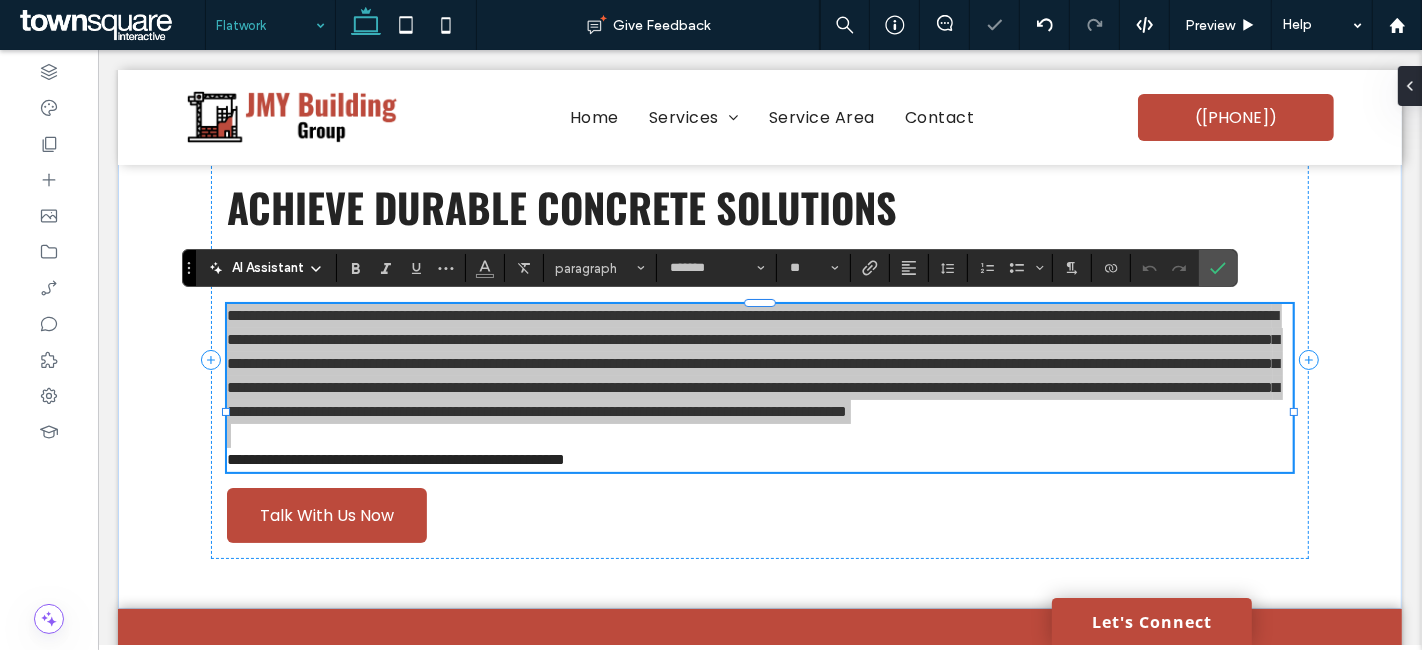 click on "AI Assistant" at bounding box center (268, 268) 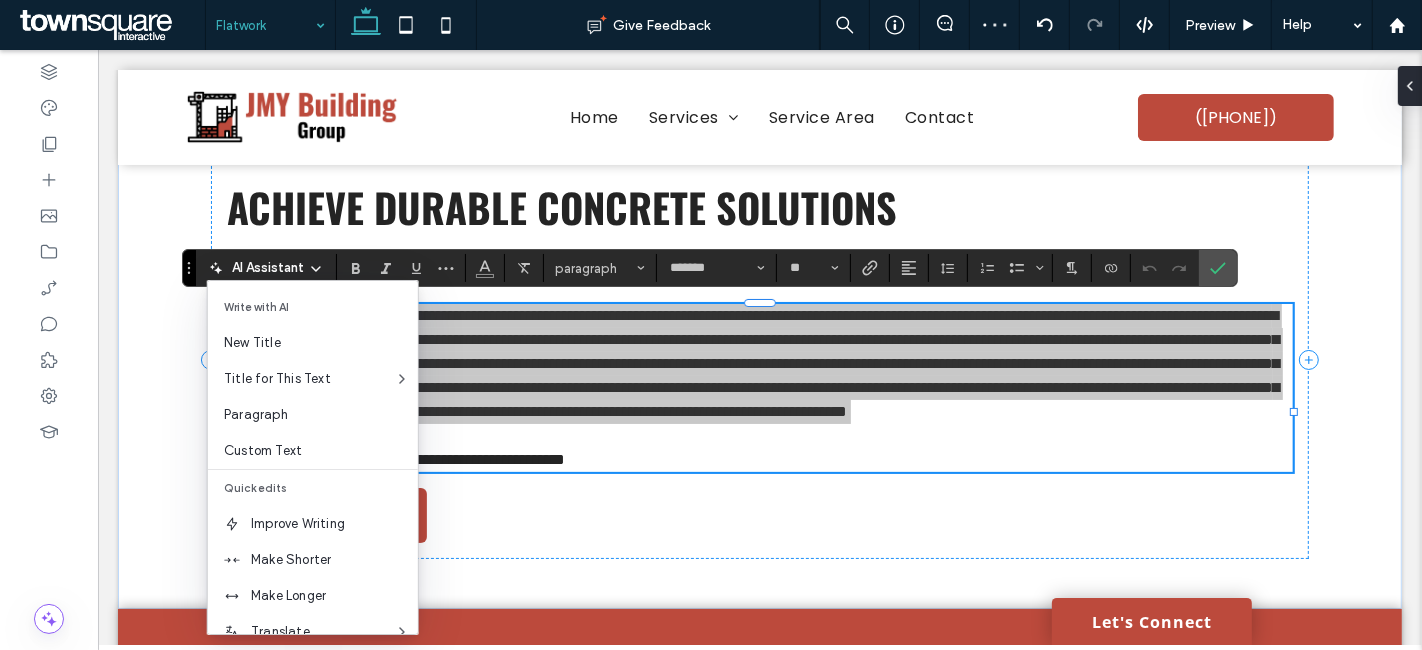 scroll, scrollTop: 131, scrollLeft: 0, axis: vertical 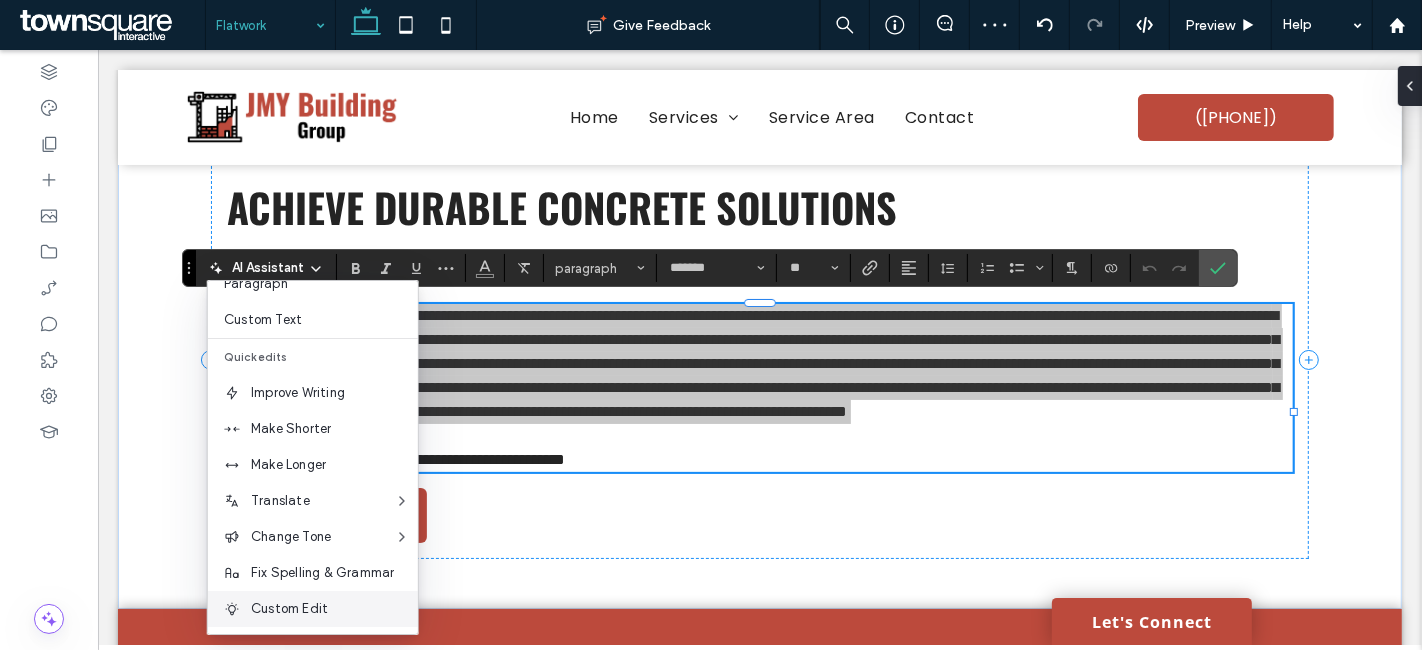 click on "Custom Edit" at bounding box center (334, 609) 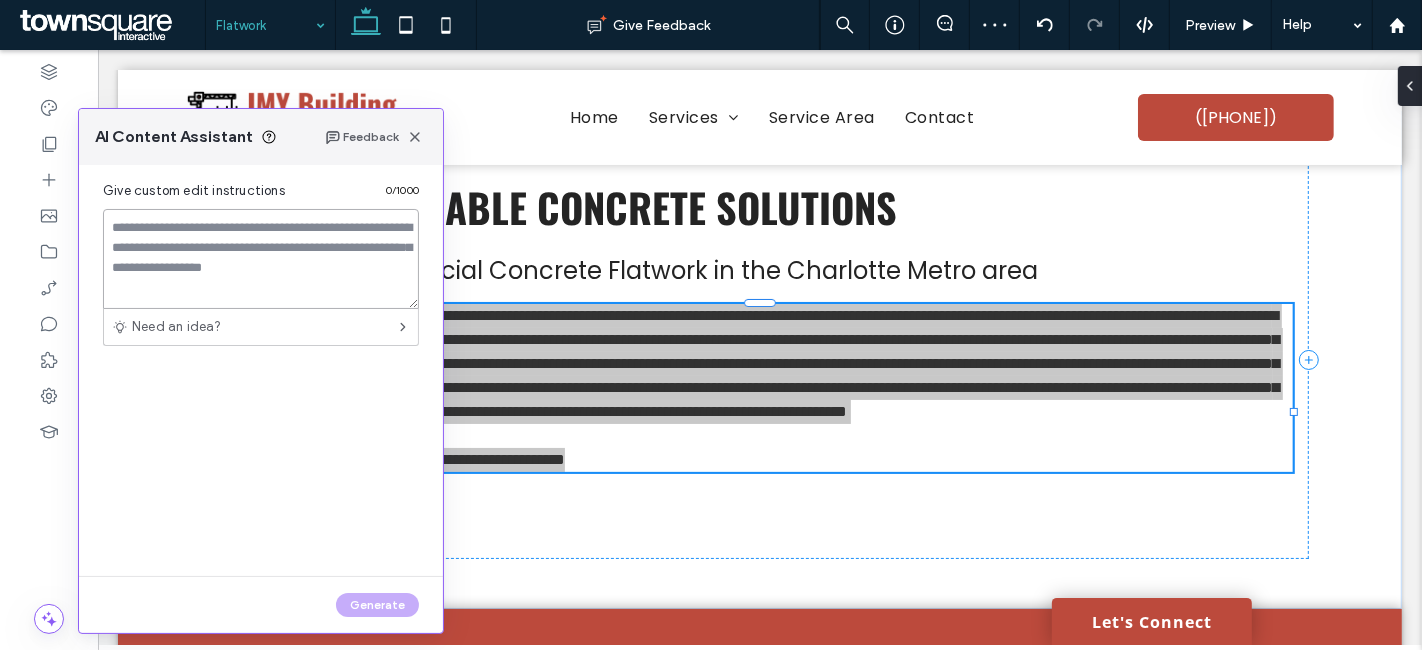 click at bounding box center [261, 259] 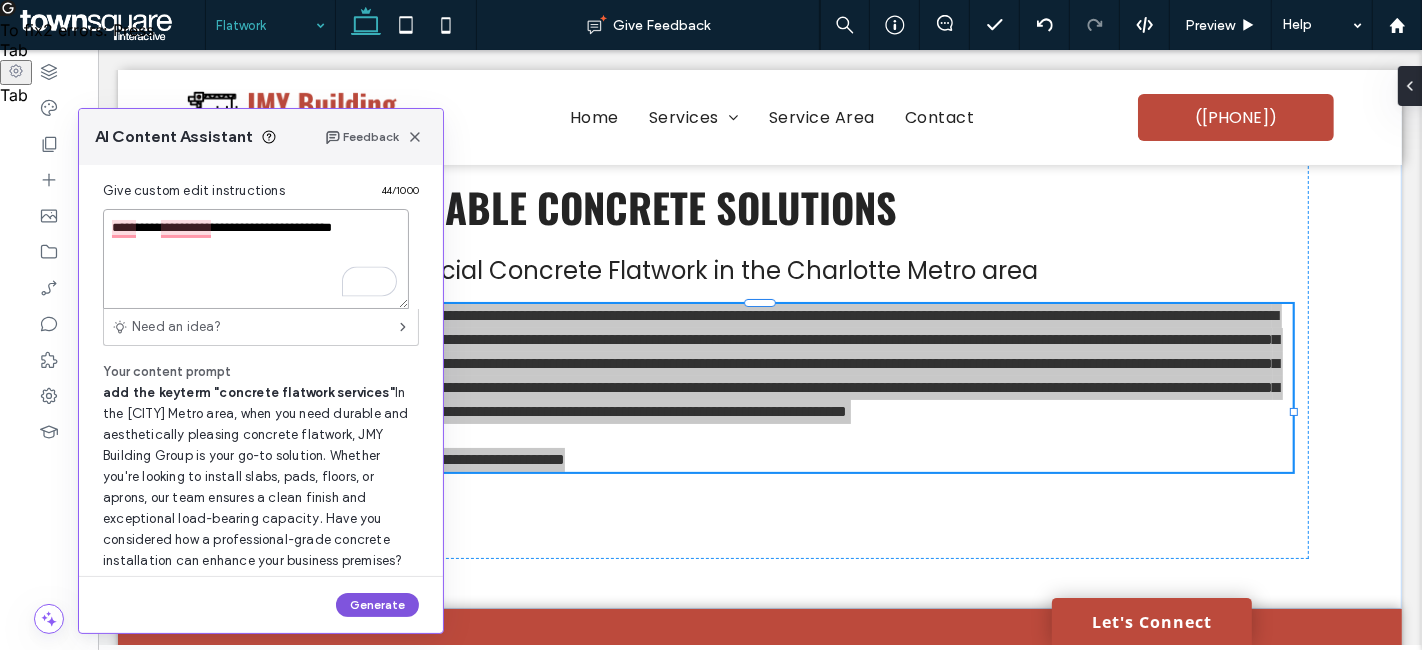 type on "**********" 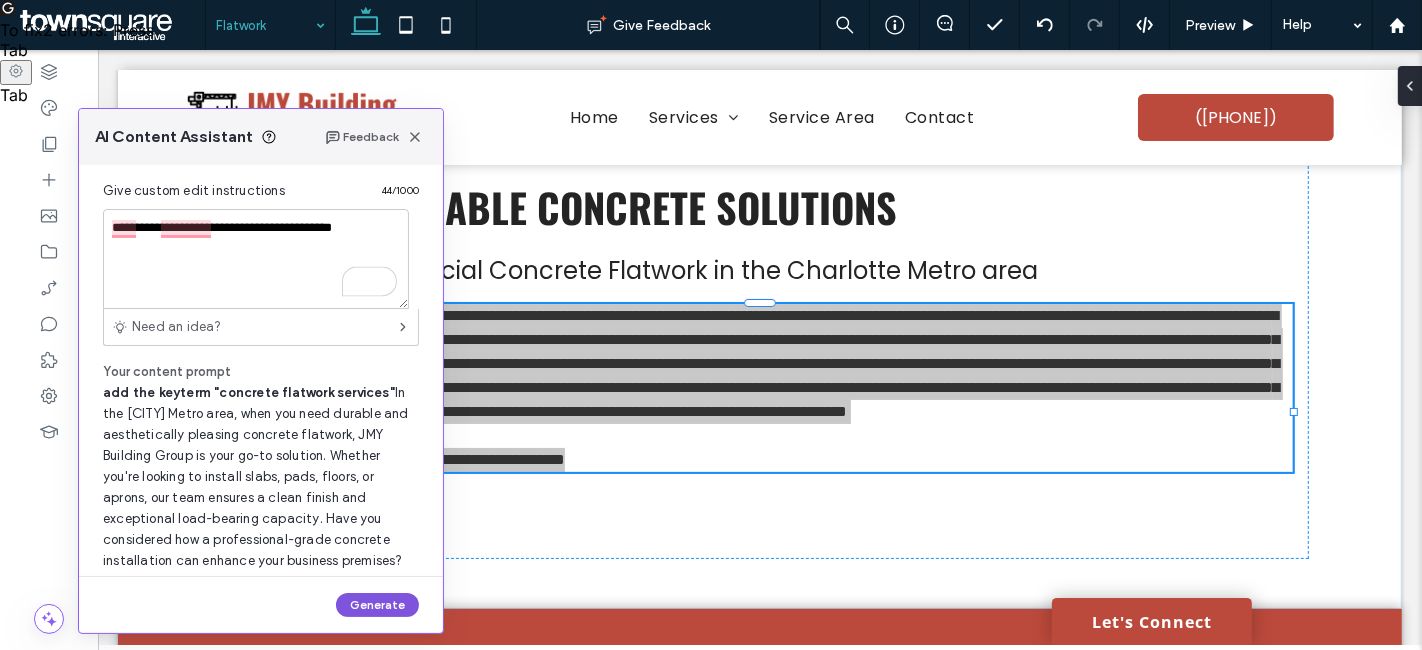 click on "Generate" at bounding box center (377, 605) 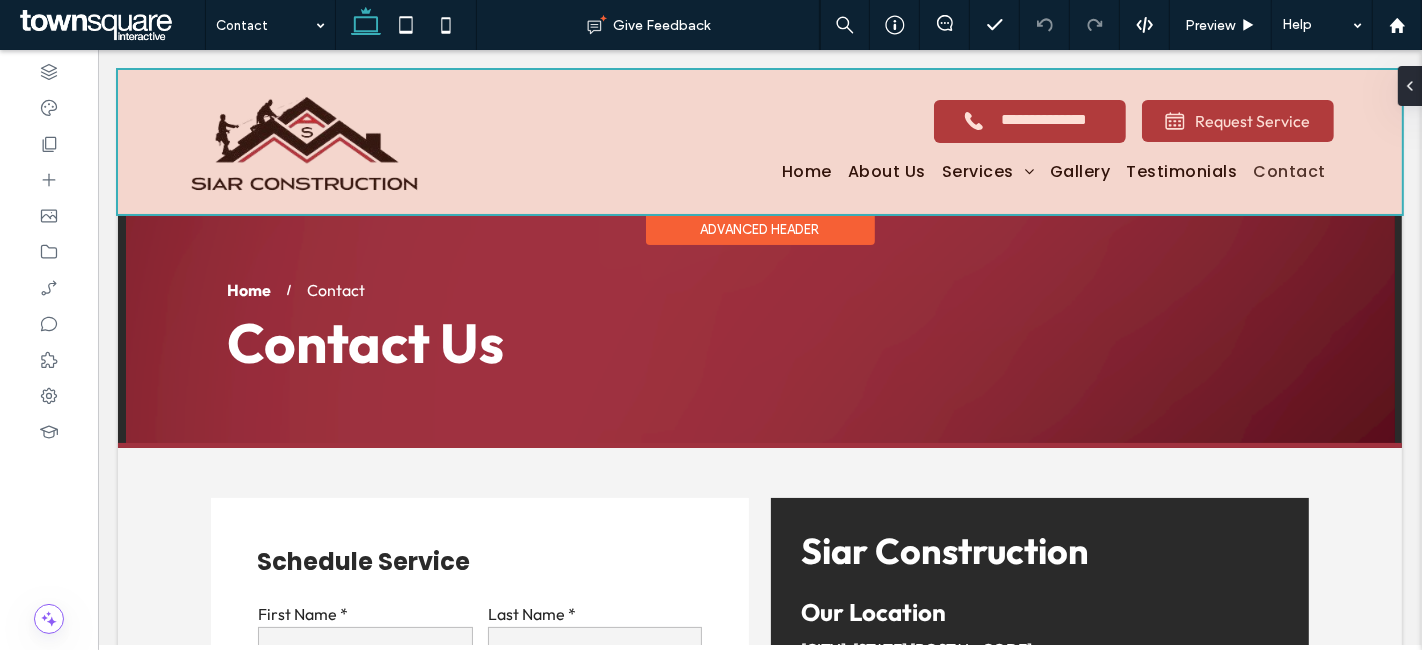 scroll, scrollTop: 0, scrollLeft: 0, axis: both 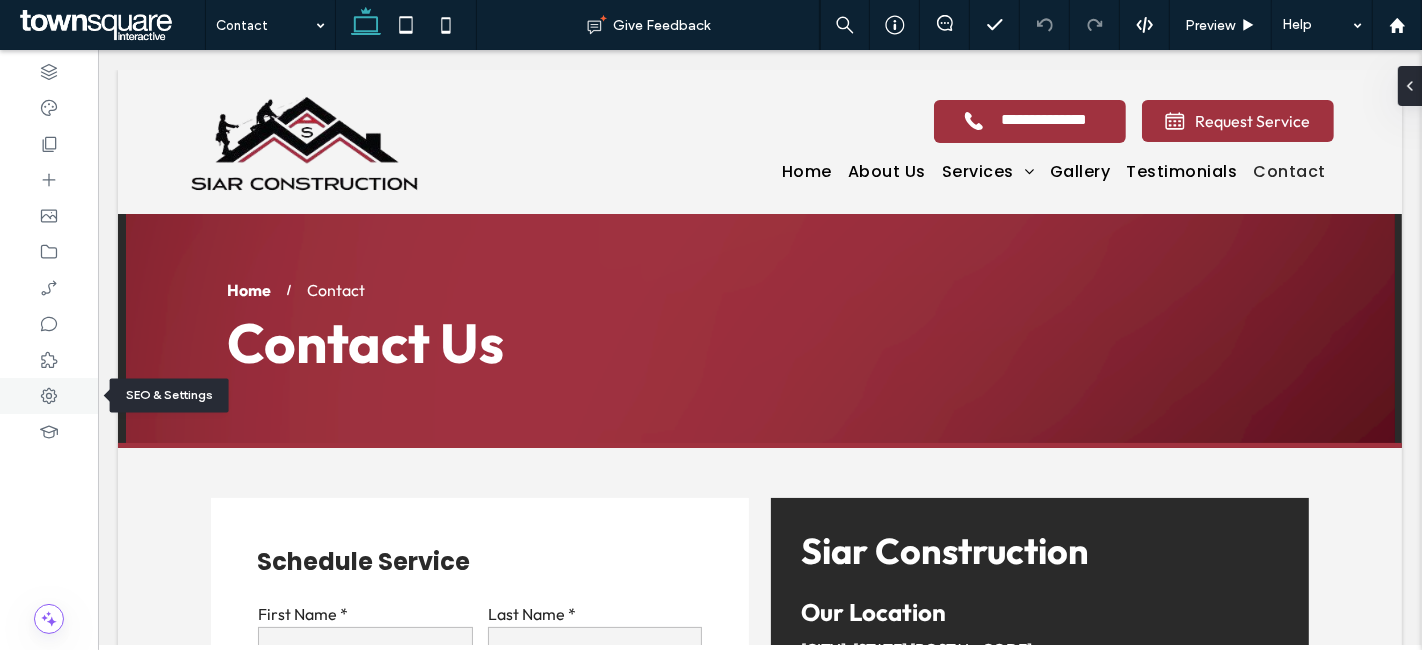 click 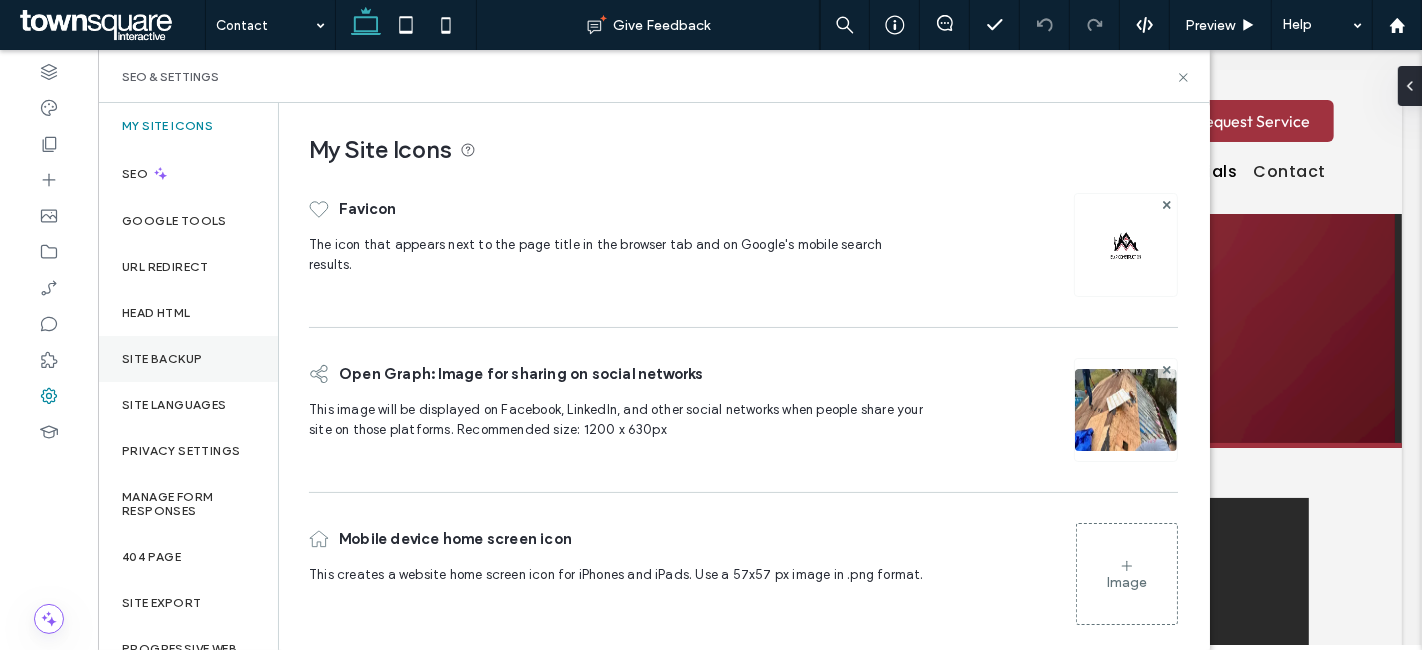 click on "Site Backup" at bounding box center (162, 359) 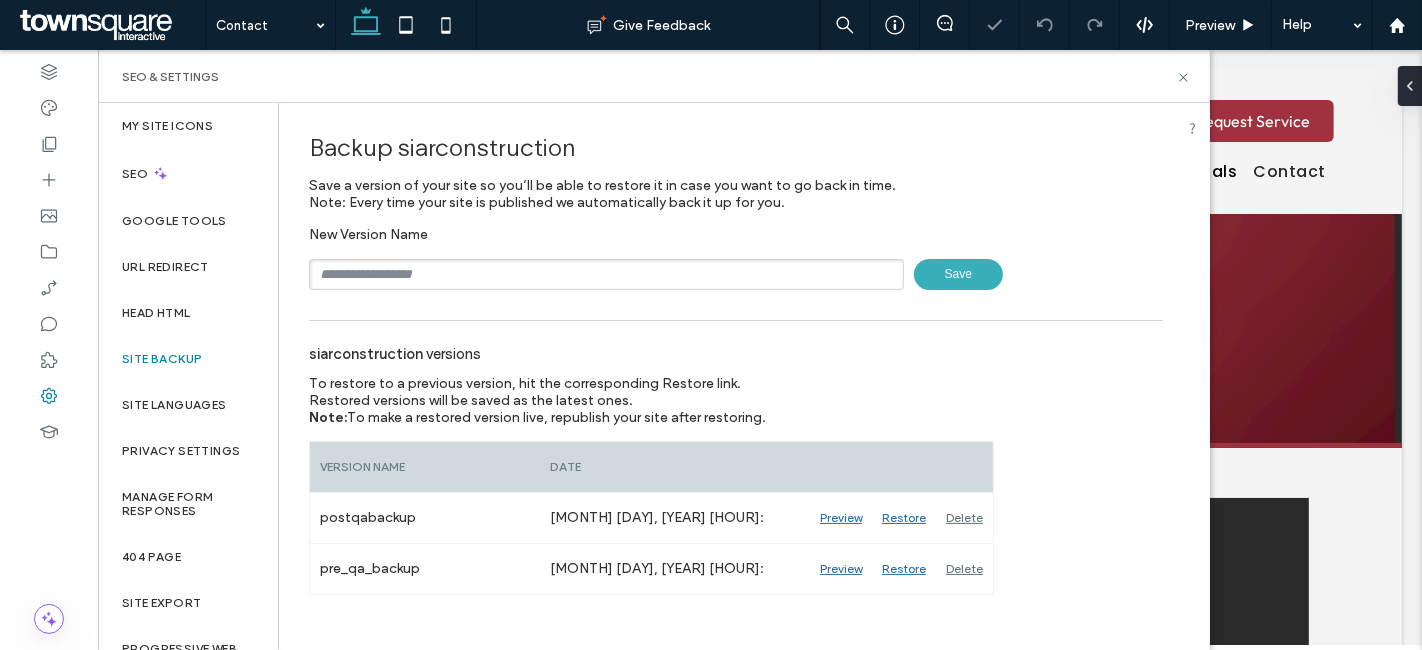 click at bounding box center (606, 274) 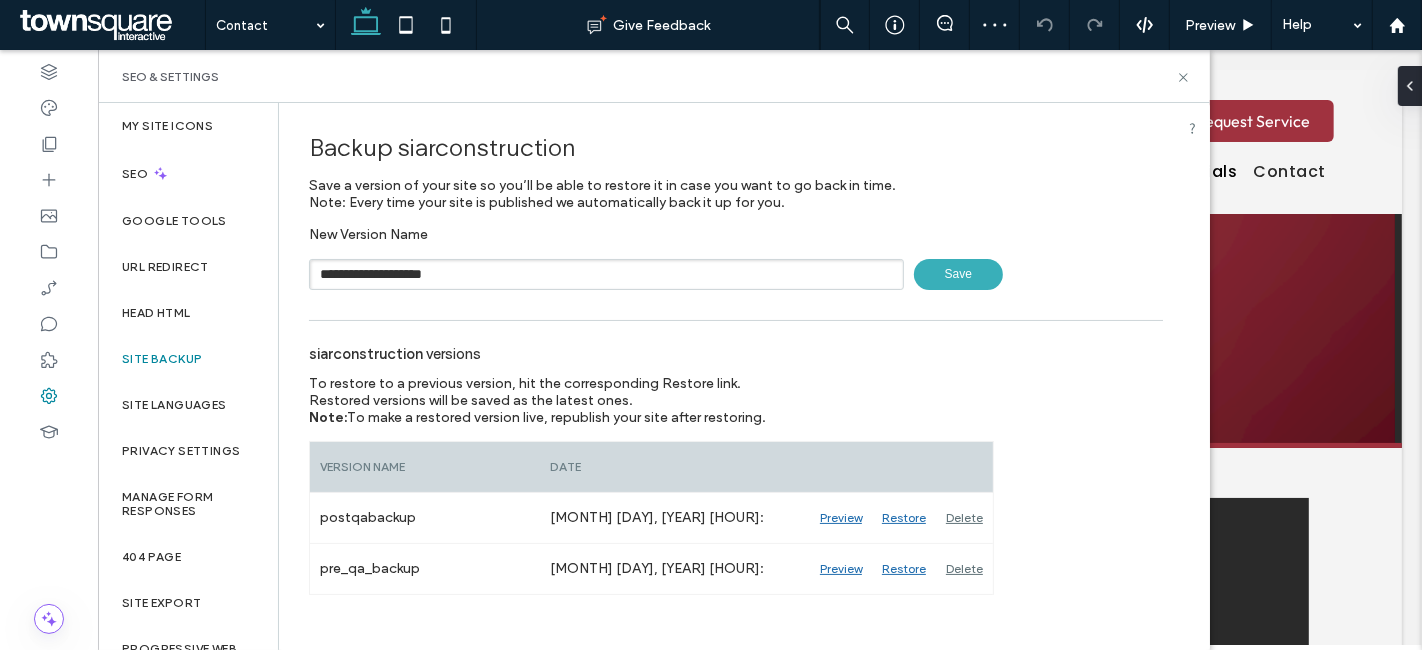 click on "Save" at bounding box center (958, 274) 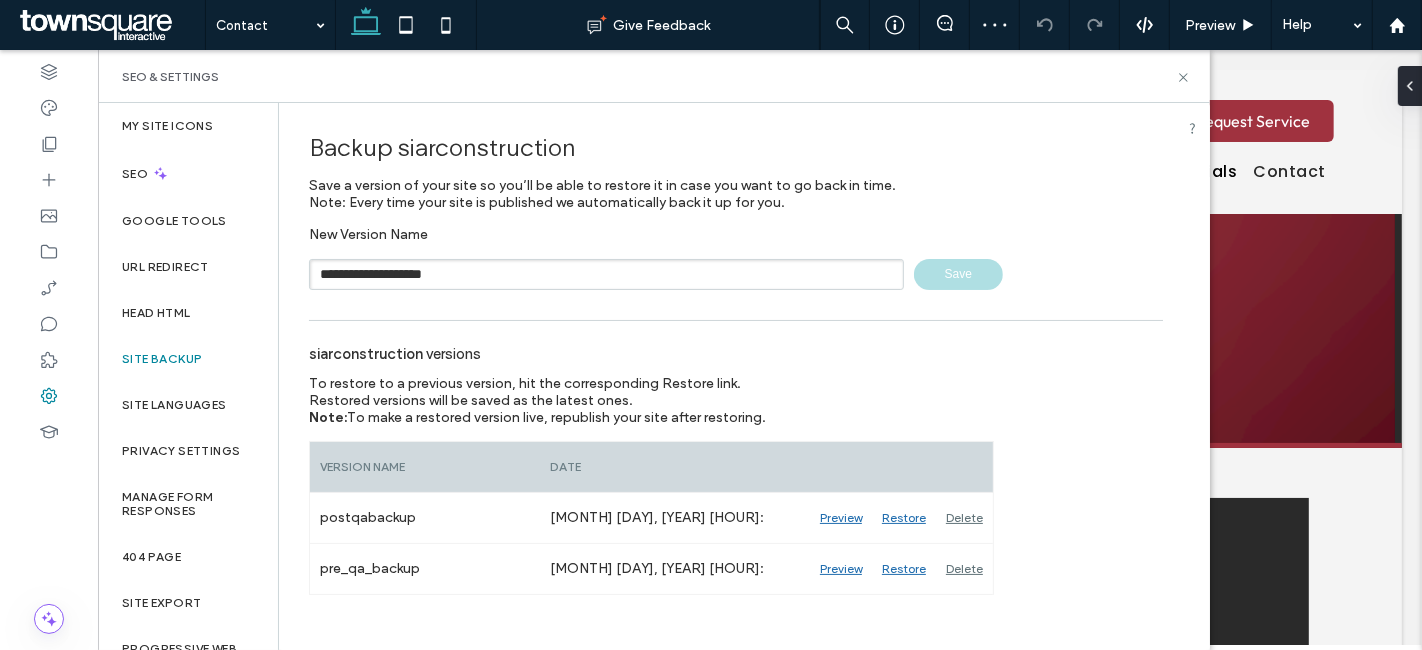 type 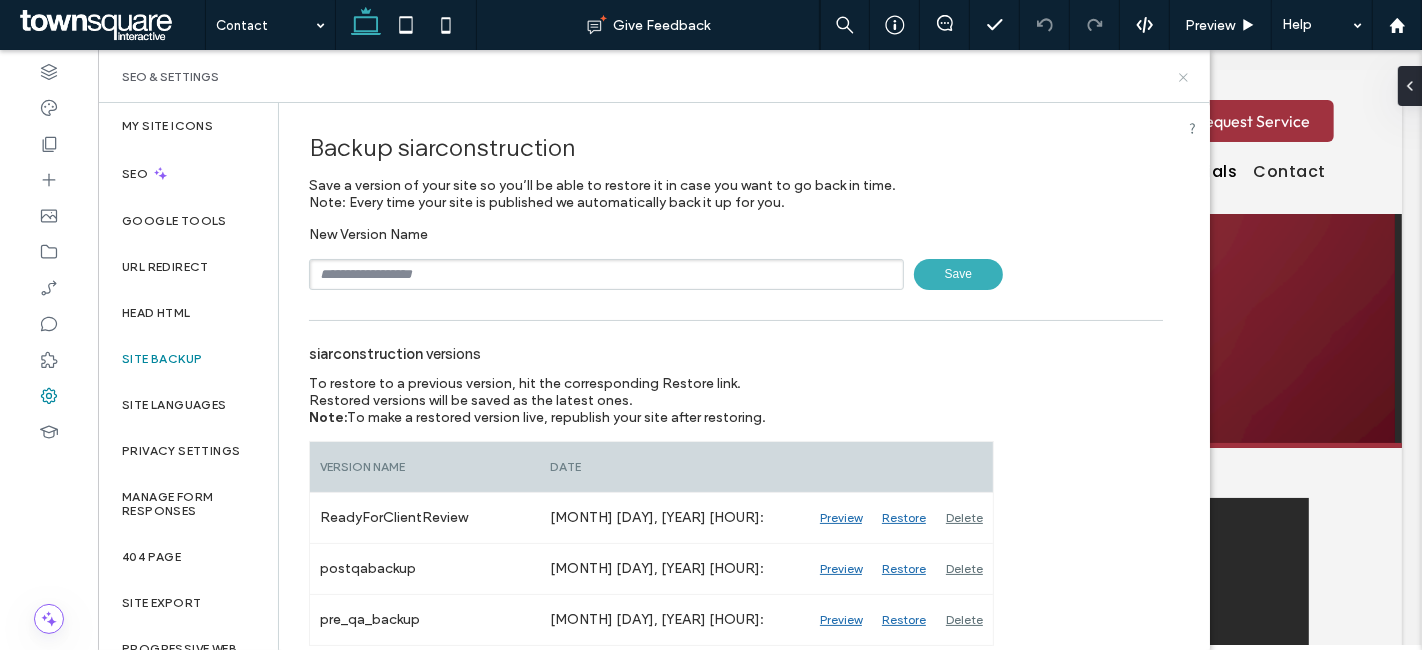 click 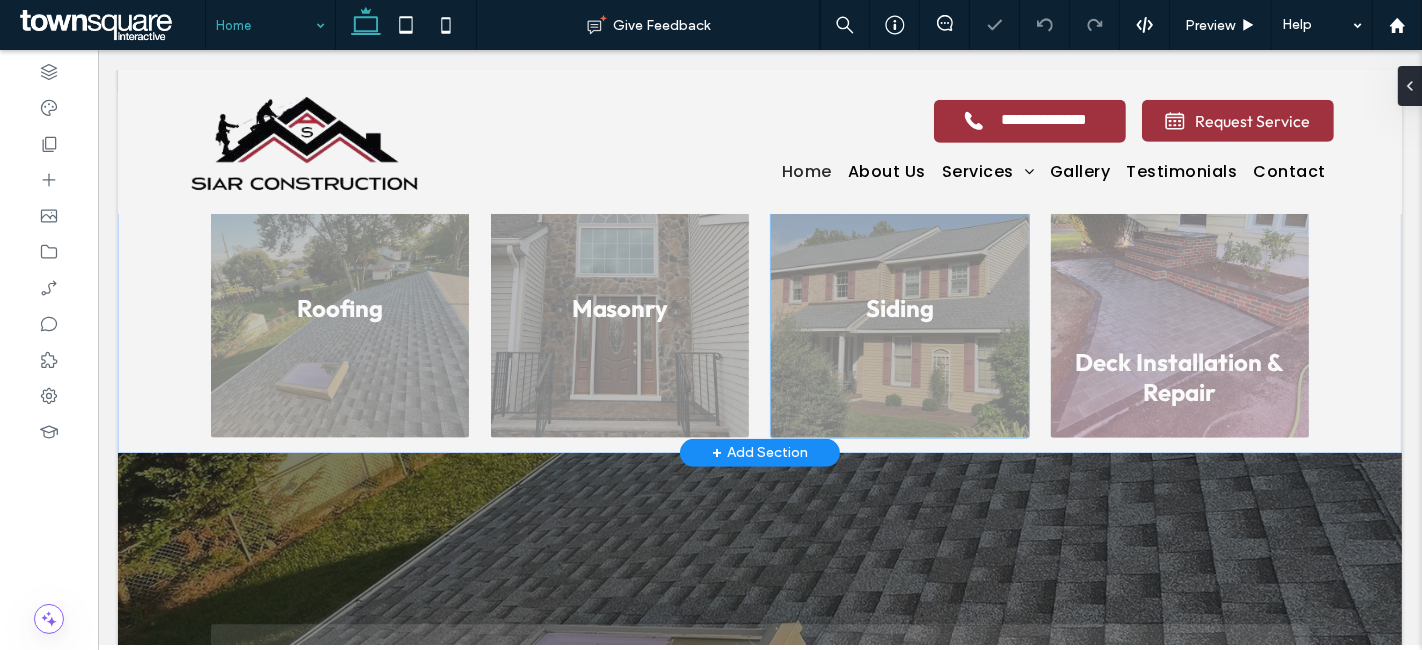 scroll, scrollTop: 888, scrollLeft: 0, axis: vertical 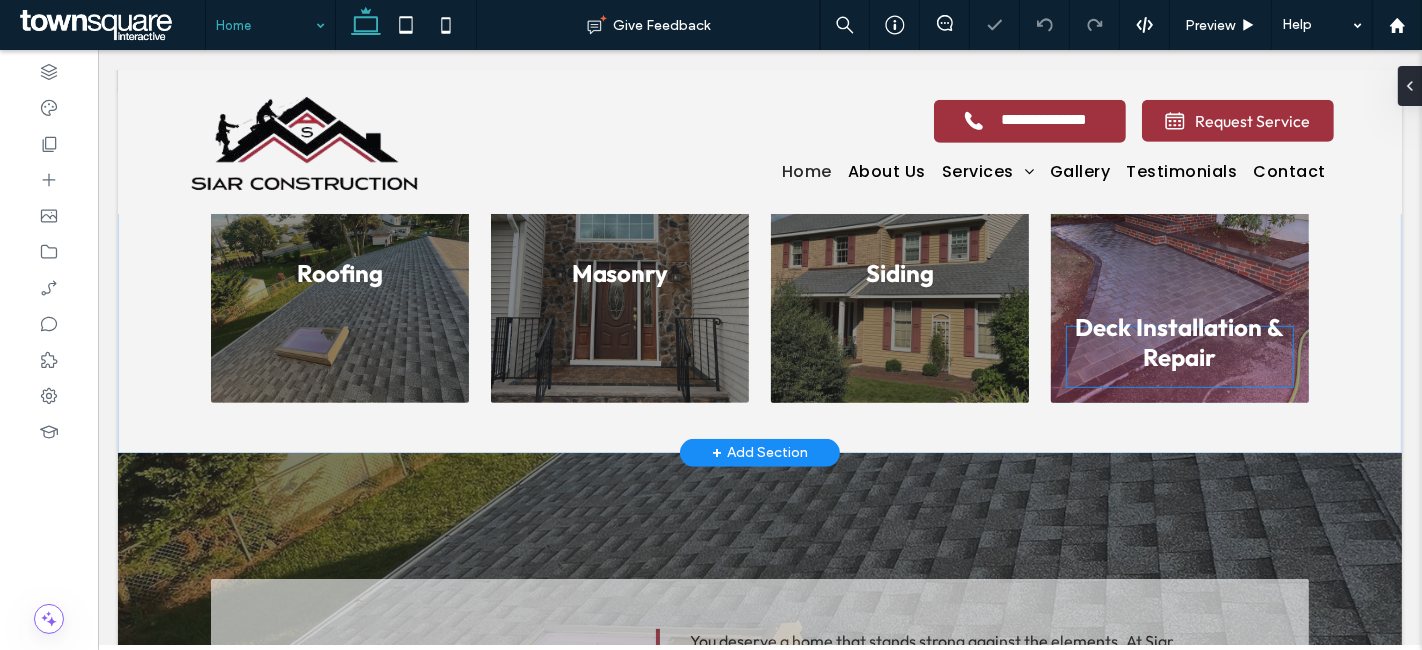 click on "Deck Installation & Repair" at bounding box center [1178, 342] 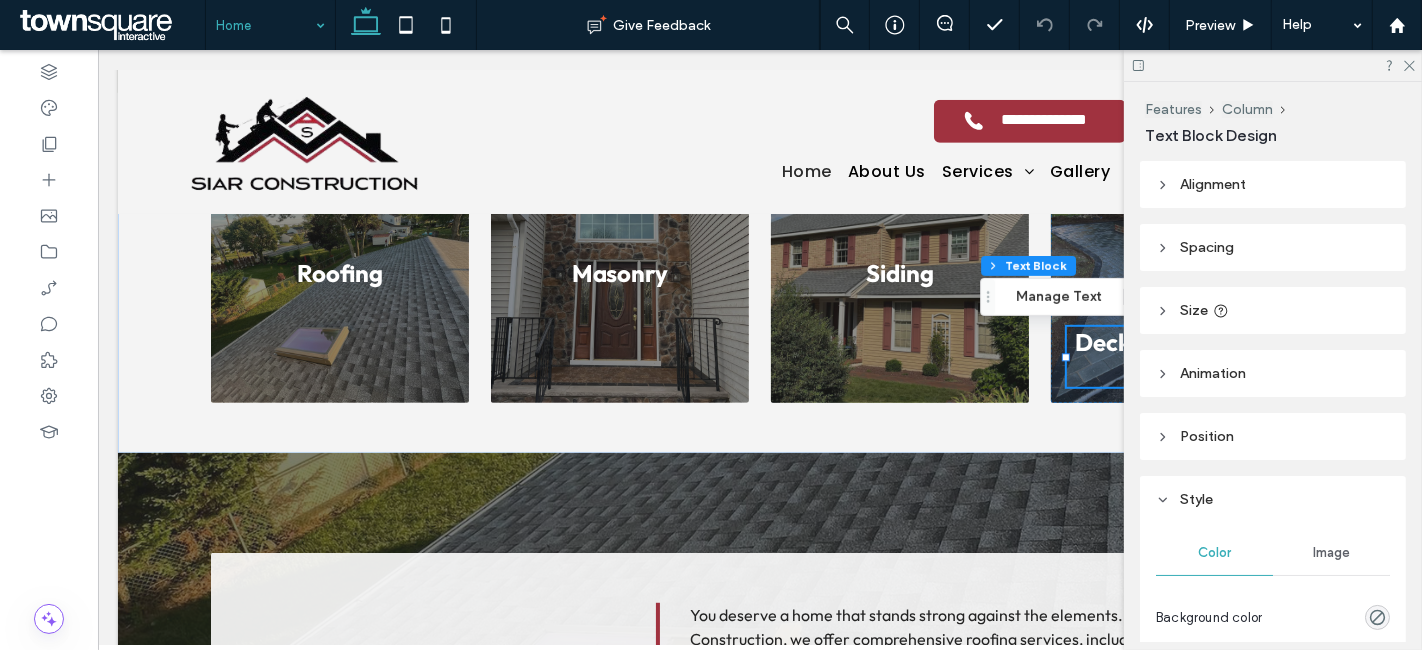click on "Alignment" at bounding box center (1213, 184) 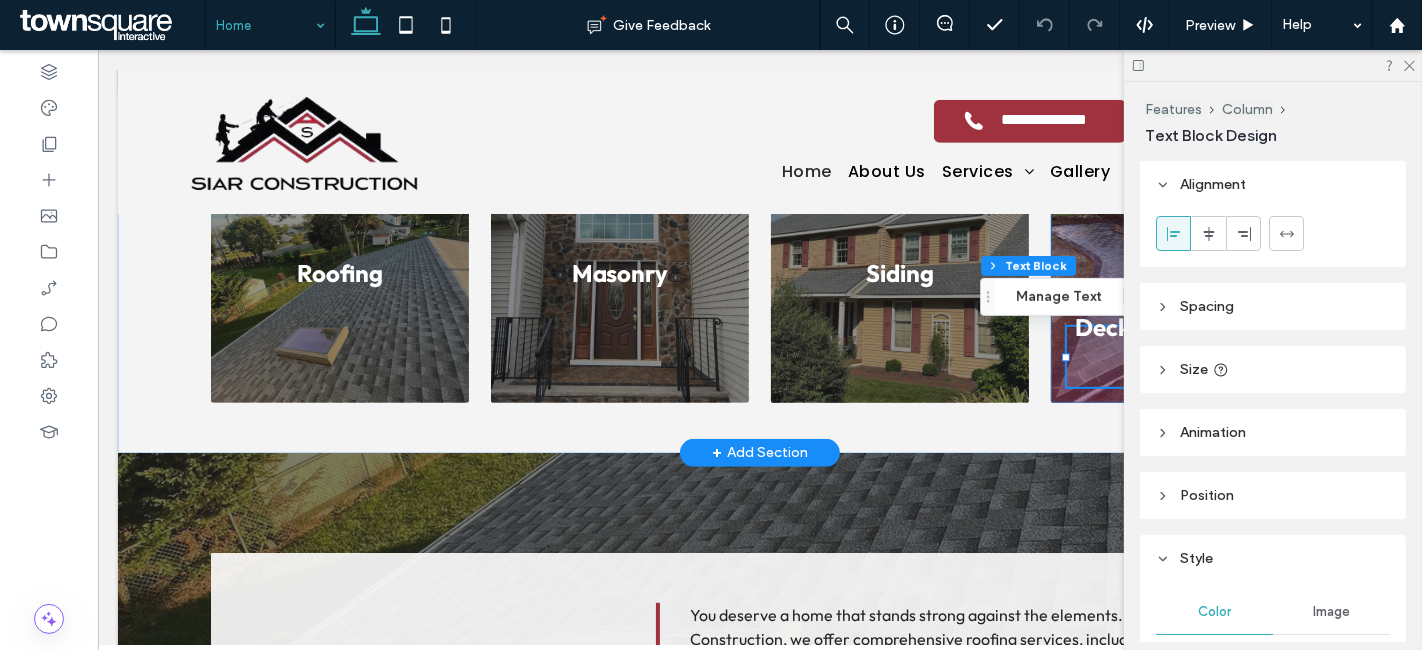 click on "Deck Installation & Repair" at bounding box center [1179, 273] 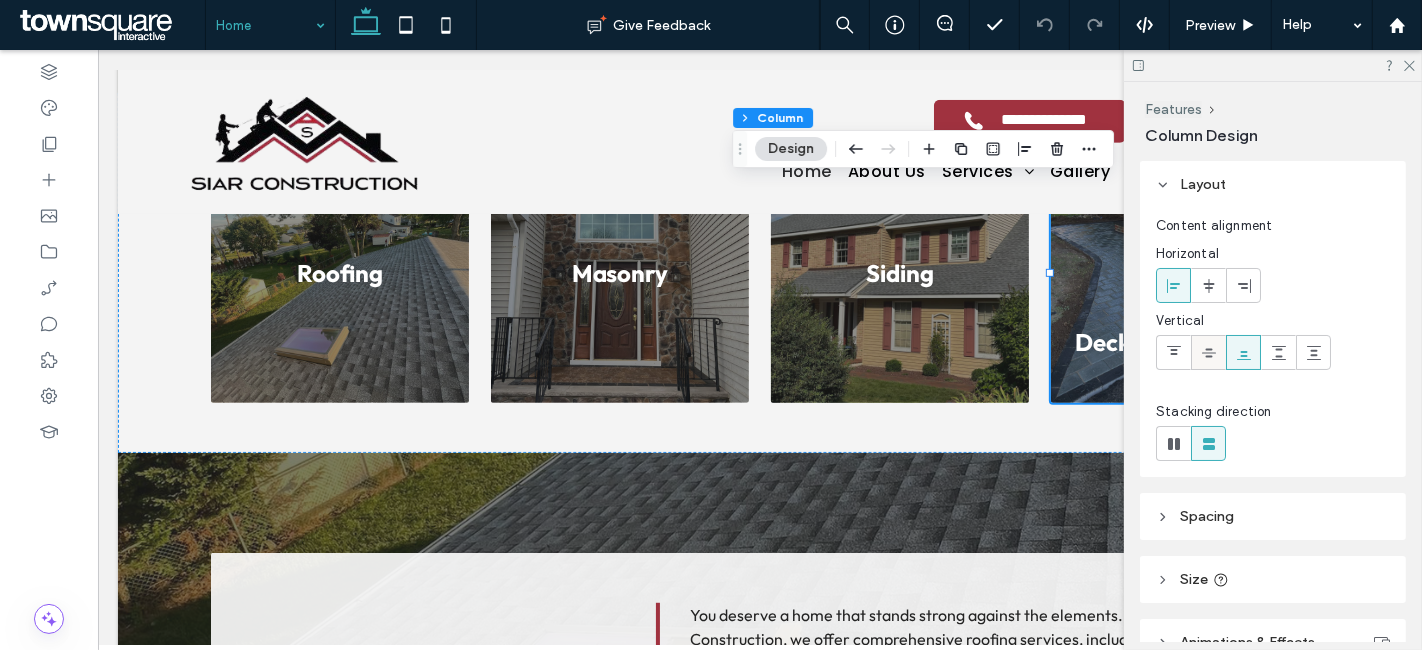 click 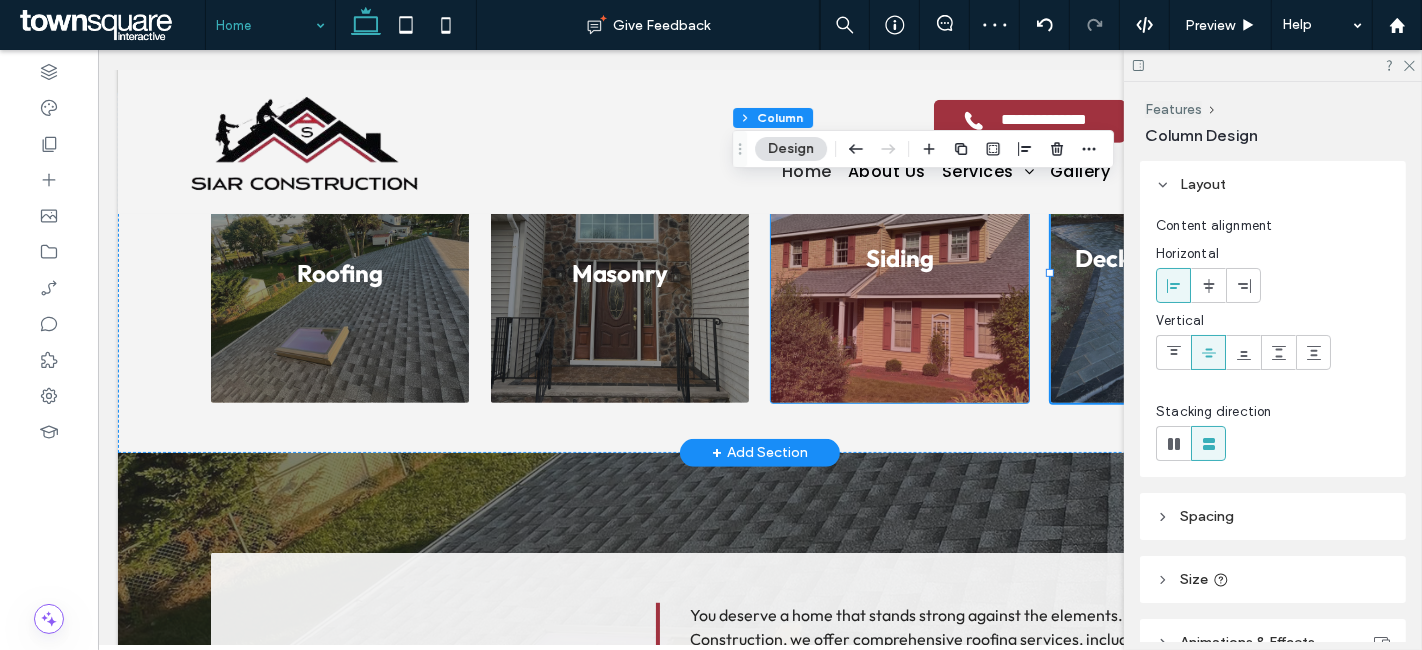 click on "Siding" at bounding box center (899, 273) 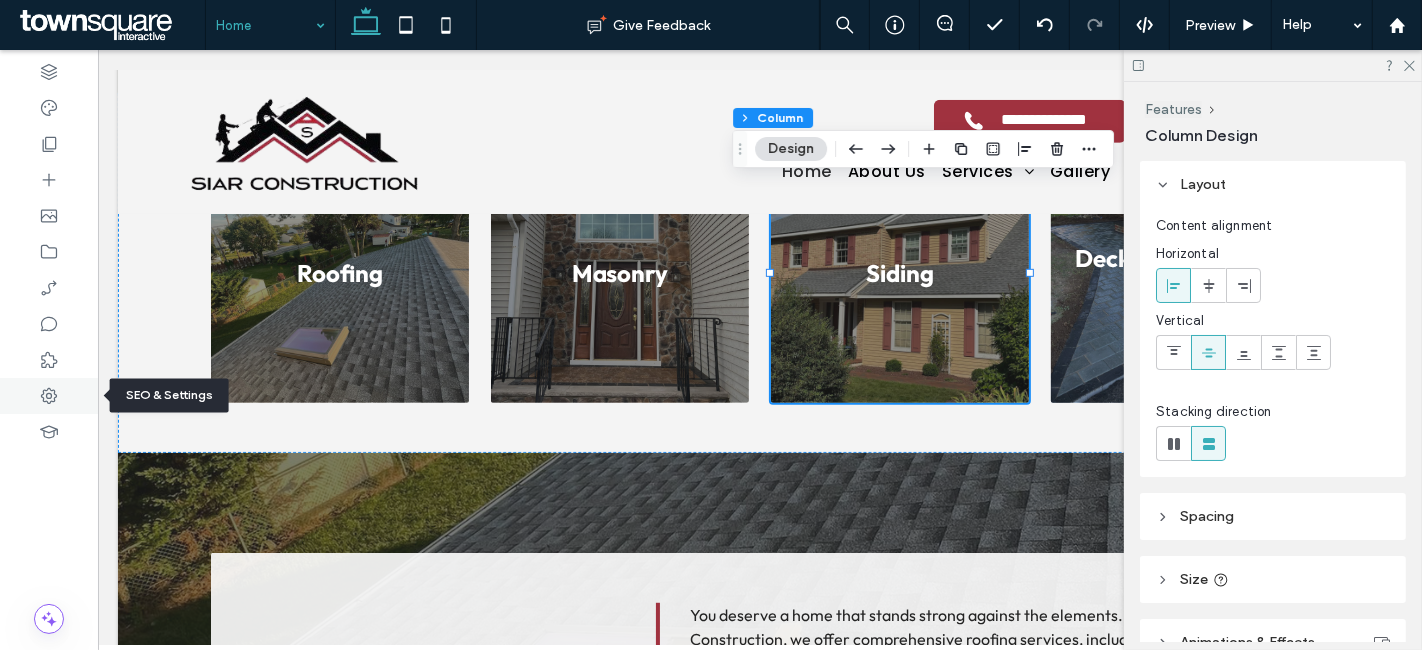 click 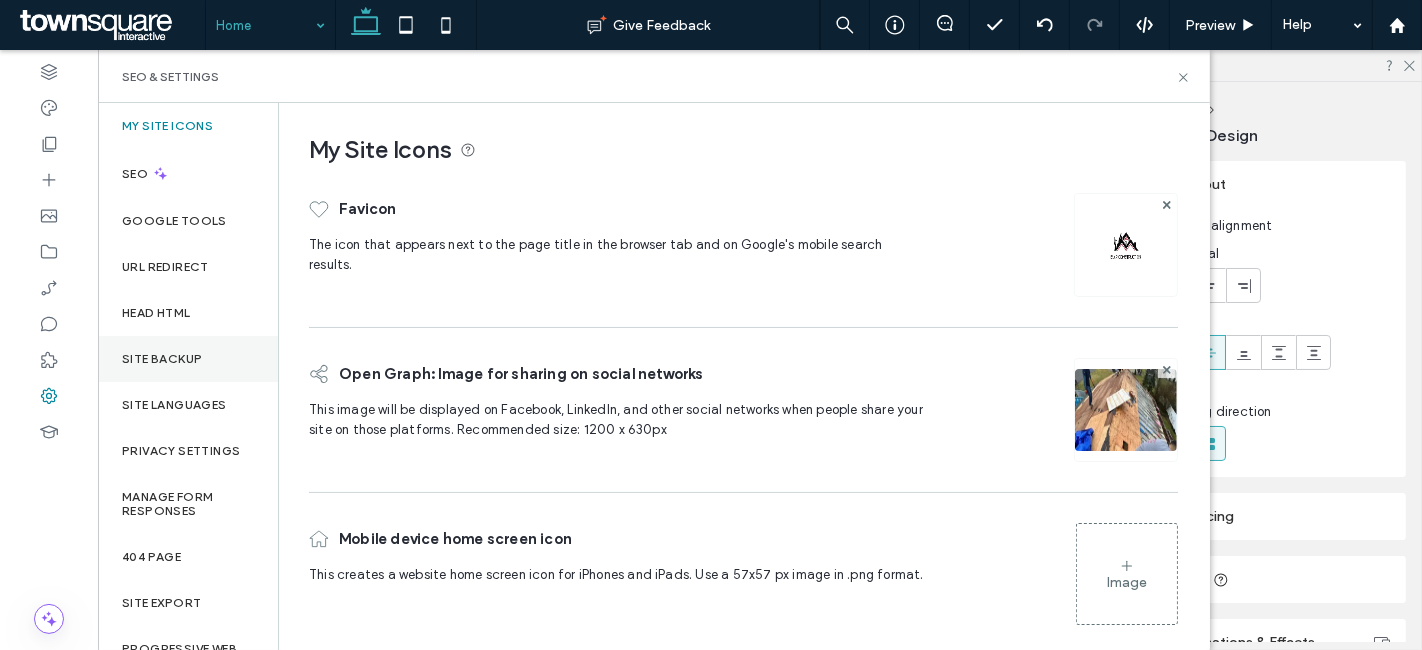 click on "Site Backup" at bounding box center (188, 359) 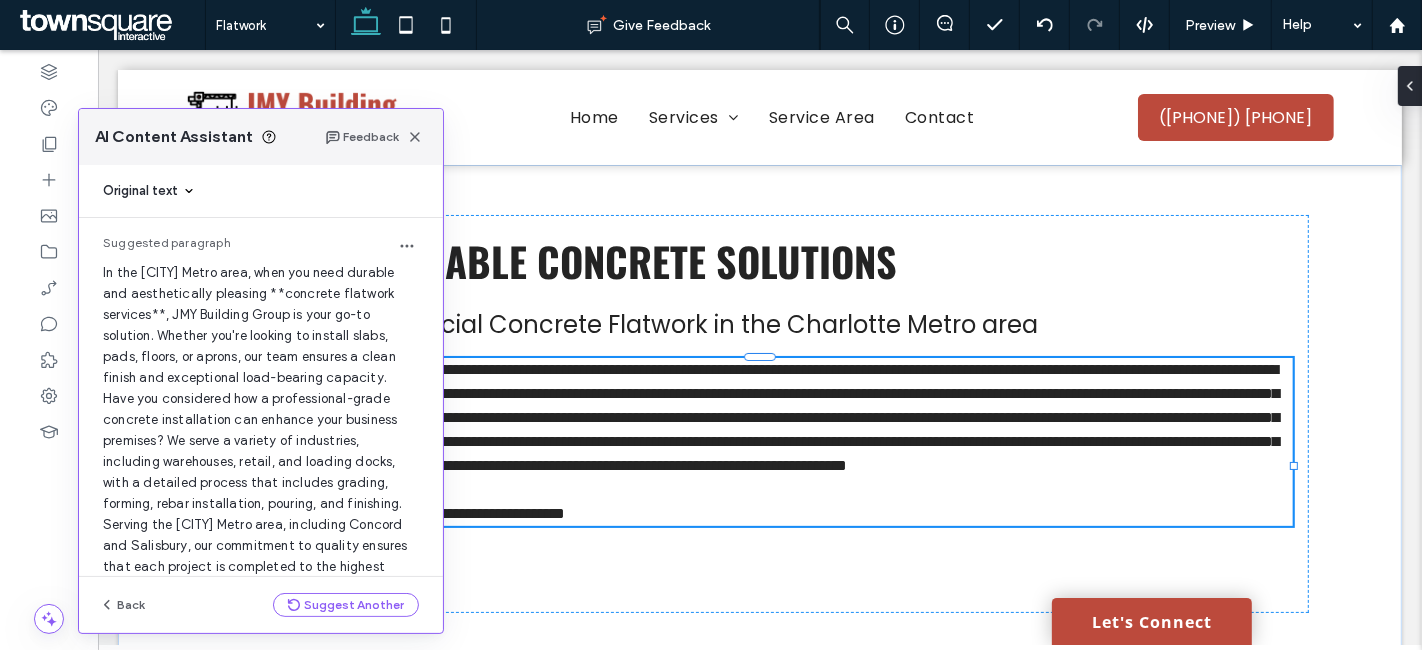 scroll, scrollTop: 54, scrollLeft: 0, axis: vertical 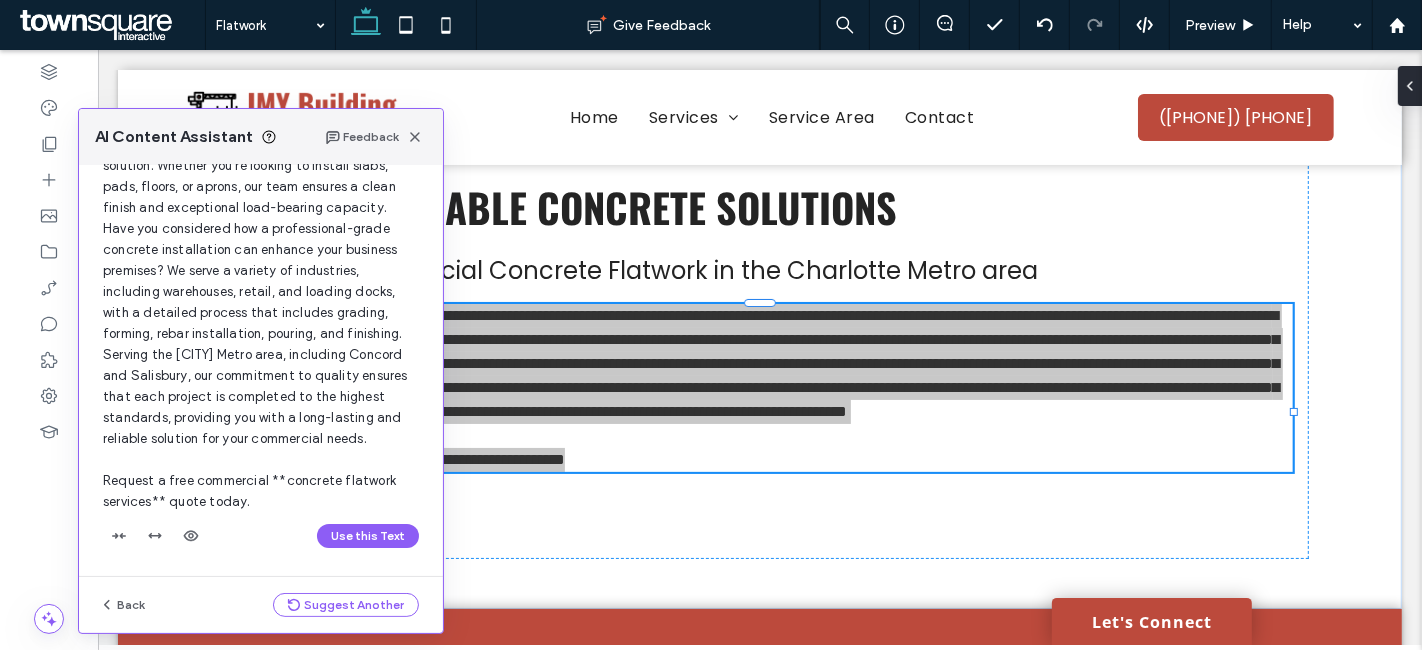 click on "Use this Text" at bounding box center (261, 536) 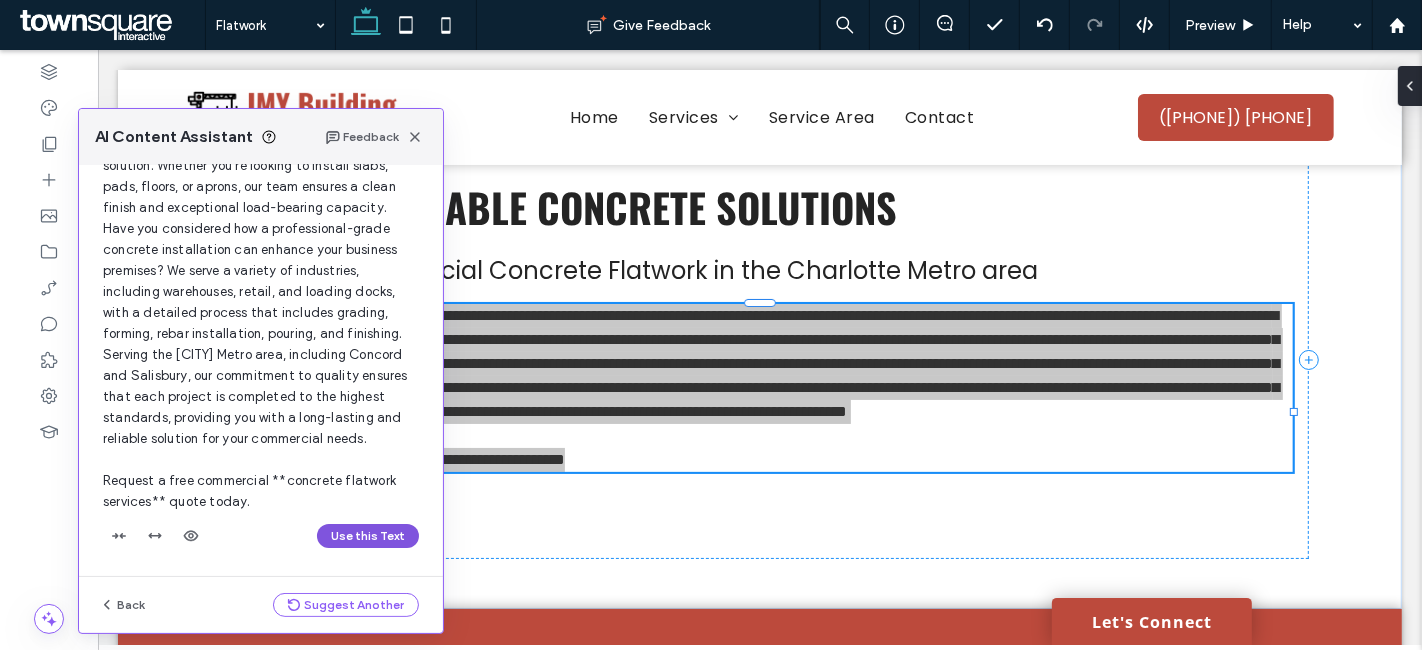 click on "Use this Text" at bounding box center (368, 536) 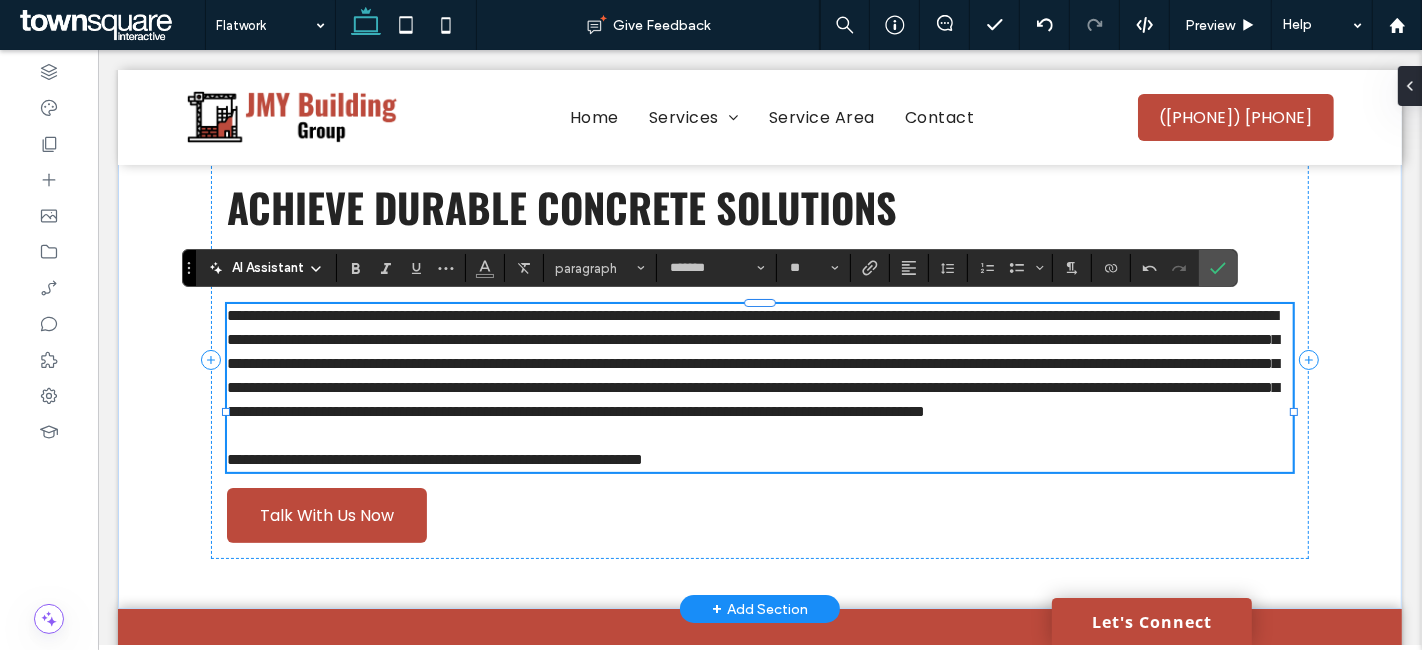 click at bounding box center (758, 436) 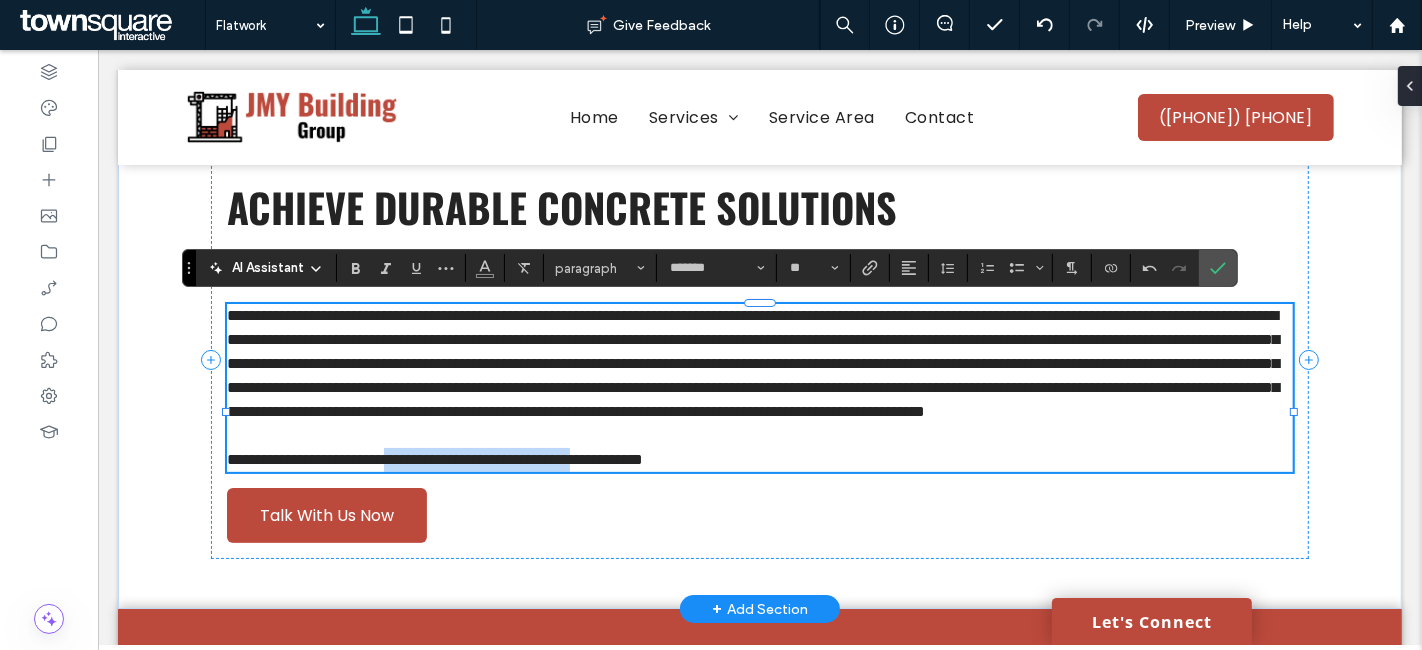 drag, startPoint x: 436, startPoint y: 502, endPoint x: 684, endPoint y: 504, distance: 248.00807 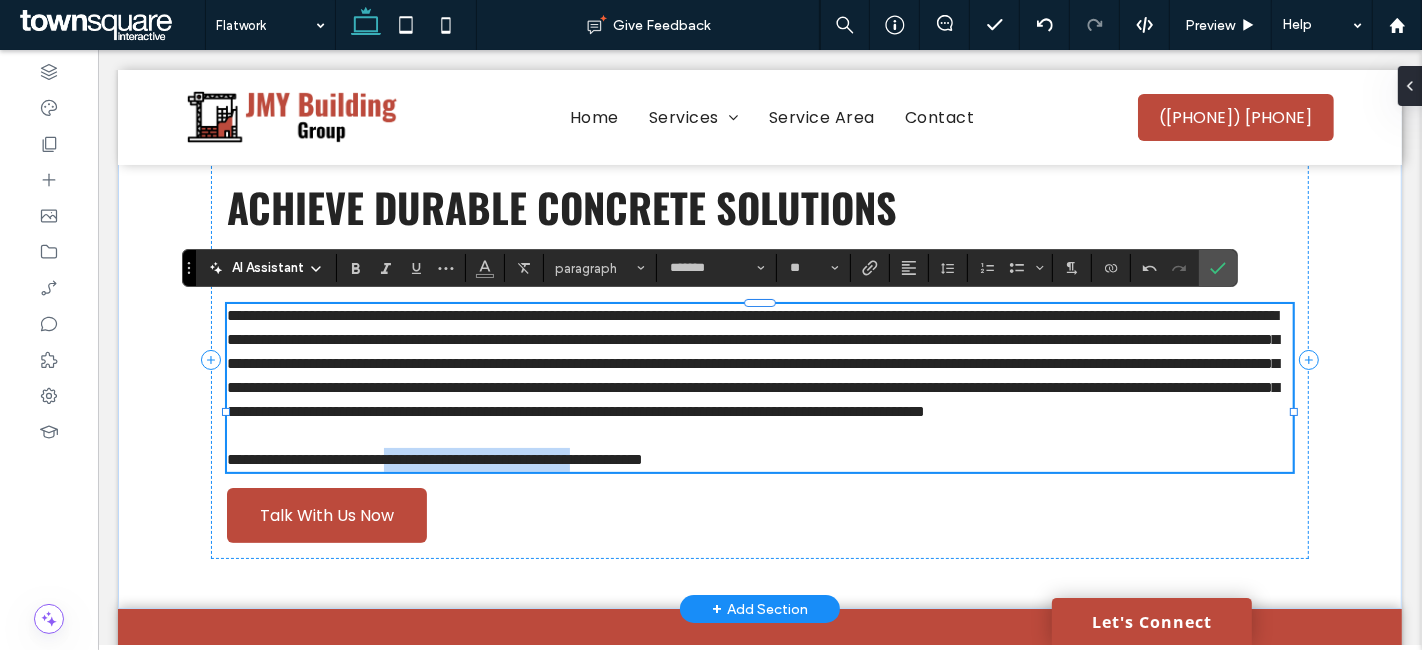 click on "**********" at bounding box center (434, 459) 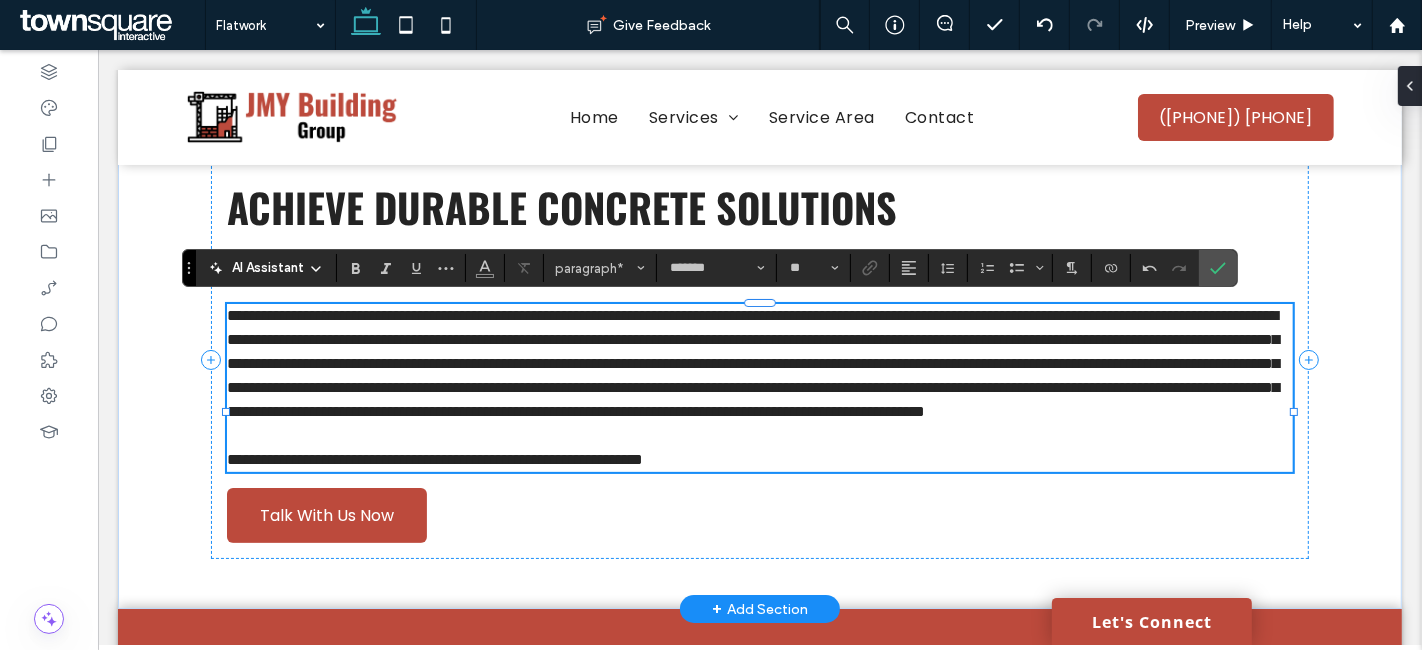 click on "**********" at bounding box center [434, 459] 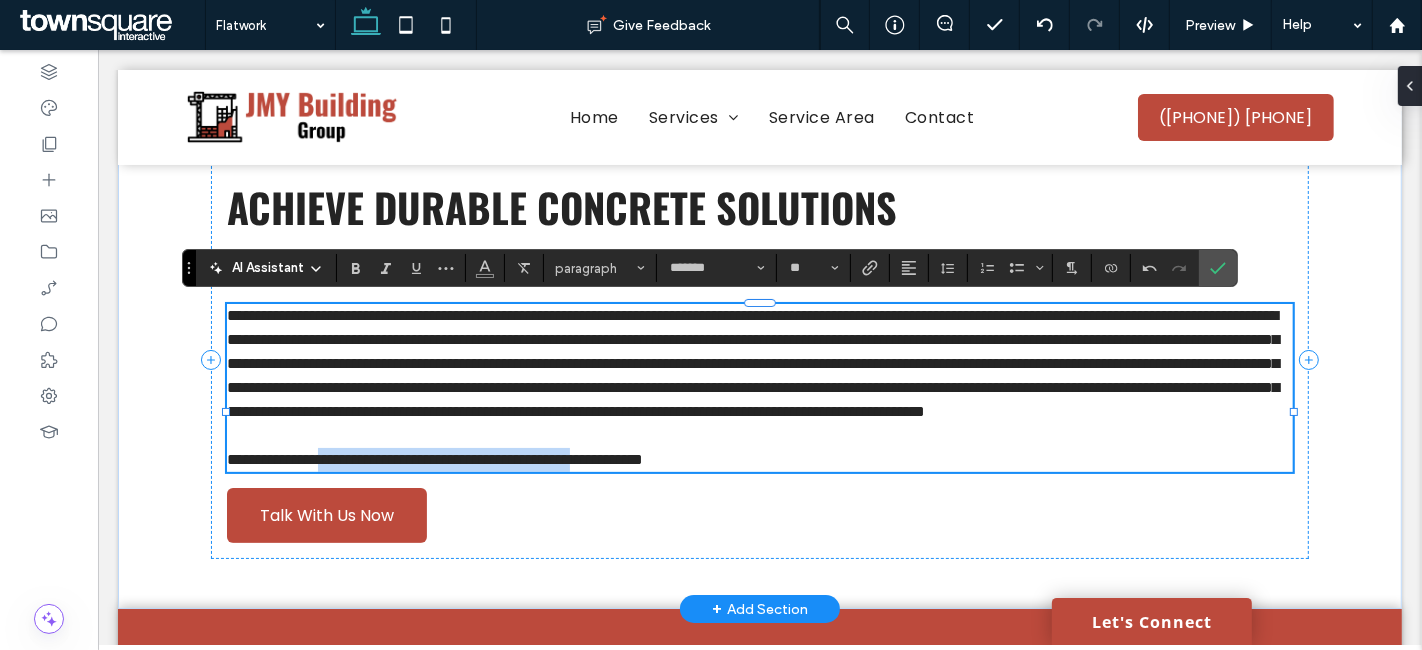 drag, startPoint x: 337, startPoint y: 503, endPoint x: 684, endPoint y: 509, distance: 347.05188 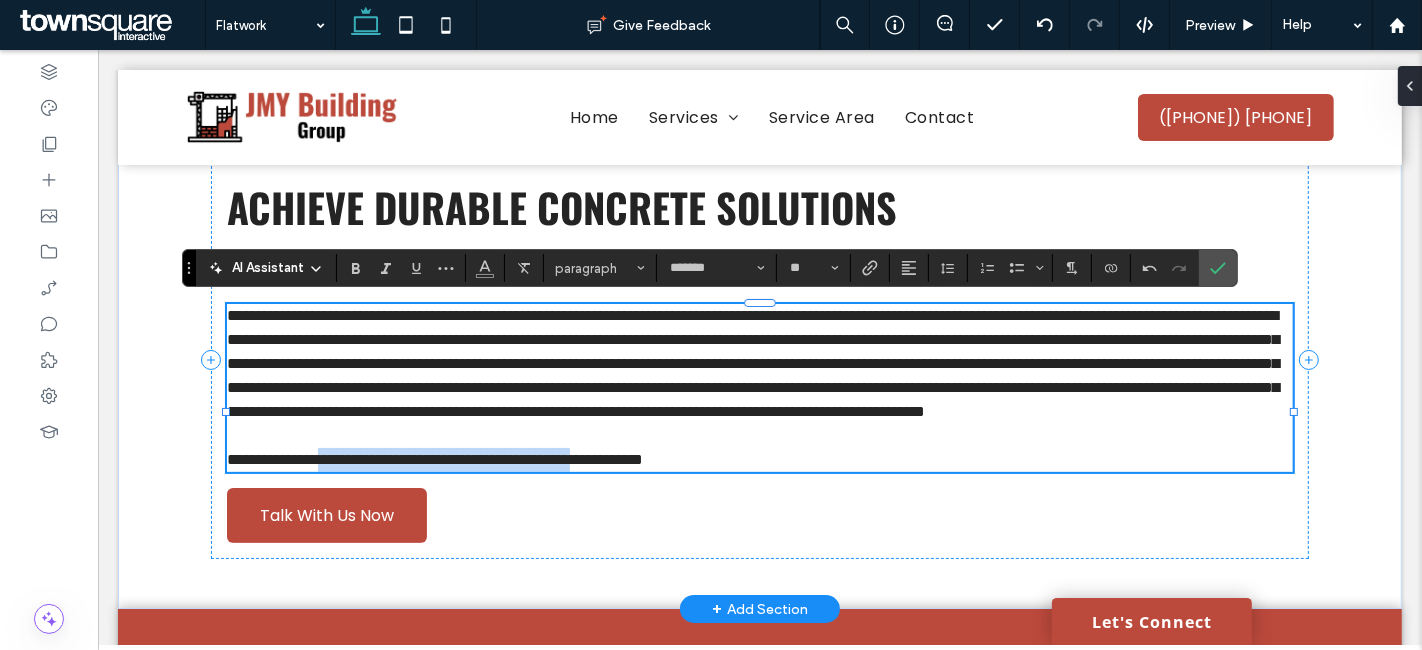 click on "**********" at bounding box center (434, 459) 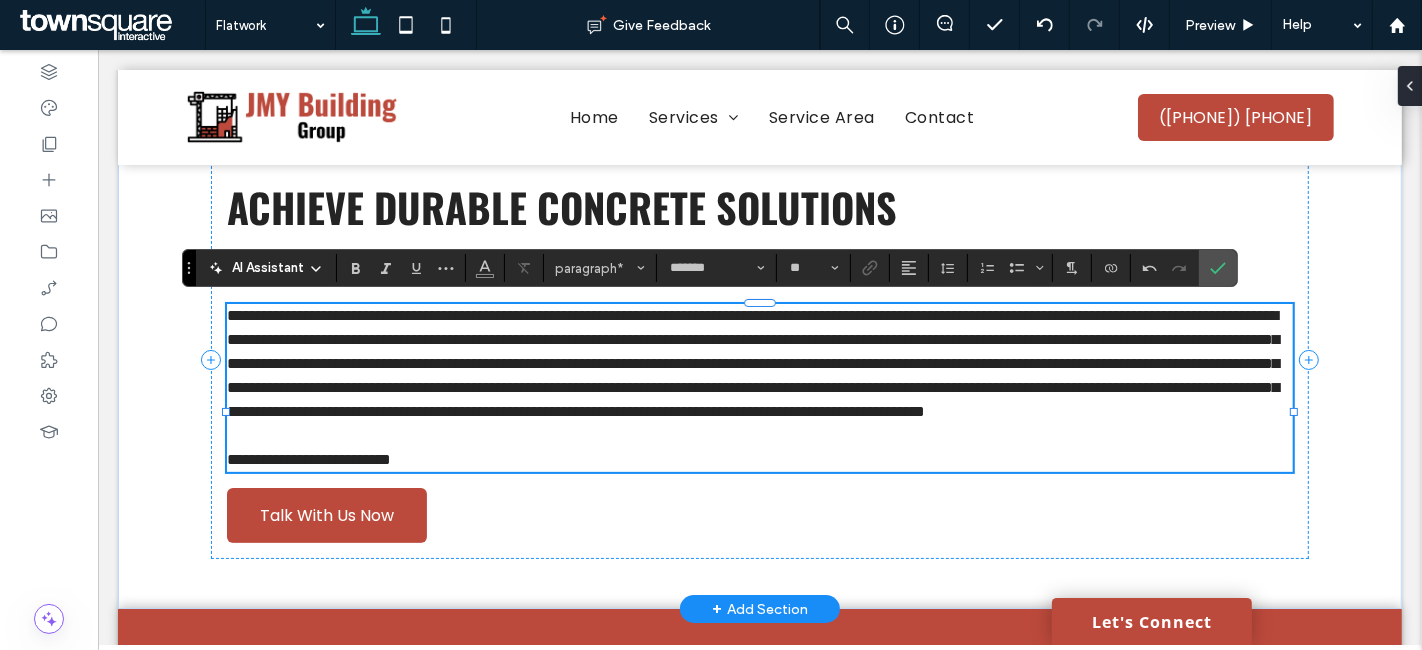click on "**********" at bounding box center [752, 363] 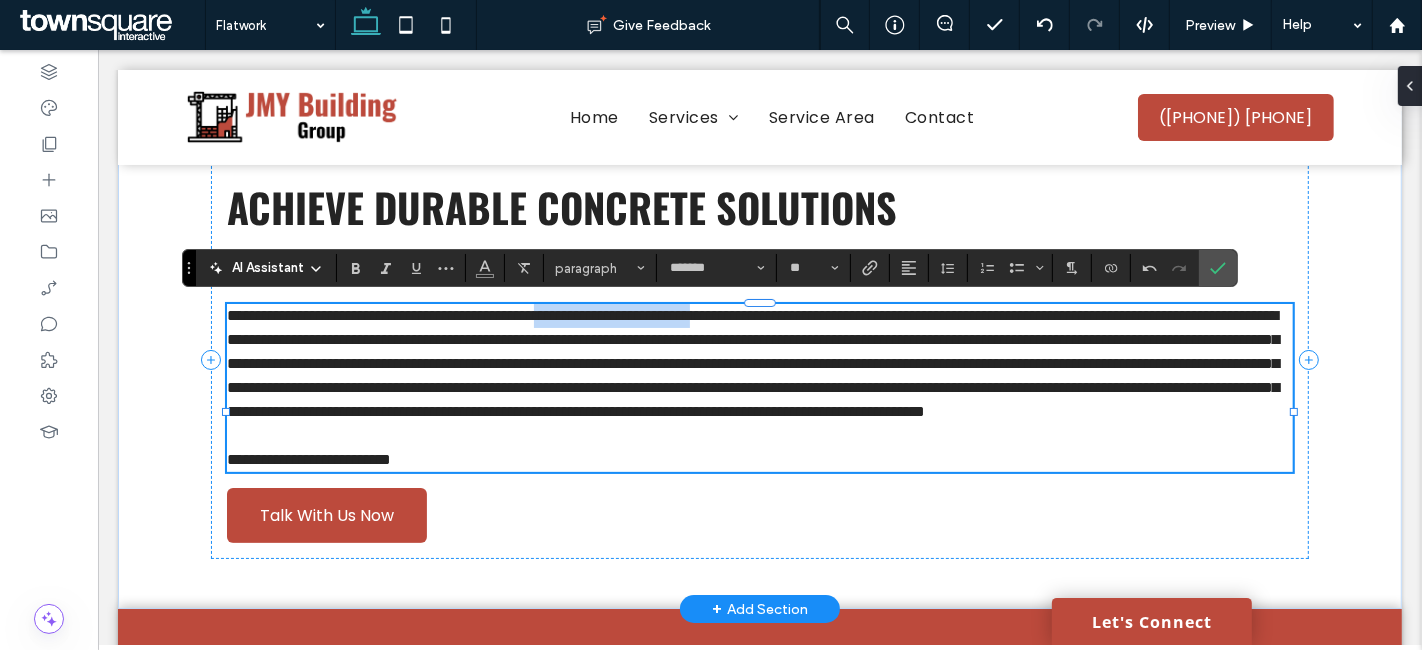 drag, startPoint x: 632, startPoint y: 310, endPoint x: 845, endPoint y: 319, distance: 213.19006 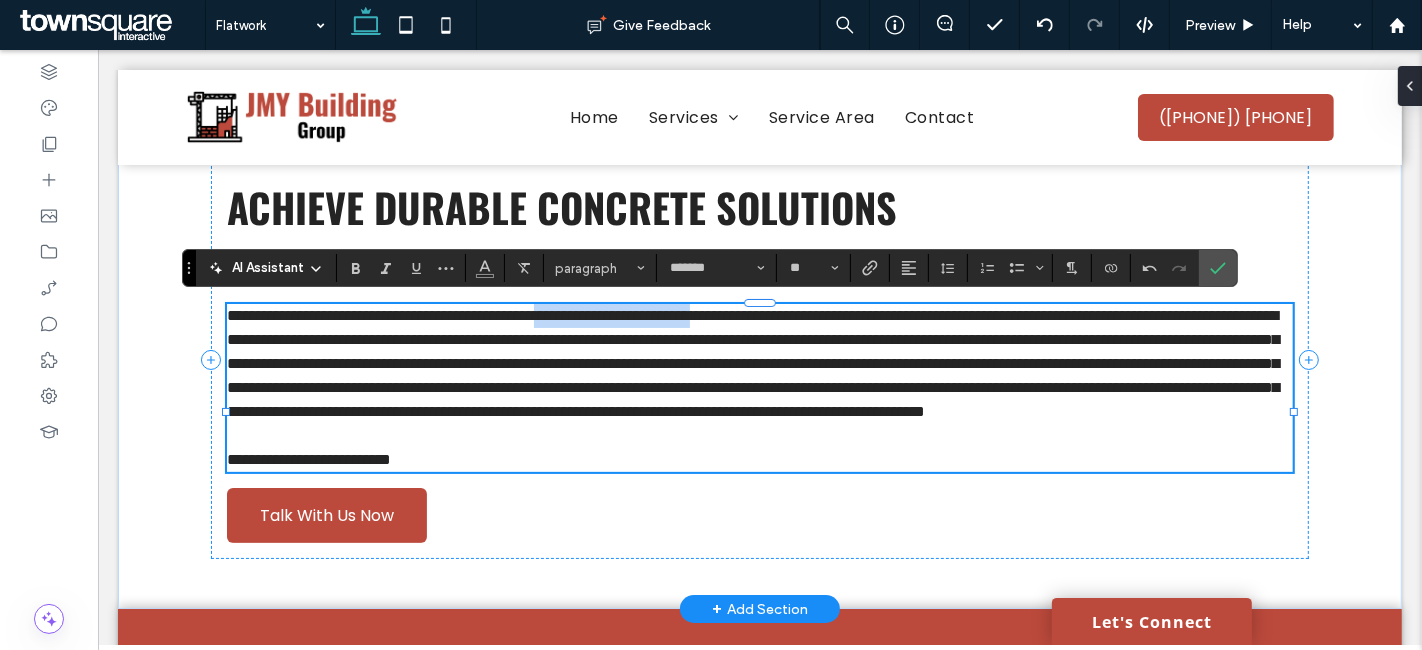 click on "**********" at bounding box center [752, 363] 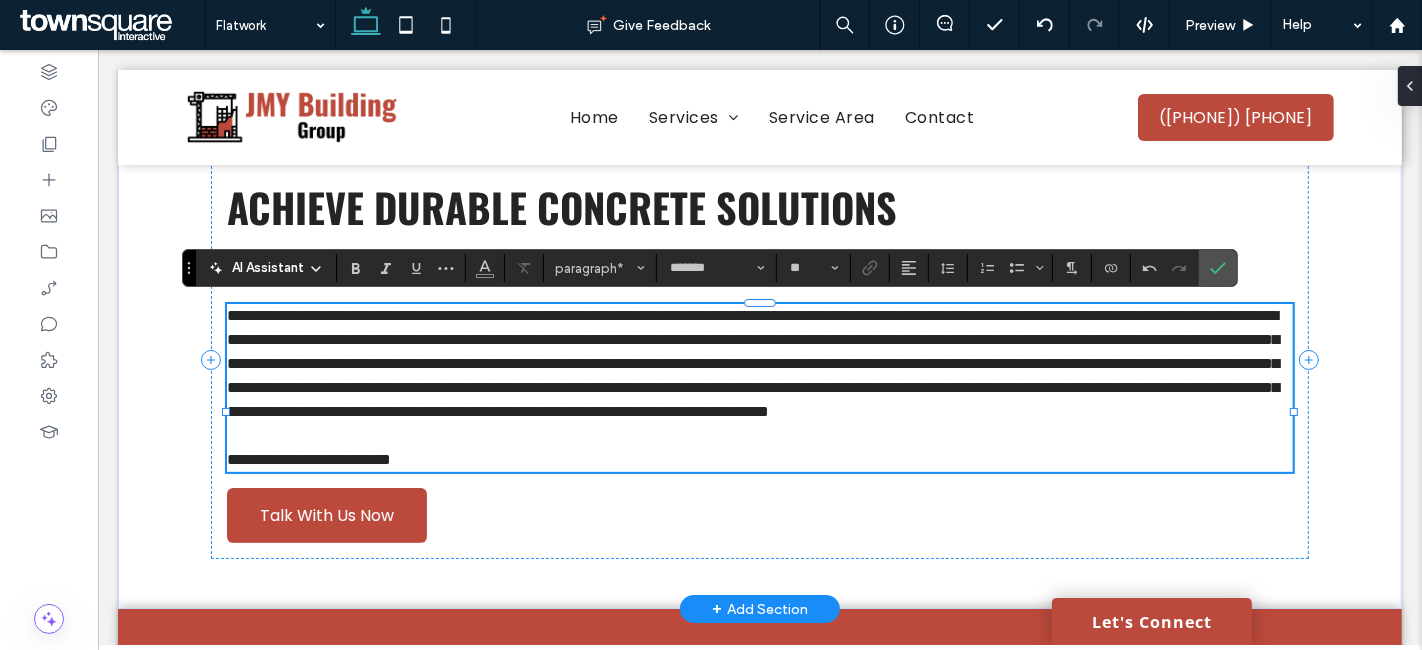 click on "**********" at bounding box center [752, 363] 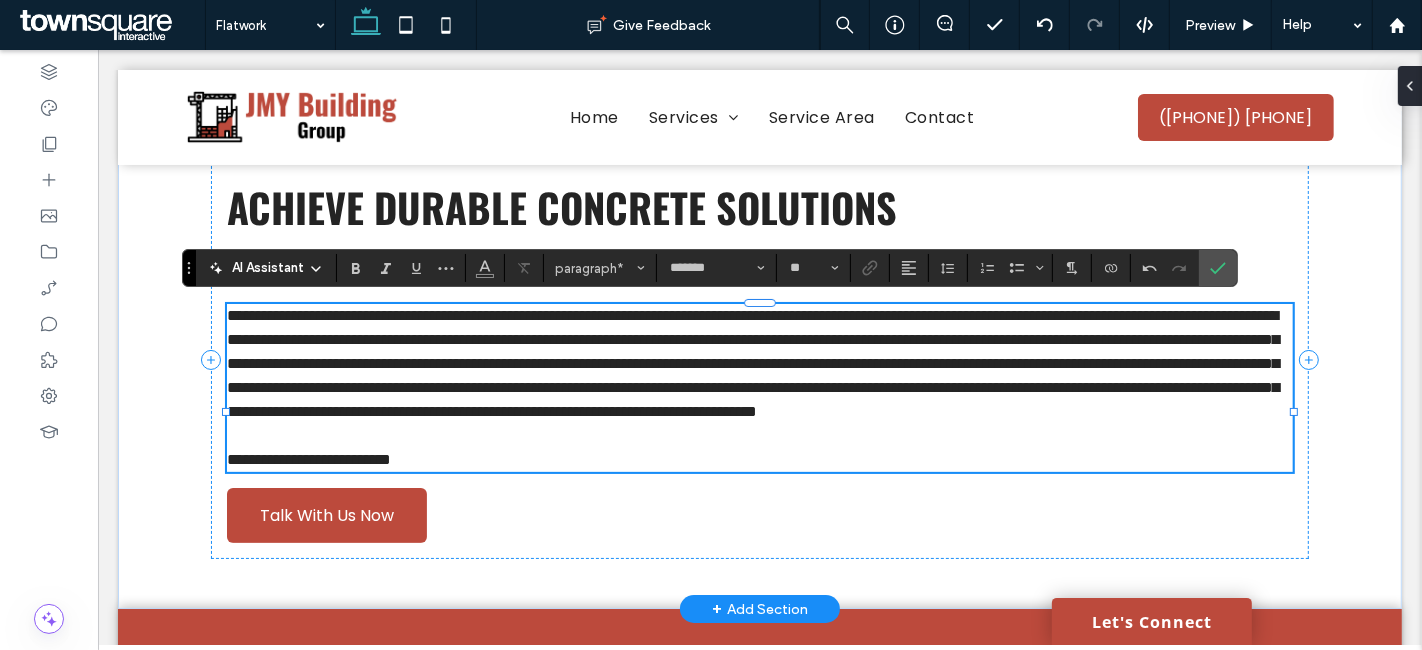 drag, startPoint x: 859, startPoint y: 306, endPoint x: 875, endPoint y: 338, distance: 35.77709 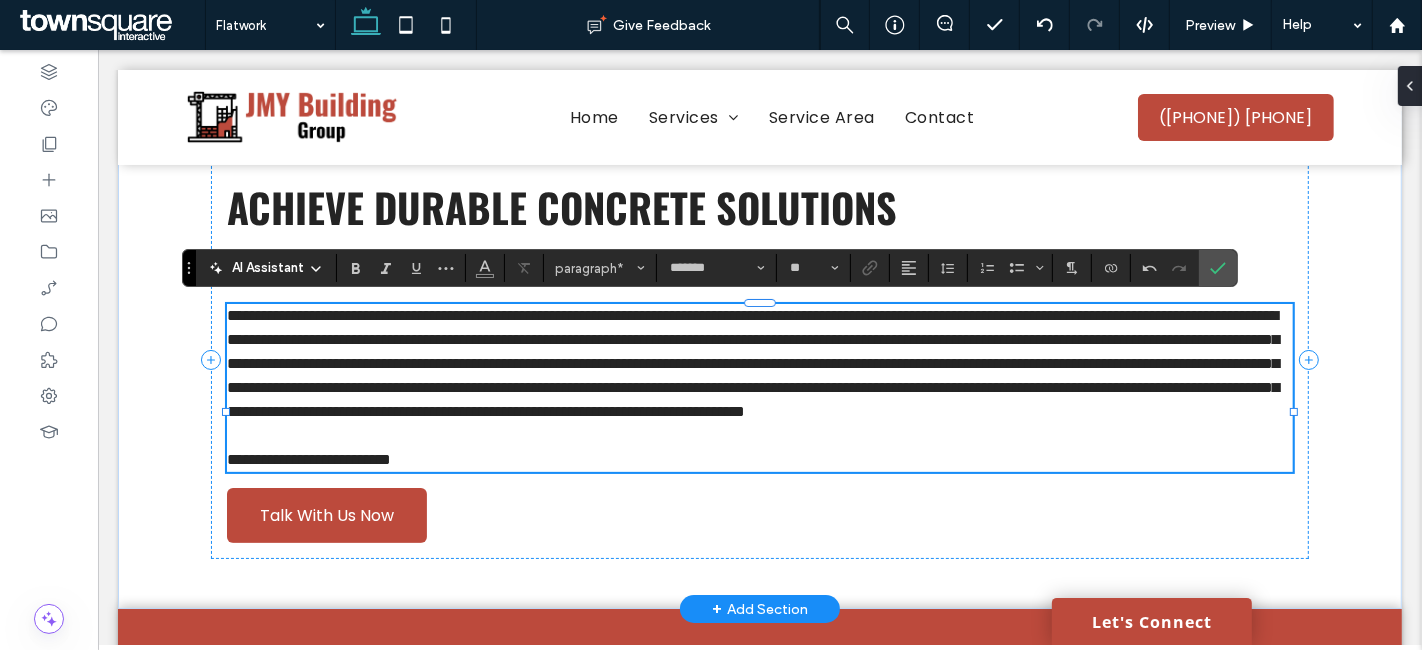click on "**********" at bounding box center [752, 363] 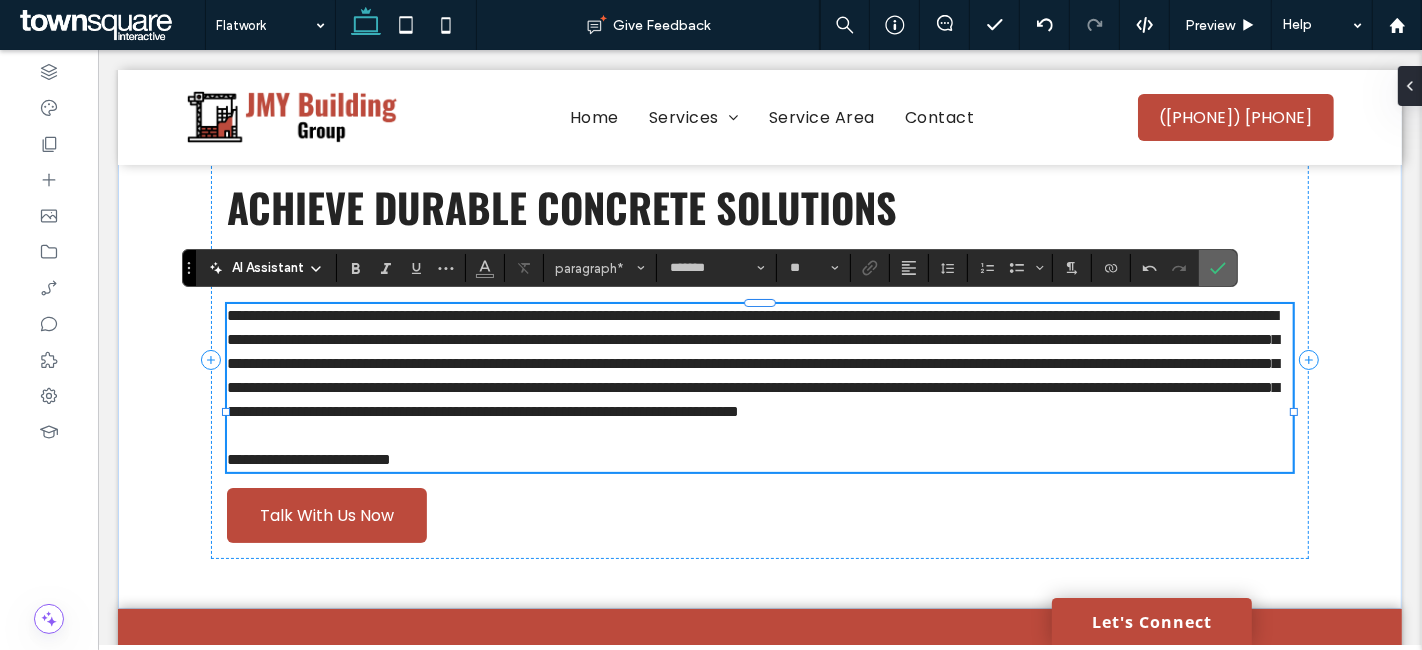 click at bounding box center [1218, 268] 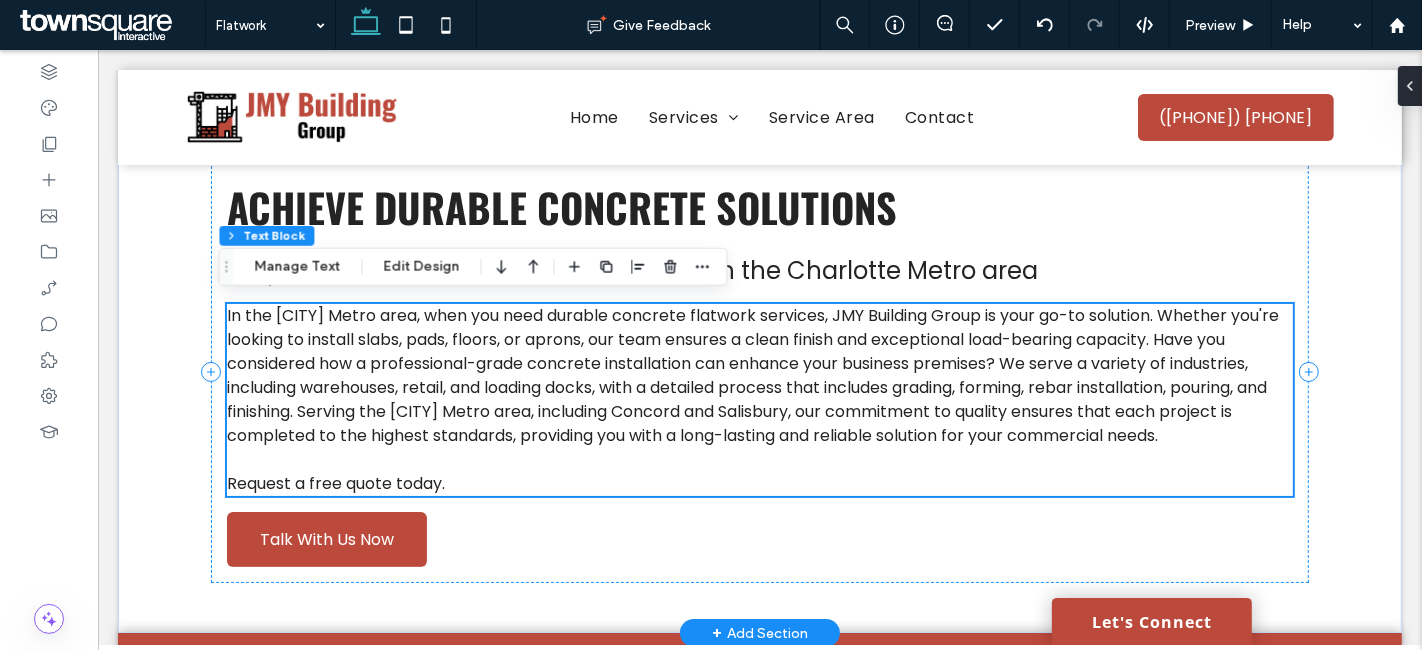 scroll, scrollTop: 165, scrollLeft: 0, axis: vertical 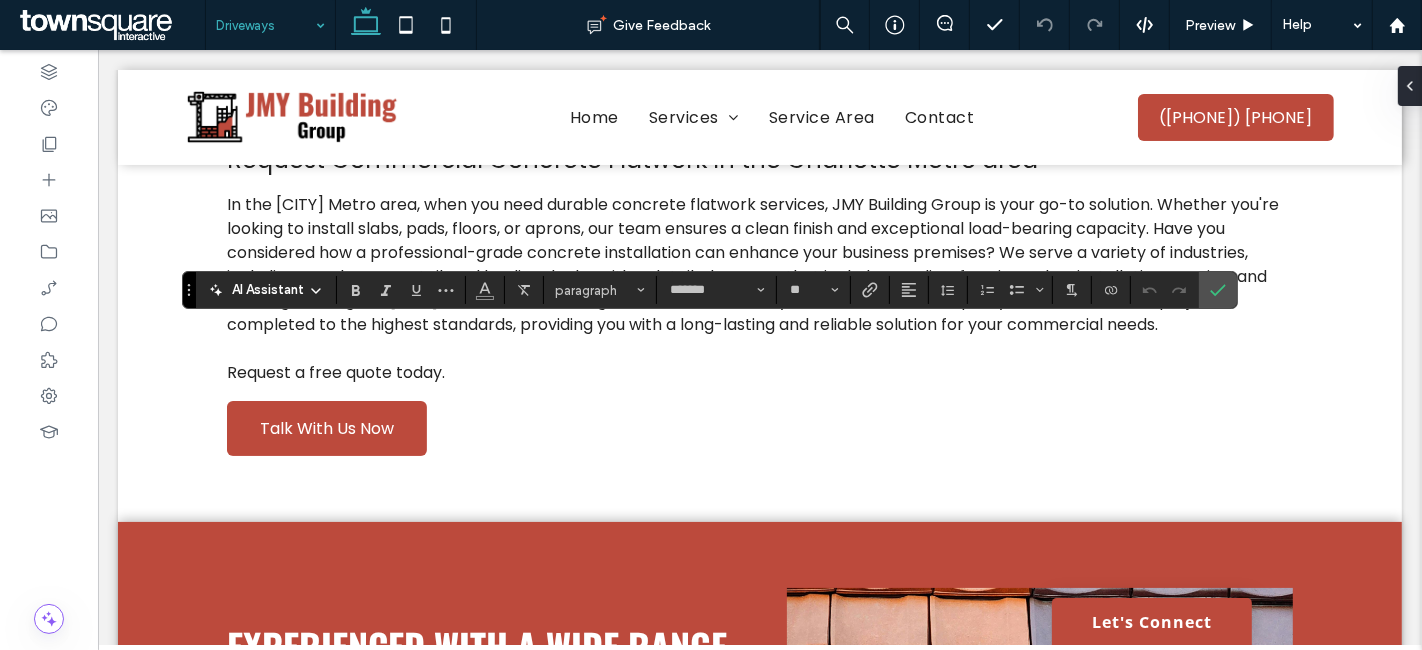 click 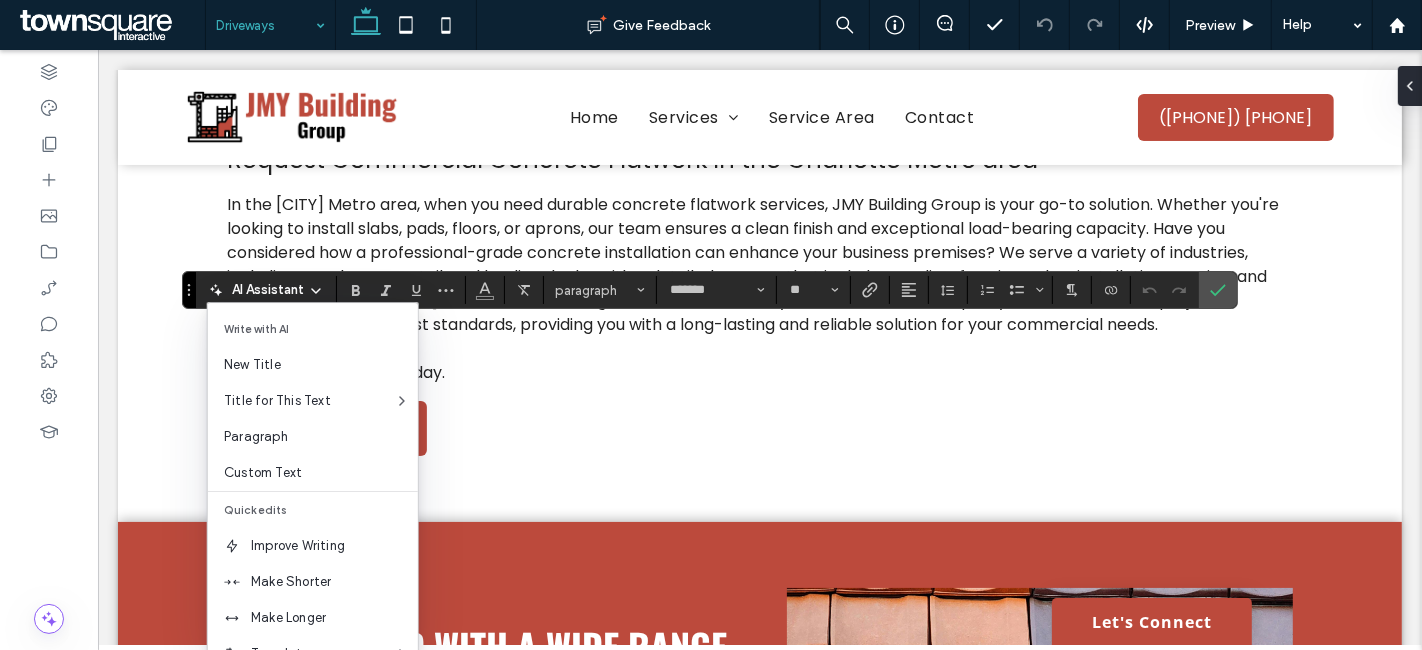 scroll, scrollTop: 131, scrollLeft: 0, axis: vertical 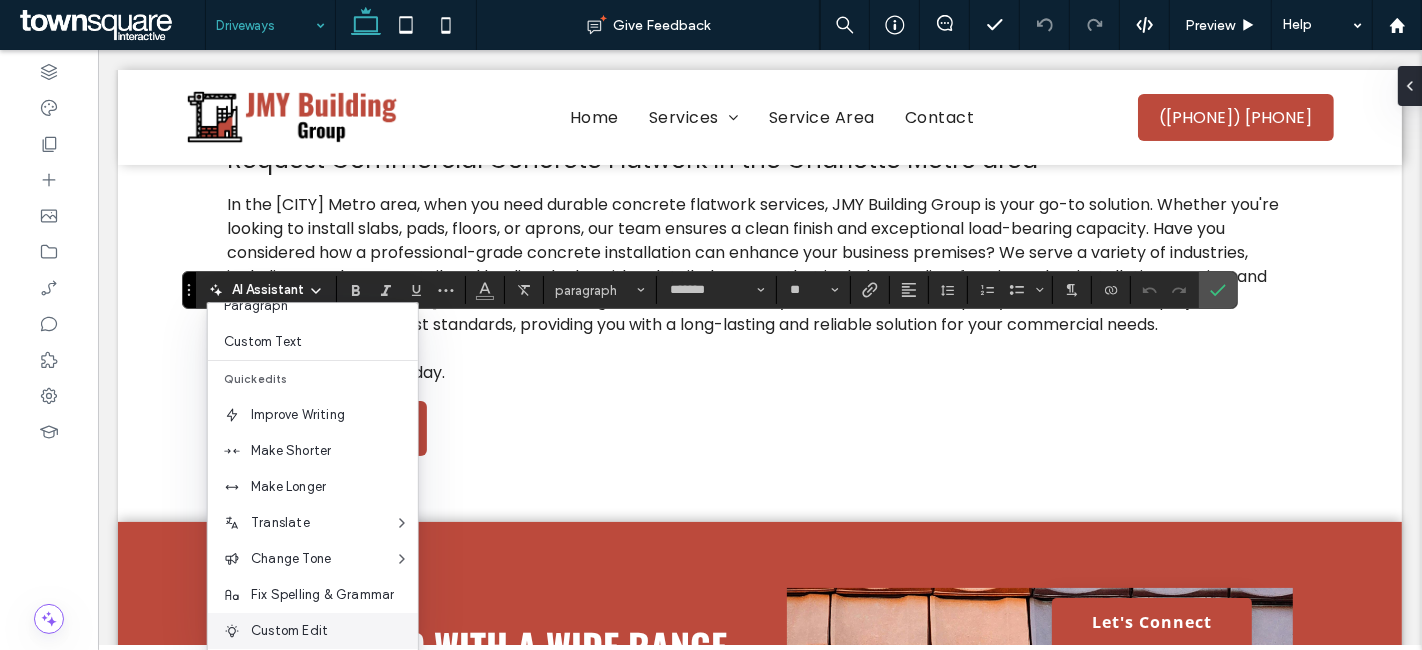 click on "Custom Edit" at bounding box center [334, 631] 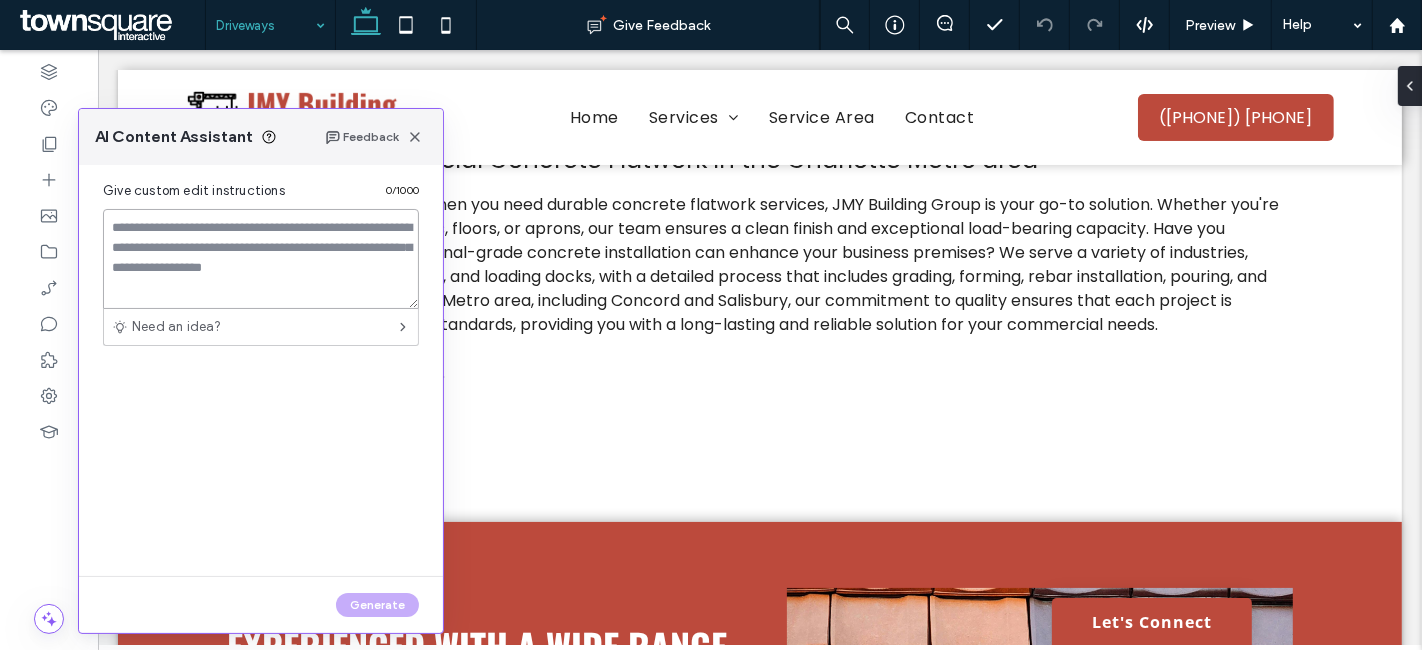 click at bounding box center [261, 259] 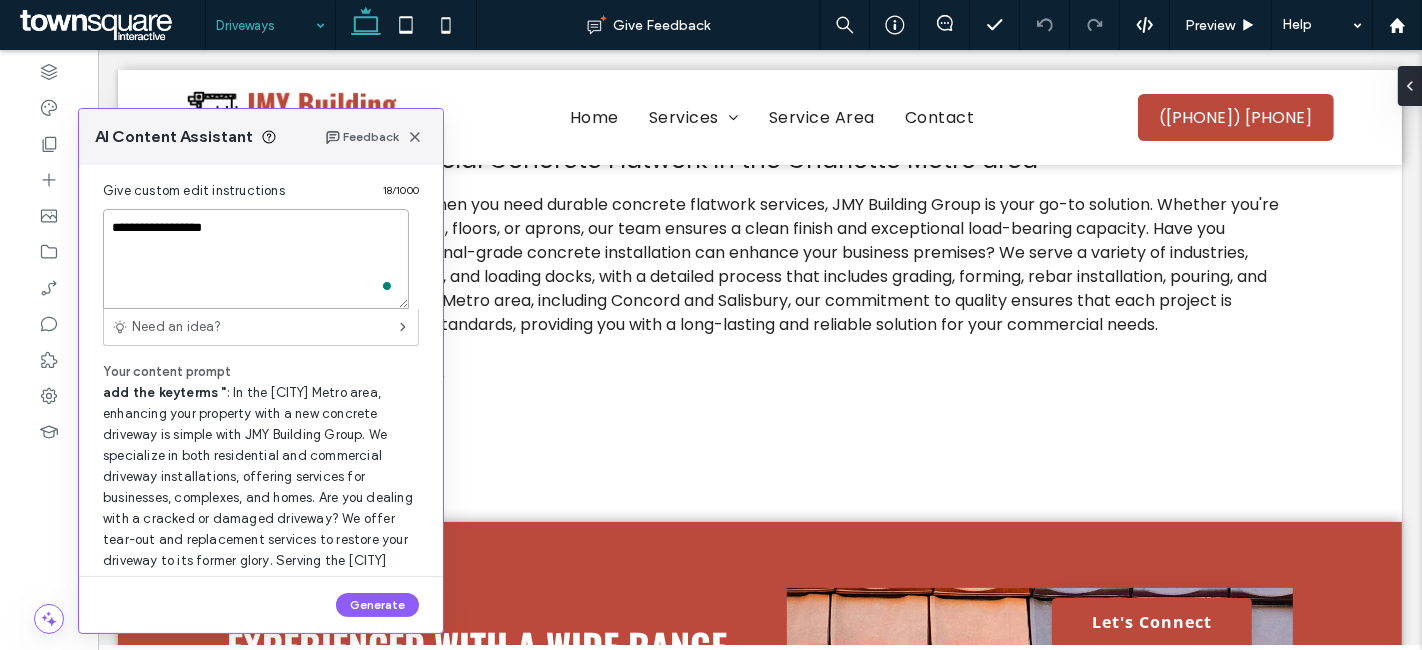 paste on "**********" 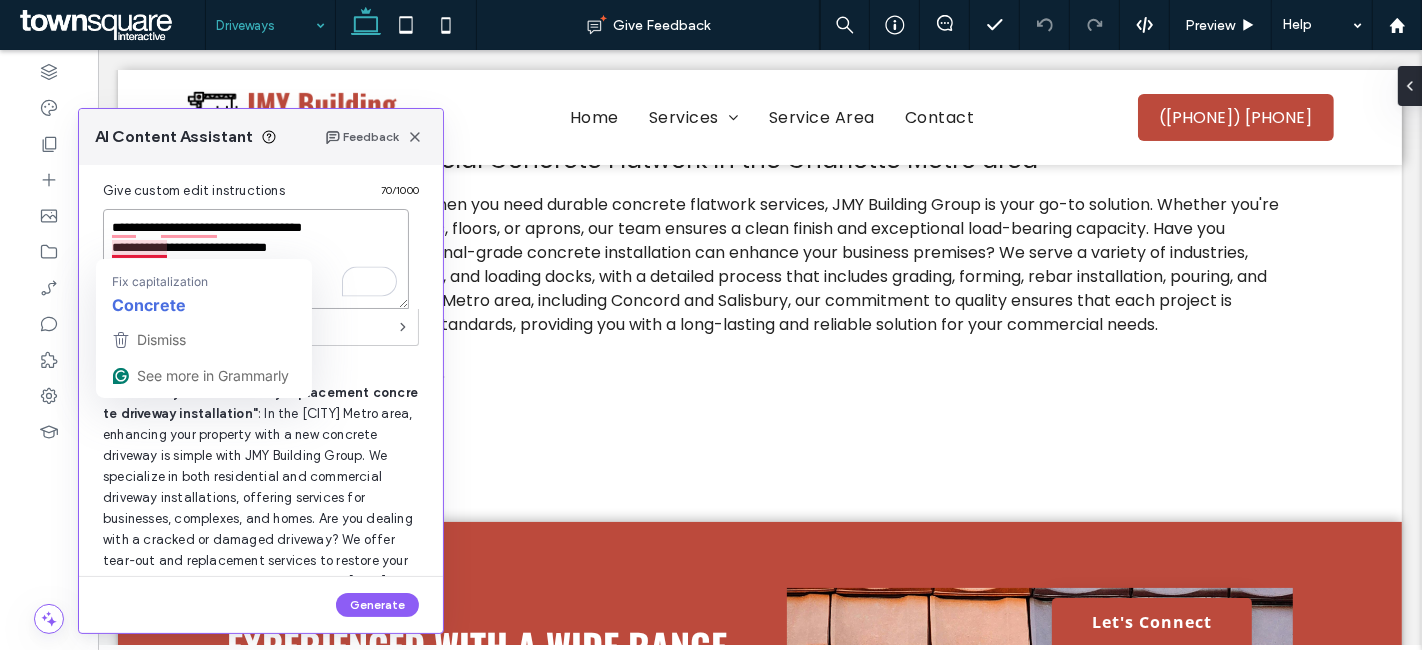click on "**********" at bounding box center (256, 259) 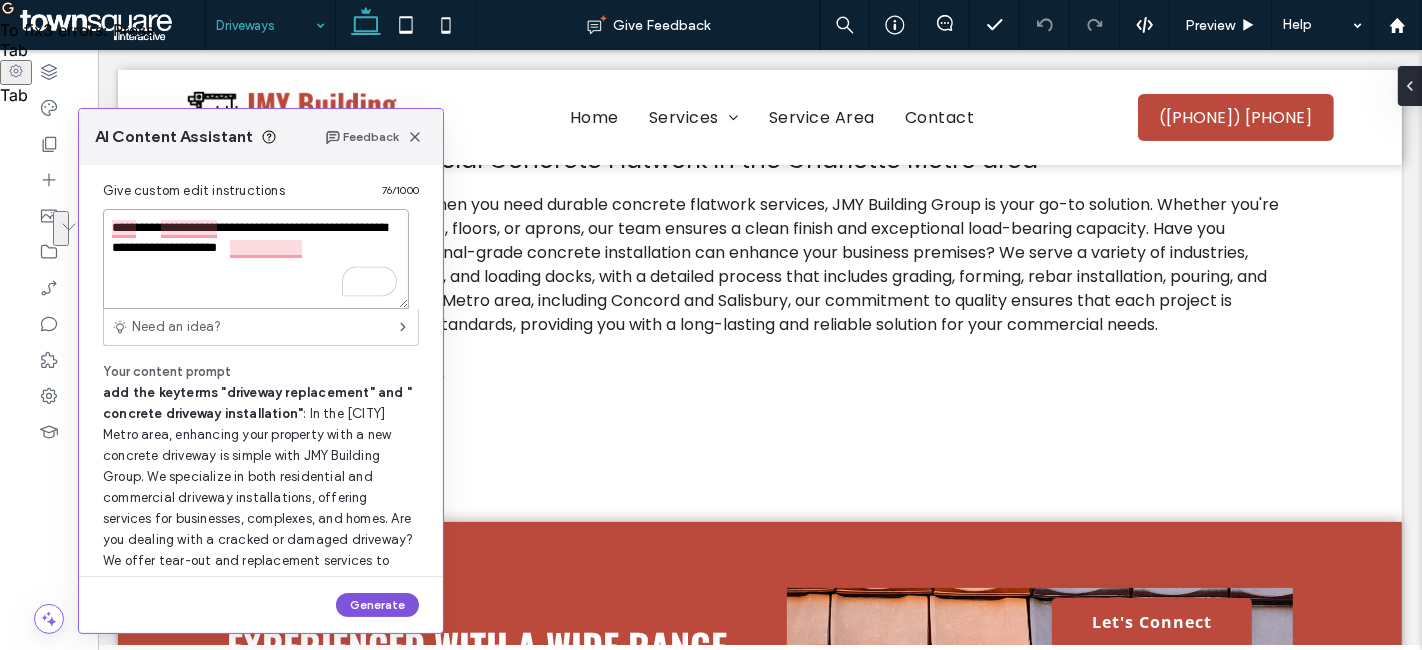 type on "**********" 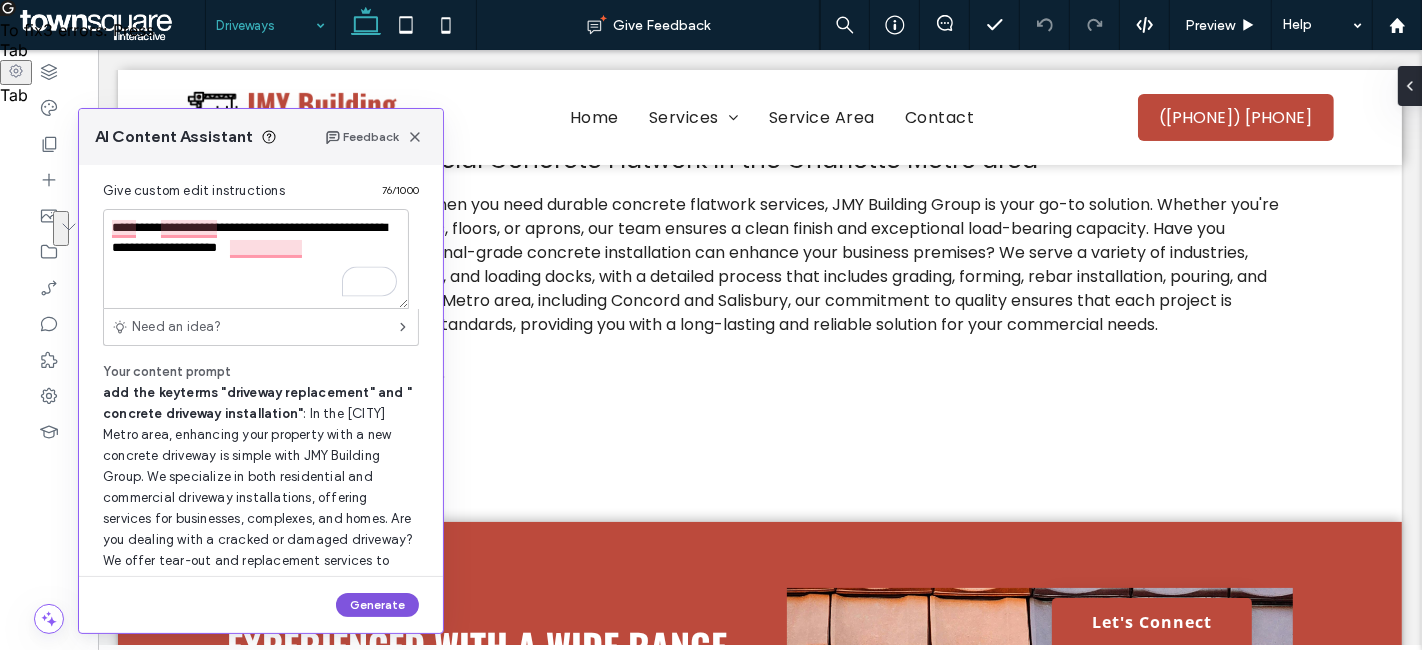 click on "Generate" at bounding box center [377, 605] 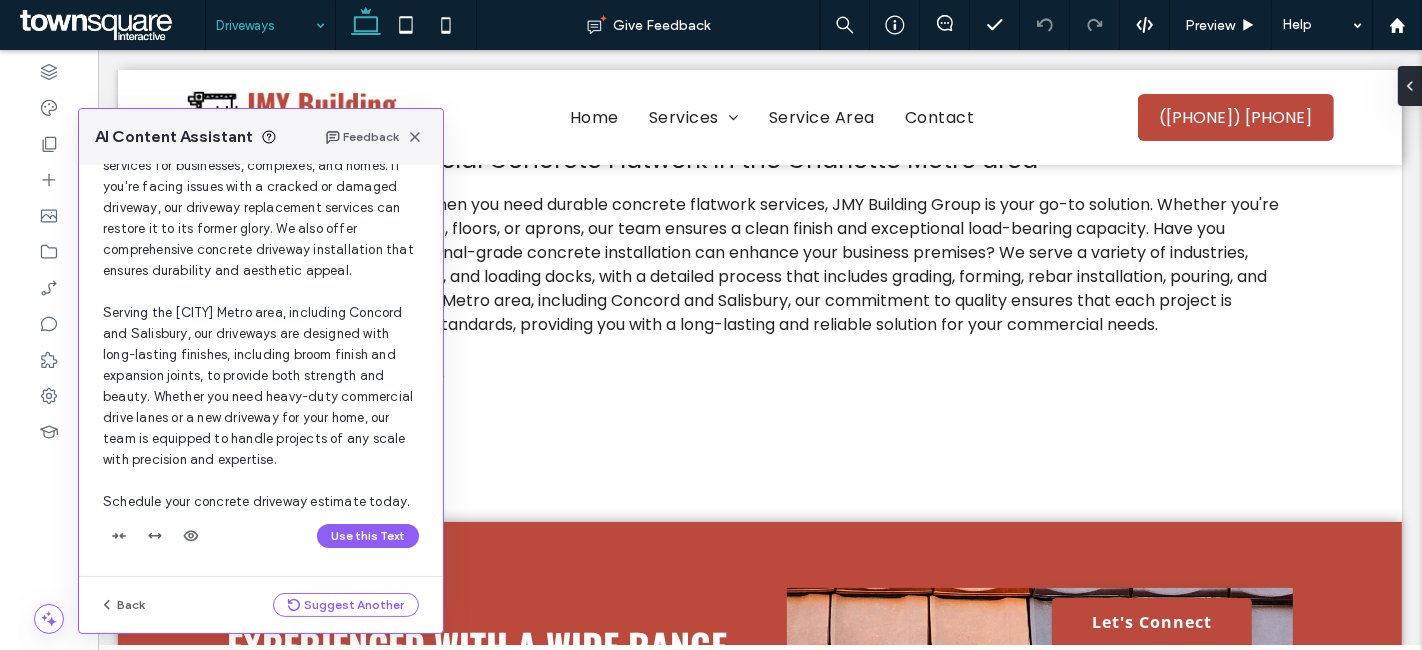 scroll, scrollTop: 205, scrollLeft: 0, axis: vertical 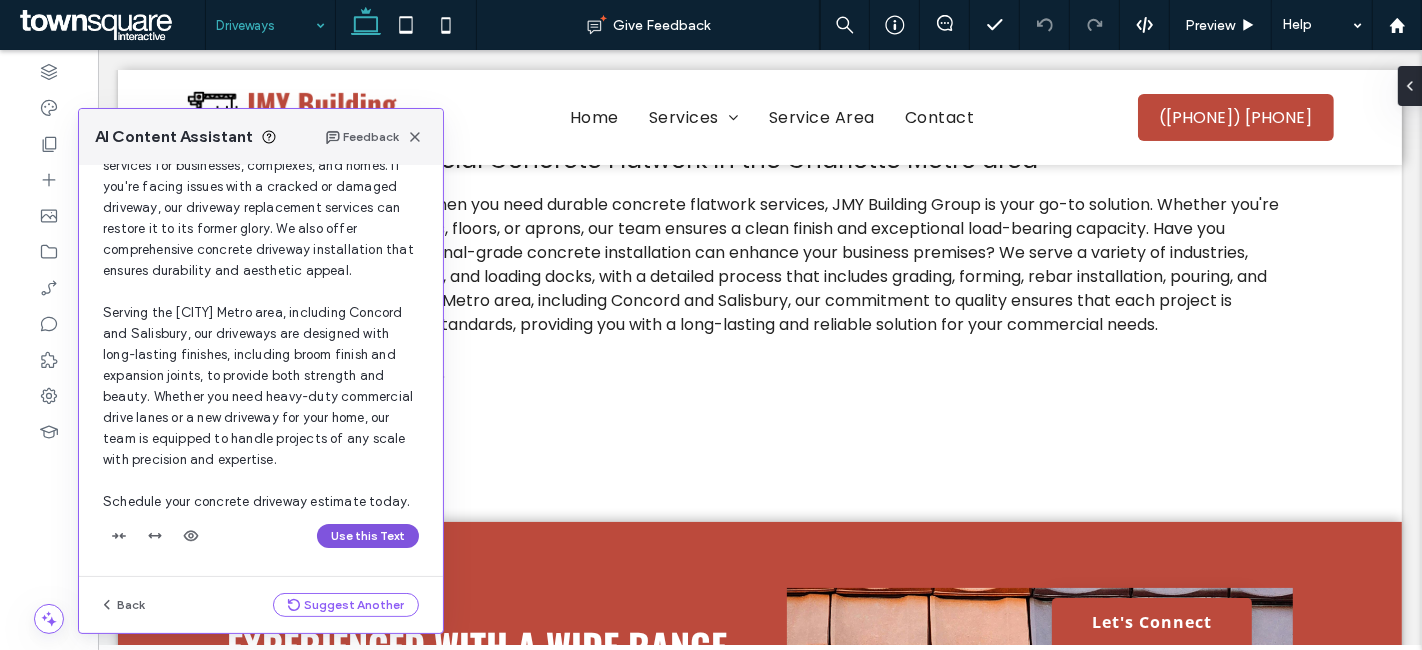 click on "Use this Text" at bounding box center (368, 536) 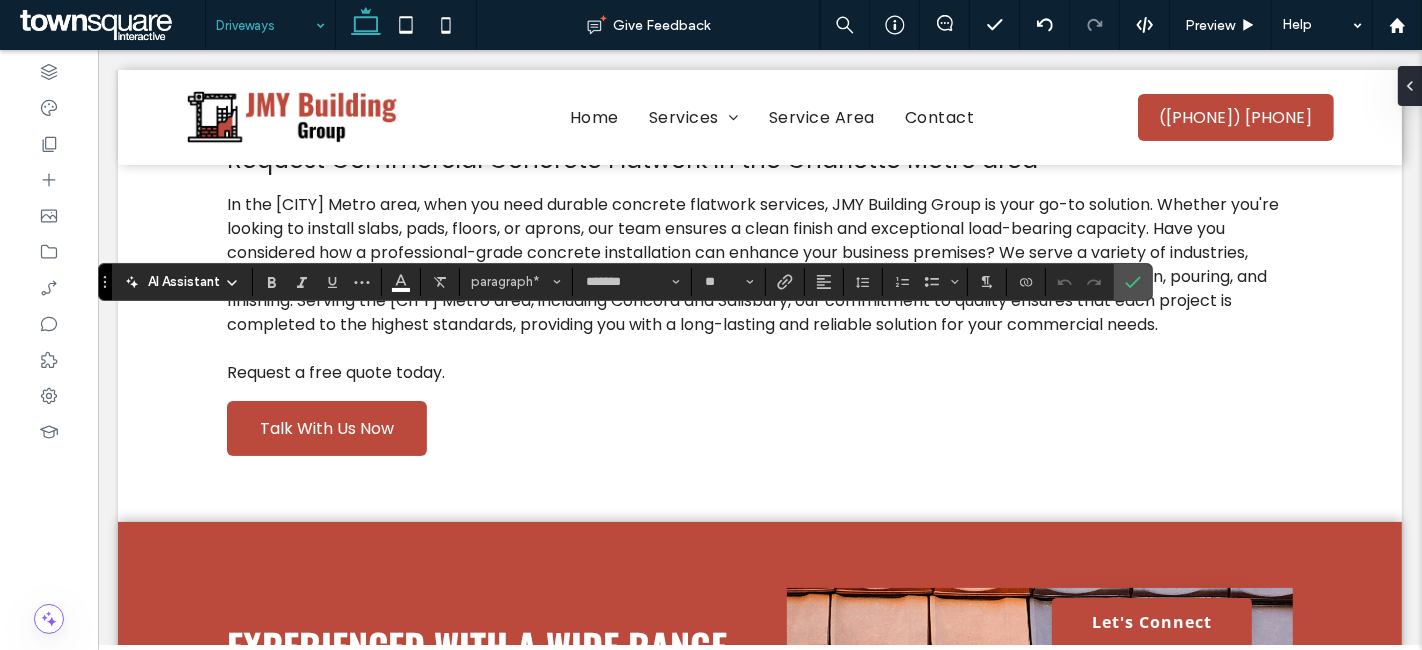 click 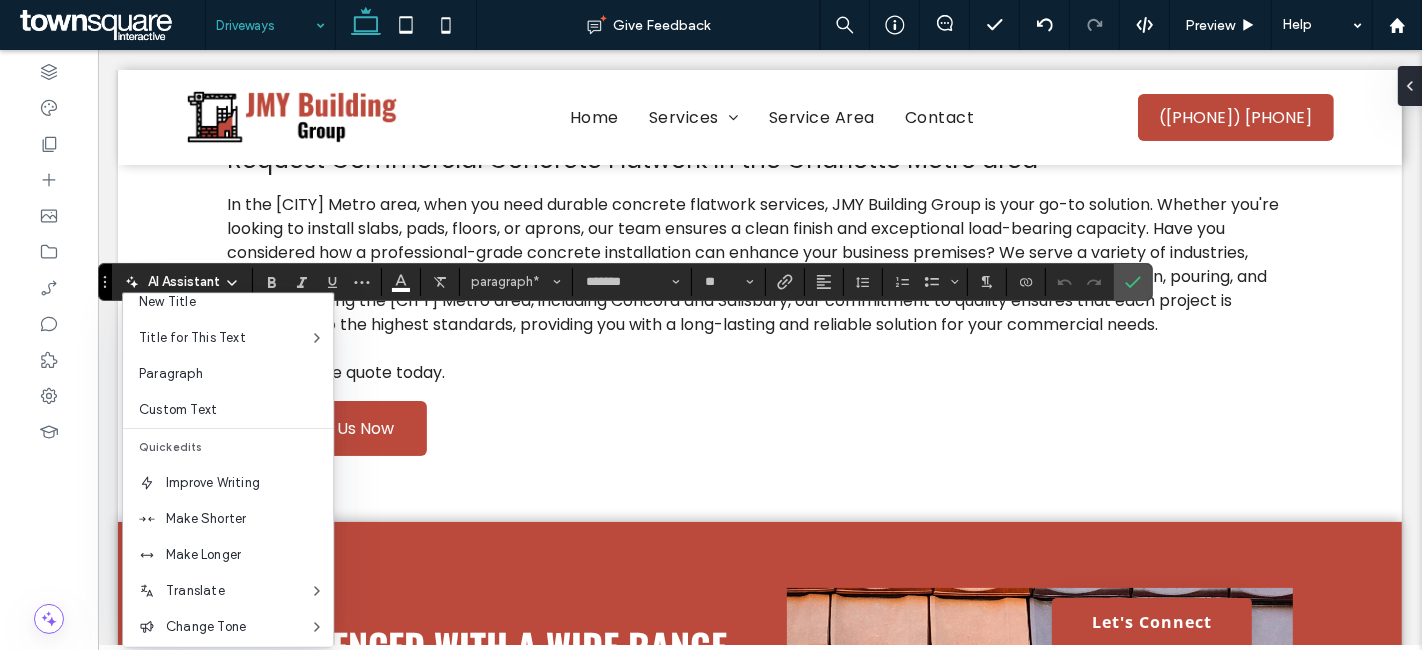 scroll, scrollTop: 131, scrollLeft: 0, axis: vertical 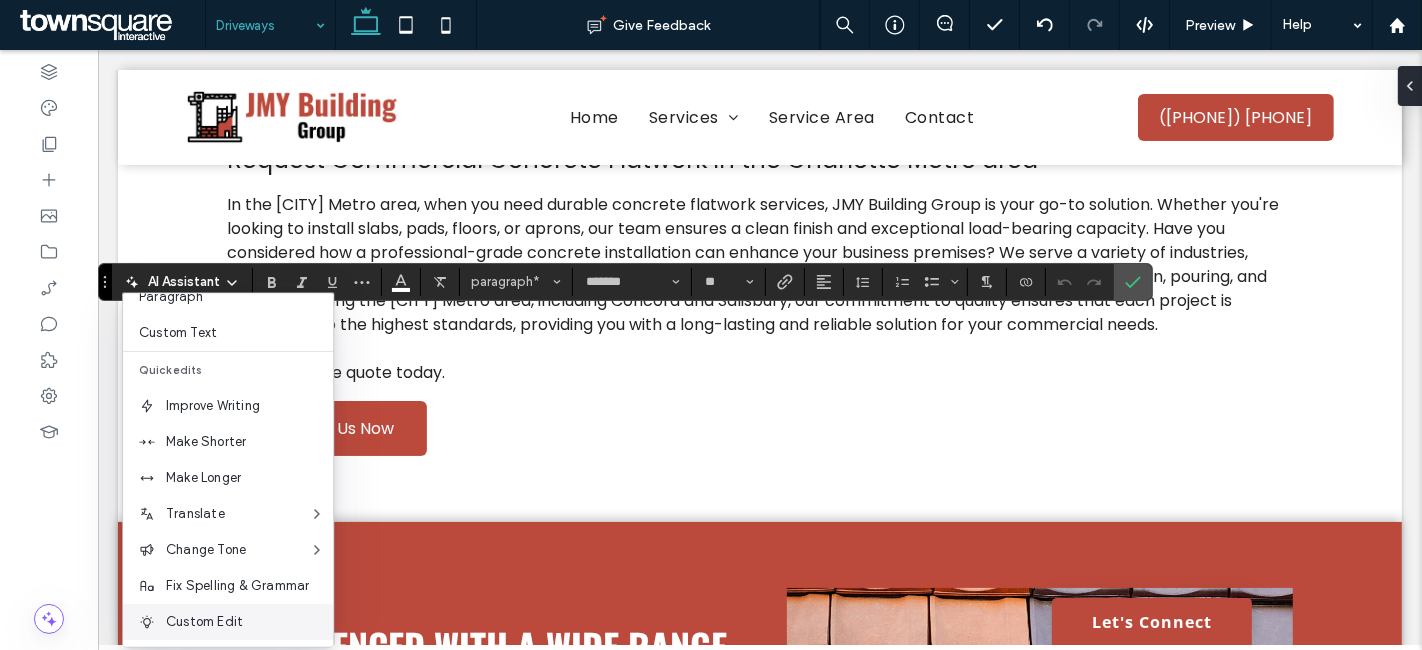 click on "Custom Edit" at bounding box center (249, 622) 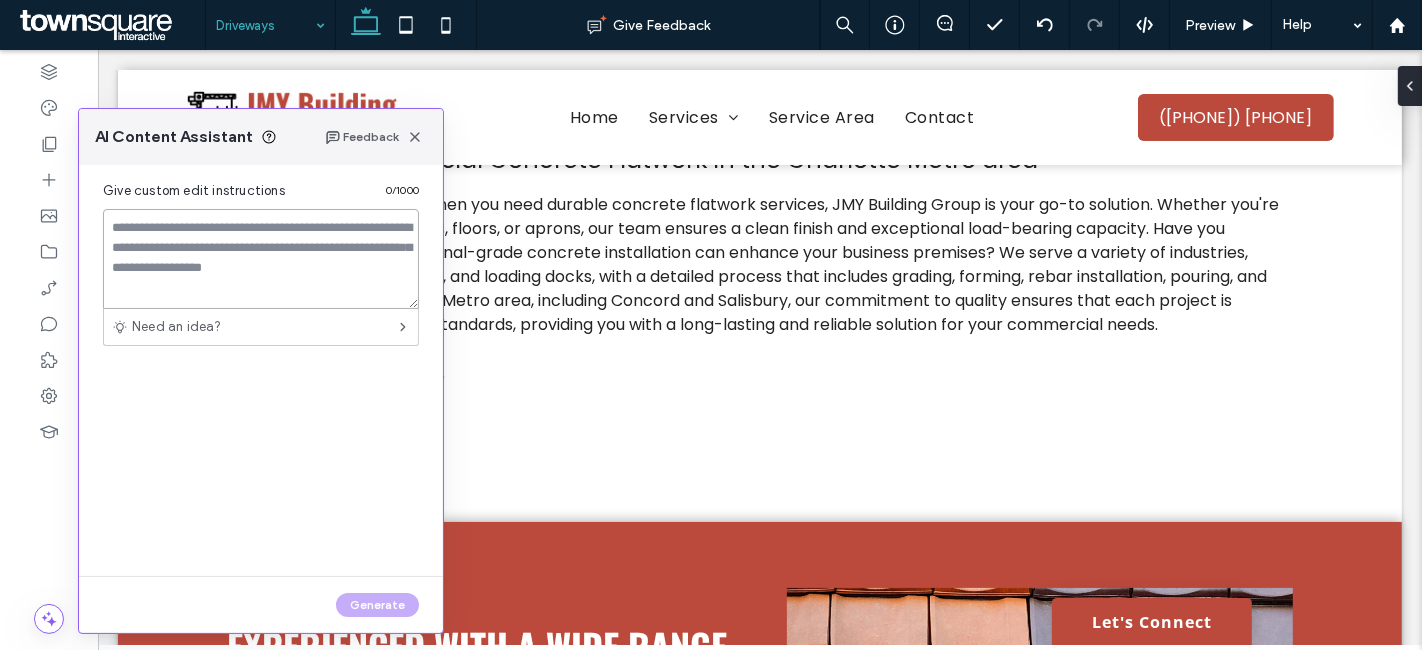 click at bounding box center (261, 259) 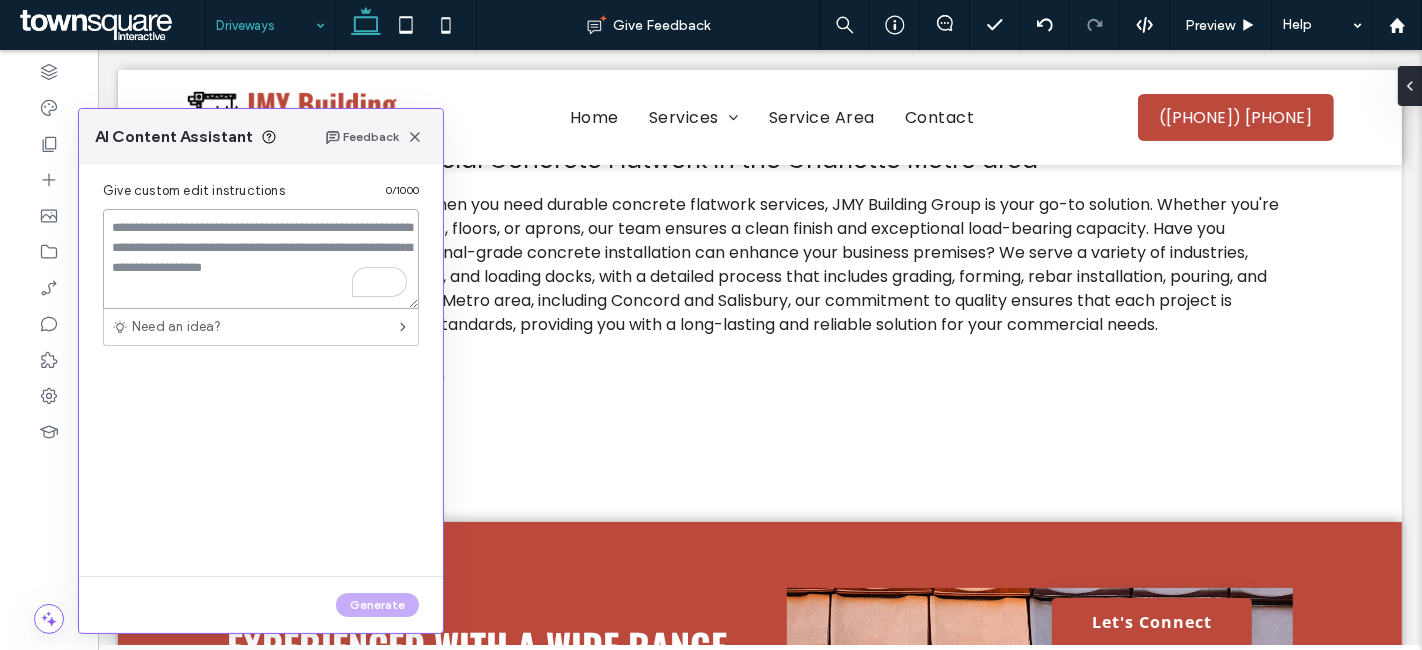 paste on "**********" 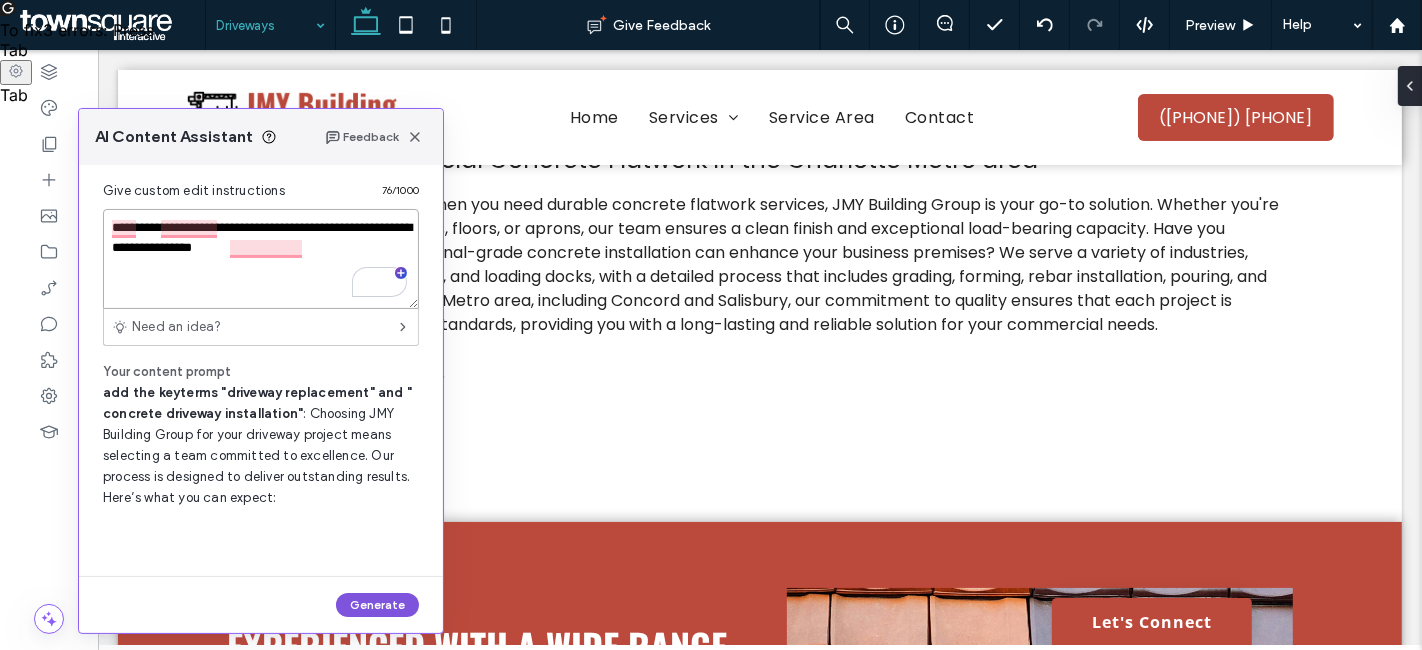 type on "**********" 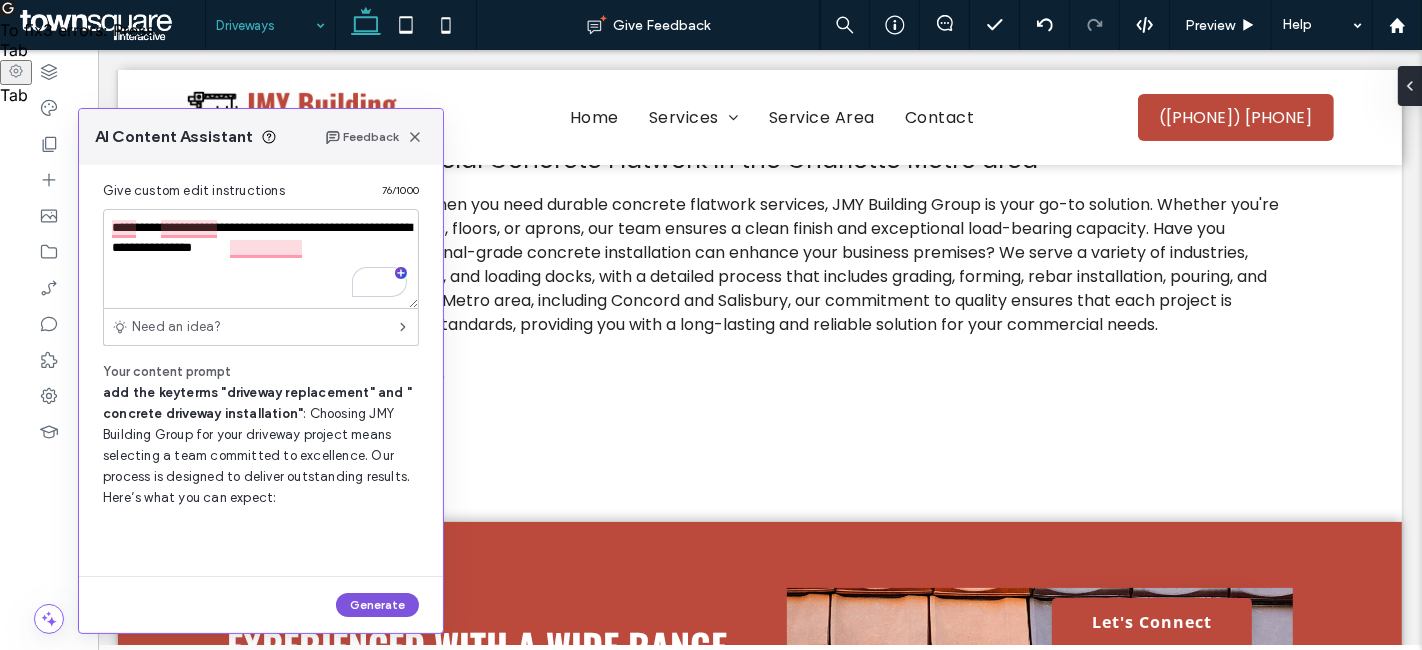 click on "Generate" at bounding box center [377, 605] 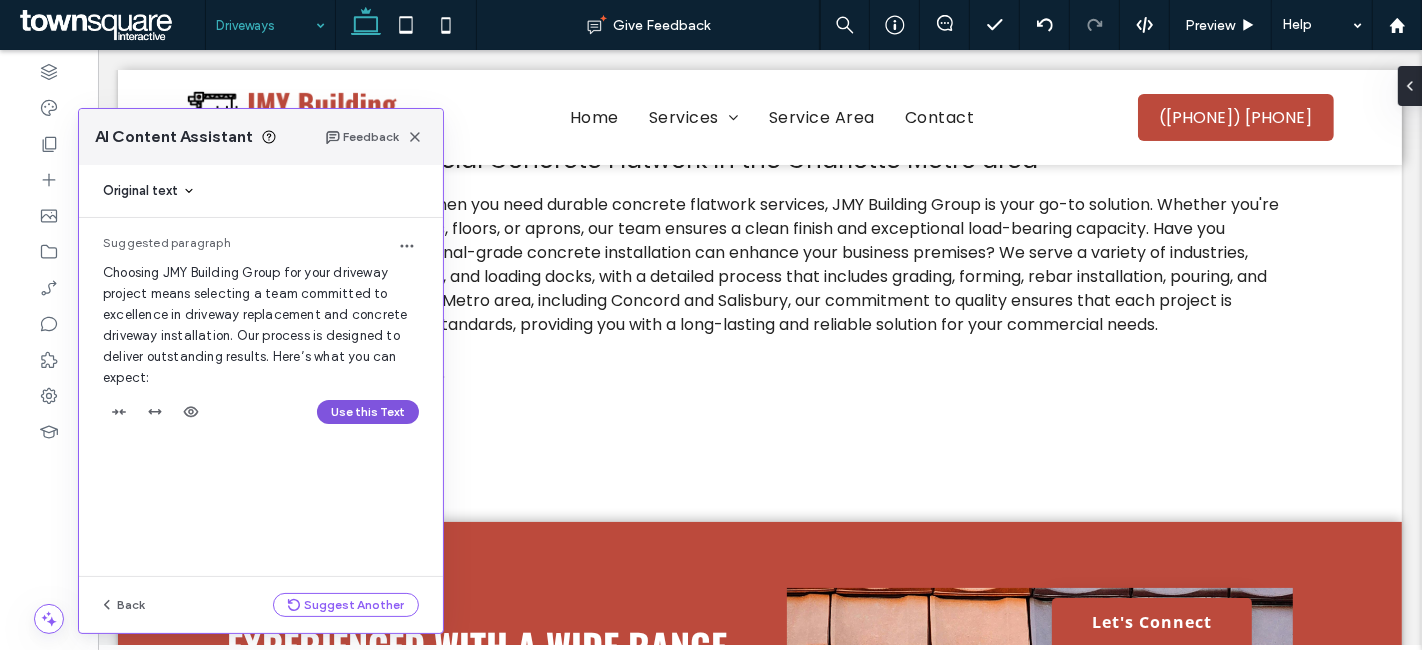 click on "Use this Text" at bounding box center (368, 412) 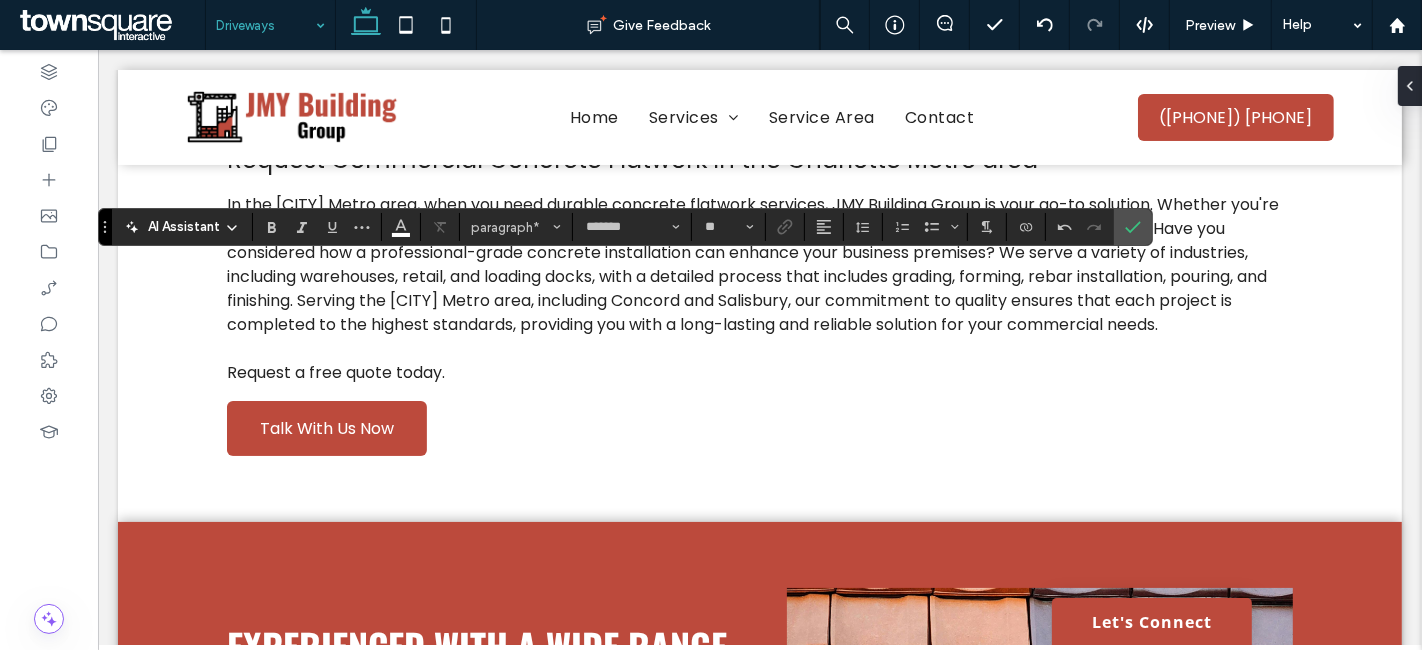 drag, startPoint x: 225, startPoint y: 17, endPoint x: 240, endPoint y: 35, distance: 23.43075 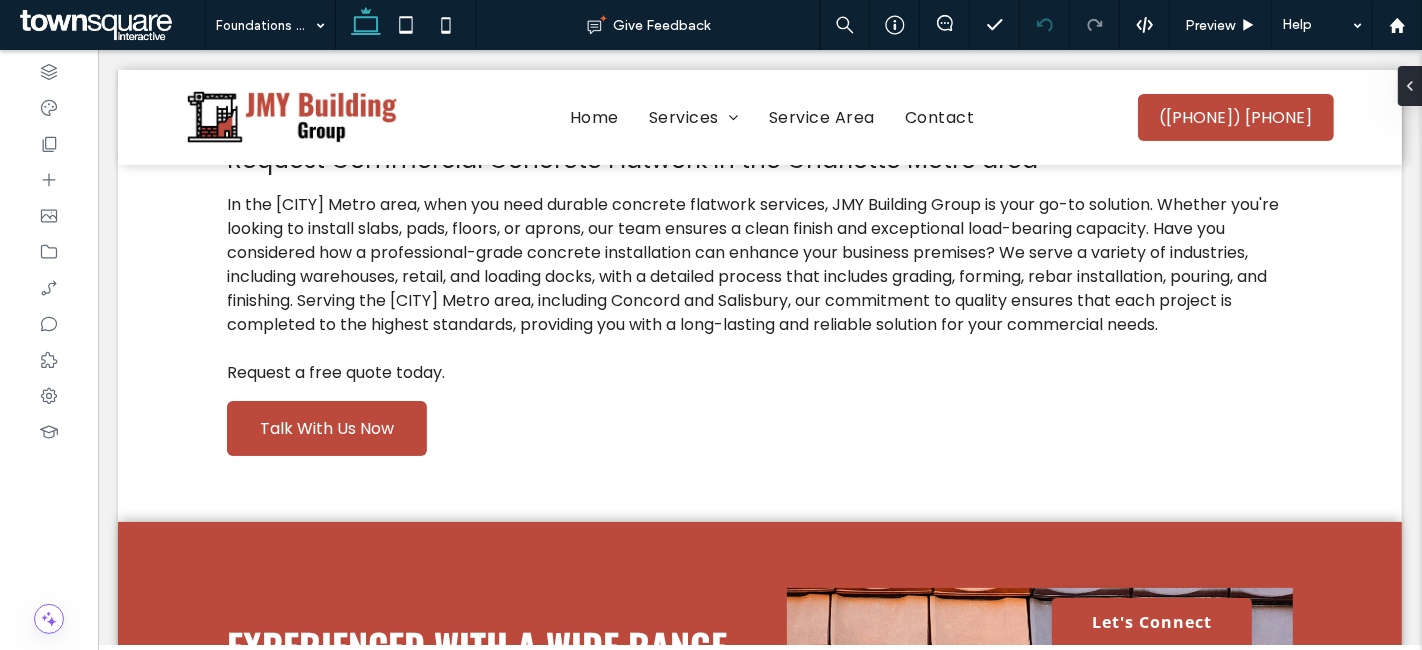 type on "*******" 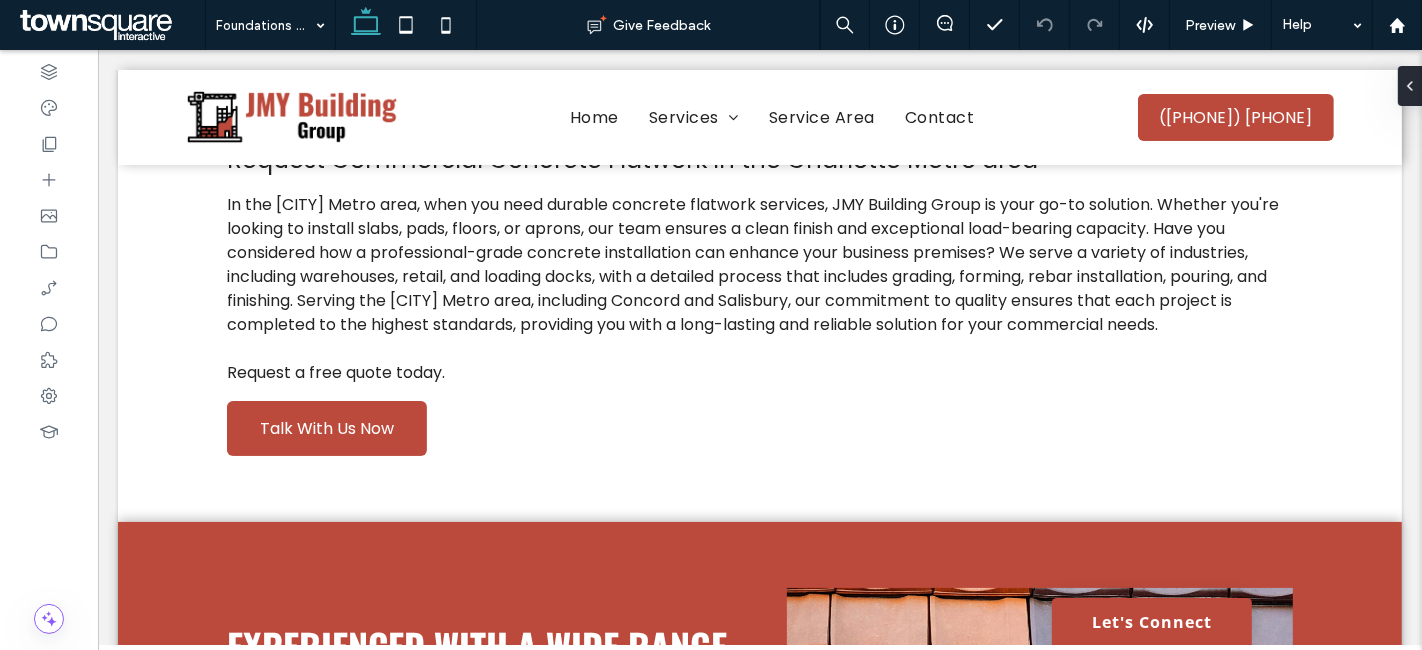 type on "*******" 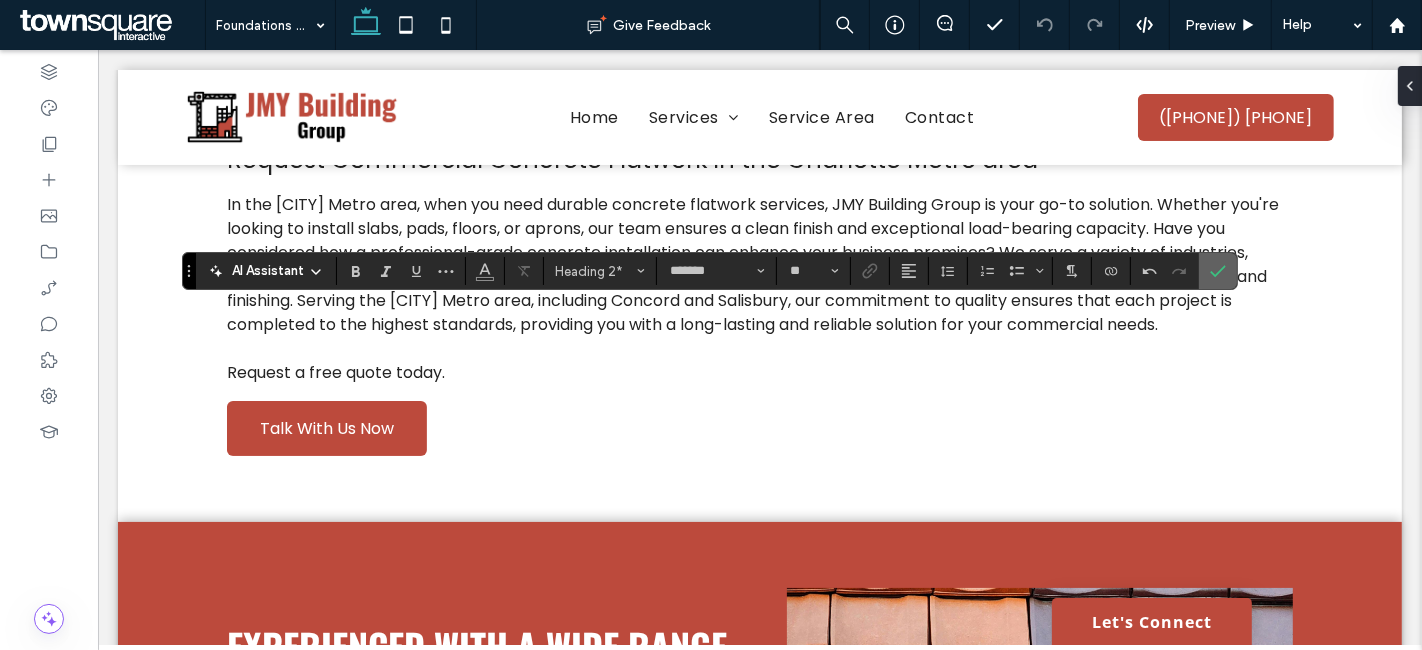 click at bounding box center (1218, 271) 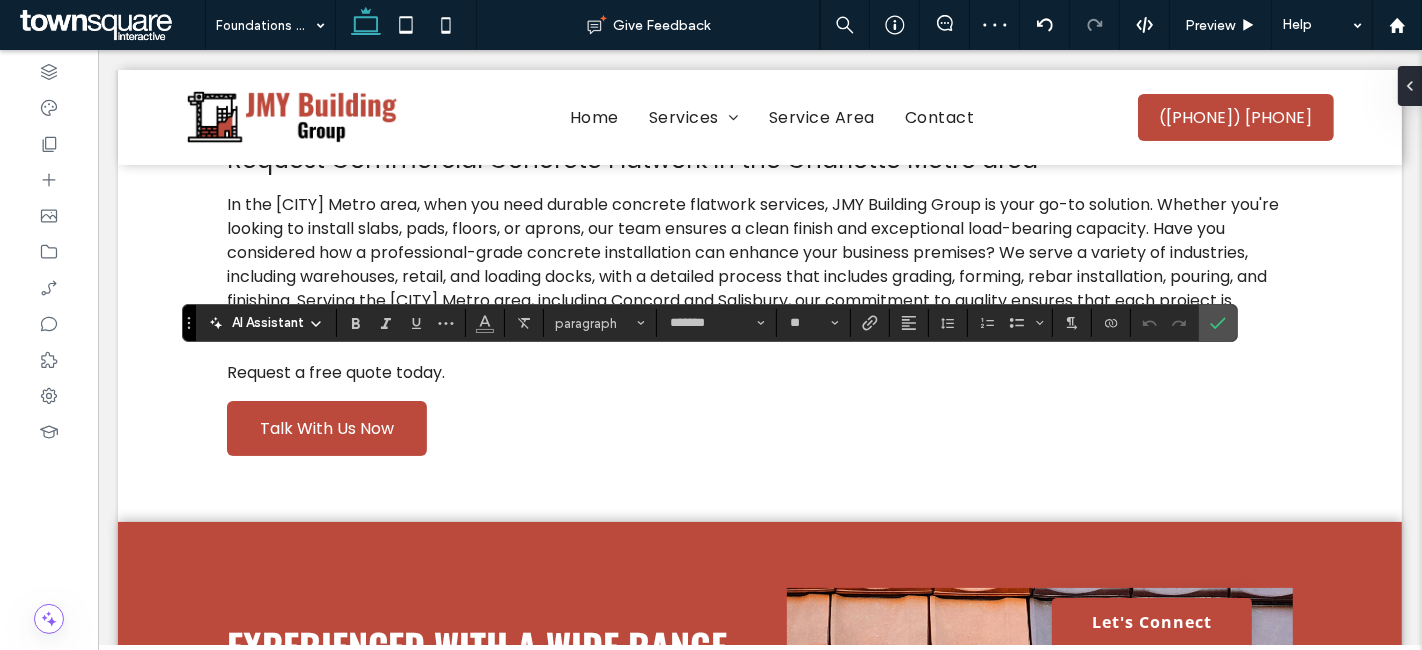 click 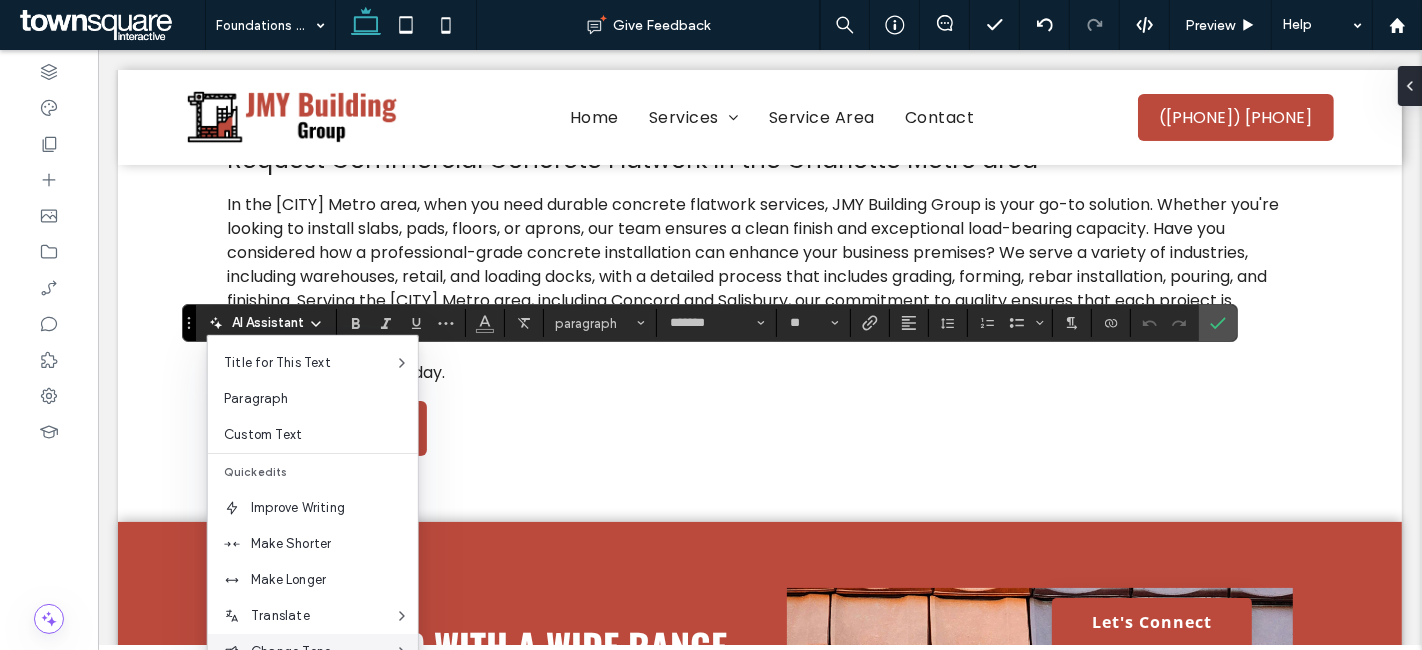 scroll, scrollTop: 131, scrollLeft: 0, axis: vertical 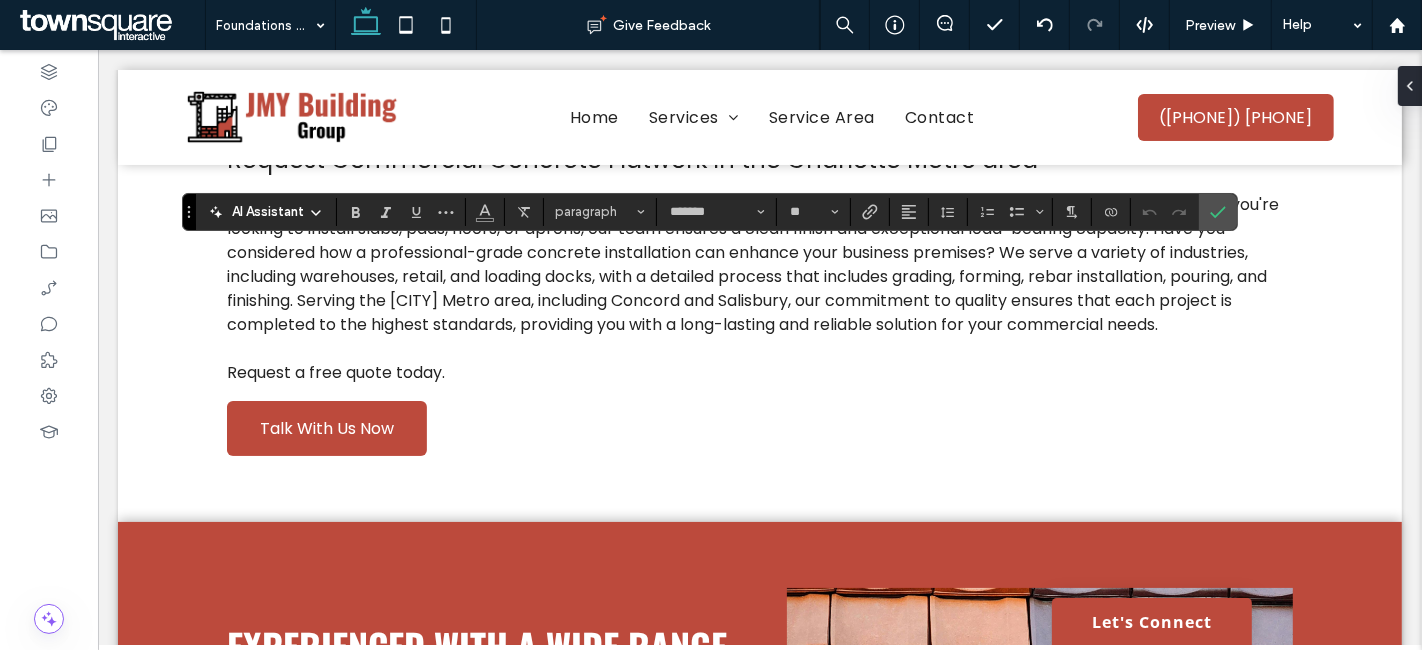 click 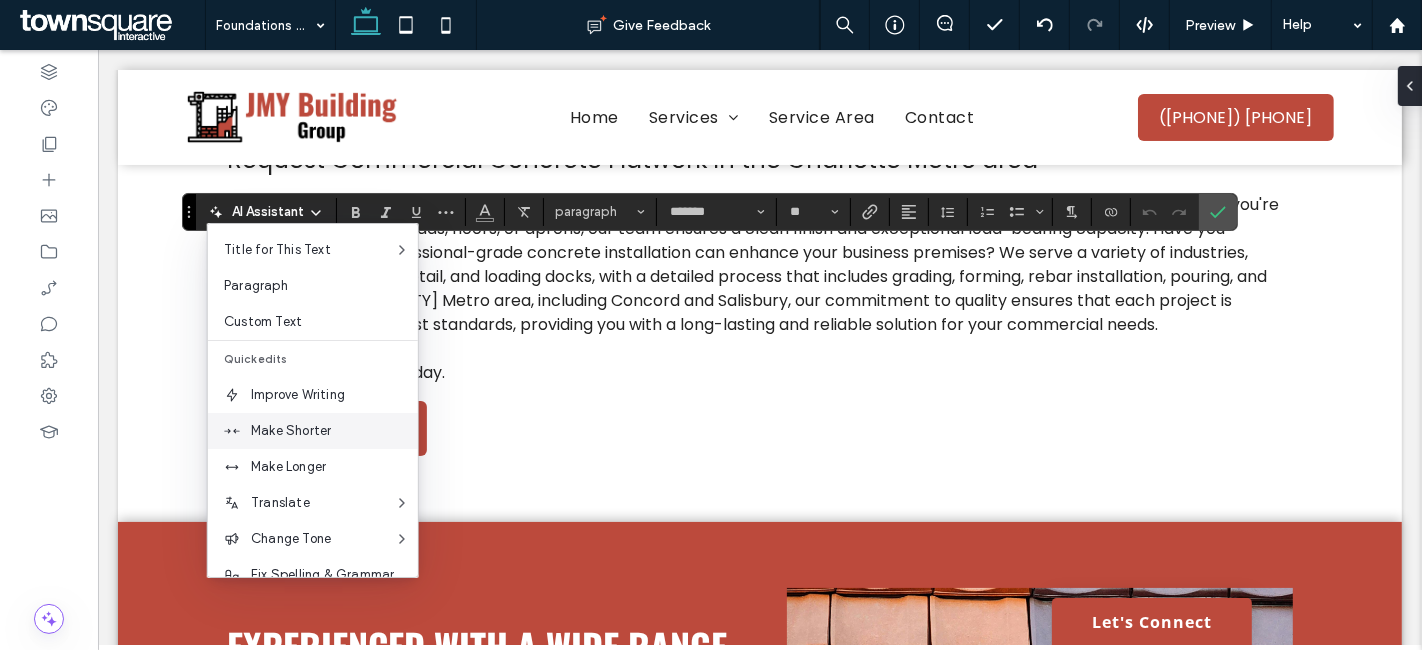 scroll, scrollTop: 131, scrollLeft: 0, axis: vertical 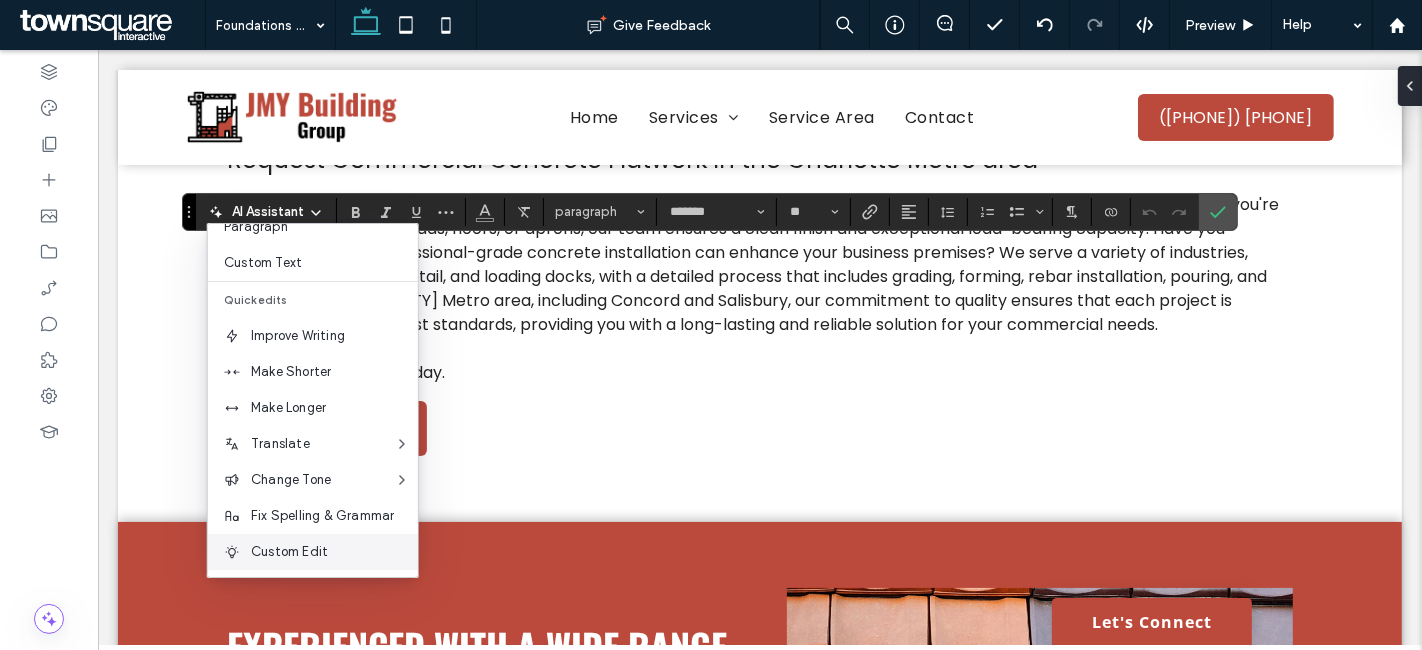 click on "Custom Edit" at bounding box center [334, 552] 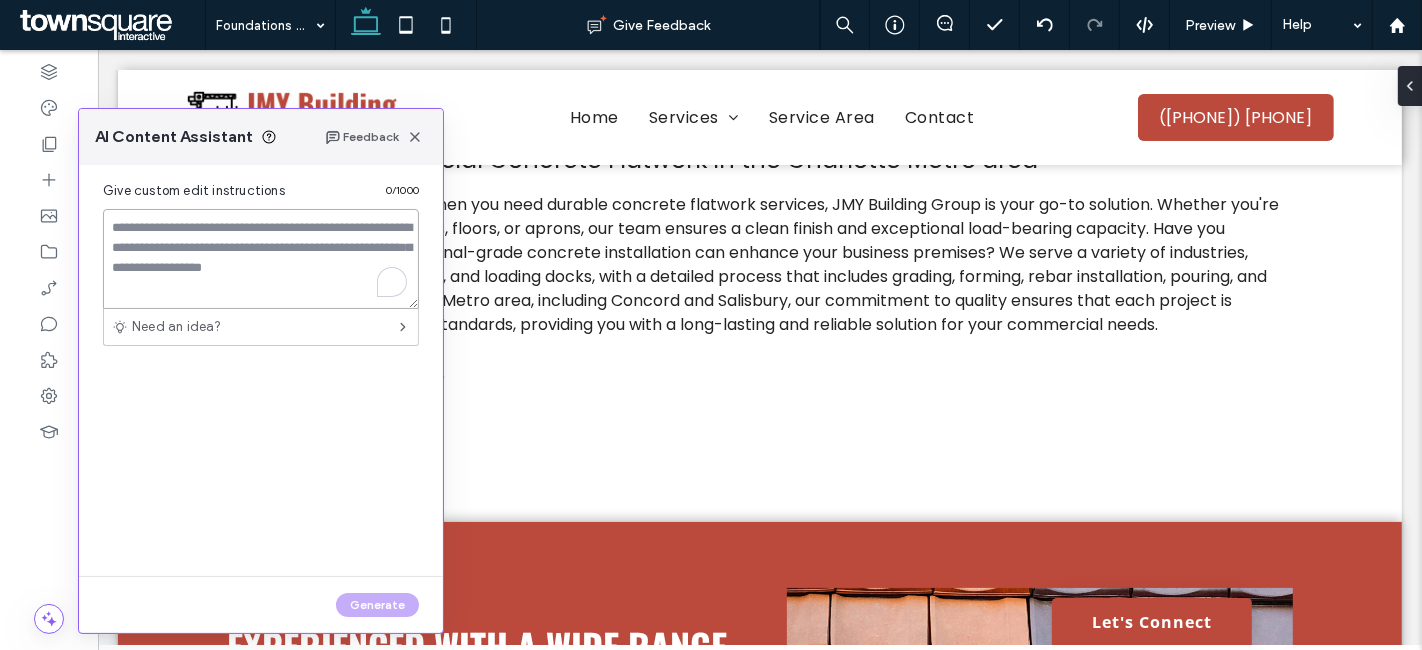 click at bounding box center (261, 259) 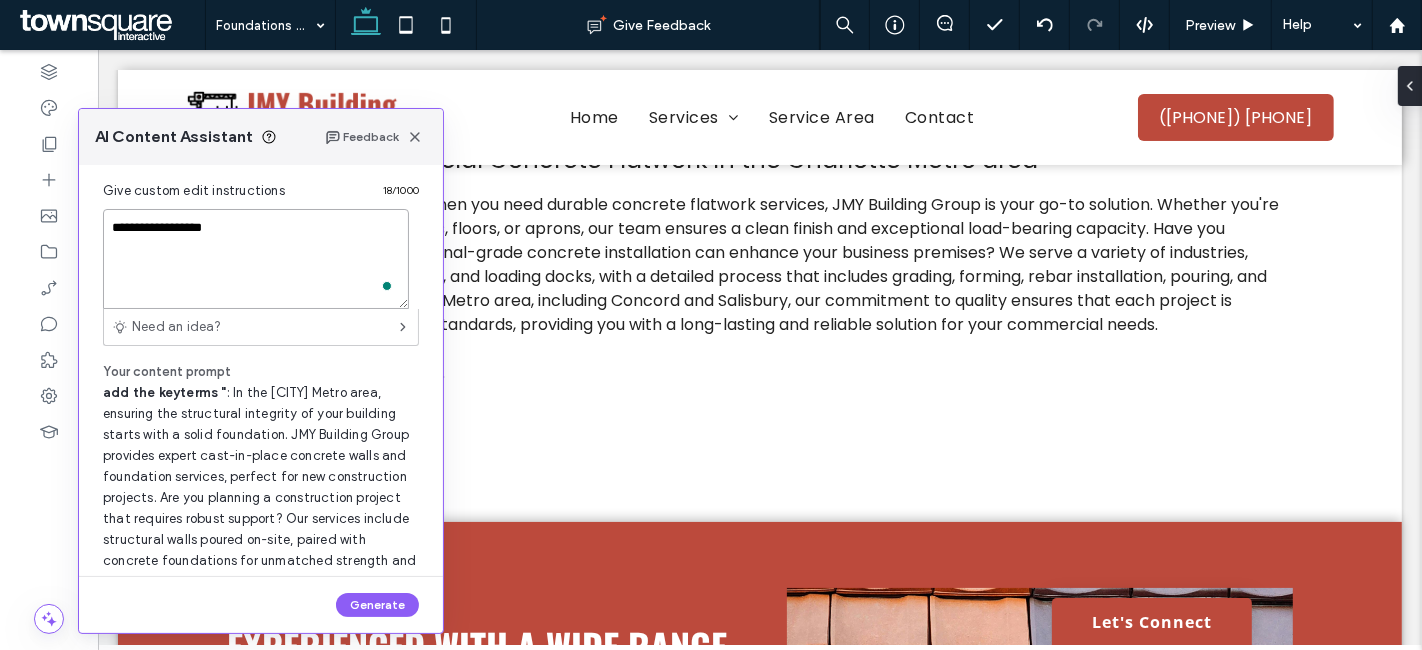 paste on "**********" 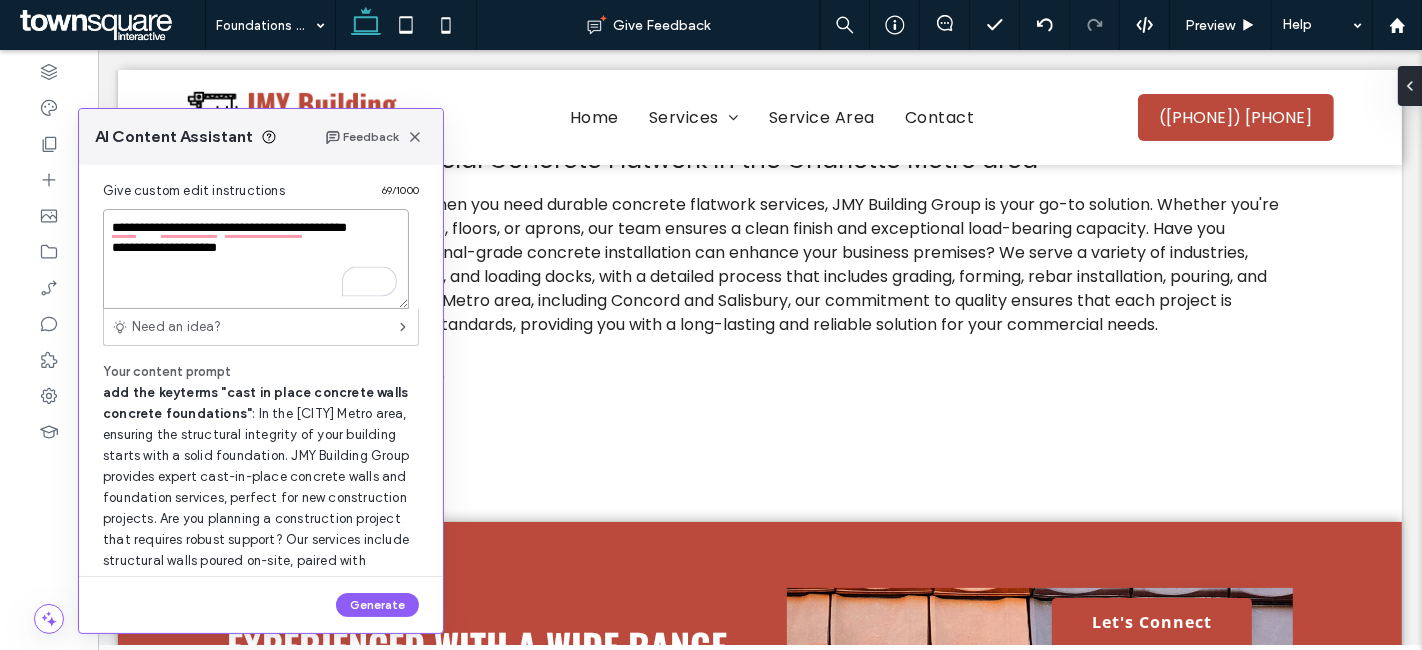 click on "**********" at bounding box center [256, 259] 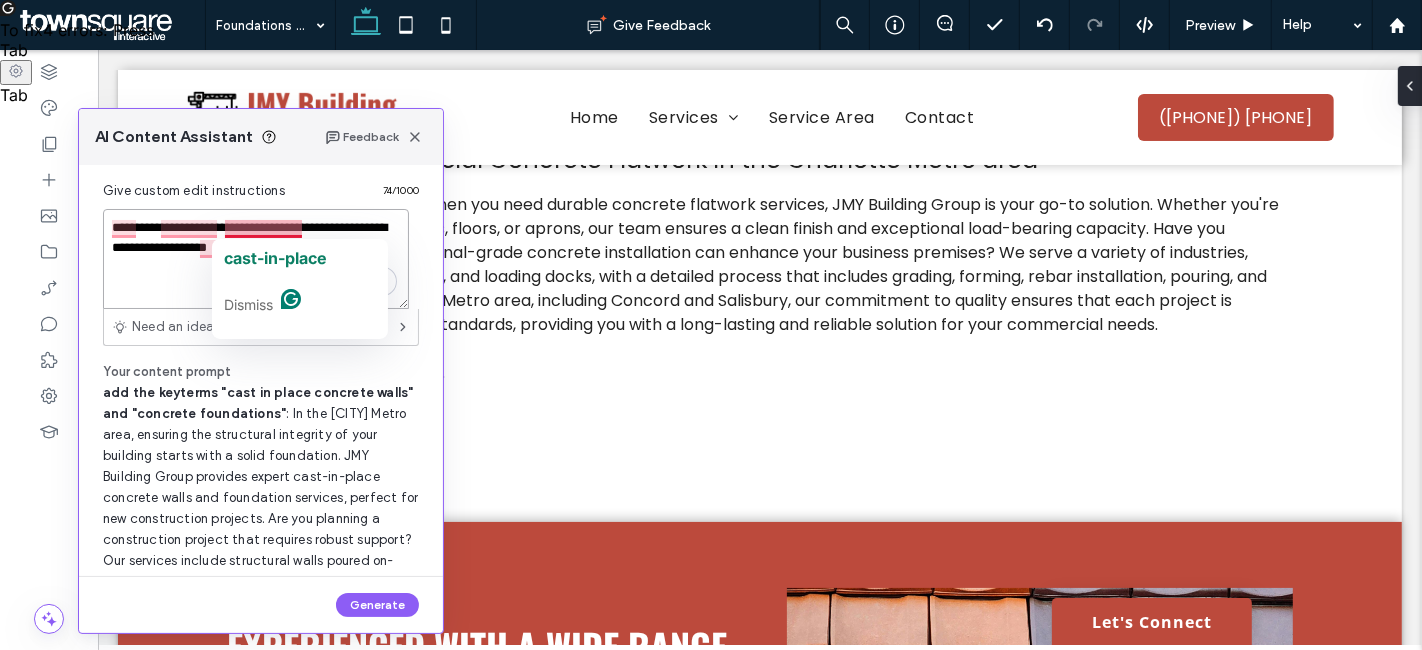 click on "**********" at bounding box center (256, 259) 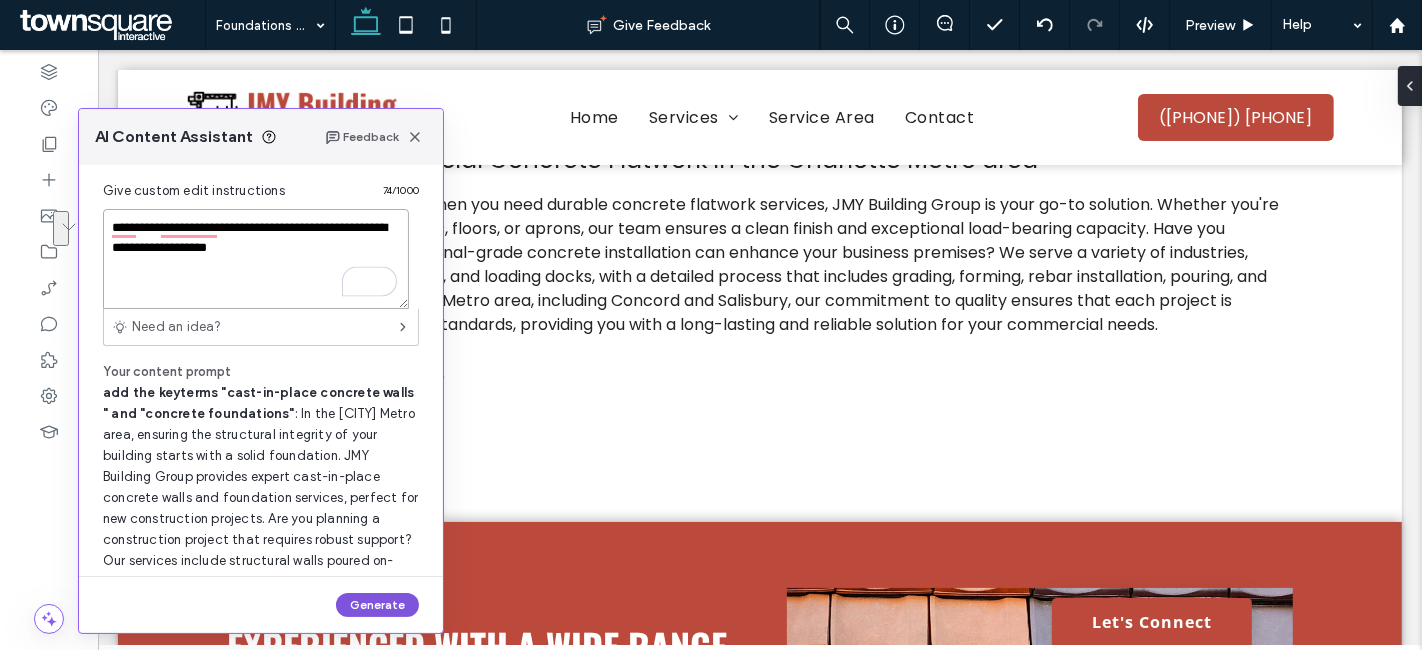 type on "**********" 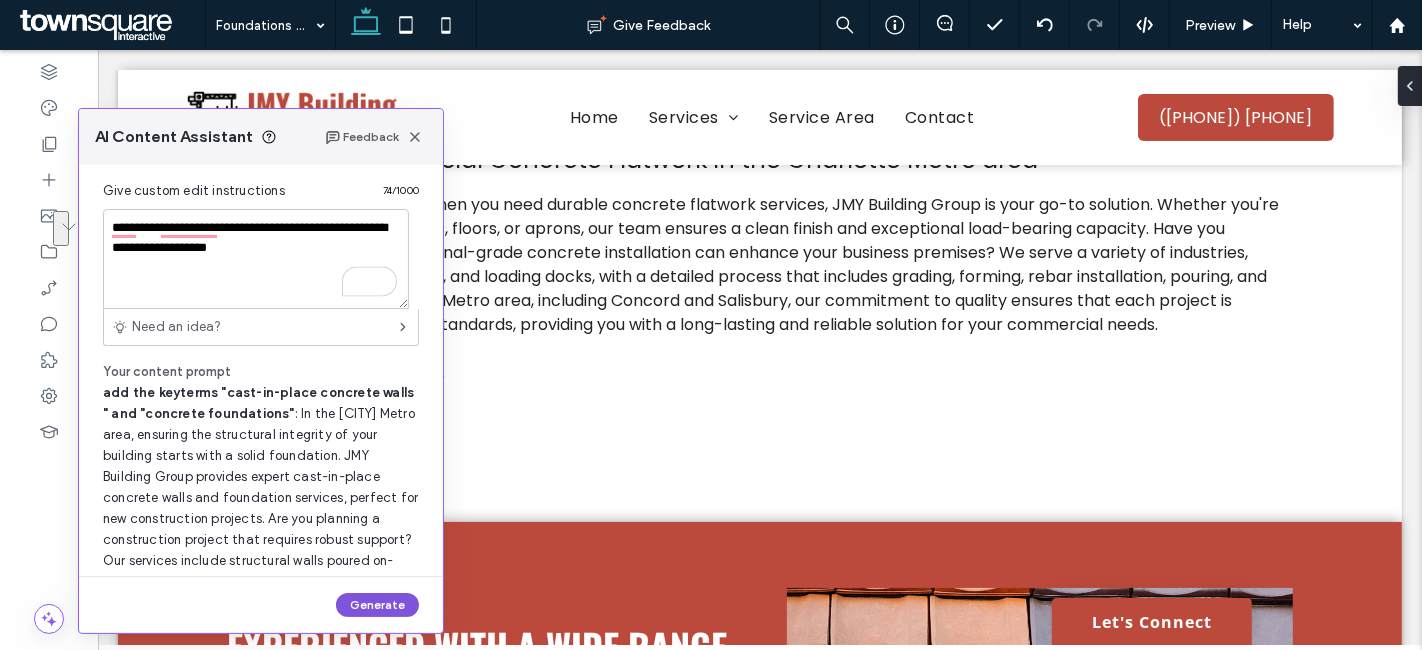 click on "Generate" at bounding box center [377, 605] 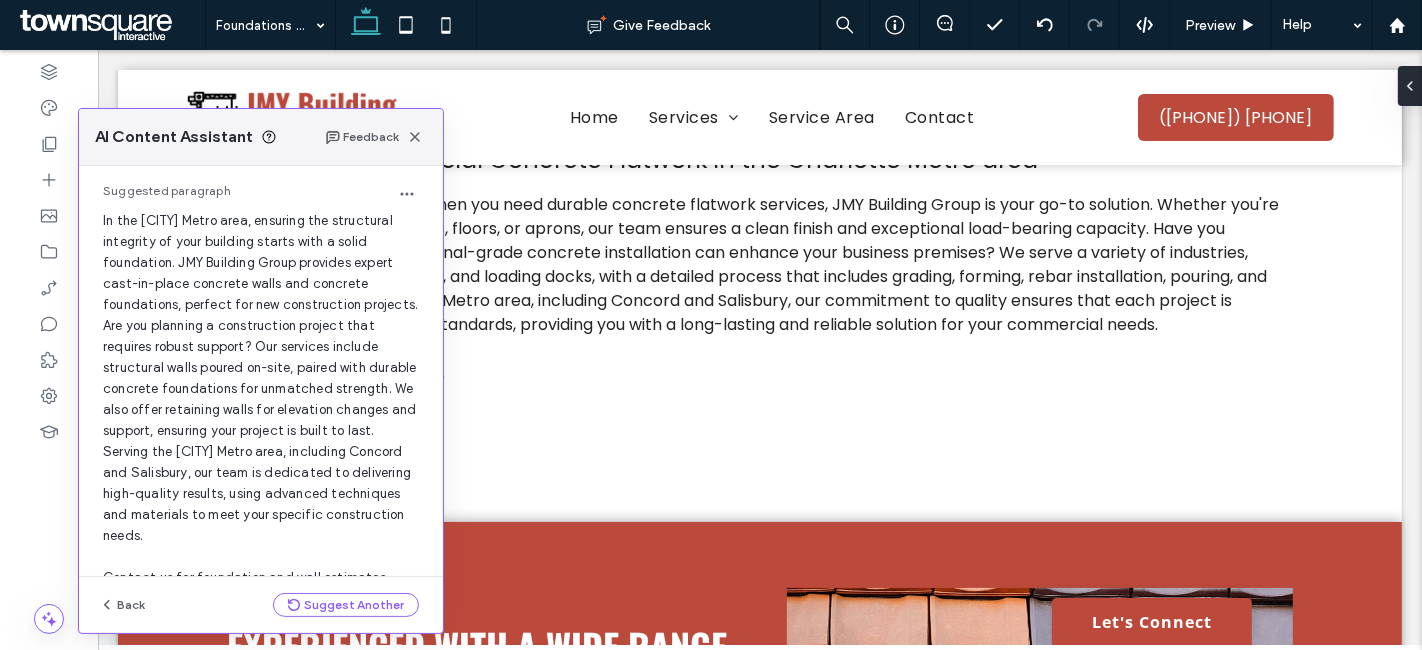 scroll, scrollTop: 143, scrollLeft: 0, axis: vertical 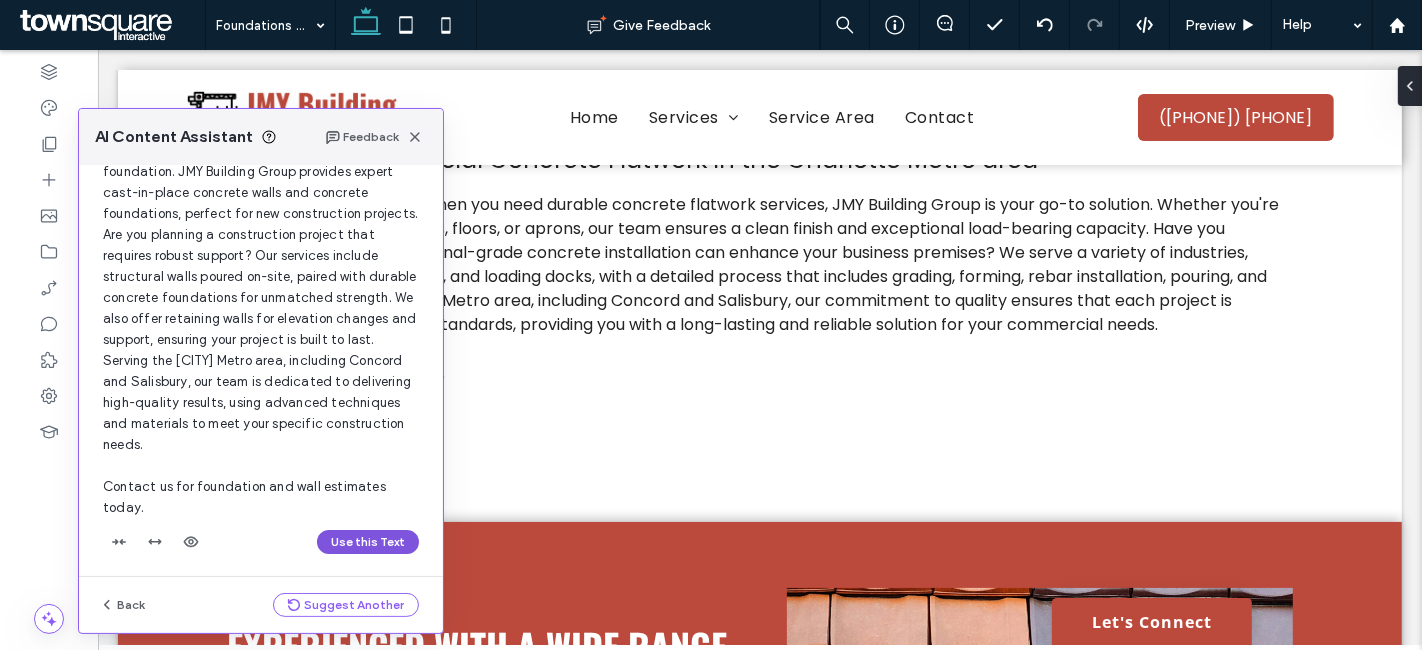 click on "Use this Text" at bounding box center [368, 542] 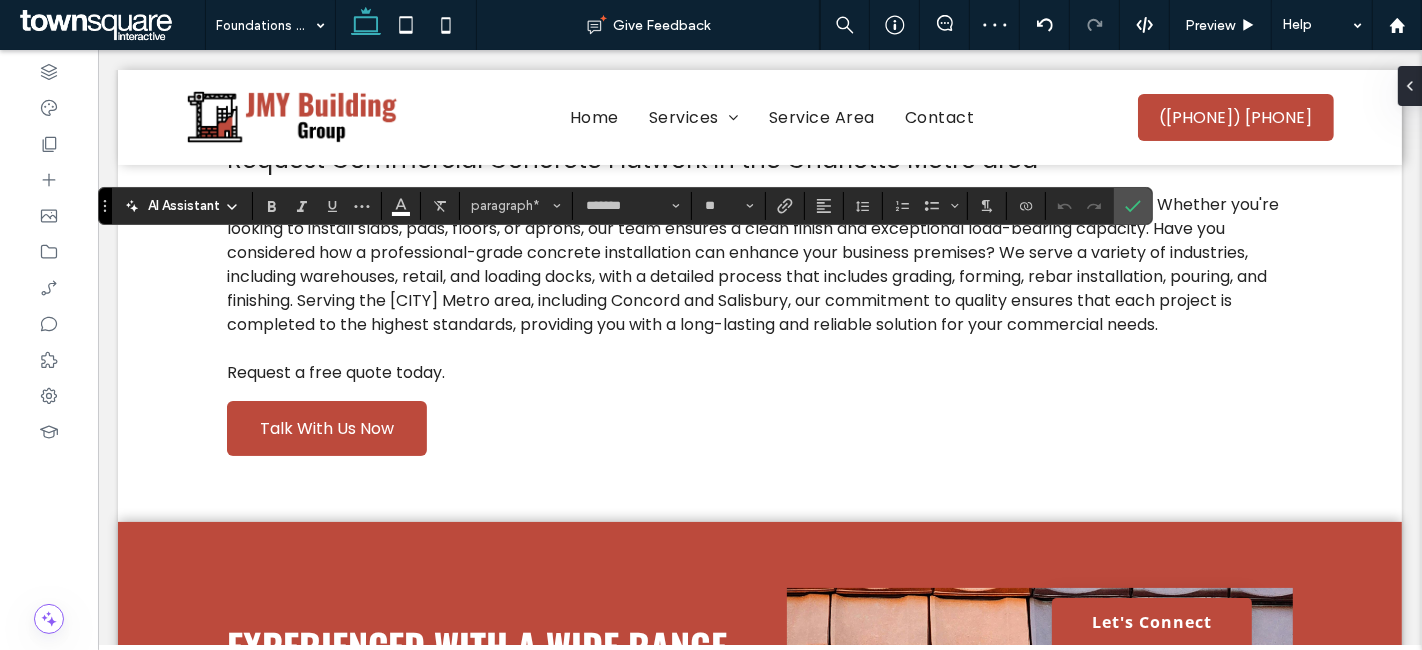 click 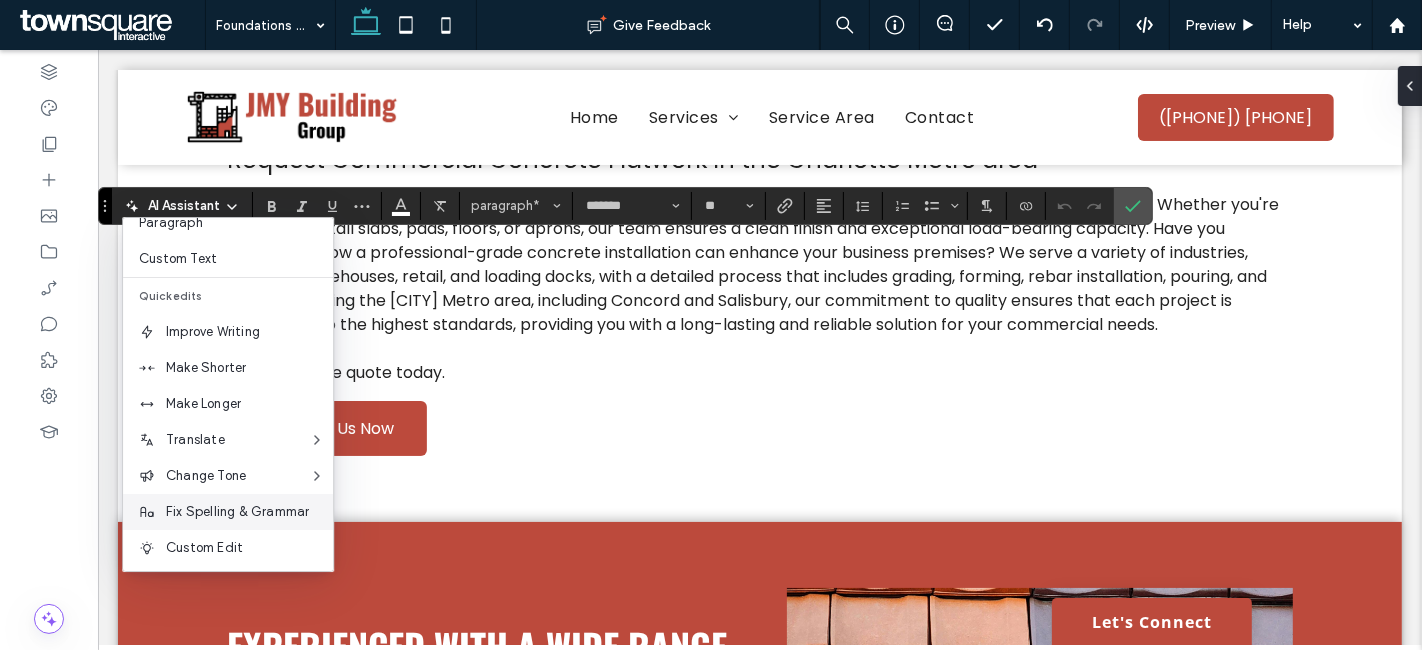 scroll, scrollTop: 131, scrollLeft: 0, axis: vertical 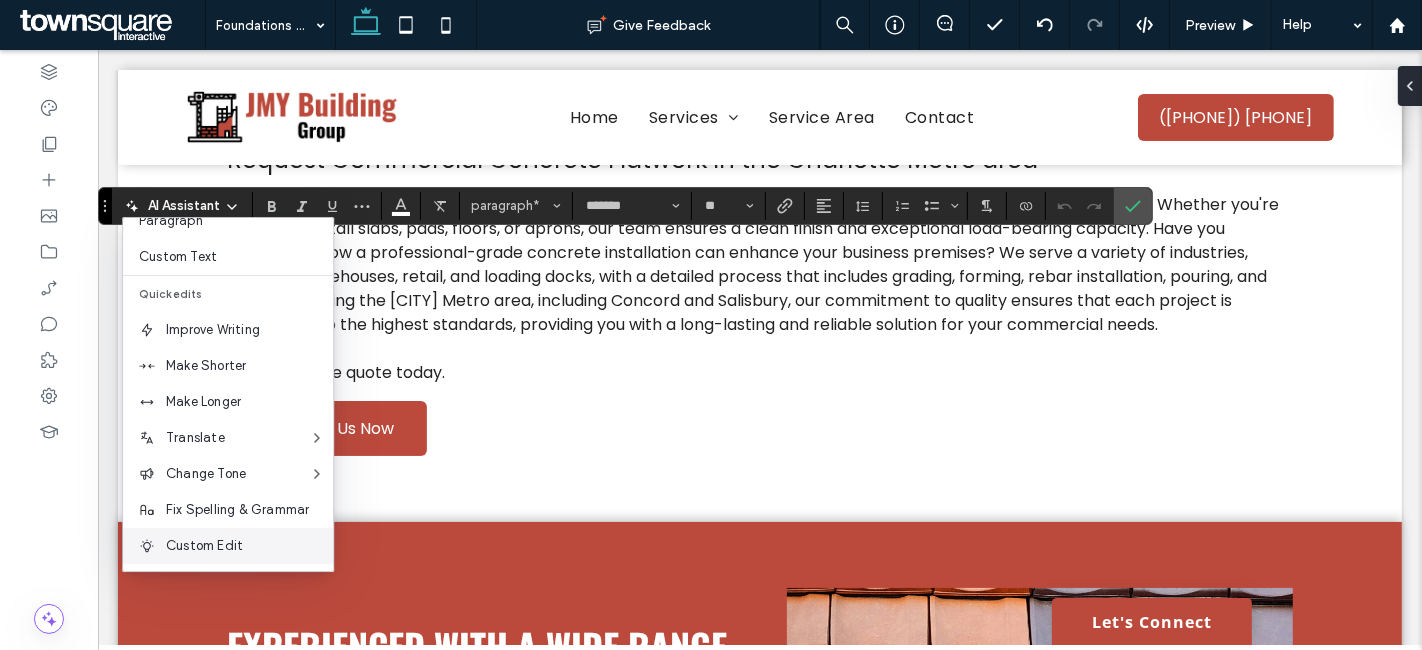 click on "Custom Edit" at bounding box center (249, 546) 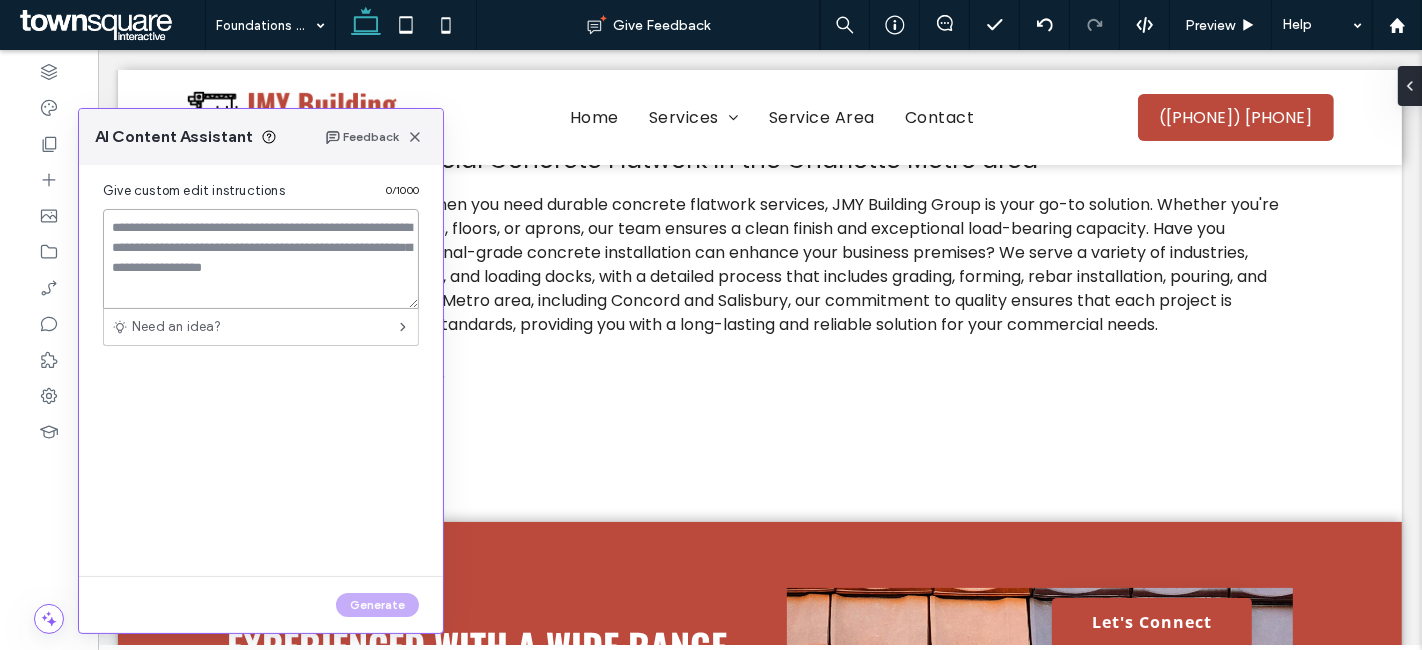 click at bounding box center (261, 259) 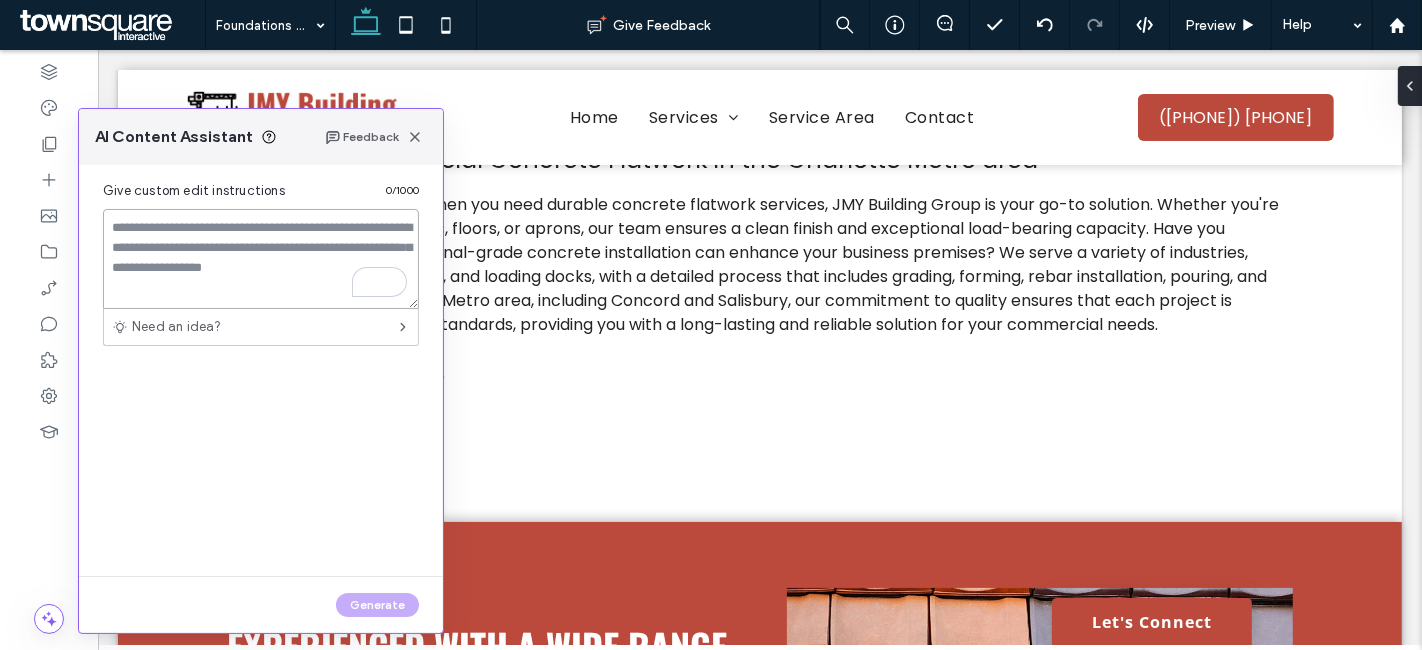 paste on "**********" 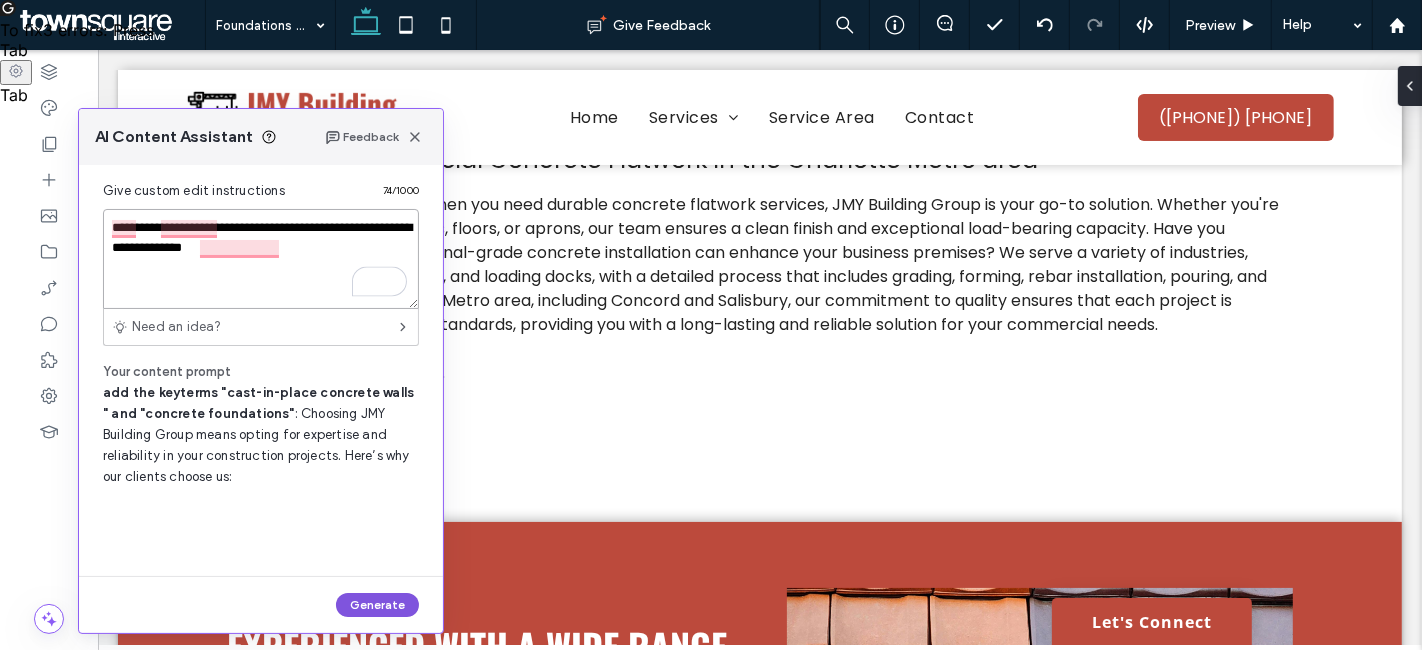 type on "**********" 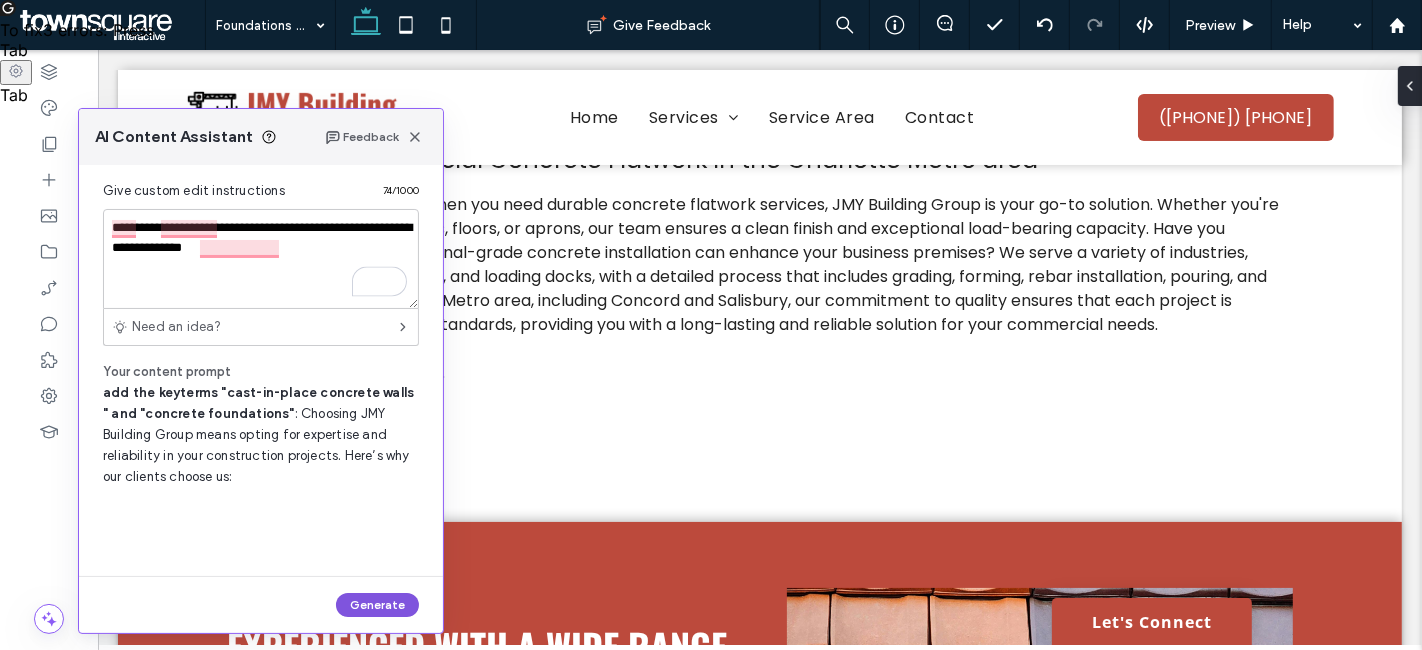 click on "Generate" at bounding box center [377, 605] 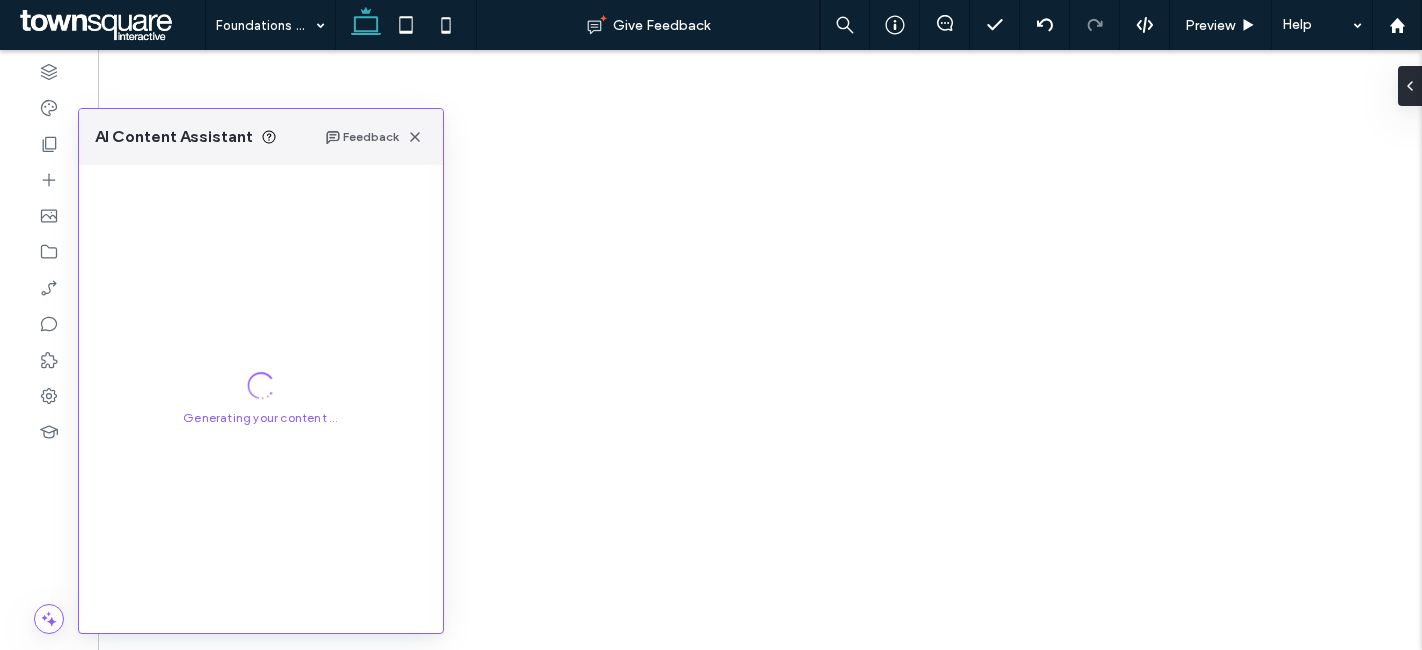 scroll, scrollTop: 0, scrollLeft: 0, axis: both 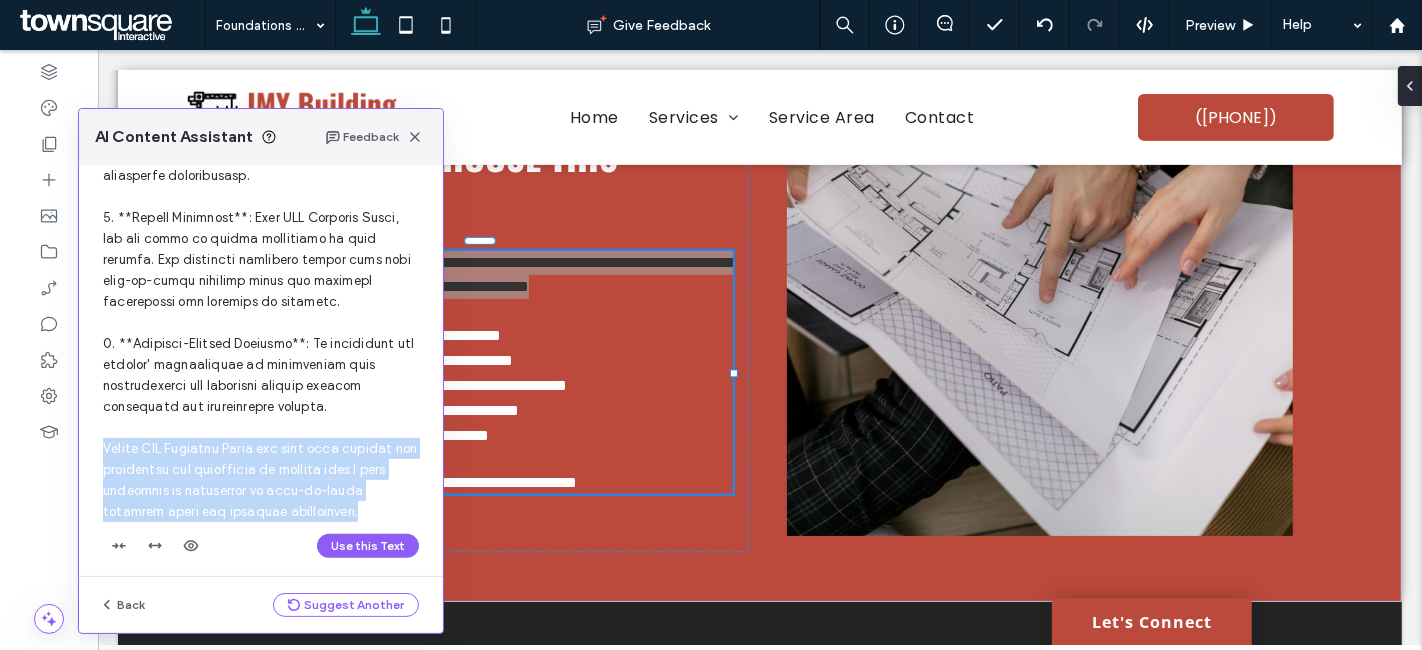 drag, startPoint x: 362, startPoint y: 505, endPoint x: 114, endPoint y: 444, distance: 255.39186 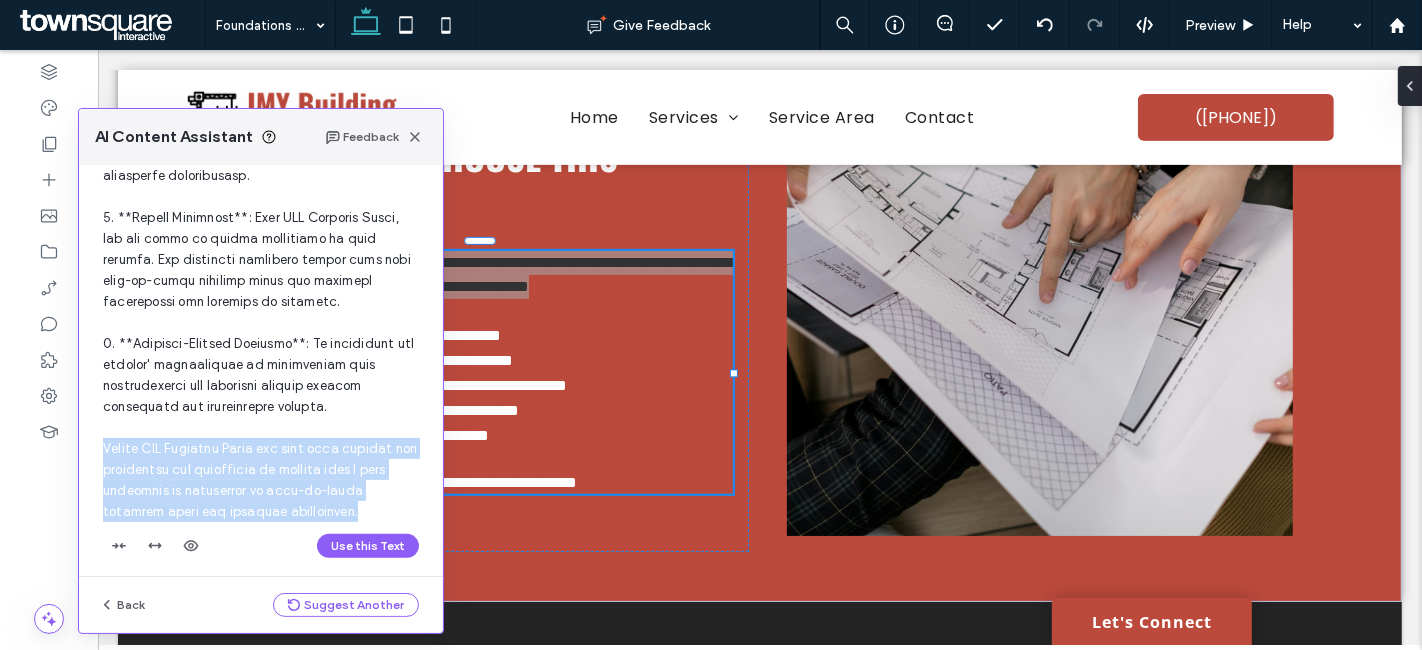 copy on "Choose JMY Building Group for your next project and experience the difference of working with a team dedicated to excellence in cast-in-place concrete walls and concrete foundations." 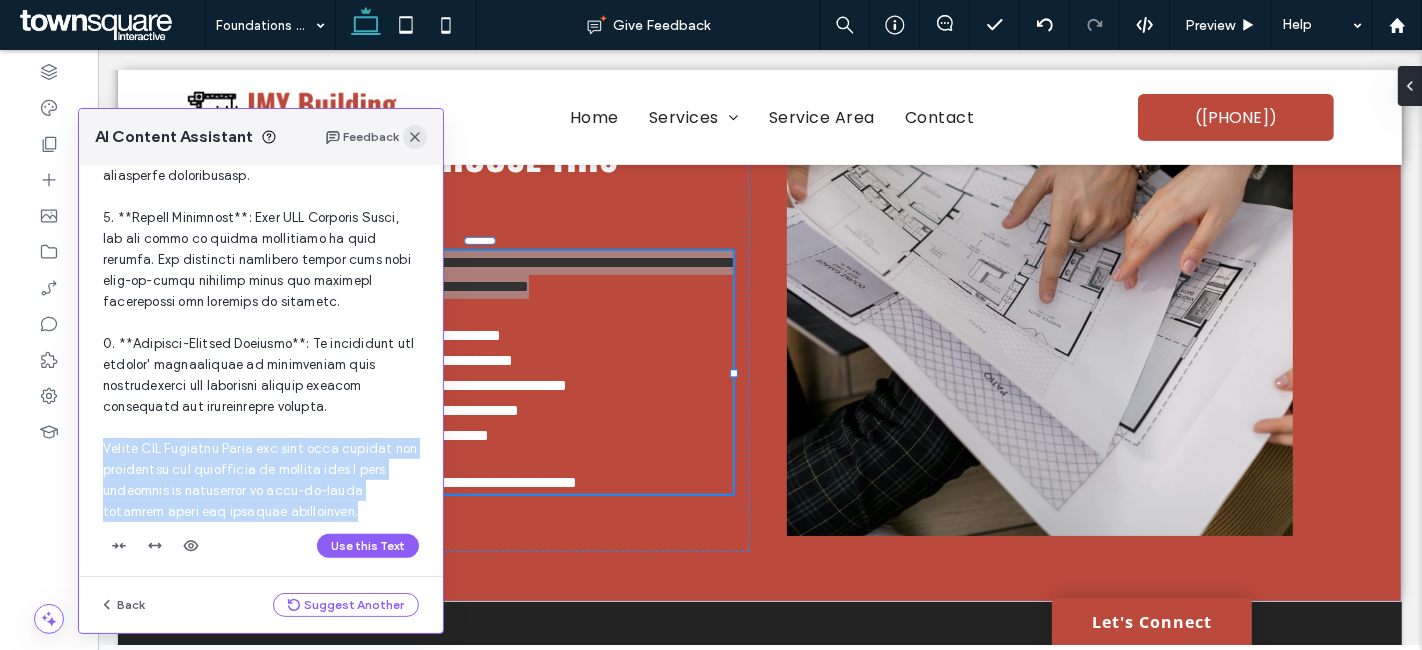 click 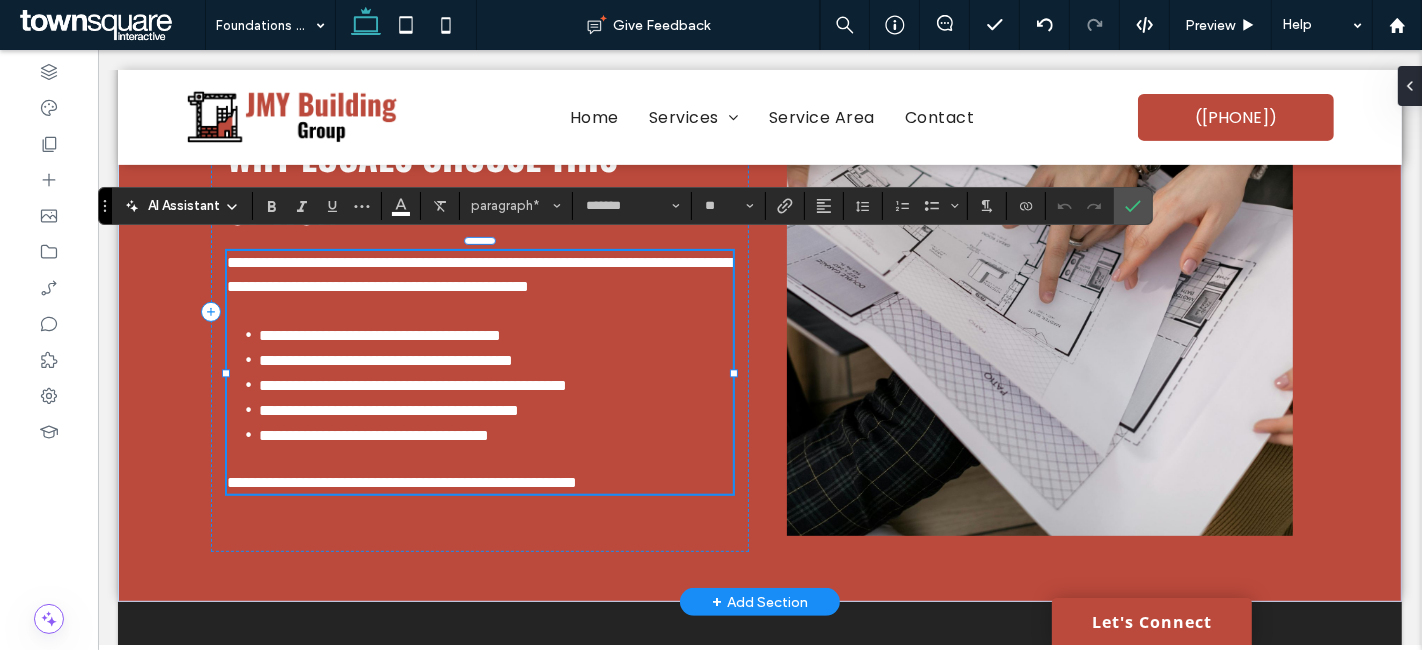 click on "**********" at bounding box center [401, 482] 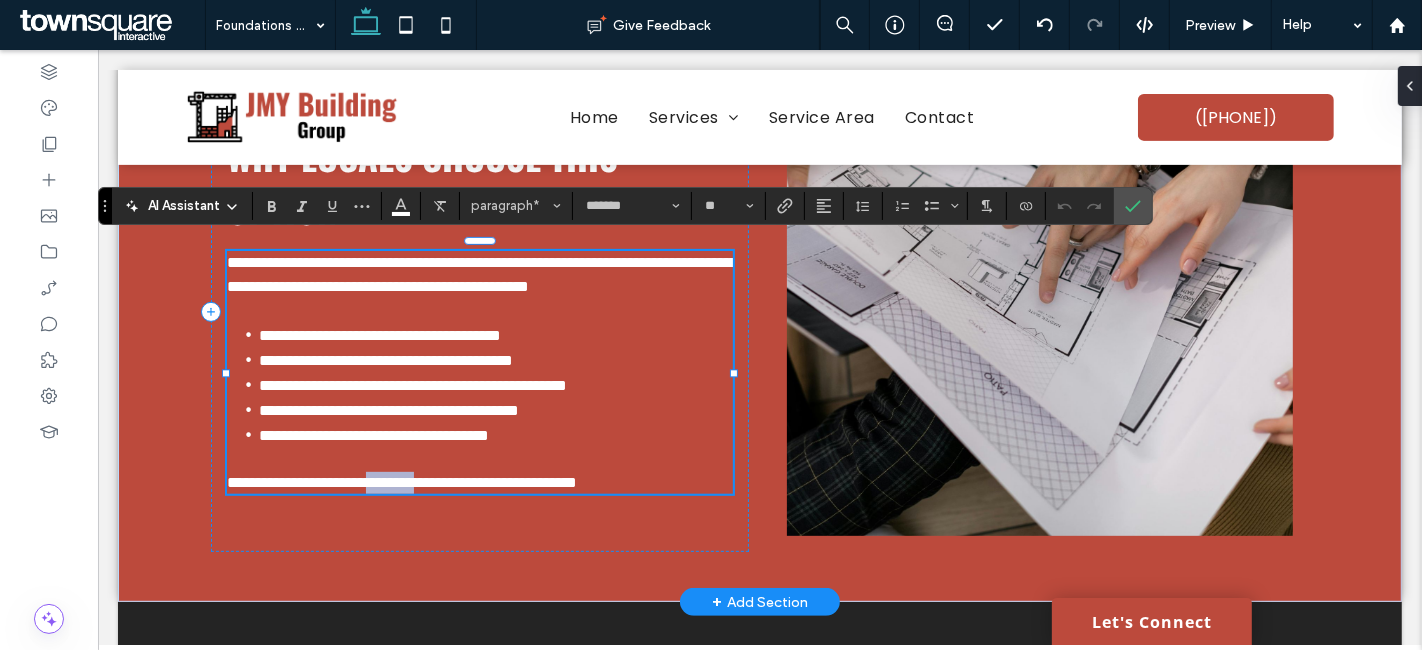 click on "**********" at bounding box center [401, 482] 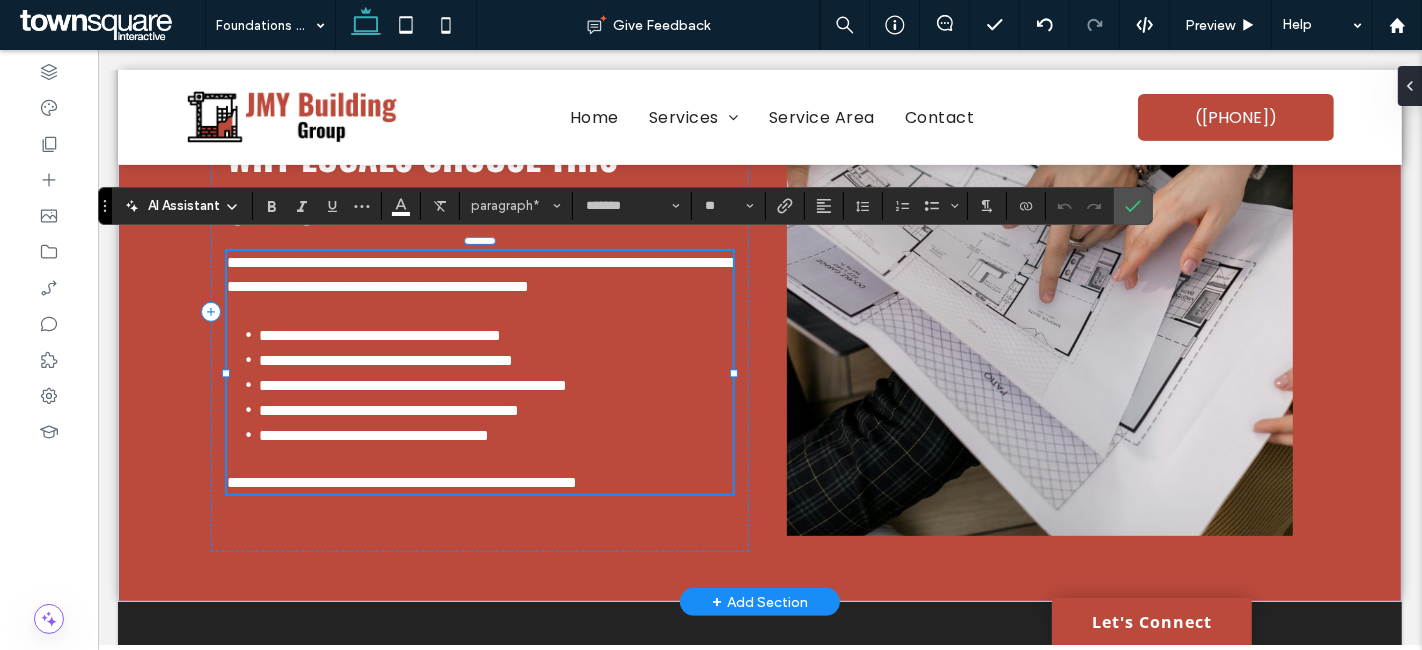 click on "**********" at bounding box center (401, 482) 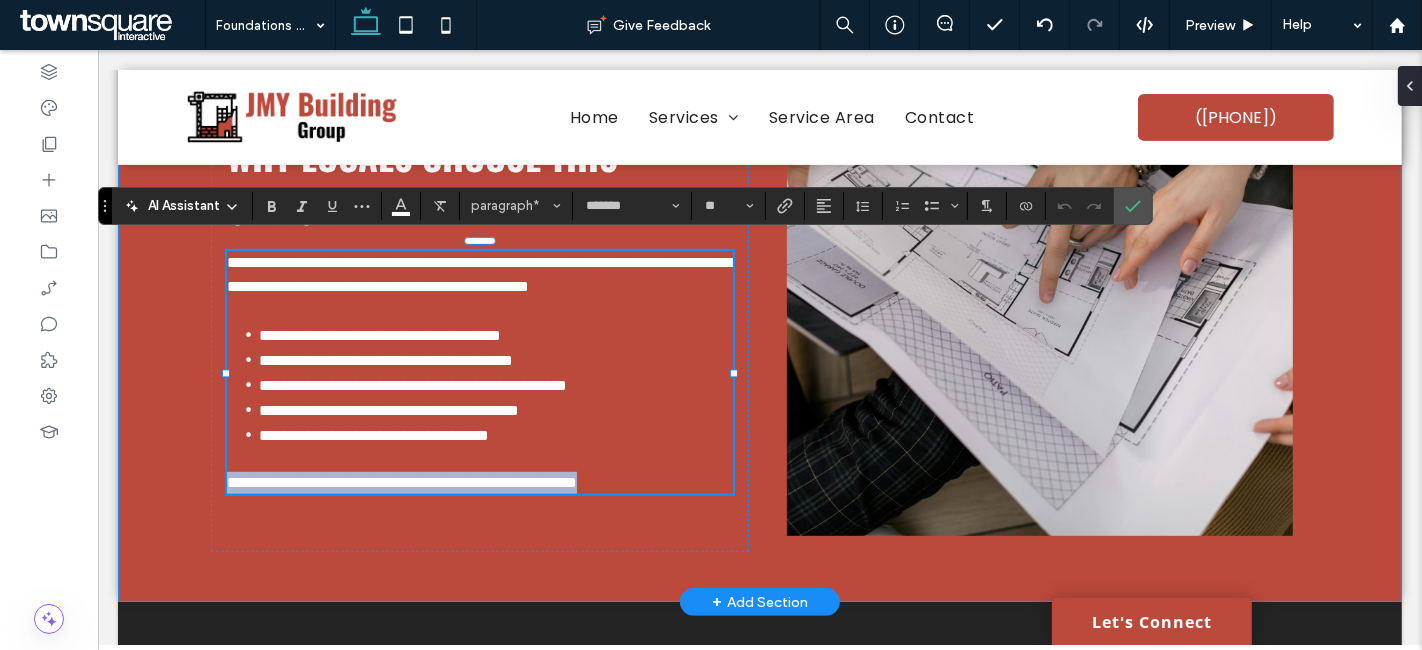 drag, startPoint x: 707, startPoint y: 490, endPoint x: 194, endPoint y: 488, distance: 513.0039 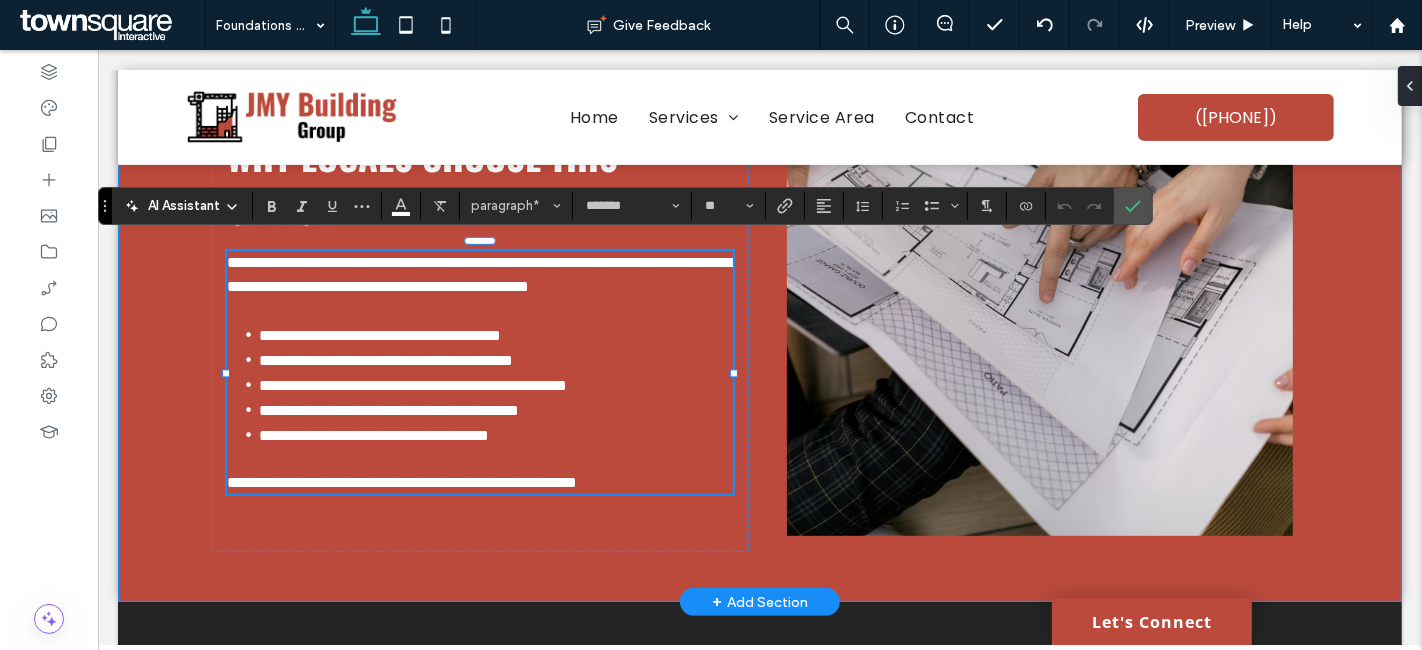 scroll, scrollTop: 0, scrollLeft: 0, axis: both 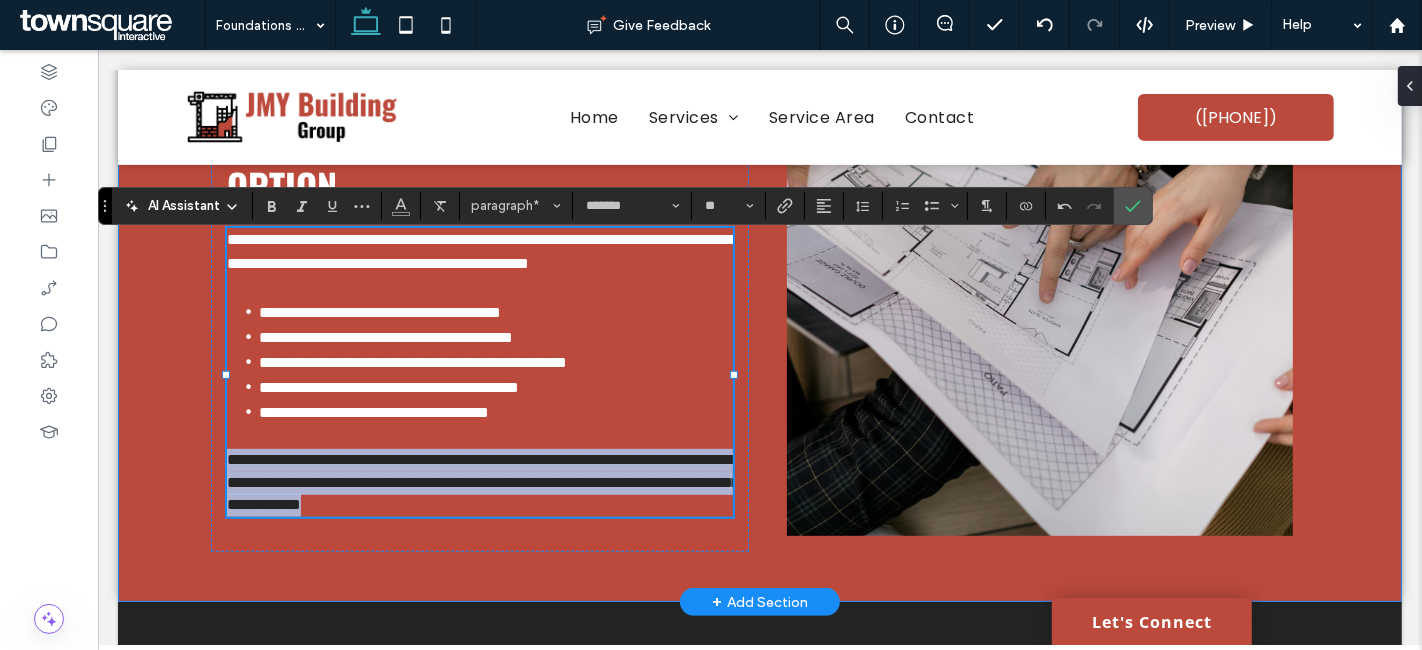 drag, startPoint x: 353, startPoint y: 525, endPoint x: 193, endPoint y: 456, distance: 174.24408 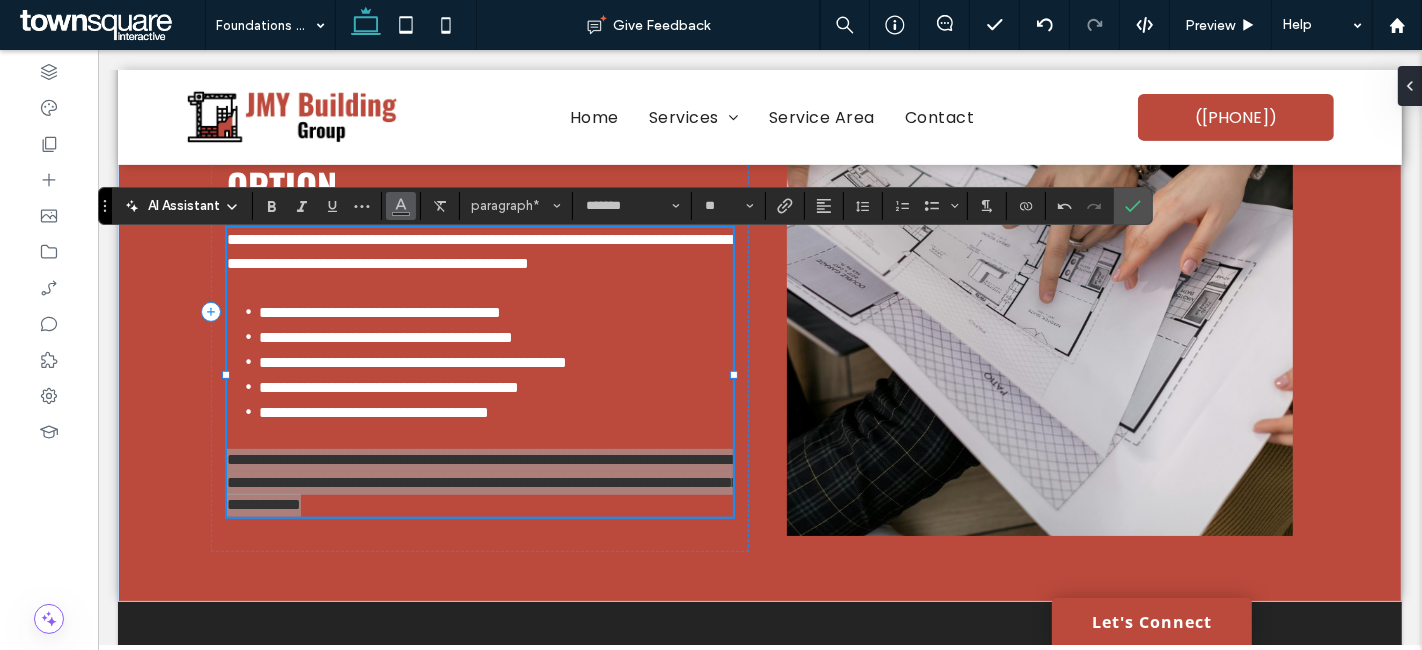 click 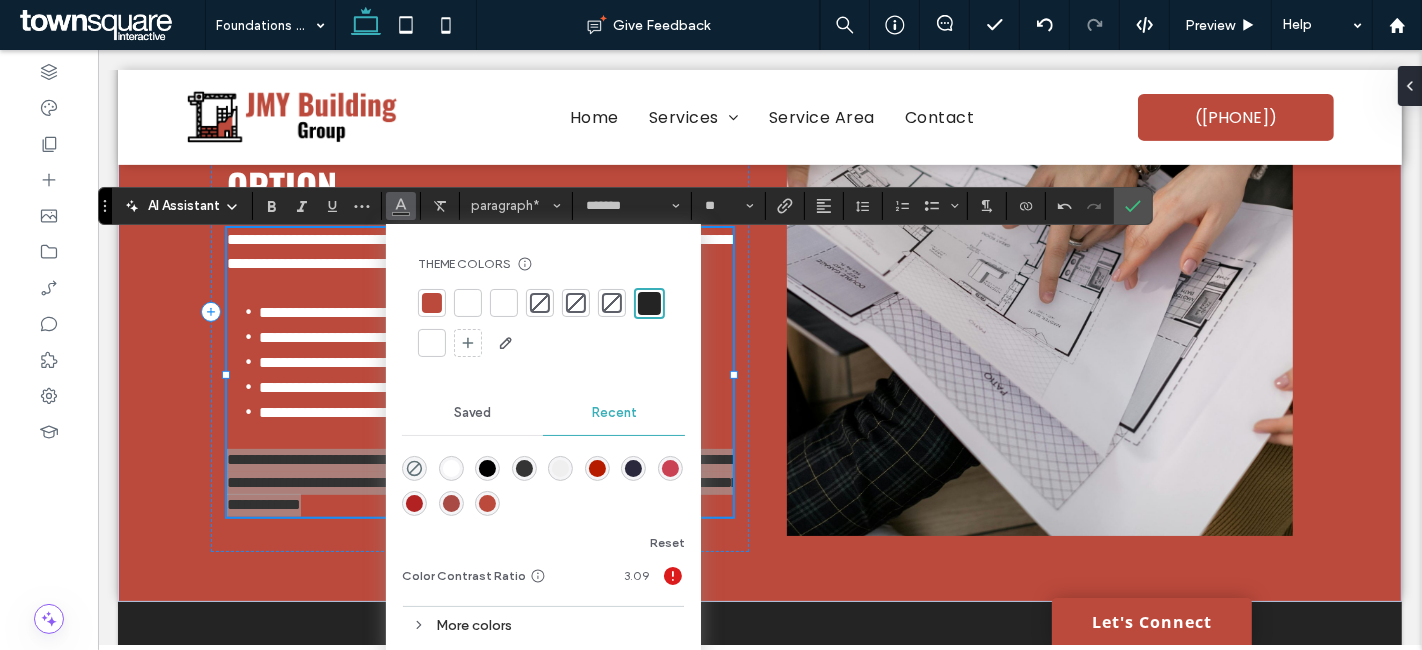 click at bounding box center [432, 343] 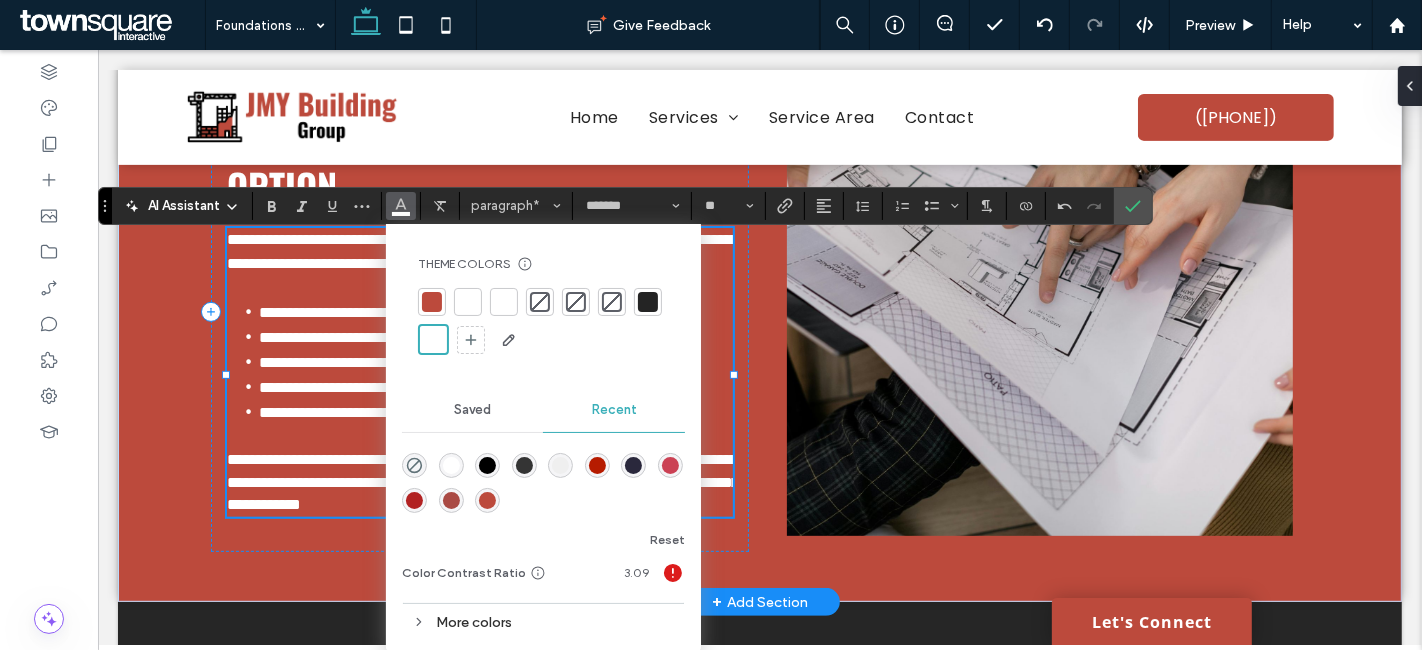 click at bounding box center (479, 437) 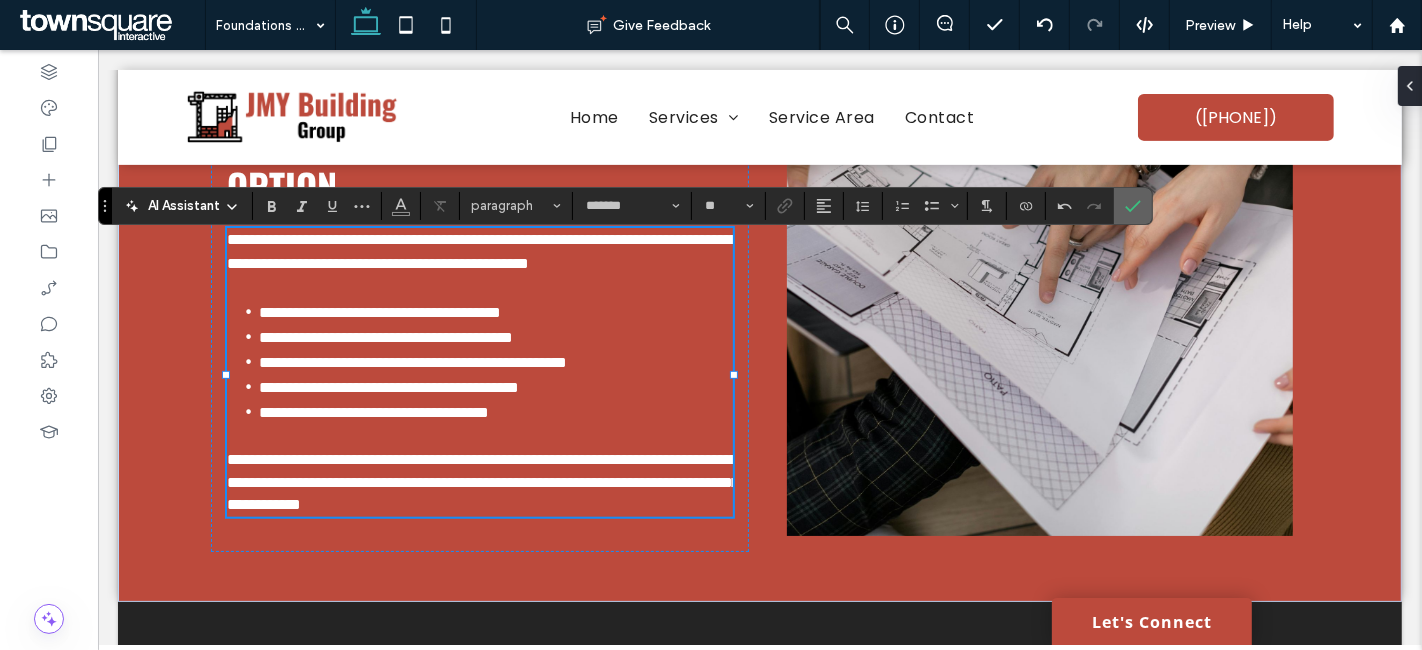 drag, startPoint x: 807, startPoint y: 121, endPoint x: 1132, endPoint y: 212, distance: 337.49963 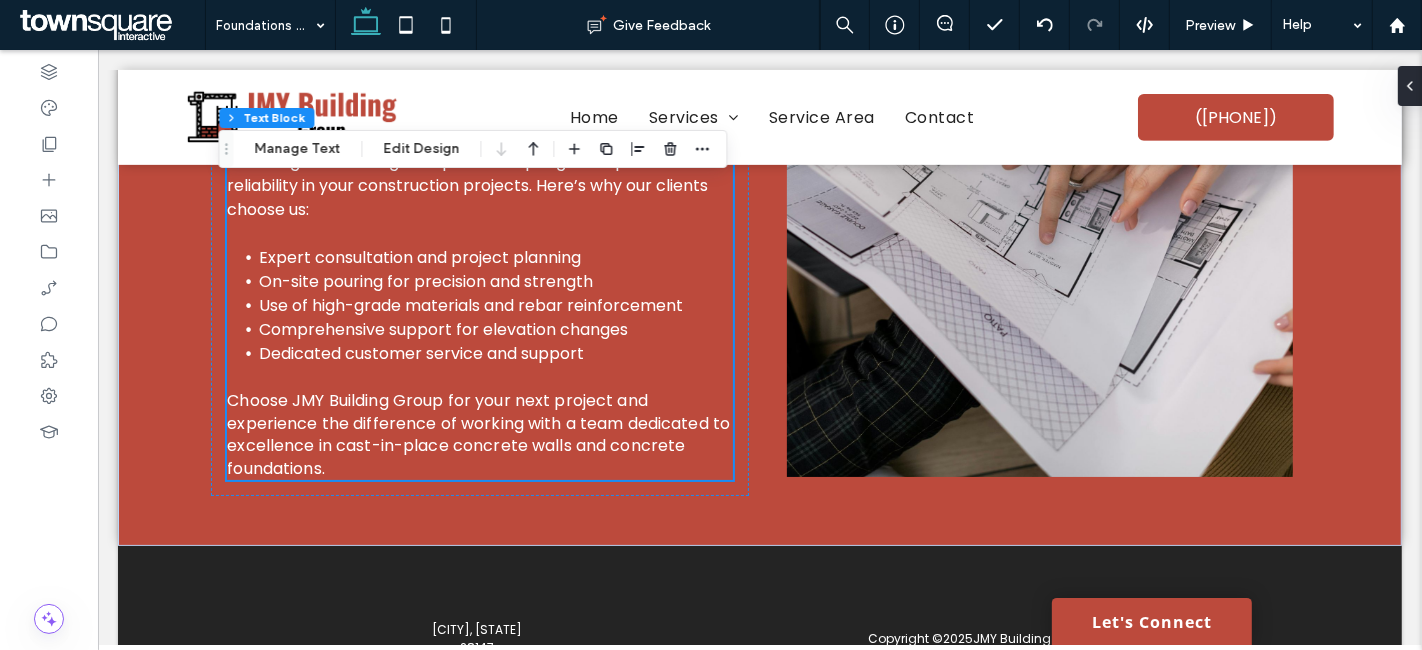 scroll, scrollTop: 777, scrollLeft: 0, axis: vertical 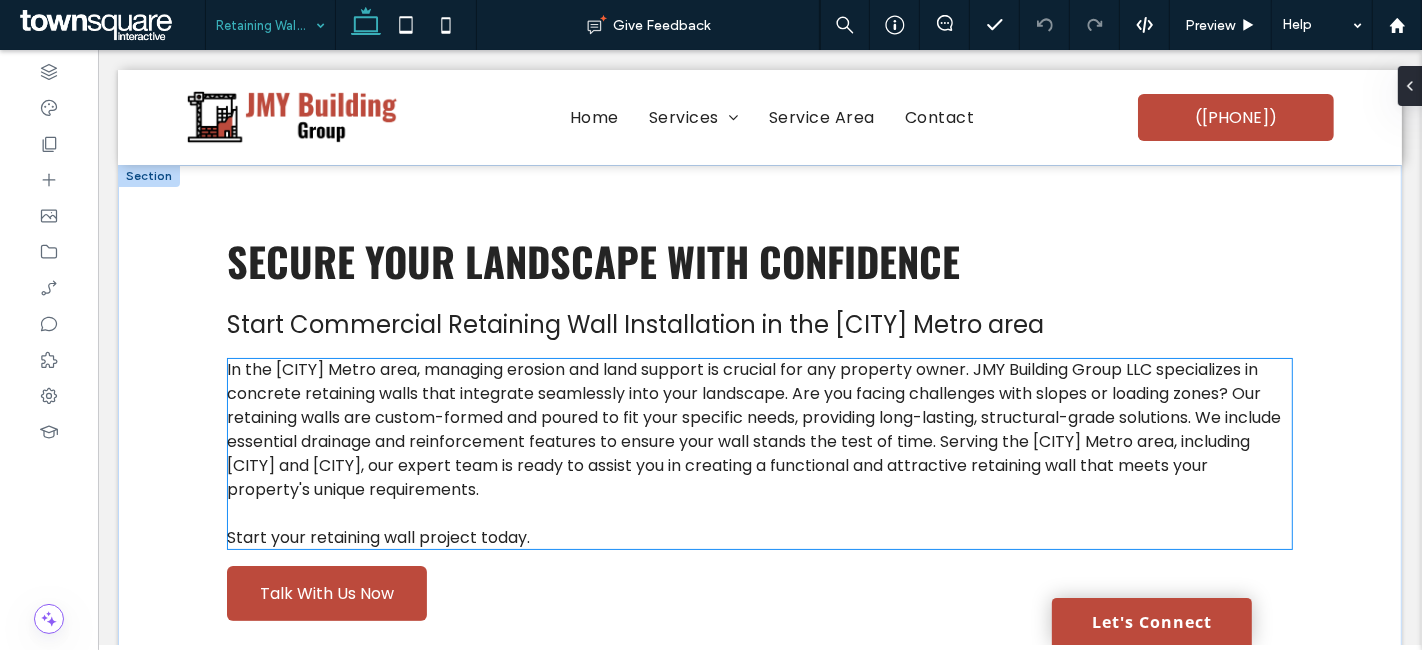click on "In the [CITY] Metro area, managing erosion and land support is crucial for any property owner. JMY Building Group LLC specializes in concrete retaining walls that integrate seamlessly into your landscape. Are you facing challenges with slopes or loading zones? Our retaining walls are custom-formed and poured to fit your specific needs, providing long-lasting, structural-grade solutions. We include essential drainage and reinforcement features to ensure your wall stands the test of time. Serving the [CITY] Metro area, including [CITY] and [CITY], our expert team is ready to assist you in creating a functional and attractive retaining wall that meets your property's unique requirements." at bounding box center (753, 429) 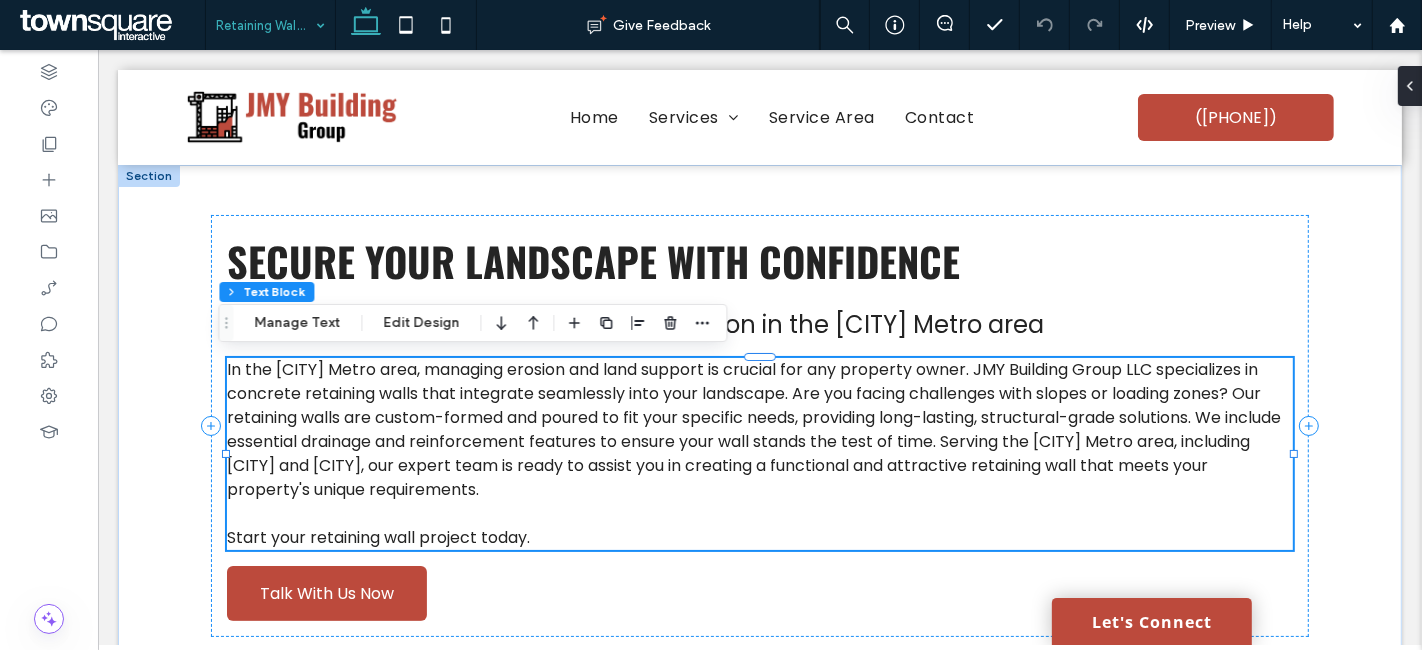 click on "In the [CITY] Metro area, managing erosion and land support is crucial for any property owner. JMY Building Group LLC specializes in concrete retaining walls that integrate seamlessly into your landscape. Are you facing challenges with slopes or loading zones? Our retaining walls are custom-formed and poured to fit your specific needs, providing long-lasting, structural-grade solutions. We include essential drainage and reinforcement features to ensure your wall stands the test of time. Serving the [CITY] Metro area, including [CITY] and [CITY], our expert team is ready to assist you in creating a functional and attractive retaining wall that meets your property's unique requirements. Start your retaining wall project today." at bounding box center (758, 454) 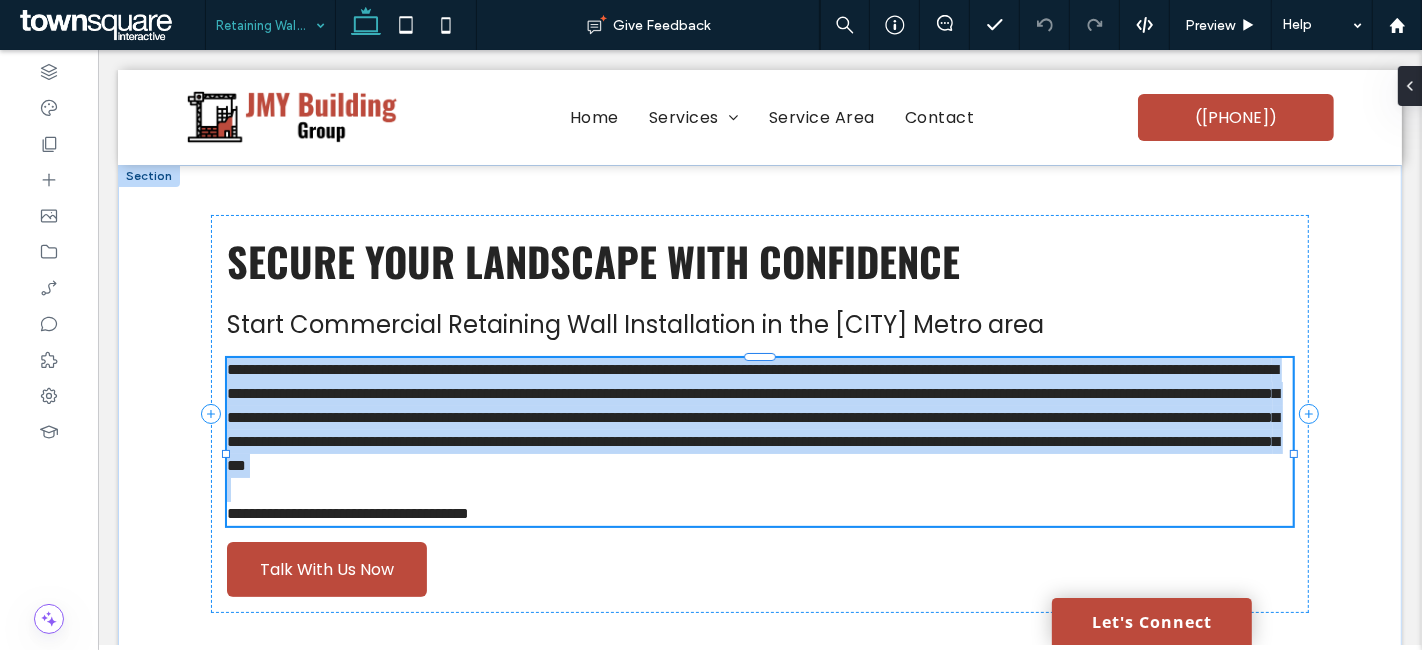 type on "*******" 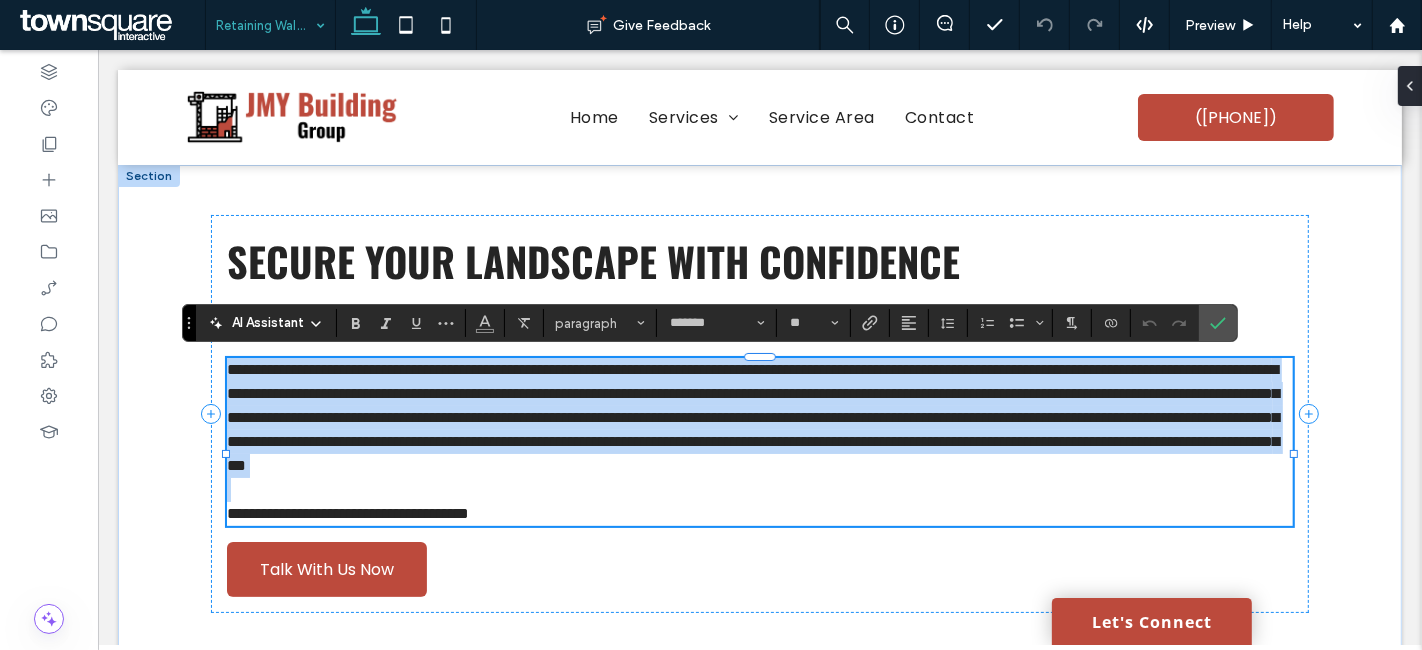 click on "**********" at bounding box center (752, 417) 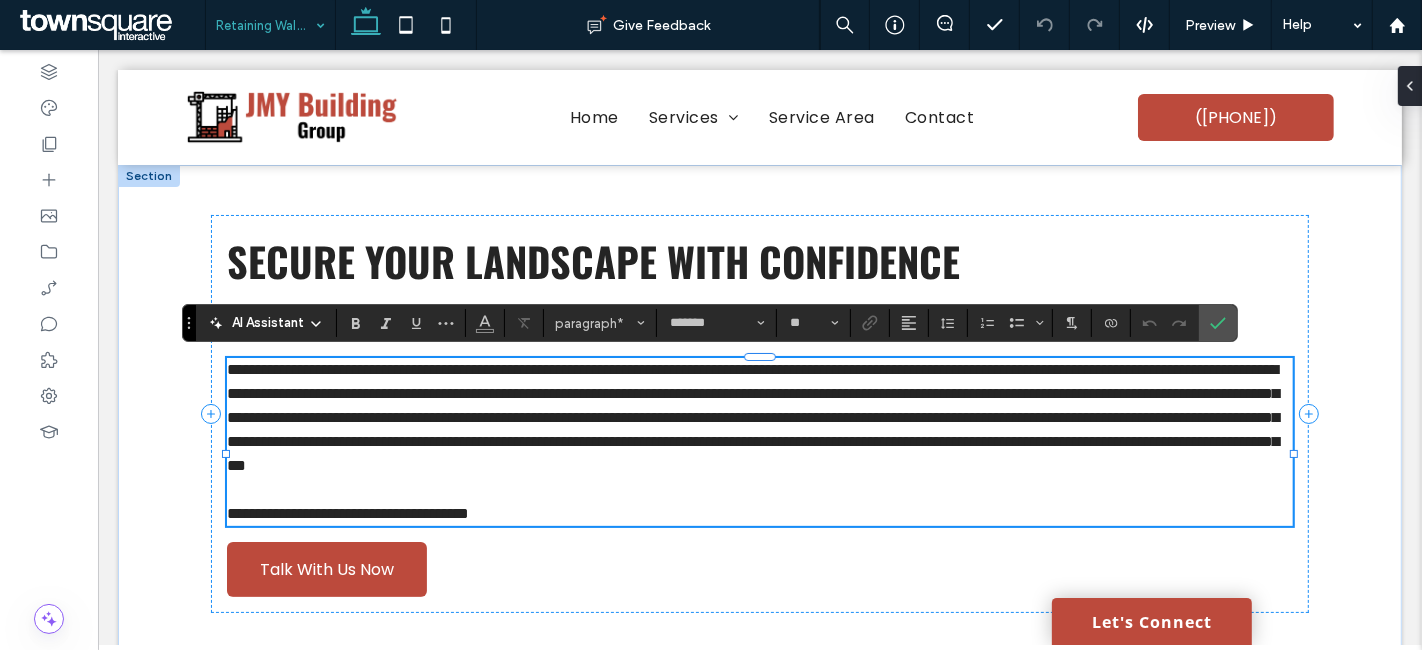 type 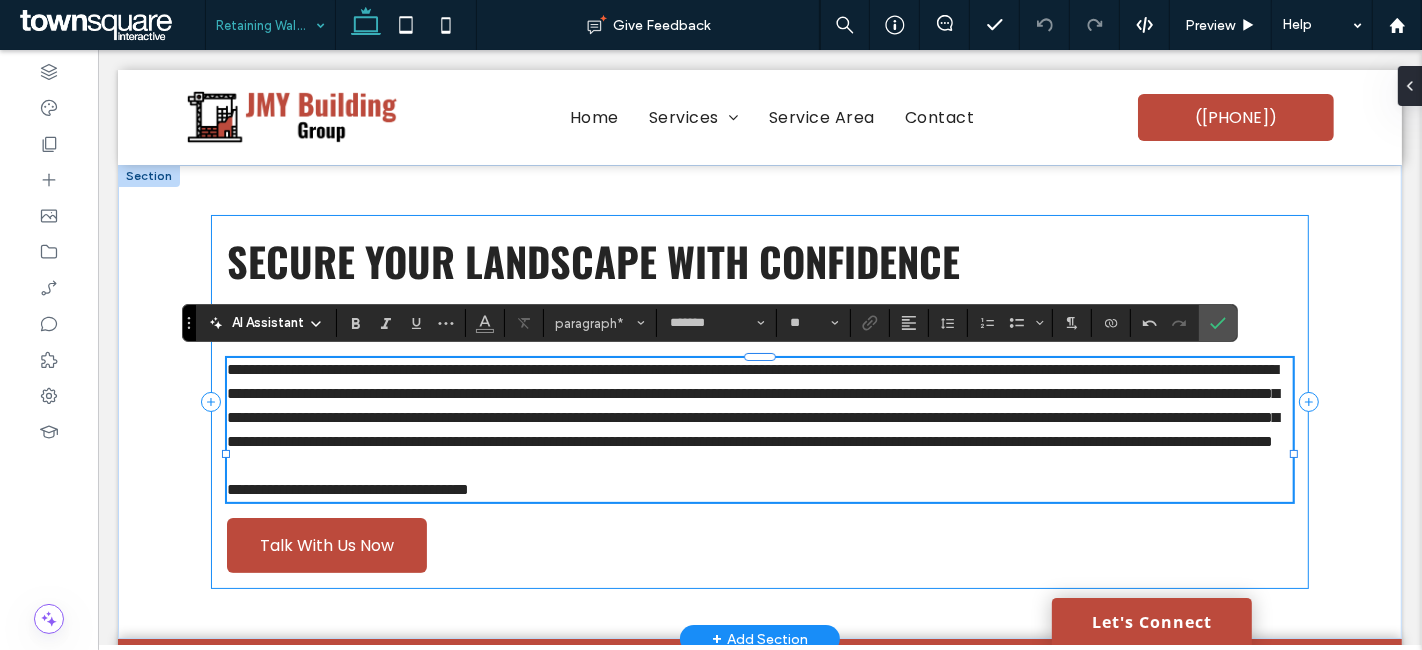 click on "**********" at bounding box center (758, 402) 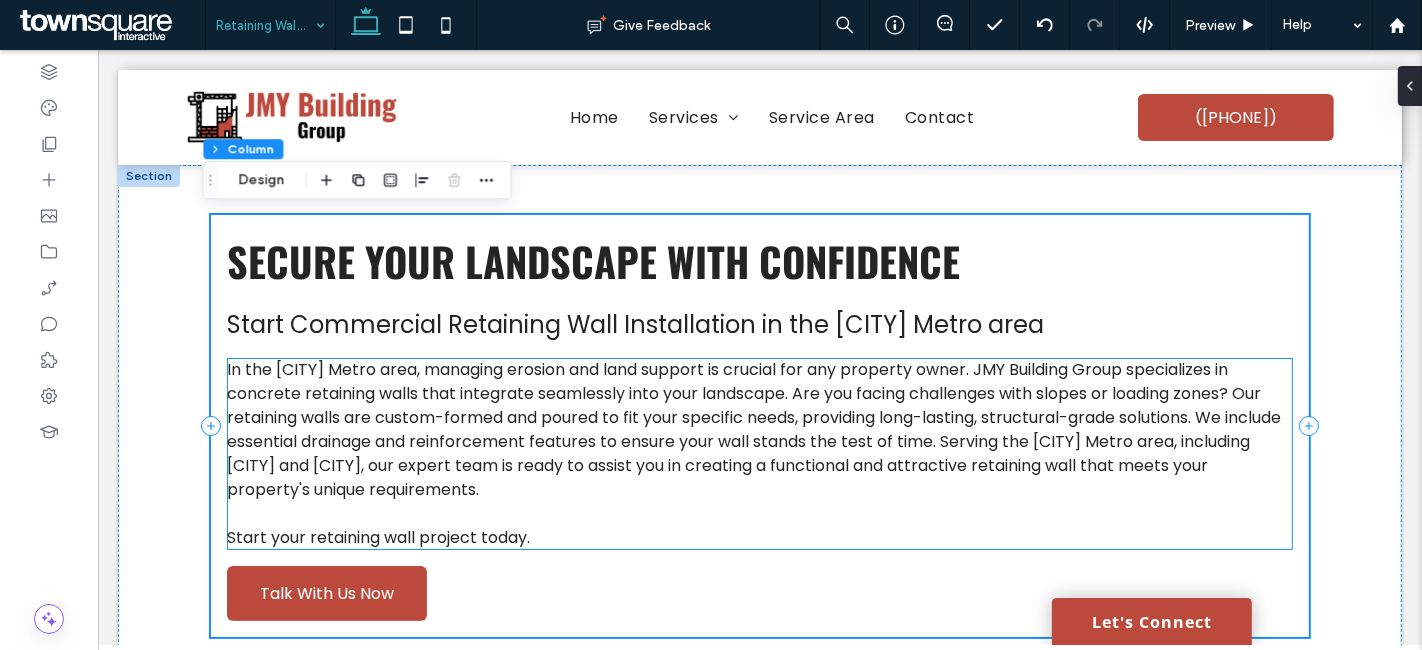 click on "In the [CITY] Metro area, managing erosion and land support is crucial for any property owner. JMY Building Group specializes in concrete retaining walls that integrate seamlessly into your landscape. Are you facing challenges with slopes or loading zones? Our retaining walls are custom-formed and poured to fit your specific needs, providing long-lasting, structural-grade solutions. We include essential drainage and reinforcement features to ensure your wall stands the test of time. Serving the [CITY] Metro area, including [CITY] and [CITY], our expert team is ready to assist you in creating a functional and attractive retaining wall that meets your property's unique requirements." at bounding box center (753, 429) 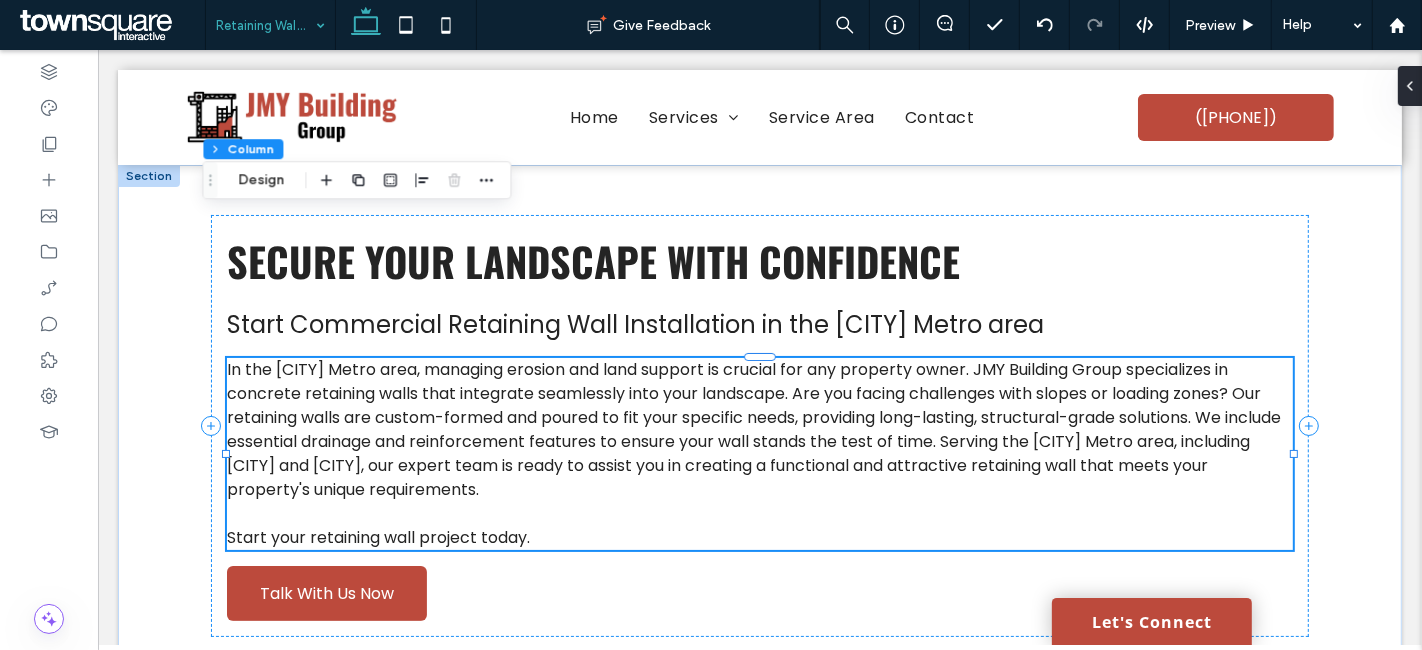 click on "In the [CITY] Metro area, managing erosion and land support is crucial for any property owner. JMY Building Group specializes in concrete retaining walls that integrate seamlessly into your landscape. Are you facing challenges with slopes or loading zones? Our retaining walls are custom-formed and poured to fit your specific needs, providing long-lasting, structural-grade solutions. We include essential drainage and reinforcement features to ensure your wall stands the test of time. Serving the [CITY] Metro area, including [CITY] and [CITY], our expert team is ready to assist you in creating a functional and attractive retaining wall that meets your property's unique requirements." at bounding box center (753, 429) 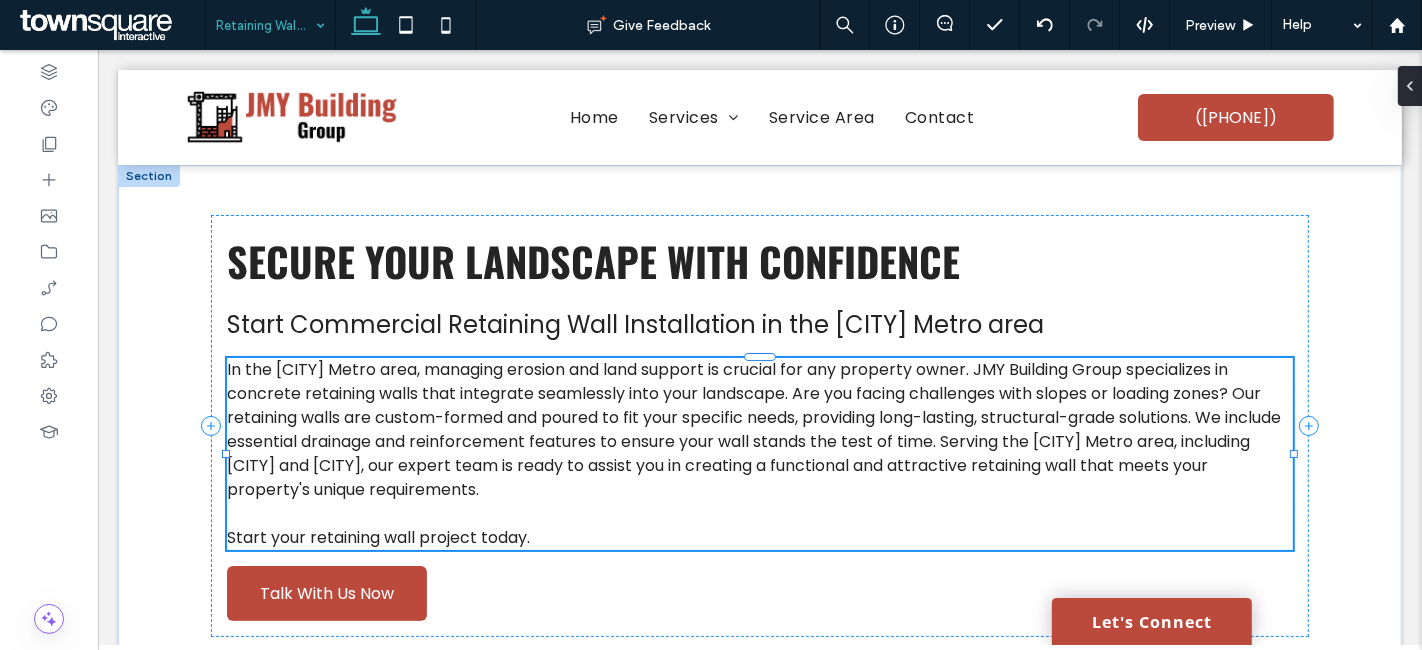 type on "*******" 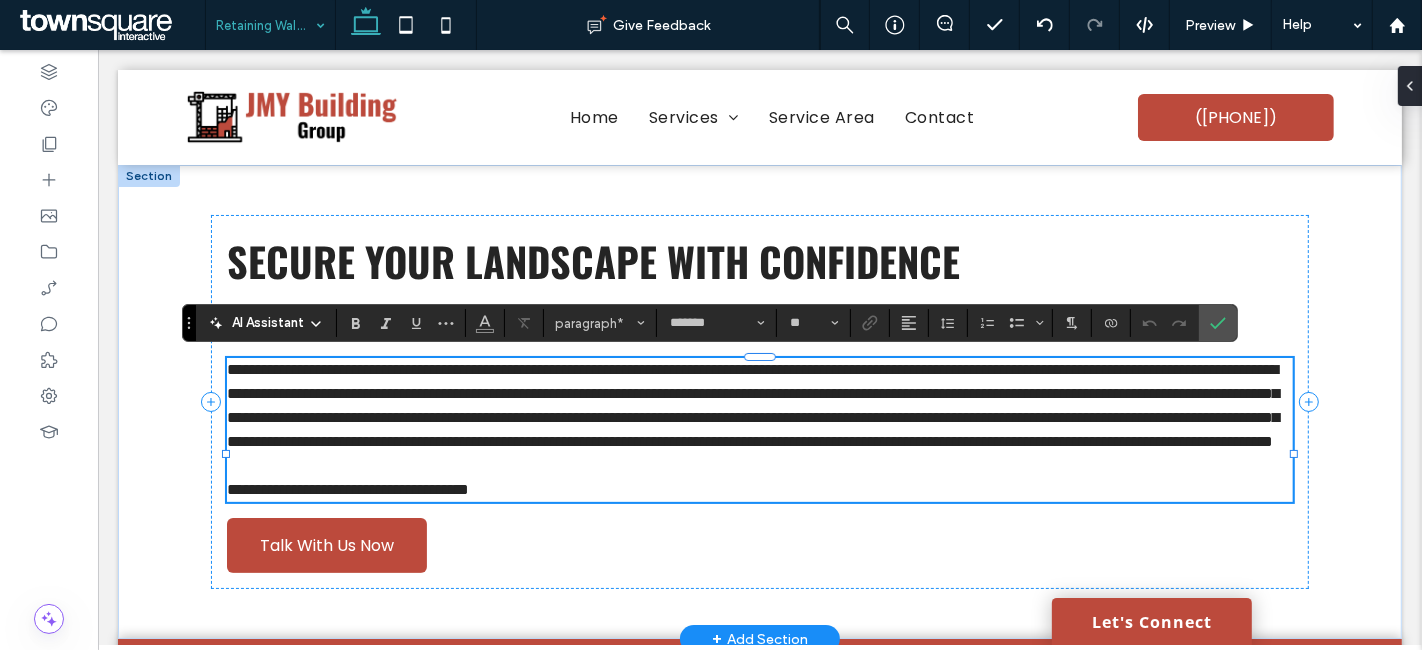click on "**********" at bounding box center (752, 405) 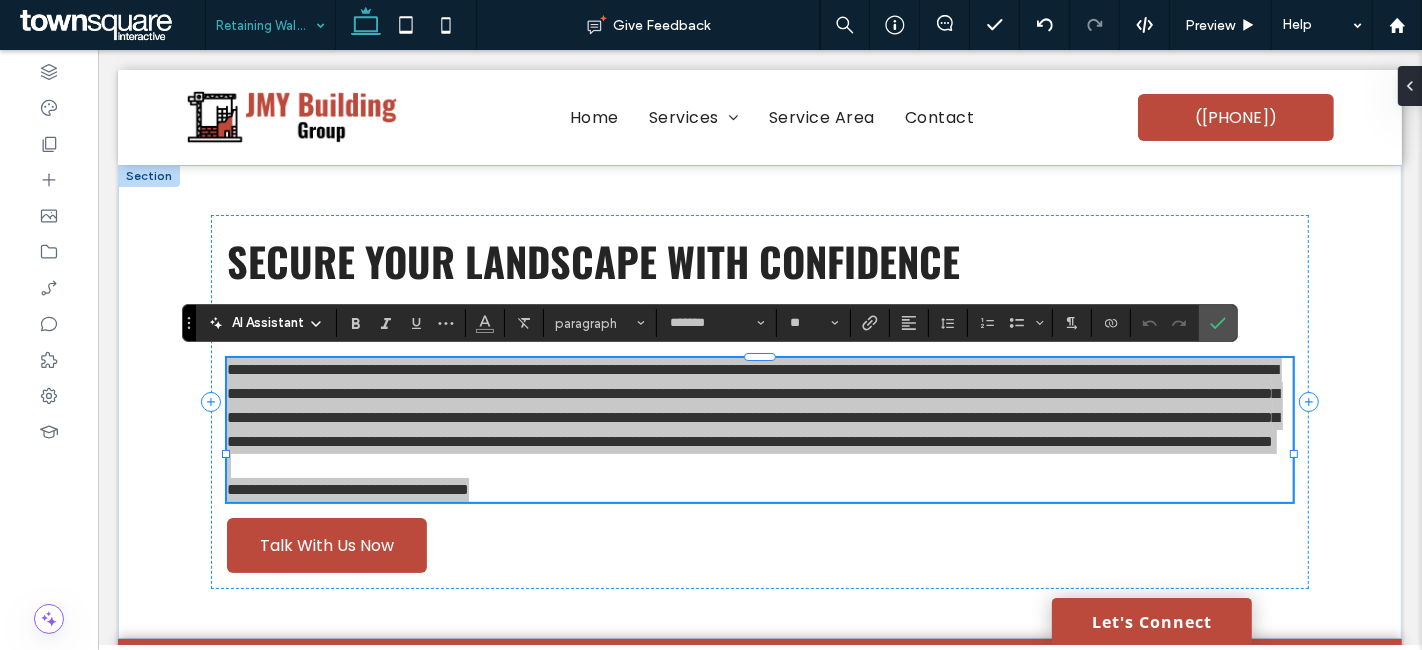 click 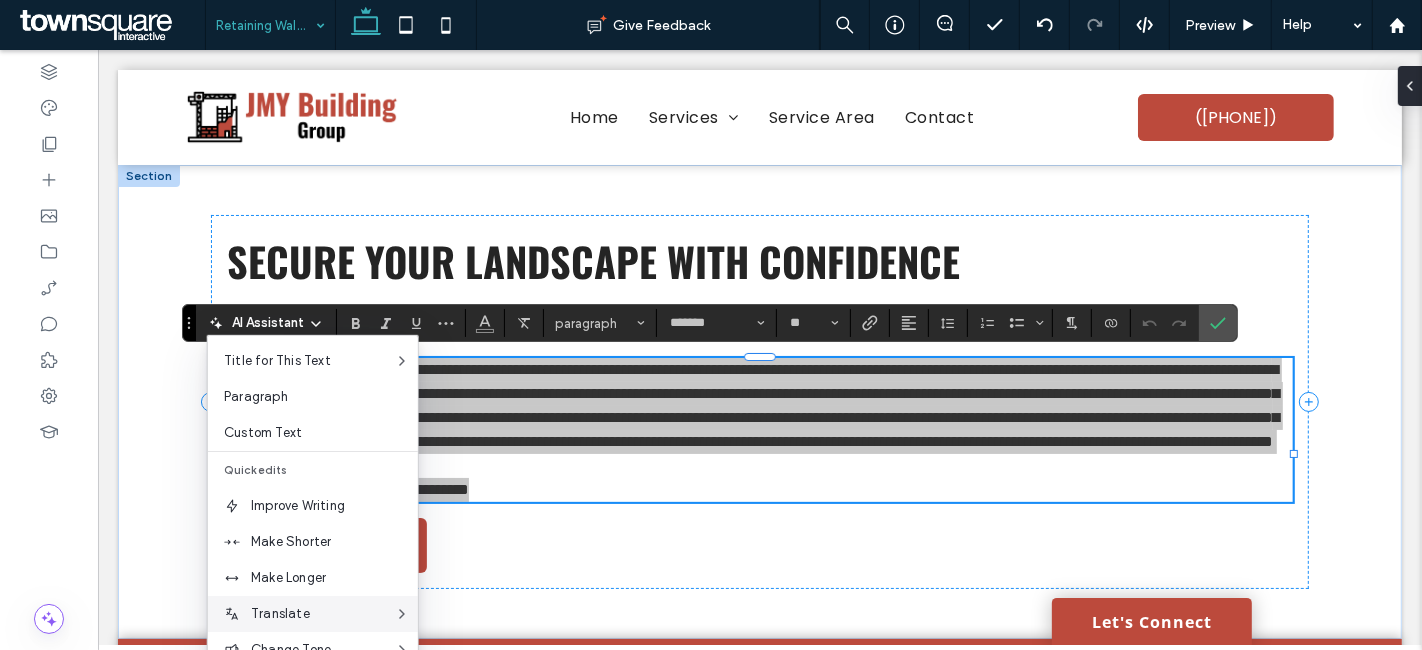 scroll, scrollTop: 131, scrollLeft: 0, axis: vertical 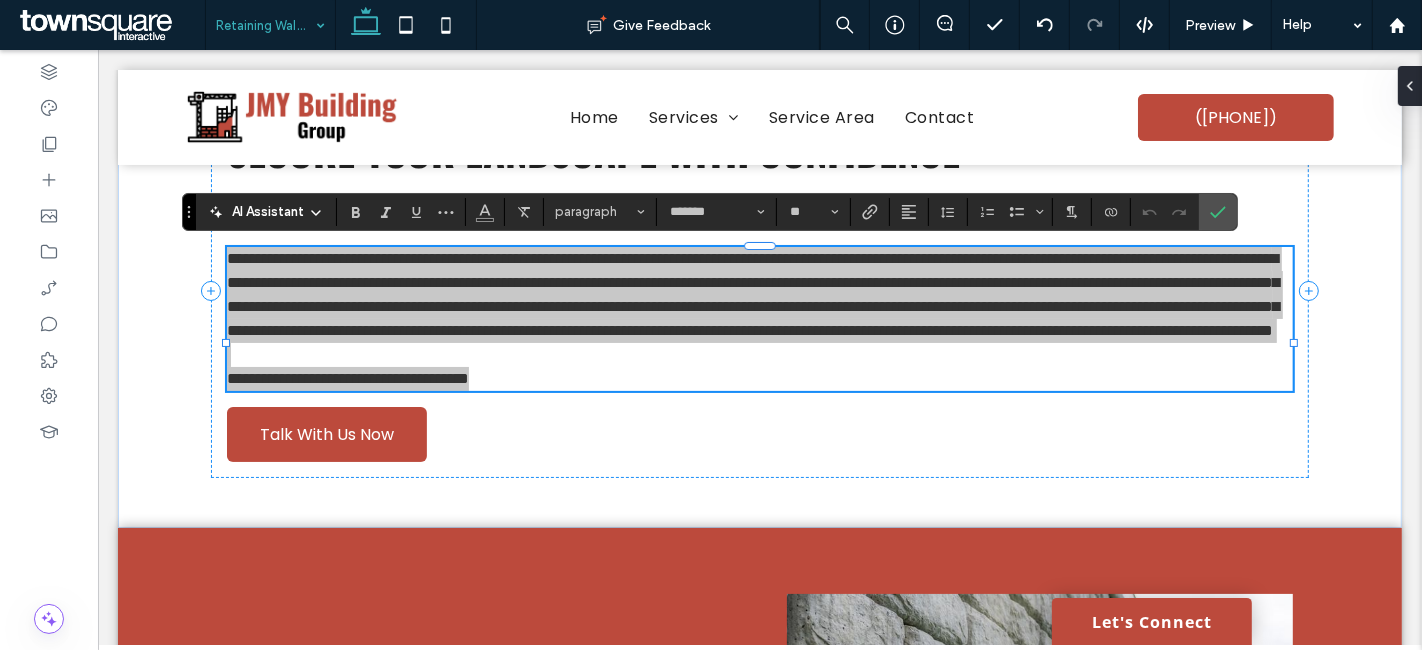 click on "AI Assistant" at bounding box center [266, 212] 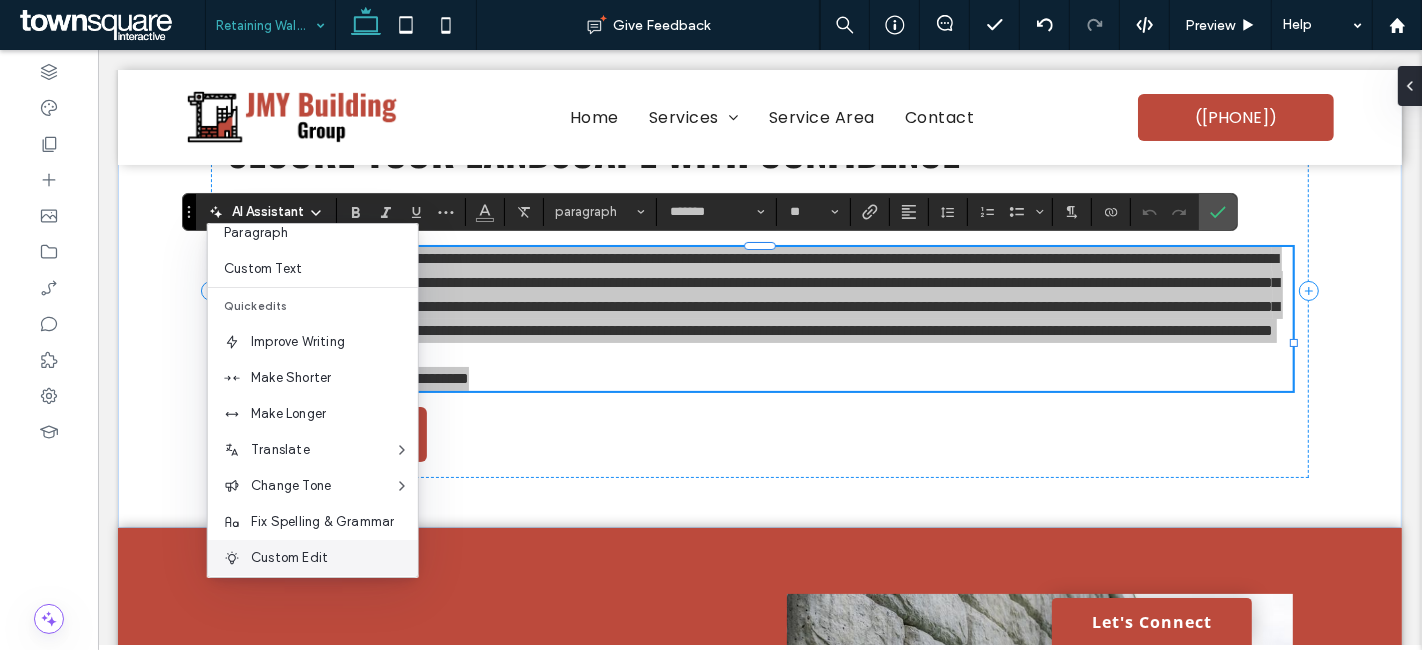 scroll, scrollTop: 131, scrollLeft: 0, axis: vertical 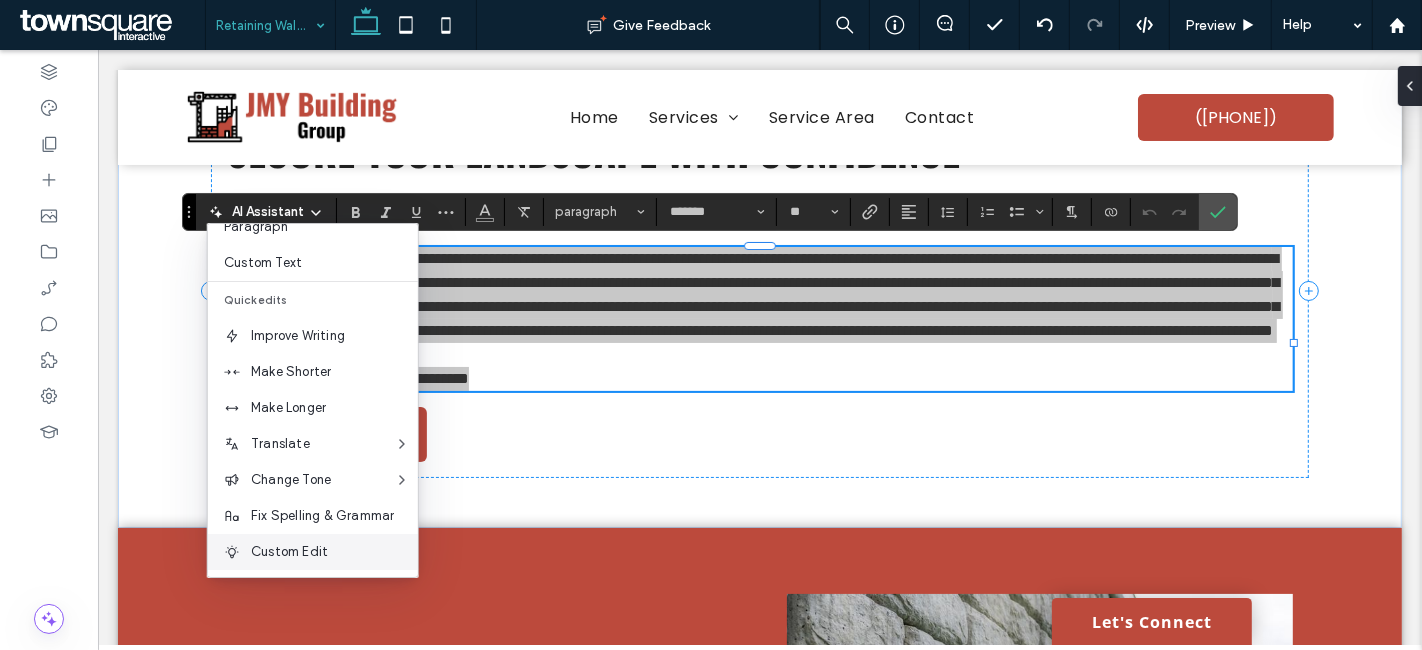 click on "Custom Edit" at bounding box center (334, 552) 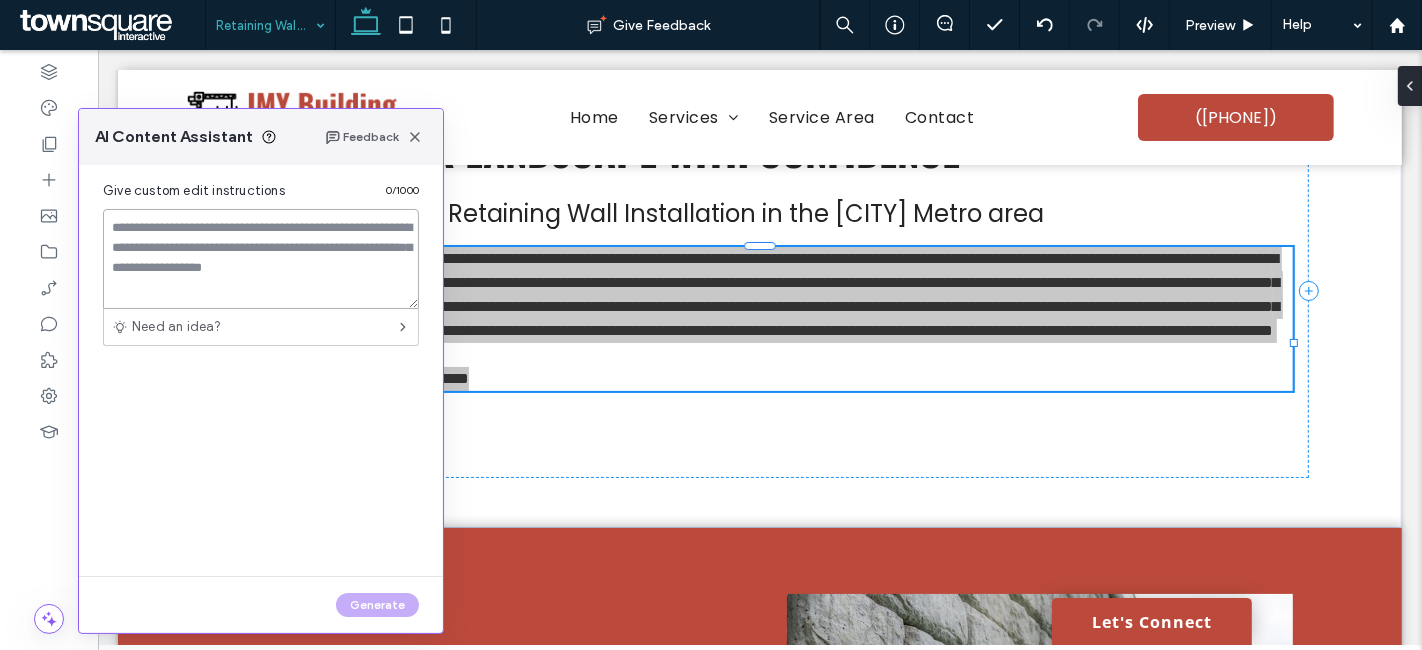 click at bounding box center (261, 259) 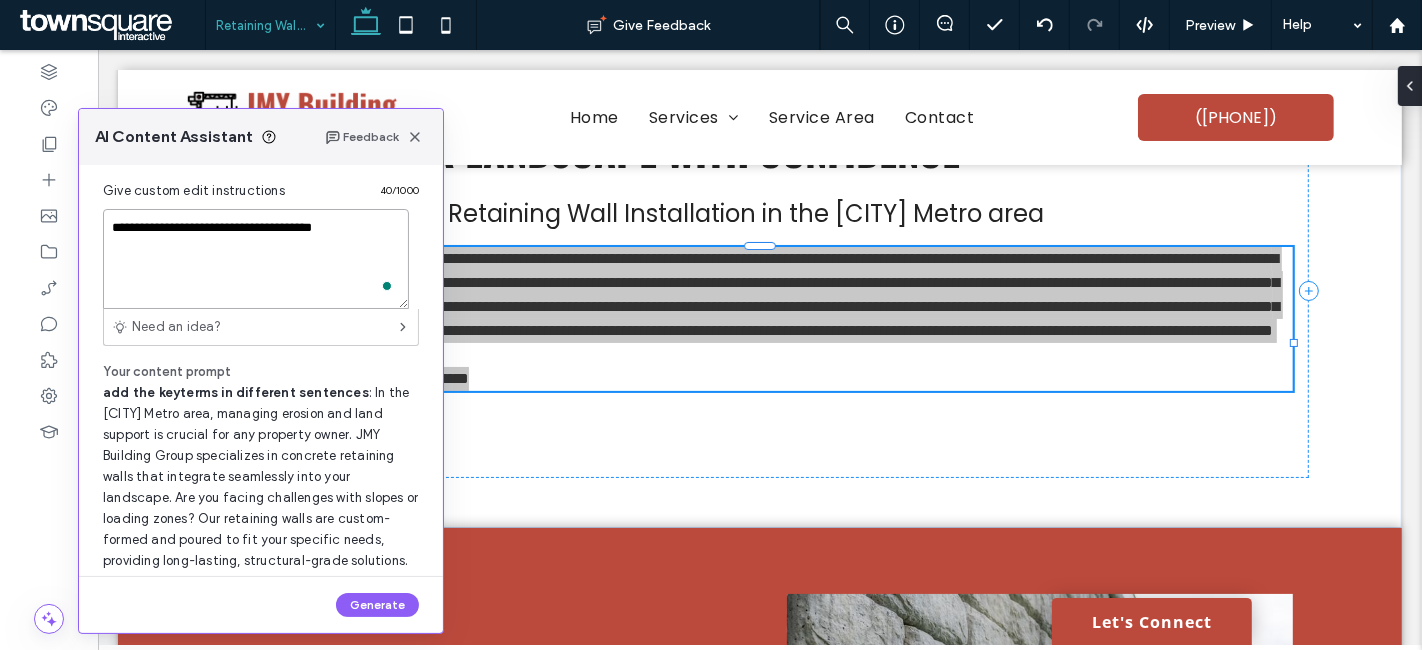 paste on "**********" 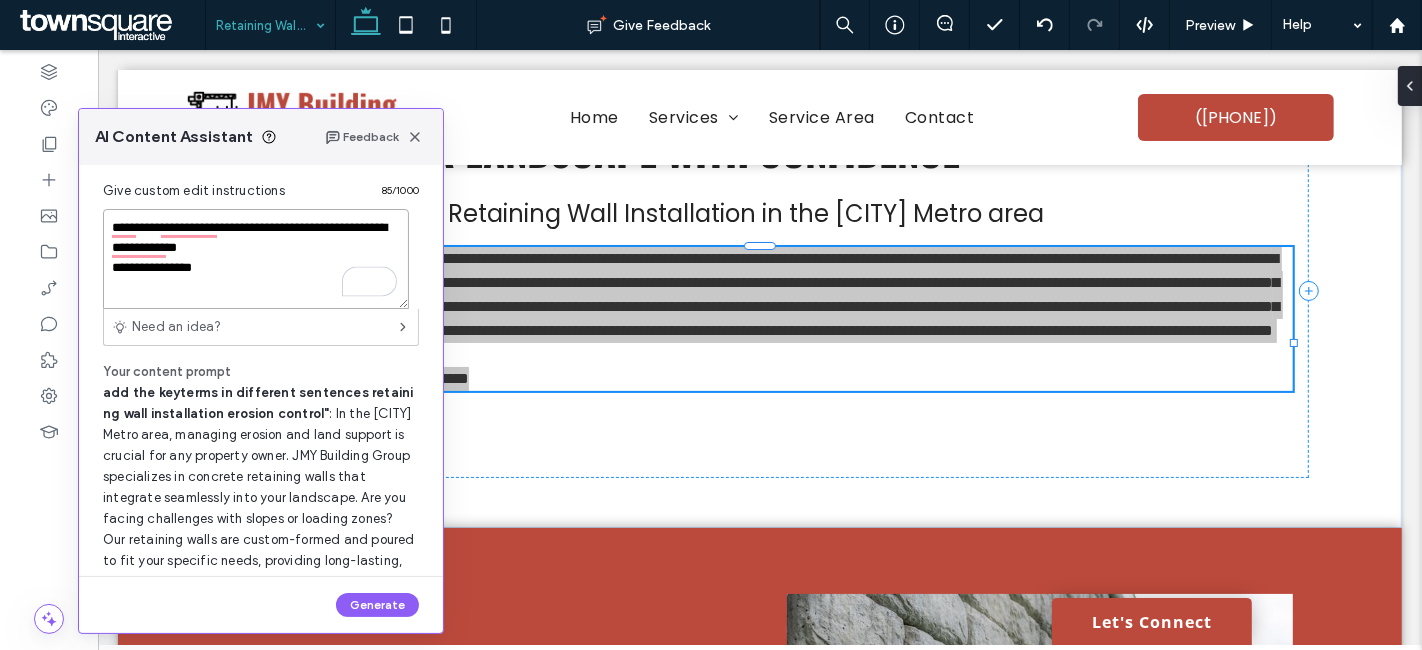 click on "**********" at bounding box center (256, 259) 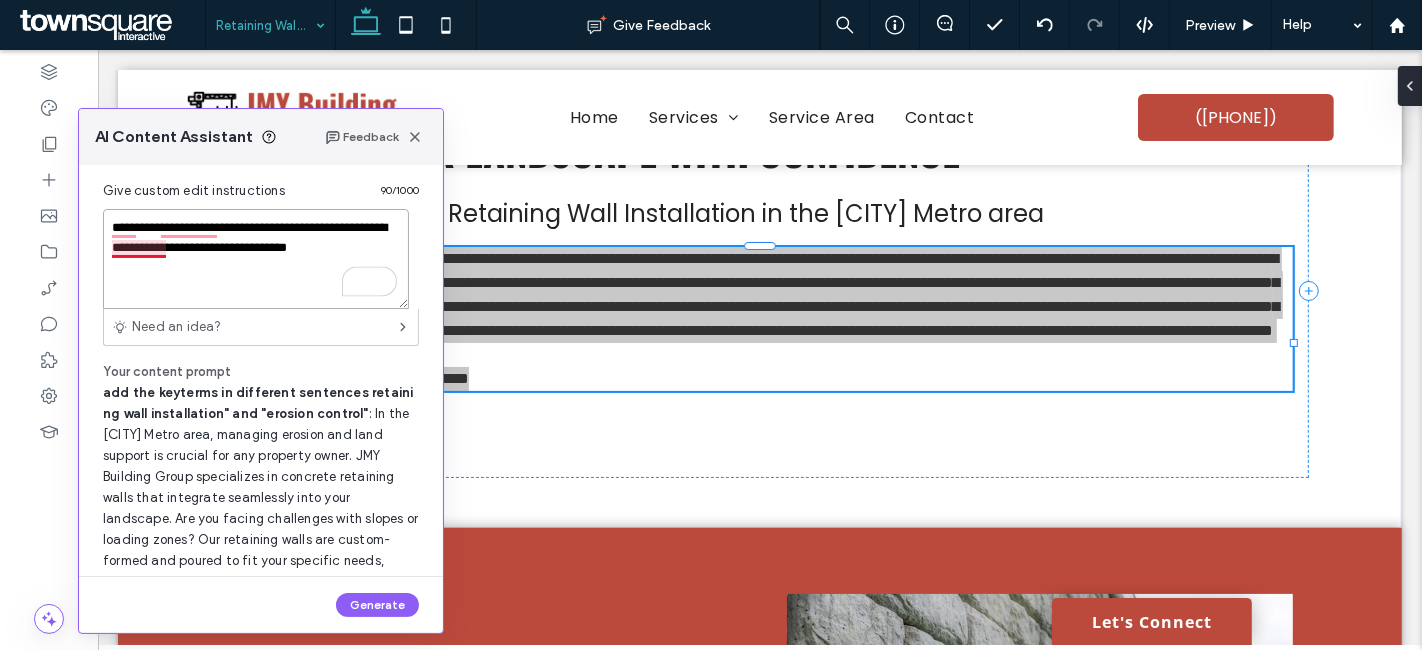 click on "**********" at bounding box center [256, 259] 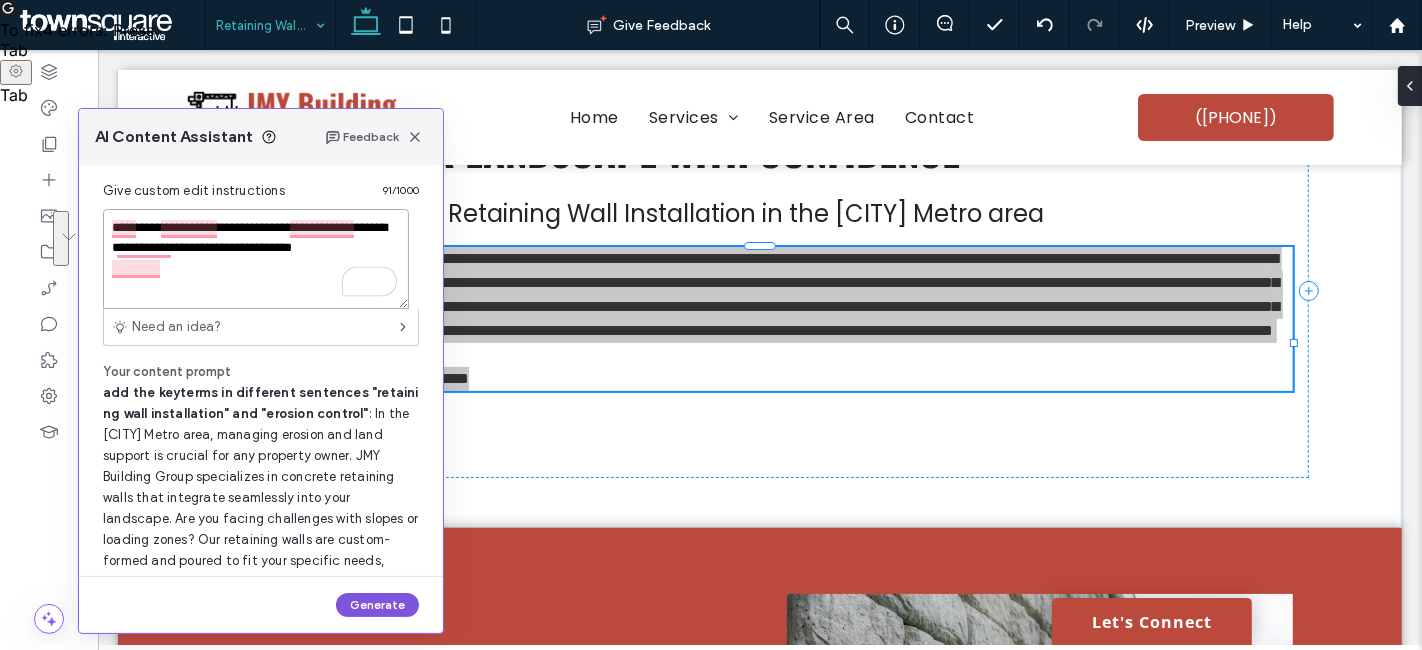 type on "**********" 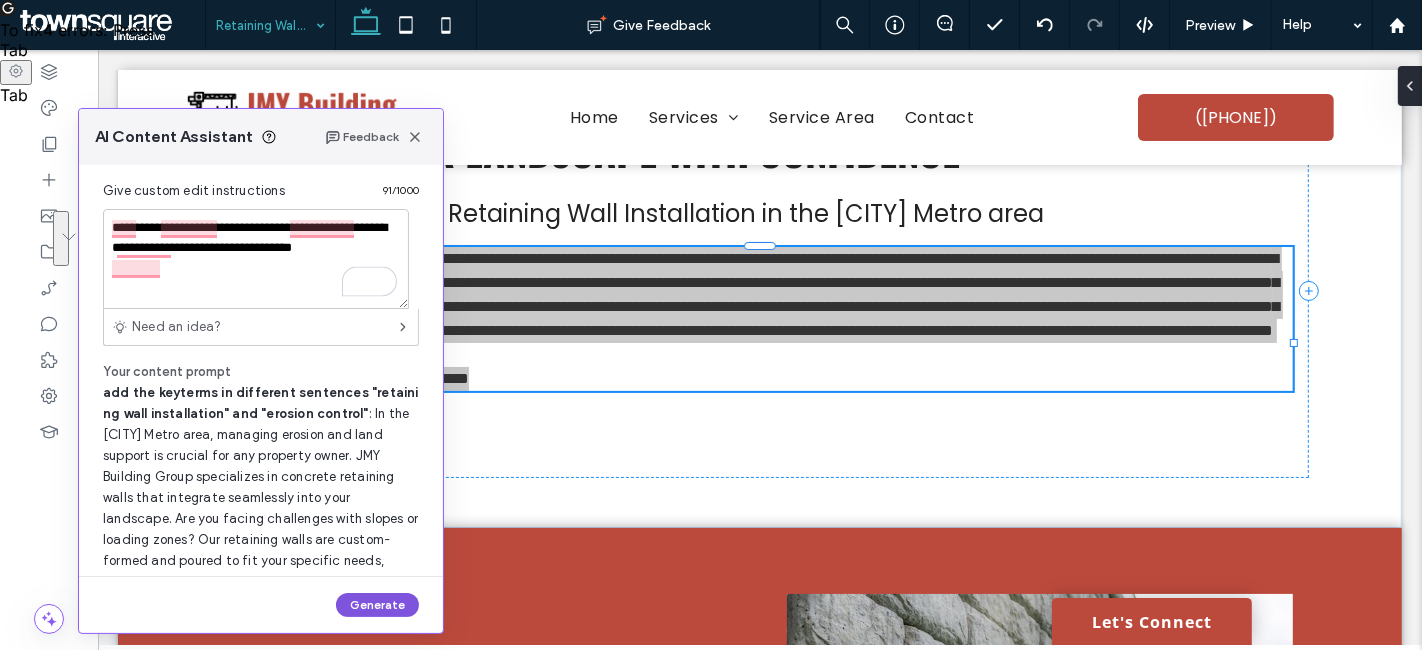 click on "Generate" at bounding box center (377, 605) 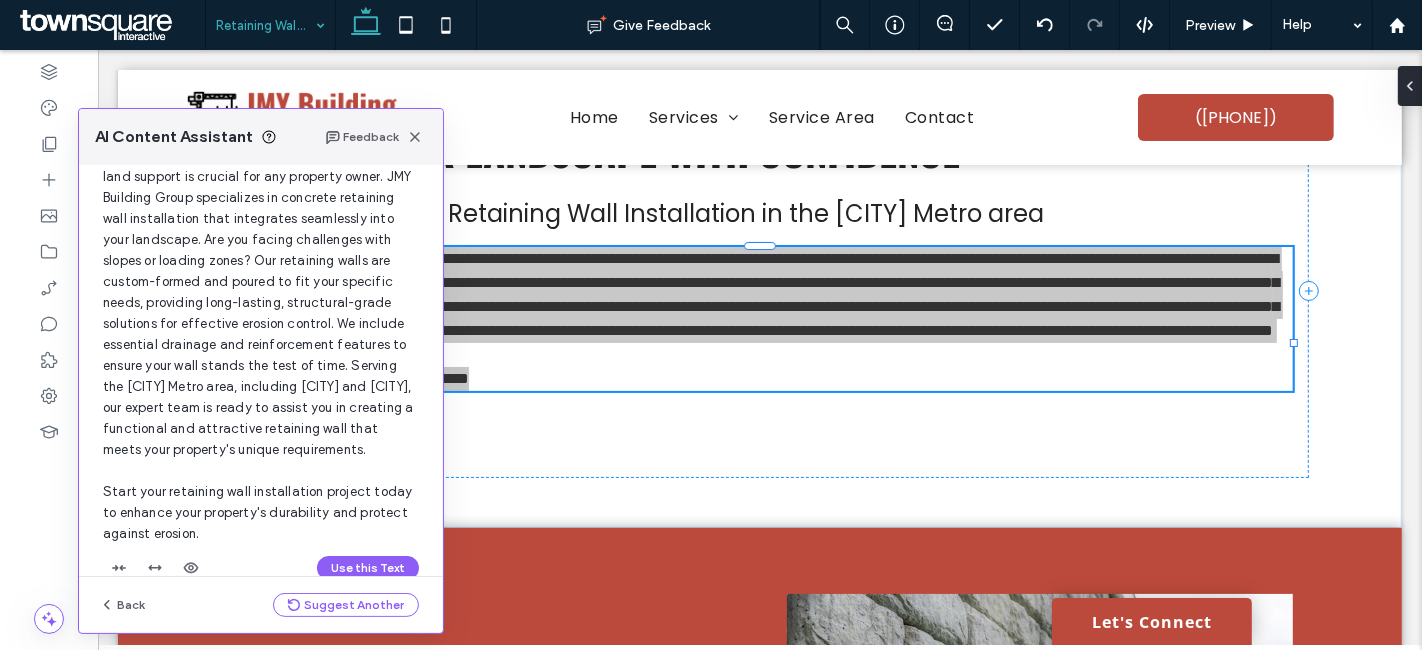 scroll, scrollTop: 143, scrollLeft: 0, axis: vertical 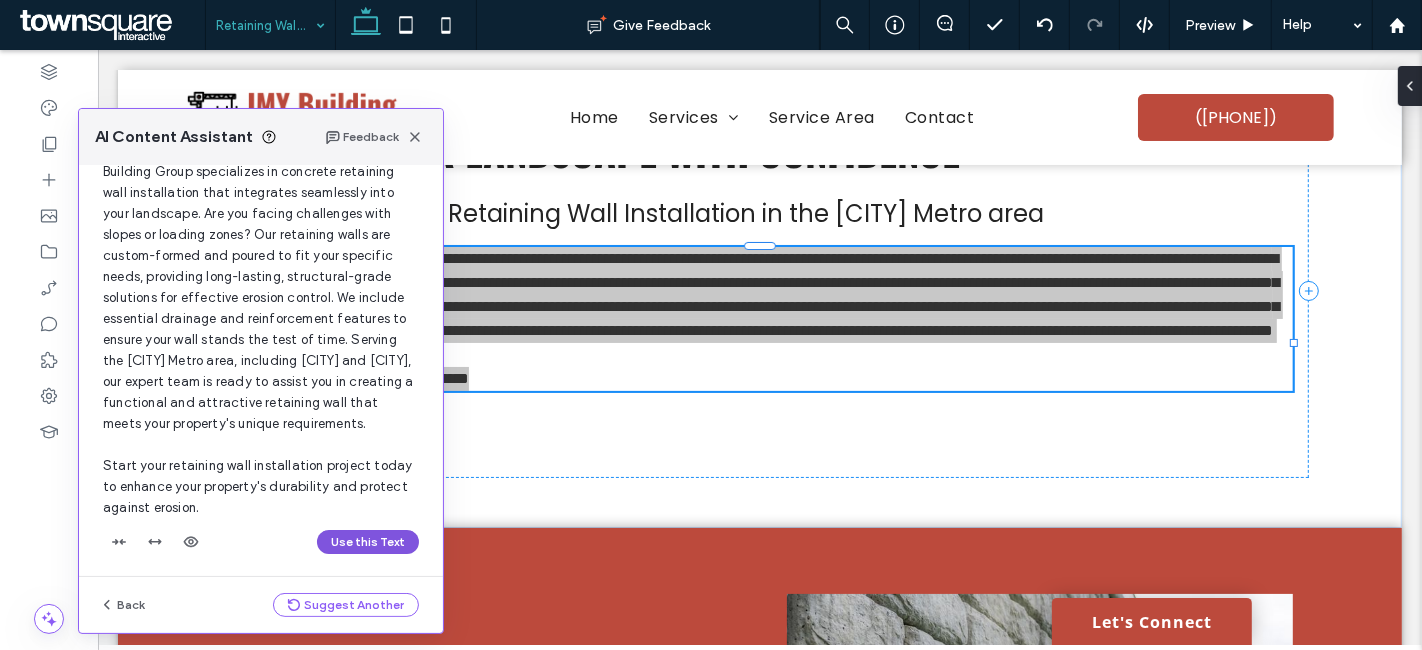 click on "Use this Text" at bounding box center (368, 542) 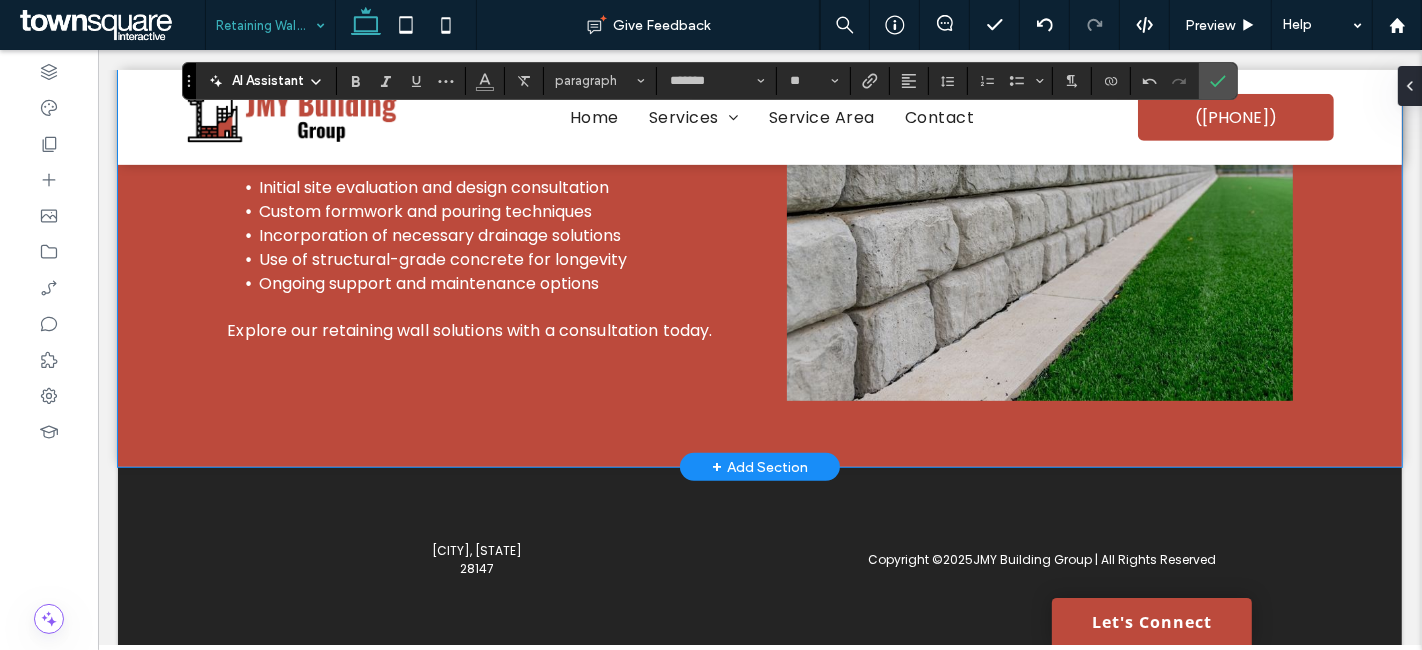 scroll, scrollTop: 666, scrollLeft: 0, axis: vertical 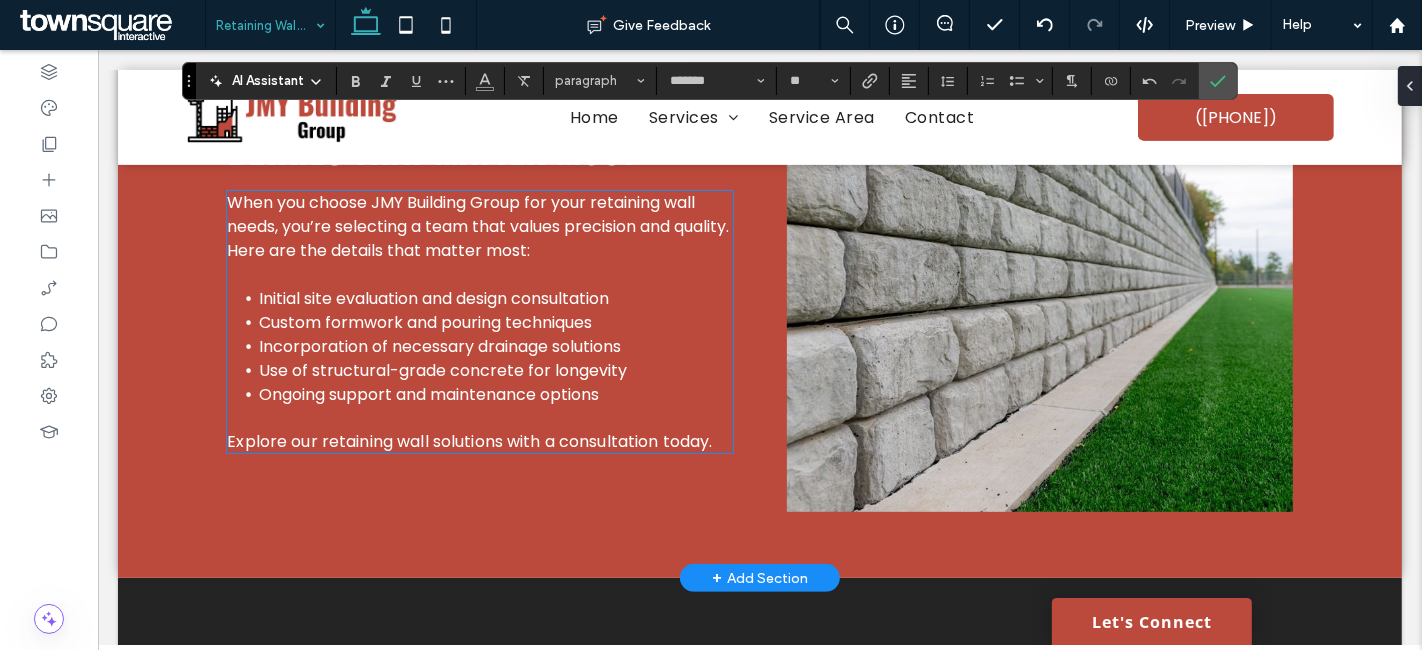 click at bounding box center (479, 275) 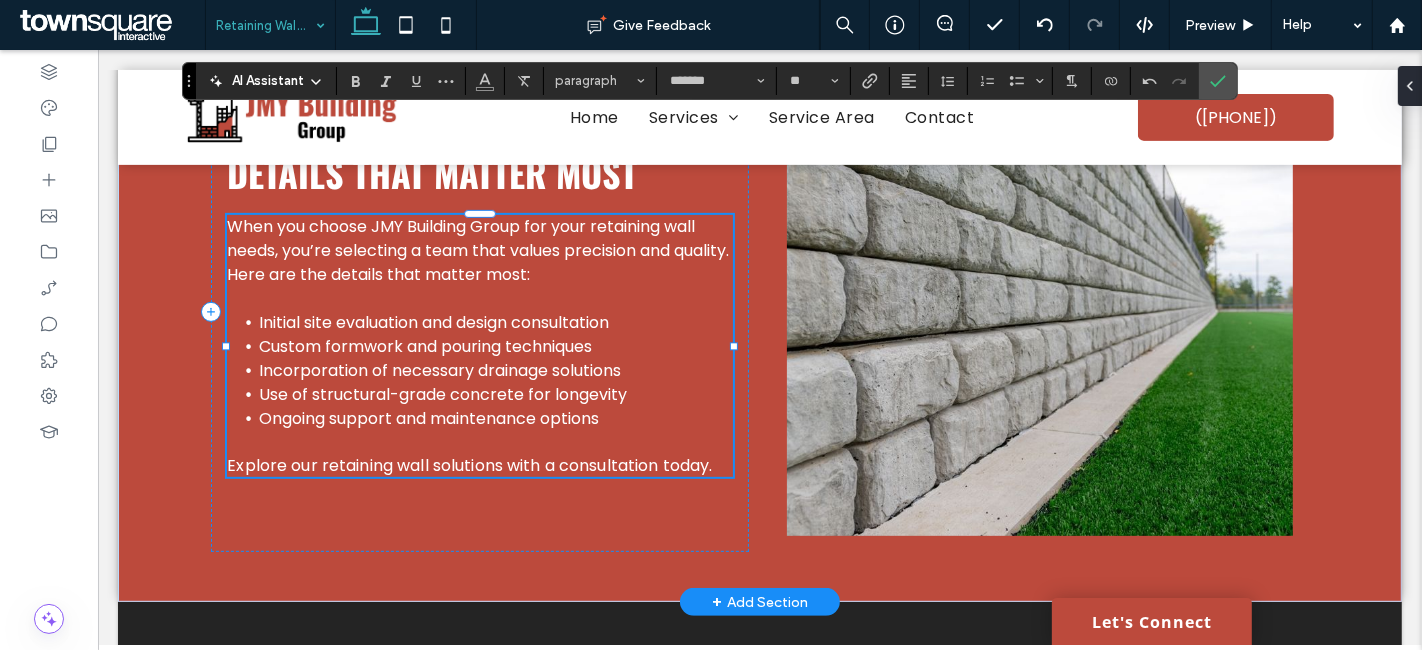 click on "When you choose JMY Building Group for your retaining wall needs, you’re selecting a team that values precision and quality. Here are the details that matter most:   Initial site evaluation and design consultation Custom formwork and pouring techniques Incorporation of necessary drainage solutions Use of structural-grade concrete for longevity Ongoing support and maintenance options
Explore our retaining wall solutions with a consultation today." at bounding box center [479, 346] 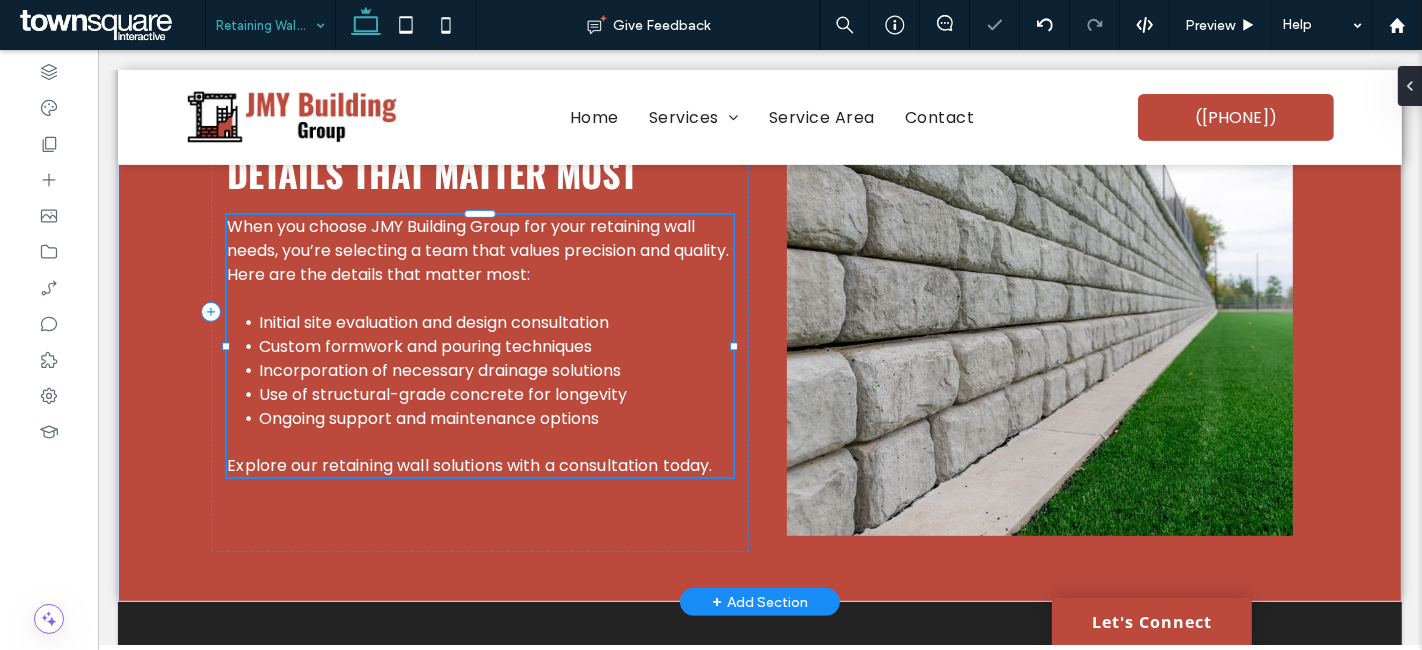 type on "*******" 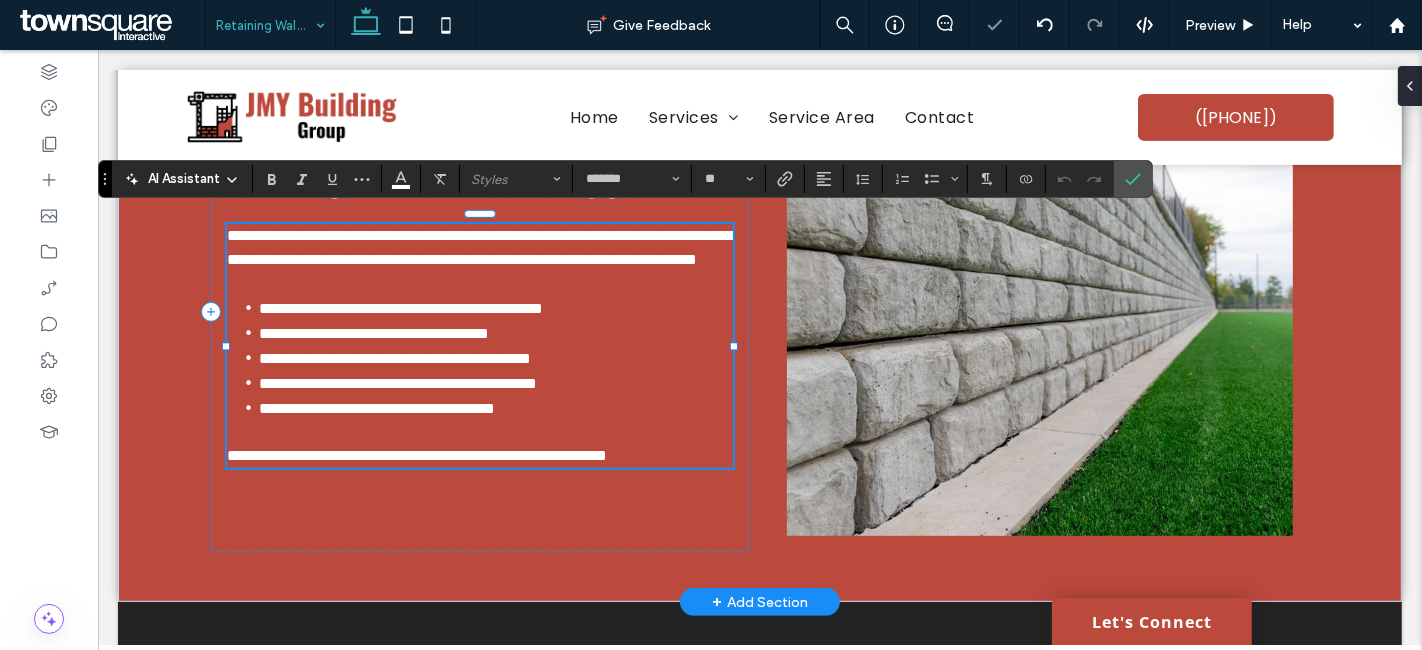 click on "**********" at bounding box center (481, 247) 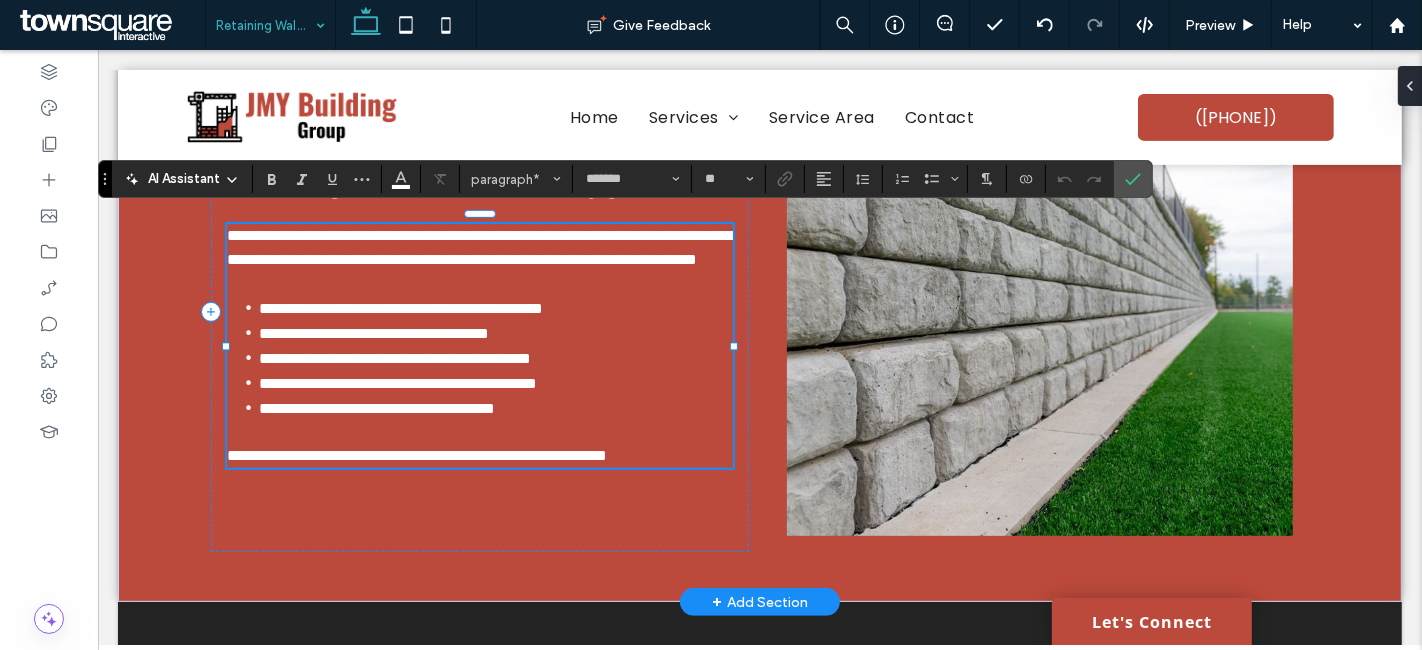 click on "**********" at bounding box center [481, 247] 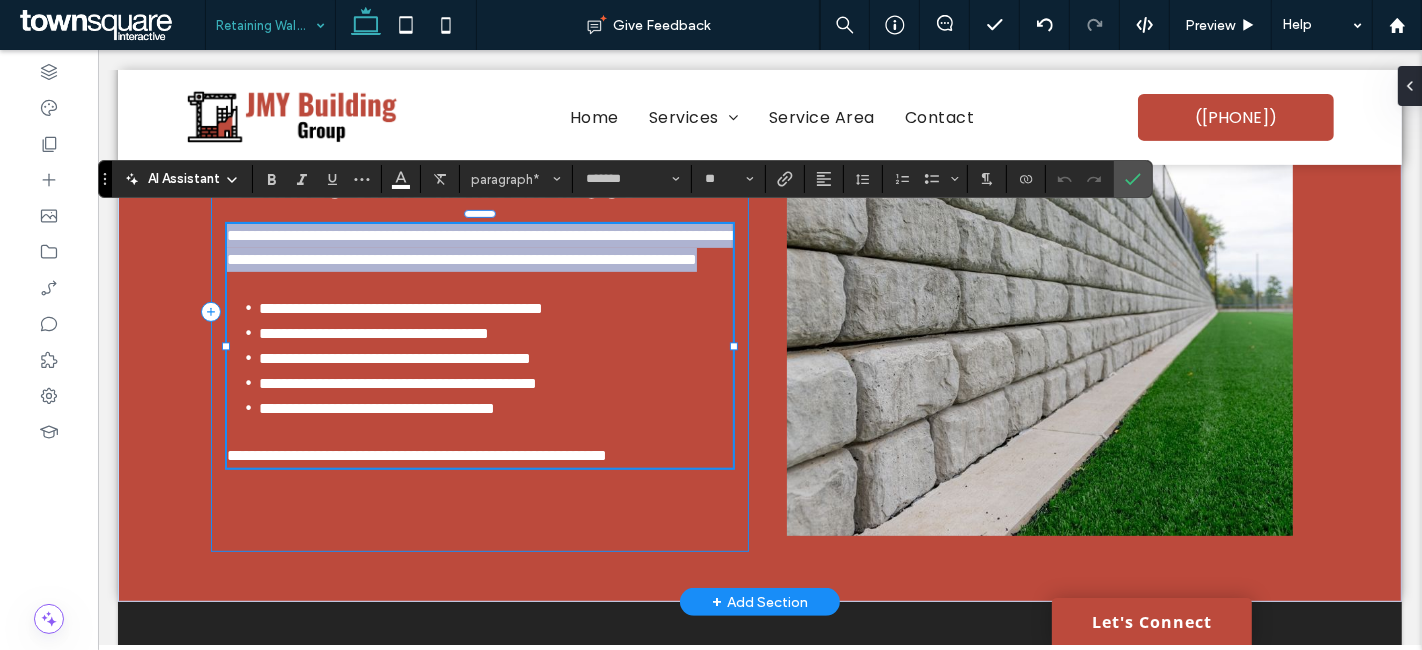 drag, startPoint x: 591, startPoint y: 272, endPoint x: 215, endPoint y: 221, distance: 379.44302 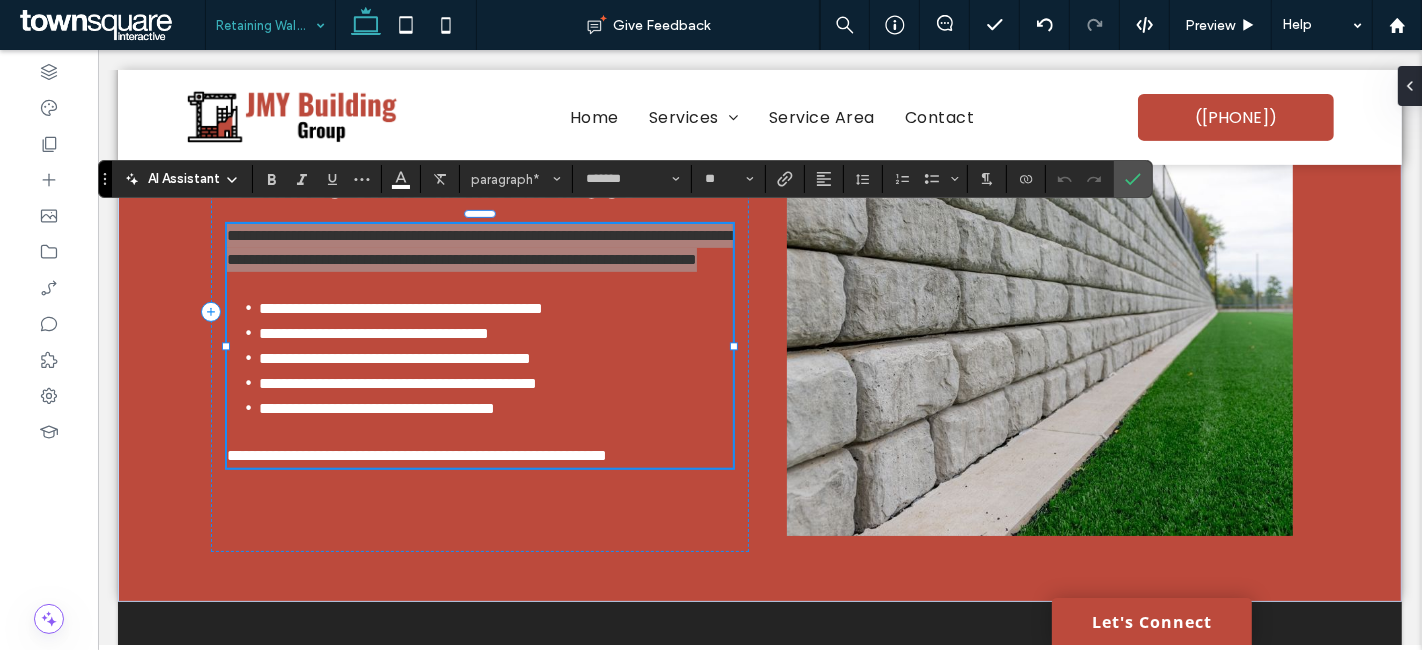 click on "AI Assistant" at bounding box center [182, 177] 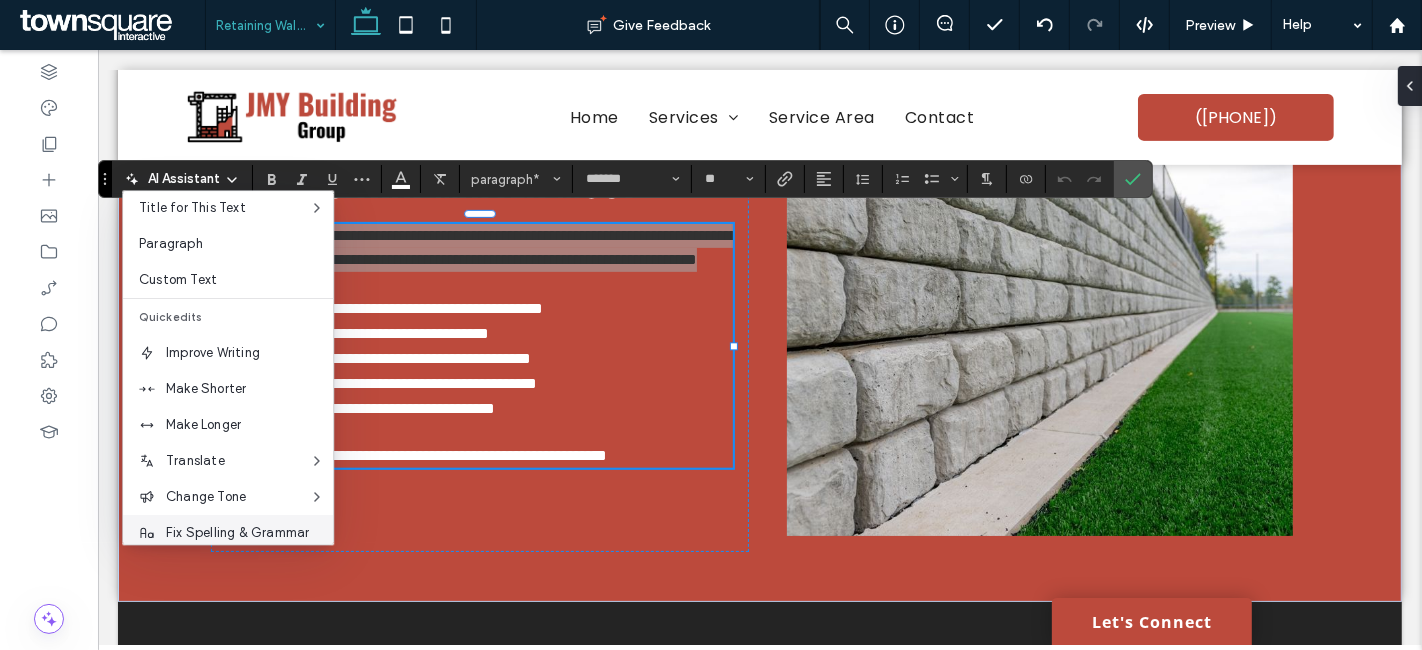 scroll, scrollTop: 131, scrollLeft: 0, axis: vertical 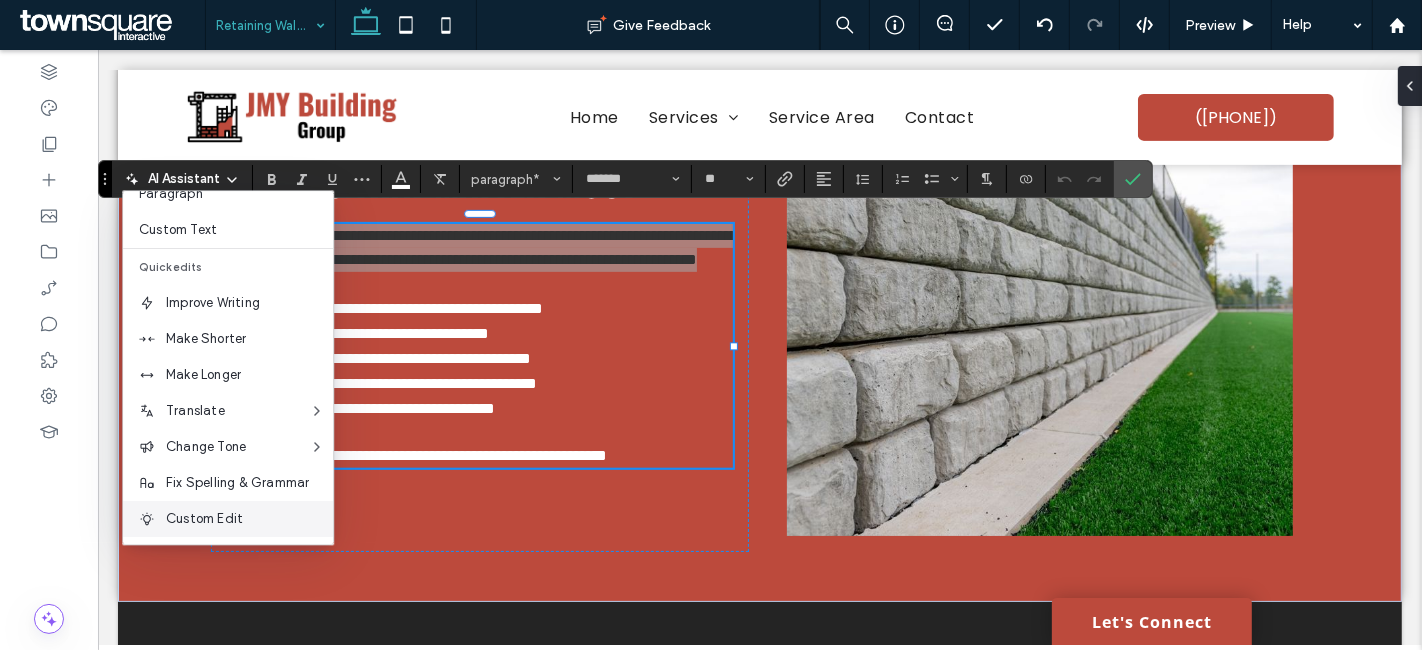 click on "Custom Edit" at bounding box center [249, 519] 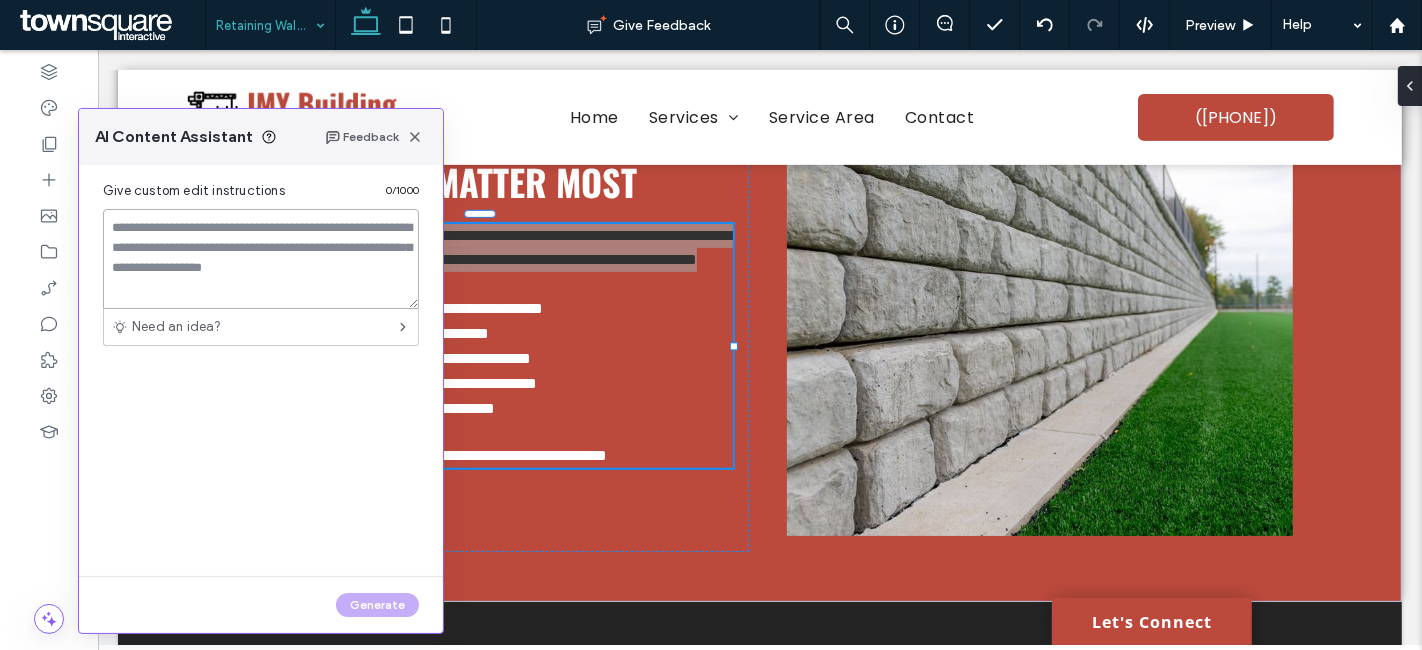 click at bounding box center [261, 259] 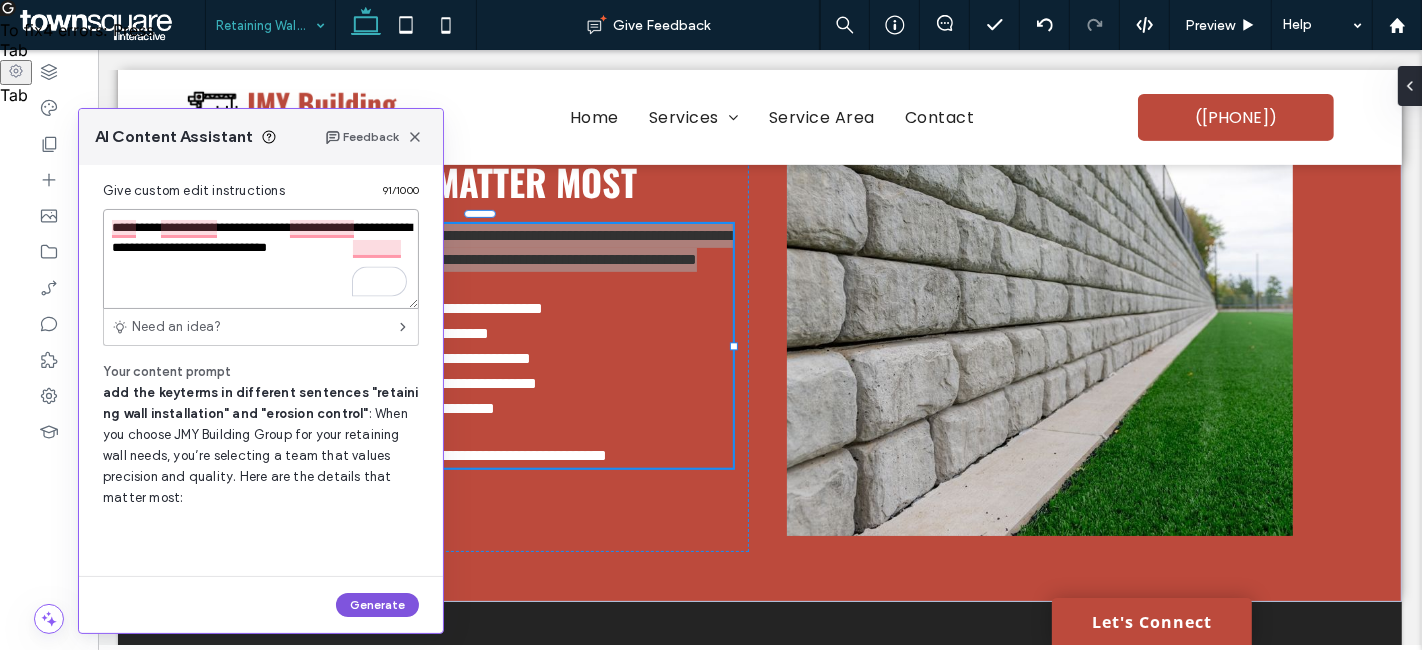type on "**********" 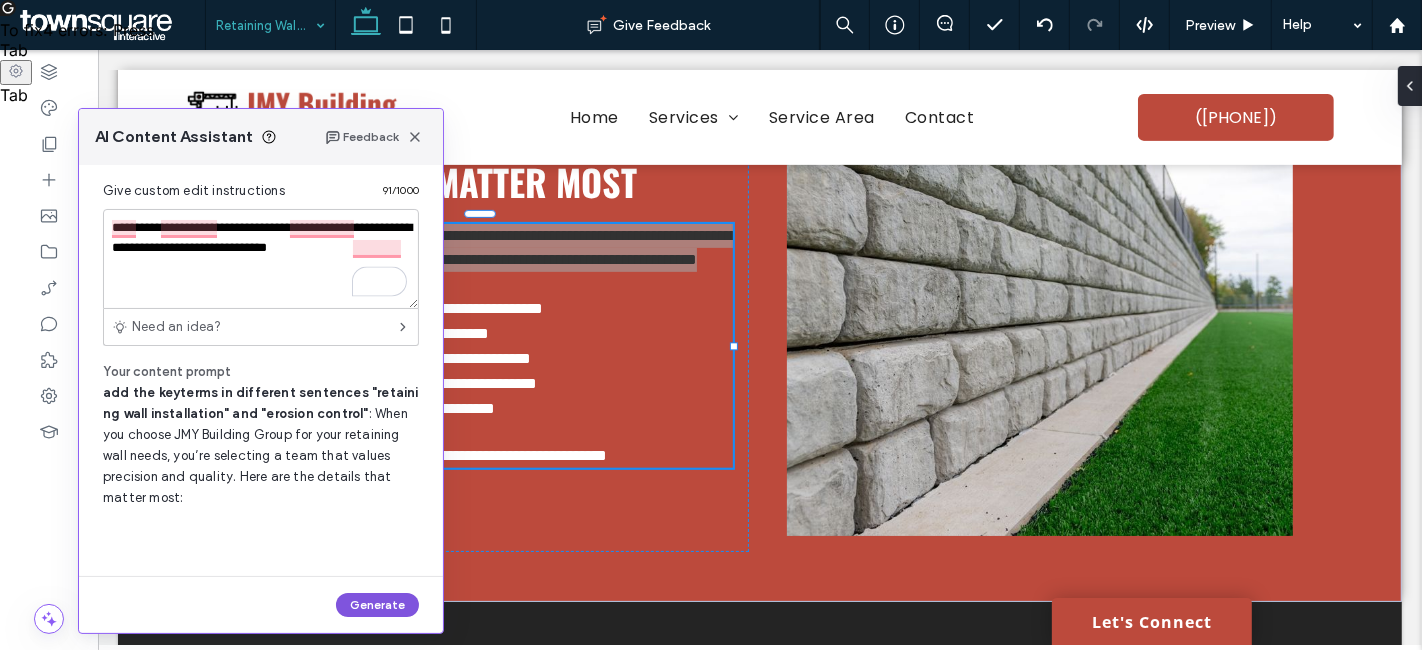 click on "Generate" at bounding box center (377, 605) 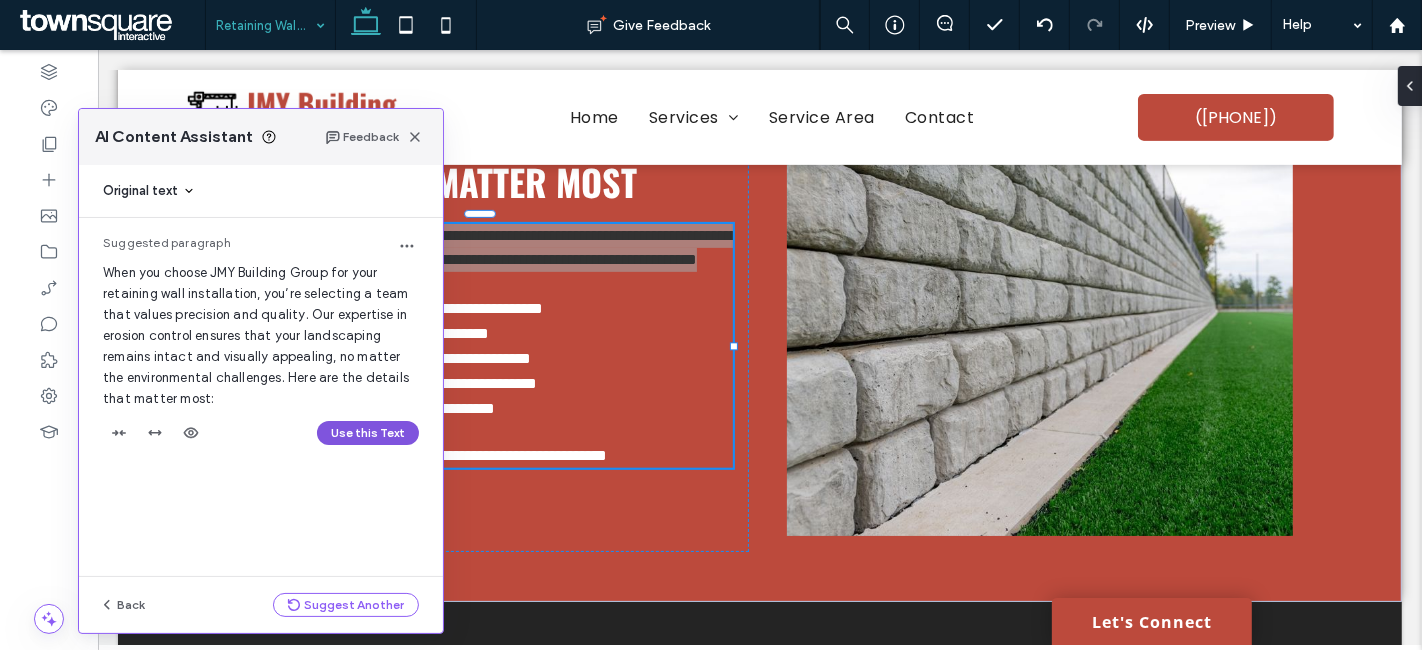click on "Use this Text" at bounding box center [368, 433] 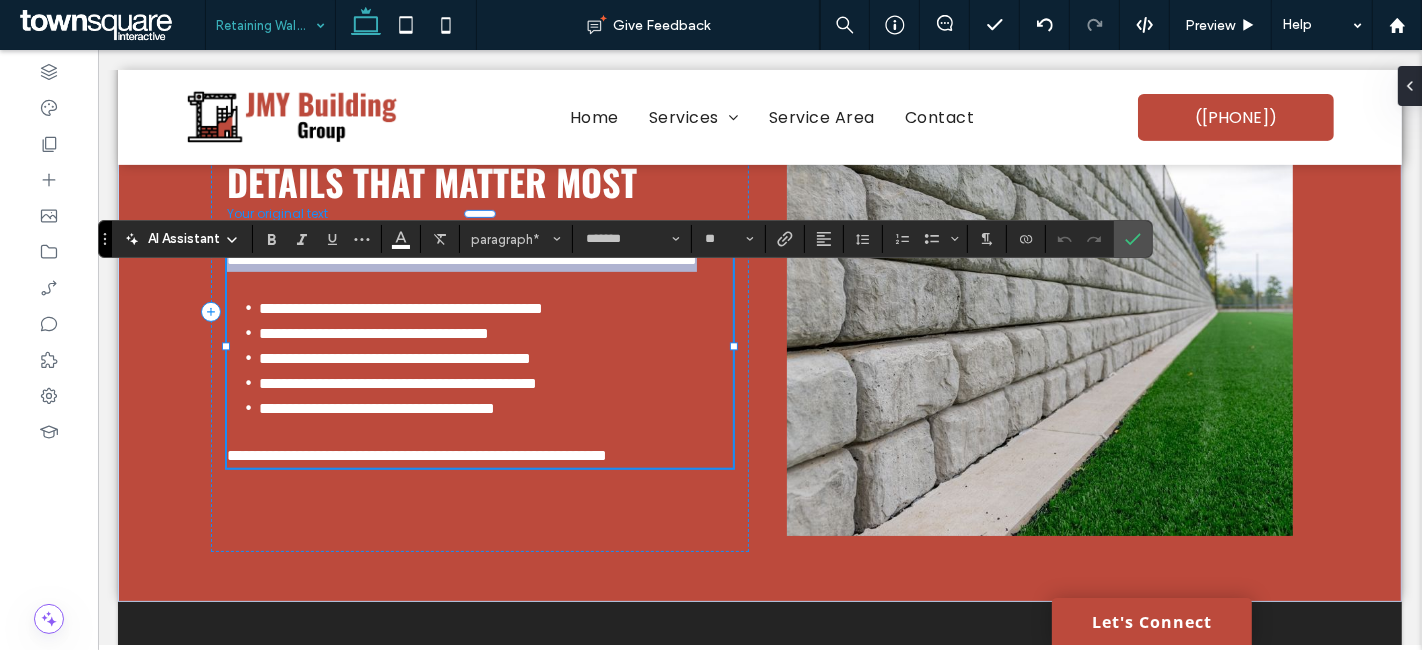 scroll, scrollTop: 606, scrollLeft: 0, axis: vertical 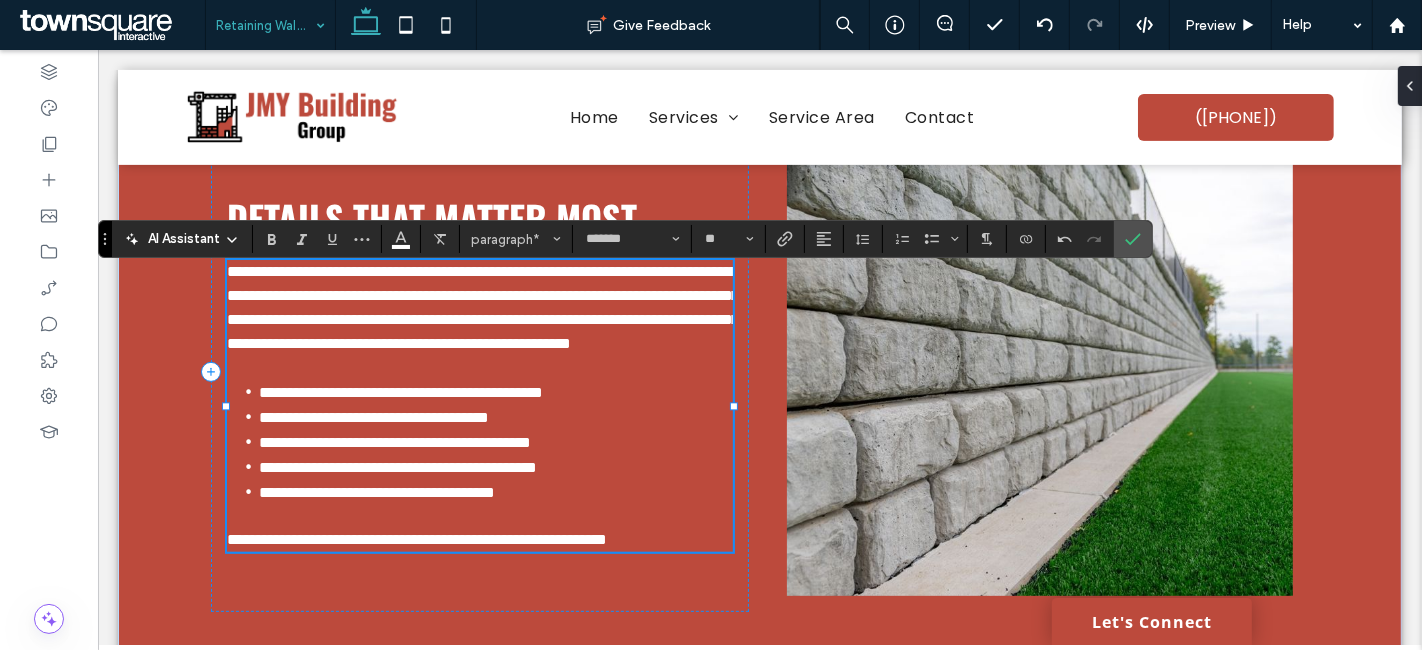 click on "**********" at bounding box center (482, 307) 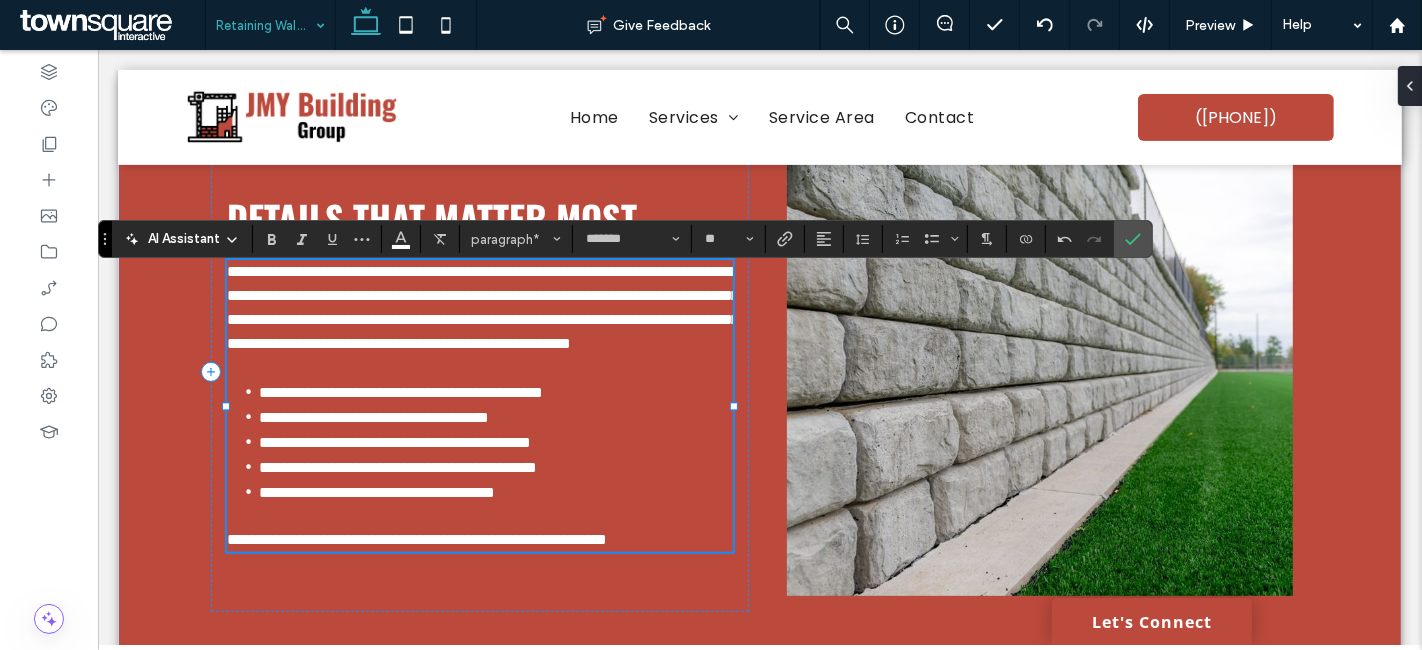 click on "**********" at bounding box center [479, 308] 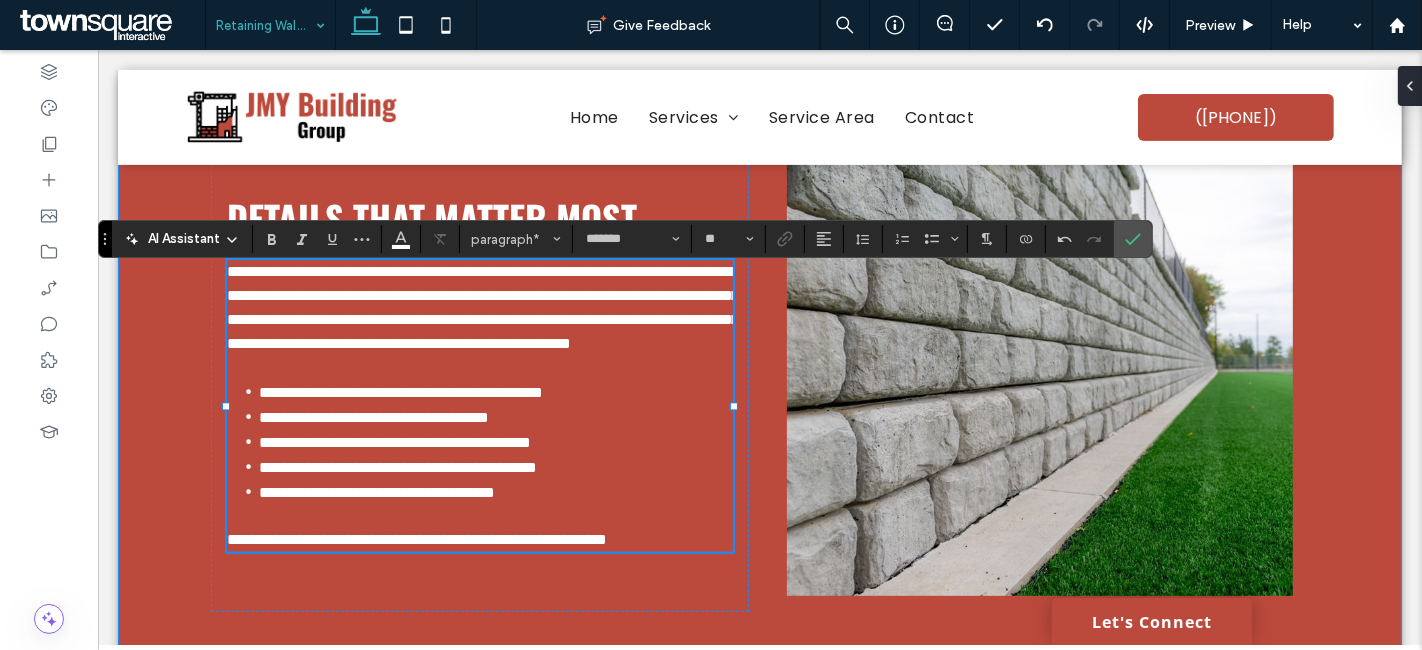 drag, startPoint x: 194, startPoint y: 285, endPoint x: 130, endPoint y: 176, distance: 126.40016 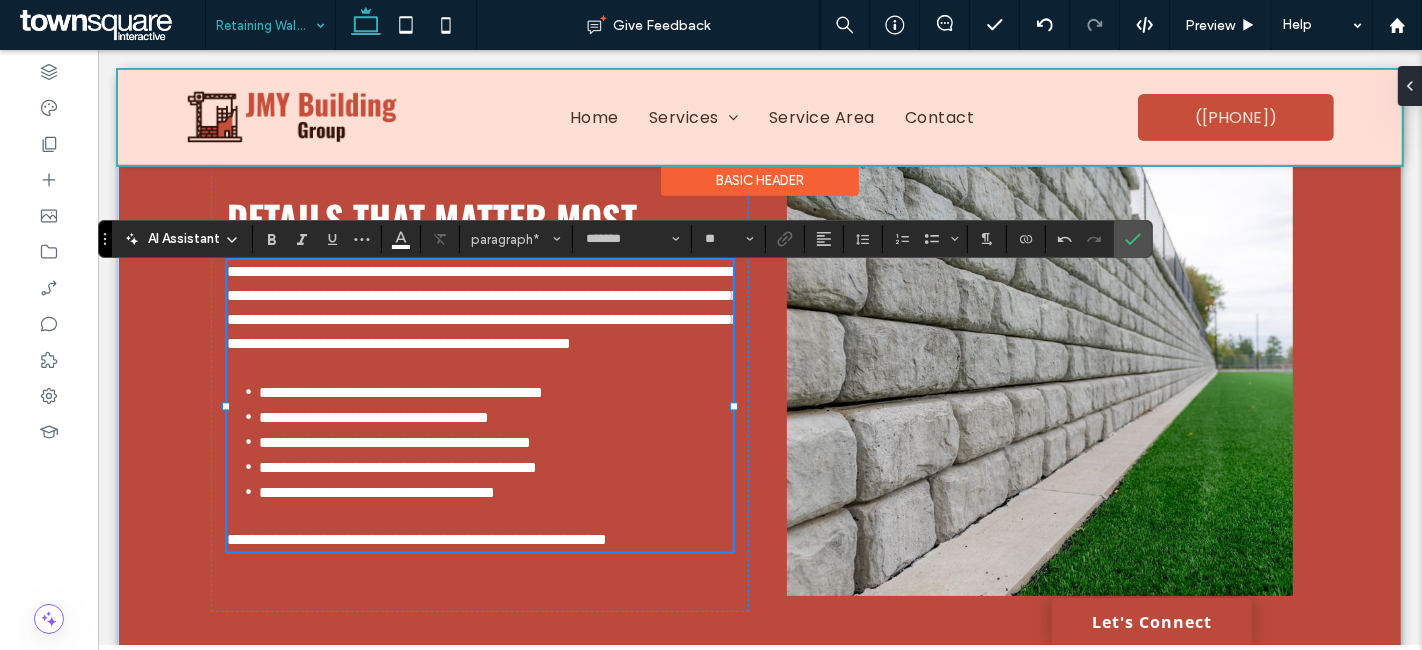drag, startPoint x: 194, startPoint y: 285, endPoint x: 159, endPoint y: 162, distance: 127.88276 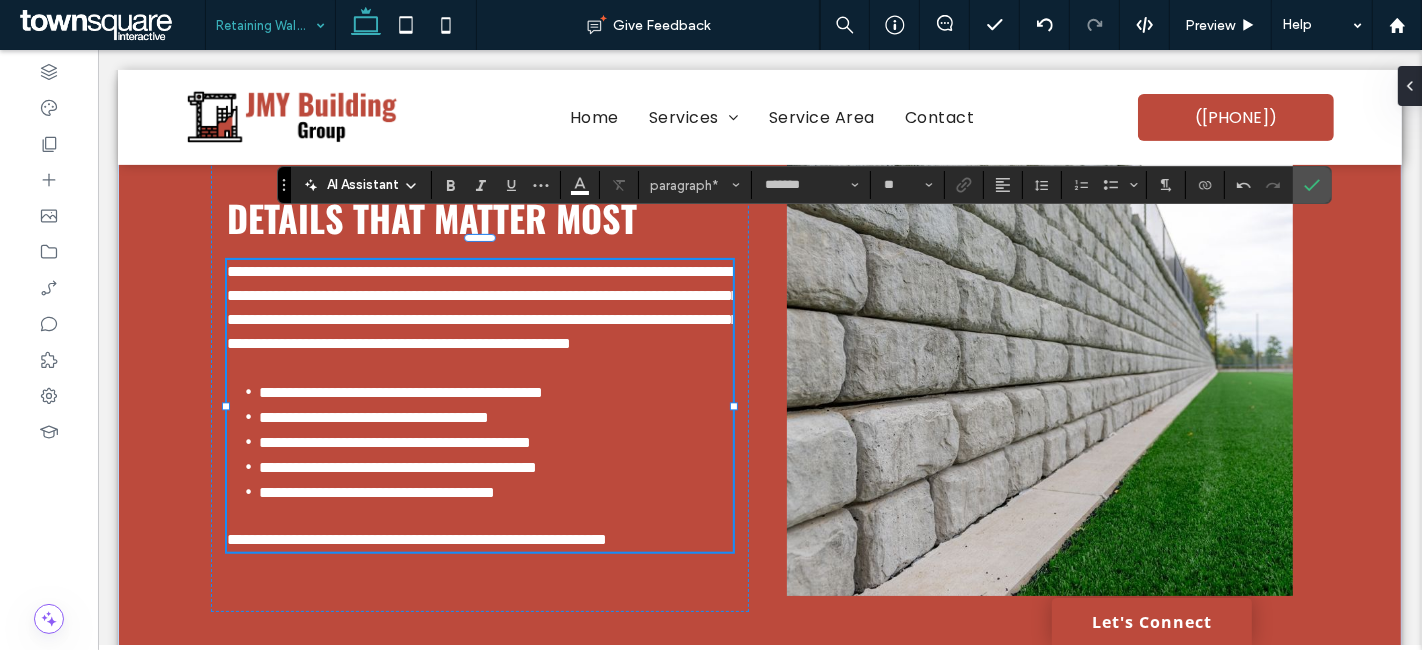 drag, startPoint x: 102, startPoint y: 235, endPoint x: 281, endPoint y: 181, distance: 186.96791 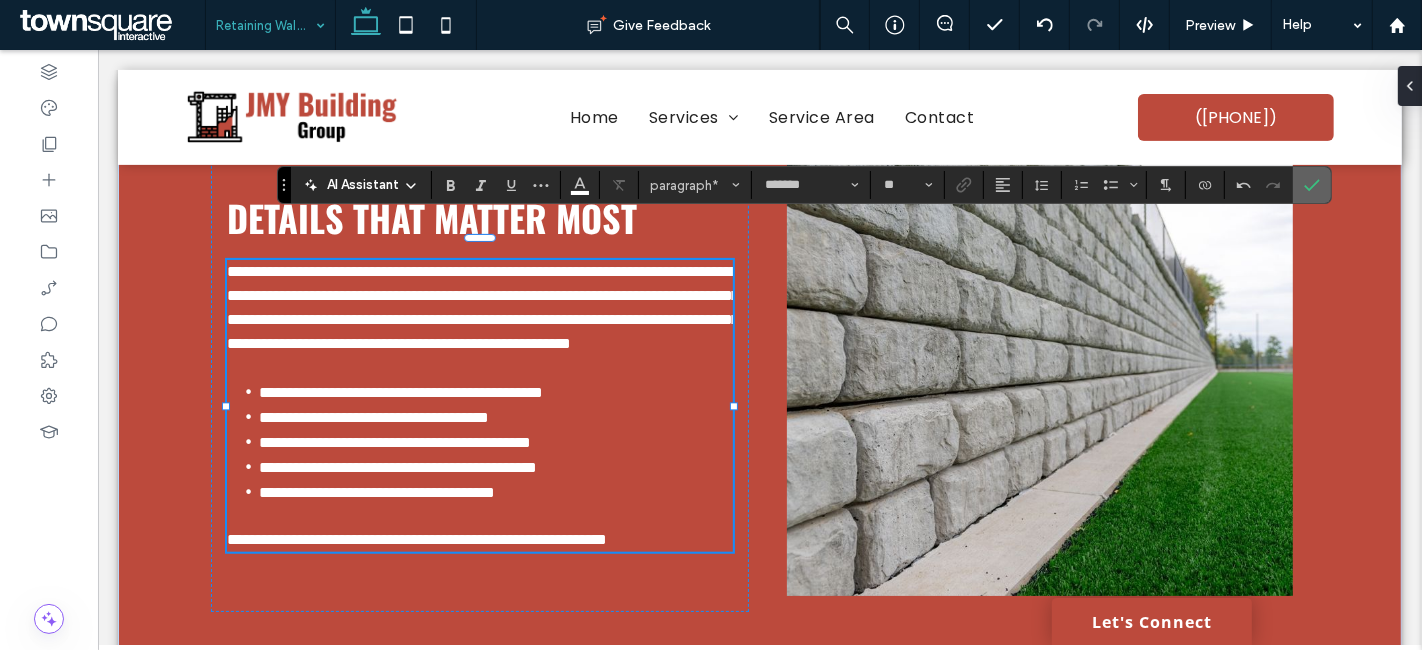 click 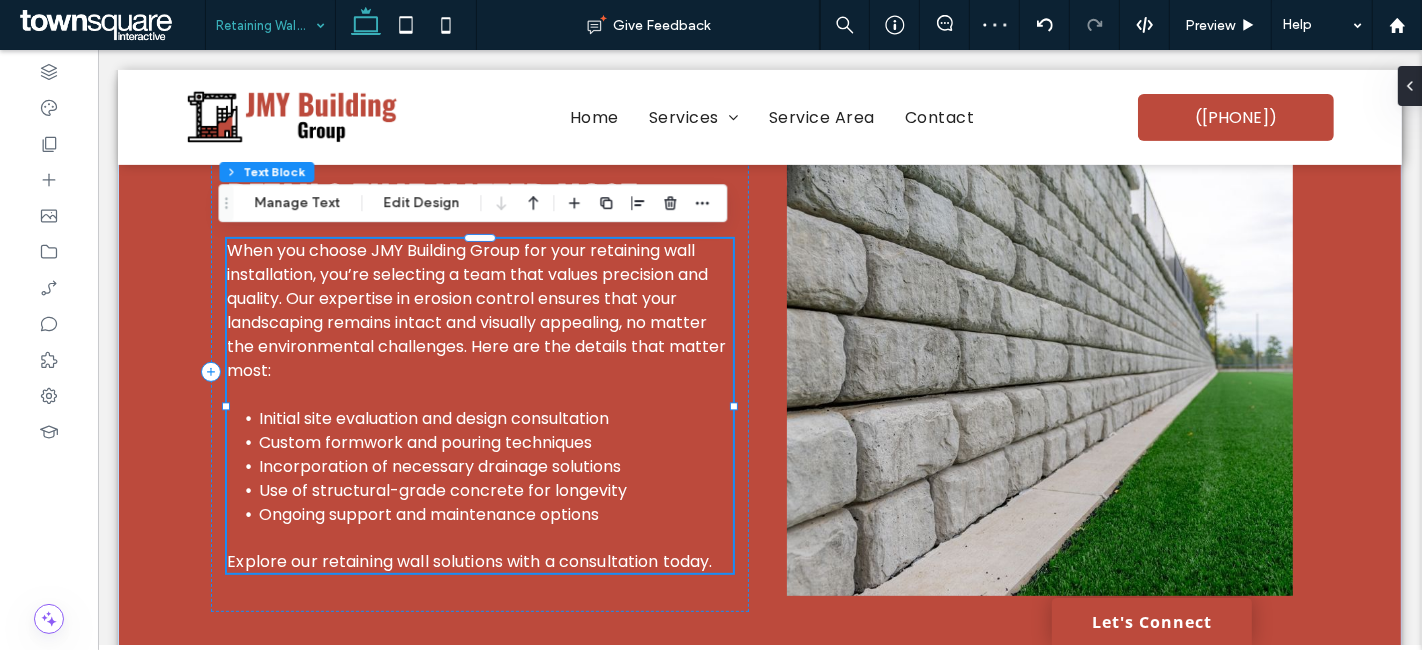 click on "When you choose JMY Building Group for your retaining wall installation, you’re selecting a team that values precision and quality. Our expertise in erosion control ensures that your landscaping remains intact and visually appealing, no matter the environmental challenges. Here are the details that matter most:" at bounding box center [475, 310] 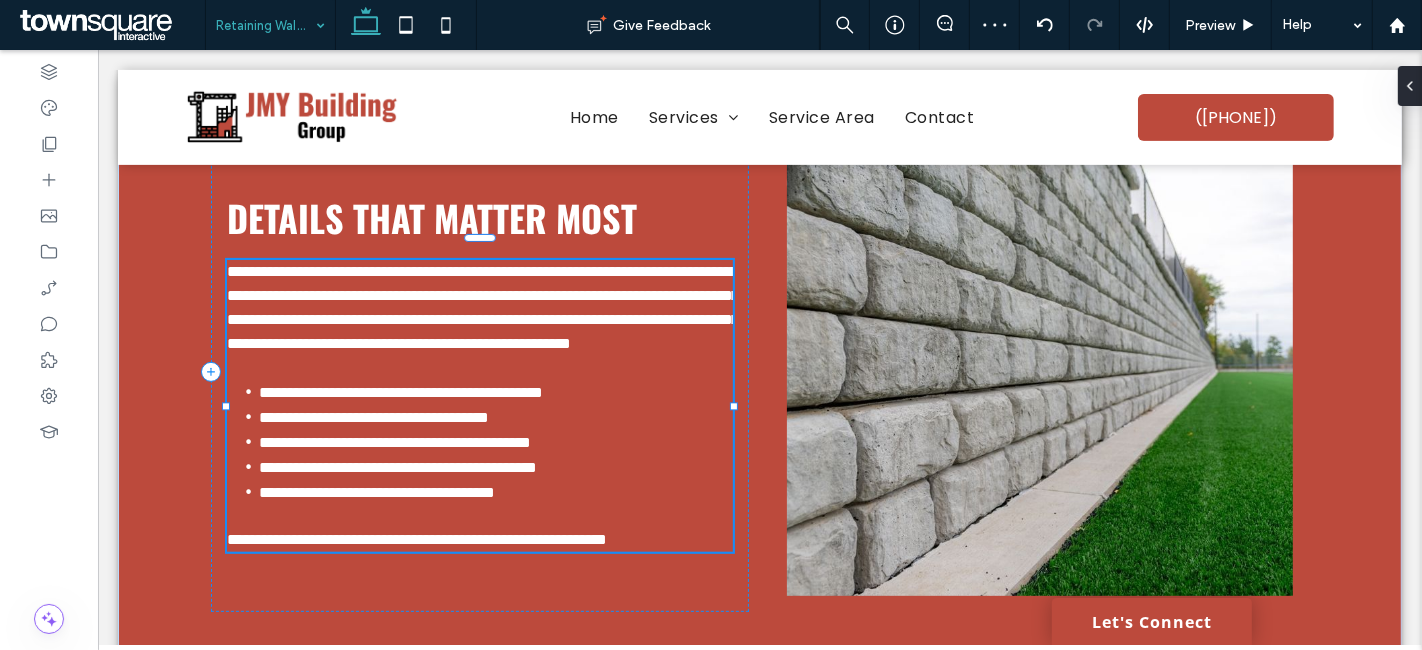 click on "**********" at bounding box center [482, 307] 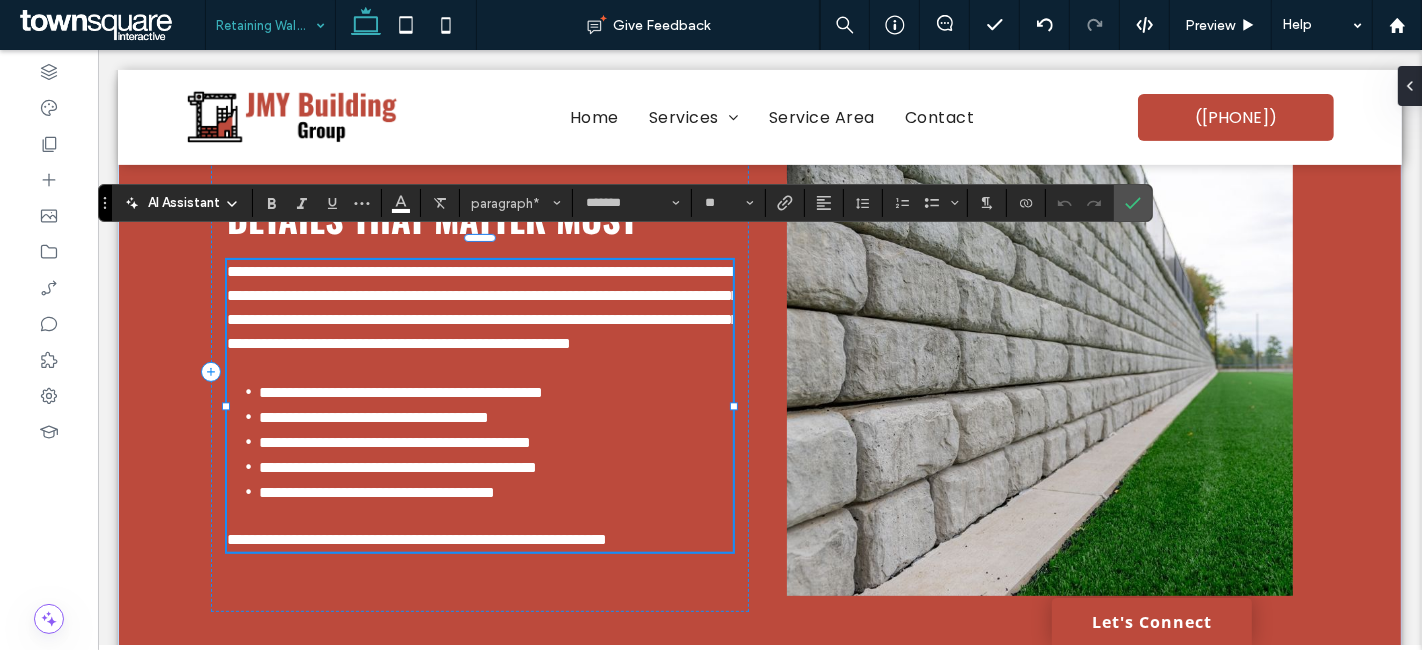 click on "**********" at bounding box center [479, 308] 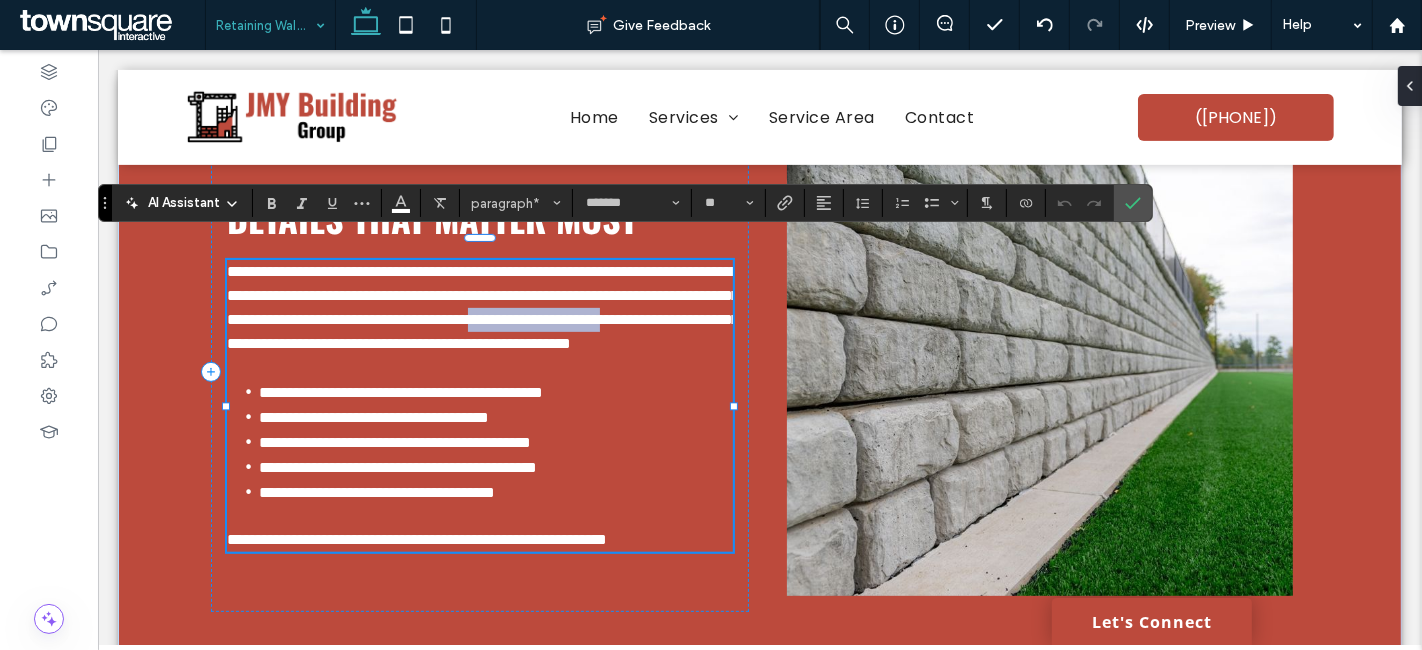 drag, startPoint x: 621, startPoint y: 317, endPoint x: 441, endPoint y: 323, distance: 180.09998 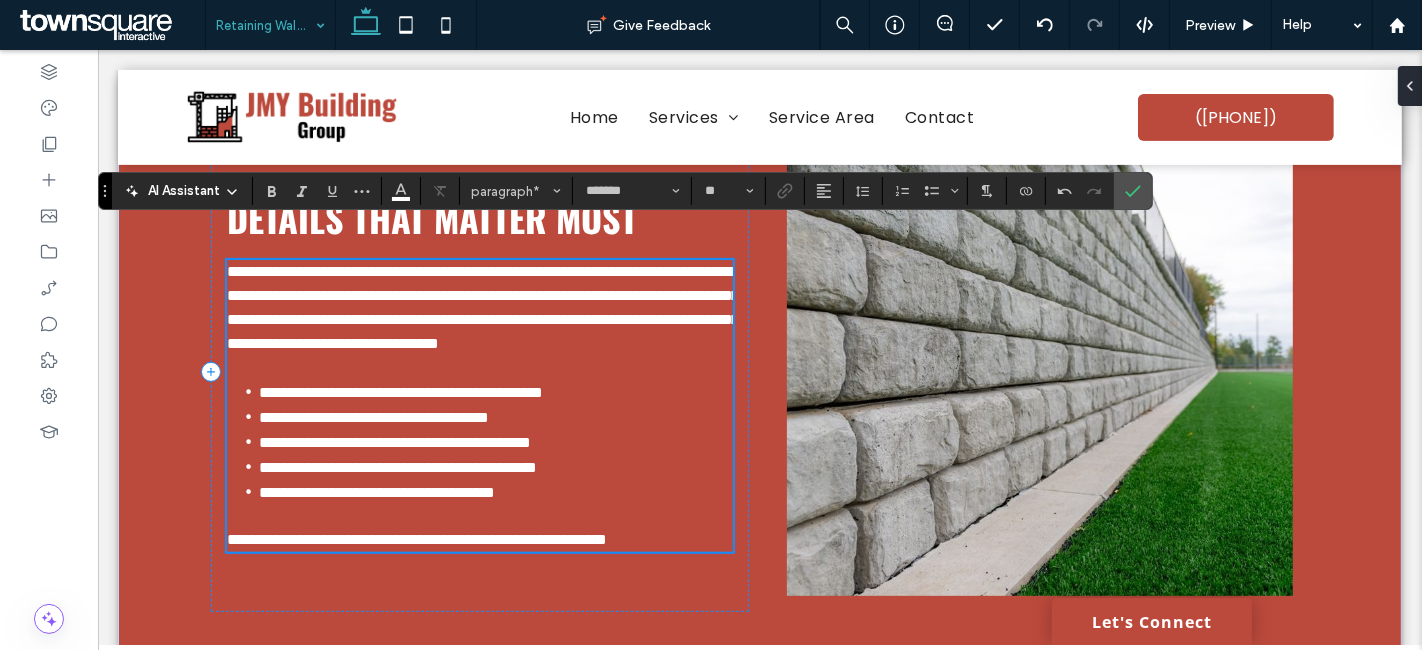 scroll, scrollTop: 618, scrollLeft: 0, axis: vertical 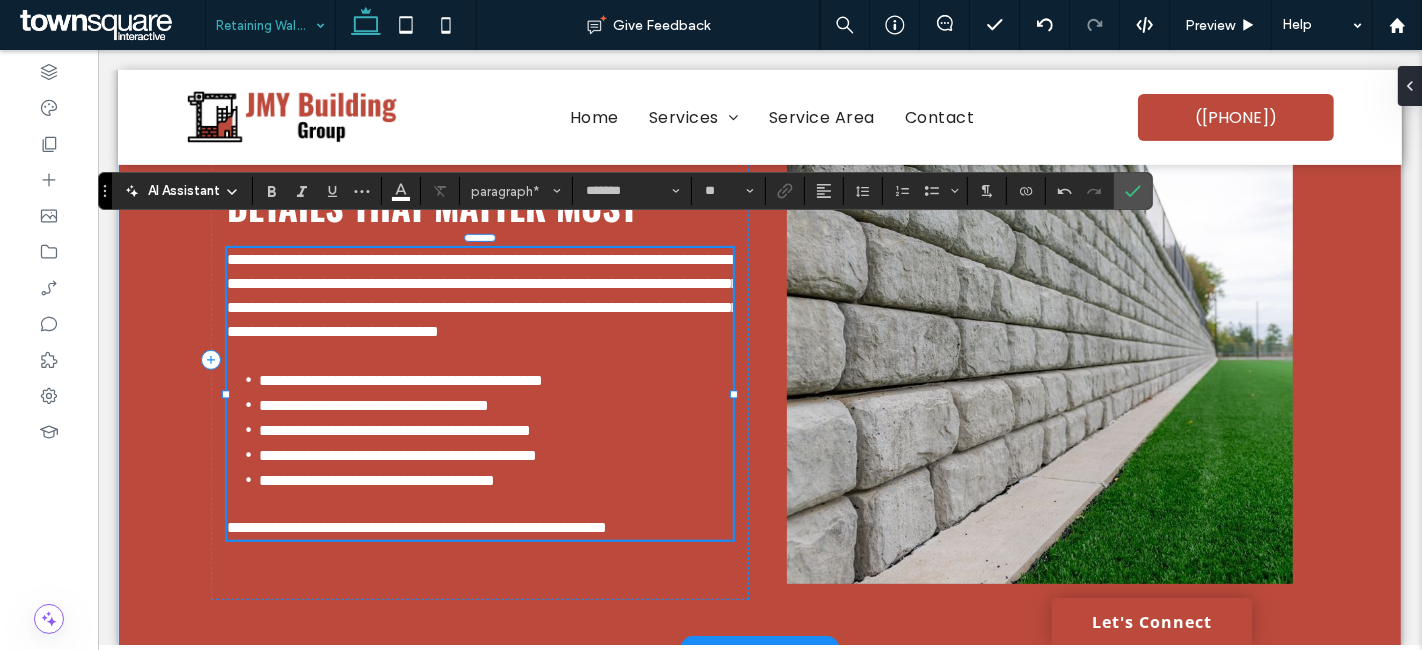 type 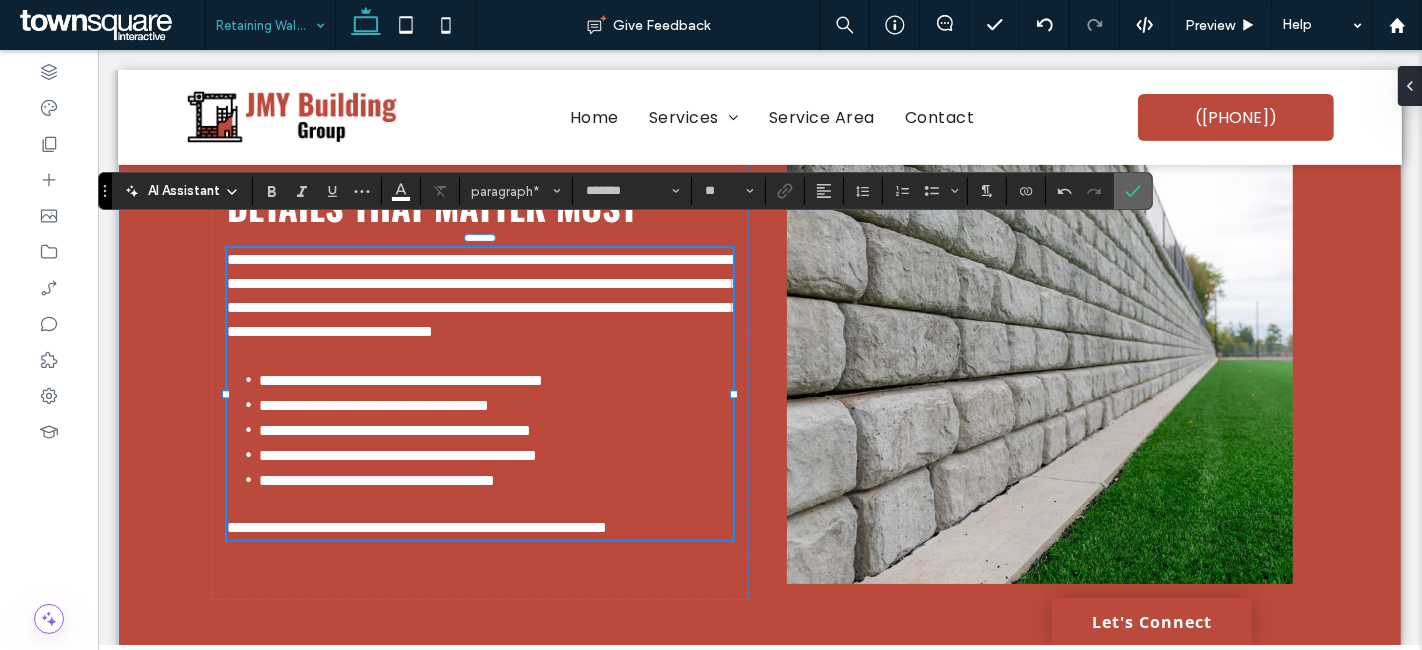 drag, startPoint x: 678, startPoint y: 139, endPoint x: 1131, endPoint y: 192, distance: 456.0899 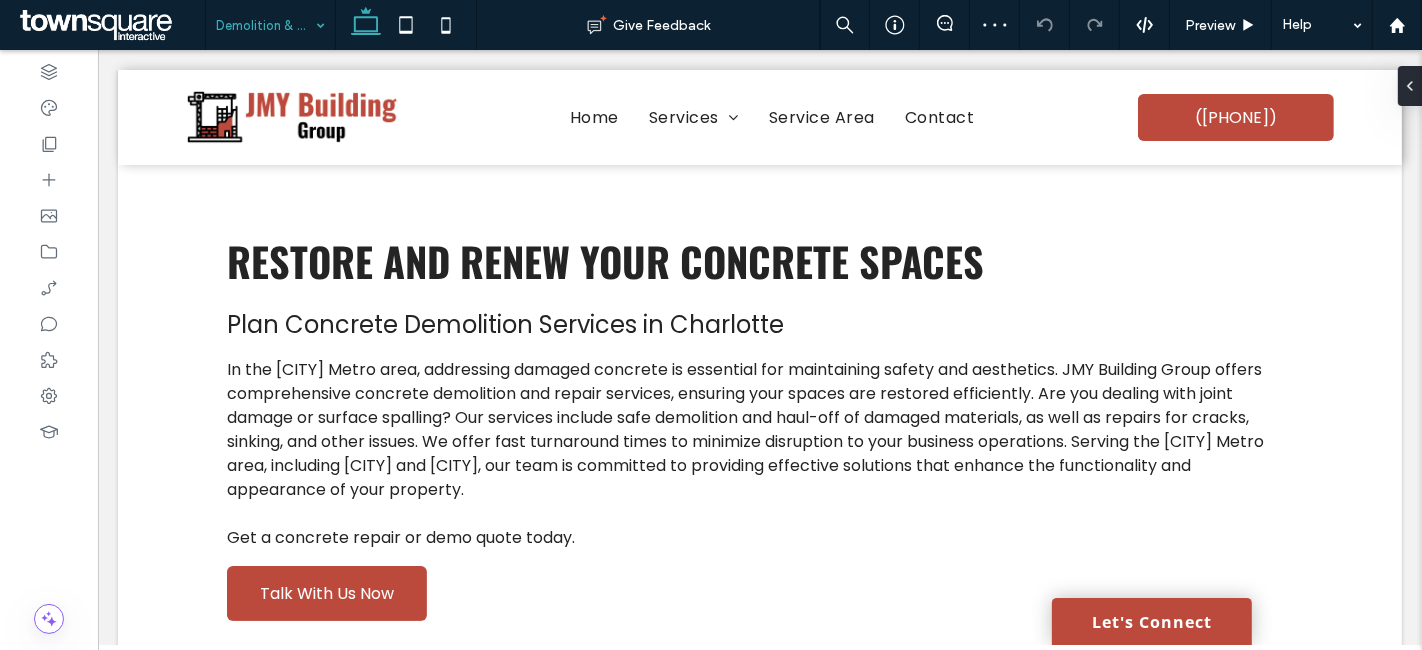 scroll, scrollTop: 0, scrollLeft: 0, axis: both 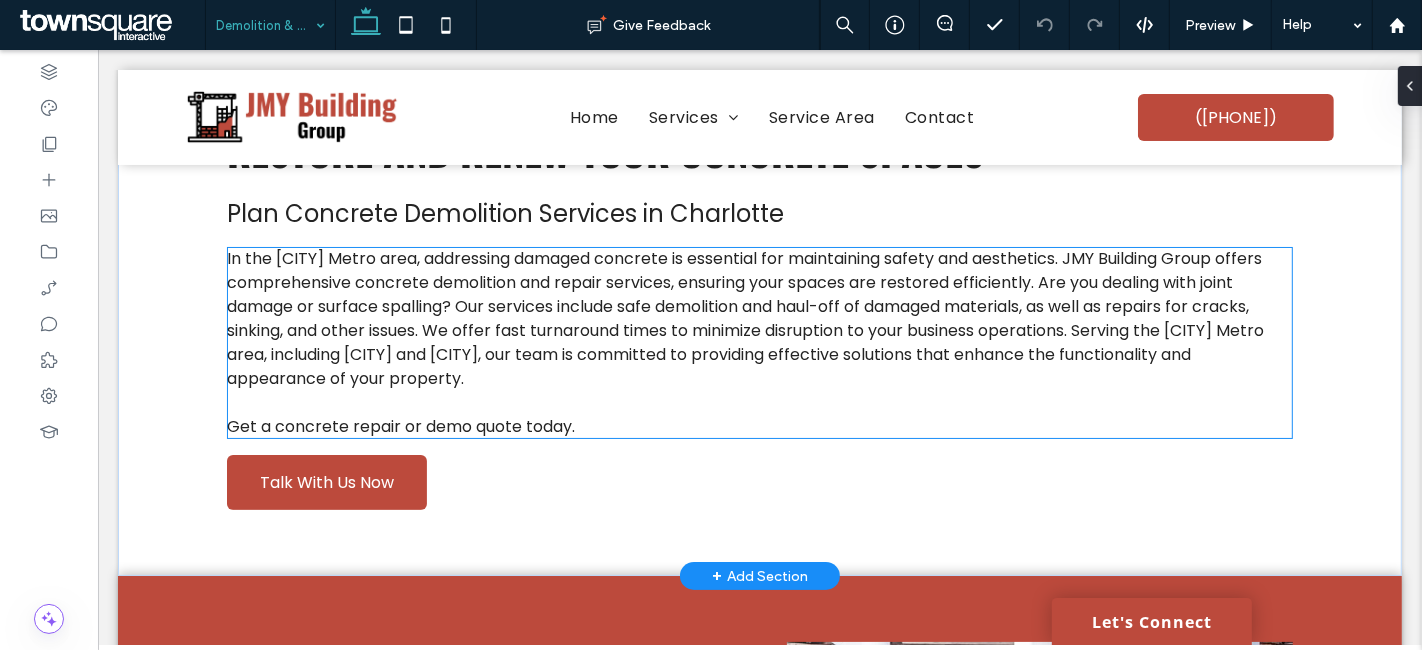 click on "In the Charlotte Metro area, addressing damaged concrete is essential for maintaining safety and aesthetics. JMY Building Group offers comprehensive concrete demolition and repair services, ensuring your spaces are restored efficiently. Are you dealing with joint damage or surface spalling? Our services include safe demolition and haul-off of damaged materials, as well as repairs for cracks, sinking, and other issues. We offer fast turnaround times to minimize disruption to your business operations. Serving the Charlotte Metro area, including Concord and Salisbury, our team is committed to providing effective solutions that enhance the functionality and appearance of your property." at bounding box center (744, 318) 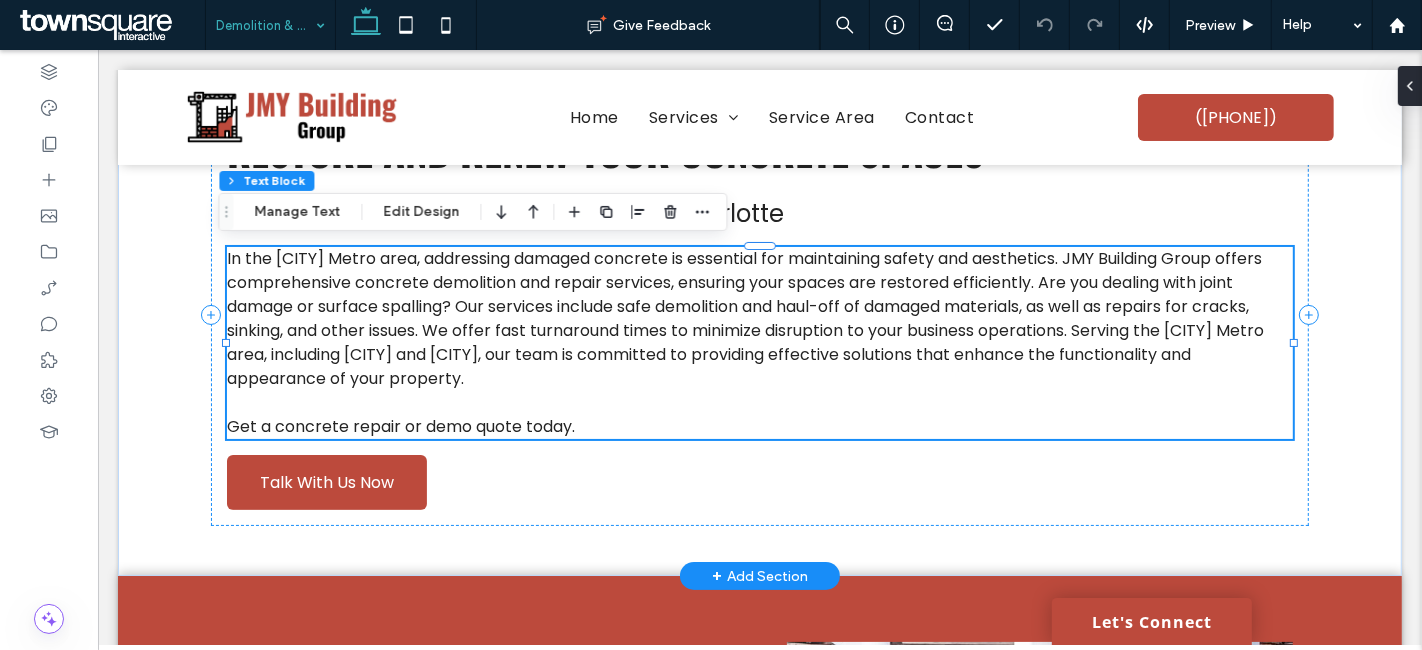 click on "In the Charlotte Metro area, addressing damaged concrete is essential for maintaining safety and aesthetics. JMY Building Group offers comprehensive concrete demolition and repair services, ensuring your spaces are restored efficiently. Are you dealing with joint damage or surface spalling? Our services include safe demolition and haul-off of damaged materials, as well as repairs for cracks, sinking, and other issues. We offer fast turnaround times to minimize disruption to your business operations. Serving the Charlotte Metro area, including Concord and Salisbury, our team is committed to providing effective solutions that enhance the functionality and appearance of your property." at bounding box center (744, 318) 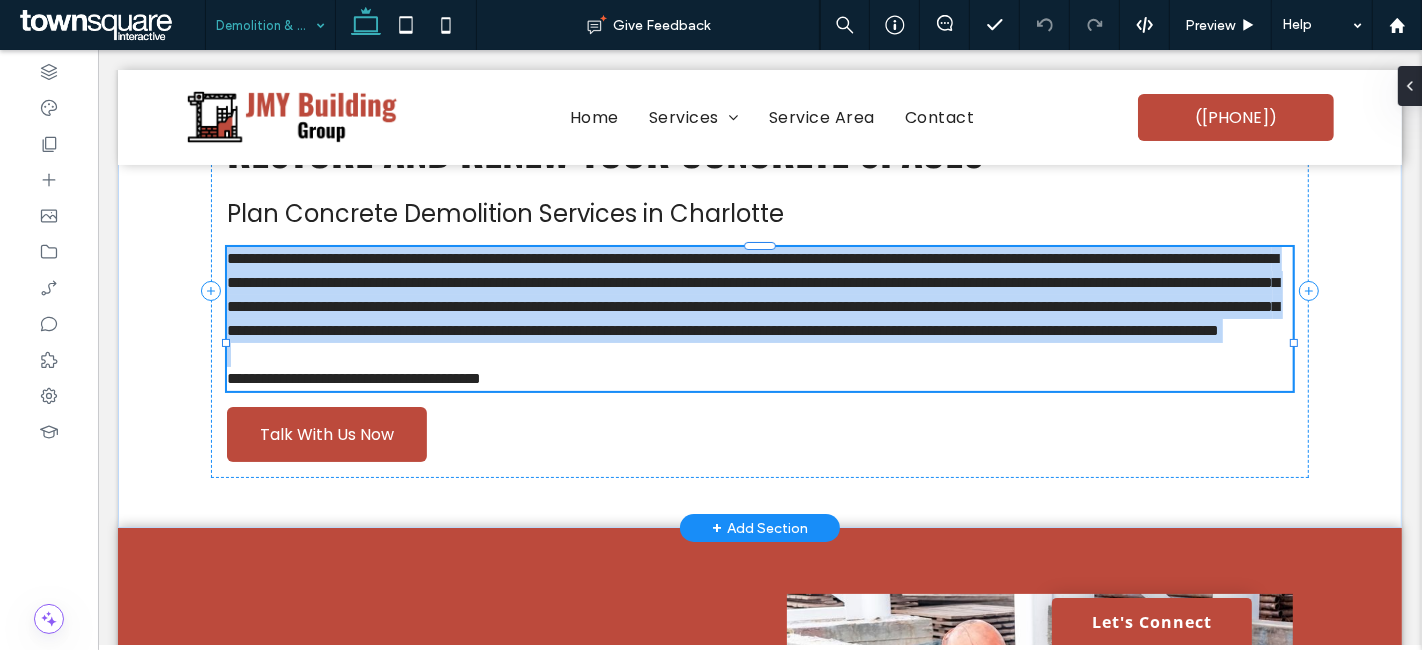 type on "*******" 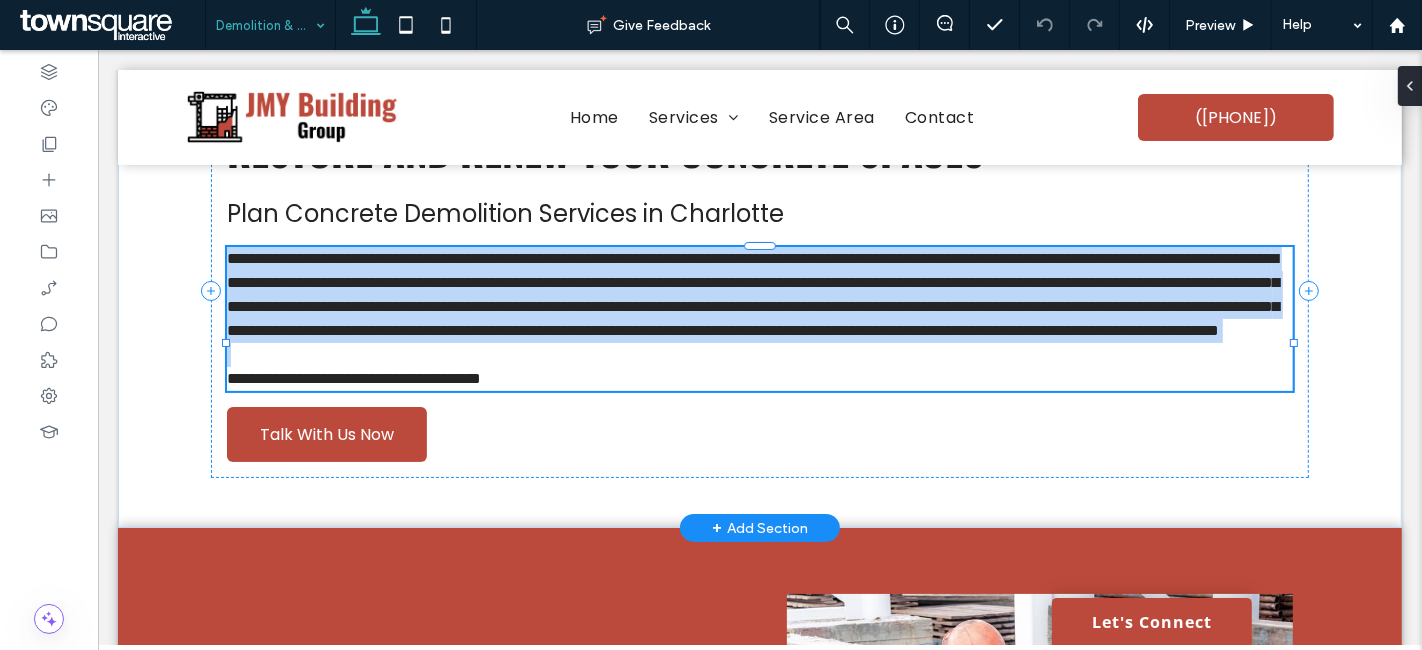 type on "**" 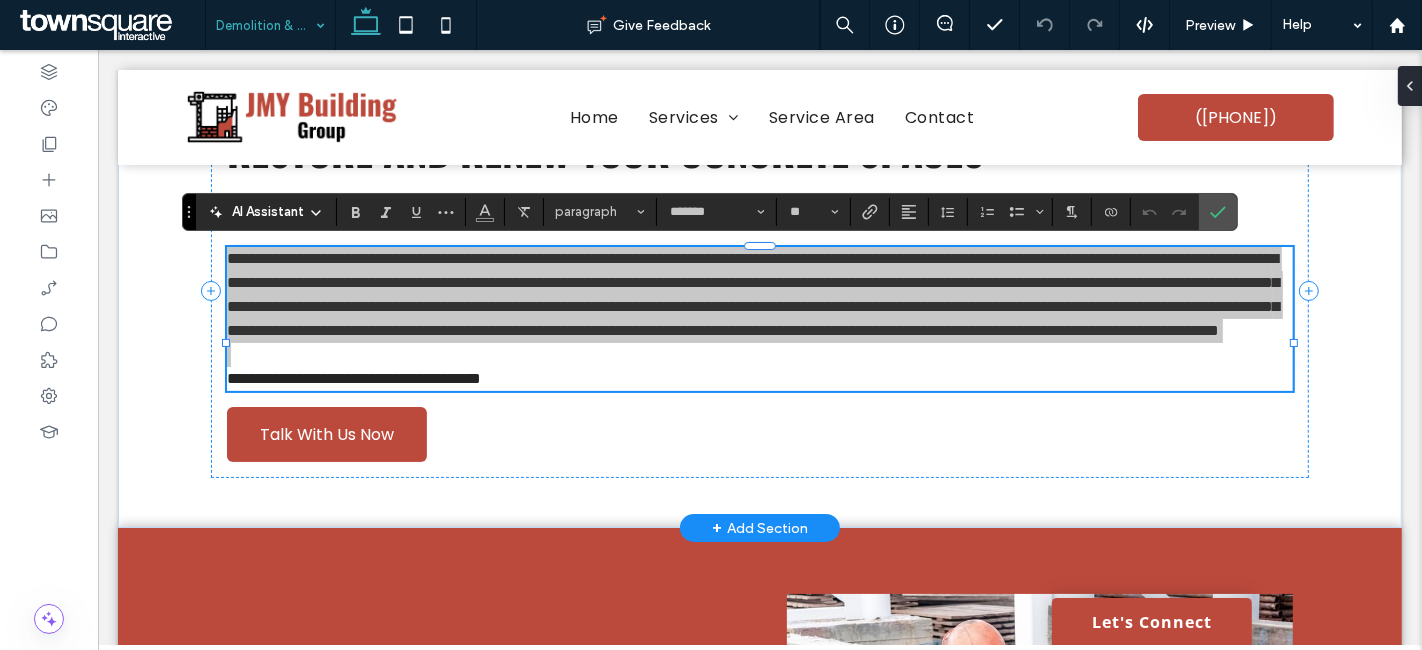 click 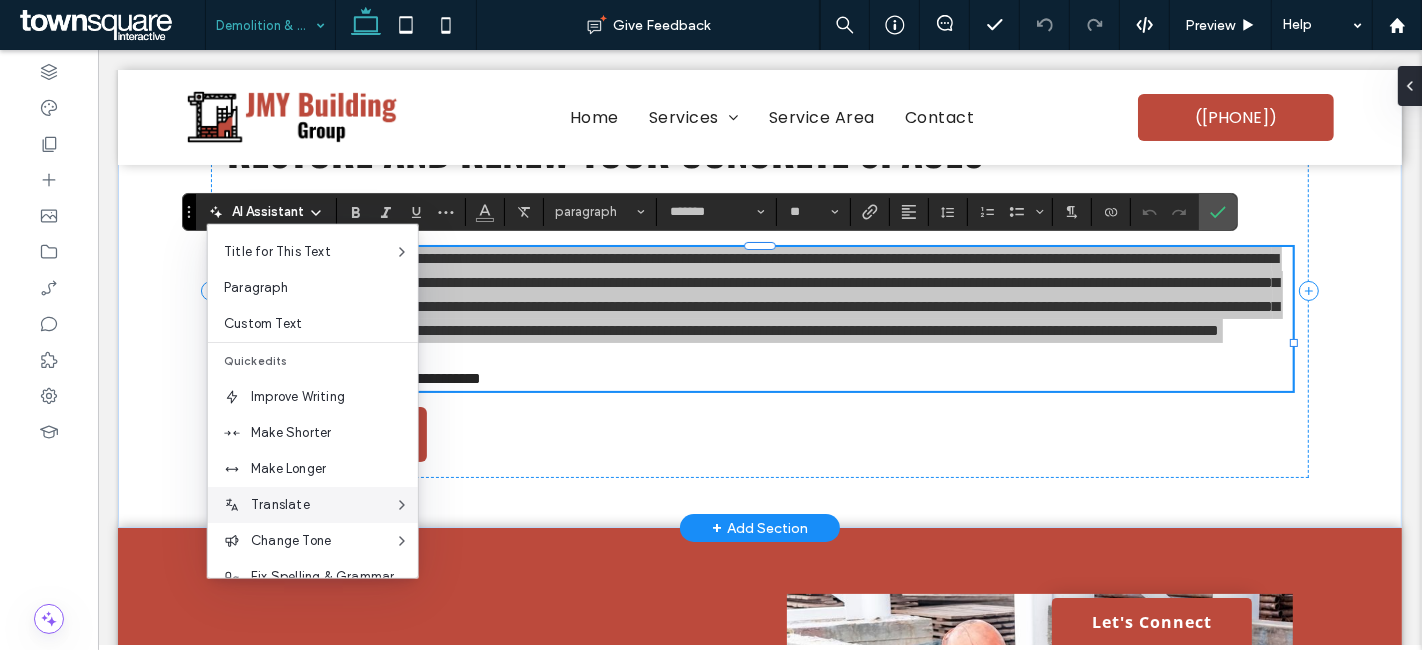 scroll, scrollTop: 131, scrollLeft: 0, axis: vertical 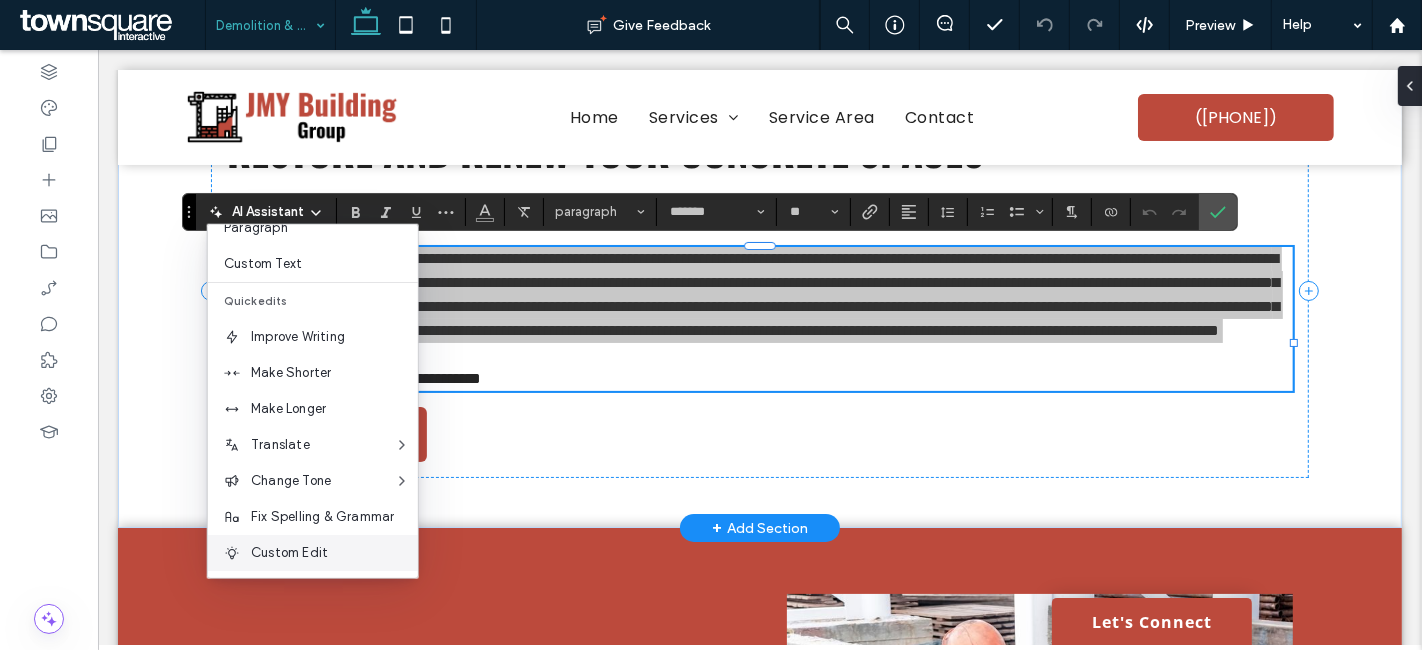 click on "Custom Edit" at bounding box center [334, 553] 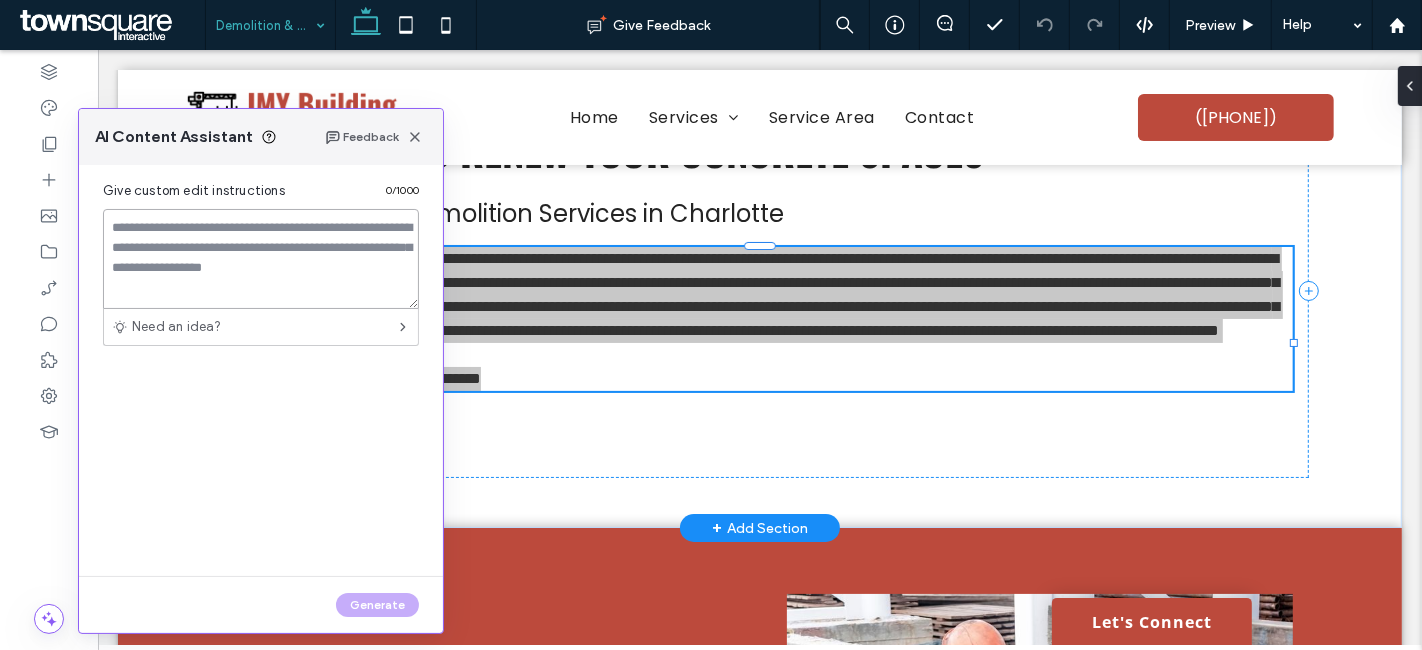 click at bounding box center [261, 259] 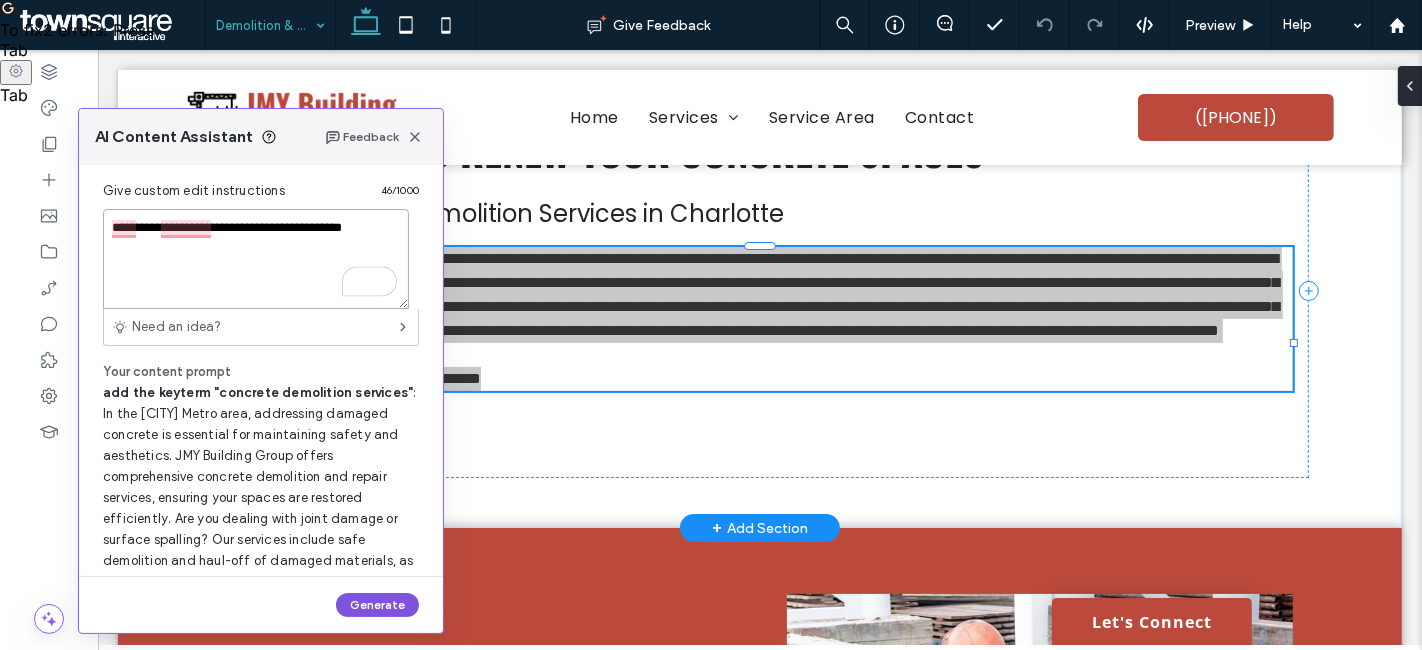 type on "**********" 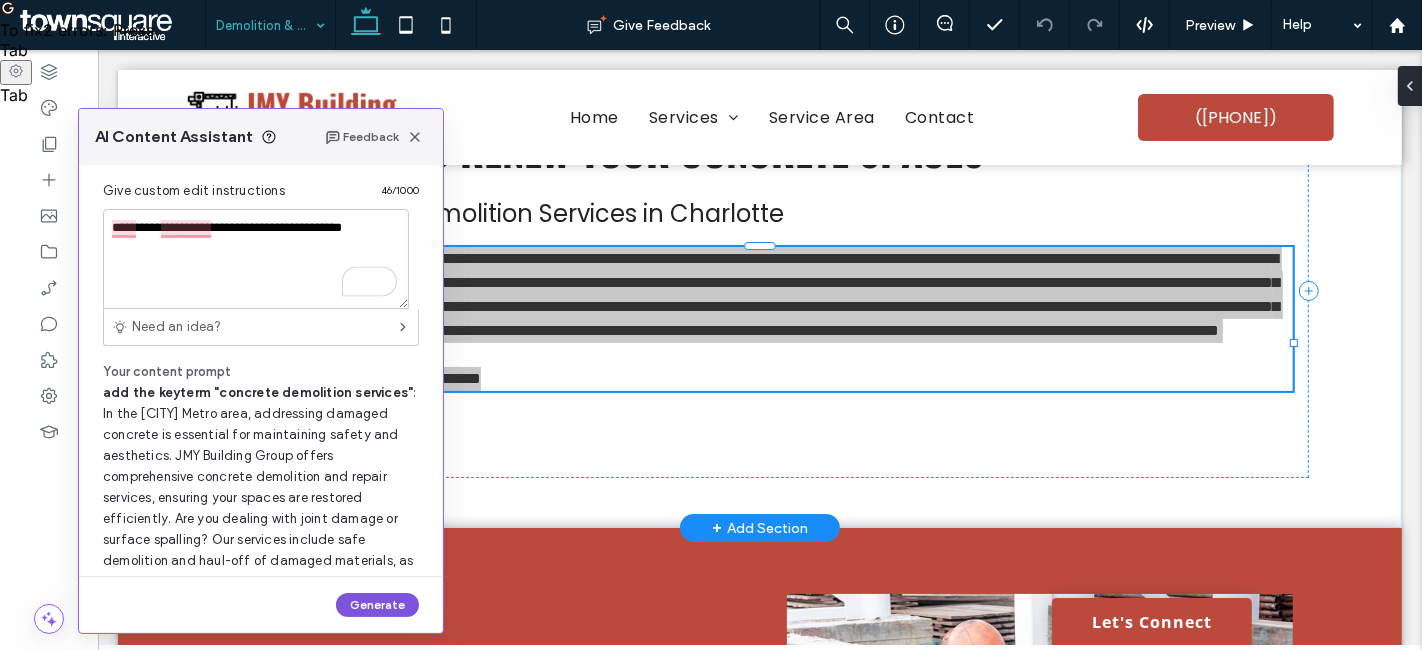 click on "Generate" at bounding box center [377, 605] 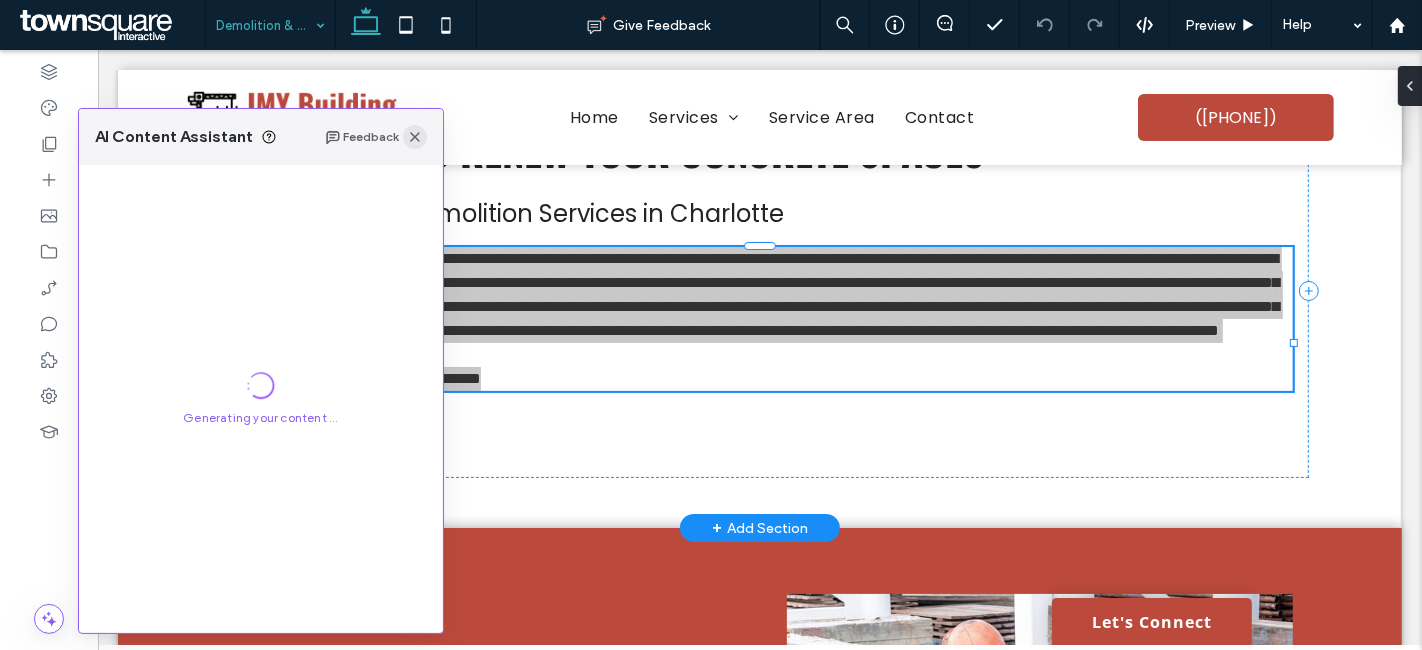 click at bounding box center [415, 137] 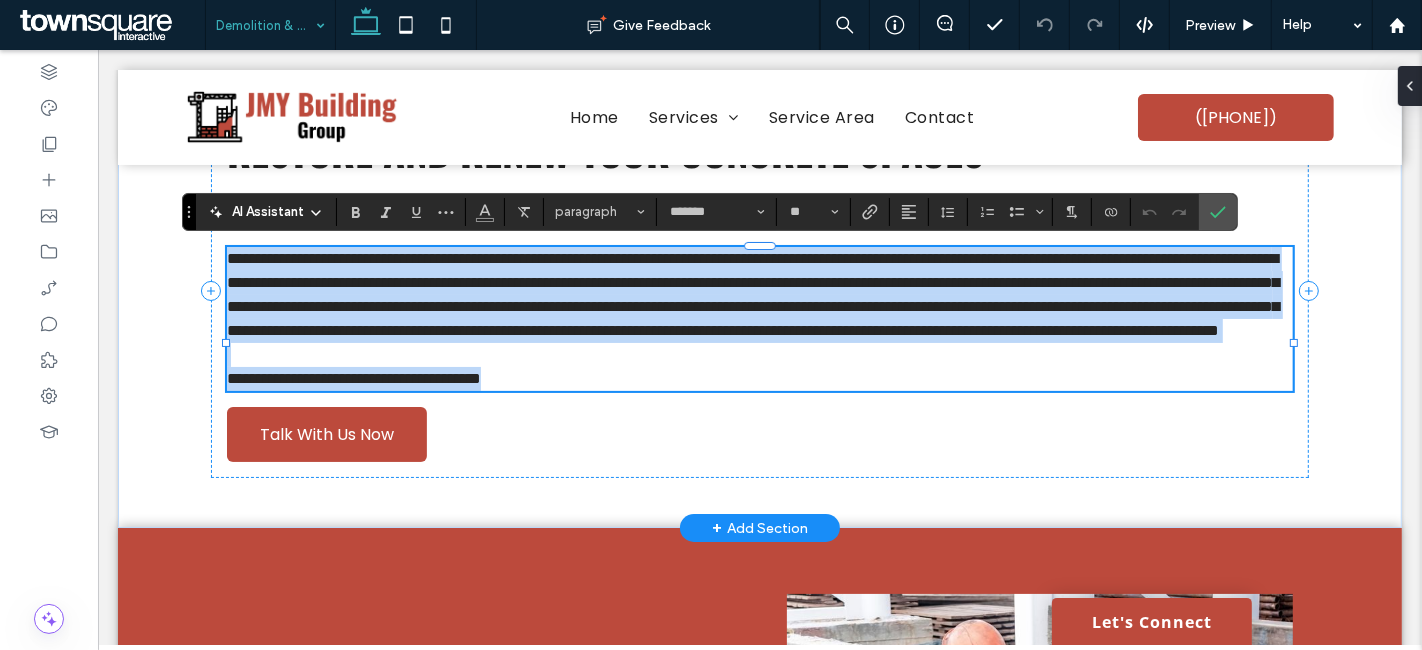 click on "**********" at bounding box center [752, 294] 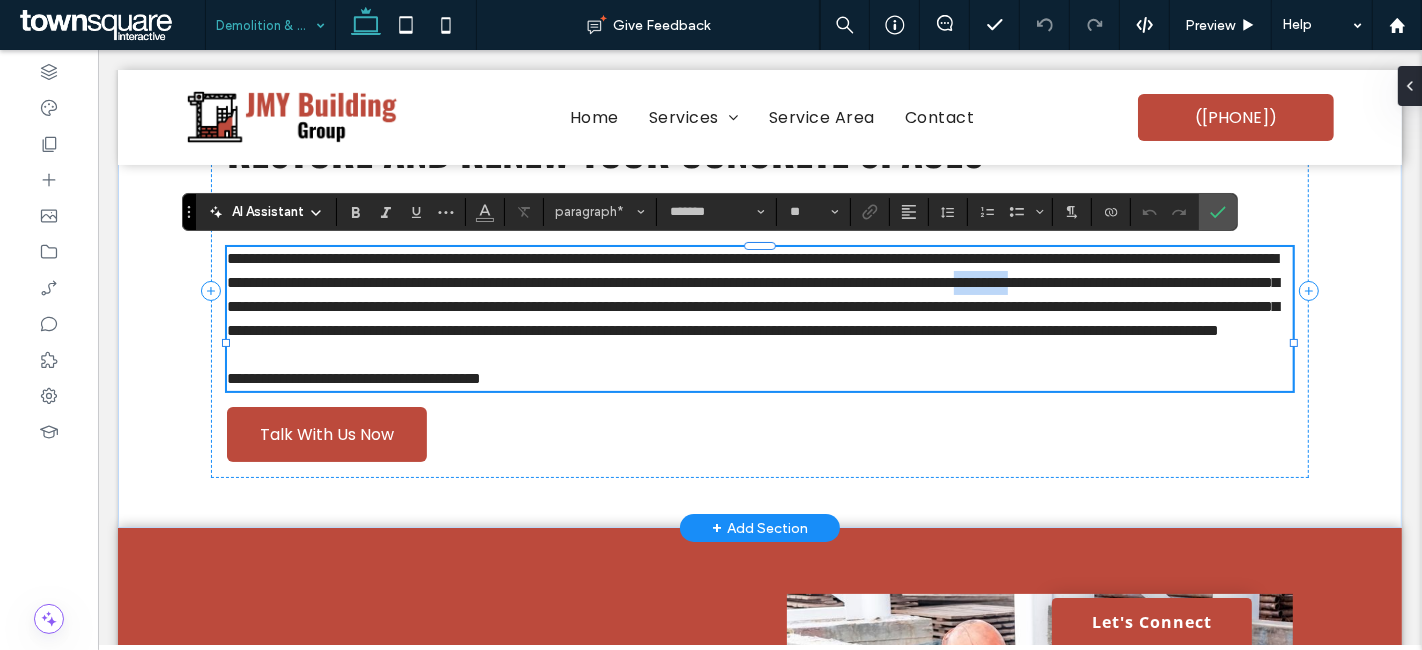 click on "**********" at bounding box center (752, 294) 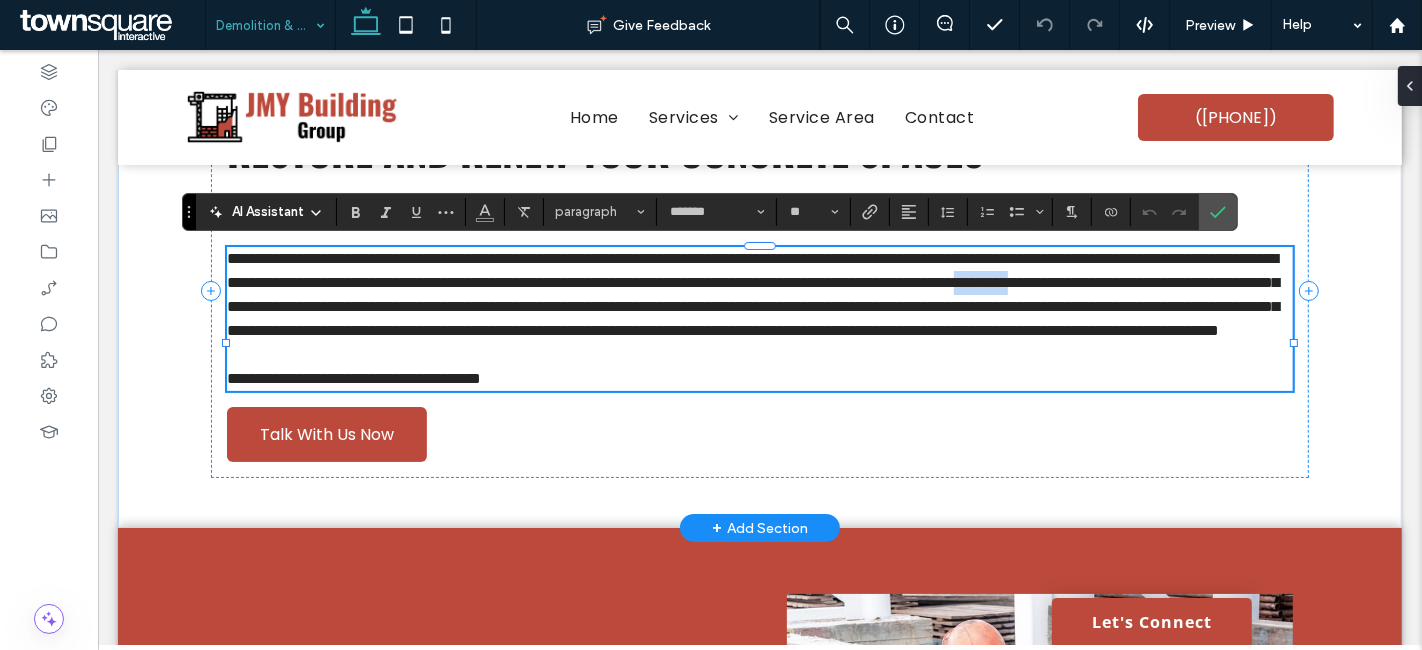 paste 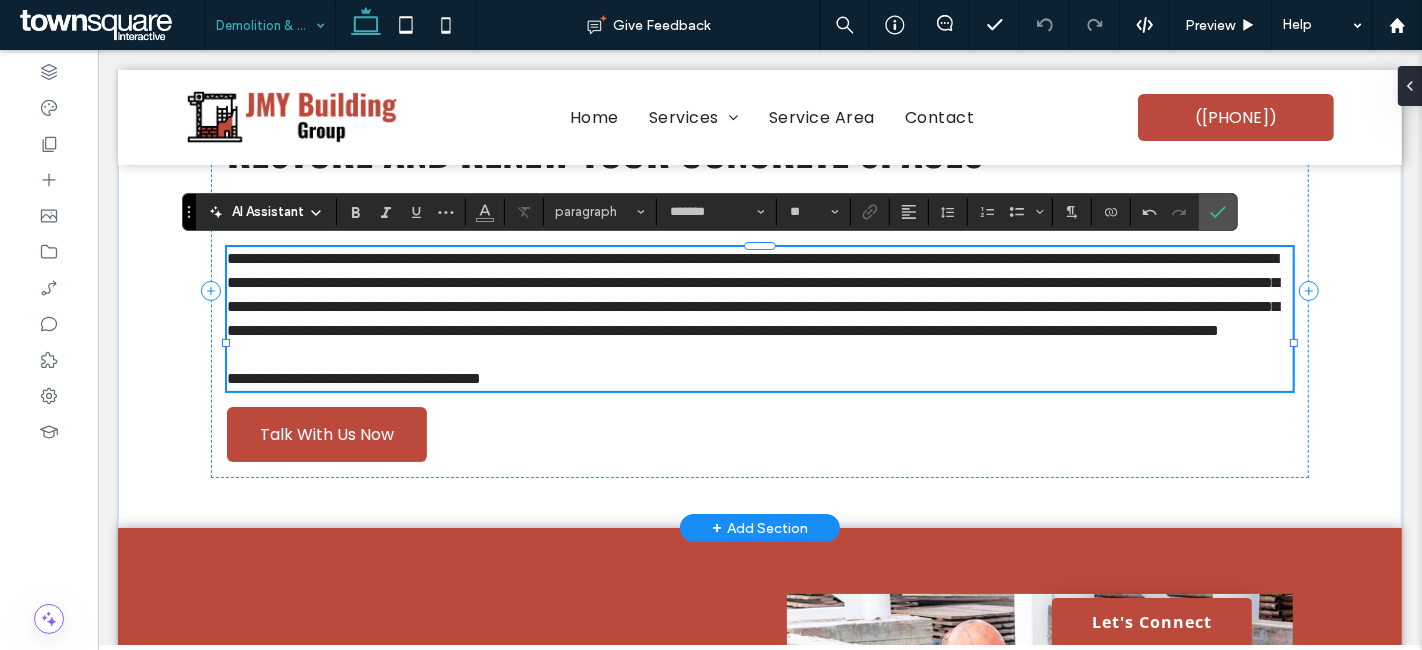 scroll, scrollTop: 0, scrollLeft: 0, axis: both 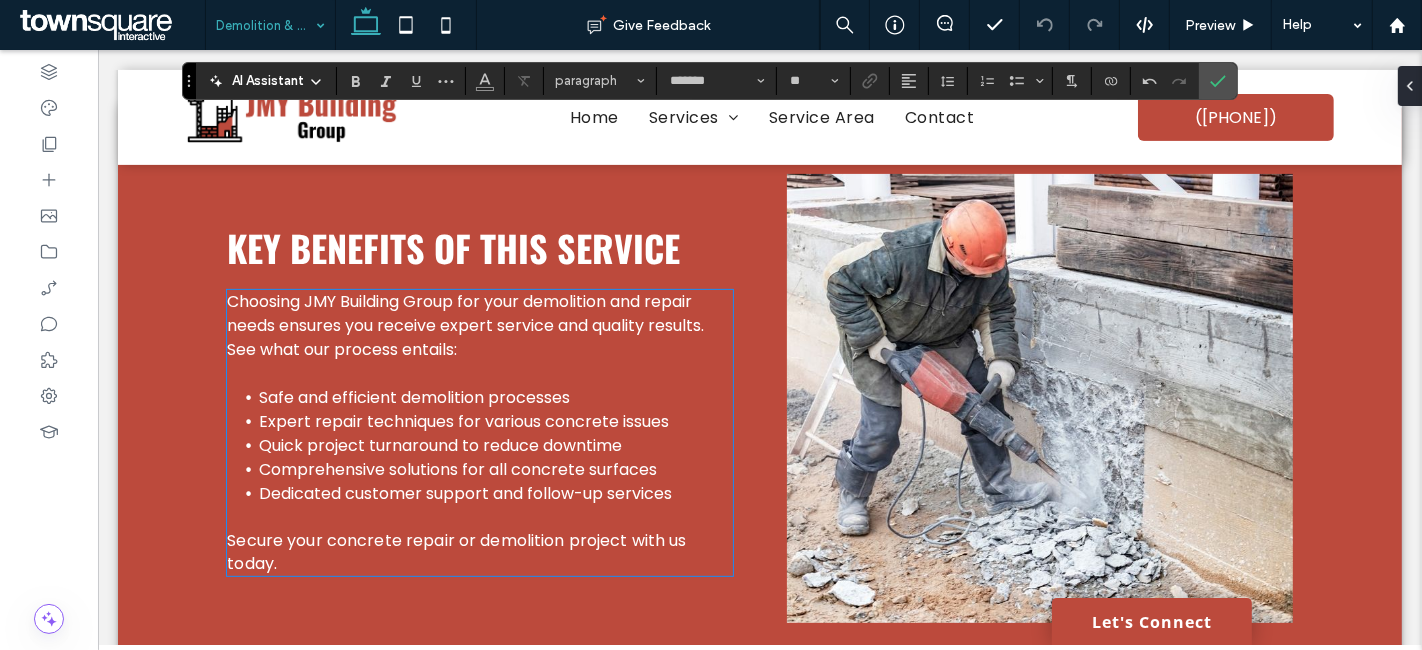 click on "Choosing JMY Building Group for your demolition and repair needs ensures you receive expert service and quality results. See what our process entails:" at bounding box center [464, 325] 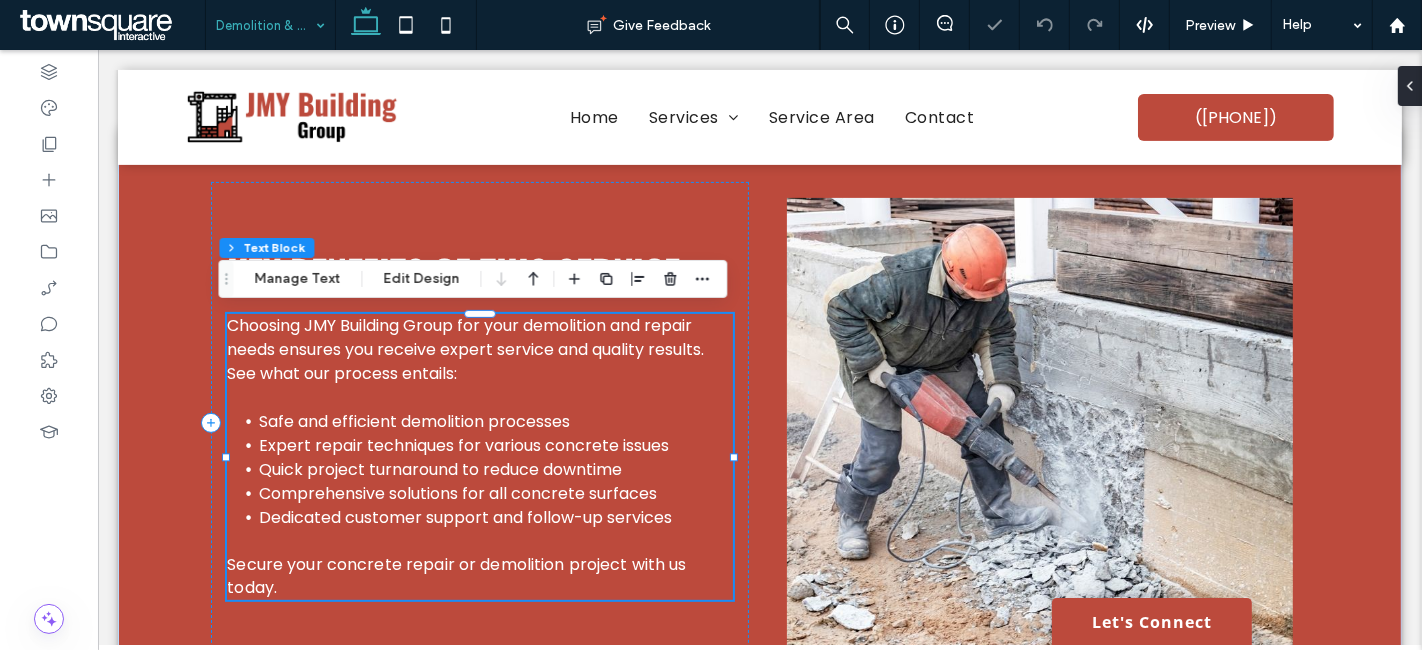click on "Choosing JMY Building Group for your demolition and repair needs ensures you receive expert service and quality results. See what our process entails:" at bounding box center (464, 349) 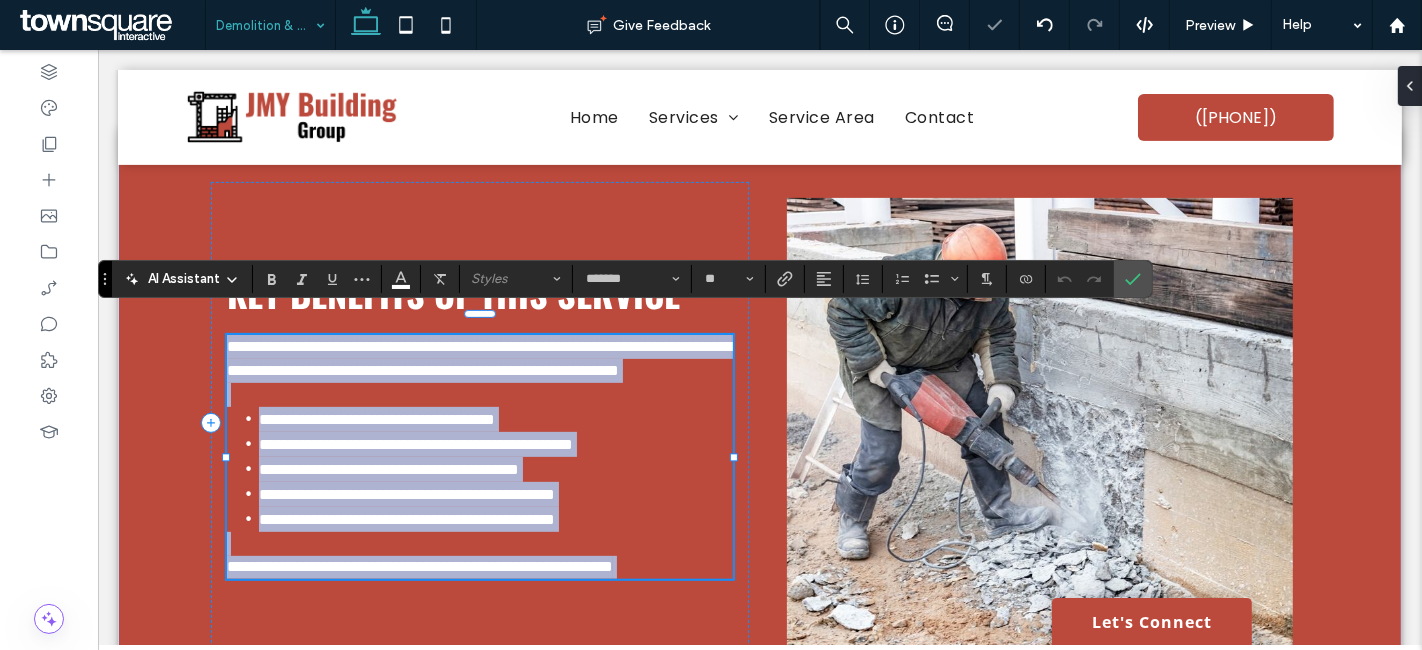 click on "**********" at bounding box center (481, 358) 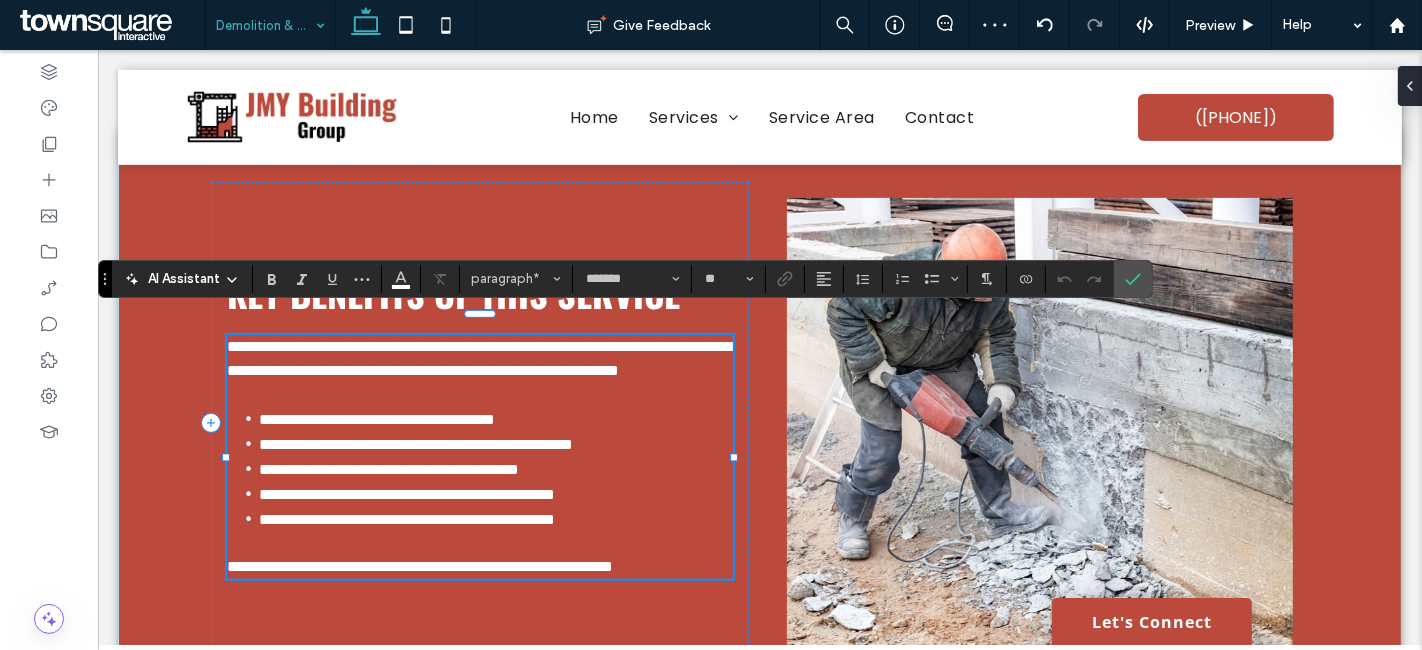 click on "**********" at bounding box center (481, 358) 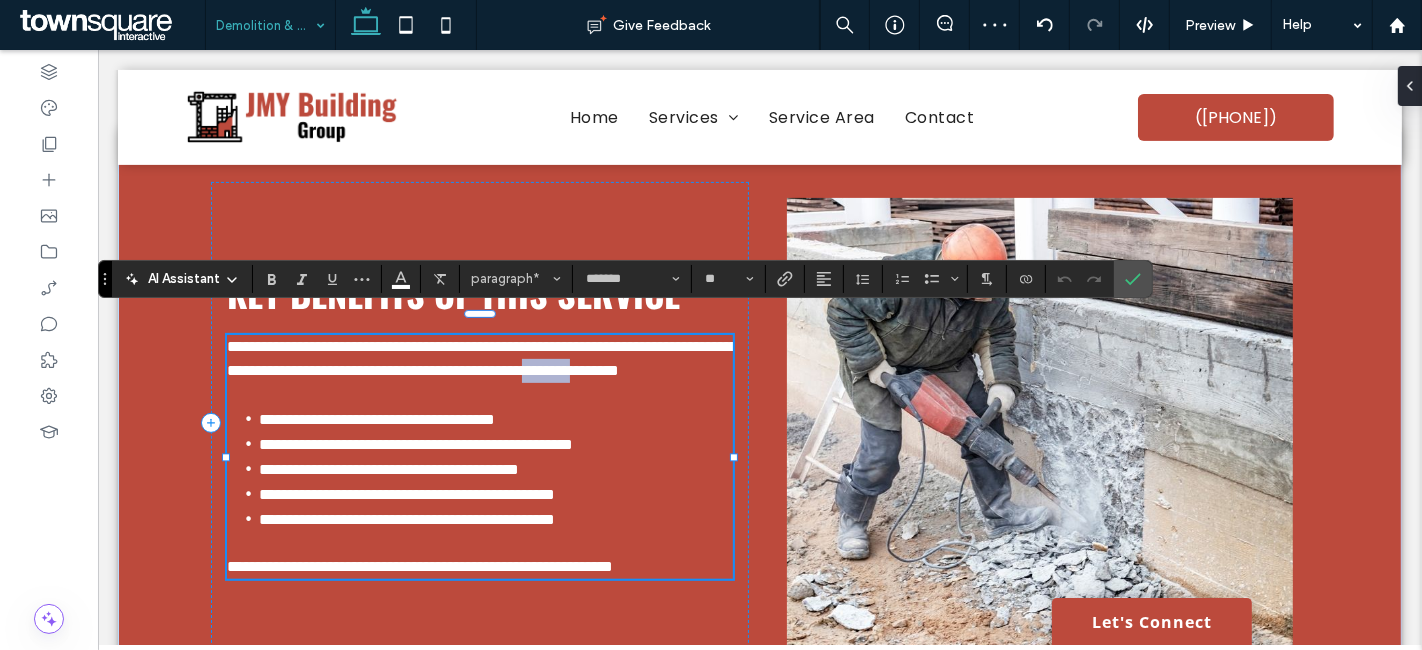 click on "**********" at bounding box center [481, 358] 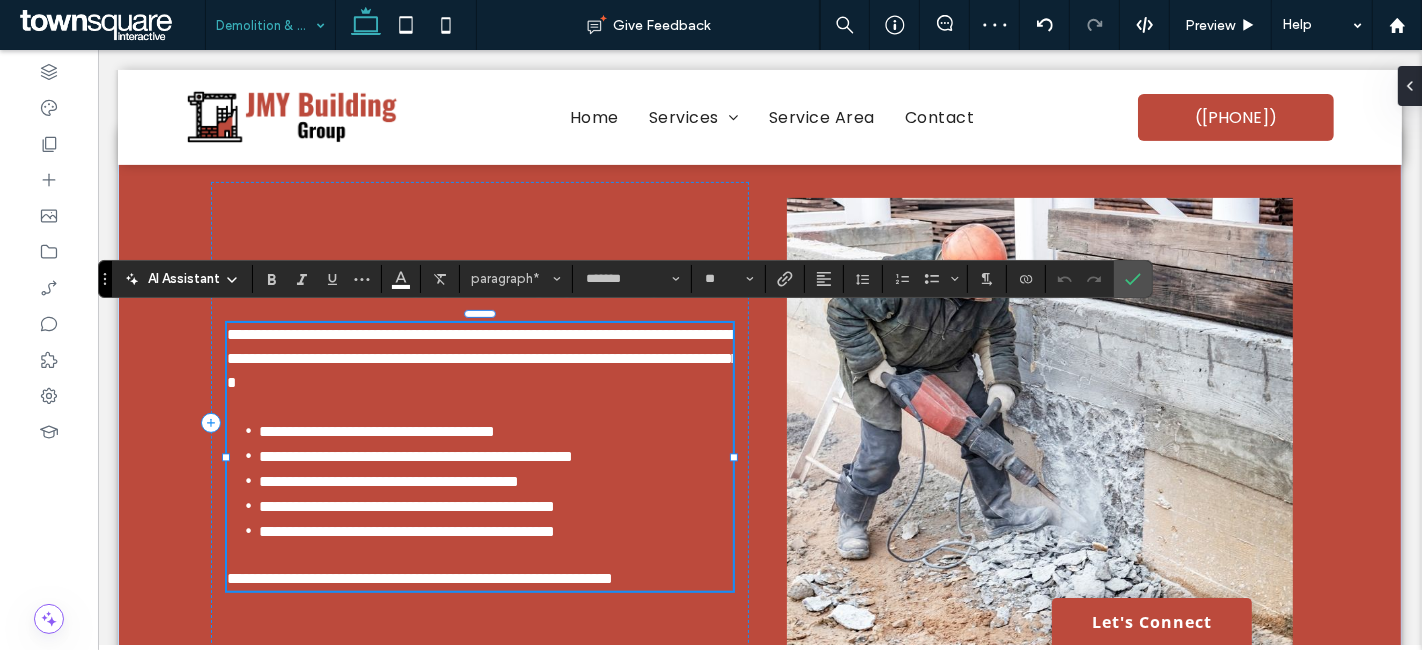scroll, scrollTop: 0, scrollLeft: 0, axis: both 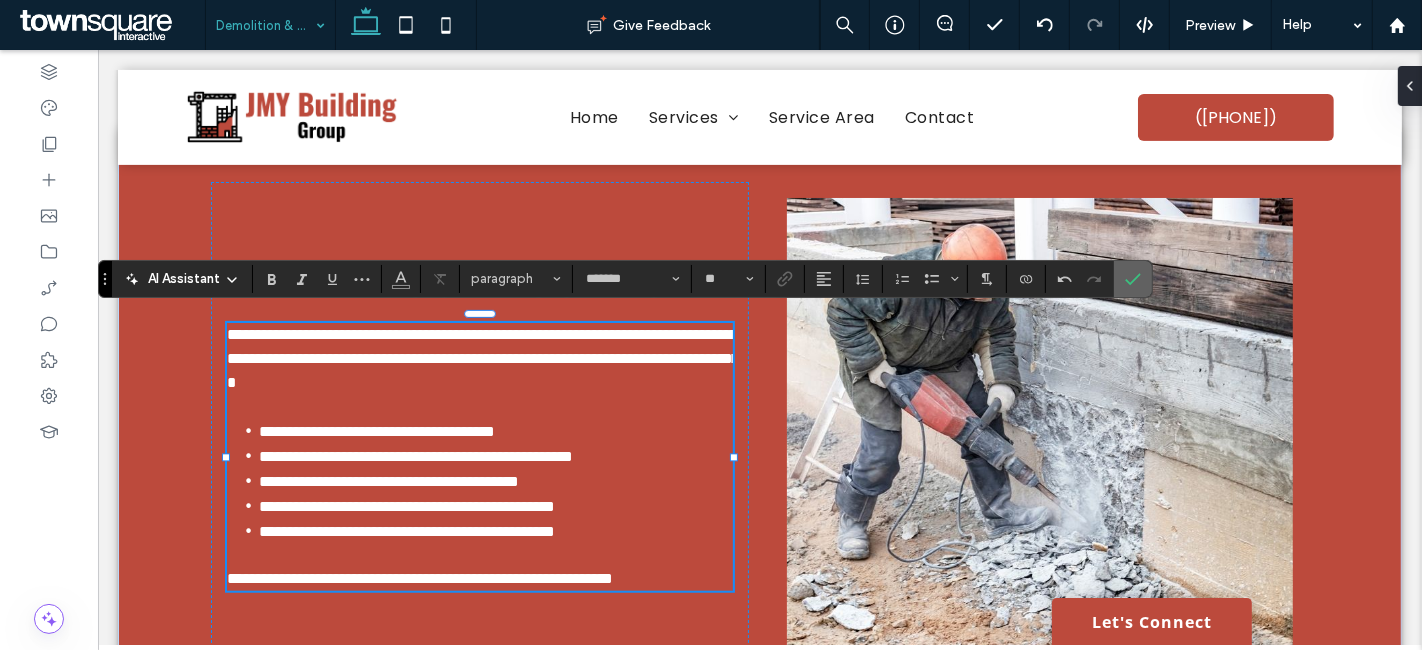 click 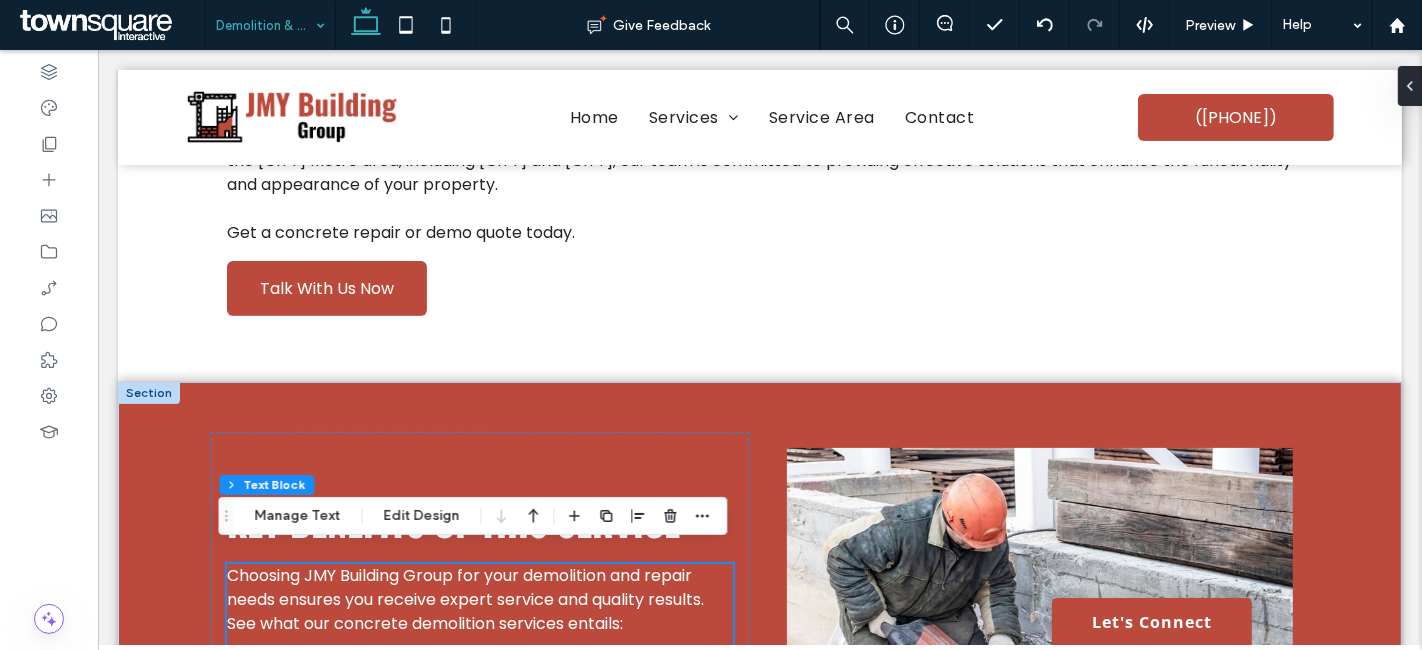 scroll, scrollTop: 291, scrollLeft: 0, axis: vertical 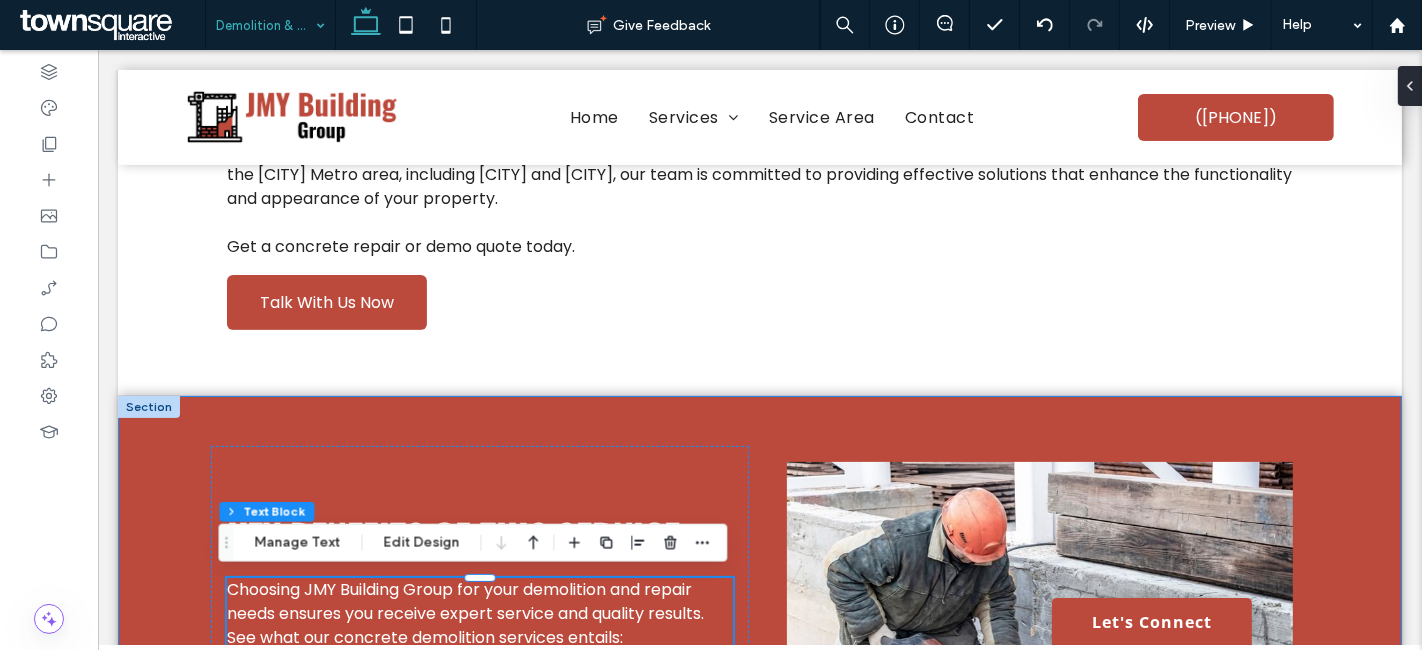 click on "Key Benefits of This Service
Choosing JMY Building Group for your demolition and repair needs ensures you receive expert service and quality results. See what our concrete demolition services entails: Safe and efficient demolition processes Expert repair techniques for various concrete issues Quick project turnaround to reduce downtime Comprehensive solutions for all concrete surfaces Dedicated customer support and follow-up services Secure your concrete repair or demolition project with us today." at bounding box center (759, 686) 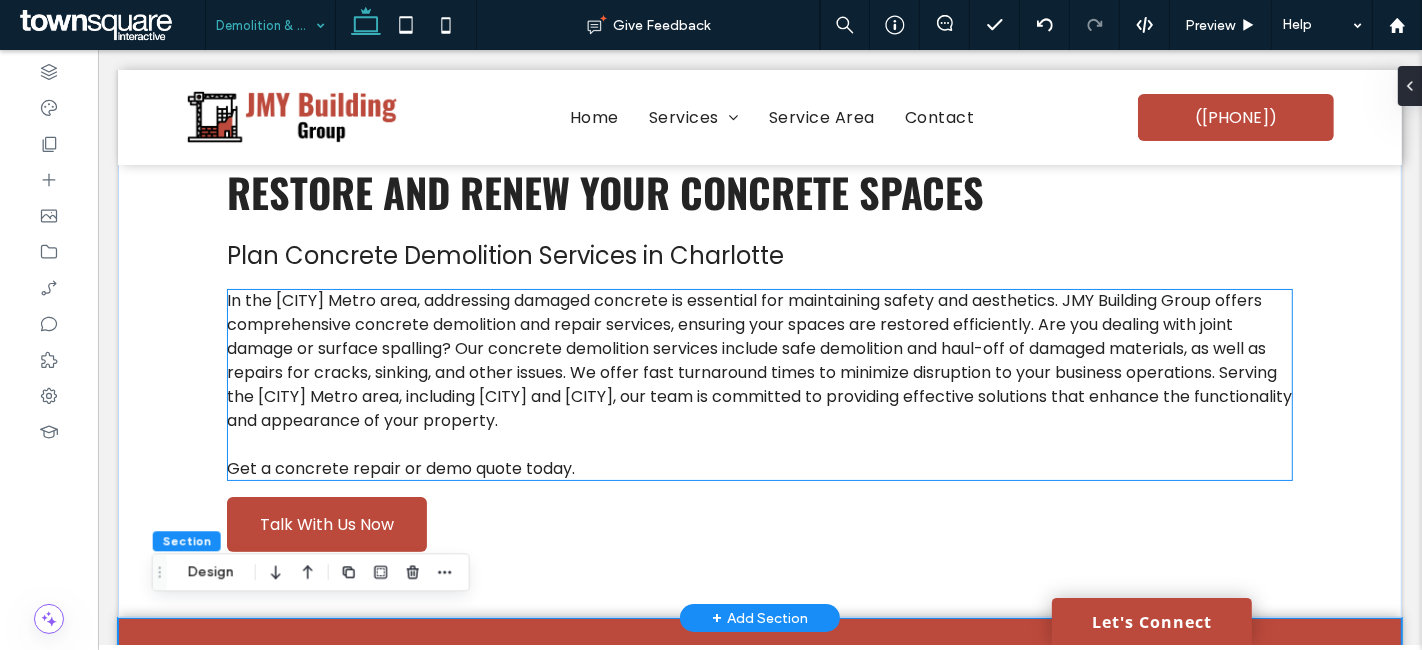 scroll, scrollTop: 0, scrollLeft: 0, axis: both 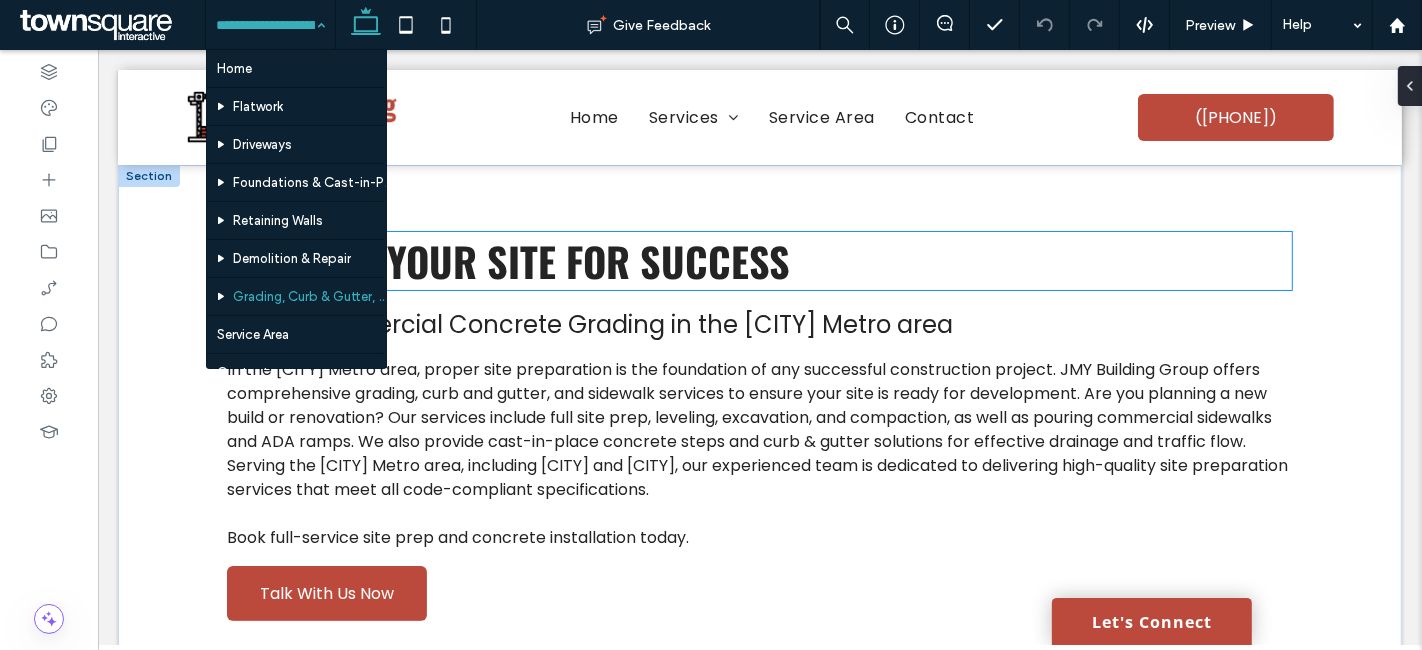 click on "Prepare Your Site for Success" at bounding box center (758, 261) 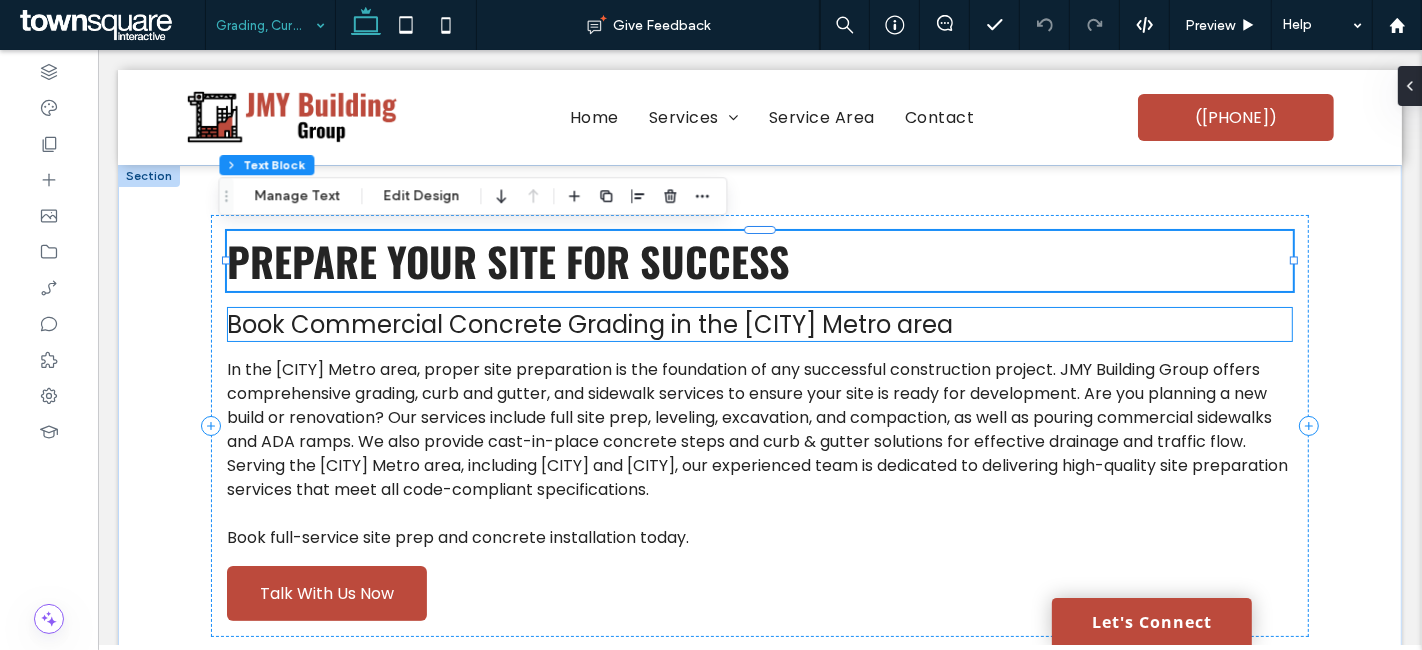 click on "Book Commercial Concrete Grading in the Charlotte Metro area" at bounding box center (589, 324) 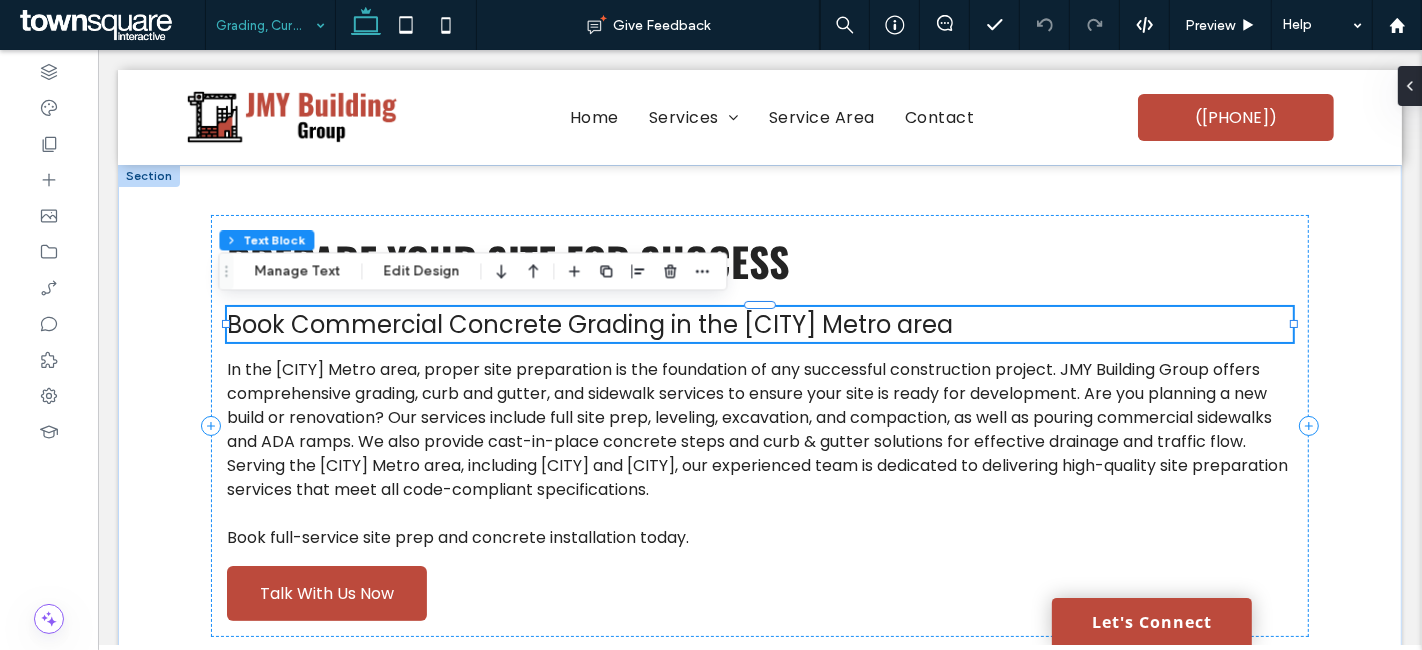 click on "Book Commercial Concrete Grading in the Charlotte Metro area" at bounding box center (758, 324) 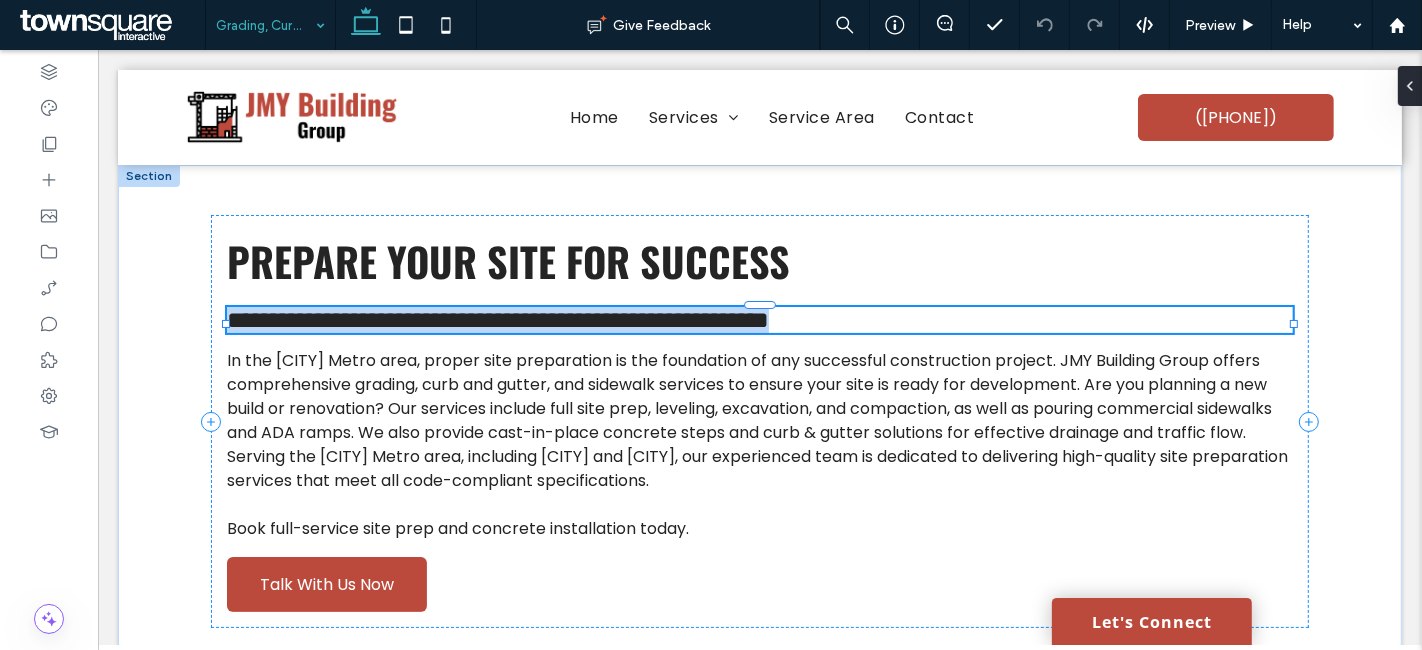 type on "*******" 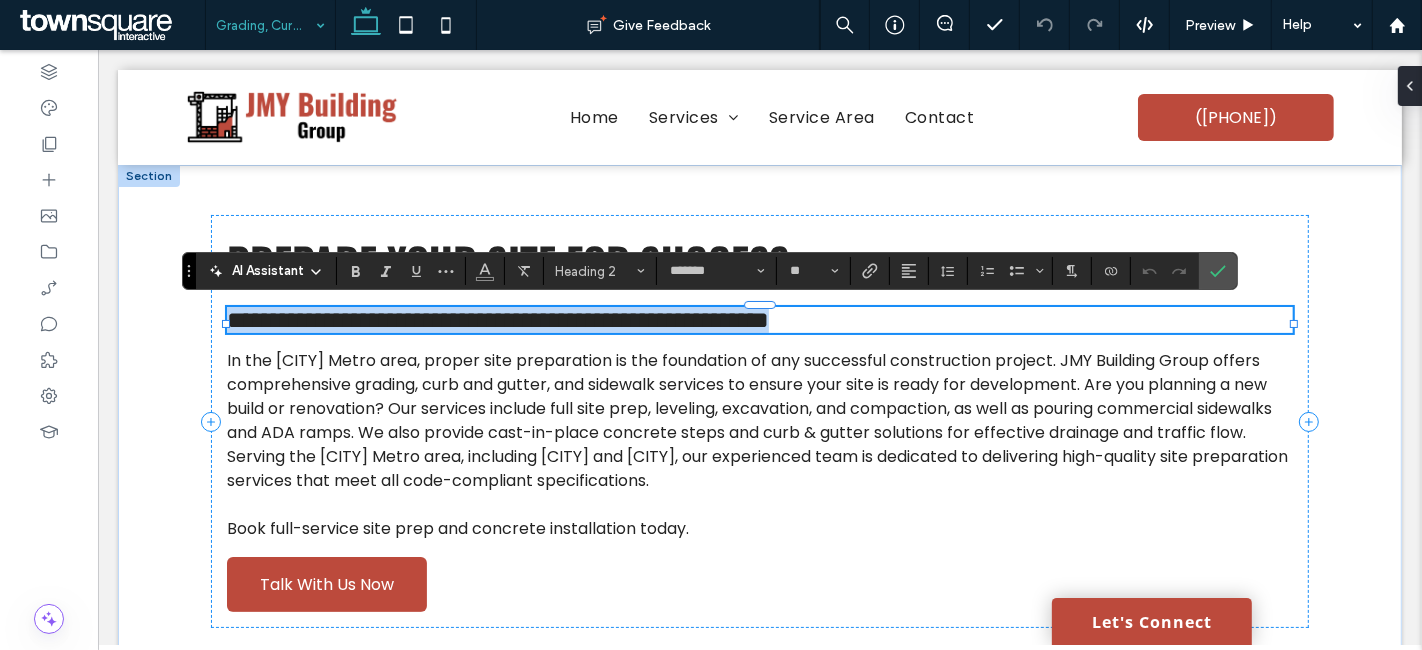 click on "**********" at bounding box center [497, 320] 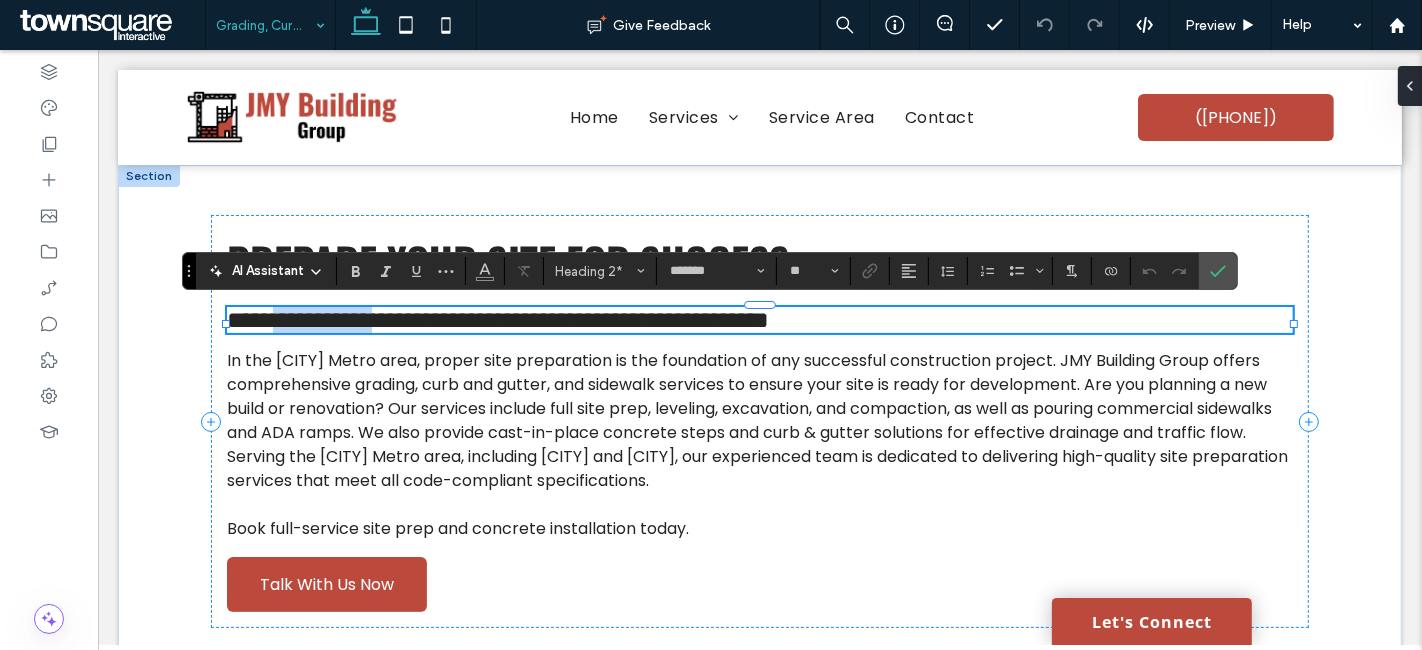 click on "**********" at bounding box center [497, 320] 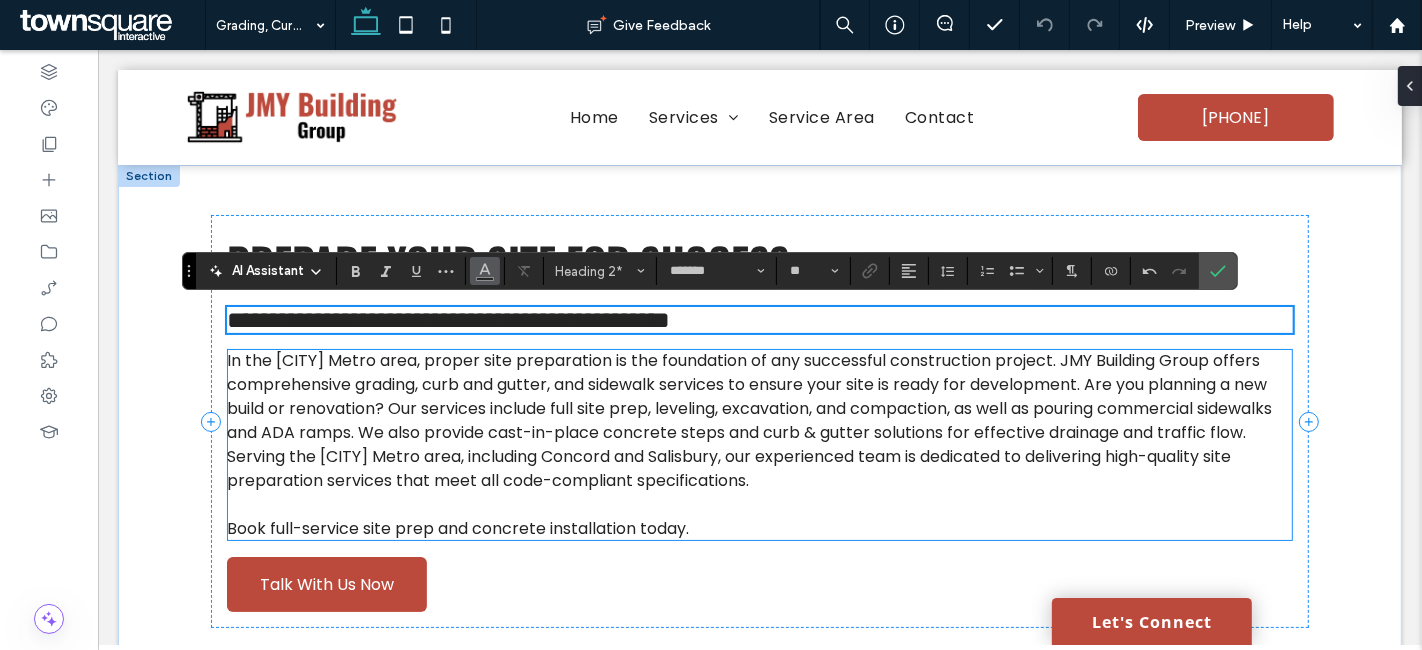 scroll, scrollTop: 111, scrollLeft: 0, axis: vertical 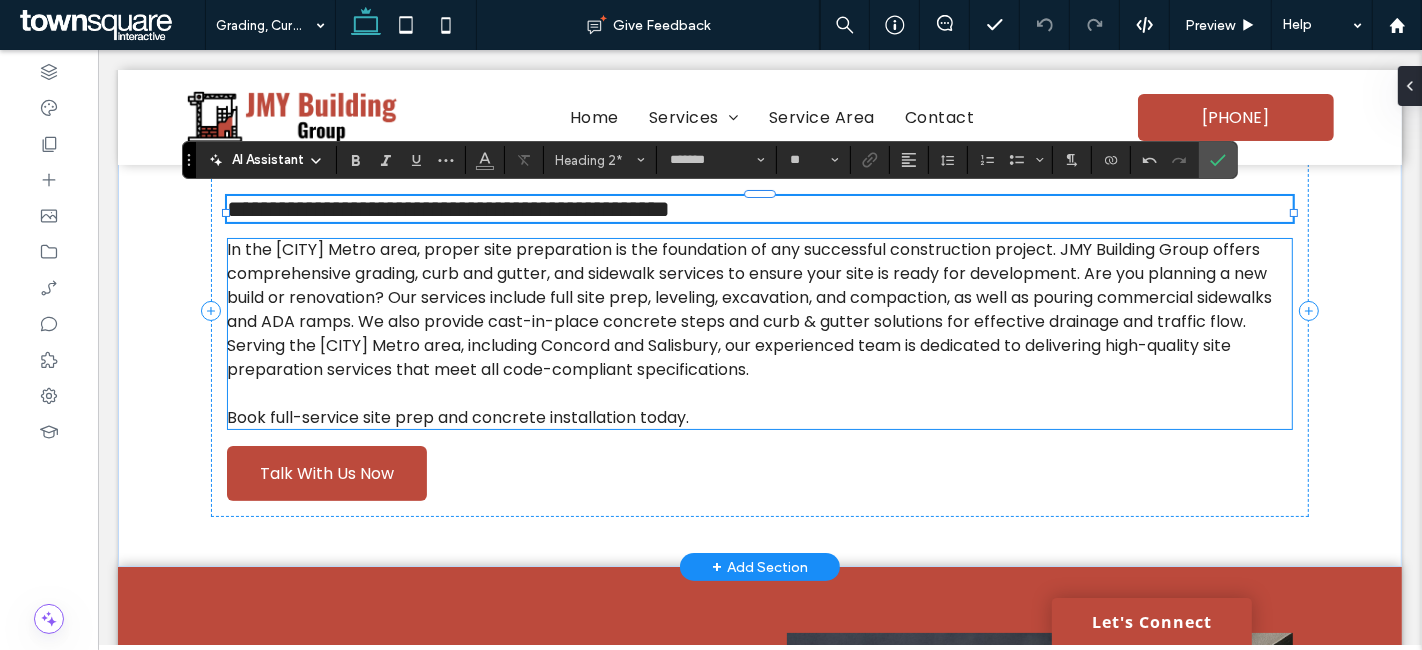 click on "In the [CITY] Metro area, proper site preparation is the foundation of any successful construction project. JMY Building Group offers comprehensive grading, curb and gutter, and sidewalk services to ensure your site is ready for development. Are you planning a new build or renovation? Our services include full site prep, leveling, excavation, and compaction, as well as pouring commercial sidewalks and ADA ramps. We also provide cast-in-place concrete steps and curb & gutter solutions for effective drainage and traffic flow. Serving the [CITY] Metro area, including Concord and Salisbury, our experienced team is dedicated to delivering high-quality site preparation services that meet all code-compliant specifications." at bounding box center (748, 309) 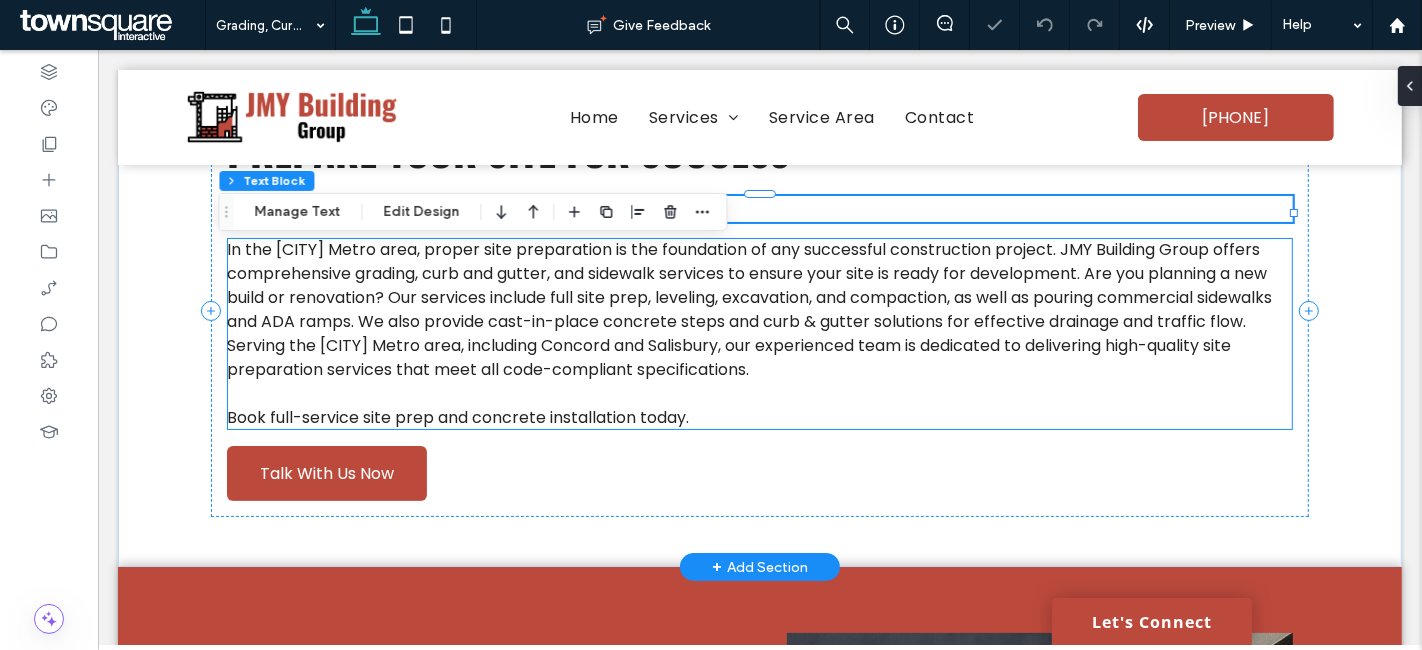 click on "In the [CITY] Metro area, proper site preparation is the foundation of any successful construction project. JMY Building Group offers comprehensive grading, curb and gutter, and sidewalk services to ensure your site is ready for development. Are you planning a new build or renovation? Our services include full site prep, leveling, excavation, and compaction, as well as pouring commercial sidewalks and ADA ramps. We also provide cast-in-place concrete steps and curb & gutter solutions for effective drainage and traffic flow. Serving the [CITY] Metro area, including Concord and Salisbury, our experienced team is dedicated to delivering high-quality site preparation services that meet all code-compliant specifications." at bounding box center [748, 309] 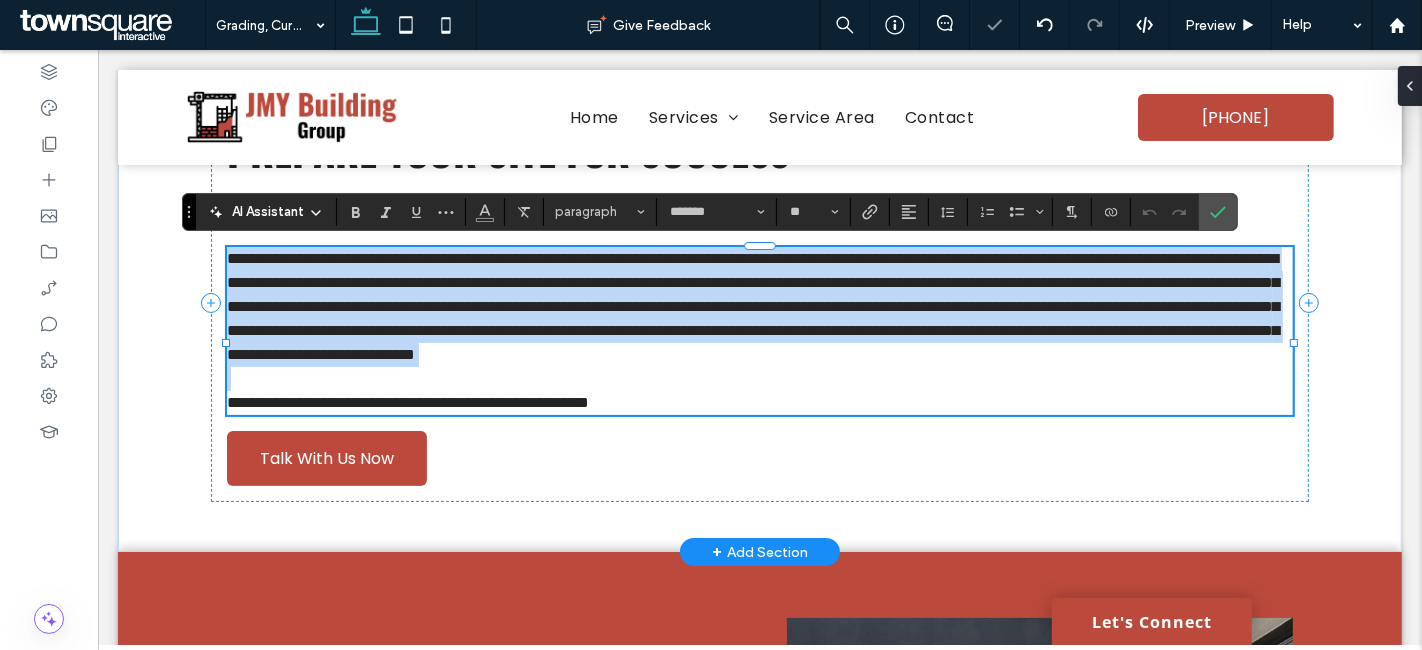 click on "**********" at bounding box center [752, 306] 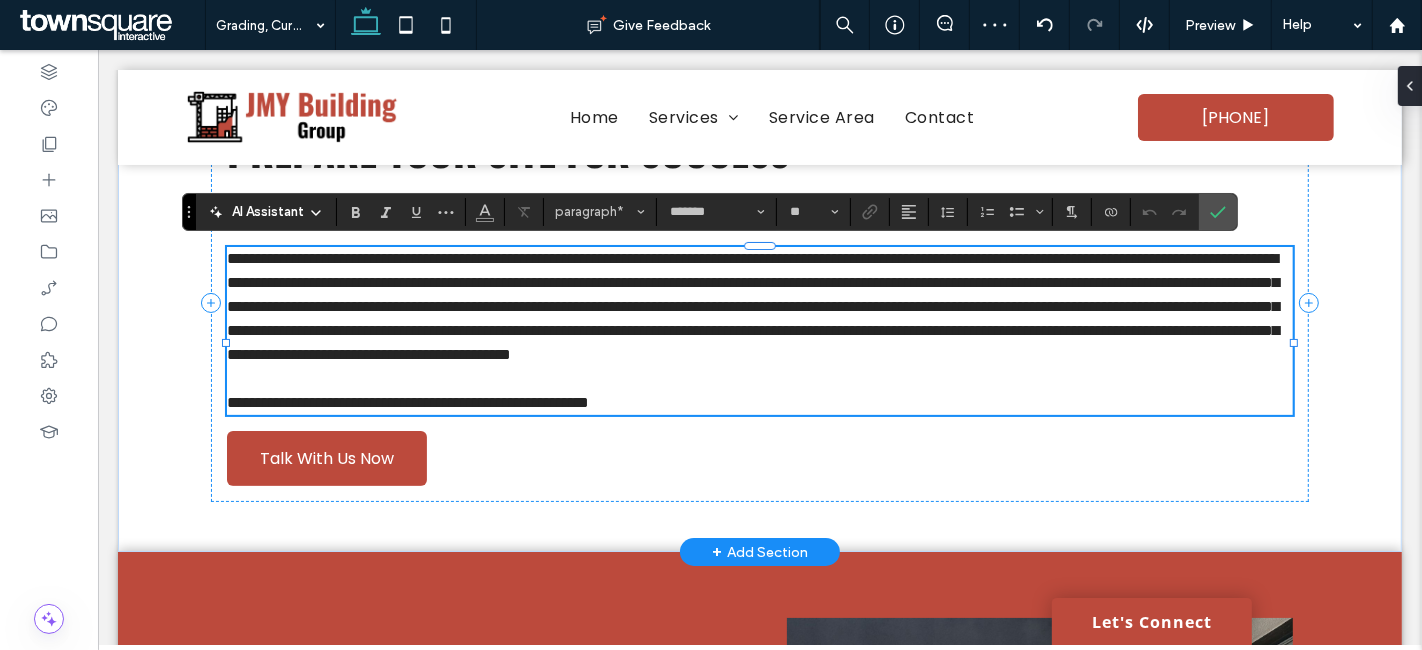 scroll, scrollTop: 0, scrollLeft: 0, axis: both 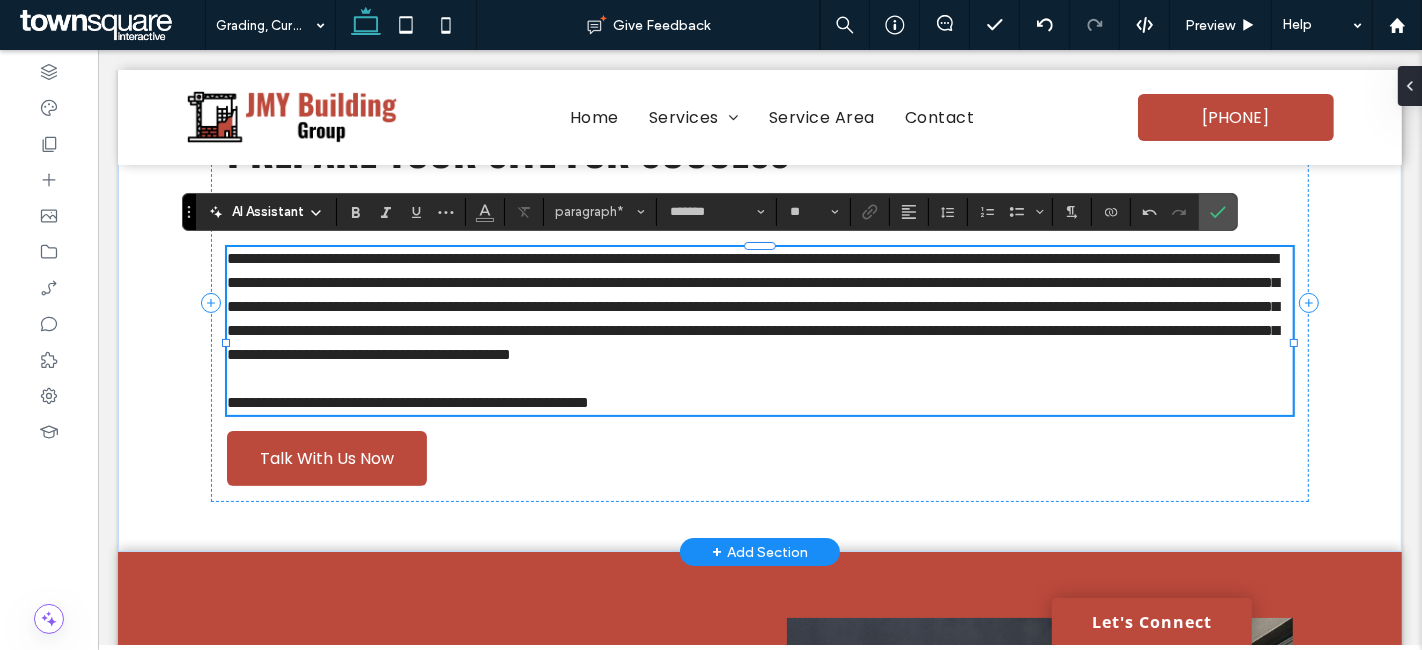 click on "**********" at bounding box center (752, 306) 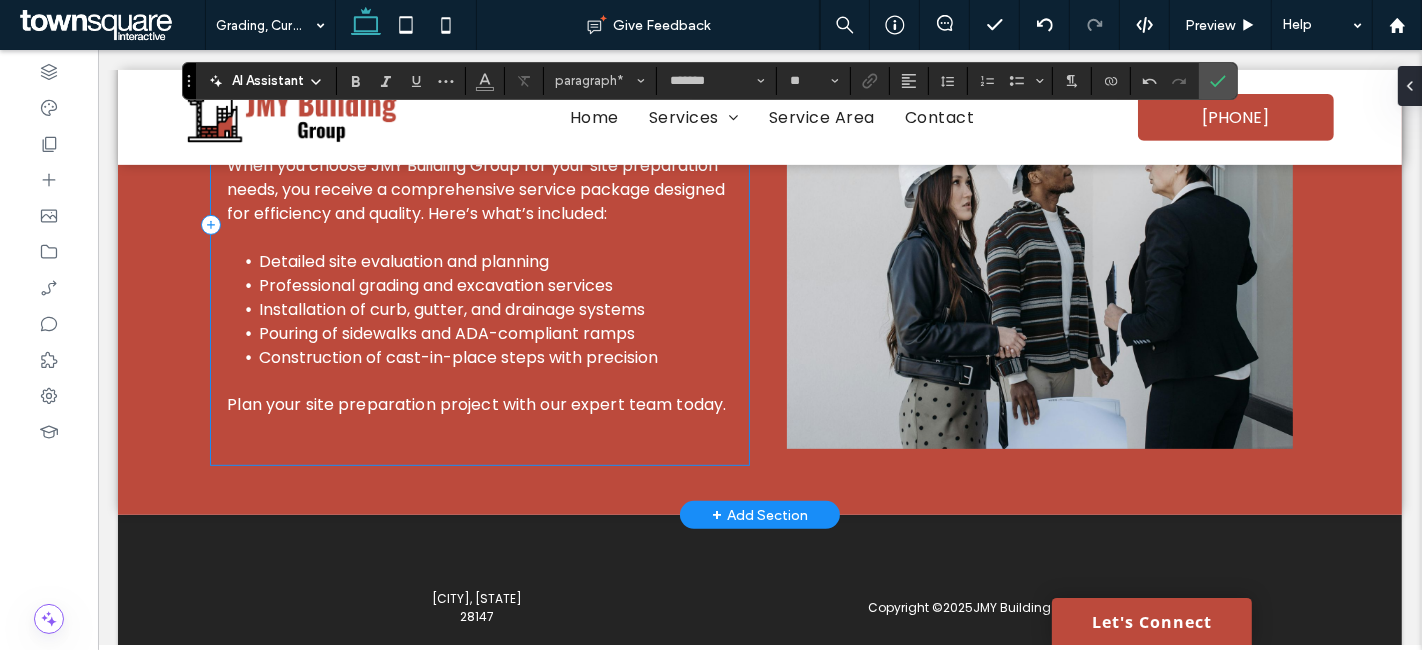 scroll, scrollTop: 777, scrollLeft: 0, axis: vertical 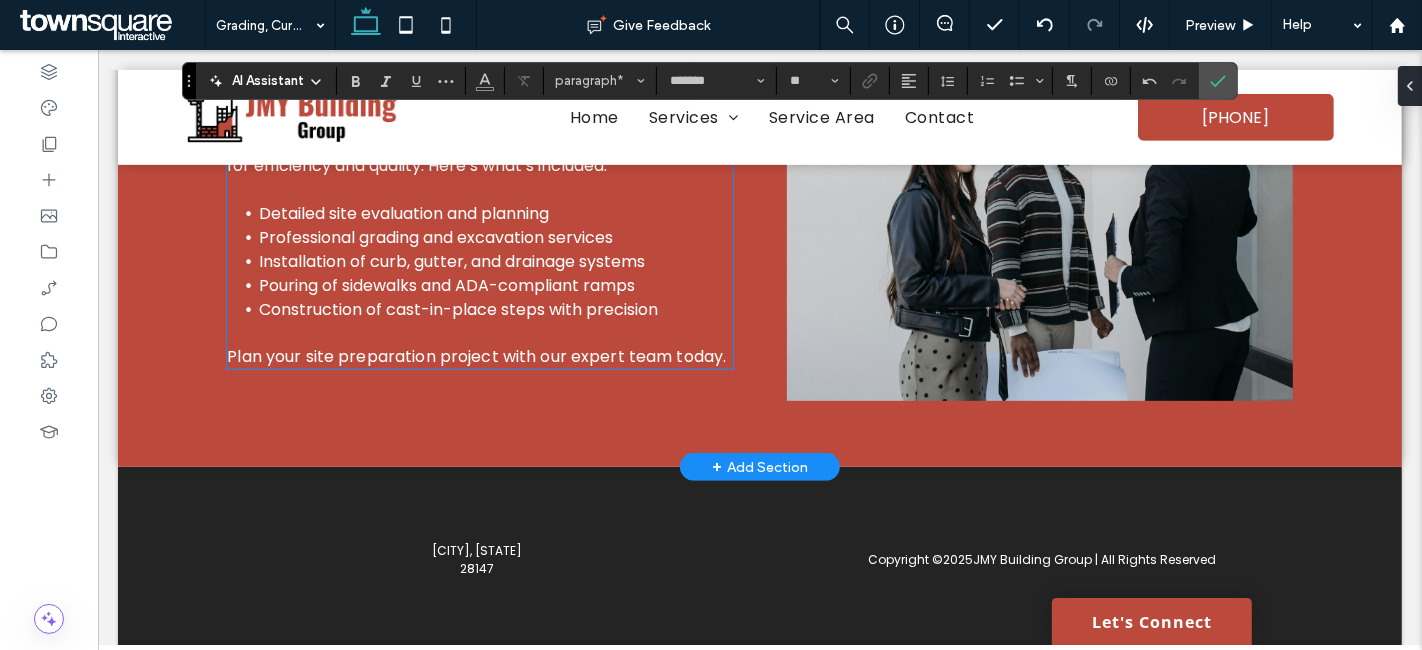 click on "Professional grading and excavation services" at bounding box center (435, 237) 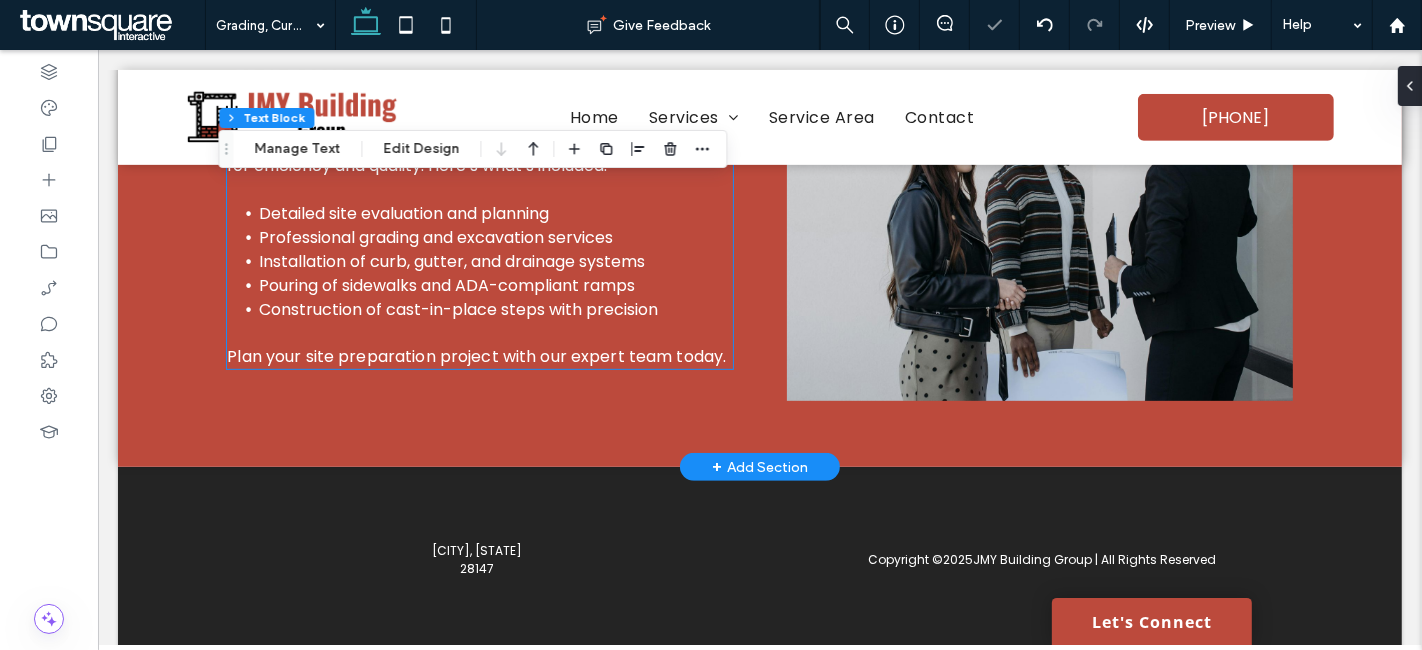 click on "When you choose JMY Building Group for your site preparation needs, you receive a comprehensive service package designed for efficiency and quality. Here’s what’s included:   Detailed site evaluation and planning Professional grading and excavation services Installation of curb, gutter, and drainage systems Pouring of sidewalks and ADA-compliant ramps Construction of cast-in-place steps with precision
Plan your site preparation project with our expert team today." at bounding box center [479, 237] 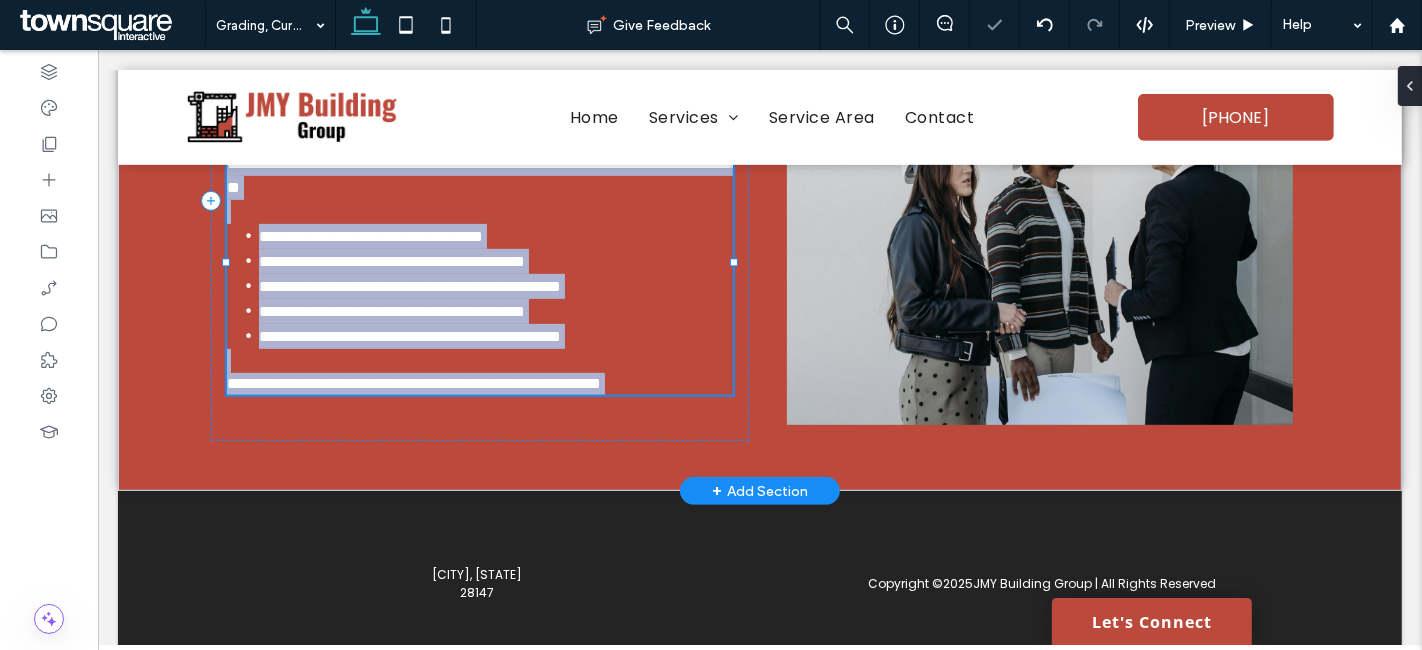 type on "*******" 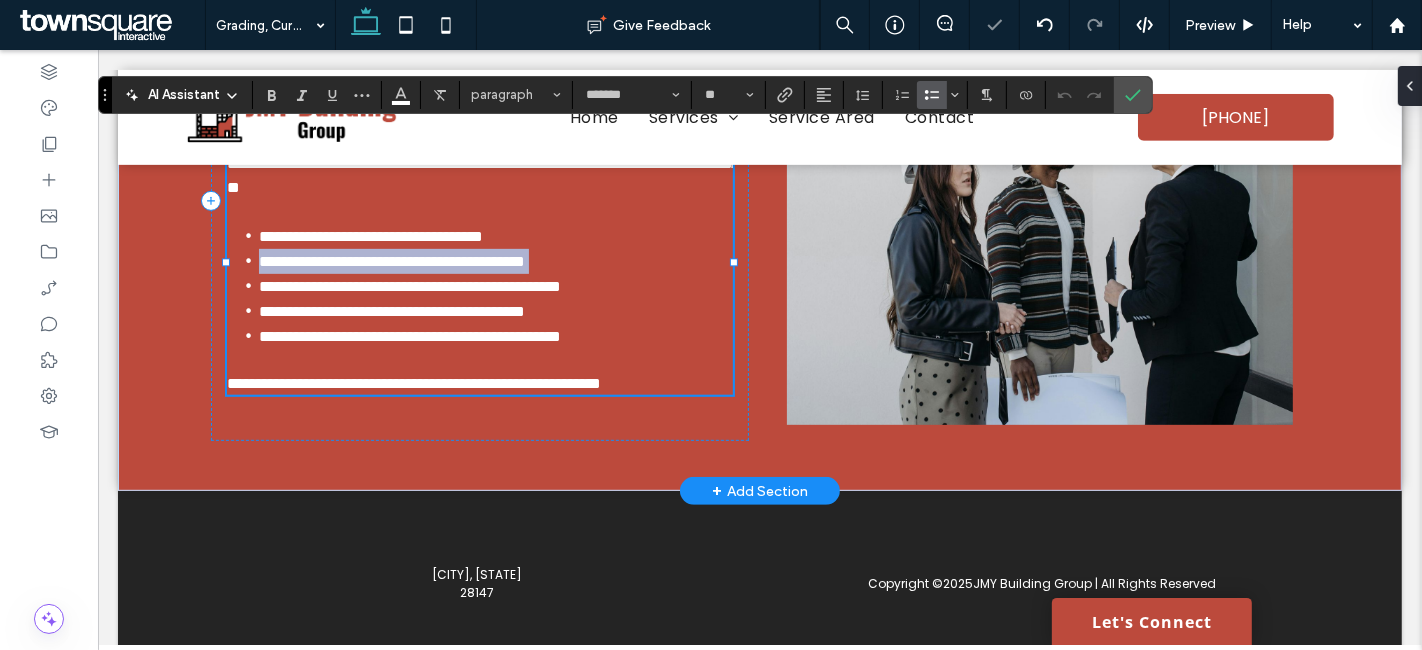 click on "**********" at bounding box center [391, 261] 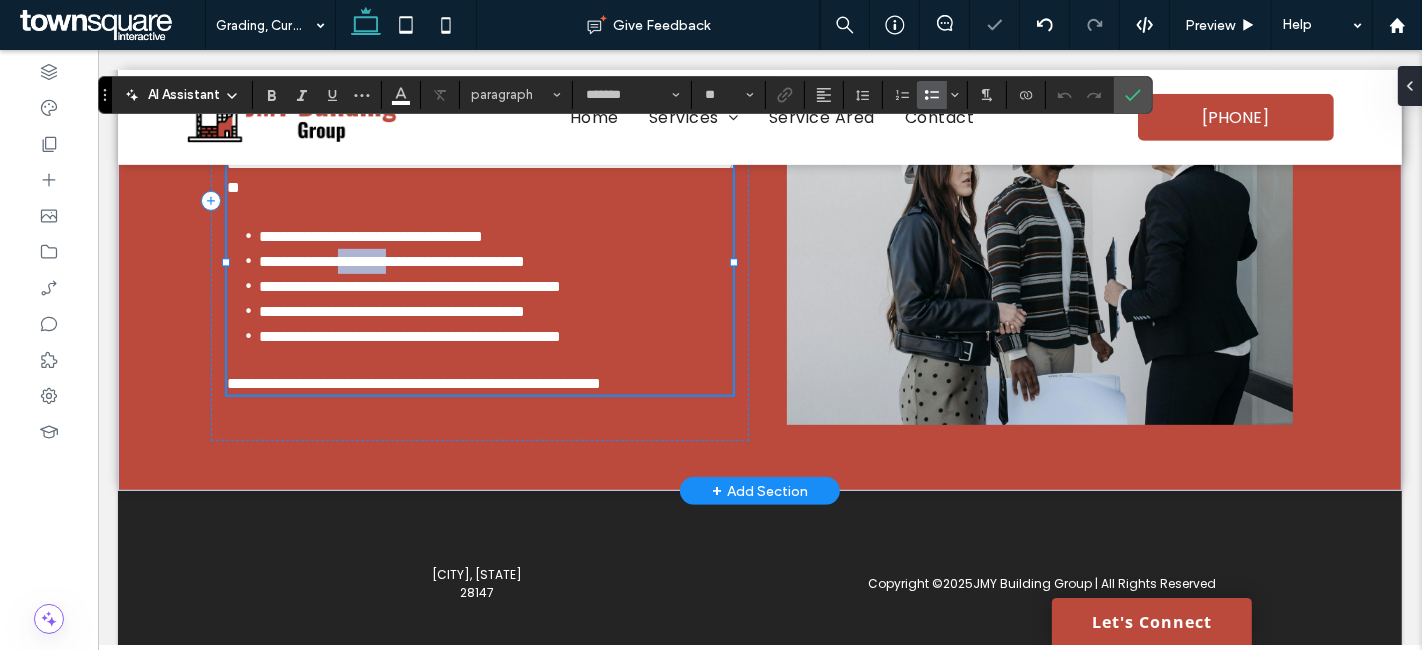 click on "**********" at bounding box center (391, 261) 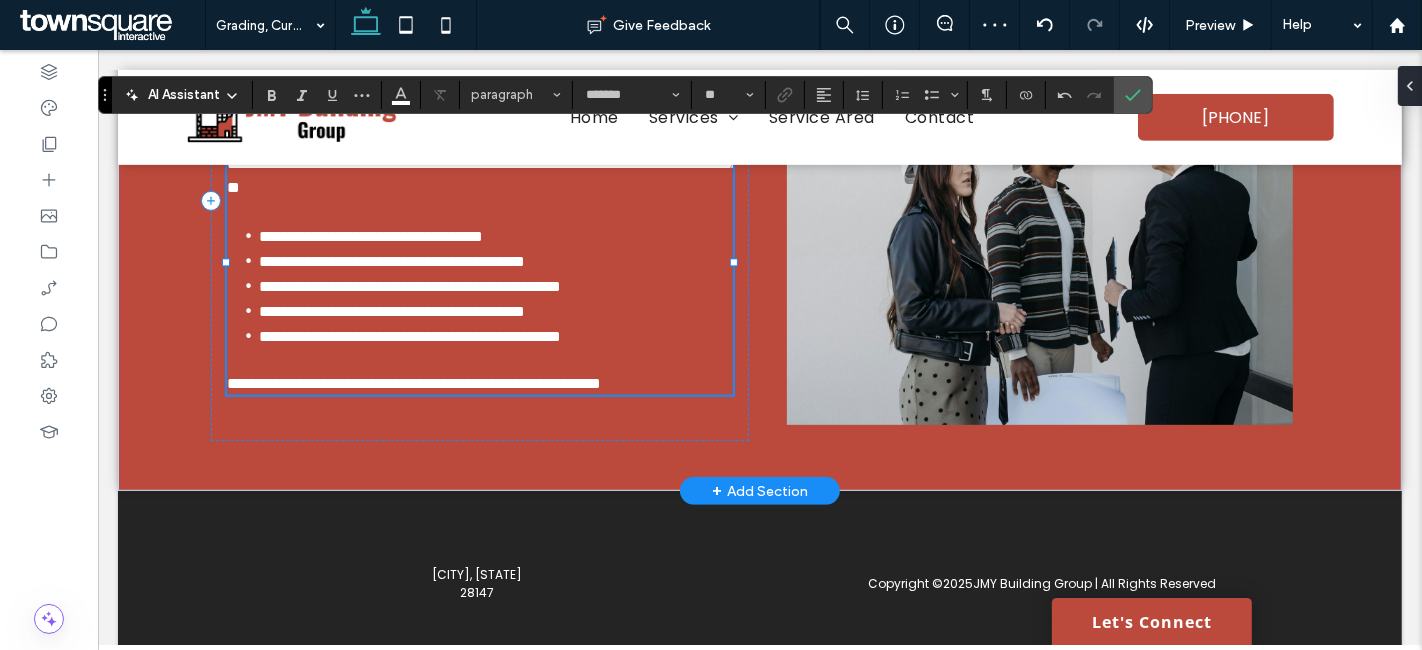 scroll, scrollTop: 0, scrollLeft: 0, axis: both 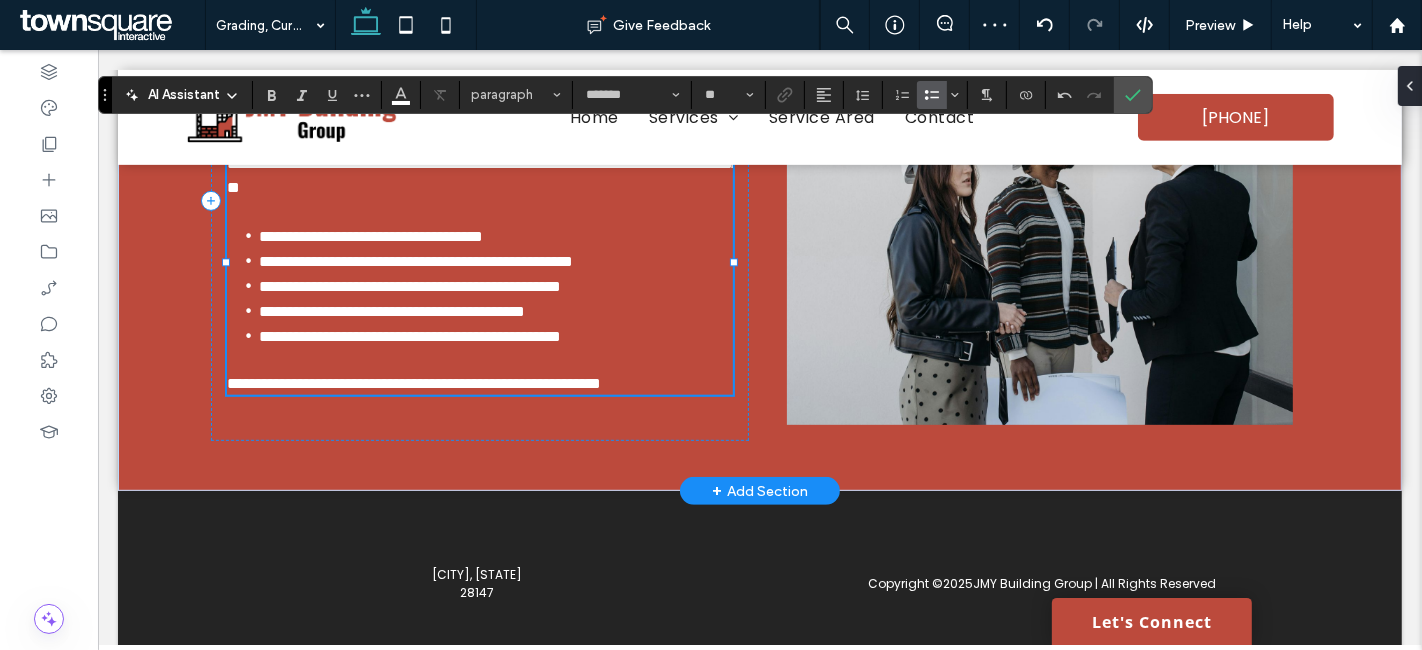 click on "**********" at bounding box center (415, 261) 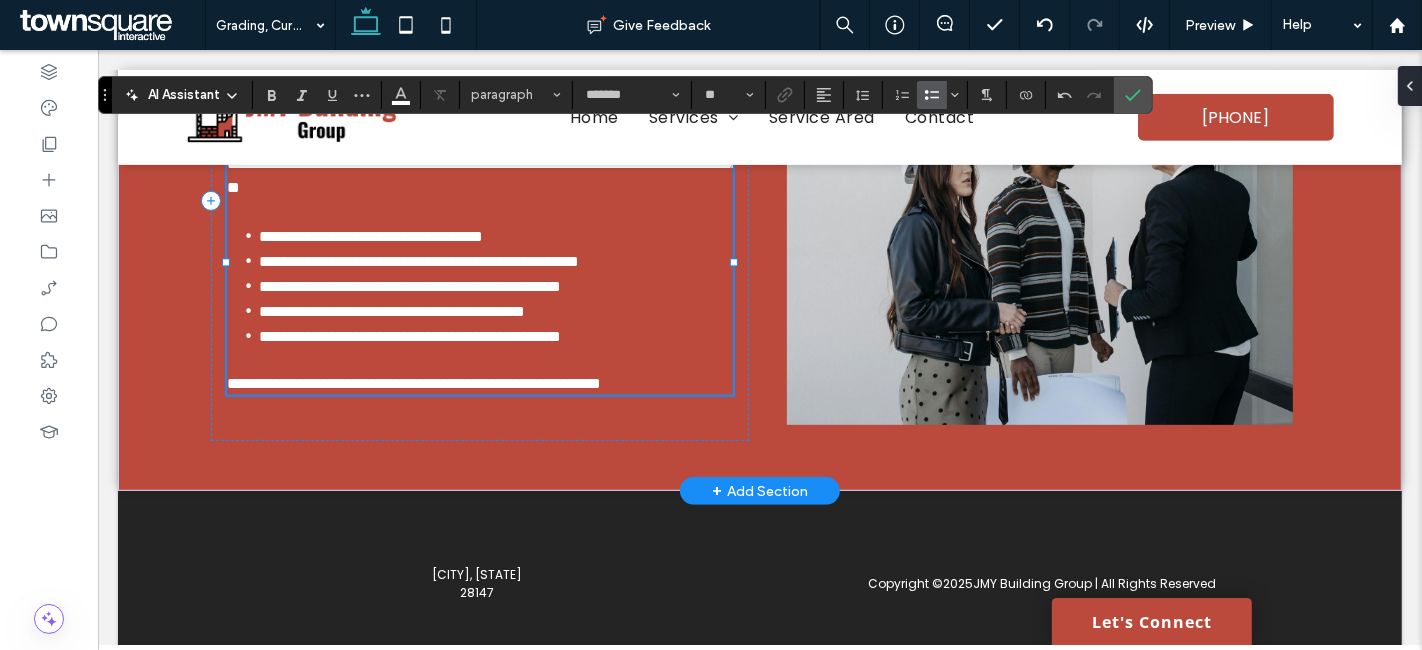 click on "**********" at bounding box center [418, 261] 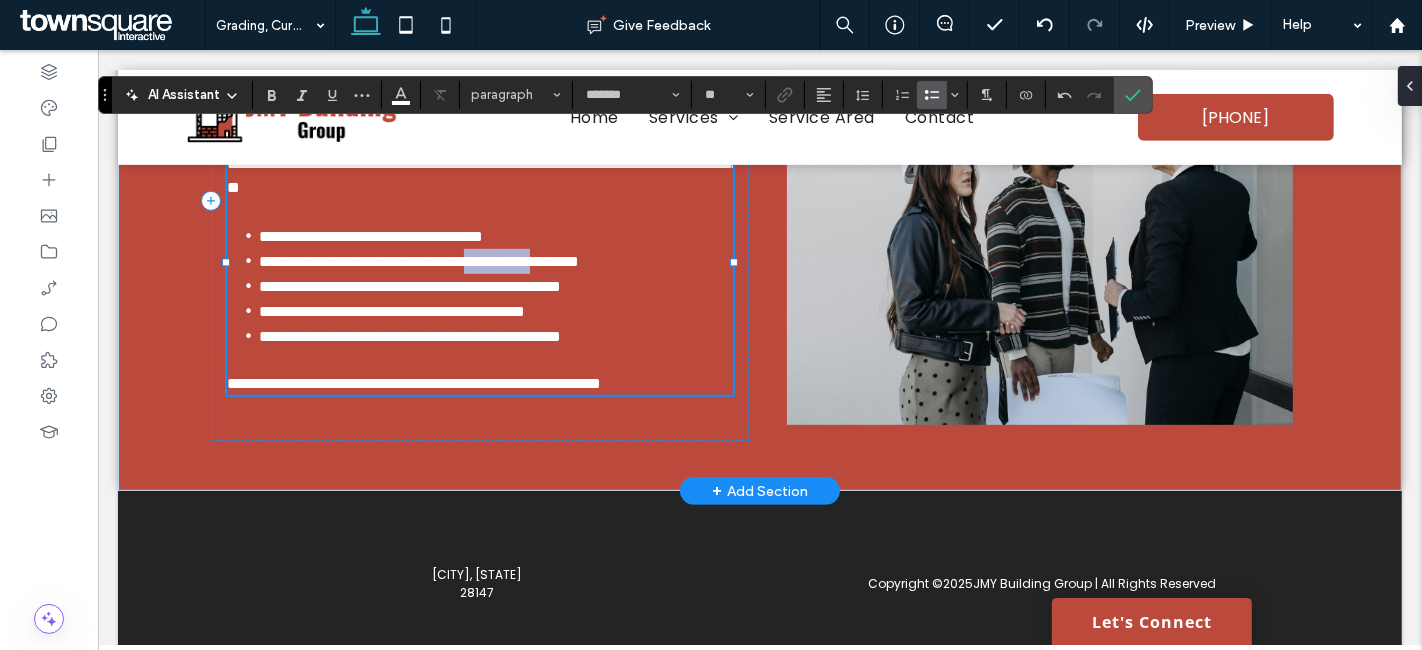 click on "**********" at bounding box center (418, 261) 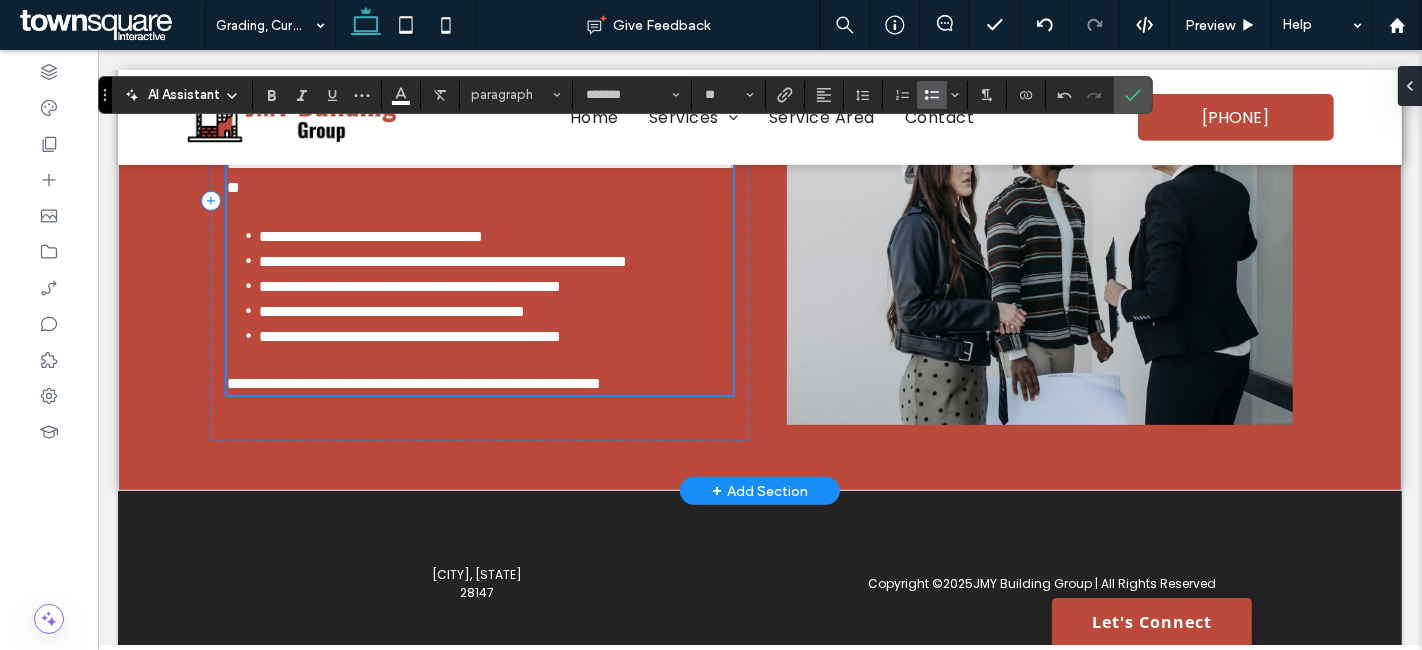 scroll, scrollTop: 0, scrollLeft: 0, axis: both 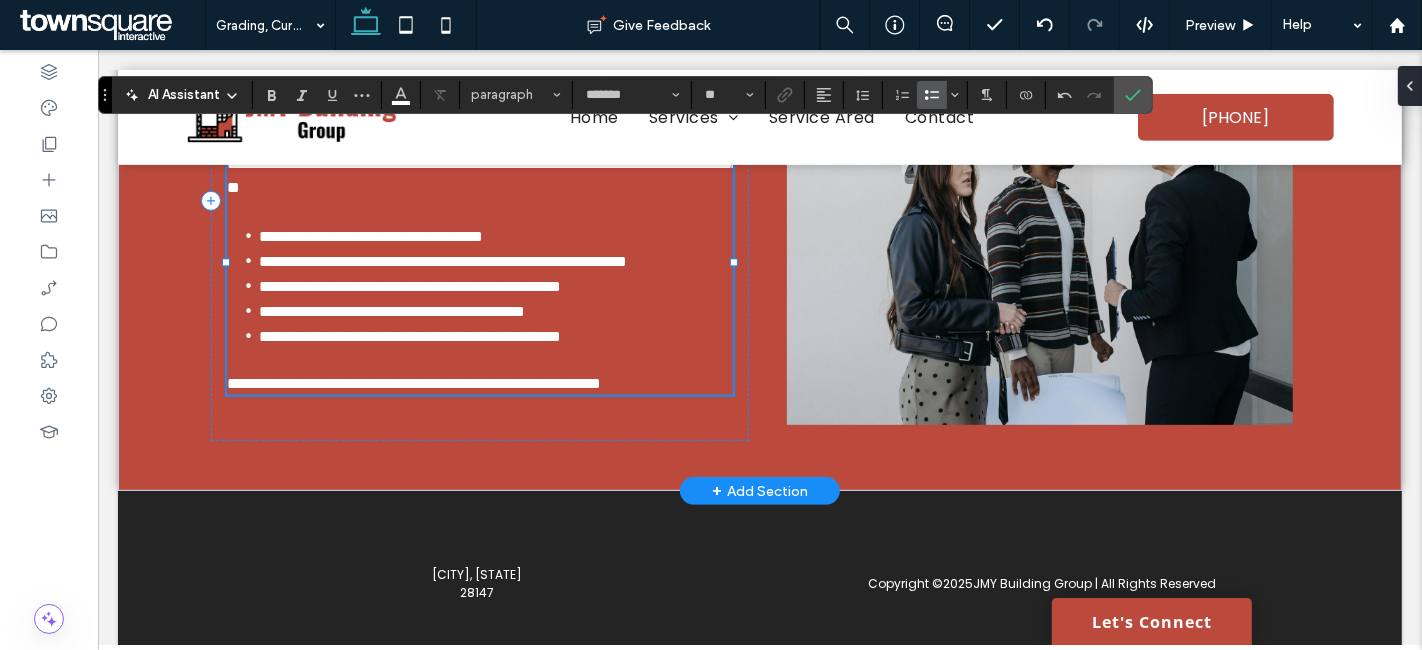 click on "**********" at bounding box center (442, 261) 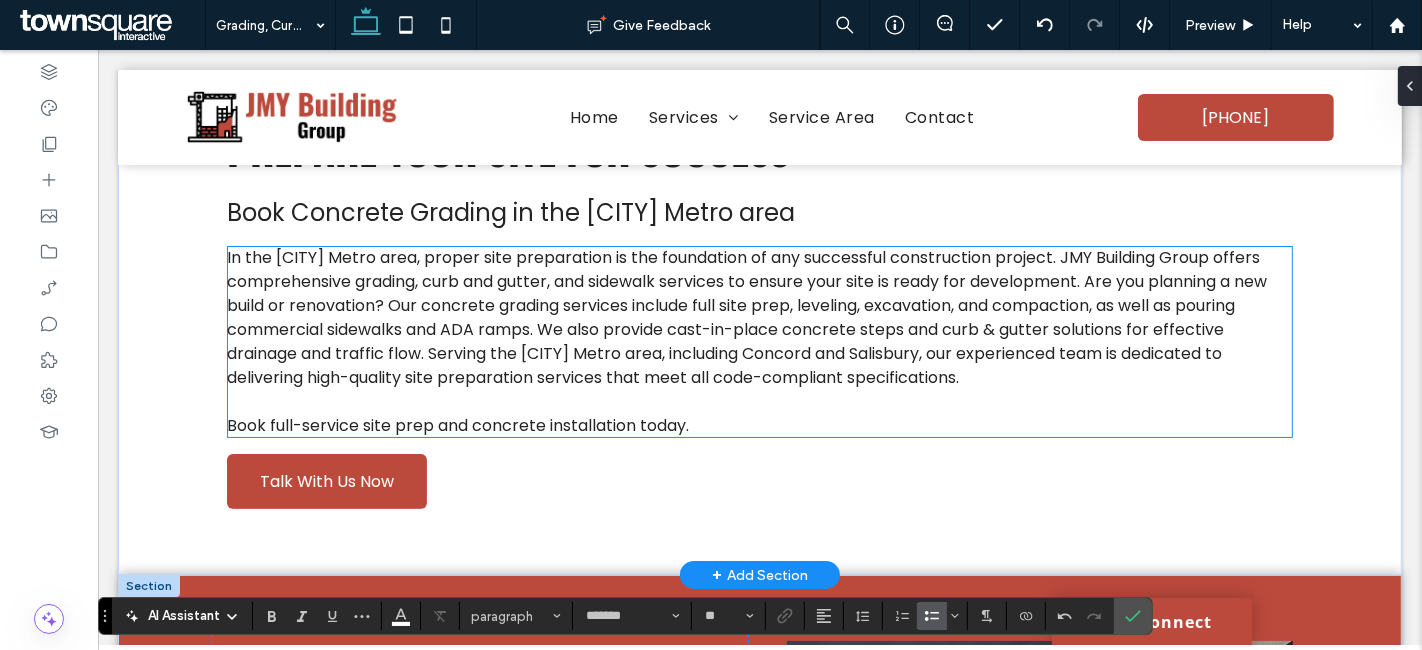 scroll, scrollTop: 111, scrollLeft: 0, axis: vertical 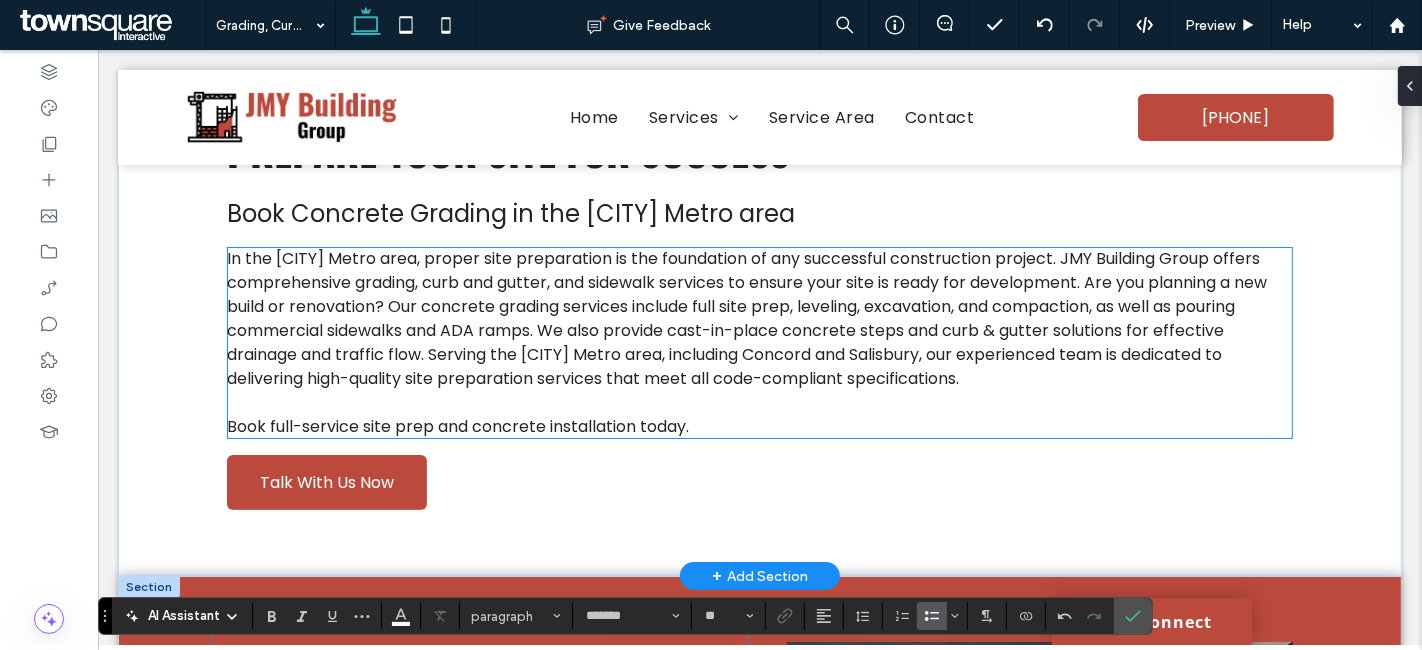 click on "In the [CITY] Metro area, proper site preparation is the foundation of any successful construction project. JMY Building Group offers comprehensive grading, curb and gutter, and sidewalk services to ensure your site is ready for development. Are you planning a new build or renovation? Our concrete grading services include full site prep, leveling, excavation, and compaction, as well as pouring commercial sidewalks and ADA ramps. We also provide cast-in-place concrete steps and curb & gutter solutions for effective drainage and traffic flow. Serving the [CITY] Metro area, including Concord and Salisbury, our experienced team is dedicated to delivering high-quality site preparation services that meet all code-compliant specifications." at bounding box center [746, 318] 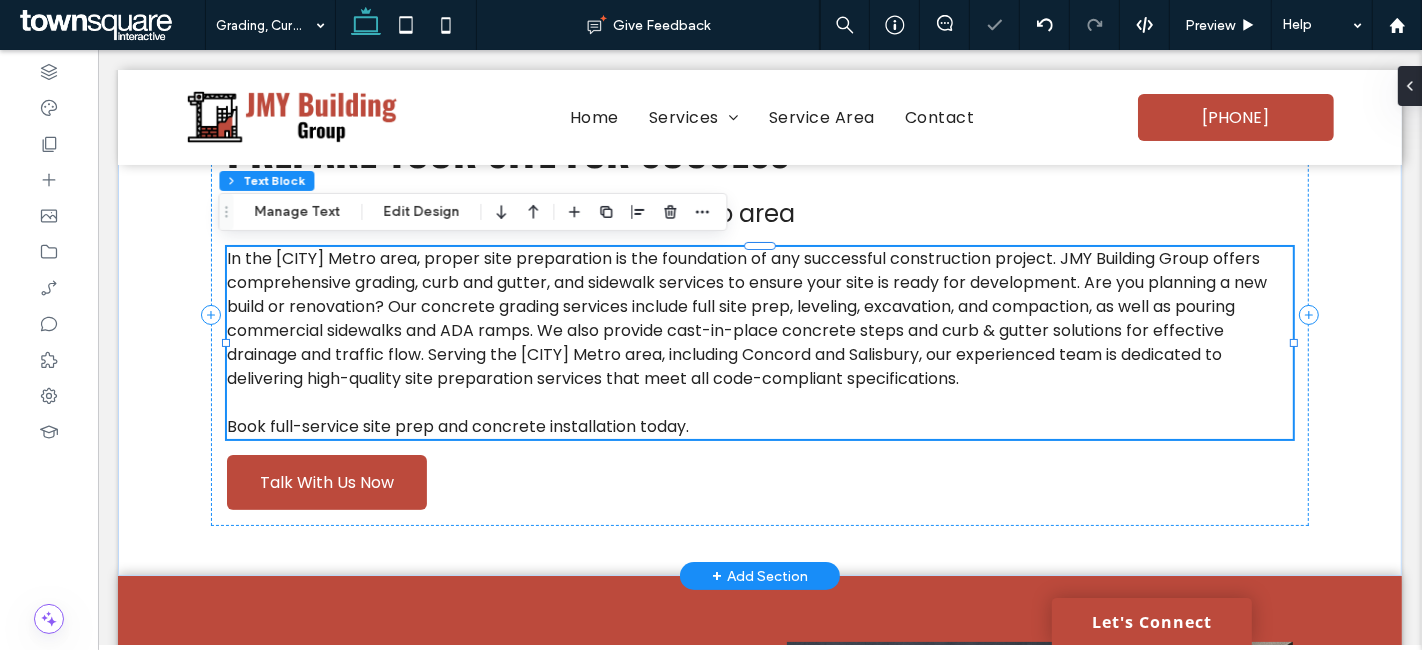 click on "In the [CITY] Metro area, proper site preparation is the foundation of any successful construction project. JMY Building Group offers comprehensive grading, curb and gutter, and sidewalk services to ensure your site is ready for development. Are you planning a new build or renovation? Our concrete grading services include full site prep, leveling, excavation, and compaction, as well as pouring commercial sidewalks and ADA ramps. We also provide cast-in-place concrete steps and curb & gutter solutions for effective drainage and traffic flow. Serving the [CITY] Metro area, including Concord and Salisbury, our experienced team is dedicated to delivering high-quality site preparation services that meet all code-compliant specifications. Book full-service site prep and concrete installation today." at bounding box center (758, 343) 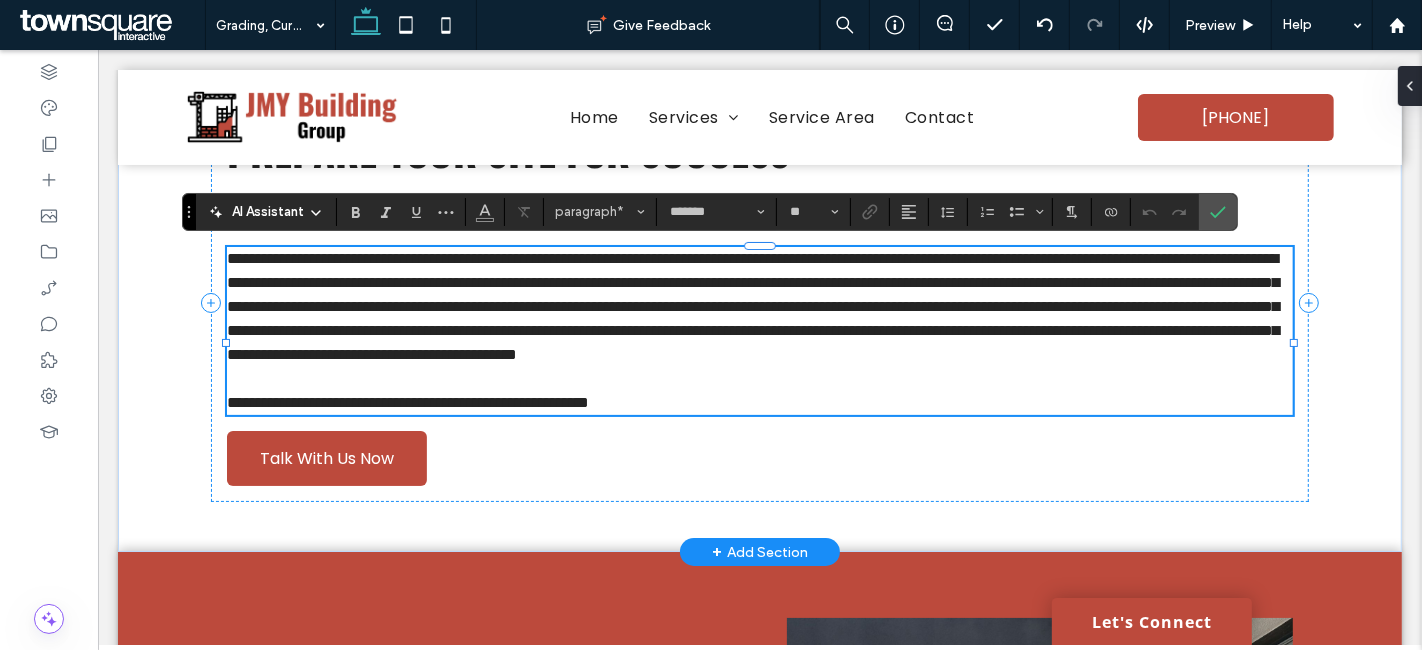 click on "**********" at bounding box center (752, 306) 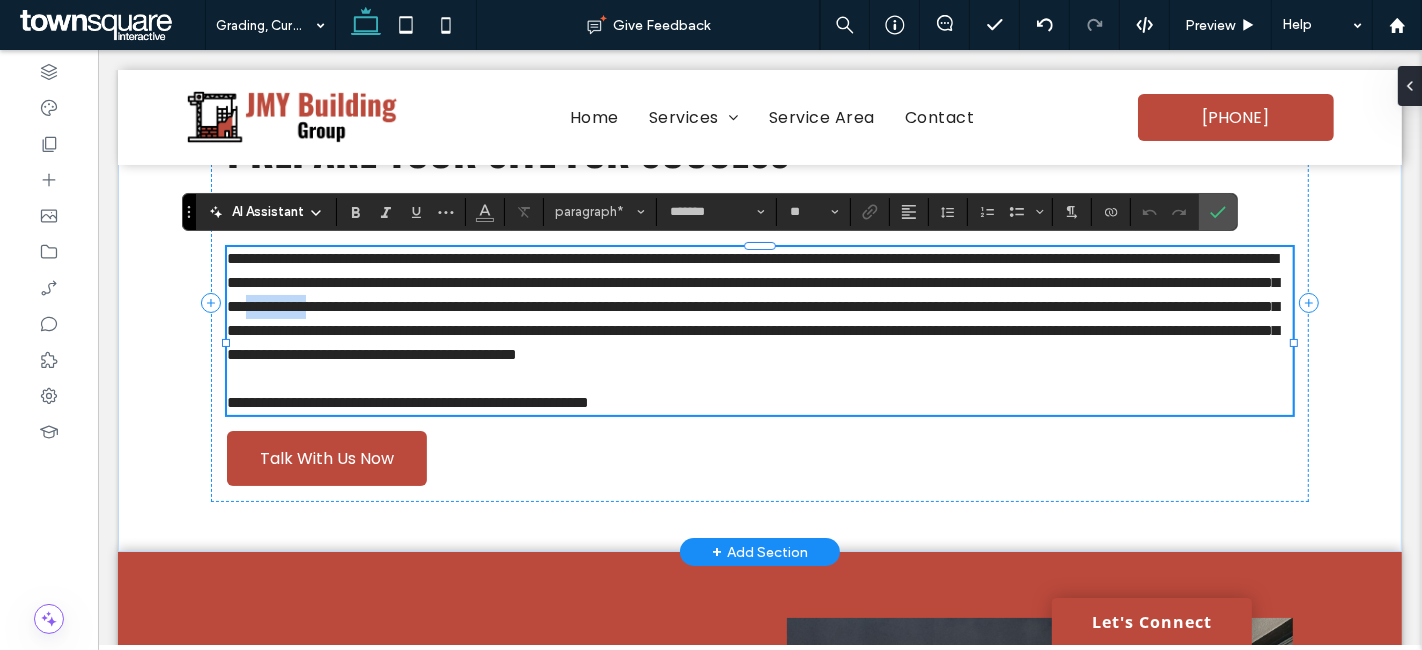 click on "**********" at bounding box center (752, 306) 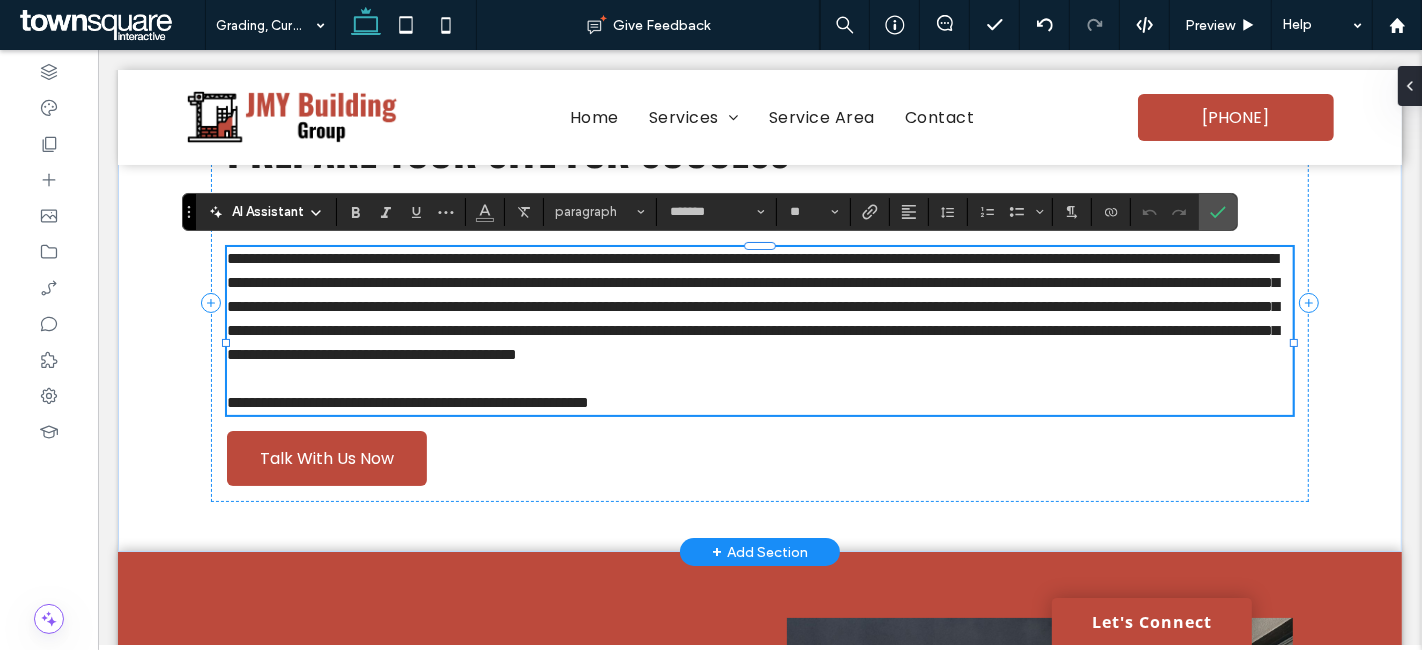 scroll, scrollTop: 0, scrollLeft: 0, axis: both 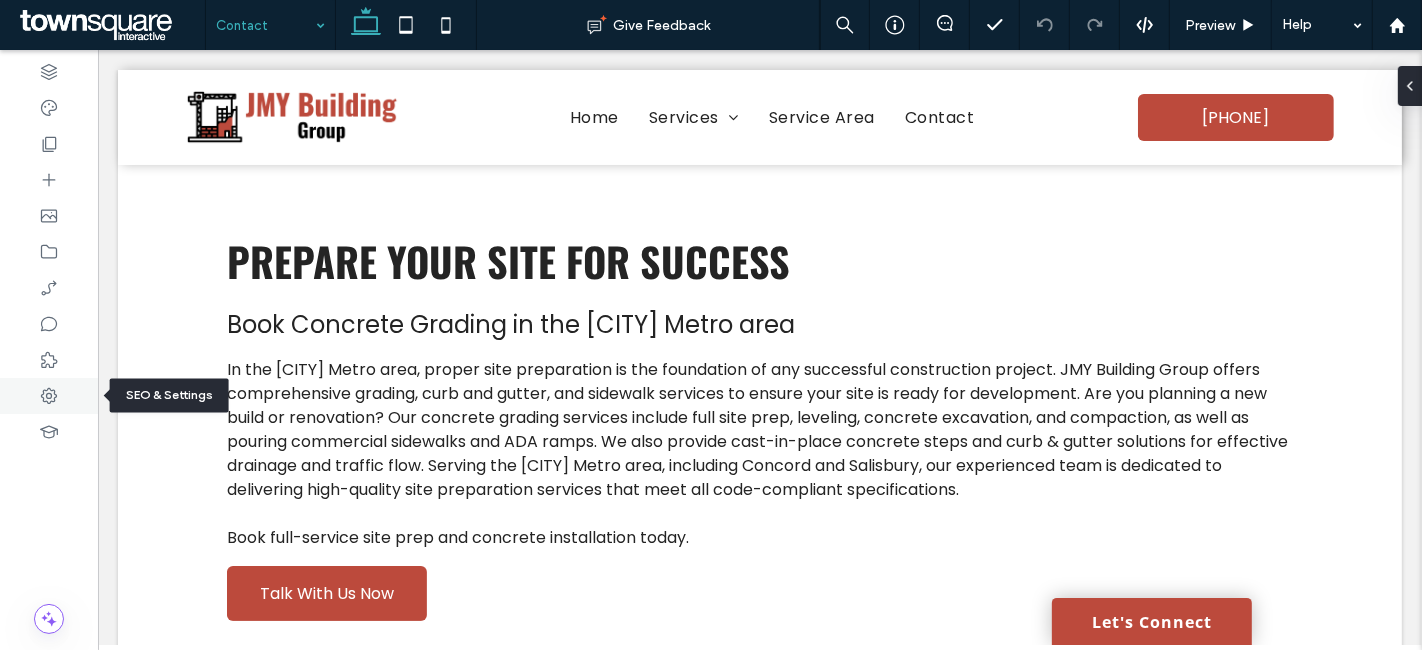 click at bounding box center (49, 396) 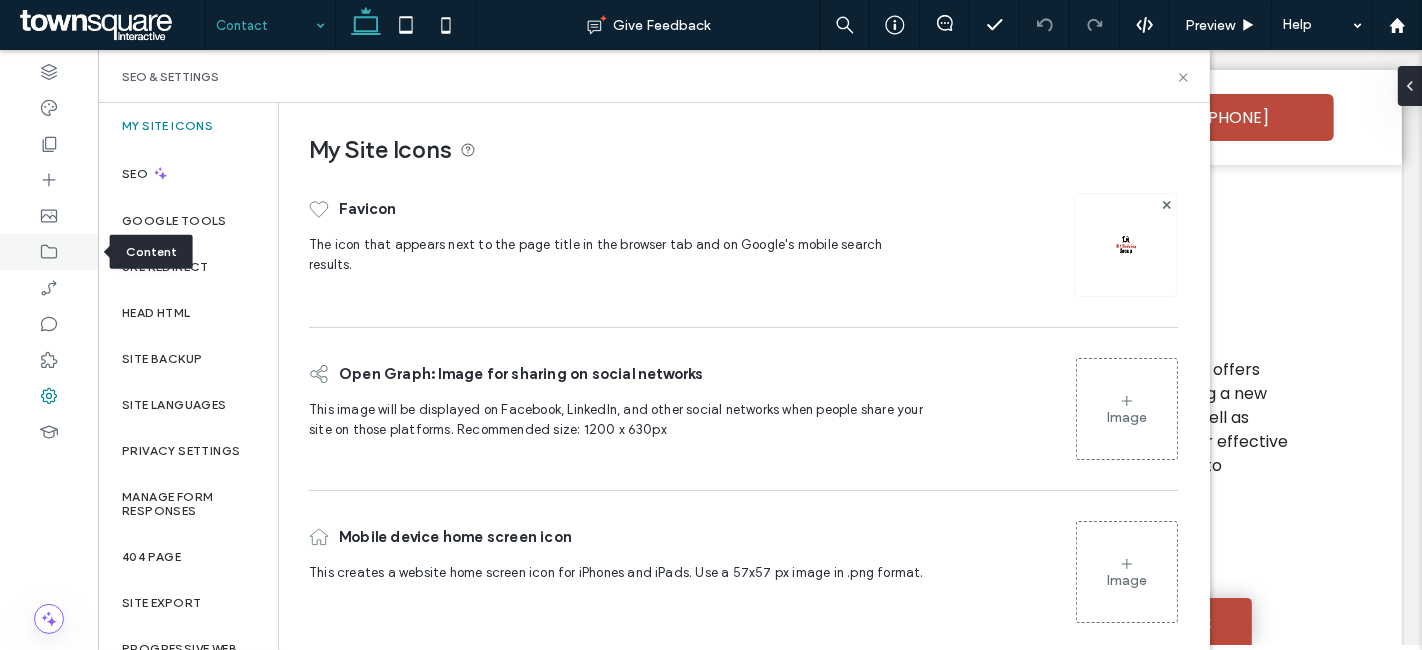 click 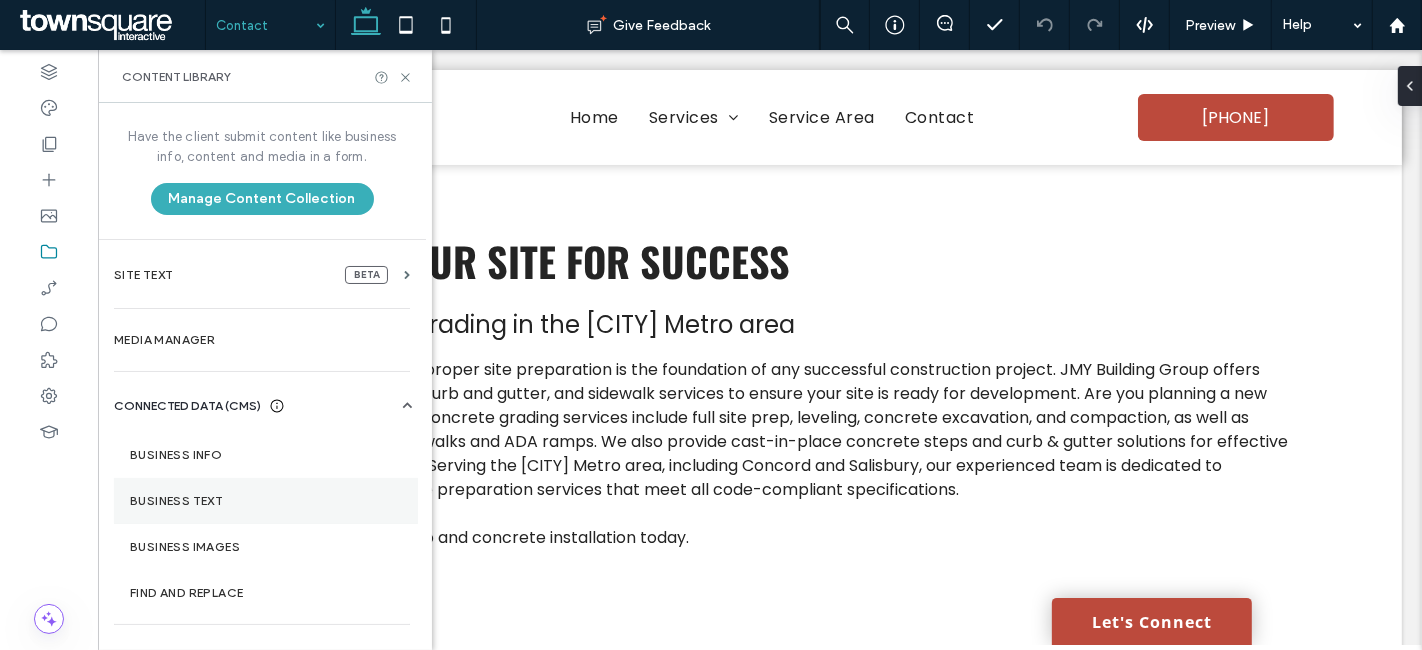 click on "Business Text" at bounding box center [266, 501] 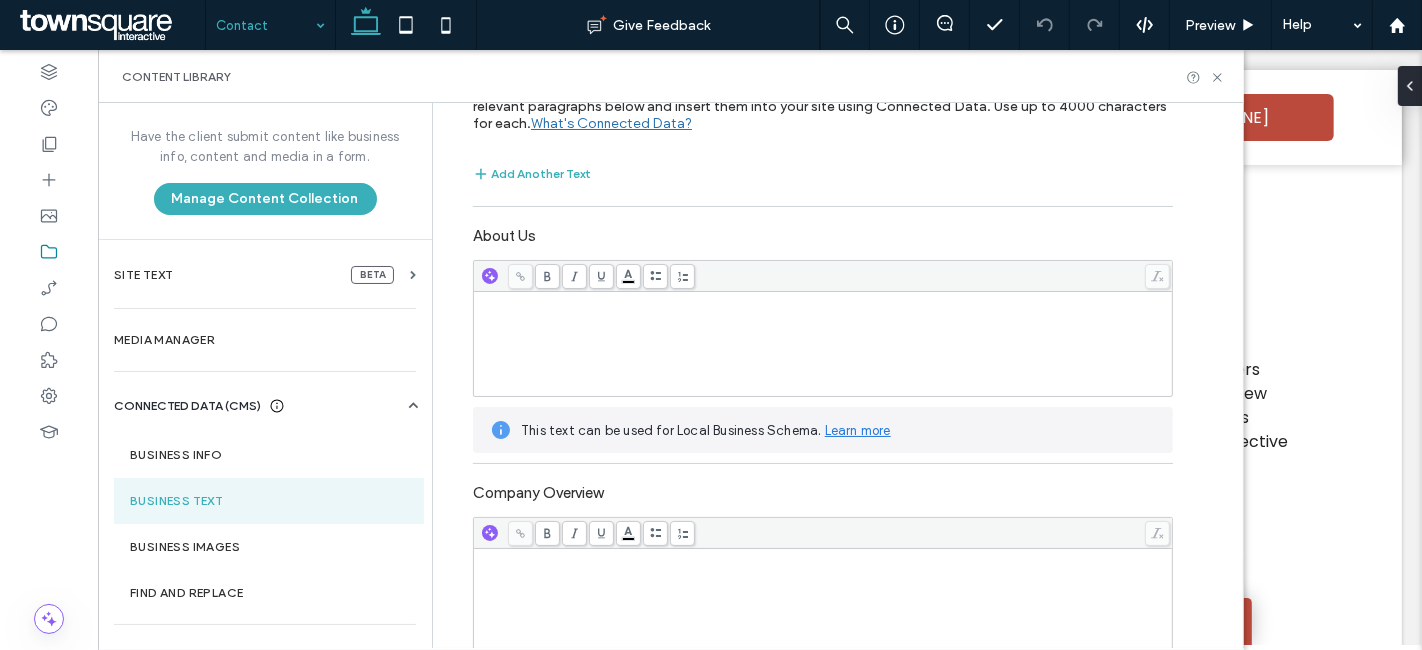 scroll, scrollTop: 444, scrollLeft: 0, axis: vertical 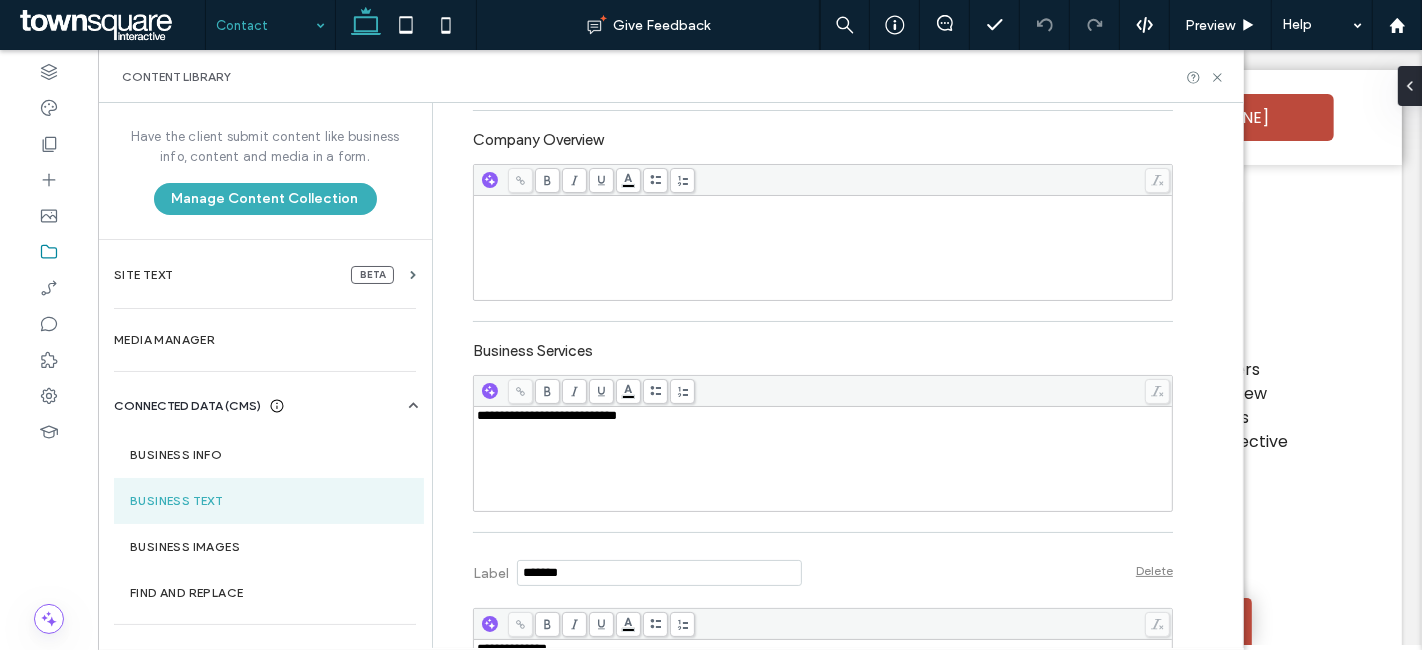 click on "**********" at bounding box center (547, 415) 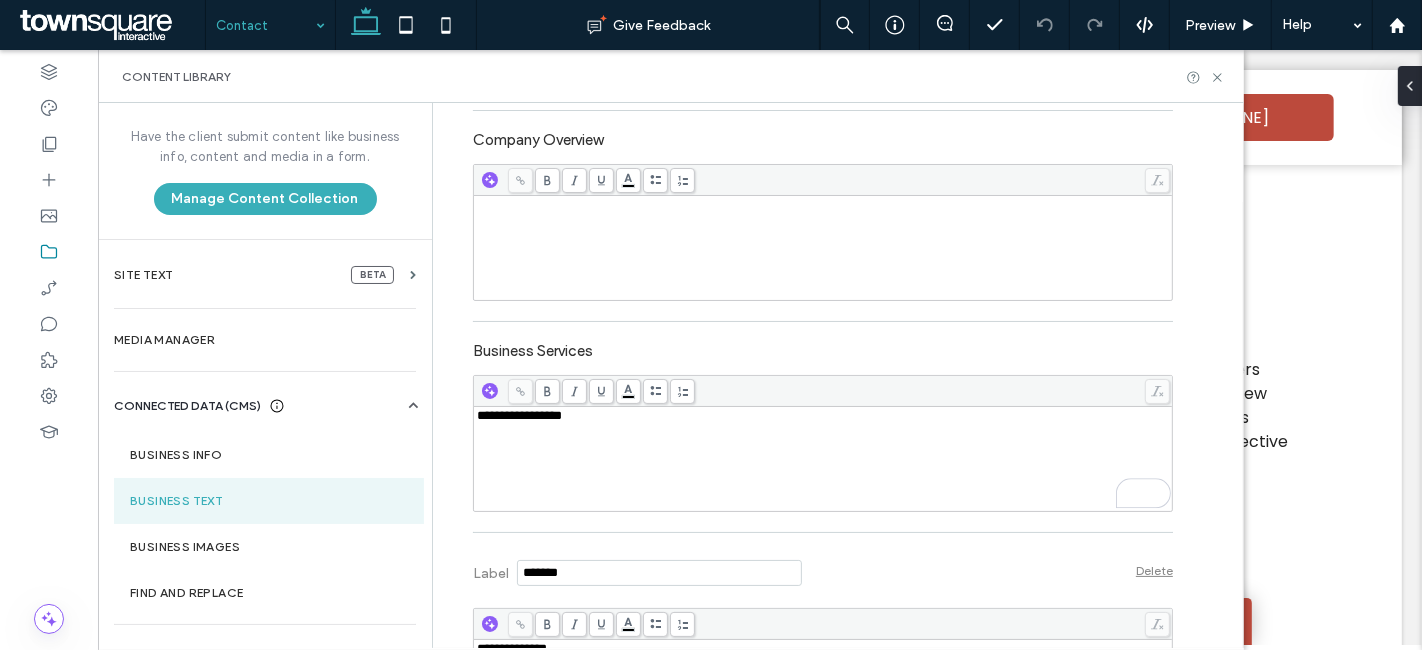 scroll, scrollTop: 444, scrollLeft: 0, axis: vertical 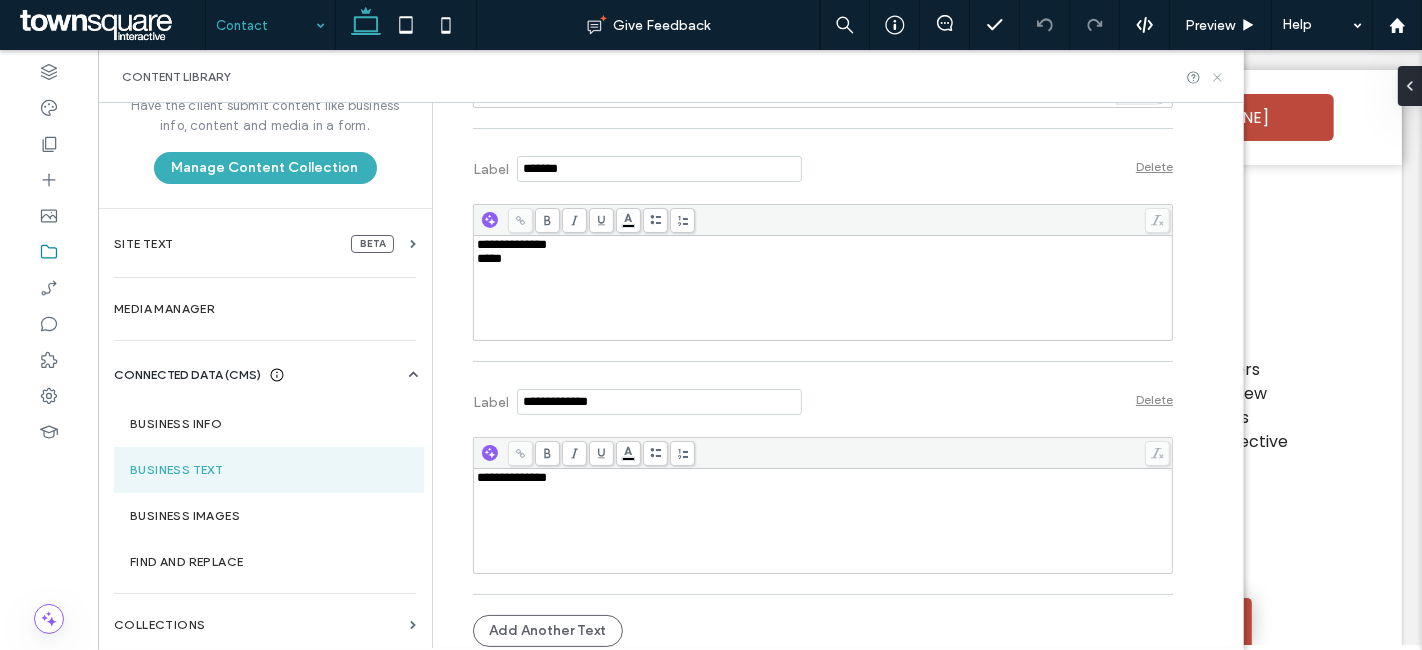 click 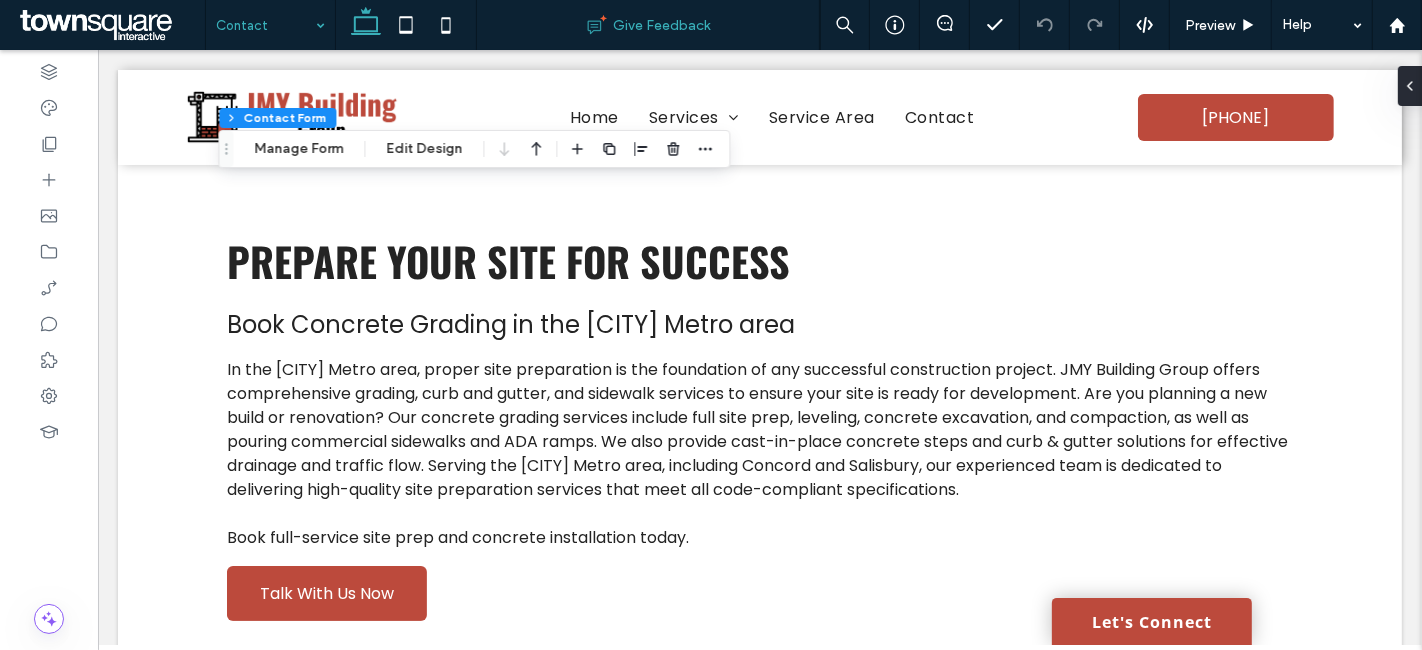 type on "*" 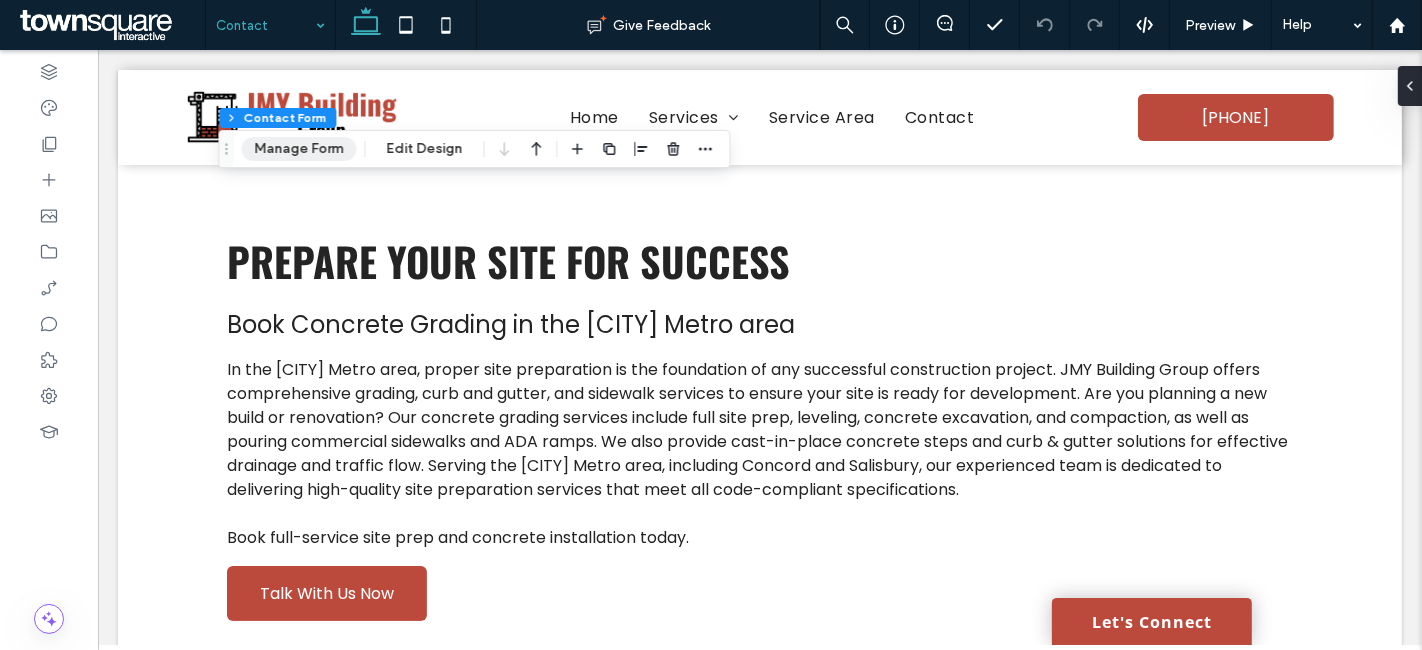 click on "Manage Form" at bounding box center [298, 149] 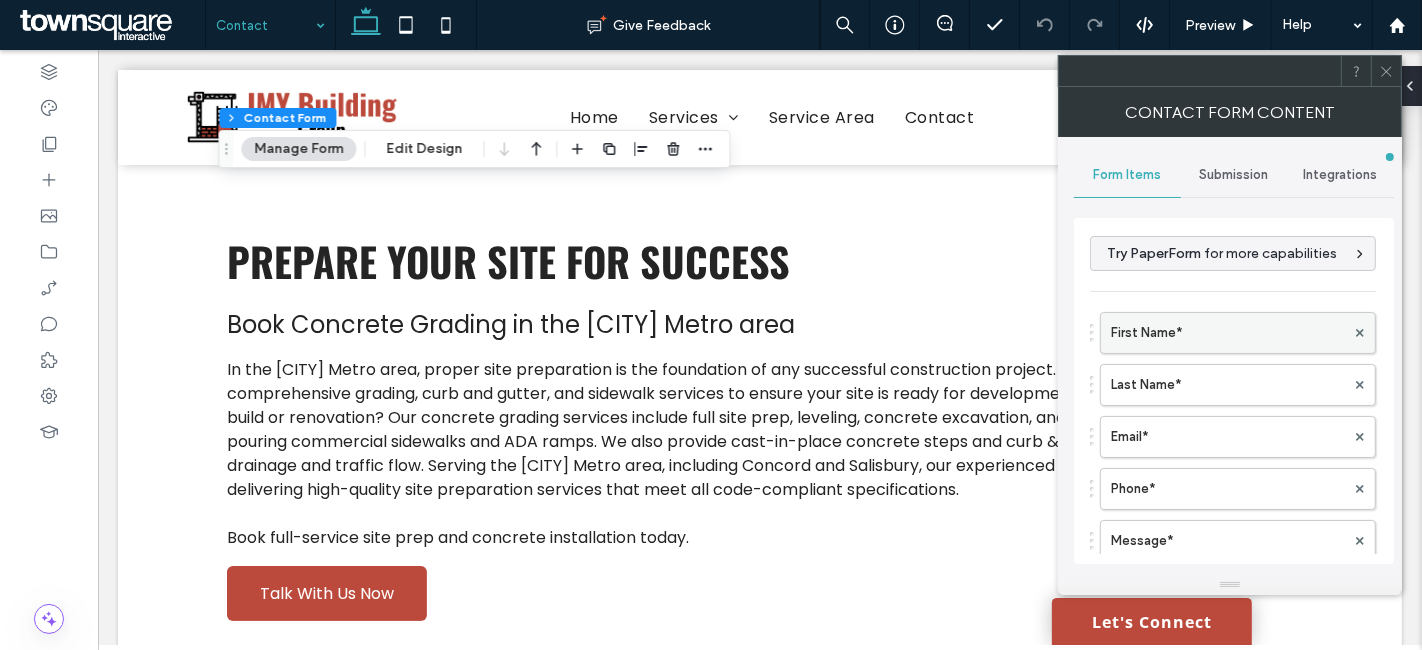 click on "First Name*" at bounding box center [1228, 333] 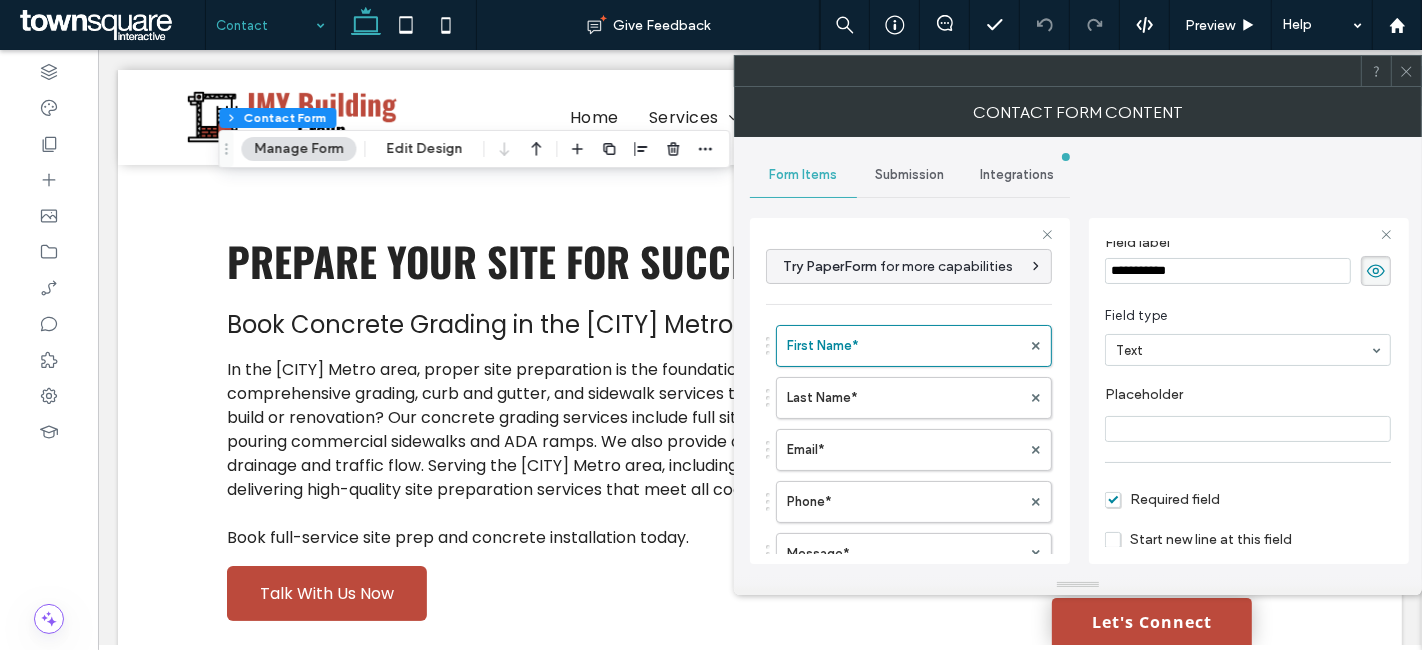 scroll, scrollTop: 138, scrollLeft: 0, axis: vertical 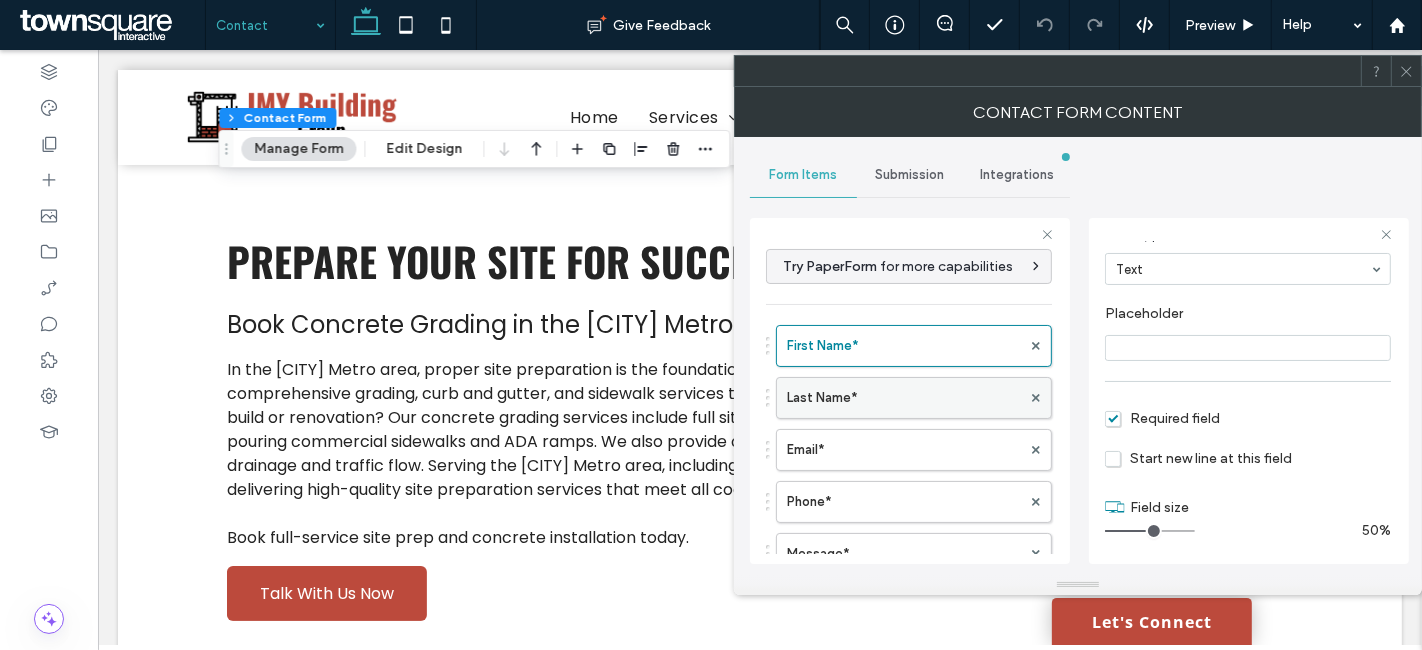 click on "Last Name*" at bounding box center (904, 398) 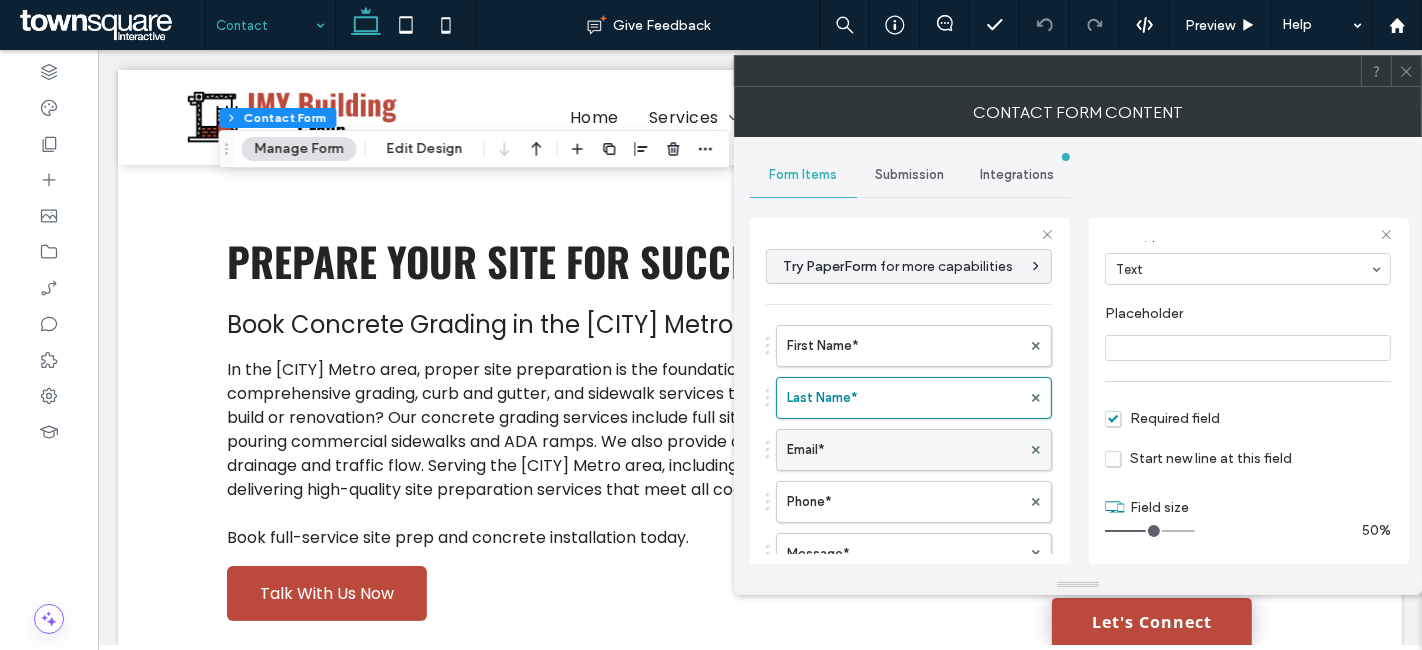 click on "Email*" at bounding box center (904, 450) 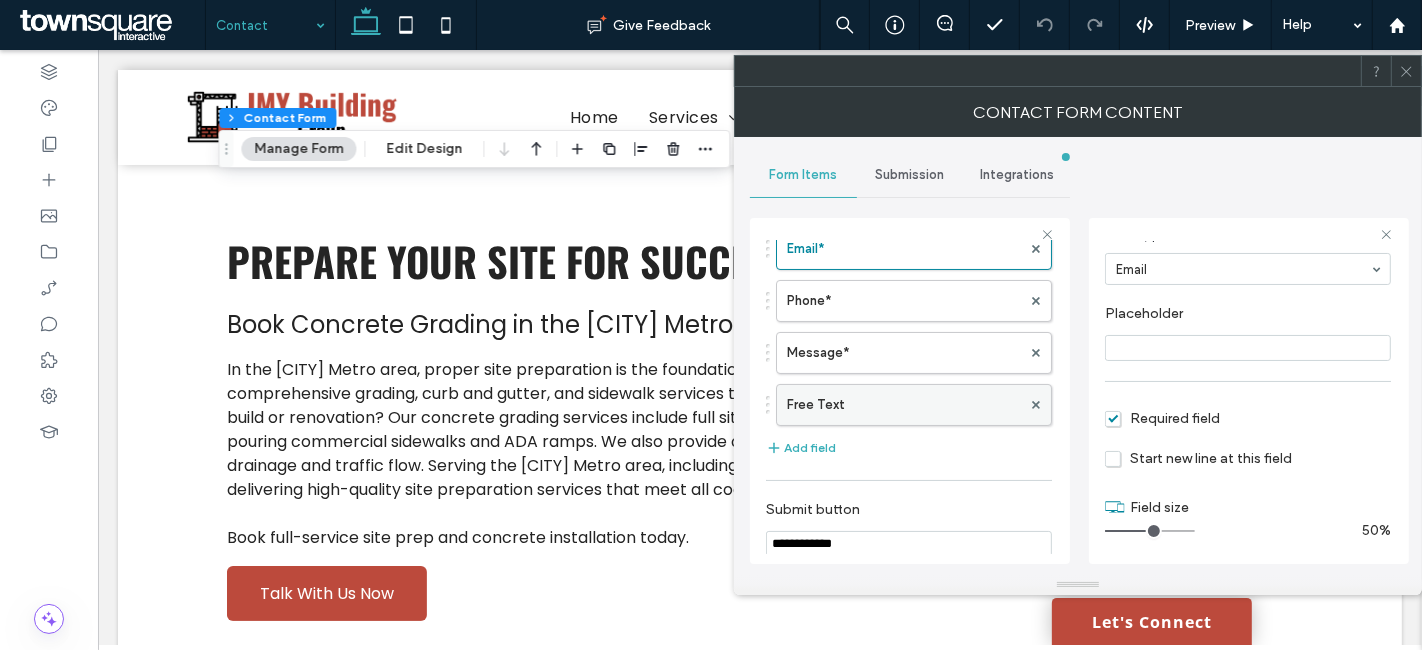 scroll, scrollTop: 222, scrollLeft: 0, axis: vertical 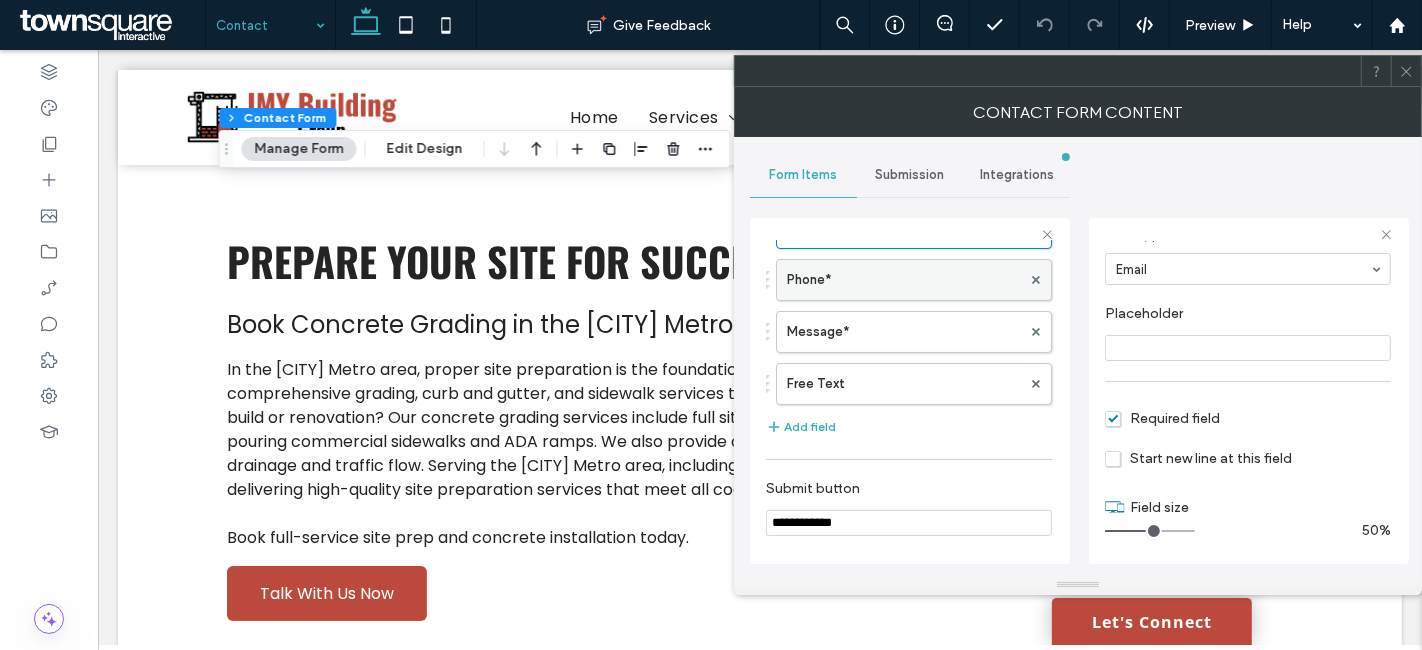 click on "Phone*" at bounding box center [904, 280] 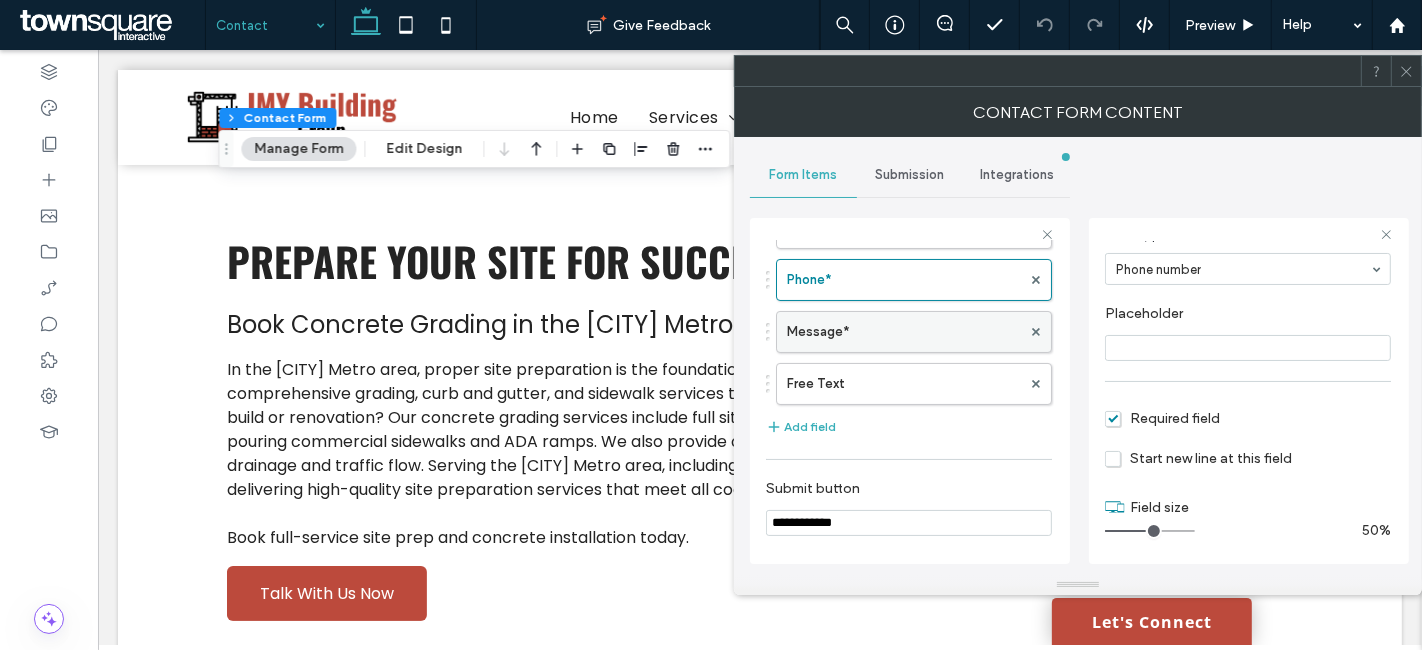 click on "Message*" at bounding box center (904, 332) 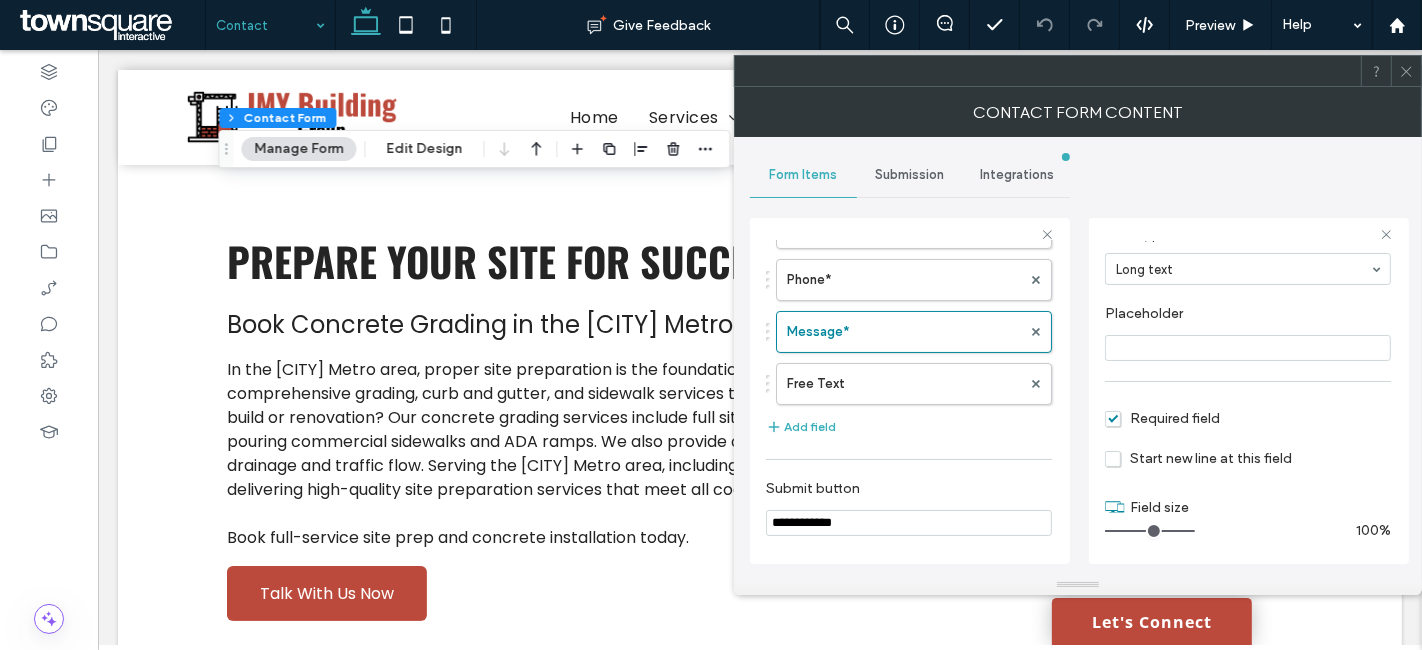 click on "Submission" at bounding box center (910, 175) 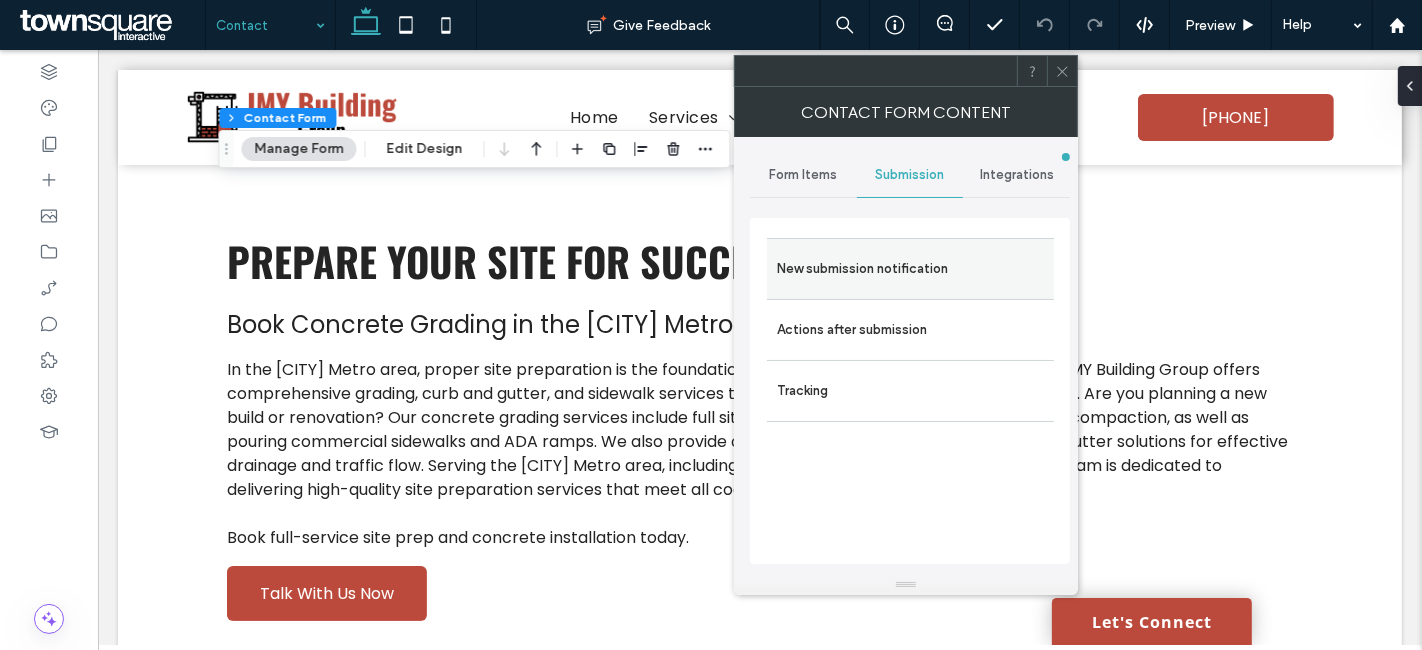 click on "New submission notification" at bounding box center (910, 269) 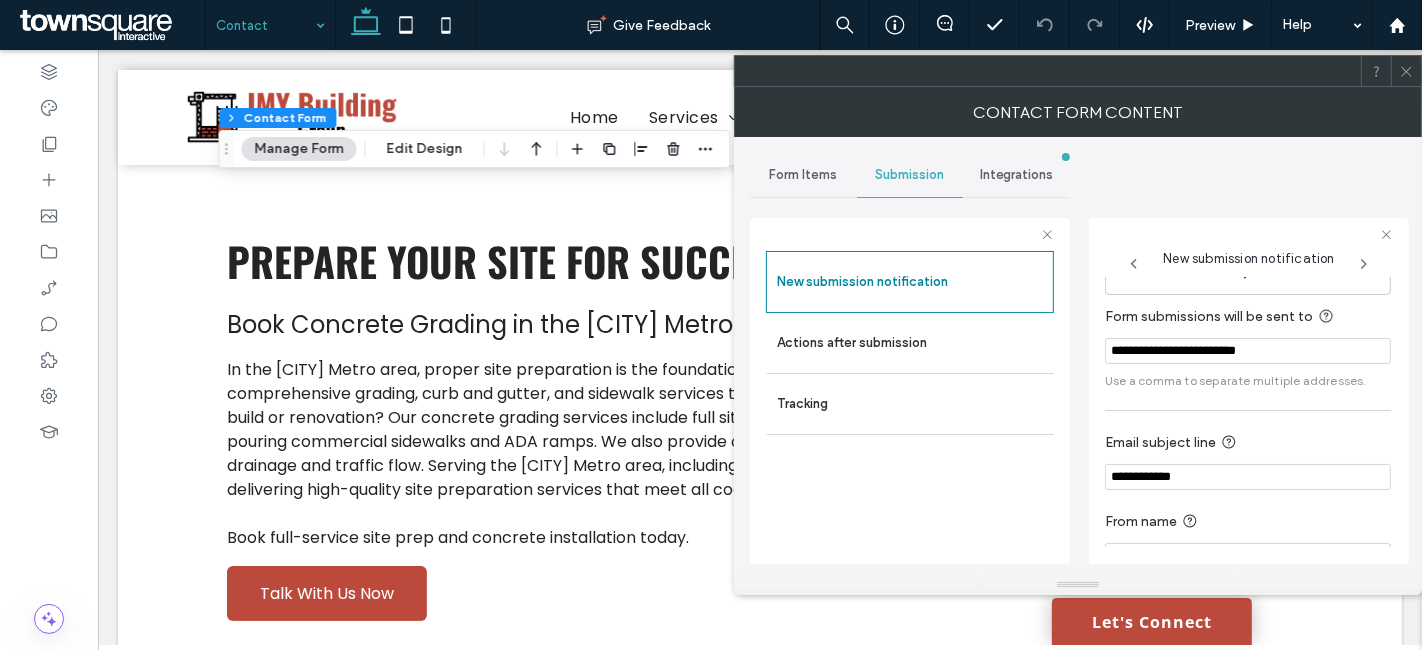 scroll, scrollTop: 102, scrollLeft: 0, axis: vertical 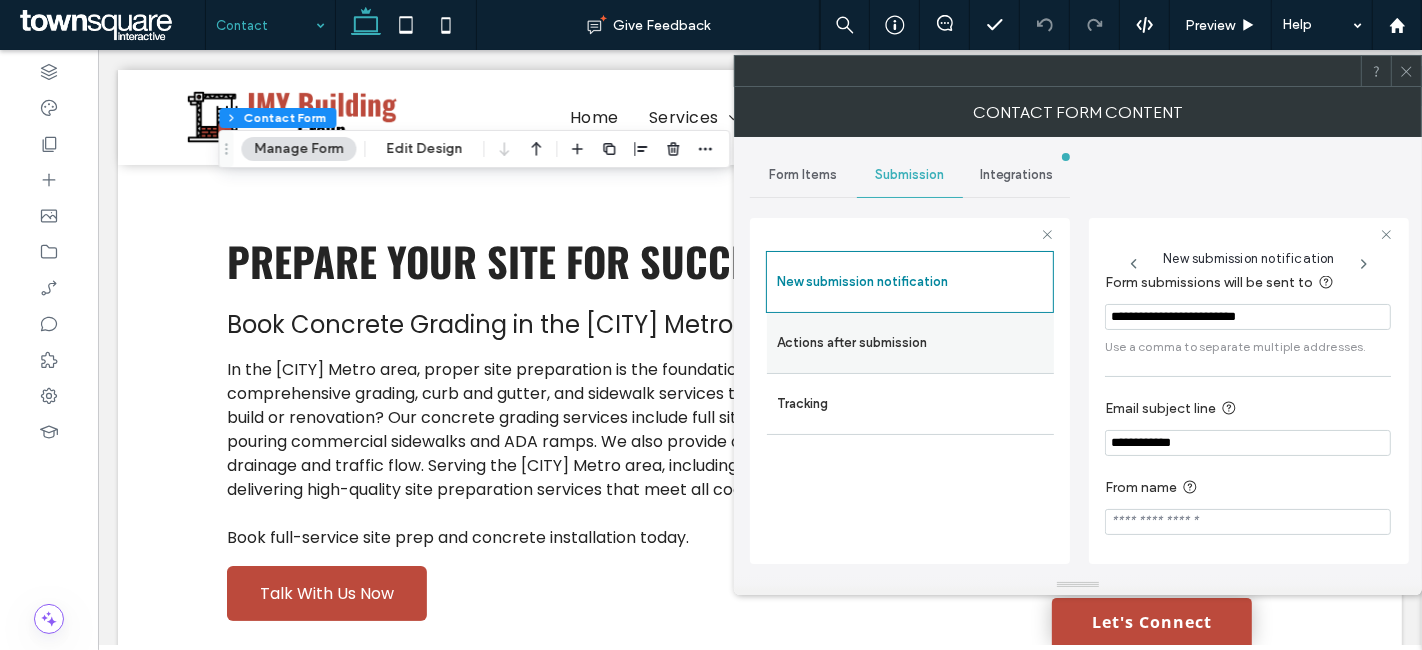 click on "Actions after submission" at bounding box center [910, 343] 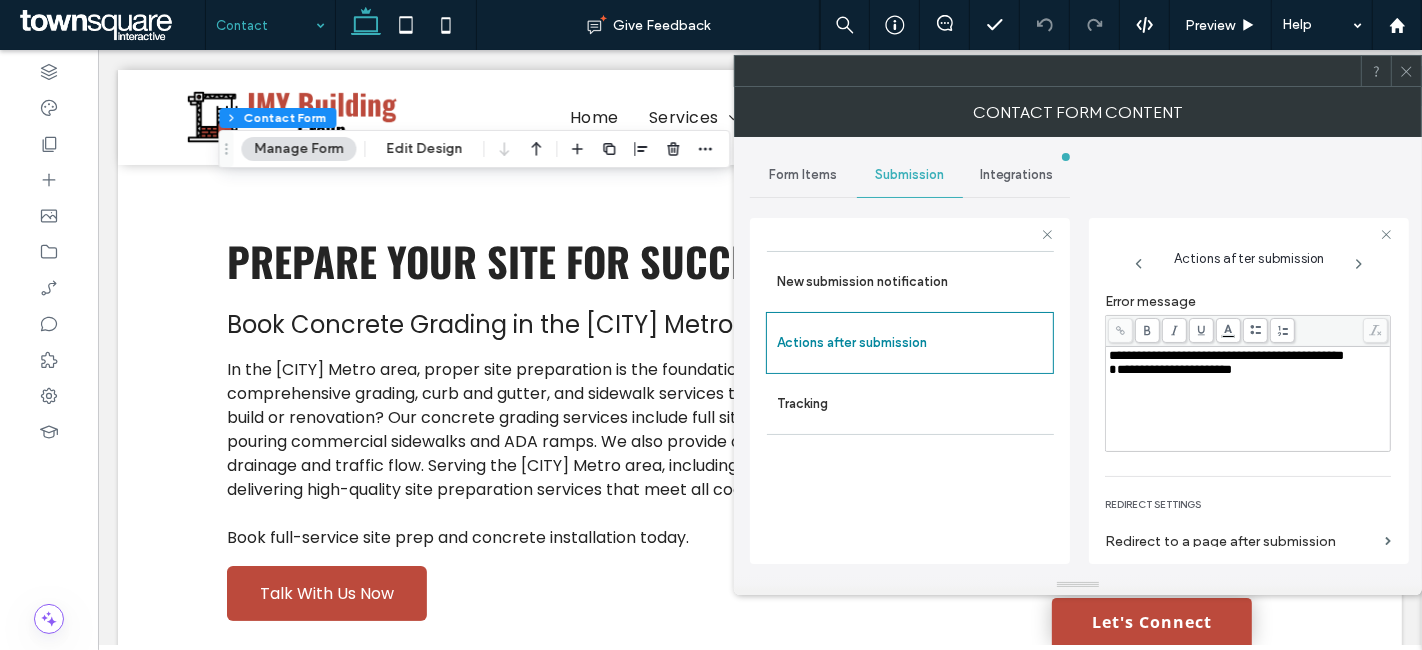 scroll, scrollTop: 342, scrollLeft: 0, axis: vertical 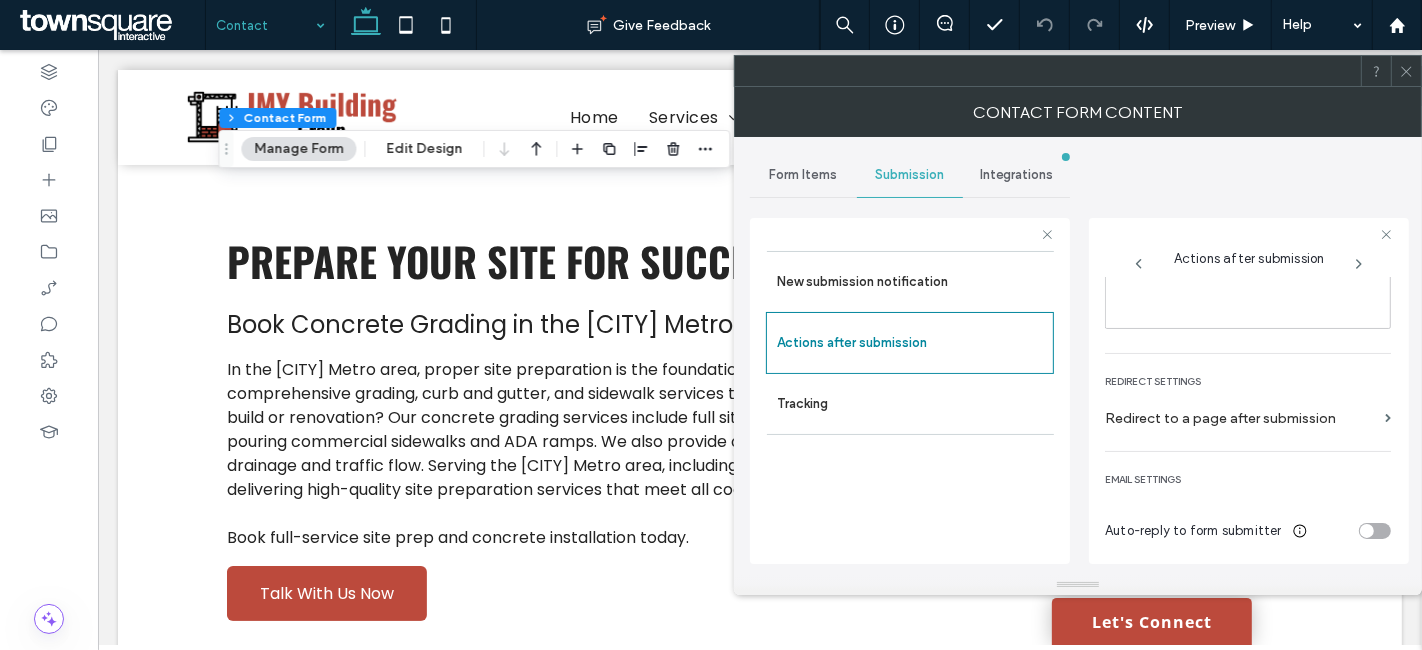 click at bounding box center [1406, 71] 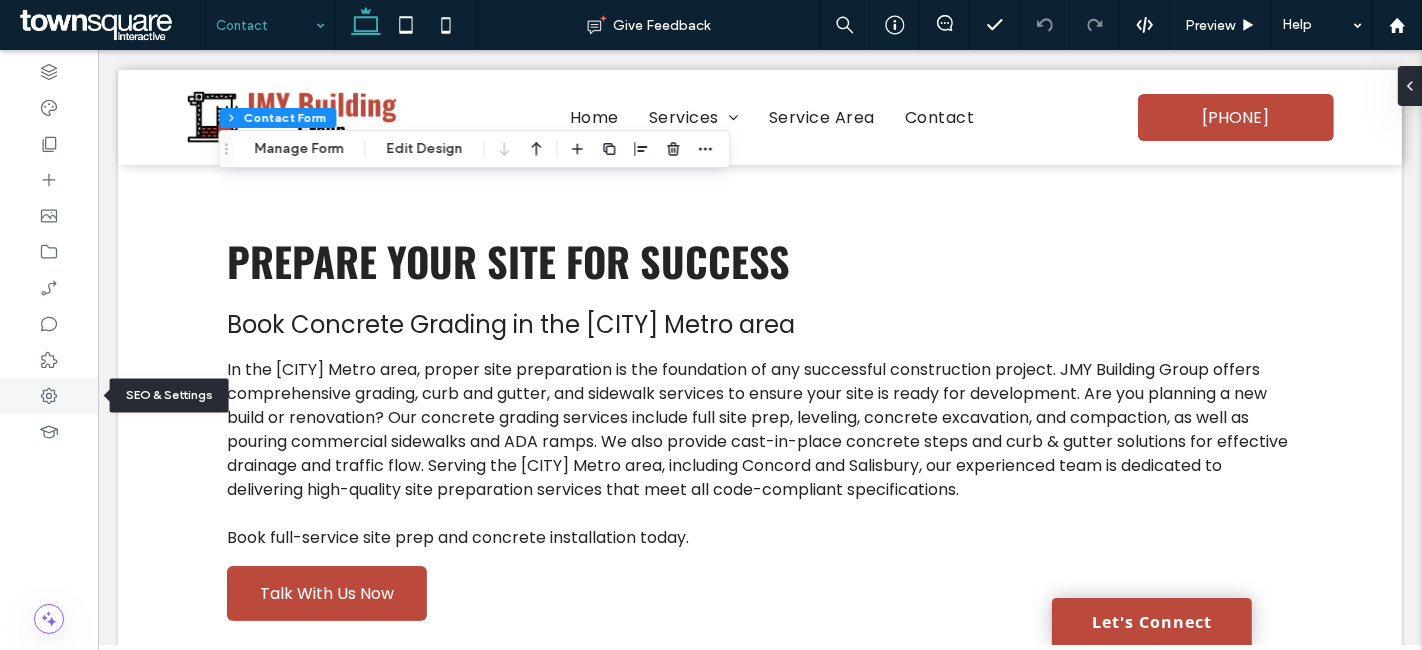 click 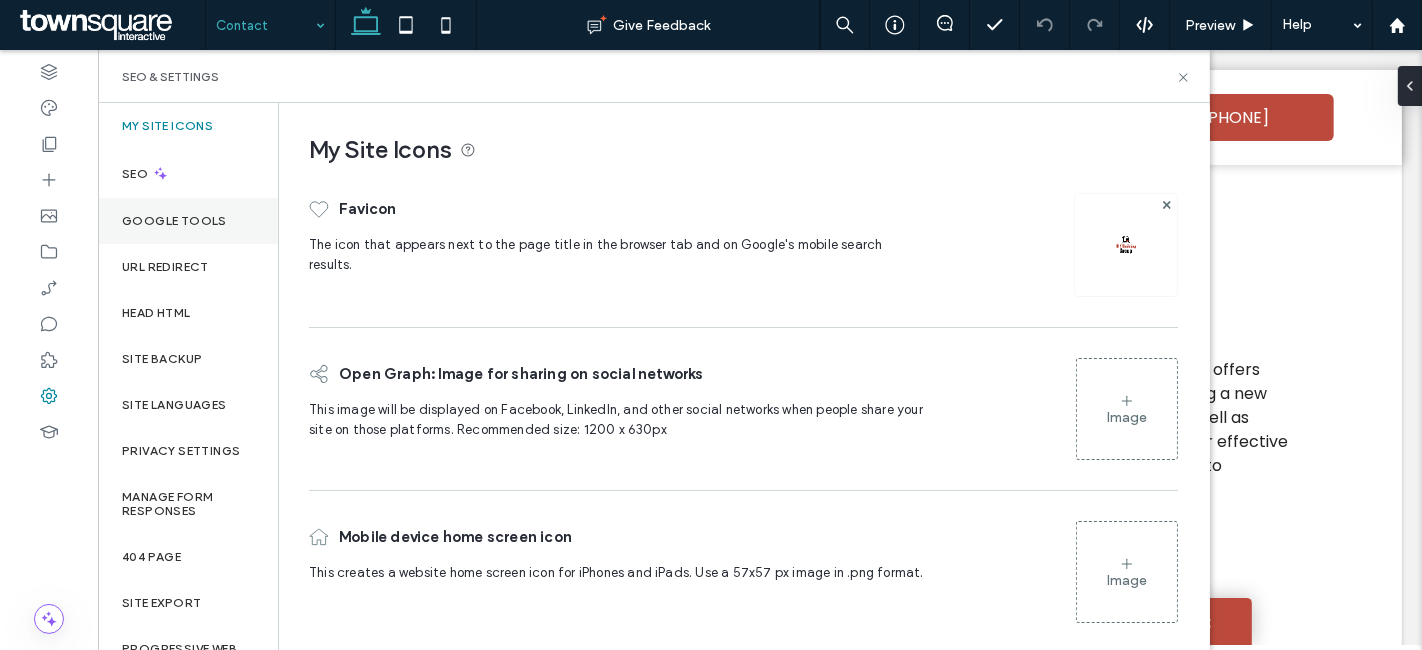 click on "Google Tools" at bounding box center (174, 221) 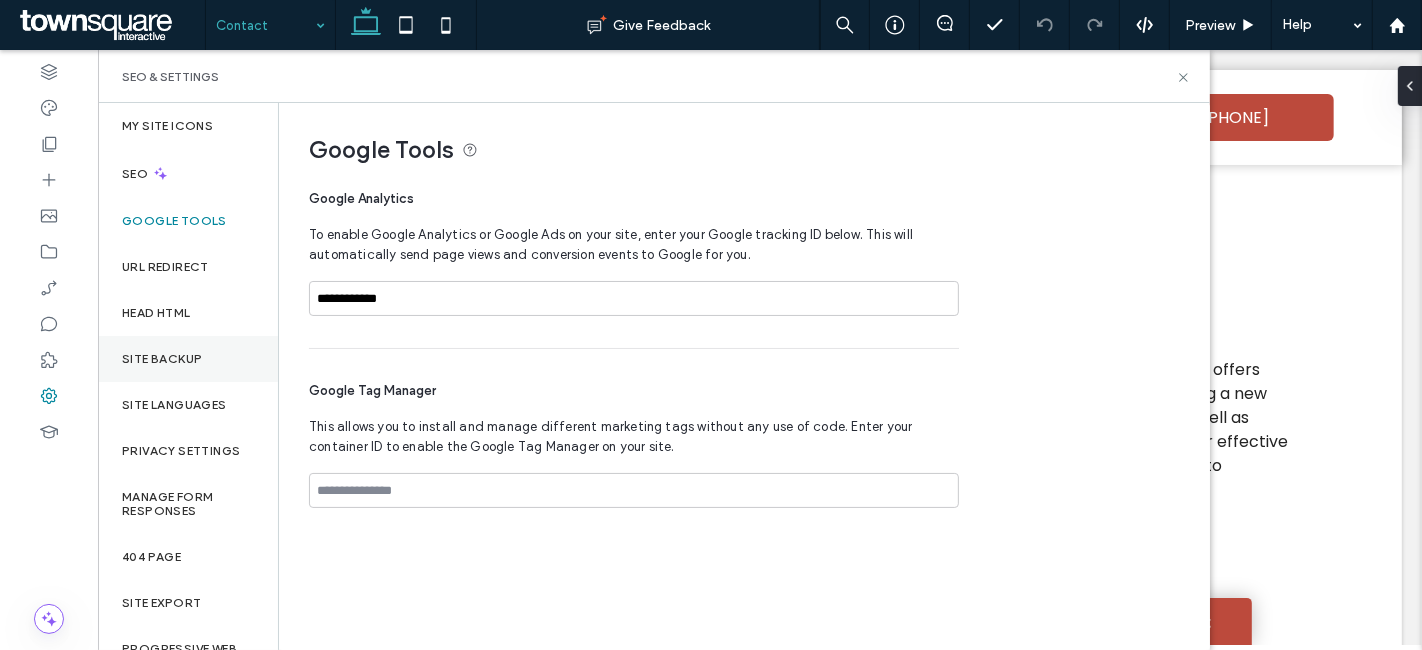 click on "Site Backup" at bounding box center (188, 359) 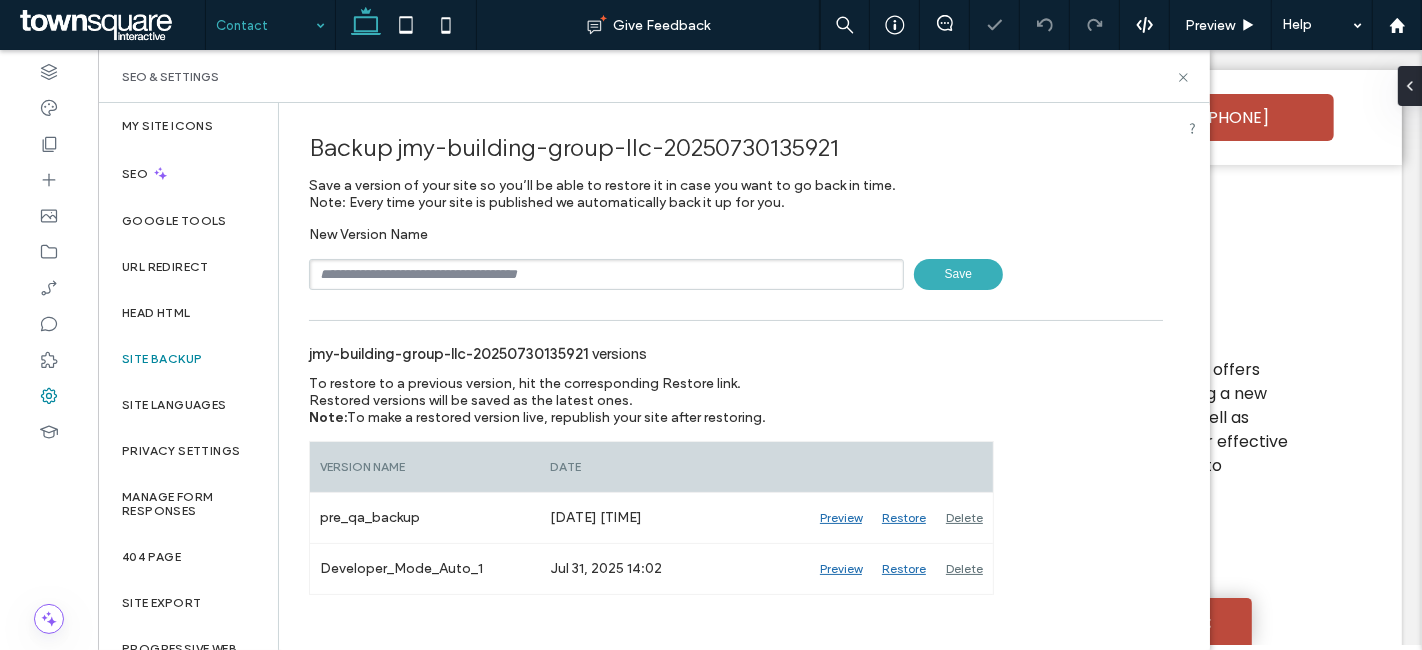click at bounding box center [606, 274] 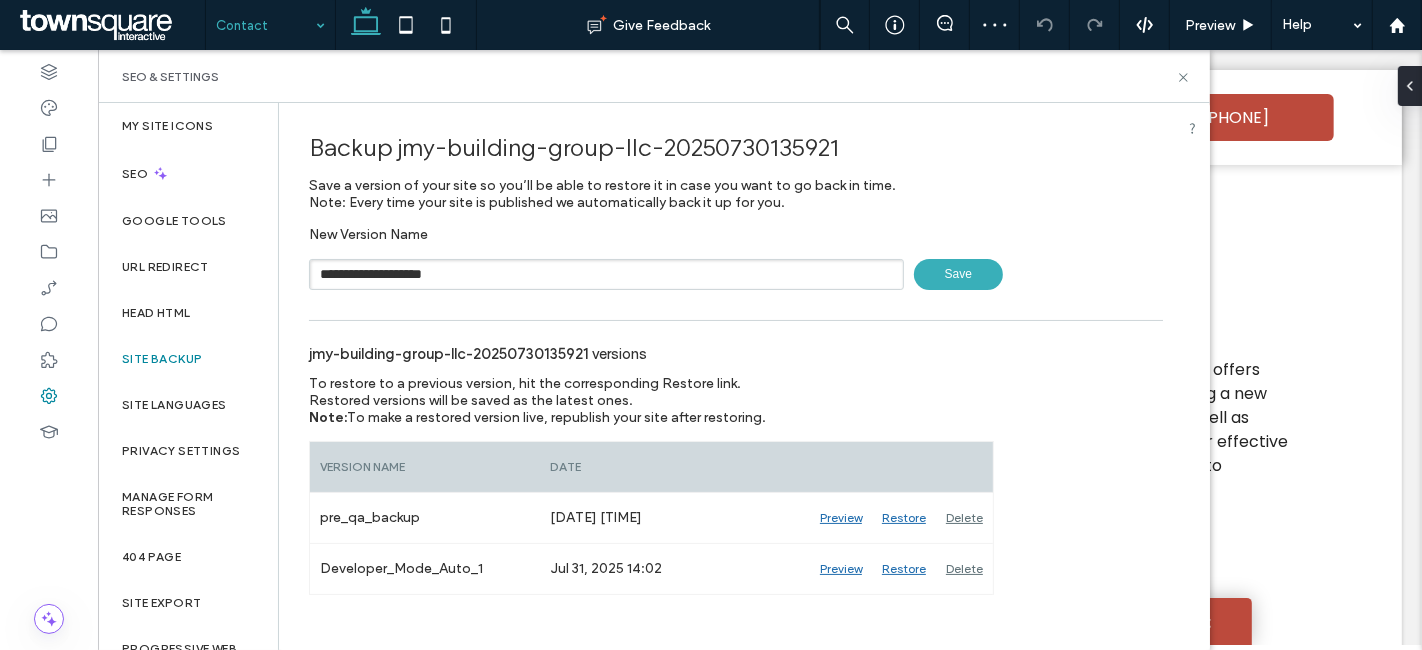 click on "Save" at bounding box center (958, 274) 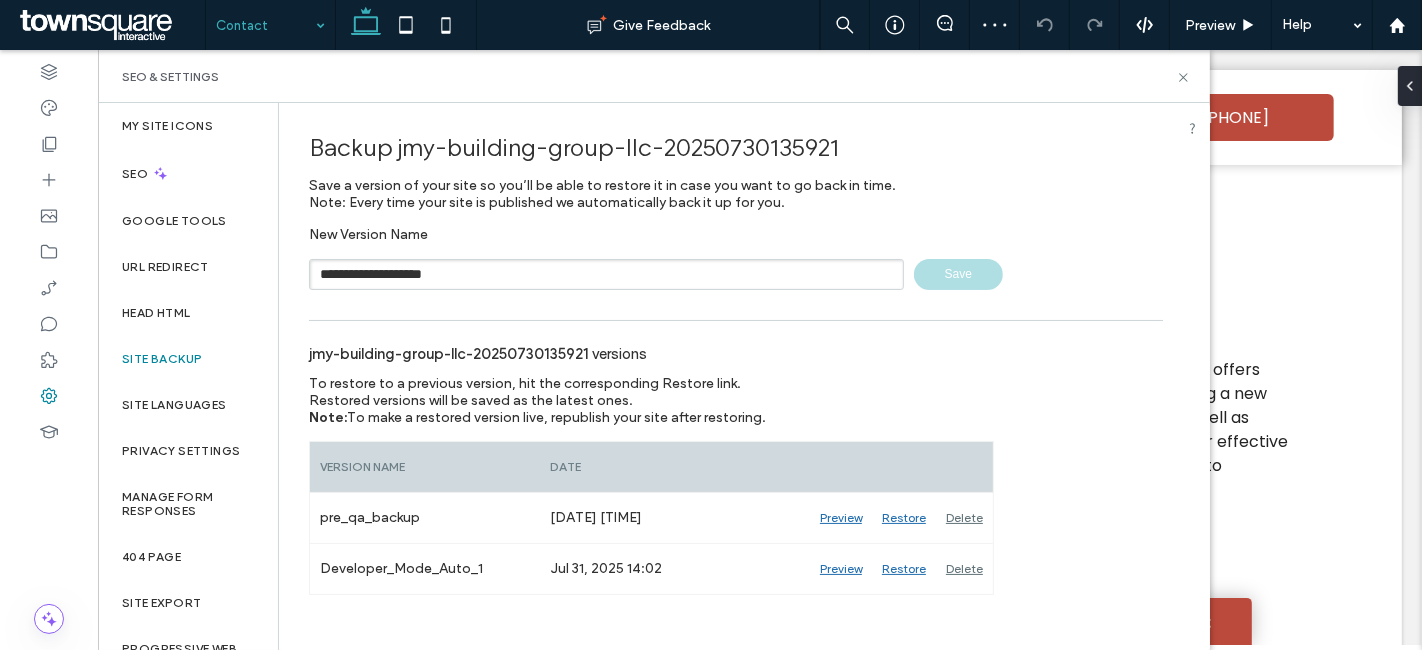 type 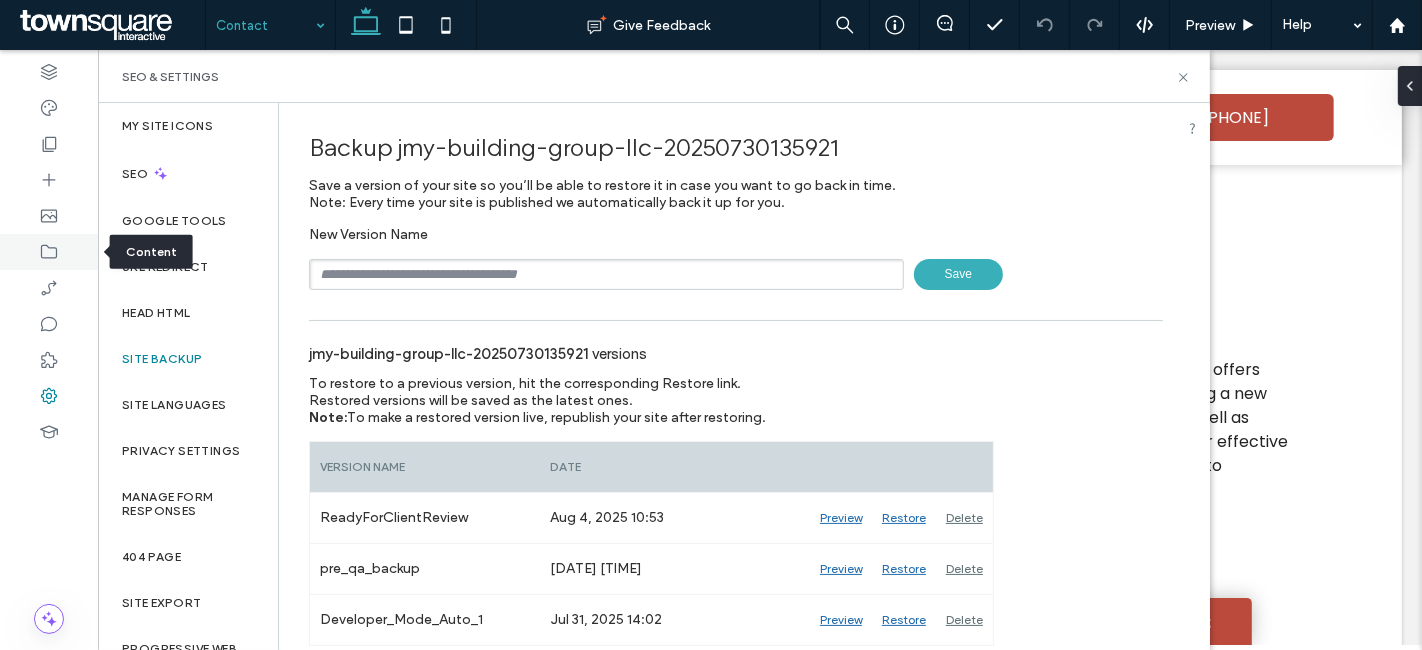 click 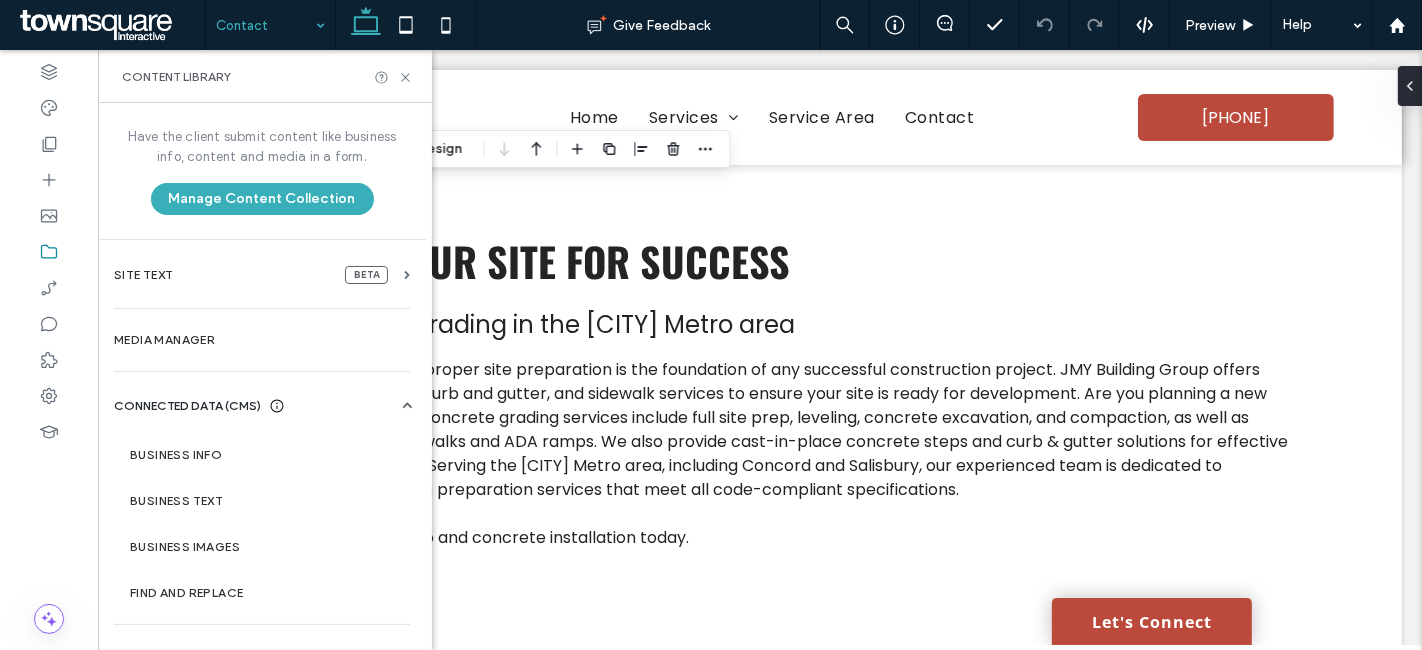 click on "Business Info" at bounding box center [266, 455] 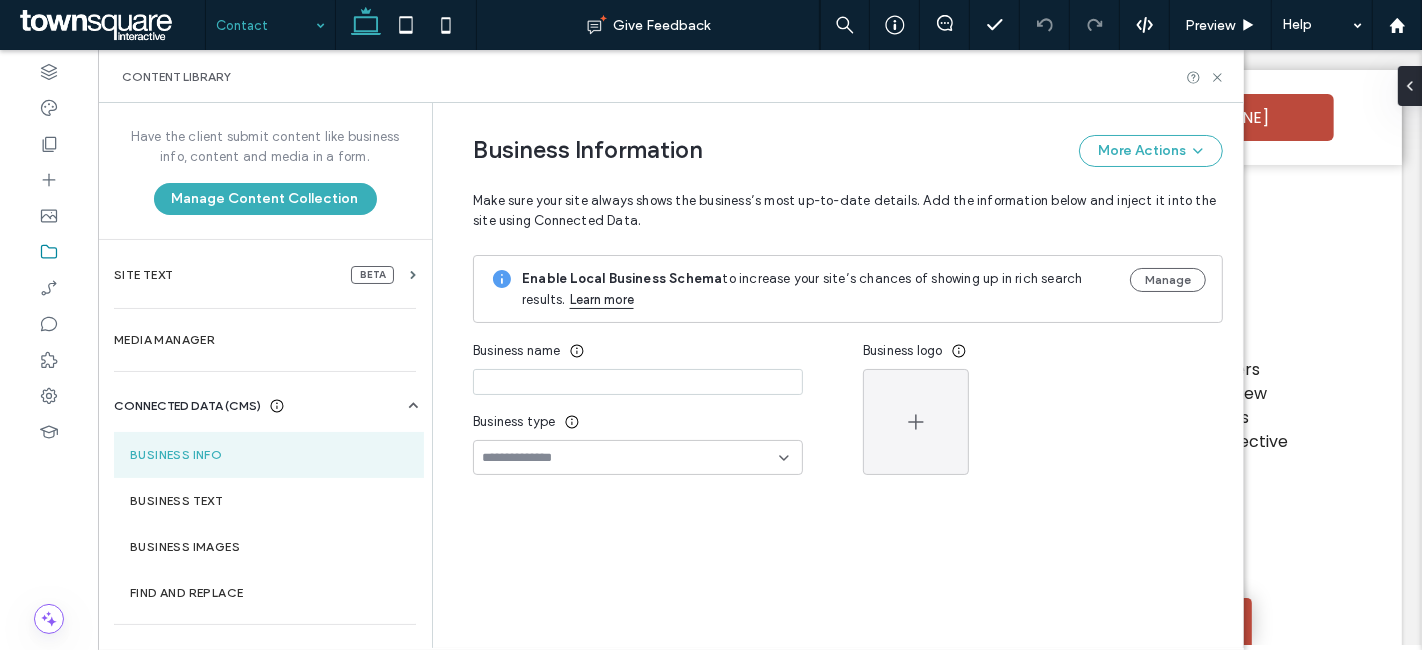 type on "**********" 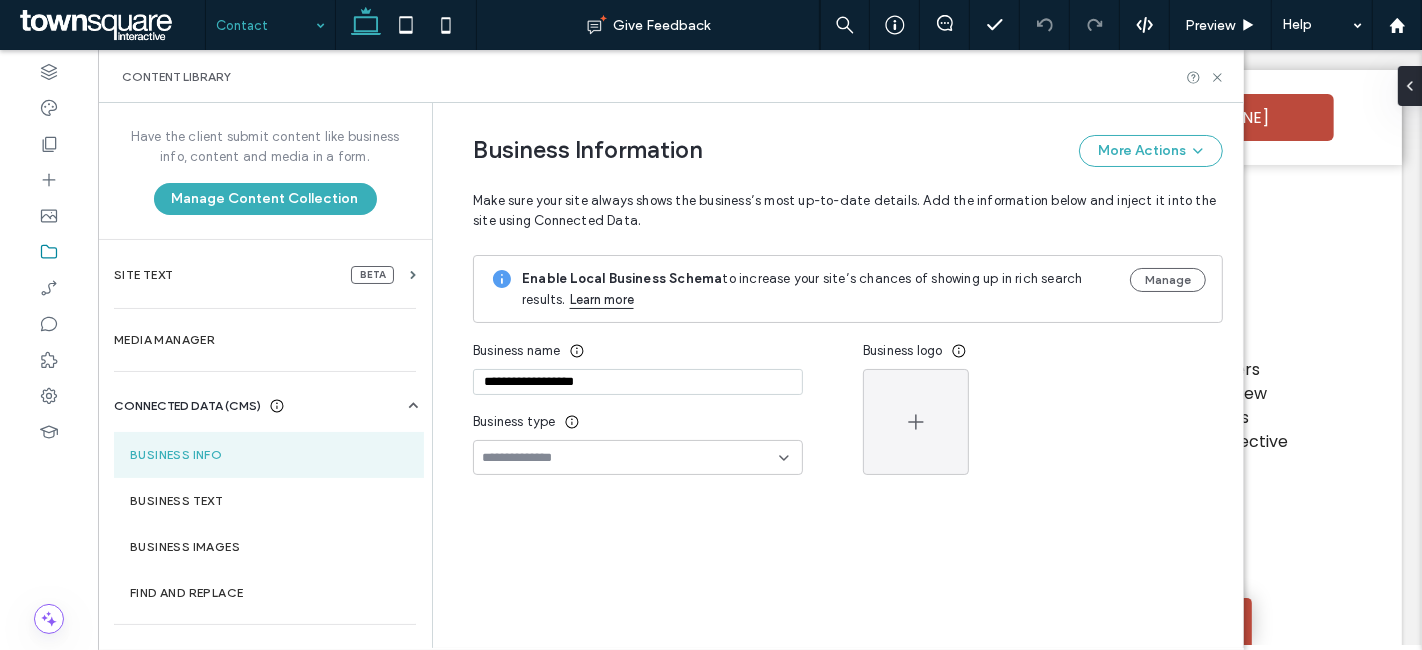 scroll, scrollTop: 75, scrollLeft: 0, axis: vertical 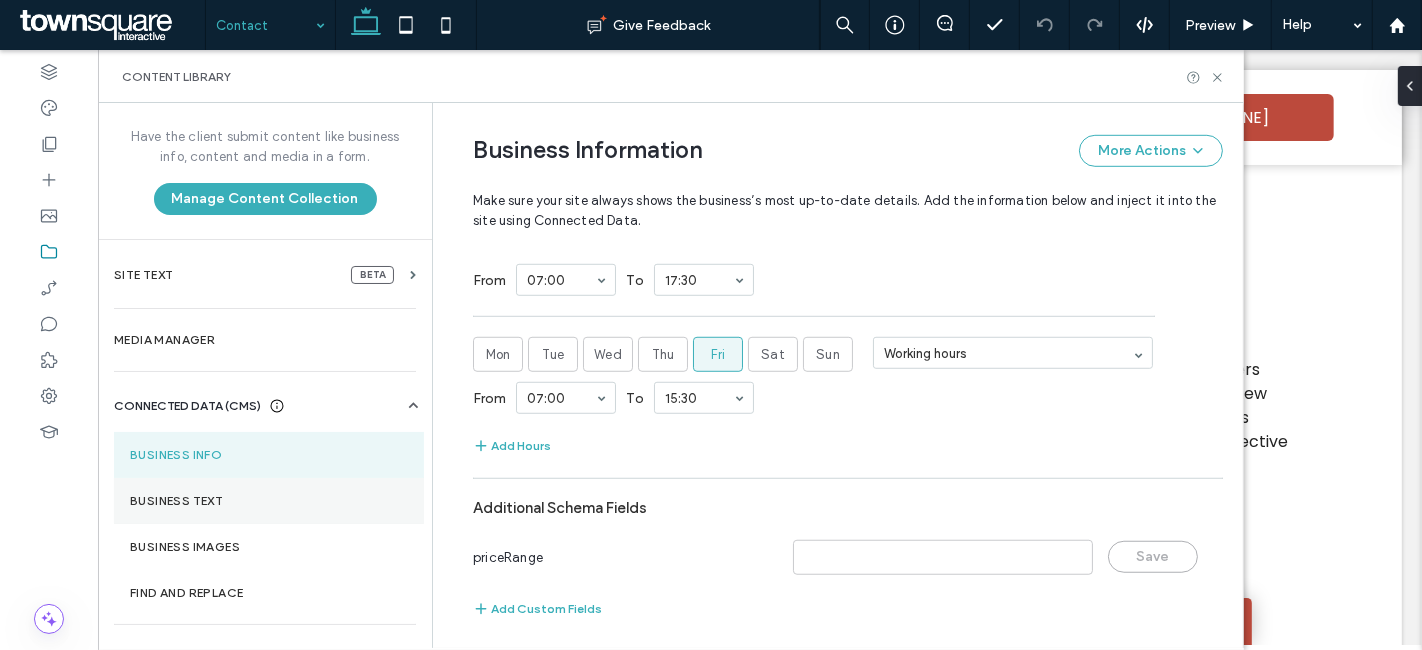 click on "Business Text" at bounding box center (269, 501) 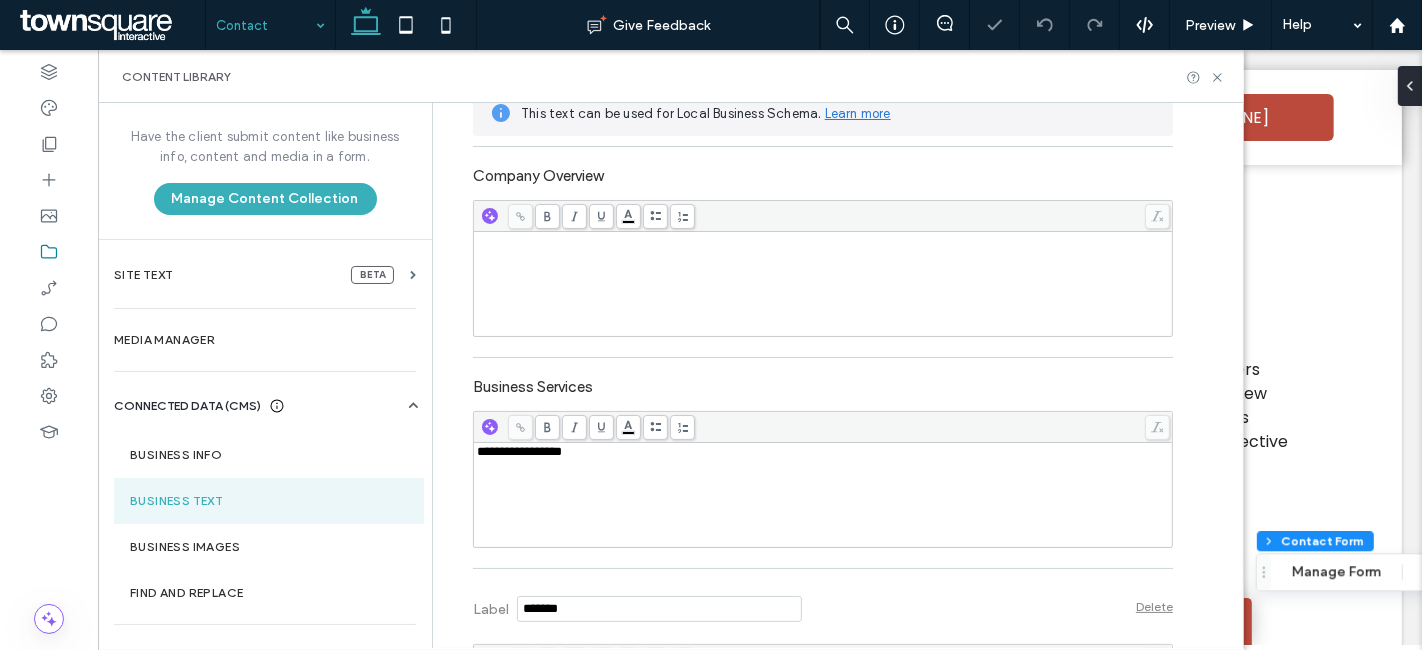 scroll, scrollTop: 444, scrollLeft: 0, axis: vertical 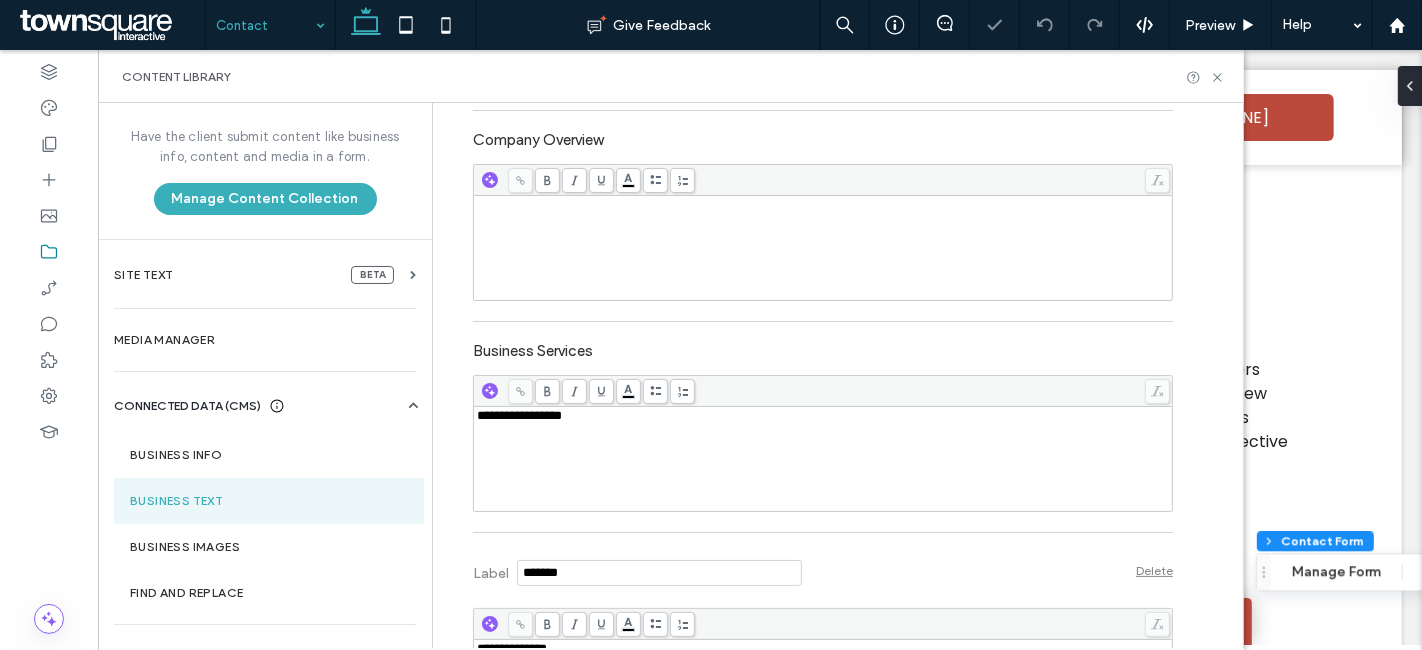 type on "*" 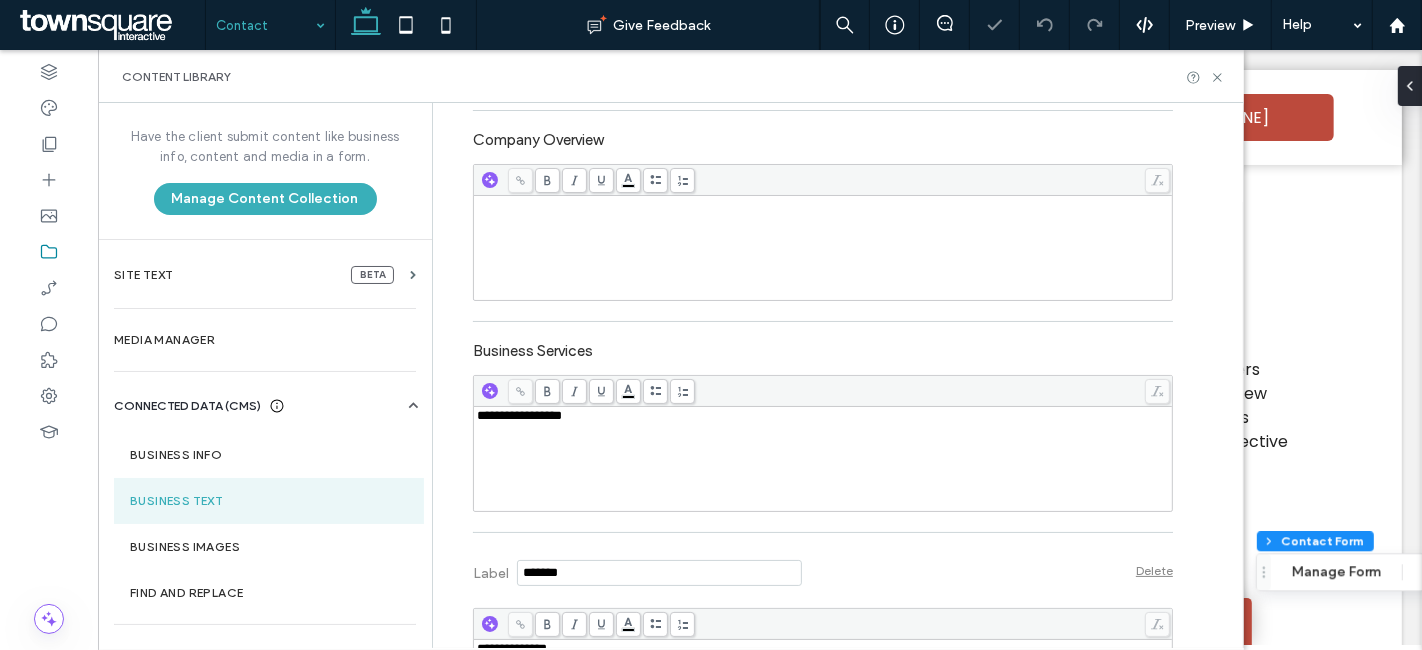 type on "***" 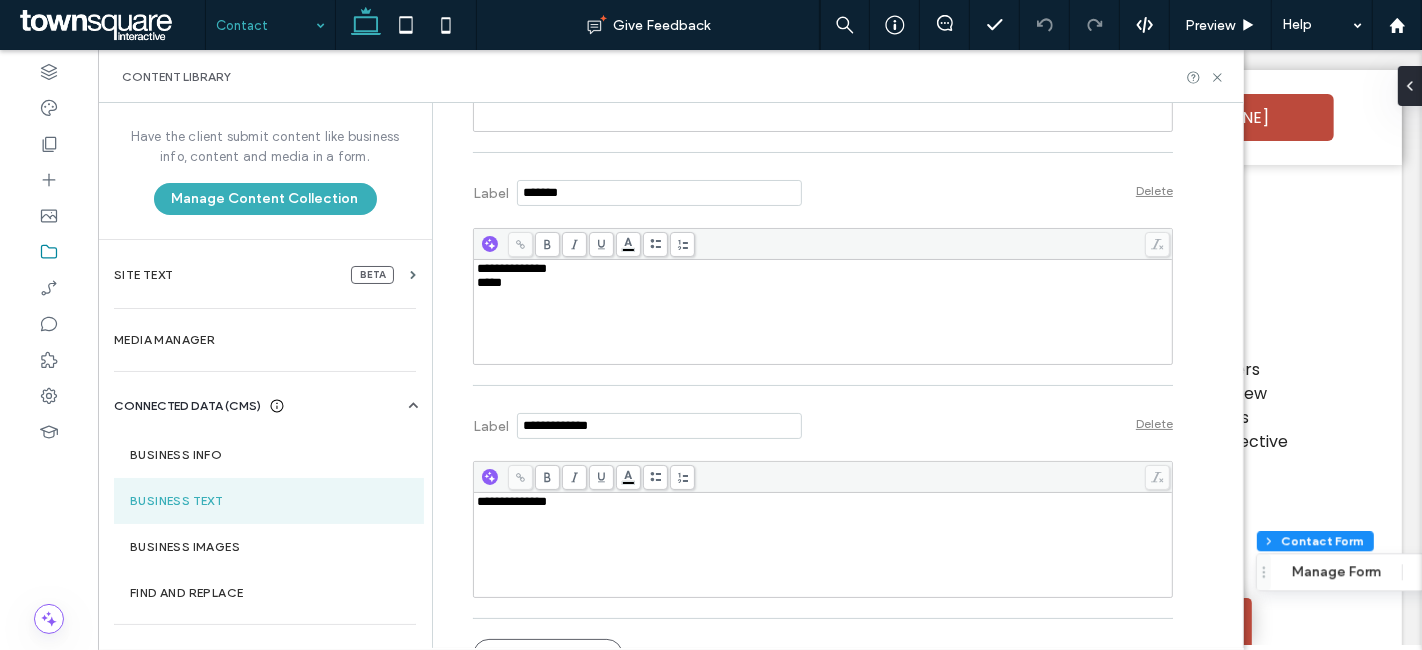 scroll, scrollTop: 848, scrollLeft: 0, axis: vertical 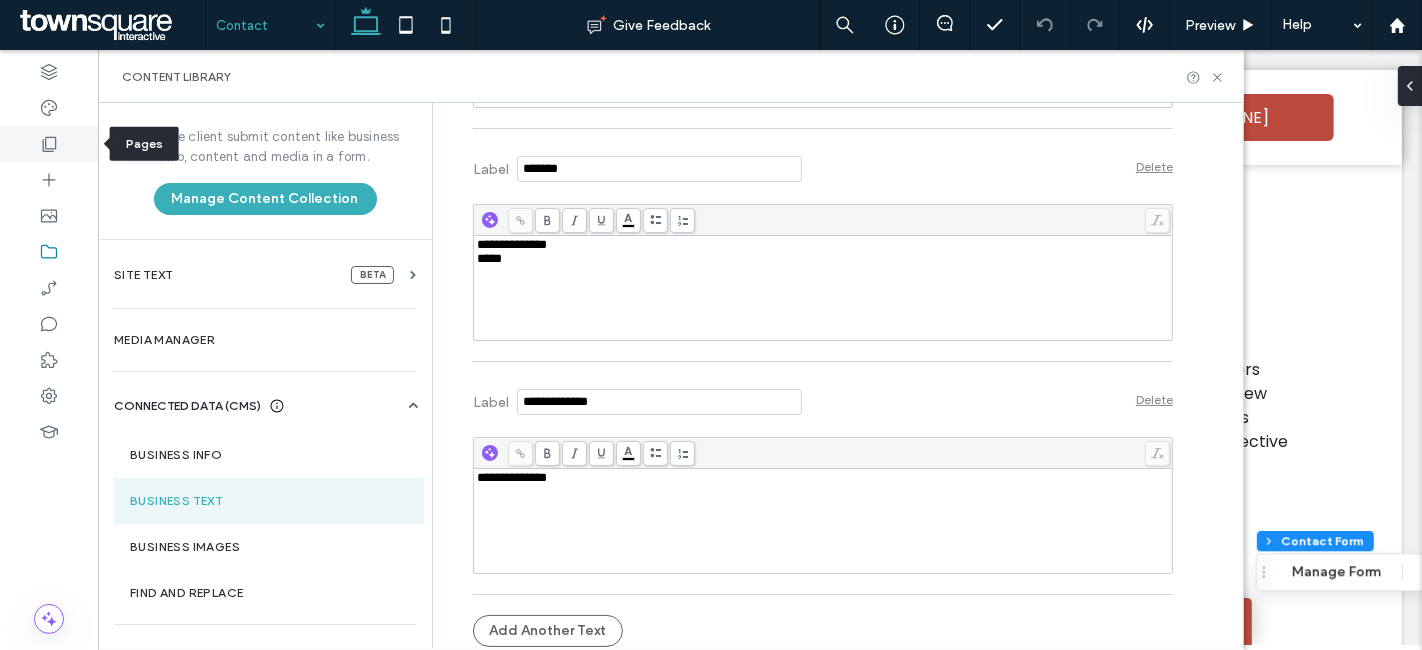 click at bounding box center [49, 144] 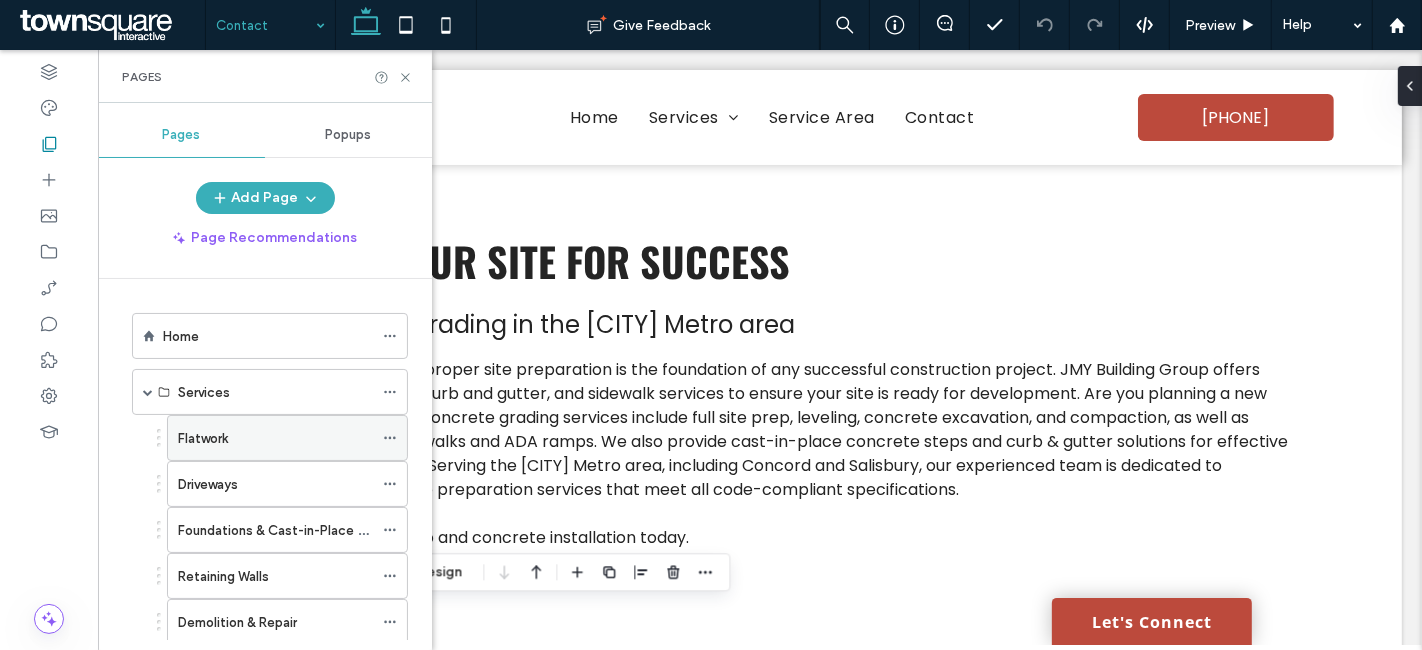 click 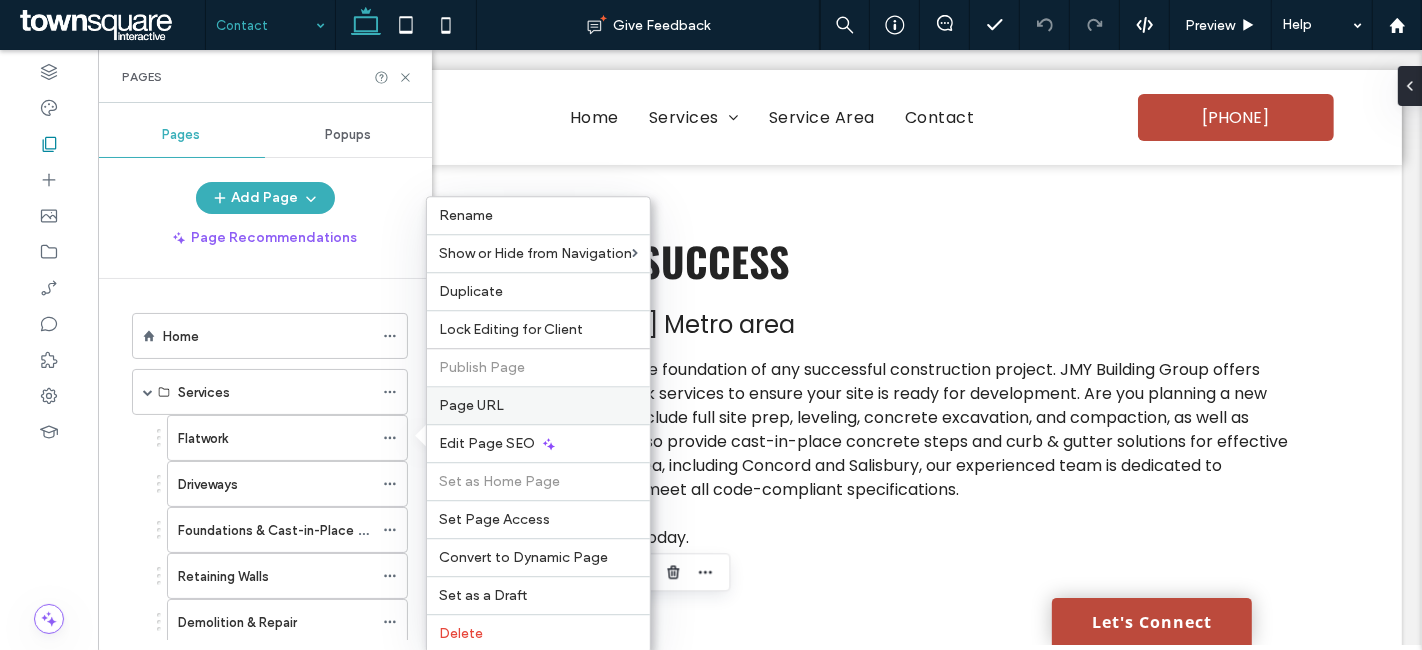 click on "Page URL" at bounding box center (538, 405) 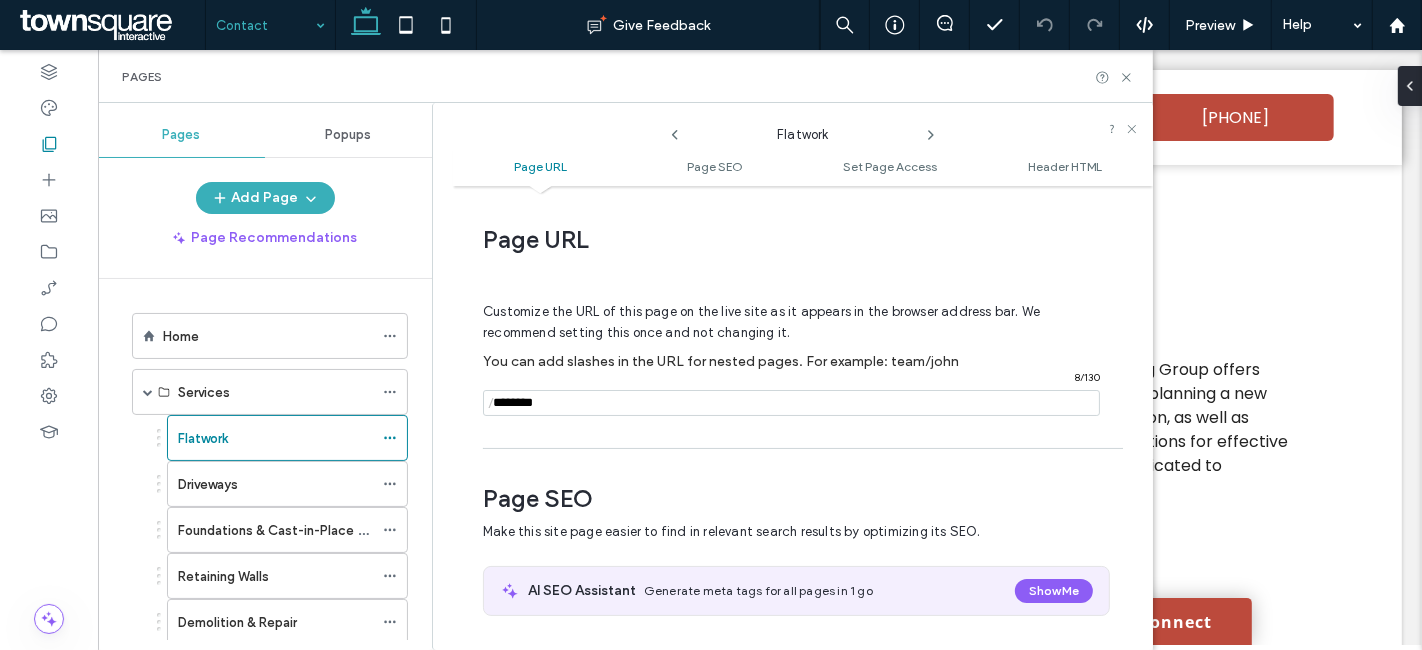 scroll, scrollTop: 9, scrollLeft: 0, axis: vertical 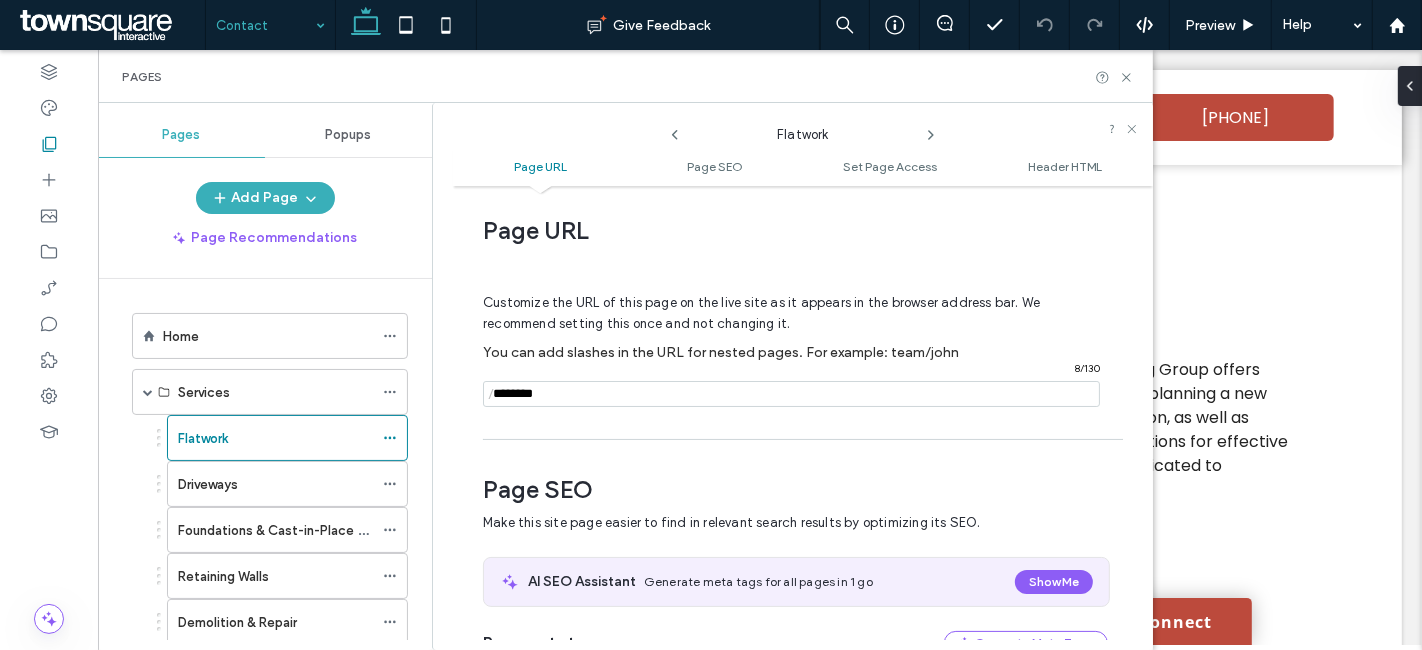 click 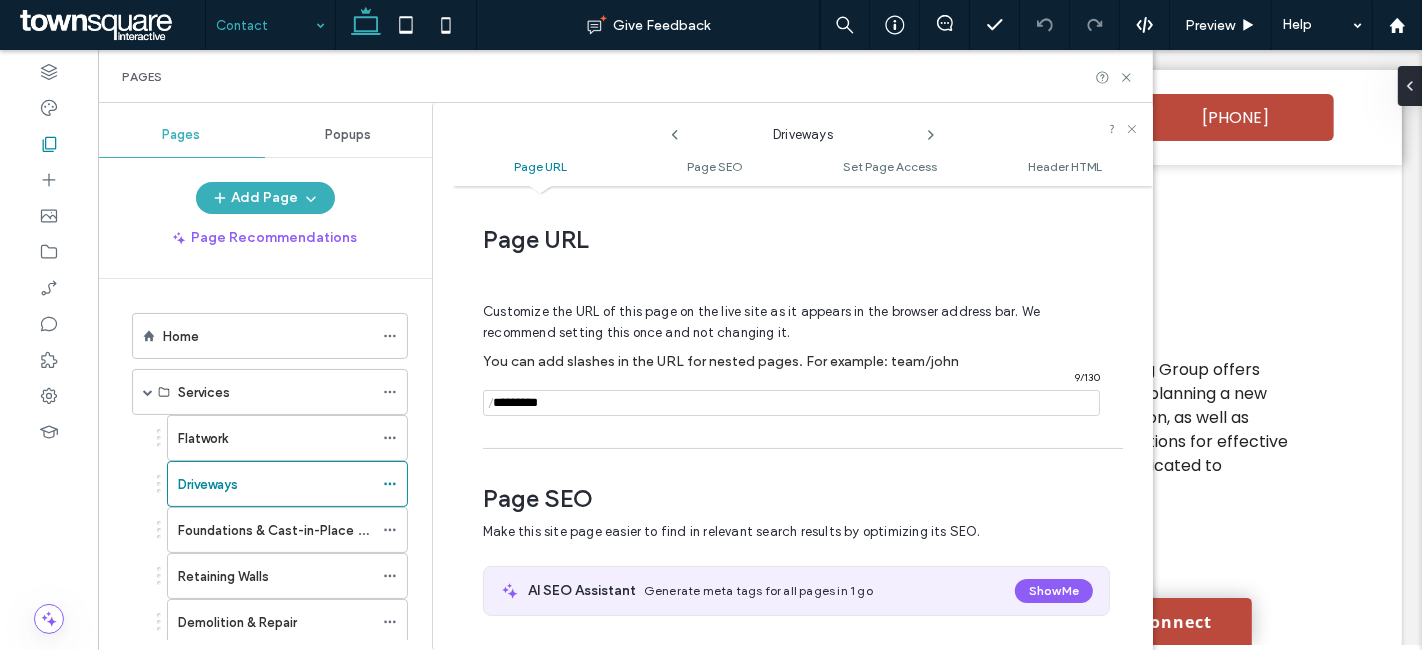 scroll, scrollTop: 9, scrollLeft: 0, axis: vertical 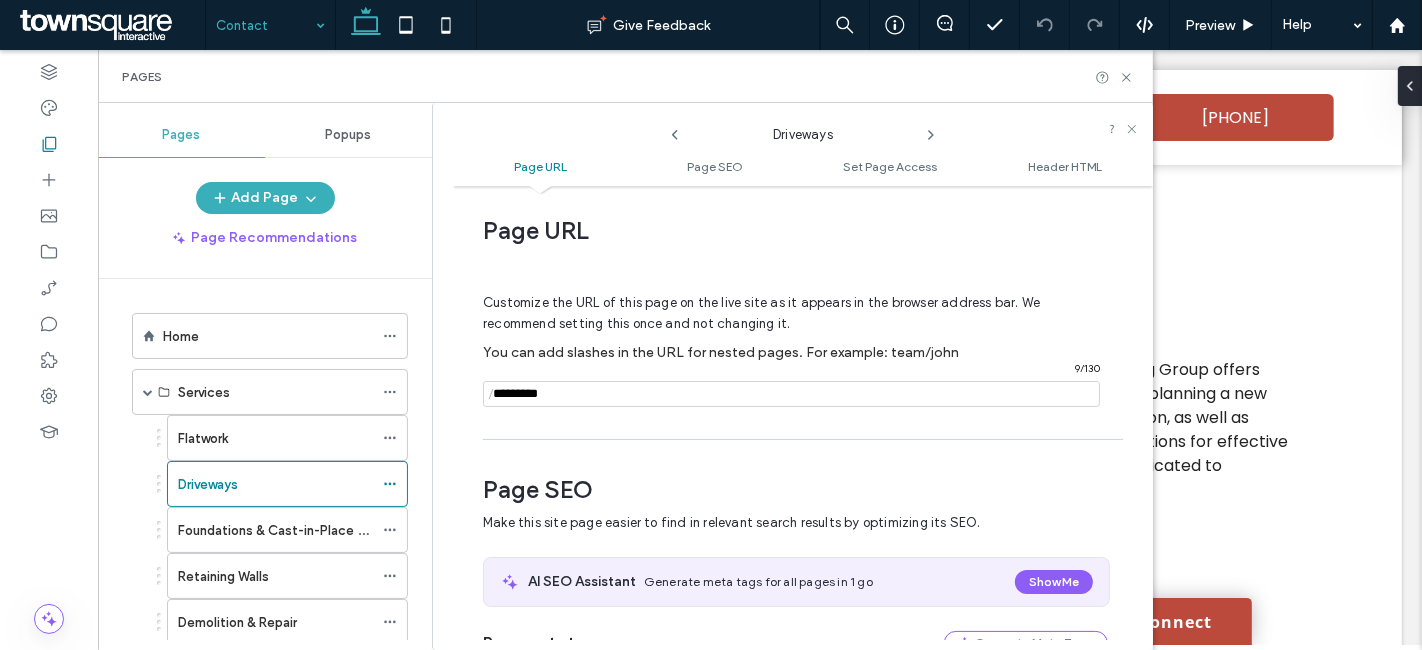 click 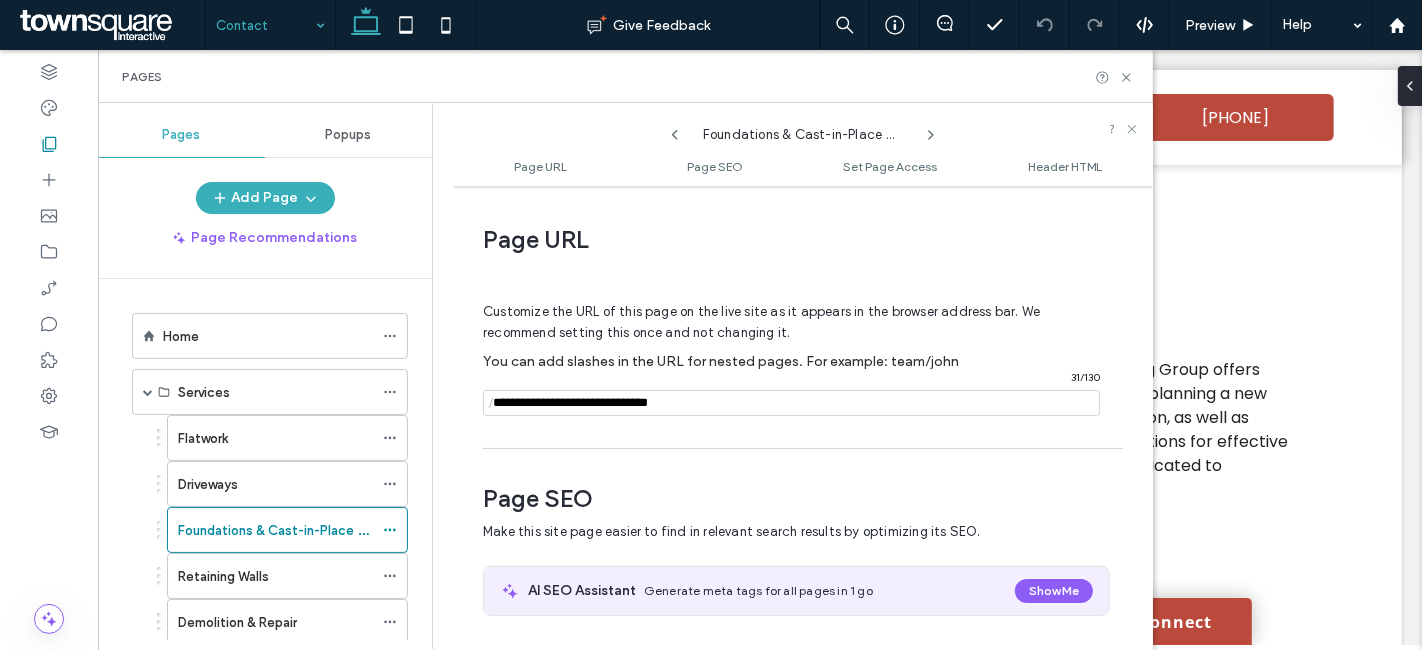 scroll, scrollTop: 9, scrollLeft: 0, axis: vertical 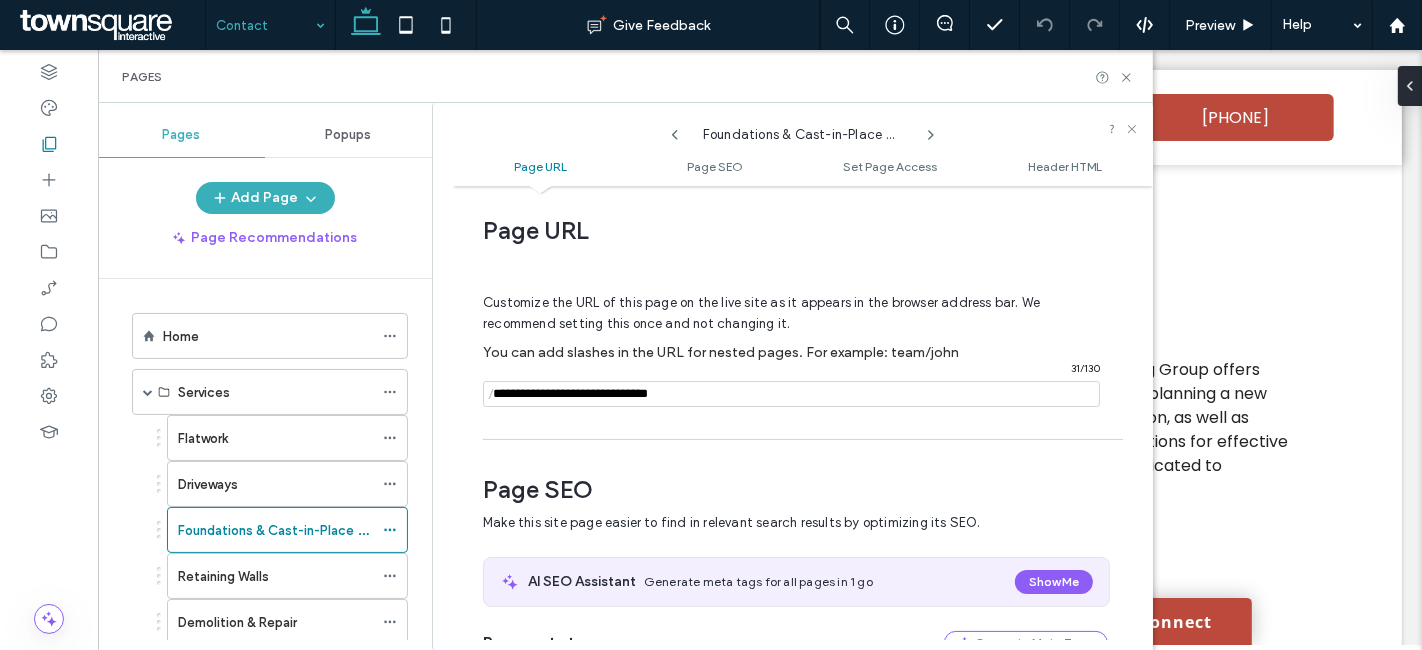 click 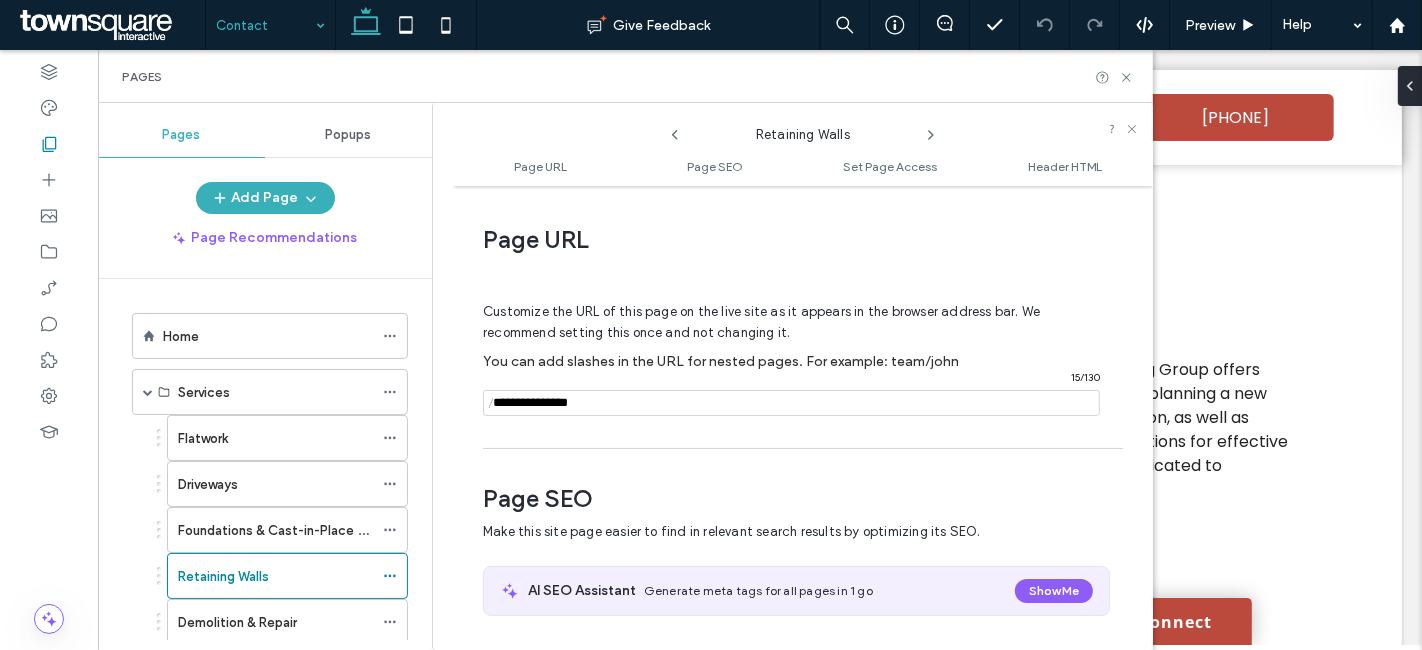 scroll, scrollTop: 9, scrollLeft: 0, axis: vertical 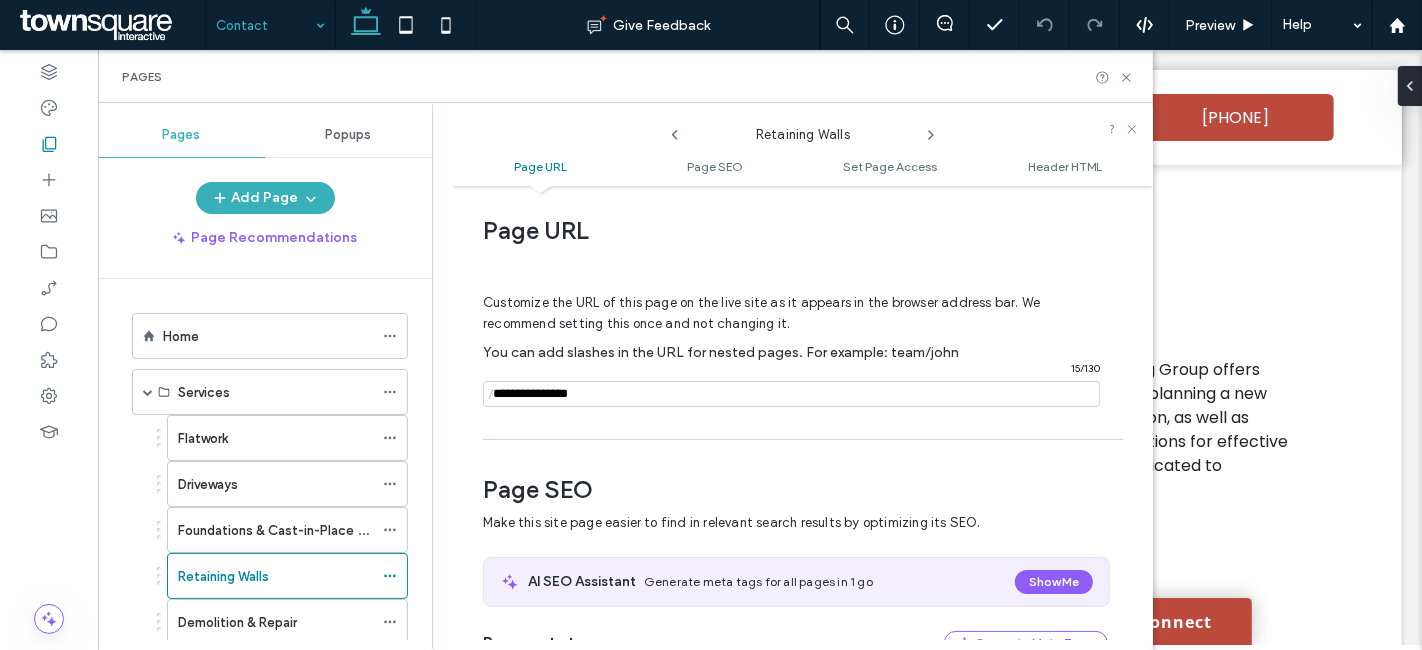 click 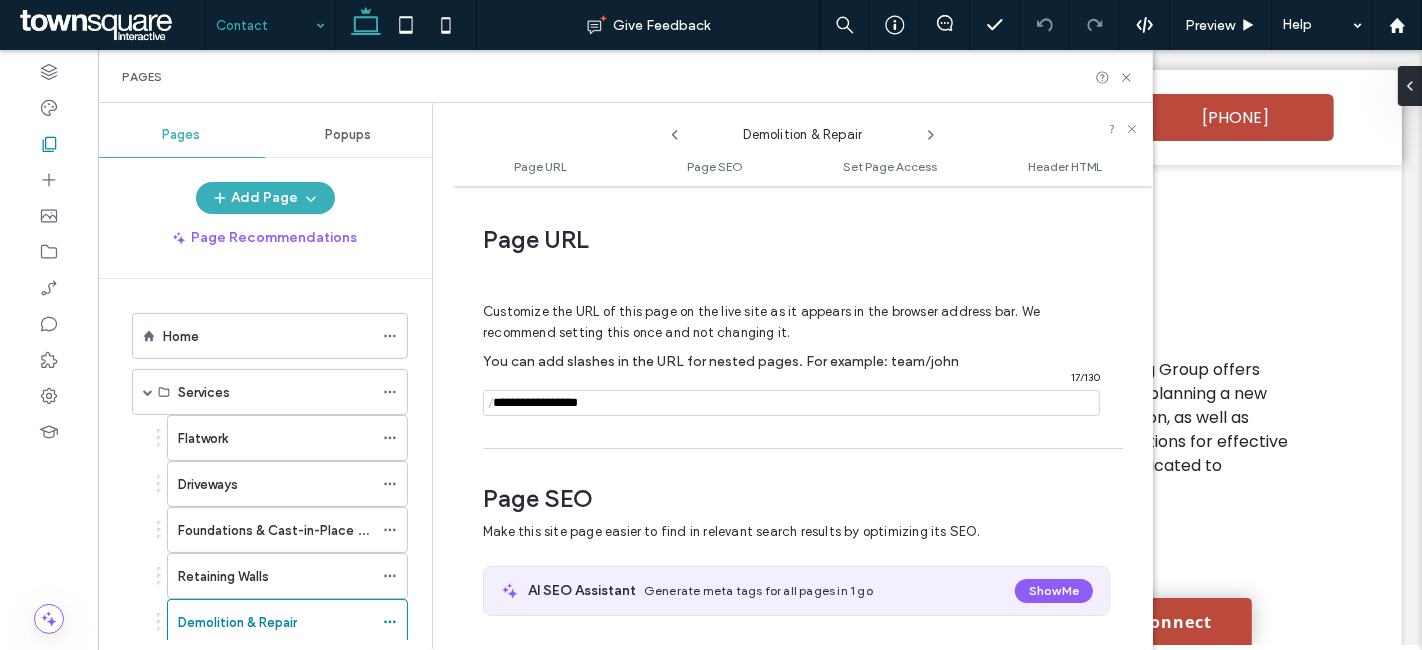 scroll, scrollTop: 9, scrollLeft: 0, axis: vertical 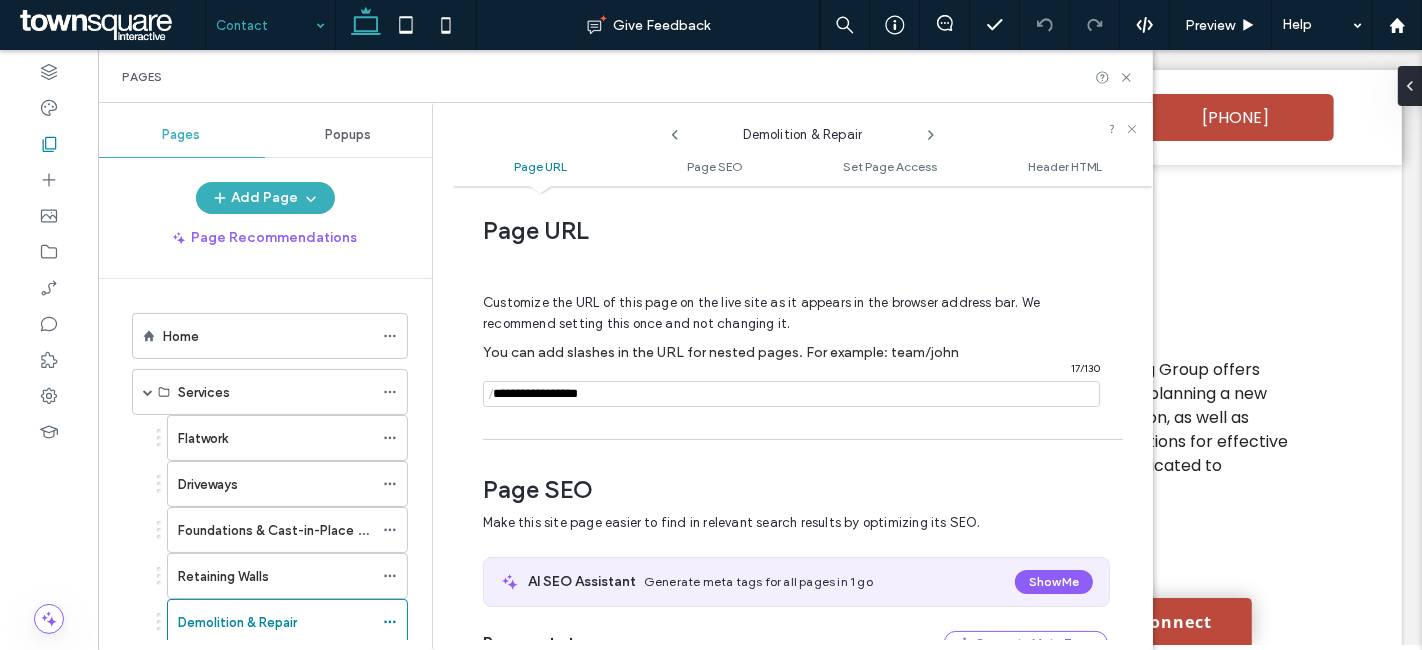 click on "Demolition & Repair" at bounding box center [803, 129] 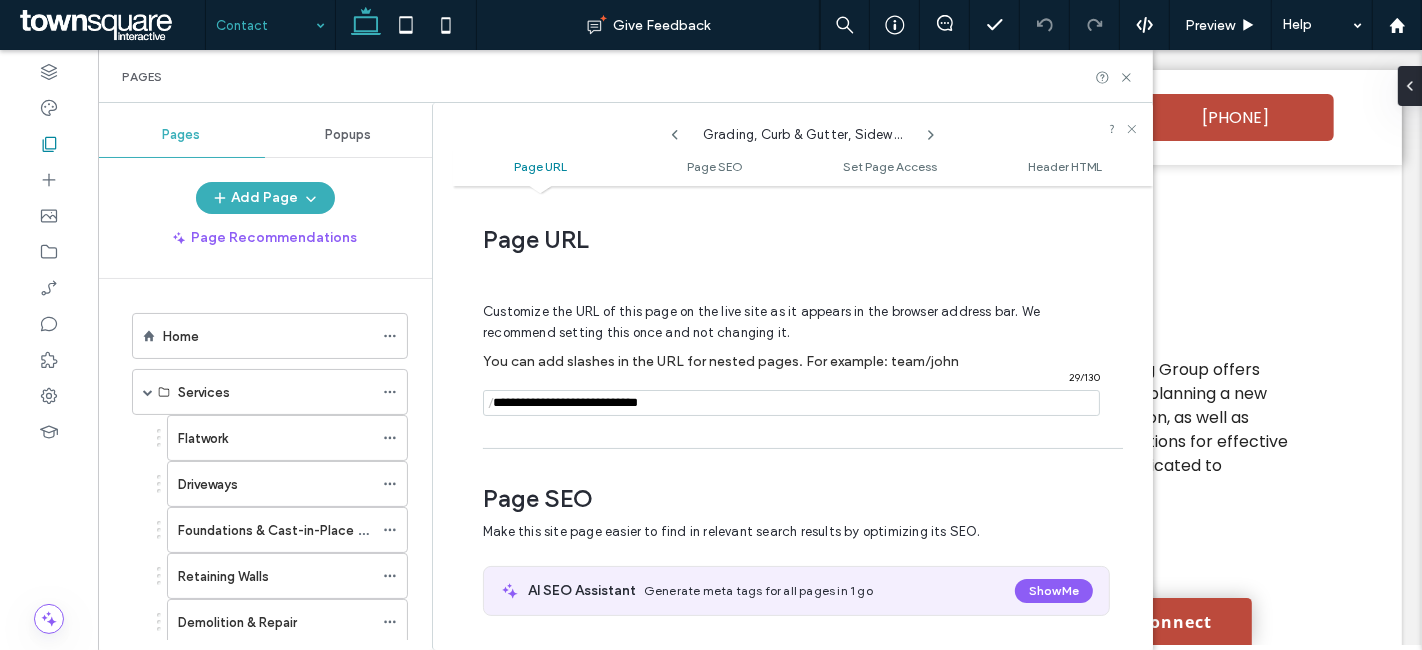 scroll, scrollTop: 9, scrollLeft: 0, axis: vertical 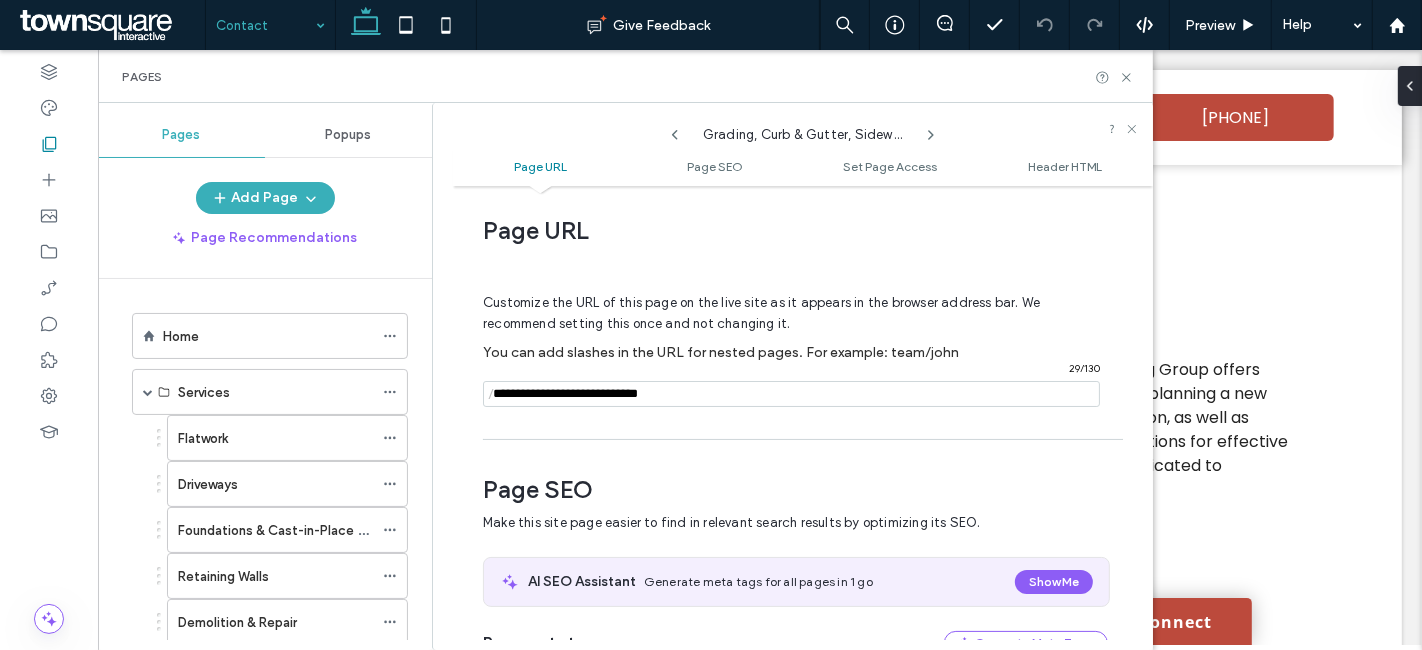 click 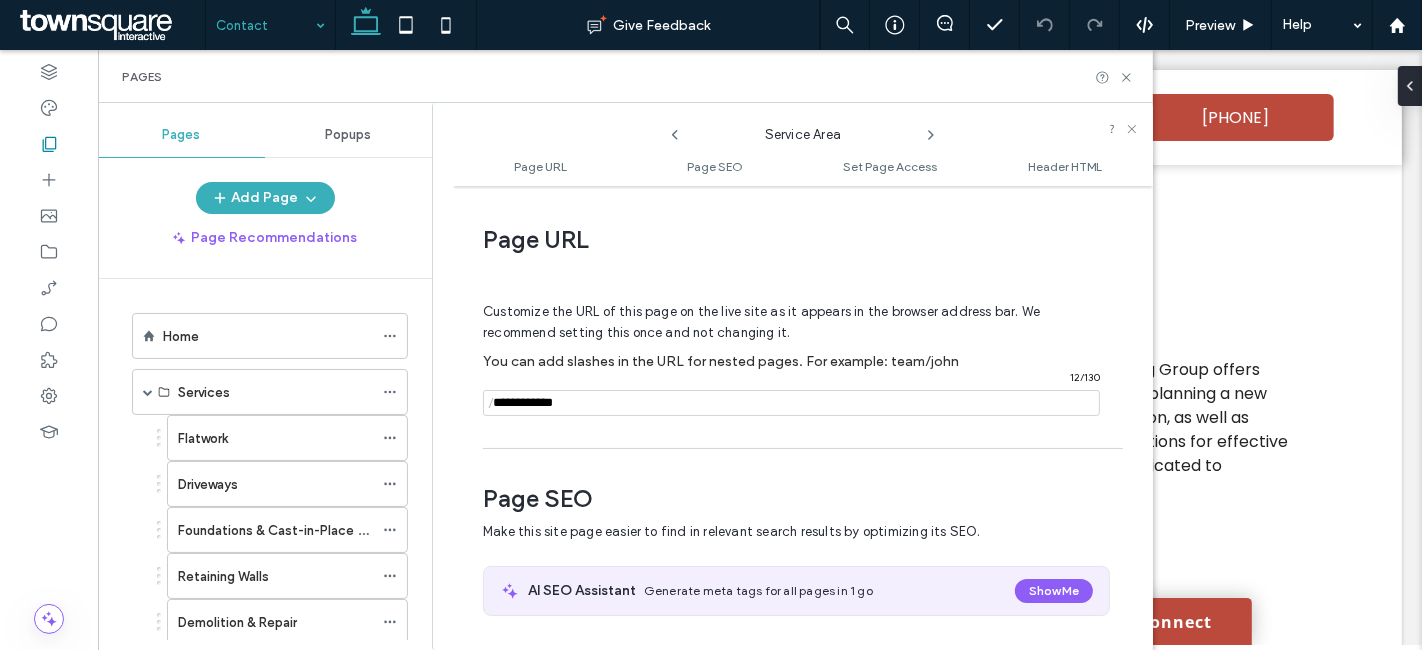 scroll, scrollTop: 9, scrollLeft: 0, axis: vertical 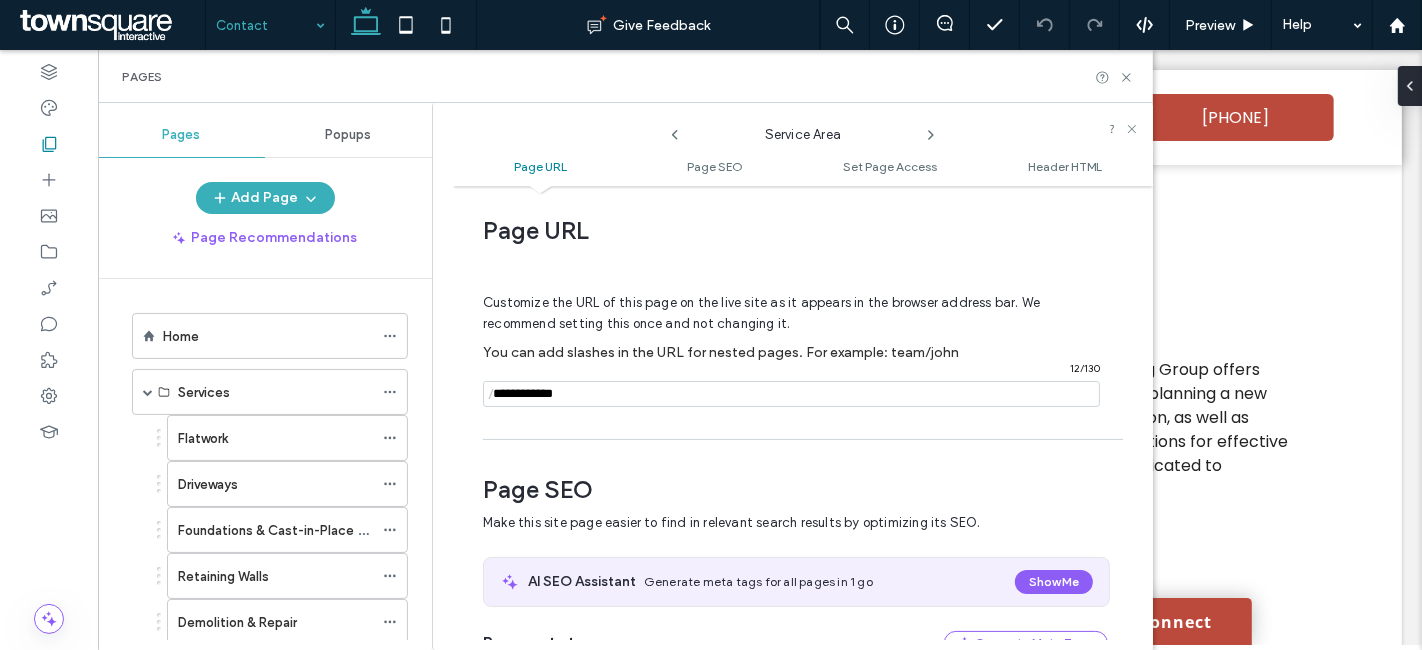 click 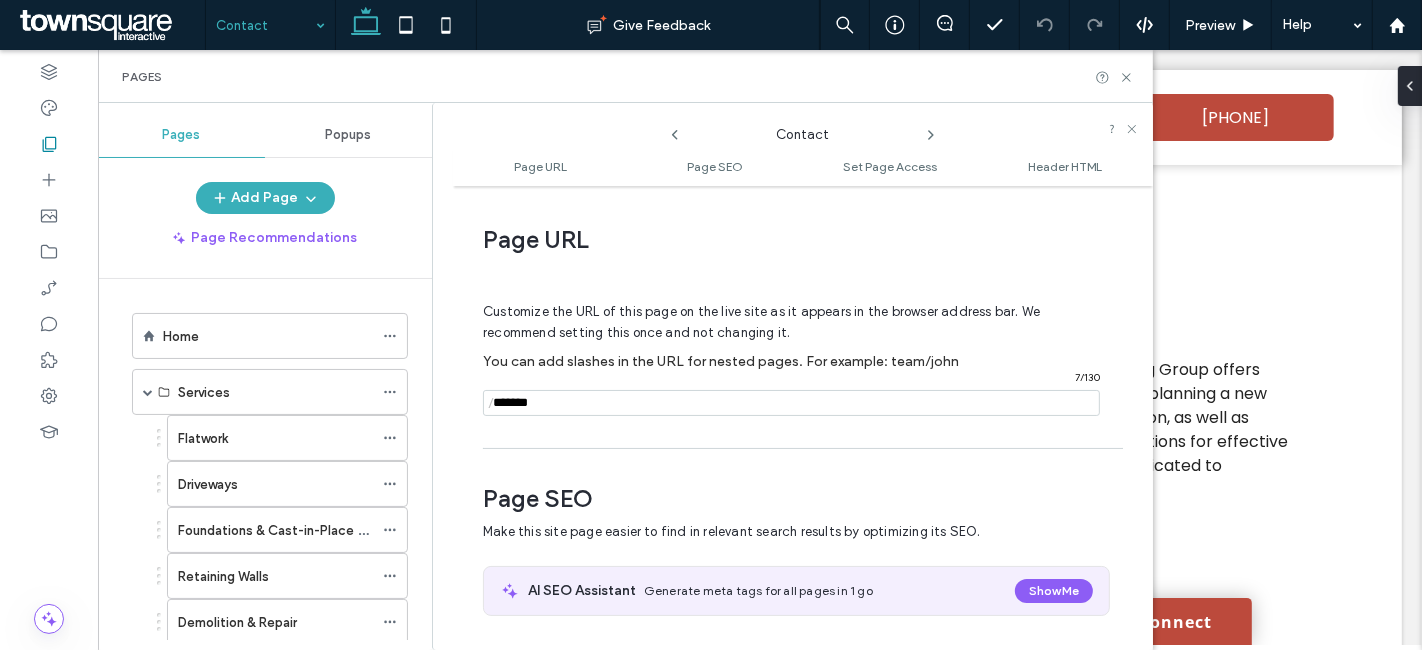 scroll, scrollTop: 9, scrollLeft: 0, axis: vertical 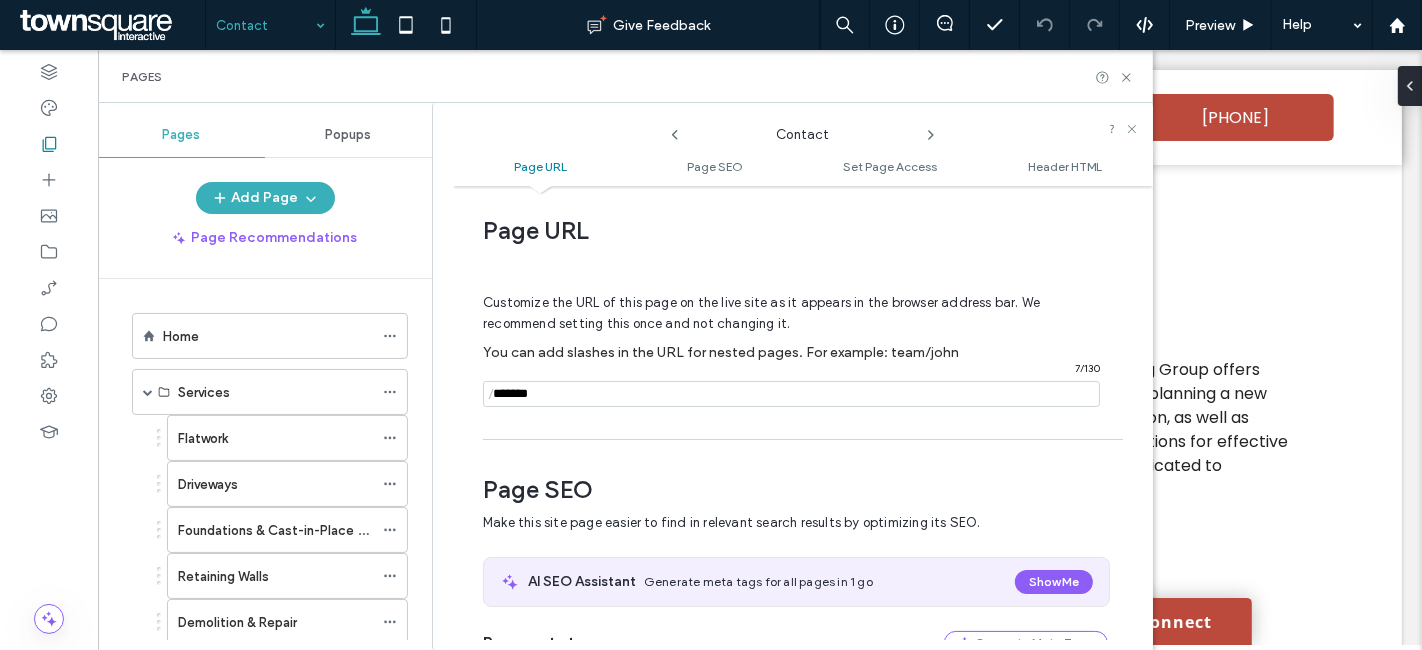 click on "Pages" at bounding box center [625, 77] 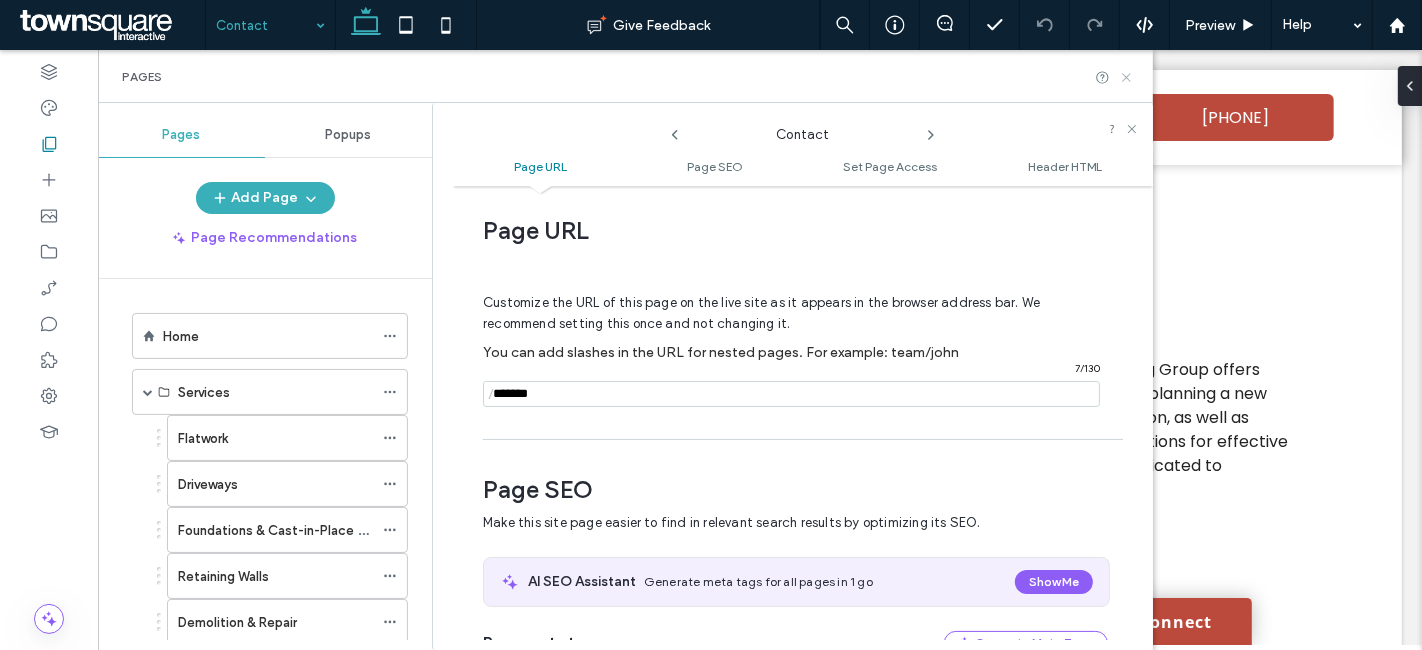 click 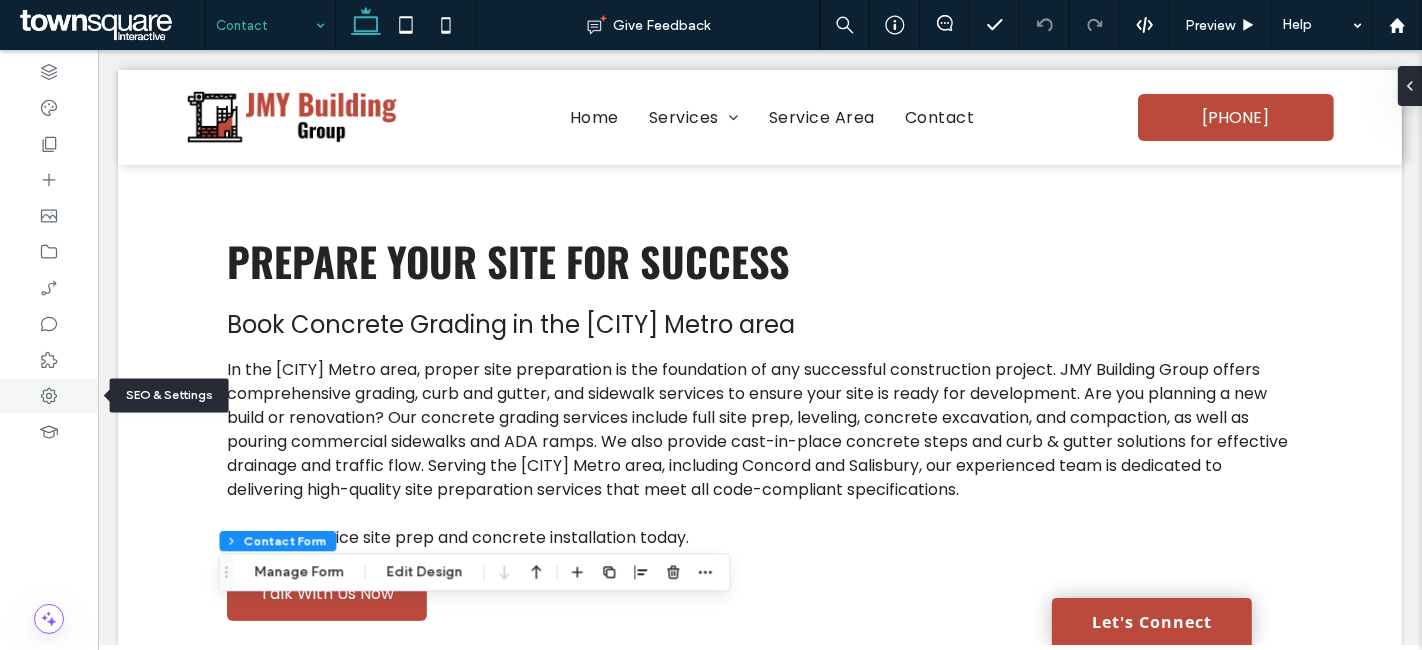 click 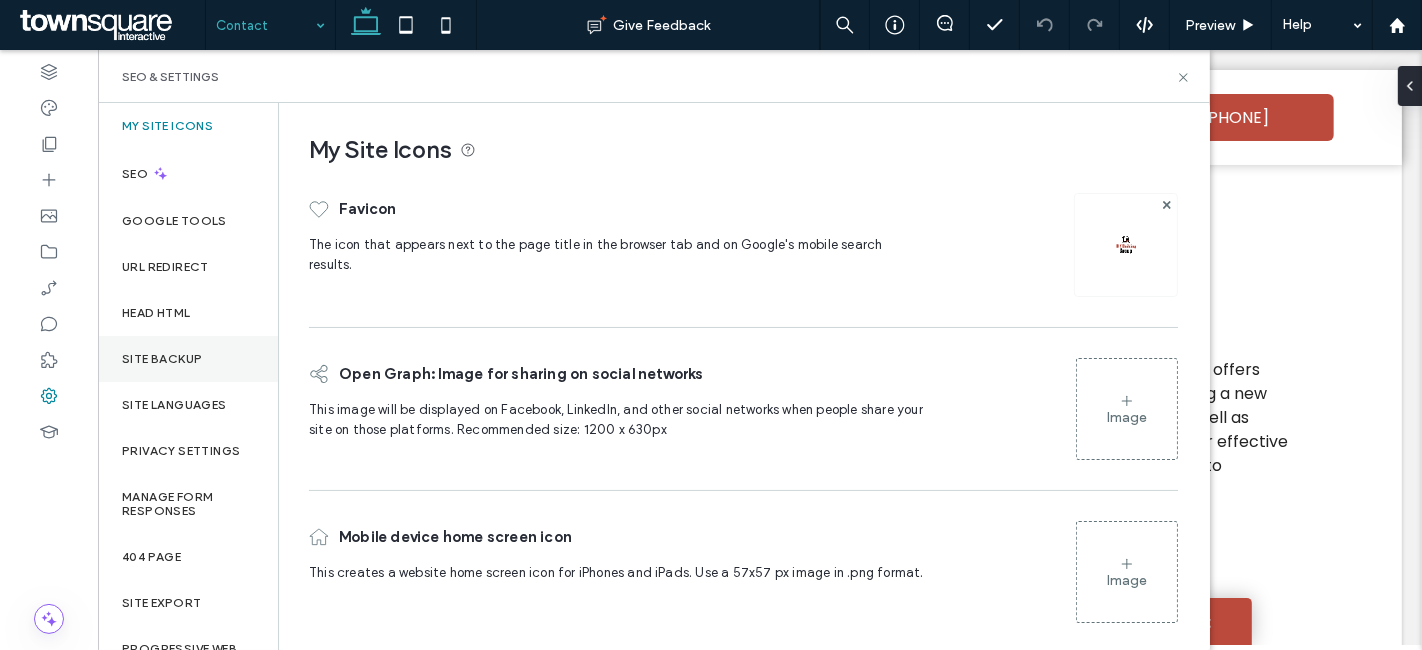 click on "Site Backup" at bounding box center (162, 359) 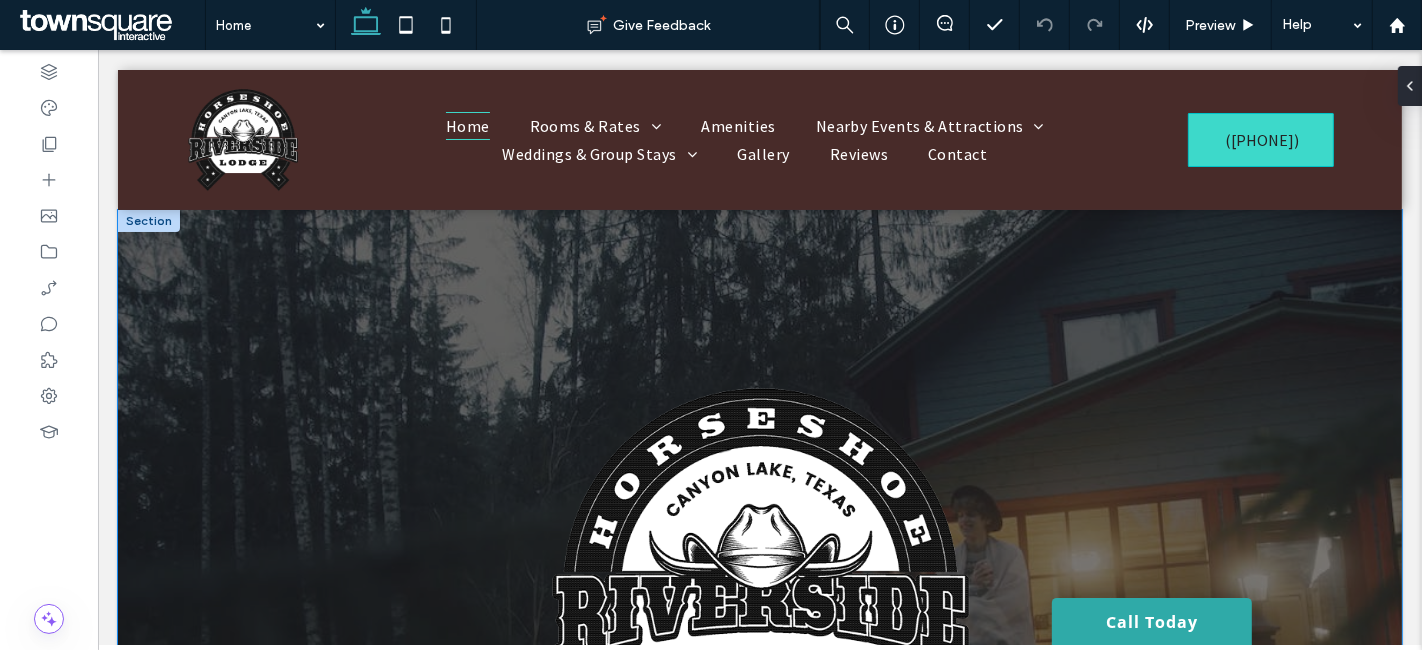 scroll, scrollTop: 0, scrollLeft: 0, axis: both 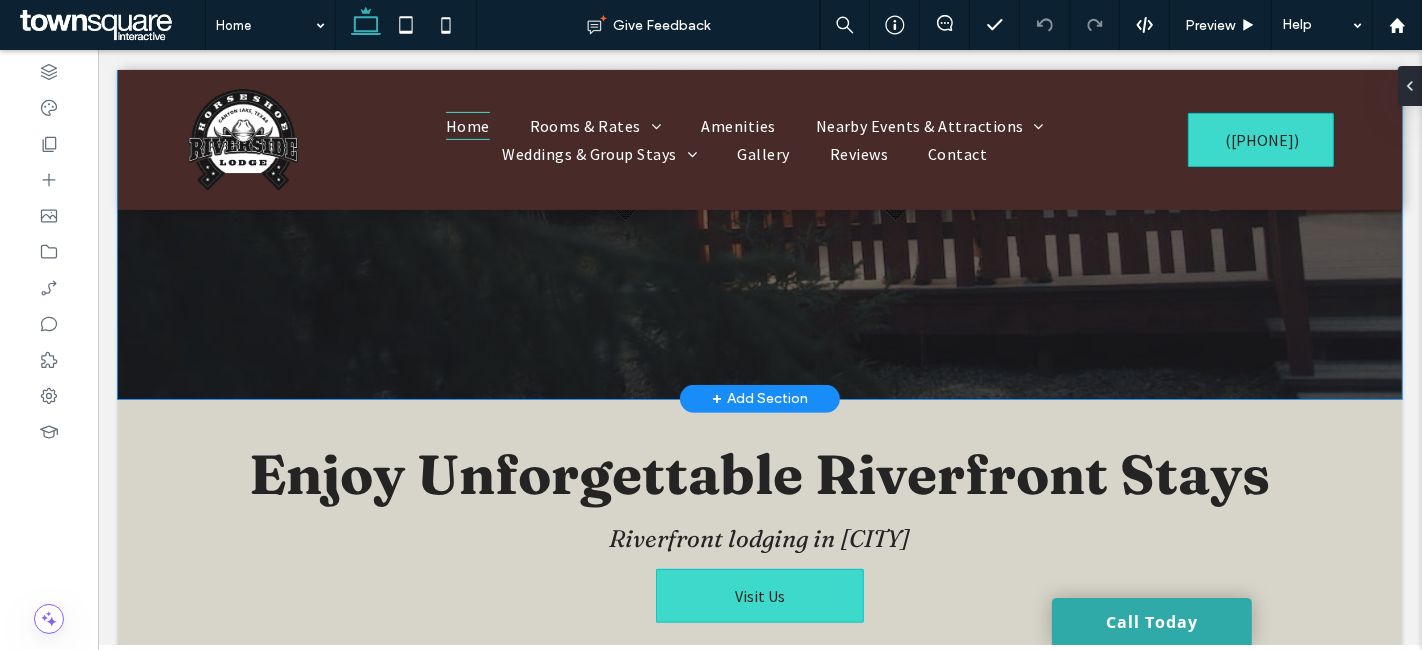 click at bounding box center (759, 27) 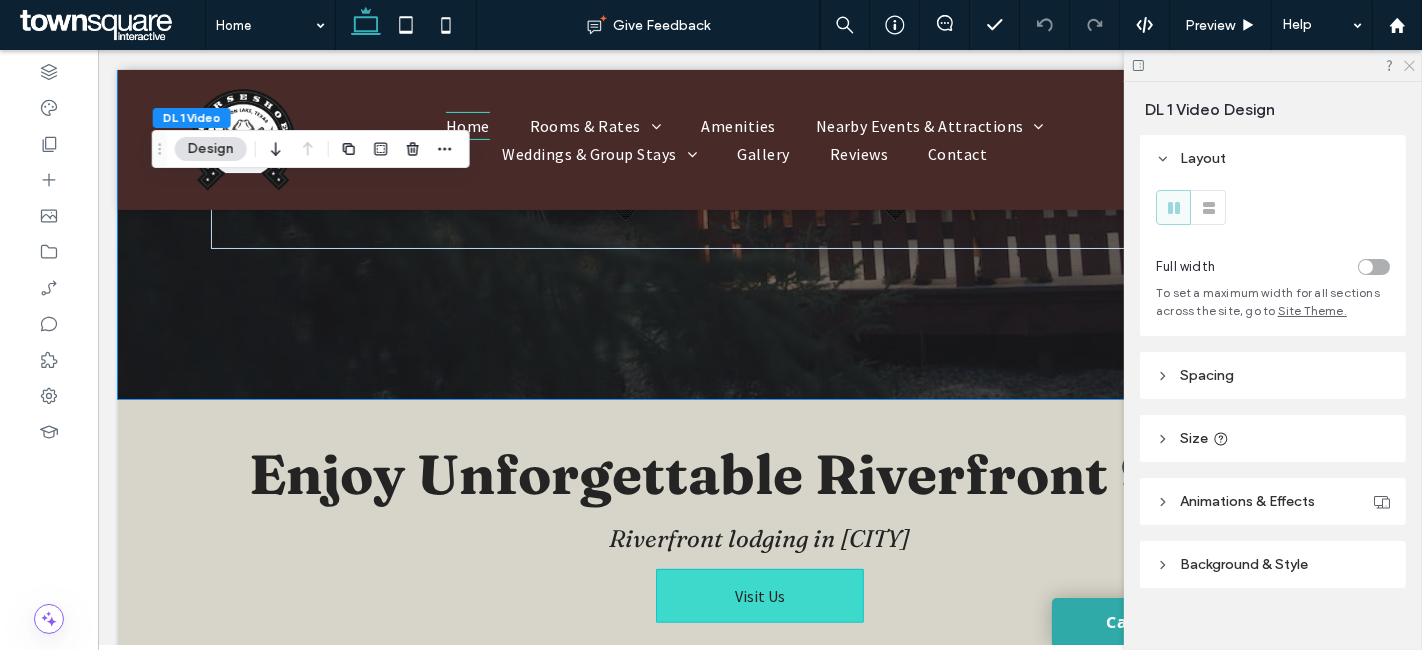 click 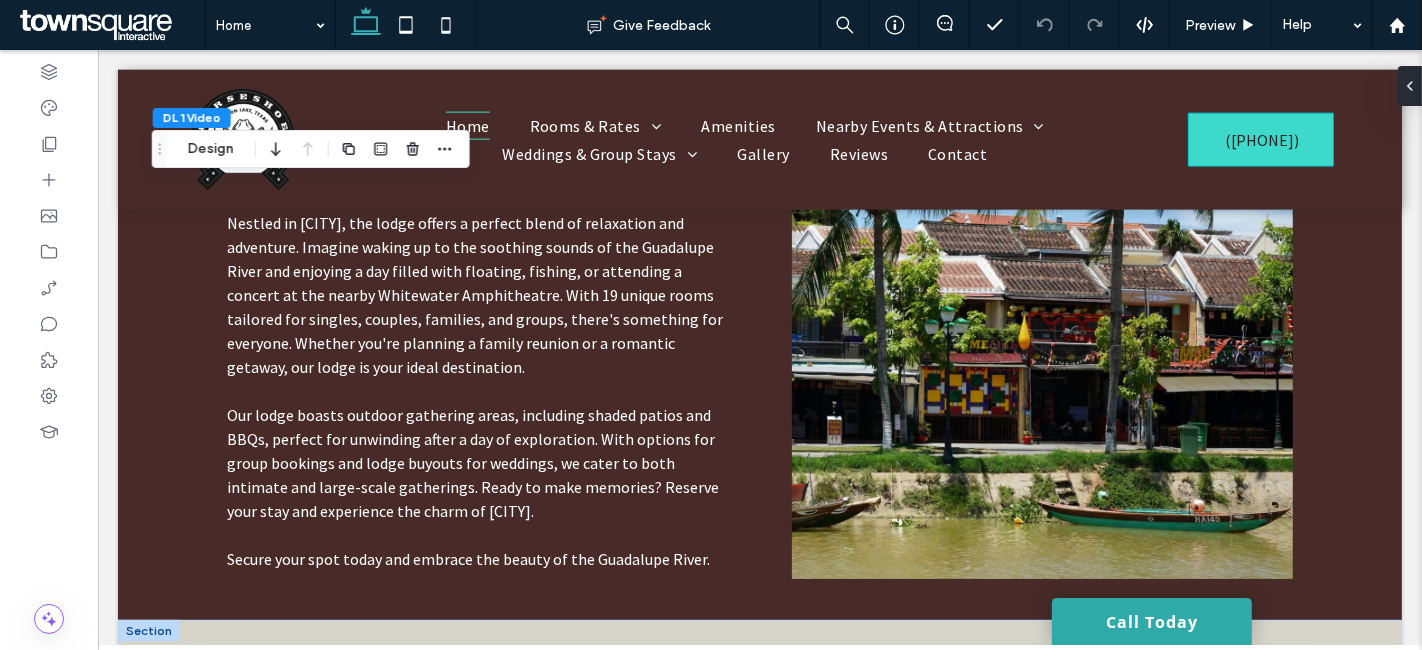 scroll, scrollTop: 2666, scrollLeft: 0, axis: vertical 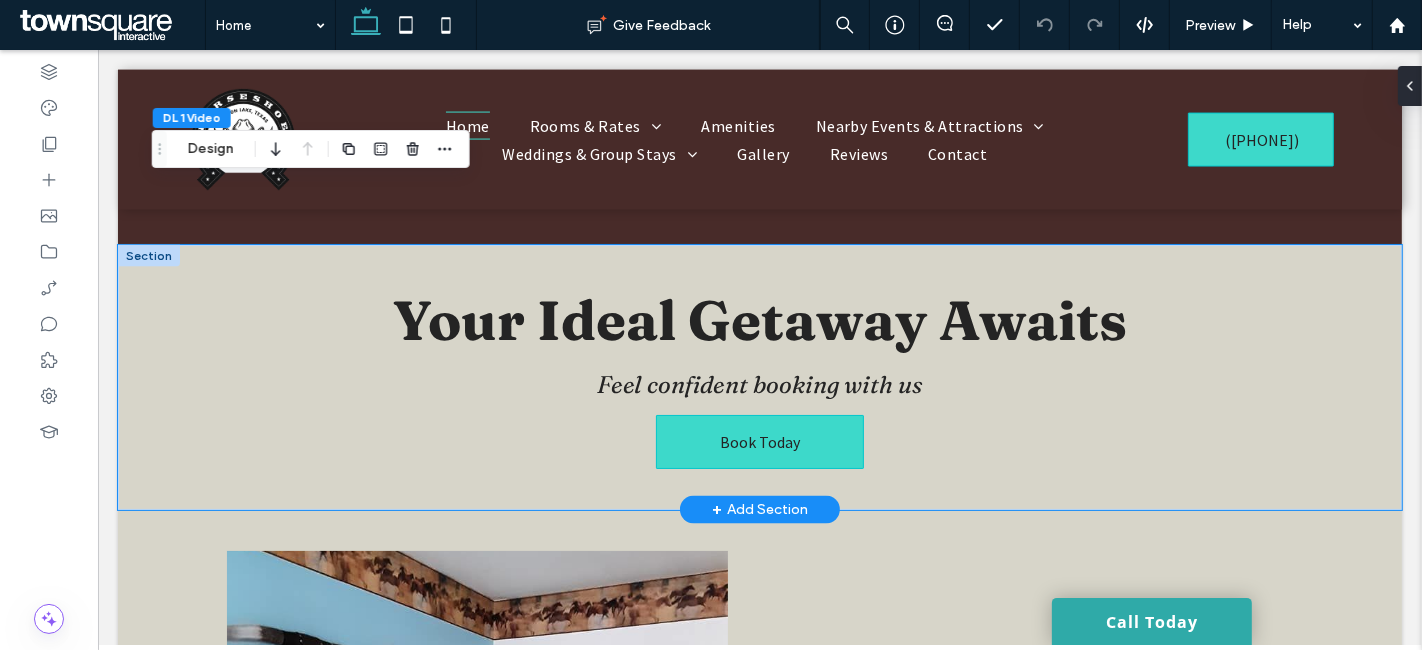 click on "Your Ideal Getaway Awaits
Feel confident booking with us
Book Today" at bounding box center [759, 377] 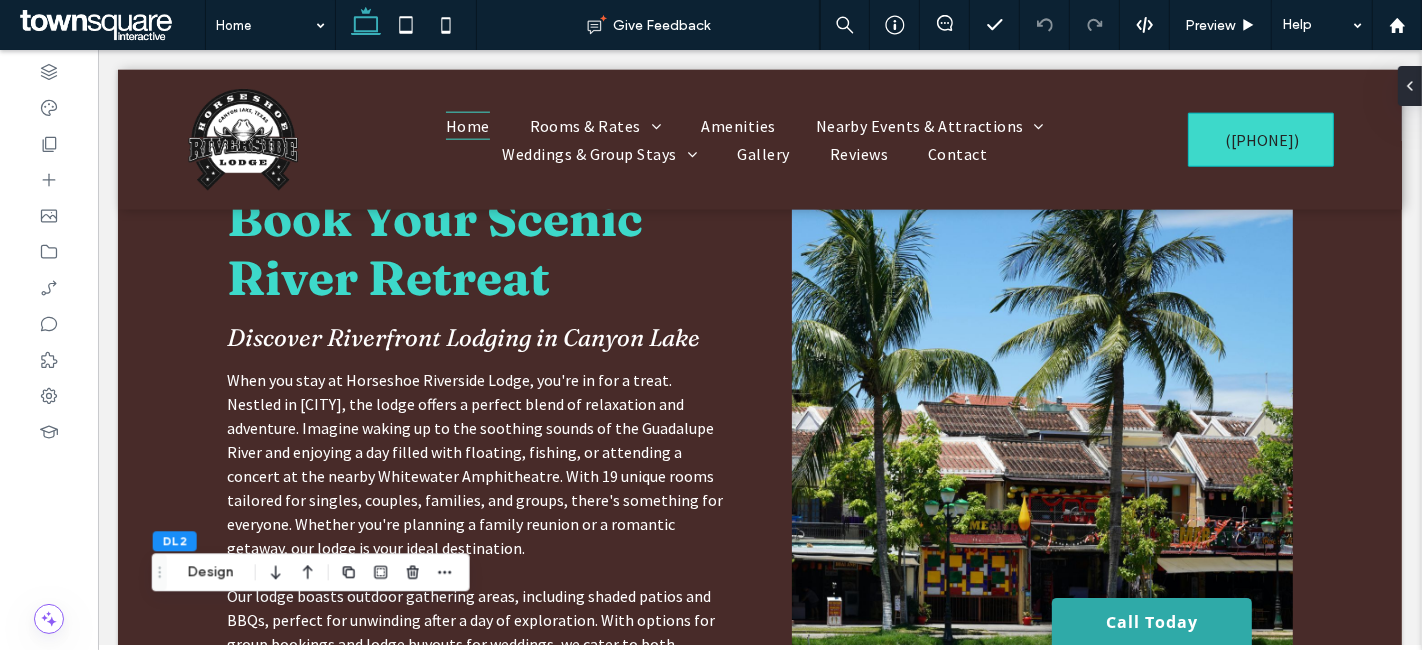 scroll, scrollTop: 2111, scrollLeft: 0, axis: vertical 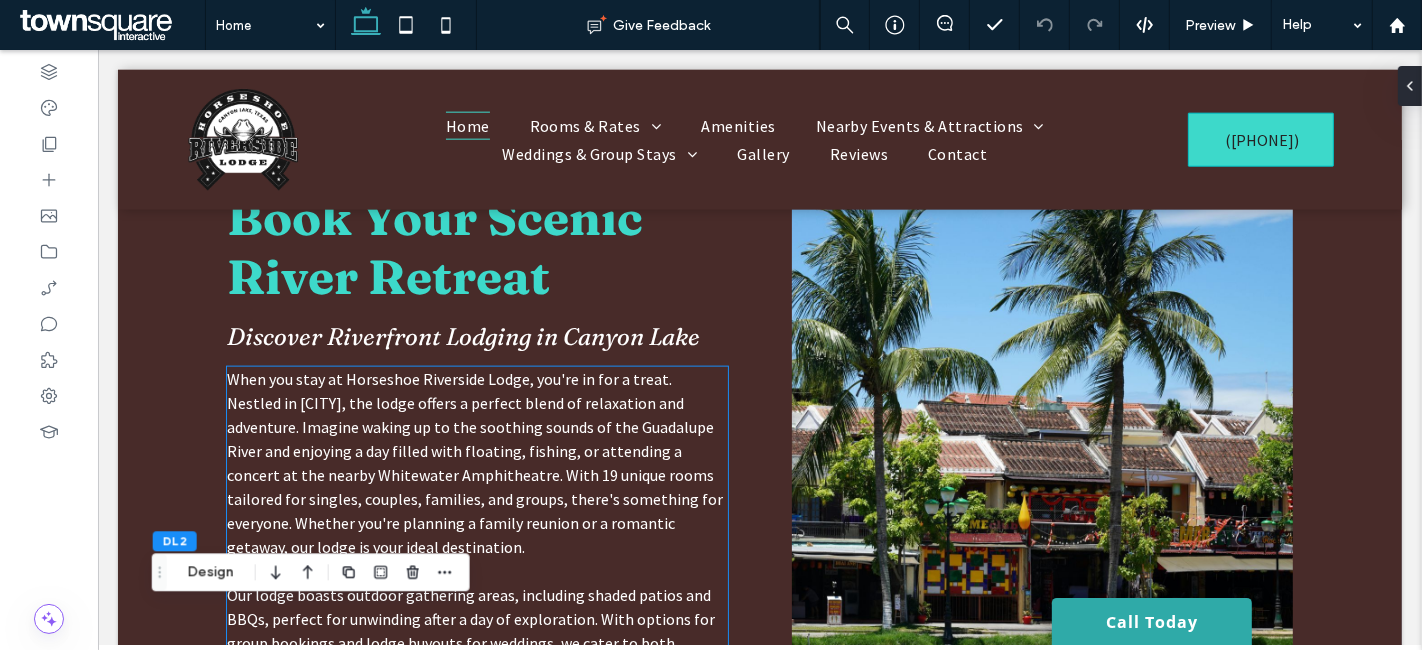 click on "When you stay at Horseshoe Riverside Lodge, you're in for a treat. Nestled in Canyon Lake, the lodge offers a perfect blend of relaxation and adventure. Imagine waking up to the soothing sounds of the Guadalupe River and enjoying a day filled with floating, fishing, or attending a concert at the nearby Whitewater Amphitheatre. With 19 unique rooms tailored for singles, couples, families, and groups, there's something for everyone. Whether you're planning a family reunion or a romantic getaway, our lodge is your ideal destination." at bounding box center (474, 463) 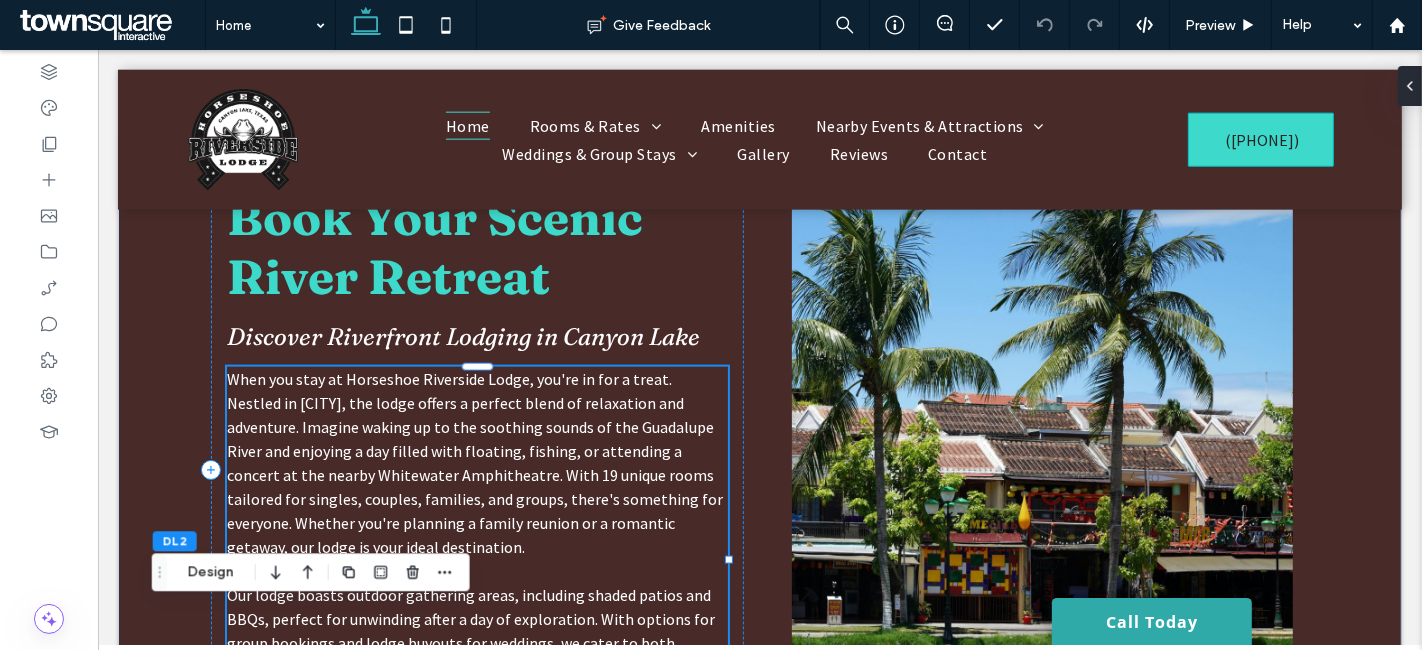 click on "When you stay at Horseshoe Riverside Lodge, you're in for a treat. Nestled in Canyon Lake, the lodge offers a perfect blend of relaxation and adventure. Imagine waking up to the soothing sounds of the Guadalupe River and enjoying a day filled with floating, fishing, or attending a concert at the nearby Whitewater Amphitheatre. With 19 unique rooms tailored for singles, couples, families, and groups, there's something for everyone. Whether you're planning a family reunion or a romantic getaway, our lodge is your ideal destination. Our lodge boasts outdoor gathering areas, including shaded patios and BBQs, perfect for unwinding after a day of exploration. With options for group bookings and lodge buyouts for weddings, we cater to both intimate and large-scale gatherings. Ready to make memories? Reserve your stay and experience the charm of Canyon Lake. Secure your spot today and embrace the beauty of the Guadalupe River." at bounding box center [476, 559] 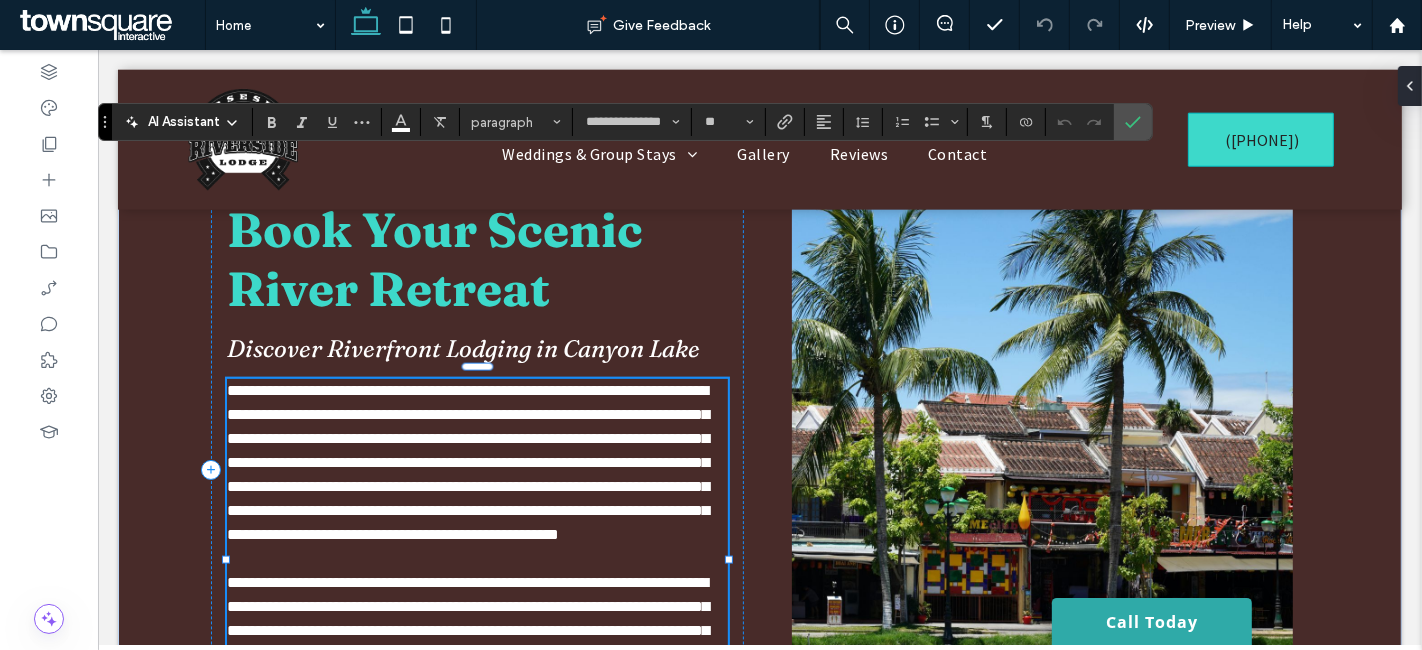 scroll, scrollTop: 2320, scrollLeft: 0, axis: vertical 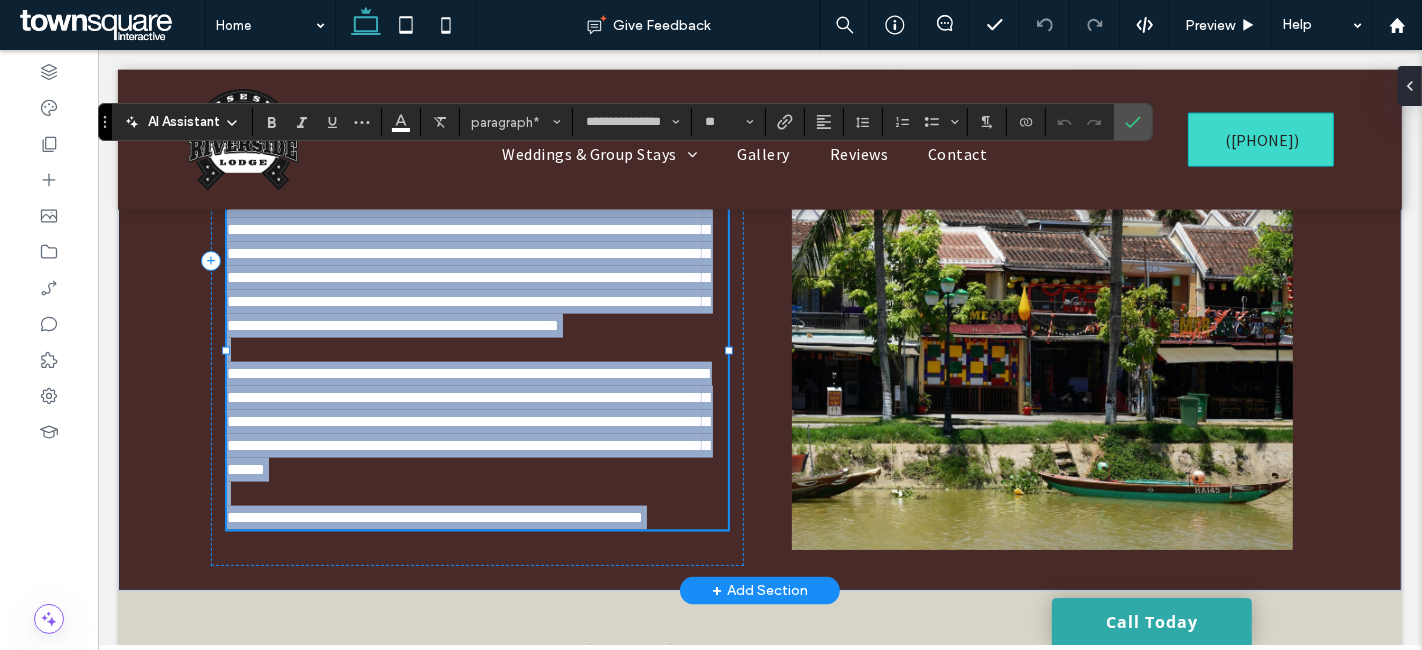 click on "**********" at bounding box center (467, 421) 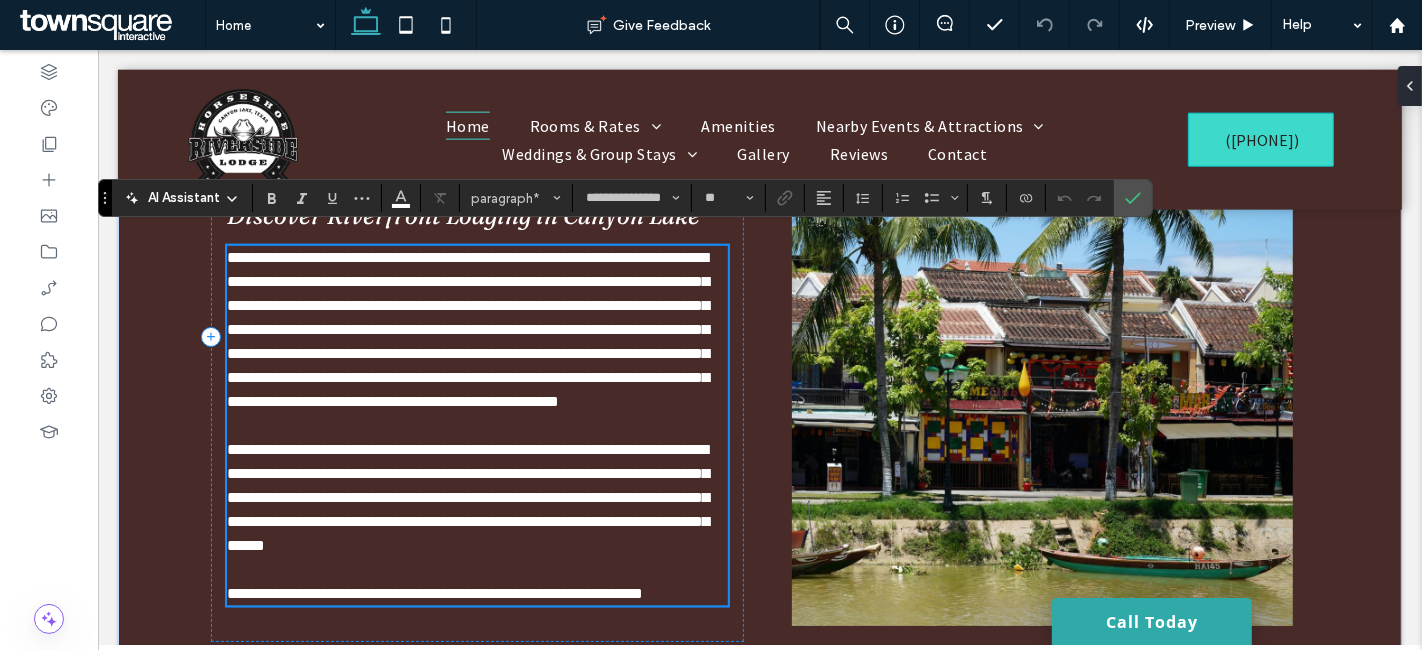 scroll, scrollTop: 2209, scrollLeft: 0, axis: vertical 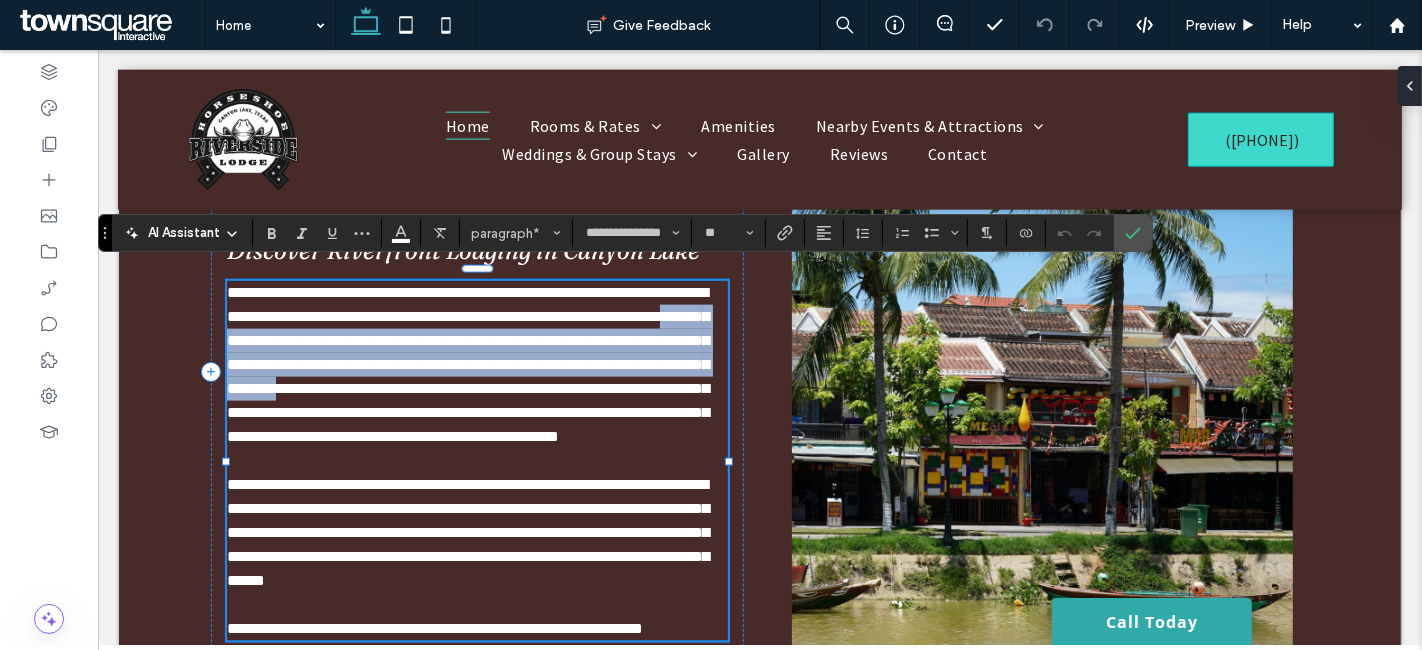 drag, startPoint x: 290, startPoint y: 318, endPoint x: 484, endPoint y: 371, distance: 201.10942 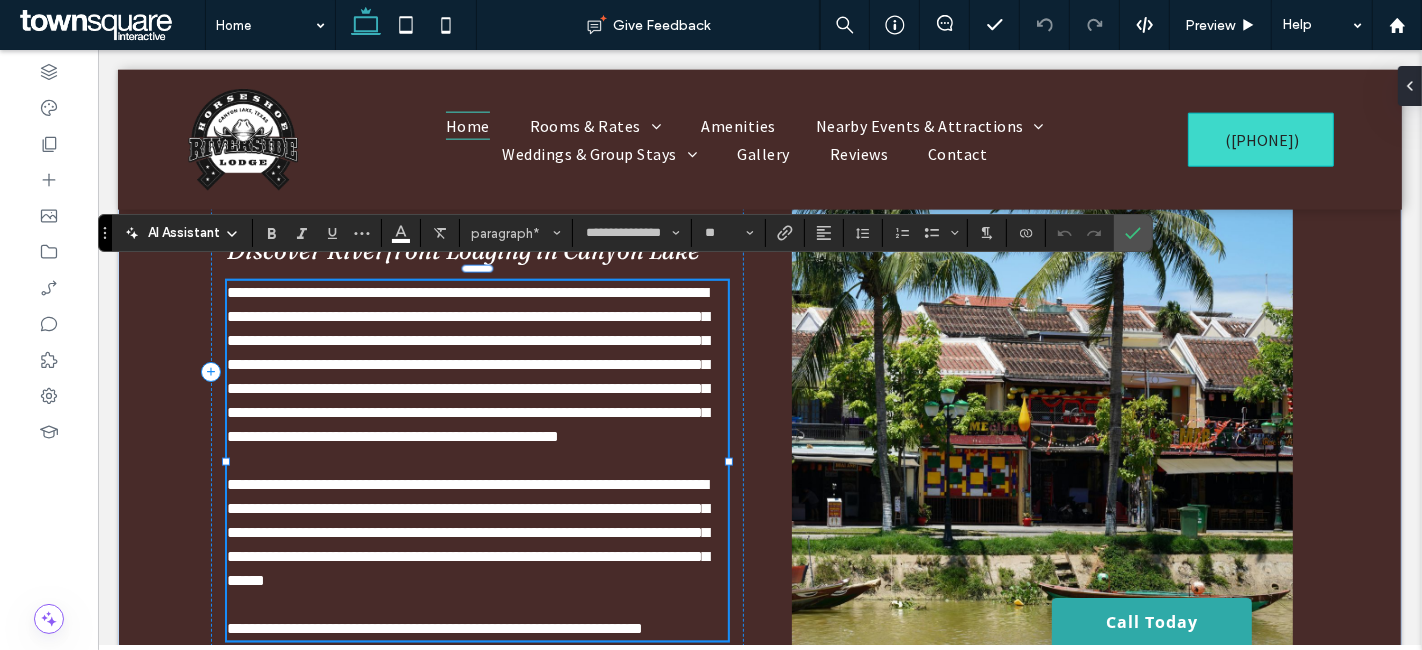 scroll, scrollTop: 2245, scrollLeft: 0, axis: vertical 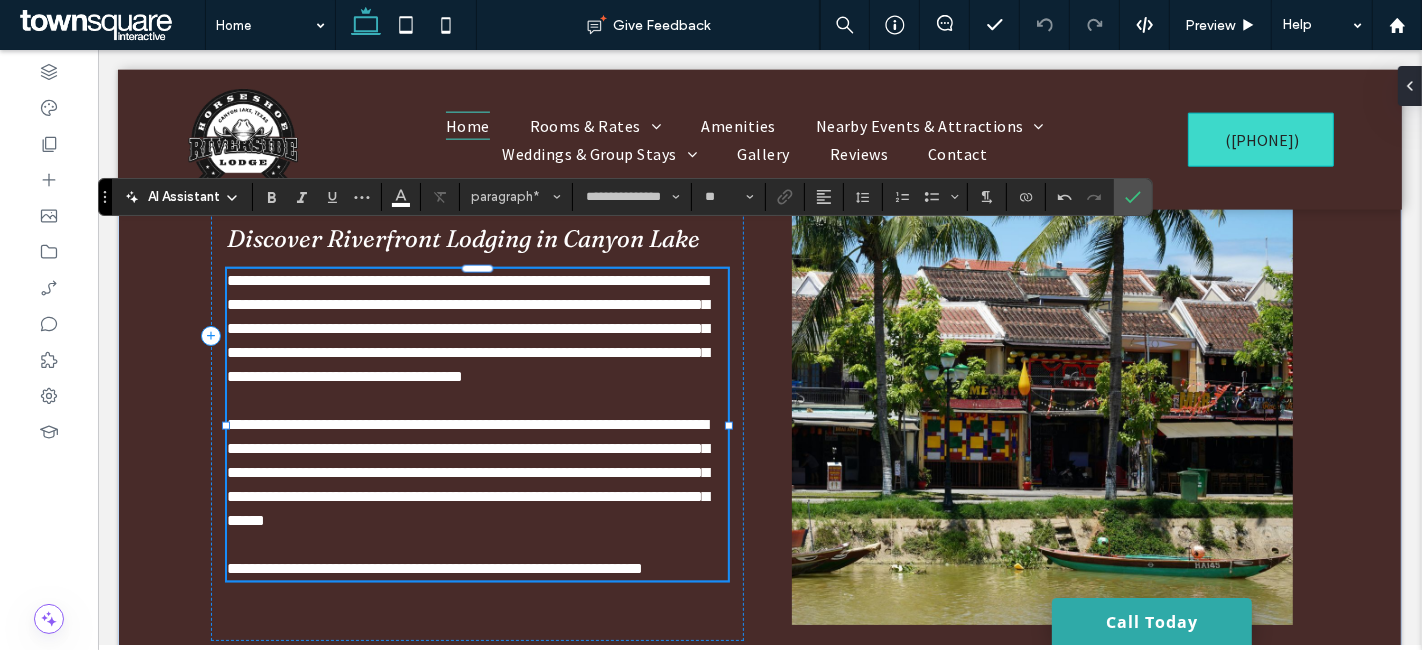 type 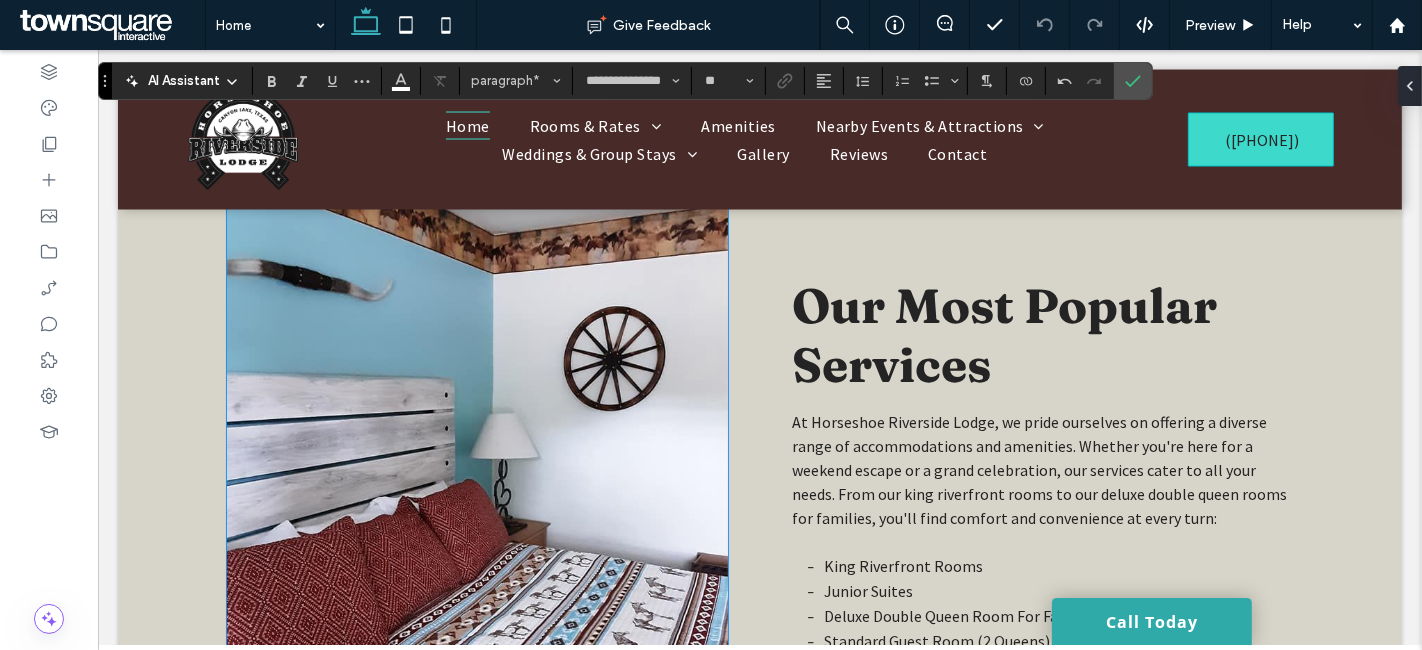 scroll, scrollTop: 3035, scrollLeft: 0, axis: vertical 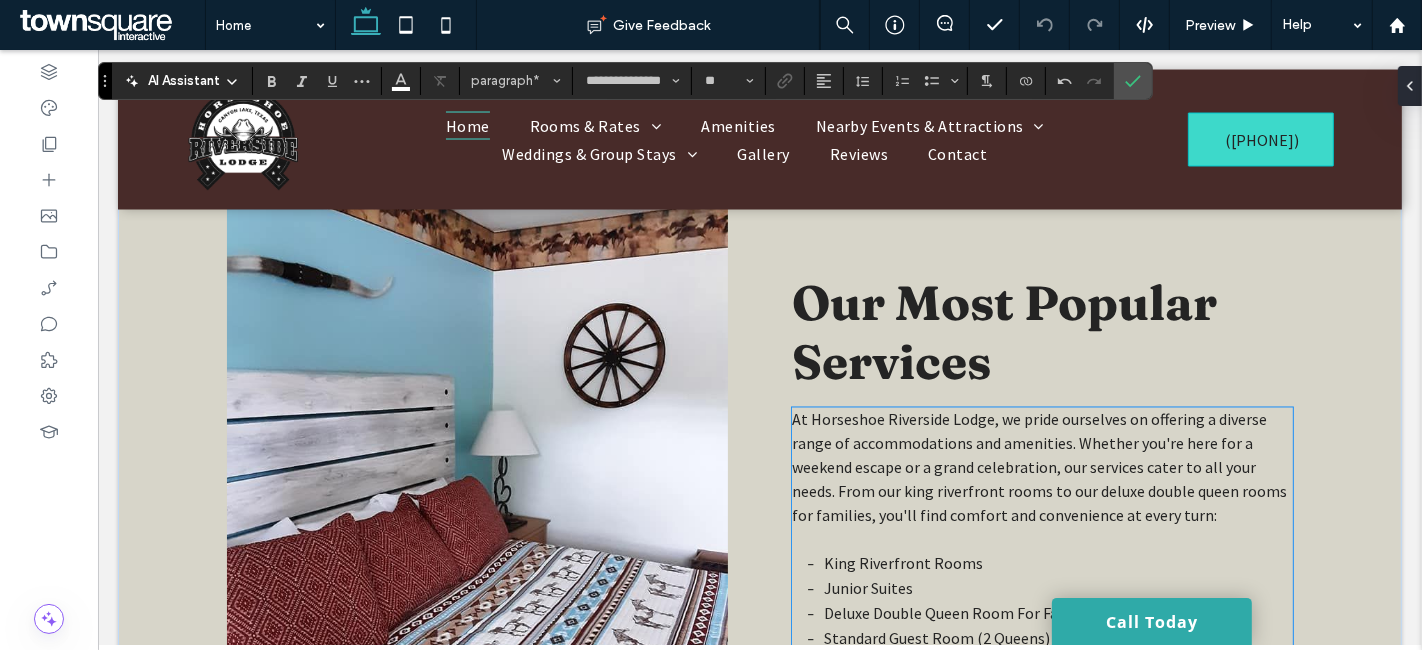 click on "At Horseshoe Riverside Lodge, we pride ourselves on offering a diverse range of accommodations and amenities. Whether you're here for a weekend escape or a grand celebration, our services cater to all your needs. From our king riverfront rooms to our deluxe double queen rooms for families, you'll find comfort and convenience at every turn:" at bounding box center (1038, 468) 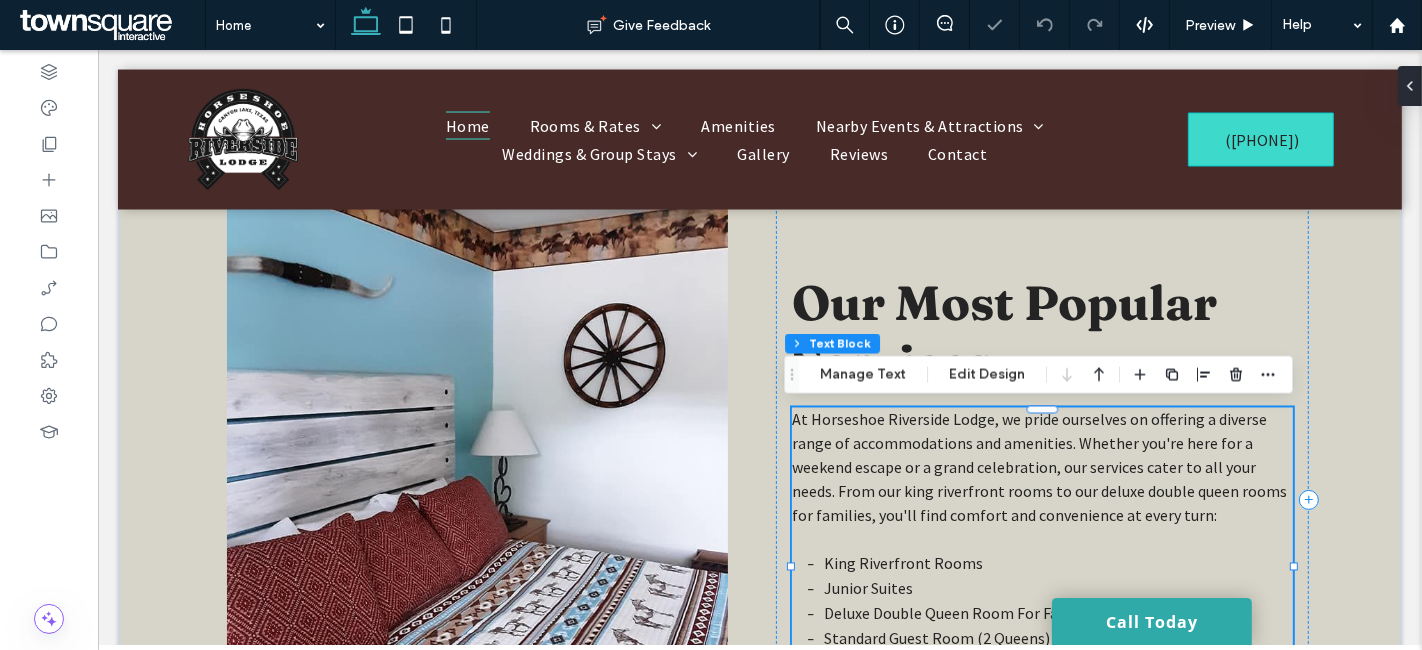 click on "At Horseshoe Riverside Lodge, we pride ourselves on offering a diverse range of accommodations and amenities. Whether you're here for a weekend escape or a grand celebration, our services cater to all your needs. From our king riverfront rooms to our deluxe double queen rooms for families, you'll find comfort and convenience at every turn:" at bounding box center [1038, 468] 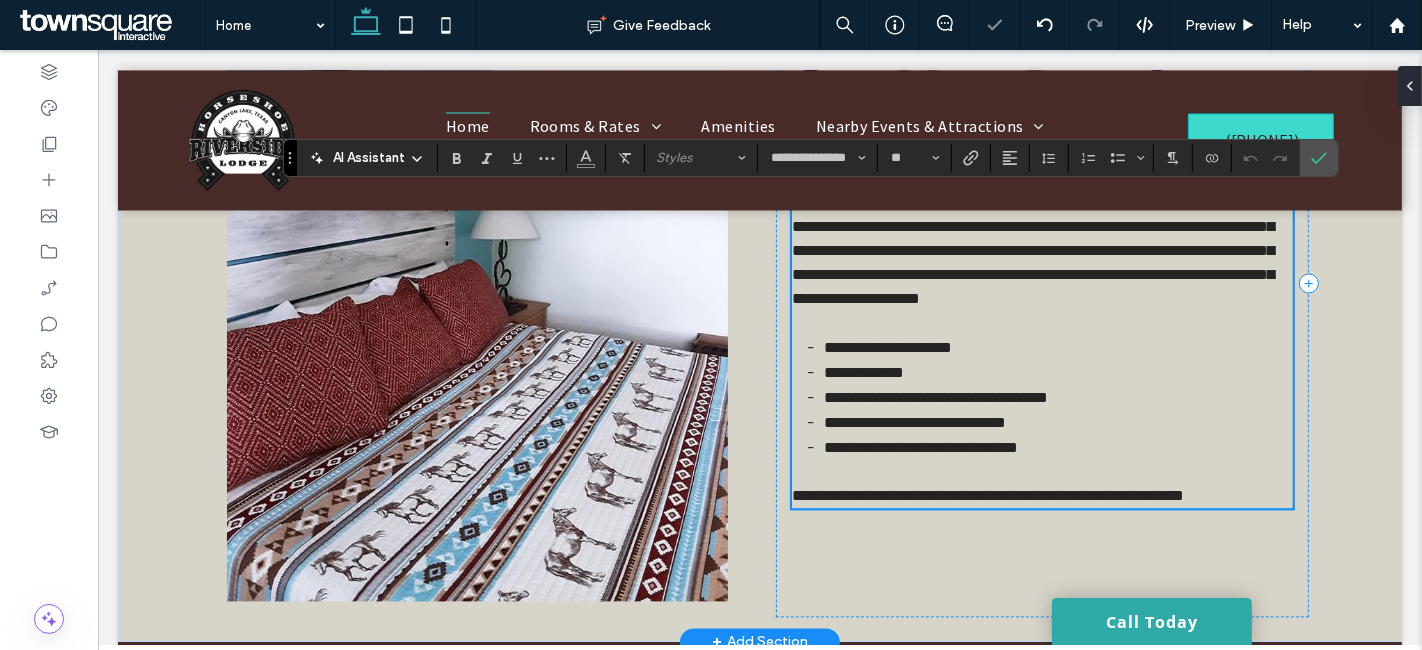 scroll, scrollTop: 3141, scrollLeft: 0, axis: vertical 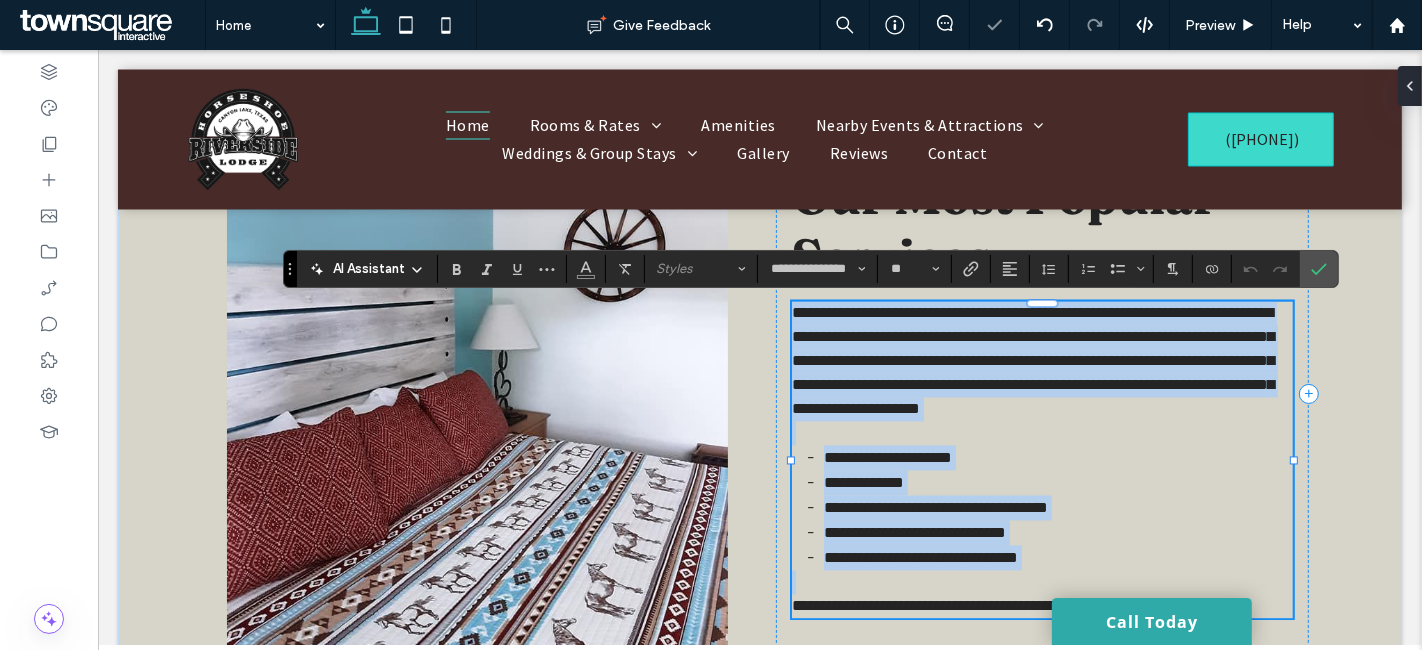 click on "**********" at bounding box center [1032, 361] 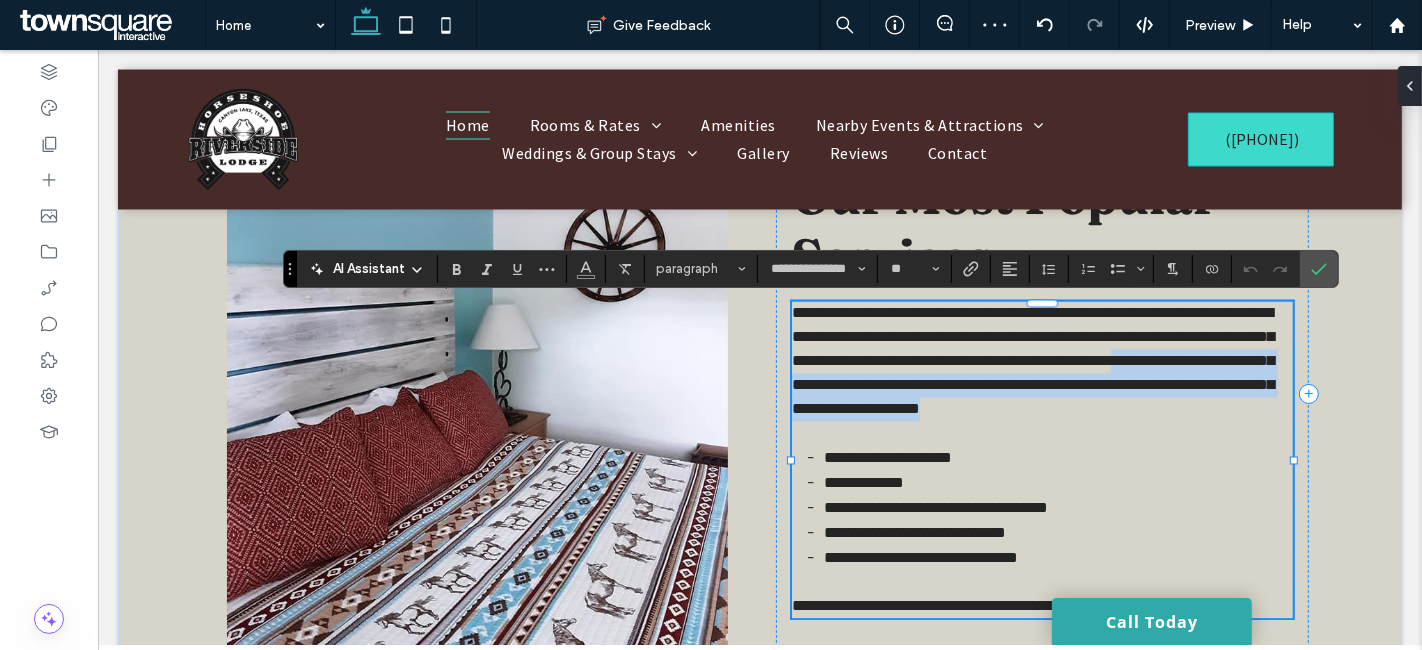 drag, startPoint x: 833, startPoint y: 383, endPoint x: 1222, endPoint y: 418, distance: 390.57138 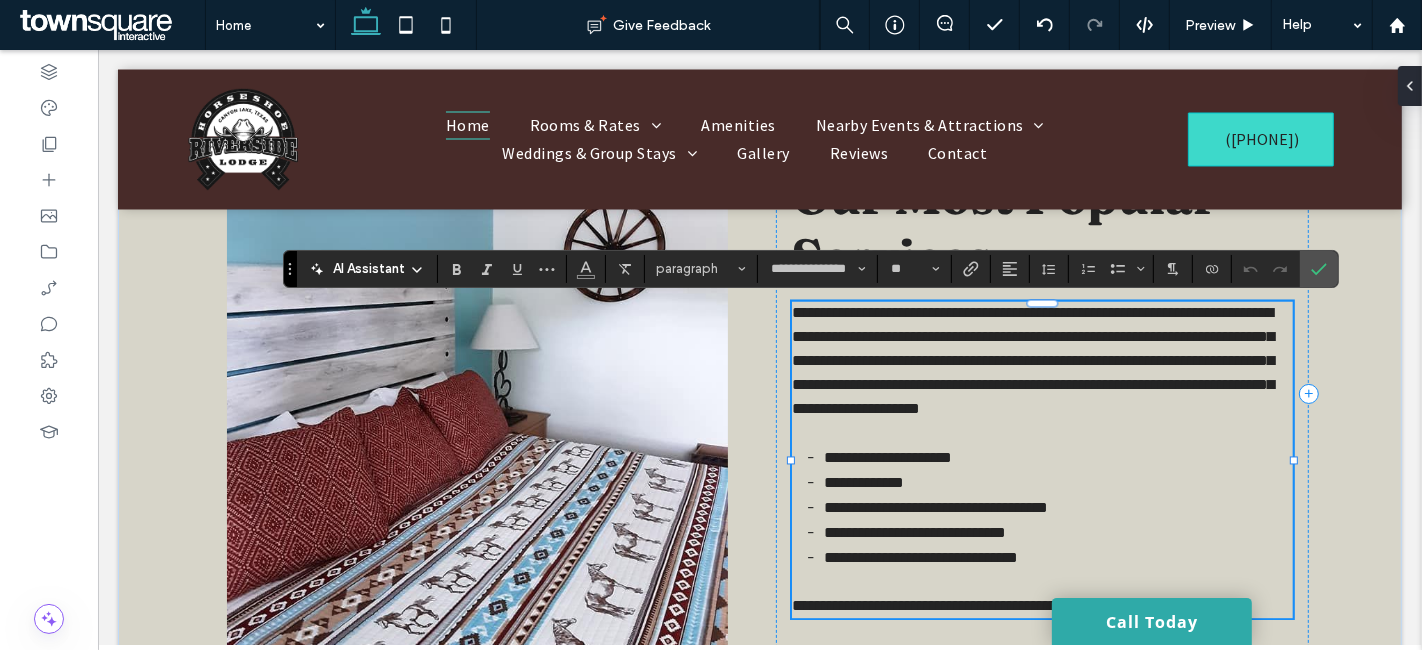 scroll, scrollTop: 3153, scrollLeft: 0, axis: vertical 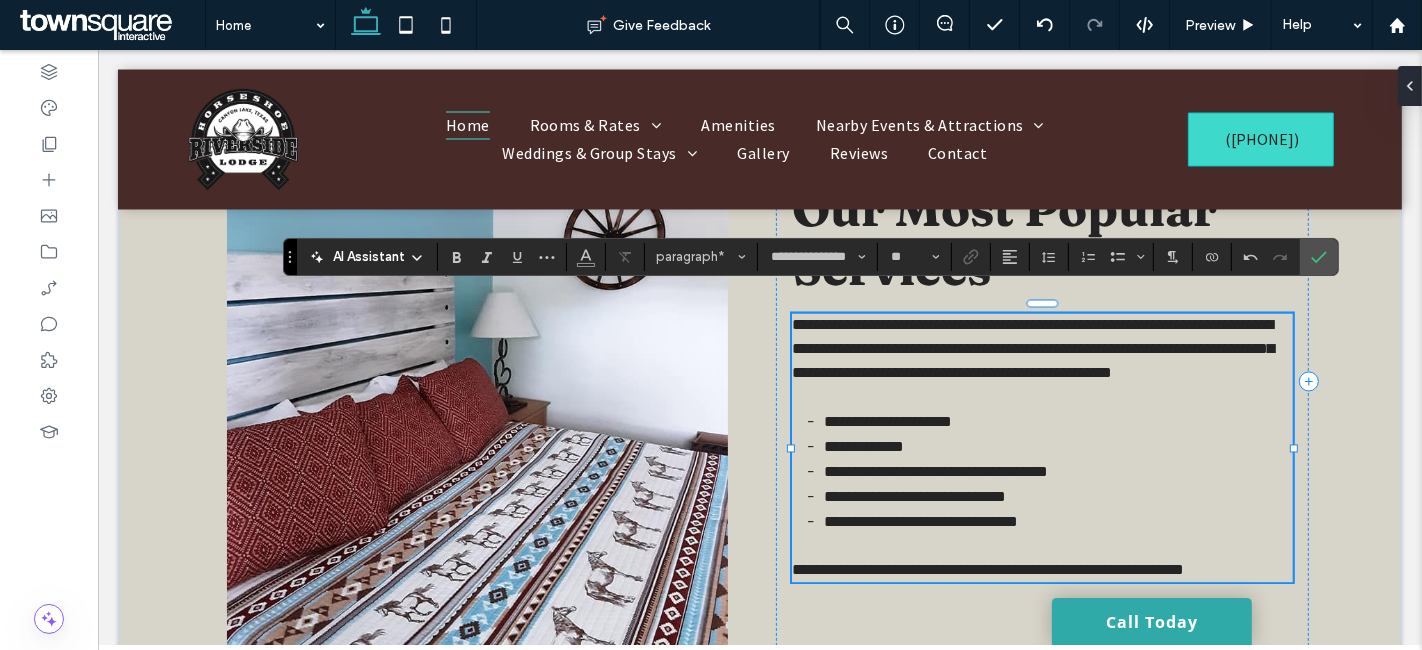 type 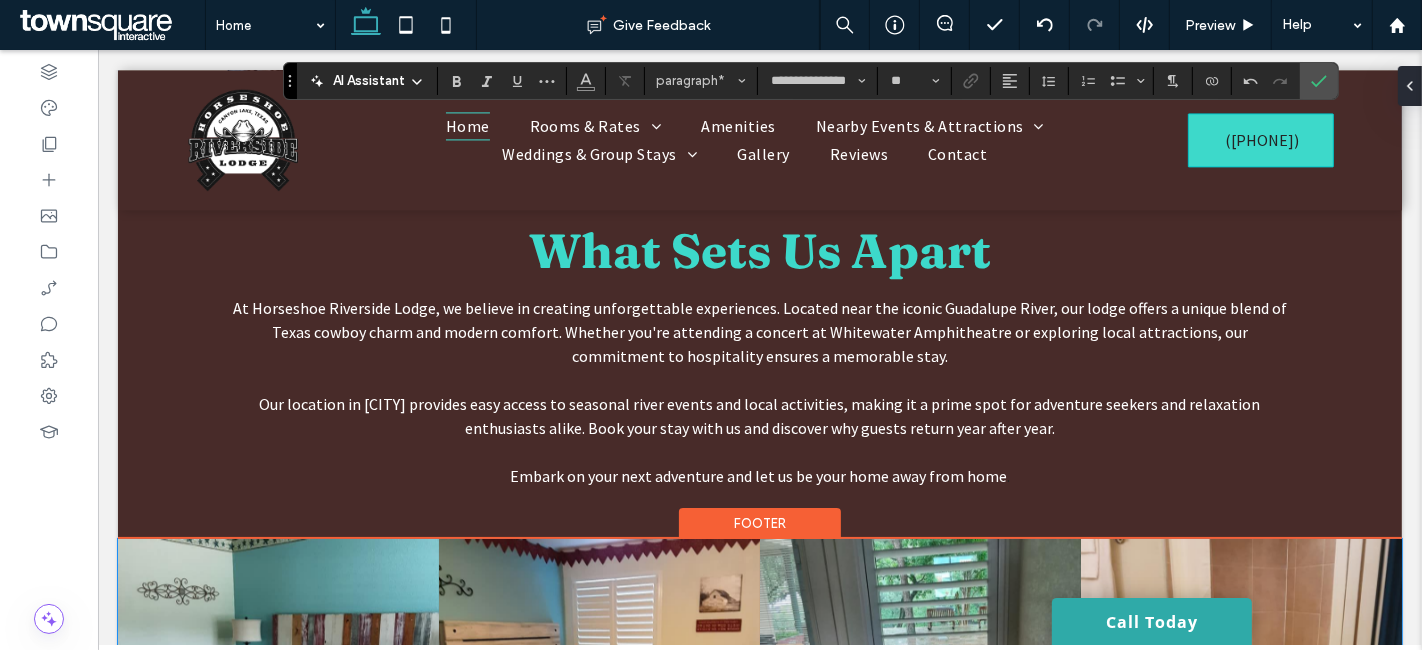 scroll, scrollTop: 3820, scrollLeft: 0, axis: vertical 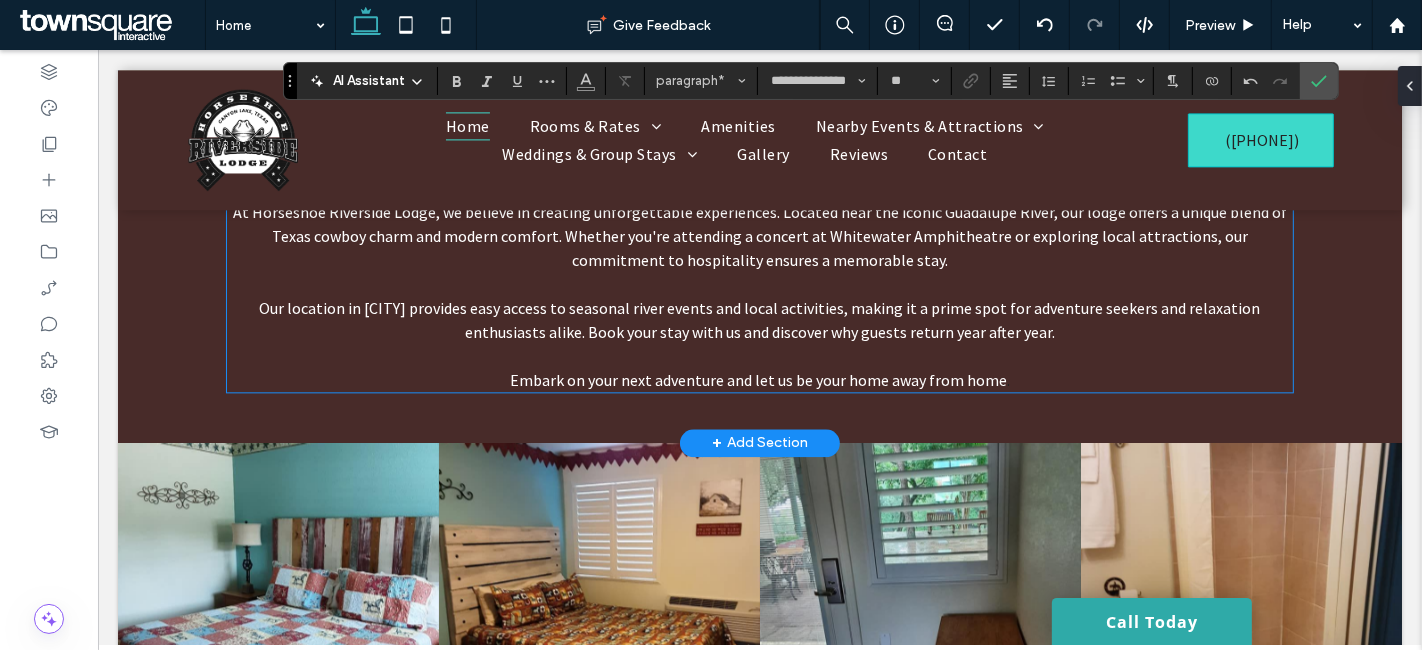 click on "Our location in Canyon Lake provides easy access to seasonal river events and local activities, making it a prime spot for adventure seekers and relaxation enthusiasts alike. Book your stay with us and discover why guests return year after year." at bounding box center (758, 320) 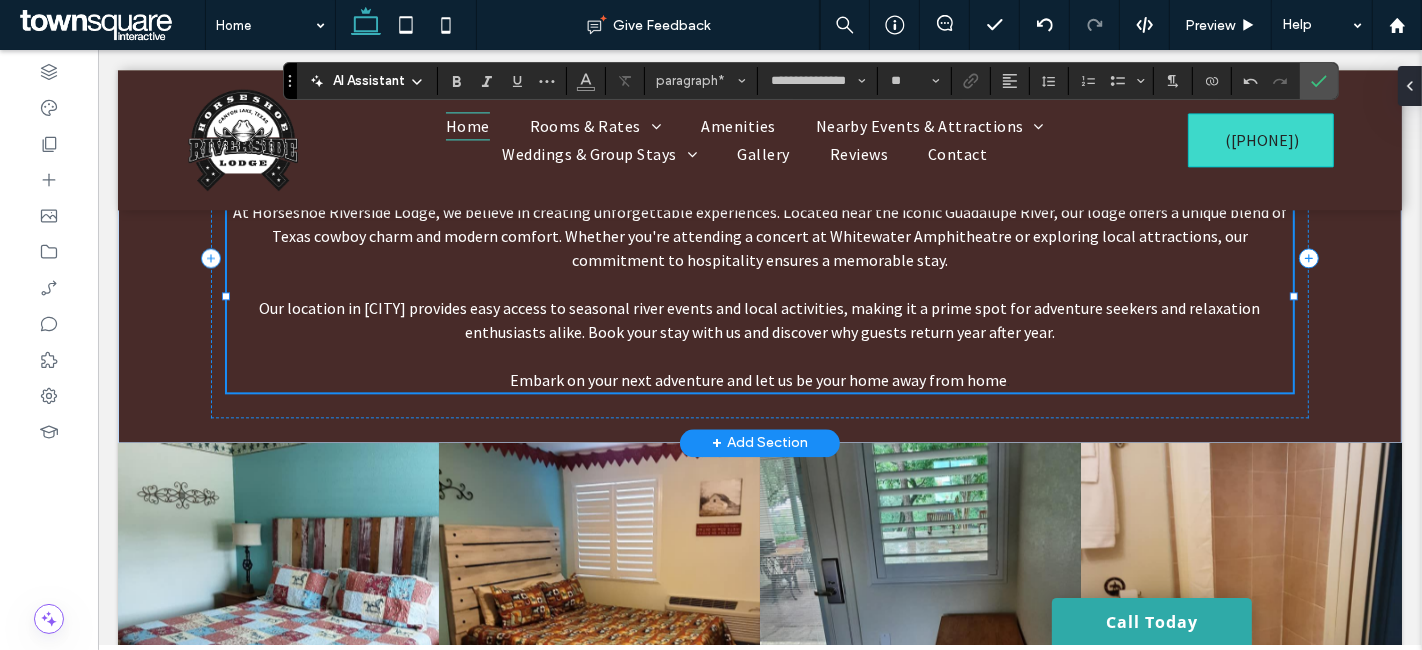 click on "At Horseshoe Riverside Lodge, we believe in creating unforgettable experiences. Located near the iconic Guadalupe River, our lodge offers a unique blend of Texas cowboy charm and modern comfort. Whether you're attending a concert at Whitewater Amphitheatre or exploring local attractions, our commitment to hospitality ensures a memorable stay. Our location in Canyon Lake provides easy access to seasonal river events and local activities, making it a prime spot for adventure seekers and relaxation enthusiasts alike. Book your stay with us and discover why guests return year after year. Embark on your next adventure and let us be your home away from home ." at bounding box center [758, 296] 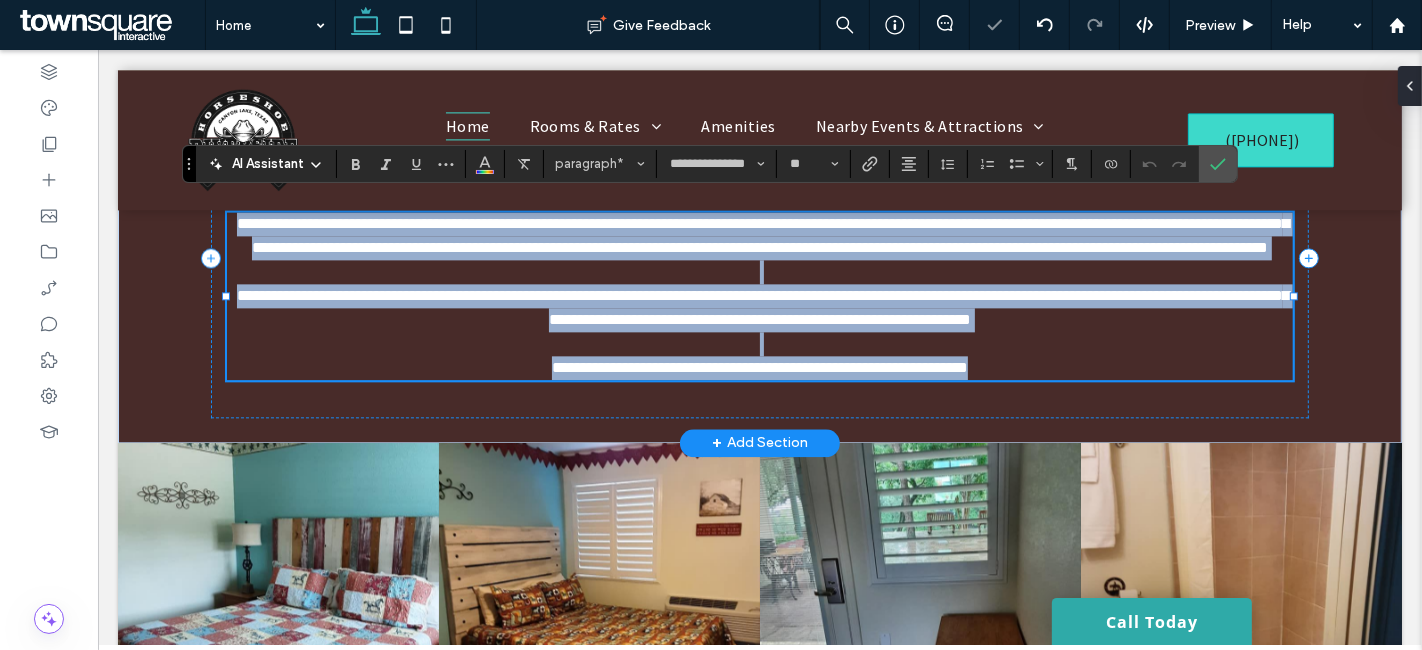 click on "**********" at bounding box center [762, 307] 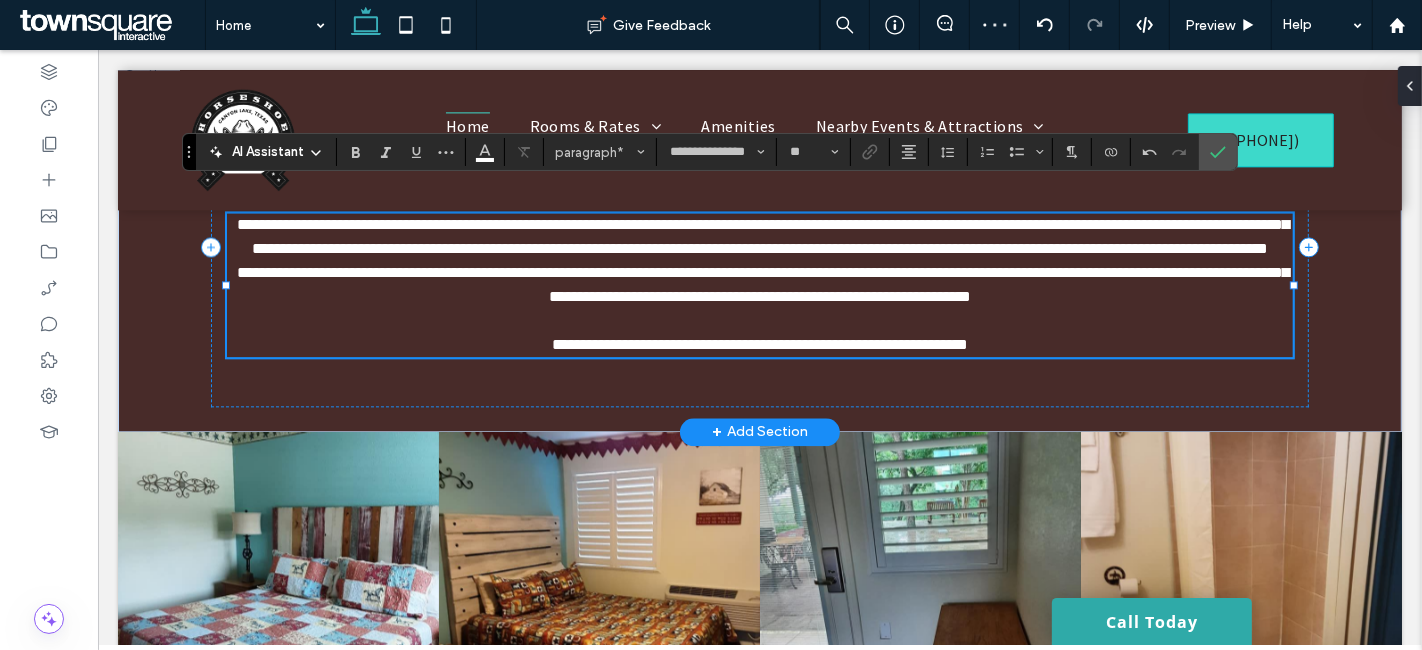 scroll, scrollTop: 3843, scrollLeft: 0, axis: vertical 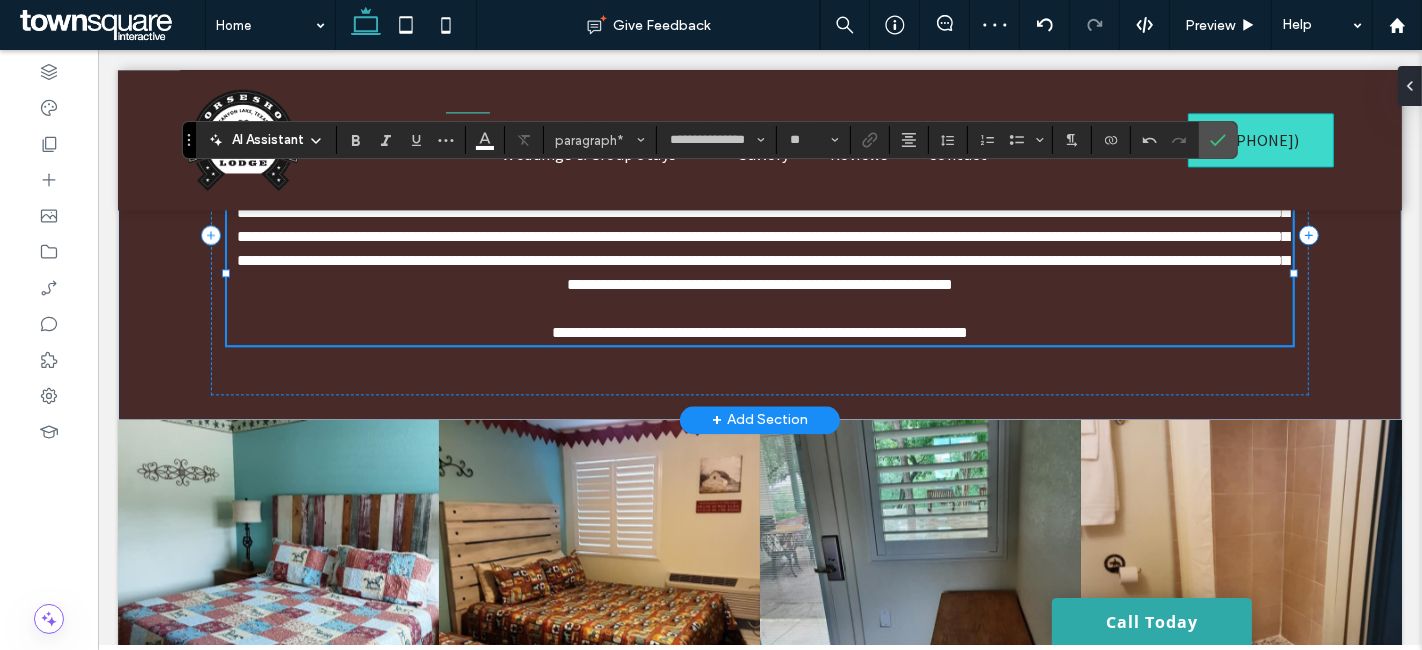 type 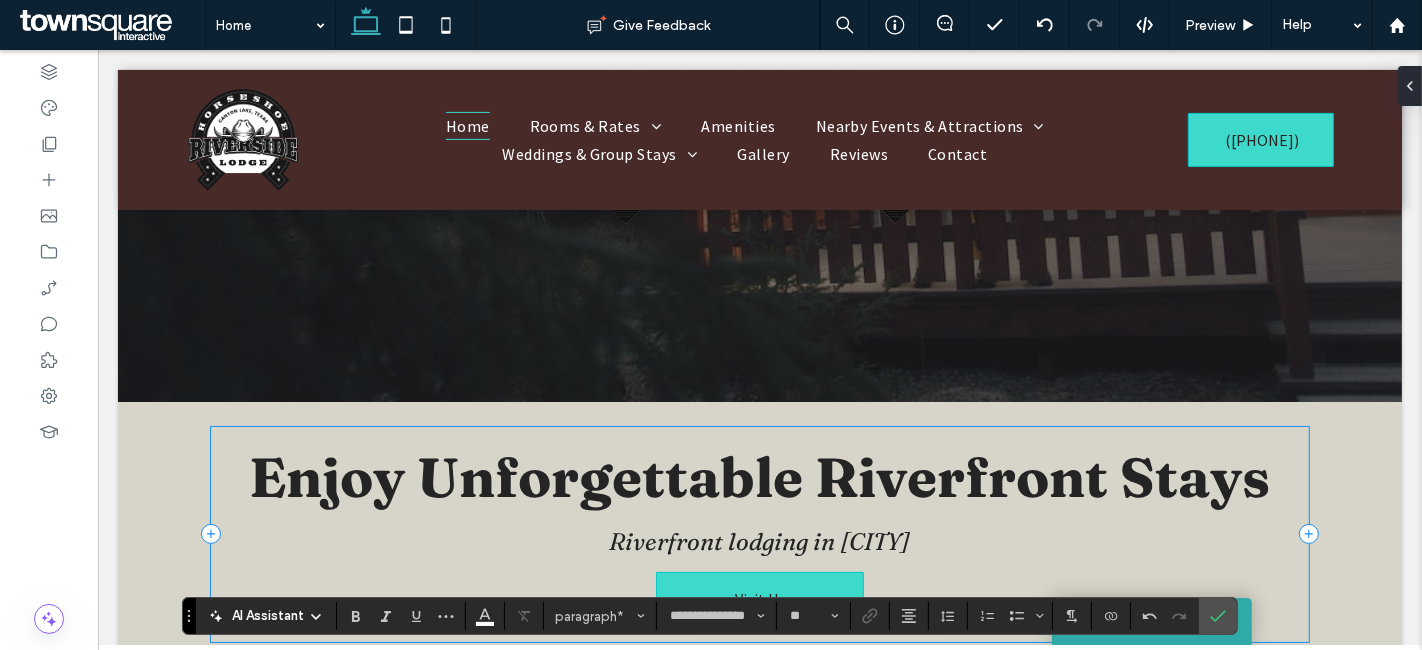 scroll, scrollTop: 555, scrollLeft: 0, axis: vertical 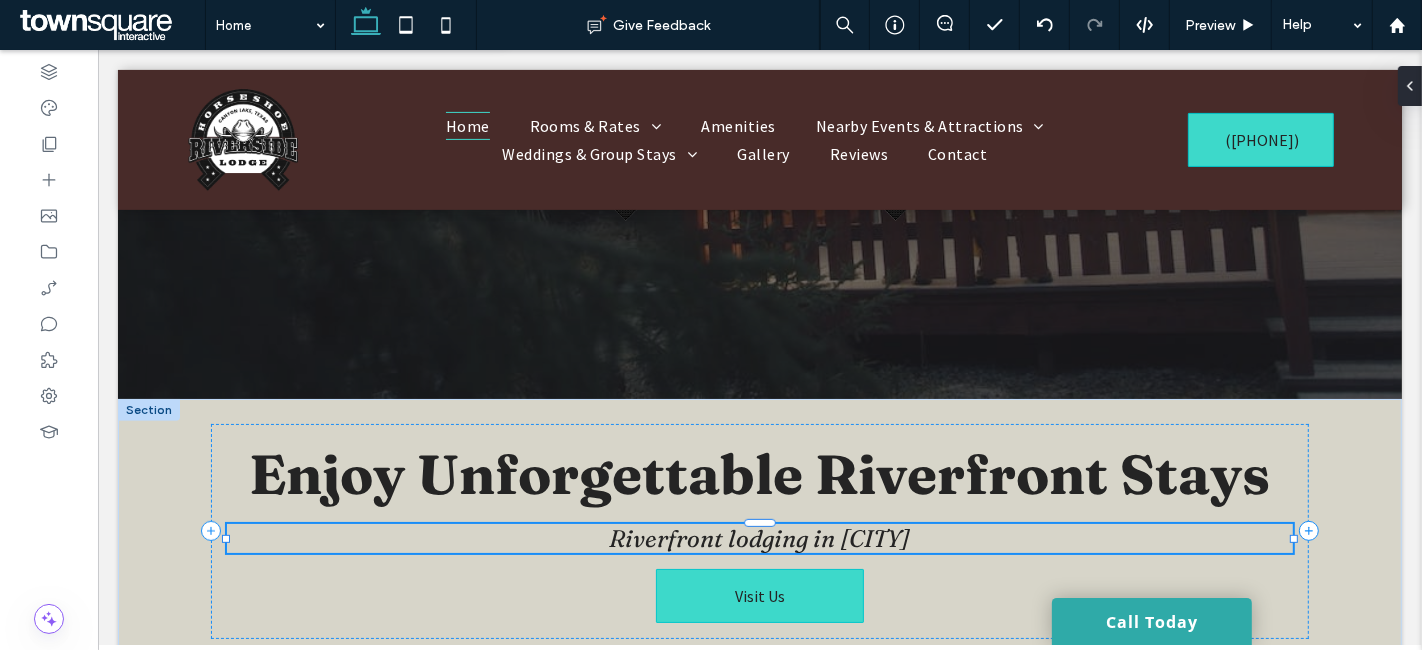 click on "Riverfront lodging in Canyon Lake" at bounding box center (758, 538) 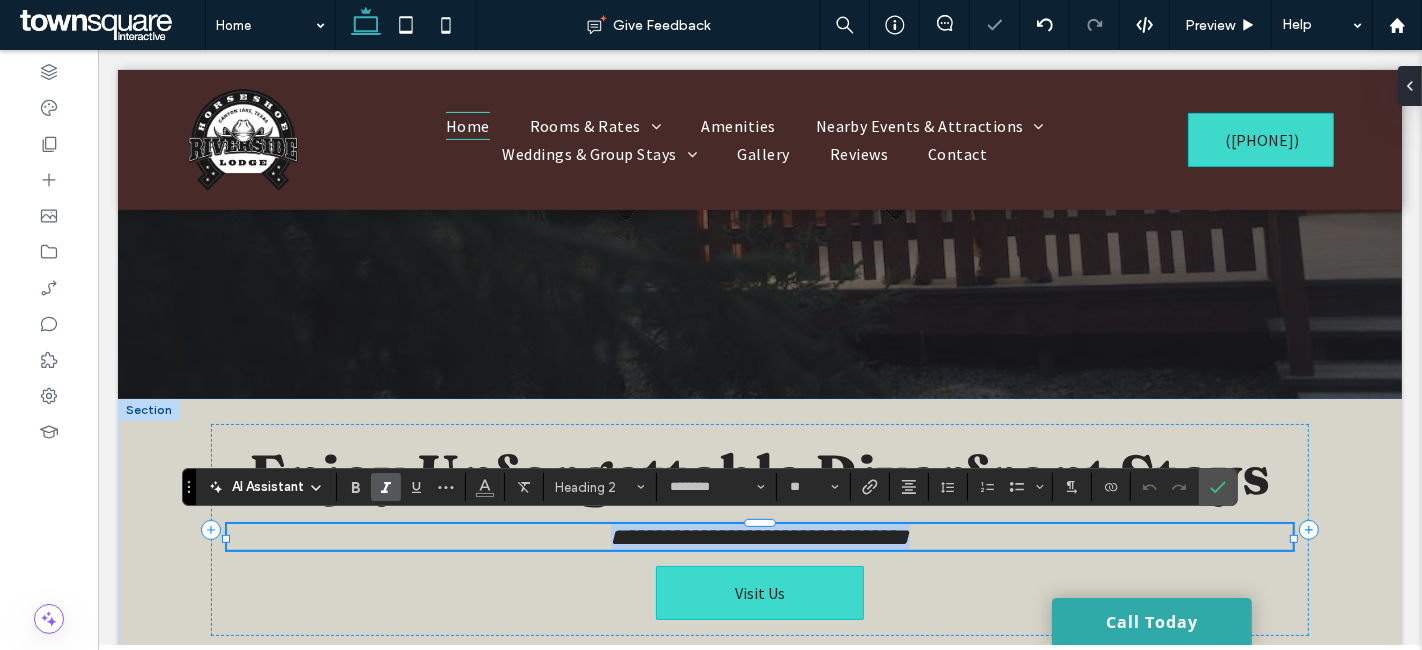 click on "**********" at bounding box center (759, 537) 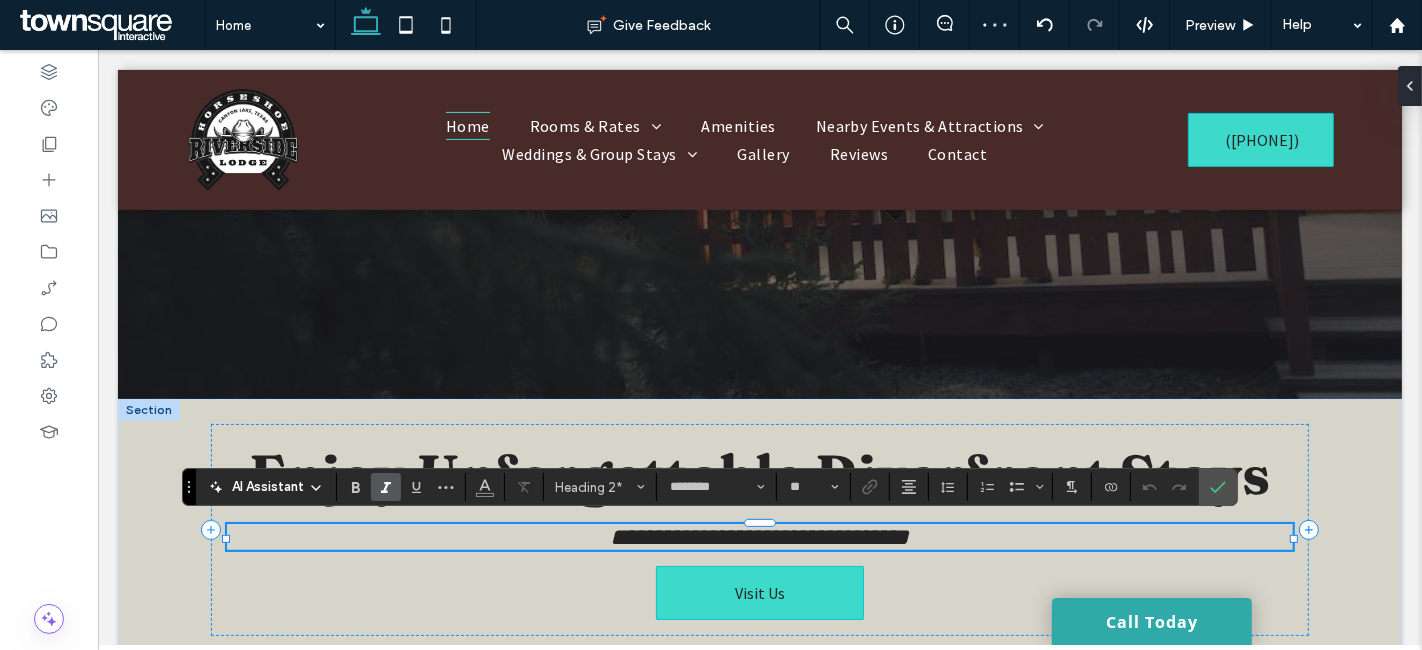 type 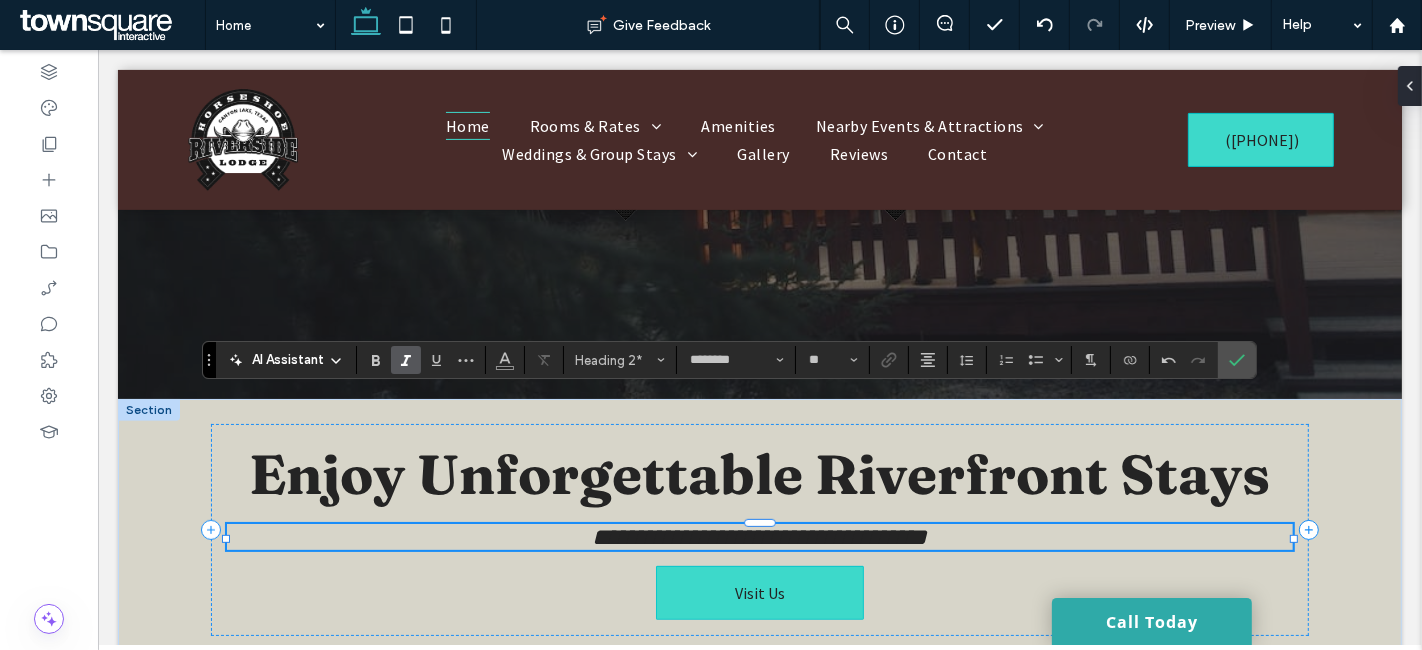 drag, startPoint x: 188, startPoint y: 481, endPoint x: 207, endPoint y: 348, distance: 134.3503 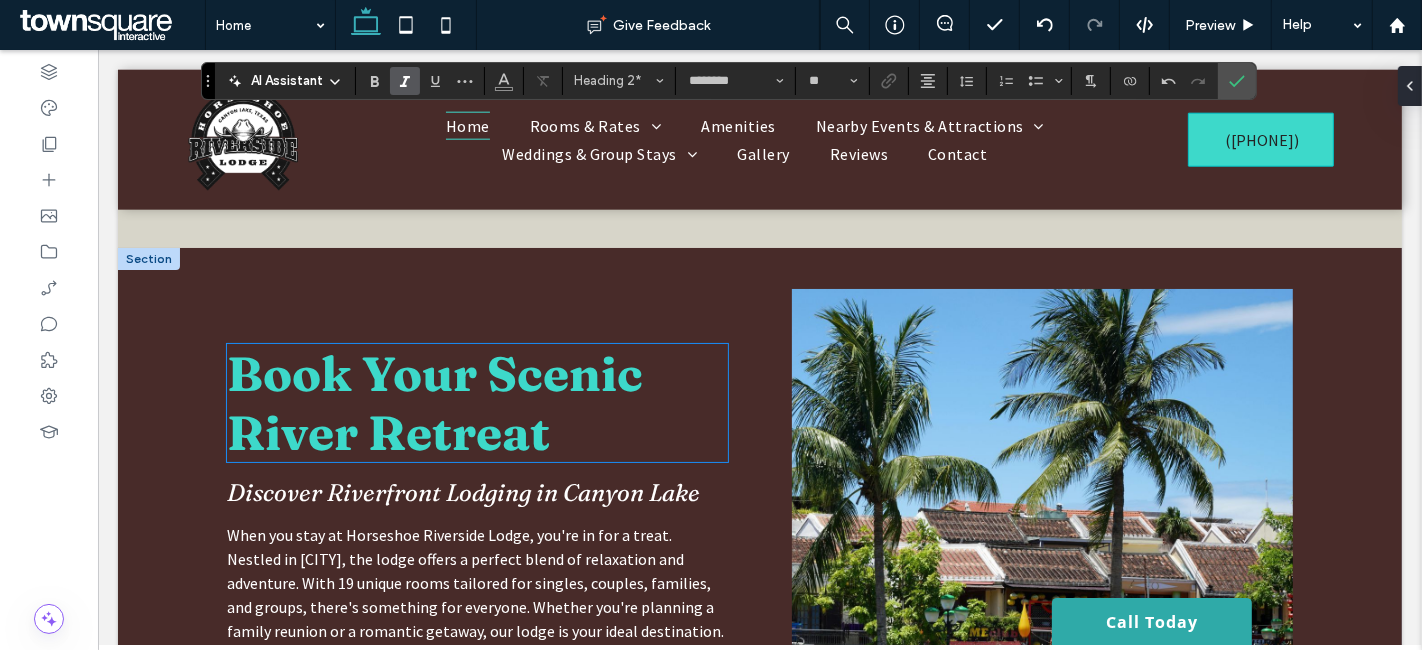 scroll, scrollTop: 2333, scrollLeft: 0, axis: vertical 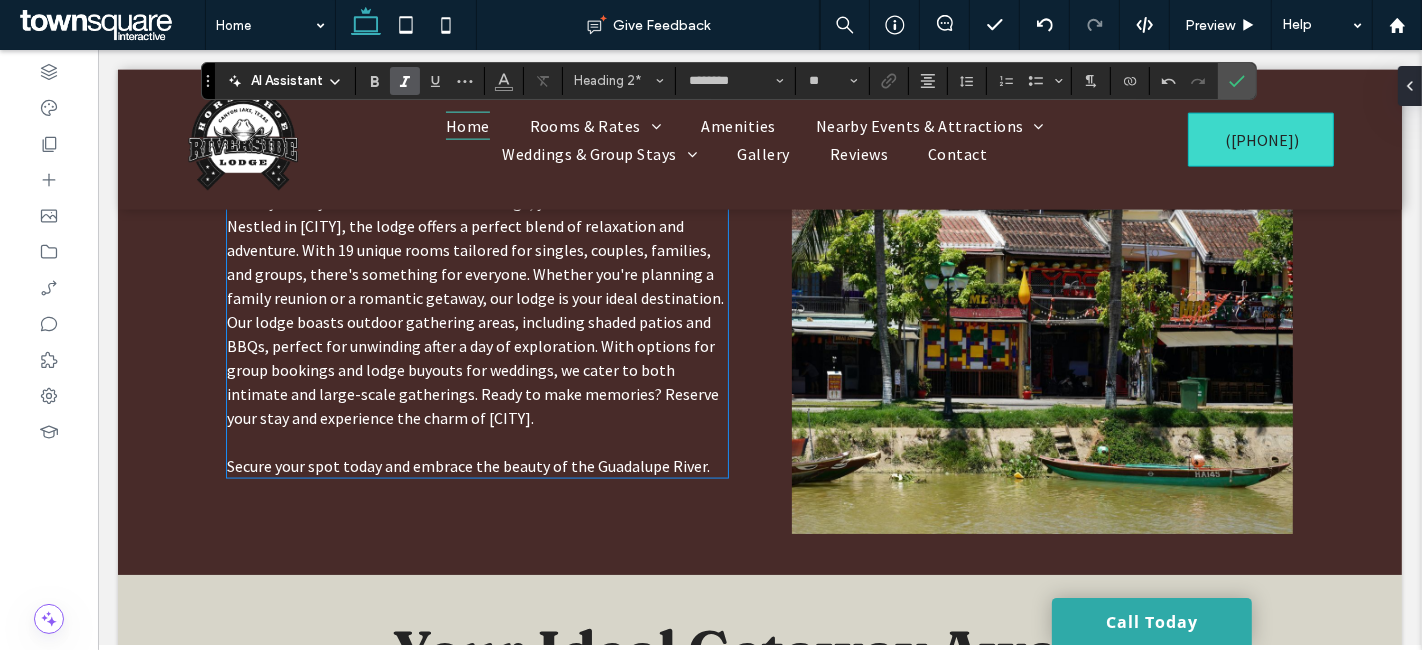 click on "When you stay at Horseshoe Riverside Lodge, you're in for a treat. Nestled in Canyon Lake, the lodge offers a perfect blend of relaxation and adventure. With 19 unique rooms tailored for singles, couples, families, and groups, there's something for everyone. Whether you're planning a family reunion or a romantic getaway, our lodge is your ideal destination. Our lodge boasts outdoor gathering areas, including shaded patios and BBQs, perfect for unwinding after a day of exploration. With options for group bookings and lodge buyouts for weddings, we cater to both intimate and large-scale gatherings. Ready to make memories? Reserve your stay and experience the charm of Canyon Lake." at bounding box center (474, 310) 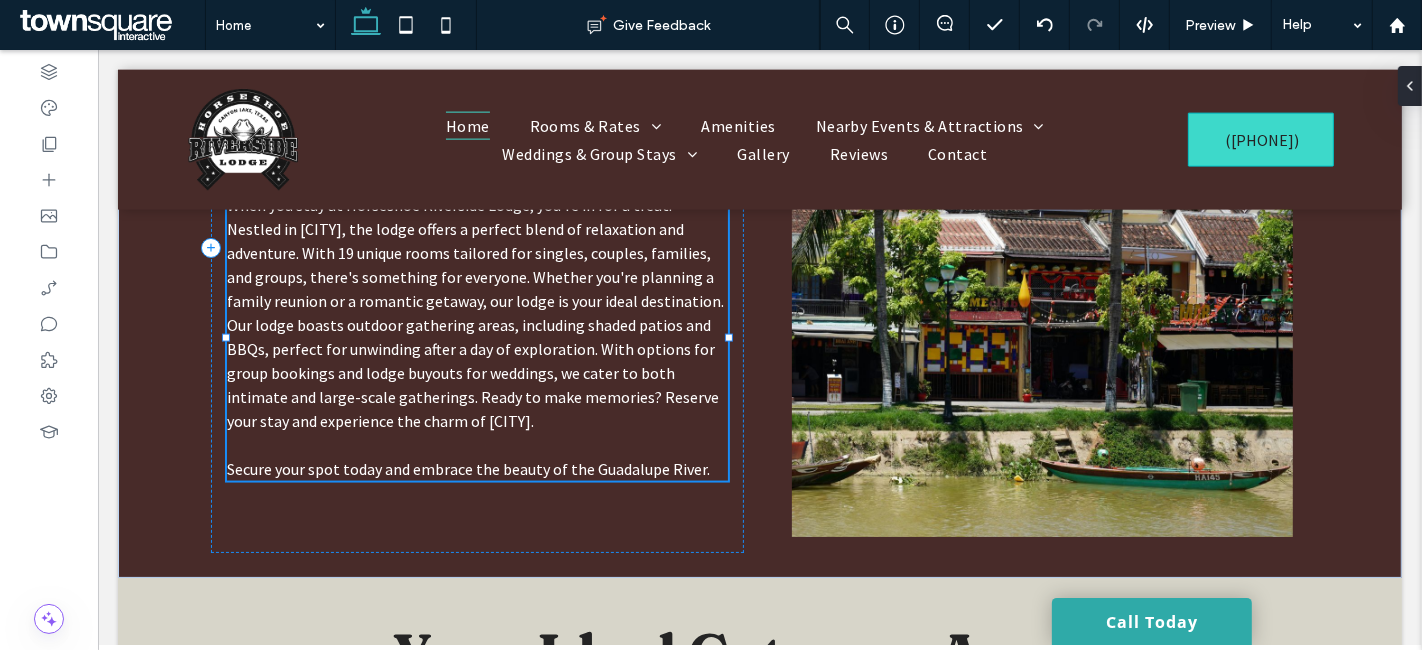 click on "When you stay at Horseshoe Riverside Lodge, you're in for a treat. Nestled in Canyon Lake, the lodge offers a perfect blend of relaxation and adventure. With 19 unique rooms tailored for singles, couples, families, and groups, there's something for everyone. Whether you're planning a family reunion or a romantic getaway, our lodge is your ideal destination. Our lodge boasts outdoor gathering areas, including shaded patios and BBQs, perfect for unwinding after a day of exploration. With options for group bookings and lodge buyouts for weddings, we cater to both intimate and large-scale gatherings. Ready to make memories? Reserve your stay and experience the charm of Canyon Lake." at bounding box center (474, 313) 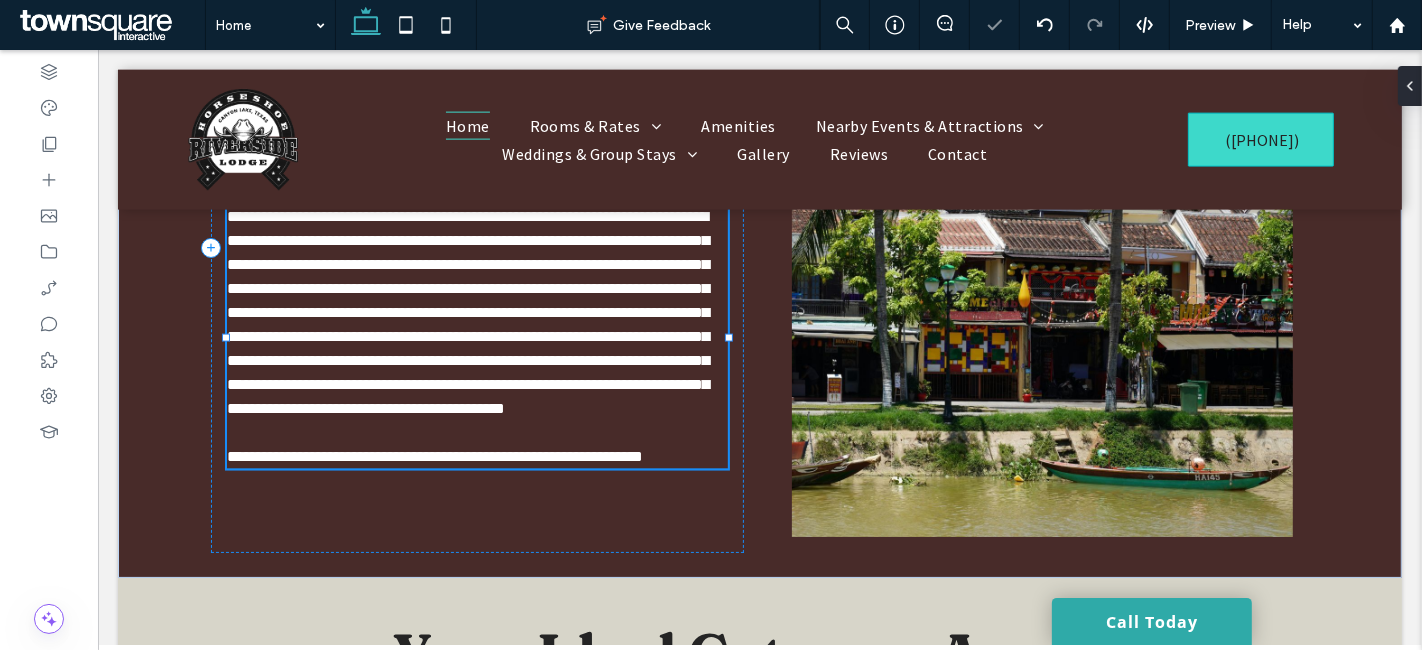 type on "**********" 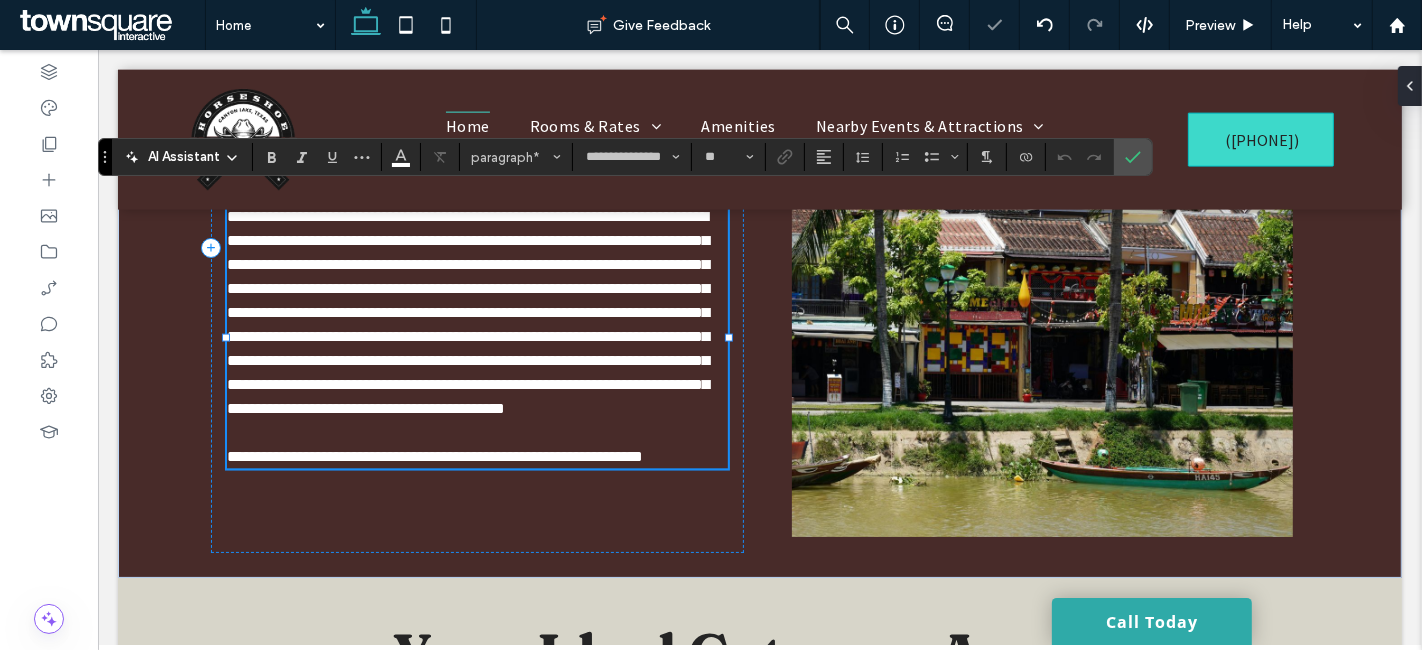 click on "**********" at bounding box center (467, 312) 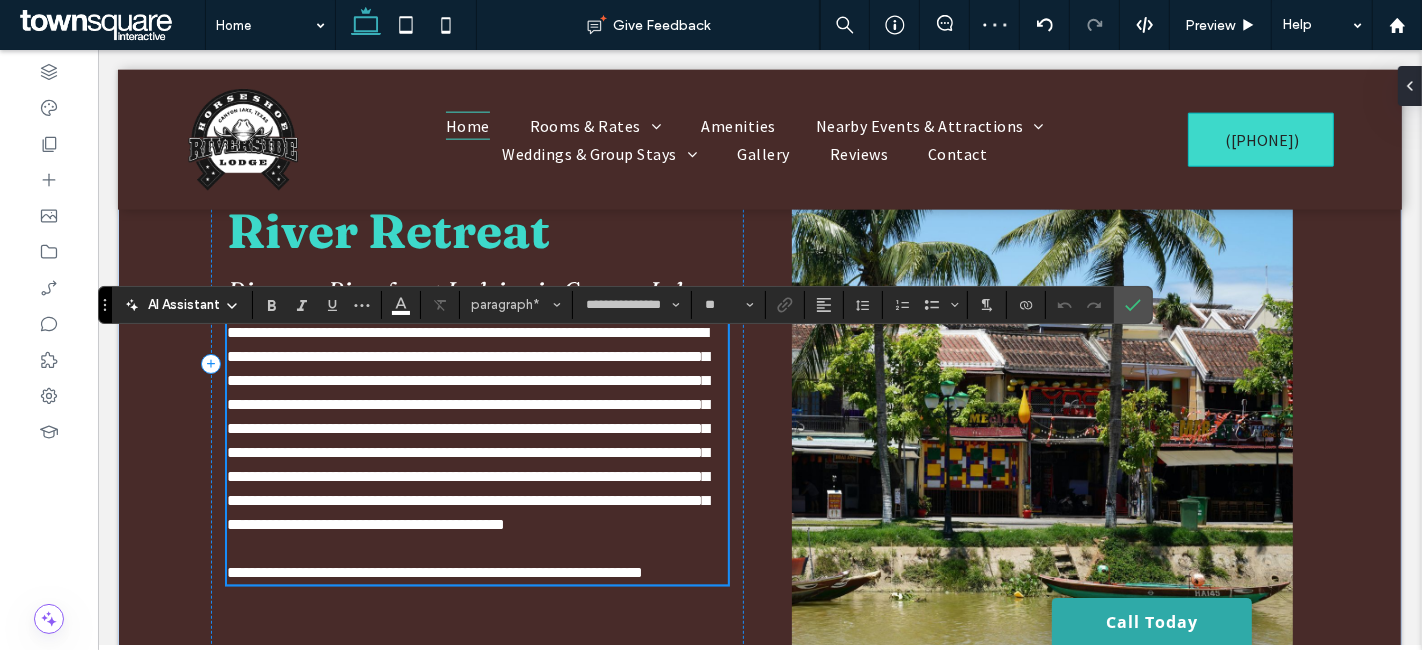 scroll, scrollTop: 2111, scrollLeft: 0, axis: vertical 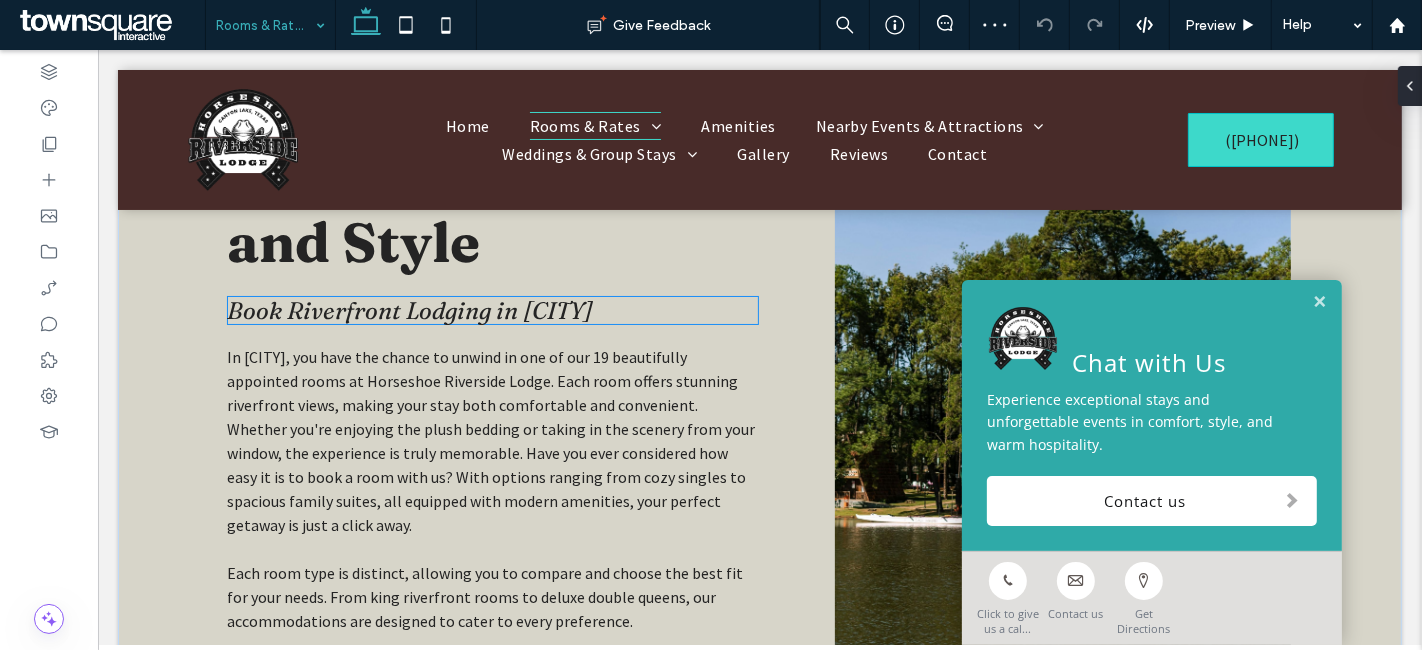 click on "Book Riverfront Lodging in Canyon Lake" at bounding box center (409, 310) 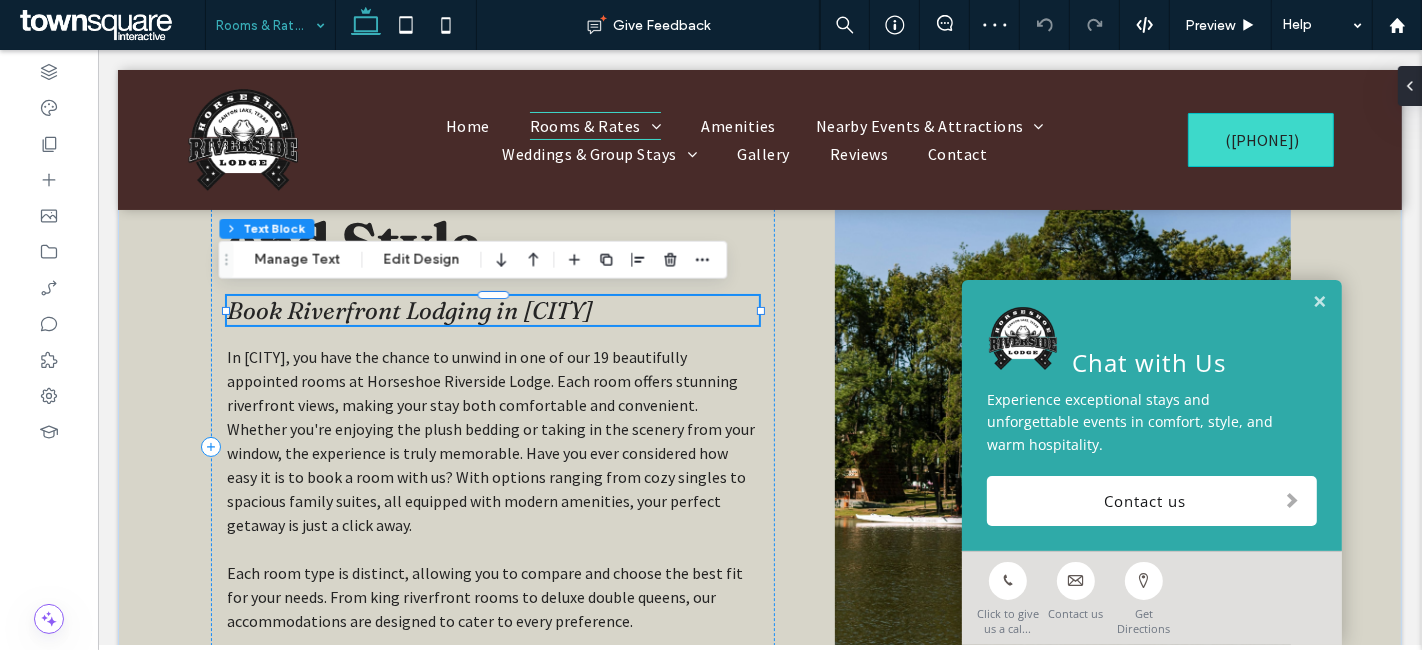 click on "Book Riverfront Lodging in Canyon Lake" at bounding box center (409, 310) 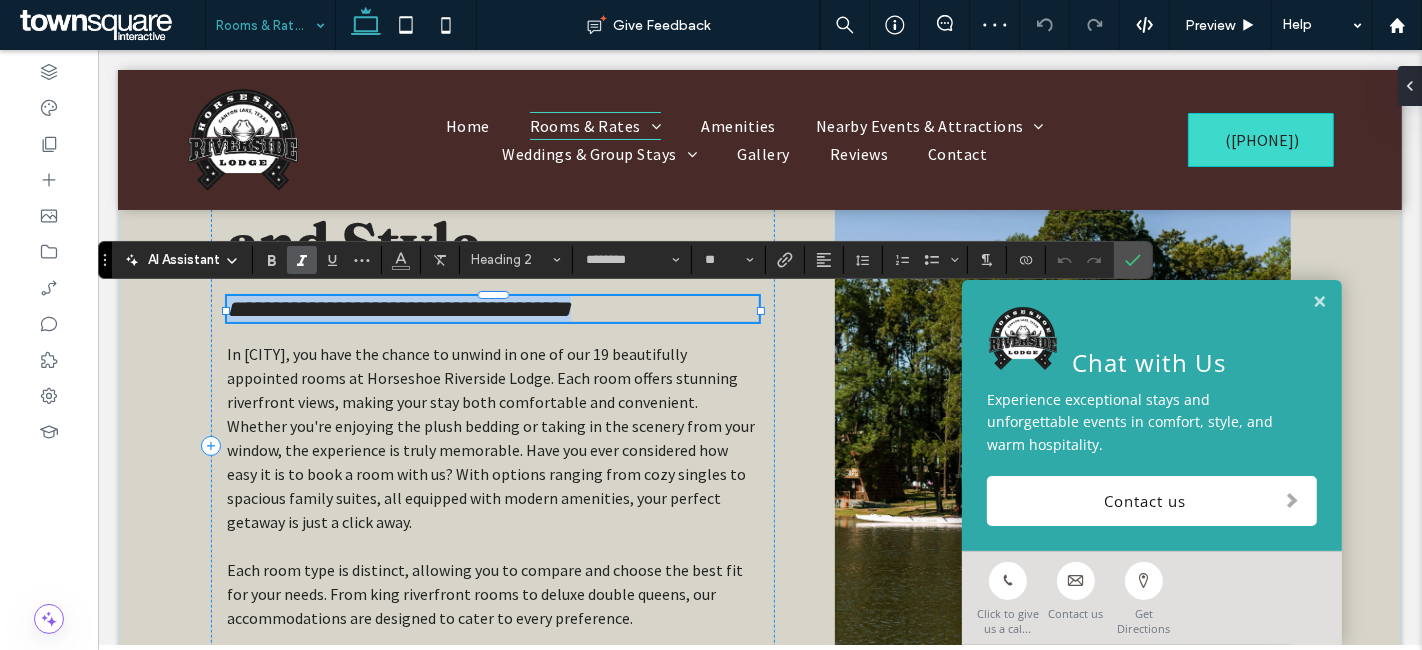 click on "**********" at bounding box center (398, 309) 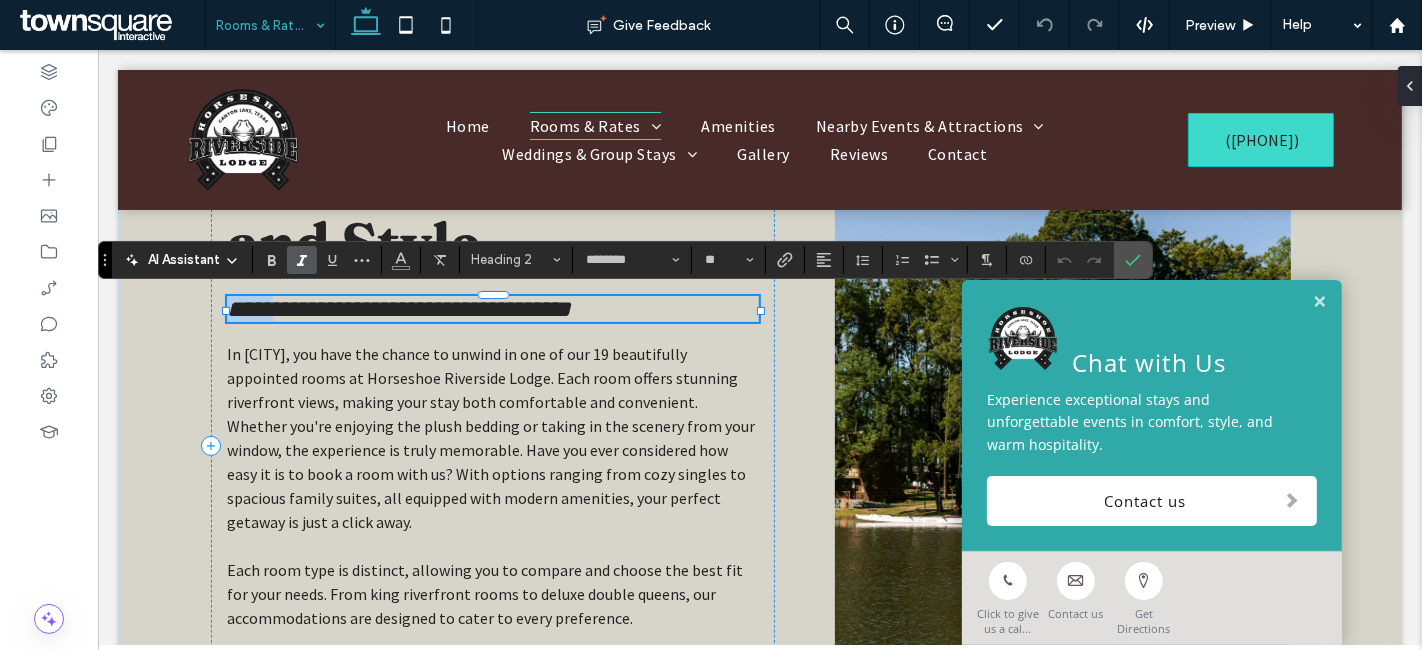 drag, startPoint x: 276, startPoint y: 308, endPoint x: 217, endPoint y: 316, distance: 59.5399 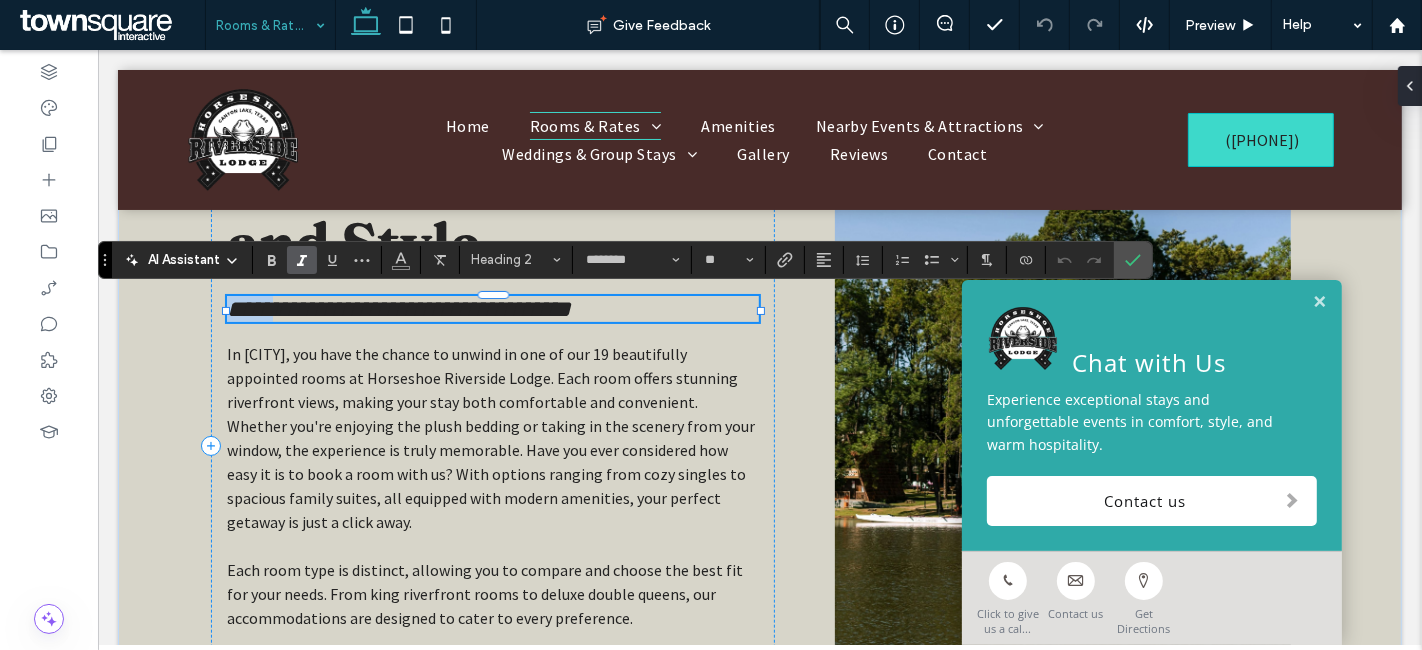 type 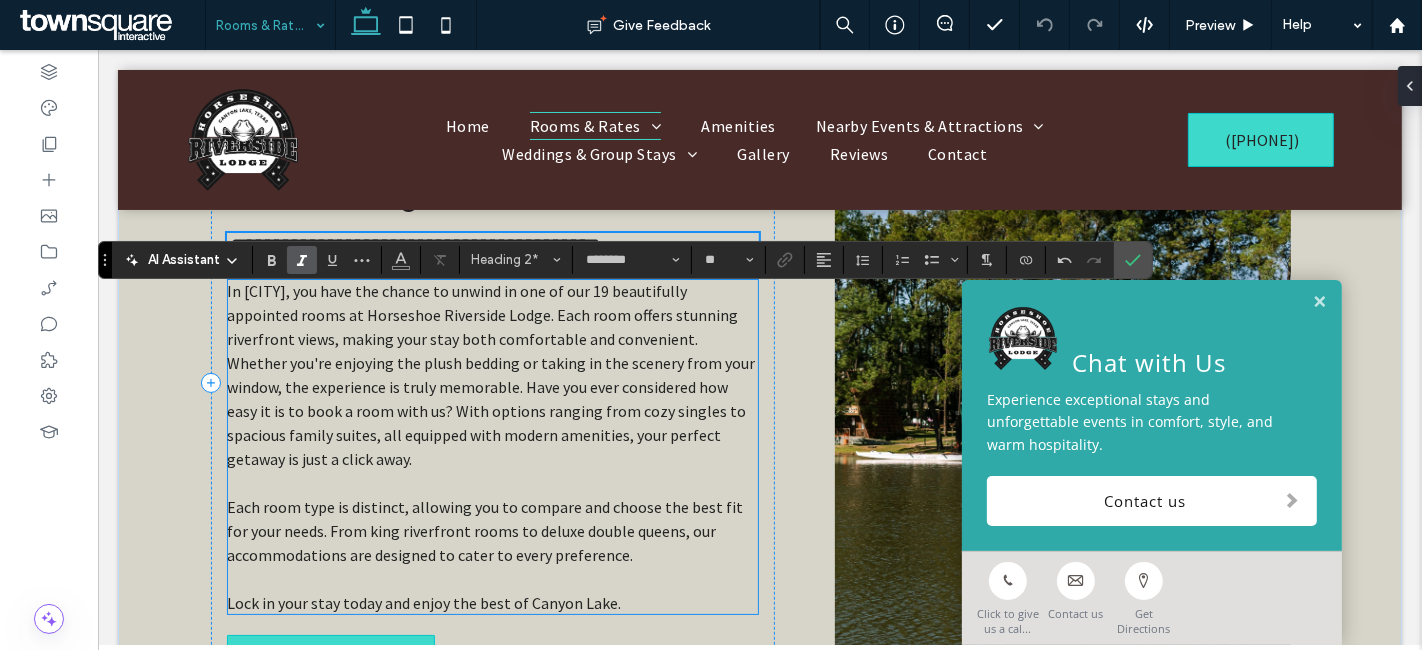 scroll, scrollTop: 222, scrollLeft: 0, axis: vertical 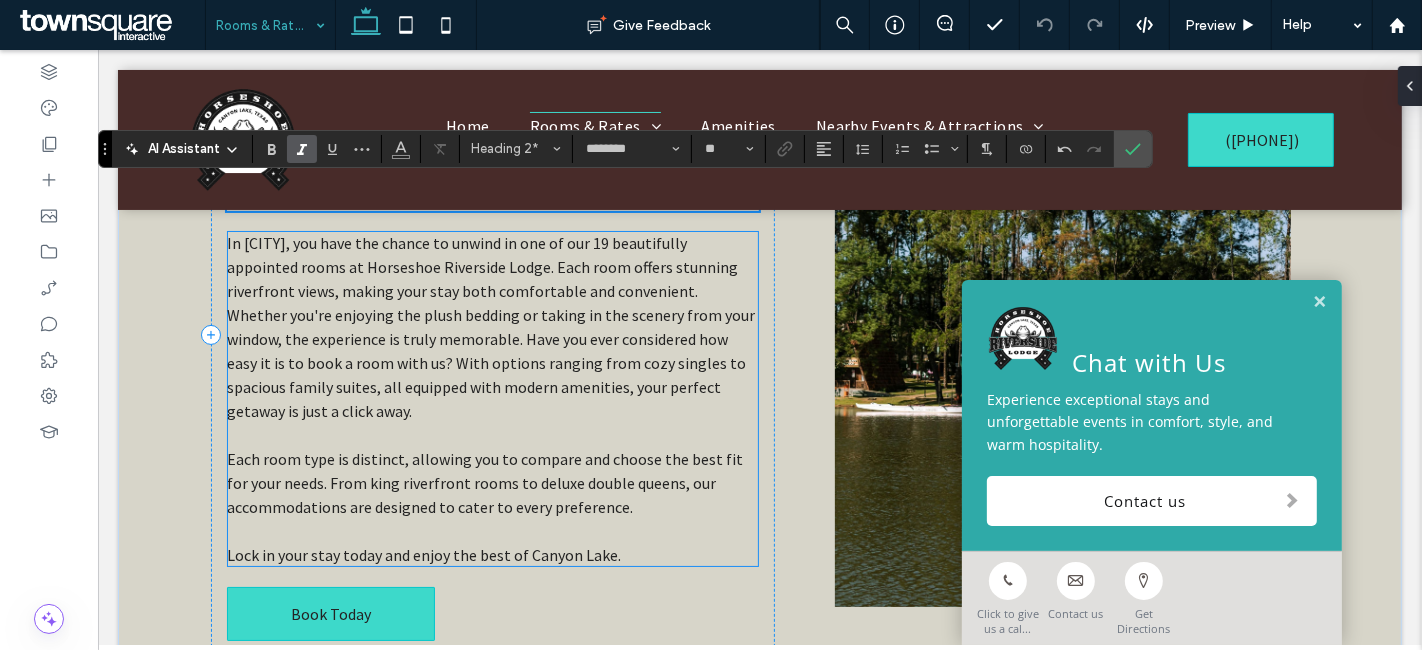 click on "Each room type is distinct, allowing you to compare and choose the best fit for your needs. From king riverfront rooms to deluxe double queens, our accommodations are designed to cater to every preference." at bounding box center [484, 483] 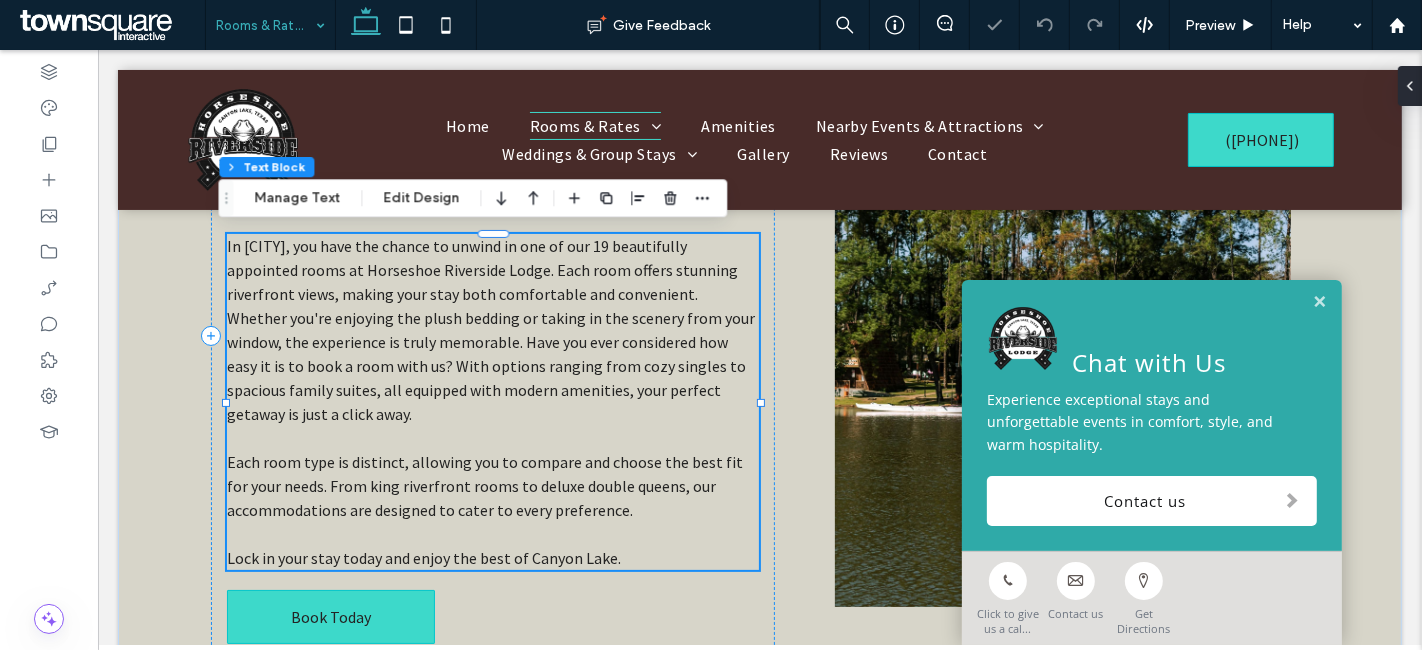 click on "In Canyon Lake, you have the chance to unwind in one of our 19 beautifully appointed rooms at Horseshoe Riverside Lodge. Each room offers stunning riverfront views, making your stay both comfortable and convenient. Whether you're enjoying the plush bedding or taking in the scenery from your window, the experience is truly memorable. Have you ever considered how easy it is to book a room with us? With options ranging from cozy singles to spacious family suites, all equipped with modern amenities, your perfect getaway is just a click away. Each room type is distinct, allowing you to compare and choose the best fit for your needs. From king riverfront rooms to deluxe double queens, our accommodations are designed to cater to every preference. Lock in your stay today and enjoy the best of Canyon Lake." at bounding box center [492, 402] 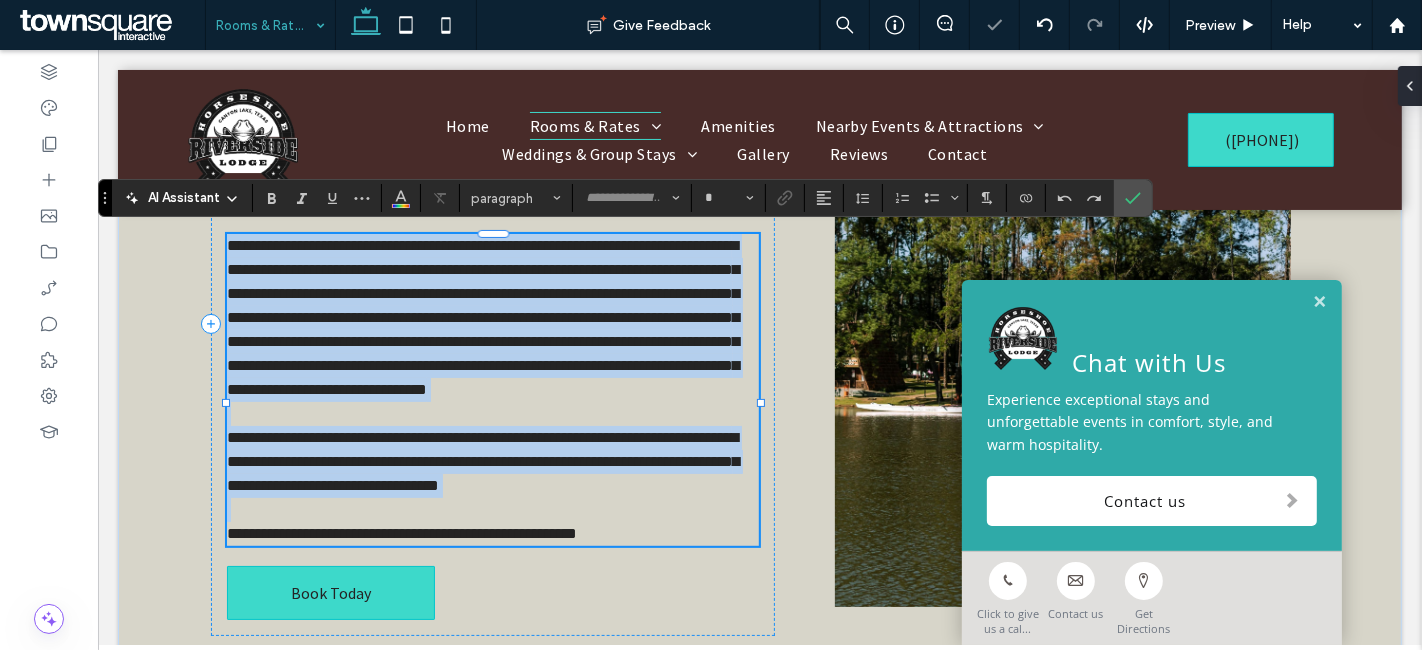 type on "**********" 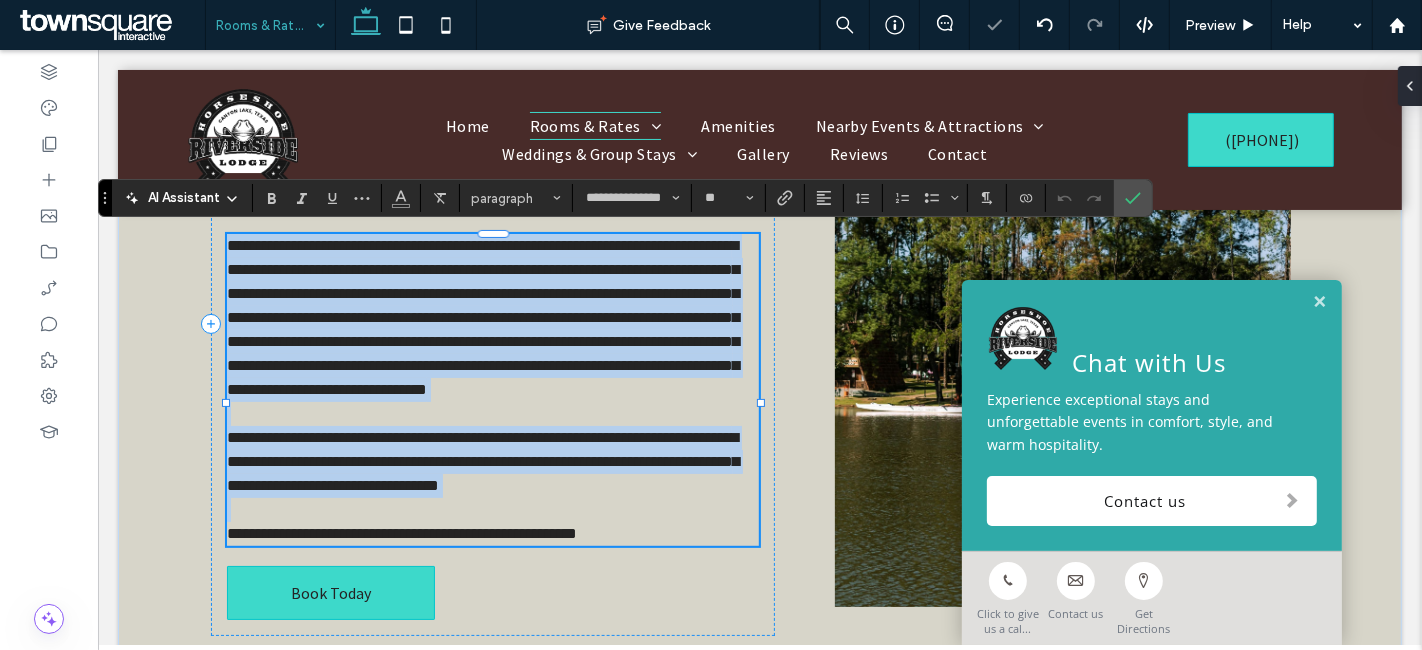 click on "**********" at bounding box center (482, 461) 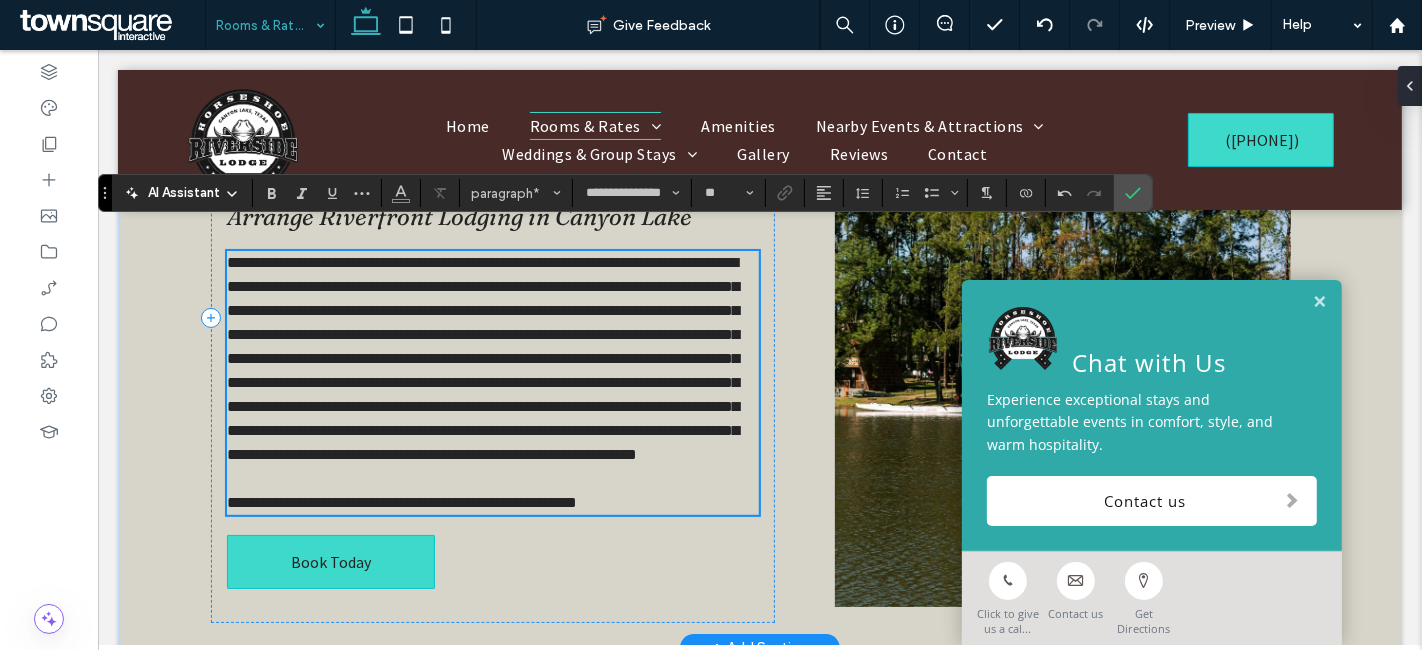 scroll, scrollTop: 227, scrollLeft: 0, axis: vertical 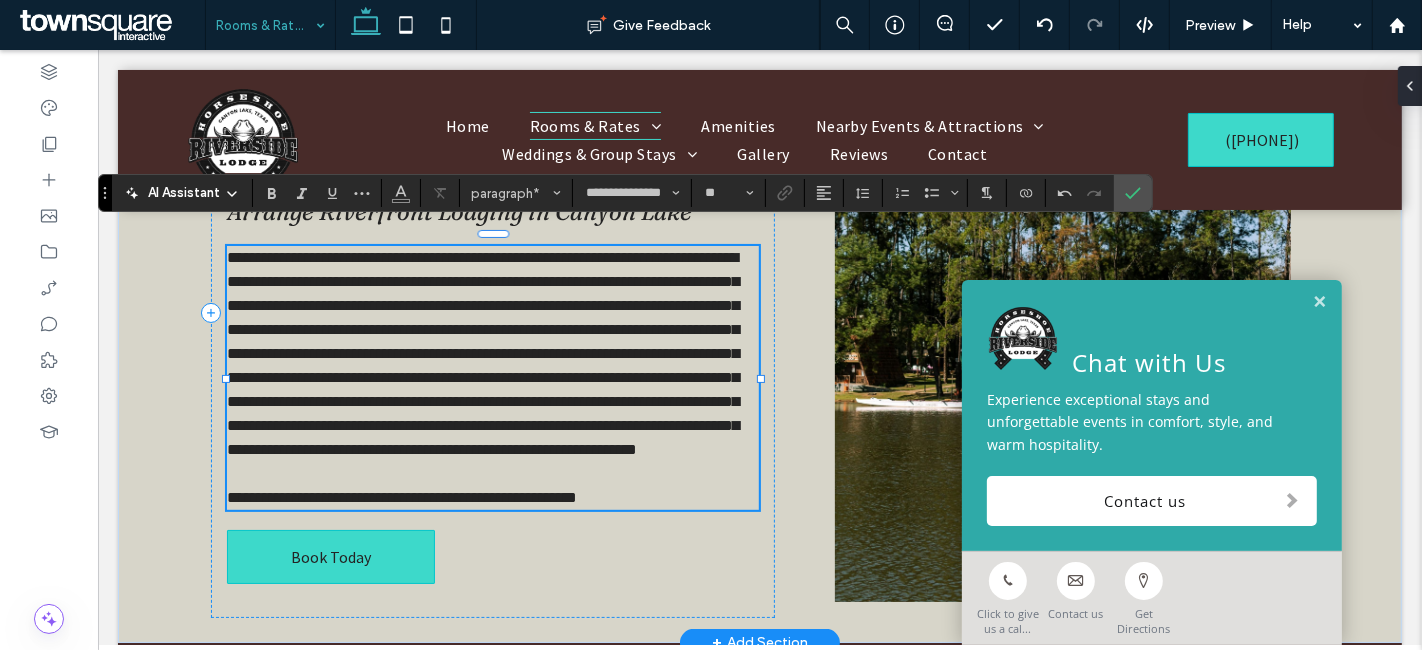 type 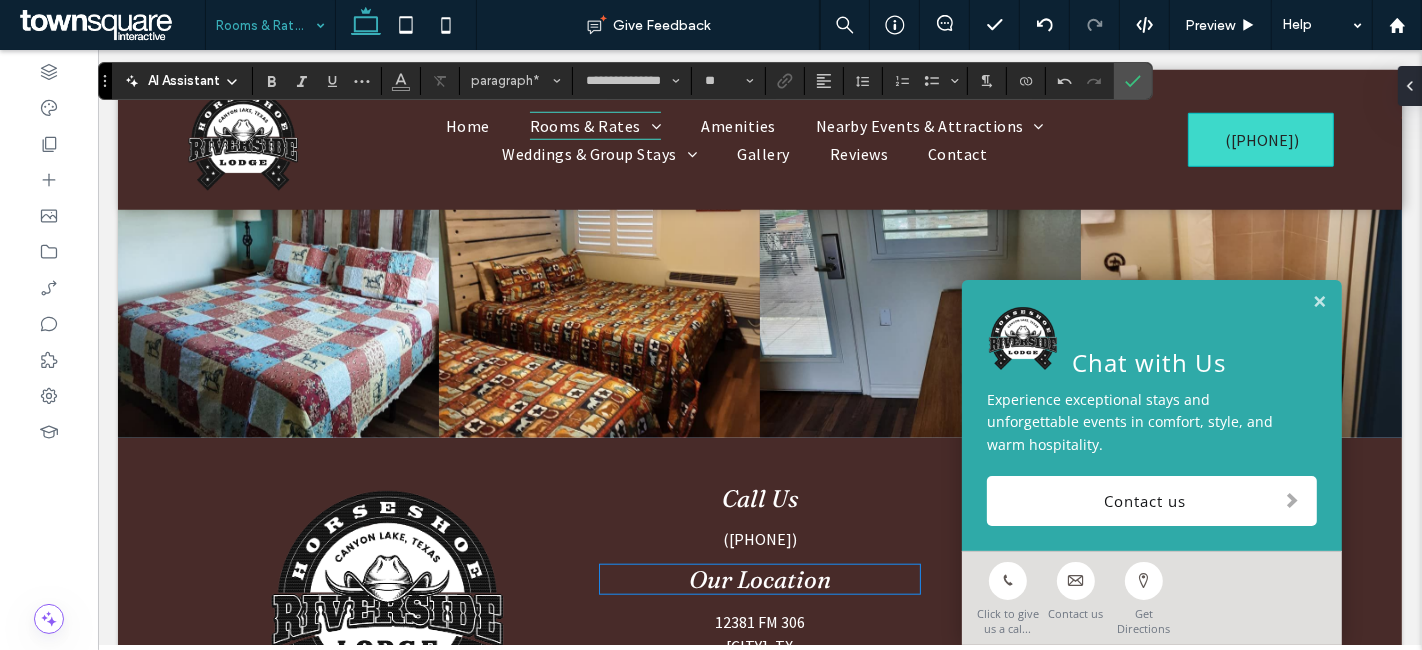 scroll, scrollTop: 1671, scrollLeft: 0, axis: vertical 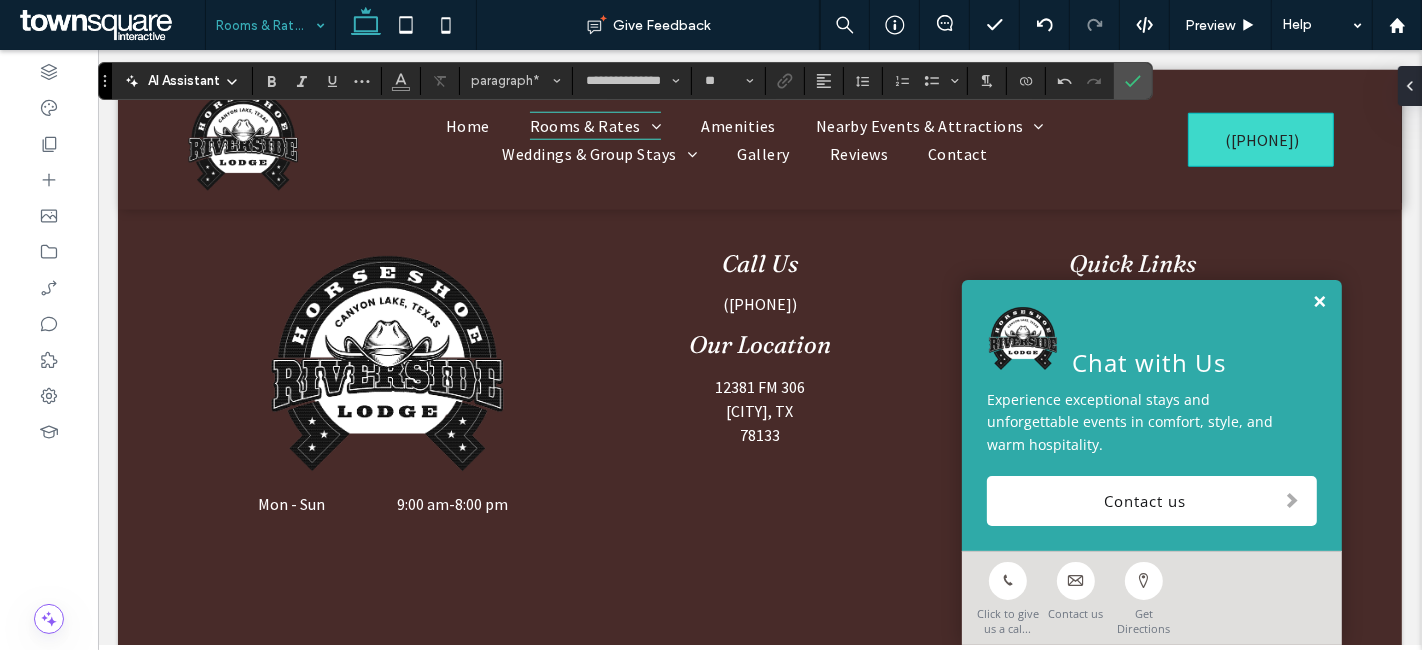 click at bounding box center (1318, 302) 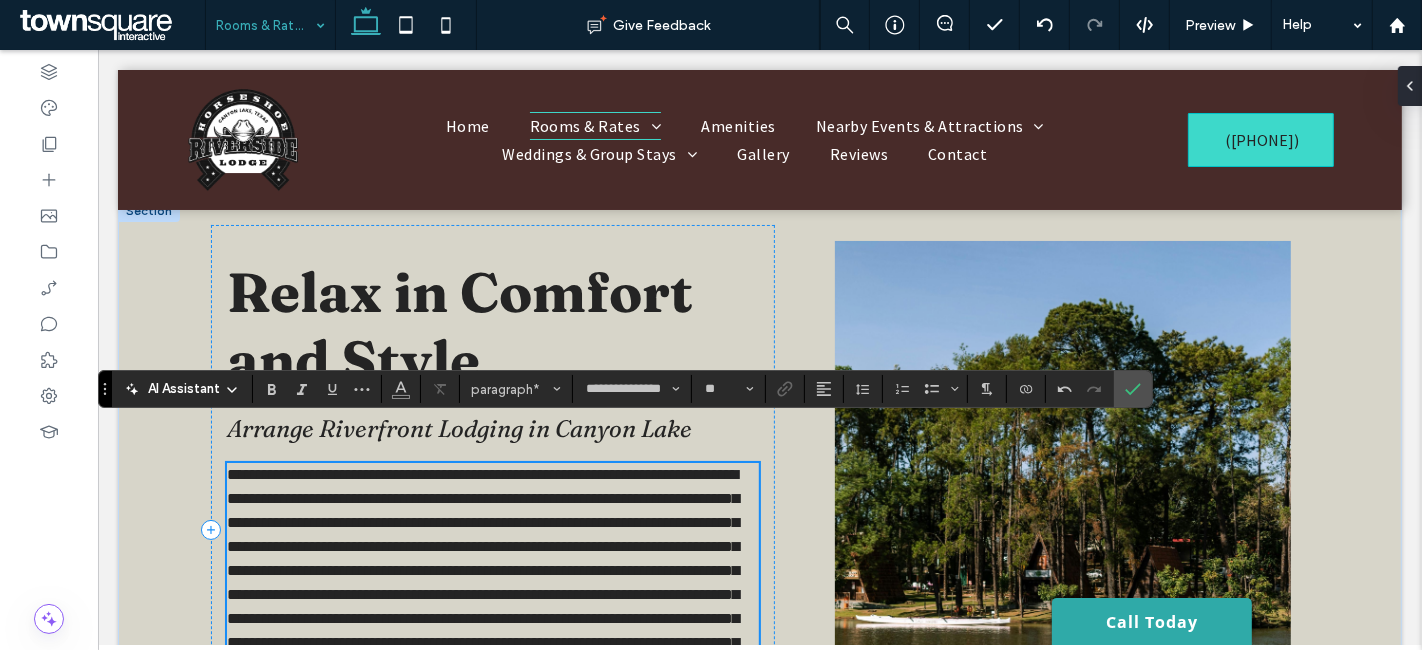 scroll, scrollTop: 0, scrollLeft: 0, axis: both 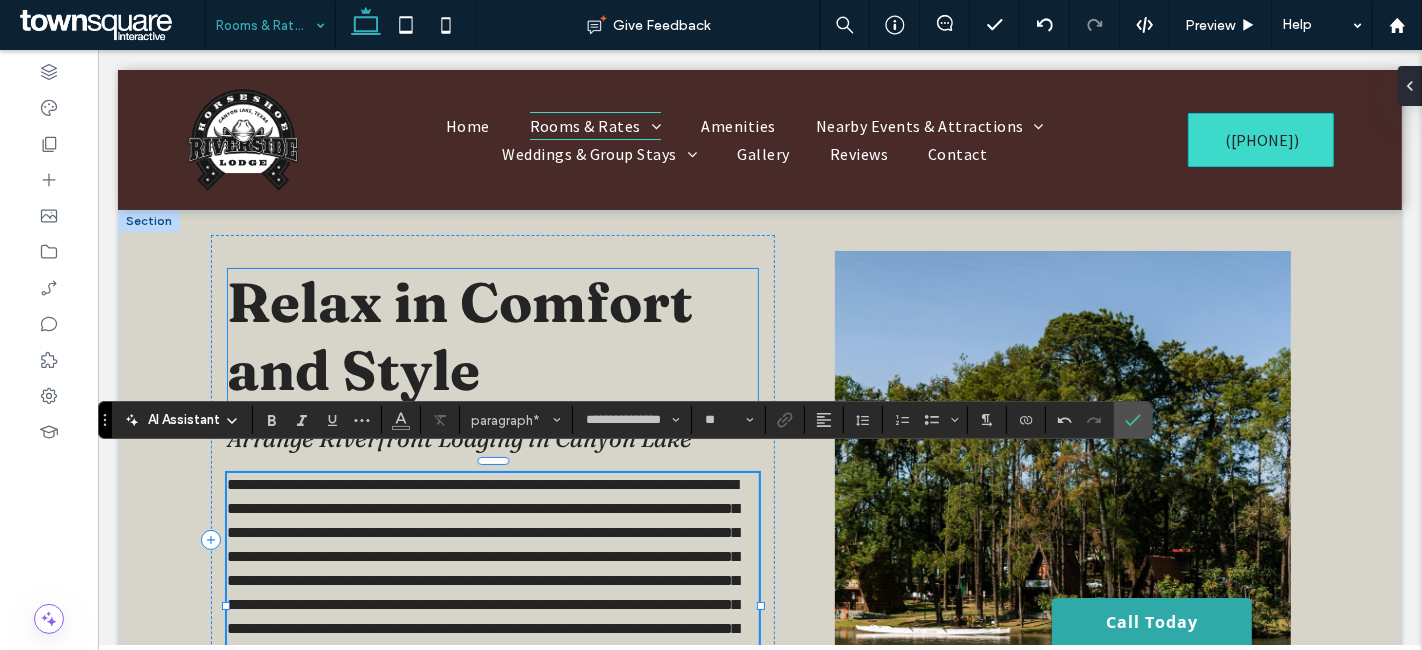 click on "Relax in Comfort and Style" at bounding box center (459, 336) 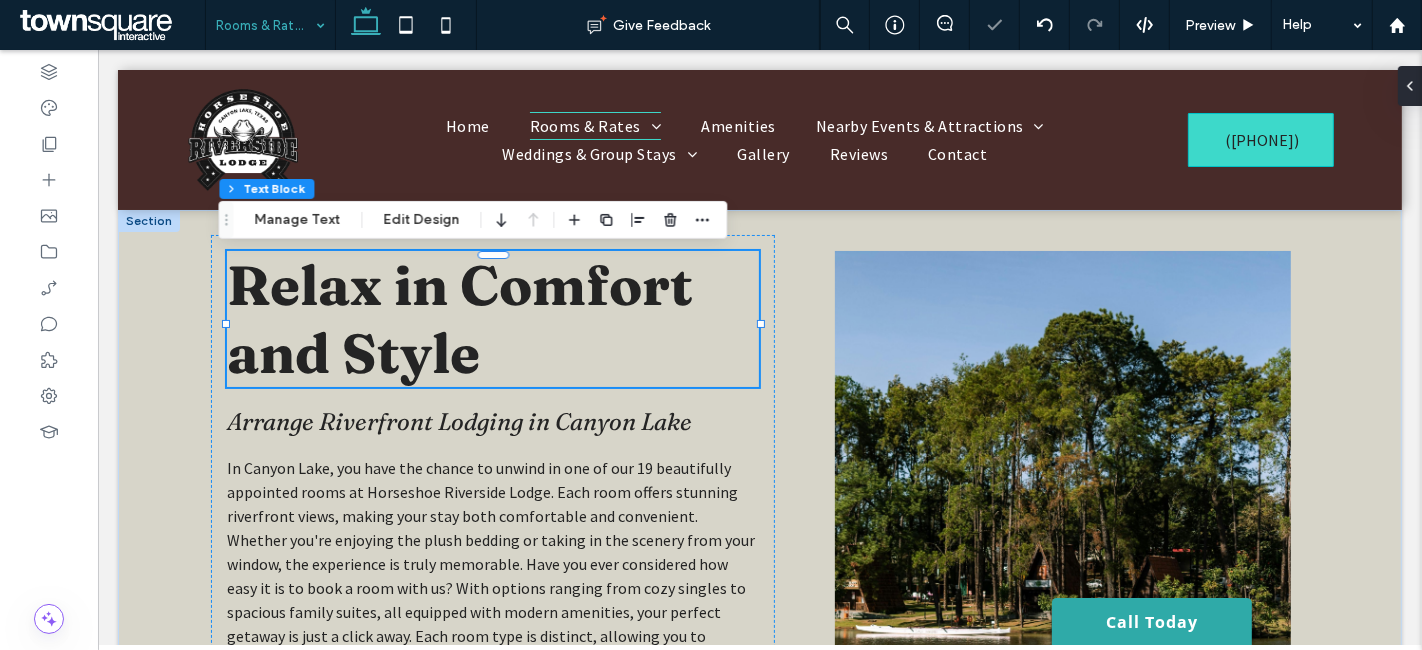 click at bounding box center [265, 25] 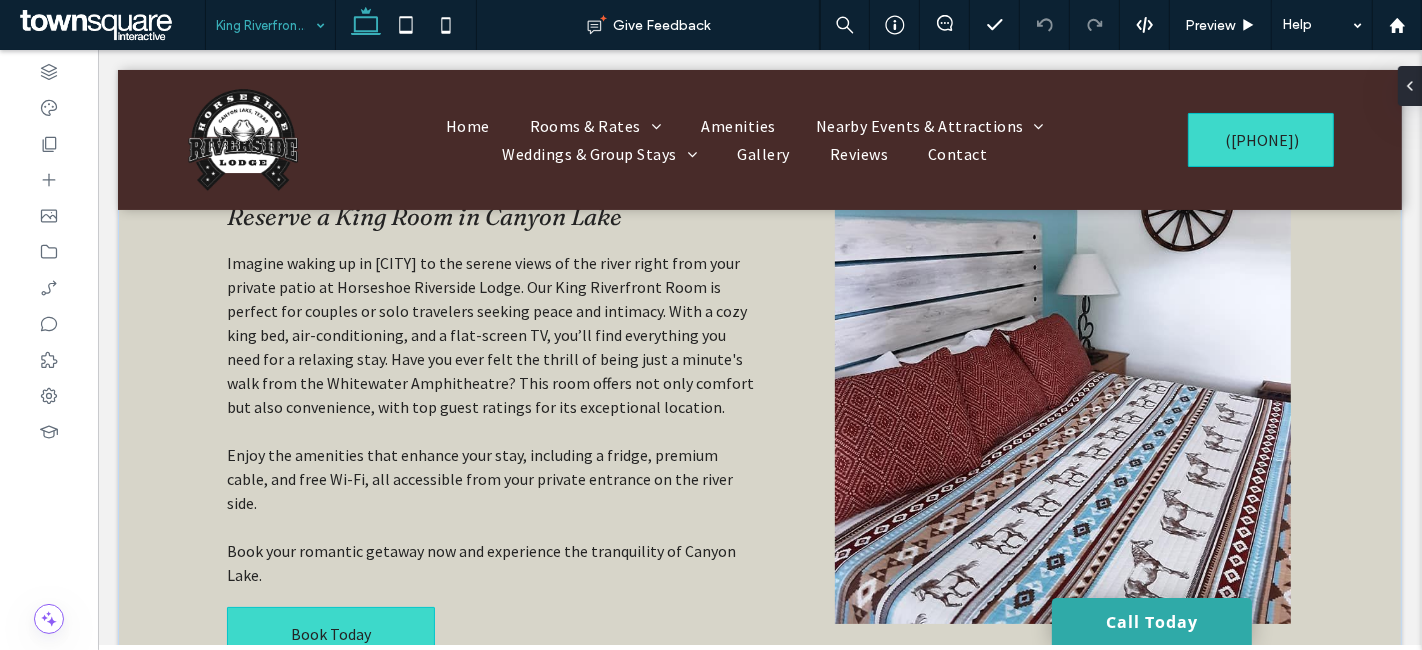 scroll, scrollTop: 222, scrollLeft: 0, axis: vertical 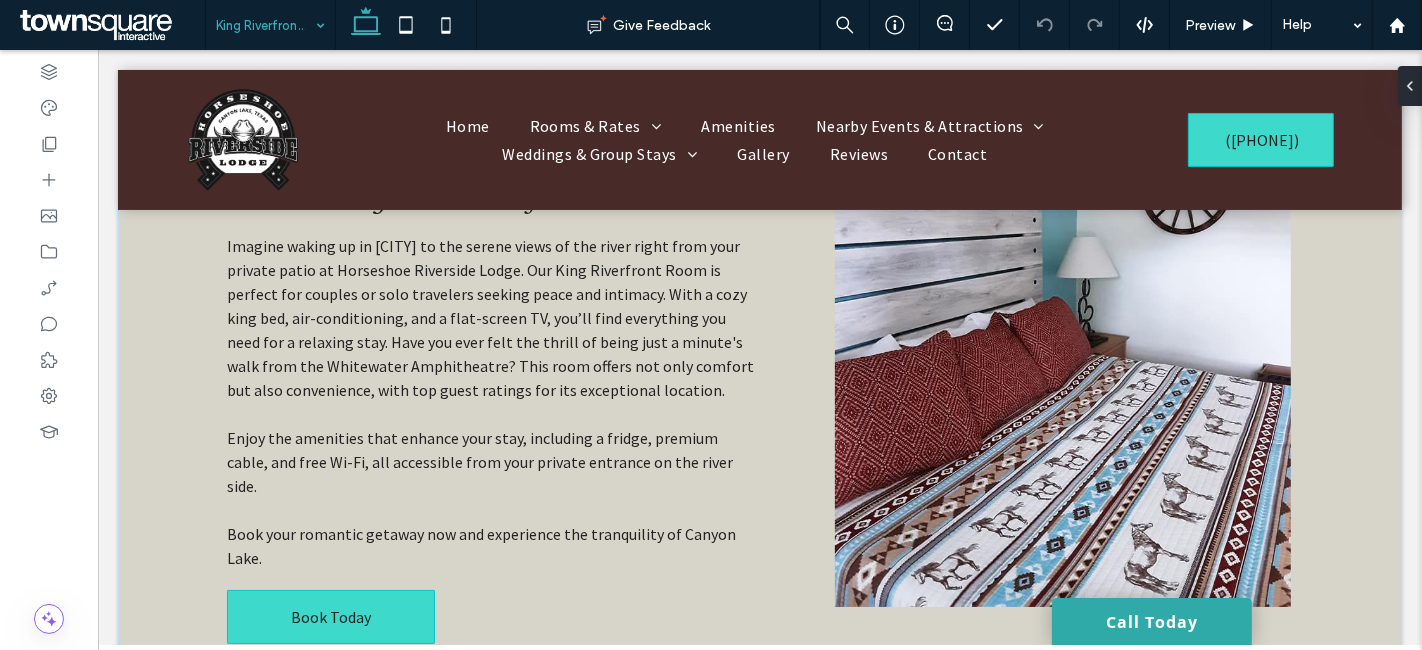 click on "Imagine waking up in Canyon Lake to the serene views of the river right from your private patio at Horseshoe Riverside Lodge. Our King Riverfront Room is perfect for couples or solo travelers seeking peace and intimacy. With a cozy king bed, air-conditioning, and a flat-screen TV, you’ll find everything you need for a relaxing stay. Have you ever felt the thrill of being just a minute's walk from the Whitewater Amphitheatre? This room offers not only comfort but also convenience, with top guest ratings for its exceptional location." at bounding box center [489, 318] 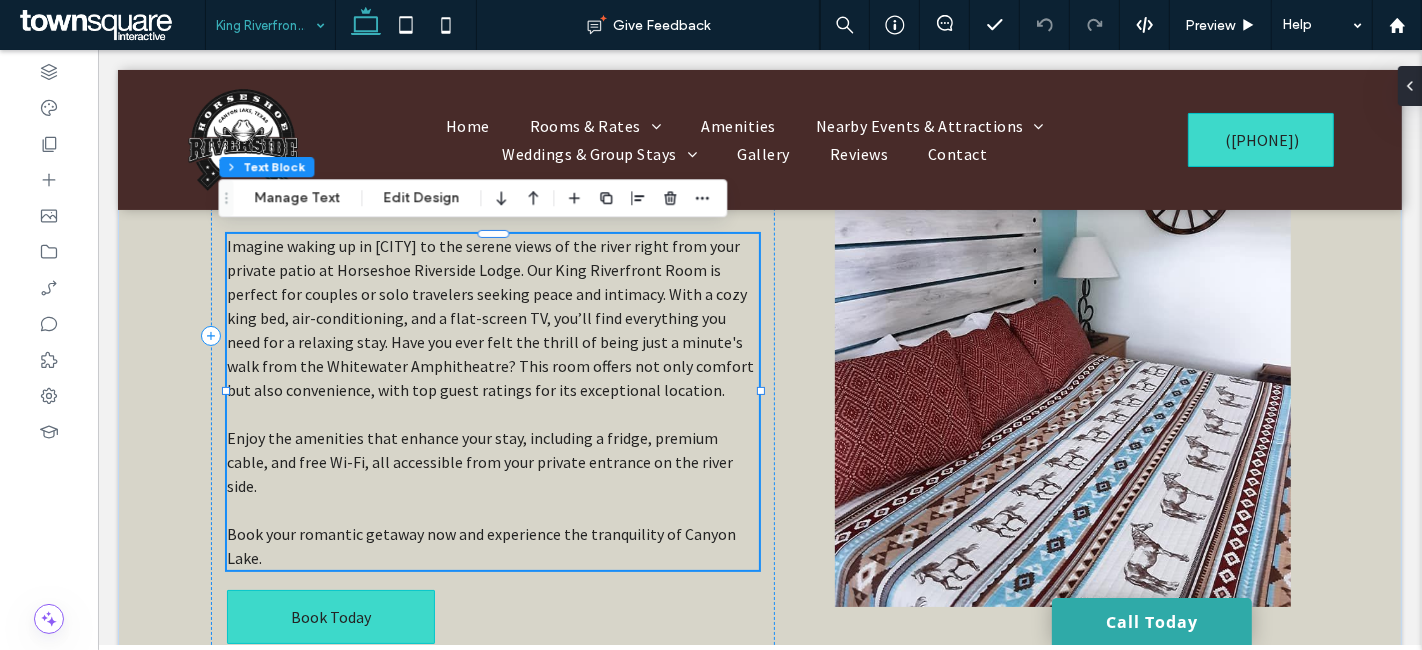 click on "Imagine waking up in Canyon Lake to the serene views of the river right from your private patio at Horseshoe Riverside Lodge. Our King Riverfront Room is perfect for couples or solo travelers seeking peace and intimacy. With a cozy king bed, air-conditioning, and a flat-screen TV, you’ll find everything you need for a relaxing stay. Have you ever felt the thrill of being just a minute's walk from the Whitewater Amphitheatre? This room offers not only comfort but also convenience, with top guest ratings for its exceptional location. Enjoy the amenities that enhance your stay, including a fridge, premium cable, and free Wi-Fi, all accessible from your private entrance on the river side. Book your romantic getaway now and experience the tranquility of Canyon Lake." at bounding box center (492, 402) 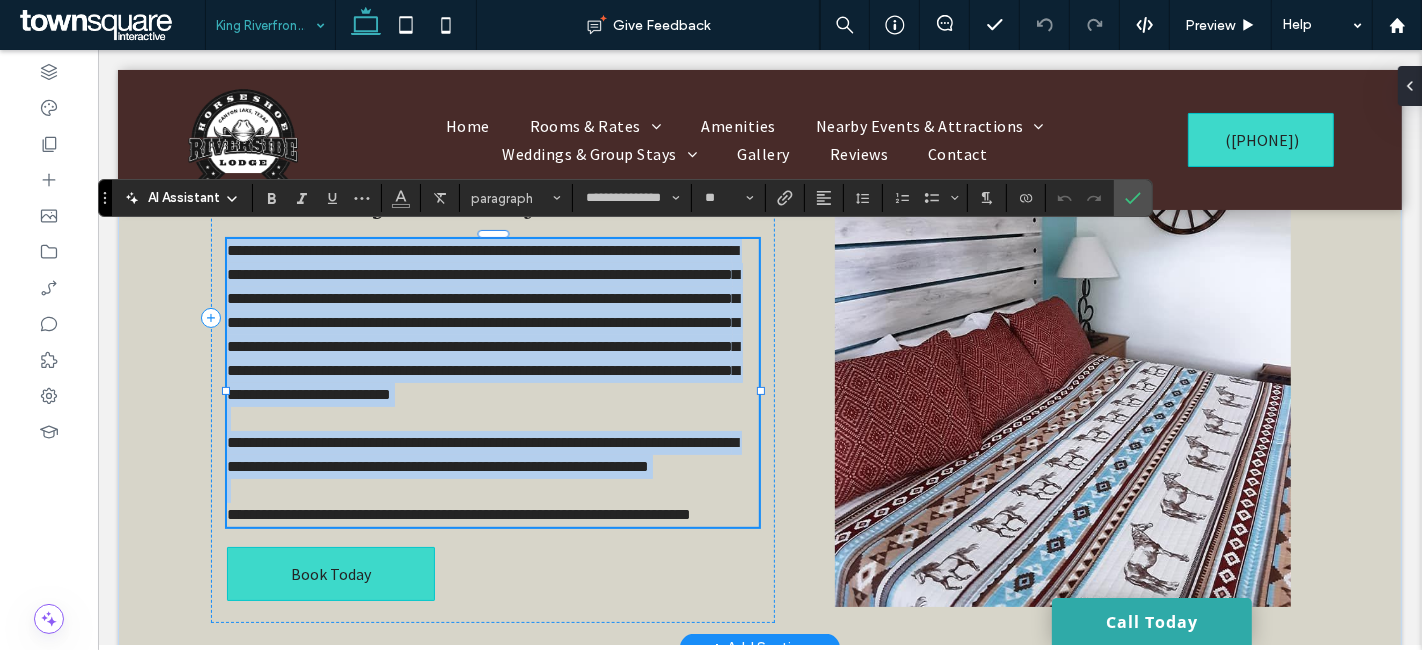 click on "**********" at bounding box center [481, 454] 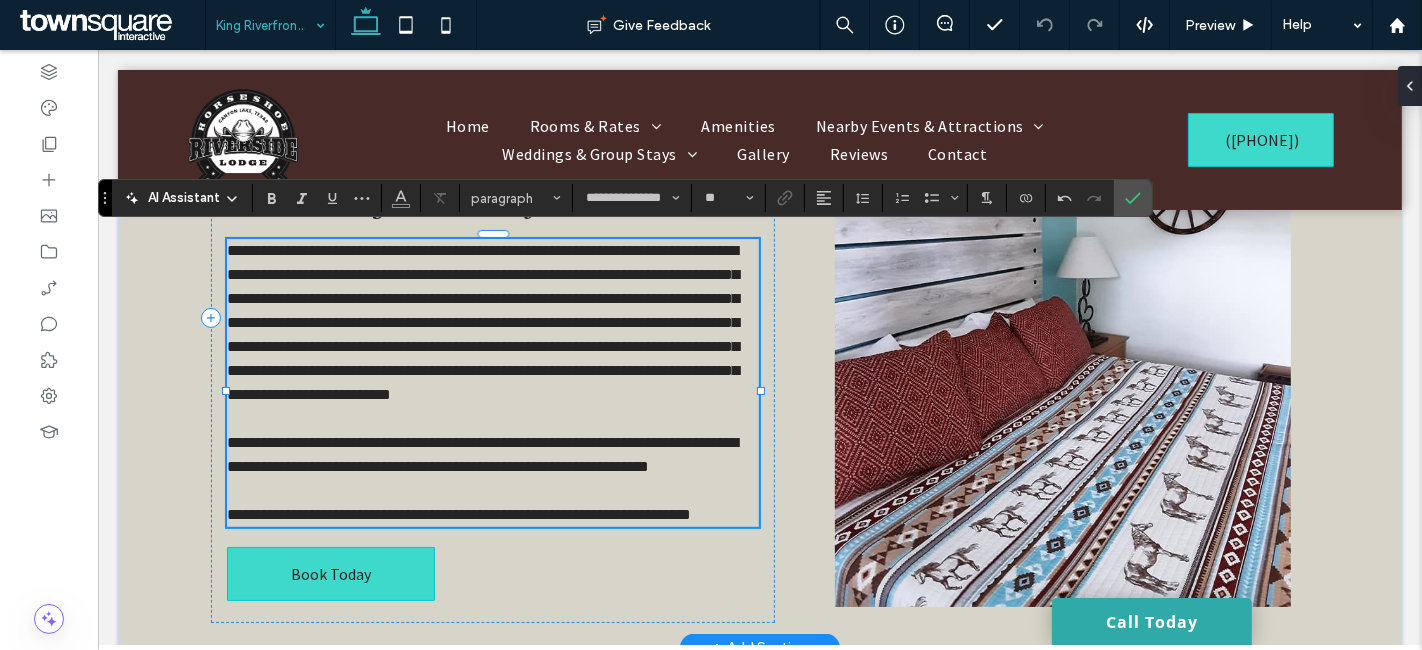 scroll, scrollTop: 227, scrollLeft: 0, axis: vertical 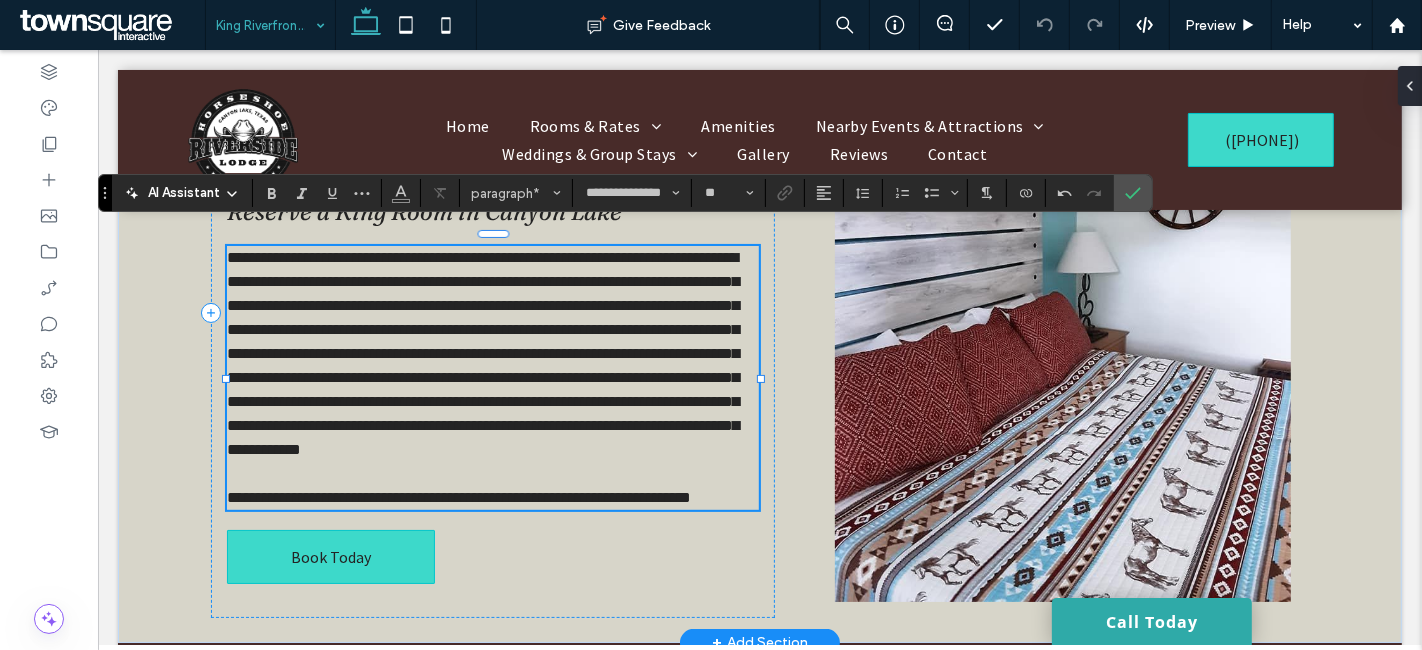 type 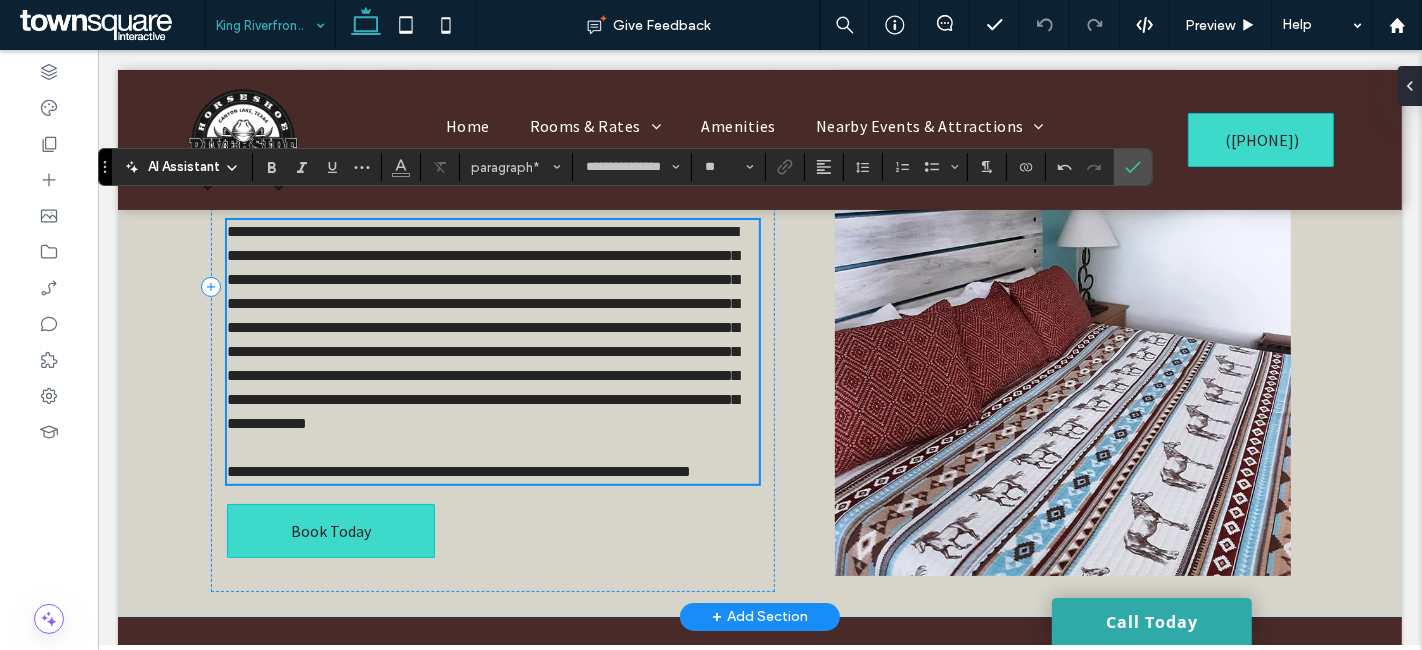 scroll, scrollTop: 227, scrollLeft: 0, axis: vertical 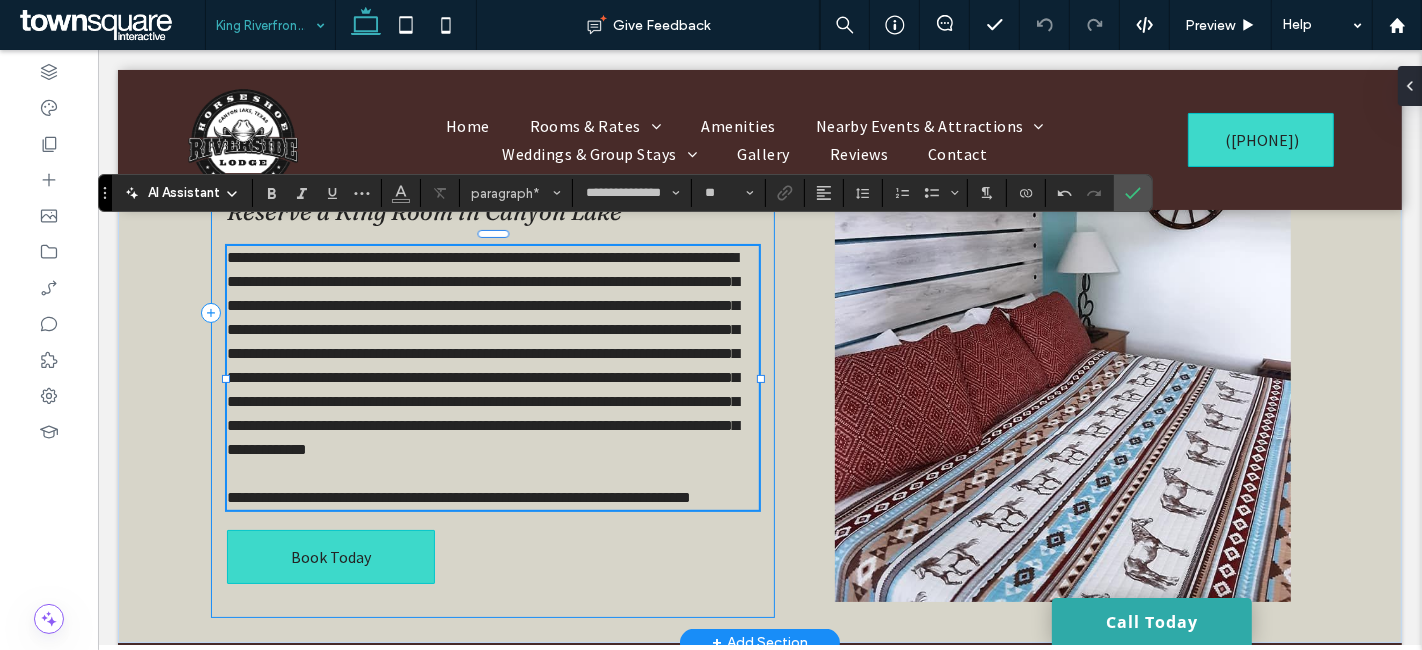click on "**********" at bounding box center [492, 313] 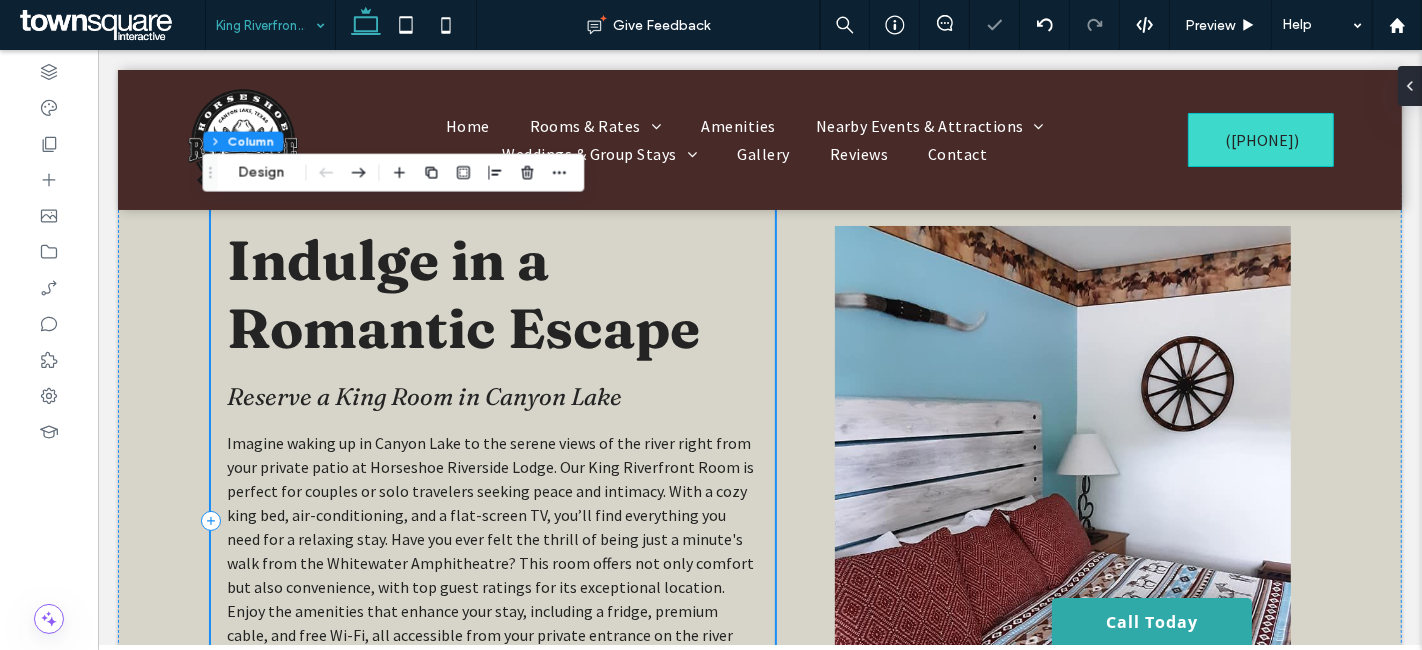 scroll, scrollTop: 5, scrollLeft: 0, axis: vertical 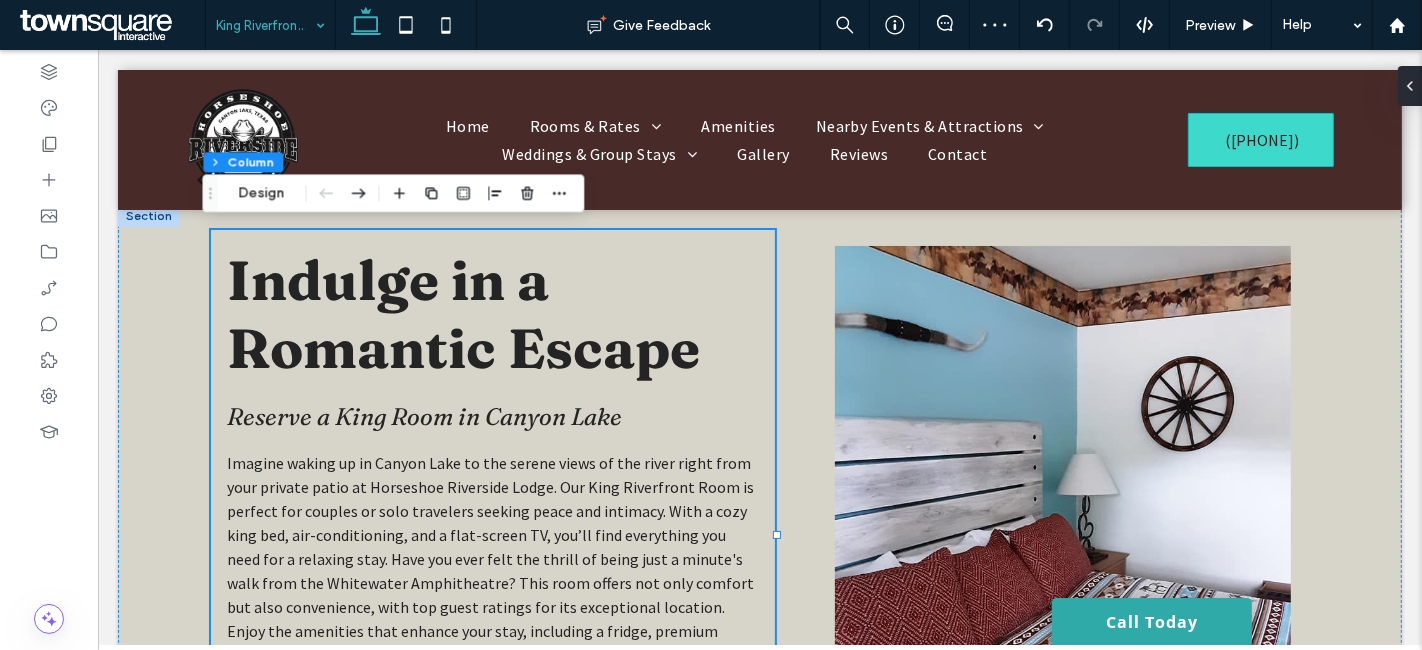 click at bounding box center (265, 25) 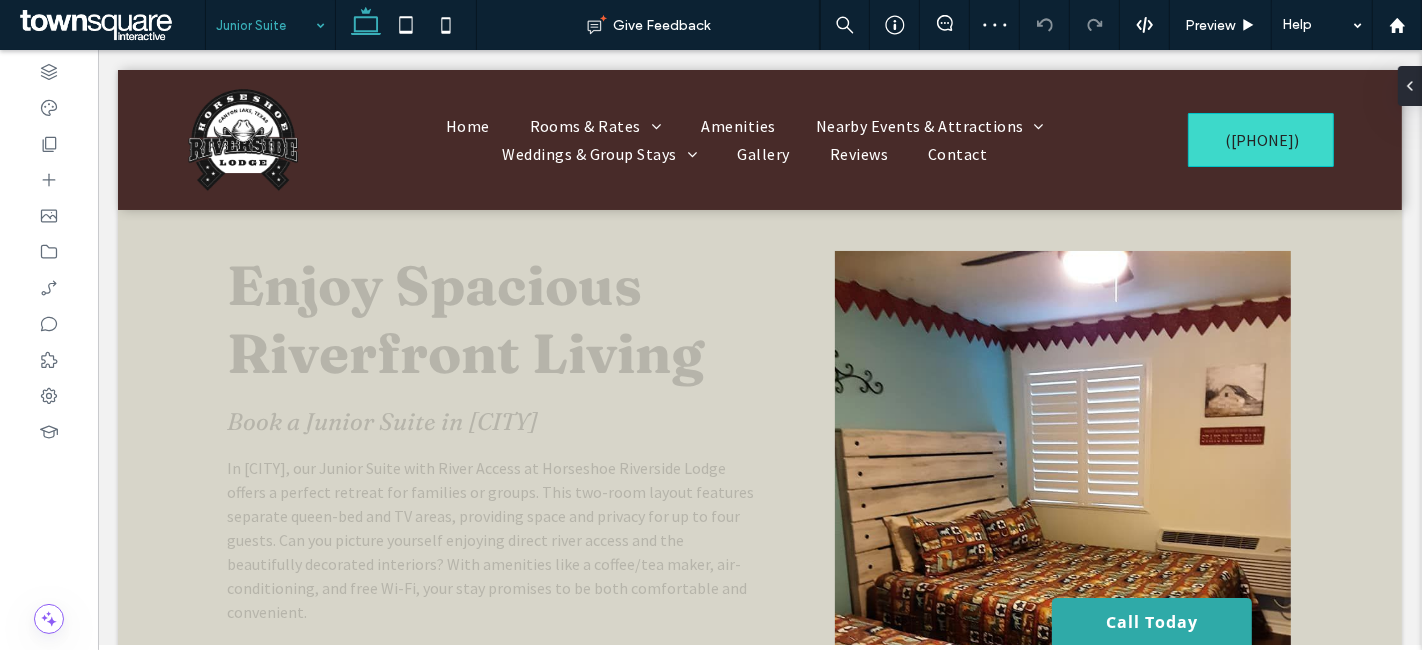 scroll, scrollTop: 0, scrollLeft: 0, axis: both 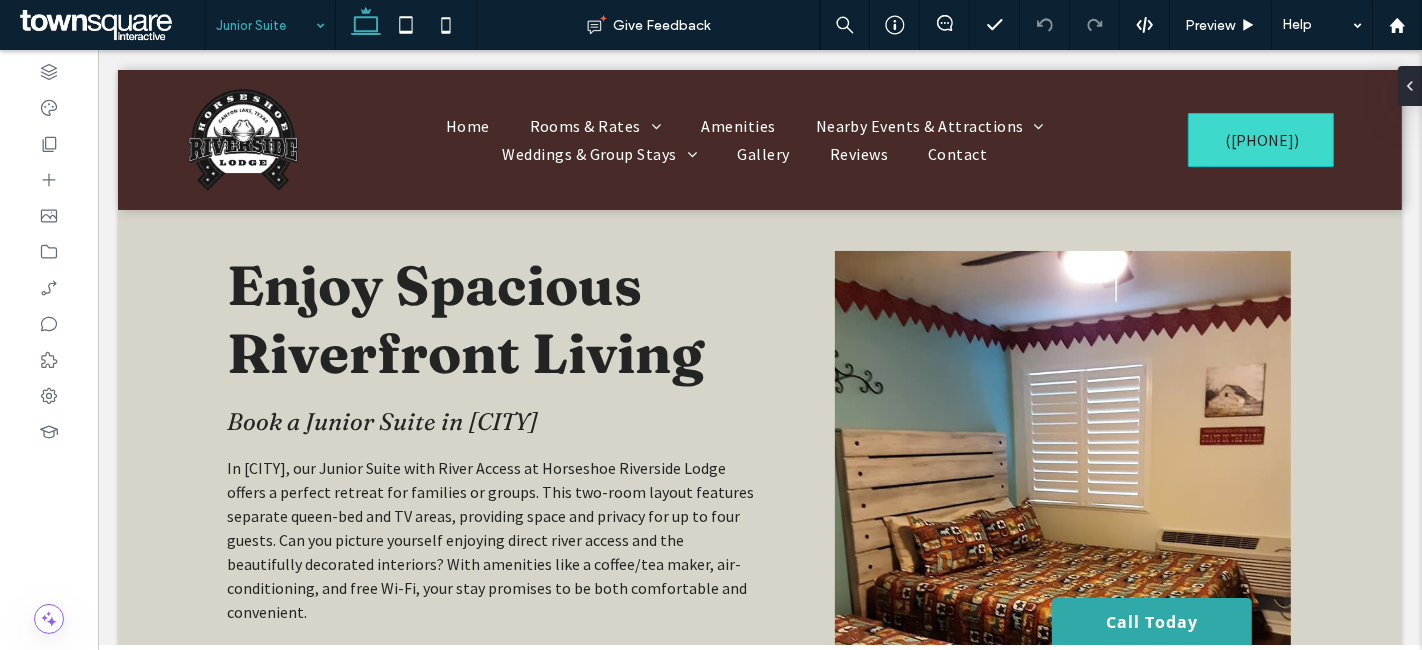 click at bounding box center (265, 25) 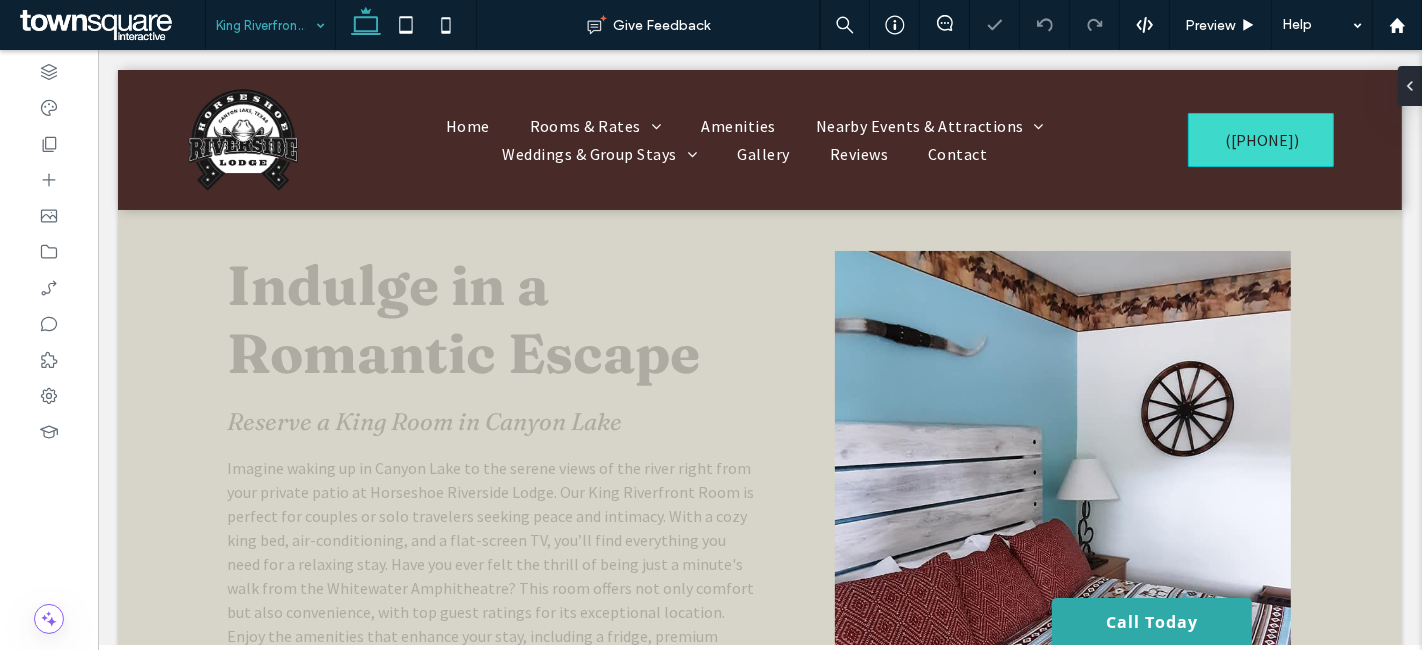 scroll, scrollTop: 0, scrollLeft: 0, axis: both 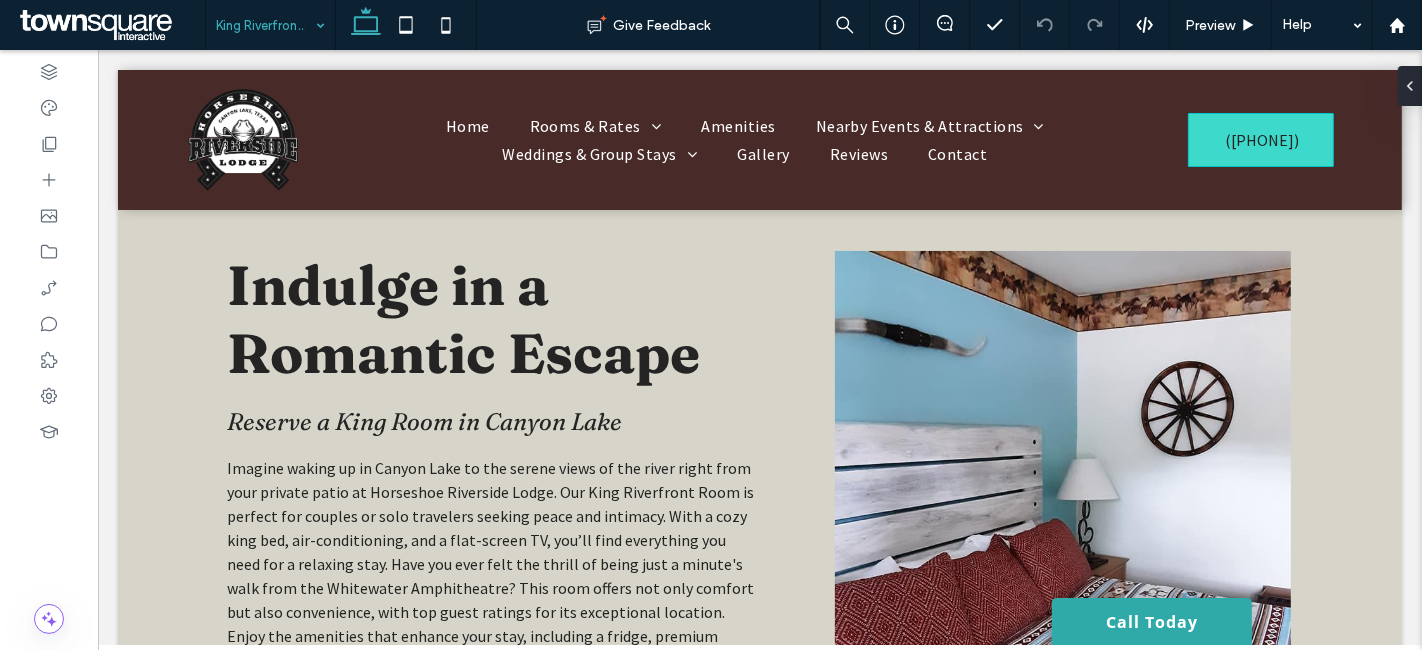 click at bounding box center [265, 25] 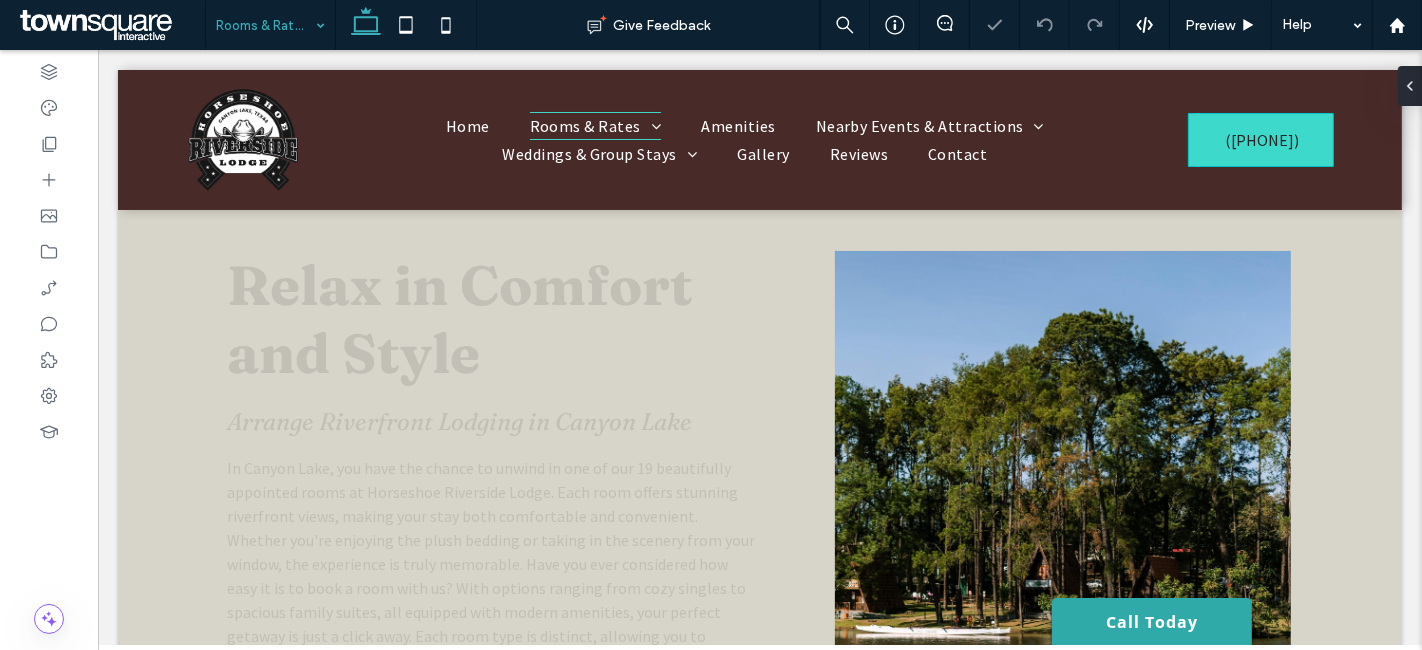 scroll, scrollTop: 0, scrollLeft: 0, axis: both 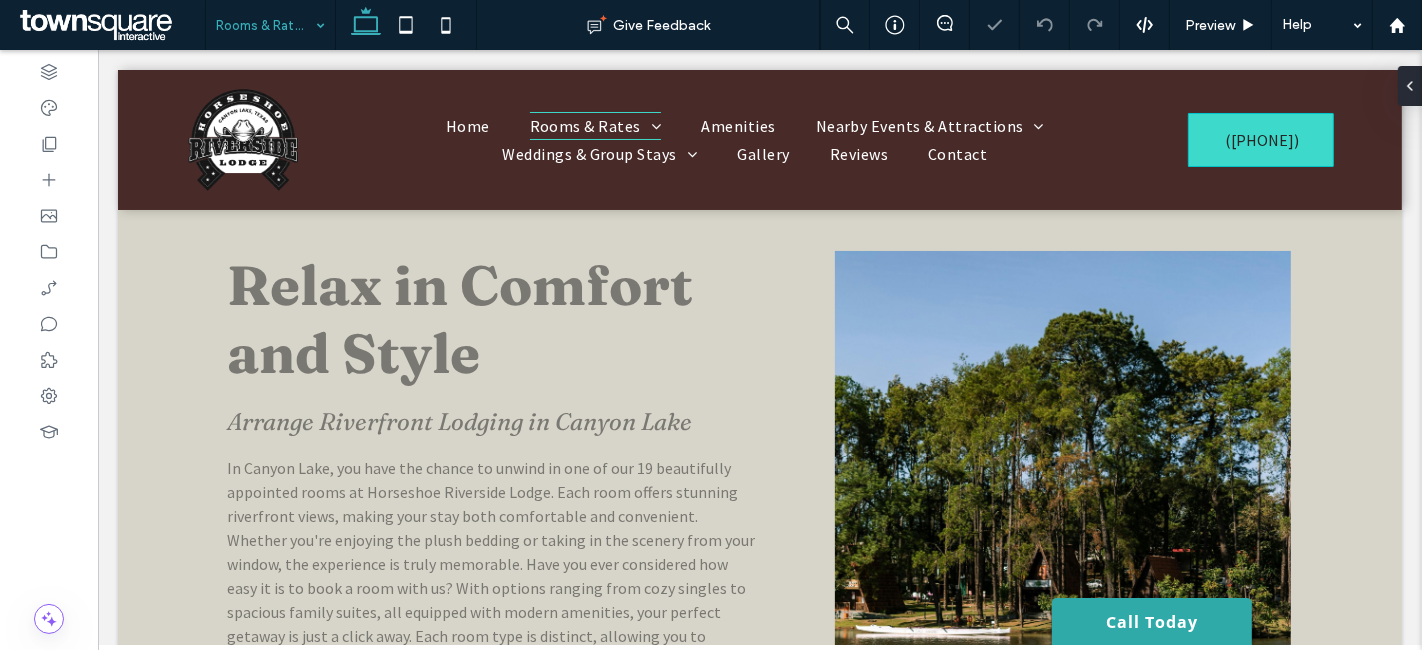 click at bounding box center [265, 25] 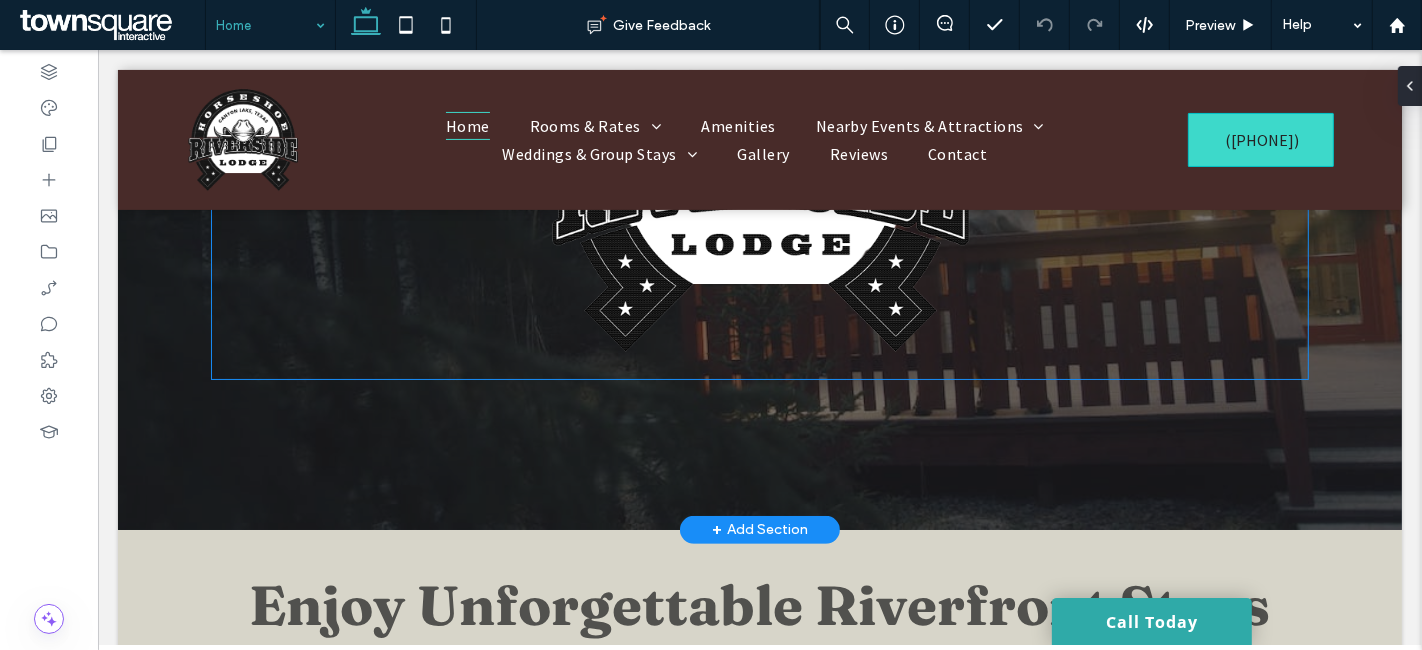 scroll, scrollTop: 634, scrollLeft: 0, axis: vertical 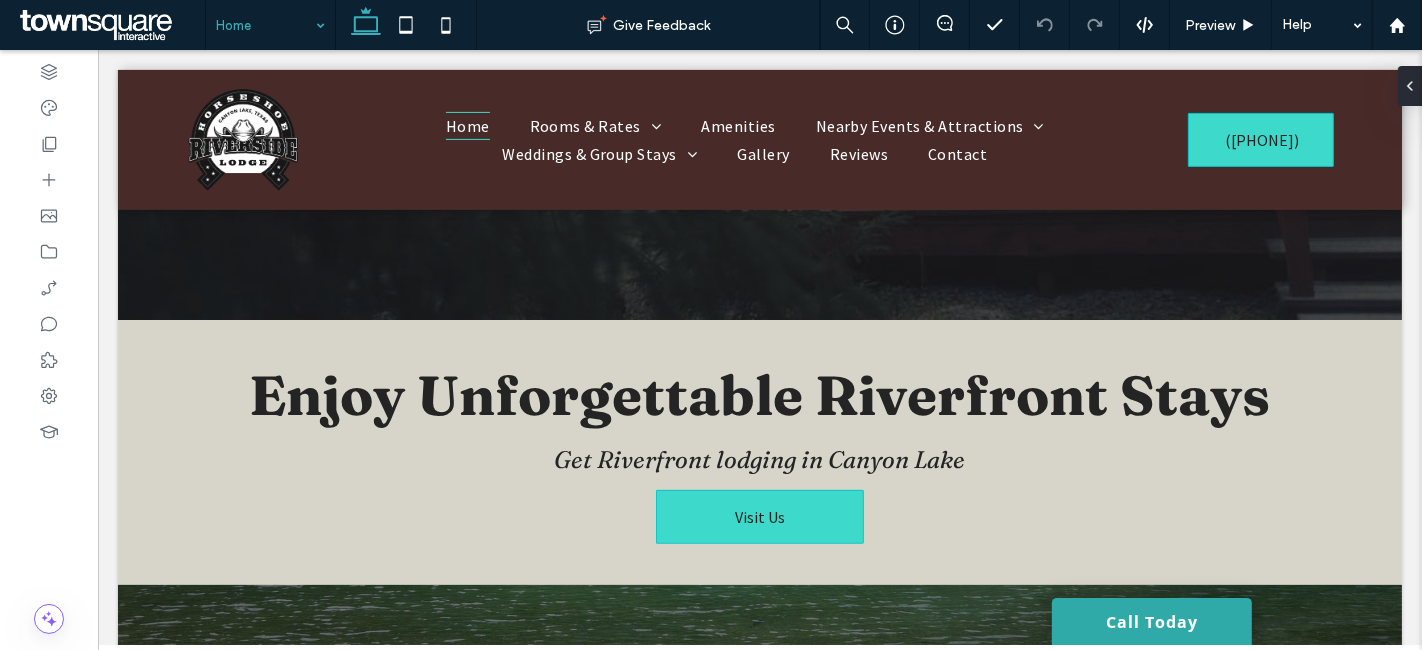 click at bounding box center (265, 25) 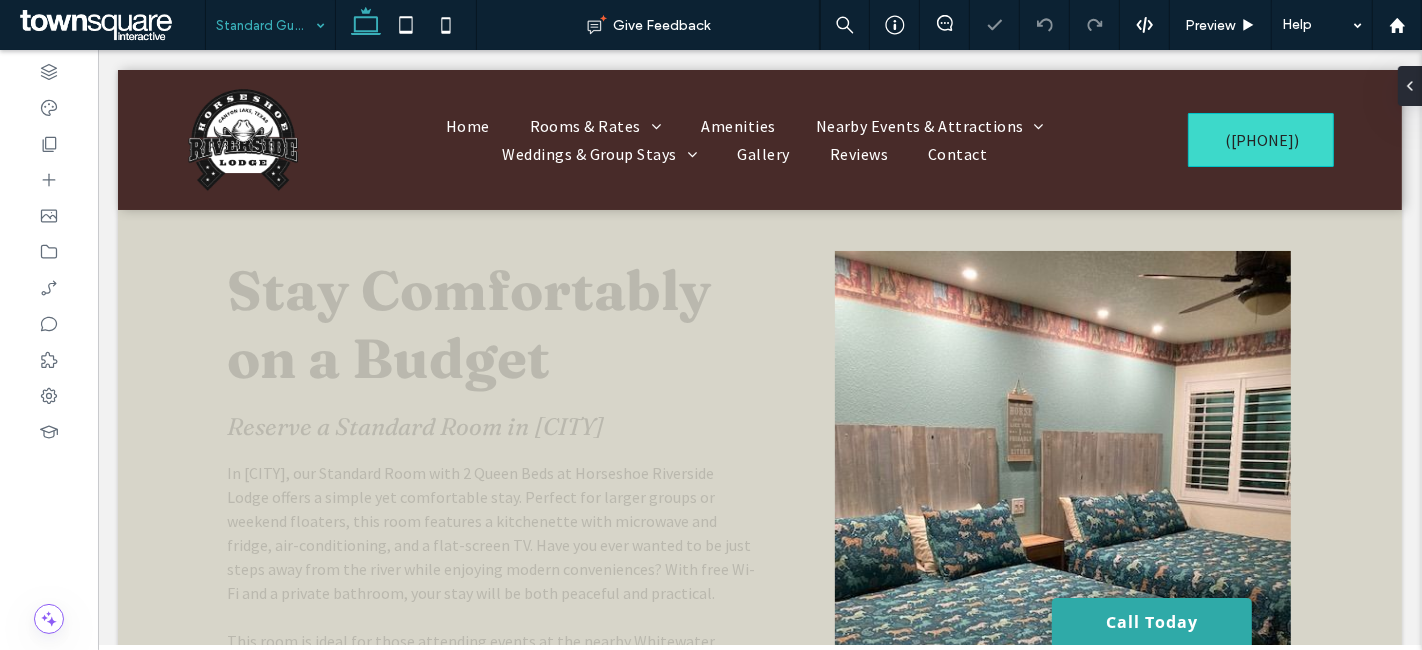 scroll, scrollTop: 0, scrollLeft: 0, axis: both 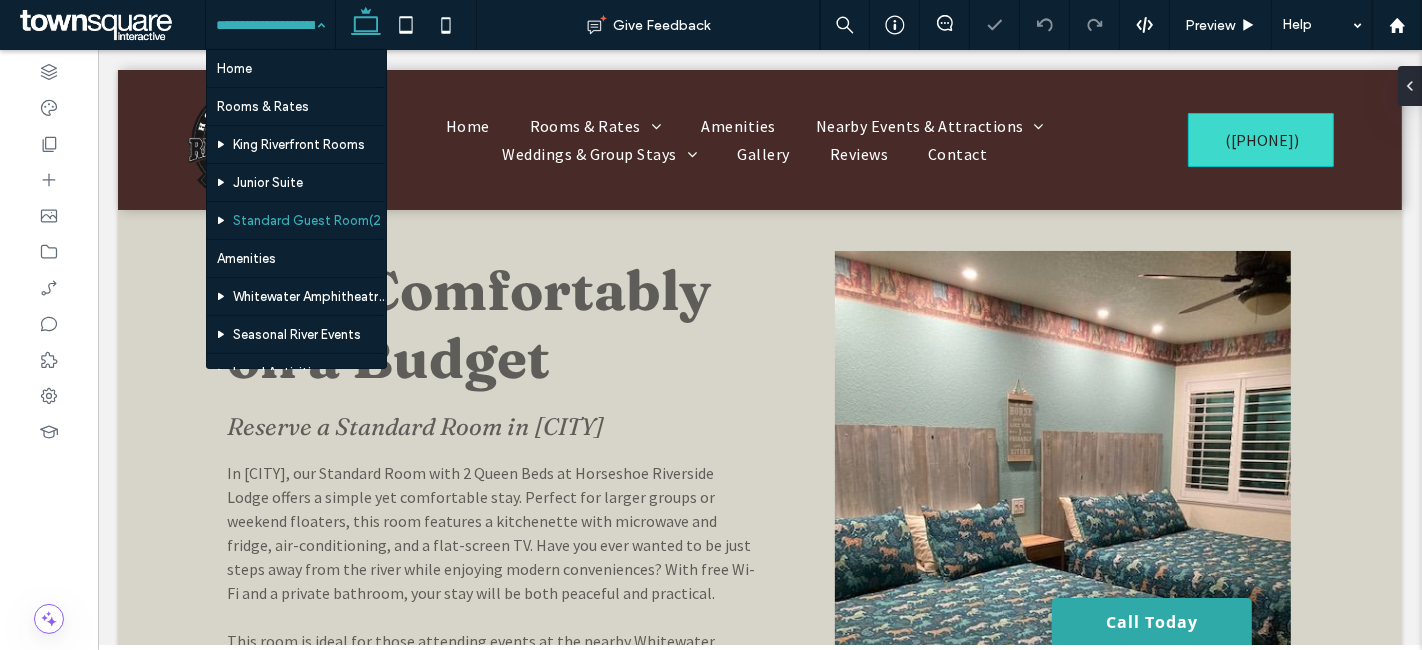 click at bounding box center (265, 25) 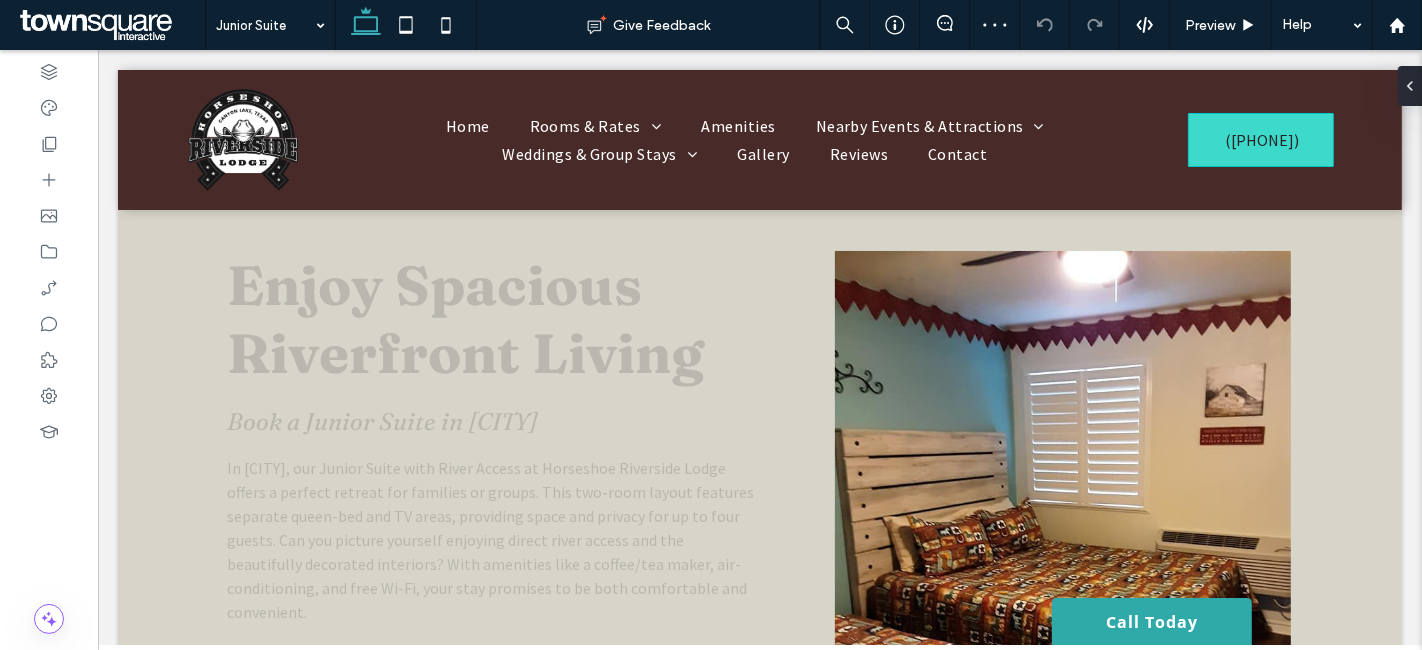 scroll, scrollTop: 0, scrollLeft: 0, axis: both 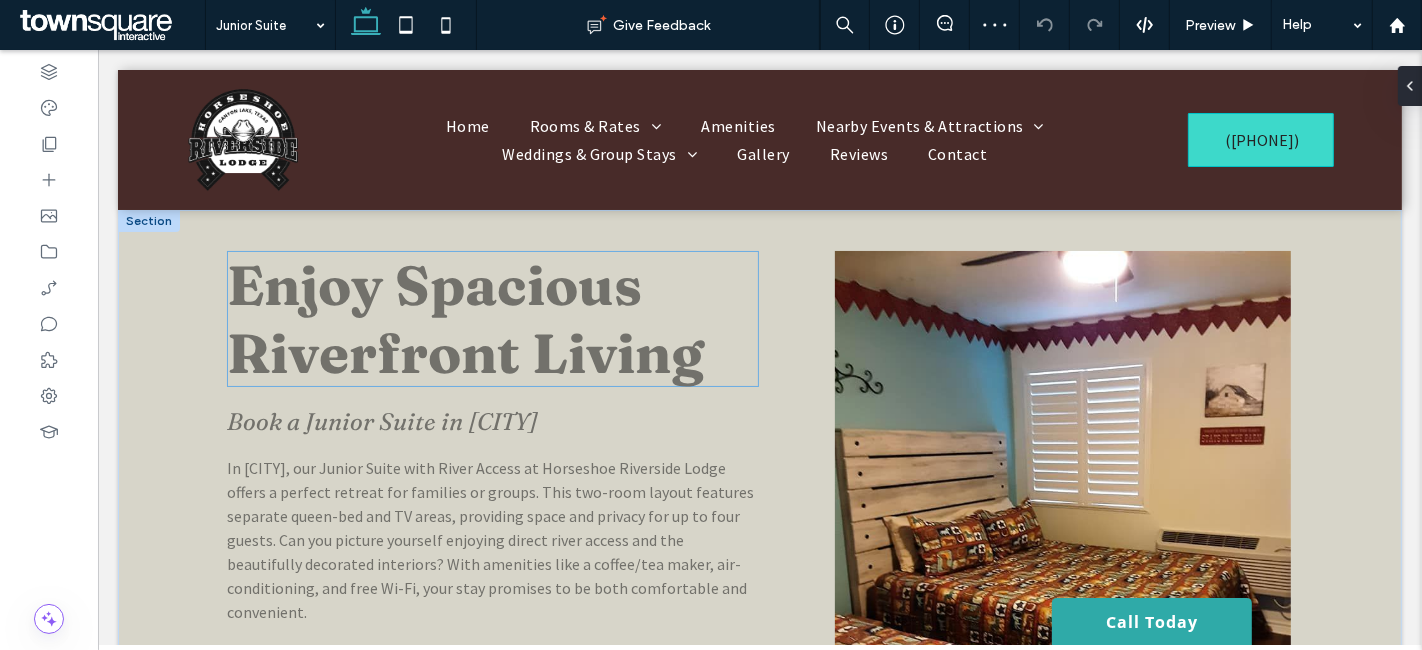 click on "Enjoy Spacious Riverfront Living" at bounding box center (464, 319) 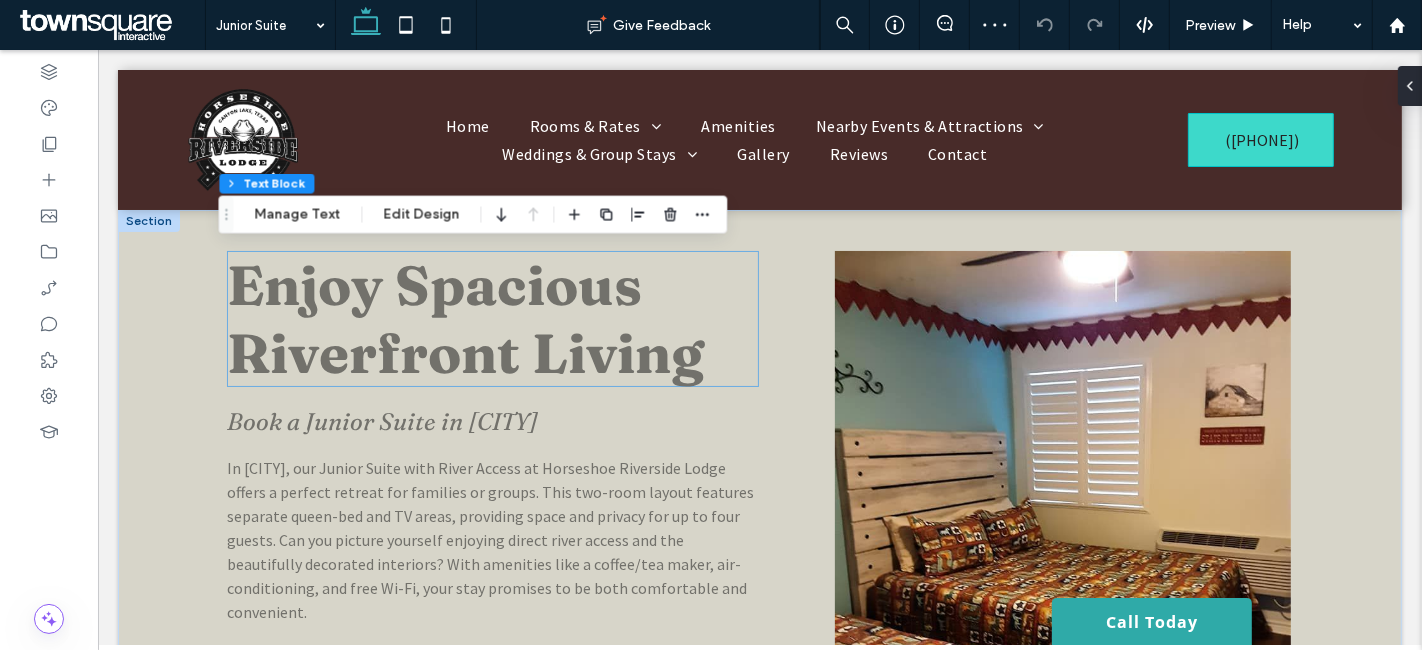 click on "Enjoy Spacious Riverfront Living" at bounding box center (464, 319) 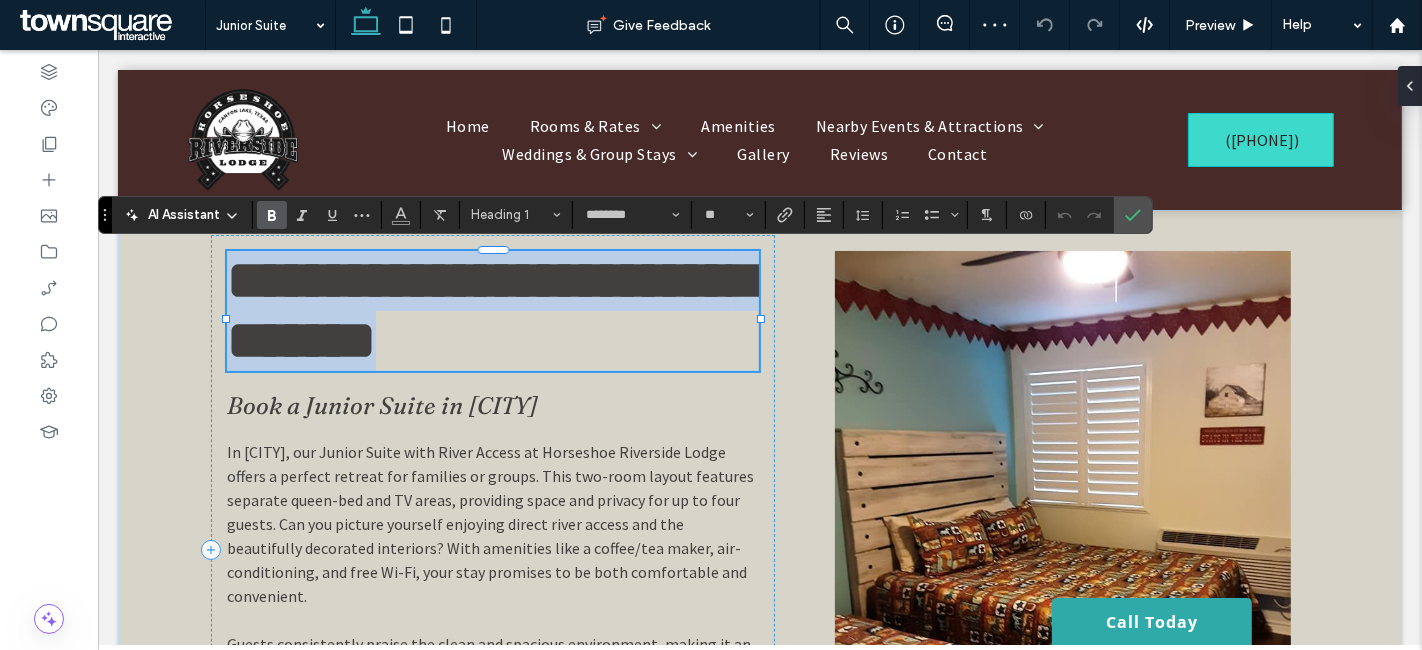 drag, startPoint x: 334, startPoint y: 291, endPoint x: 344, endPoint y: 287, distance: 10.770329 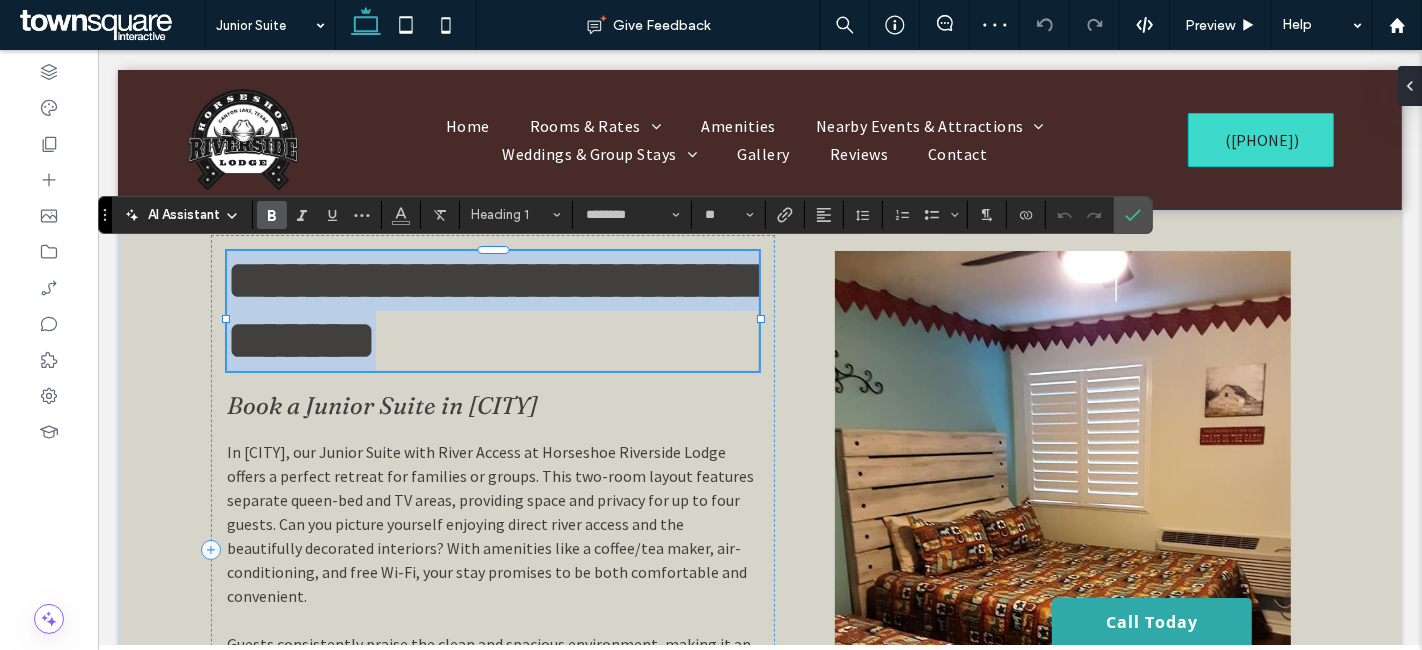 click on "**********" at bounding box center [489, 310] 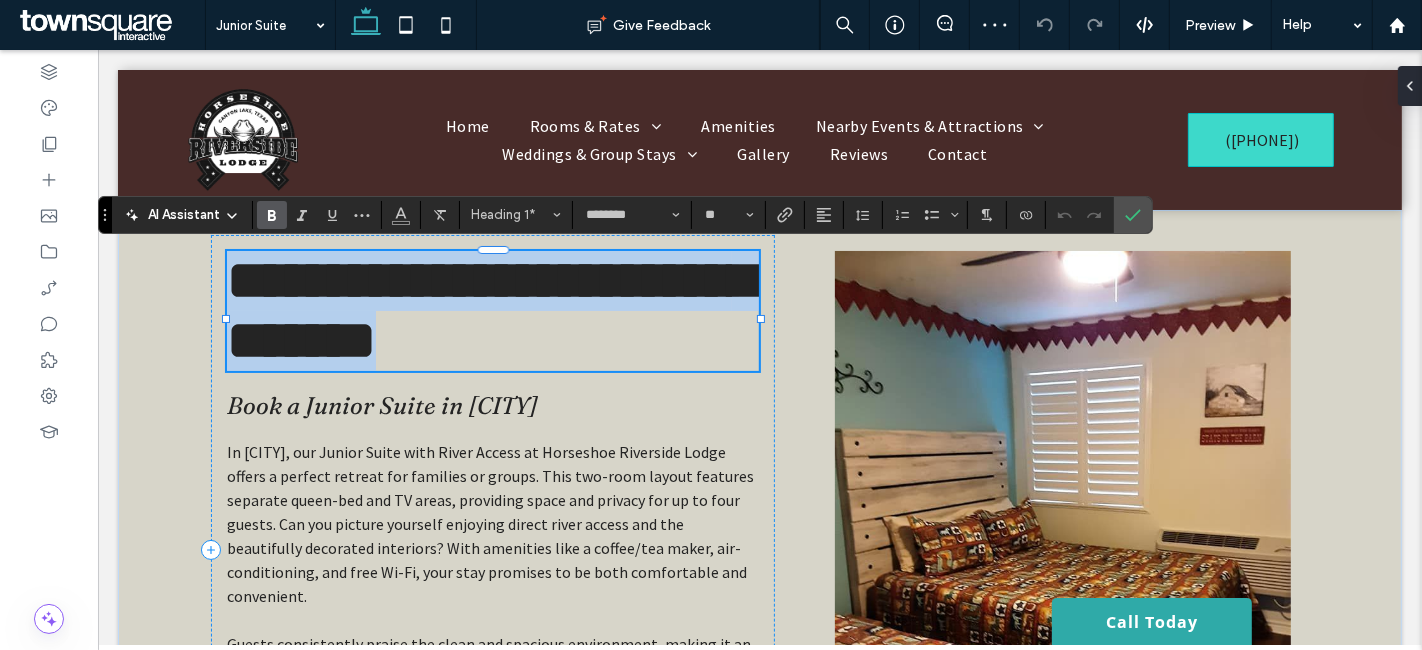 click on "**********" at bounding box center (489, 310) 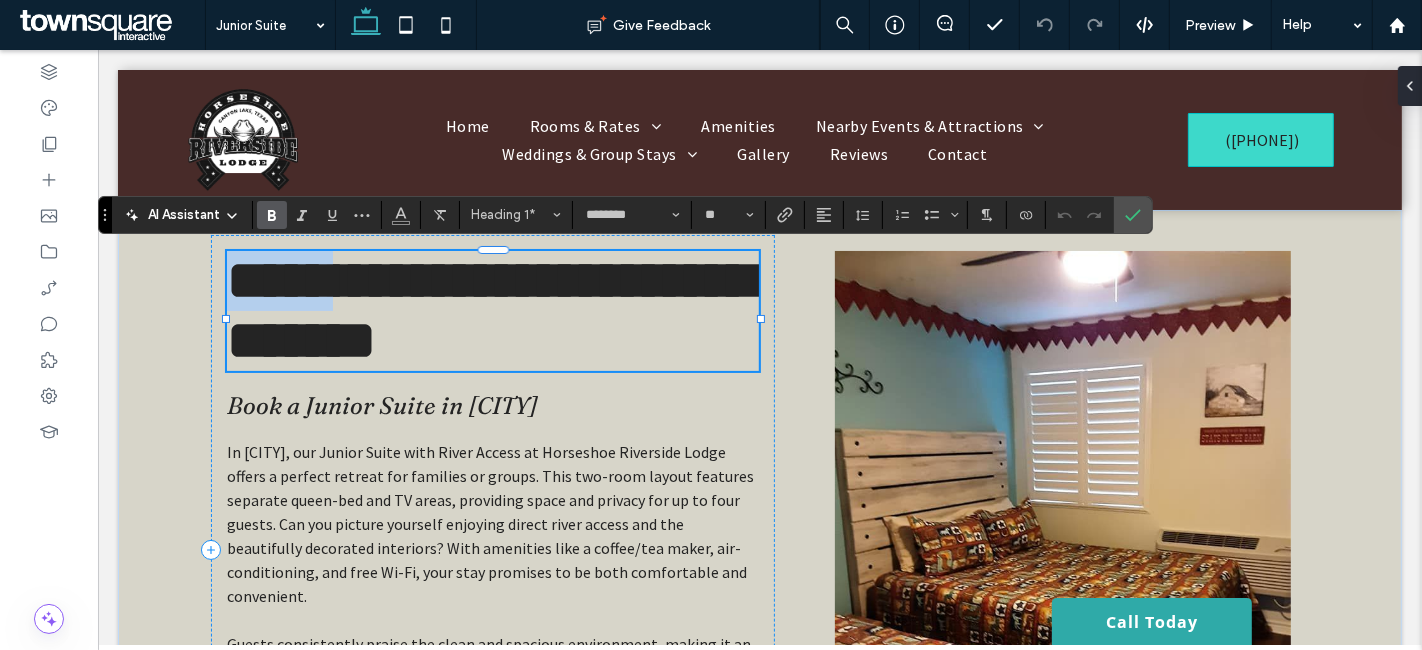 drag, startPoint x: 369, startPoint y: 279, endPoint x: 221, endPoint y: 281, distance: 148.01352 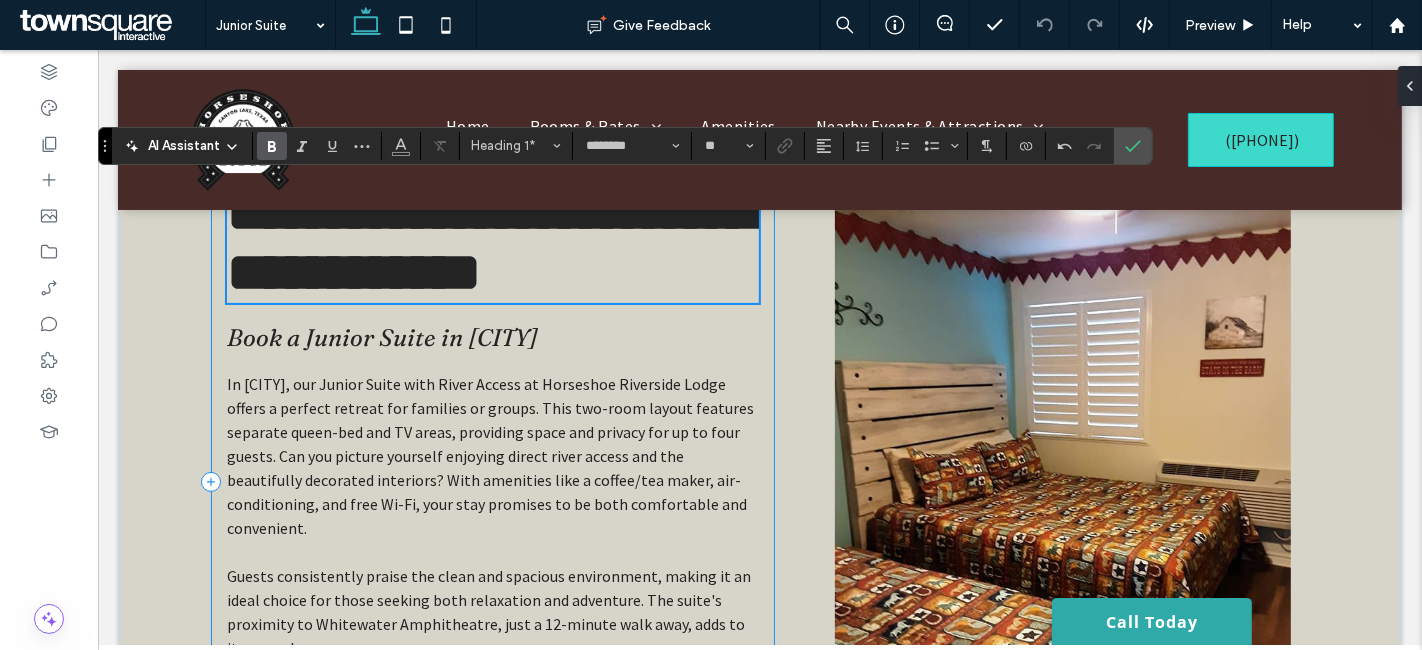 scroll, scrollTop: 222, scrollLeft: 0, axis: vertical 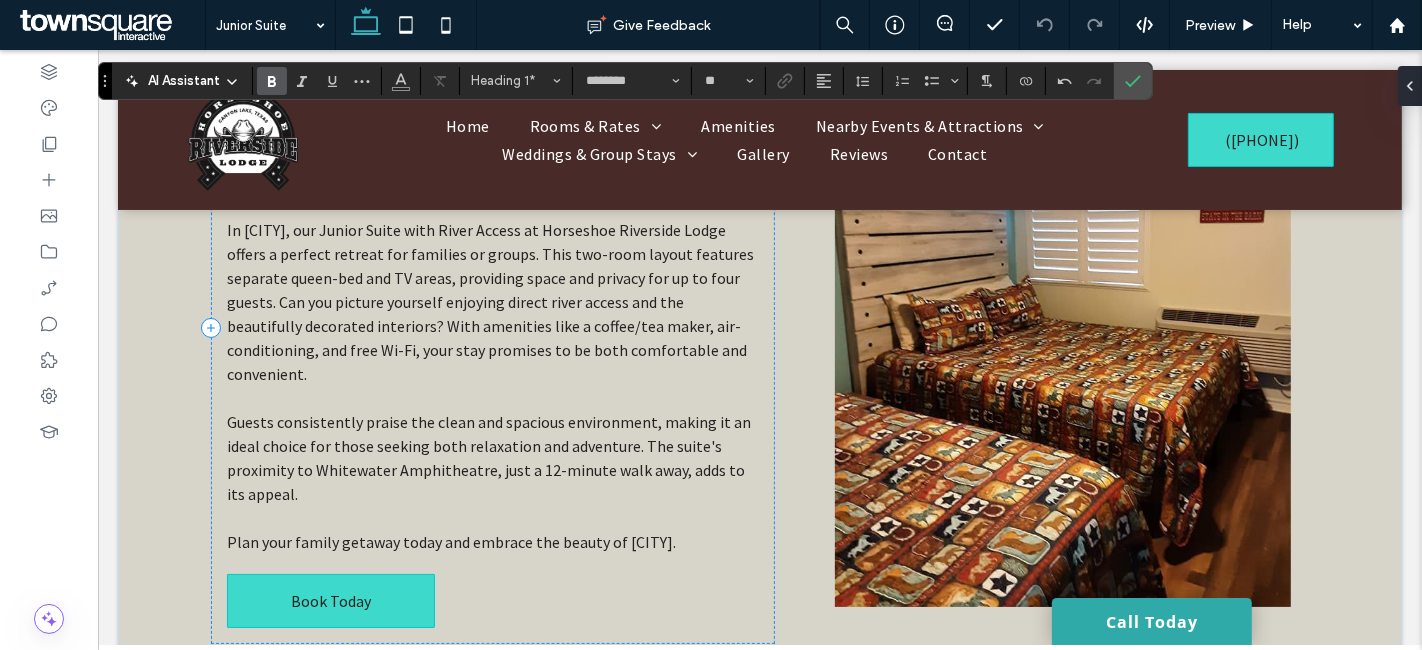 click on "Book a Junior Suite in Canyon Lake" at bounding box center [381, 183] 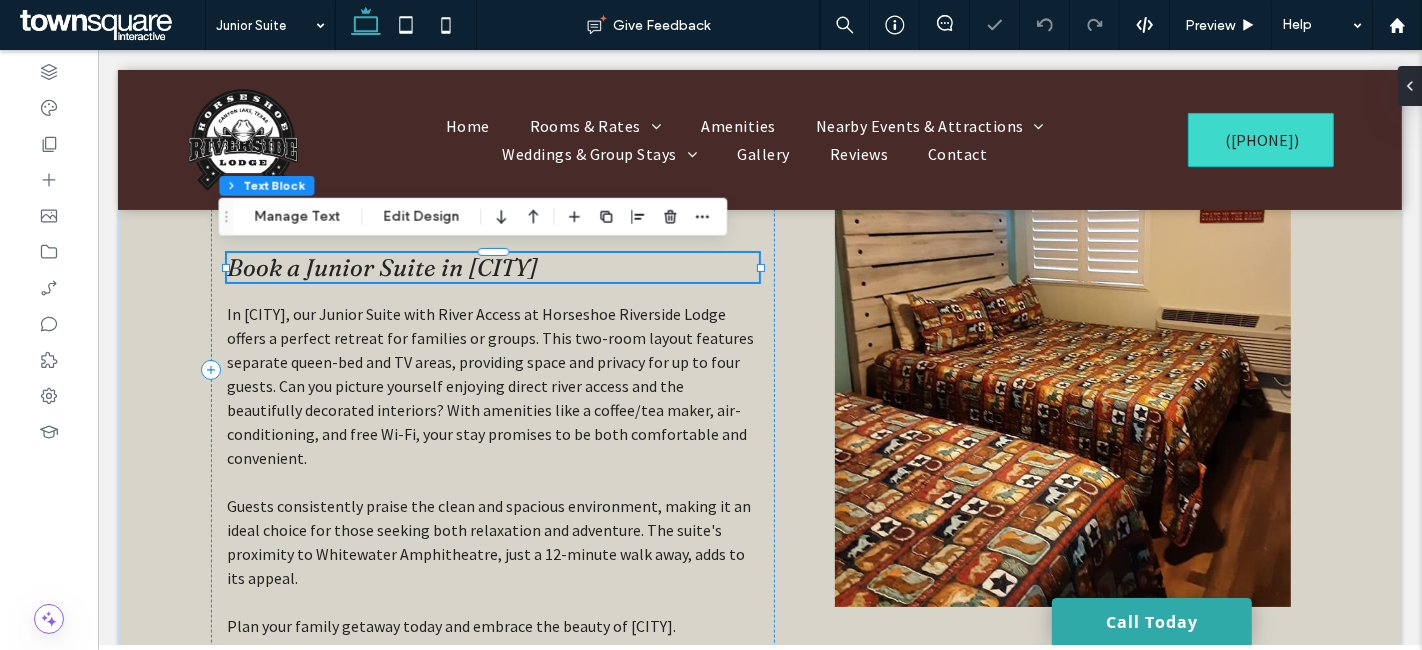click on "Book a Junior Suite in Canyon Lake" at bounding box center [381, 267] 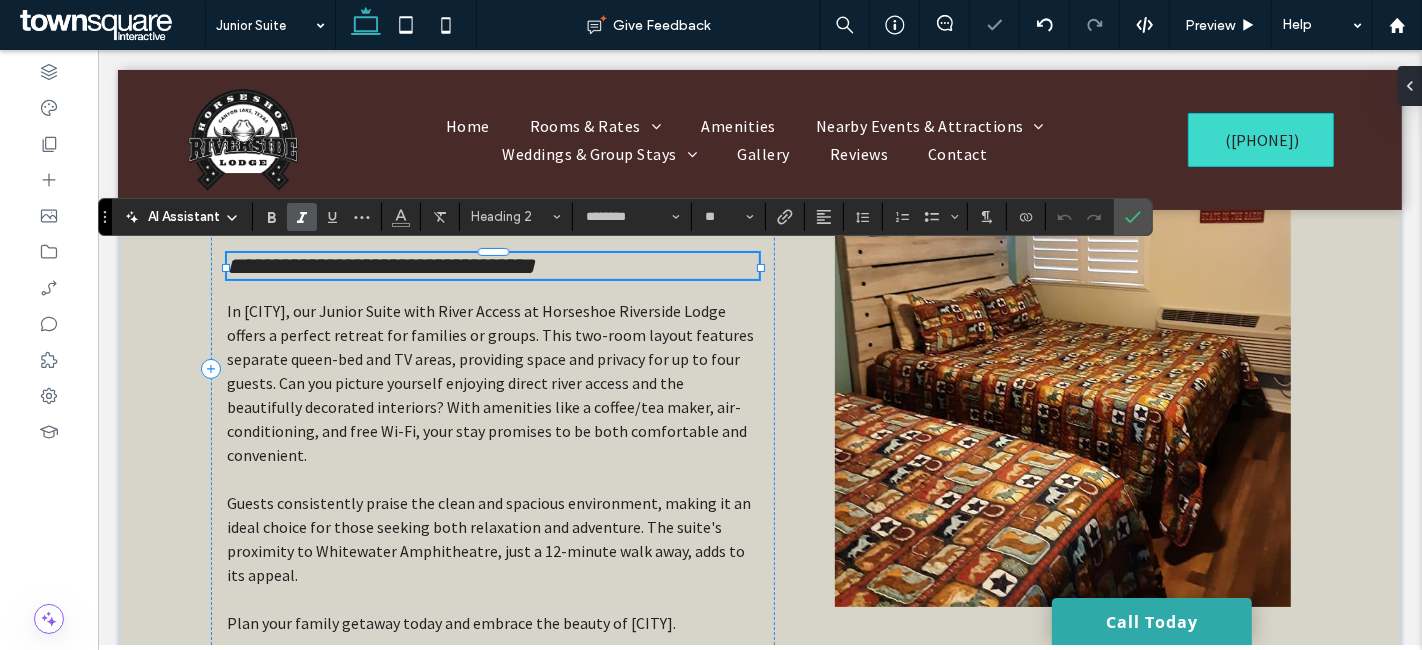 click on "**********" at bounding box center [380, 266] 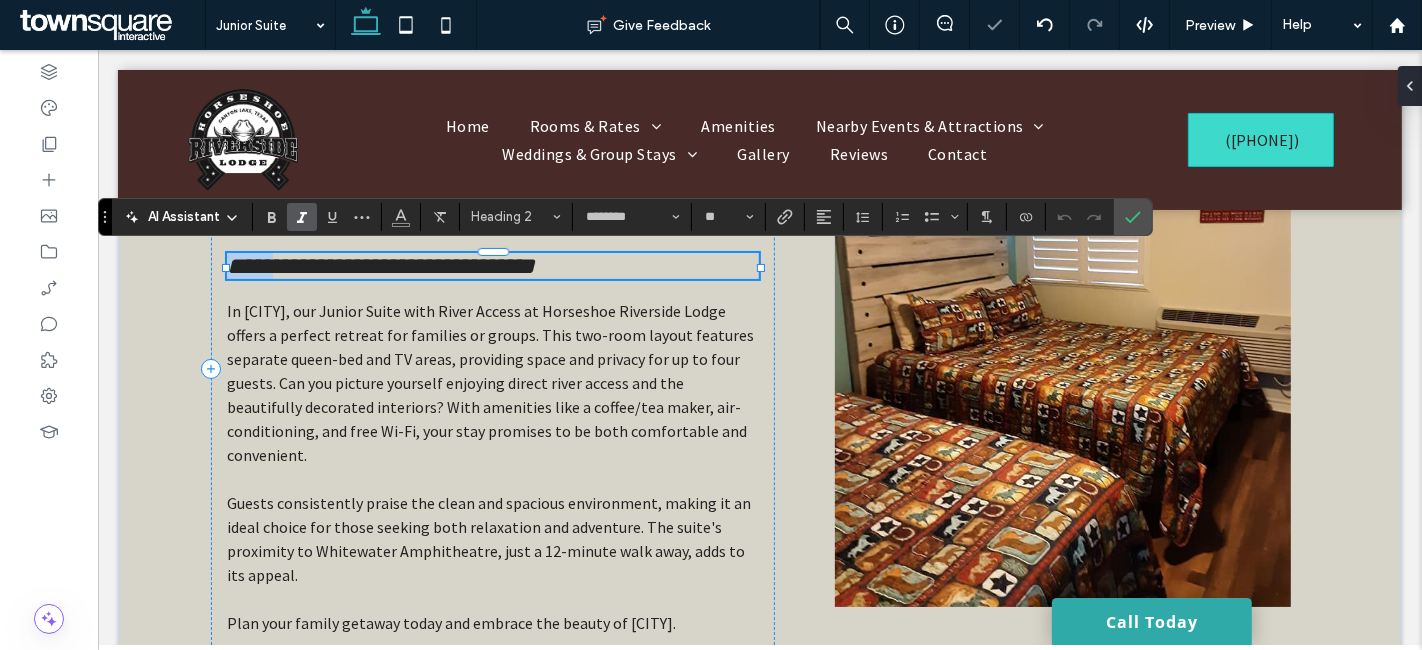 drag, startPoint x: 273, startPoint y: 263, endPoint x: 218, endPoint y: 269, distance: 55.326305 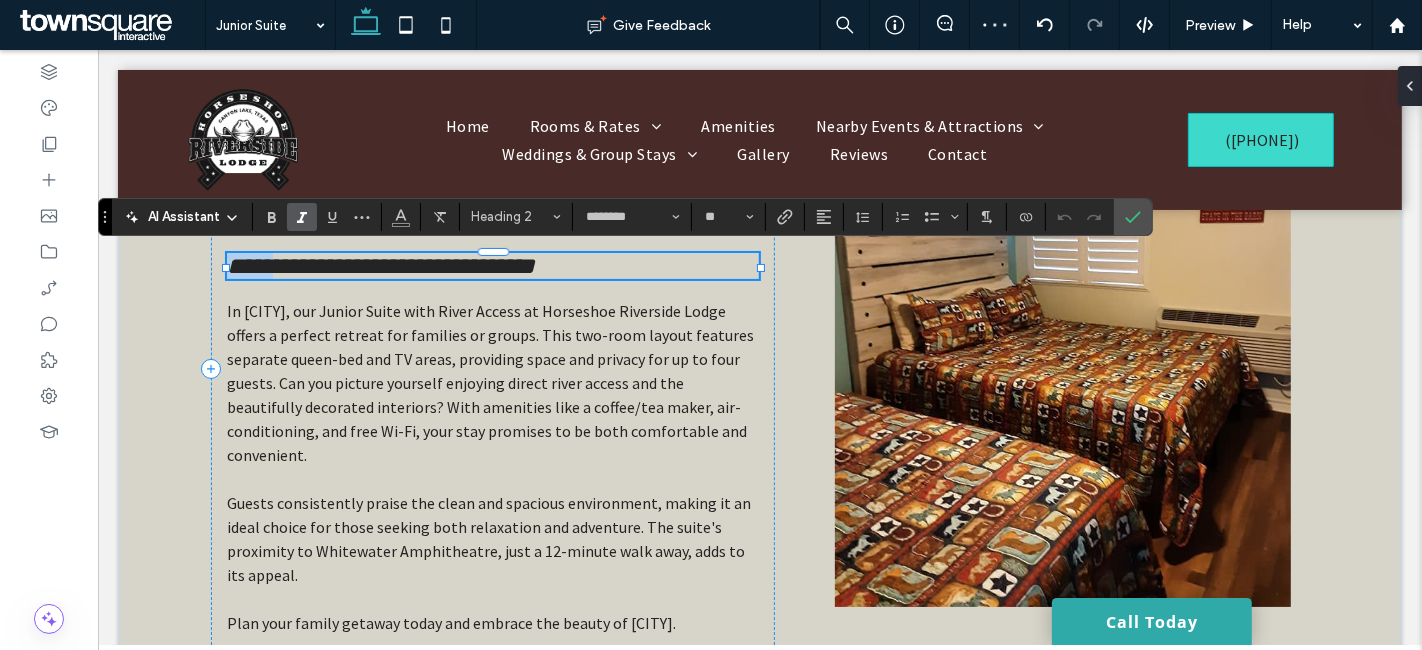 type 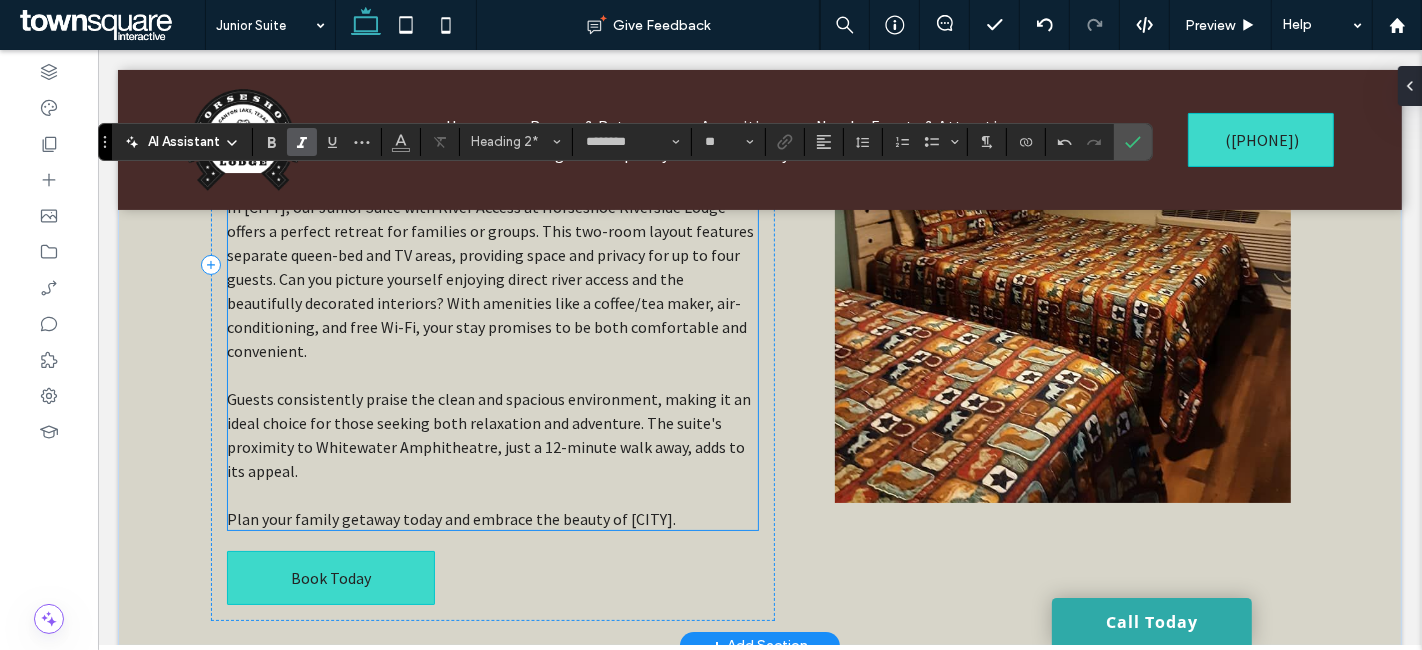 scroll, scrollTop: 333, scrollLeft: 0, axis: vertical 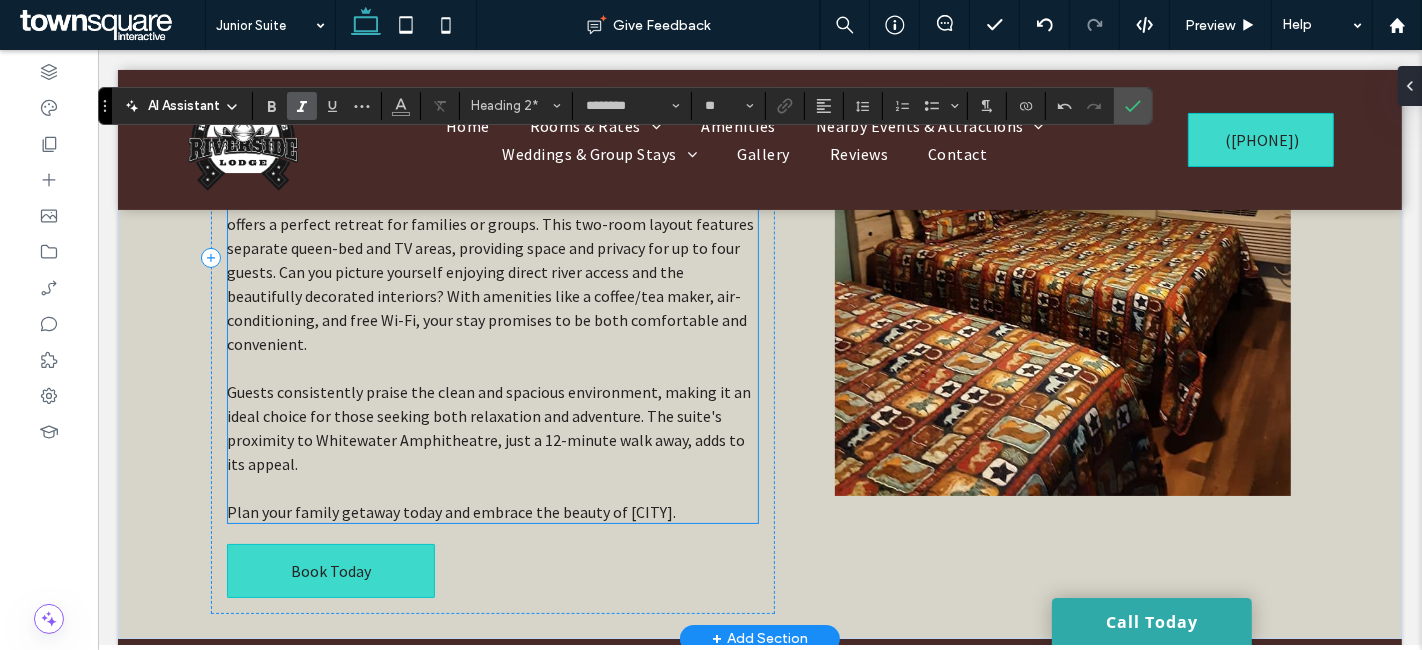 click on "Guests consistently praise the clean and spacious environment, making it an ideal choice for those seeking both relaxation and adventure. The suite's proximity to Whitewater Amphitheatre, just a 12-minute walk away, adds to its appeal." at bounding box center [488, 428] 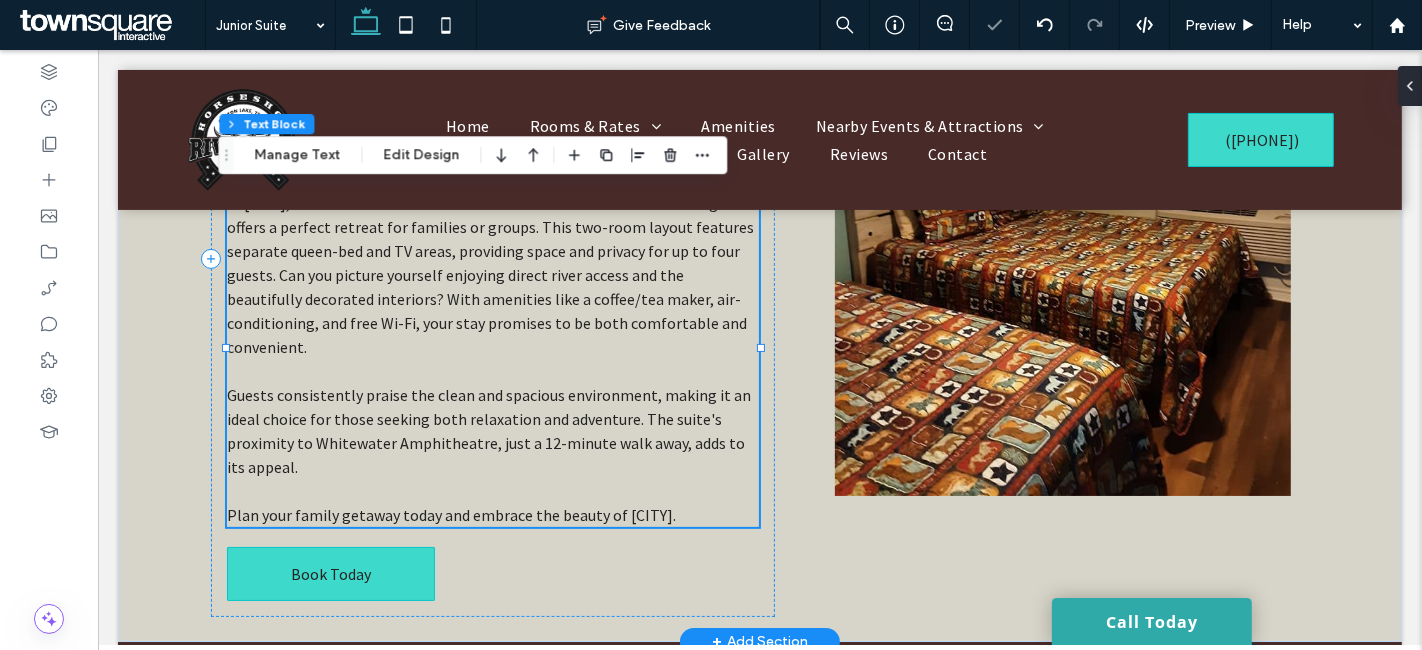 click on "In Canyon Lake, our Junior Suite with River Access at Horseshoe Riverside Lodge offers a perfect retreat for families or groups. This two-room layout features separate queen-bed and TV areas, providing space and privacy for up to four guests. Can you picture yourself enjoying direct river access and the beautifully decorated interiors? With amenities like a coffee/tea maker, air-conditioning, and free Wi-Fi, your stay promises to be both comfortable and convenient. Guests consistently praise the clean and spacious environment, making it an ideal choice for those seeking both relaxation and adventure. The suite's proximity to Whitewater Amphitheatre, just a 12-minute walk away, adds to its appeal. Plan your family getaway today and embrace the beauty of Canyon Lake." at bounding box center (492, 359) 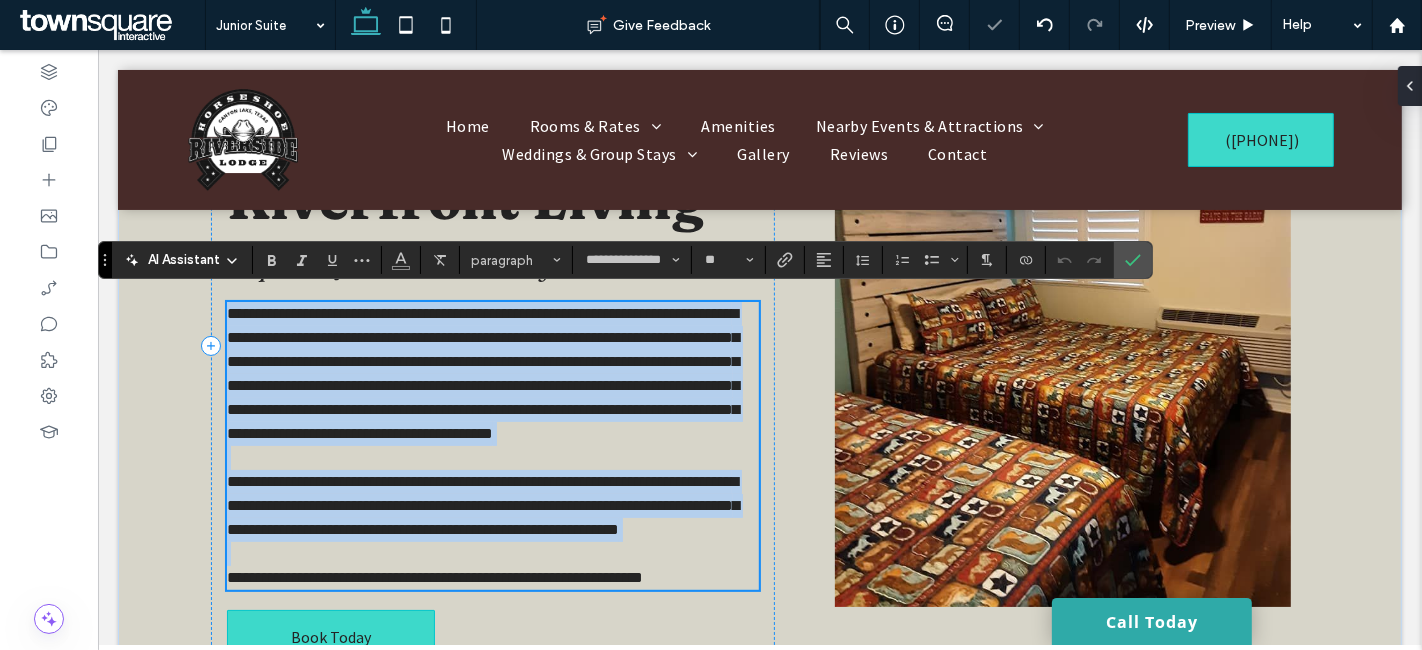 scroll, scrollTop: 222, scrollLeft: 0, axis: vertical 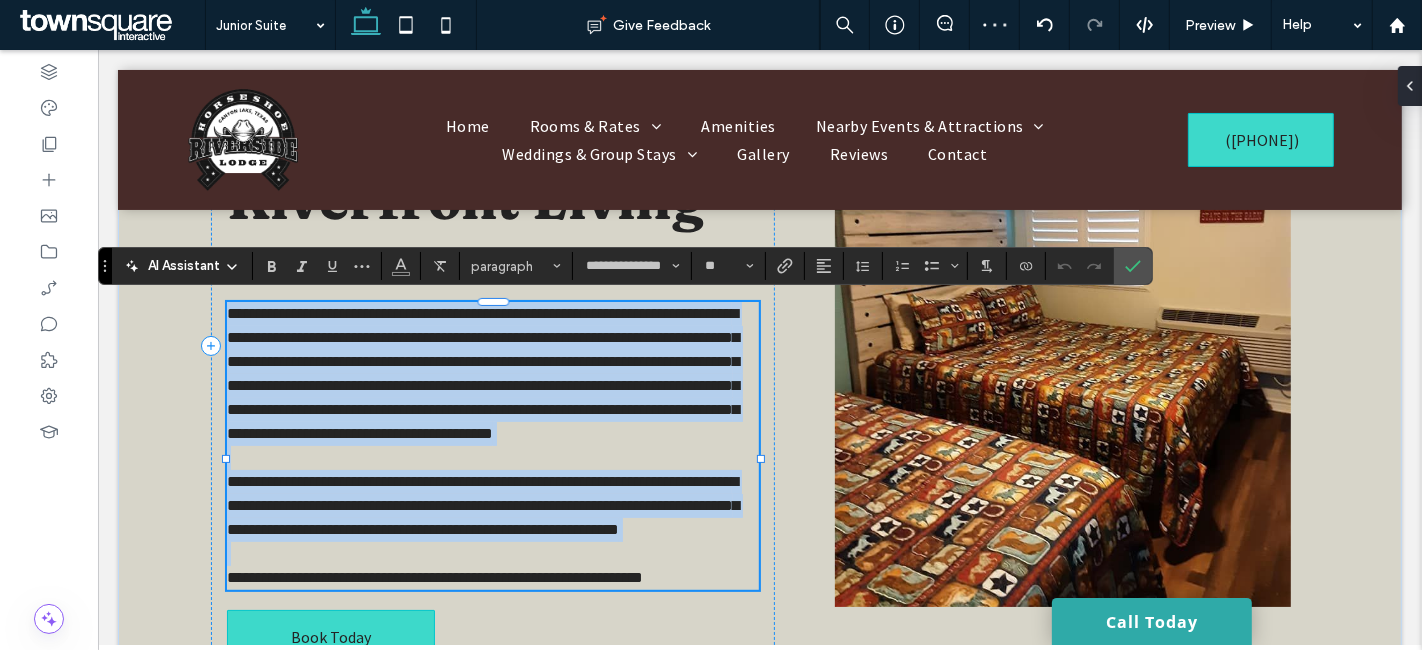 click on "**********" at bounding box center [482, 373] 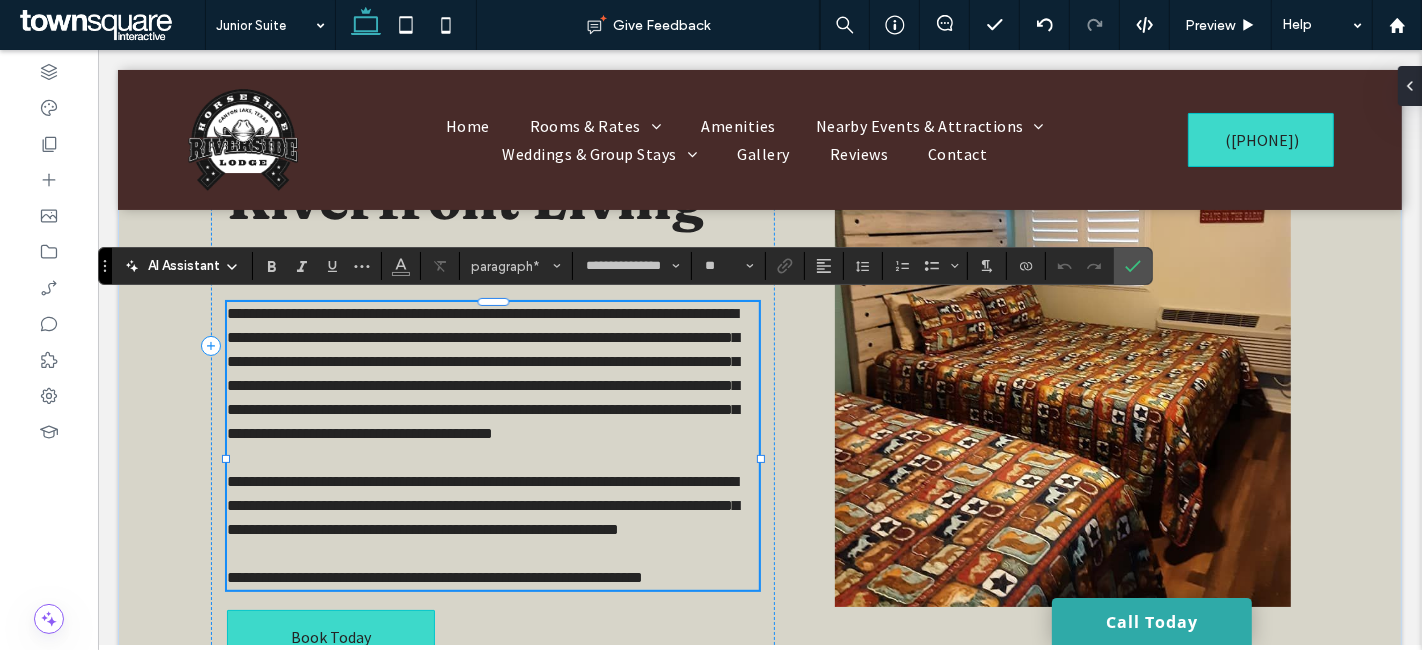 drag, startPoint x: 352, startPoint y: 403, endPoint x: 285, endPoint y: 390, distance: 68.24954 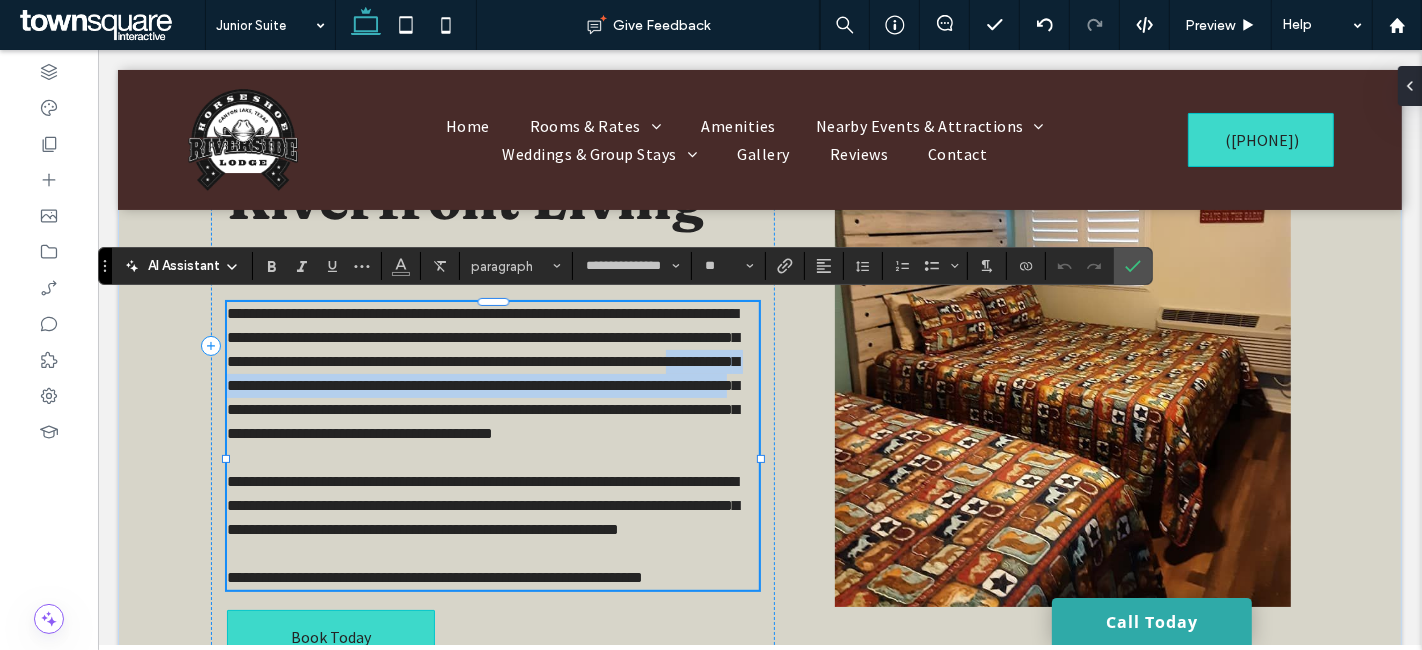 drag, startPoint x: 270, startPoint y: 378, endPoint x: 356, endPoint y: 401, distance: 89.02247 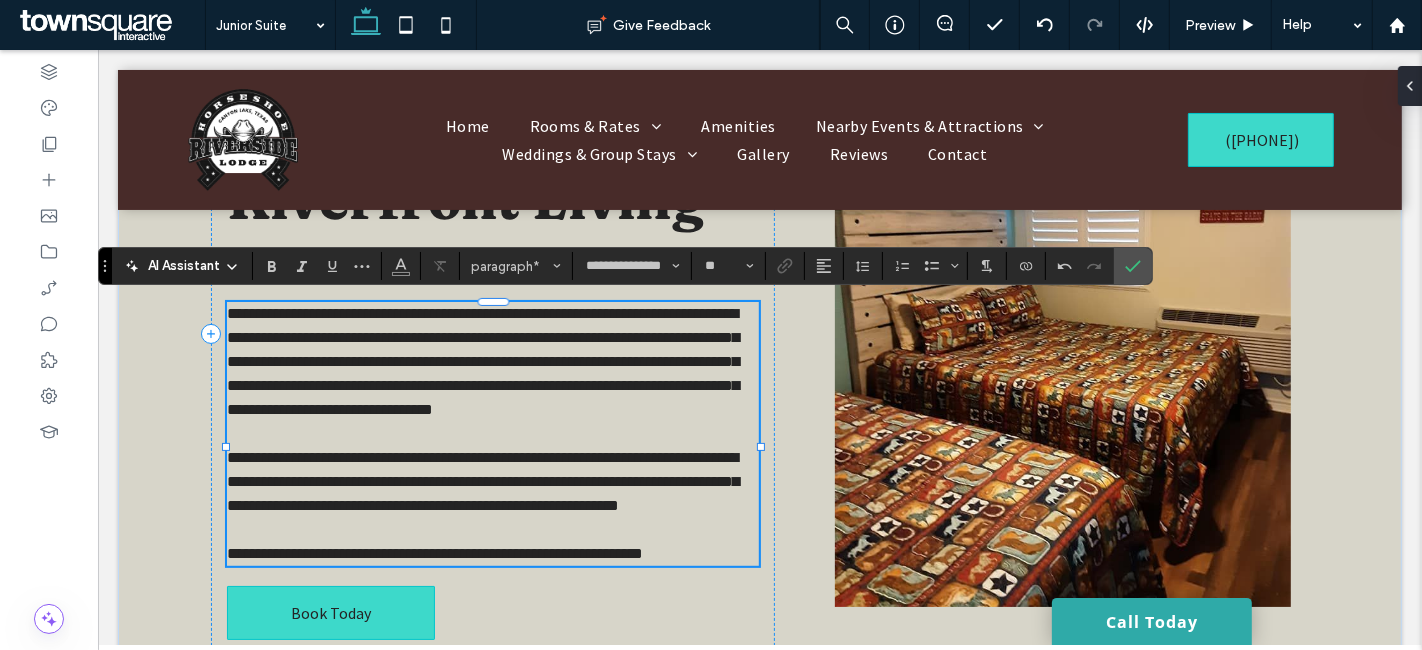 click on "**********" at bounding box center (482, 481) 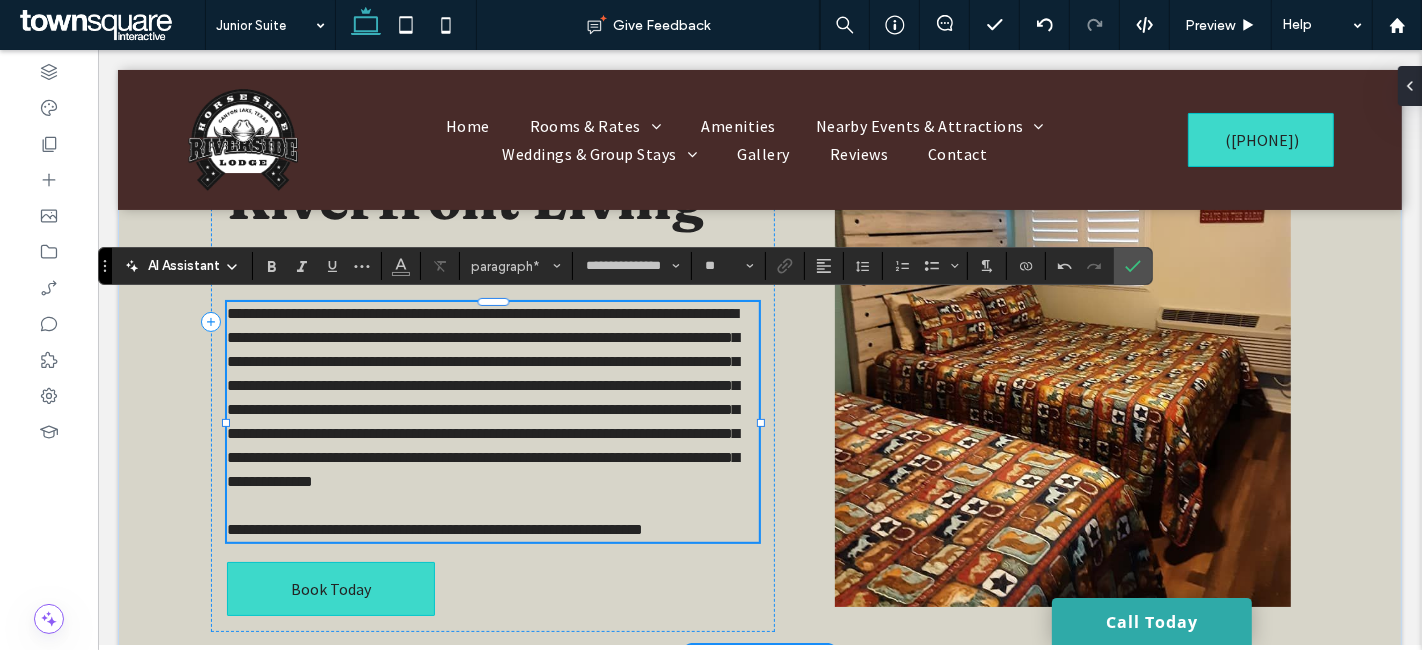 type 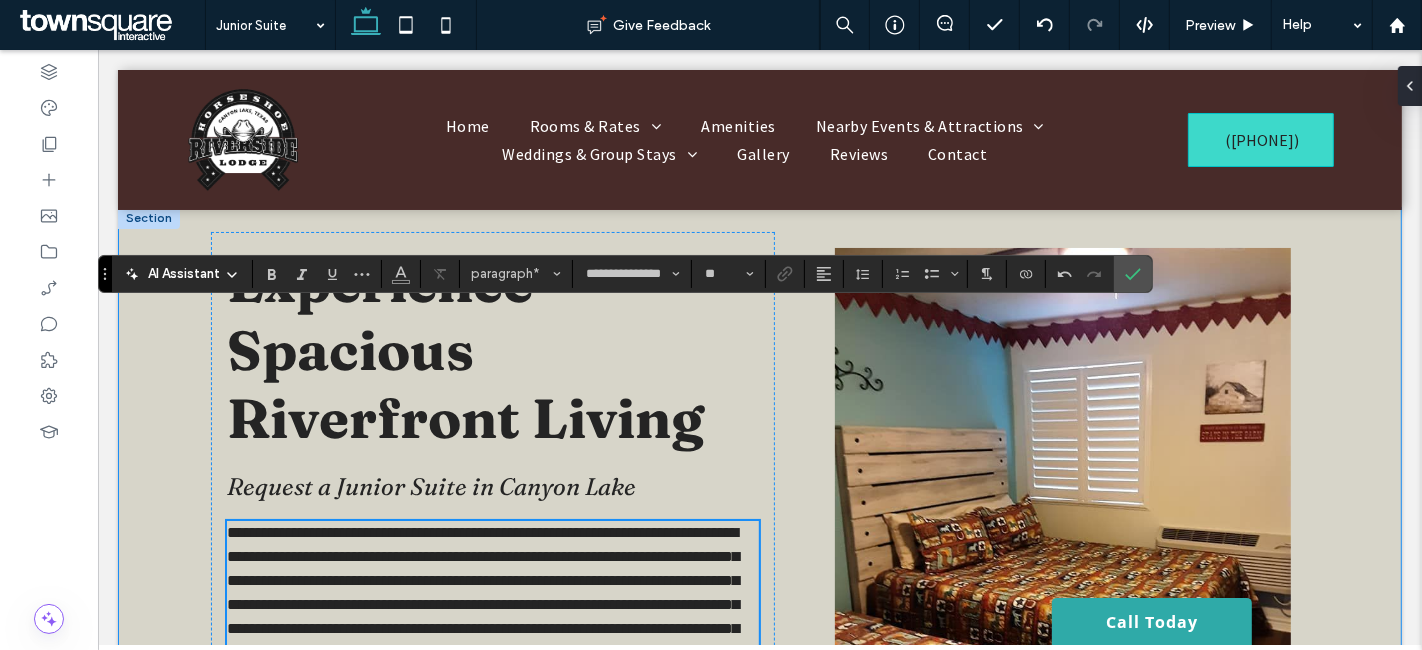 scroll, scrollTop: 0, scrollLeft: 0, axis: both 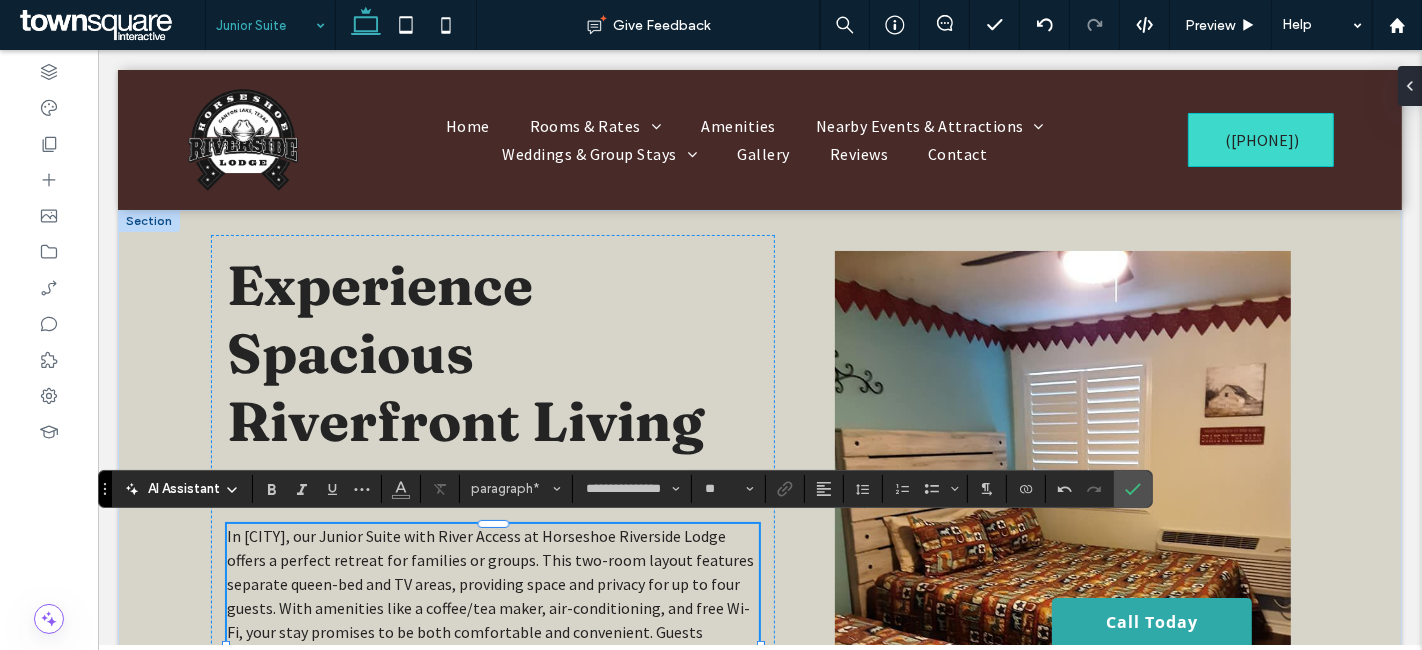 click at bounding box center [265, 25] 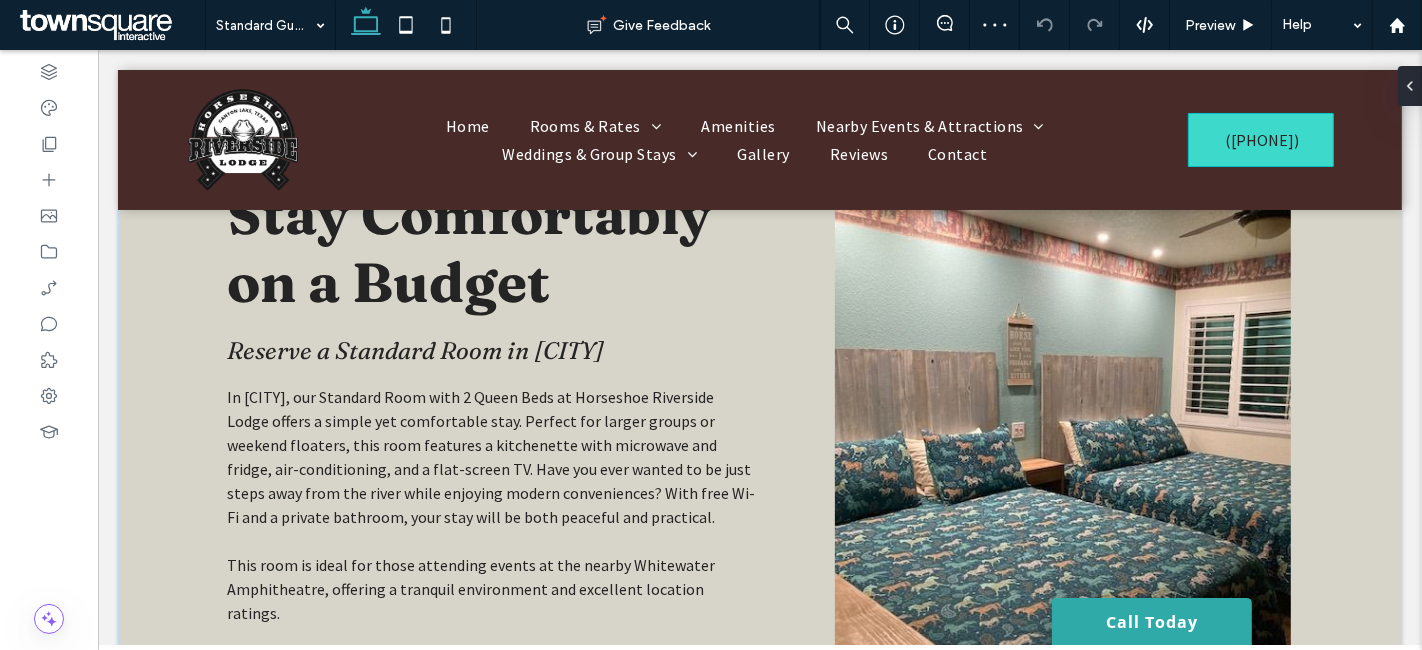 scroll, scrollTop: 111, scrollLeft: 0, axis: vertical 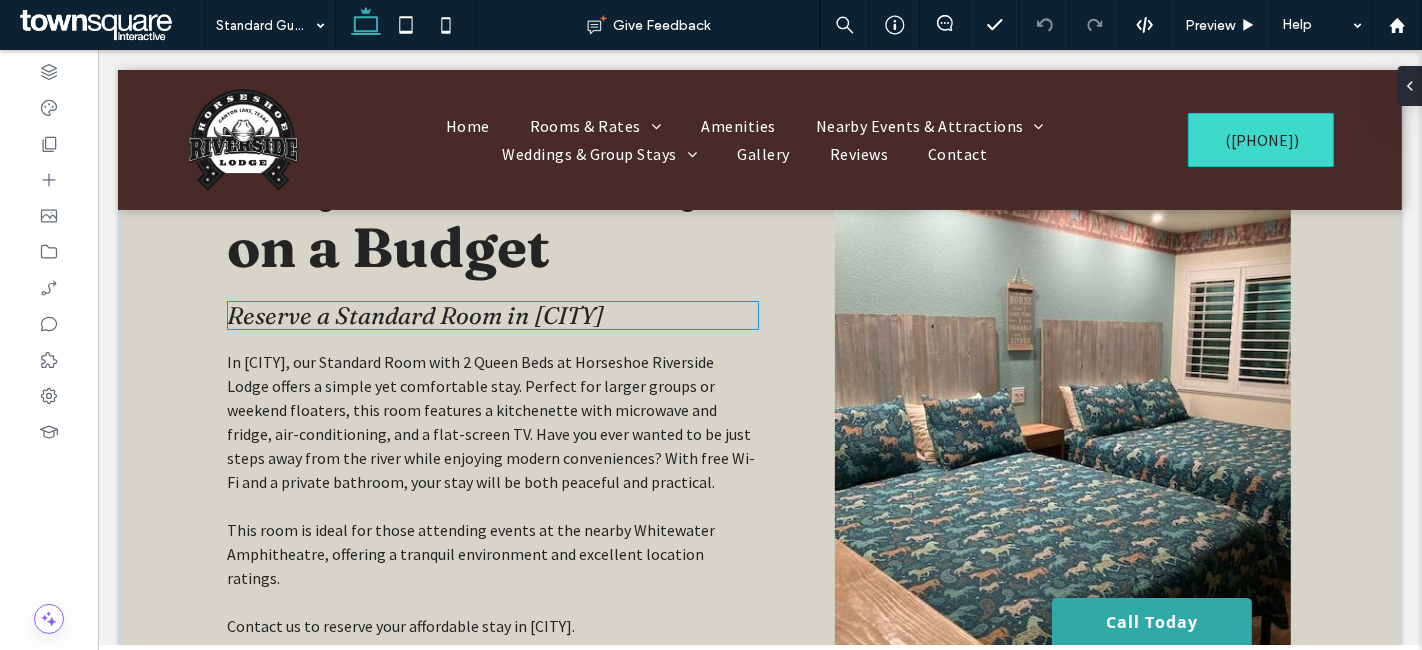 click on "Reserve a Standard Room in Canyon Lake" at bounding box center [414, 315] 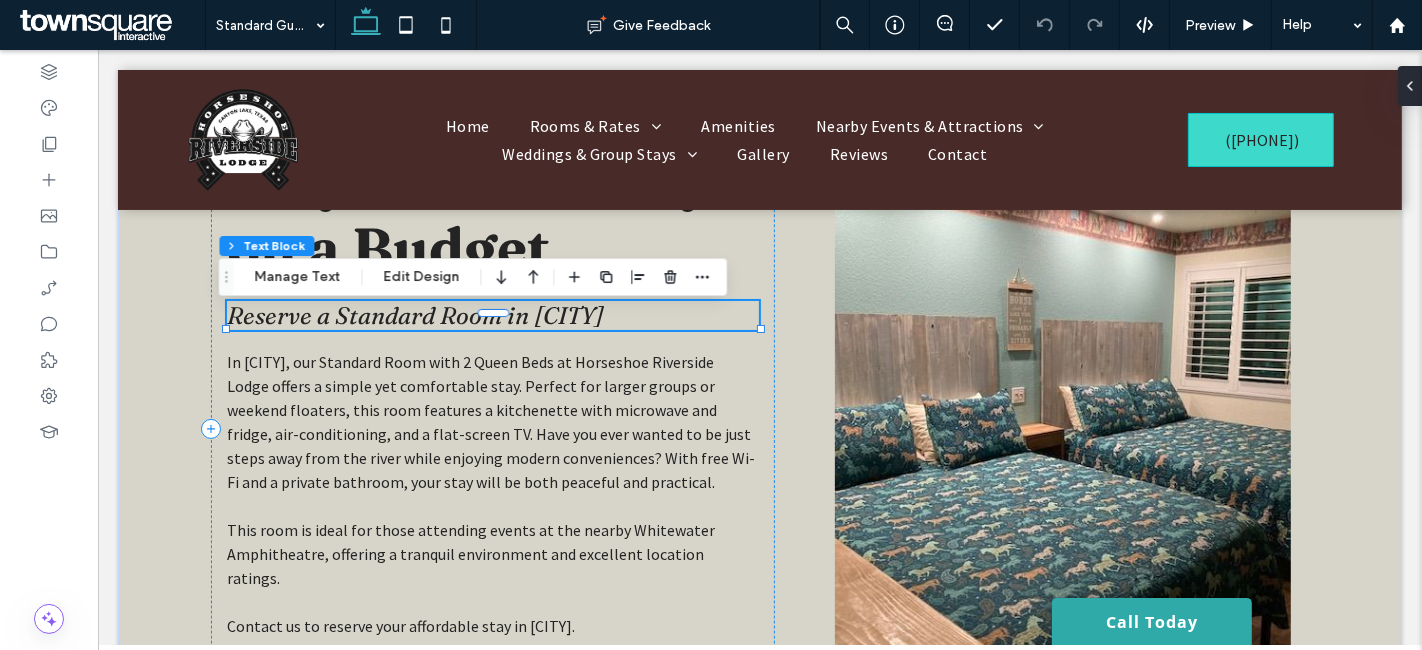 click on "Reserve a Standard Room in Canyon Lake" at bounding box center (414, 315) 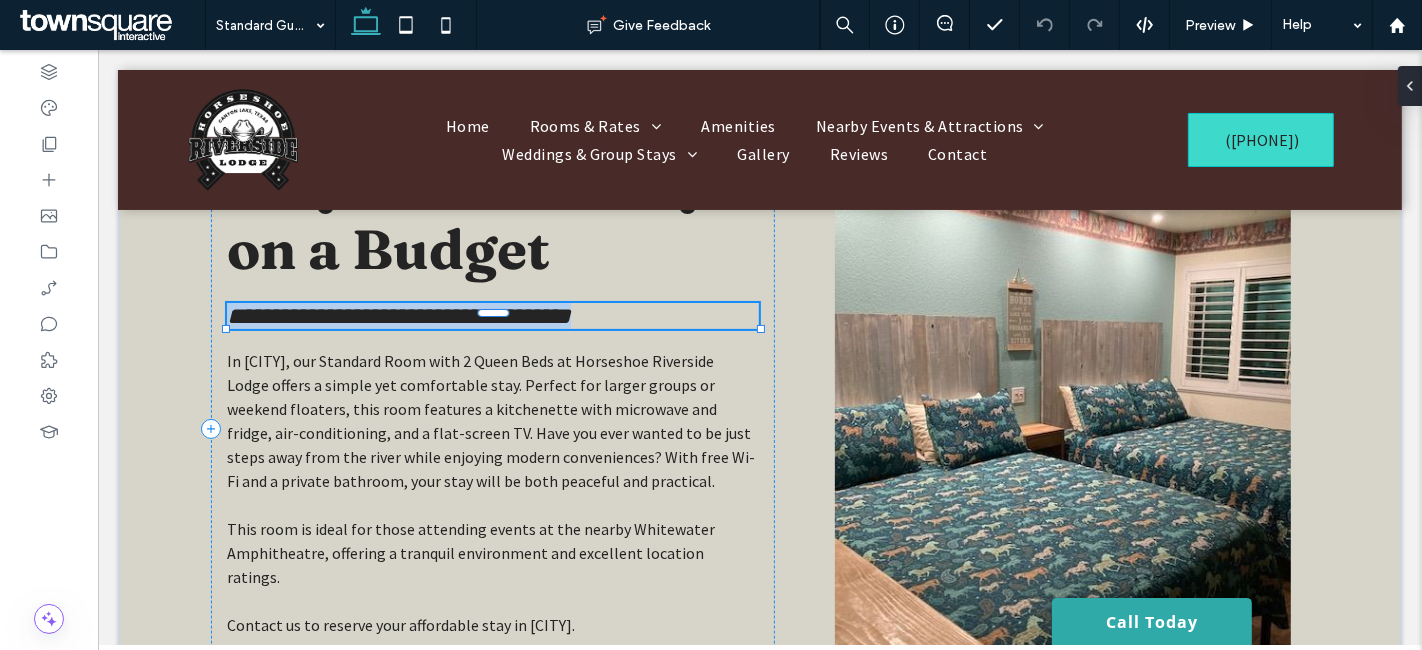type on "********" 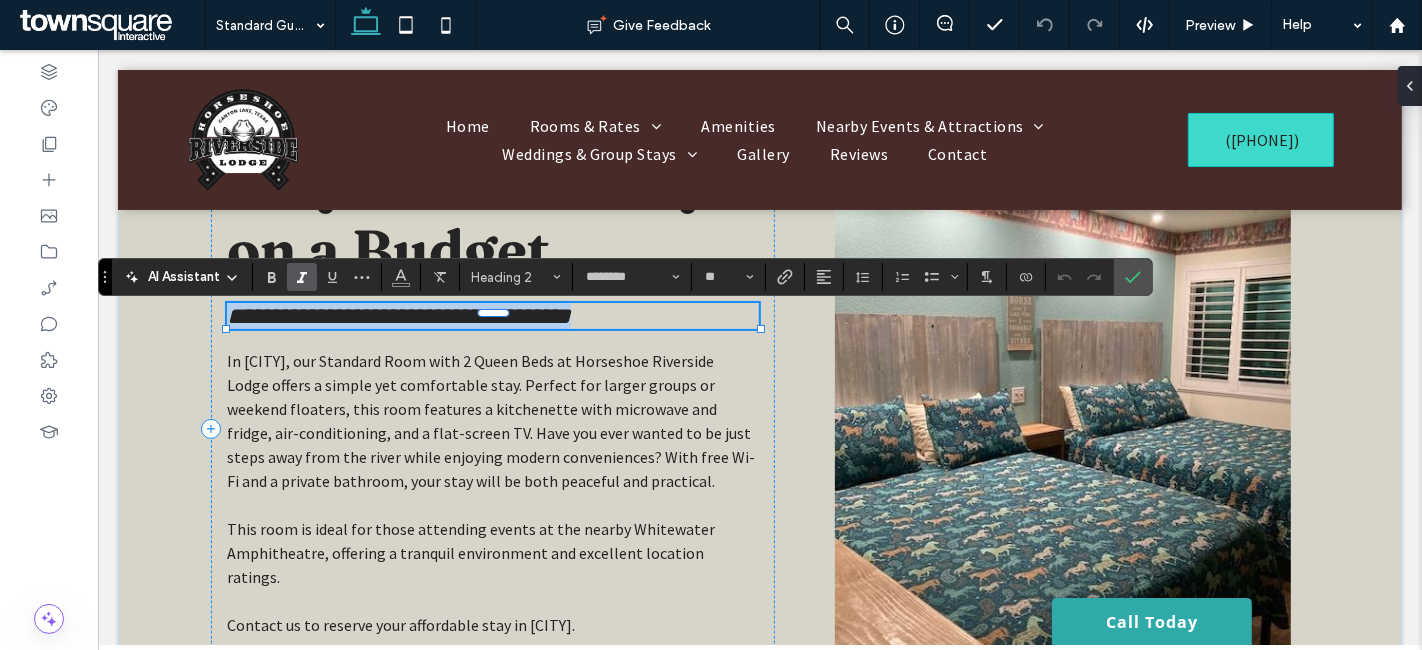 click on "**********" at bounding box center [398, 316] 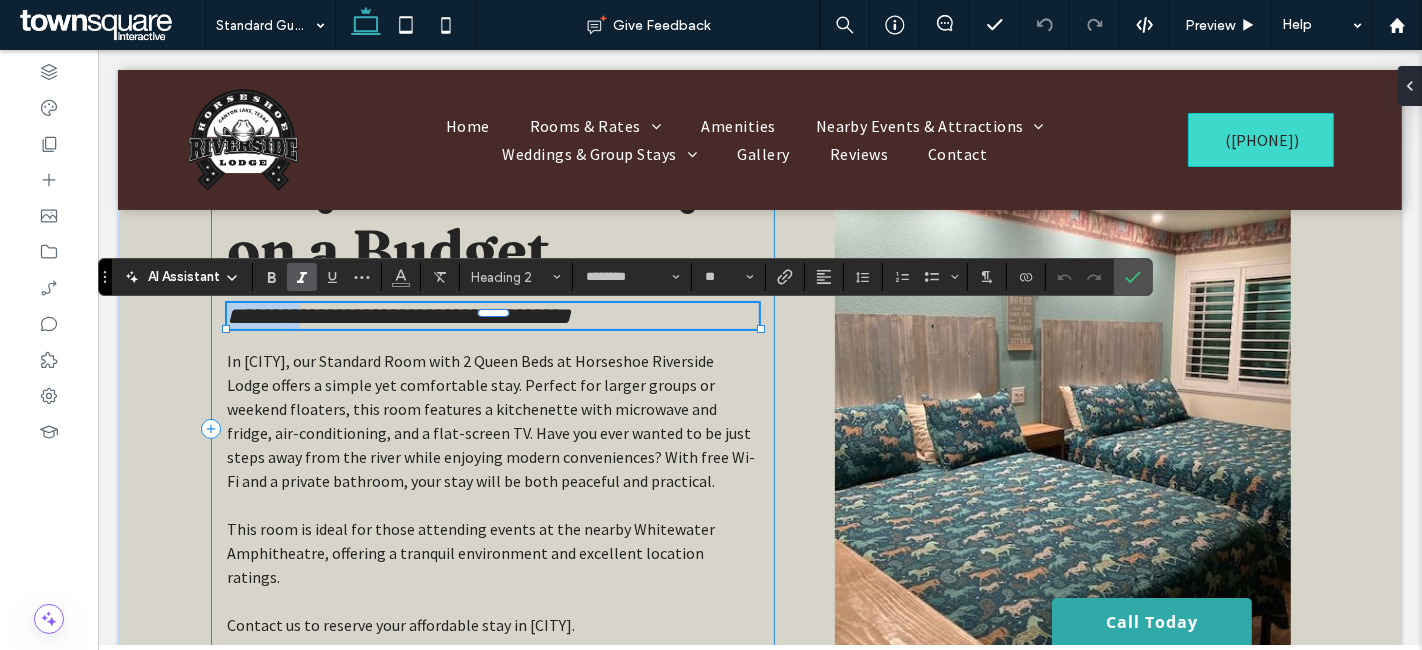 drag, startPoint x: 304, startPoint y: 322, endPoint x: 207, endPoint y: 327, distance: 97.128784 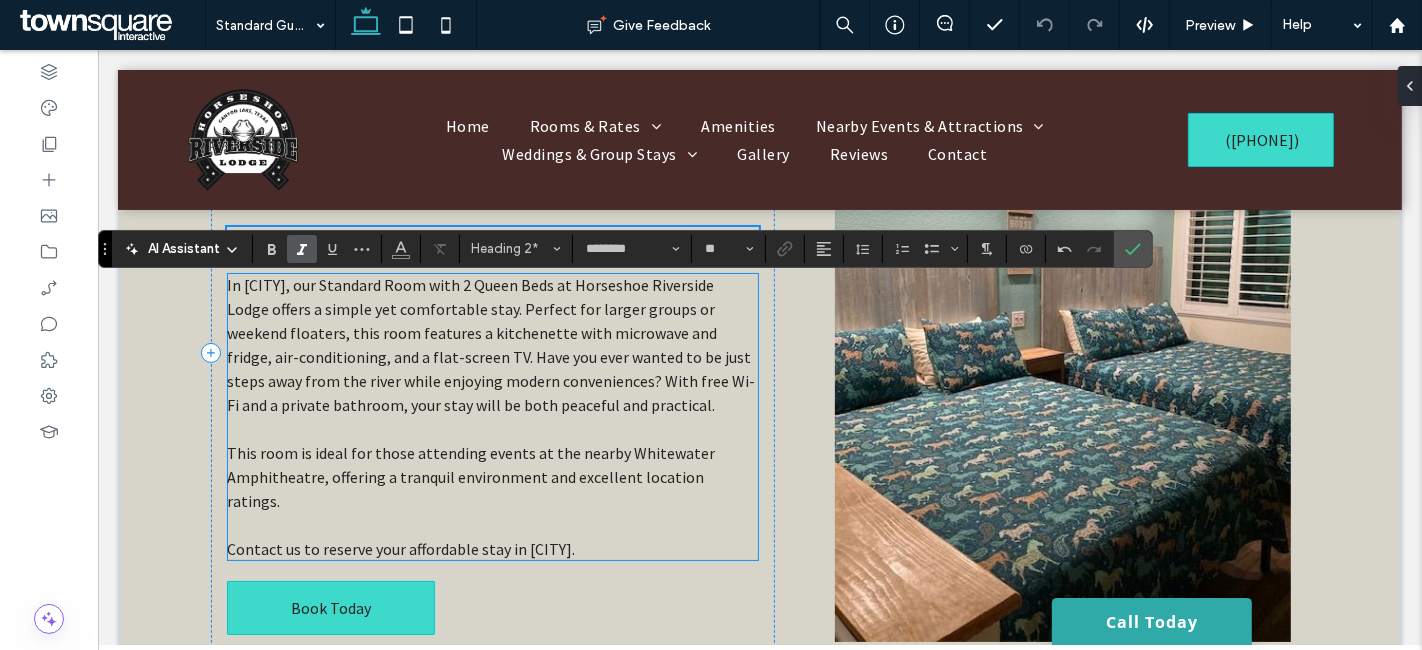 scroll, scrollTop: 222, scrollLeft: 0, axis: vertical 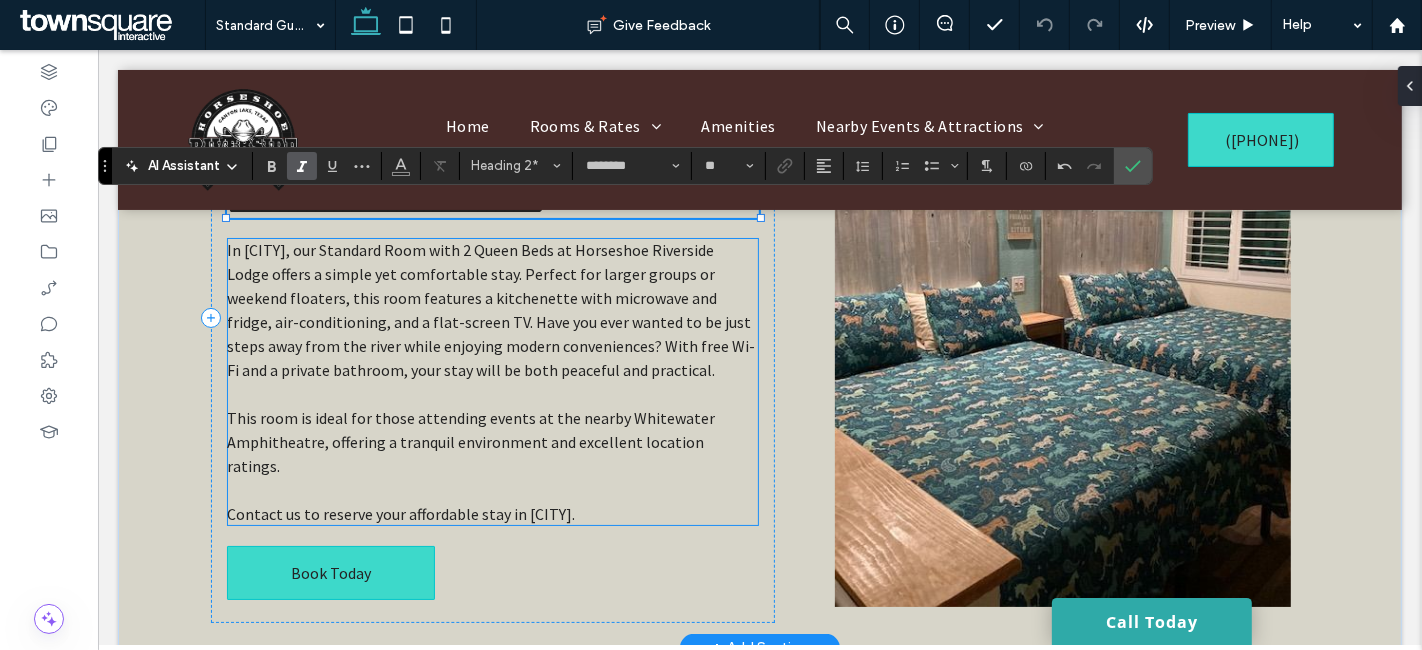 click on "This room is ideal for those attending events at the nearby Whitewater Amphitheatre, offering a tranquil environment and excellent location ratings." at bounding box center [470, 442] 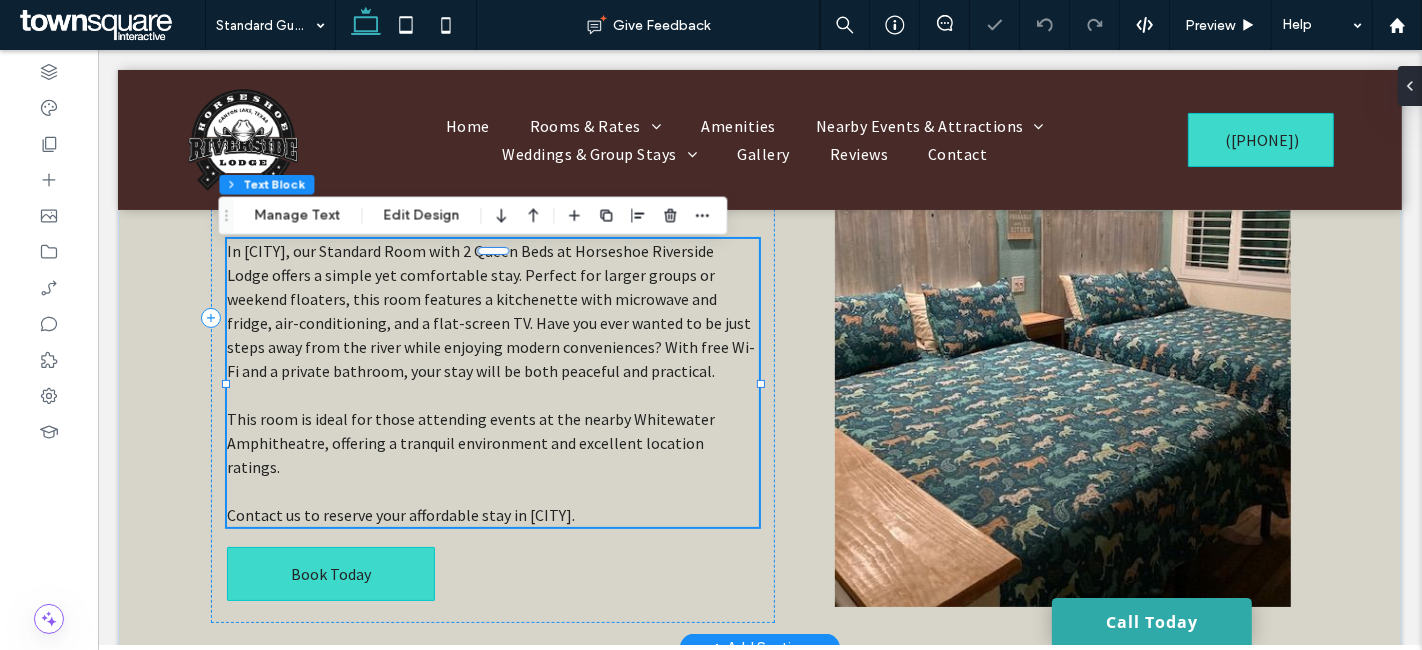 click on "In Canyon Lake, our Standard Room with 2 Queen Beds at Horseshoe Riverside Lodge offers a simple yet comfortable stay. Perfect for larger groups or weekend floaters, this room features a kitchenette with microwave and fridge, air-conditioning, and a flat-screen TV. Have you ever wanted to be just steps away from the river while enjoying modern conveniences? With free Wi-Fi and a private bathroom, your stay will be both peaceful and practical. This room is ideal for those attending events at the nearby Whitewater Amphitheatre, offering a tranquil environment and excellent location ratings. Contact us to reserve your affordable stay in Canyon Lake." at bounding box center (492, 383) 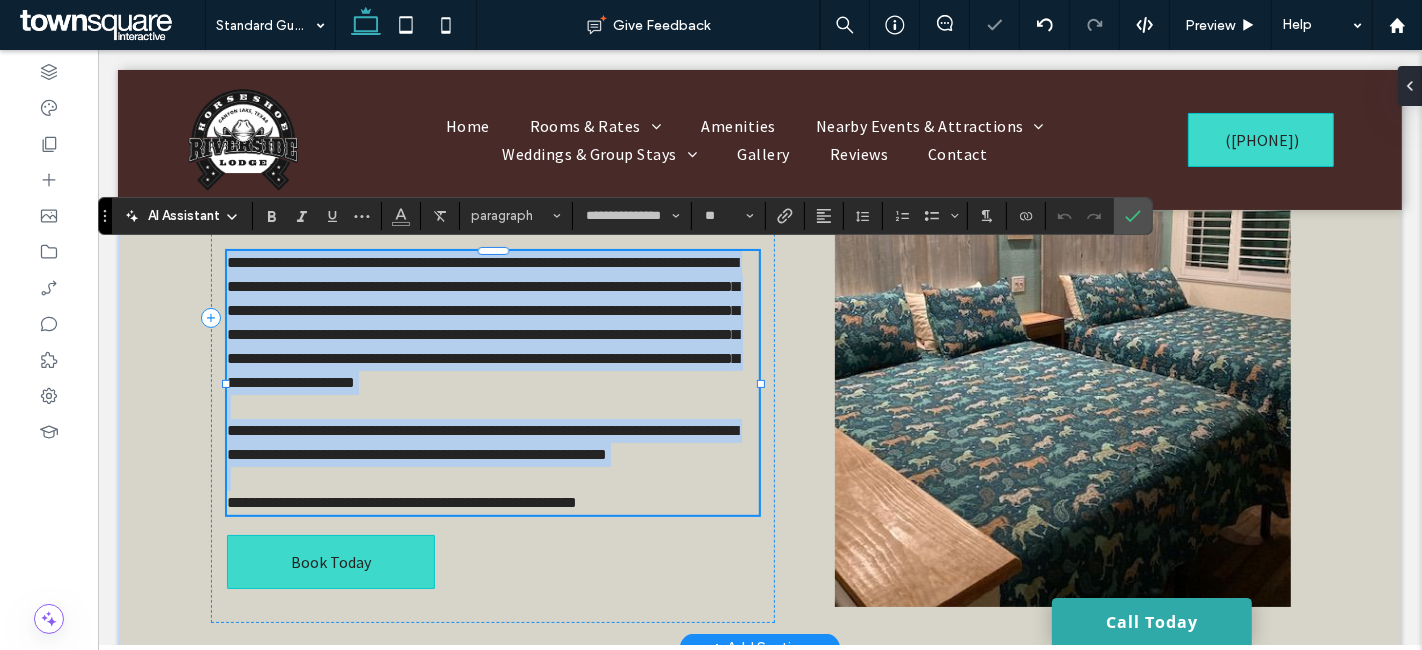 click on "**********" at bounding box center [481, 442] 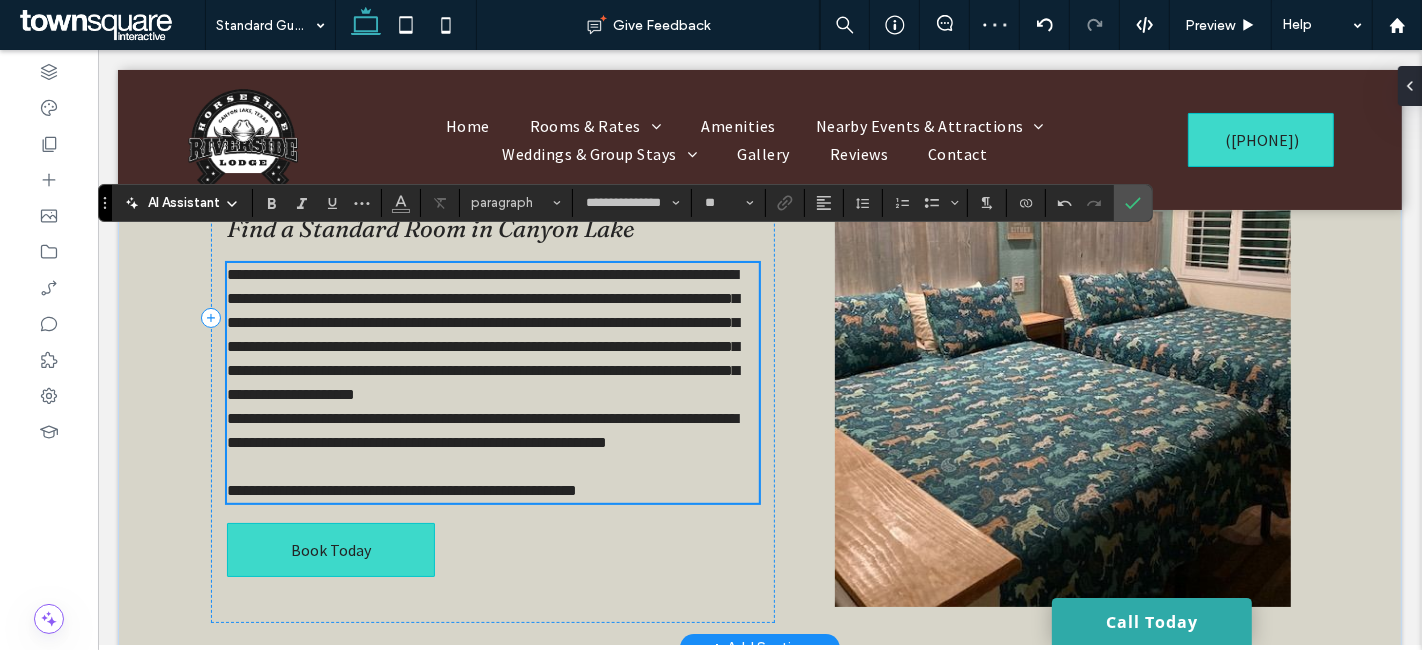 scroll, scrollTop: 234, scrollLeft: 0, axis: vertical 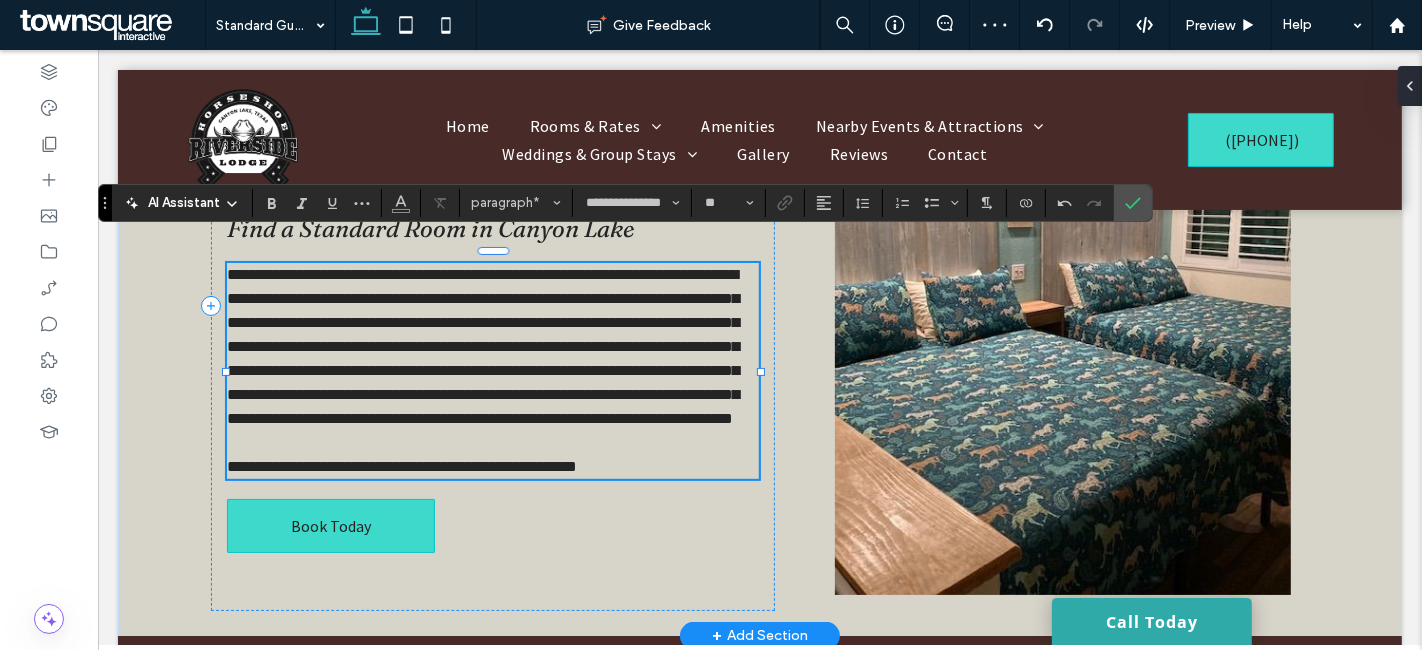 type 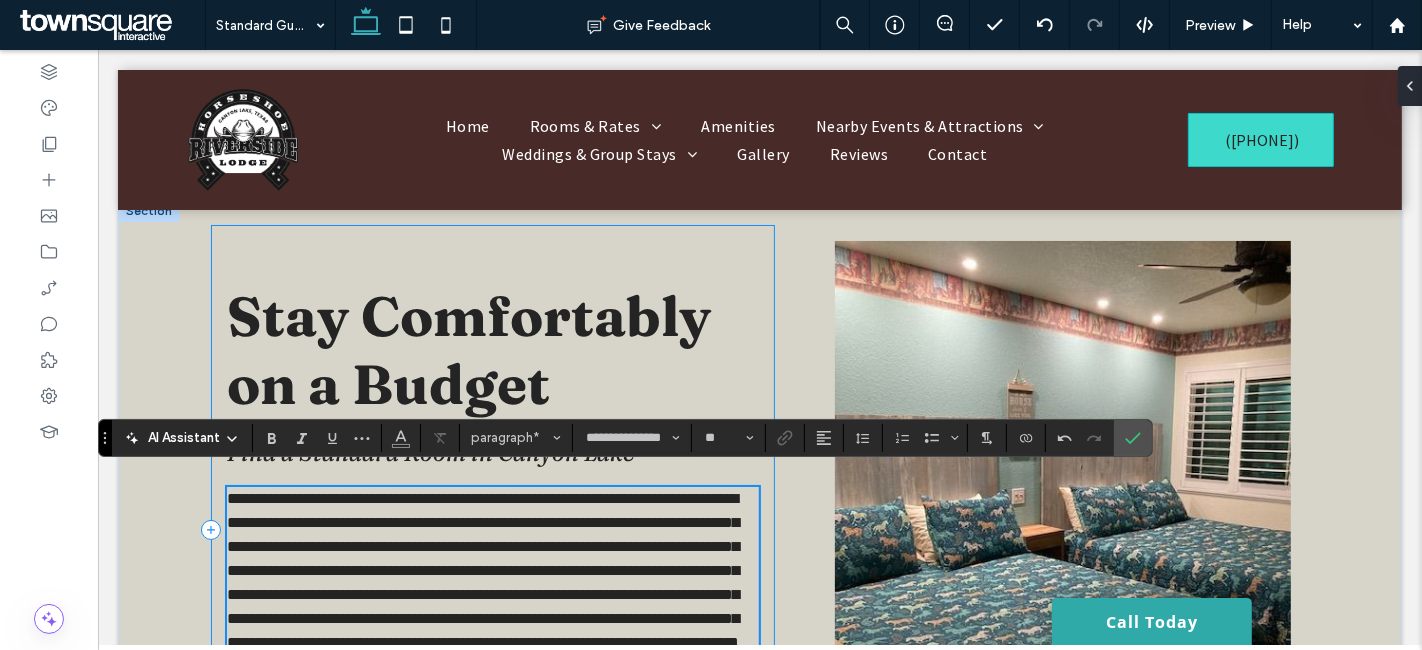 scroll, scrollTop: 0, scrollLeft: 0, axis: both 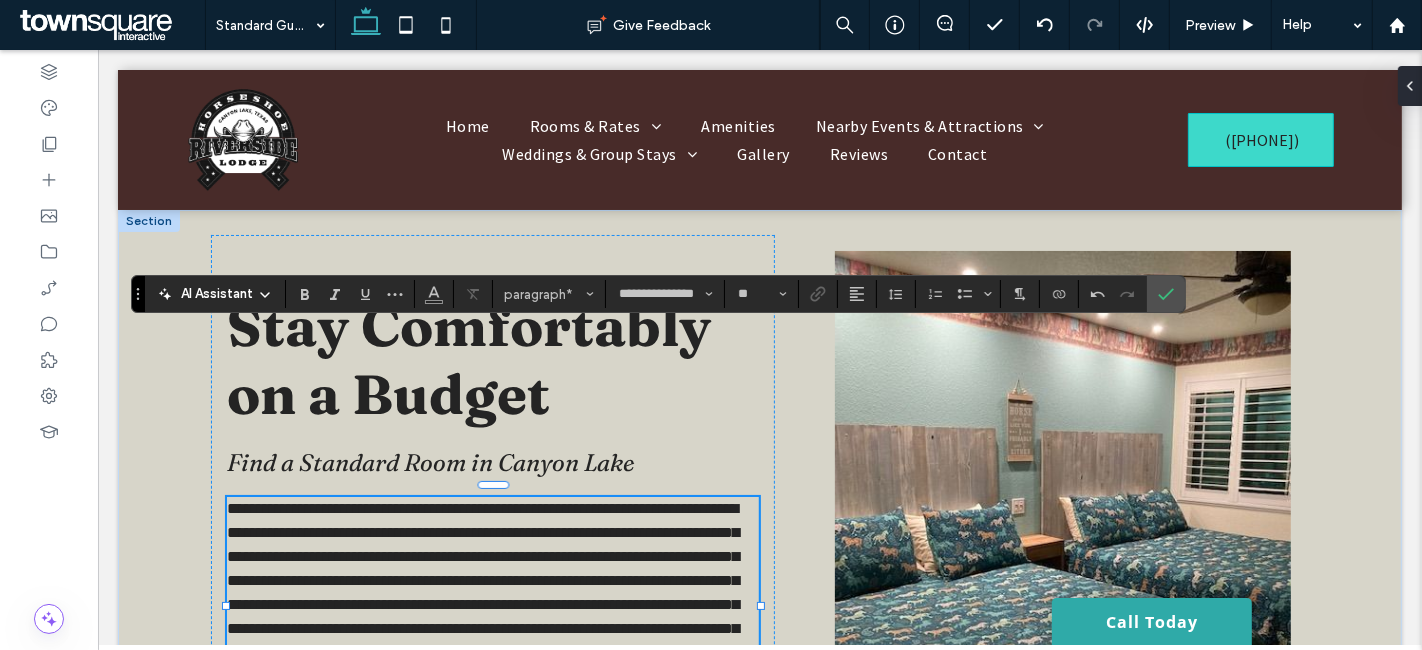 drag, startPoint x: 108, startPoint y: 432, endPoint x: 141, endPoint y: 287, distance: 148.70776 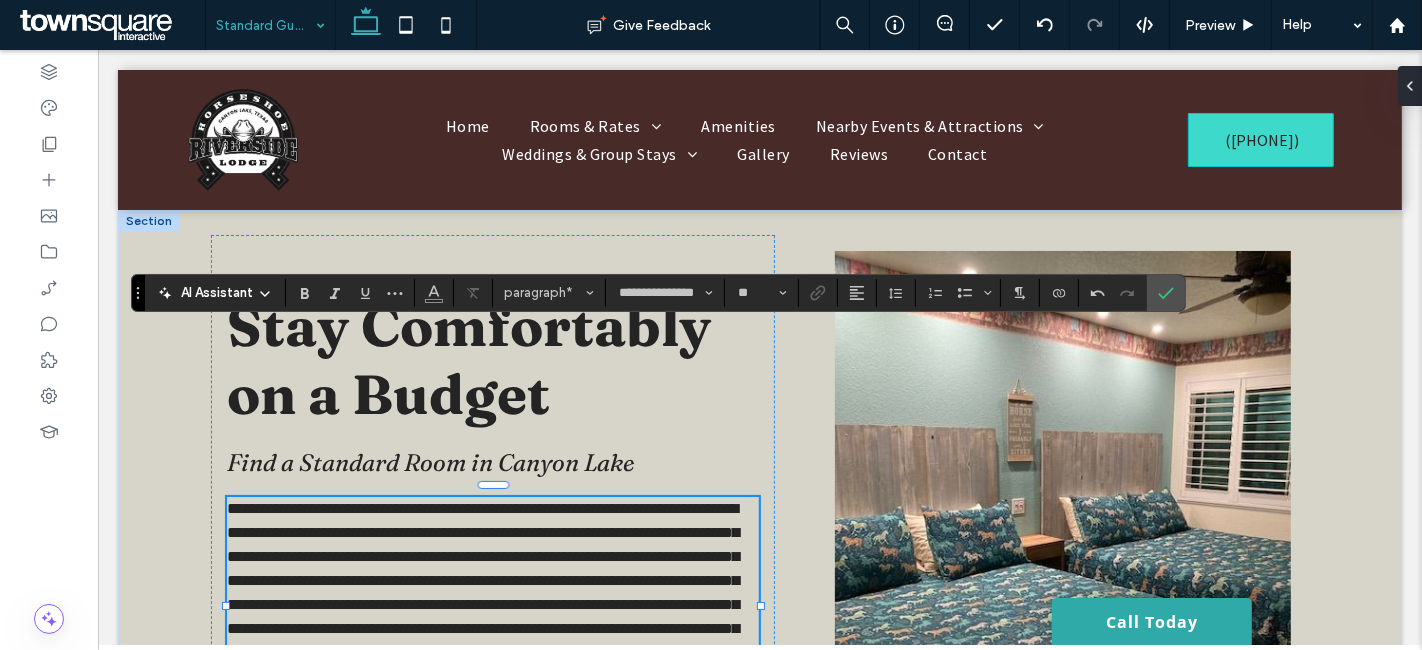 click at bounding box center [265, 25] 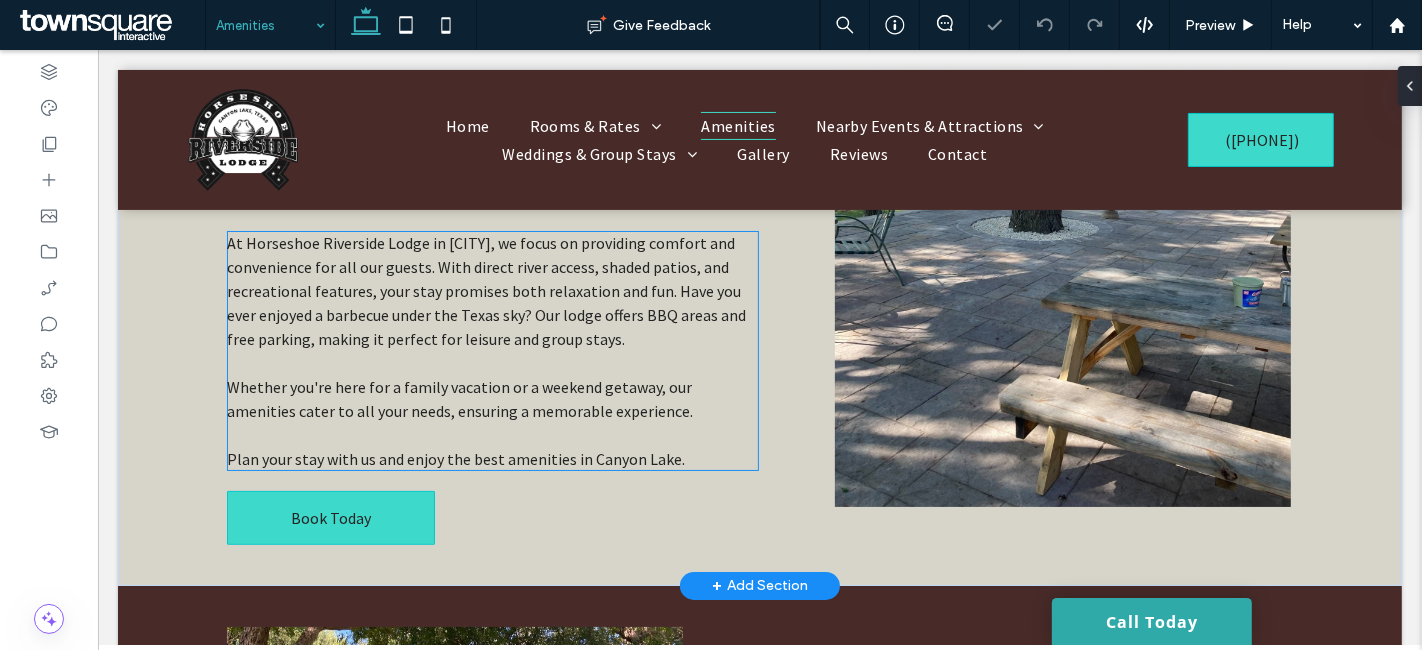 scroll, scrollTop: 333, scrollLeft: 0, axis: vertical 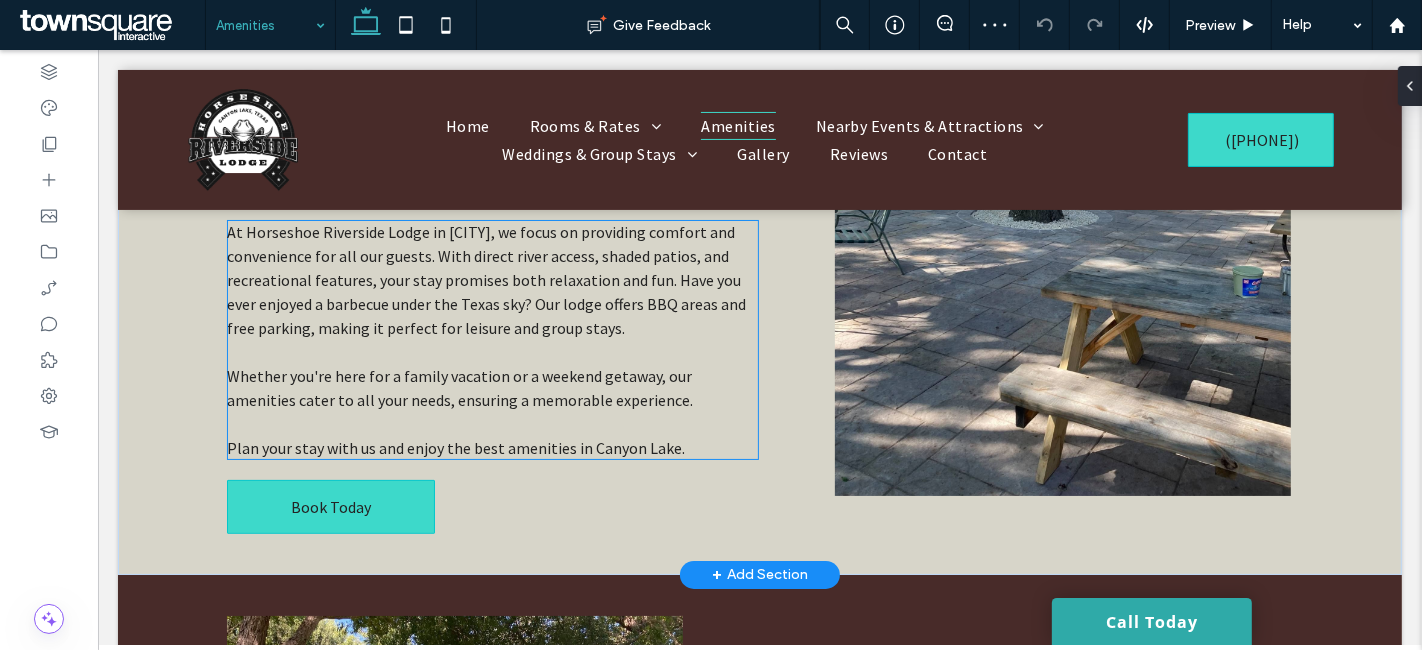 click on "Whether you're here for a family vacation or a weekend getaway, our amenities cater to all your needs, ensuring a memorable experience." at bounding box center (459, 388) 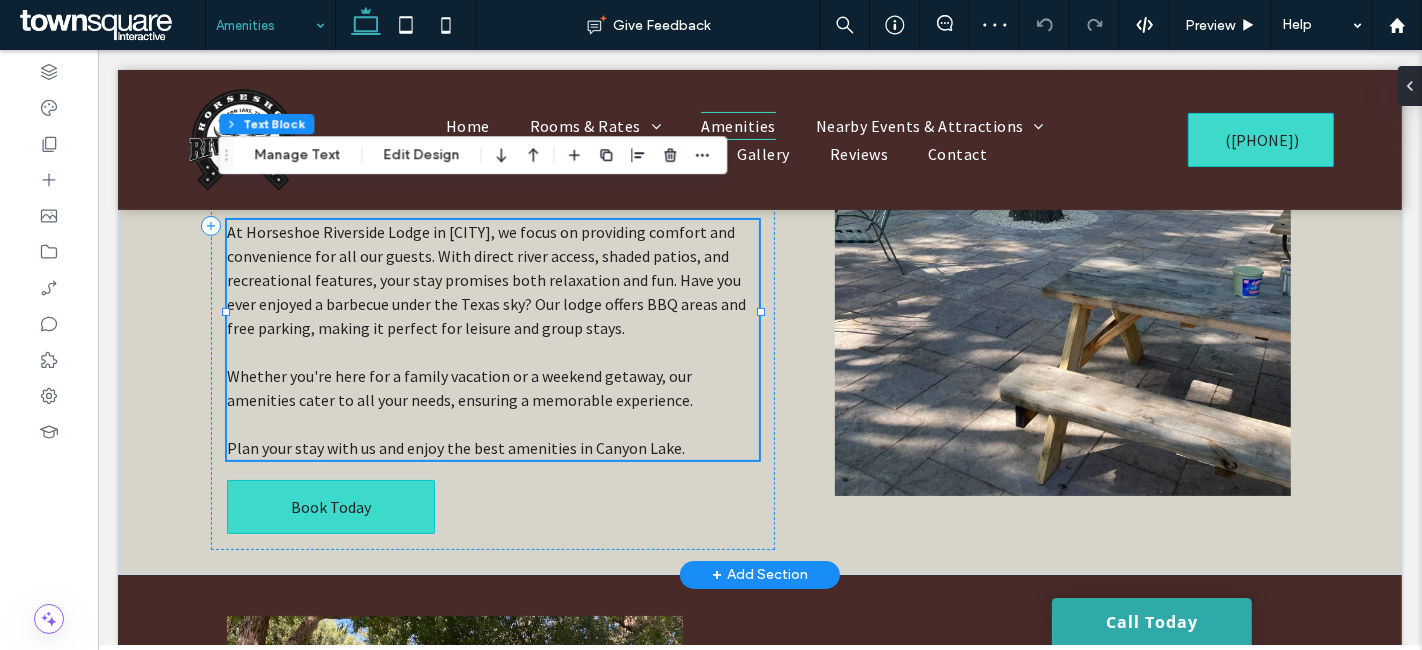 click on "Whether you're here for a family vacation or a weekend getaway, our amenities cater to all your needs, ensuring a memorable experience." at bounding box center (459, 388) 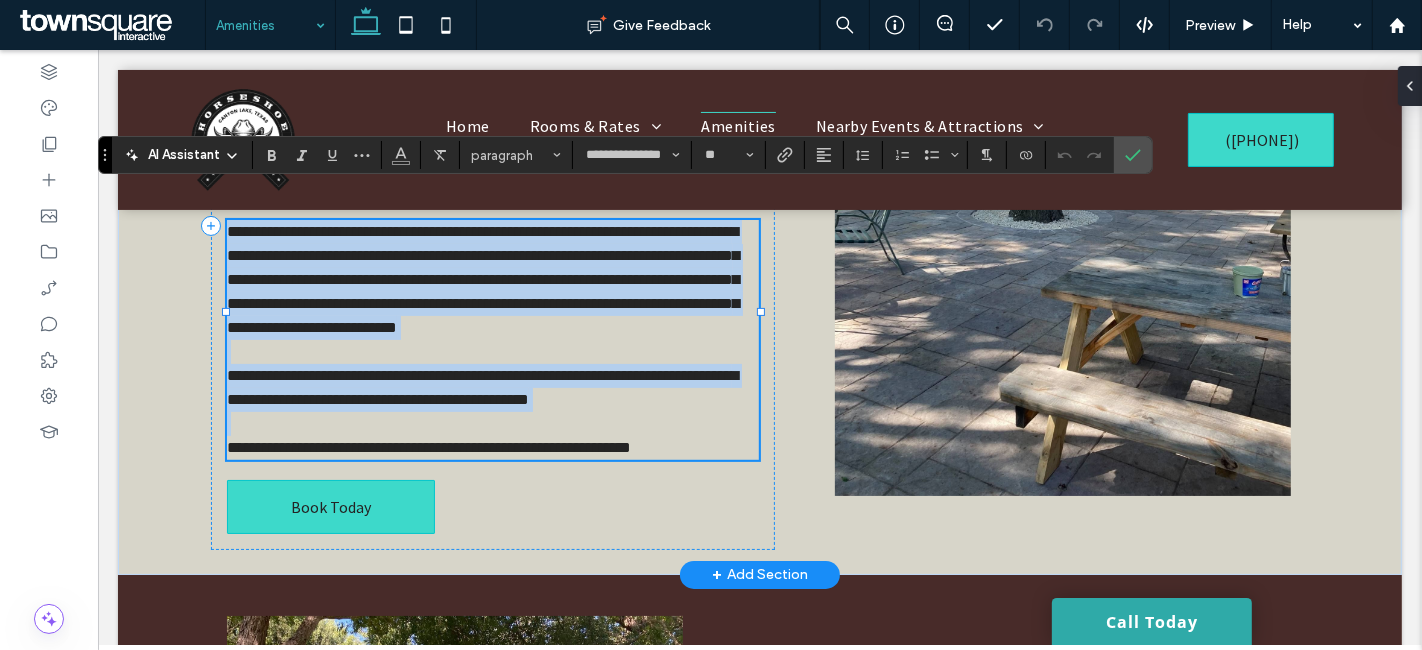 click on "**********" at bounding box center [481, 387] 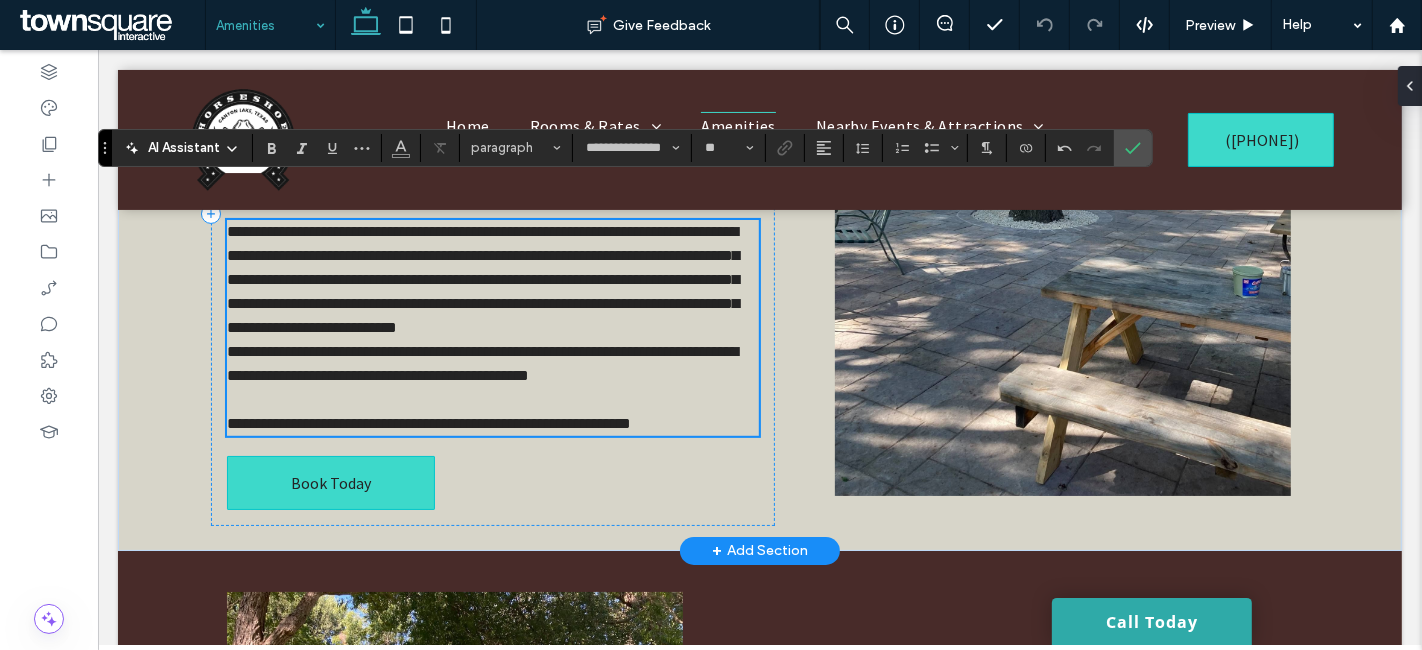 scroll, scrollTop: 340, scrollLeft: 0, axis: vertical 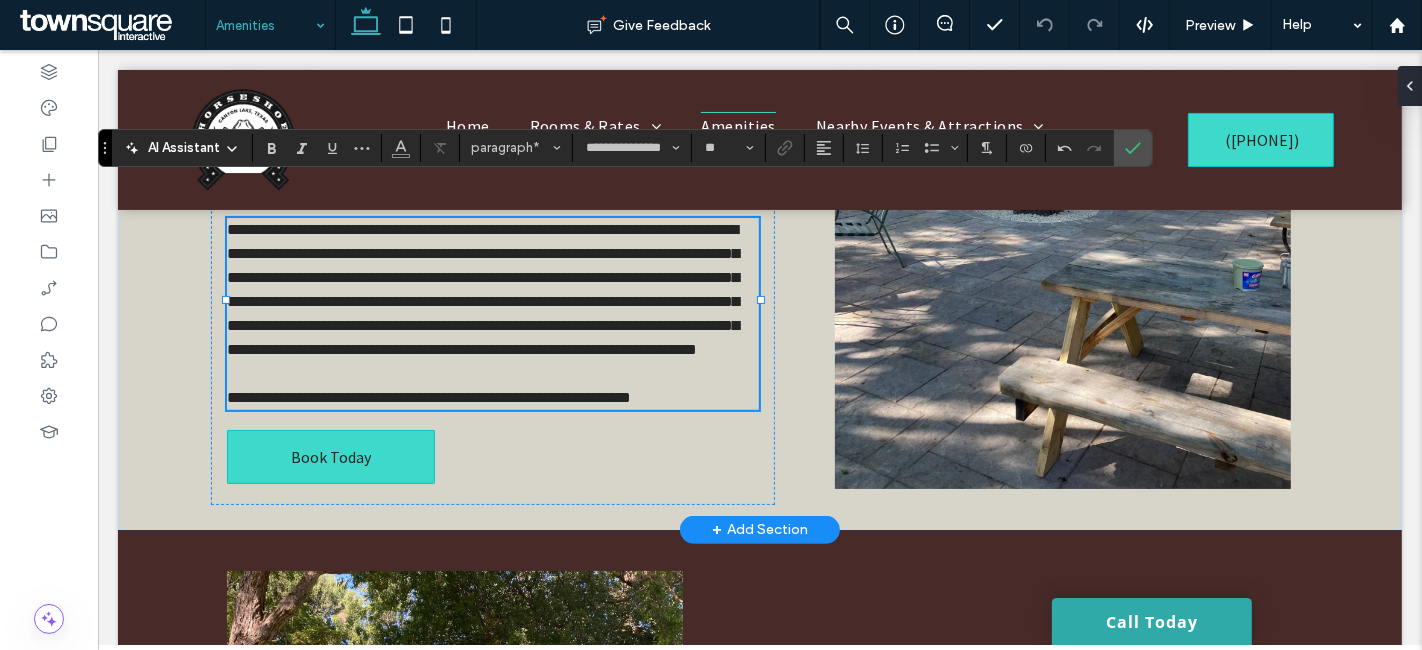 type 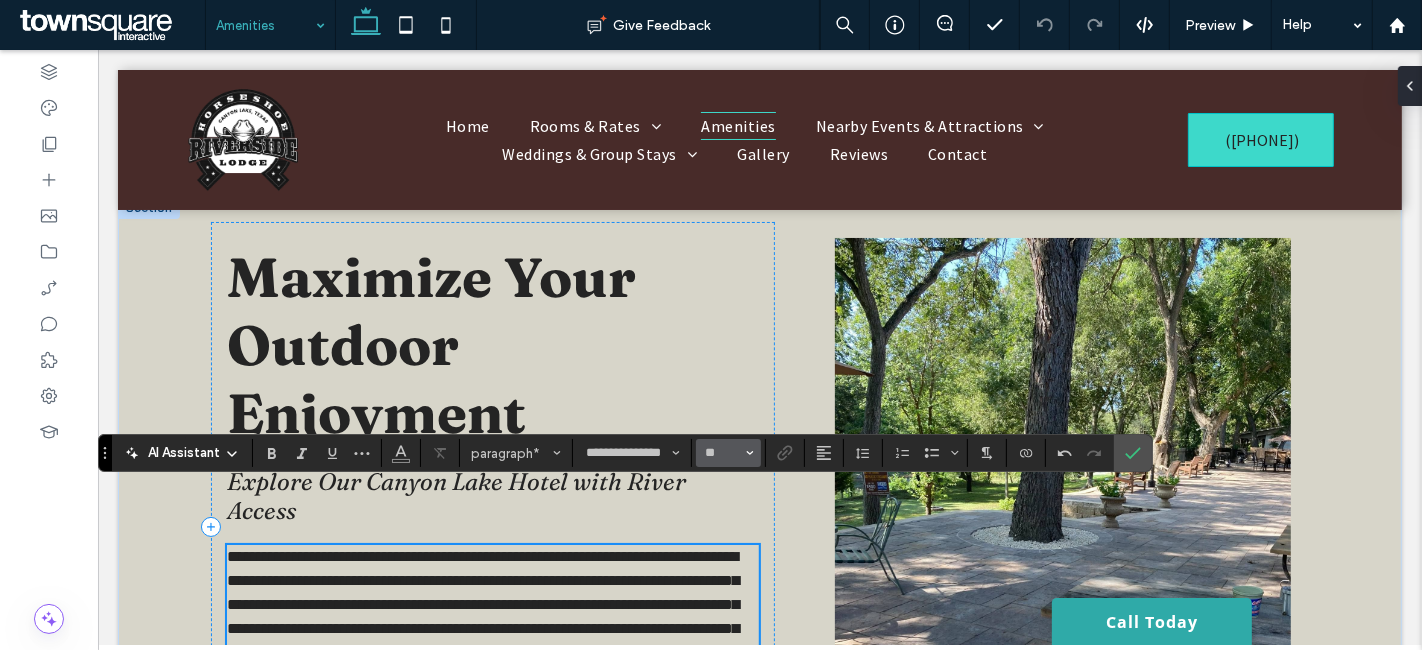 scroll, scrollTop: 0, scrollLeft: 0, axis: both 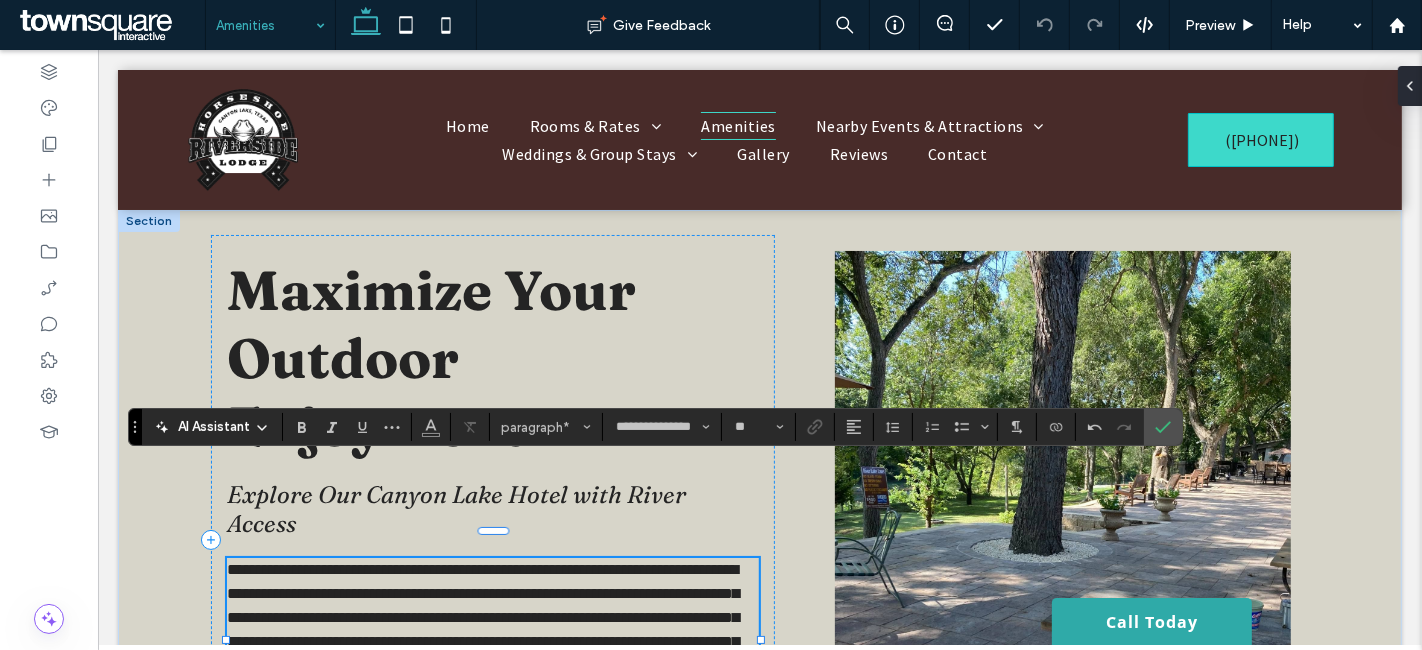 drag, startPoint x: 99, startPoint y: 488, endPoint x: 143, endPoint y: 425, distance: 76.843994 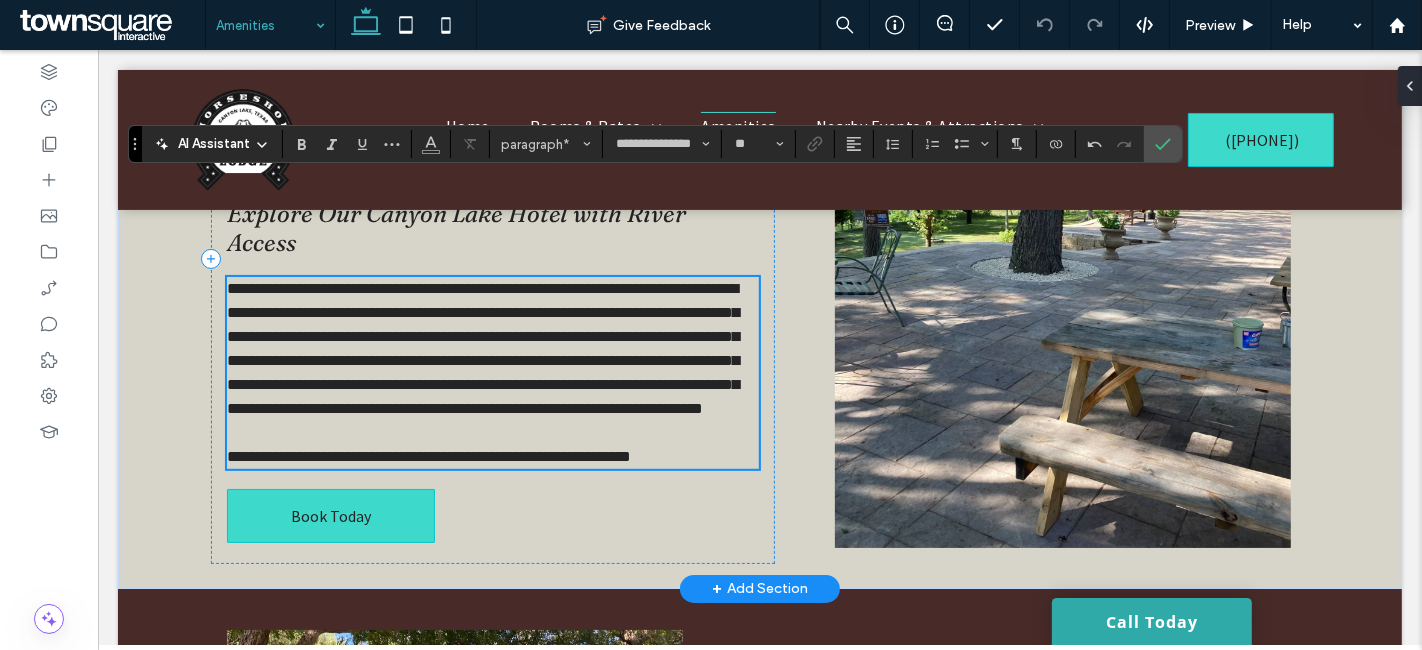 scroll, scrollTop: 333, scrollLeft: 0, axis: vertical 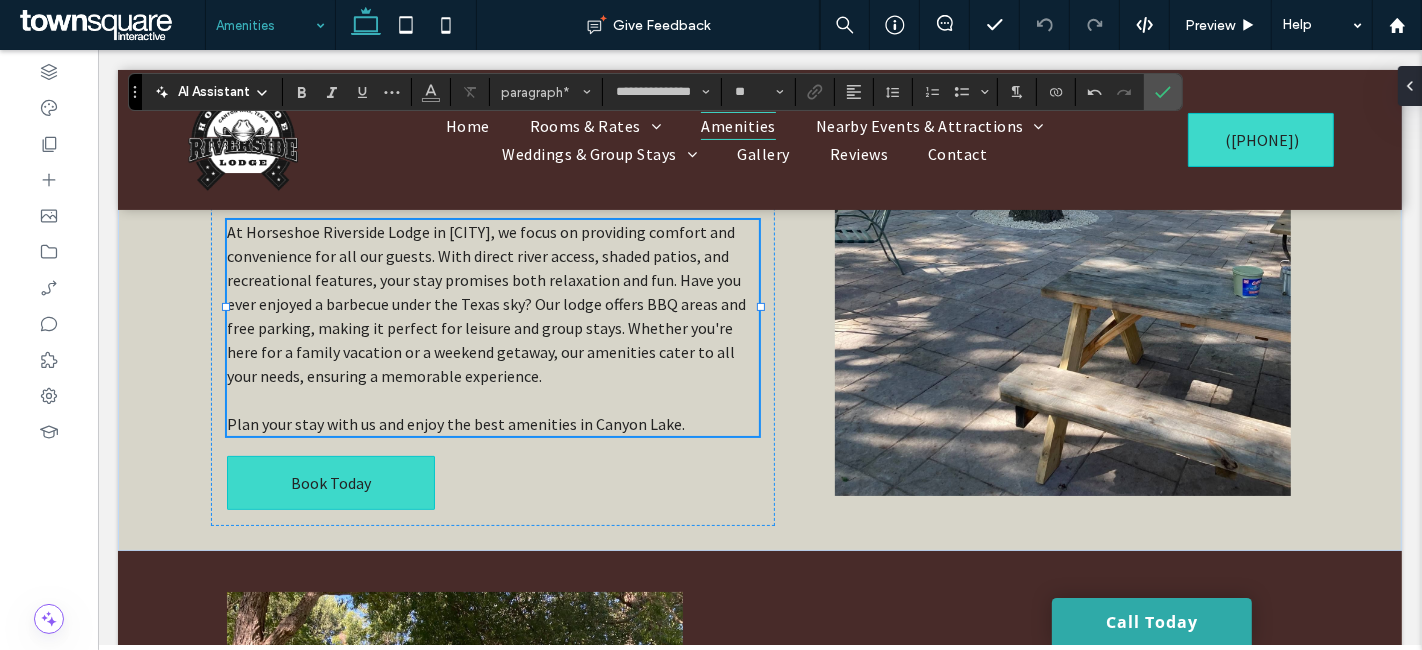 click at bounding box center [265, 25] 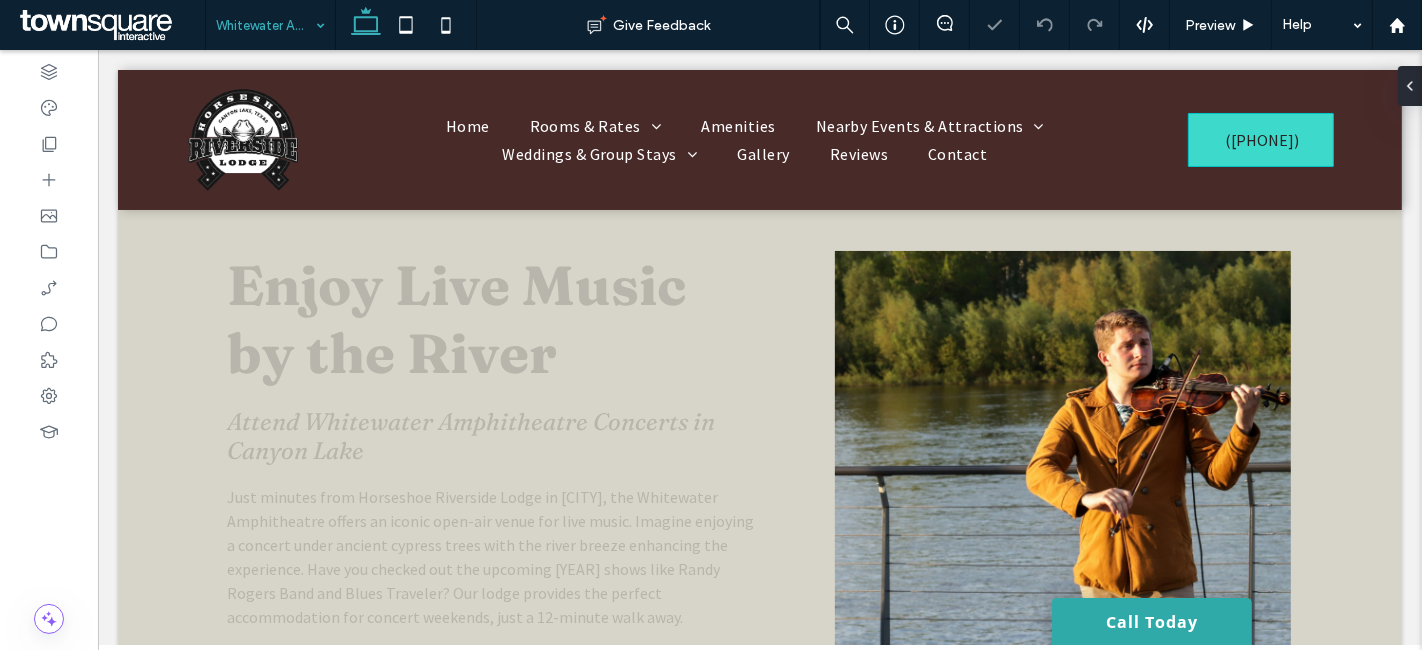 scroll, scrollTop: 0, scrollLeft: 0, axis: both 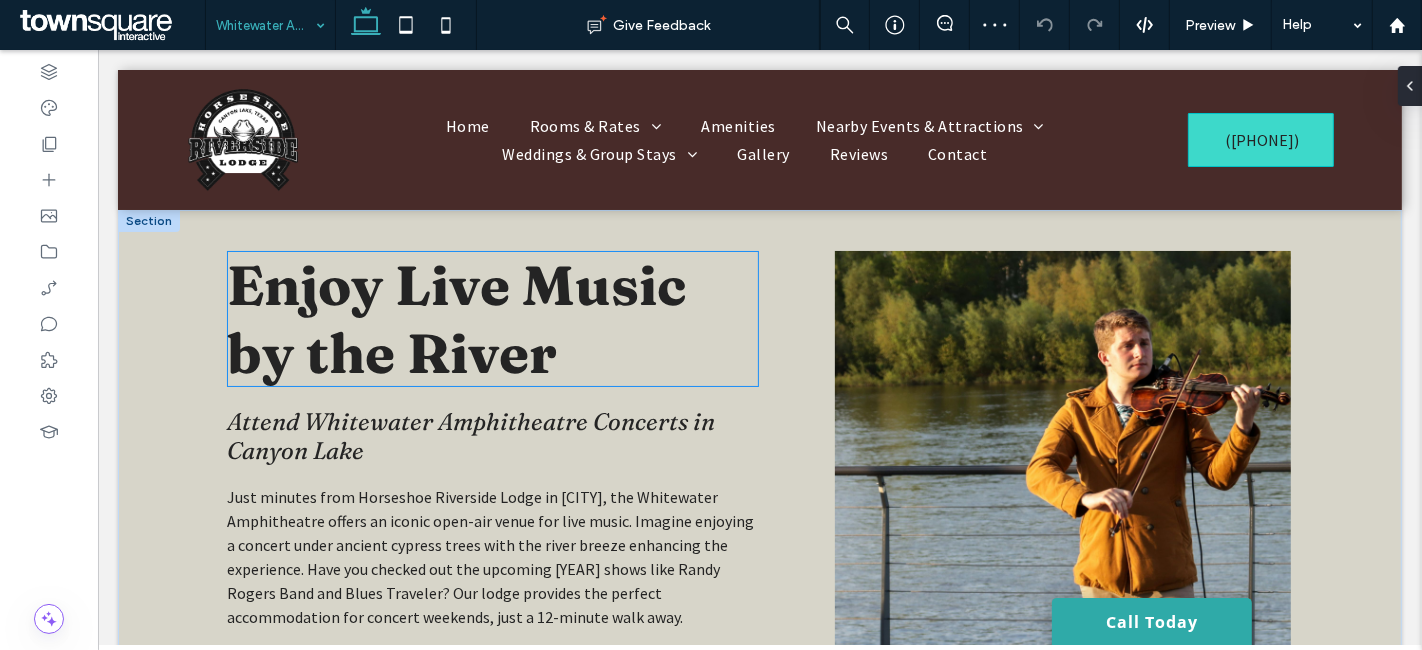 click on "Enjoy Live Music by the River" at bounding box center [456, 319] 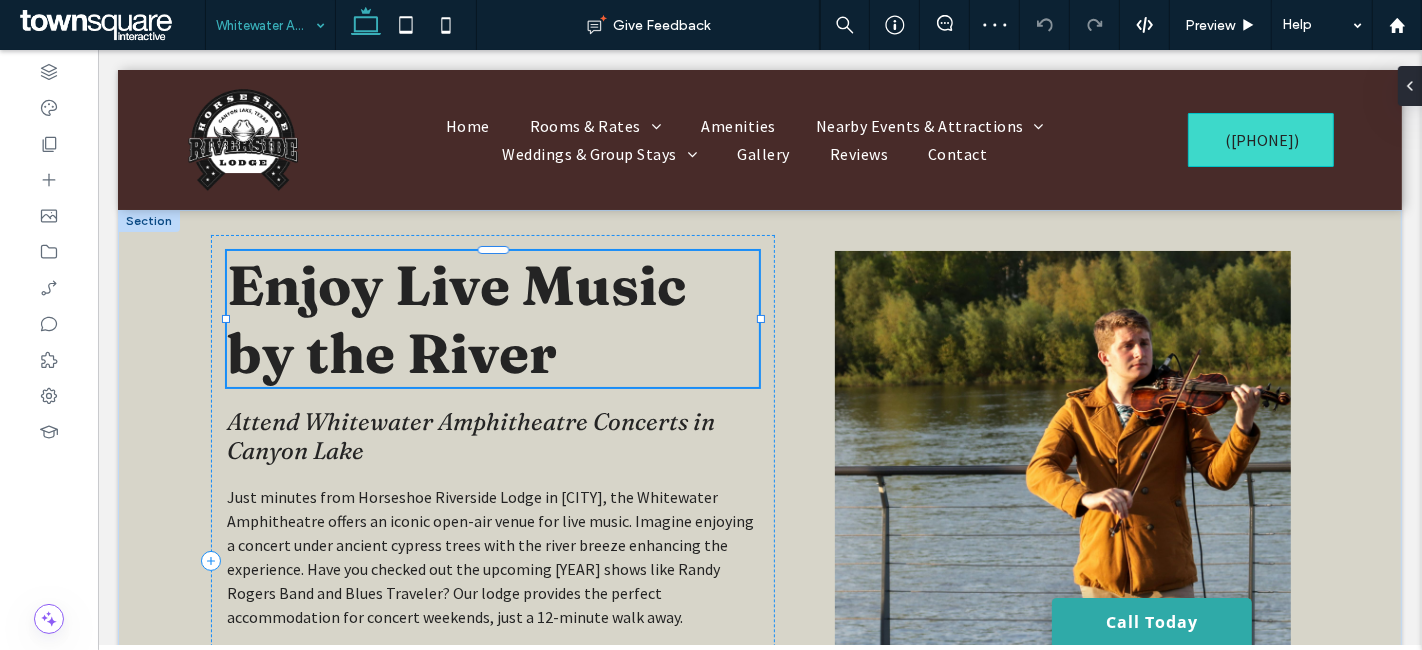 click on "Enjoy Live Music by the River" at bounding box center [456, 319] 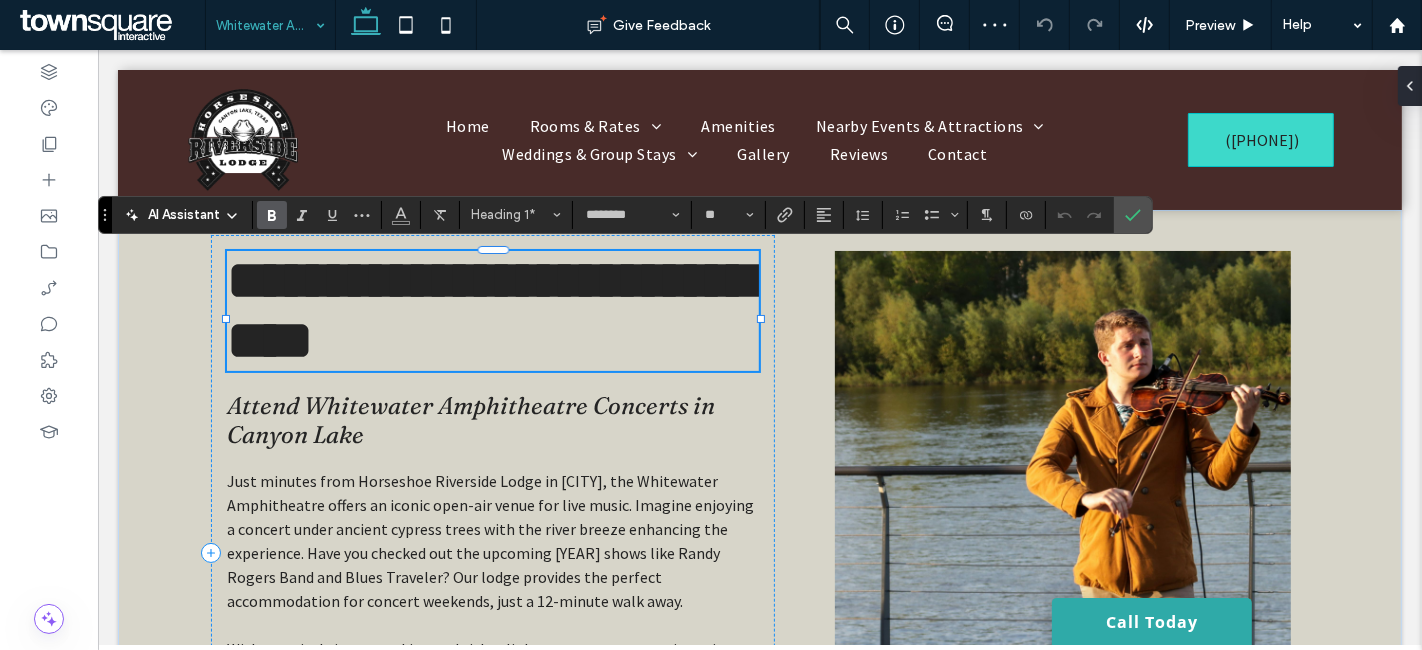 click on "**********" at bounding box center [489, 310] 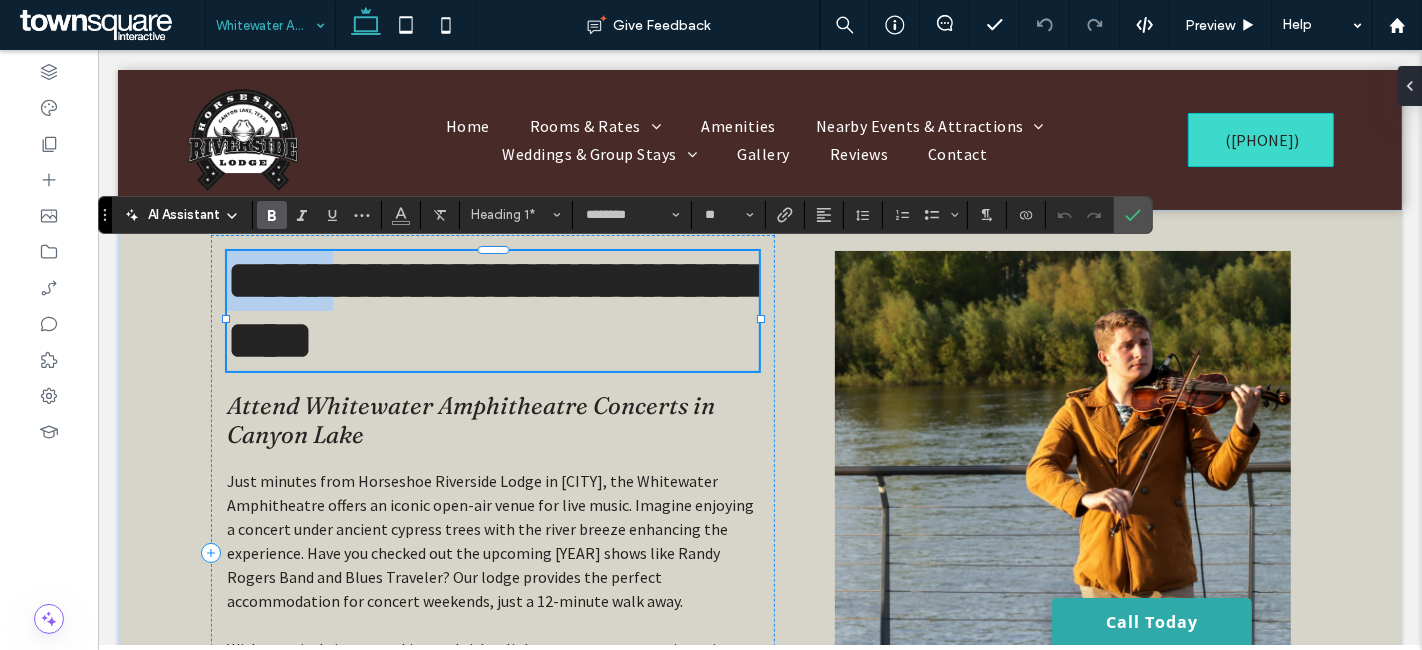 drag, startPoint x: 370, startPoint y: 288, endPoint x: 221, endPoint y: 297, distance: 149.27156 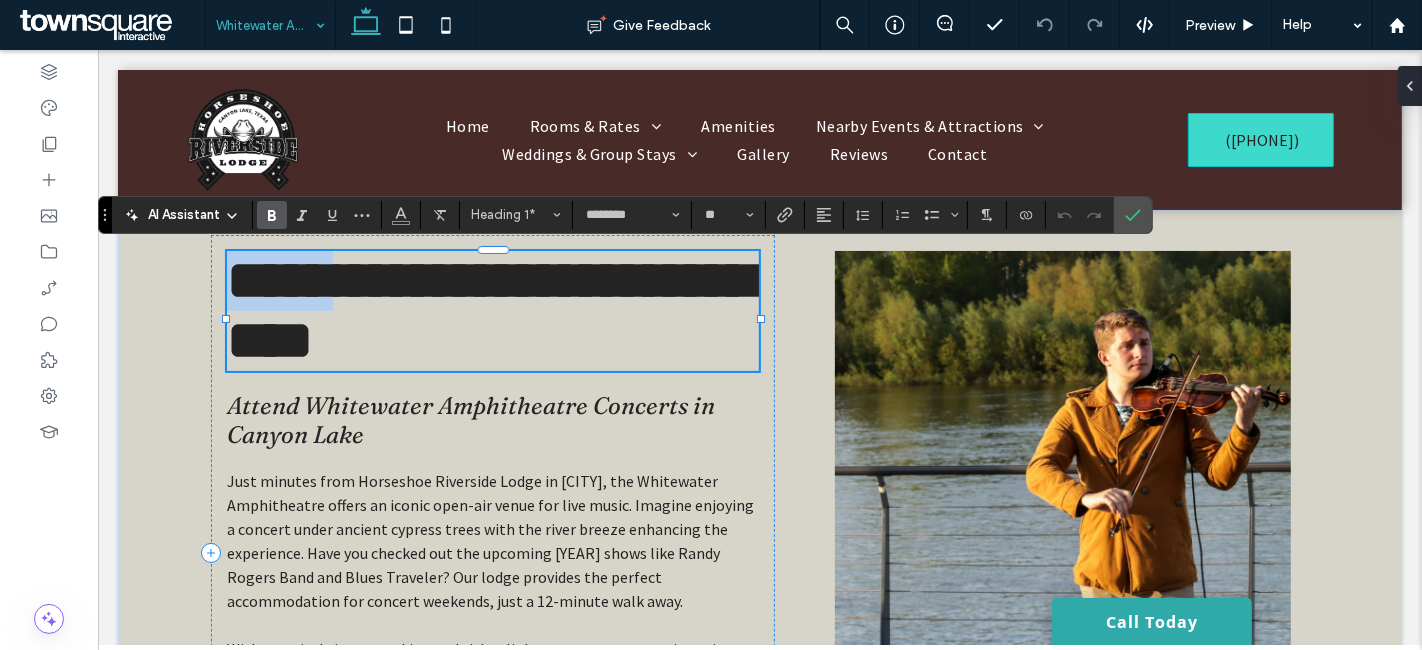 click on "**********" at bounding box center (489, 310) 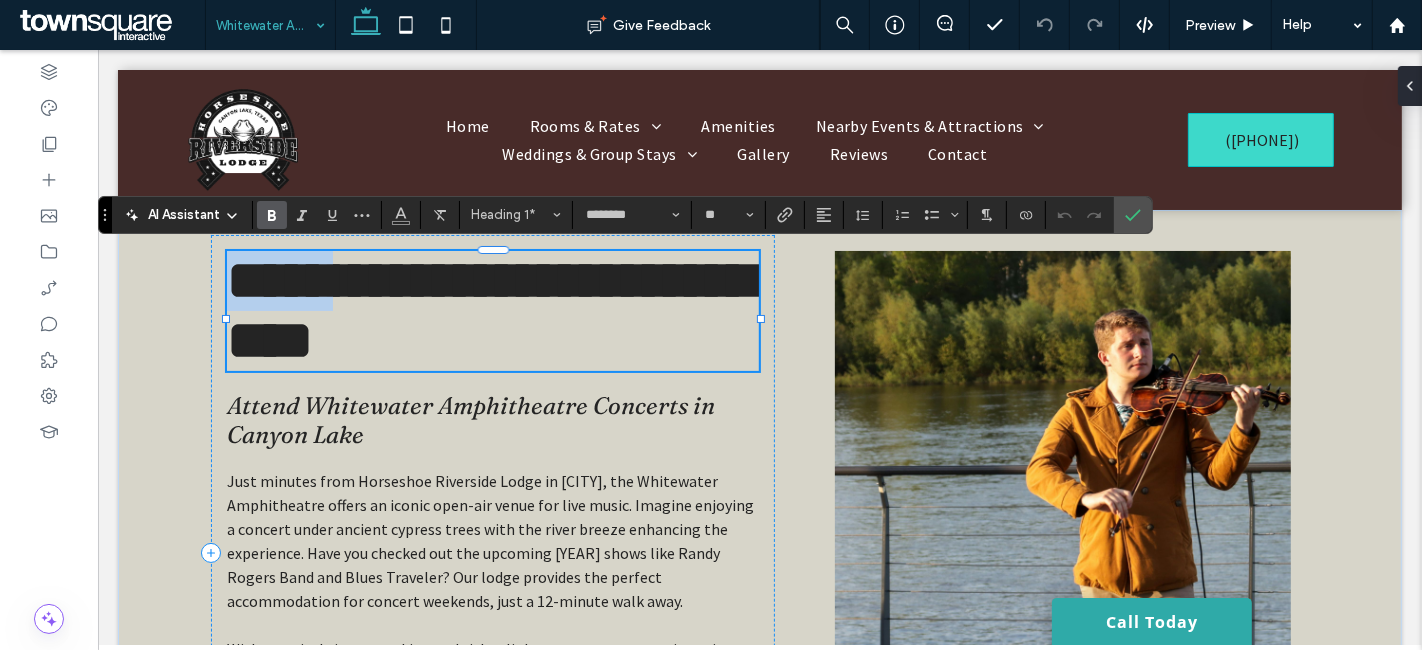 click on "**********" at bounding box center (489, 310) 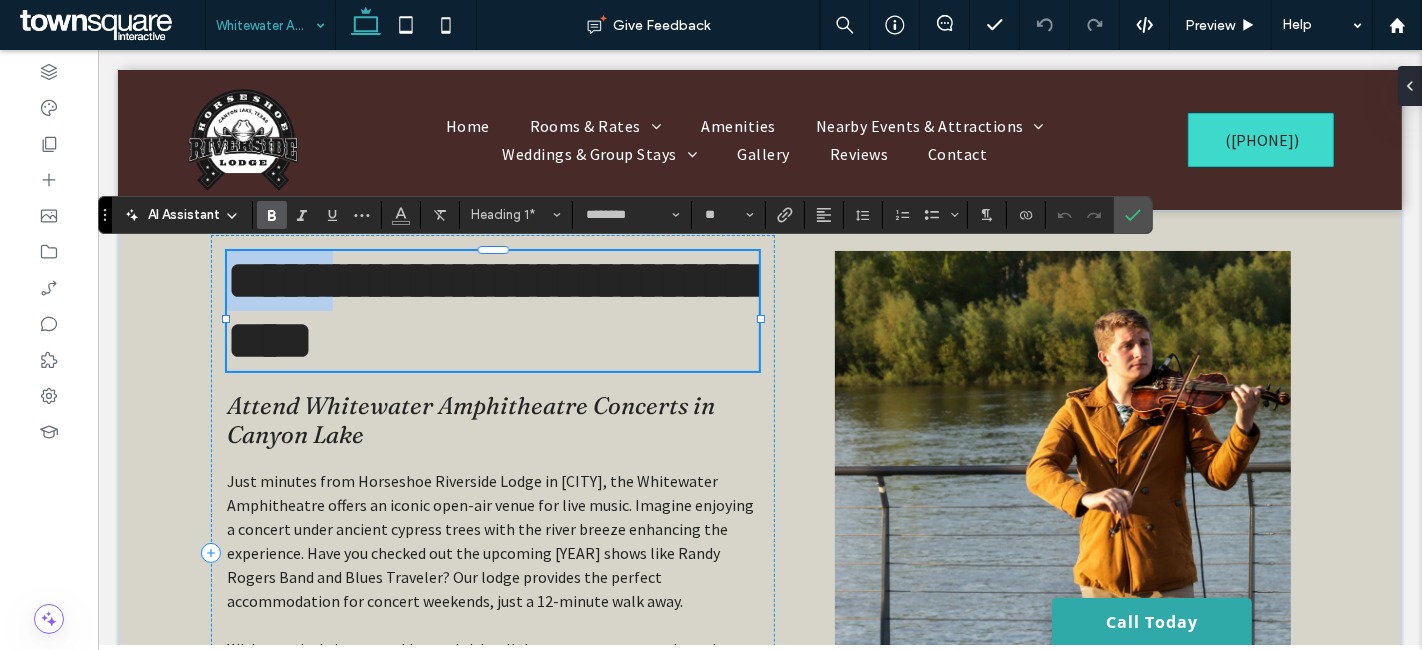 drag, startPoint x: 378, startPoint y: 288, endPoint x: 233, endPoint y: 304, distance: 145.88008 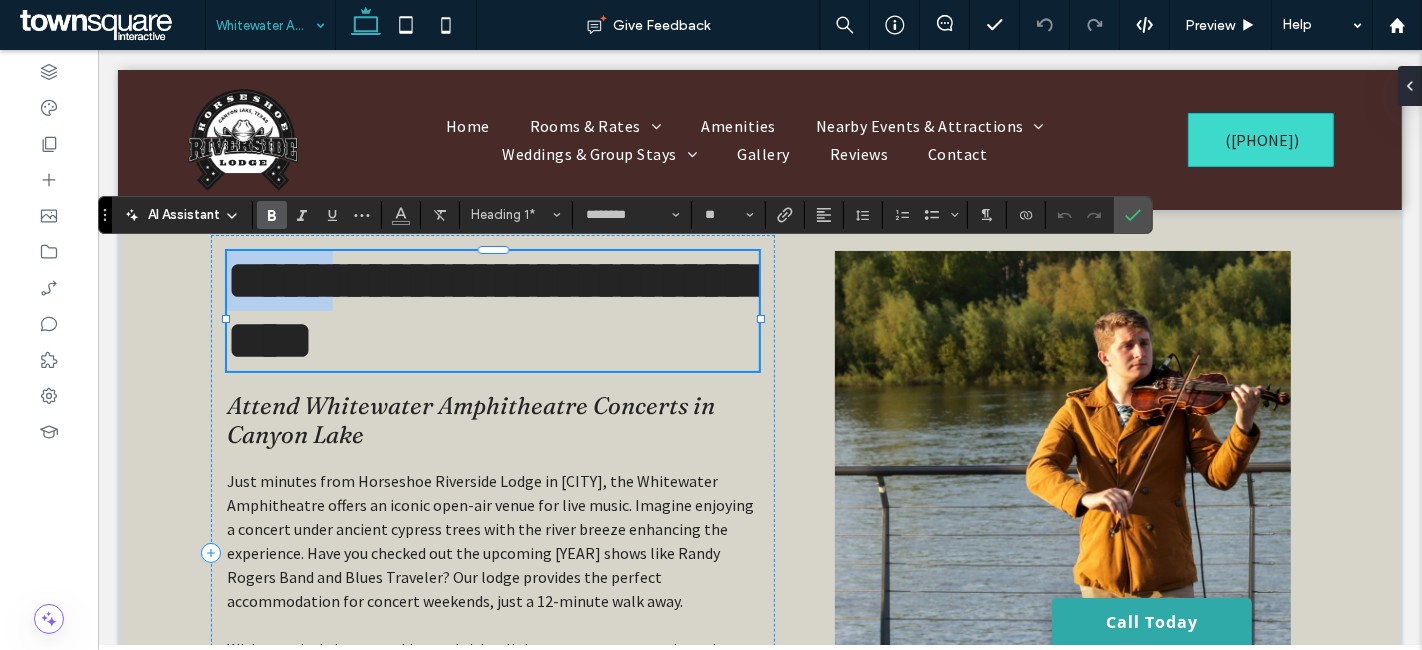 type 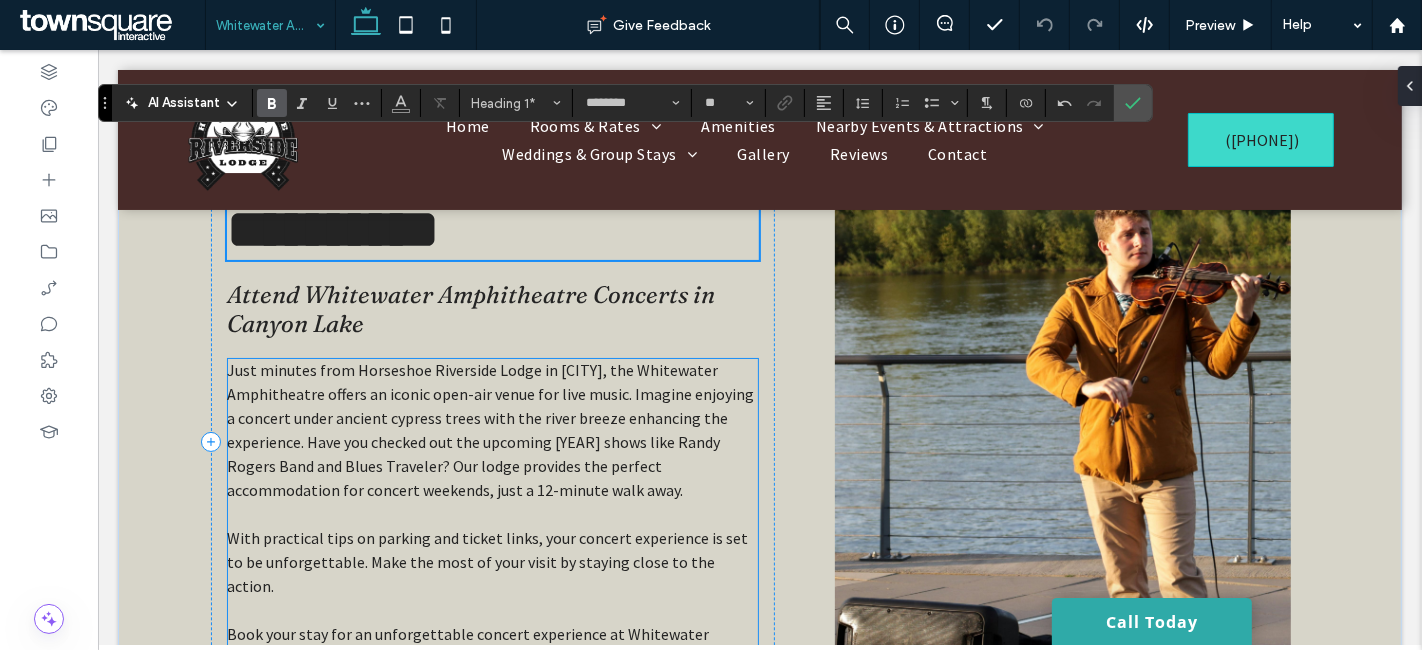 scroll, scrollTop: 222, scrollLeft: 0, axis: vertical 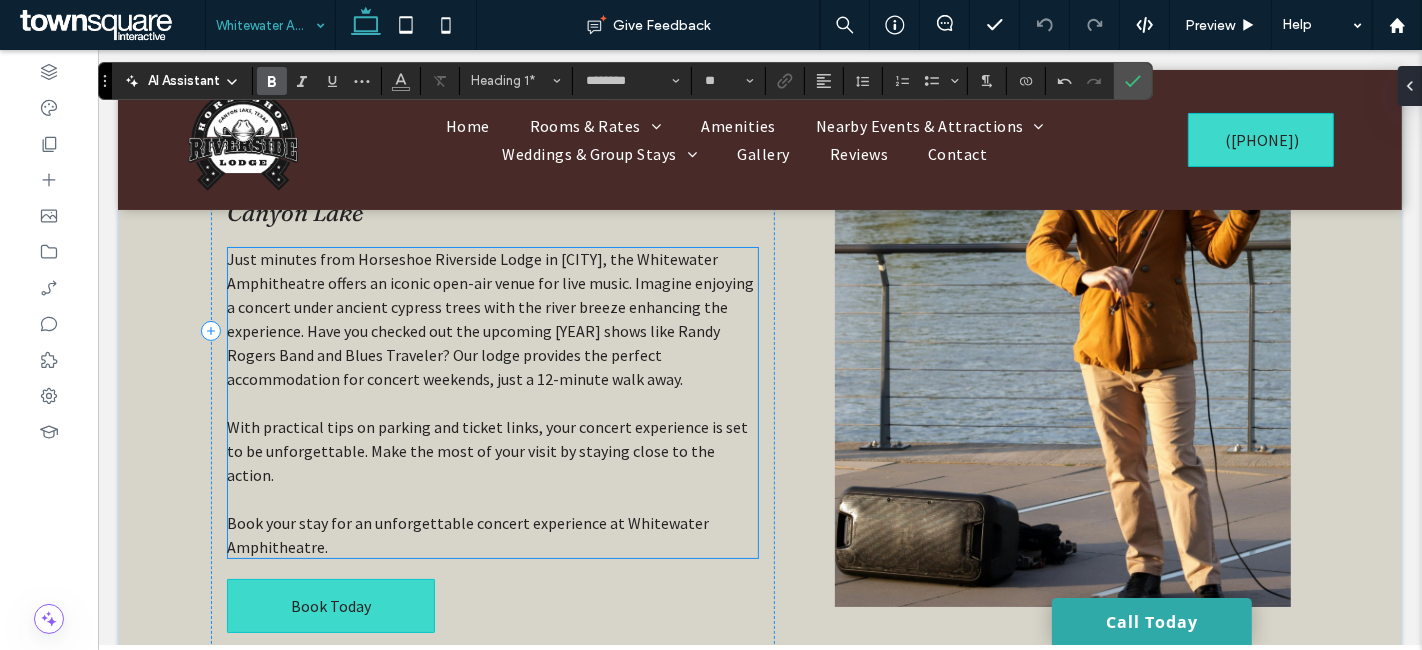 click on "Just minutes from Horseshoe Riverside Lodge in Canyon Lake, the Whitewater Amphitheatre offers an iconic open-air venue for live music. Imagine enjoying a concert under ancient cypress trees with the river breeze enhancing the experience. Have you checked out the upcoming 2025 shows like Randy Rogers Band and Blues Traveler? Our lodge provides the perfect accommodation for concert weekends, just a 12-minute walk away." at bounding box center [492, 331] 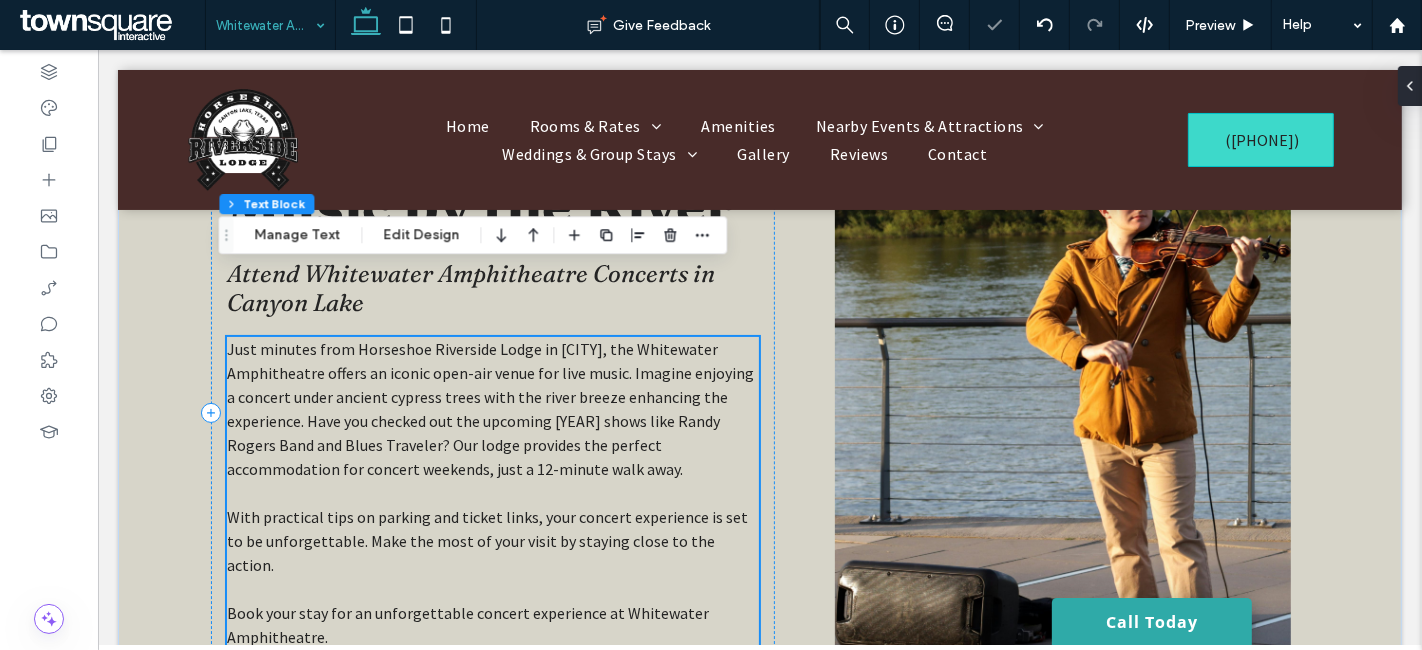 scroll, scrollTop: 144, scrollLeft: 0, axis: vertical 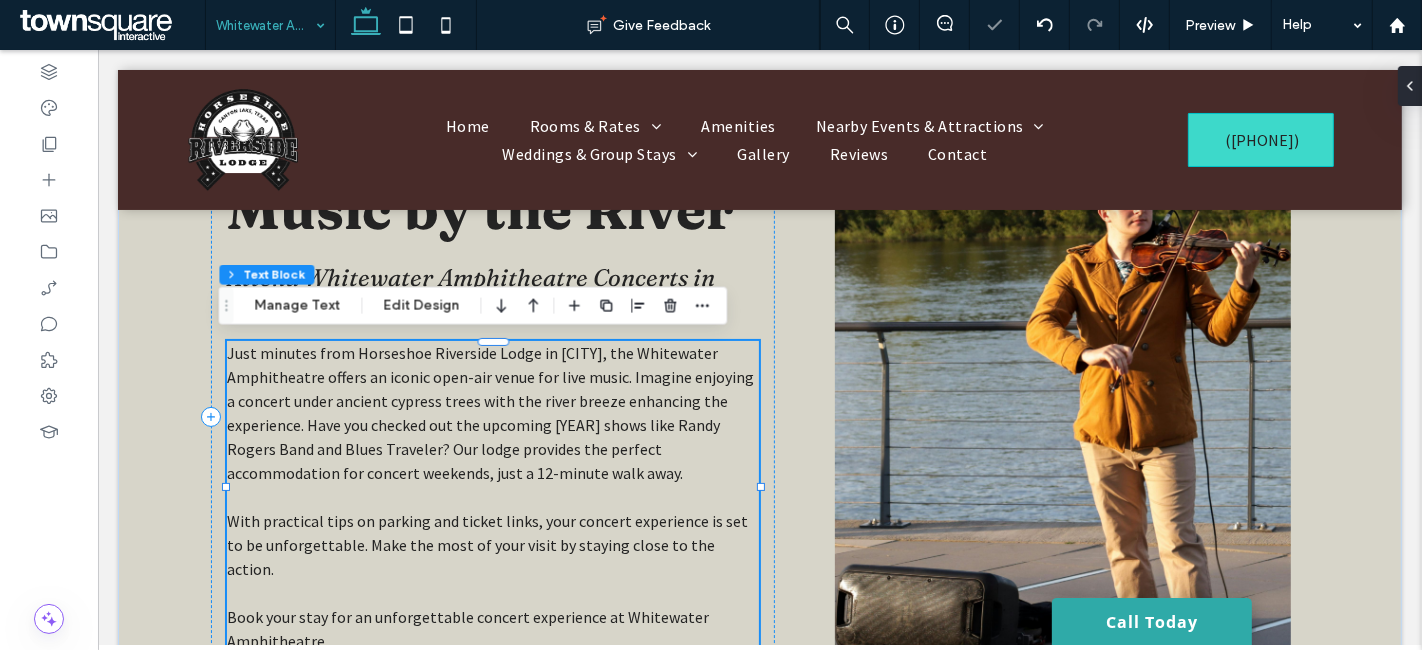click on "Just minutes from Horseshoe Riverside Lodge in Canyon Lake, the Whitewater Amphitheatre offers an iconic open-air venue for live music. Imagine enjoying a concert under ancient cypress trees with the river breeze enhancing the experience. Have you checked out the upcoming 2025 shows like Randy Rogers Band and Blues Traveler? Our lodge provides the perfect accommodation for concert weekends, just a 12-minute walk away." at bounding box center (489, 413) 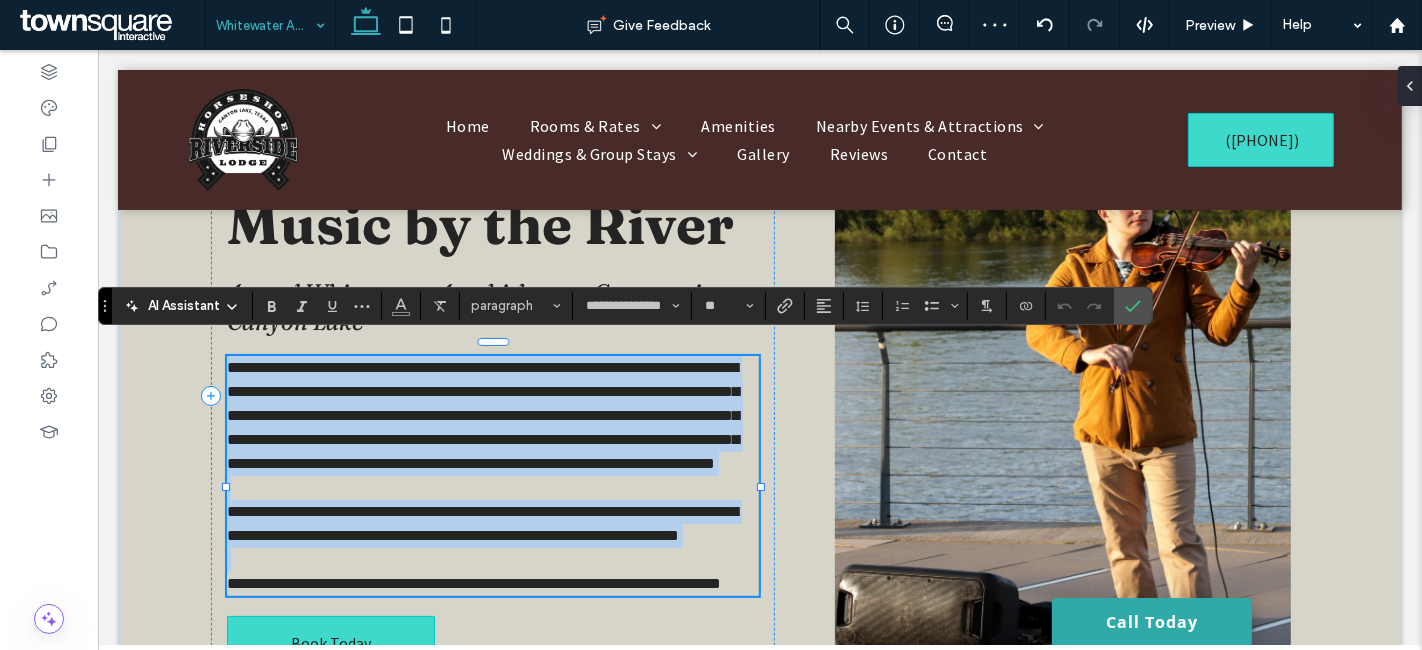 click on "**********" at bounding box center [482, 415] 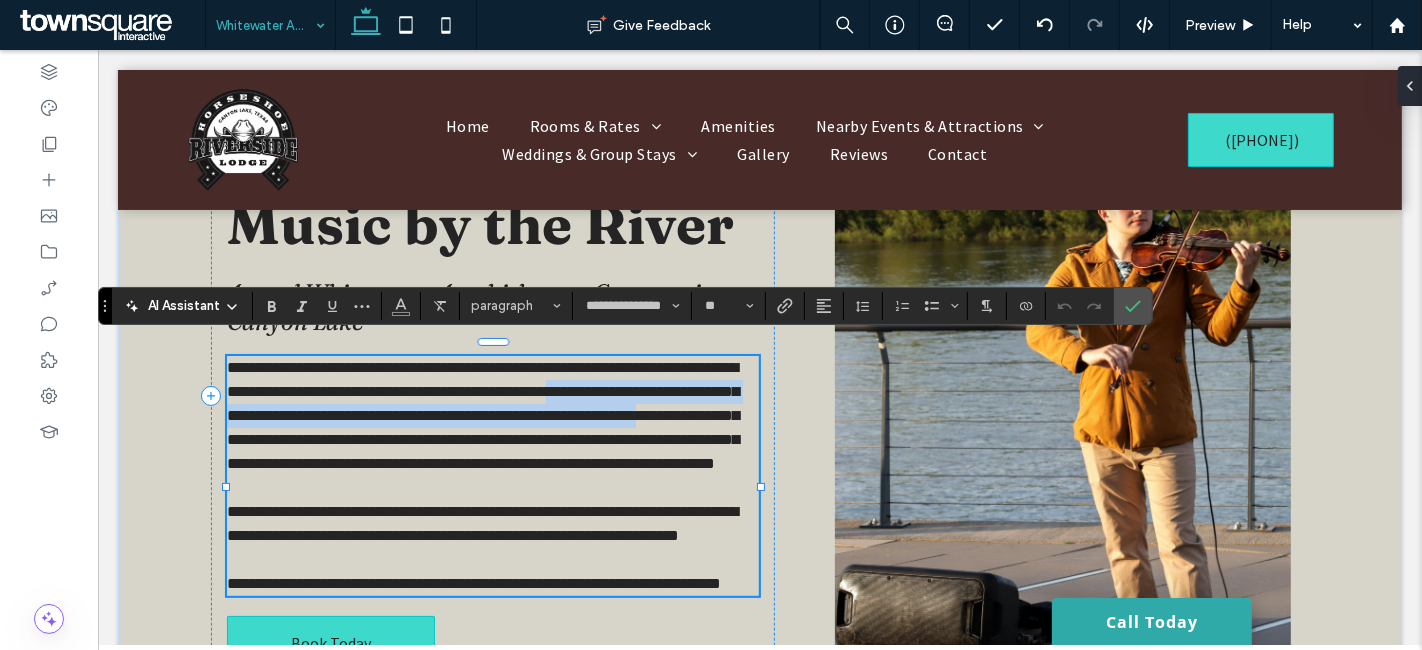 drag, startPoint x: 294, startPoint y: 419, endPoint x: 627, endPoint y: 378, distance: 335.51453 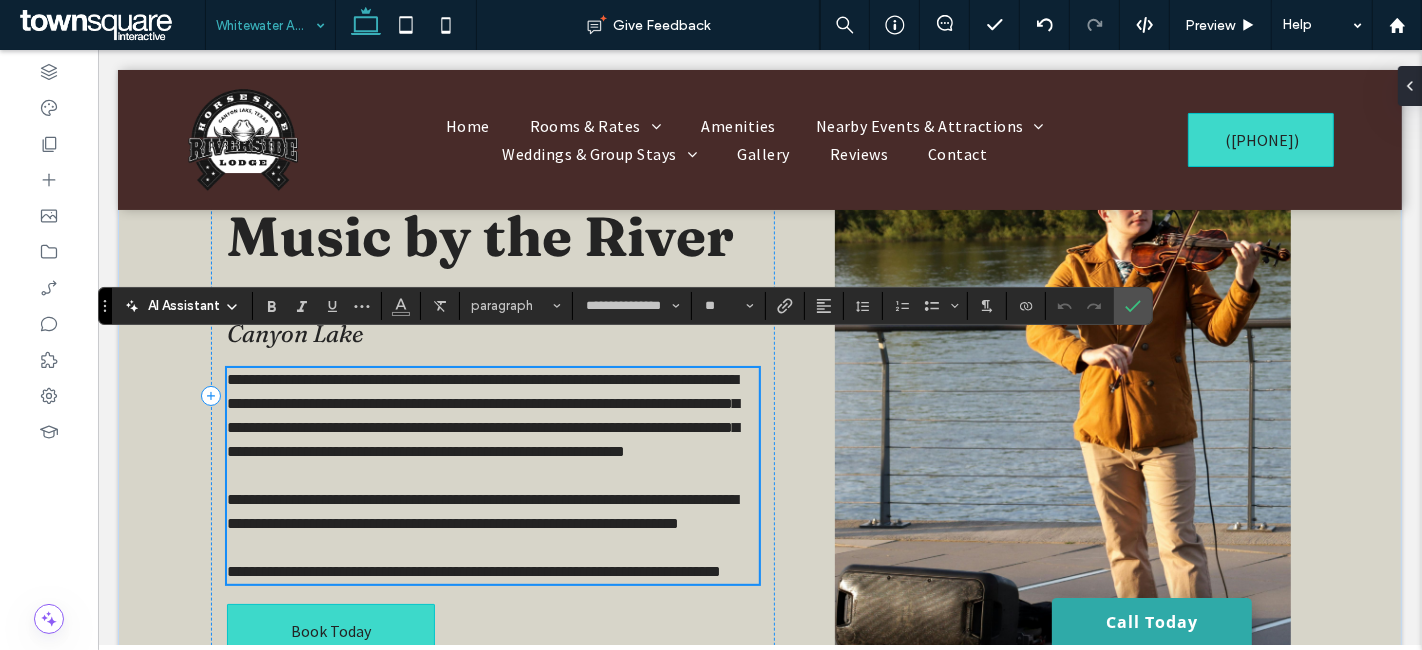 scroll, scrollTop: 146, scrollLeft: 0, axis: vertical 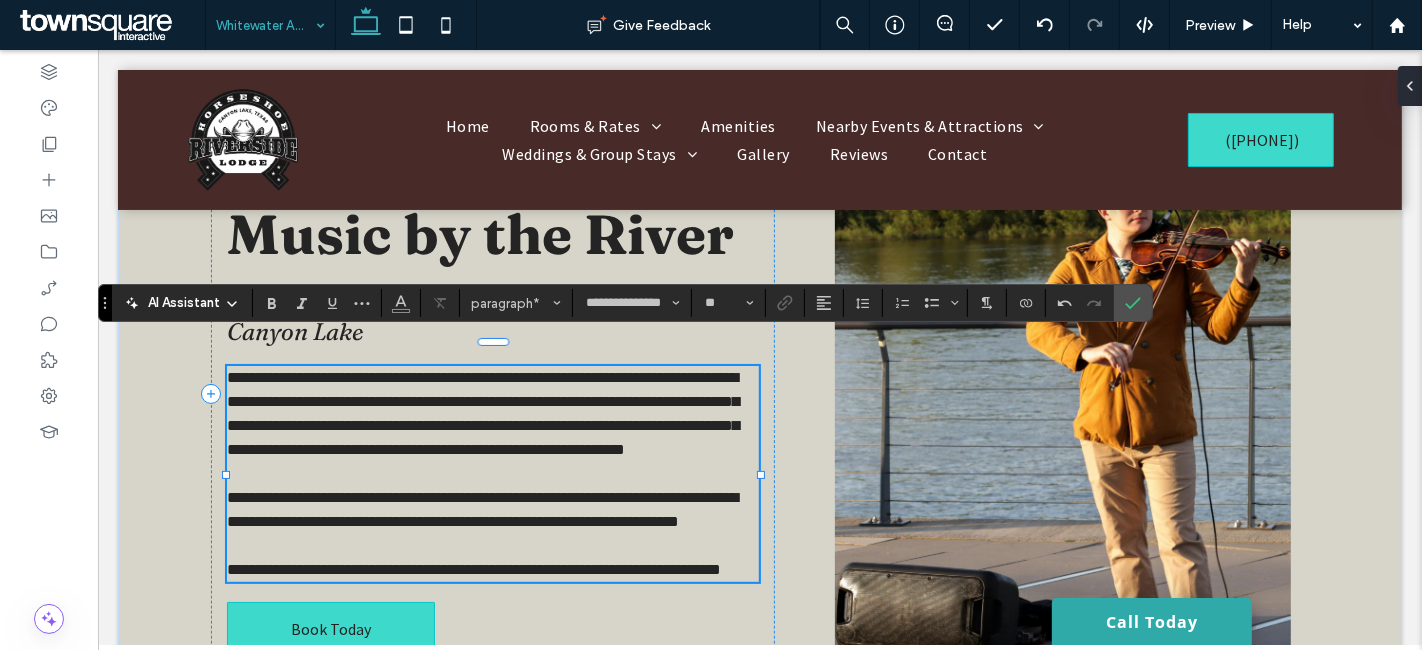 type 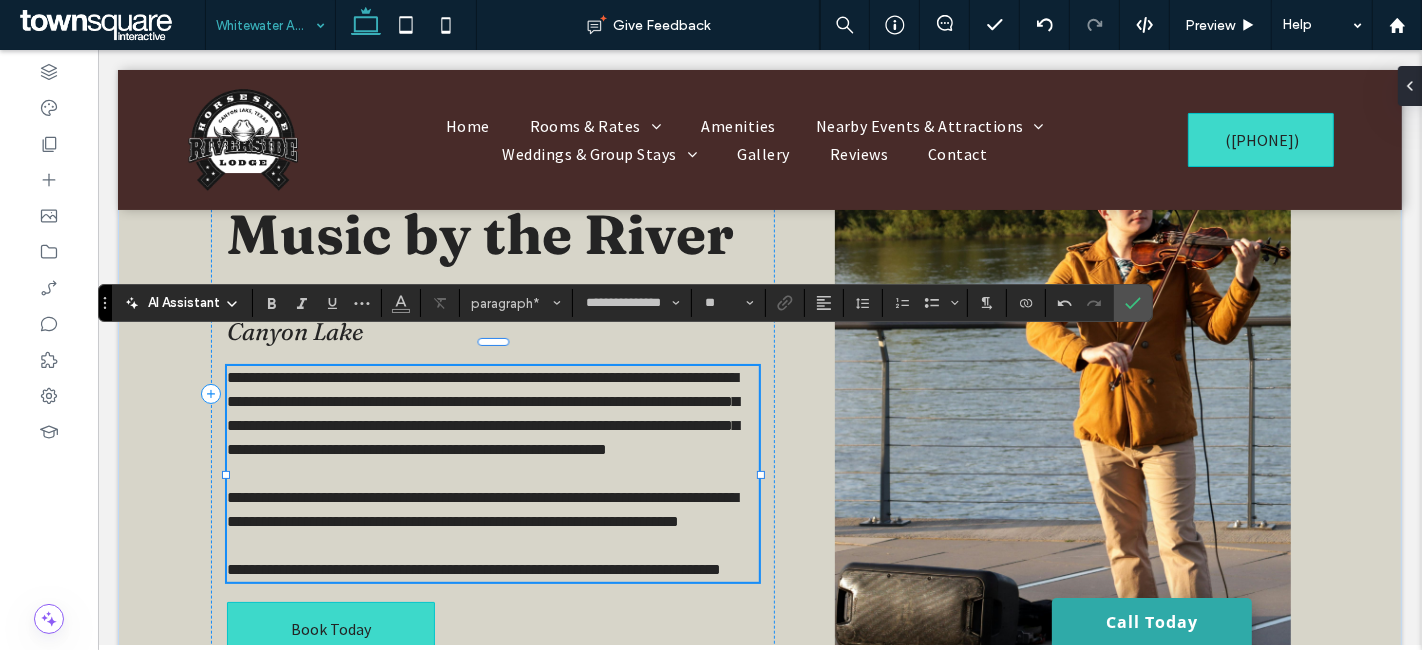 click on "**********" at bounding box center [481, 509] 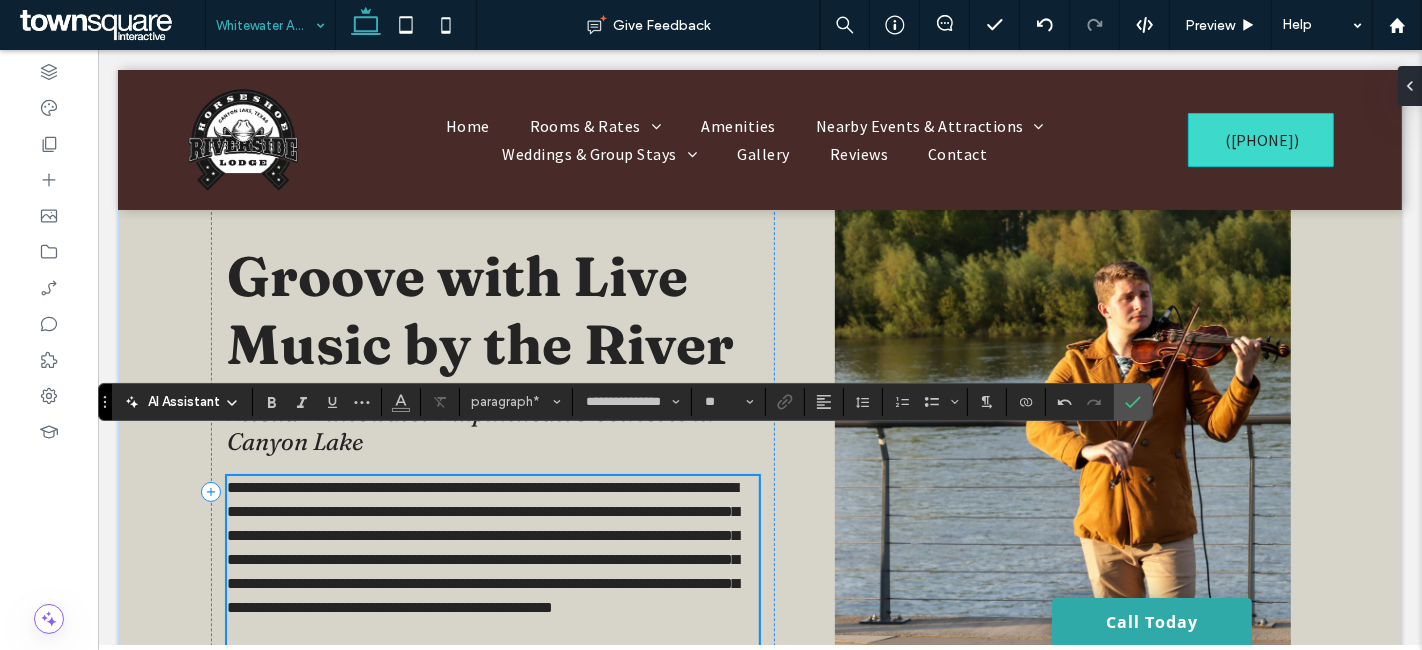 scroll, scrollTop: 0, scrollLeft: 0, axis: both 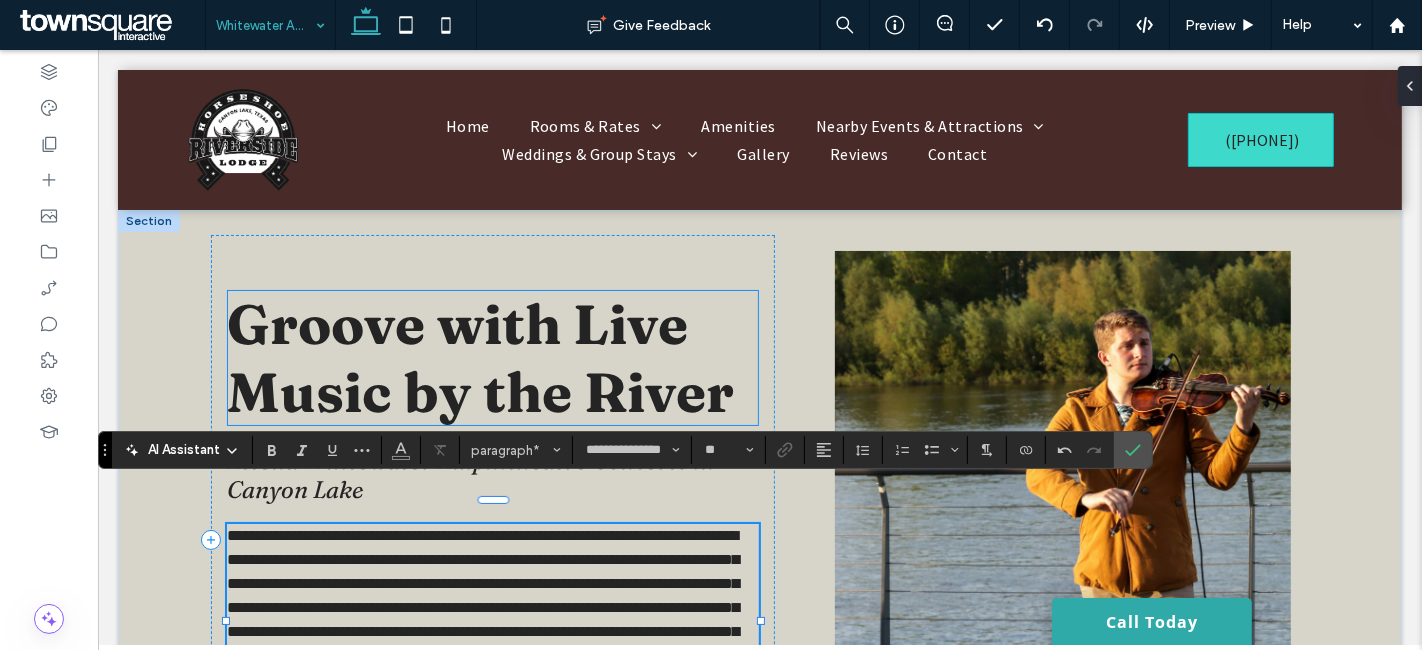 click on "Groove with Live Music by the River" at bounding box center [479, 358] 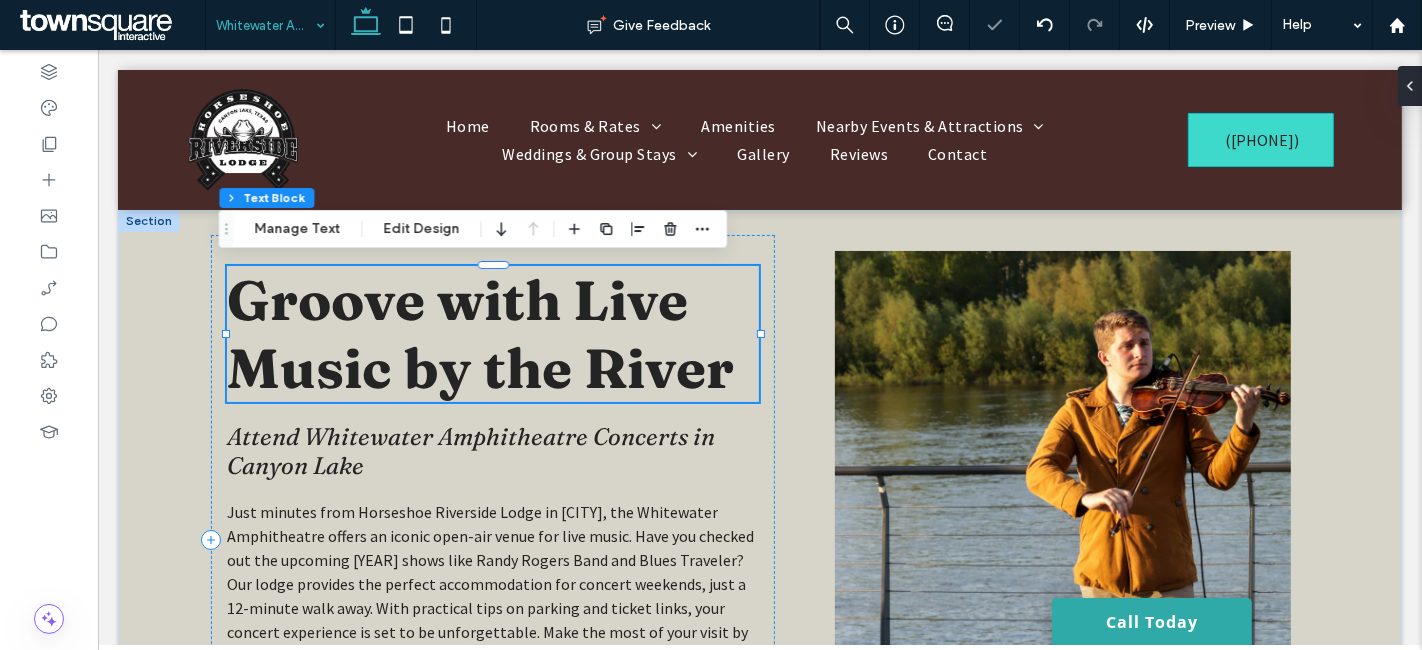 click at bounding box center [265, 25] 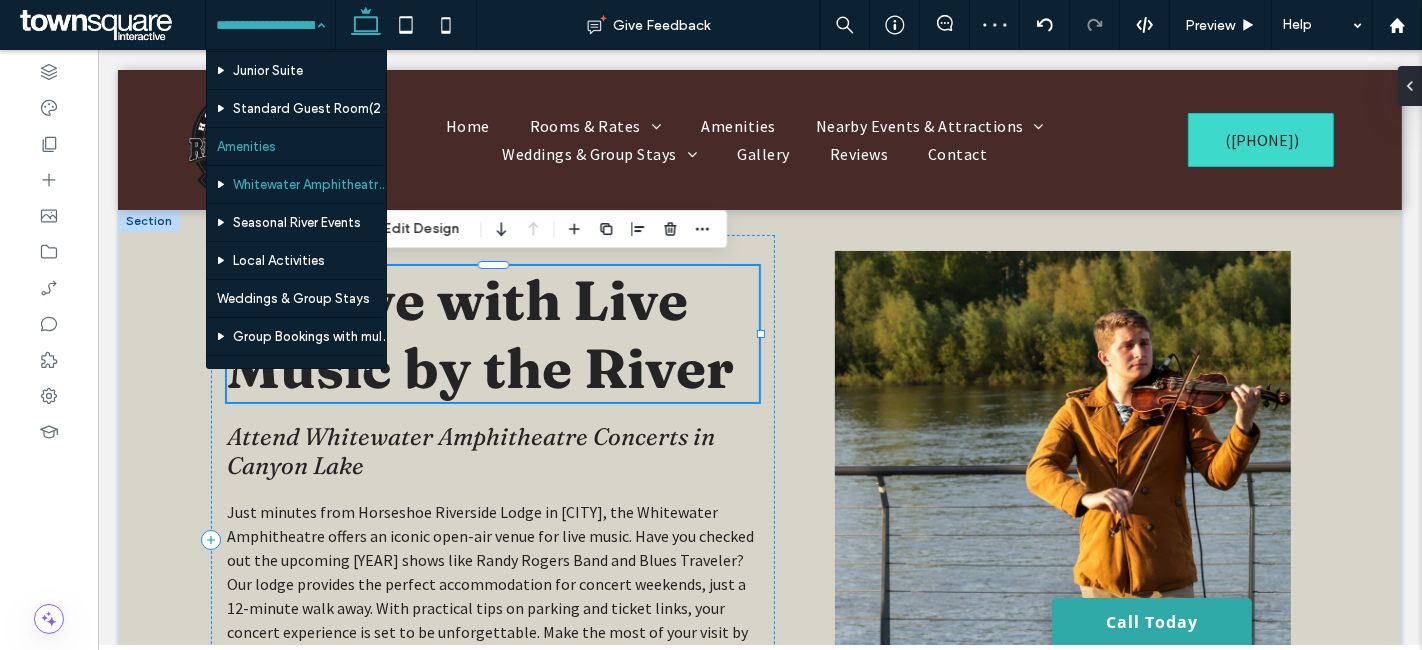 scroll, scrollTop: 222, scrollLeft: 0, axis: vertical 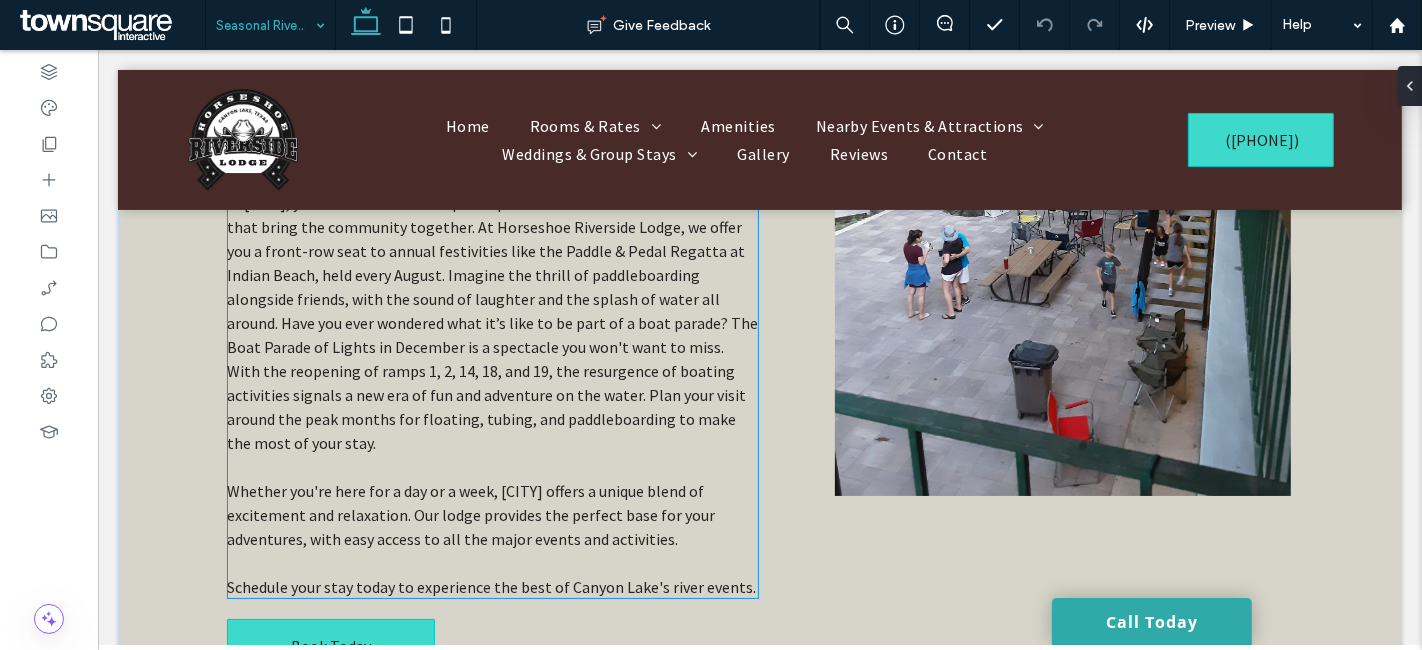 click on "In Canyon Lake, you have the chance to participate in vibrant seasonal river events that bring the community together. At Horseshoe Riverside Lodge, we offer you a front-row seat to annual festivities like the Paddle & Pedal Regatta at Indian Beach, held every August. Imagine the thrill of paddleboarding alongside friends, with the sound of laughter and the splash of water all around. Have you ever wondered what it’s like to be part of a boat parade? The Boat Parade of Lights in December is a spectacle you won't want to miss. With the reopening of ramps 1, 2, 14, 18, and 19, the resurgence of boating activities signals a new era of fun and adventure on the water. Plan your visit around the peak months for floating, tubing, and paddleboarding to make the most of your stay." at bounding box center [491, 323] 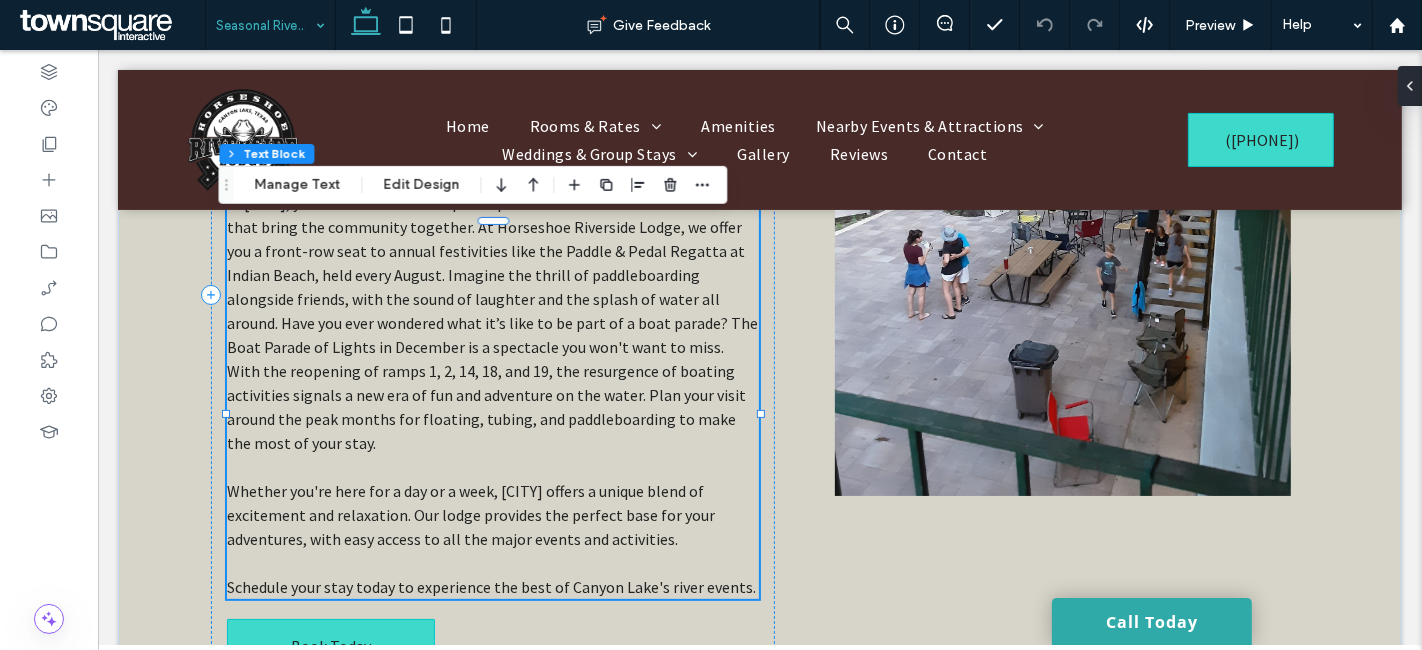 click on "In Canyon Lake, you have the chance to participate in vibrant seasonal river events that bring the community together. At Horseshoe Riverside Lodge, we offer you a front-row seat to annual festivities like the Paddle & Pedal Regatta at Indian Beach, held every August. Imagine the thrill of paddleboarding alongside friends, with the sound of laughter and the splash of water all around. Have you ever wondered what it’s like to be part of a boat parade? The Boat Parade of Lights in December is a spectacle you won't want to miss. With the reopening of ramps 1, 2, 14, 18, and 19, the resurgence of boating activities signals a new era of fun and adventure on the water. Plan your visit around the peak months for floating, tubing, and paddleboarding to make the most of your stay." at bounding box center (491, 323) 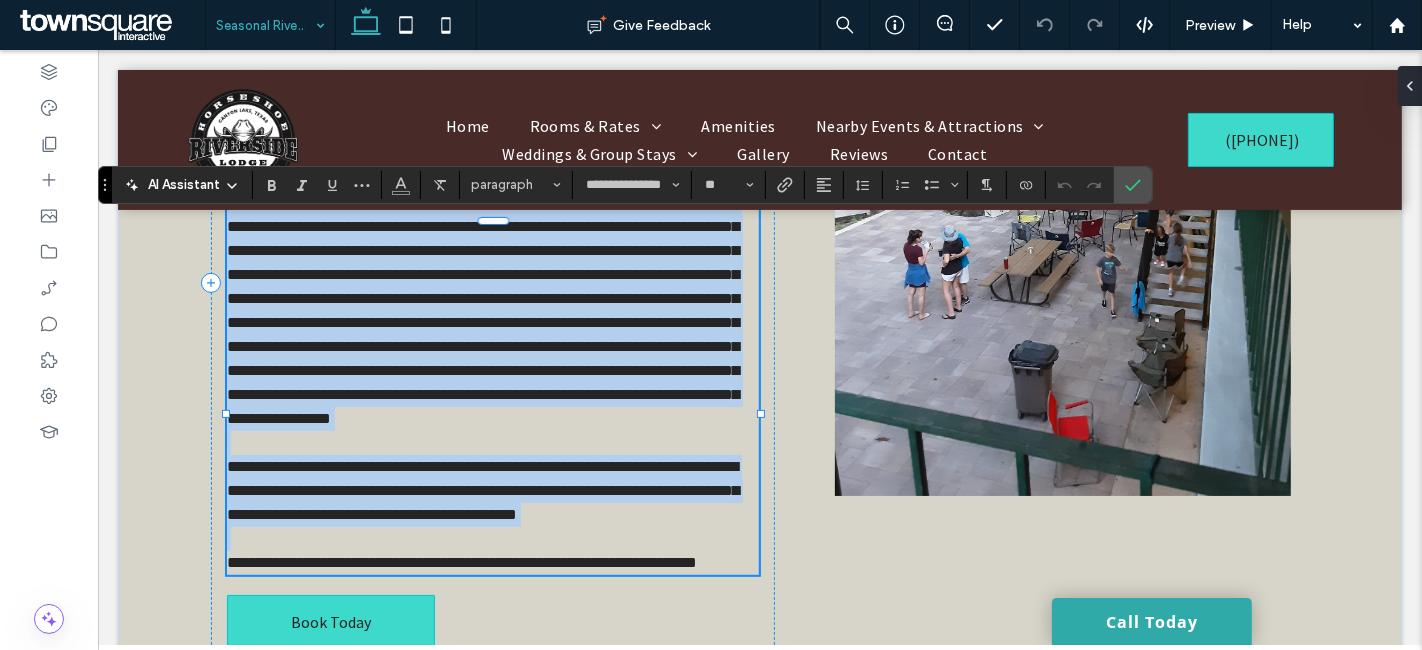 click on "**********" at bounding box center (492, 311) 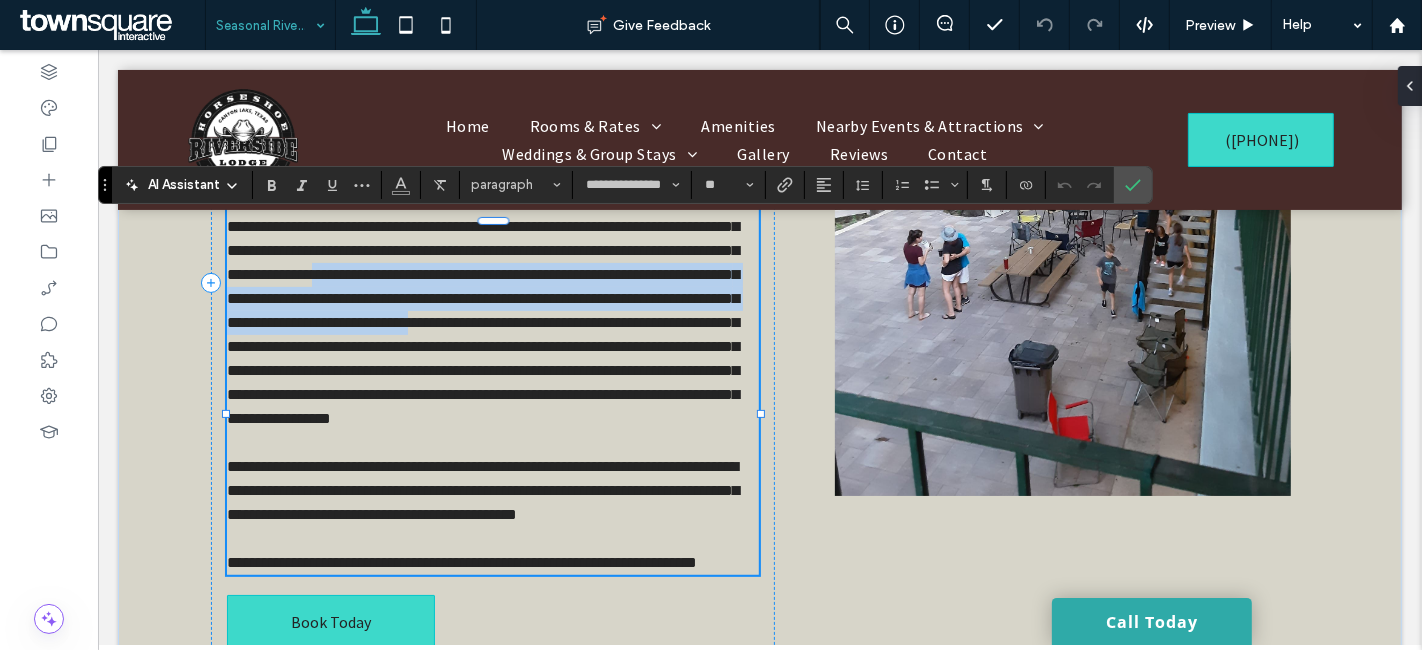 drag, startPoint x: 593, startPoint y: 347, endPoint x: 437, endPoint y: 304, distance: 161.8178 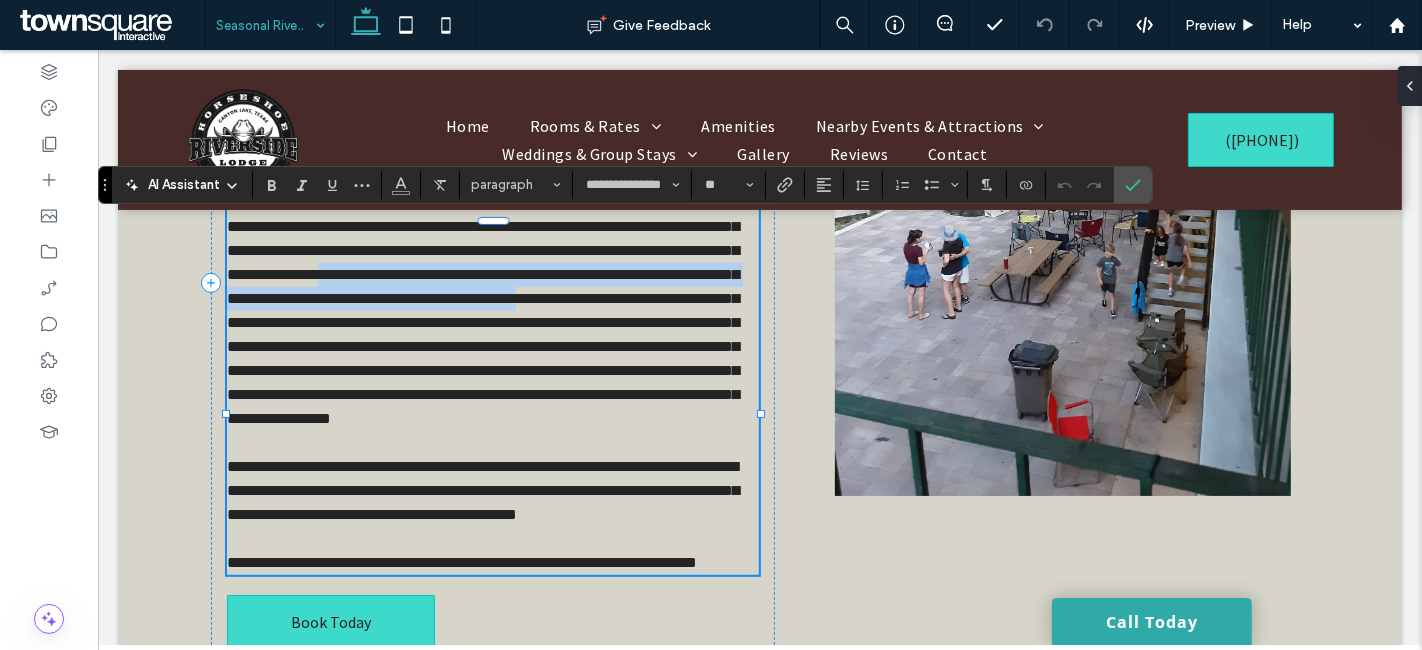 drag, startPoint x: 516, startPoint y: 331, endPoint x: 441, endPoint y: 305, distance: 79.37884 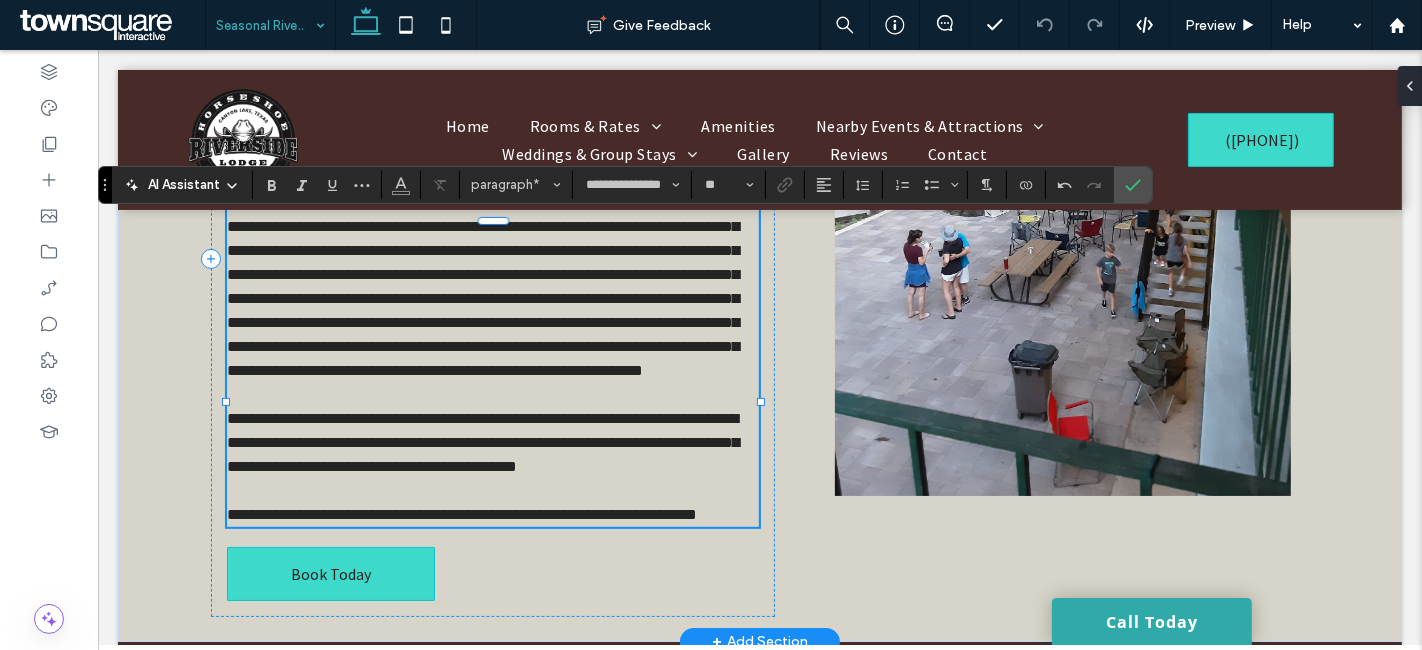 type 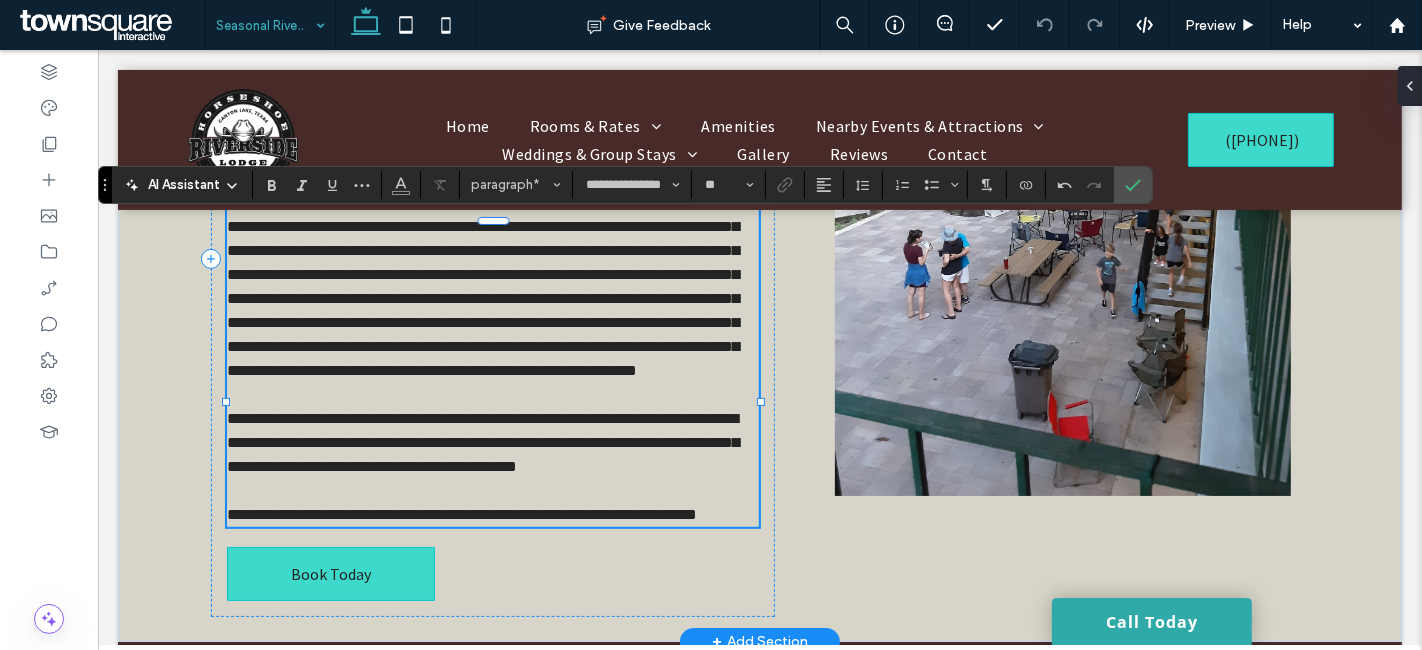 click on "**********" at bounding box center (482, 442) 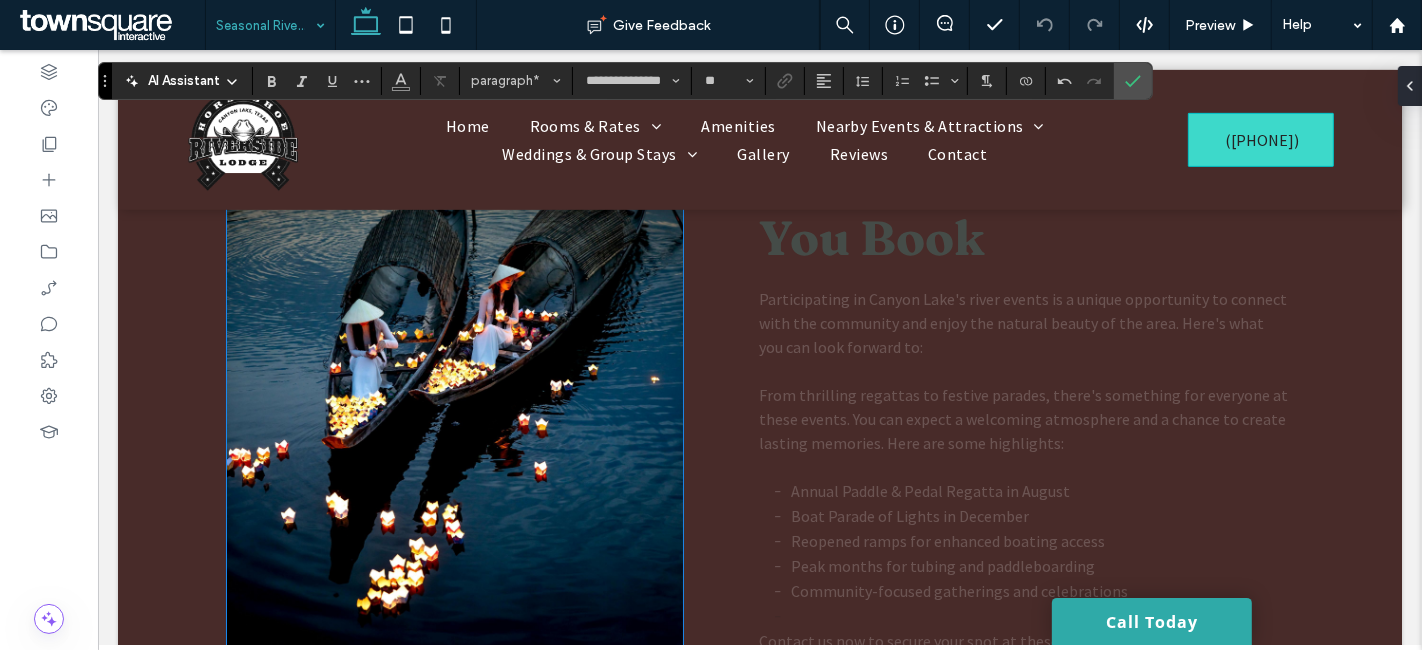 scroll, scrollTop: 888, scrollLeft: 0, axis: vertical 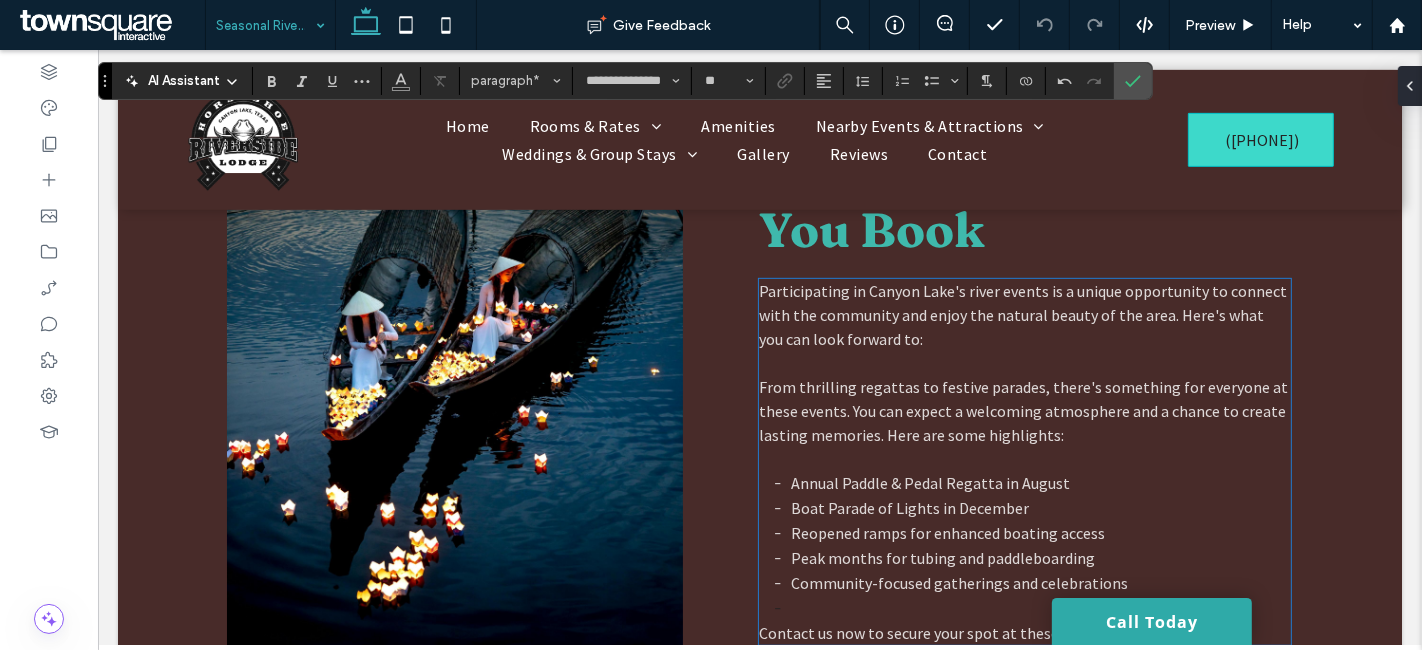 click at bounding box center (1024, 363) 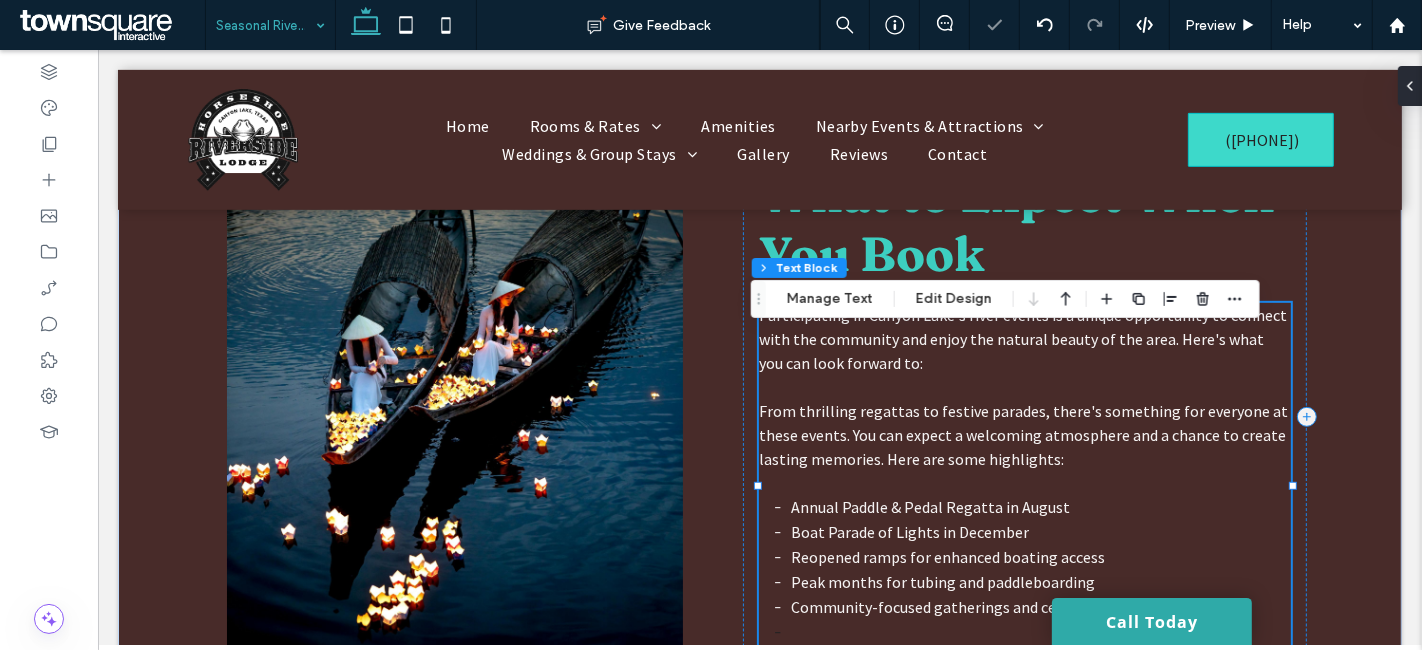 click on "Participating in Canyon Lake's river events is a unique opportunity to connect with the community and enjoy the natural beauty of the area. Here's what you can look forward to: From thrilling regattas to festive parades, there's something for everyone at these events. You can expect a welcoming atmosphere and a chance to create lasting memories. Here are some highlights:   Annual Paddle & Pedal Regatta in August Boat Parade of Lights in December Reopened ramps for enhanced boating access Peak months for tubing and paddleboarding Community-focused gatherings and celebrations
Contact us now to secure your spot at these unforgettable events." at bounding box center (1024, 486) 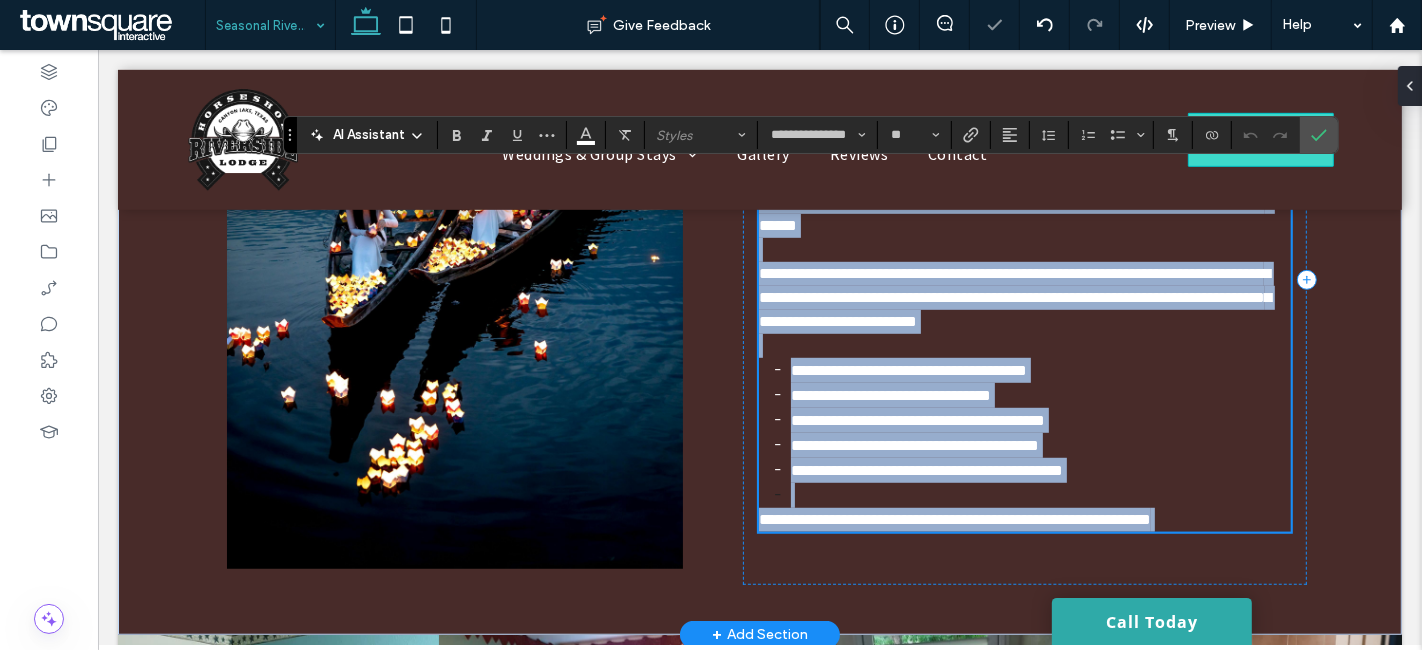 scroll, scrollTop: 942, scrollLeft: 0, axis: vertical 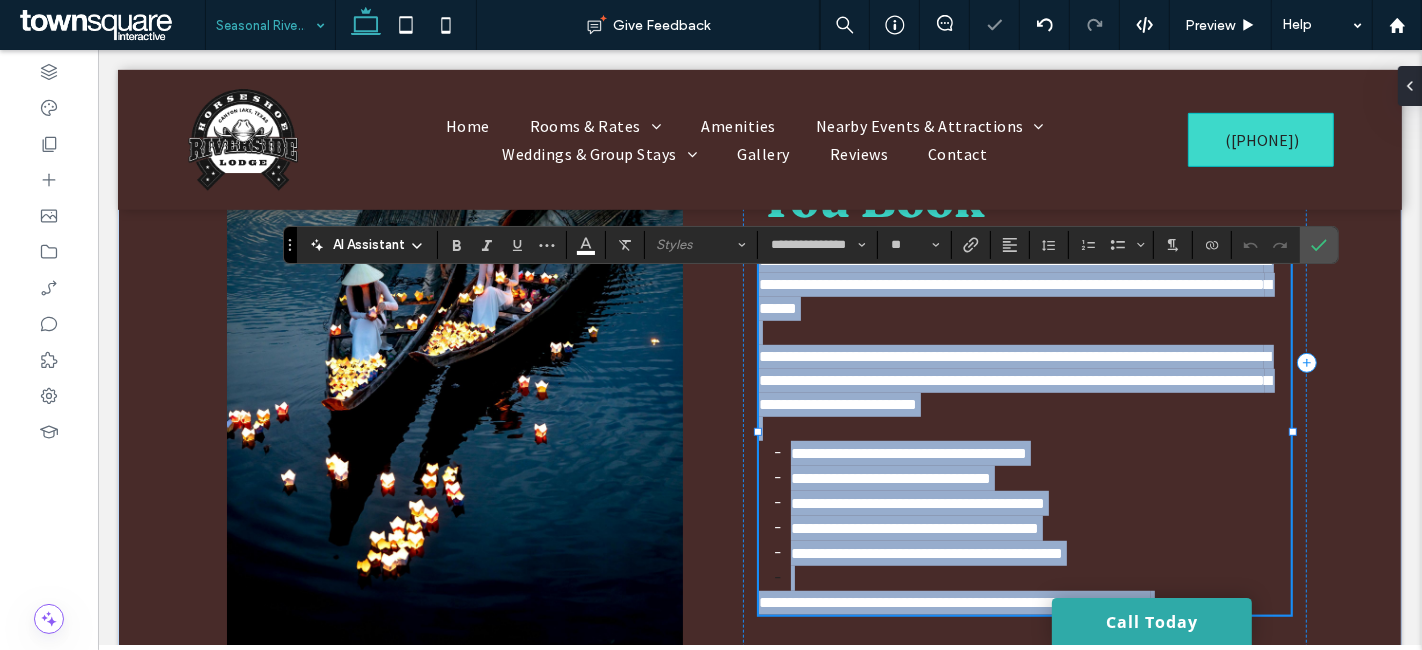 click on "**********" at bounding box center [1014, 380] 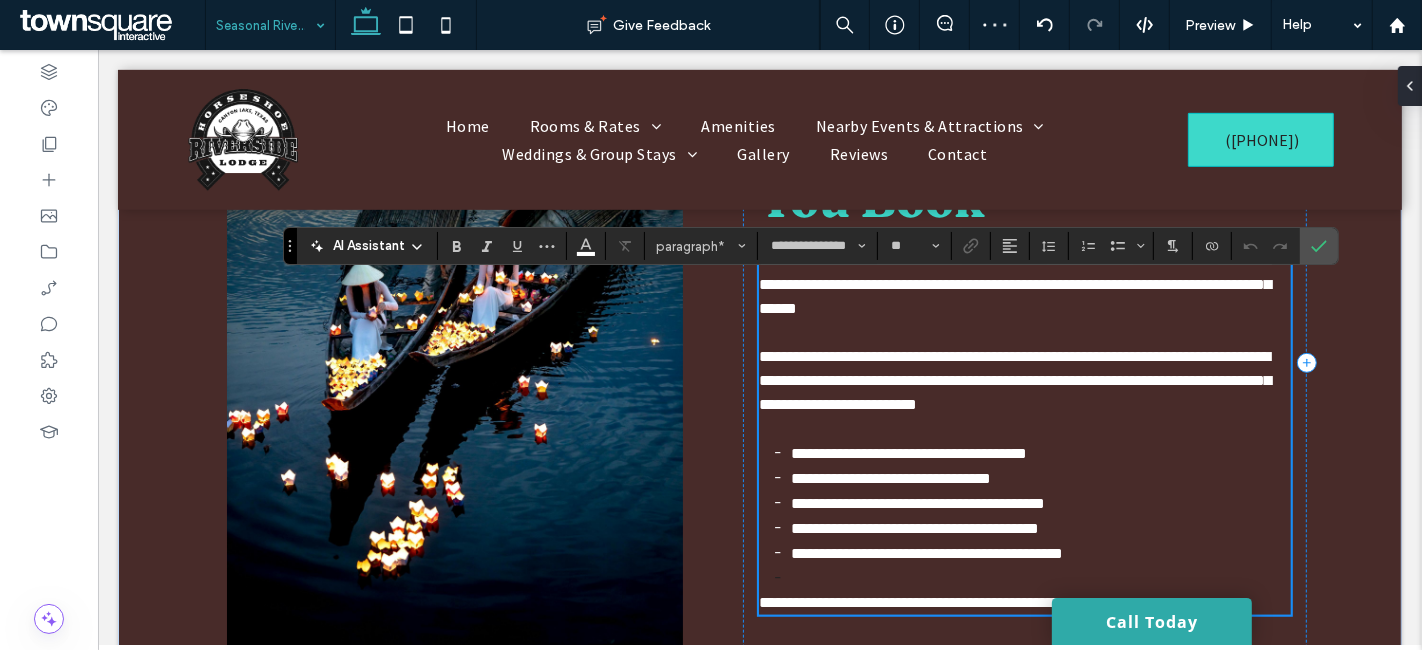 scroll, scrollTop: 831, scrollLeft: 0, axis: vertical 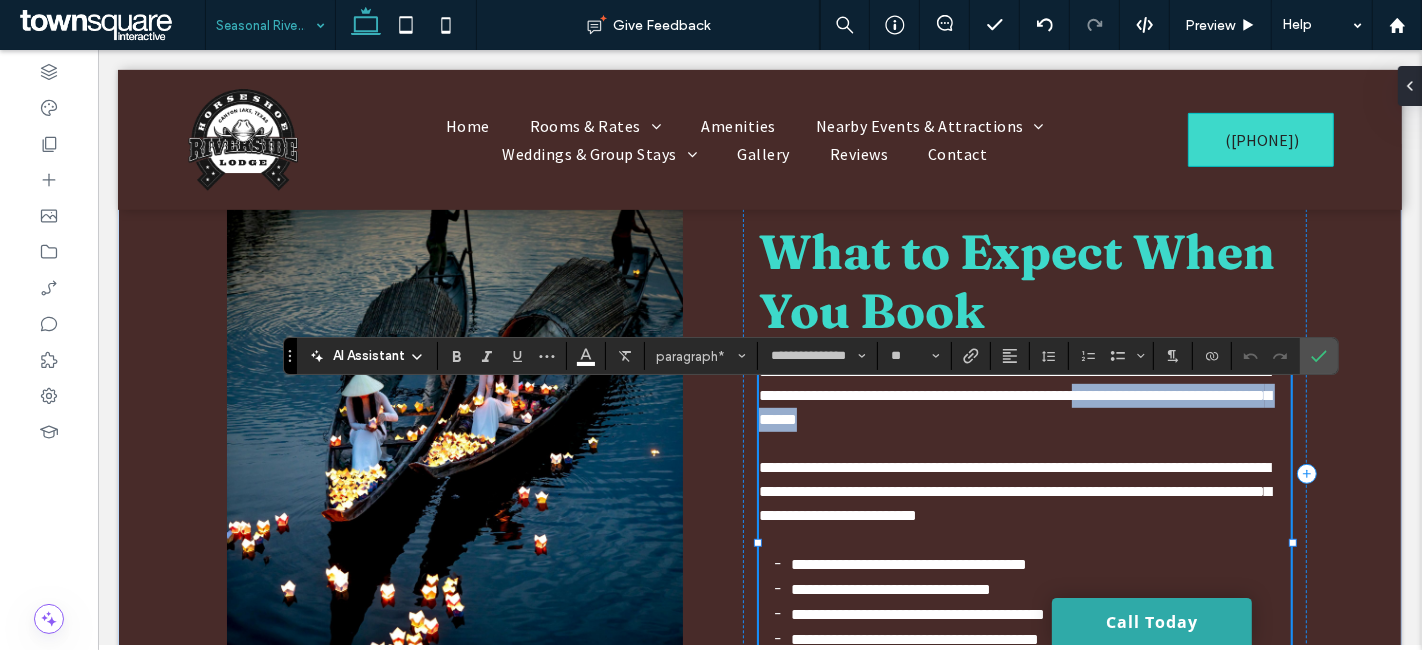 drag, startPoint x: 871, startPoint y: 541, endPoint x: 1147, endPoint y: 424, distance: 299.7749 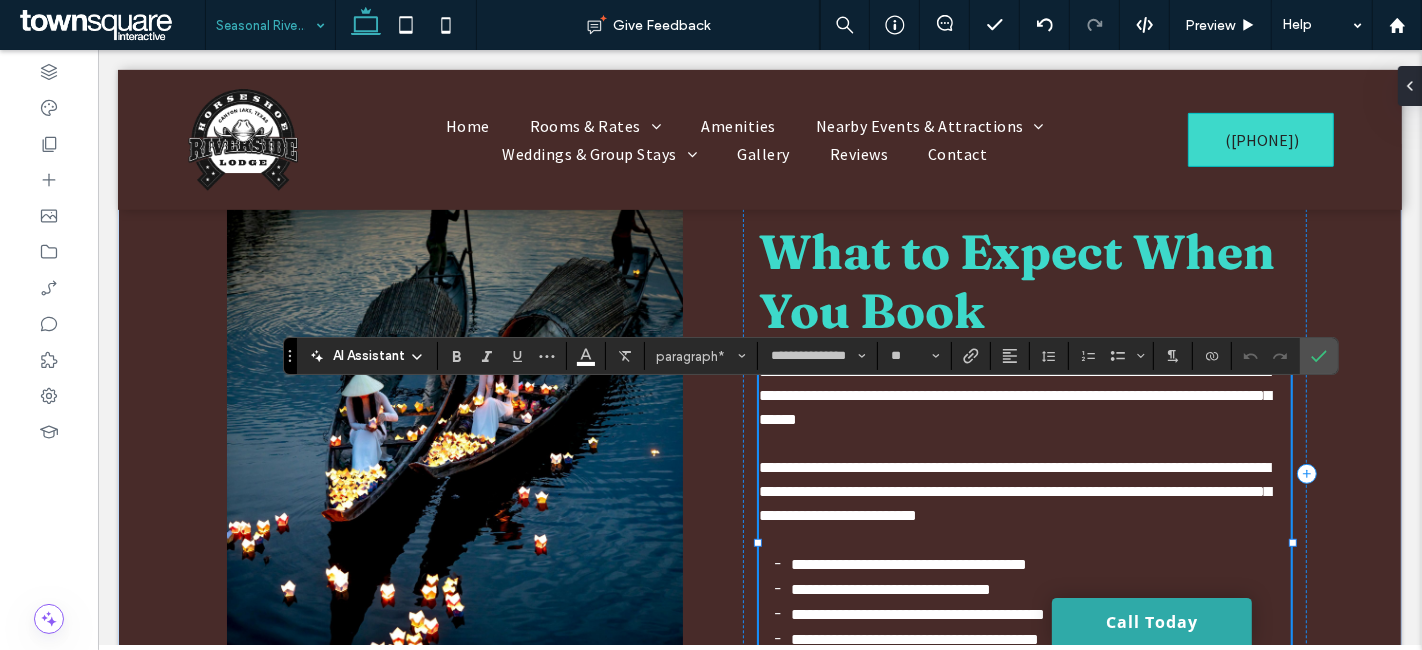 click on "**********" at bounding box center [1014, 491] 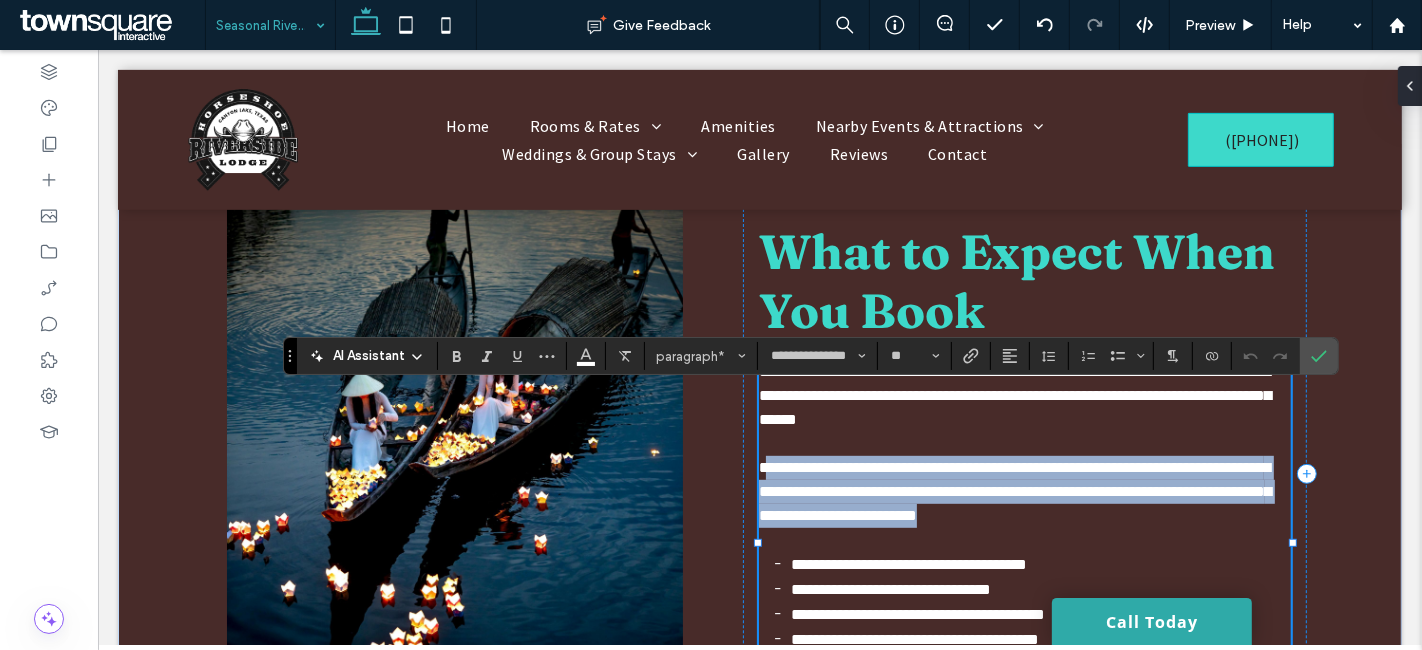 drag, startPoint x: 755, startPoint y: 495, endPoint x: 1079, endPoint y: 550, distance: 328.63507 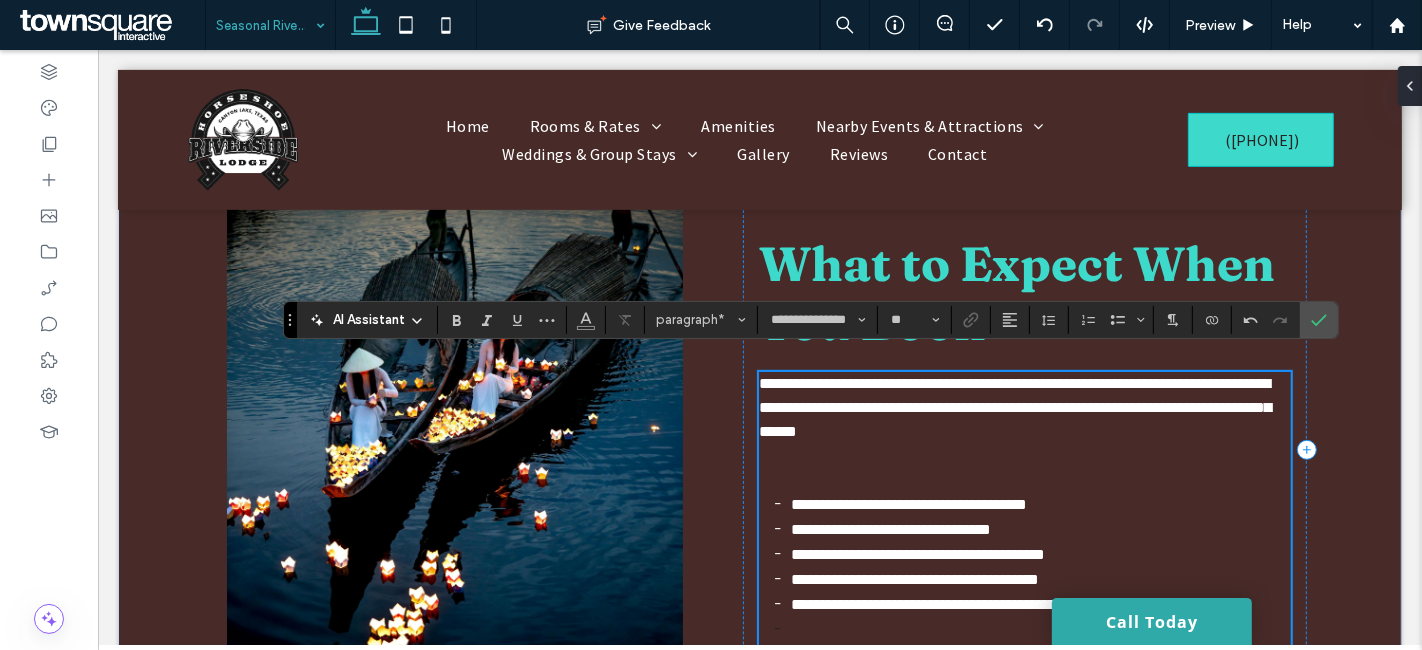 scroll, scrollTop: 868, scrollLeft: 0, axis: vertical 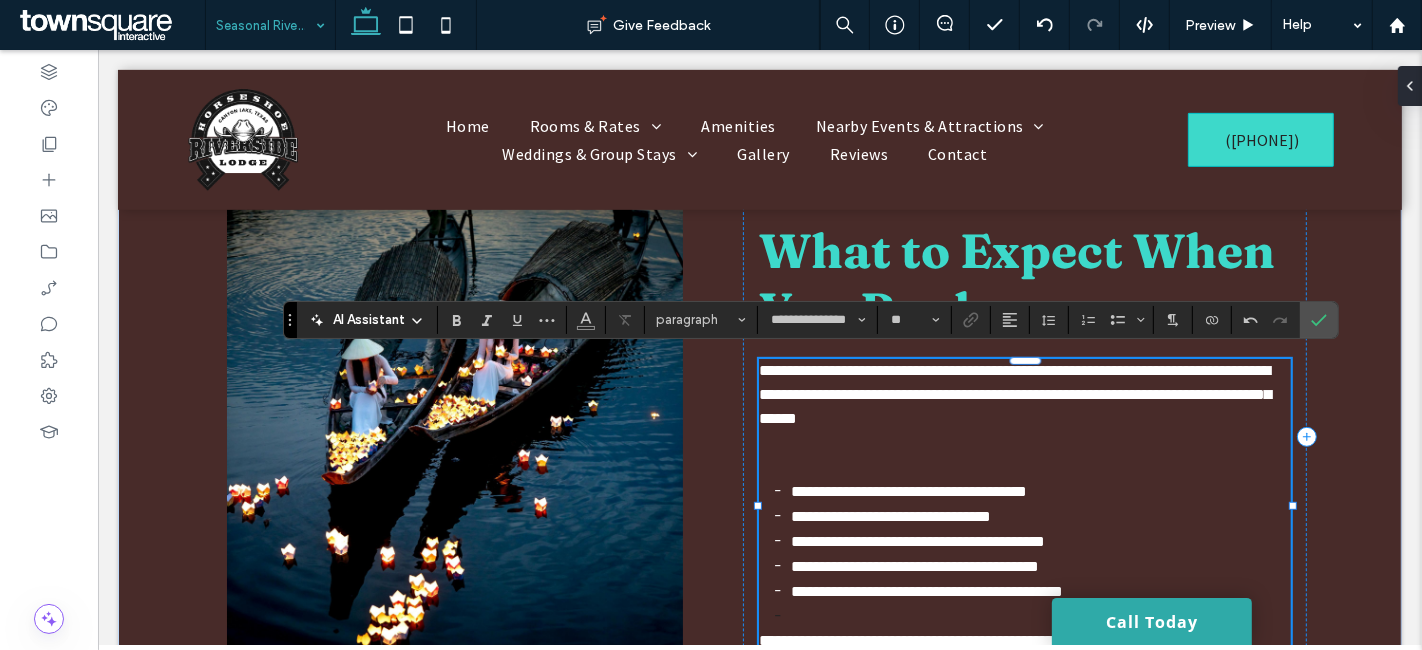 click at bounding box center (1024, 467) 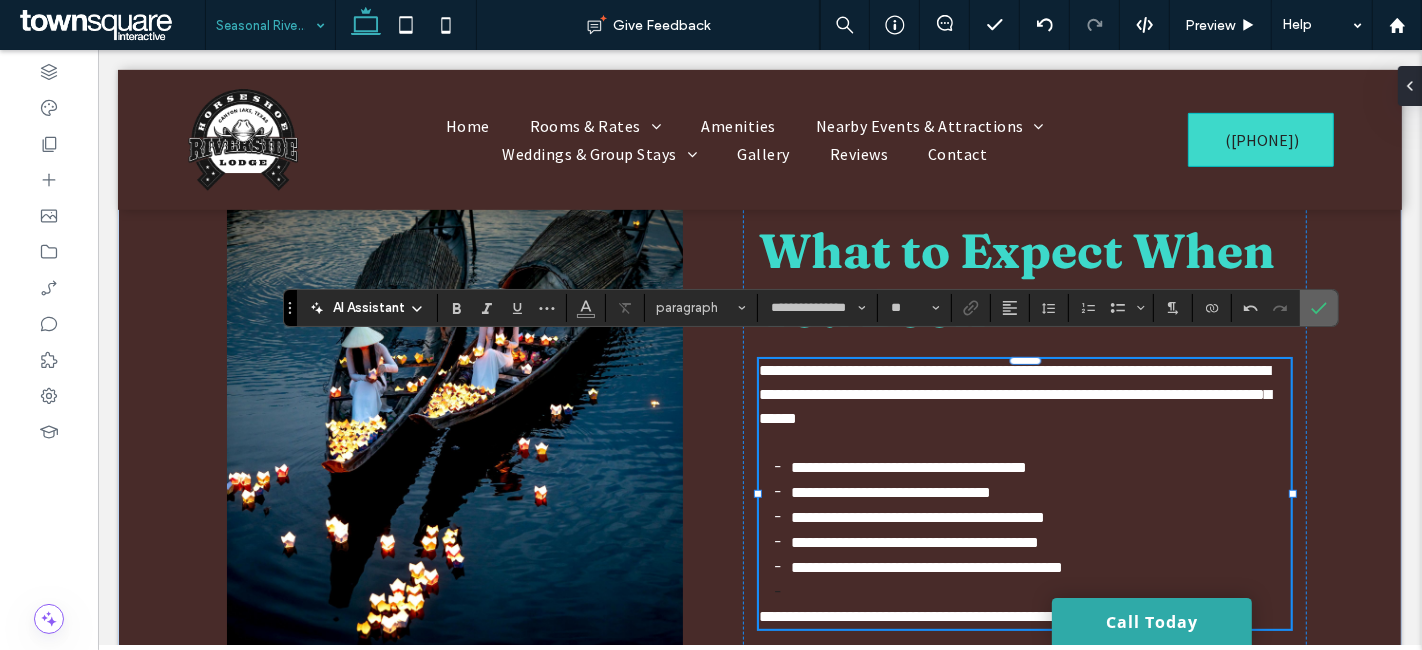 drag, startPoint x: 1315, startPoint y: 321, endPoint x: 1016, endPoint y: 334, distance: 299.28247 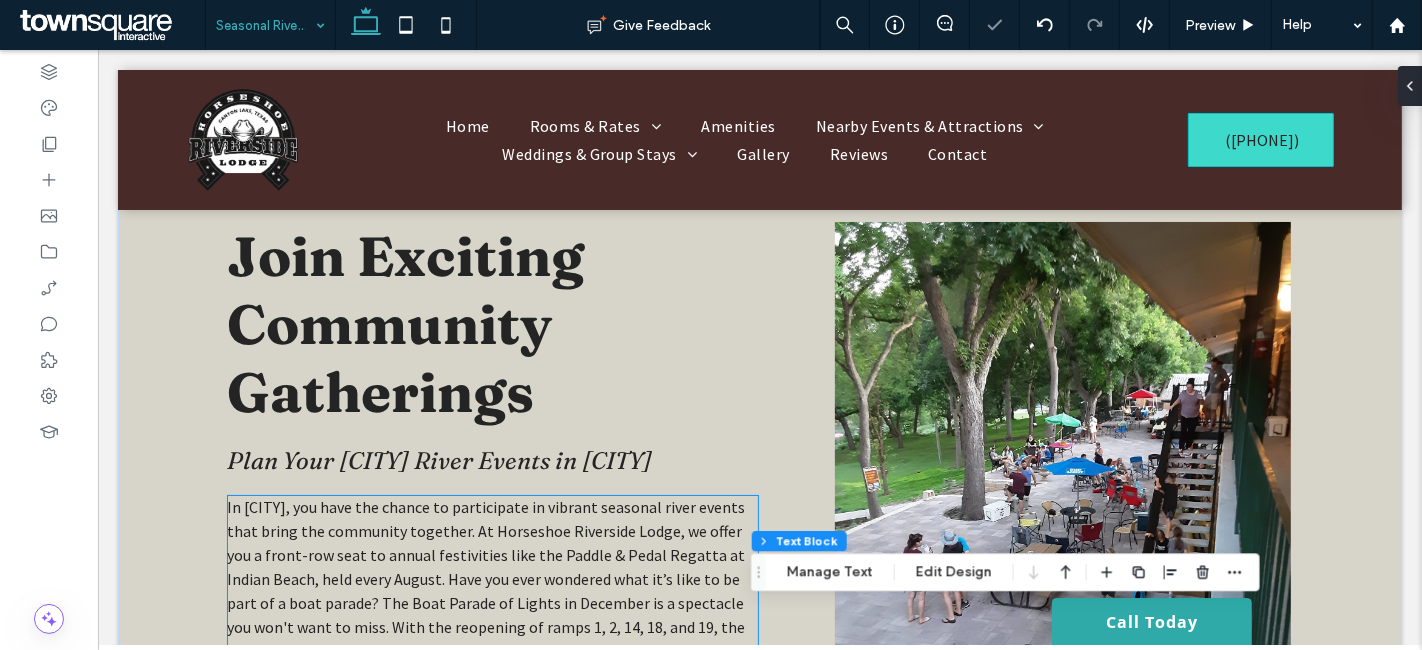 scroll, scrollTop: 0, scrollLeft: 0, axis: both 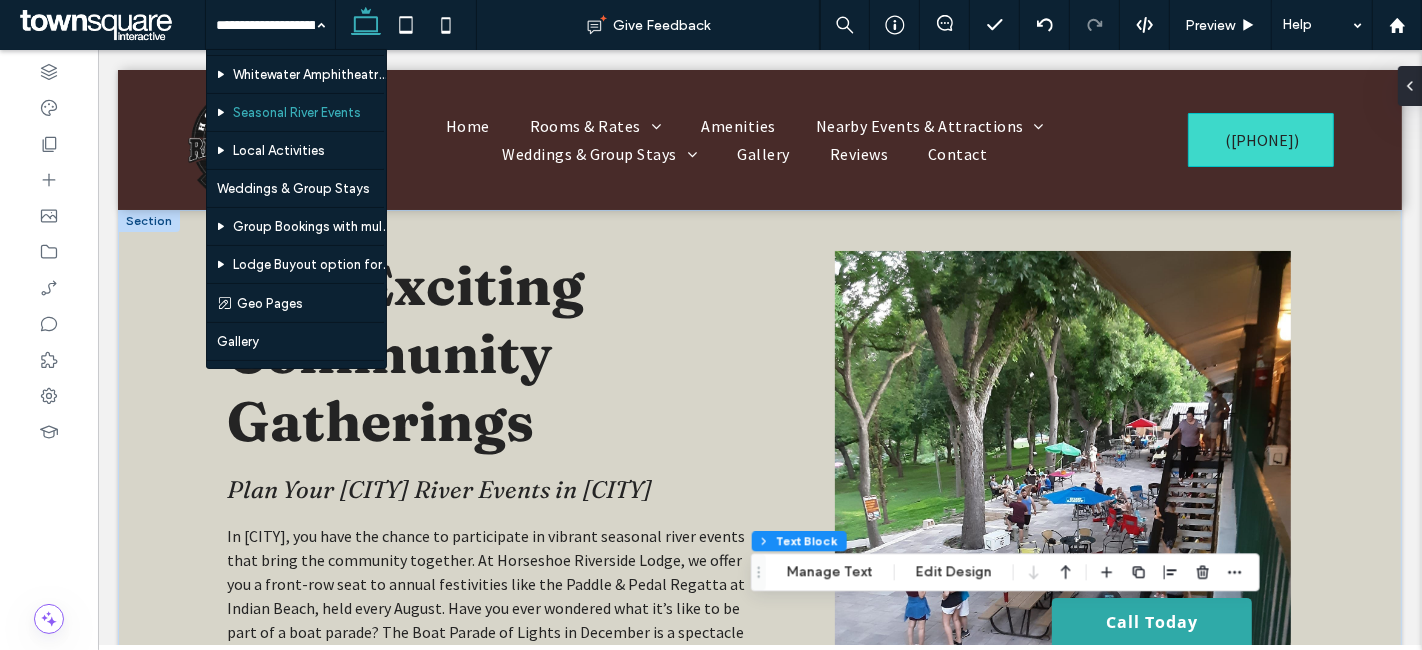 drag, startPoint x: 298, startPoint y: 159, endPoint x: 648, endPoint y: 121, distance: 352.05682 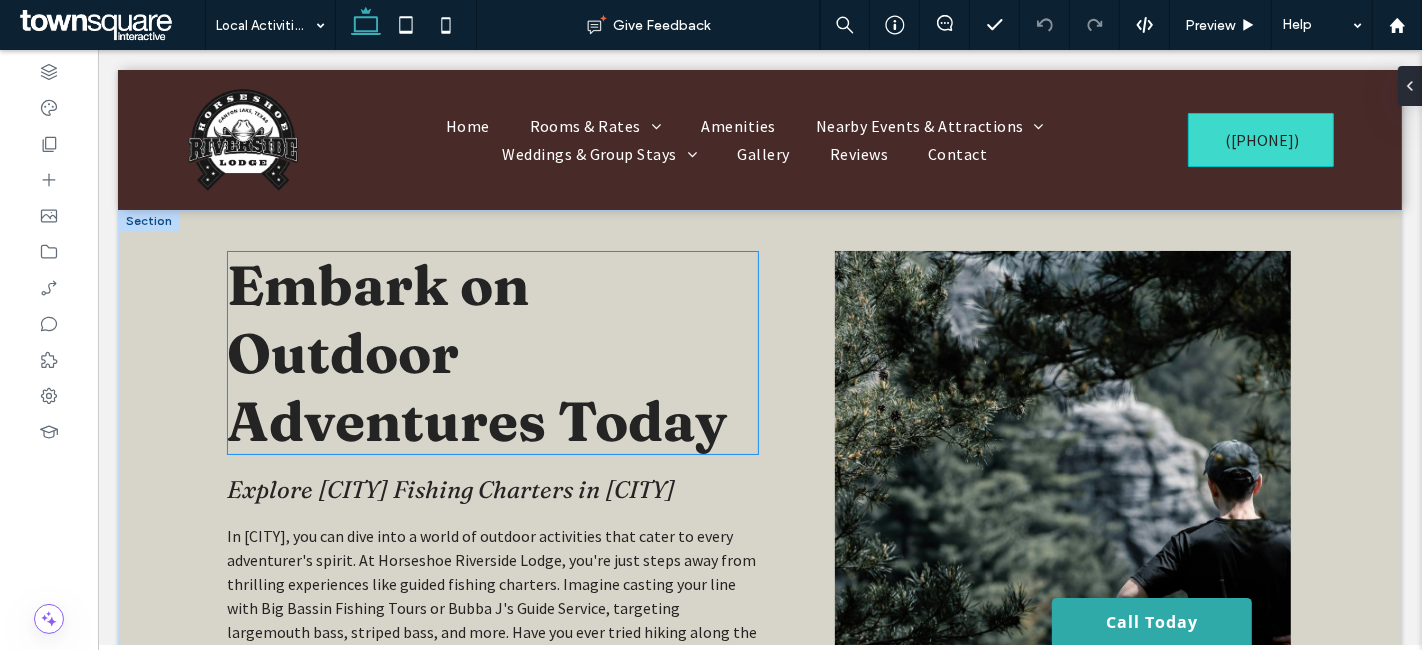 scroll, scrollTop: 111, scrollLeft: 0, axis: vertical 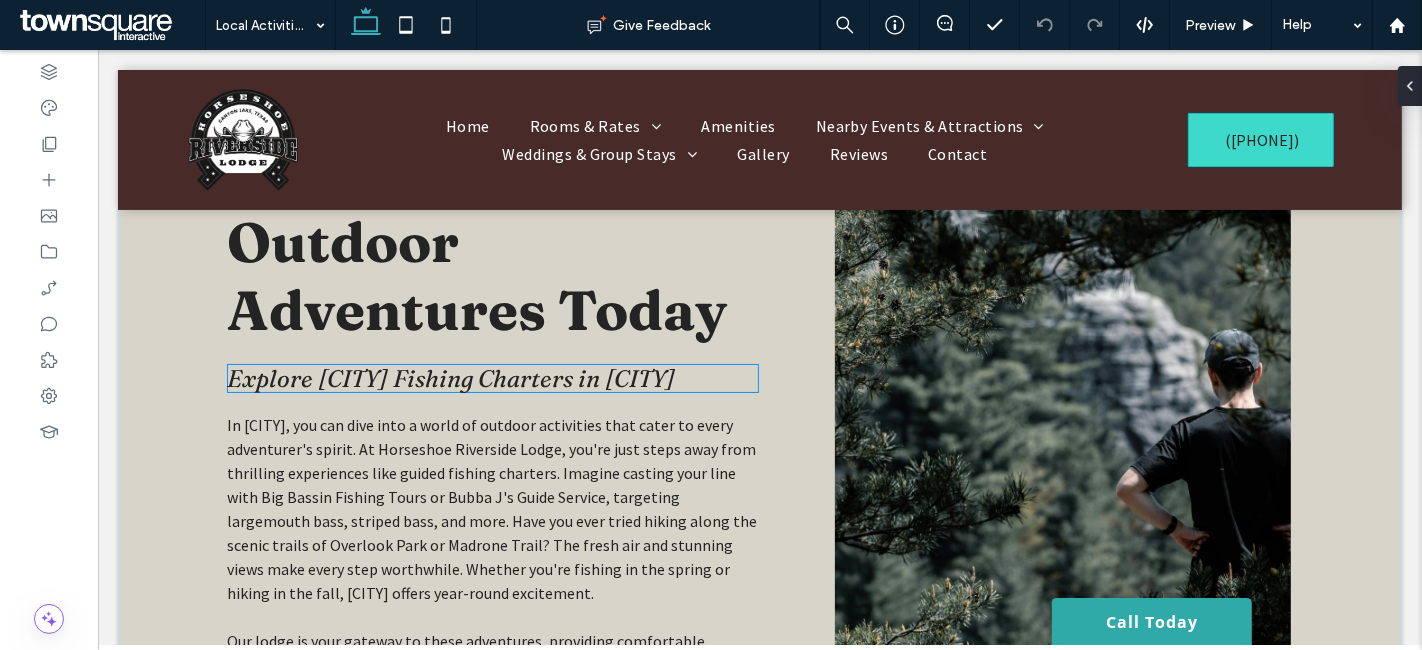 click on "Explore Canyon Lake Fishing Charters in Canyon Lake" at bounding box center [450, 378] 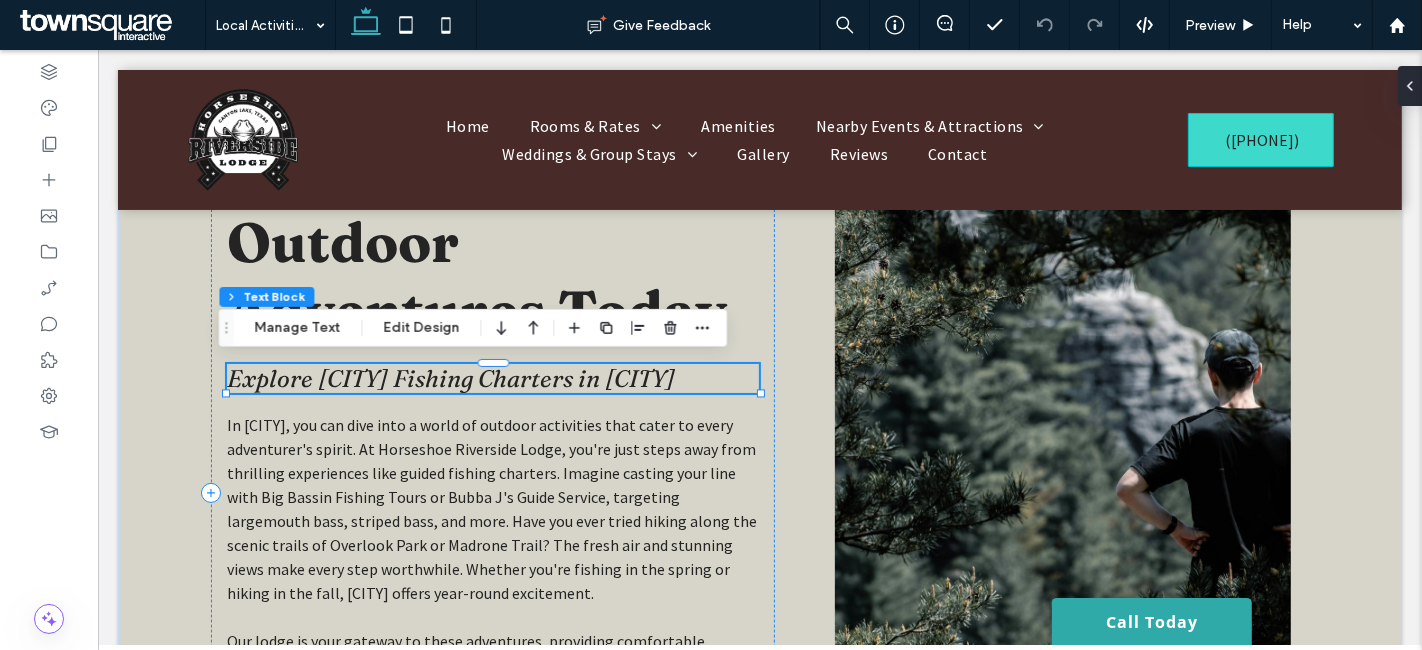click on "Explore Canyon Lake Fishing Charters in Canyon Lake" at bounding box center [450, 378] 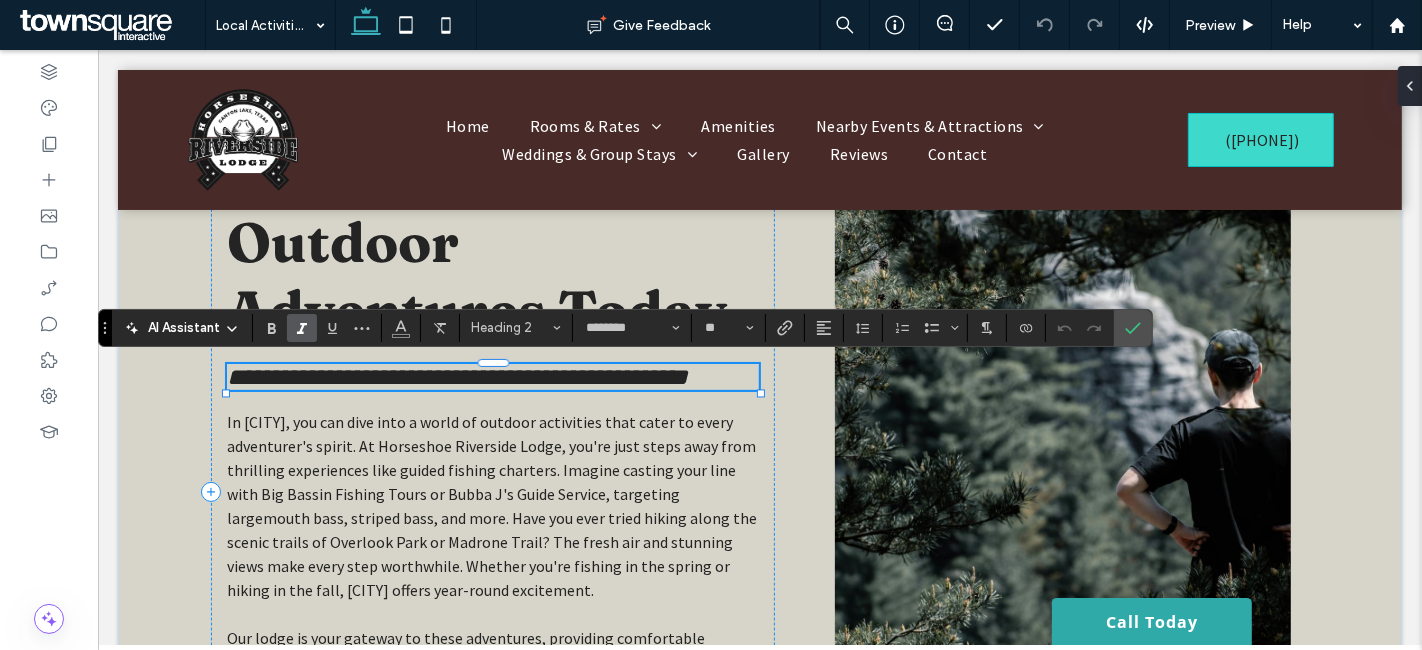 click on "**********" at bounding box center (456, 377) 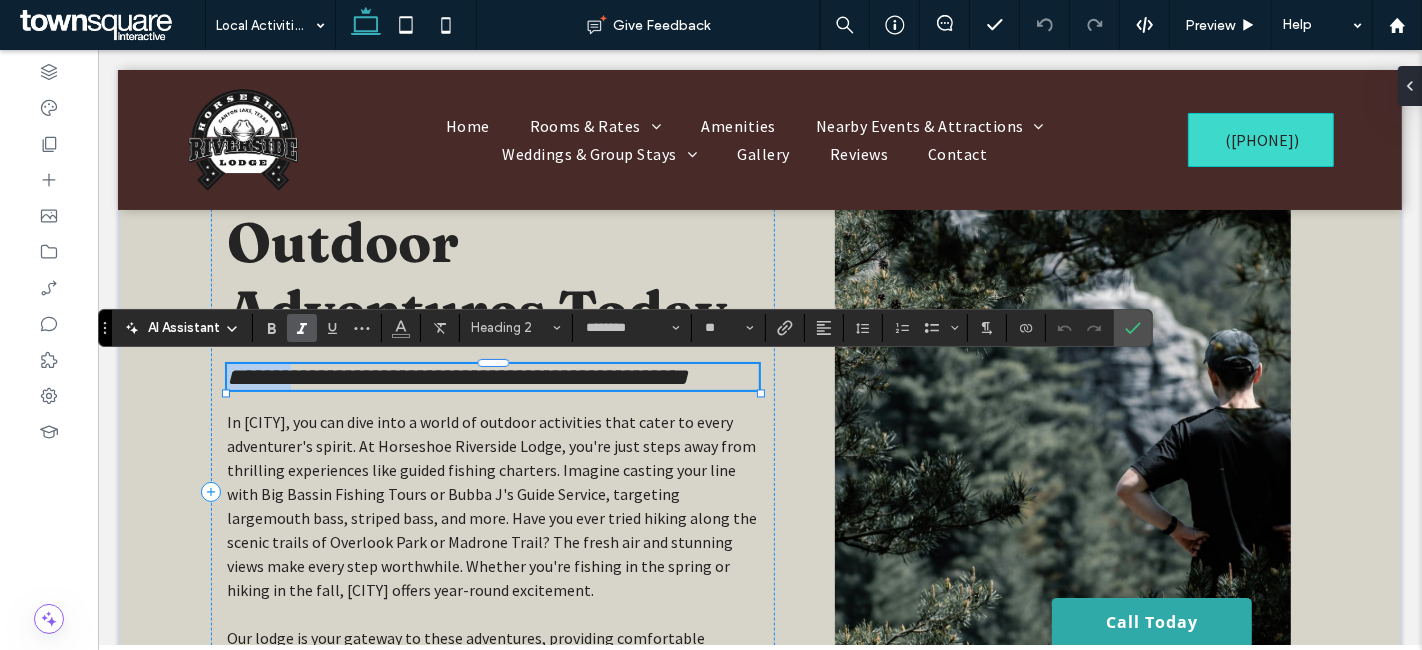 drag, startPoint x: 300, startPoint y: 374, endPoint x: 219, endPoint y: 381, distance: 81.3019 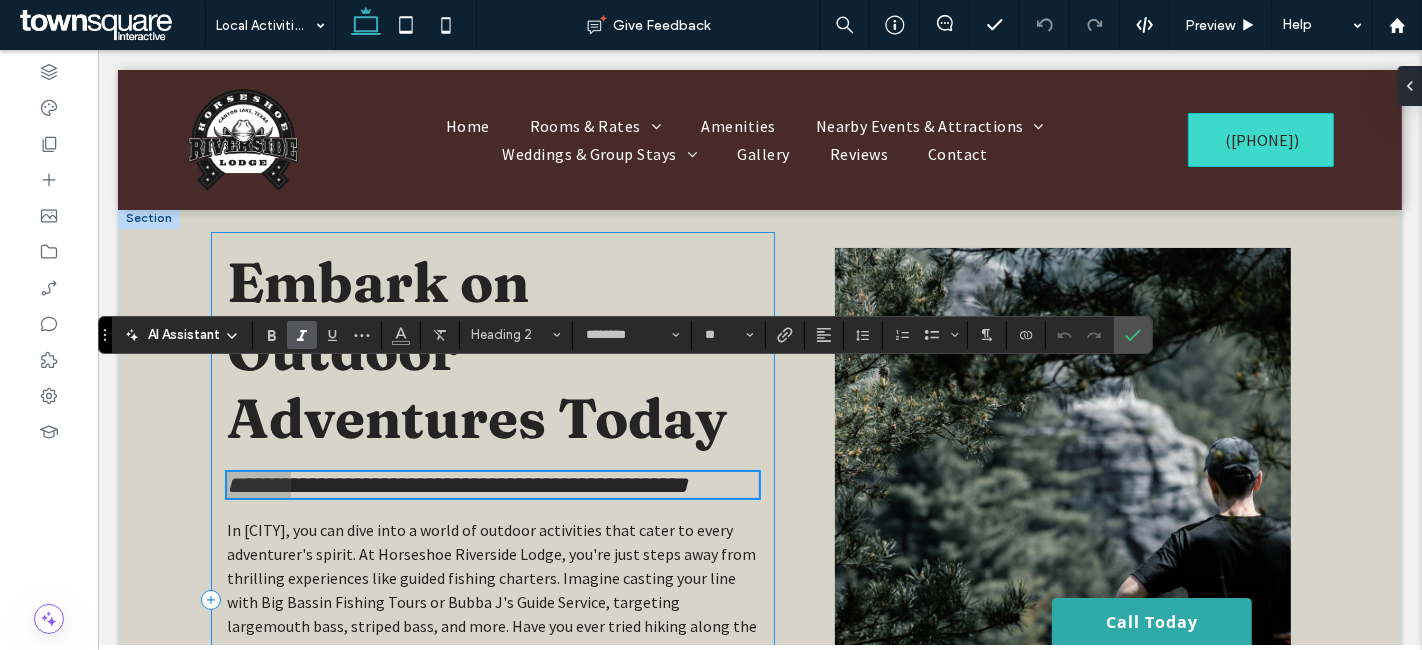 scroll, scrollTop: 0, scrollLeft: 0, axis: both 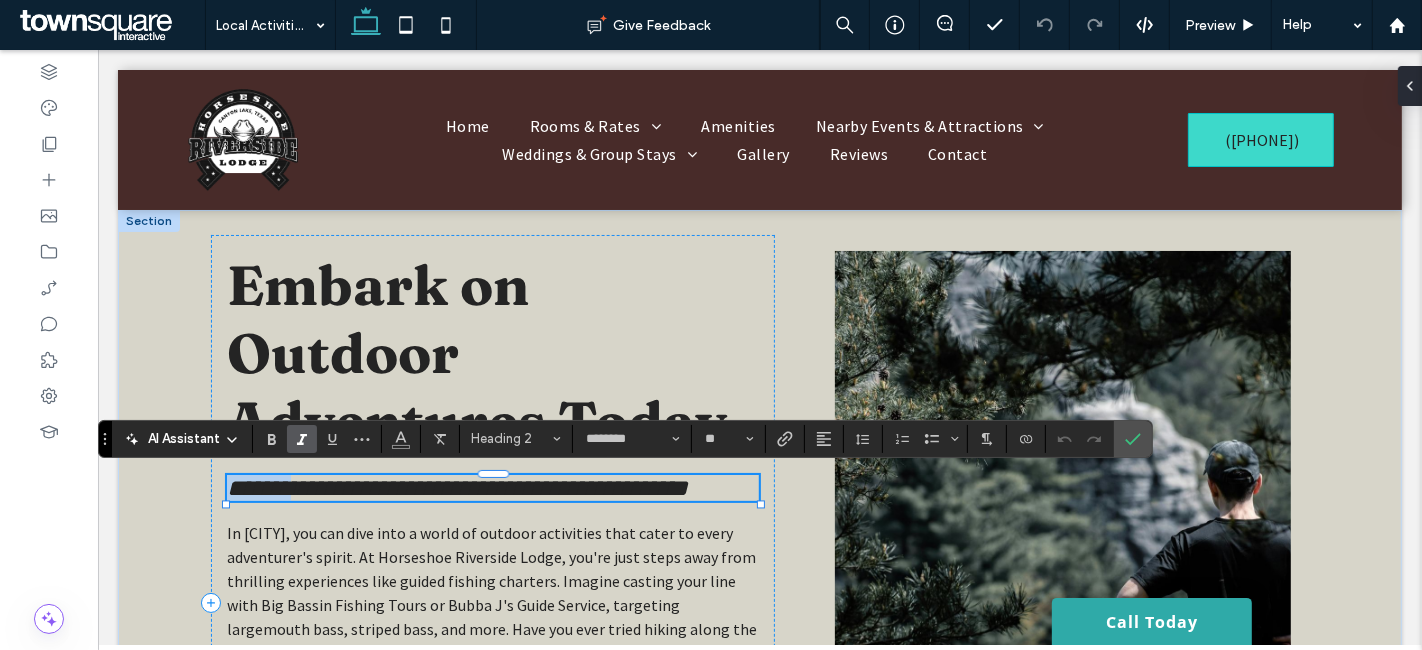 click on "**********" at bounding box center [456, 488] 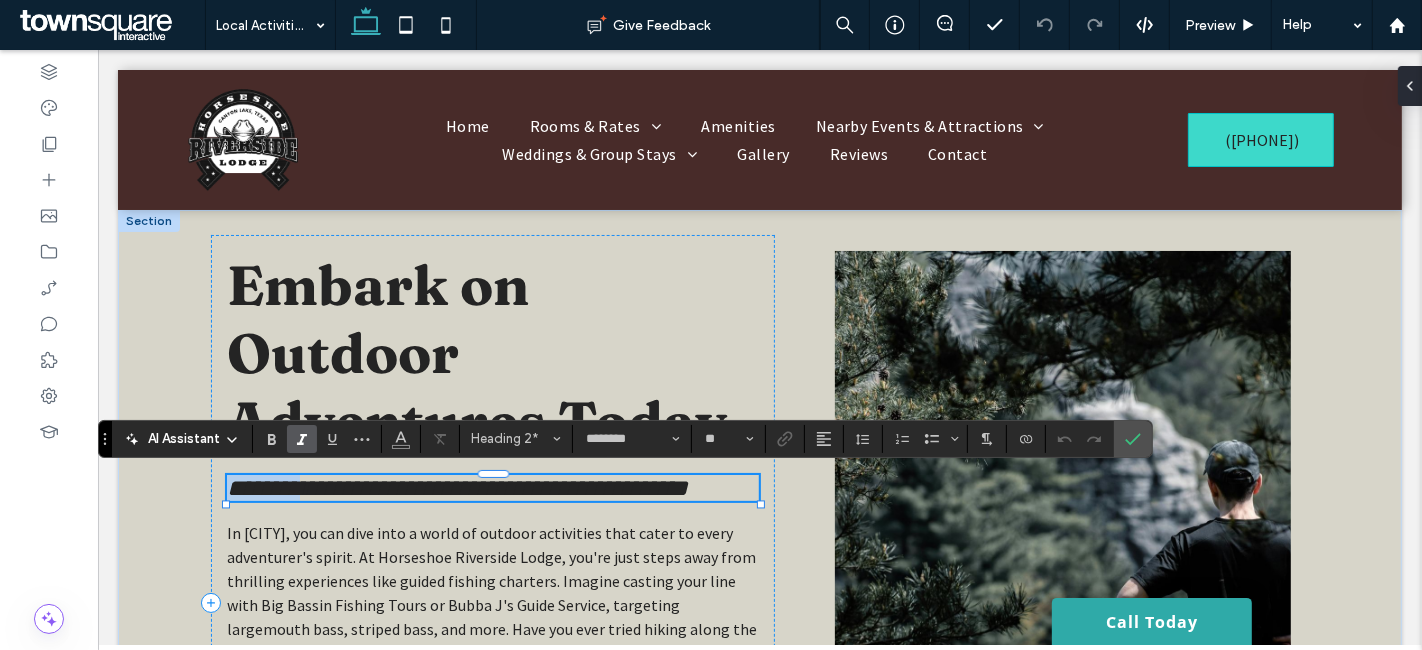 click on "**********" at bounding box center (456, 488) 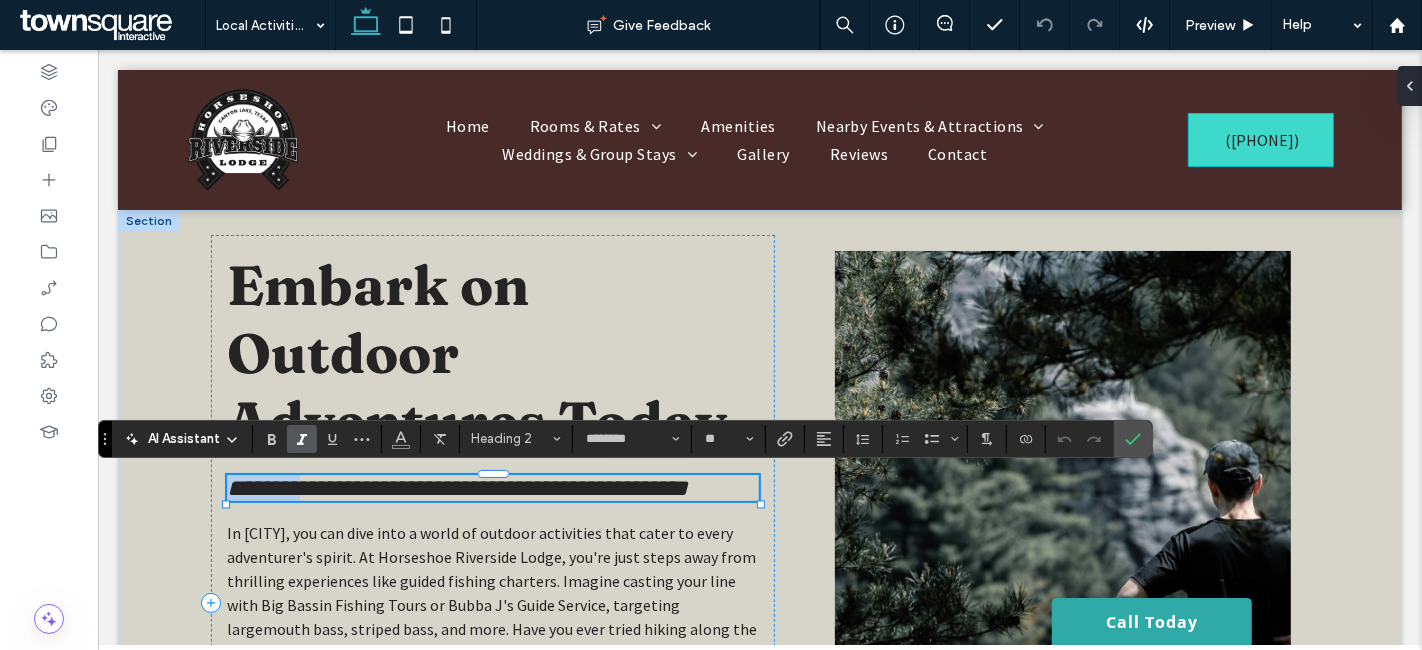 type 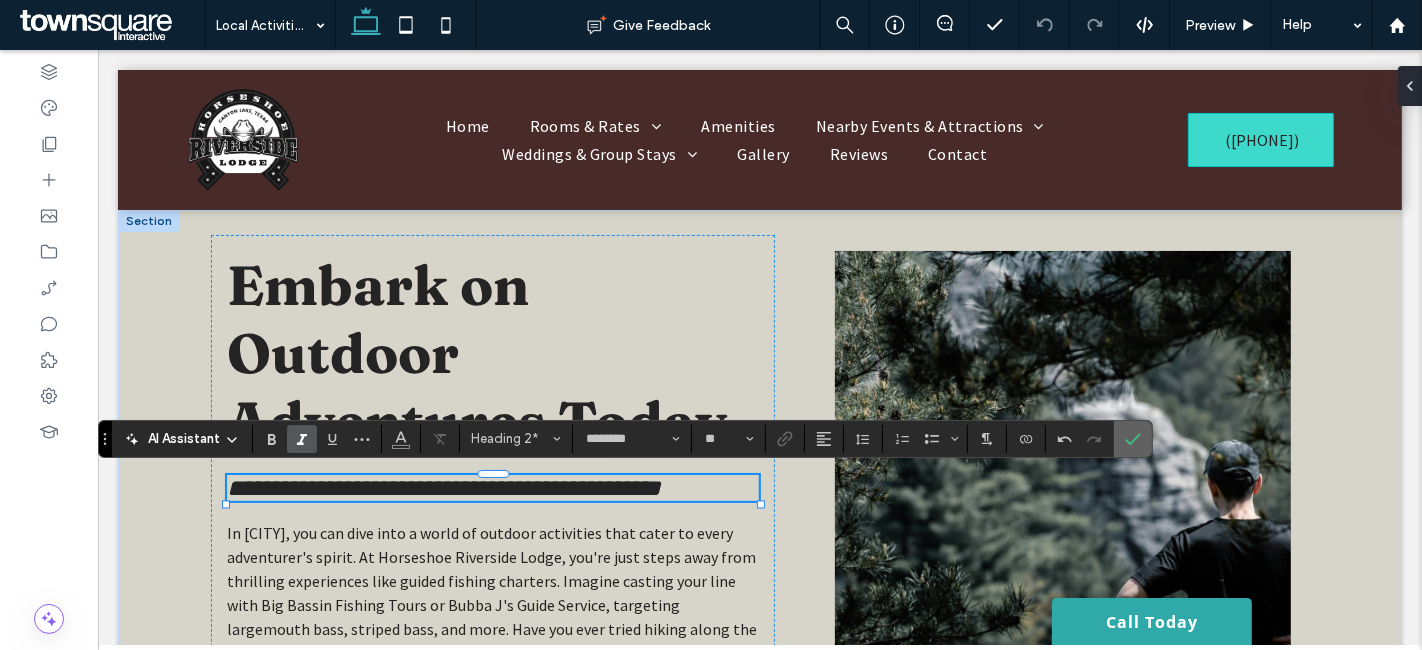 click at bounding box center [1129, 439] 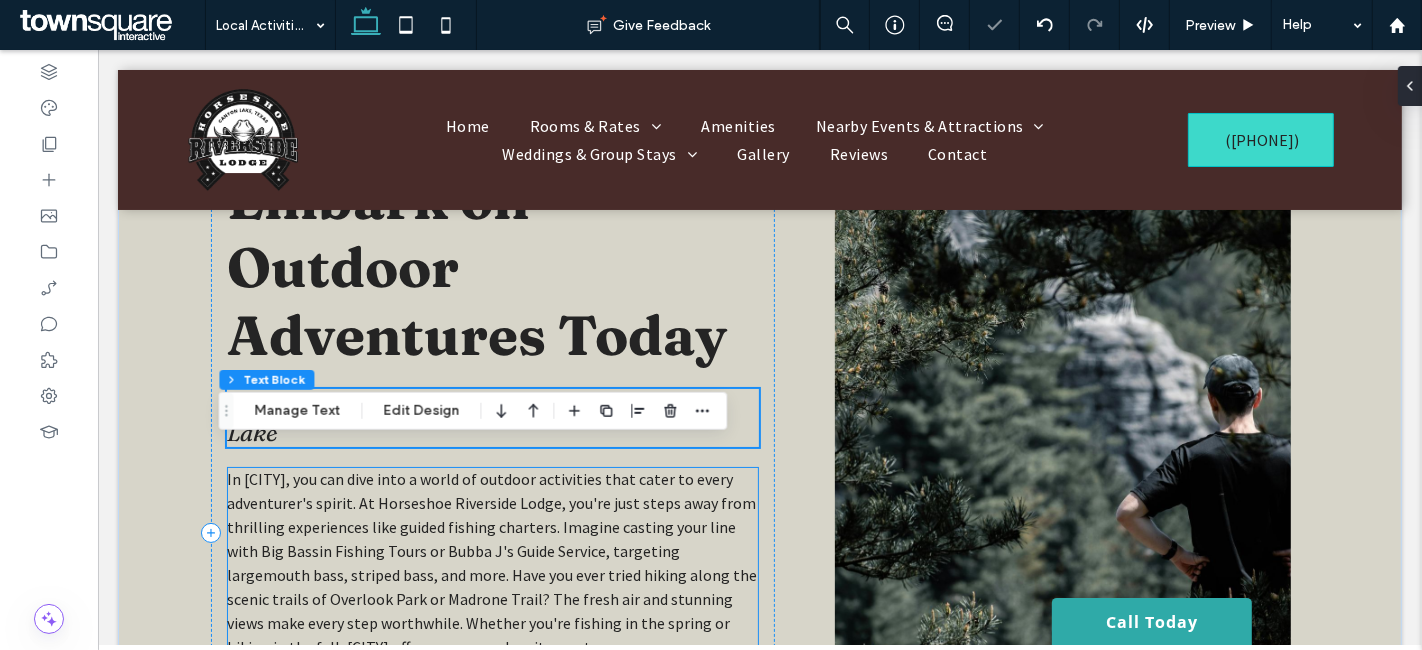scroll, scrollTop: 222, scrollLeft: 0, axis: vertical 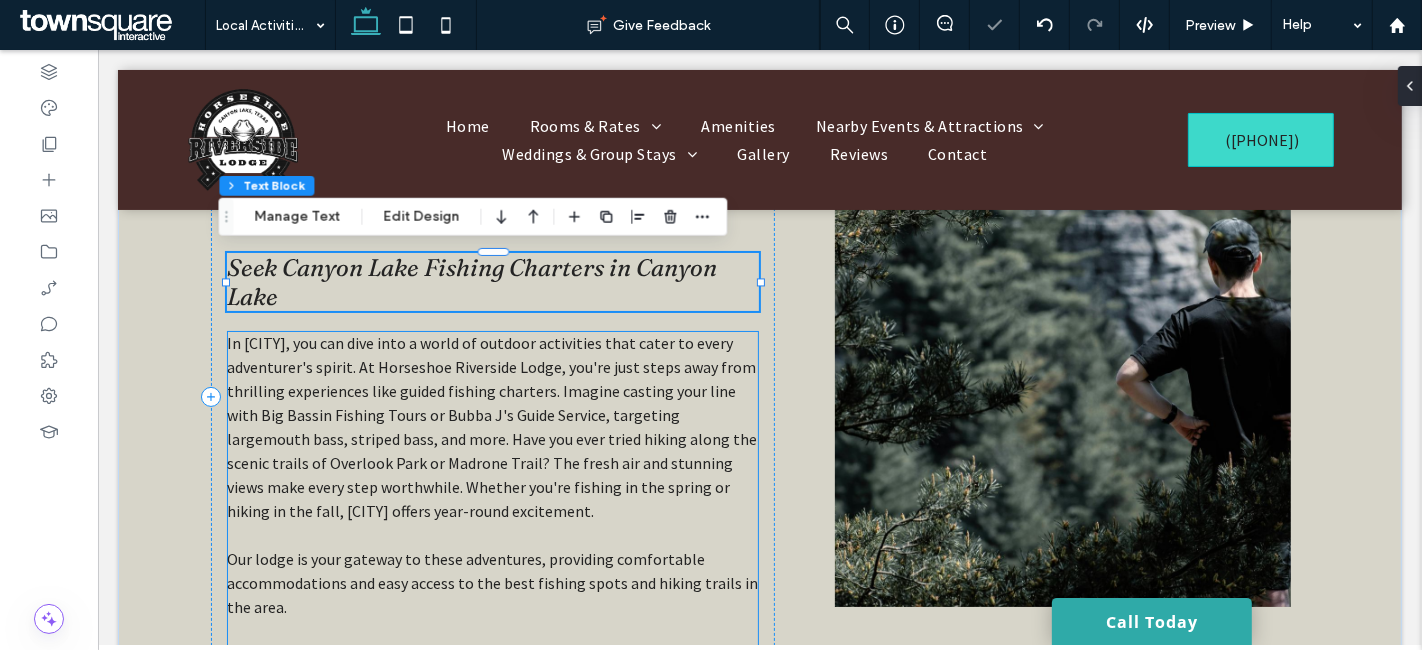 click on "In Canyon Lake, you can dive into a world of outdoor activities that cater to every adventurer's spirit. At Horseshoe Riverside Lodge, you're just steps away from thrilling experiences like guided fishing charters. Imagine casting your line with Big Bassin Fishing Tours or Bubba J's Guide Service, targeting largemouth bass, striped bass, and more. Have you ever tried hiking along the scenic trails of Overlook Park or Madrone Trail? The fresh air and stunning views make every step worthwhile. Whether you're fishing in the spring or hiking in the fall, Canyon Lake offers year-round excitement." at bounding box center [491, 427] 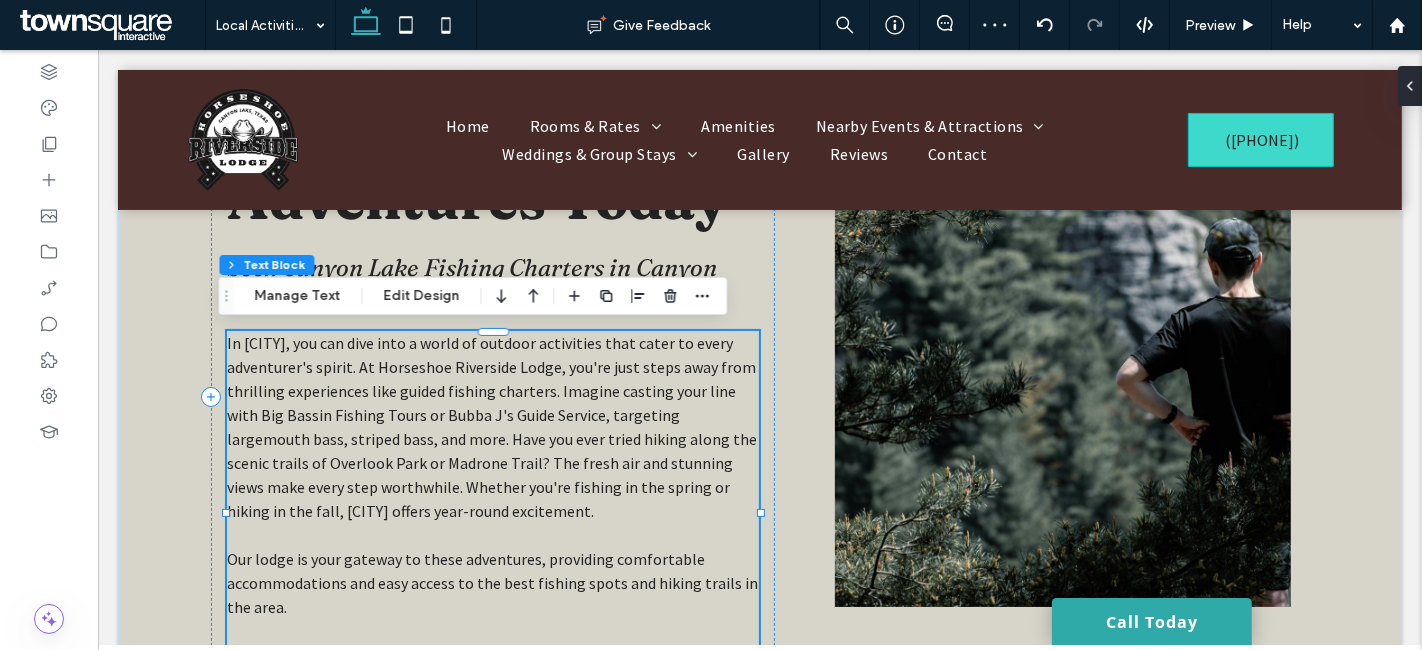 click on "In Canyon Lake, you can dive into a world of outdoor activities that cater to every adventurer's spirit. At Horseshoe Riverside Lodge, you're just steps away from thrilling experiences like guided fishing charters. Imagine casting your line with Big Bassin Fishing Tours or Bubba J's Guide Service, targeting largemouth bass, striped bass, and more. Have you ever tried hiking along the scenic trails of Overlook Park or Madrone Trail? The fresh air and stunning views make every step worthwhile. Whether you're fishing in the spring or hiking in the fall, Canyon Lake offers year-round excitement." at bounding box center [491, 427] 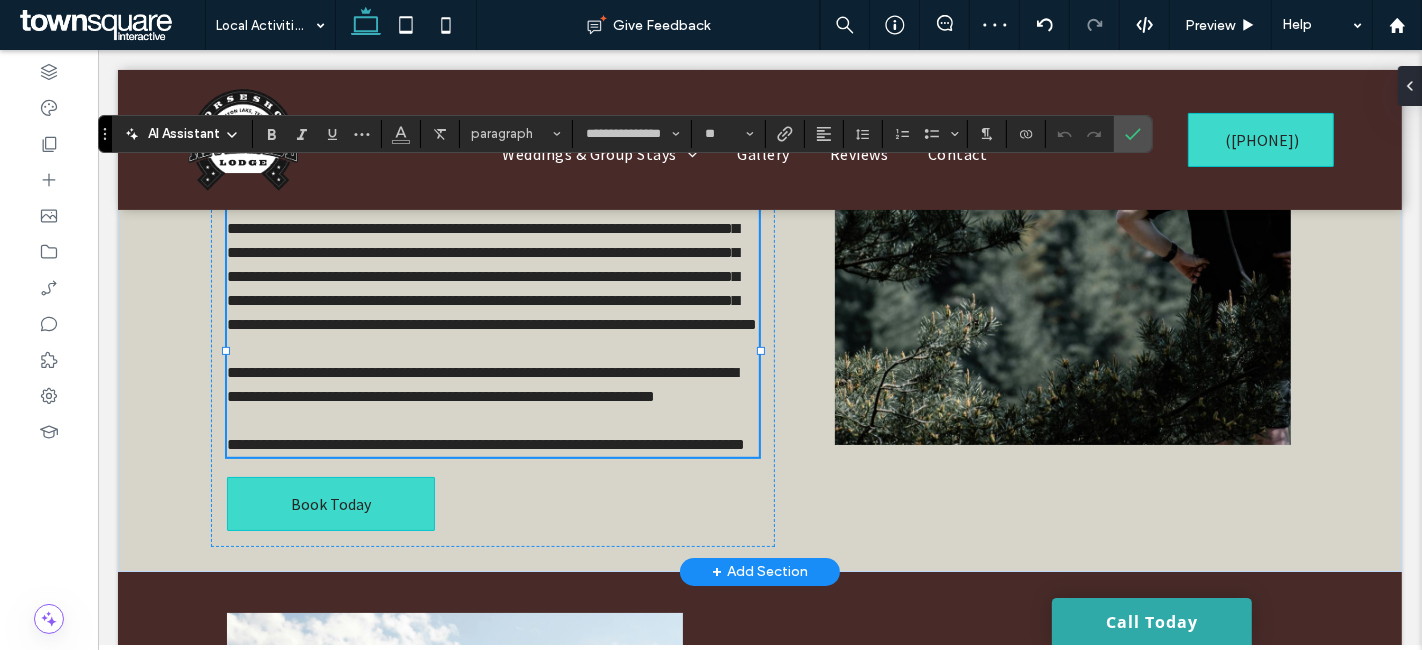 scroll, scrollTop: 273, scrollLeft: 0, axis: vertical 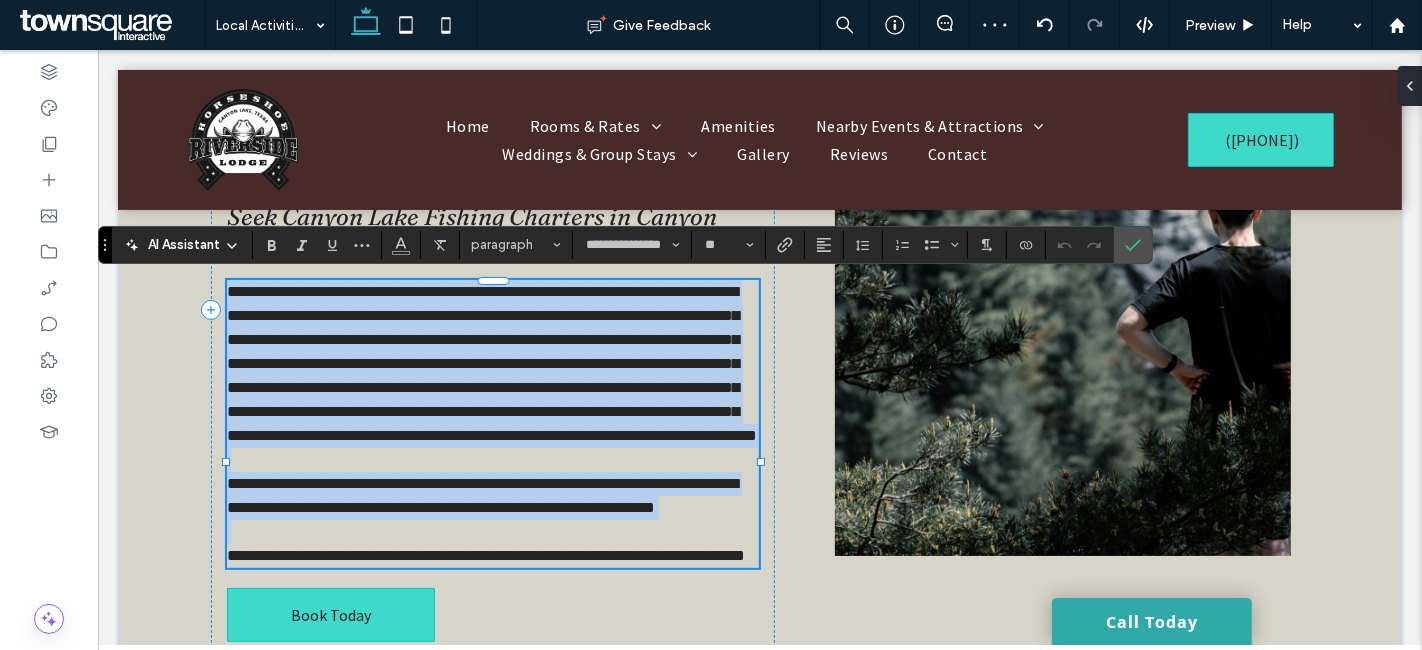 click on "**********" at bounding box center (491, 363) 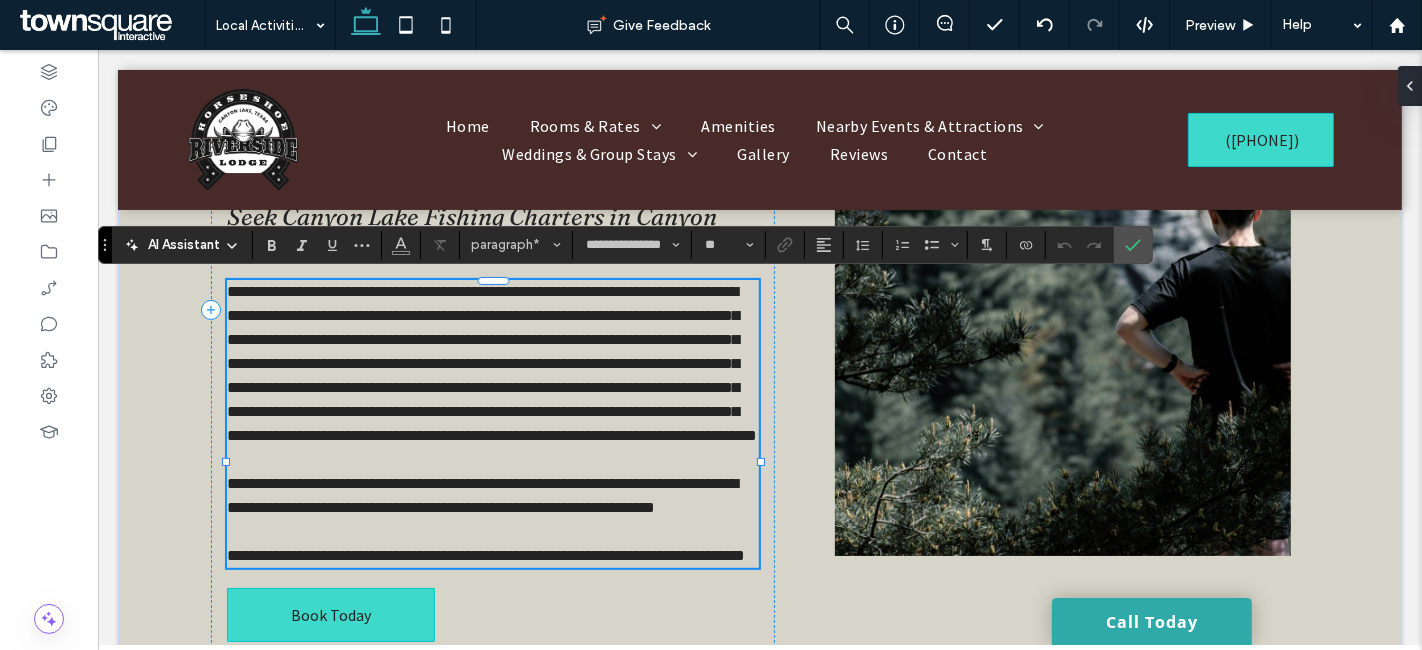click on "**********" at bounding box center (481, 495) 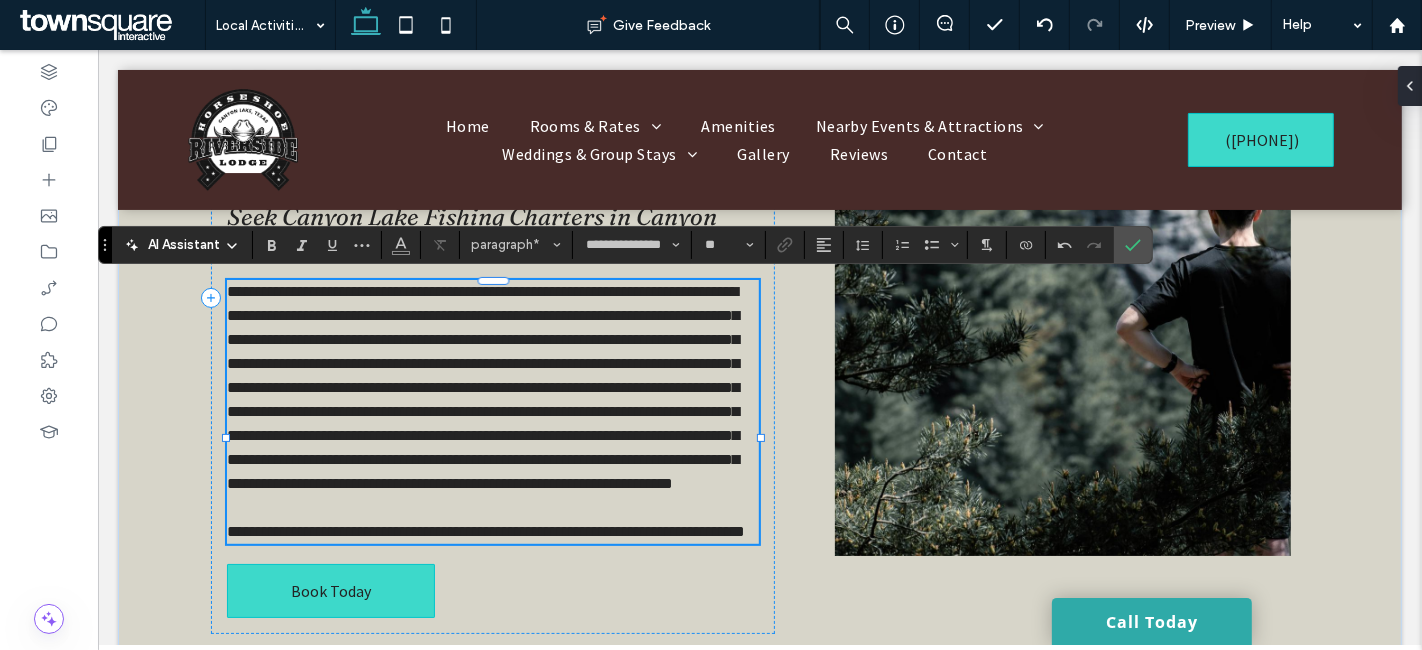 type 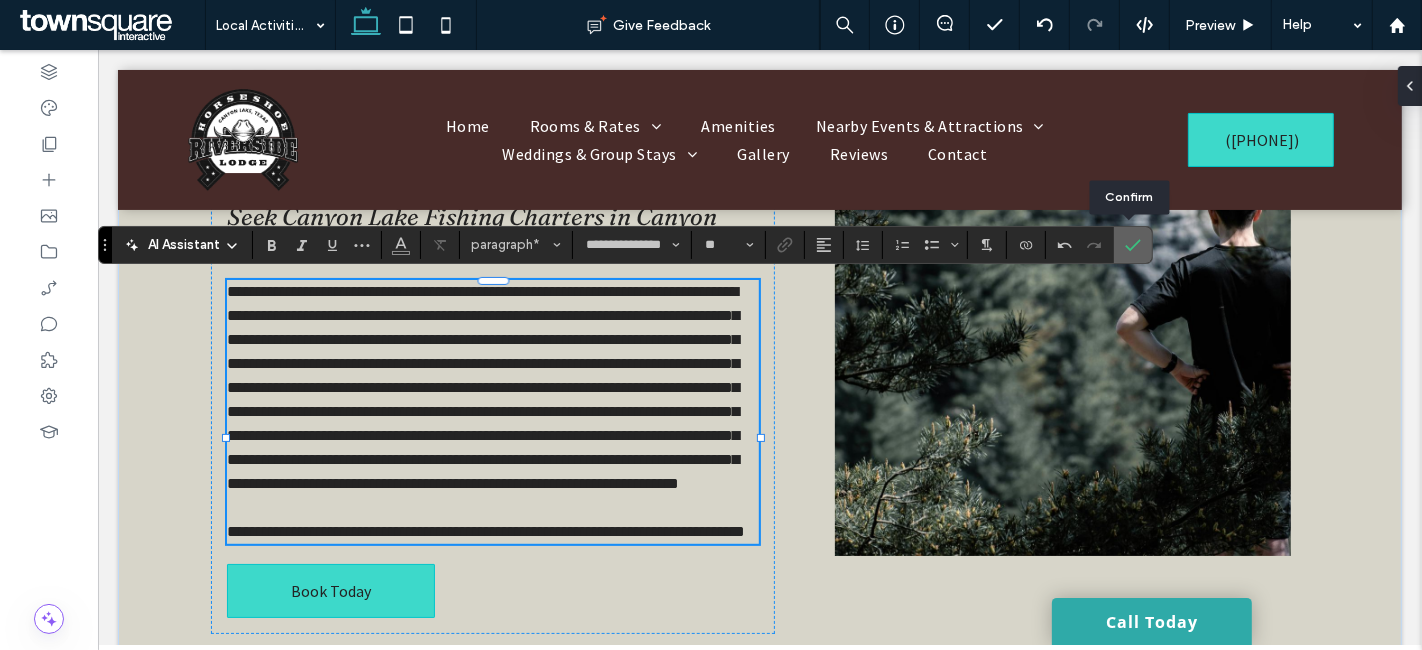click 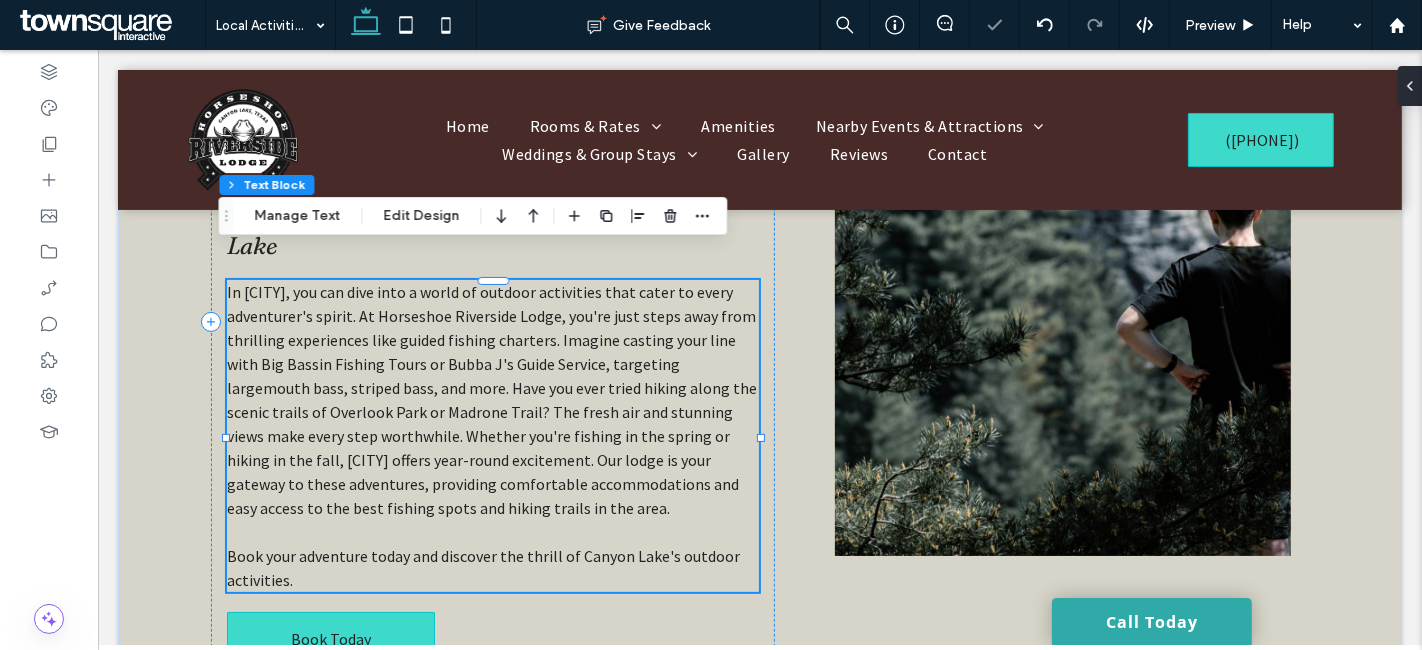 scroll, scrollTop: 350, scrollLeft: 0, axis: vertical 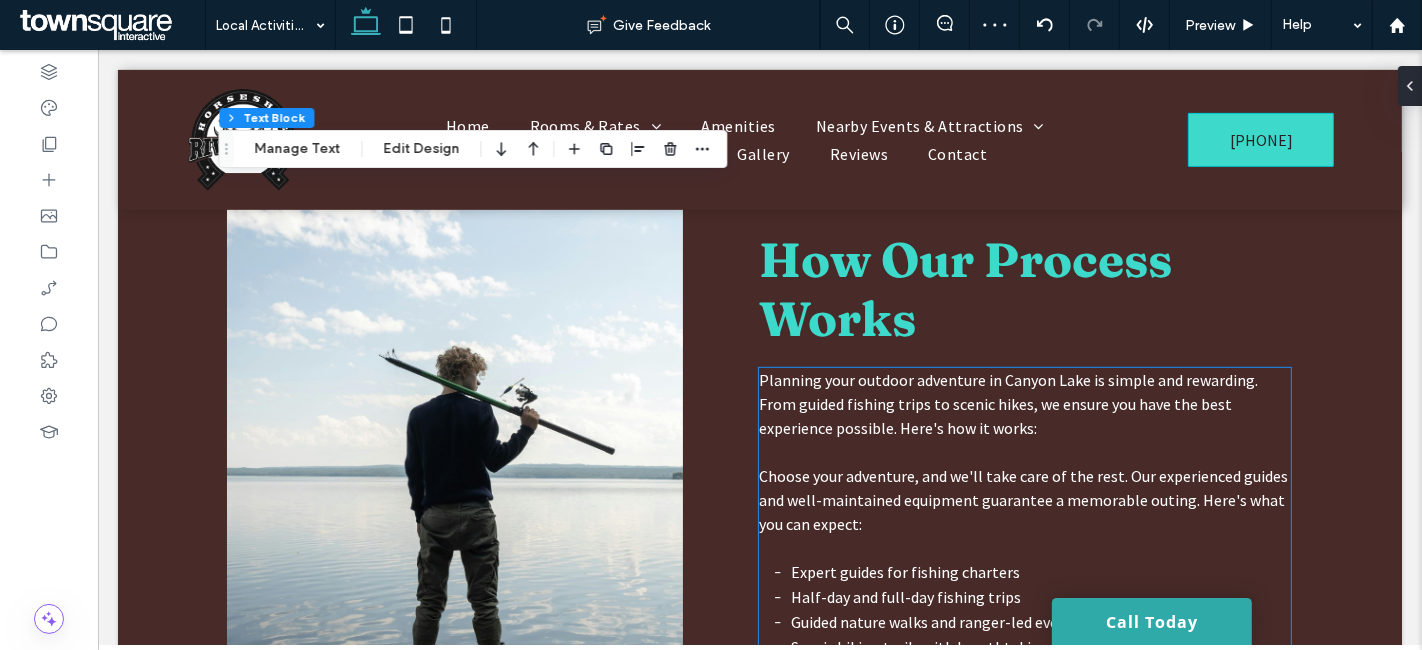 click on "Planning your outdoor adventure in Canyon Lake is simple and rewarding. From guided fishing trips to scenic hikes, we ensure you have the best experience possible. Here's how it works:" at bounding box center [1024, 416] 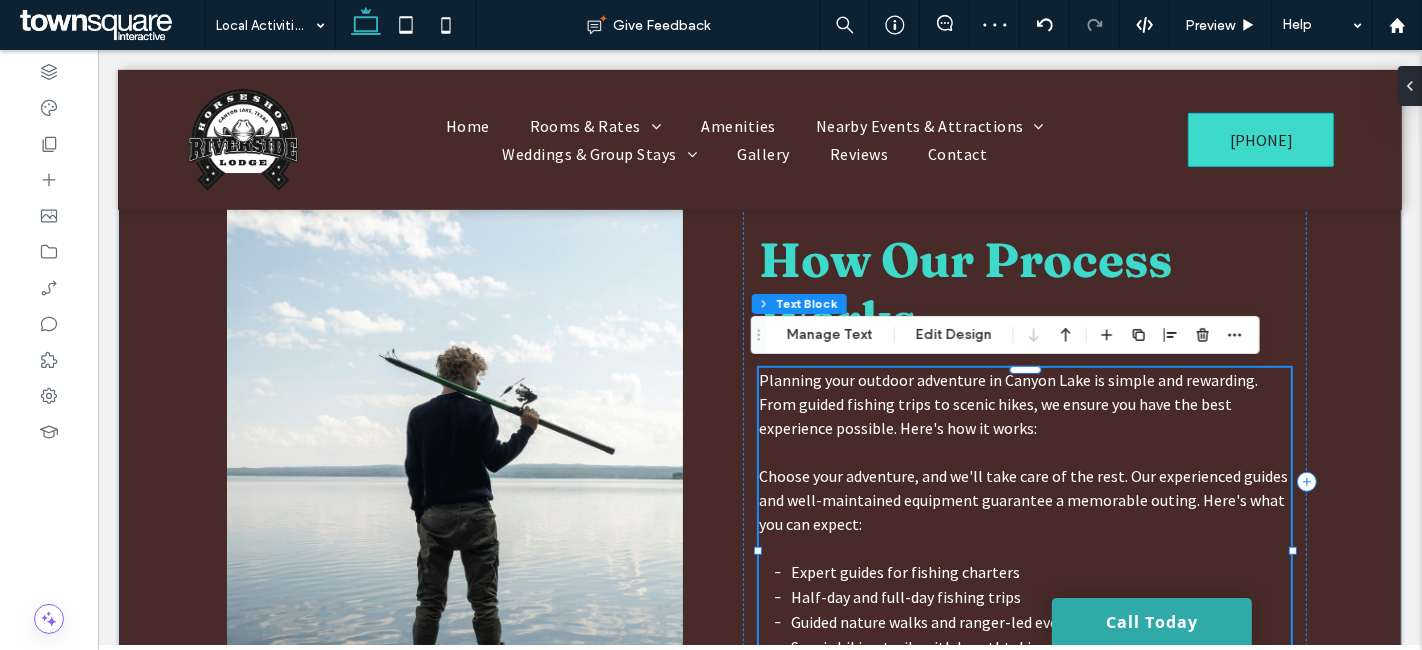 click on "Planning your outdoor adventure in Canyon Lake is simple and rewarding. From guided fishing trips to scenic hikes, we ensure you have the best experience possible. Here's how it works:" at bounding box center [1024, 416] 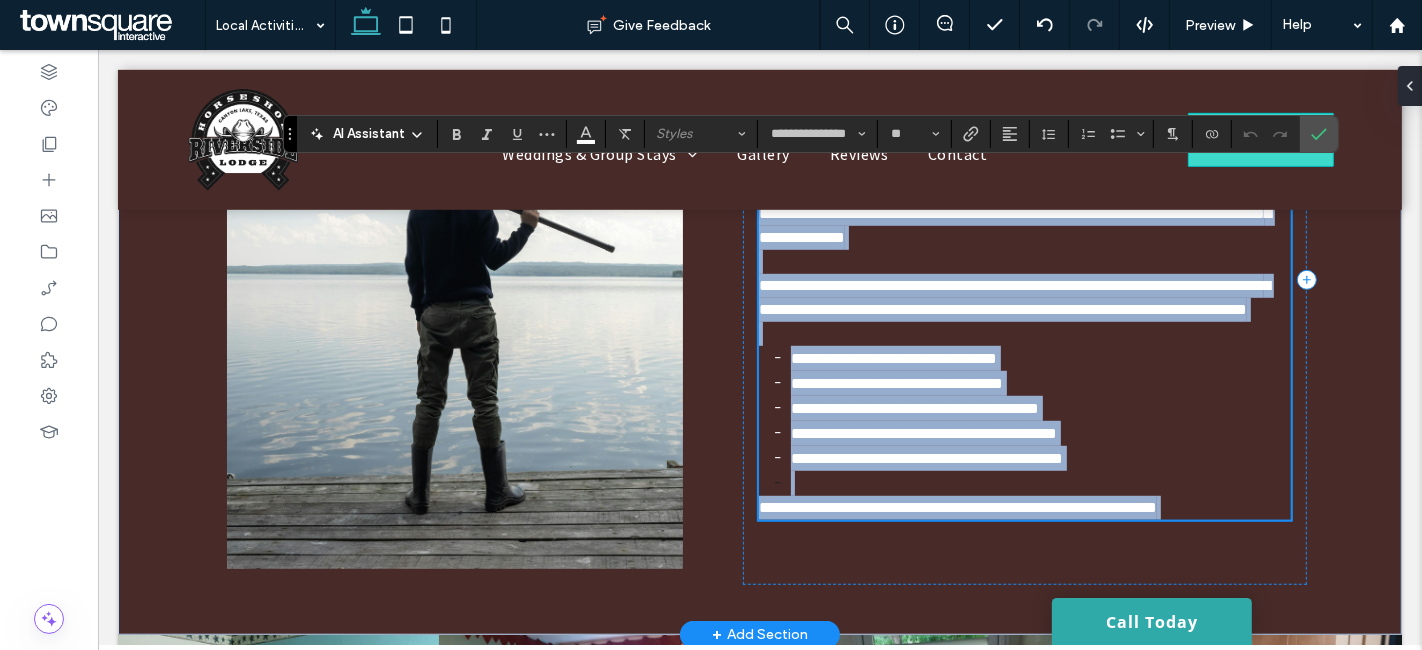 scroll, scrollTop: 919, scrollLeft: 0, axis: vertical 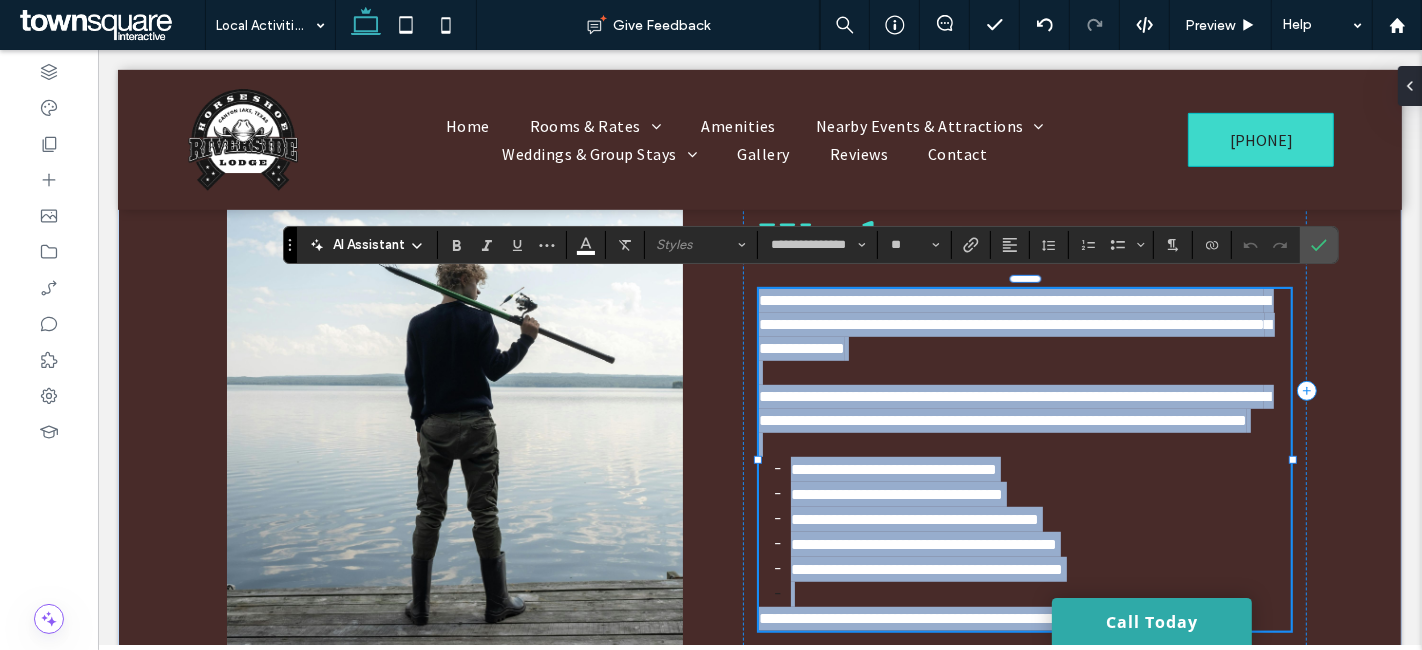 click on "**********" at bounding box center (1013, 408) 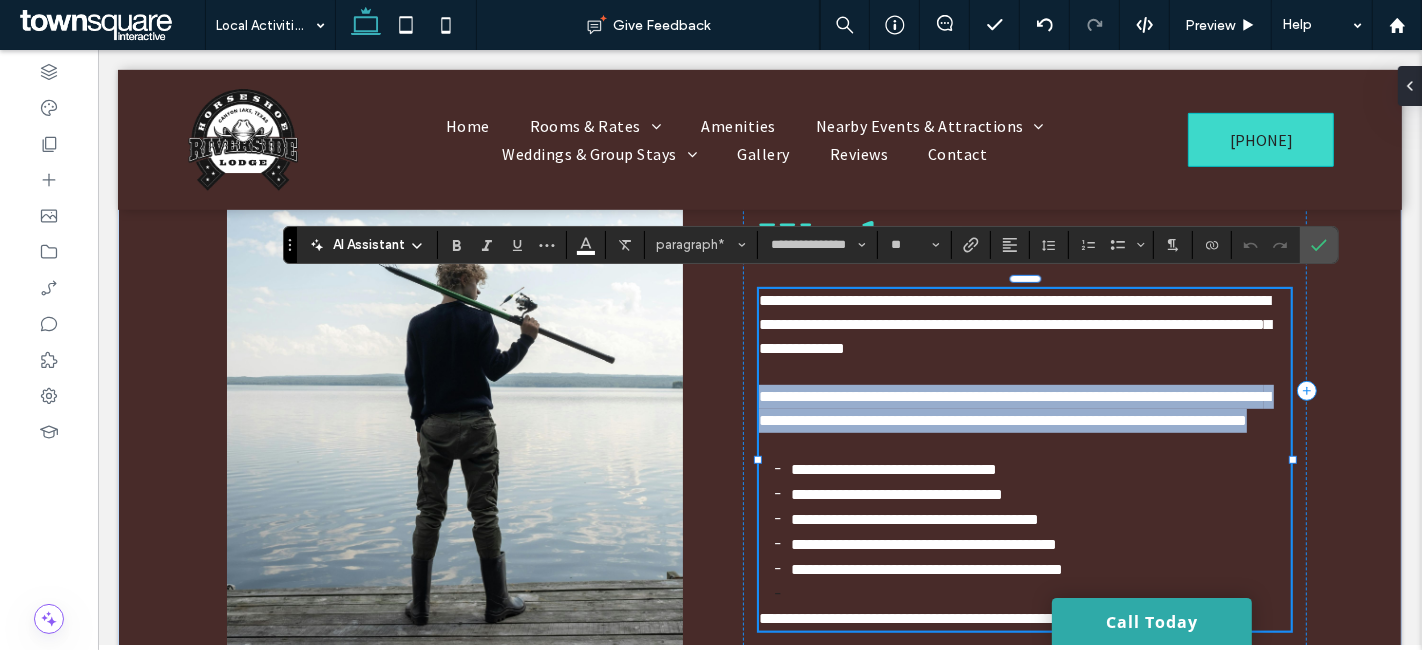drag, startPoint x: 875, startPoint y: 436, endPoint x: 753, endPoint y: 390, distance: 130.38405 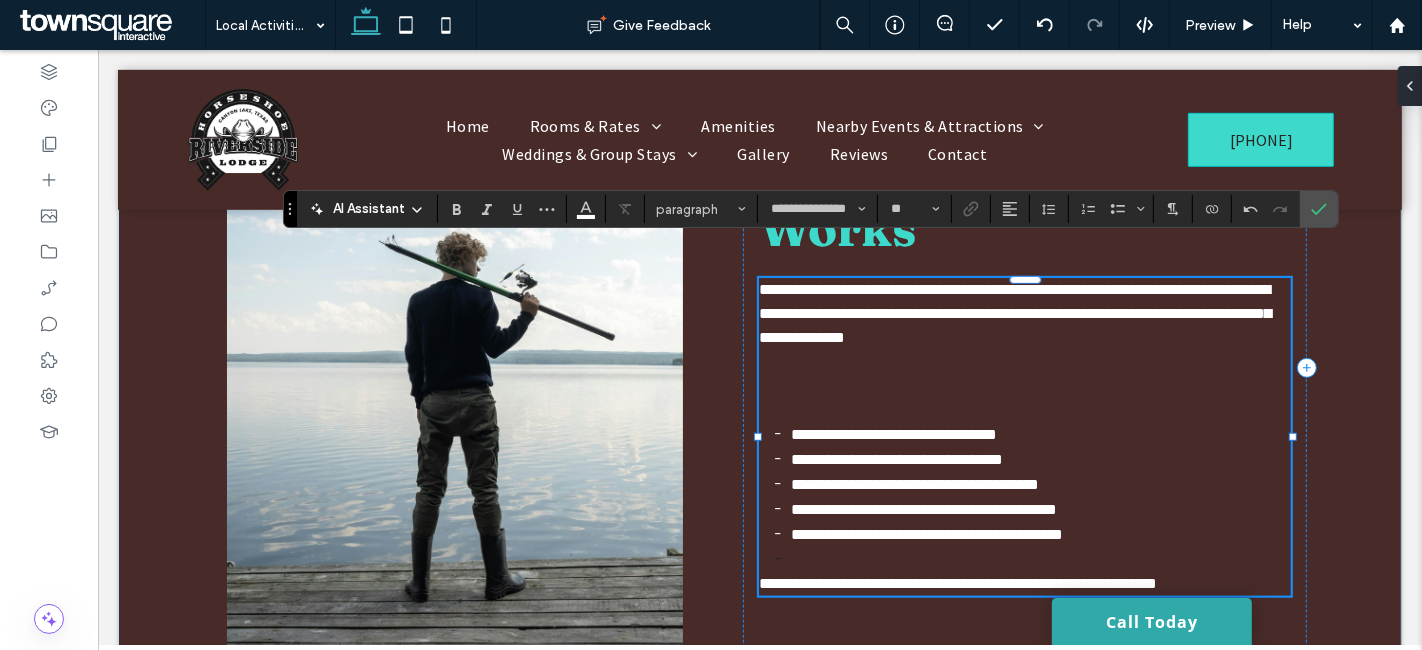 scroll, scrollTop: 954, scrollLeft: 0, axis: vertical 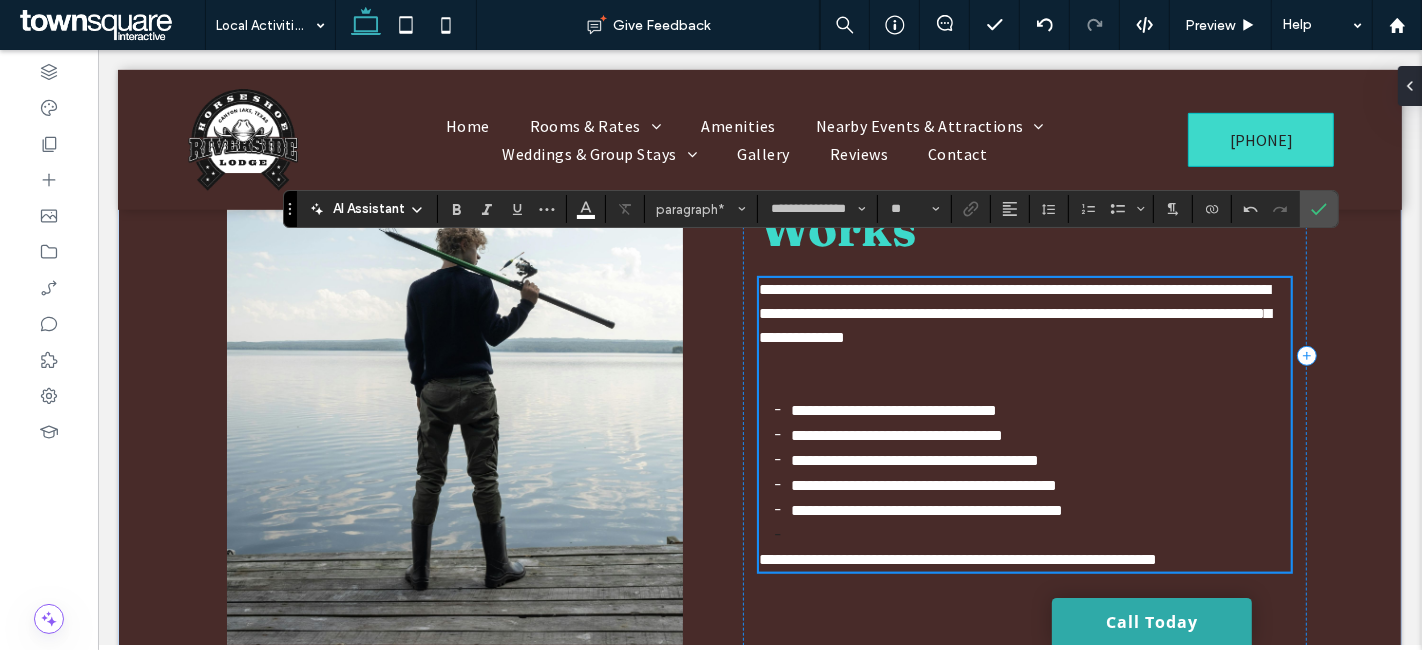 type 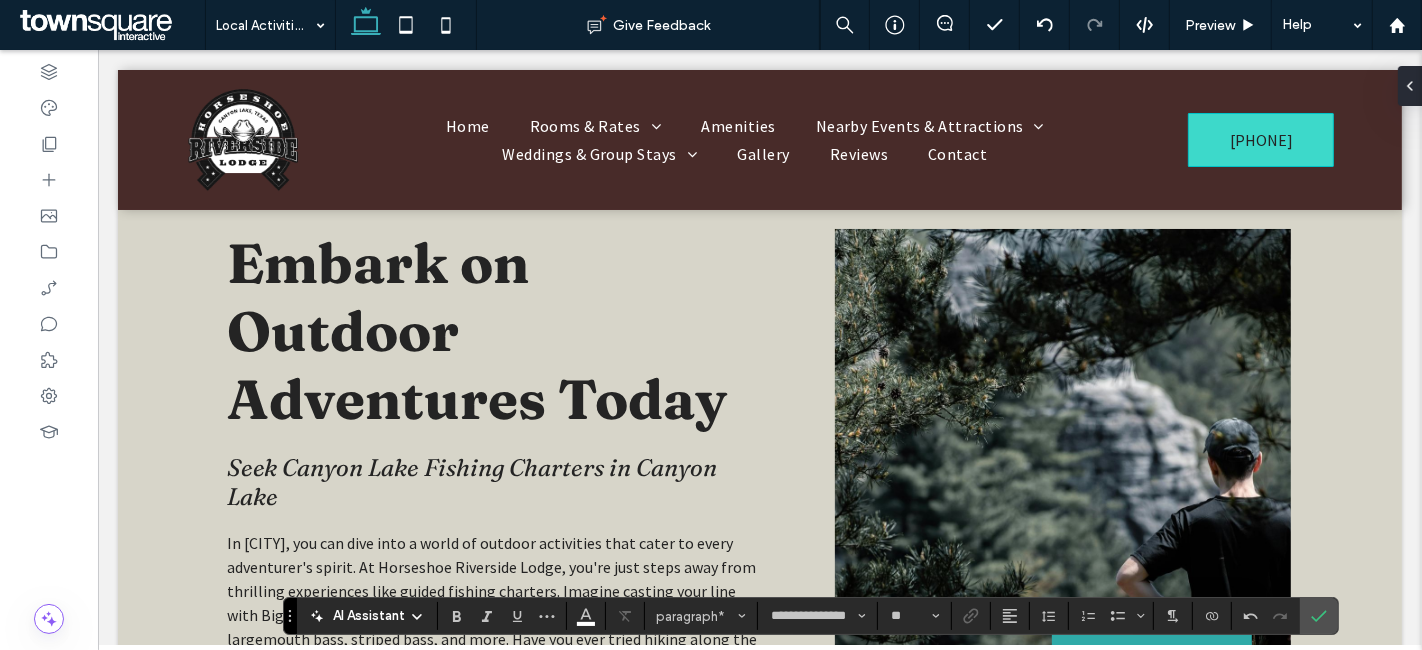 scroll, scrollTop: 0, scrollLeft: 0, axis: both 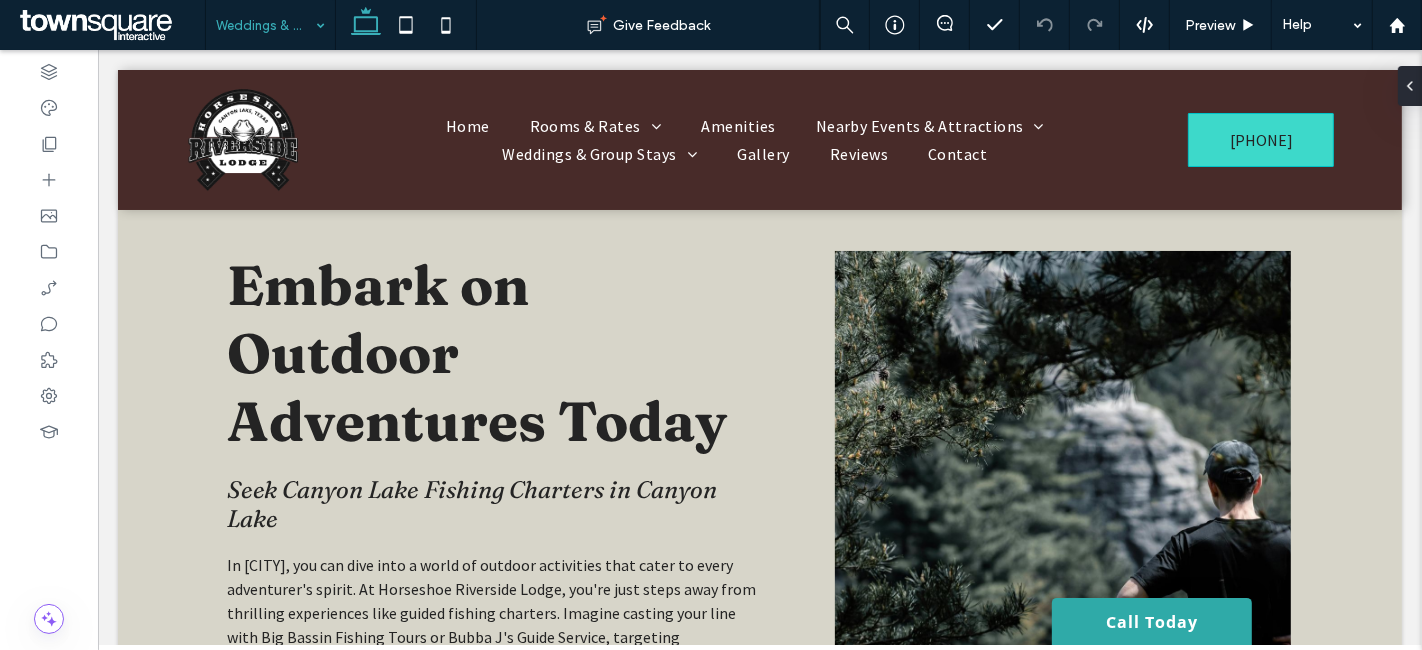 type on "********" 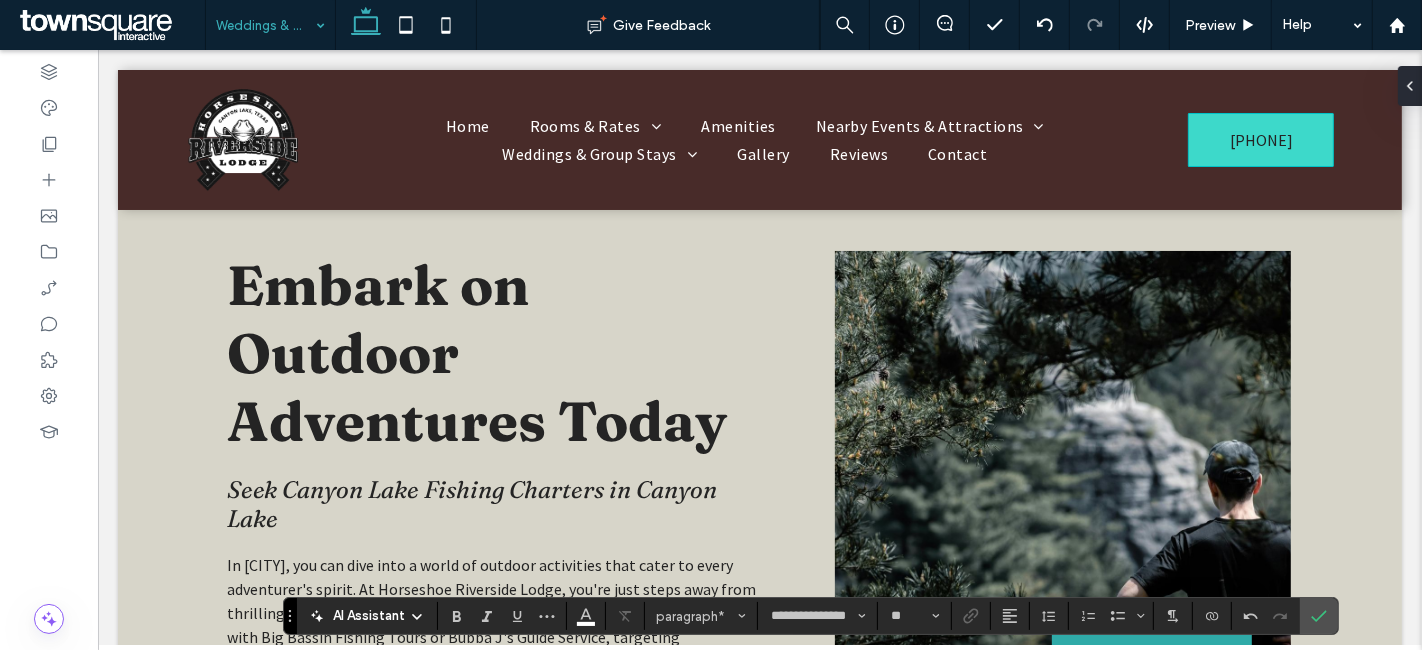 click at bounding box center [265, 25] 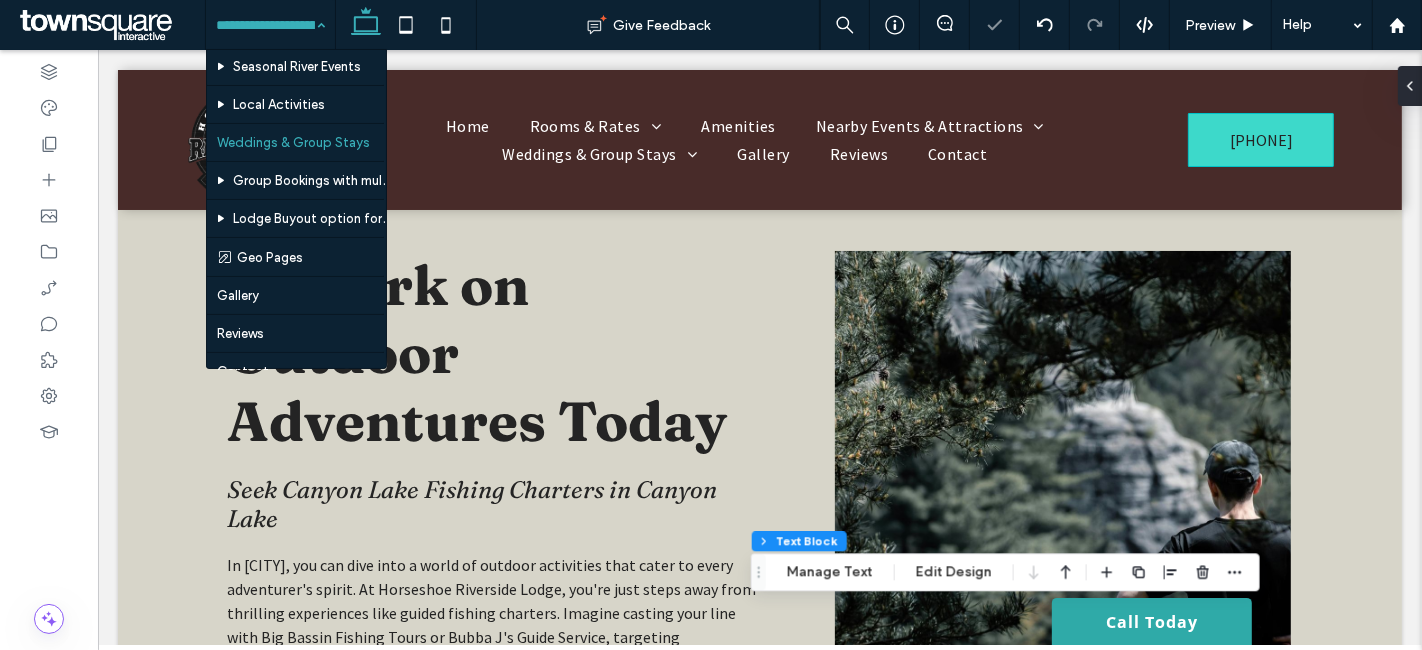 scroll, scrollTop: 292, scrollLeft: 0, axis: vertical 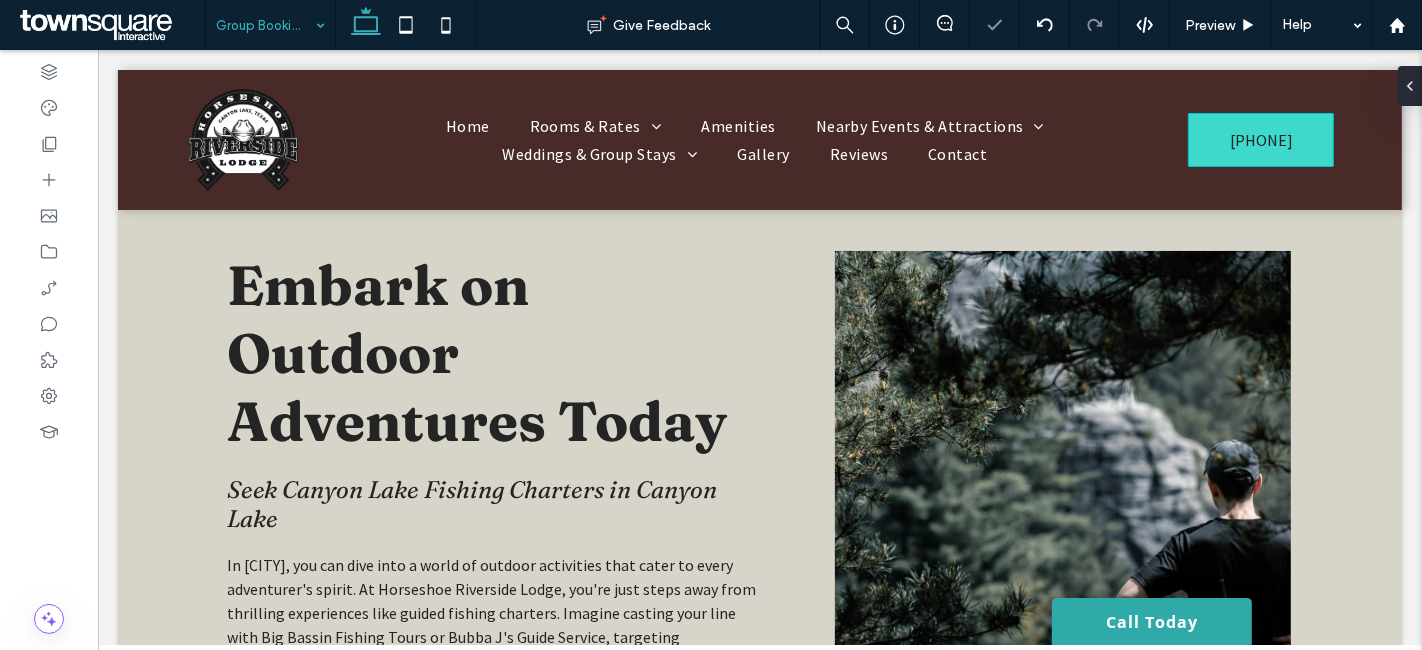 type on "********" 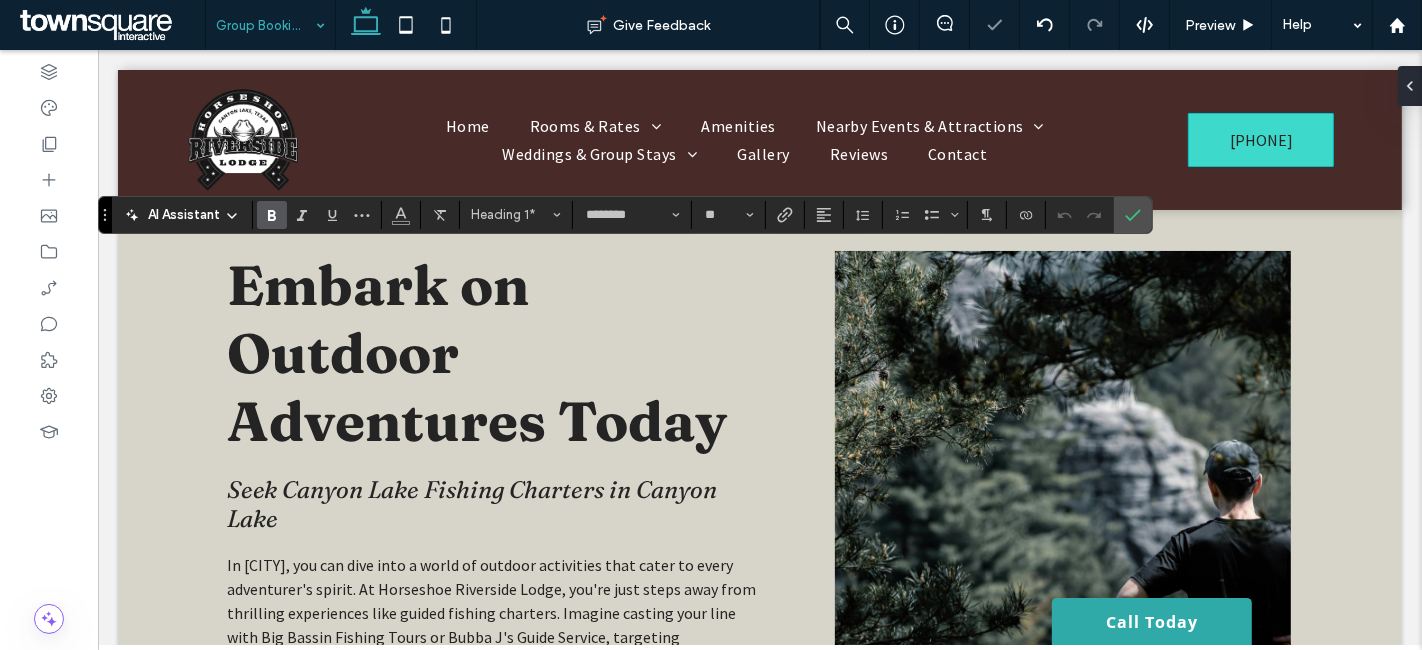 click on "AI Assistant" at bounding box center [184, 215] 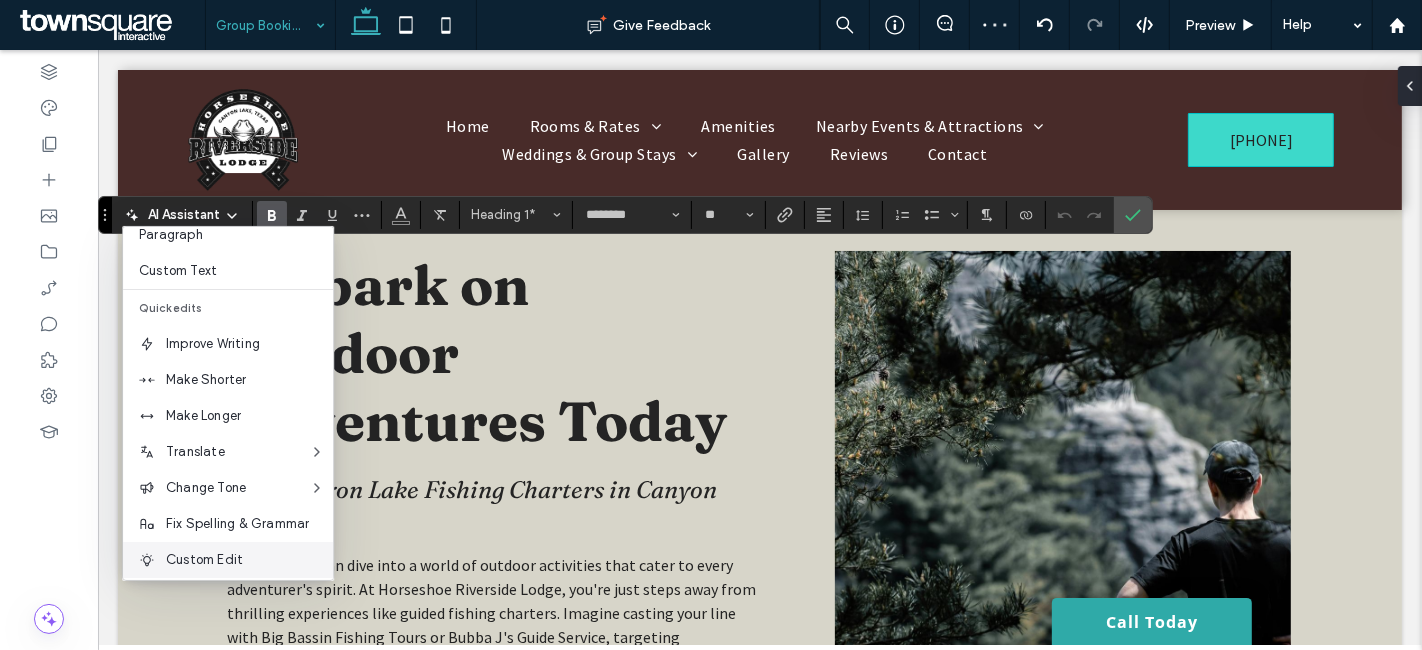 scroll, scrollTop: 131, scrollLeft: 0, axis: vertical 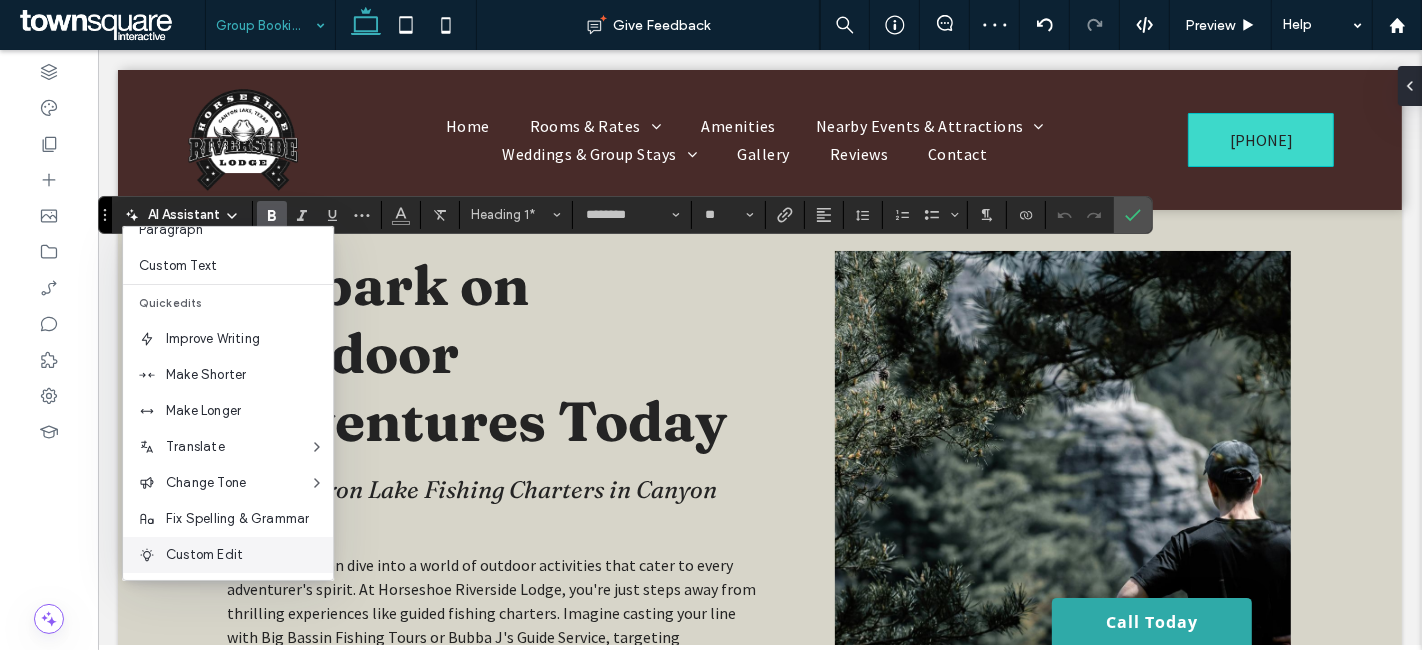 click on "Custom Edit" at bounding box center (249, 555) 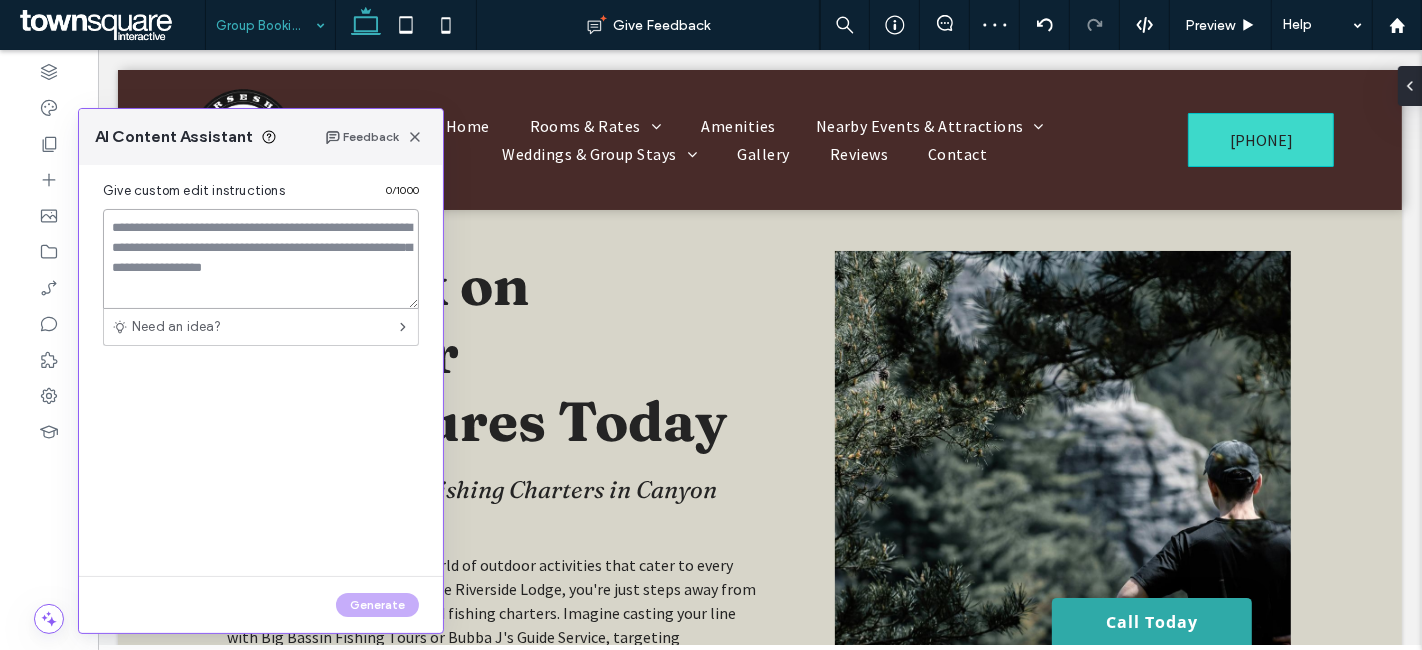 click at bounding box center (261, 259) 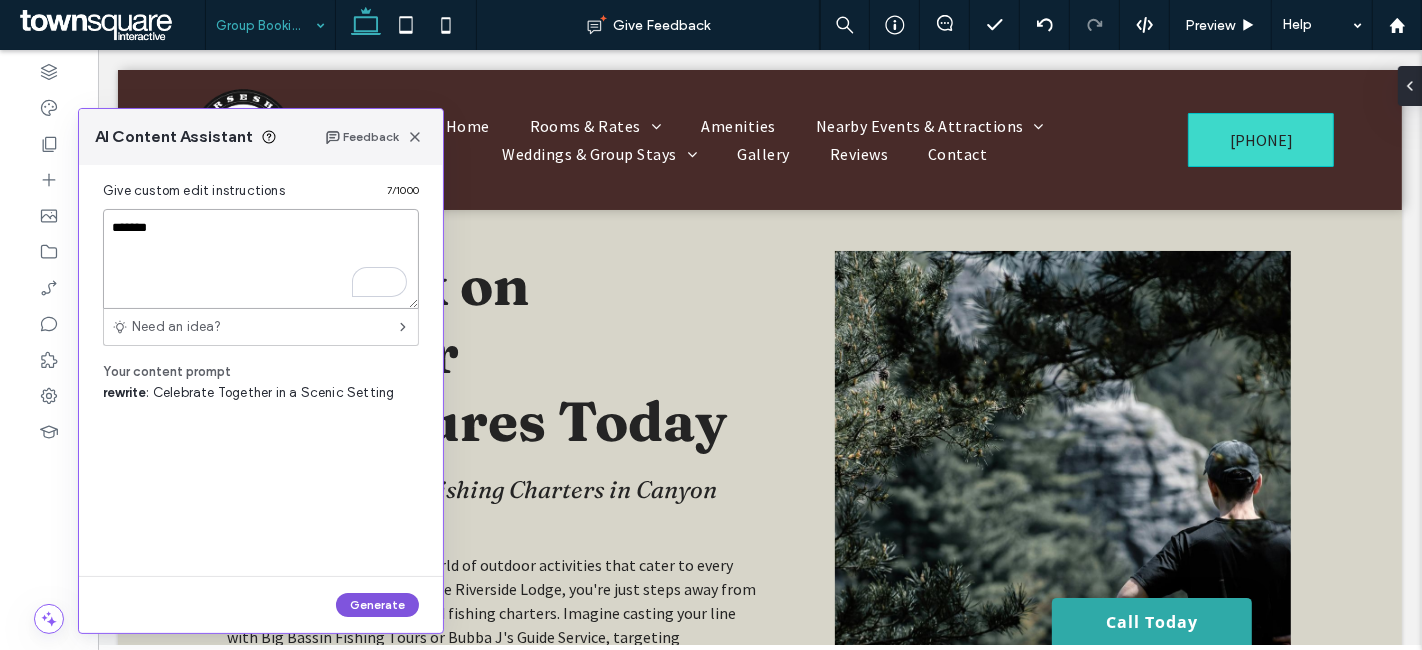 type on "*******" 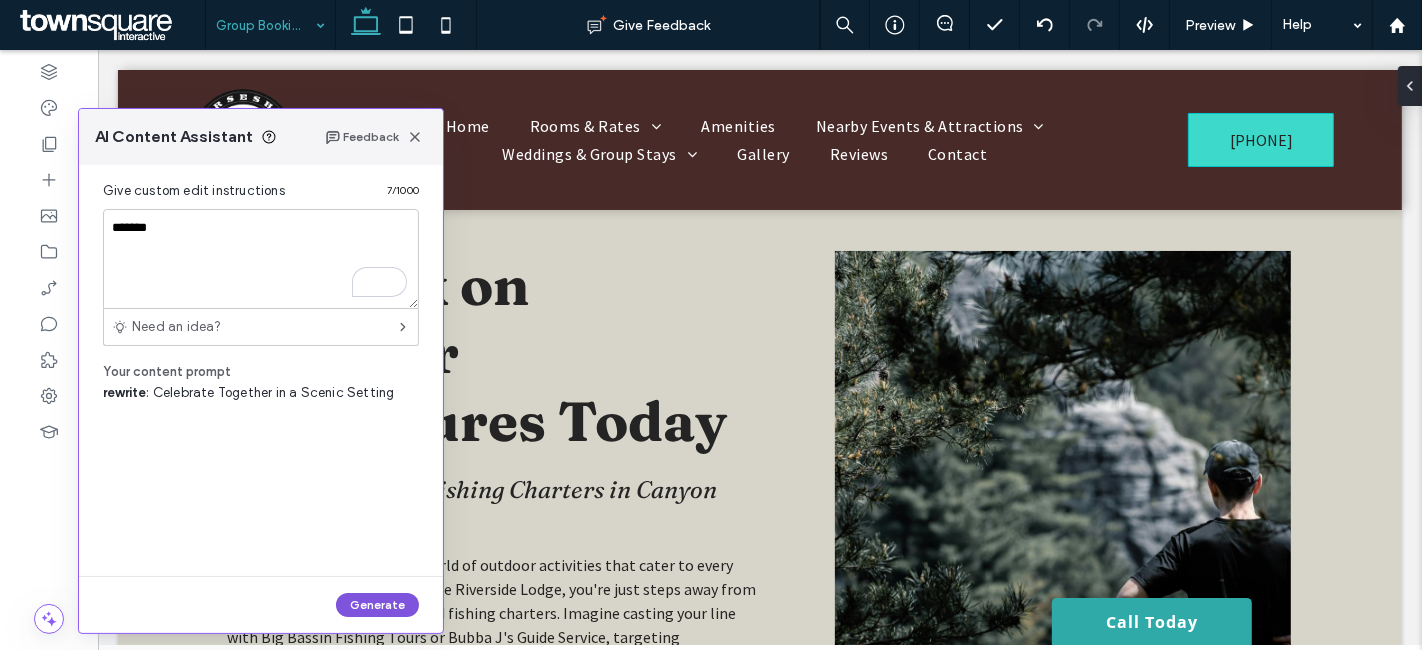 click on "Generate" at bounding box center (377, 605) 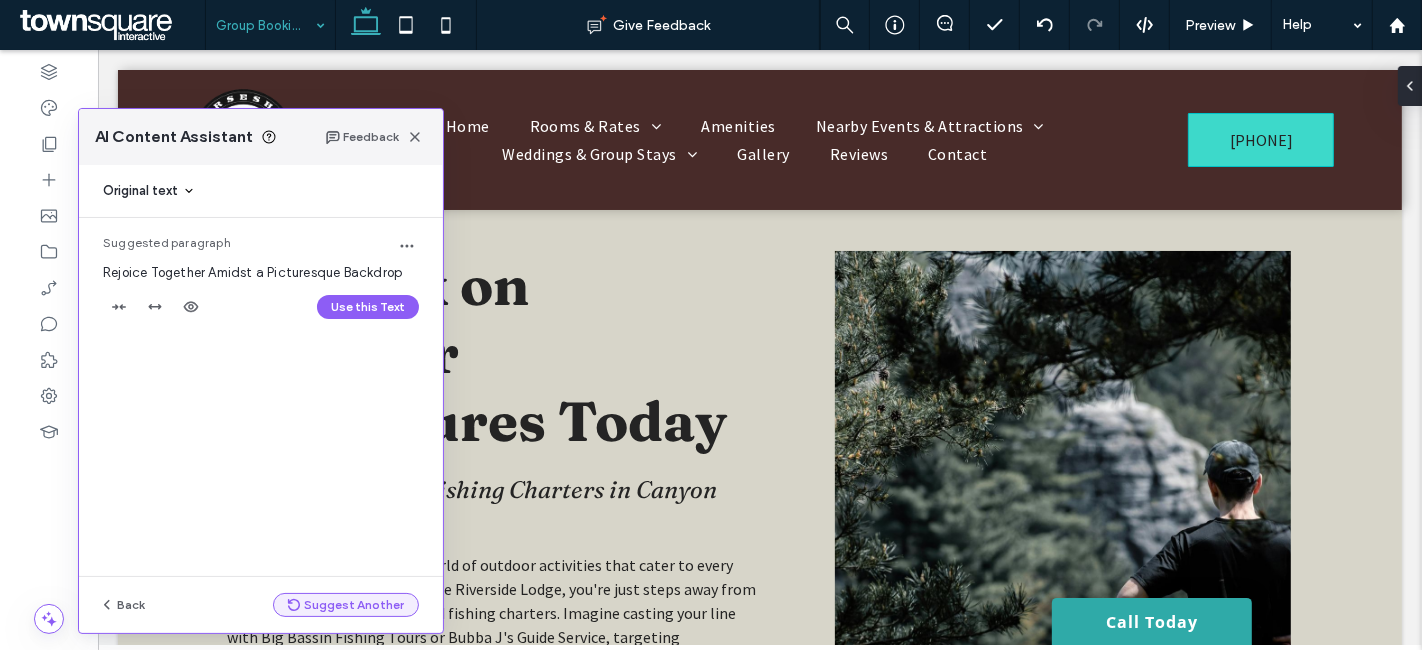 click on "Suggest Another" at bounding box center [346, 605] 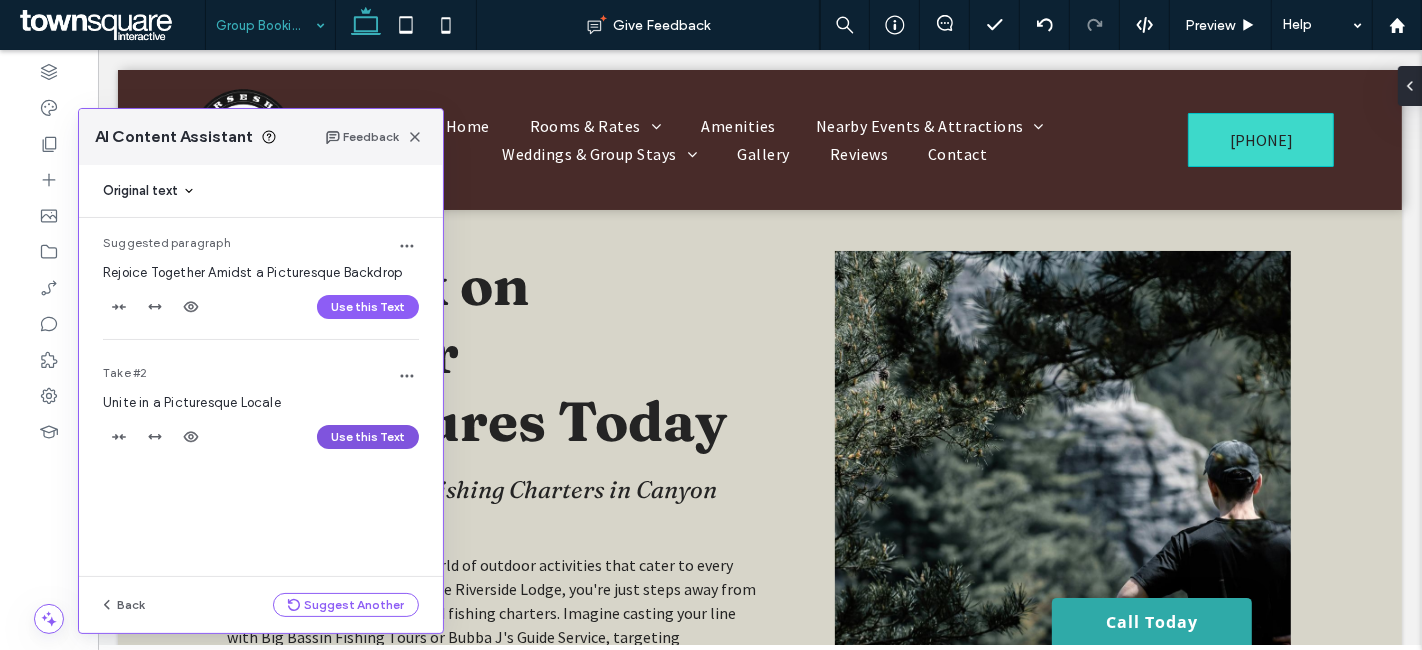 click on "Use this Text" at bounding box center (368, 437) 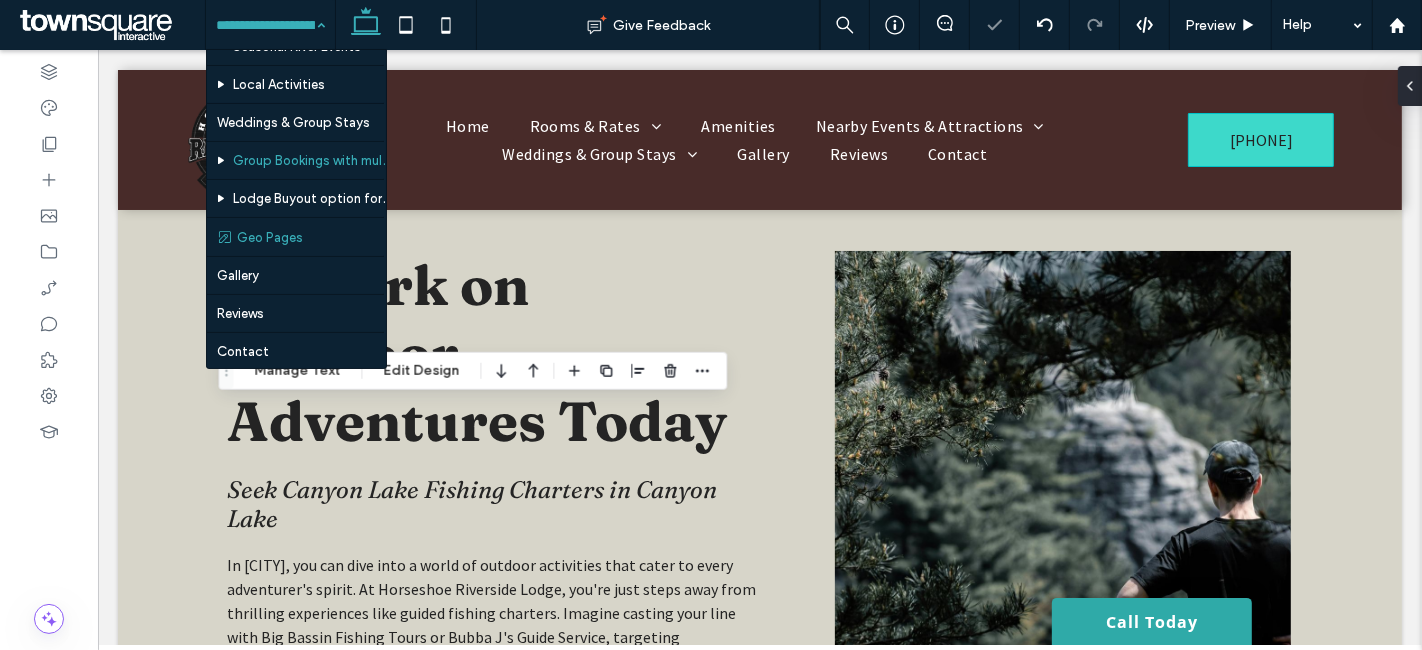 scroll, scrollTop: 292, scrollLeft: 0, axis: vertical 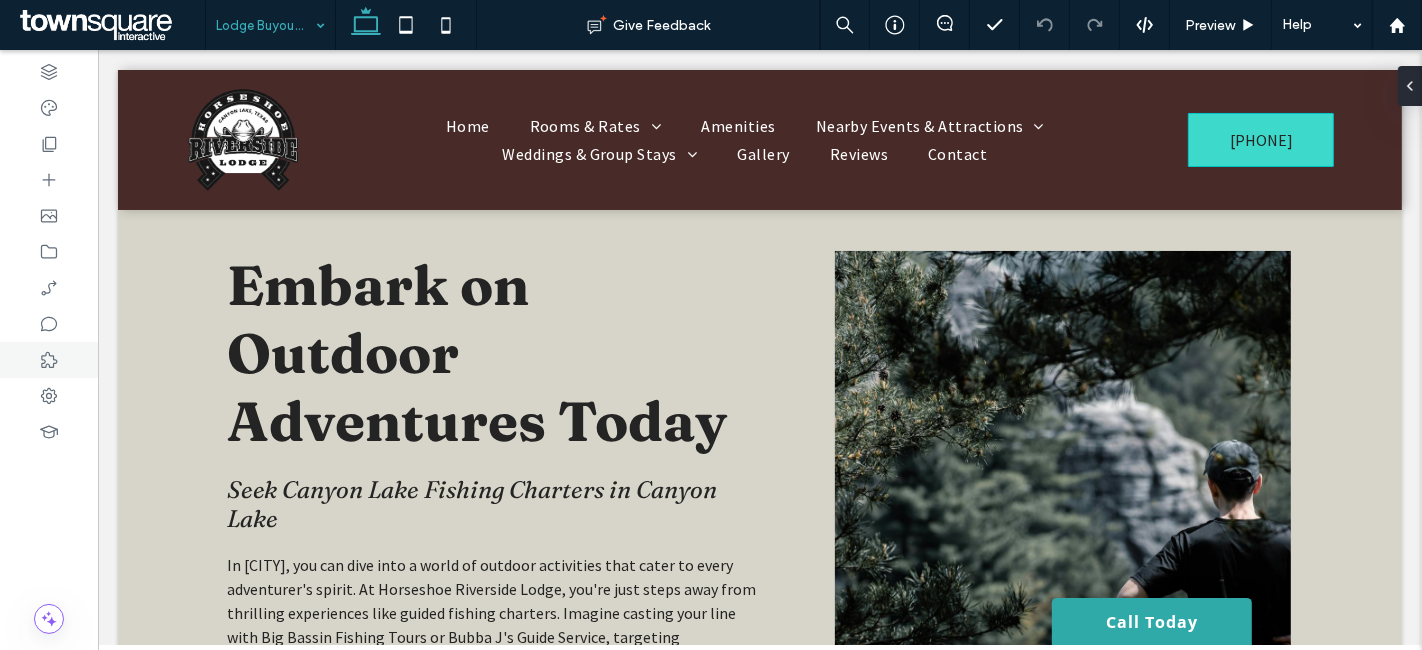 type on "********" 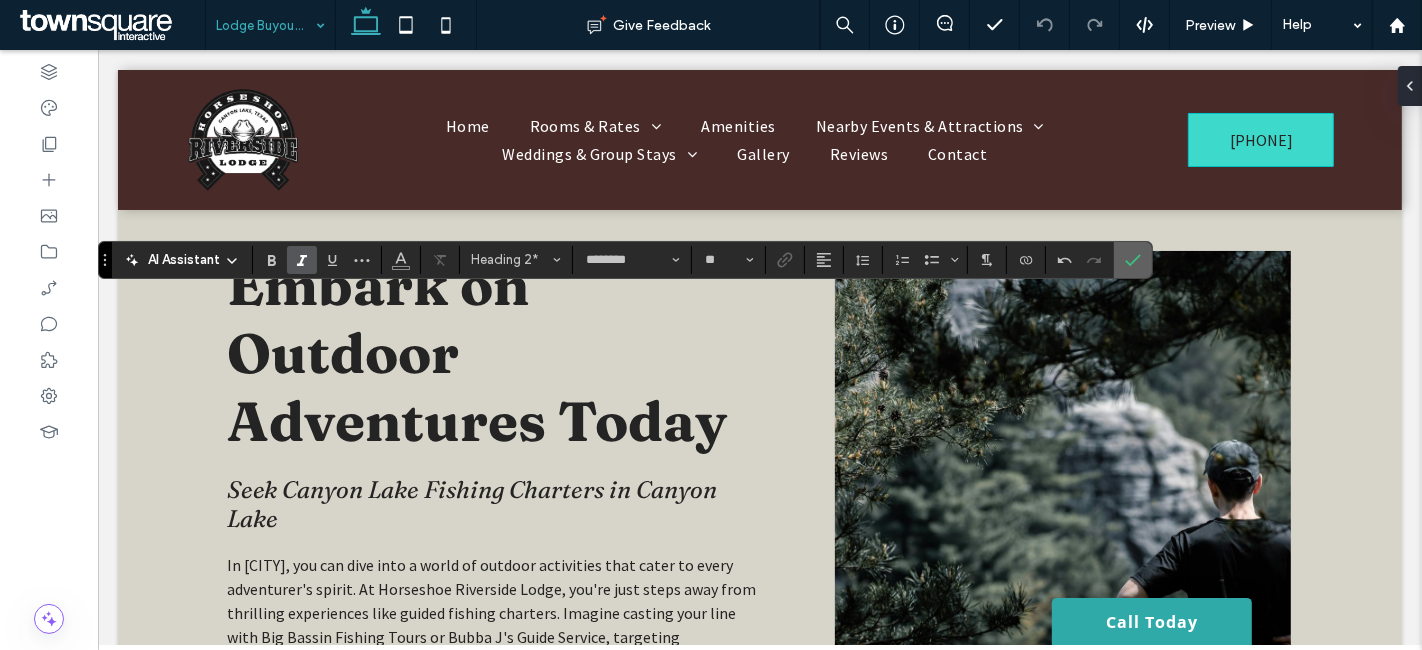 click 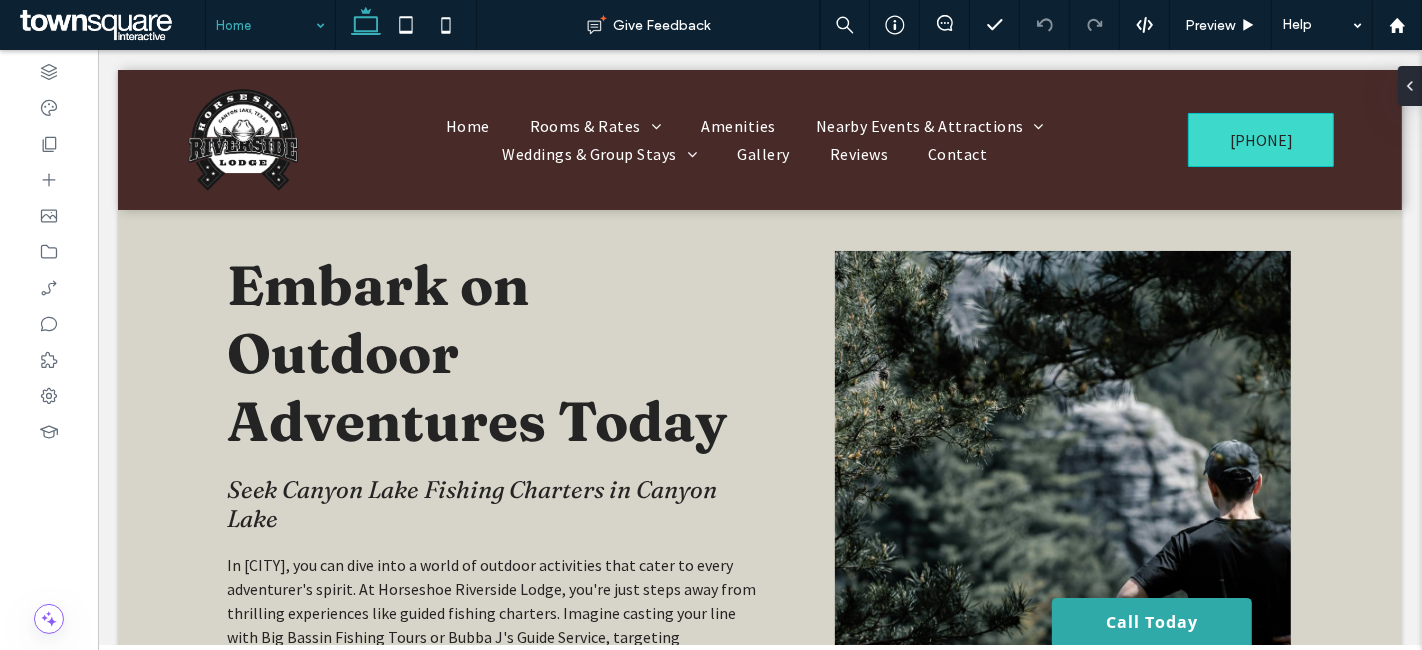 click at bounding box center (265, 25) 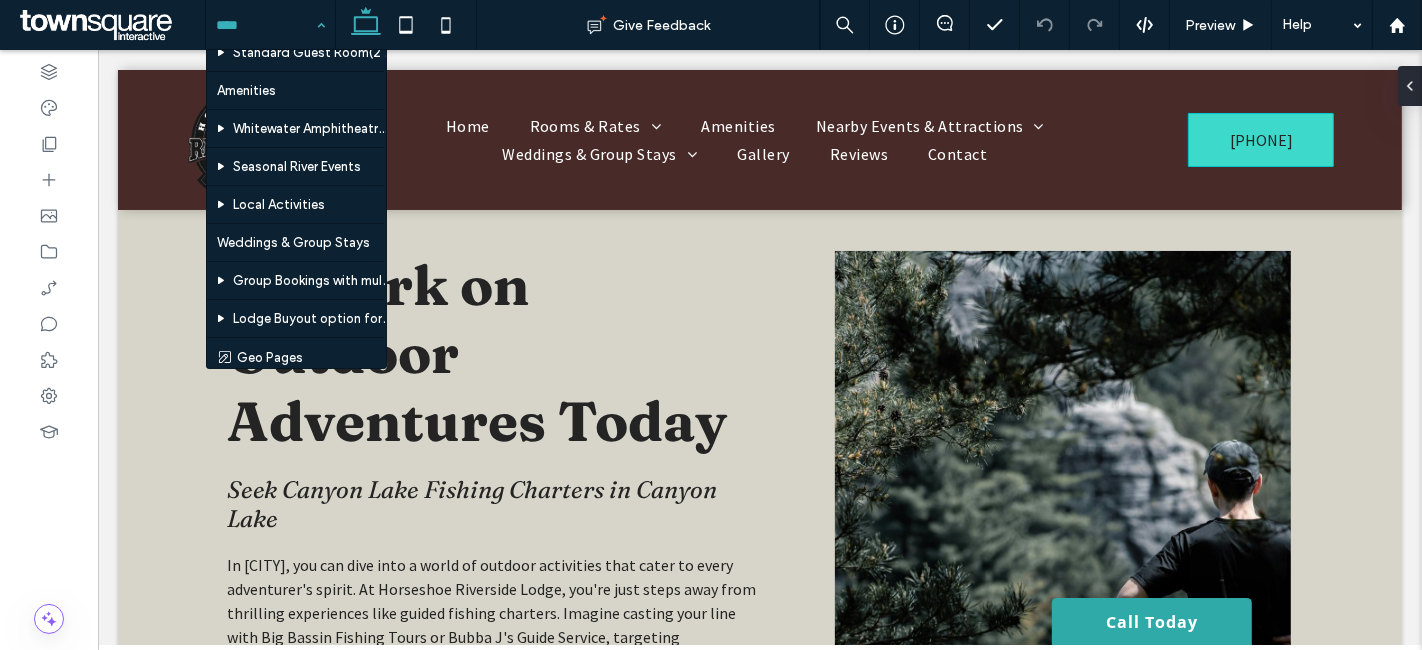 scroll, scrollTop: 292, scrollLeft: 0, axis: vertical 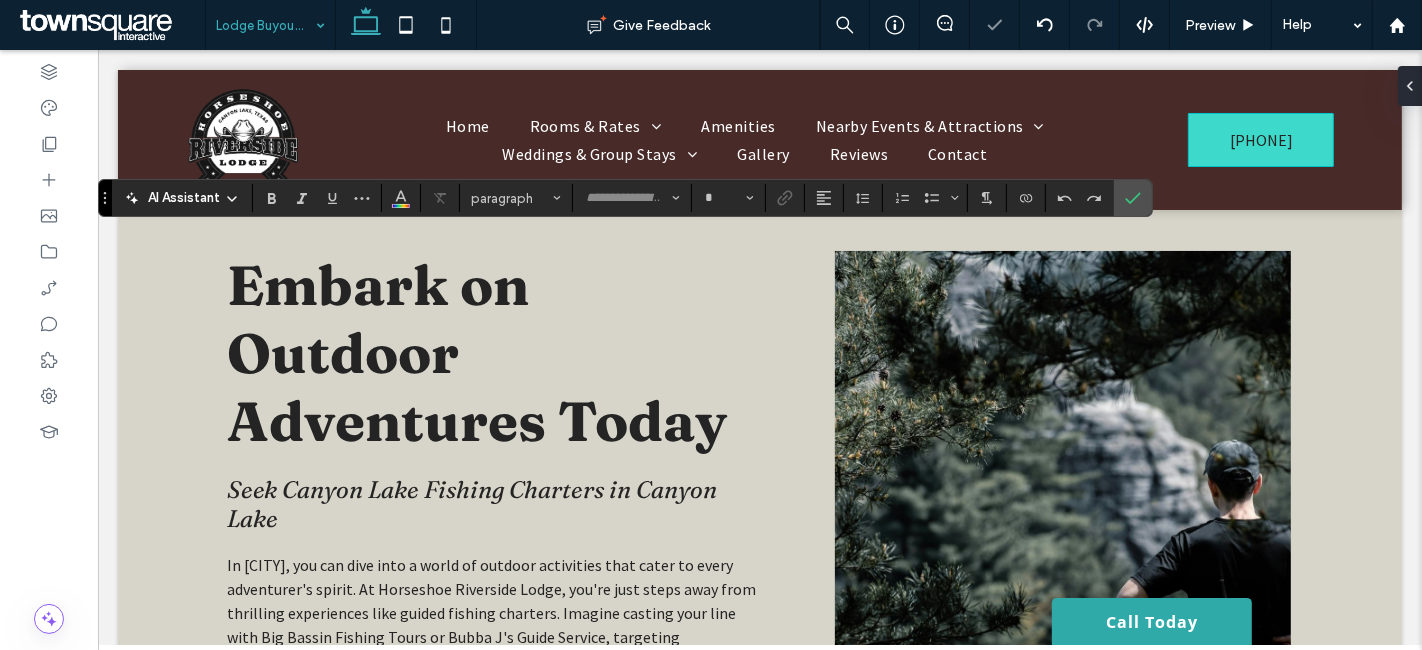 type on "**********" 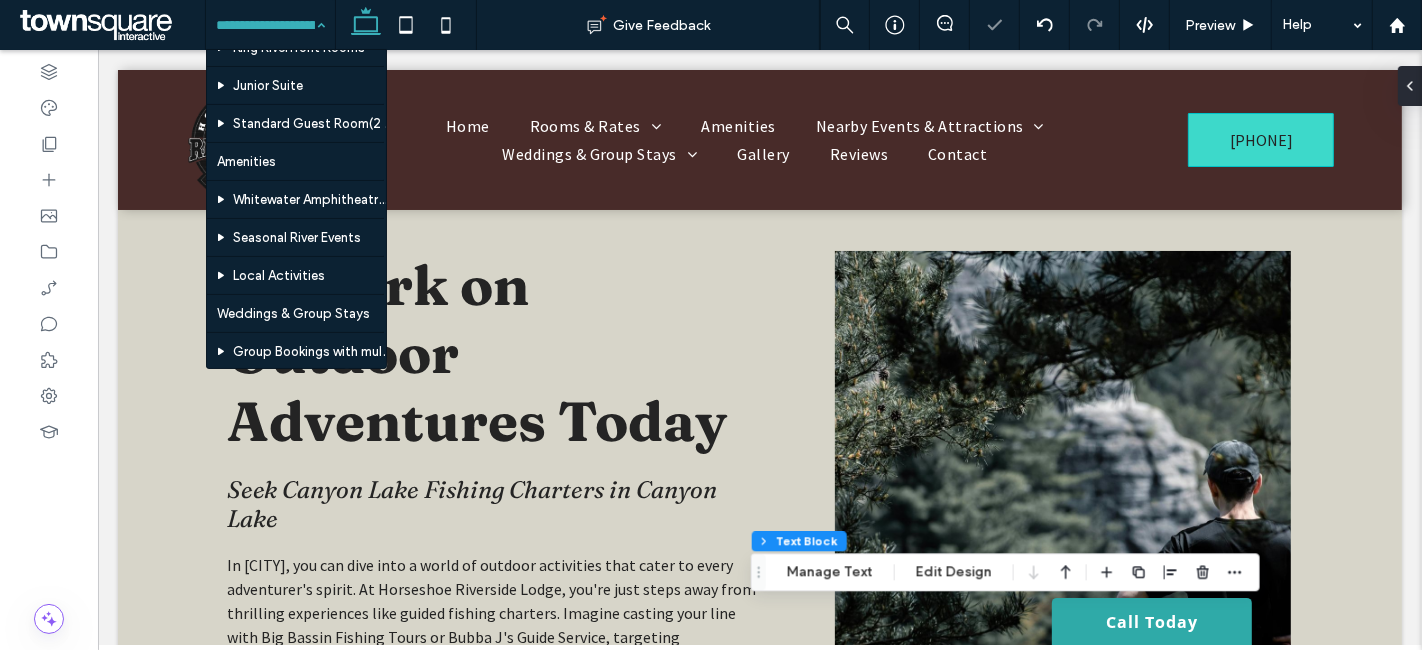 scroll, scrollTop: 292, scrollLeft: 0, axis: vertical 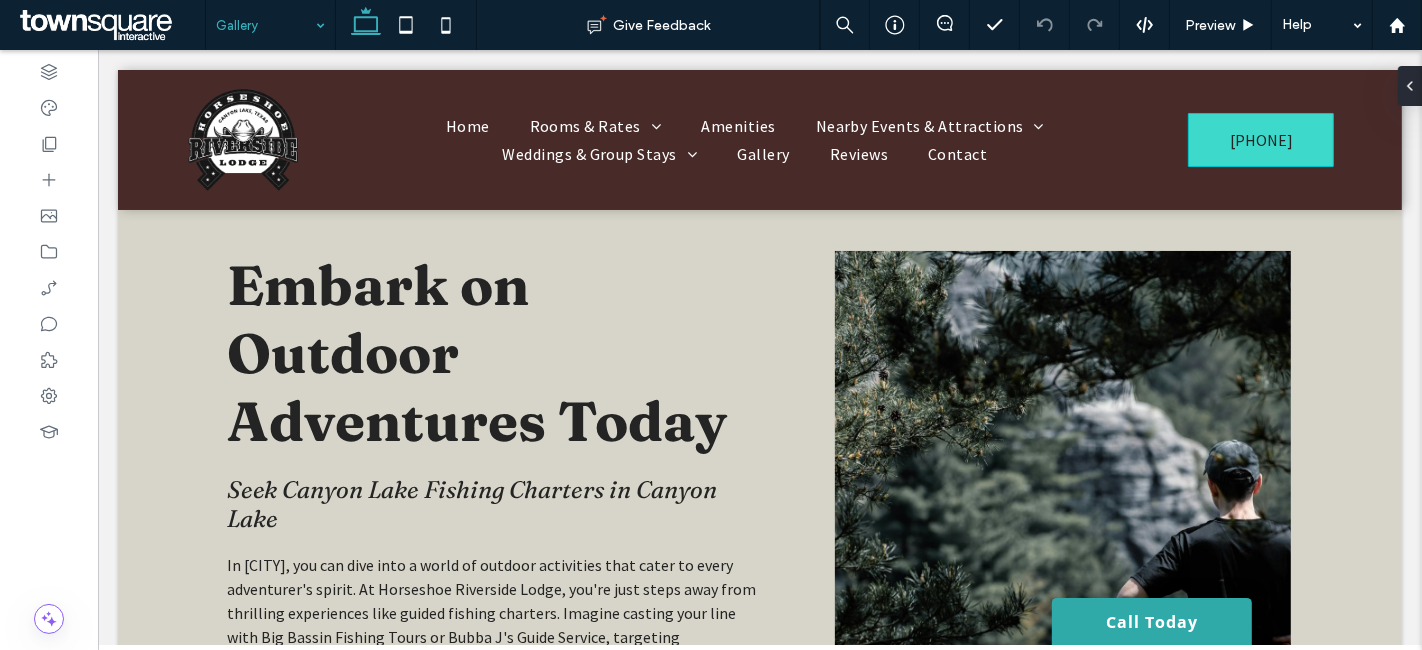 click at bounding box center (265, 25) 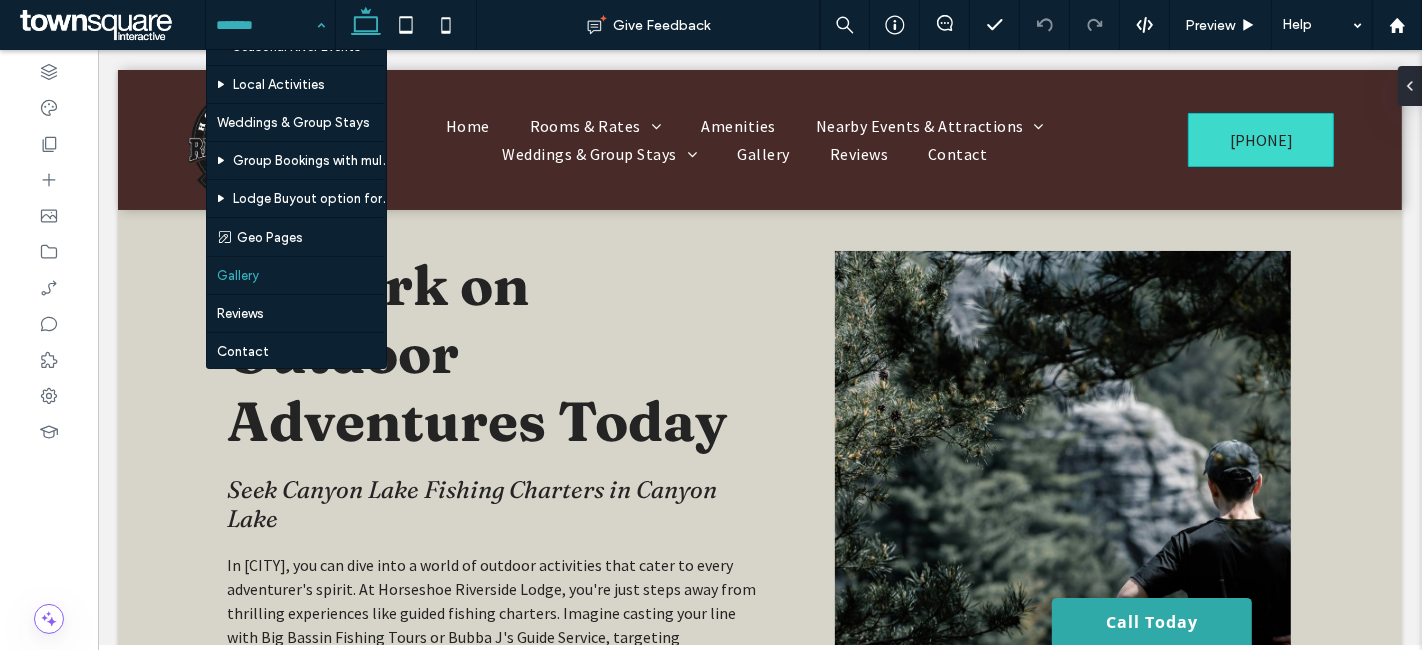 scroll, scrollTop: 0, scrollLeft: 0, axis: both 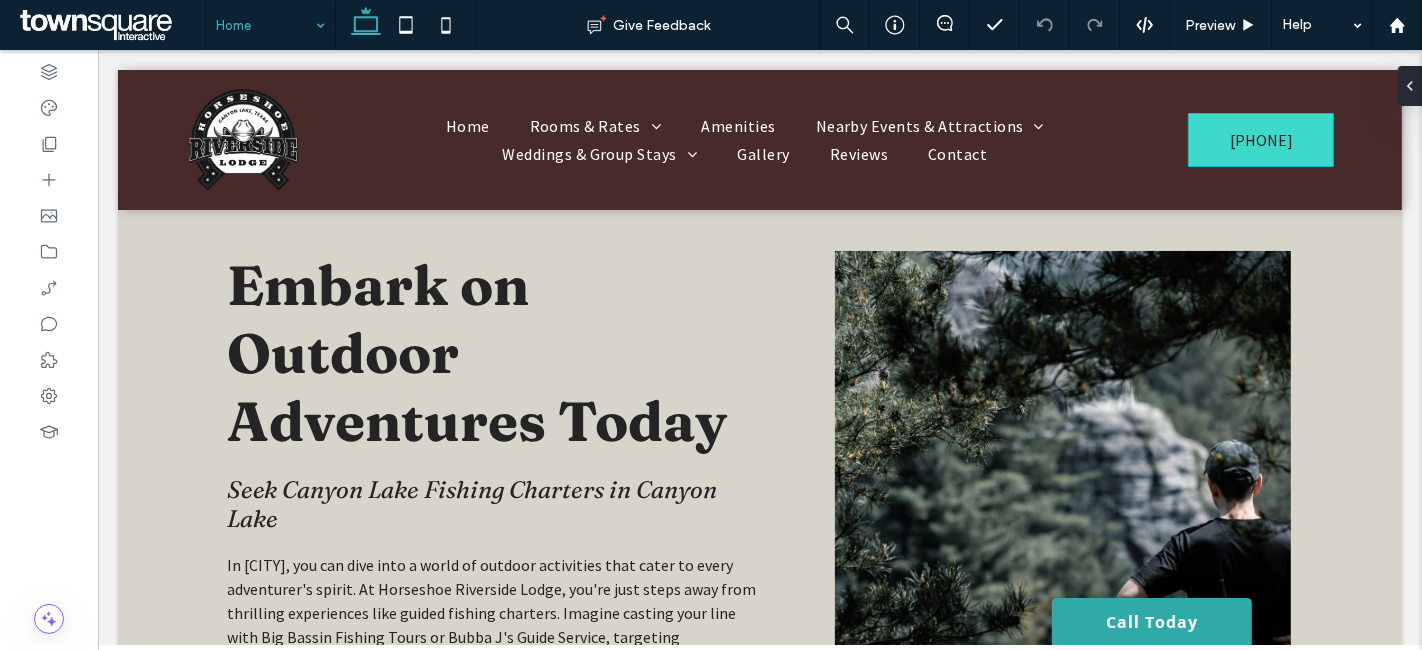 click at bounding box center (265, 25) 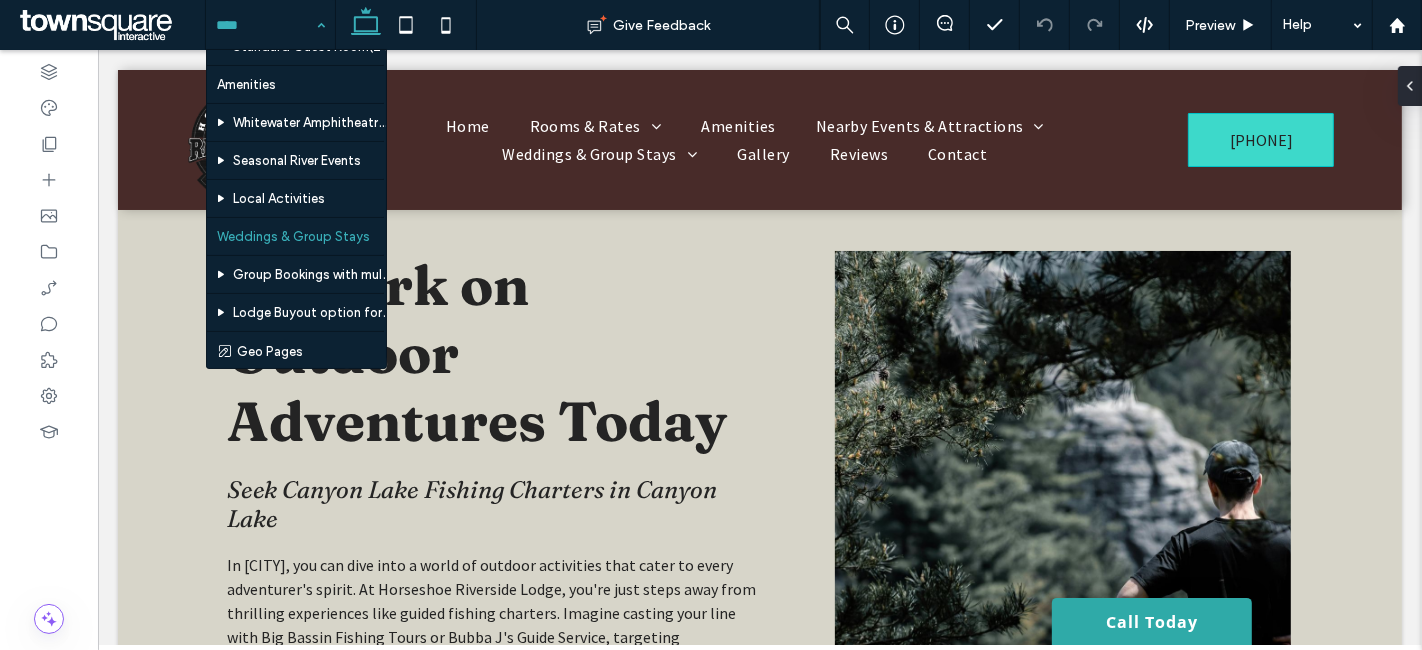 scroll, scrollTop: 222, scrollLeft: 0, axis: vertical 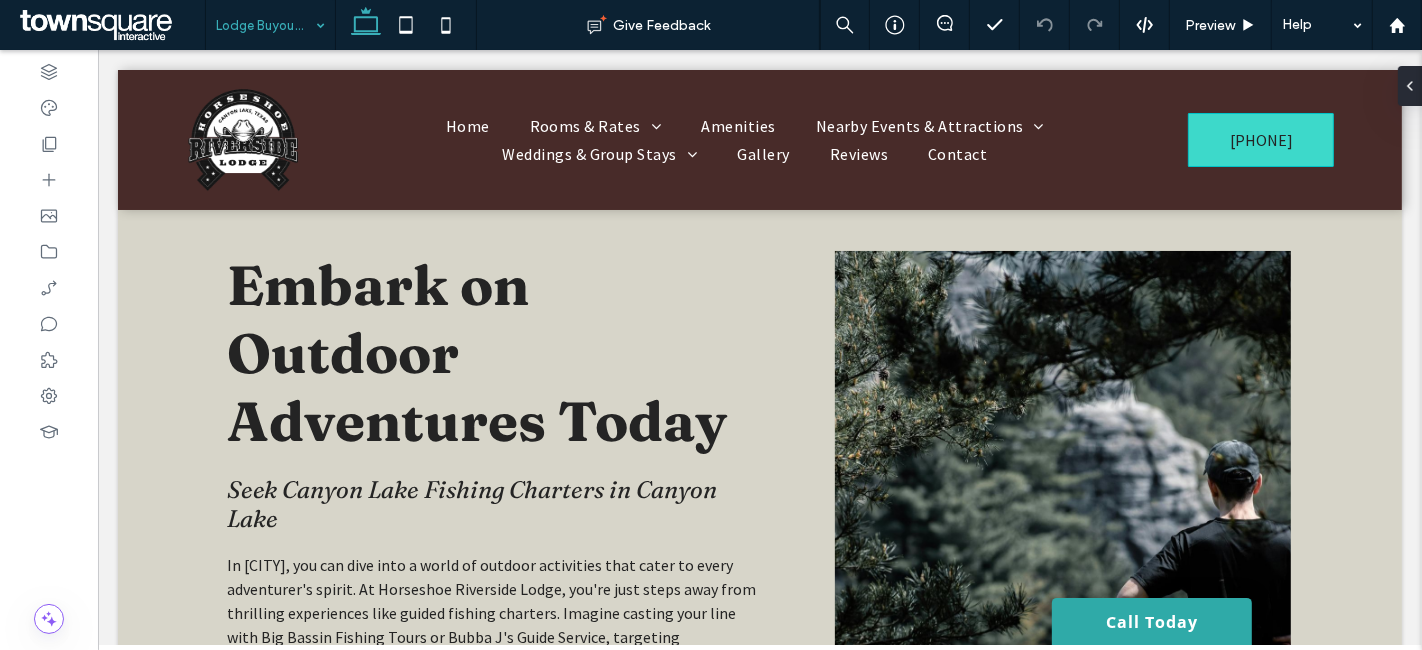 click at bounding box center [265, 25] 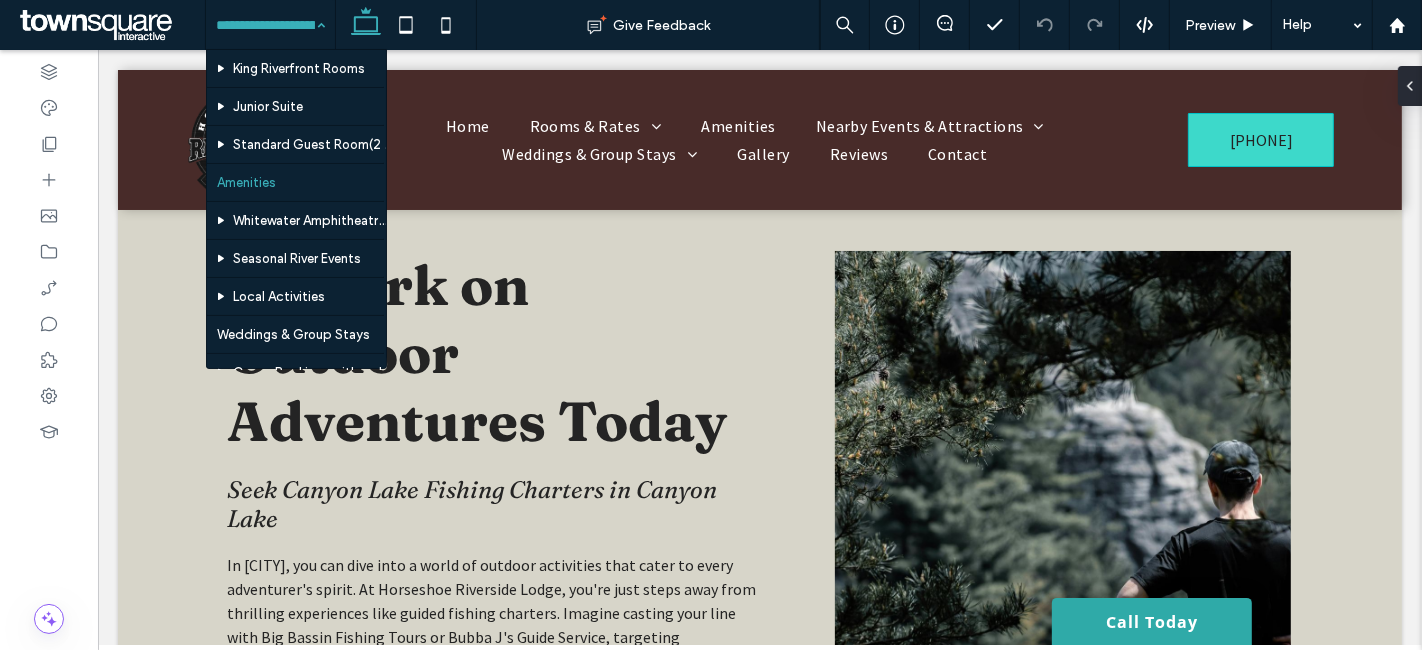 scroll, scrollTop: 111, scrollLeft: 0, axis: vertical 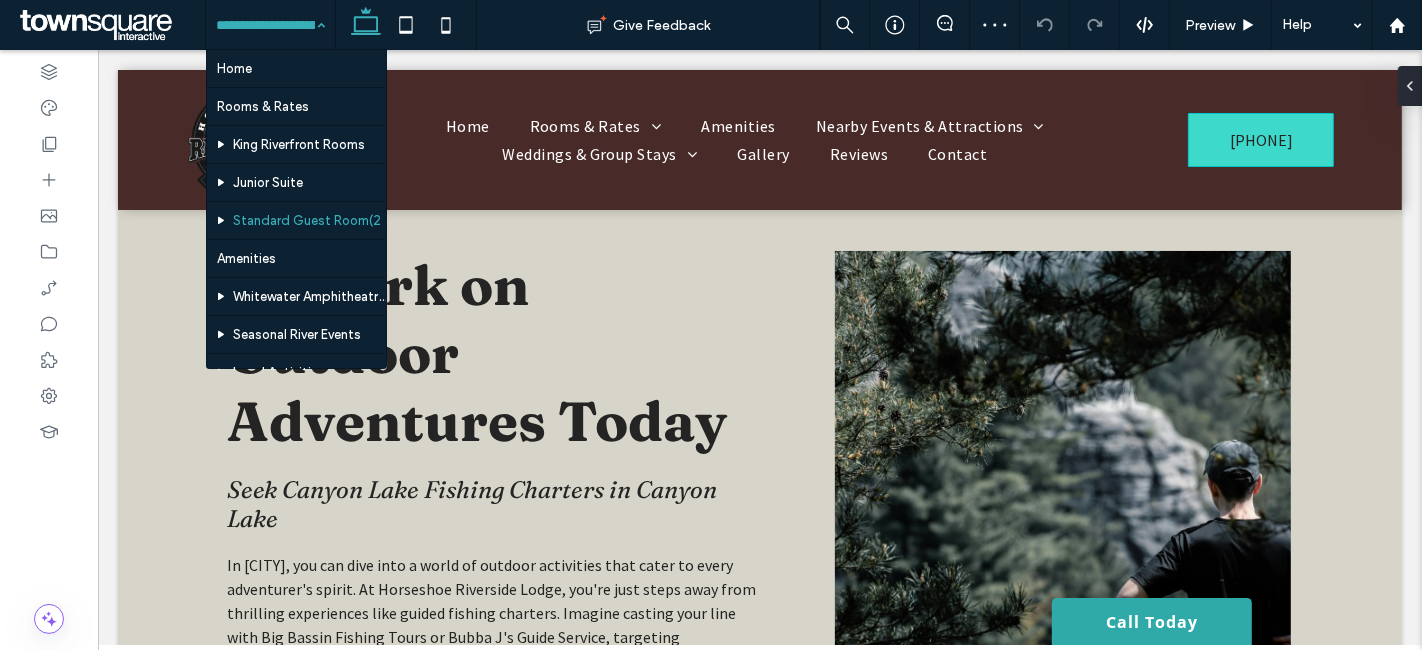 click on "Home Rooms & Rates King Riverfront Rooms Junior Suite Standard Guest Room(2 Queens) Amenities Whitewater Amphitheatre Concerts Seasonal River Events Local Activities Weddings & Group Stays Group Bookings with multiple rooms Lodge Buyout option for Weddings Geo Pages Gallery Reviews Contact" at bounding box center (270, 25) 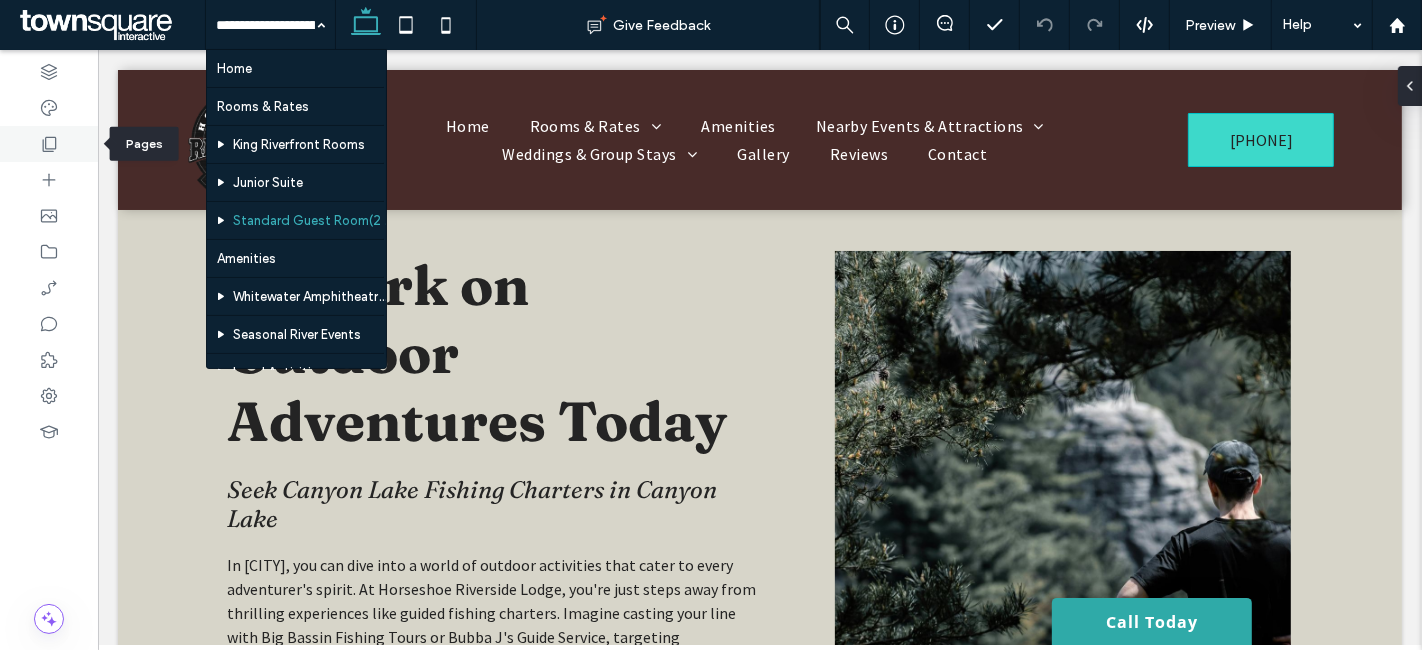 click 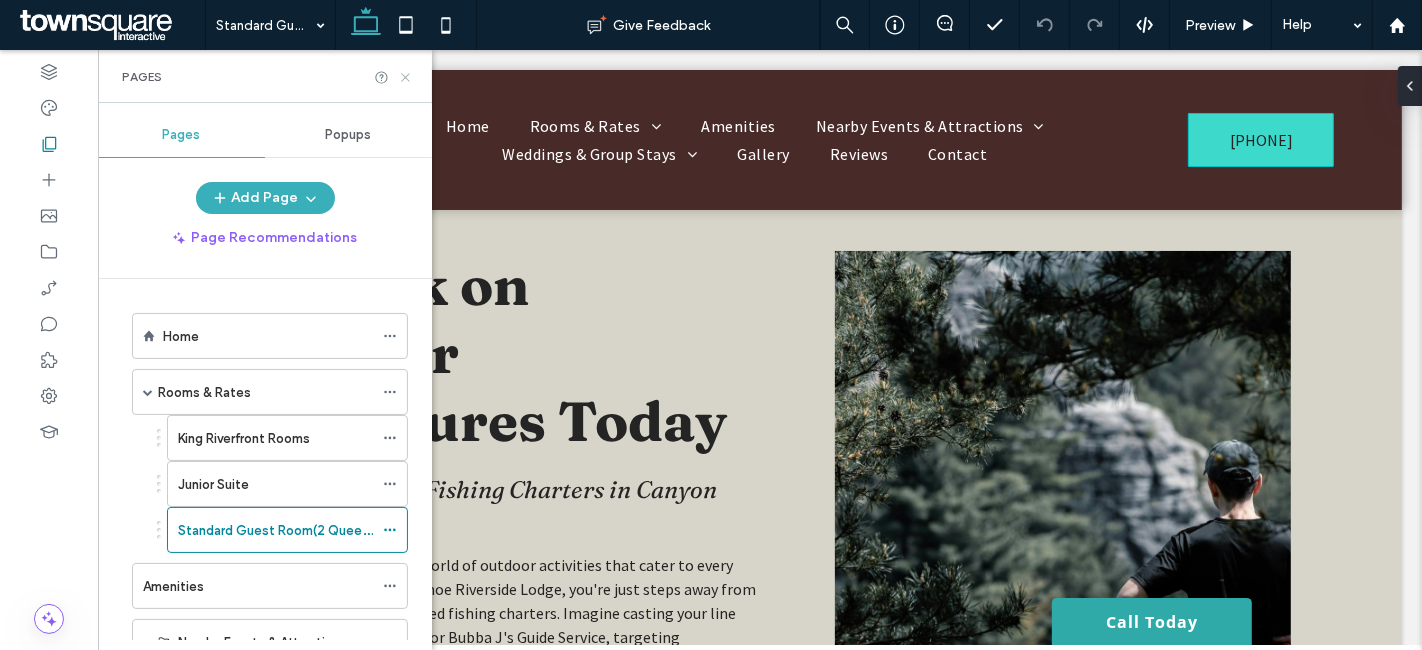 click 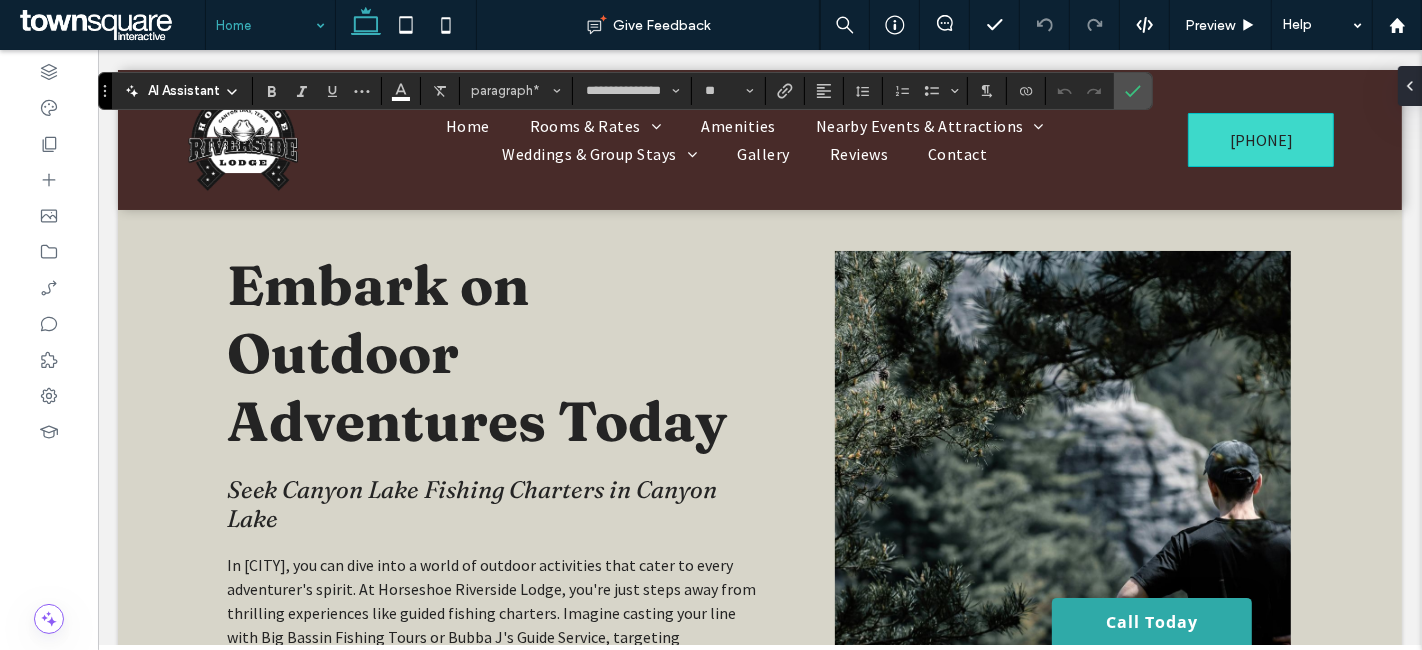 click 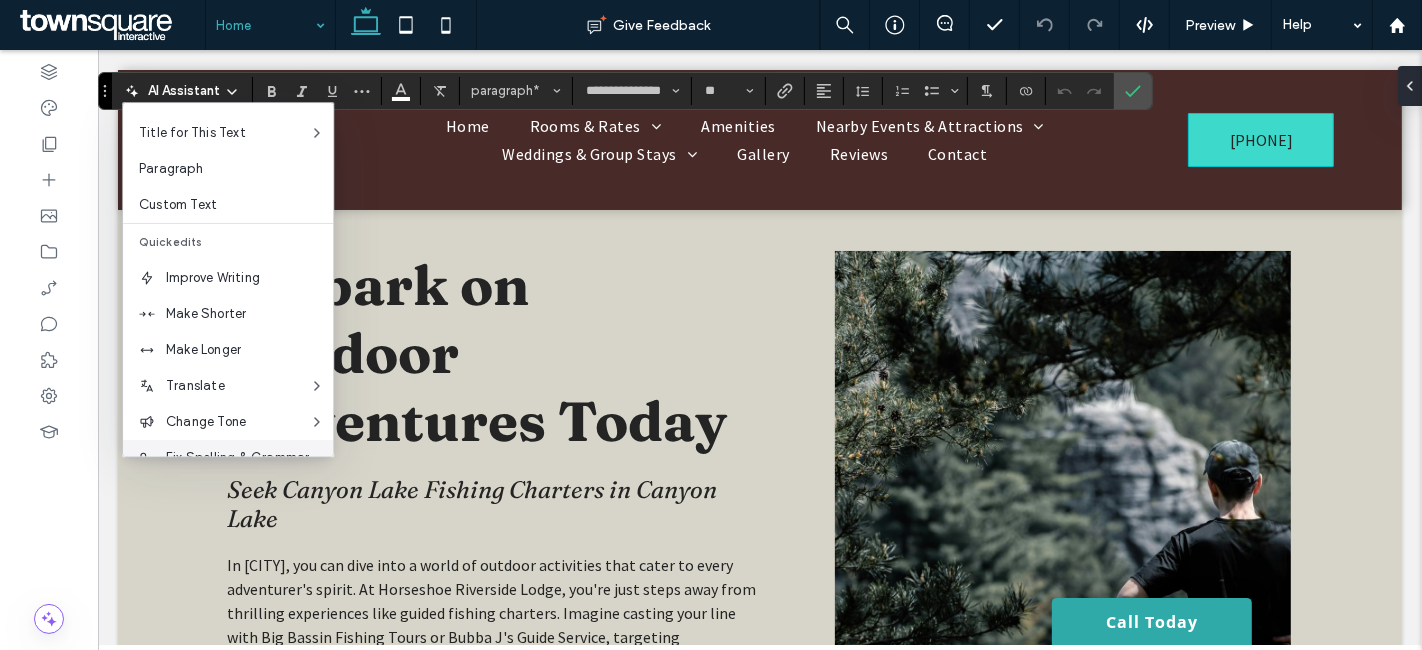 scroll, scrollTop: 131, scrollLeft: 0, axis: vertical 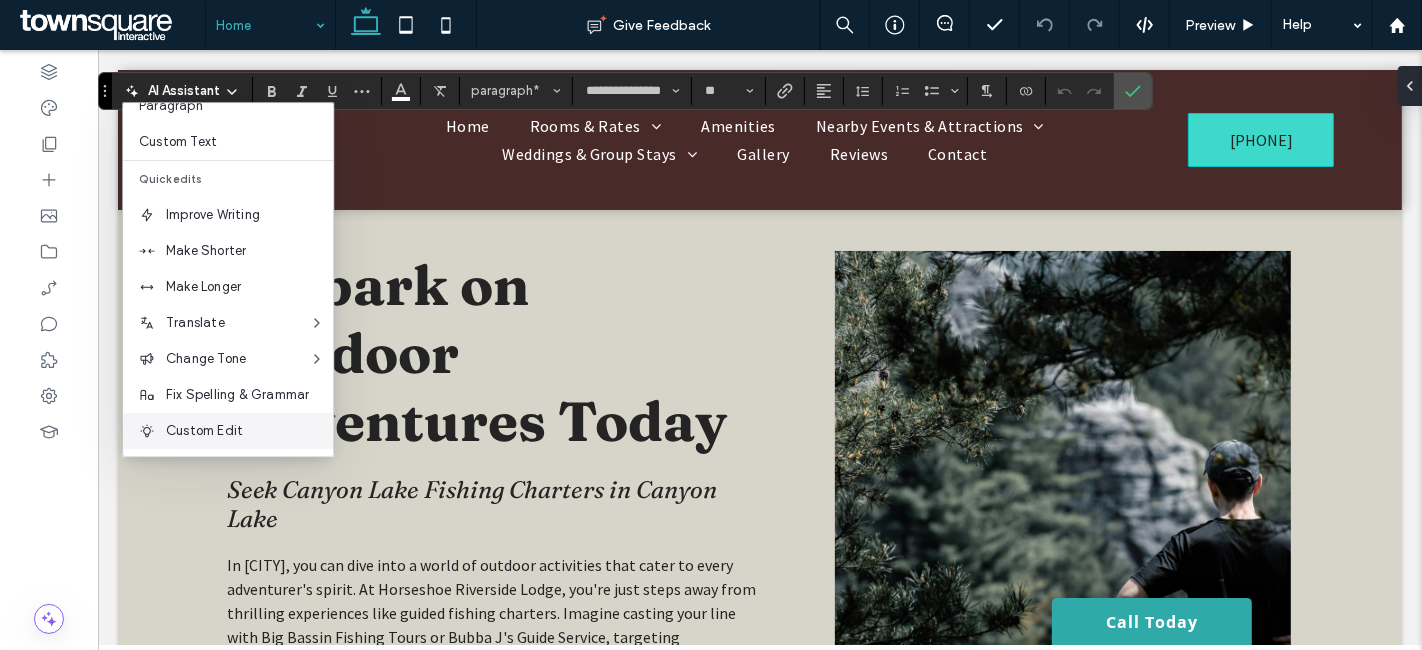 click on "Custom Edit" at bounding box center [249, 431] 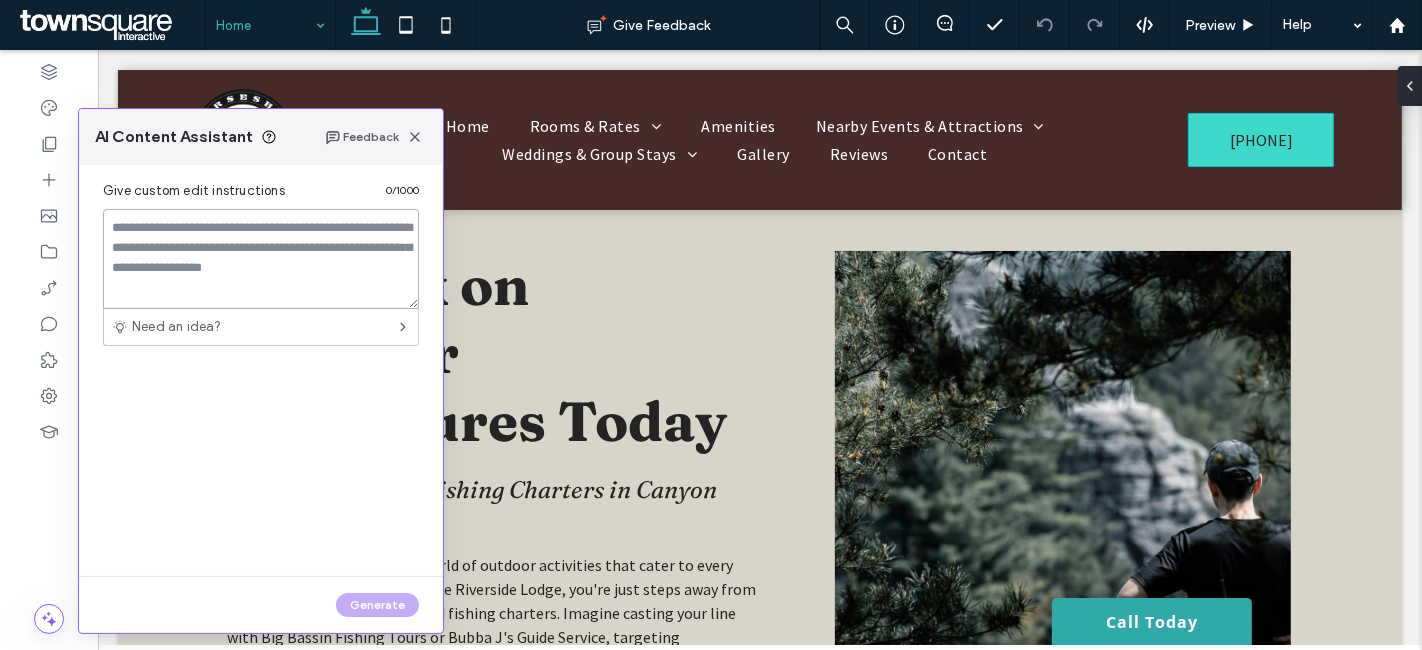 click at bounding box center [261, 259] 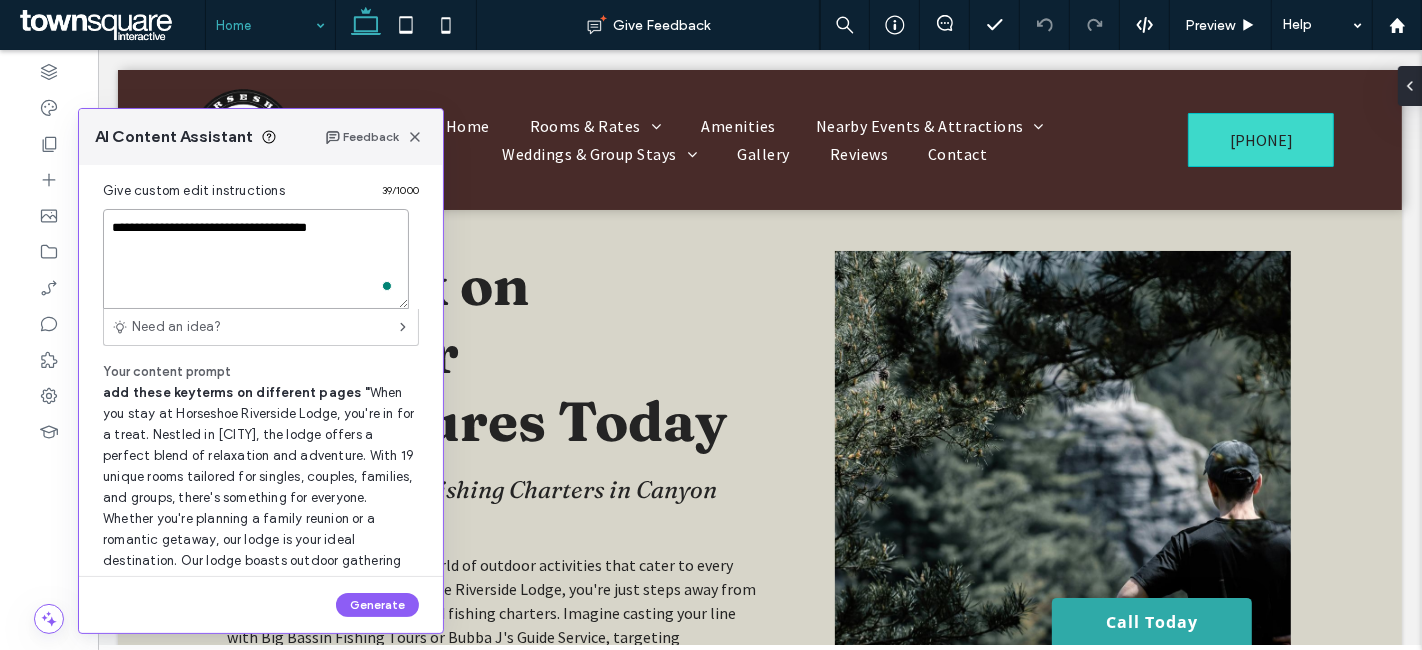 paste on "**********" 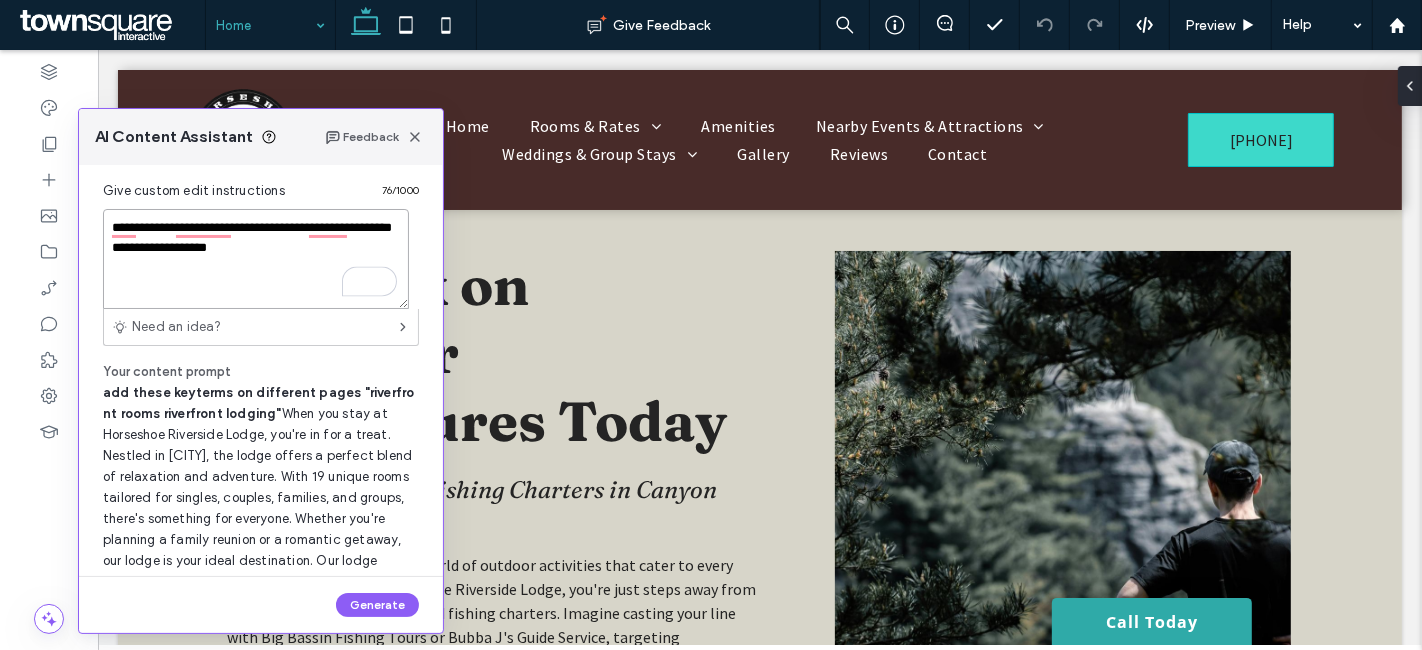click on "**********" at bounding box center (256, 259) 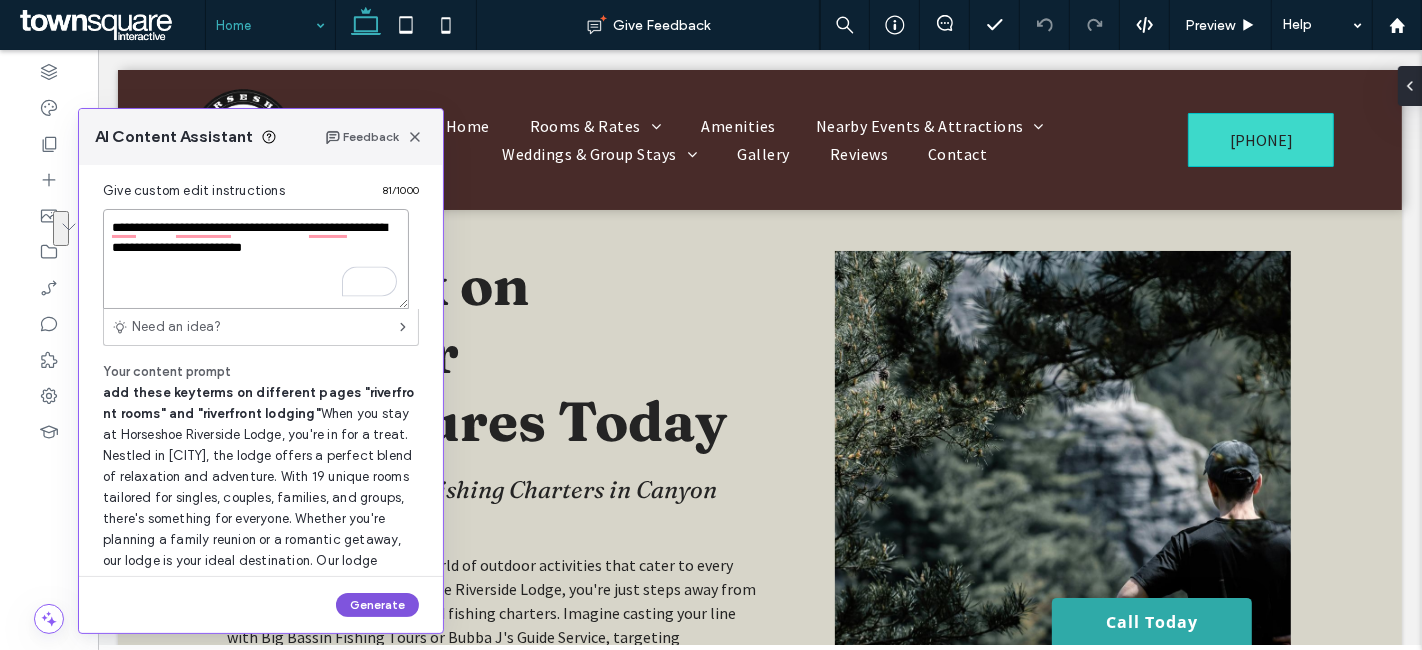type on "**********" 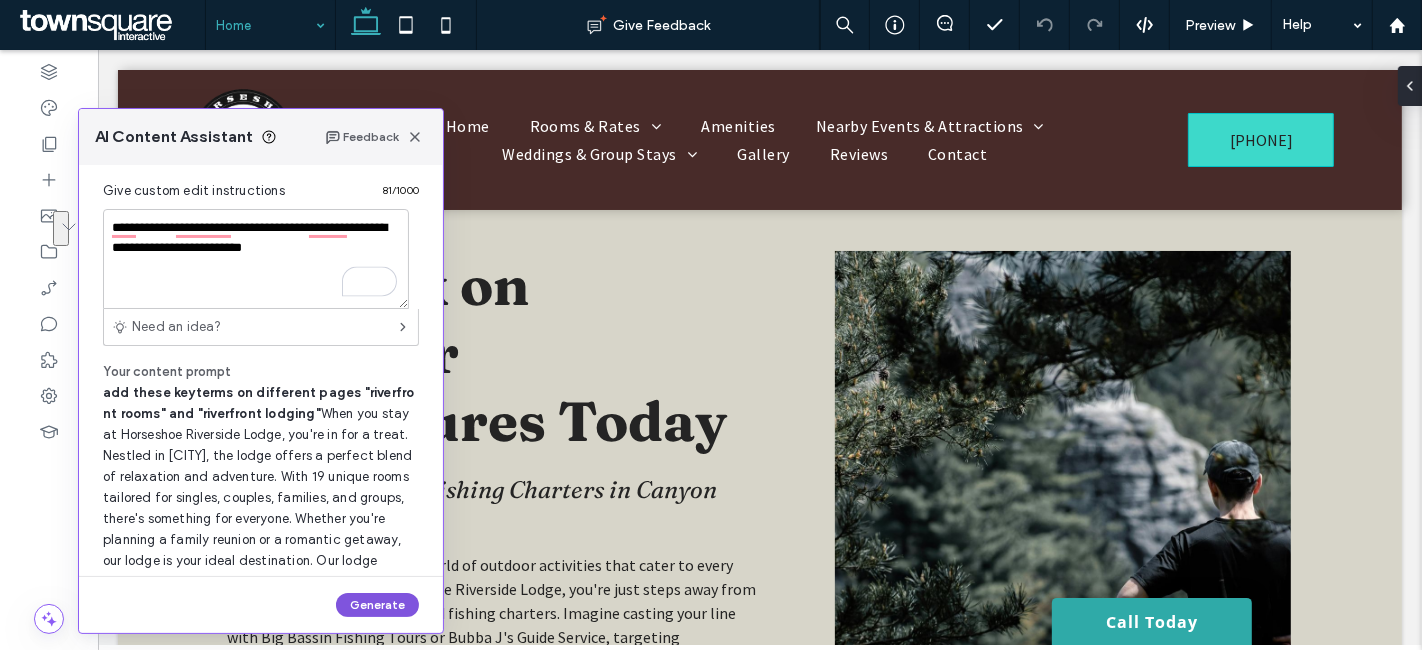 click on "Generate" at bounding box center (377, 605) 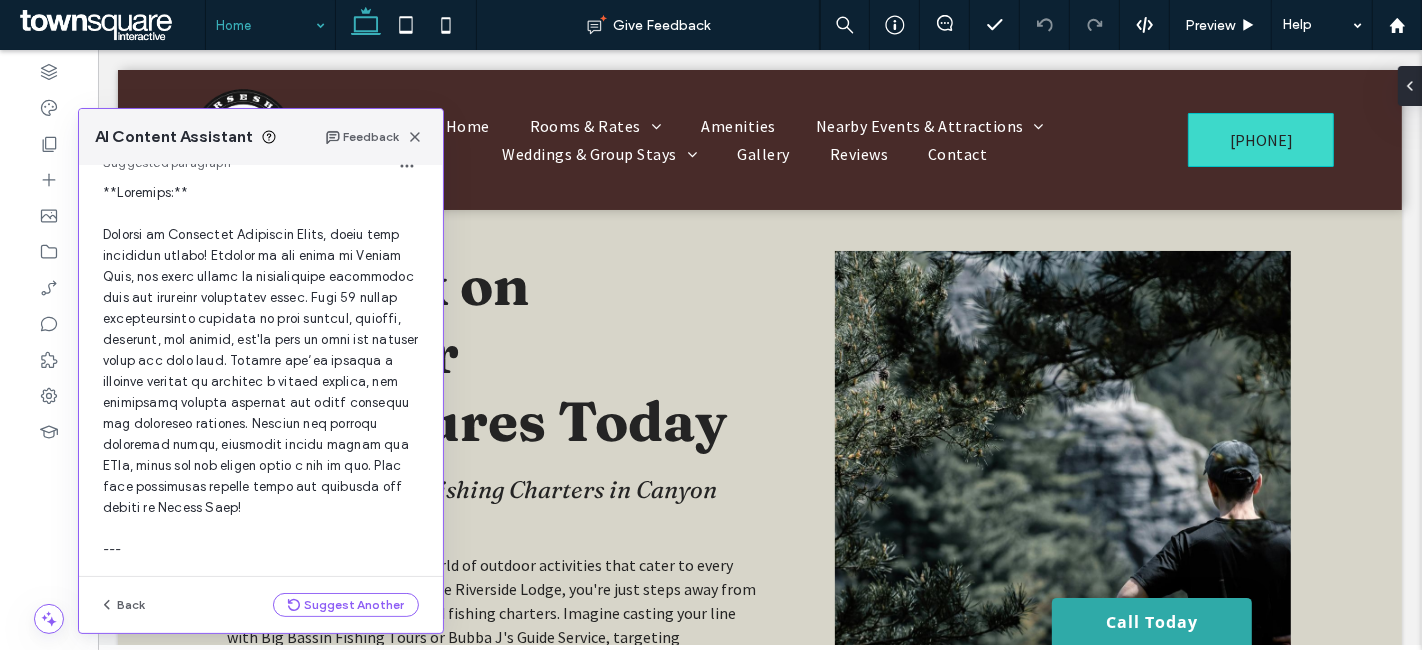 scroll, scrollTop: 0, scrollLeft: 0, axis: both 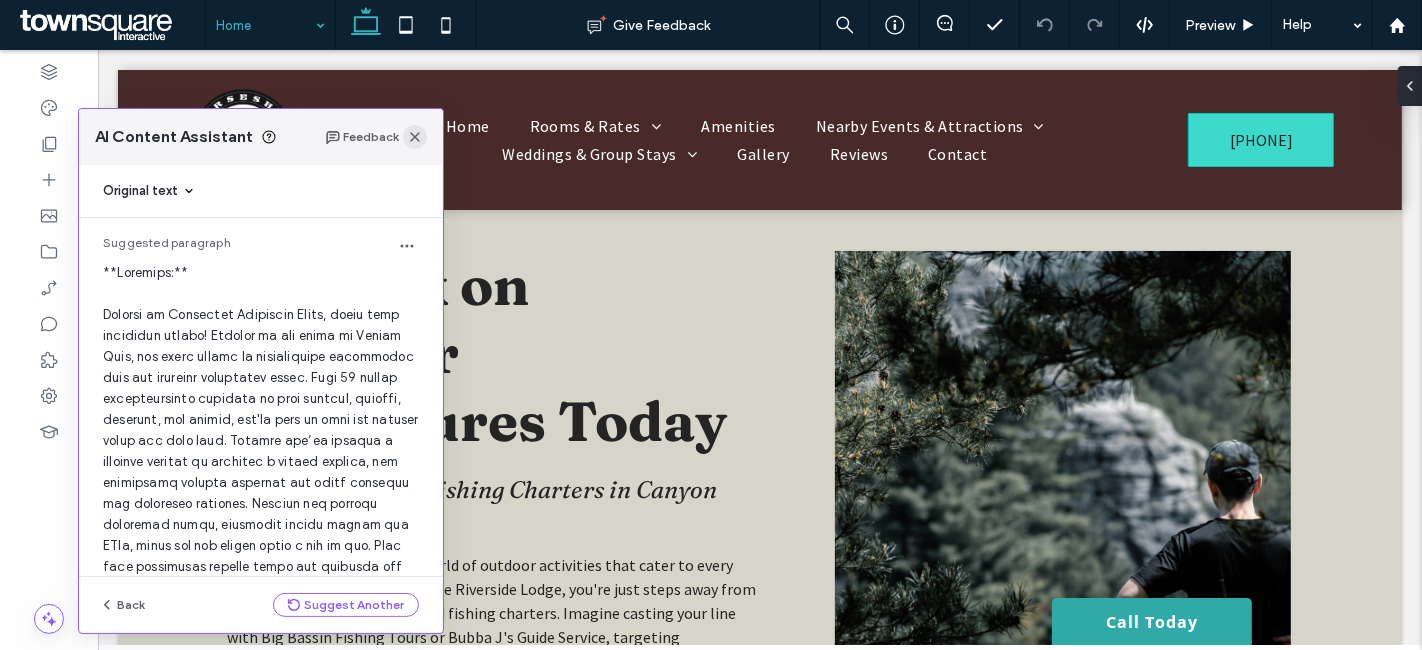 click on "Feedback" at bounding box center (376, 137) 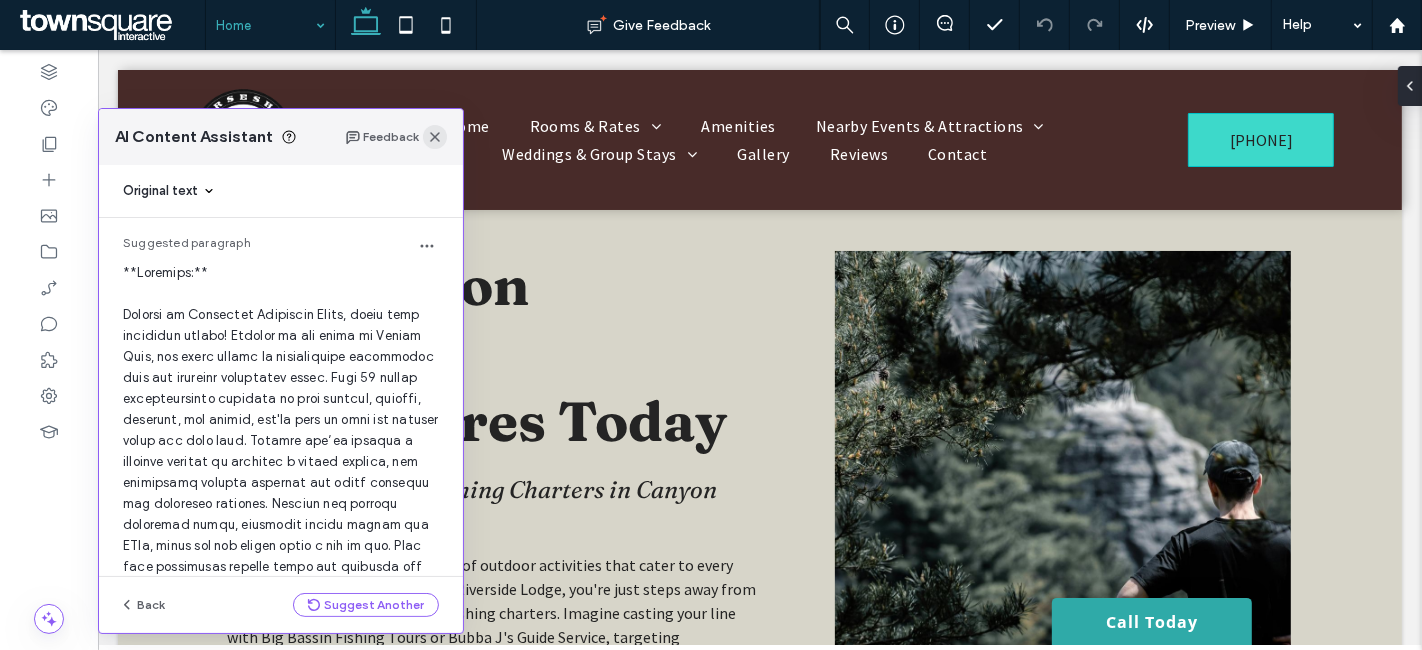 click 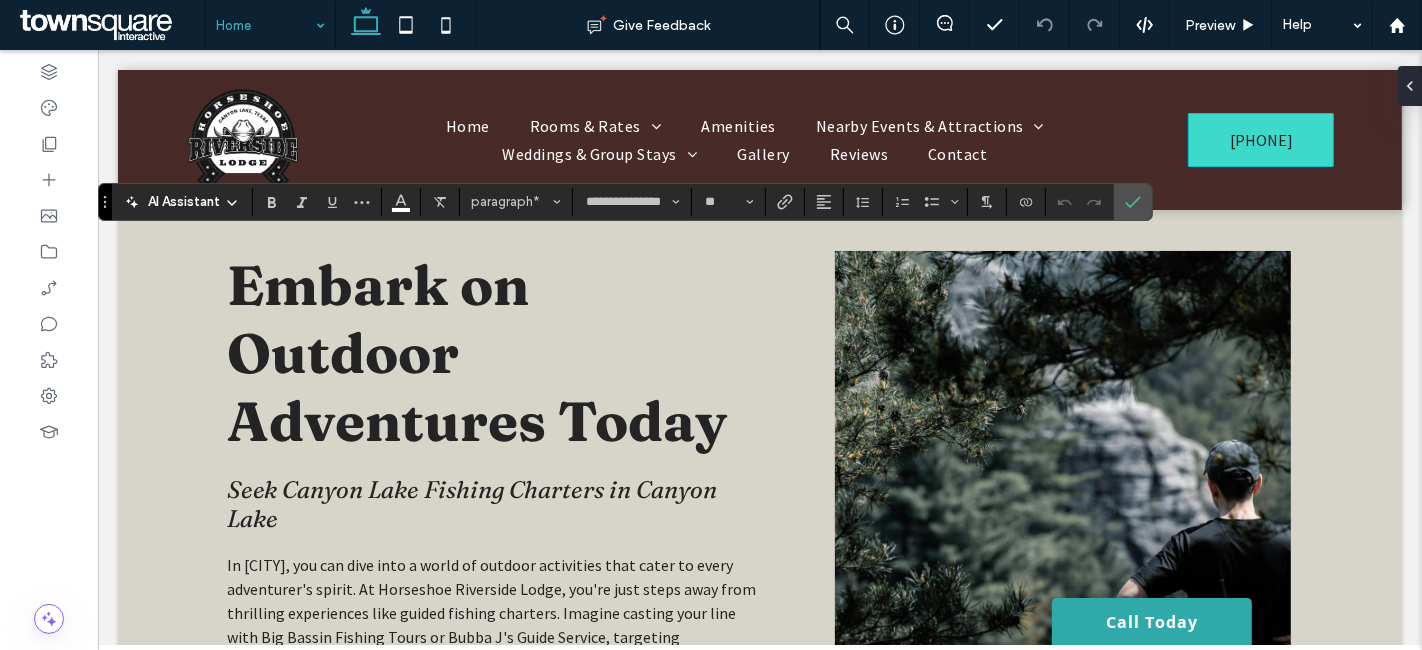 click 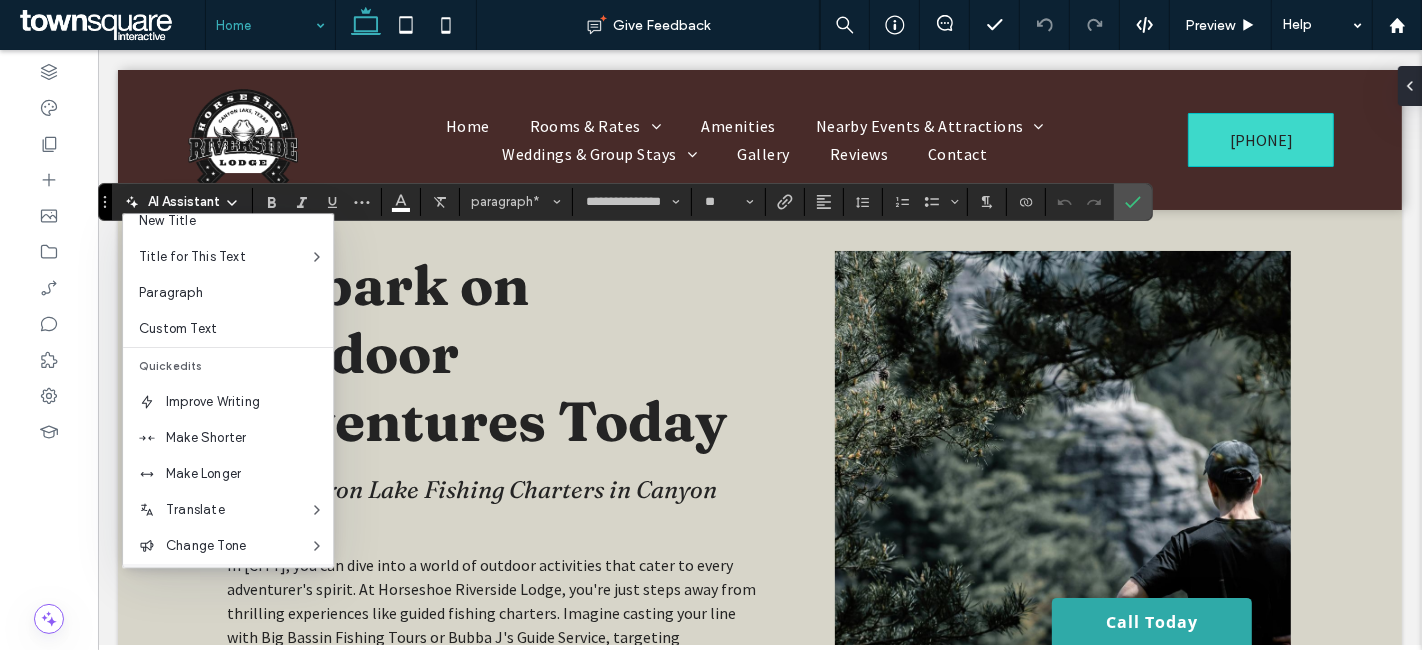 scroll, scrollTop: 131, scrollLeft: 0, axis: vertical 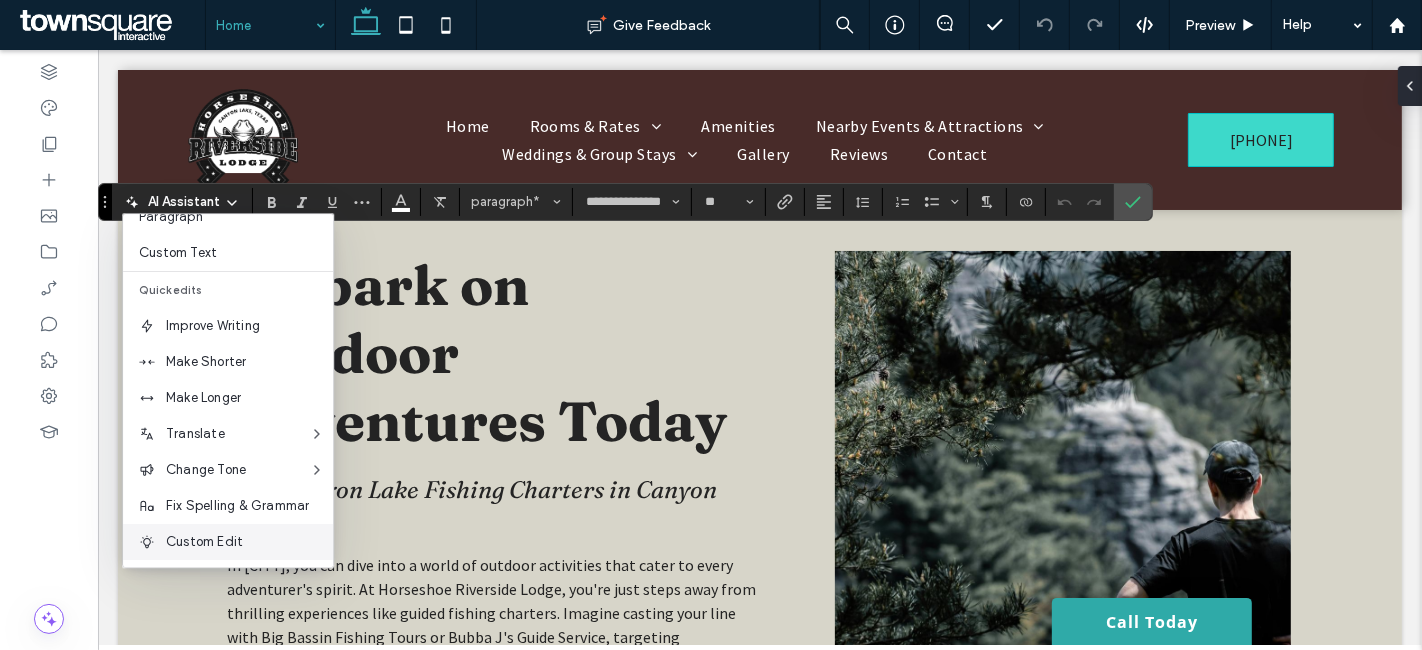 click on "Custom Edit" at bounding box center [228, 542] 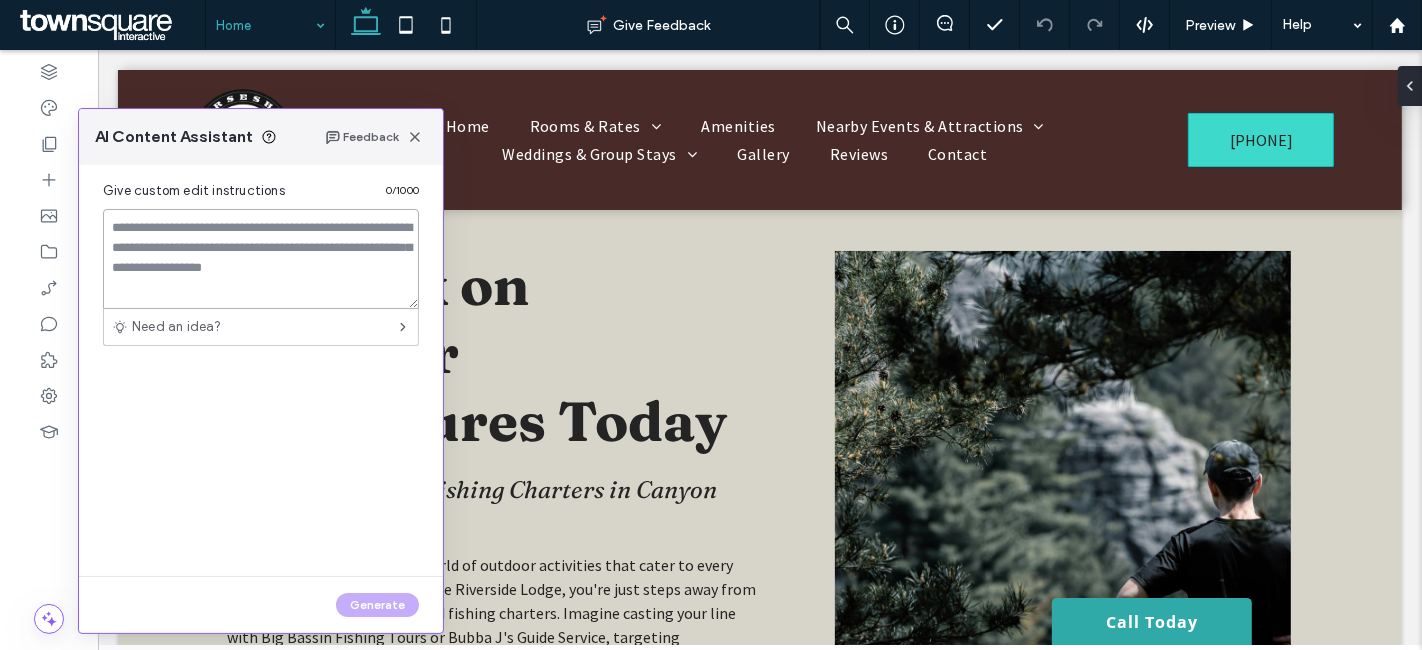 click at bounding box center [261, 259] 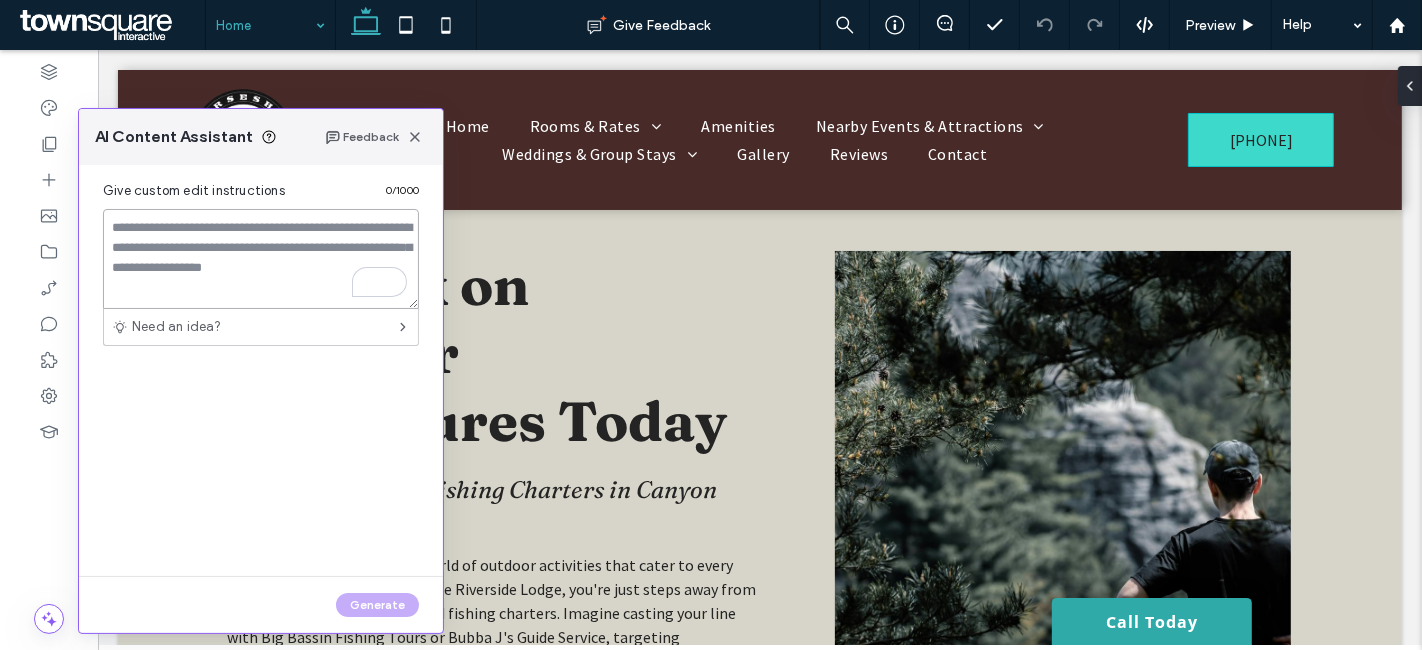 paste on "**********" 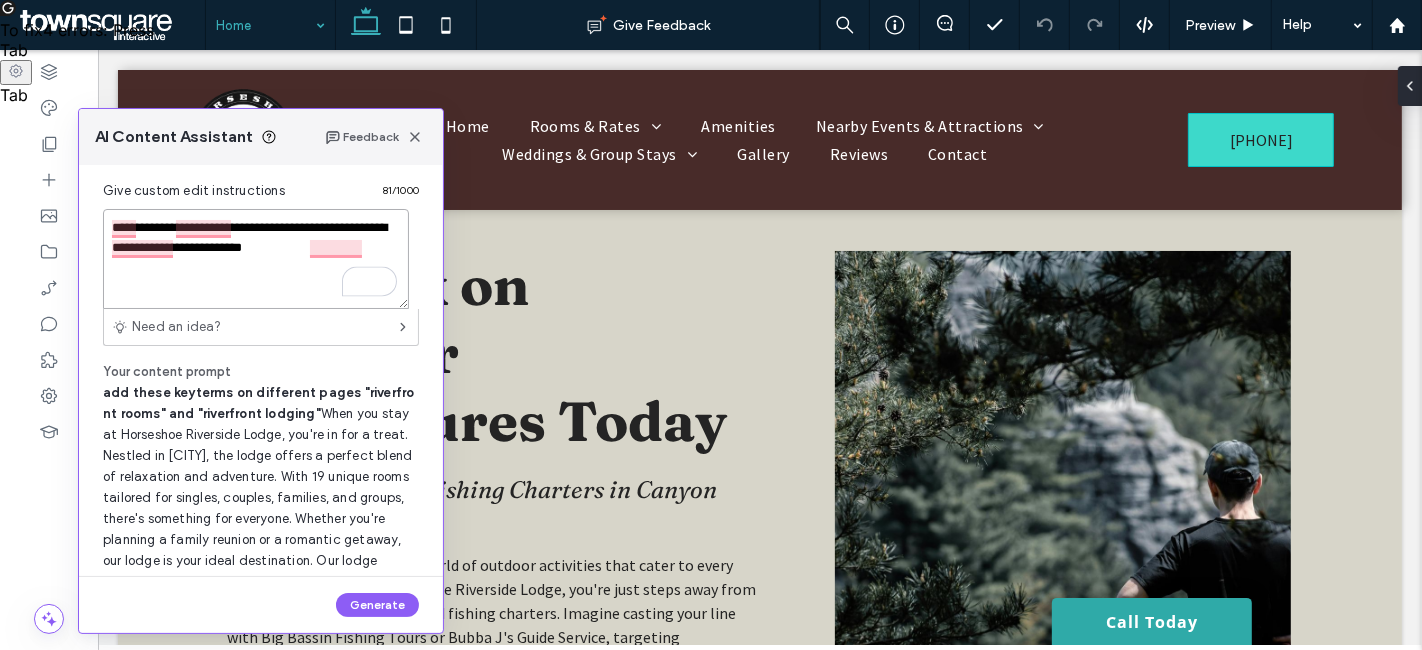 click on "**********" at bounding box center (256, 259) 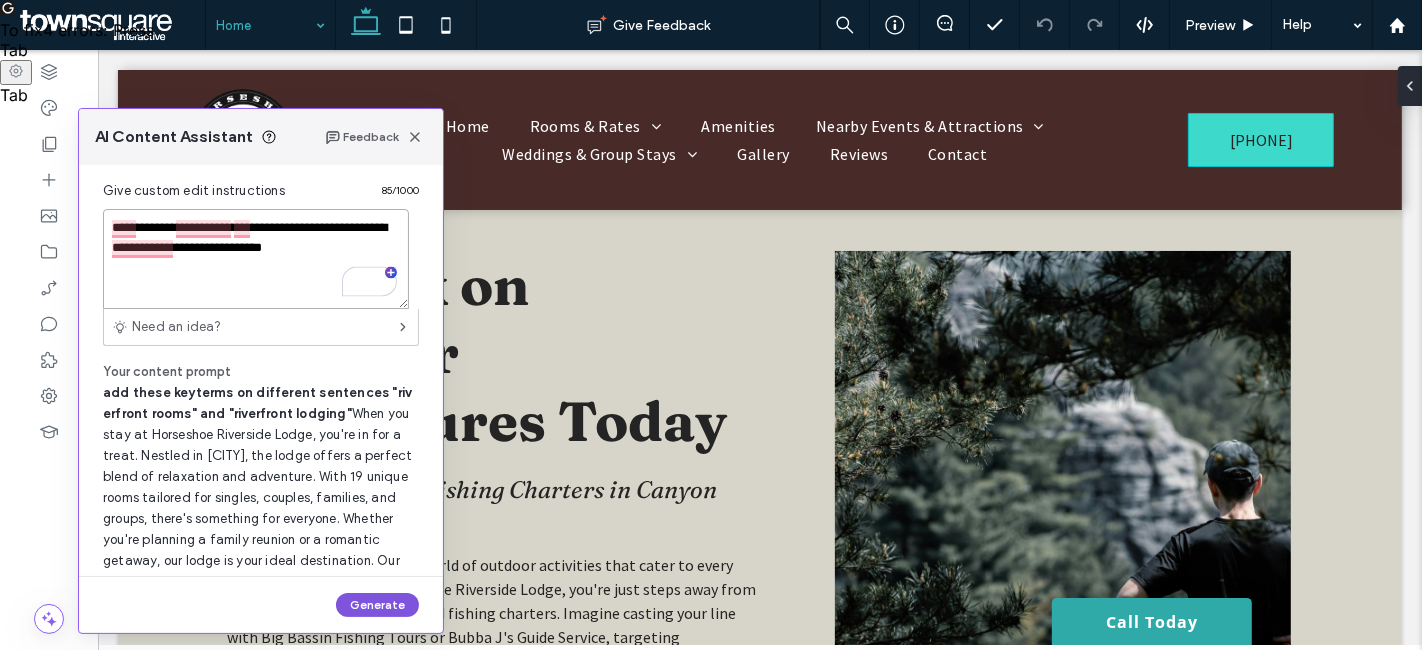 type on "**********" 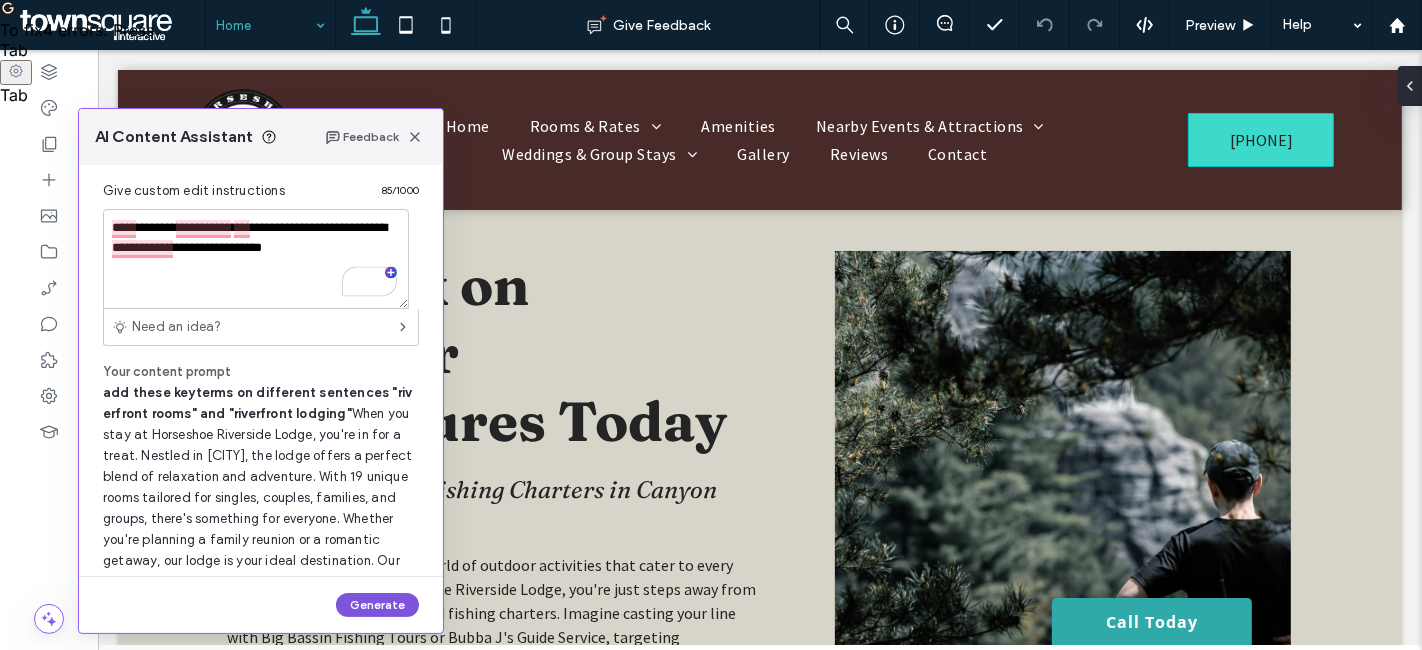 click on "Generate" at bounding box center (377, 605) 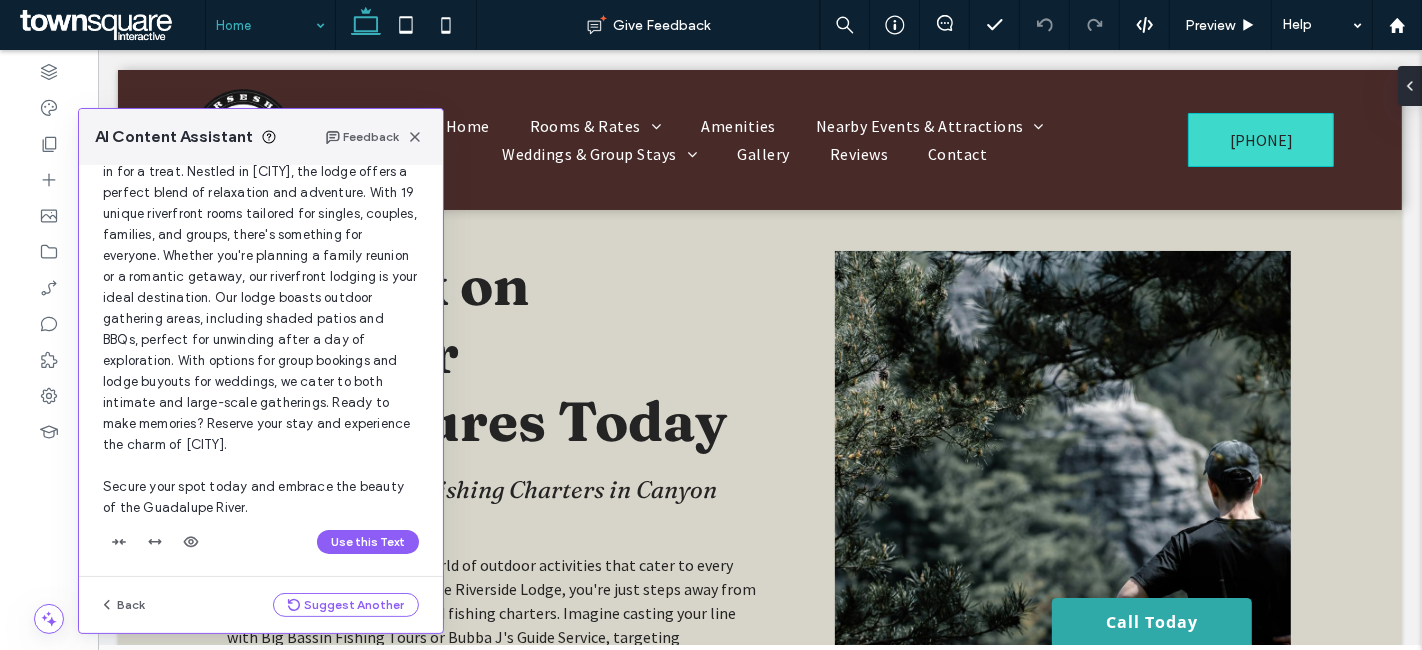 scroll, scrollTop: 122, scrollLeft: 0, axis: vertical 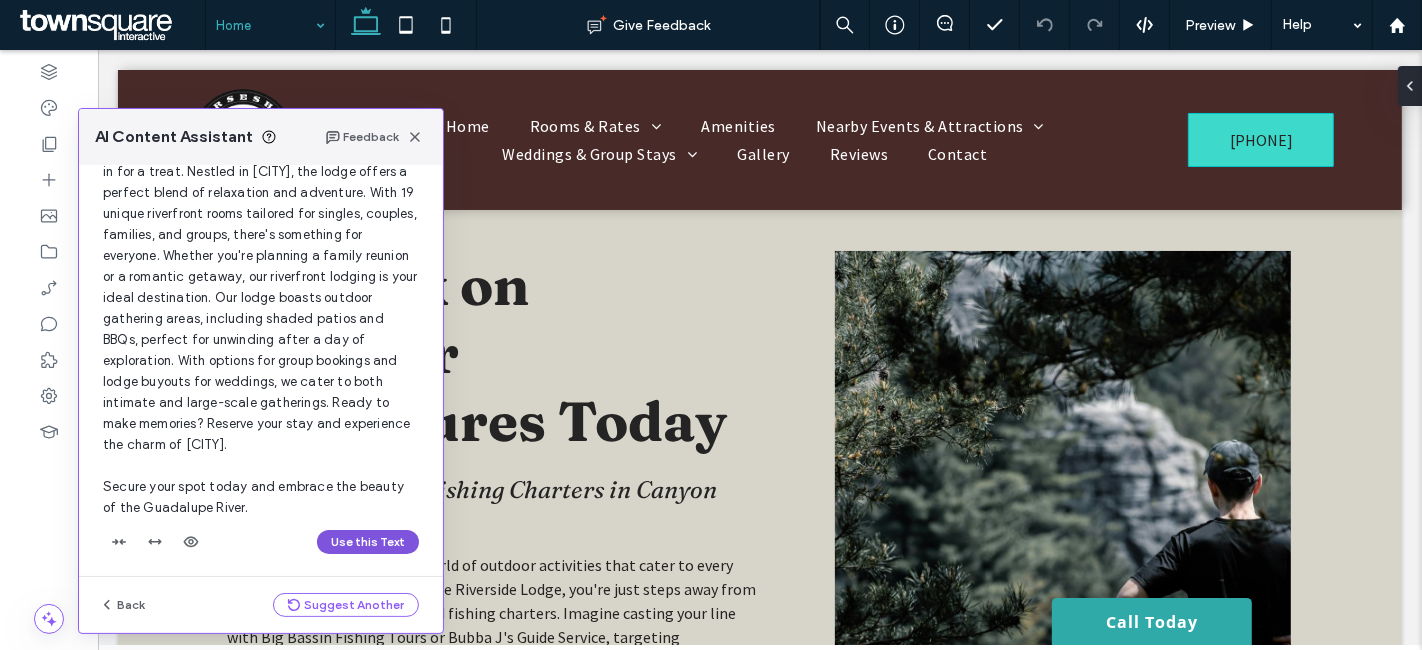 click on "Use this Text" at bounding box center (368, 542) 